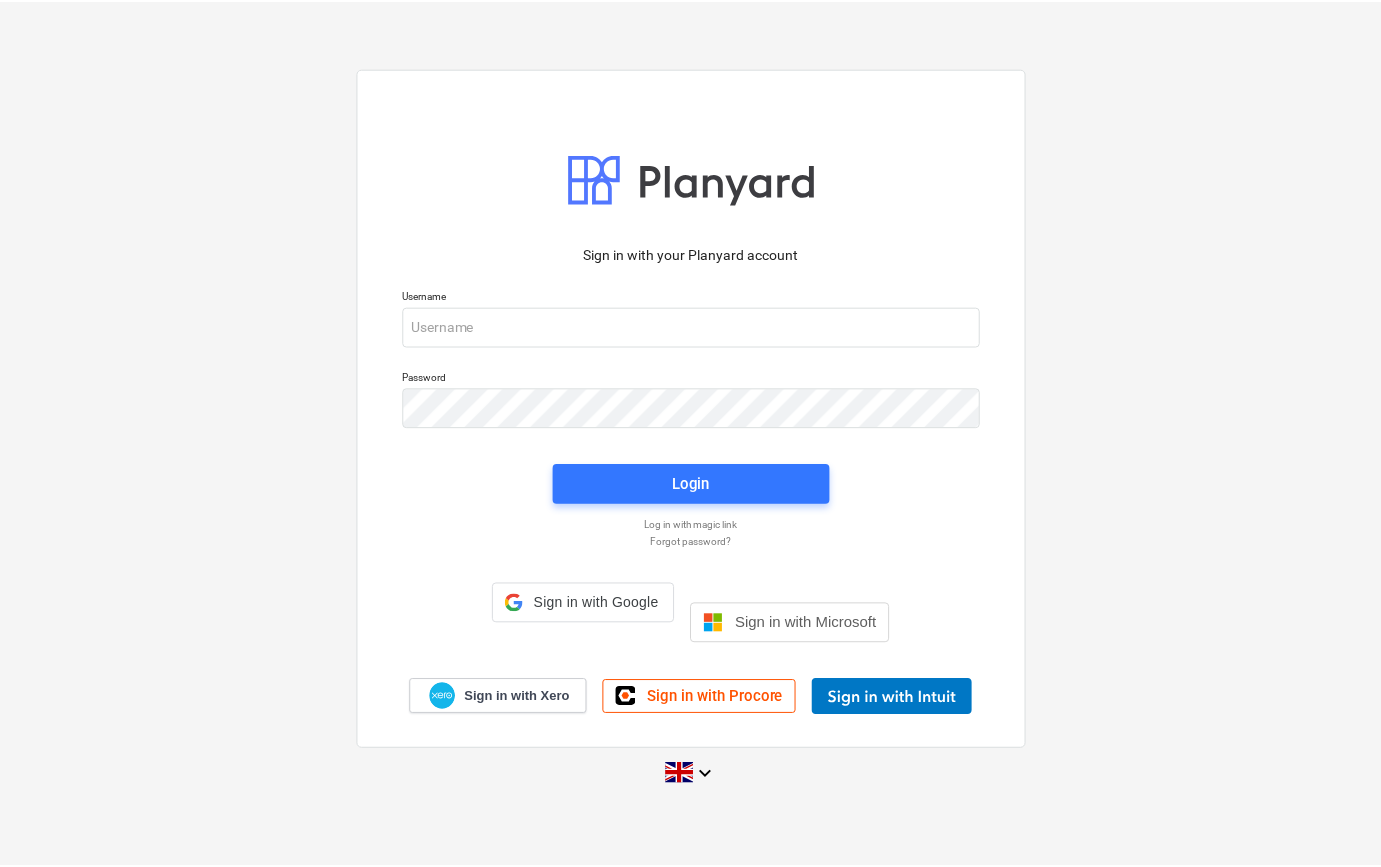 scroll, scrollTop: 0, scrollLeft: 0, axis: both 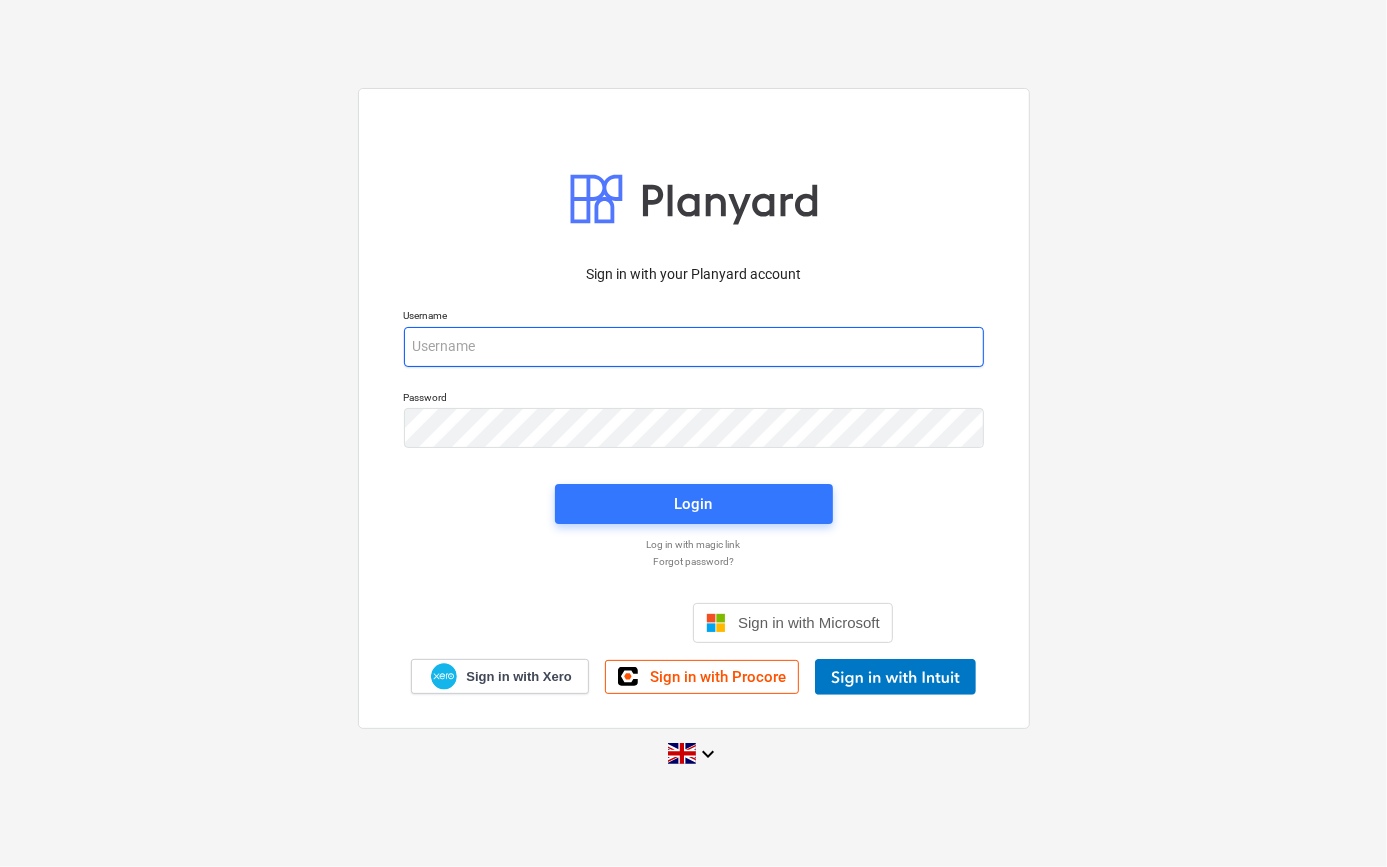 click at bounding box center (694, 347) 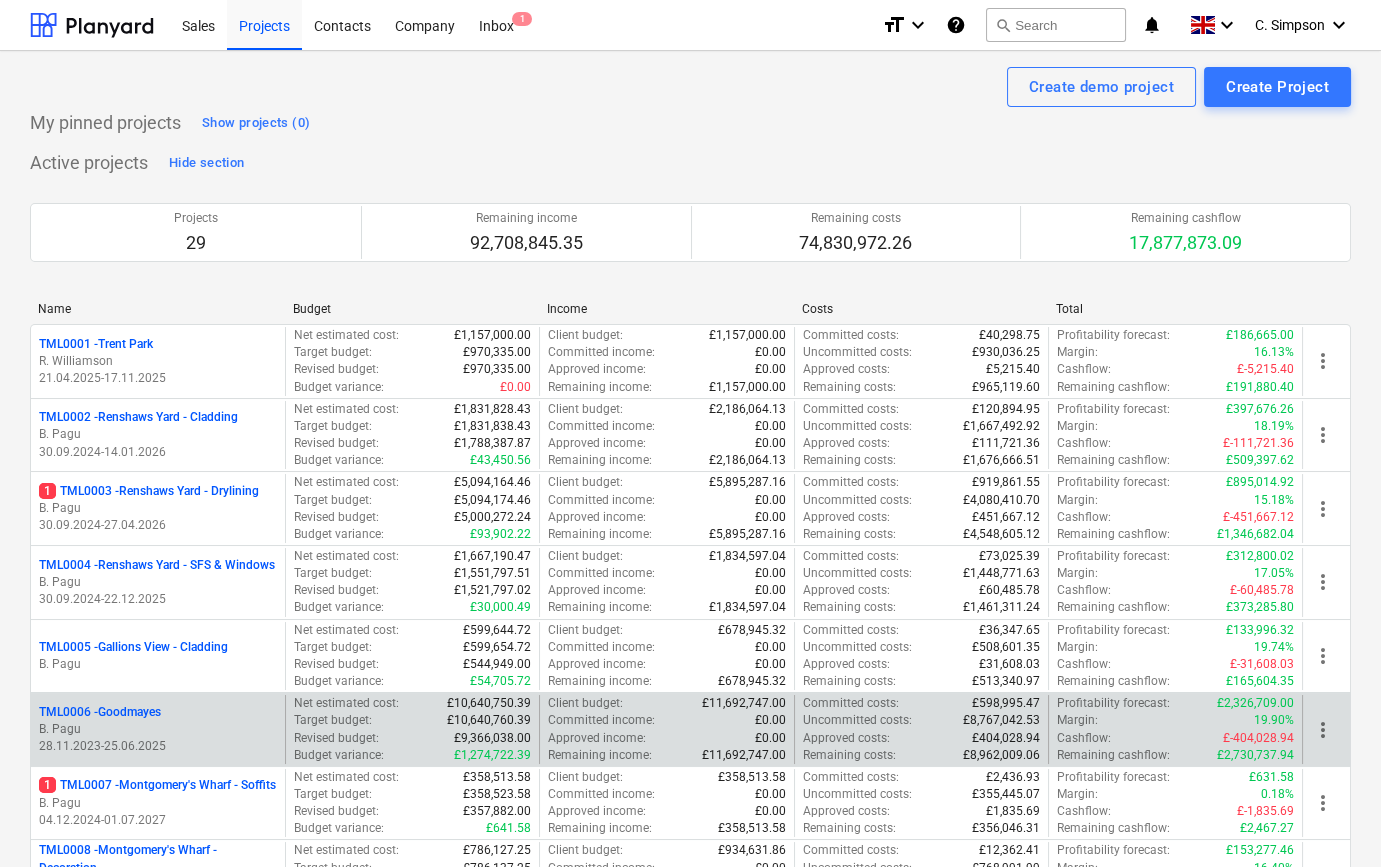 click on "B. Pagu" at bounding box center [158, 729] 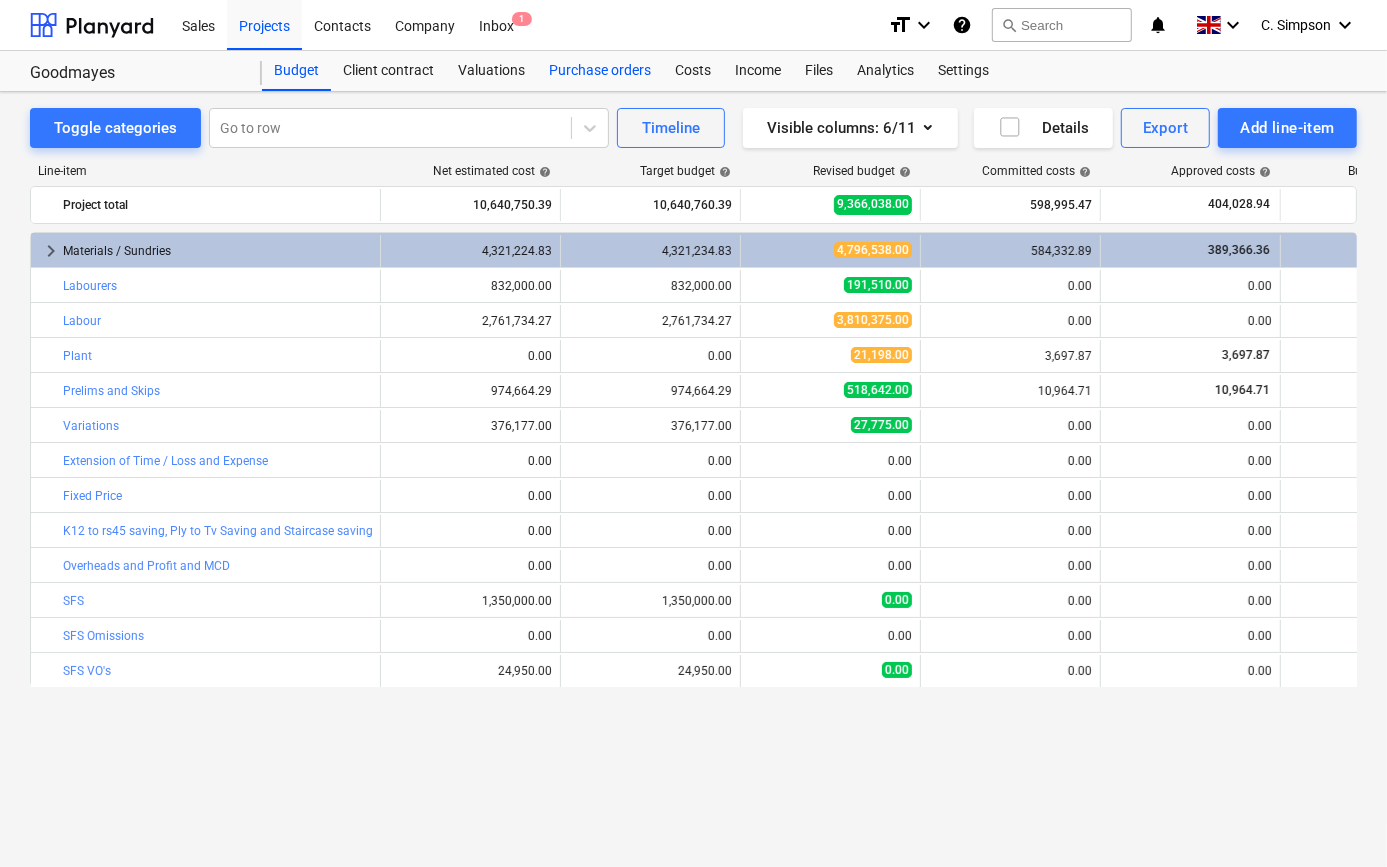 click on "Purchase orders" at bounding box center (600, 71) 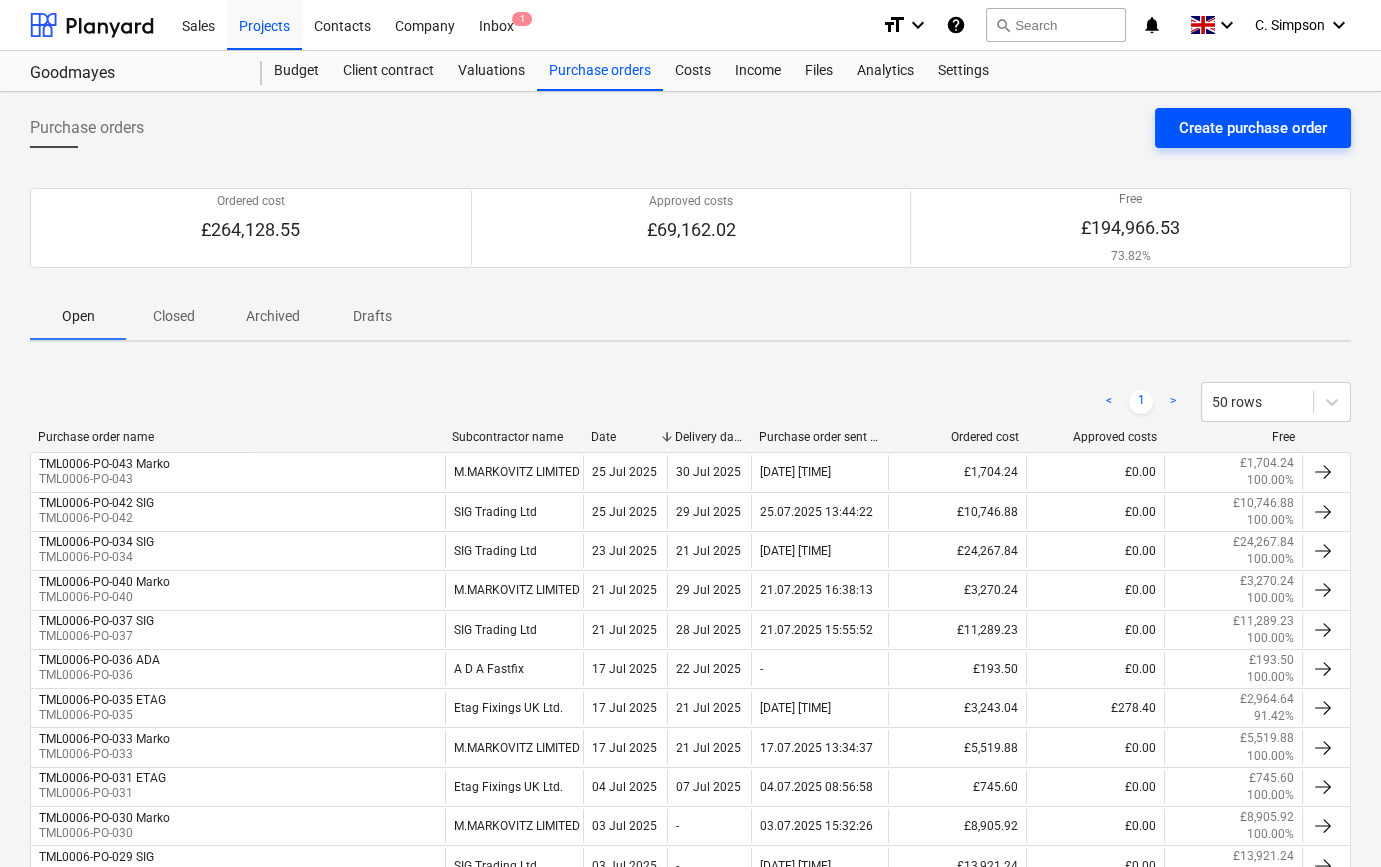 click on "Create purchase order" at bounding box center (1253, 128) 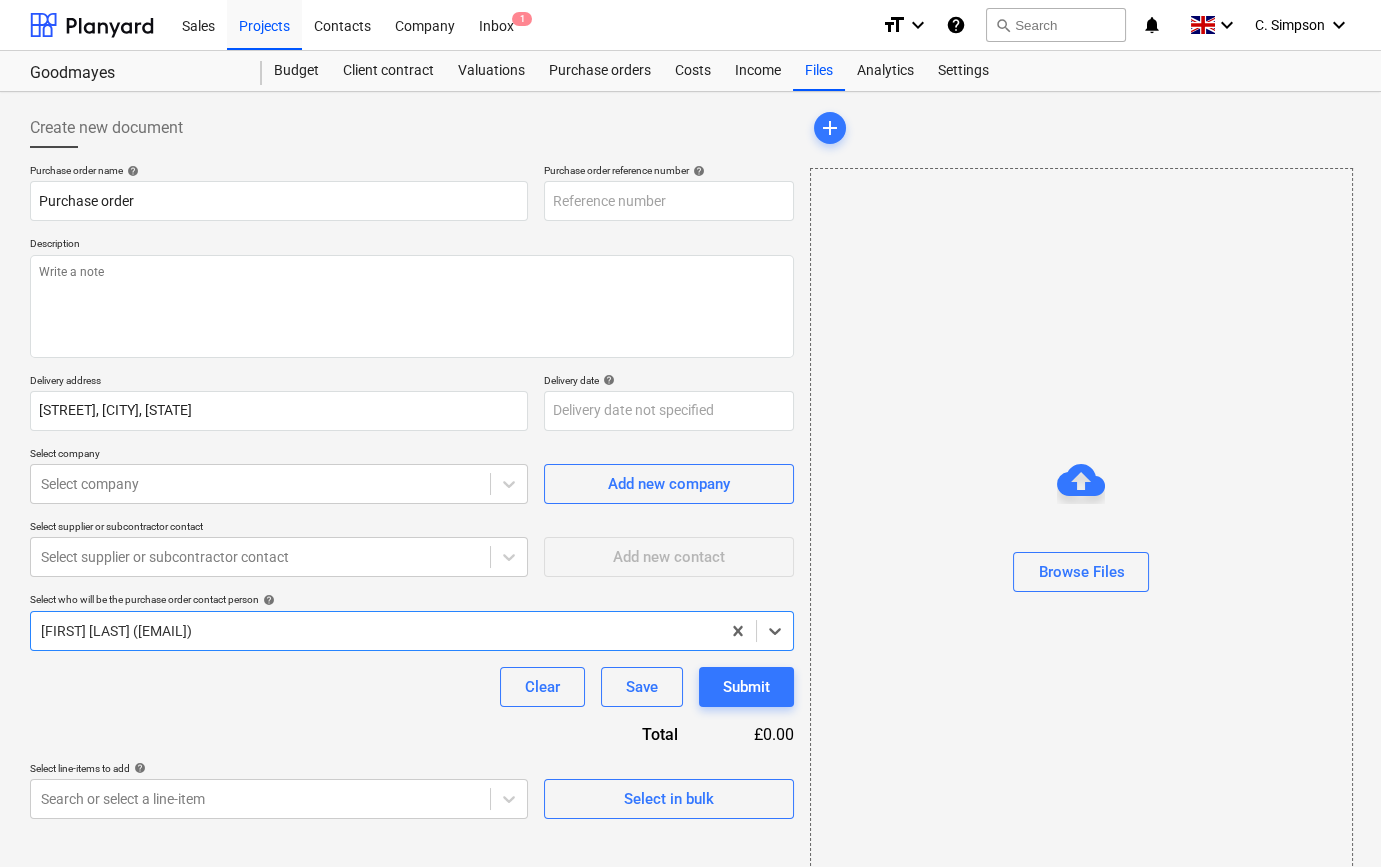 type on "x" 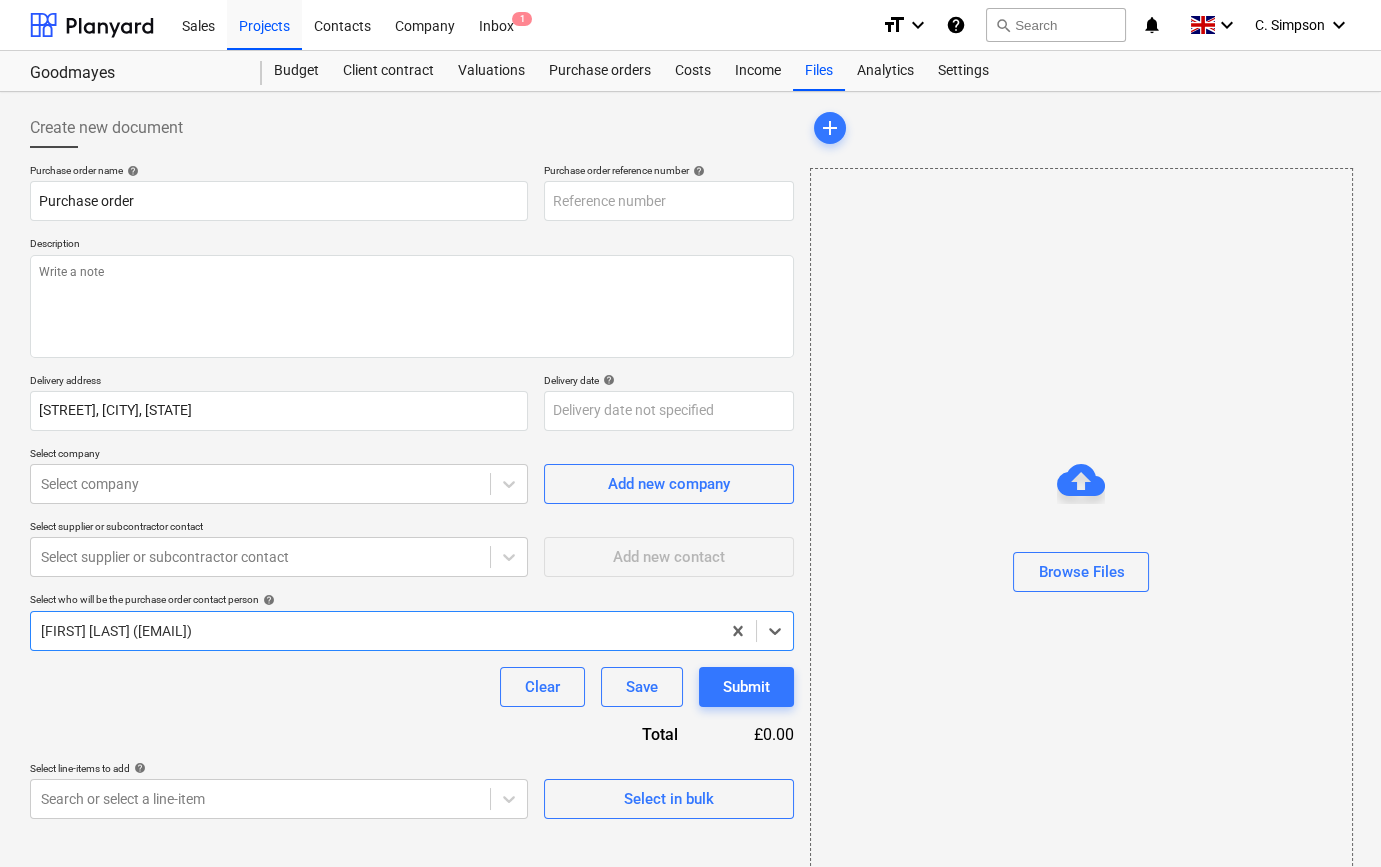 type on "TML0006-PO-045" 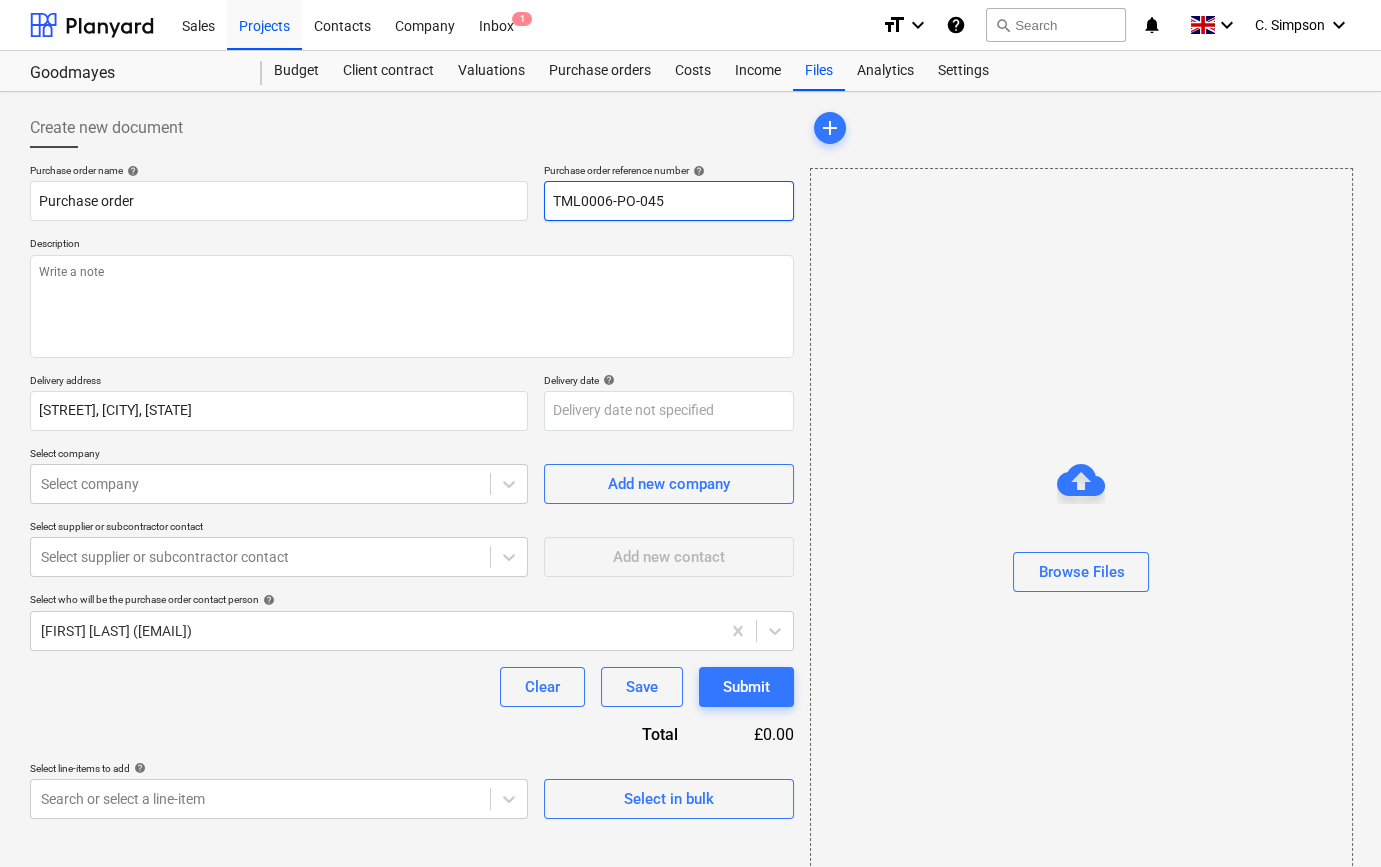 drag, startPoint x: 664, startPoint y: 200, endPoint x: 550, endPoint y: 203, distance: 114.03947 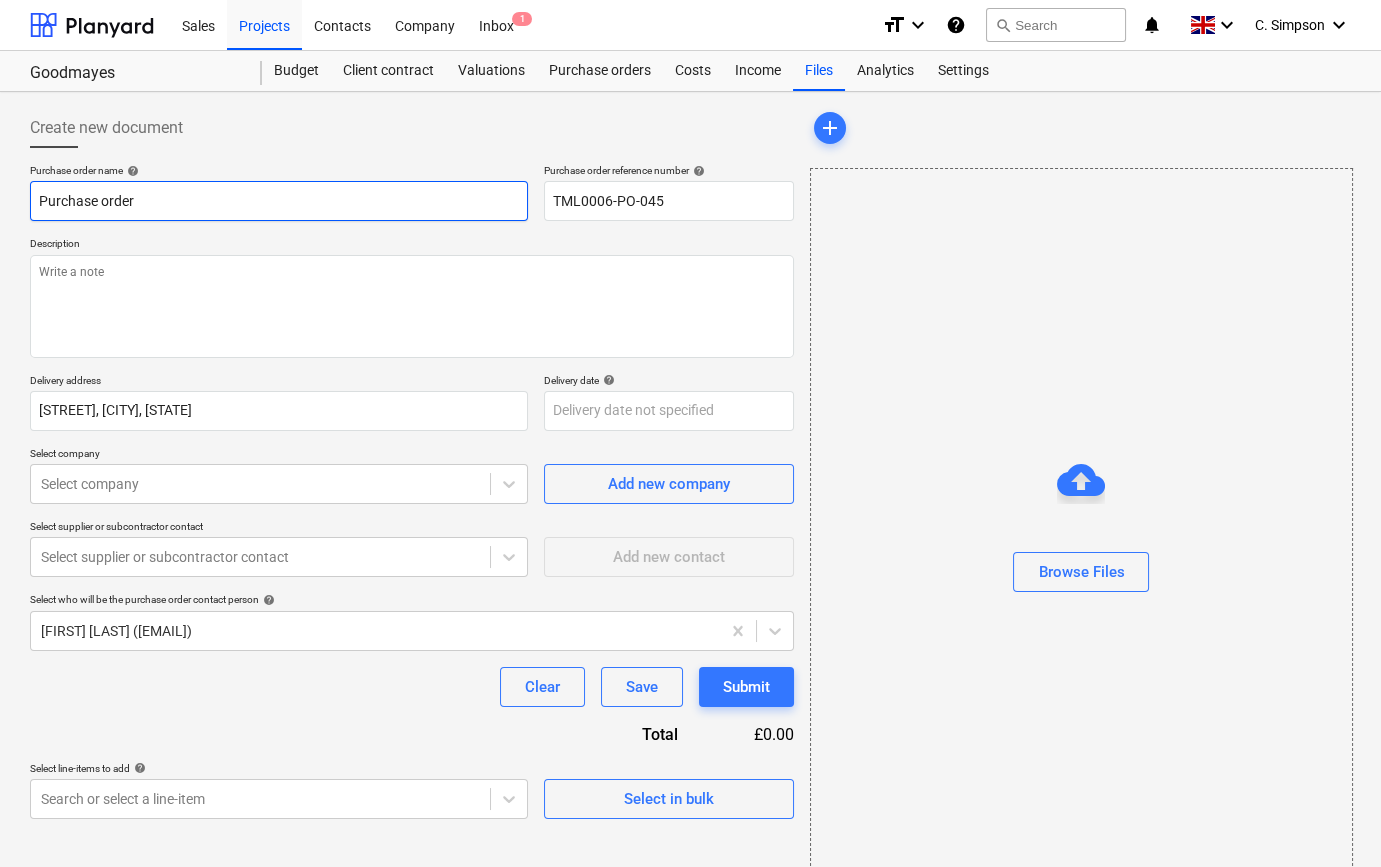click on "Purchase order" at bounding box center (279, 201) 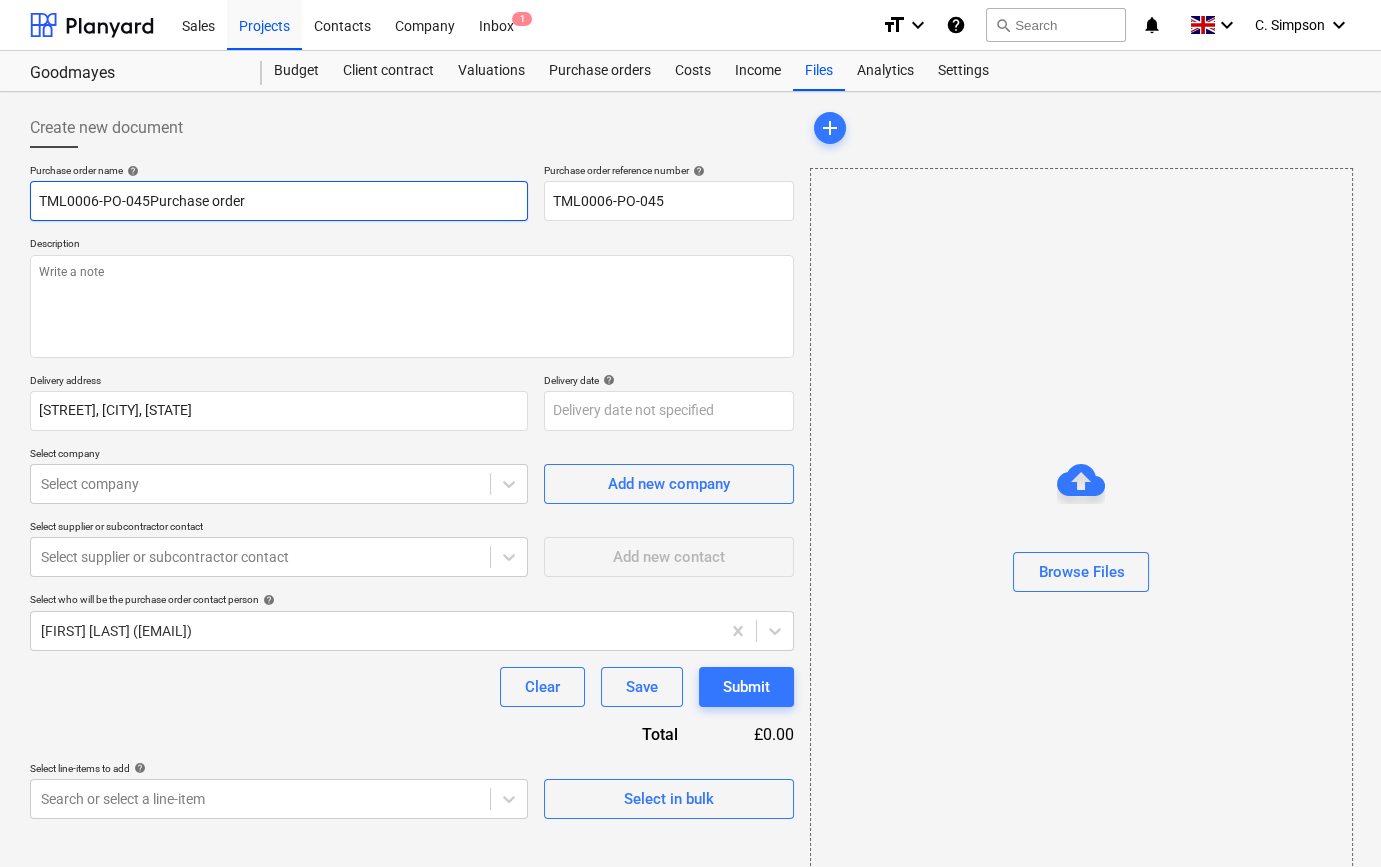 type on "x" 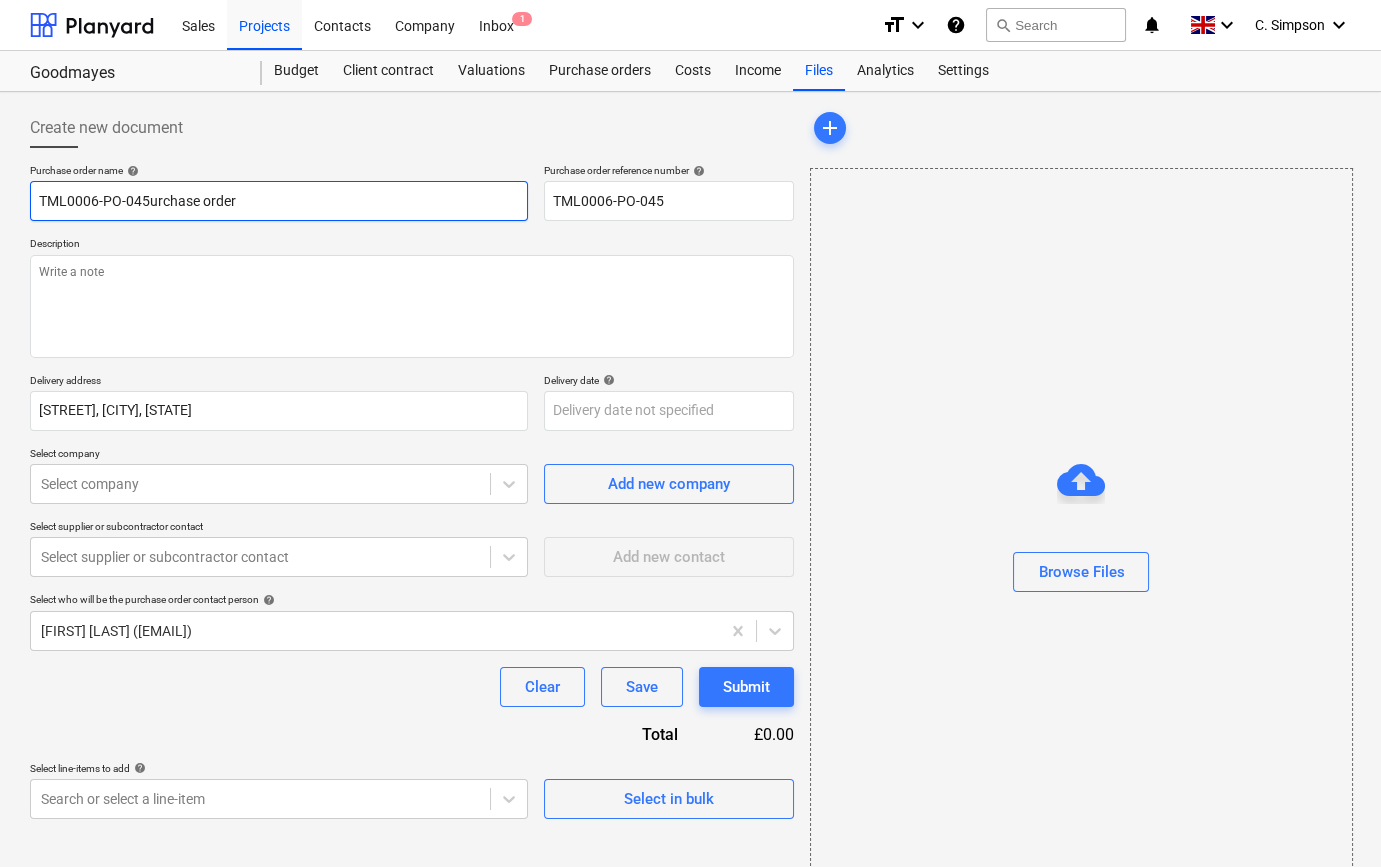 type on "TML0006-PO-045rchase order" 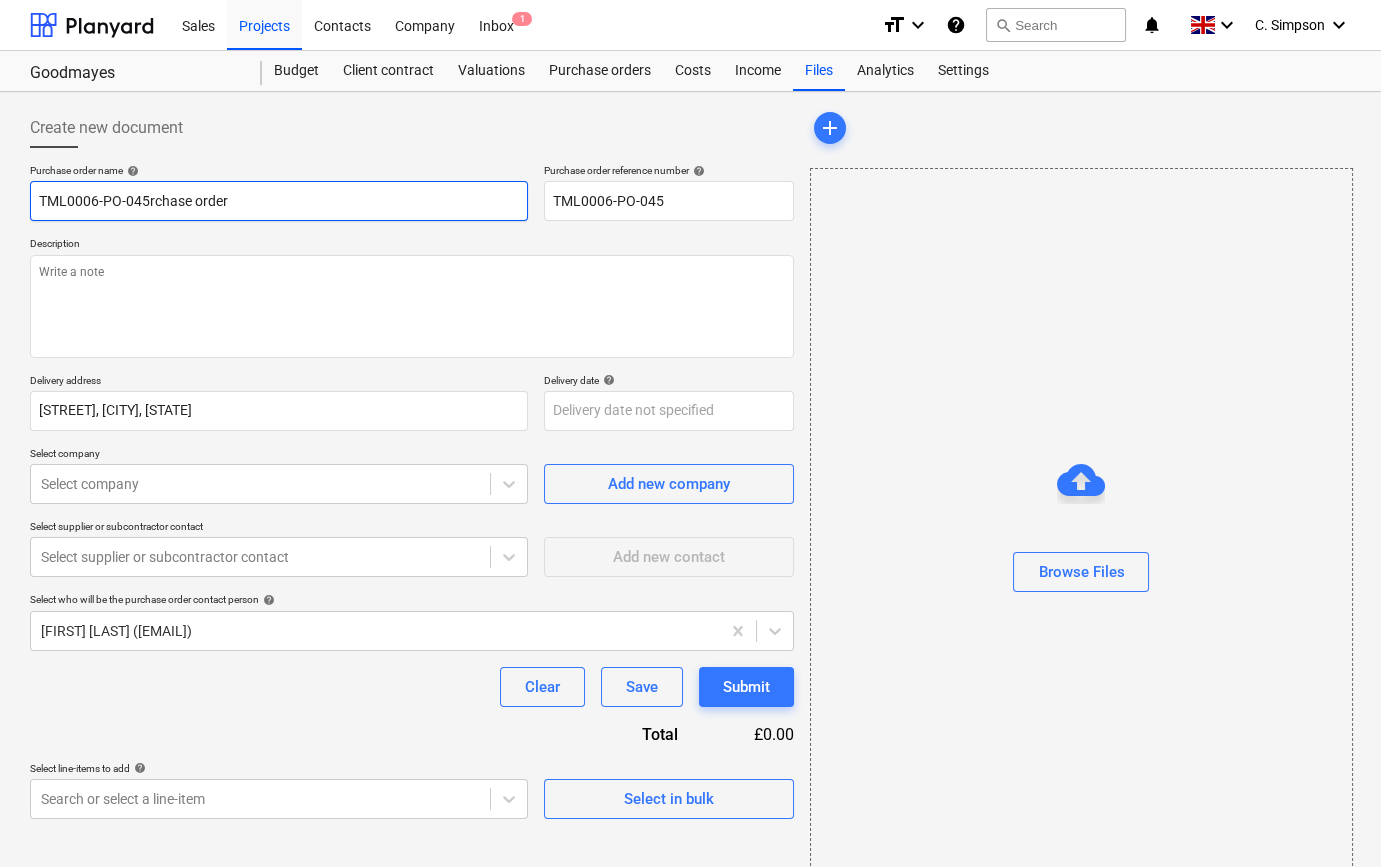 type on "x" 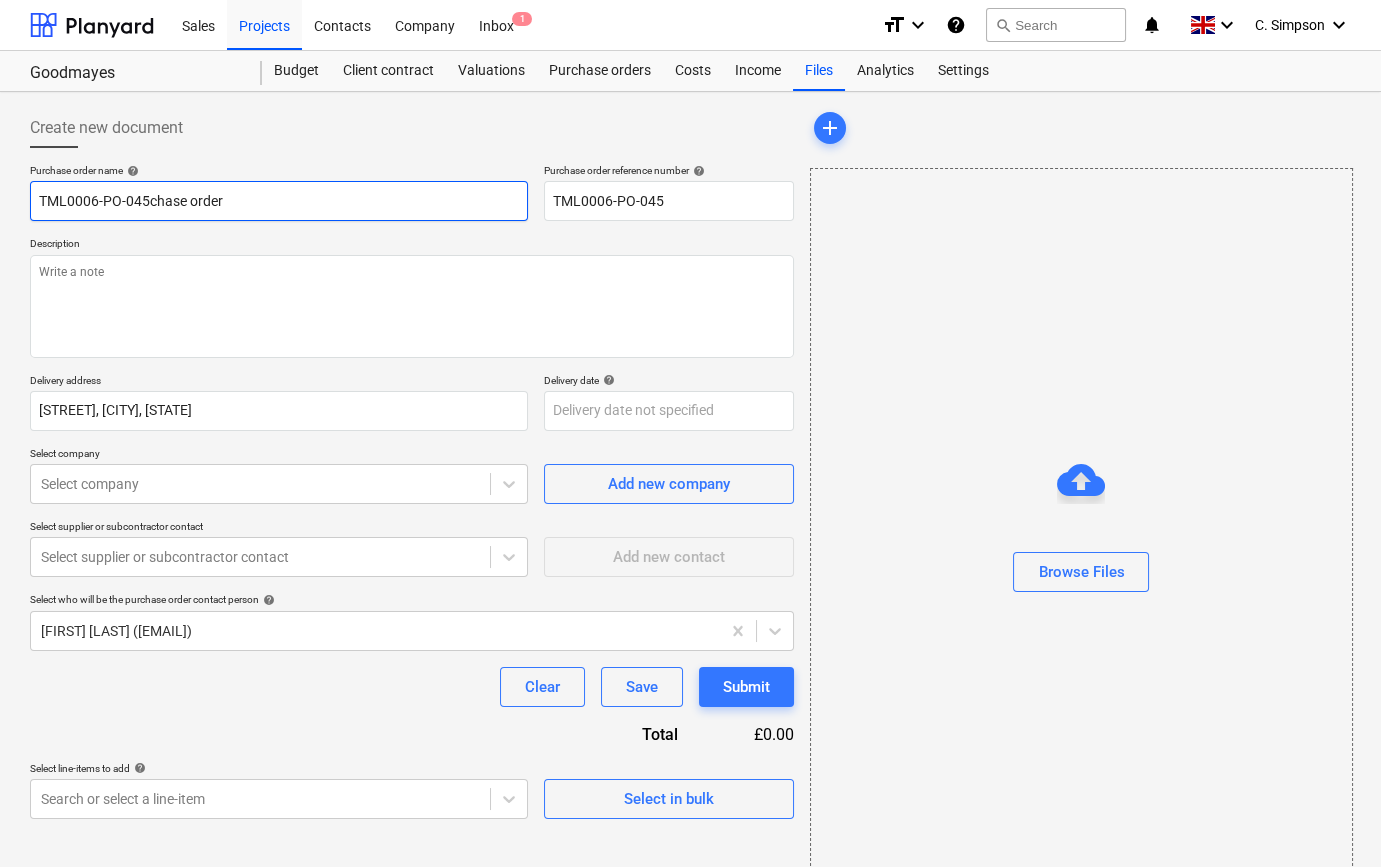 type on "x" 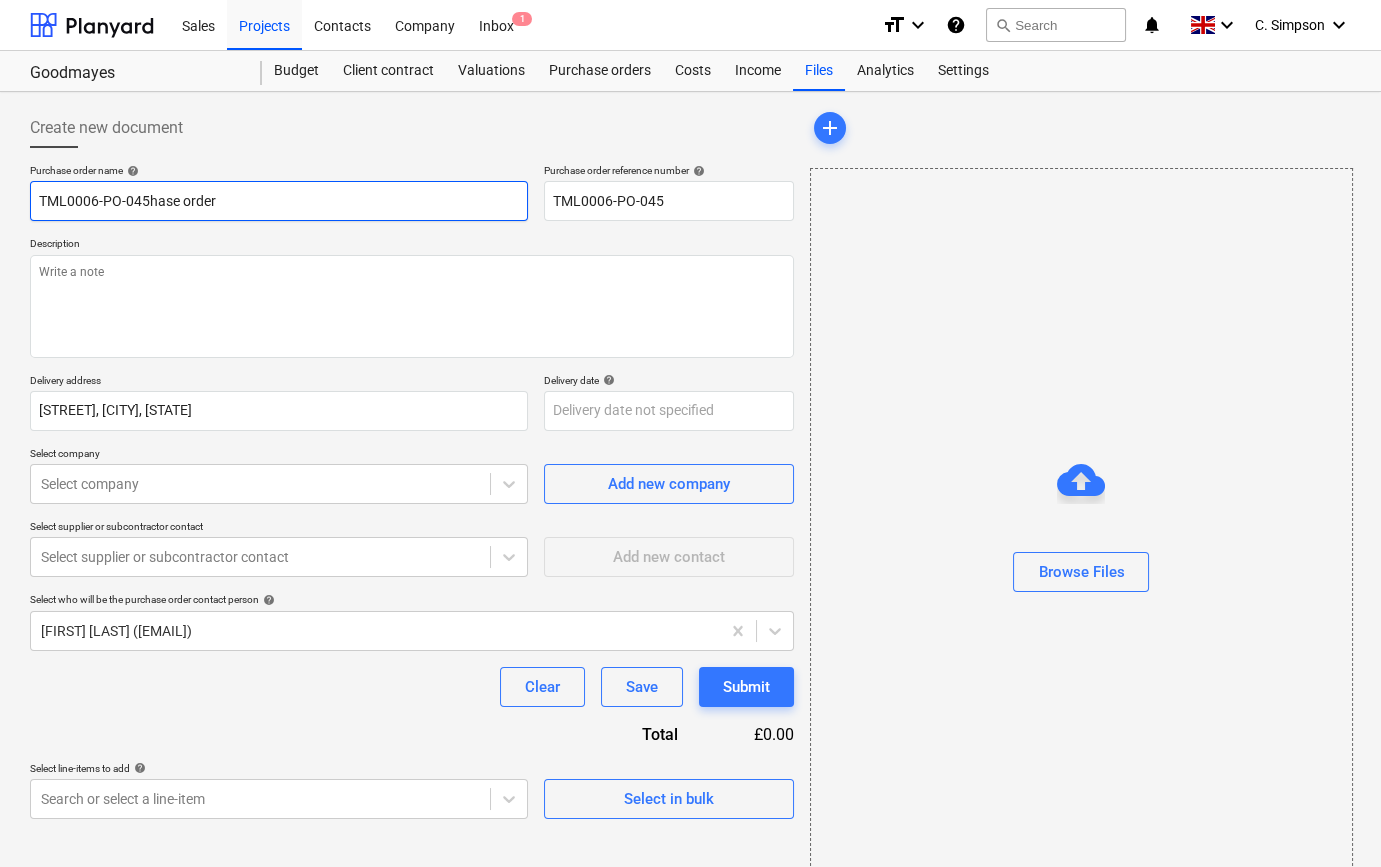 type on "x" 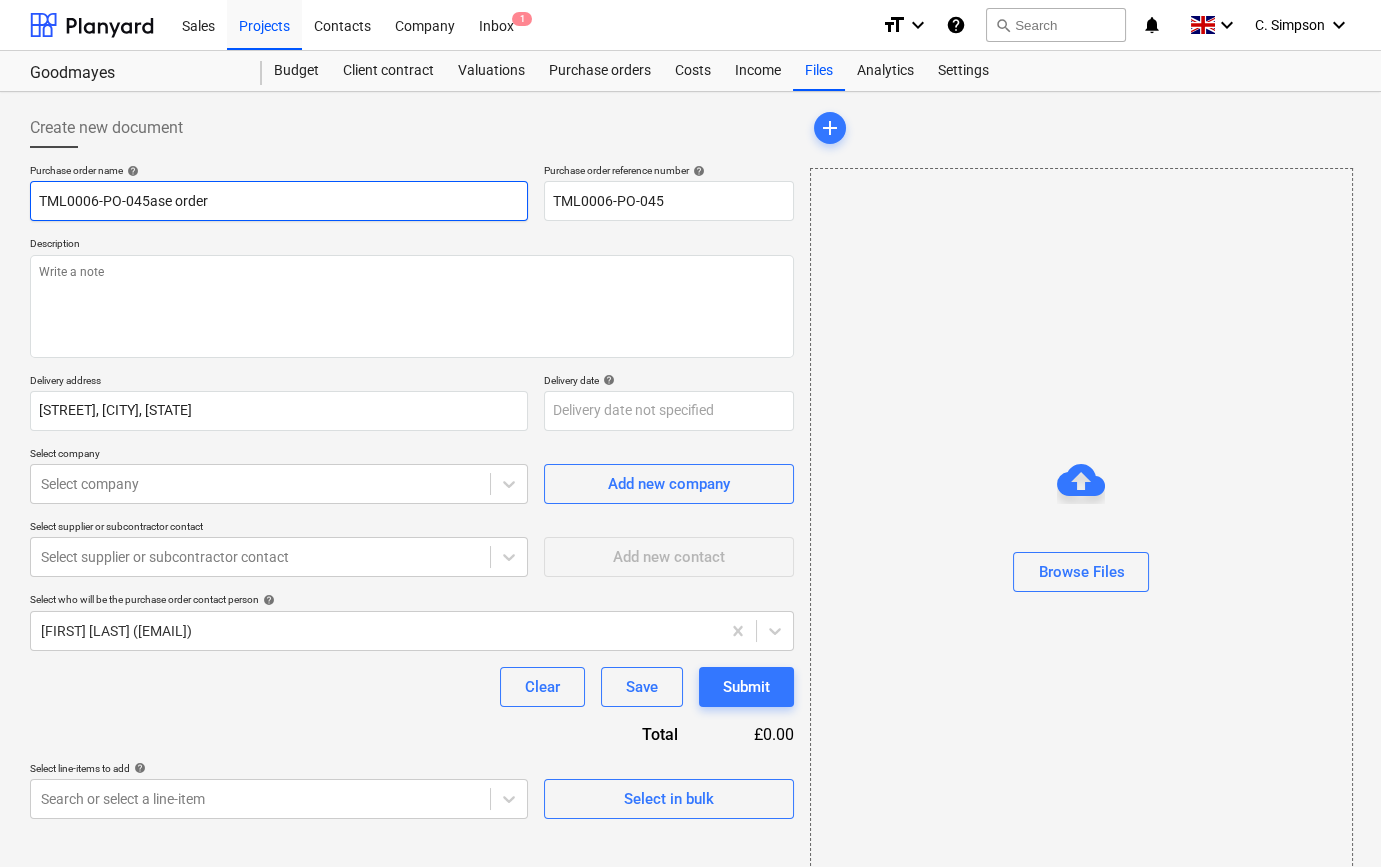 type on "x" 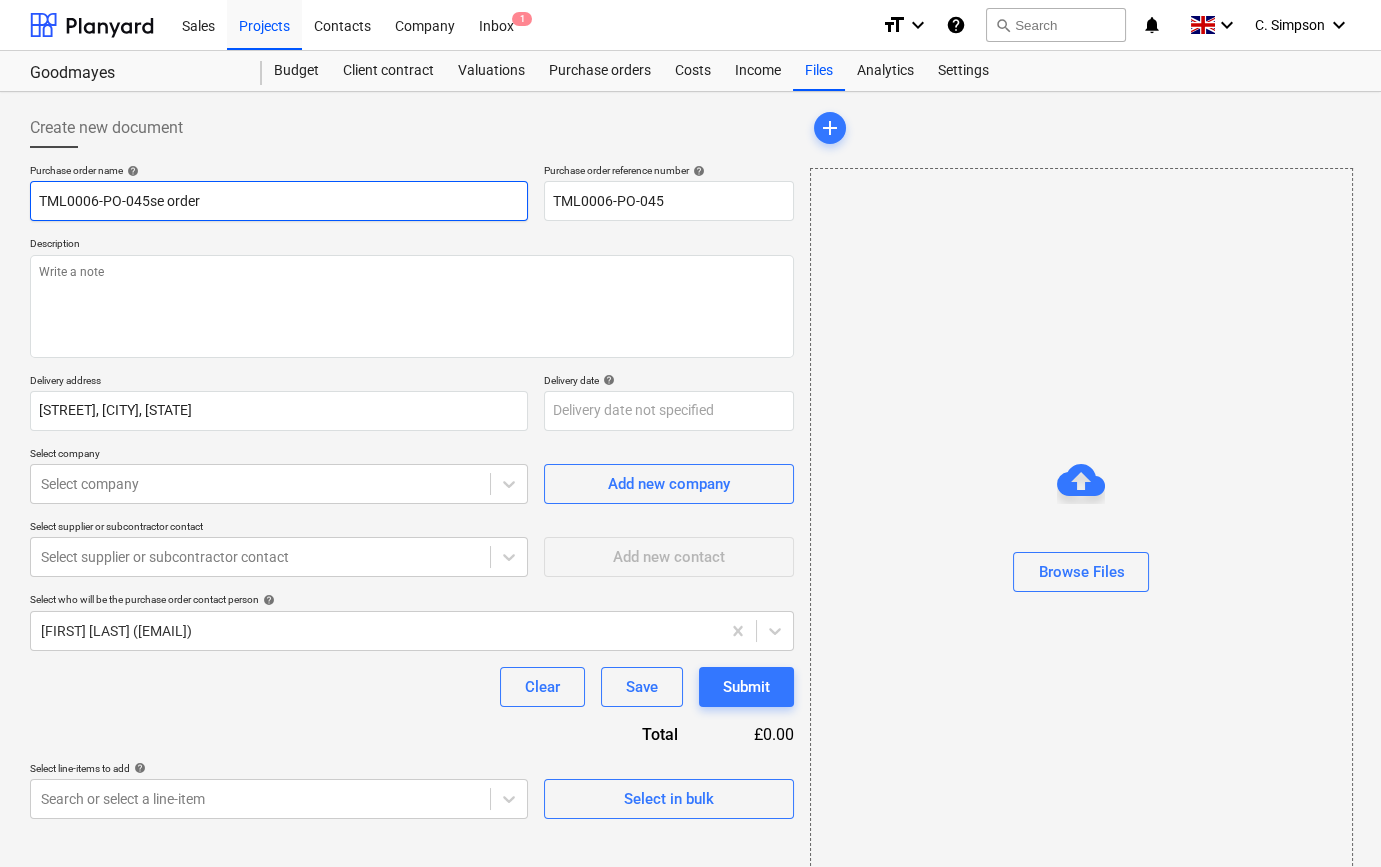 type on "x" 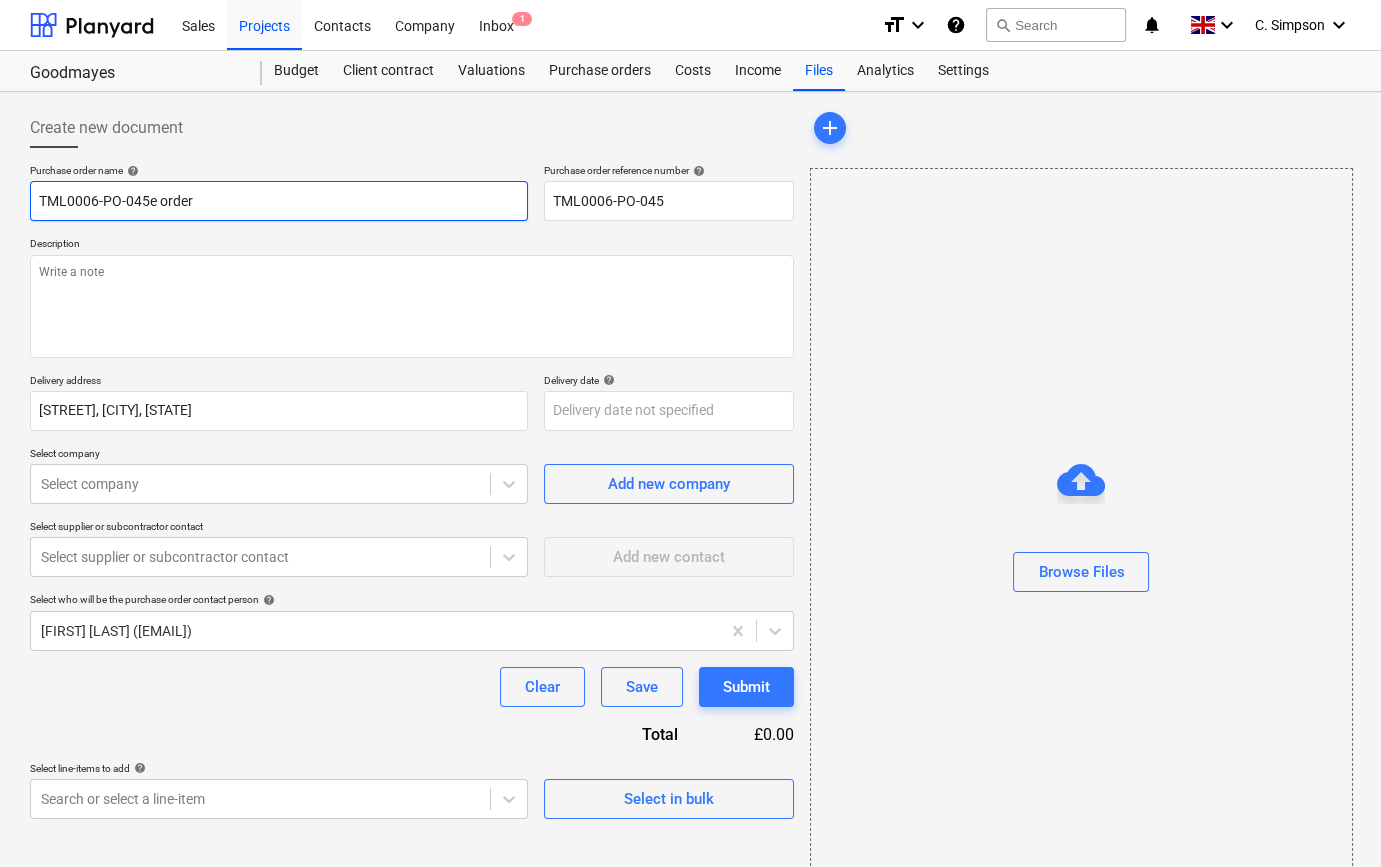 type on "x" 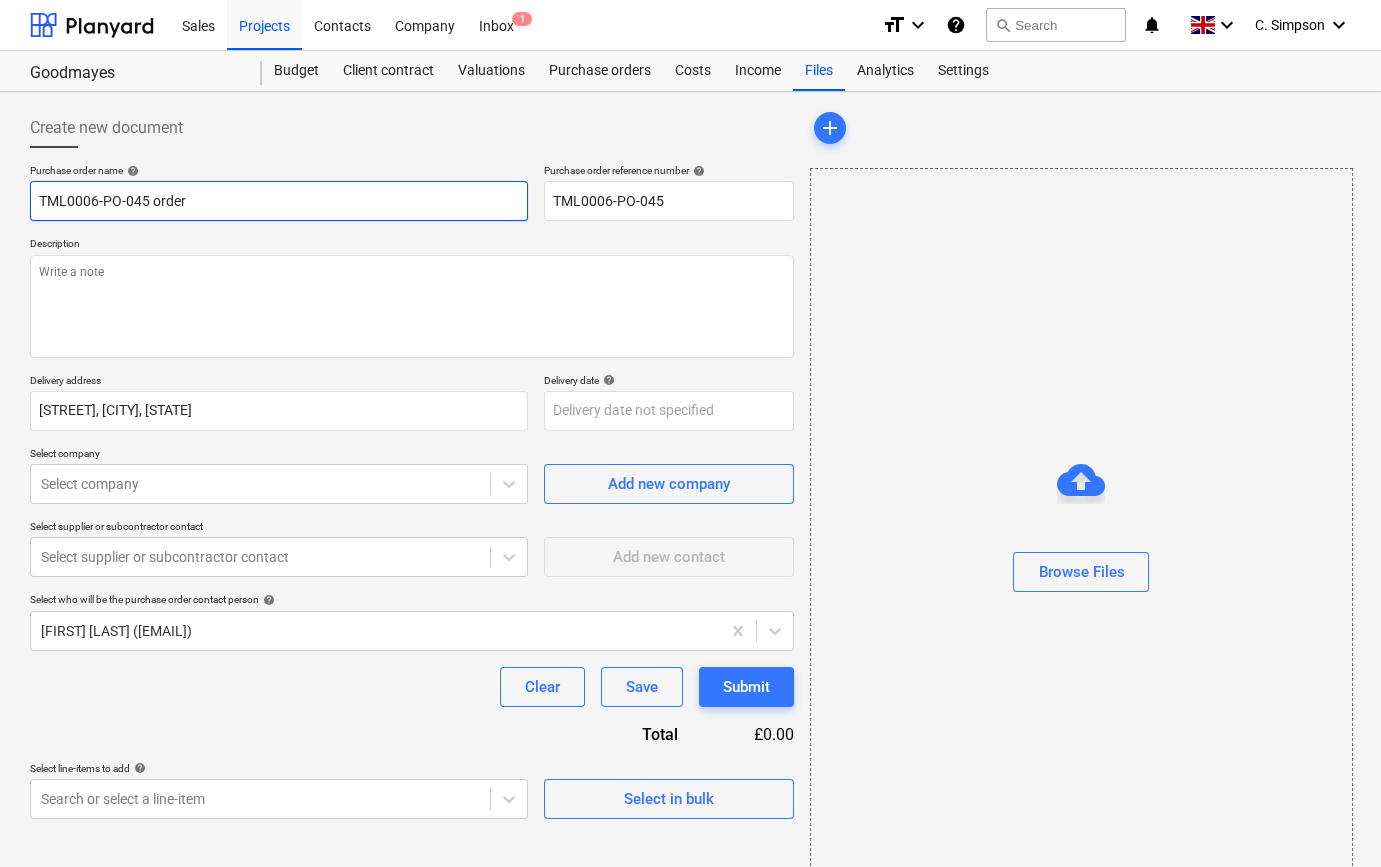 type on "x" 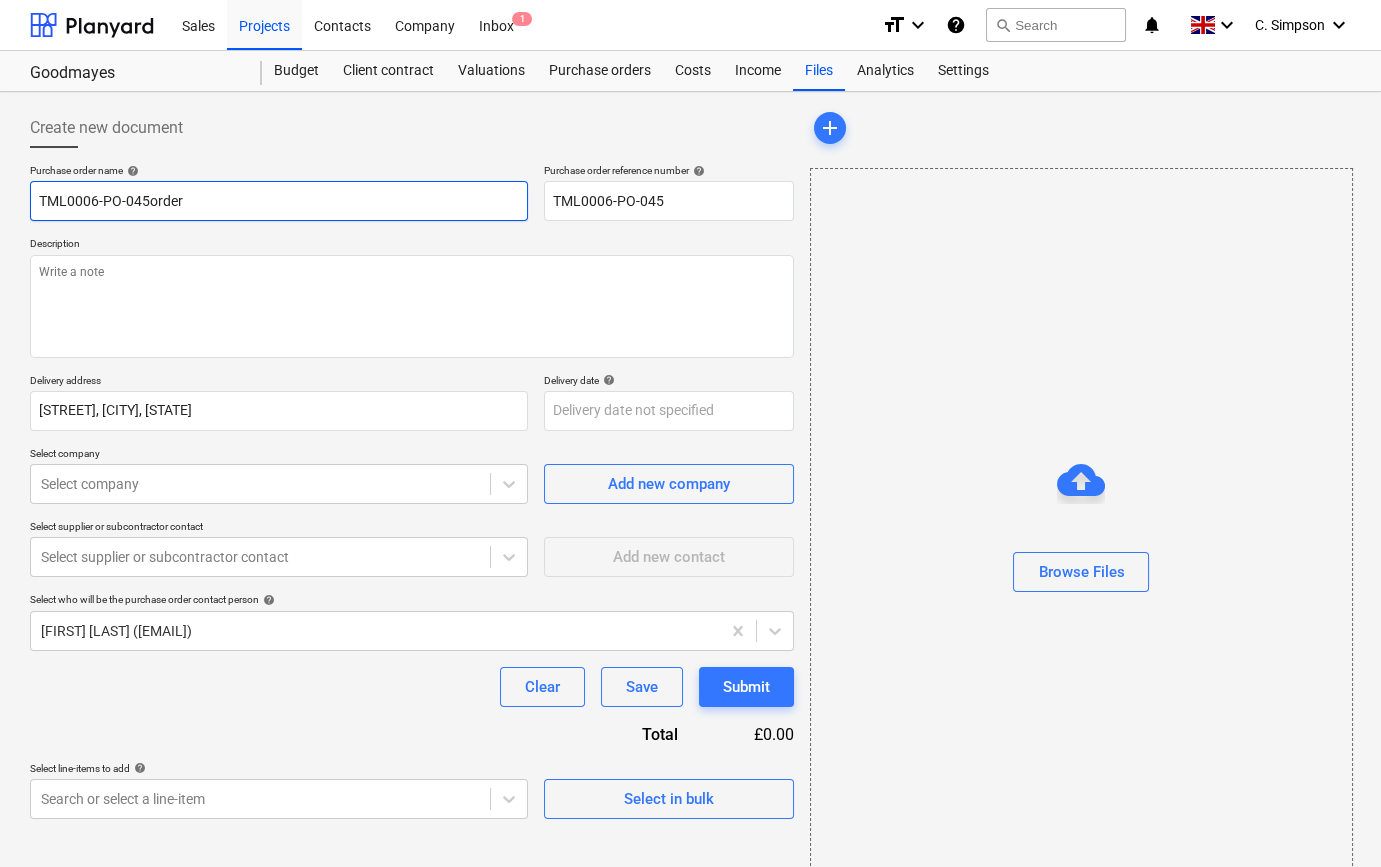 type on "x" 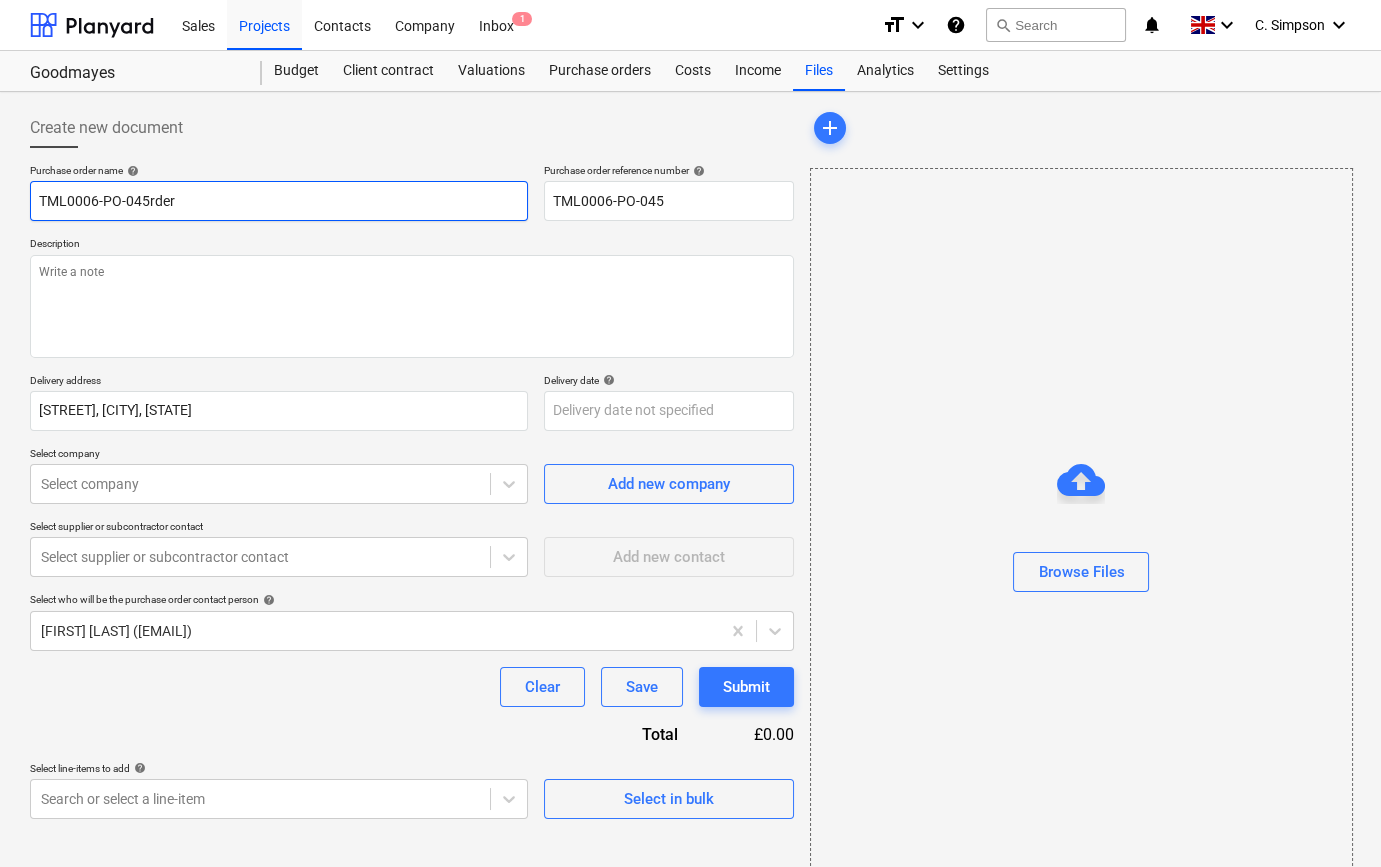 type on "x" 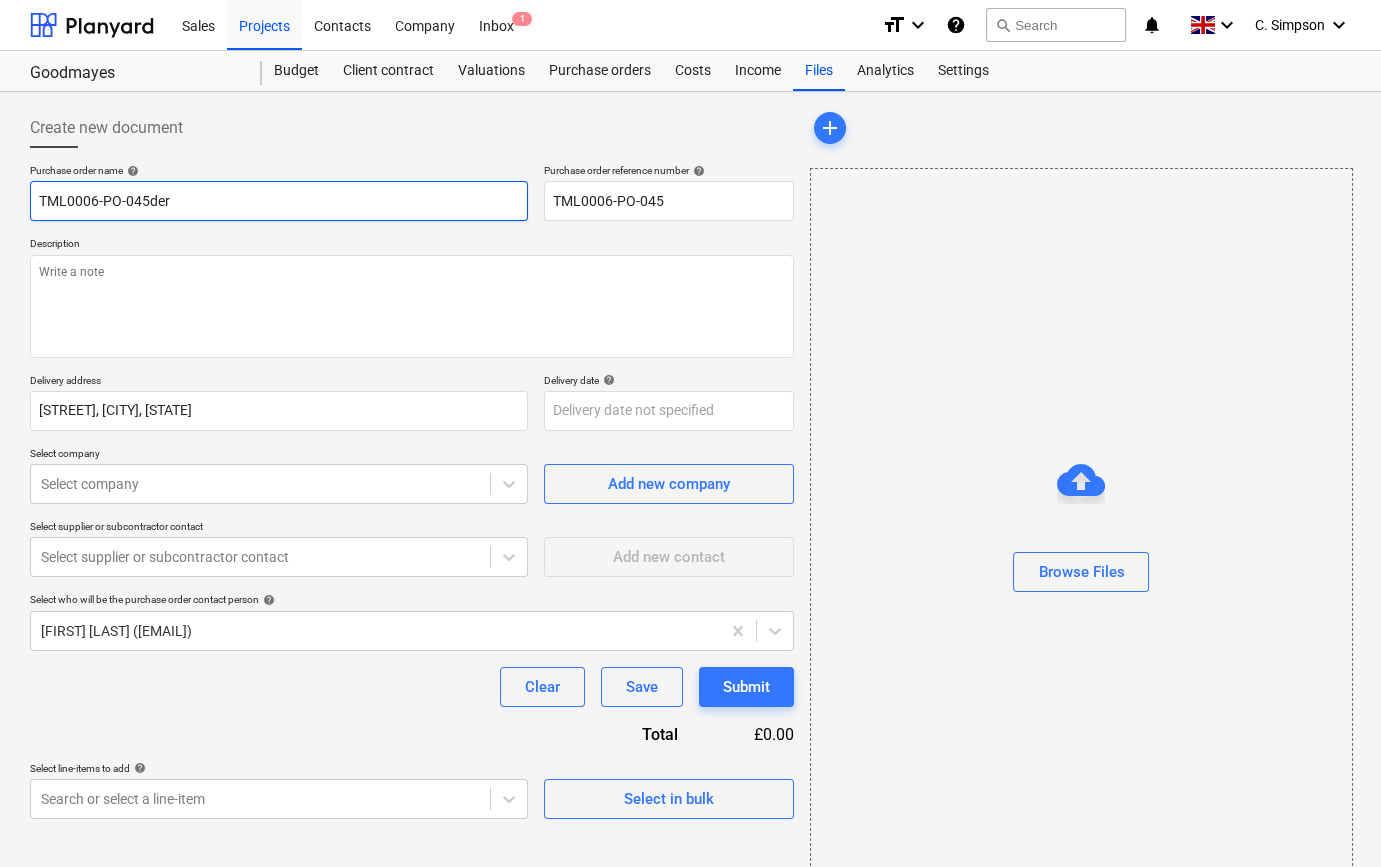 type on "x" 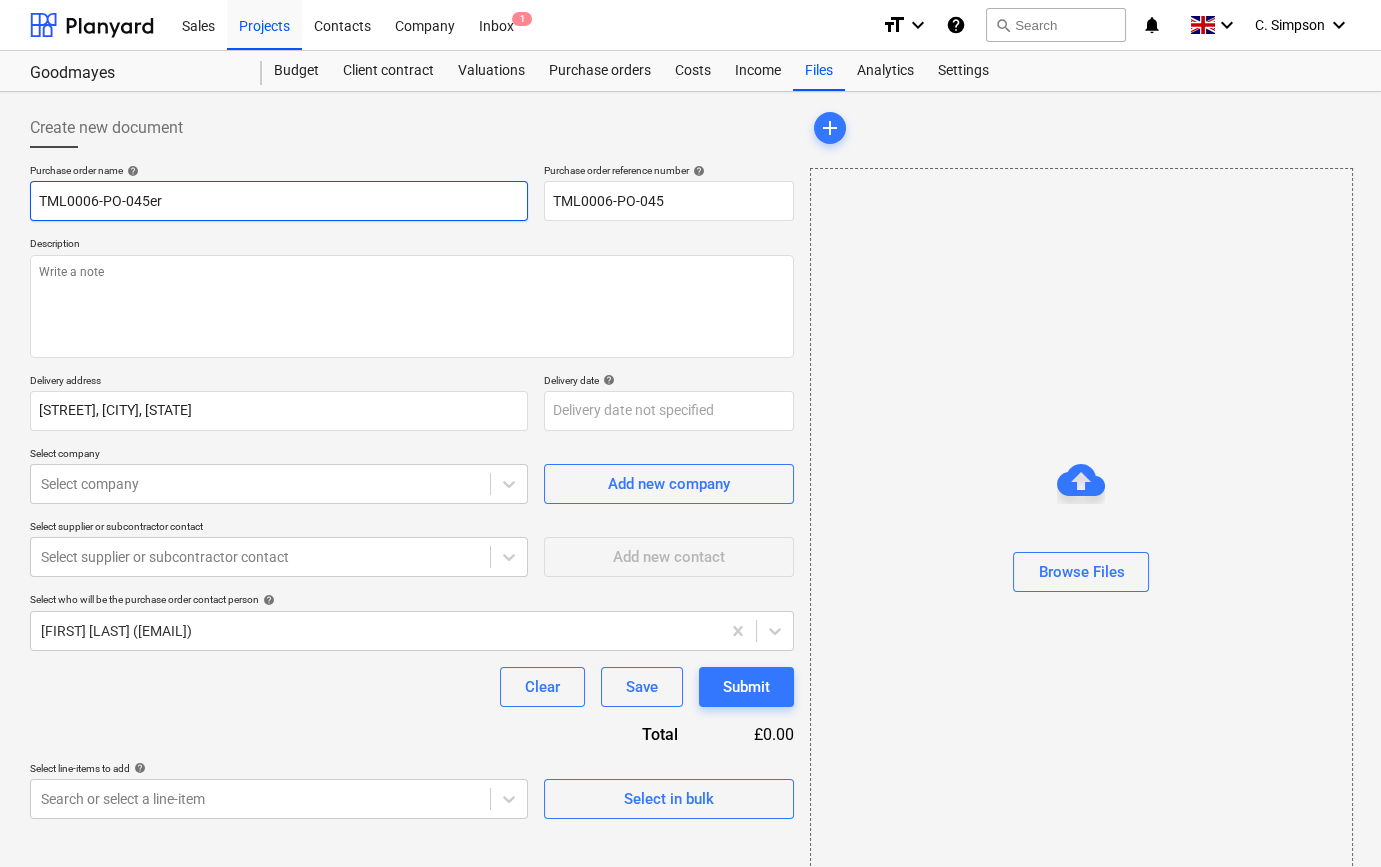 type on "x" 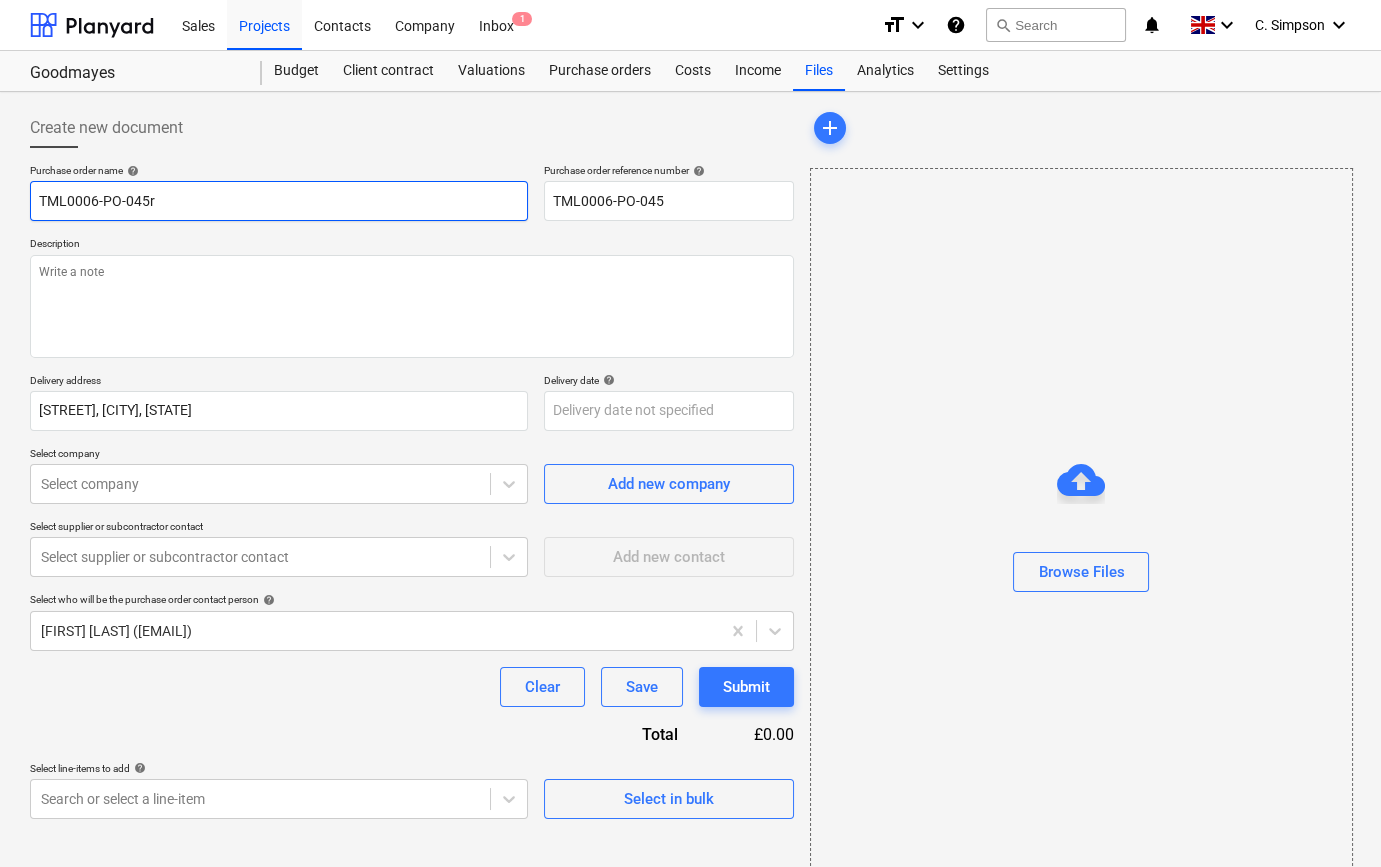 type on "x" 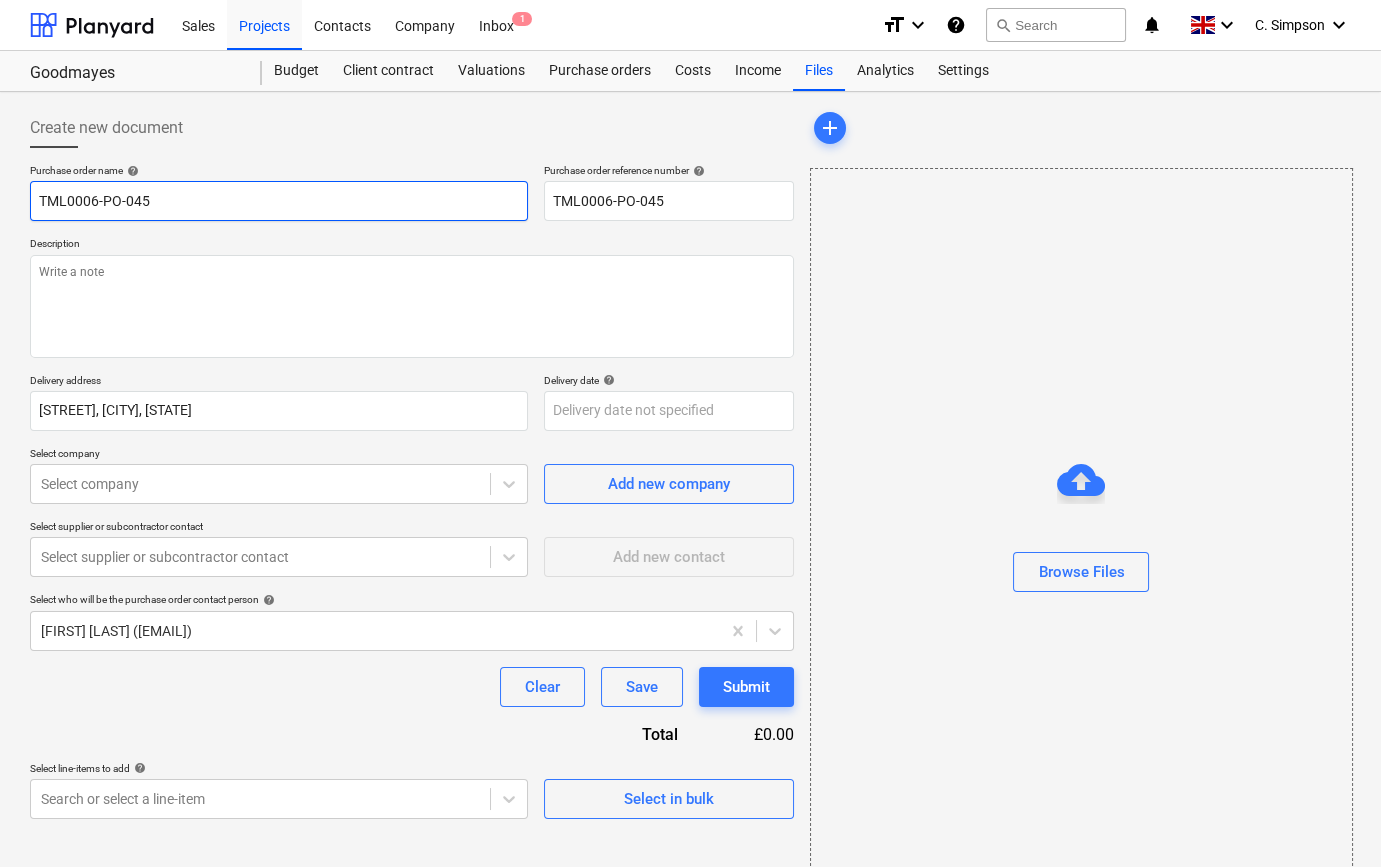 type on "x" 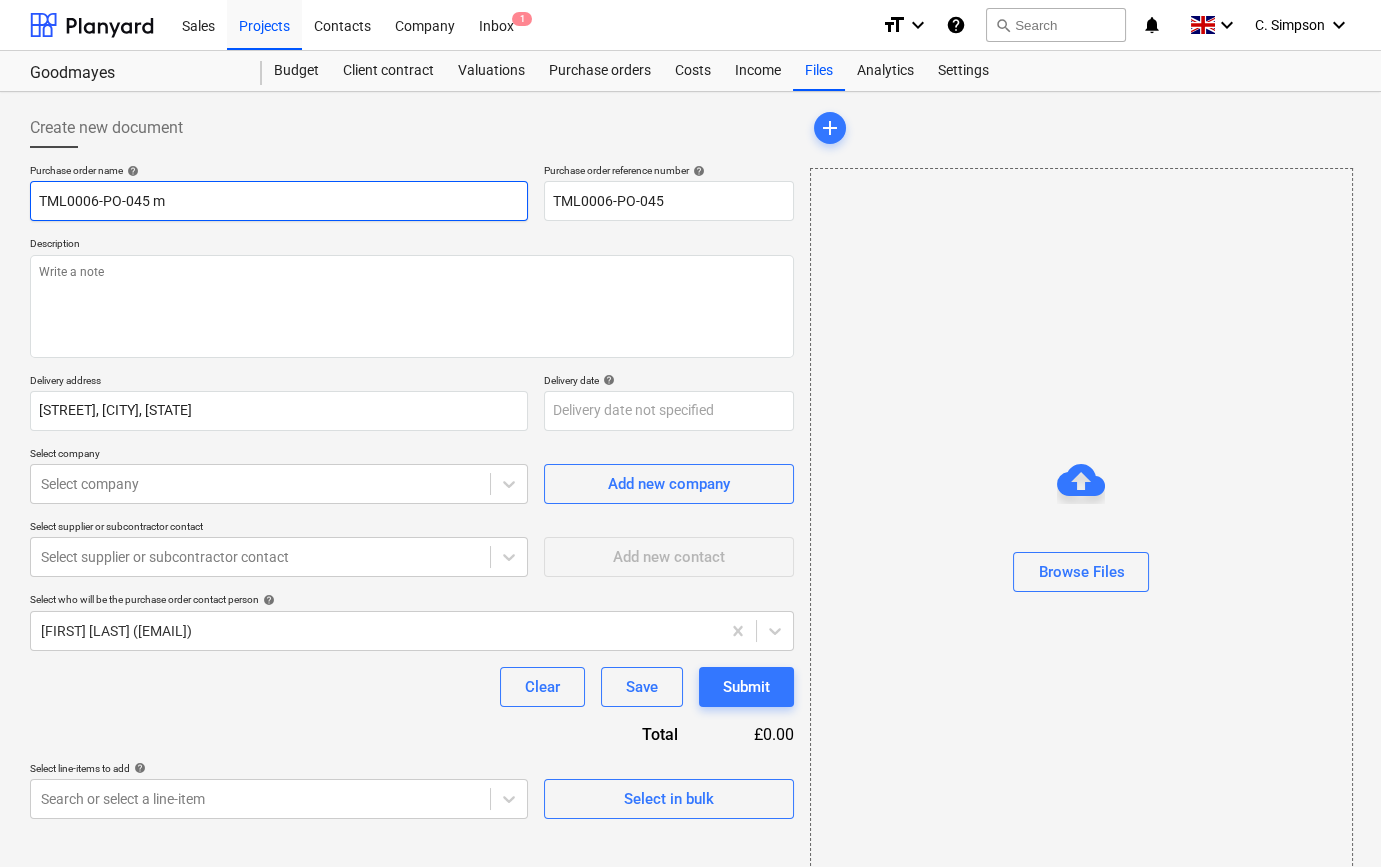 type on "x" 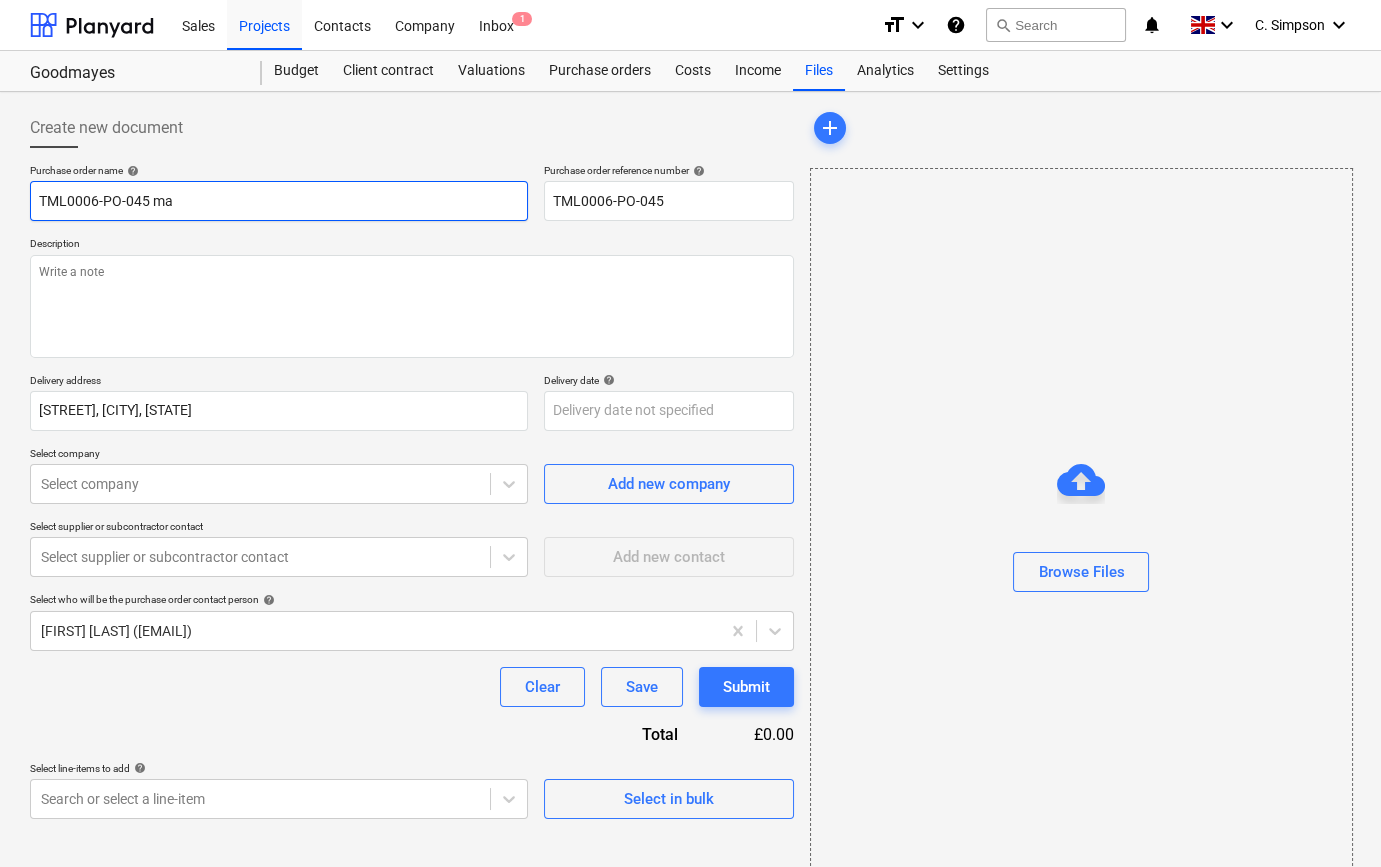 type on "x" 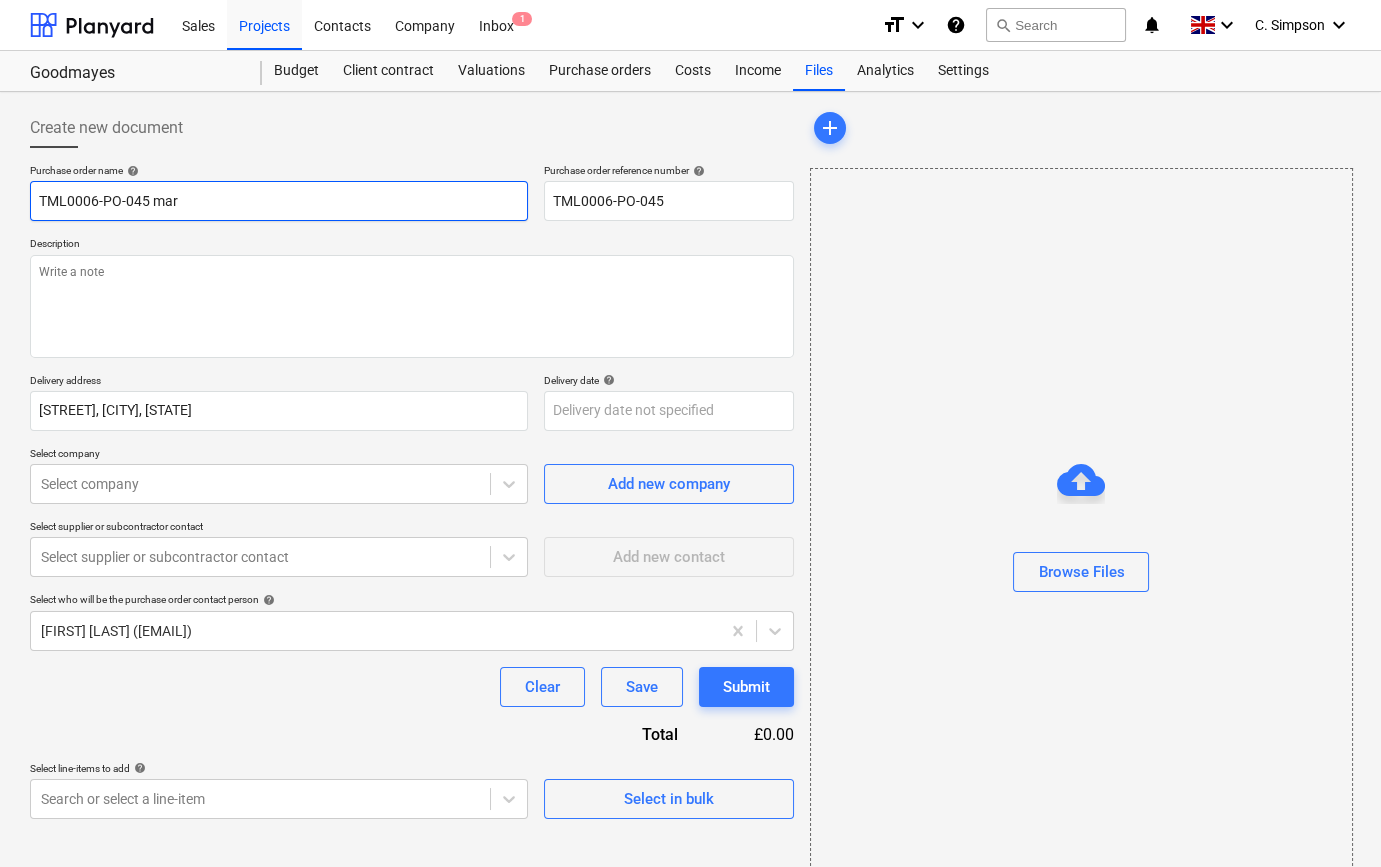 type on "x" 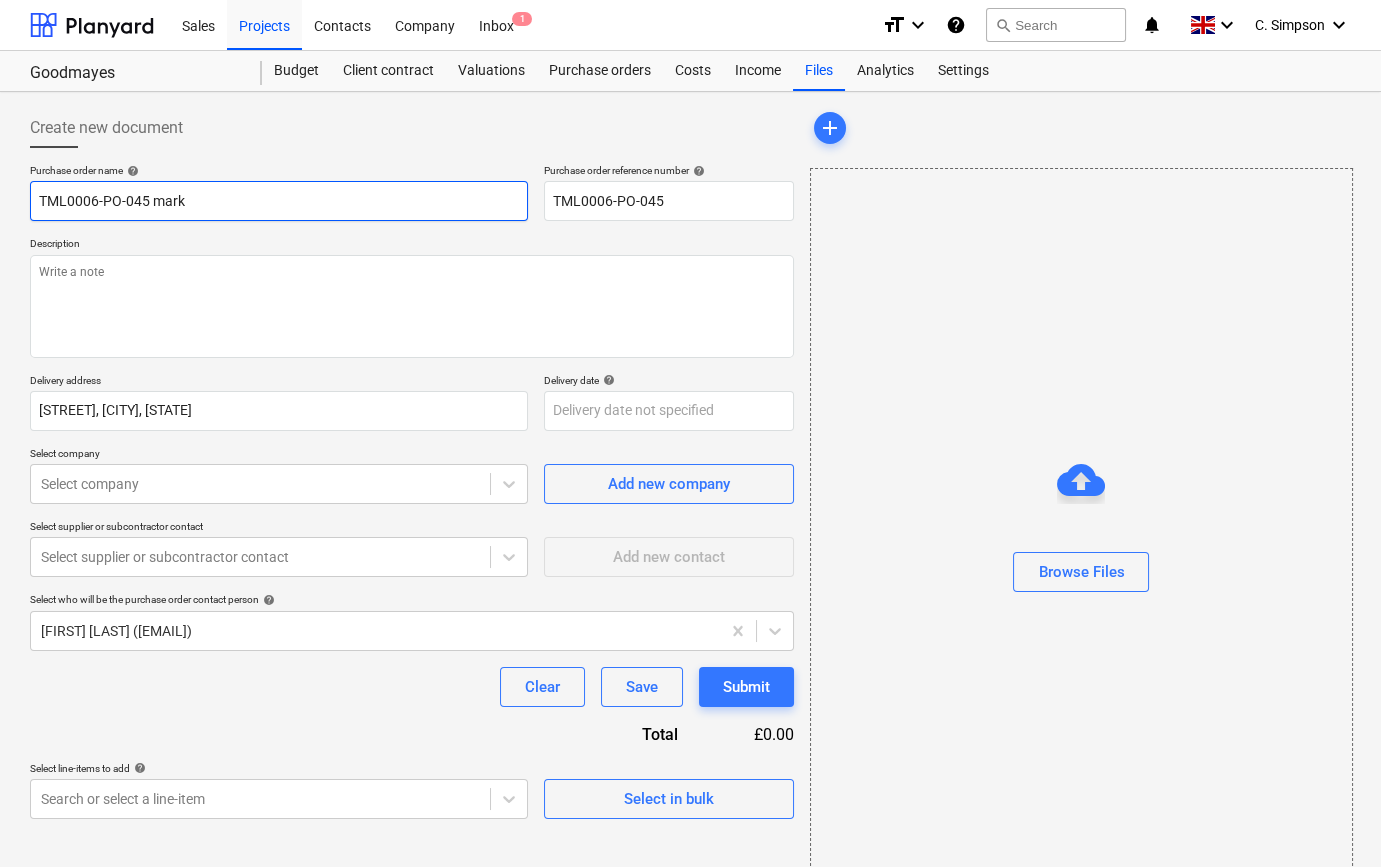 type on "x" 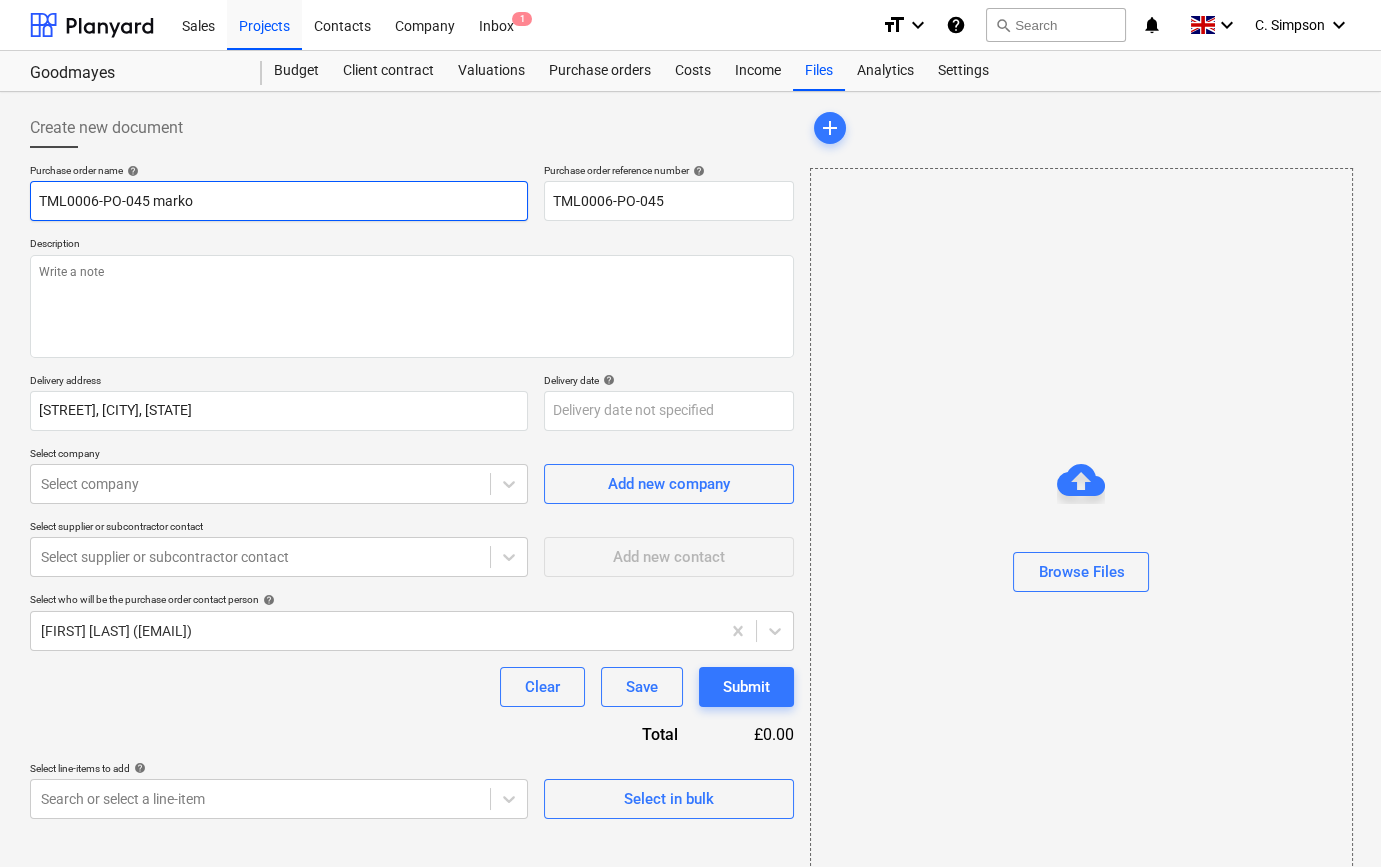 click on "TML0006-PO-045 marko" at bounding box center (279, 201) 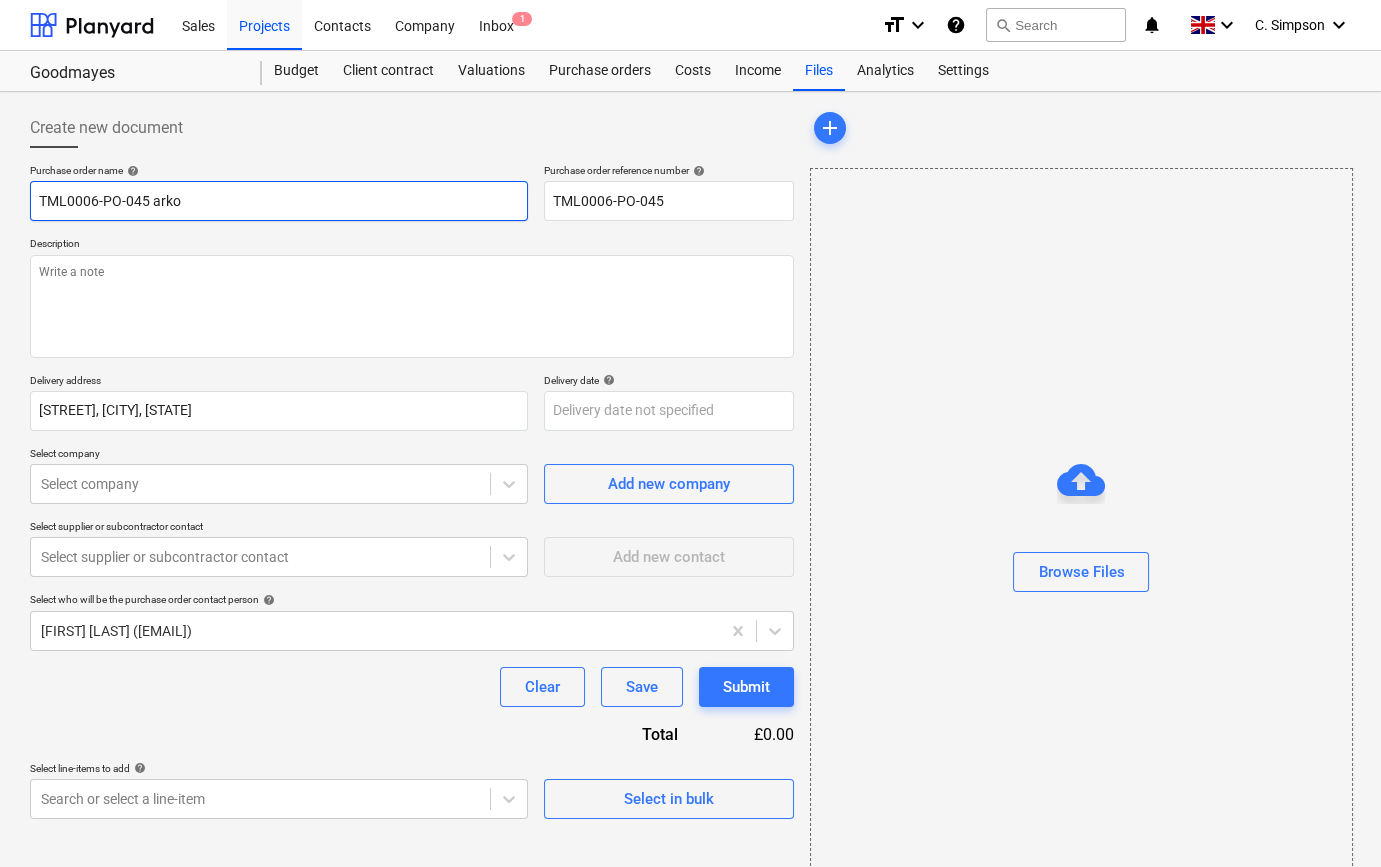 type on "x" 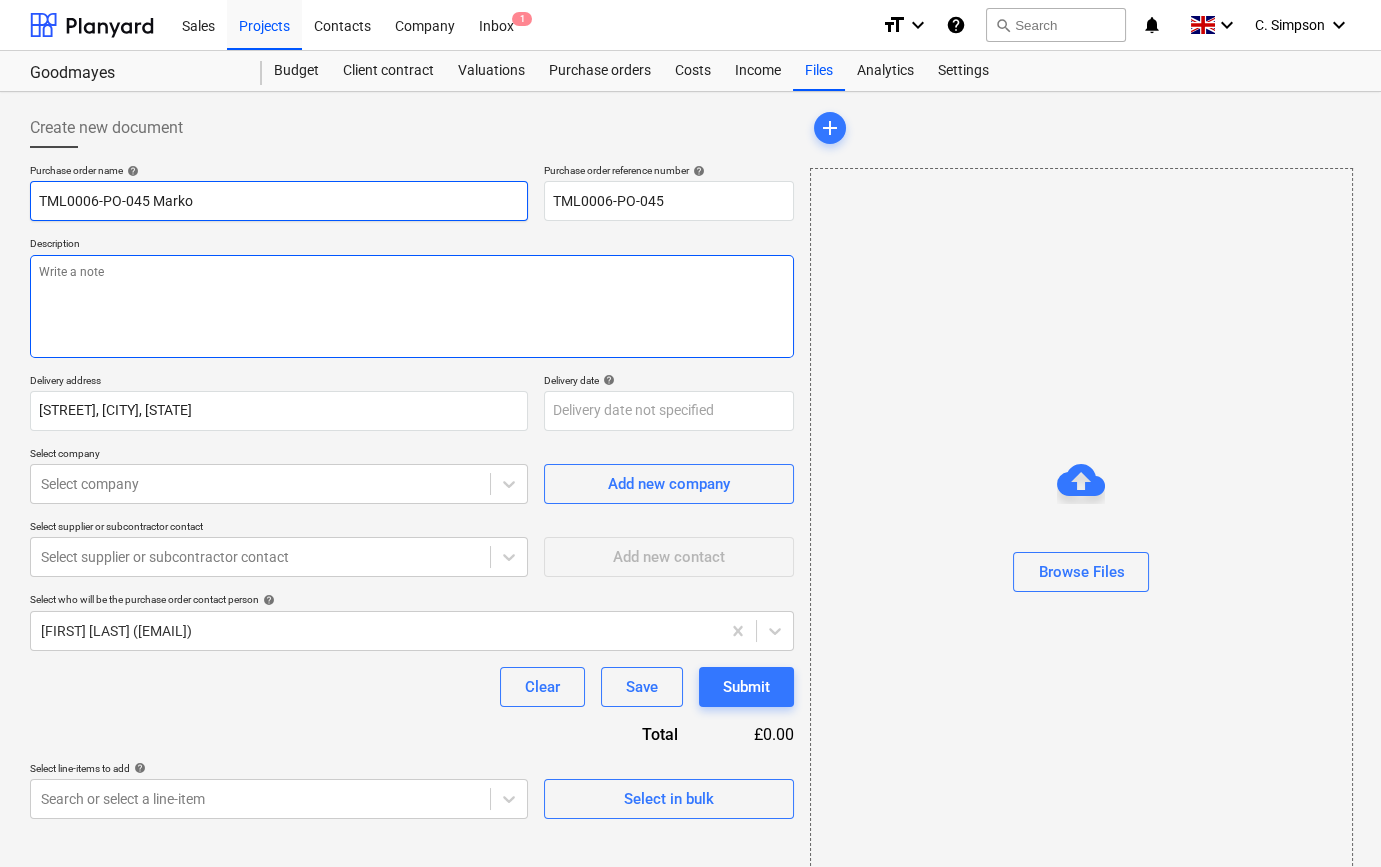 type on "TML0006-PO-045 Marko" 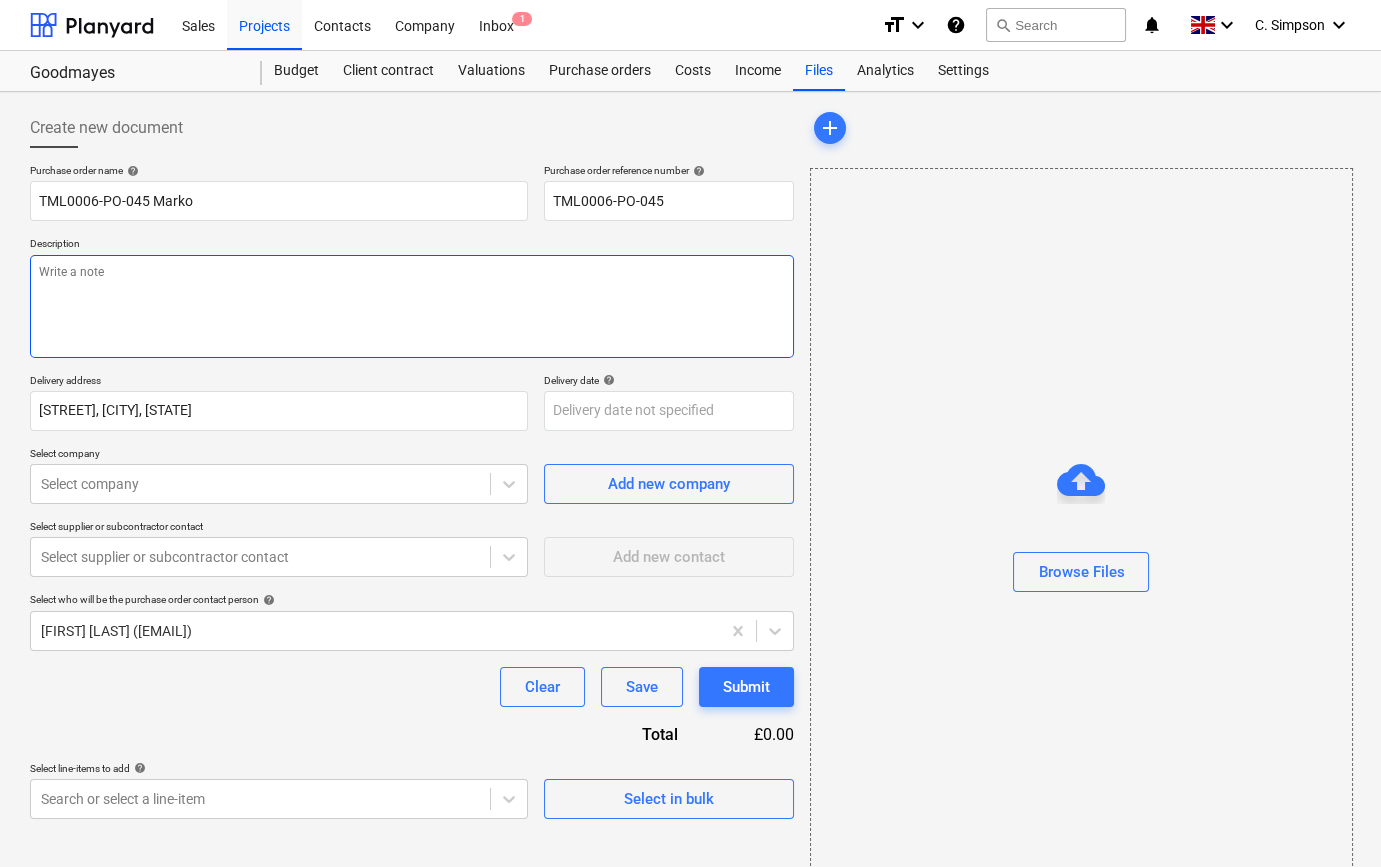 click at bounding box center (412, 306) 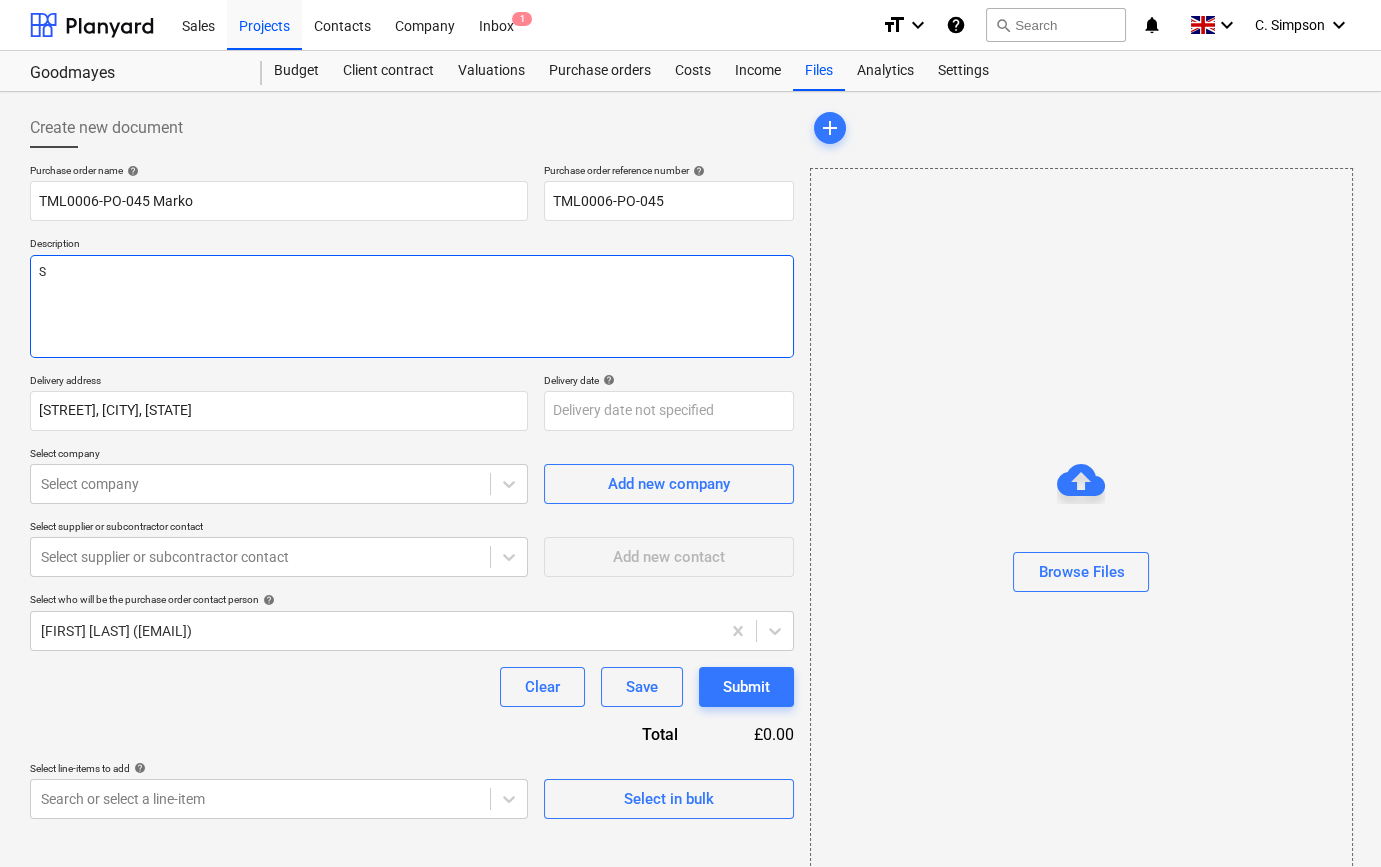 type on "x" 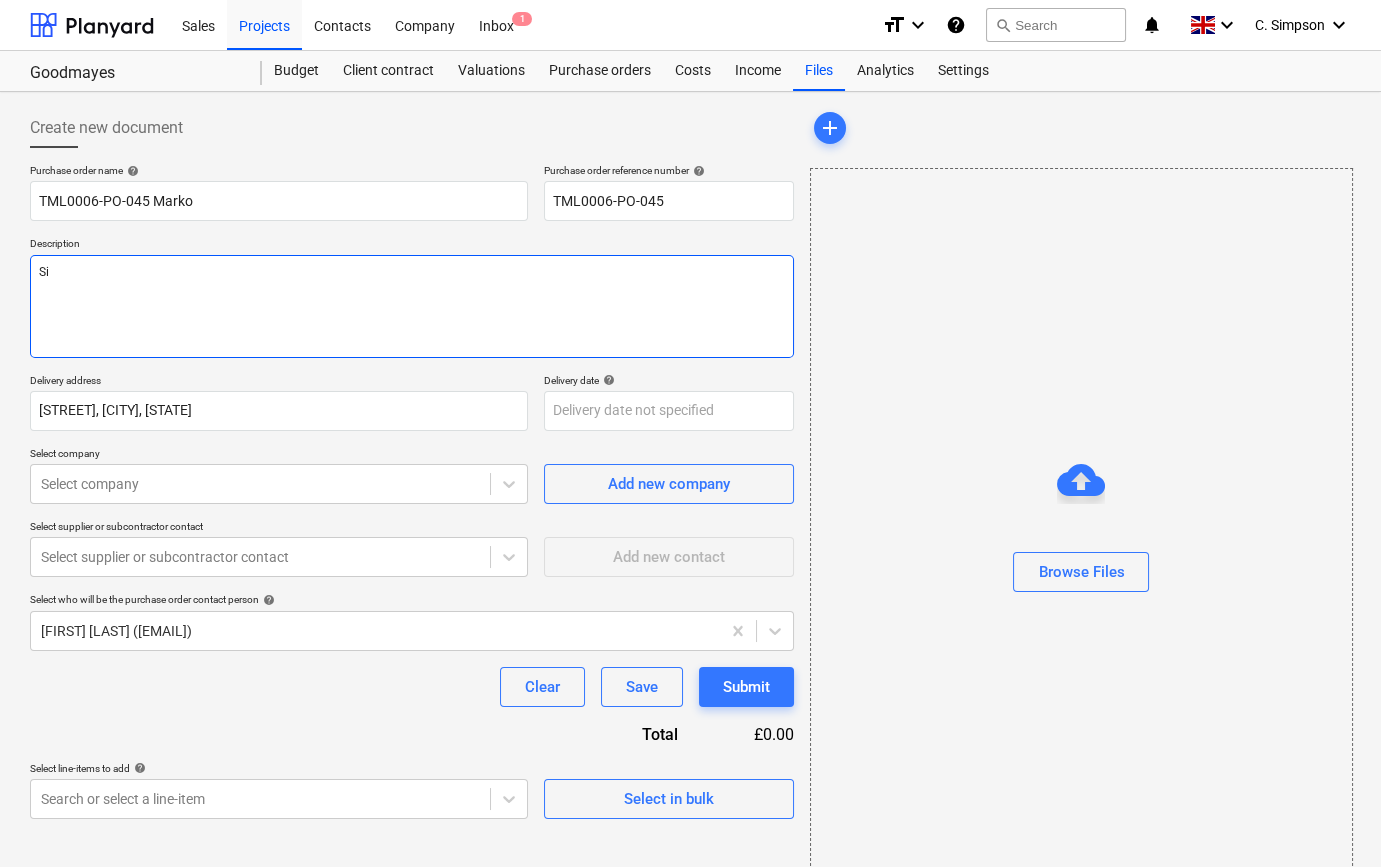 type on "x" 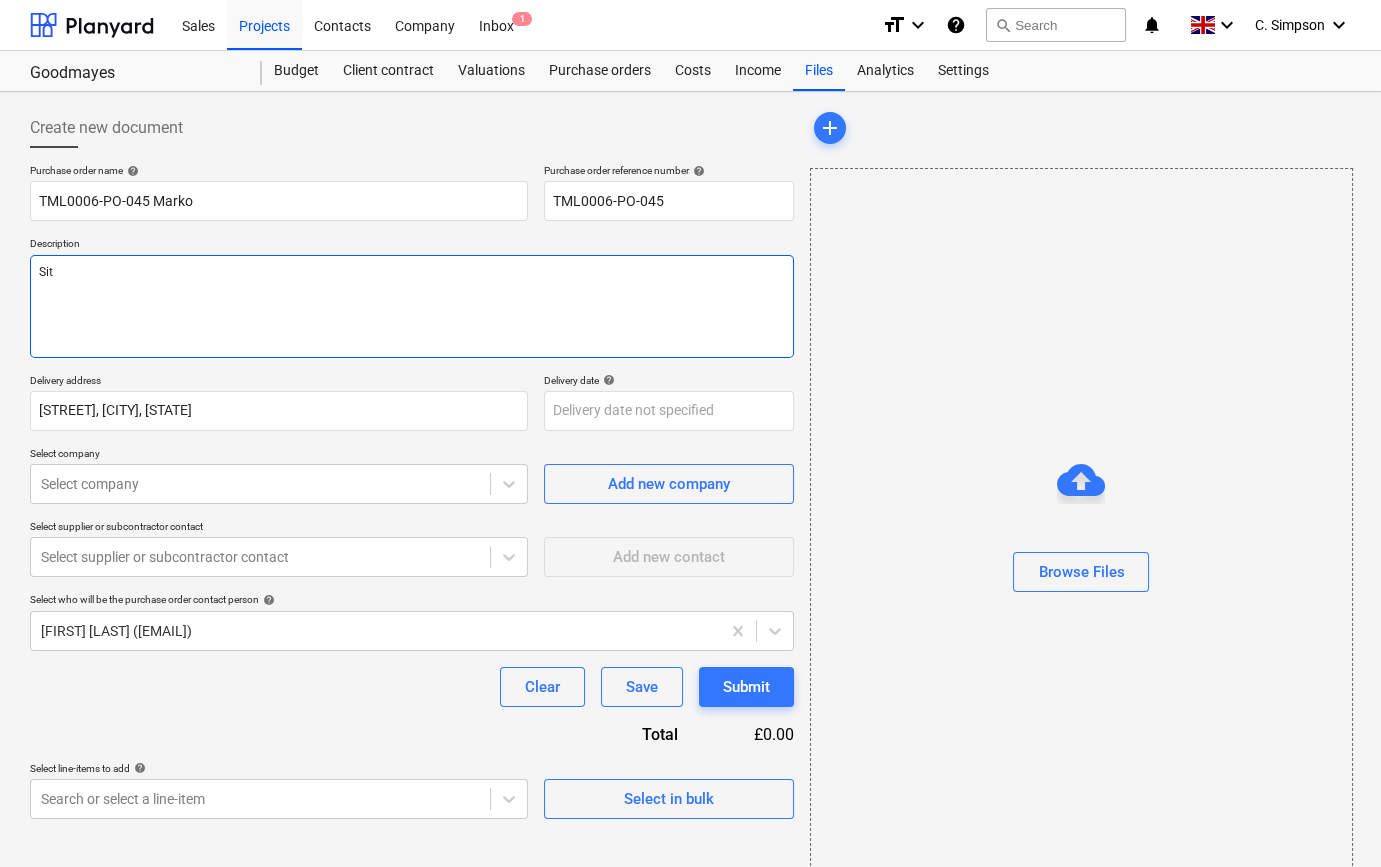 type on "x" 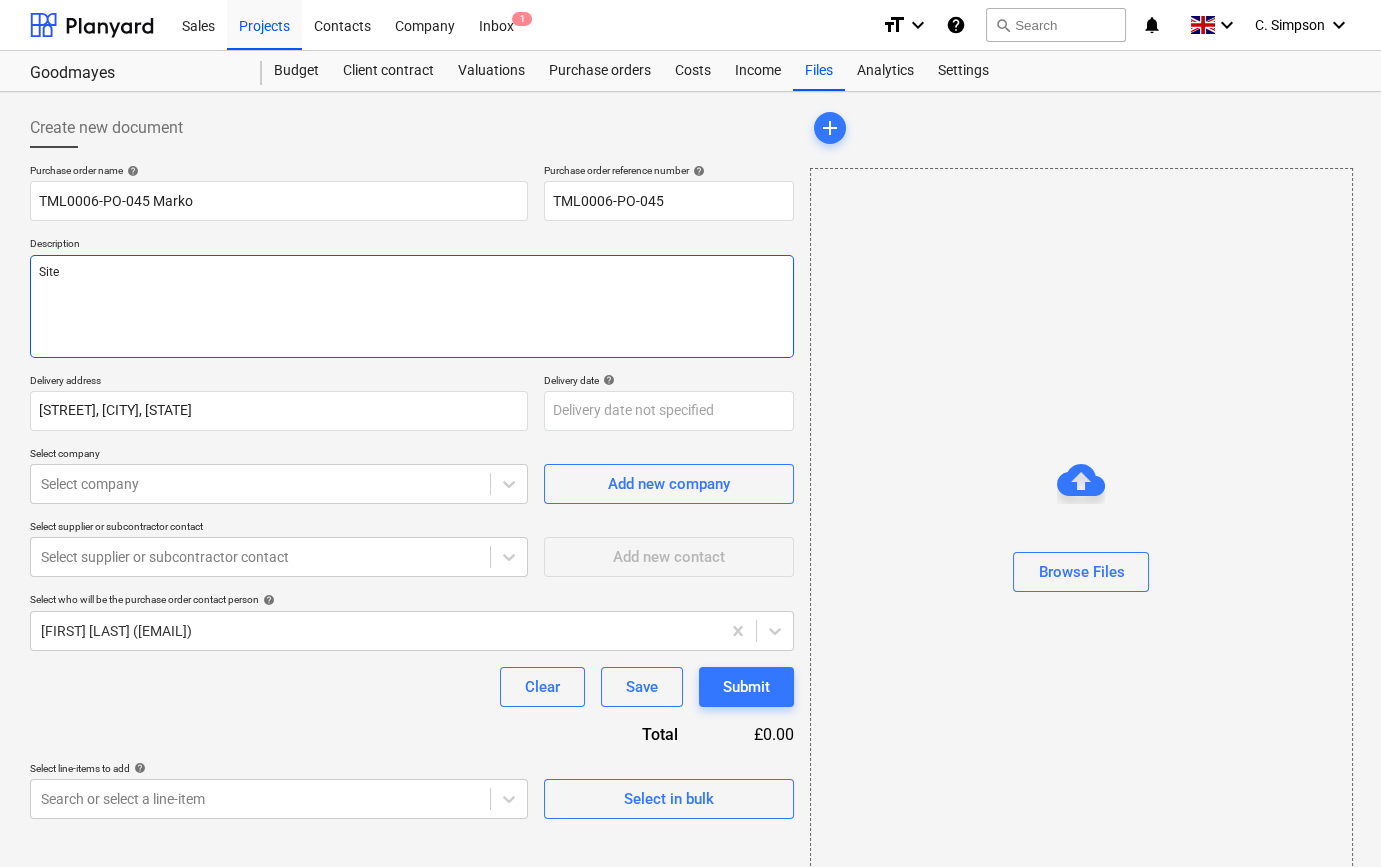 type on "x" 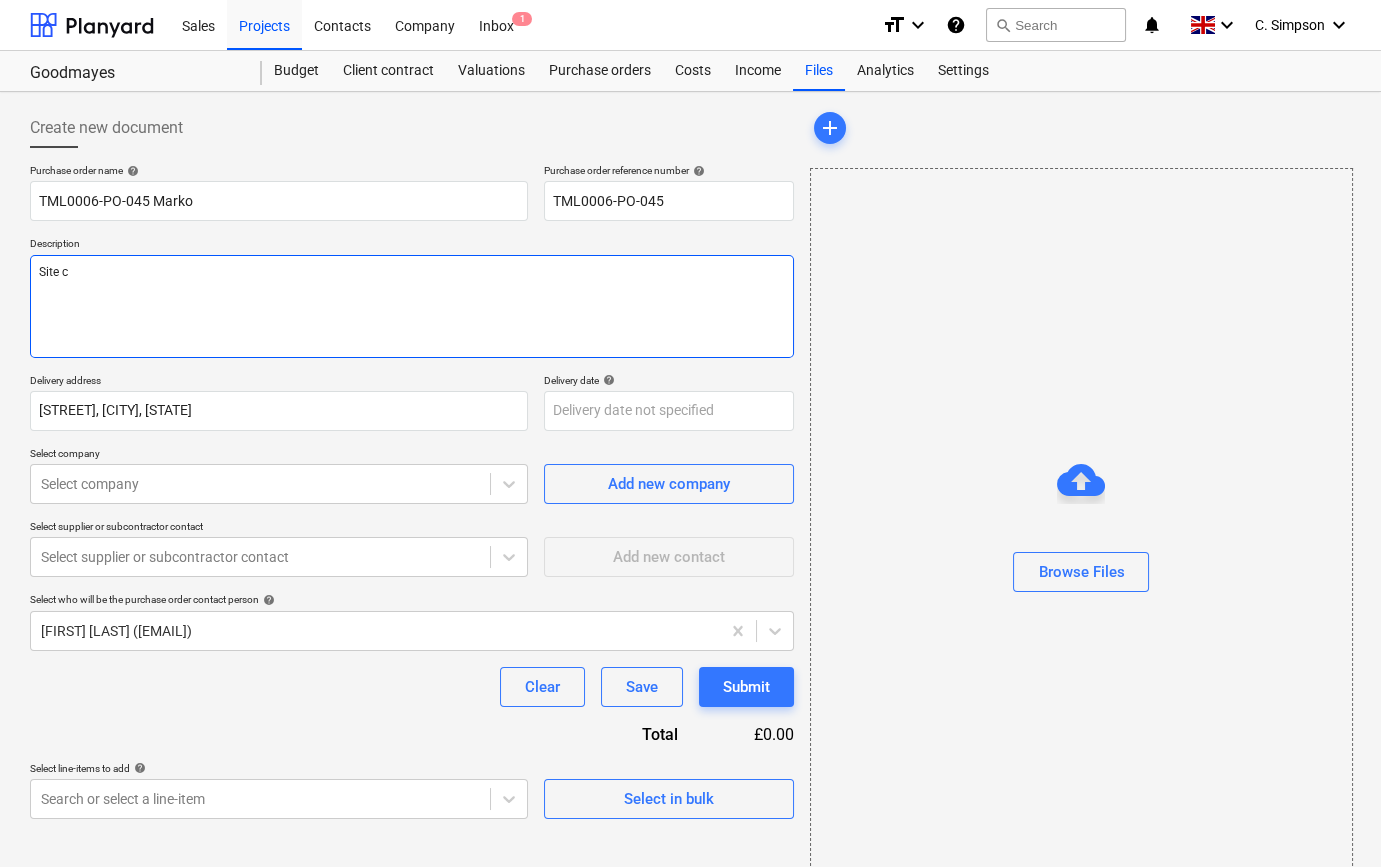 type on "x" 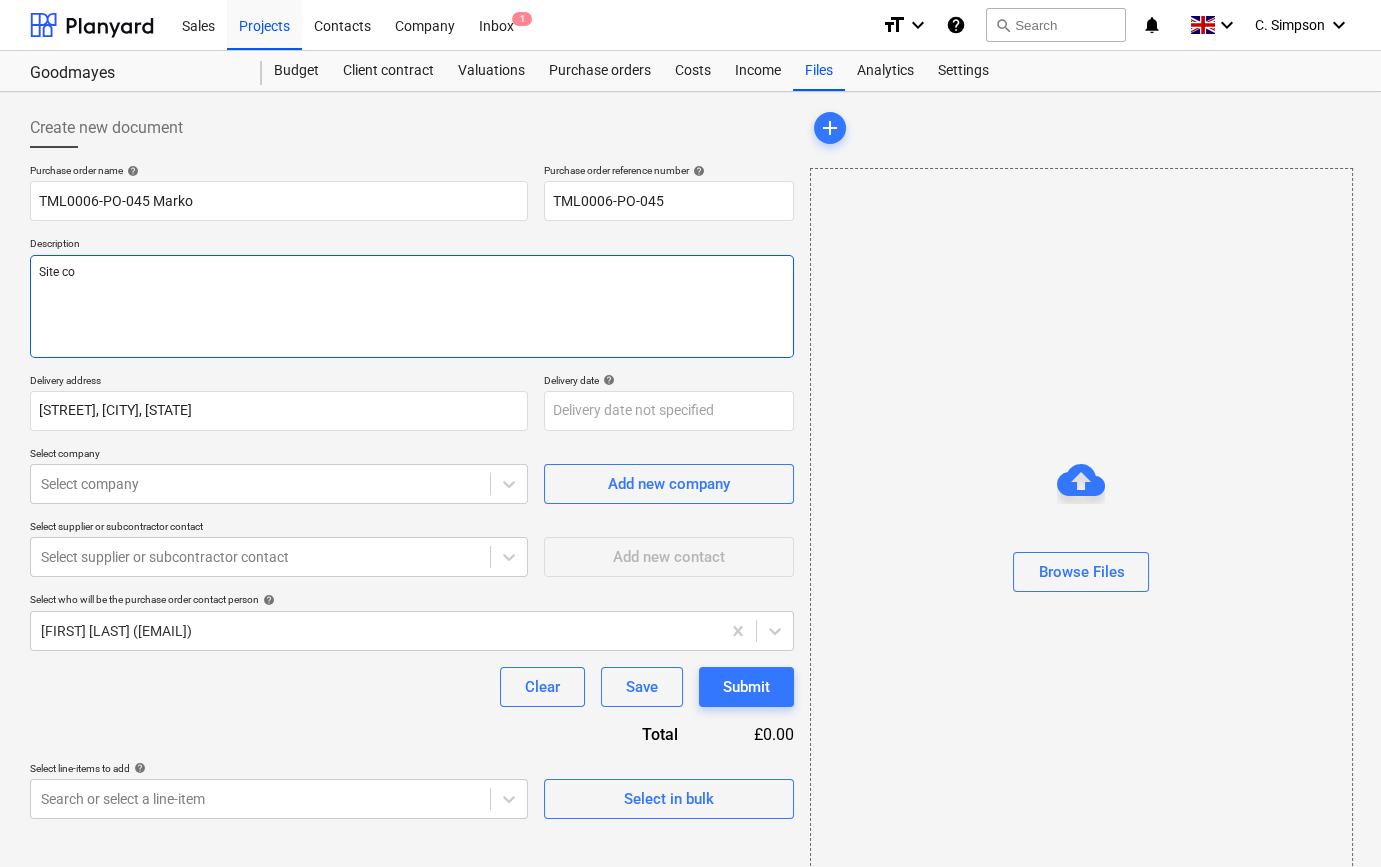 type on "x" 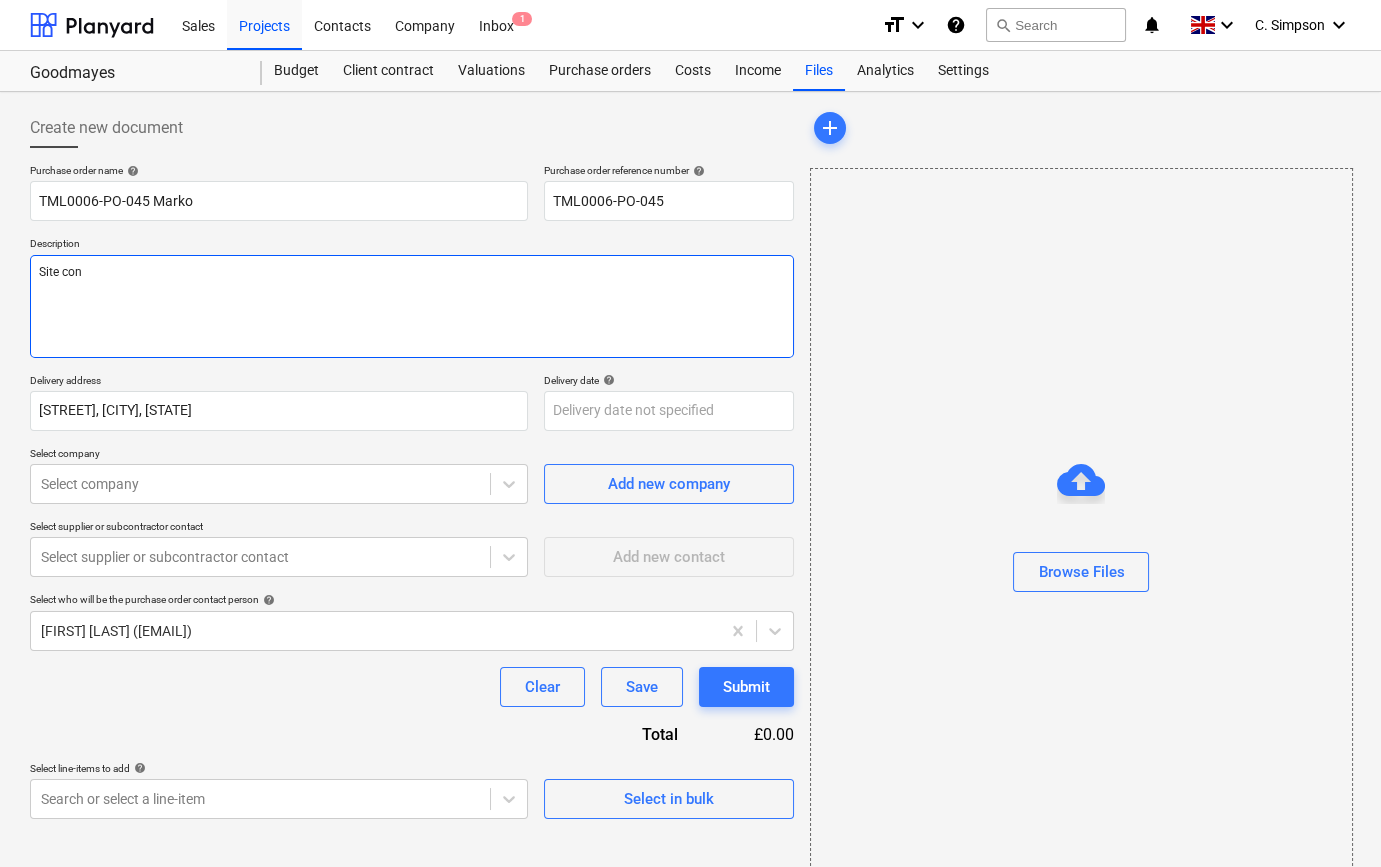 type on "x" 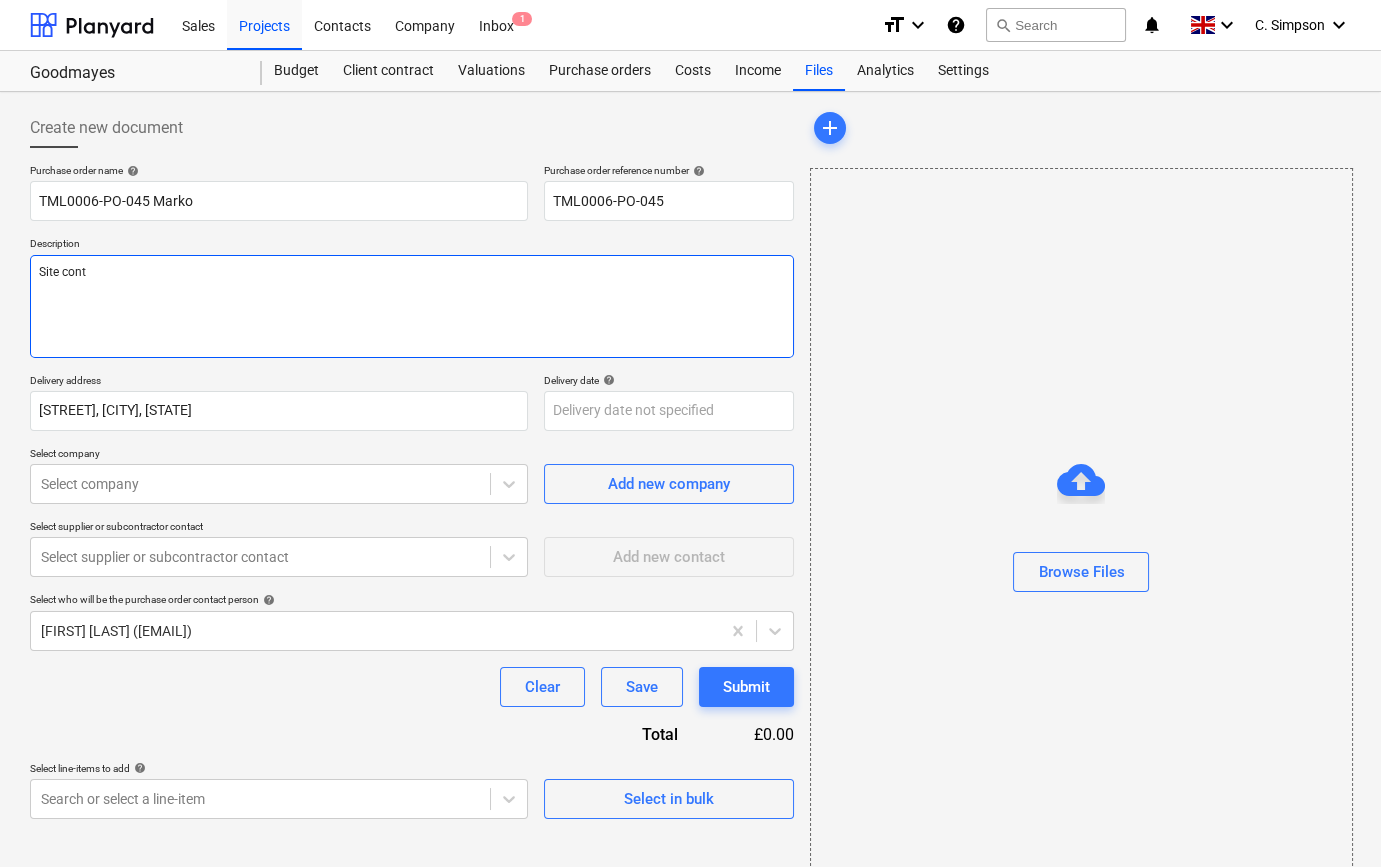 type on "x" 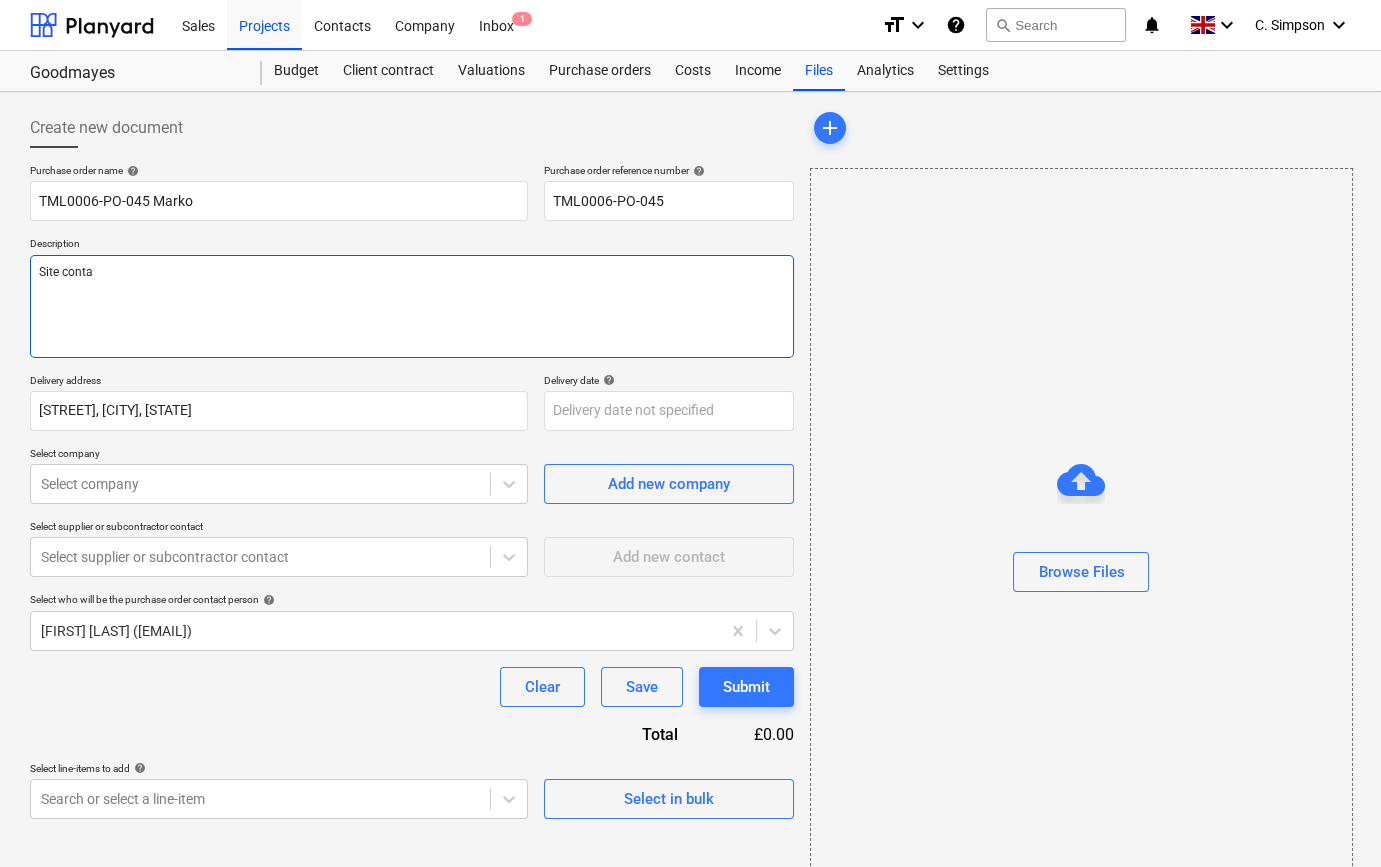 type on "x" 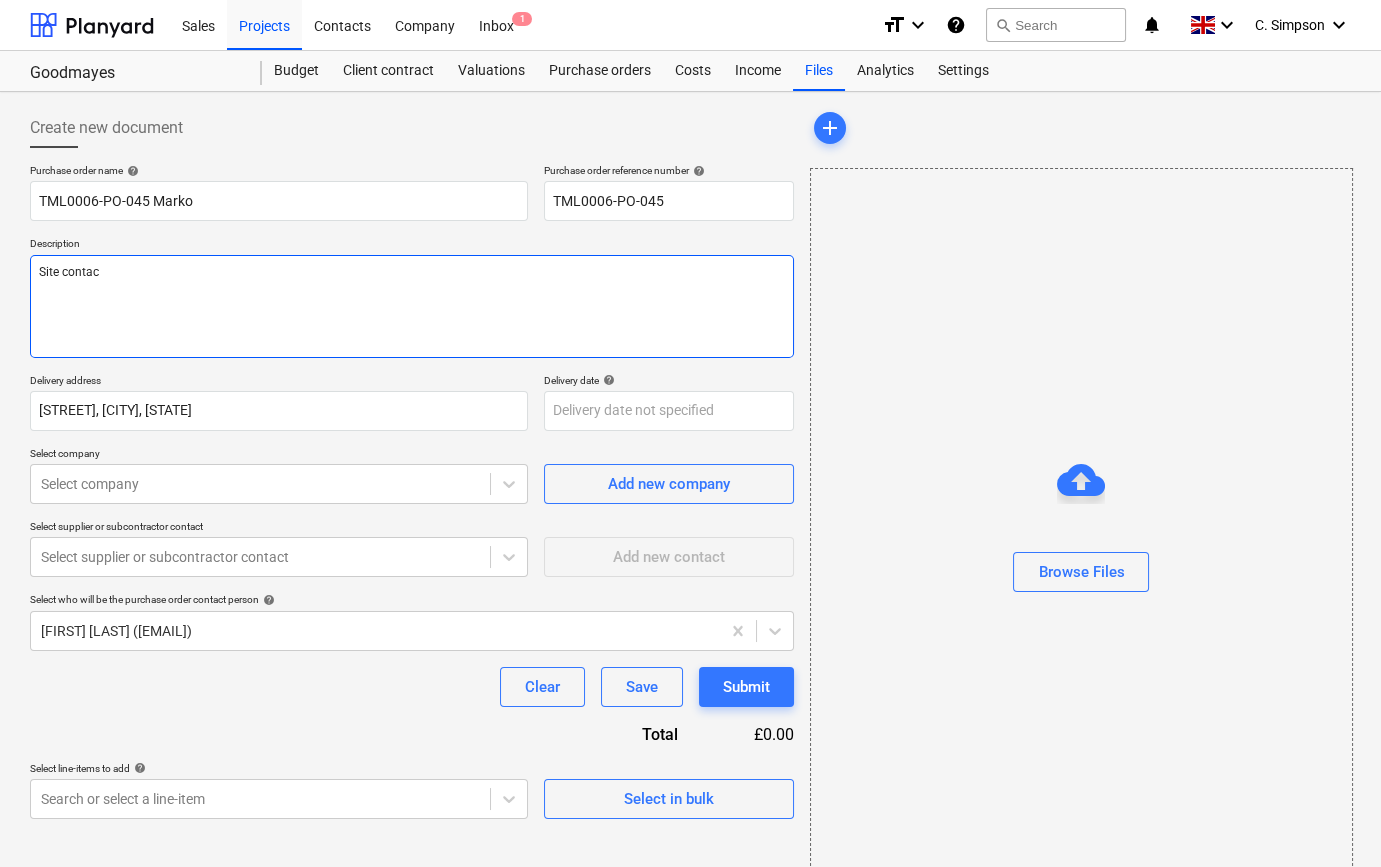 type on "x" 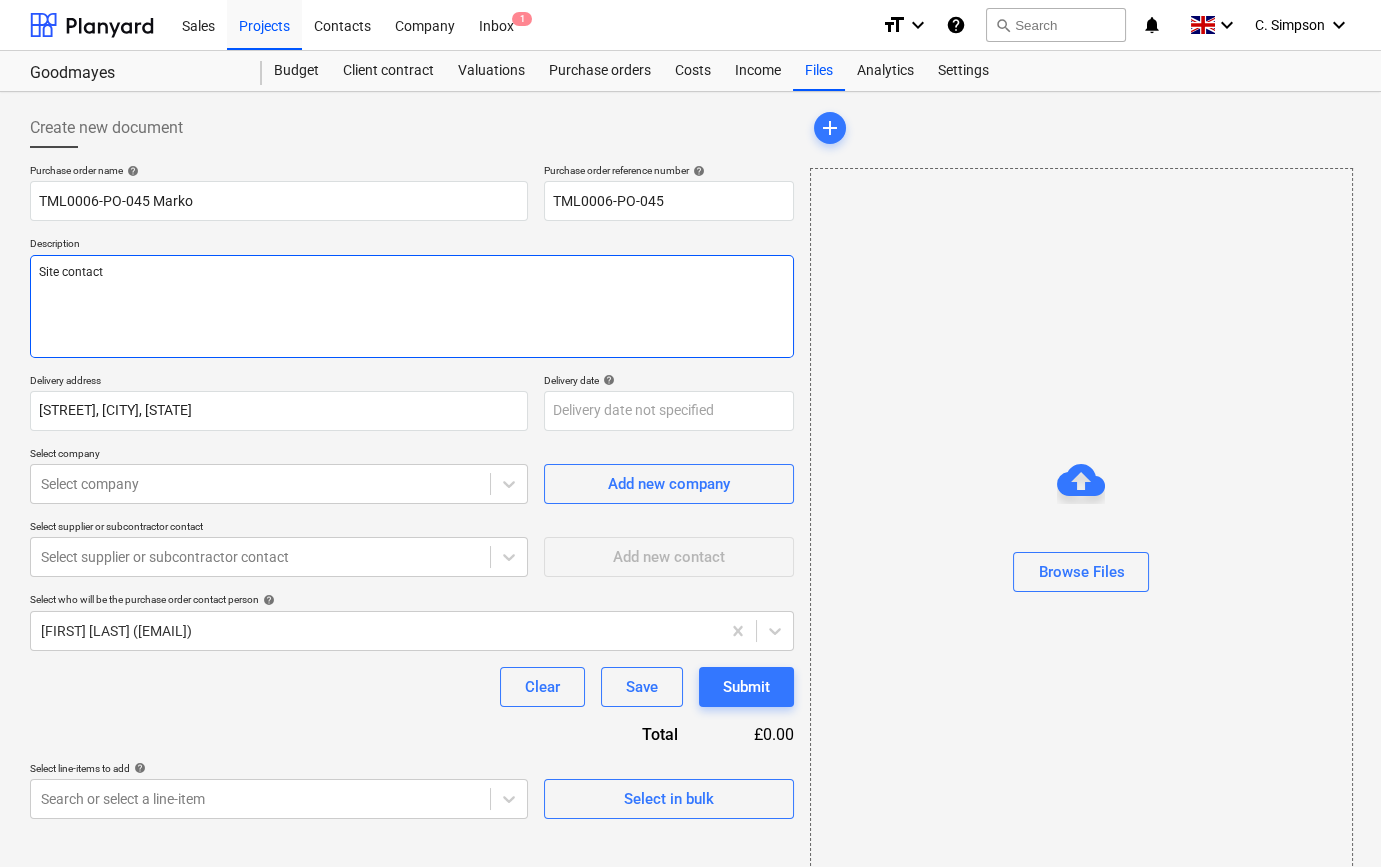 type on "x" 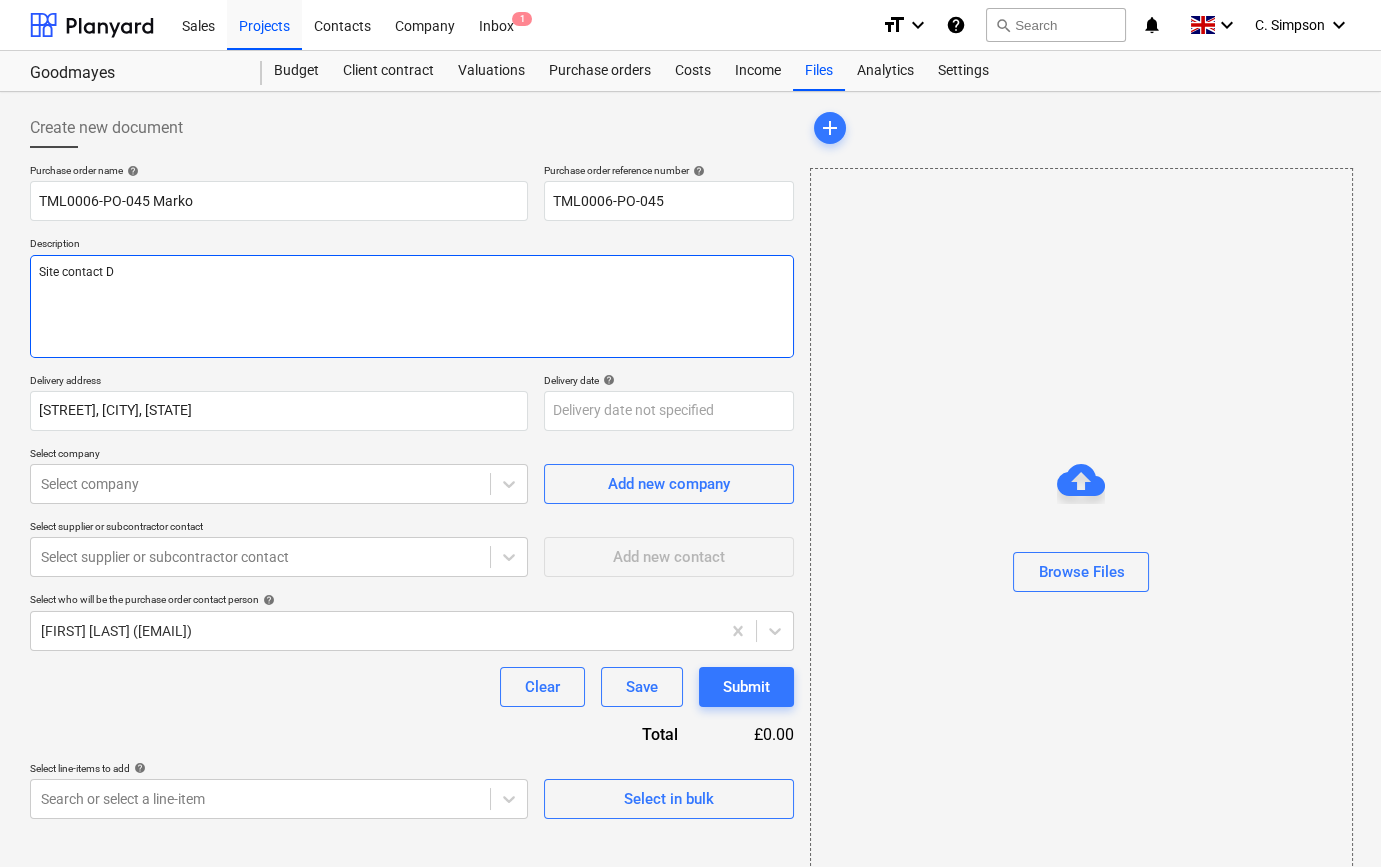 type on "x" 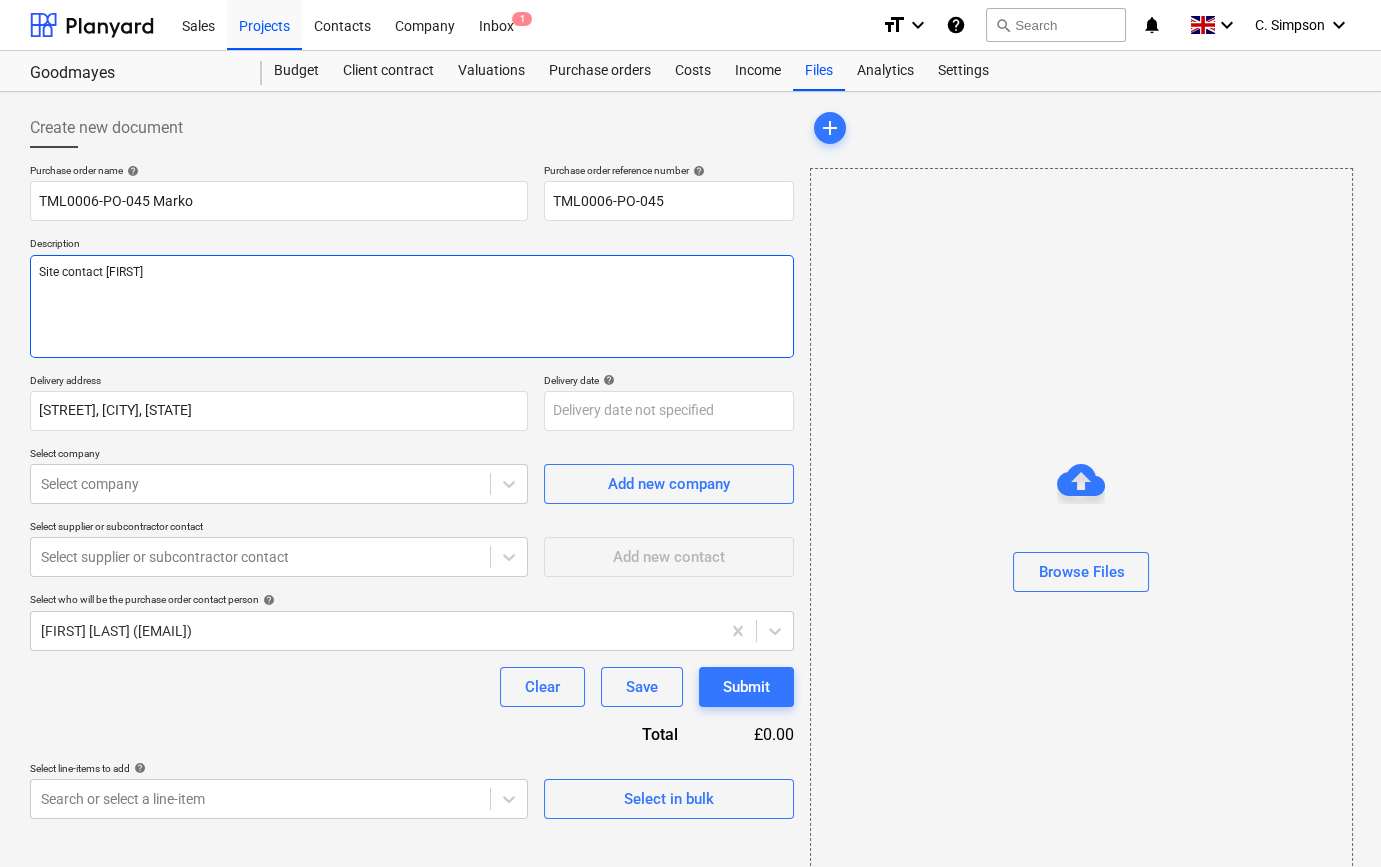 type on "x" 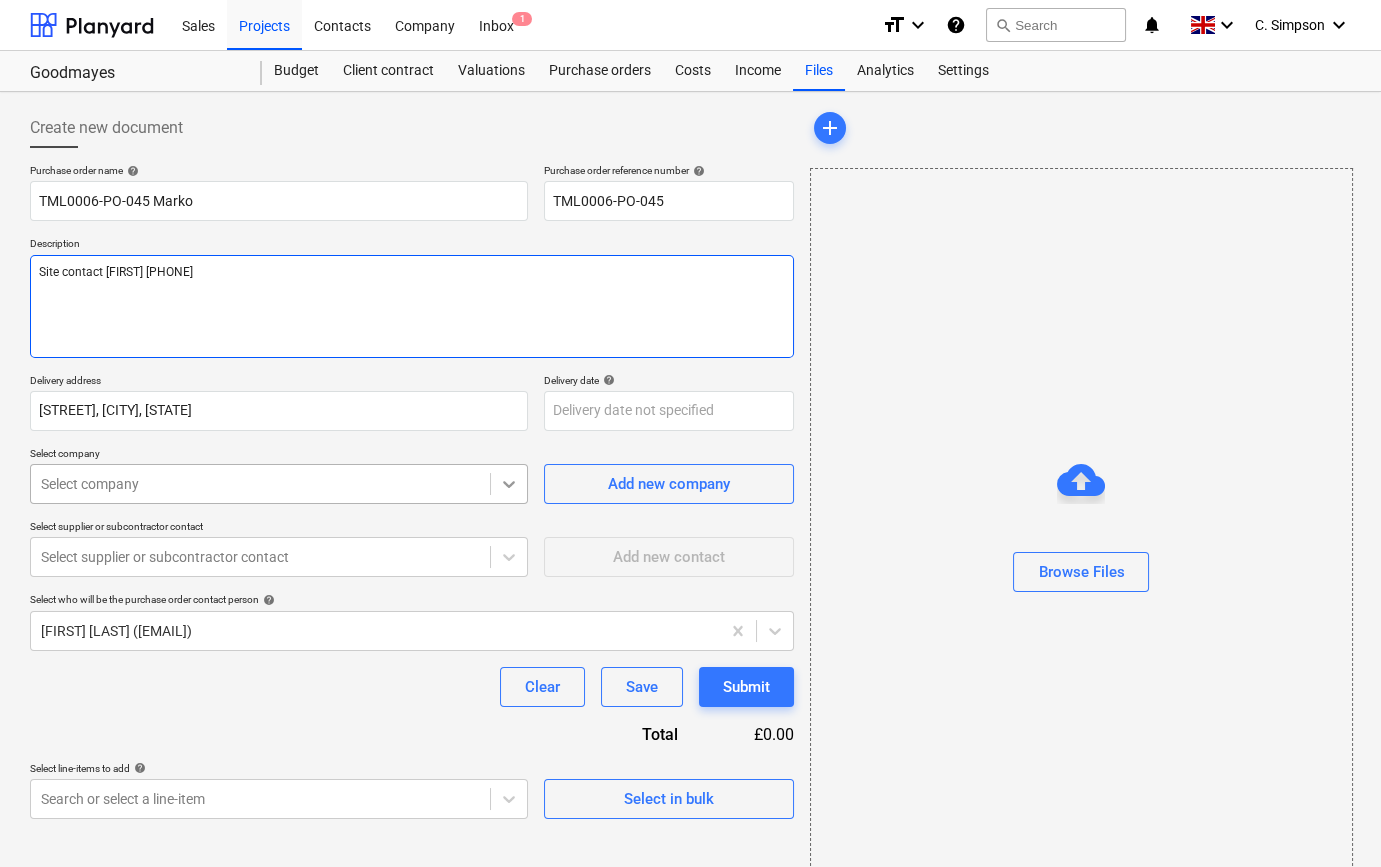 type on "Site contact [FIRST] [PHONE]" 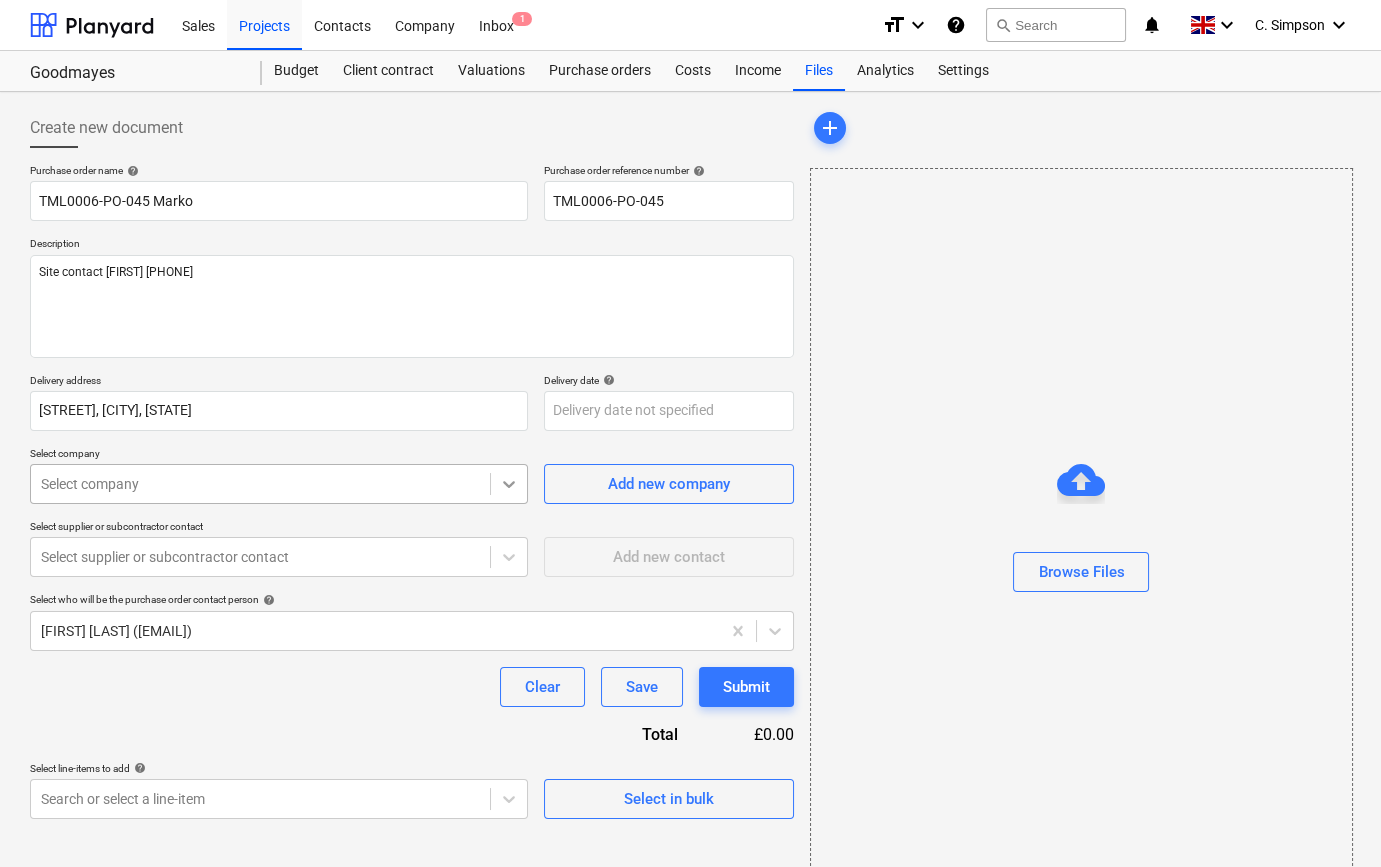 type on "x" 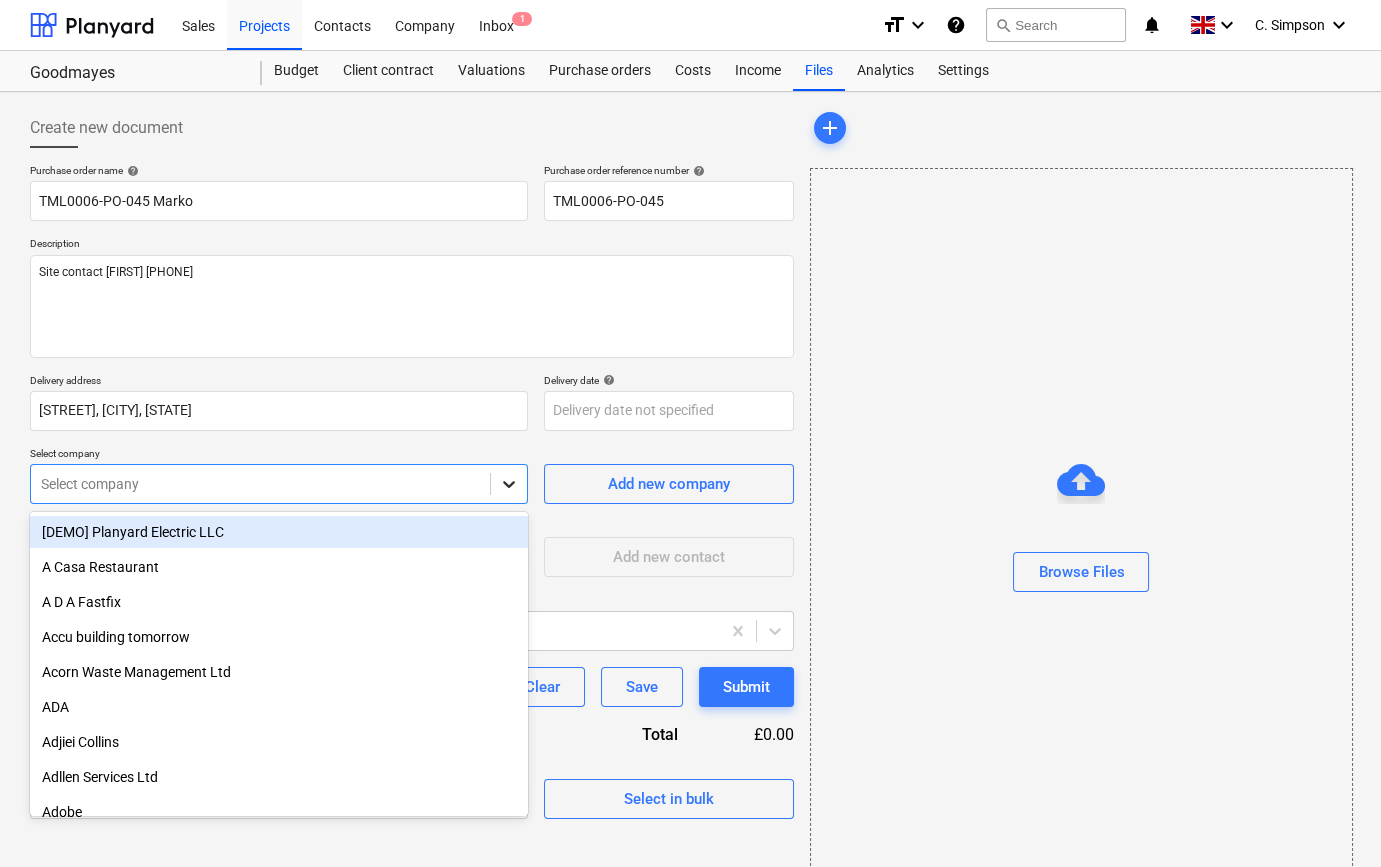 click 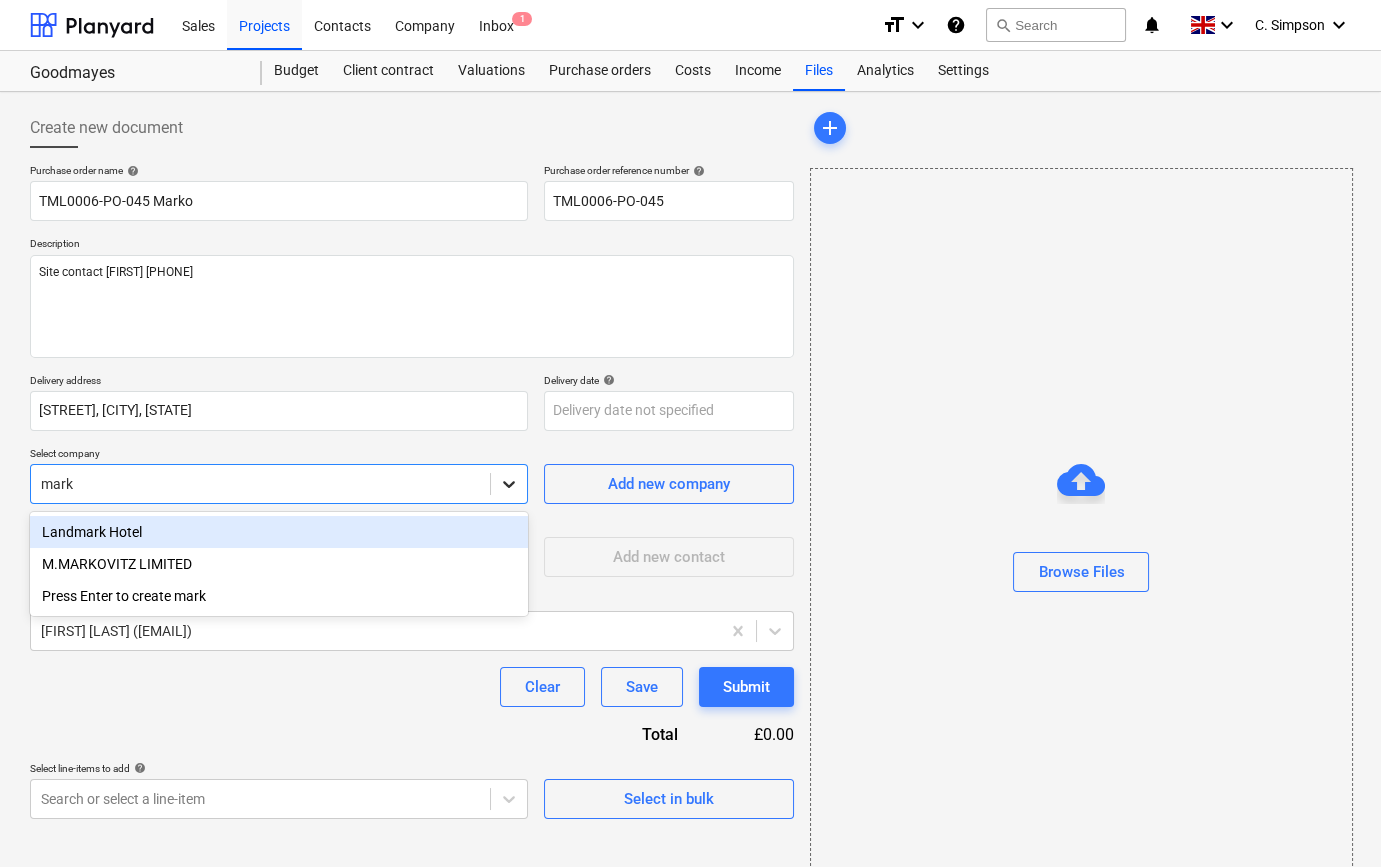 type on "[NAME]" 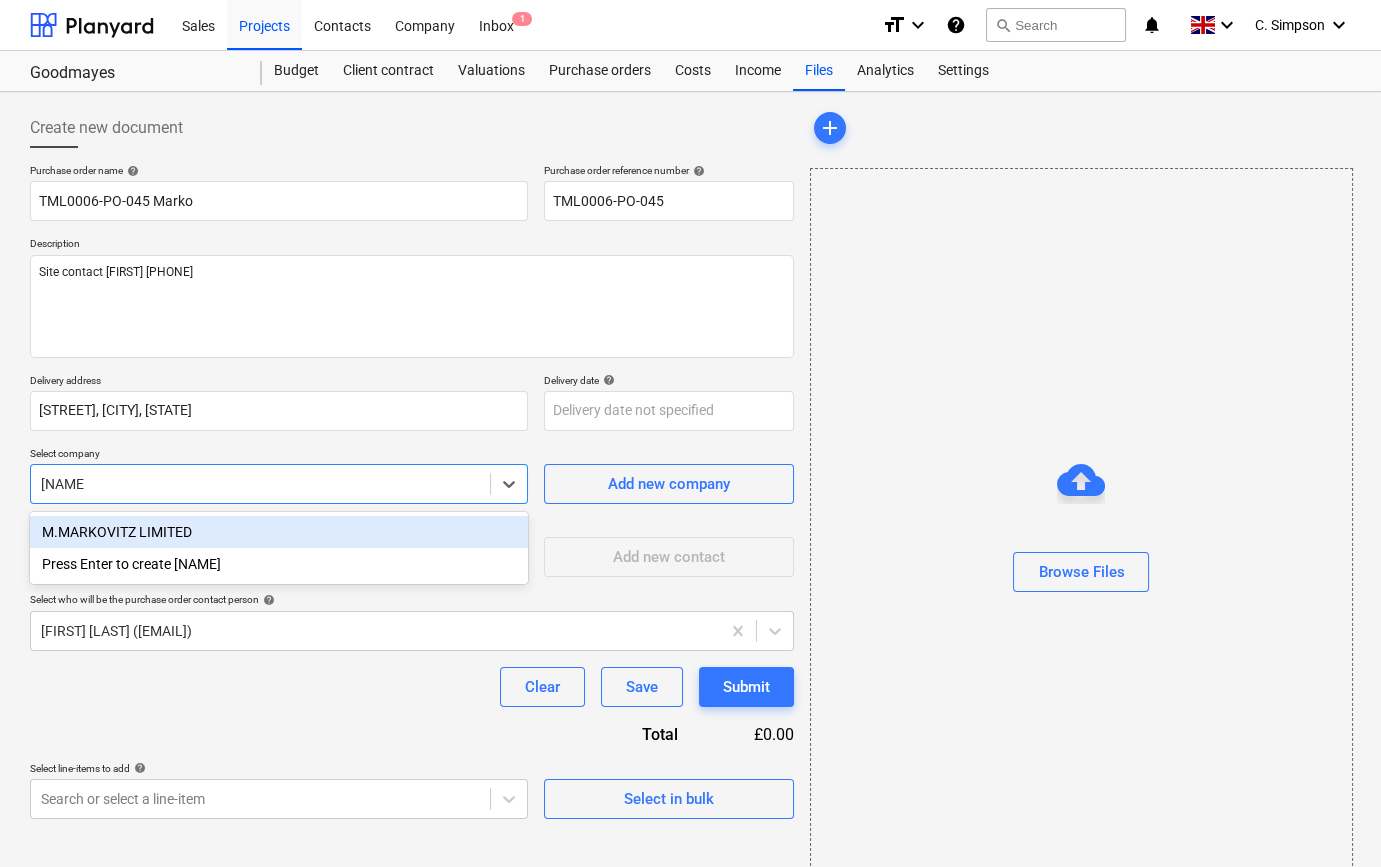 click on "M.MARKOVITZ LIMITED" at bounding box center [279, 532] 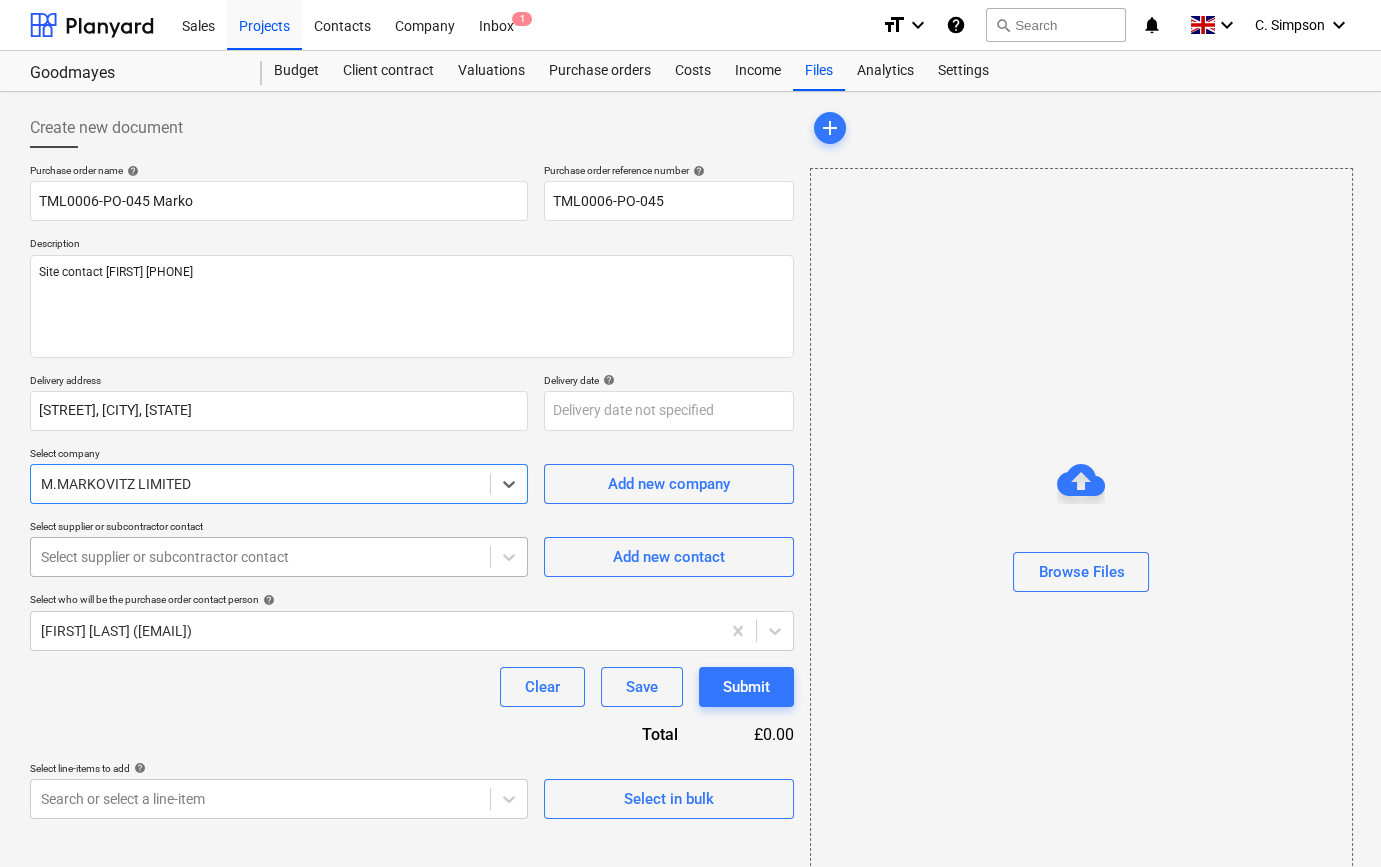 click at bounding box center (260, 557) 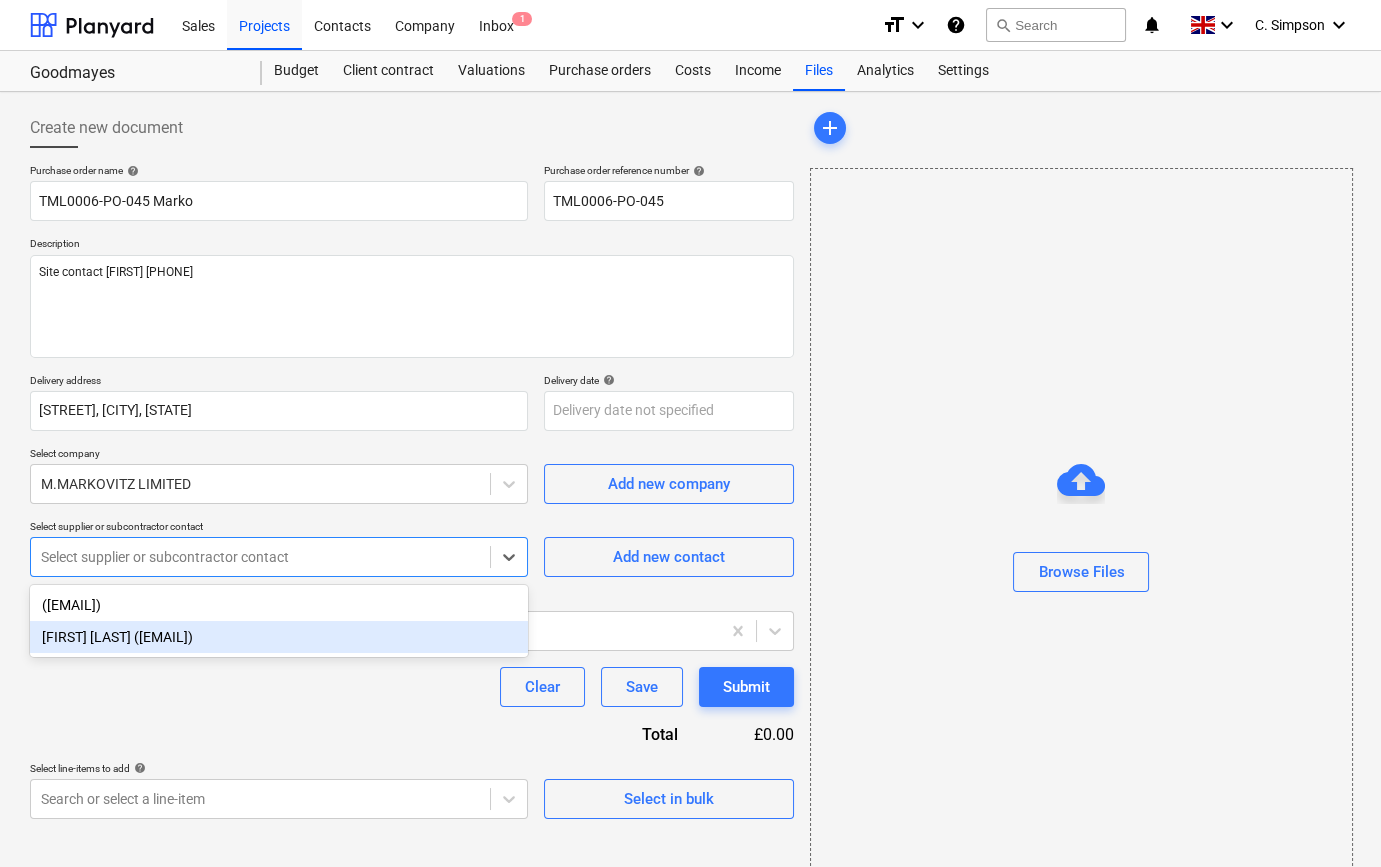 click on "[FIRST] [LAST] ([EMAIL])" at bounding box center (279, 637) 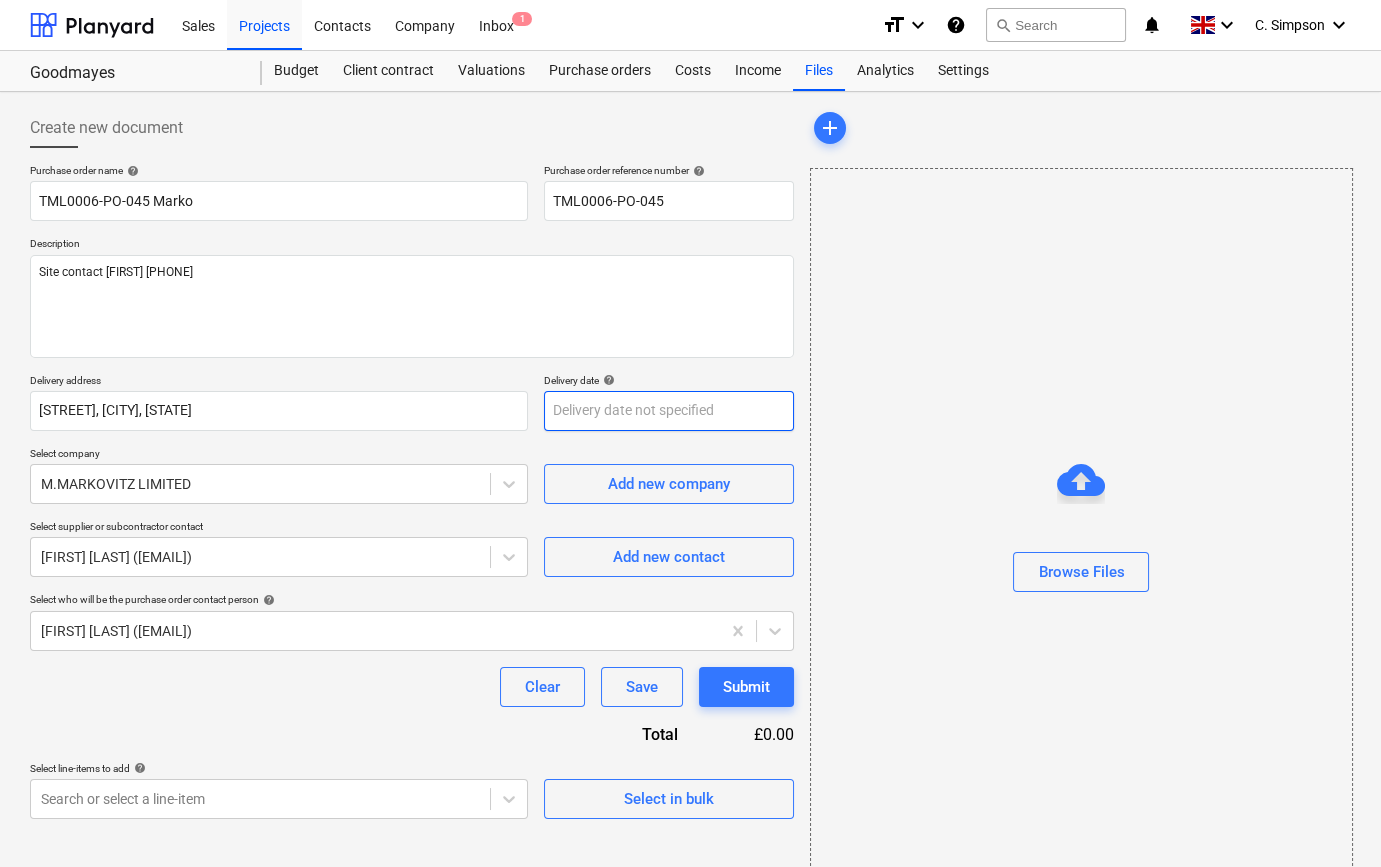 click on "Sales Projects Contacts Company Inbox 1 format_size keyboard_arrow_down help search Search notifications 0 keyboard_arrow_down C. Simpson keyboard_arrow_down [CITY] Budget Client contract Valuations Purchase orders Costs Income Files Analytics Settings Create new document Purchase order name help TML0006-PO-045 [LAST] Purchase order reference number help TML0006-PO-045 Description Site contact [FIRST] [PHONE] Delivery address [STREET], [CITY], [STATE] Delivery date help Press the down arrow key to interact with the calendar and
select a date. Press the question mark key to get the keyboard shortcuts for changing dates. Select company [COMPANY]   Add new company Select supplier or subcontractor contact [FIRST] [LAST] ([EMAIL]) Add new contact Select who will be the purchase order contact person help [FIRST] [LAST] ([EMAIL]) Clear Save Submit Total £0.00 Select line-items to add help Select in bulk add
x" at bounding box center [690, 433] 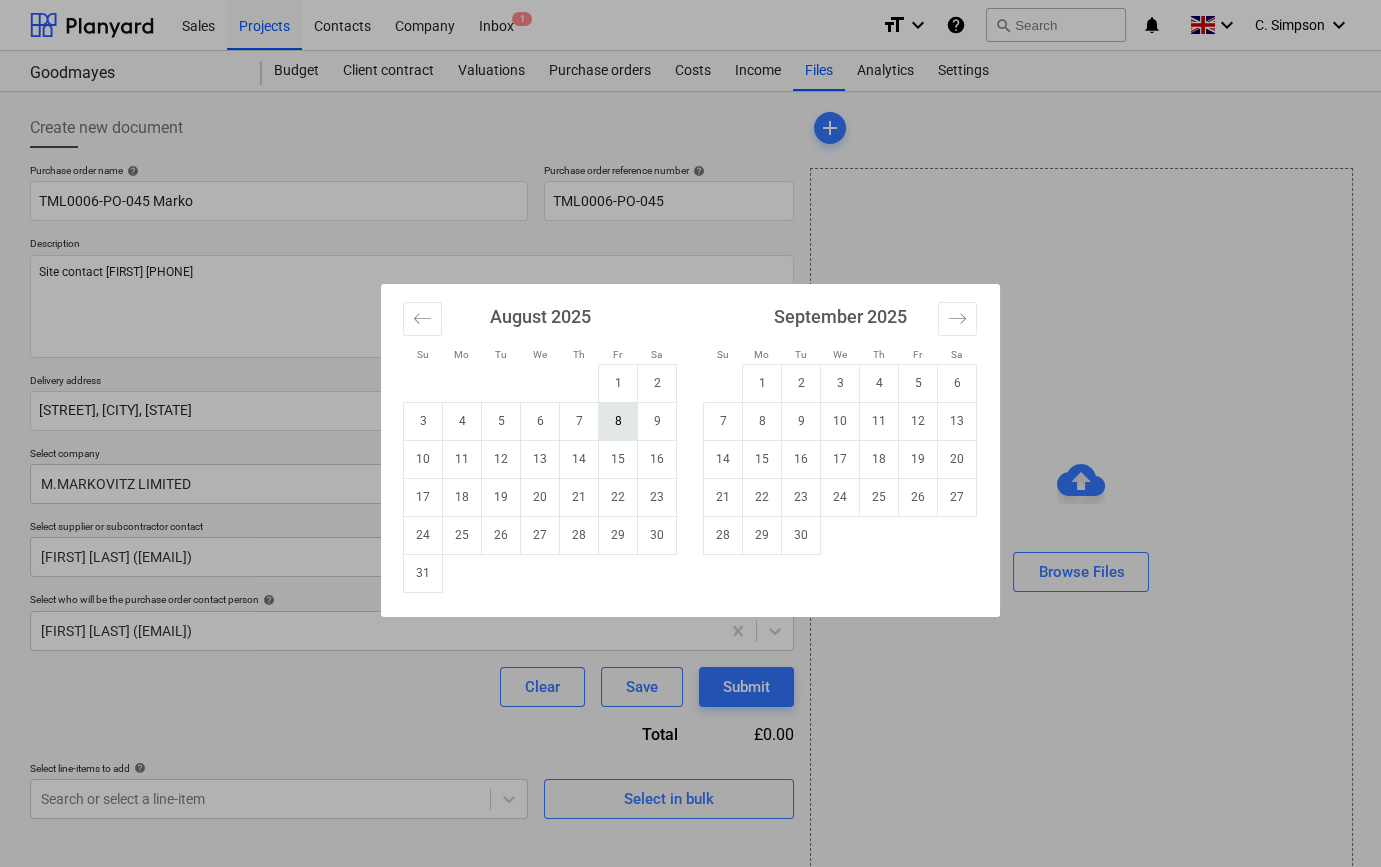 click on "8" at bounding box center [618, 421] 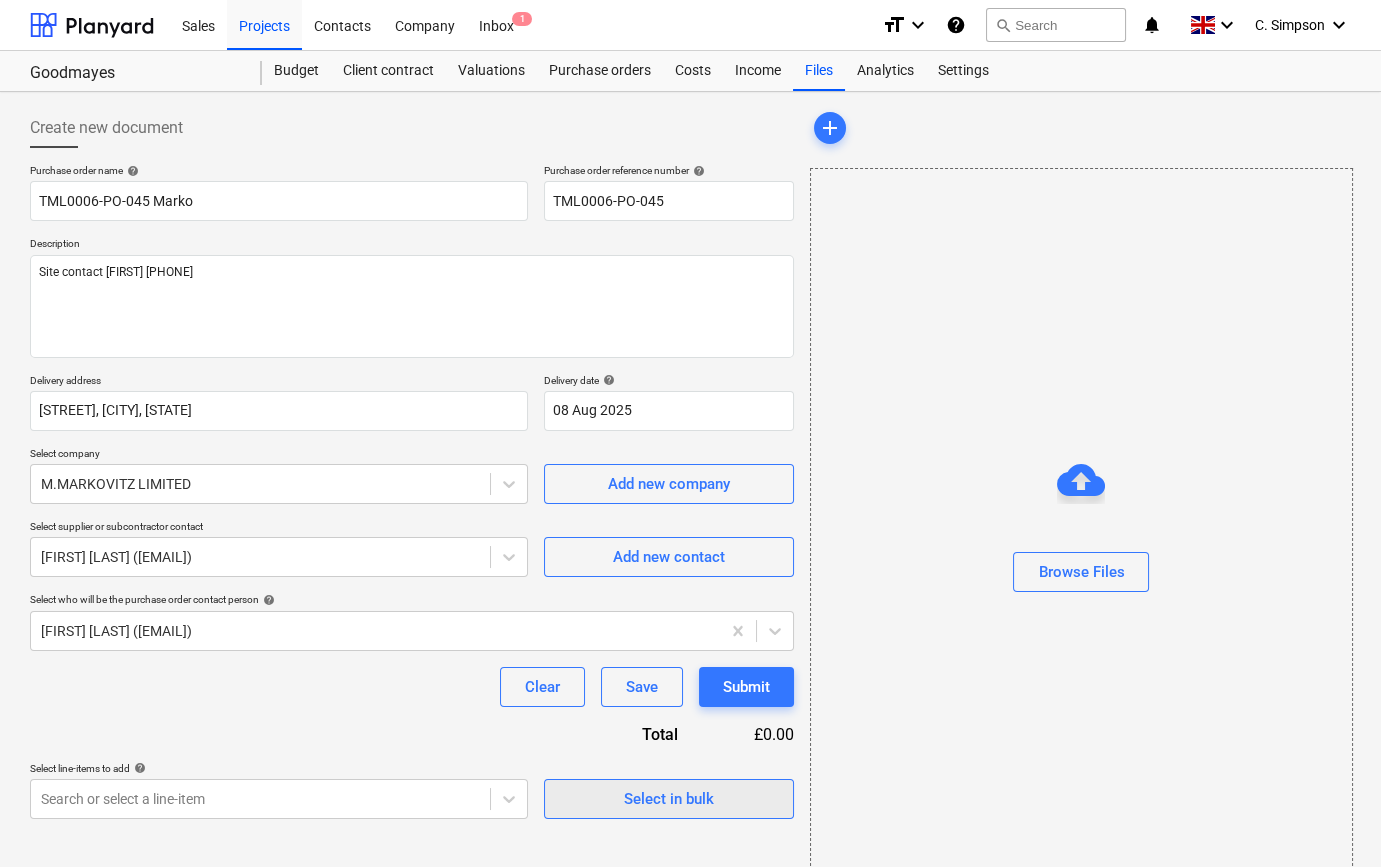 click on "Select in bulk" at bounding box center (669, 799) 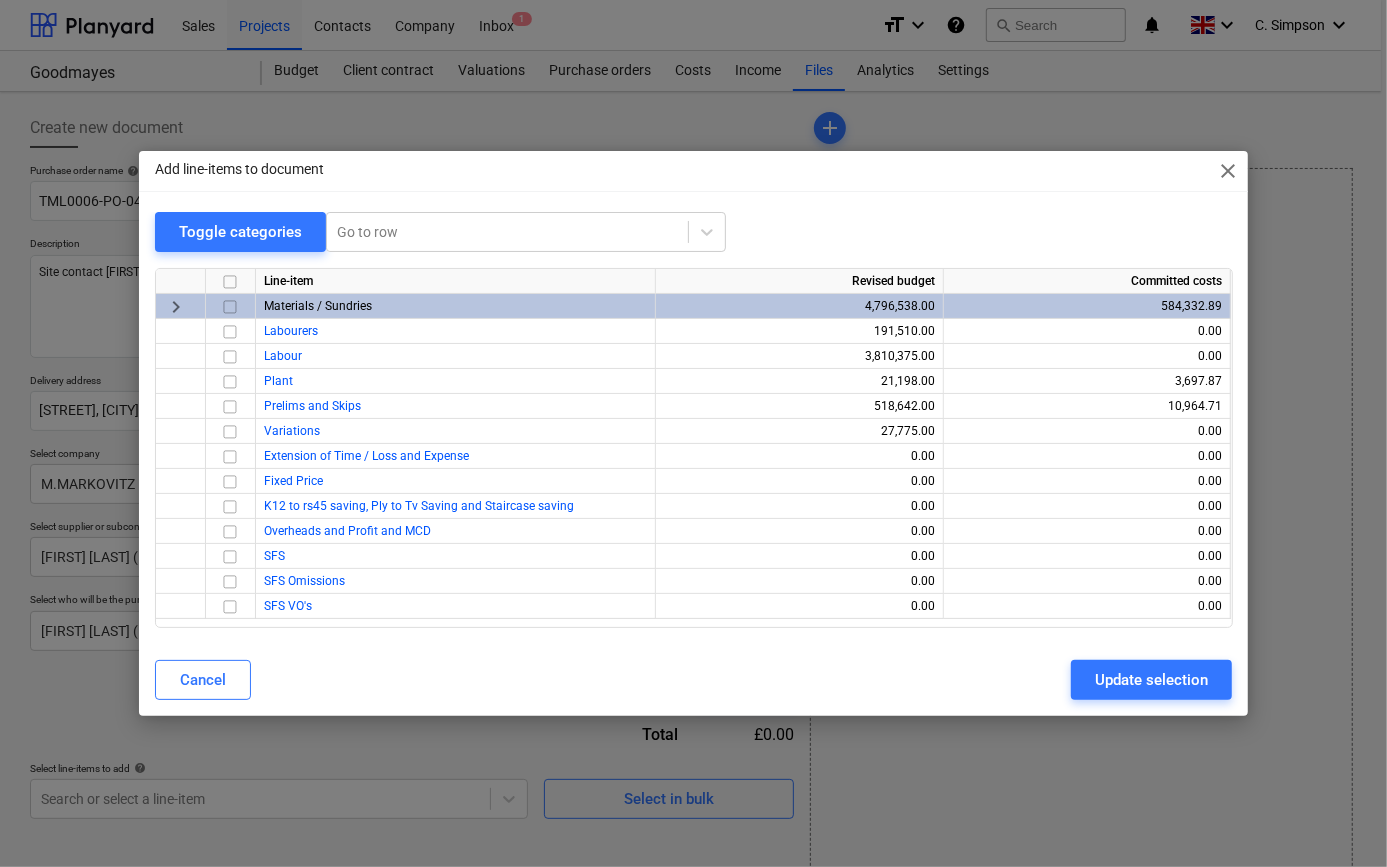 click at bounding box center [230, 307] 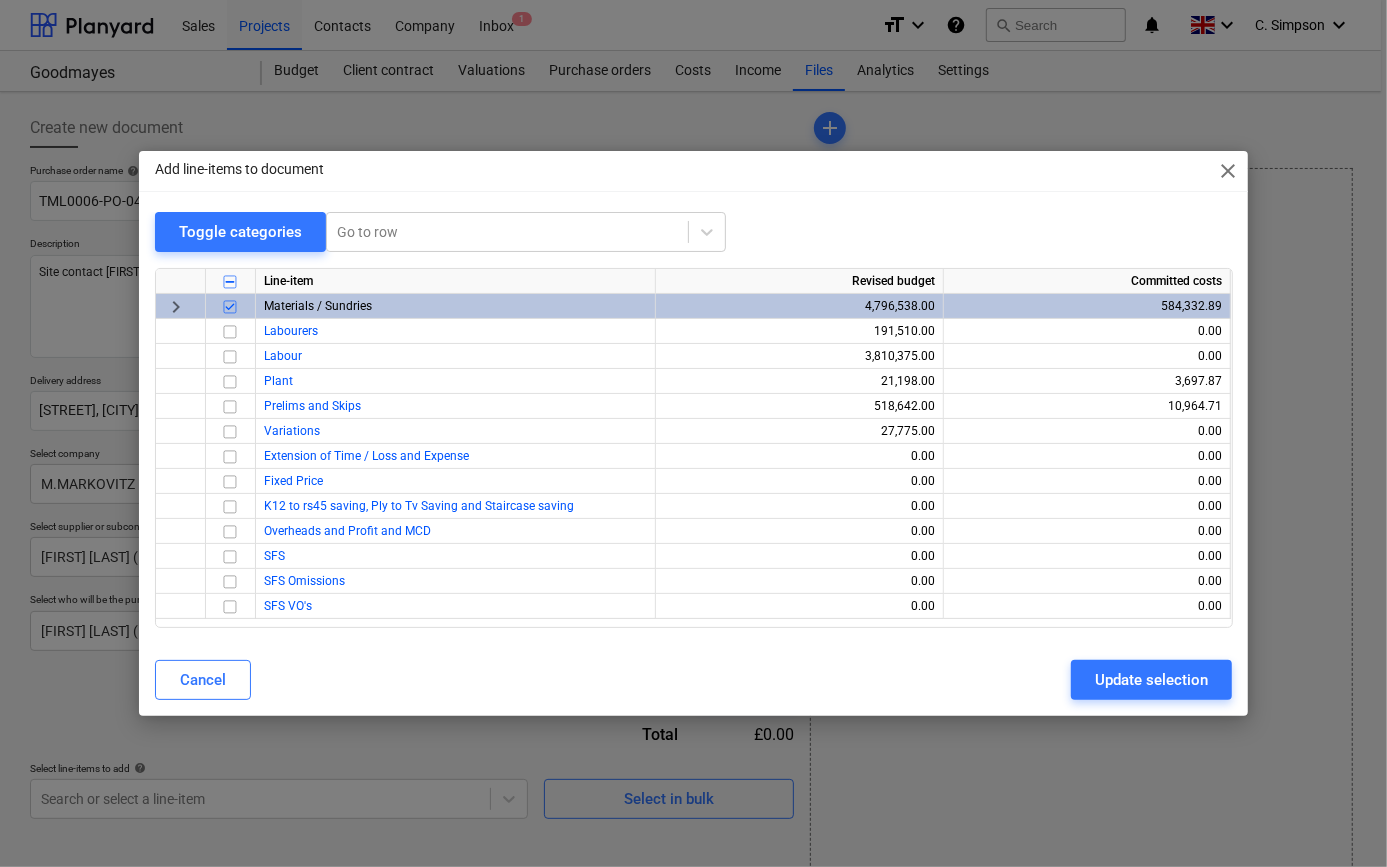 click at bounding box center (230, 307) 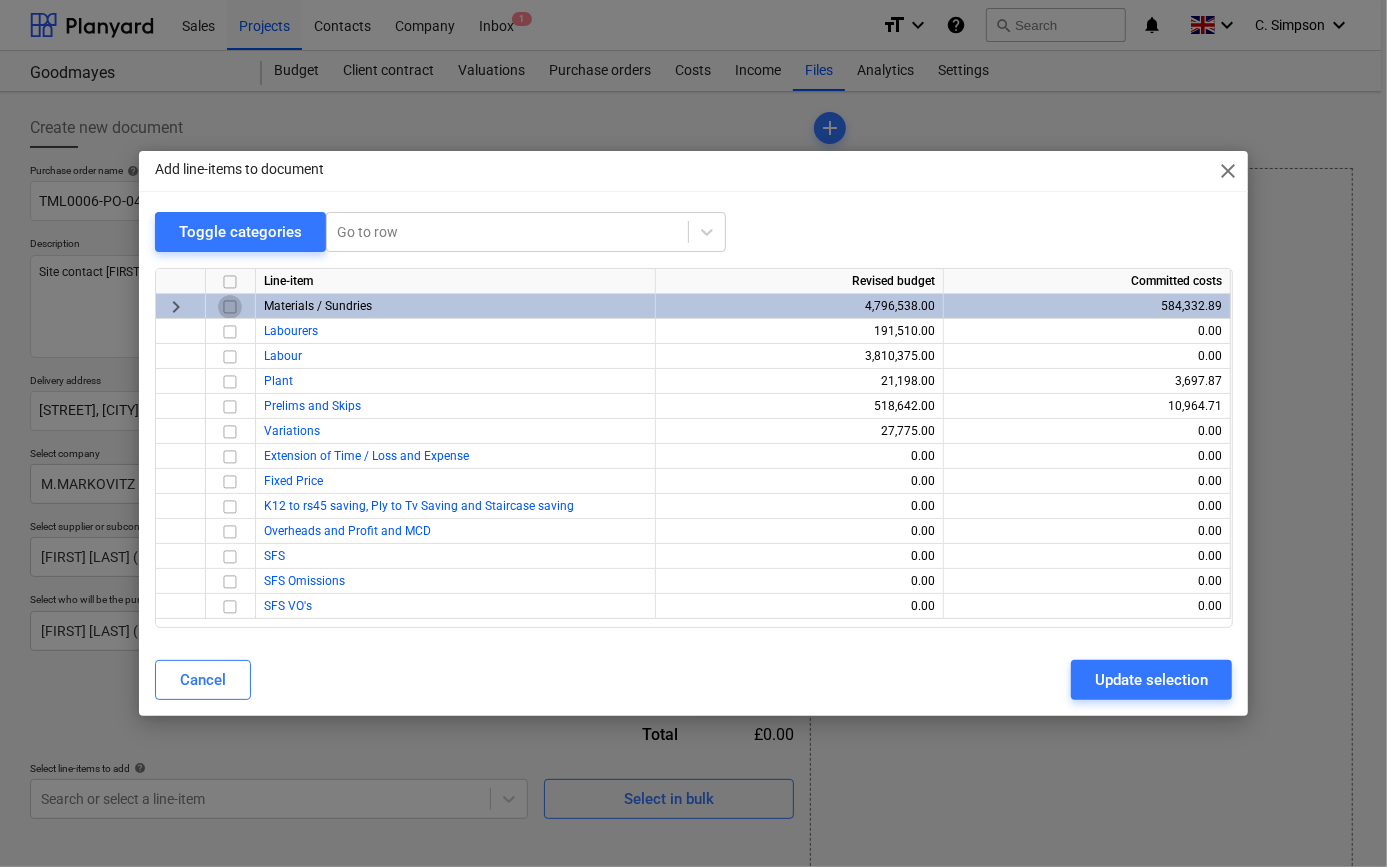 click at bounding box center [230, 307] 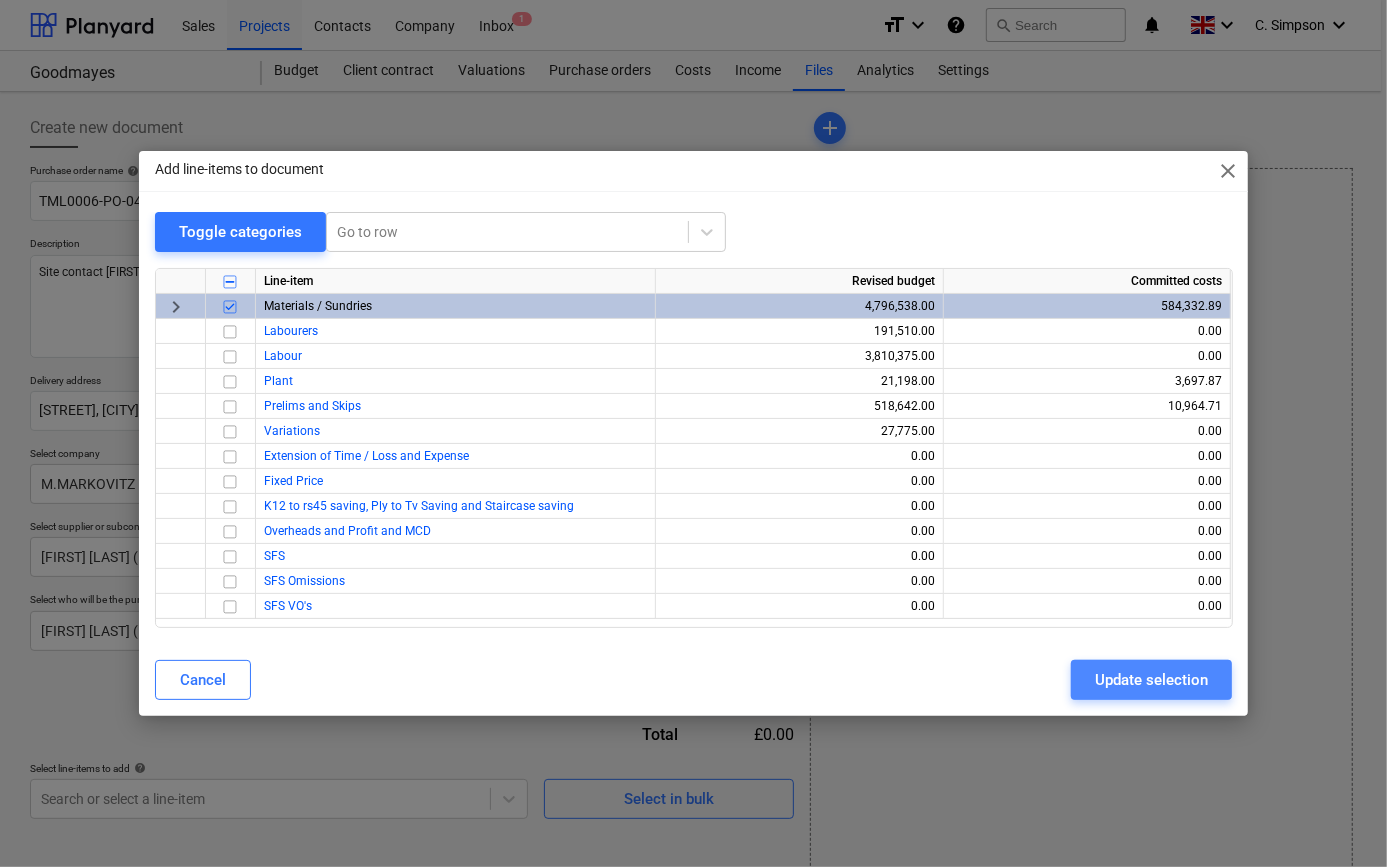 click on "Update selection" at bounding box center (1151, 680) 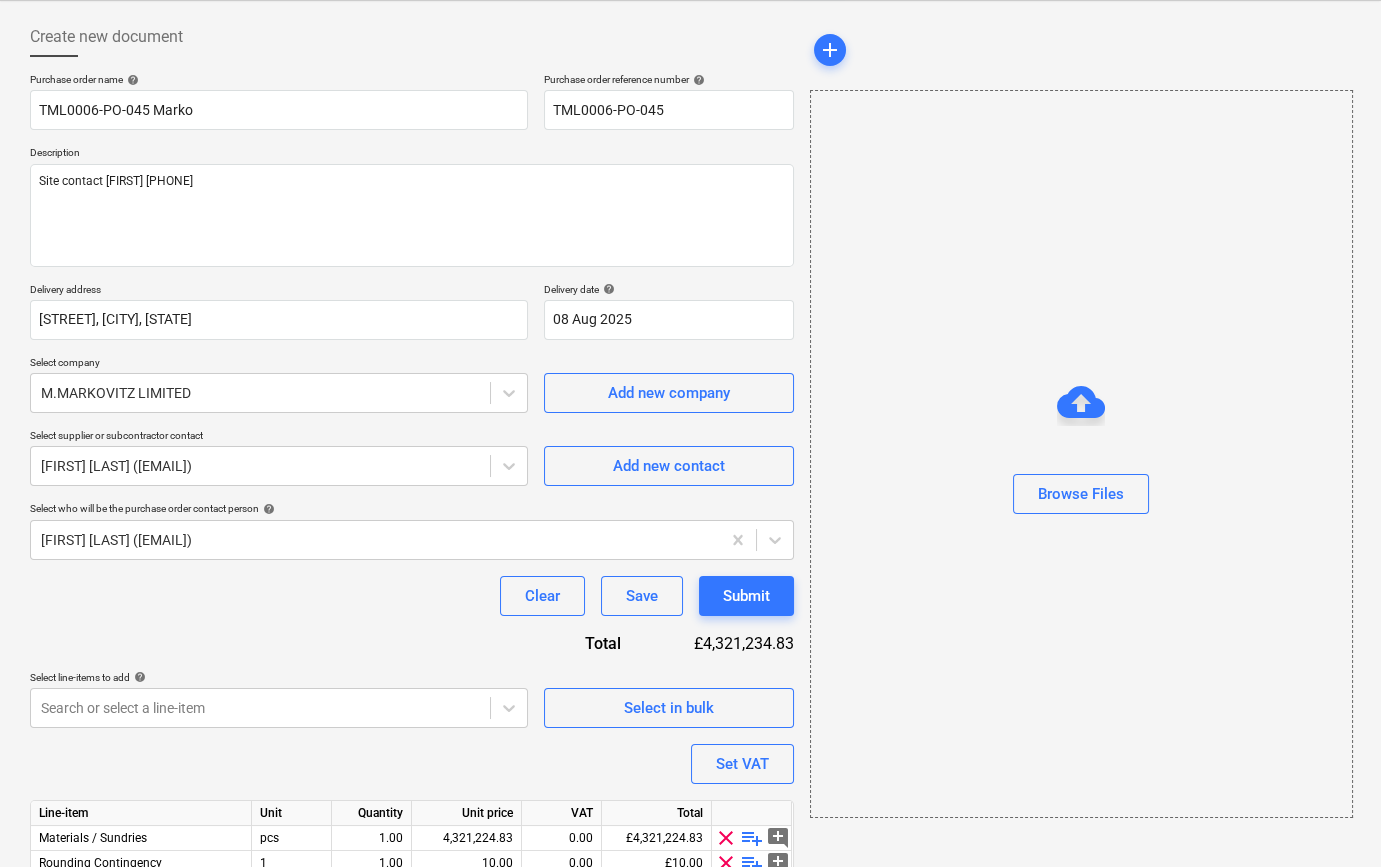 scroll, scrollTop: 180, scrollLeft: 0, axis: vertical 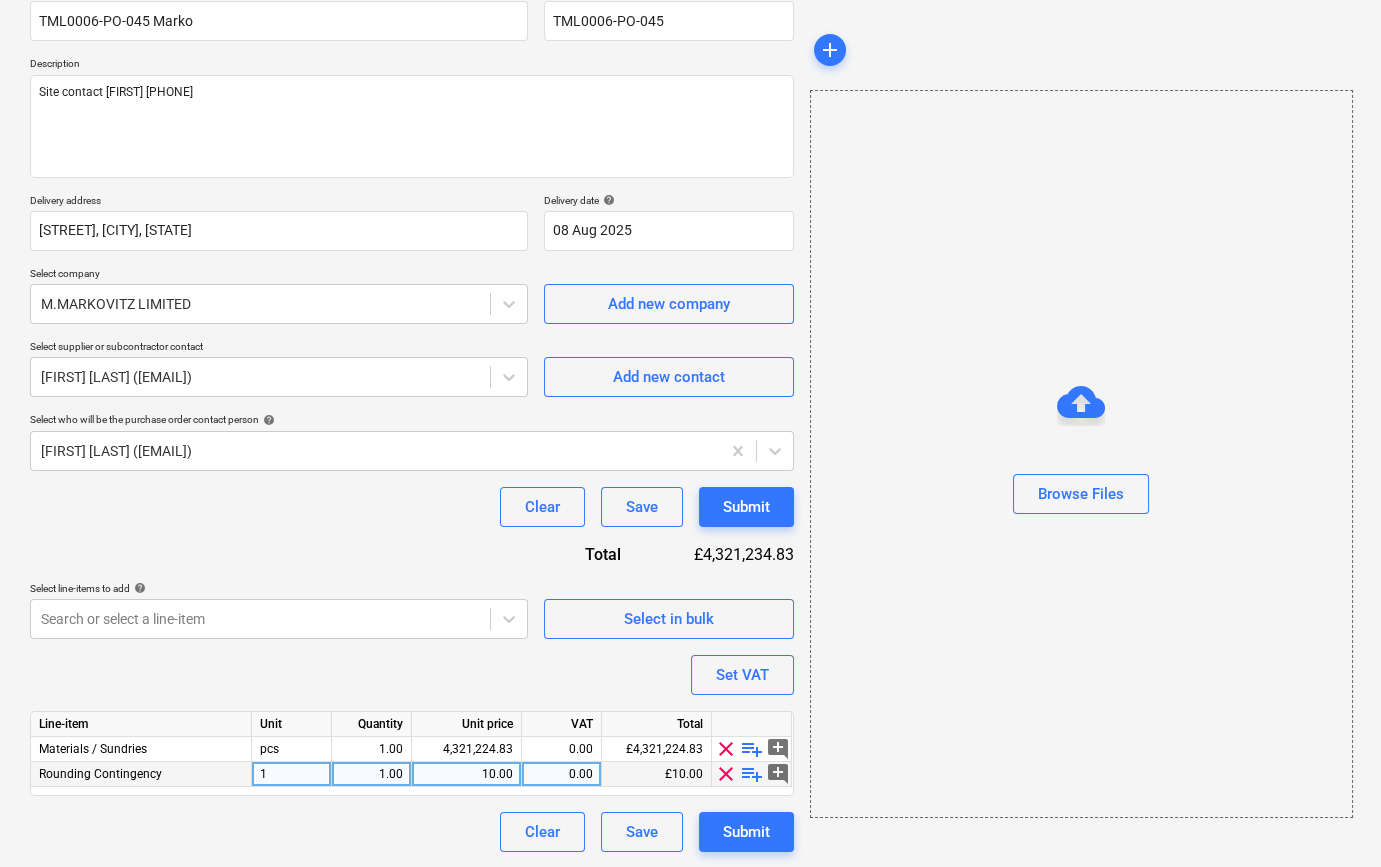 click on "clear" at bounding box center [726, 774] 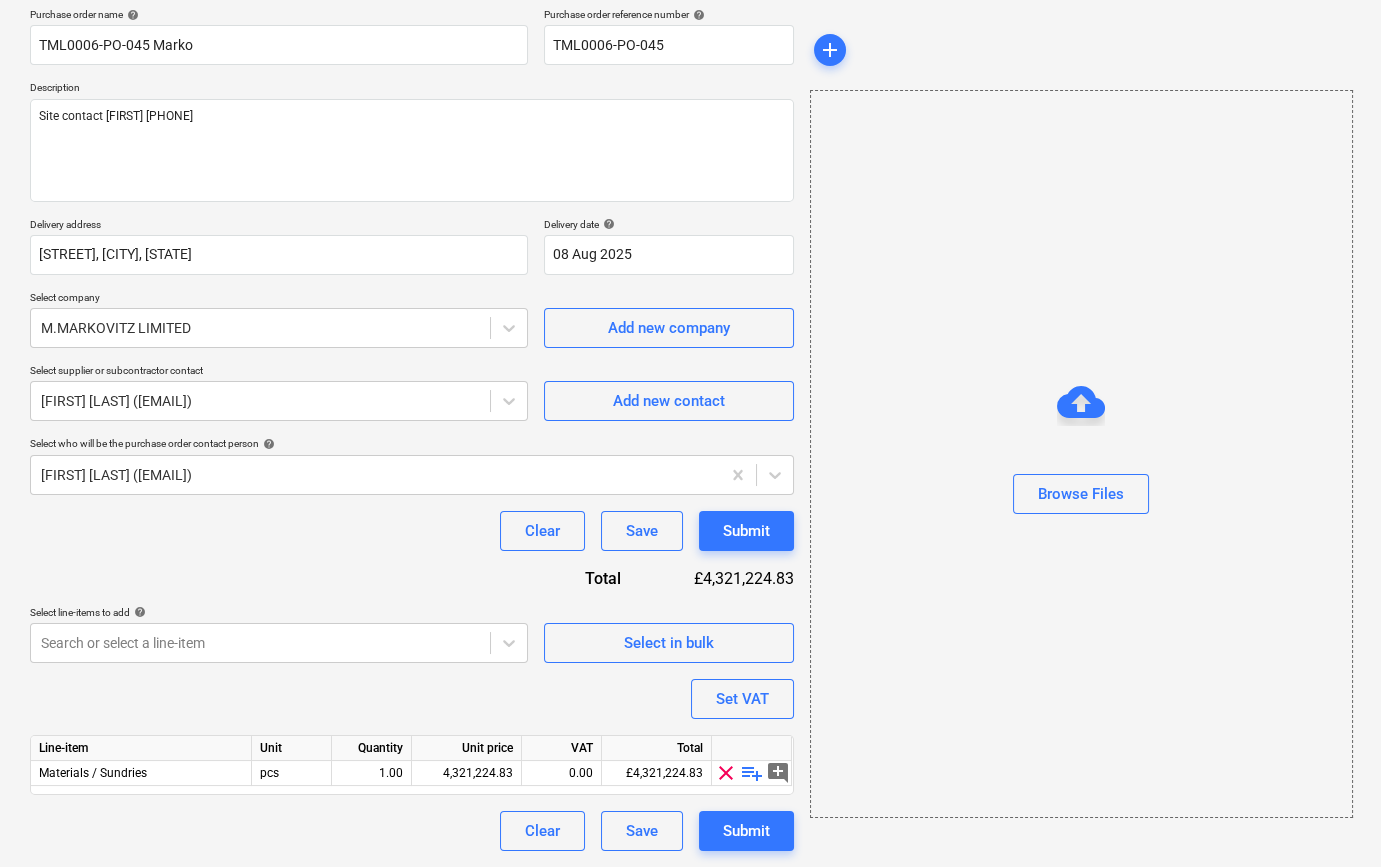 scroll, scrollTop: 155, scrollLeft: 0, axis: vertical 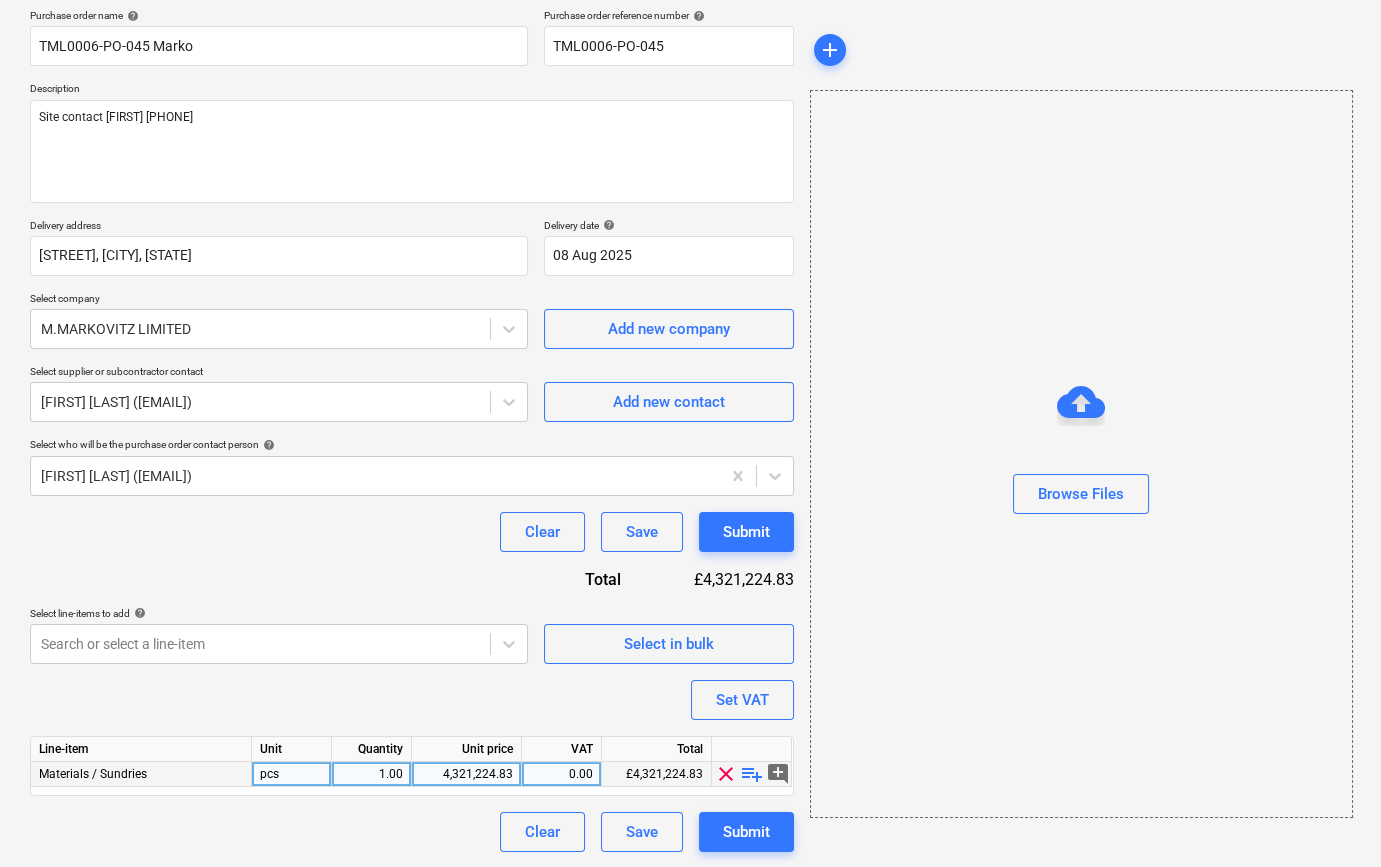 click on "playlist_add" at bounding box center (752, 774) 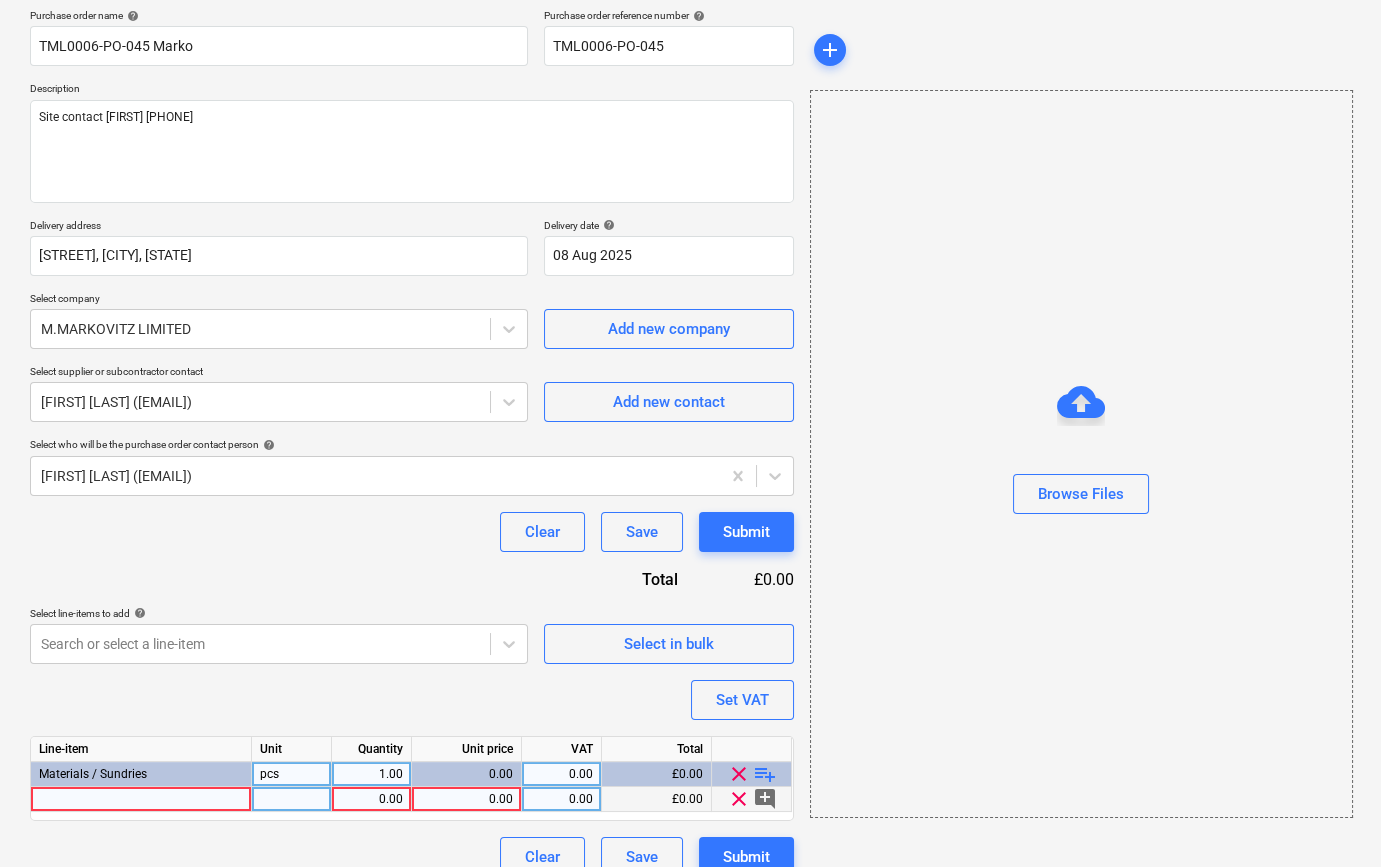 type on "x" 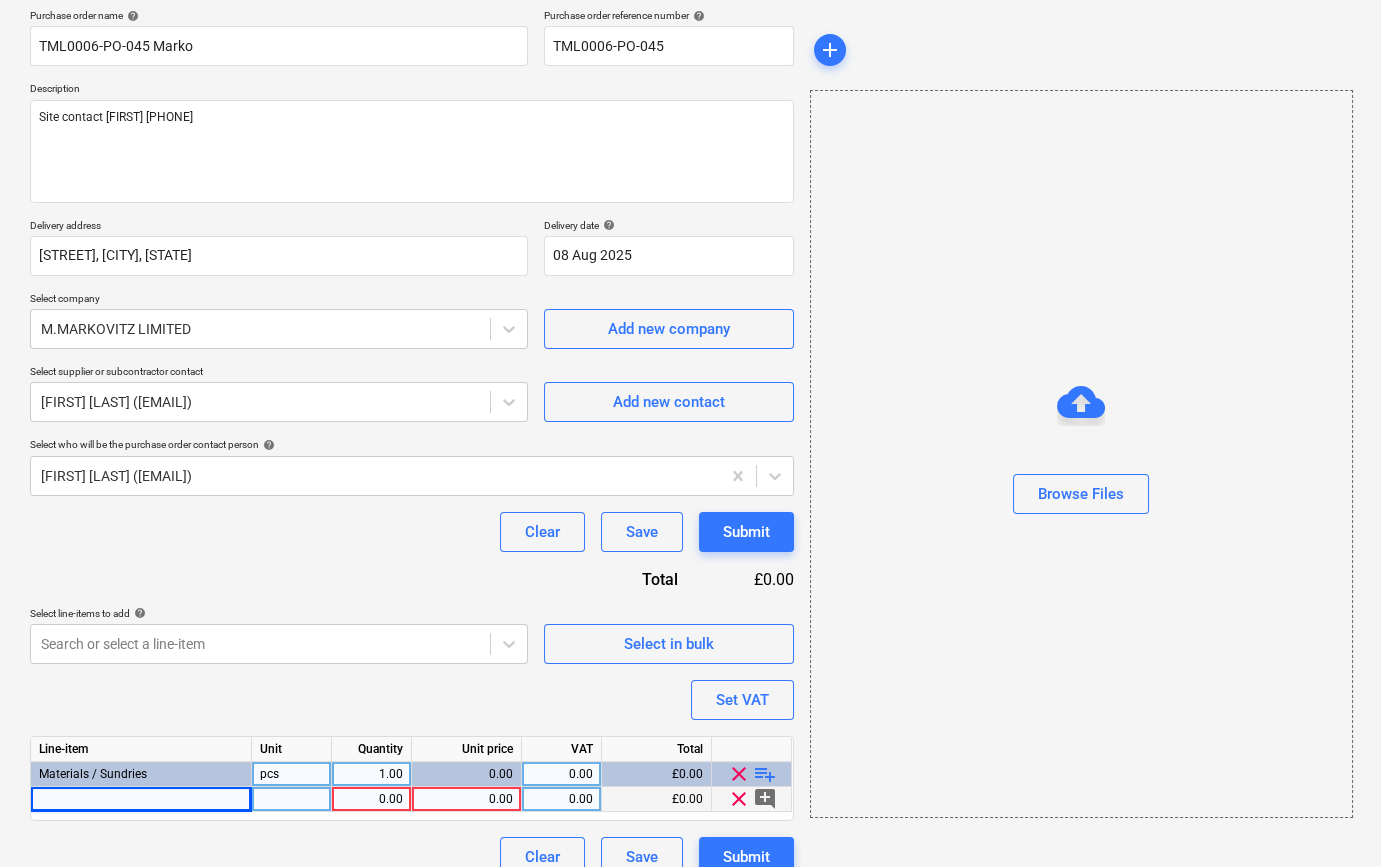 click at bounding box center (141, 799) 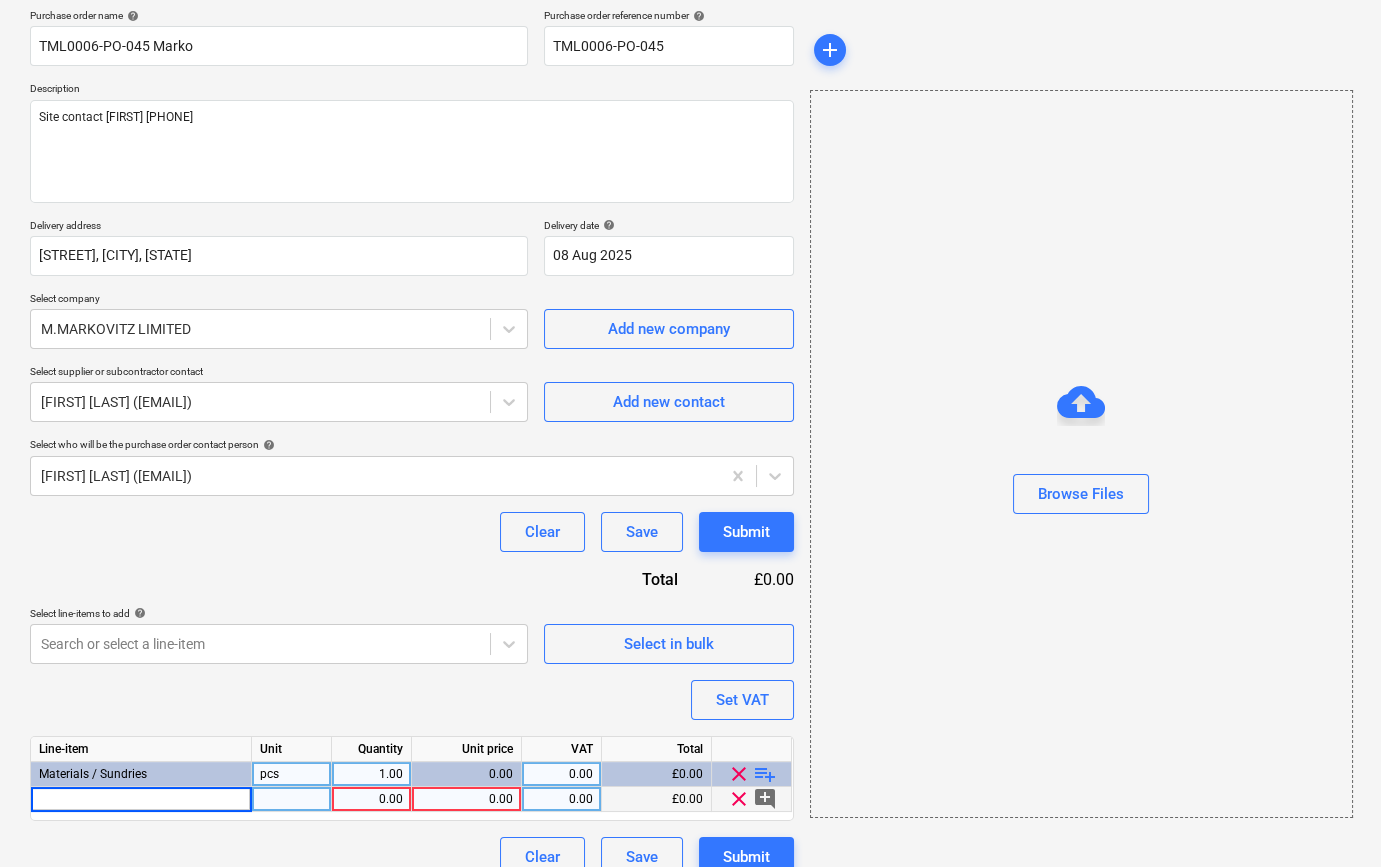click at bounding box center [141, 799] 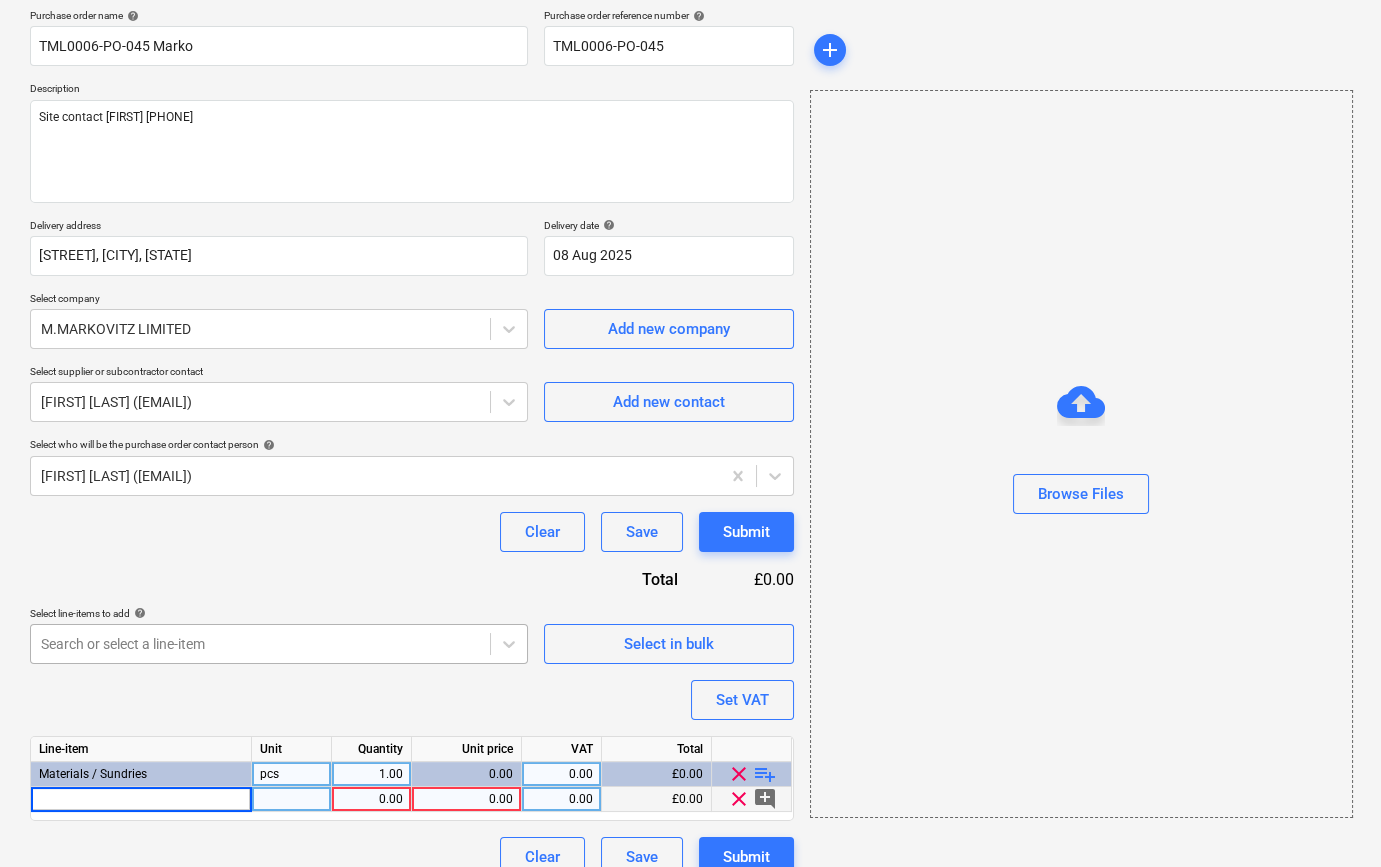 type on "Knauf 12.5mm Wallboard 1200x2400mm TE" 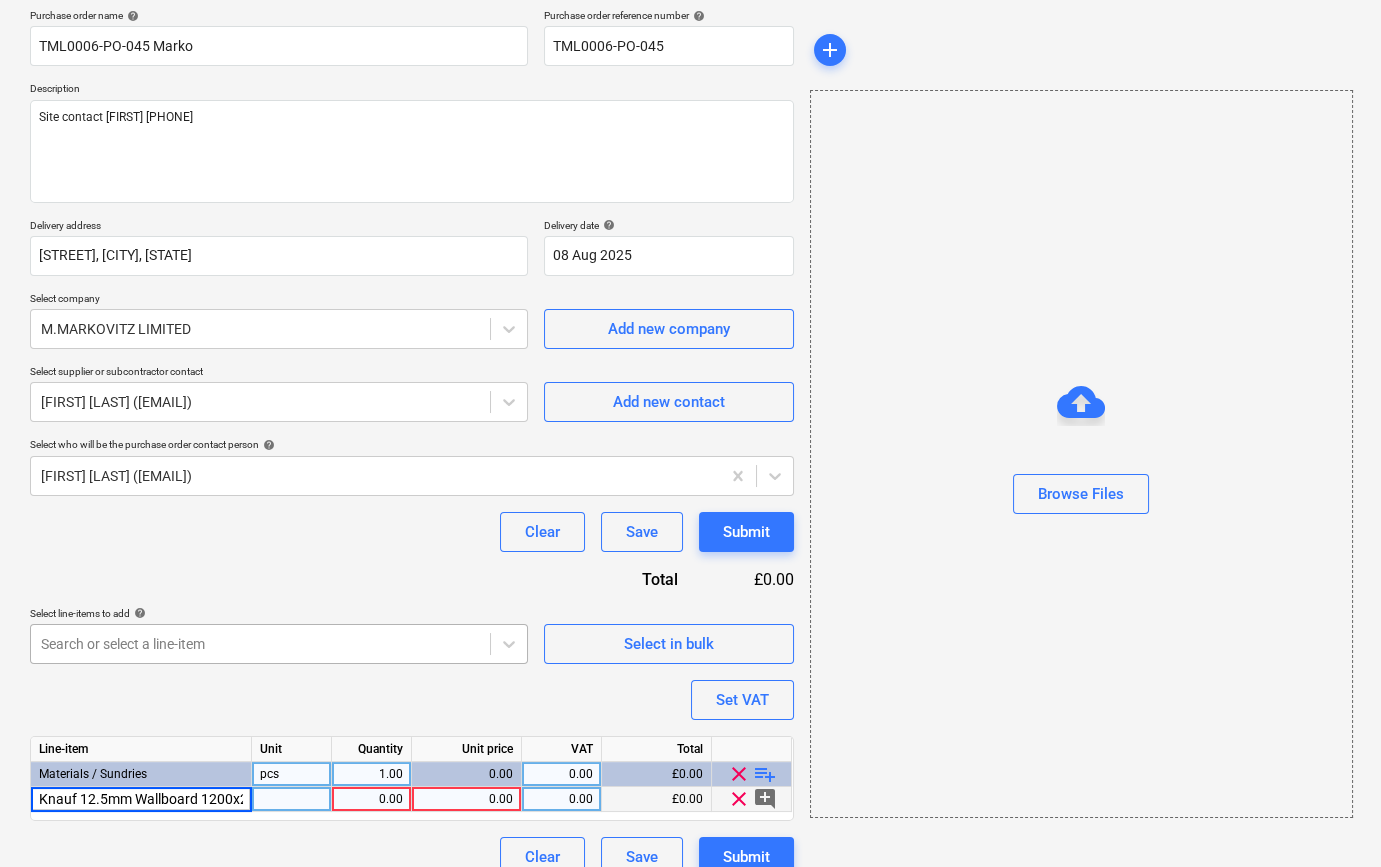 scroll, scrollTop: 0, scrollLeft: 70, axis: horizontal 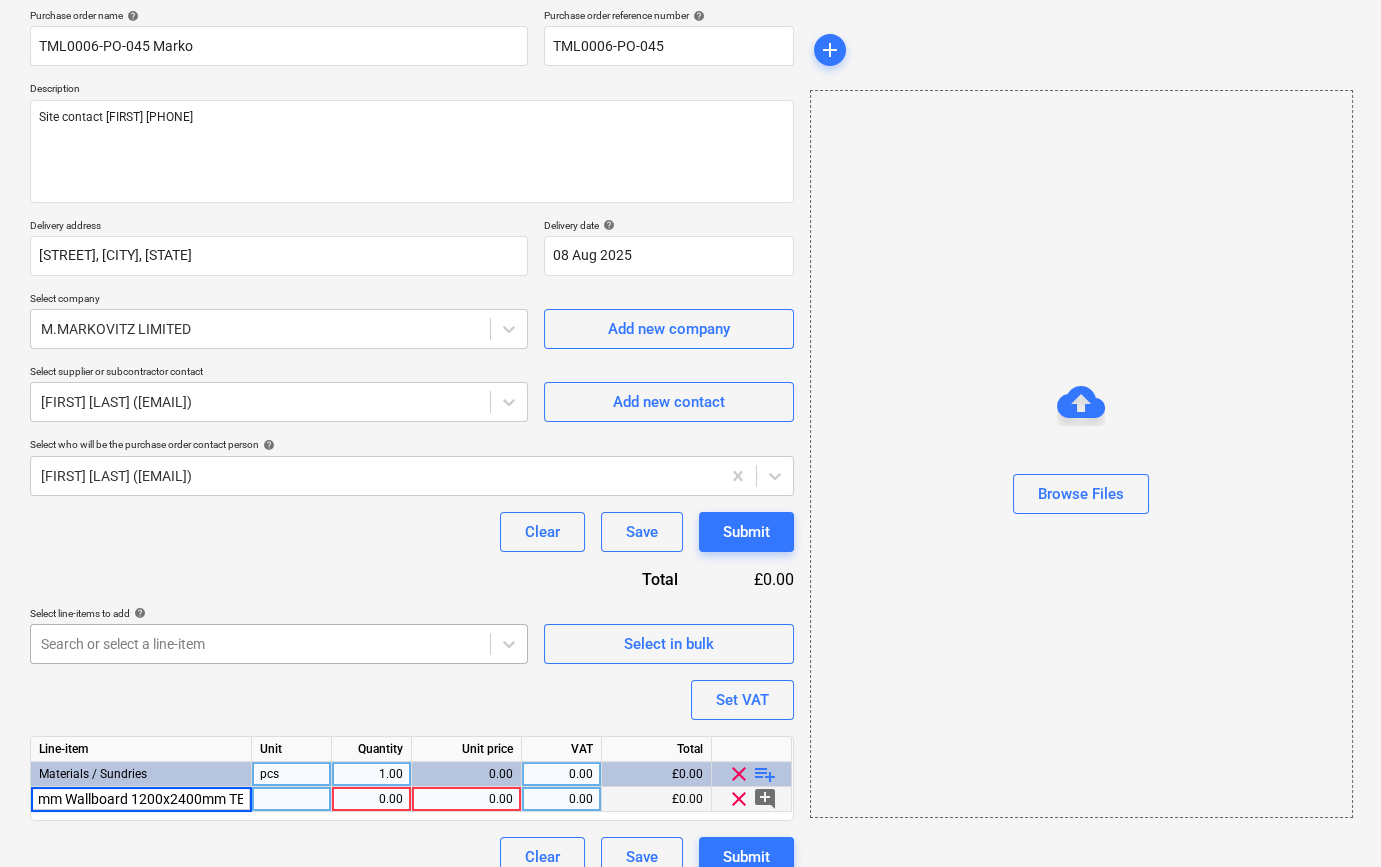 type on "x" 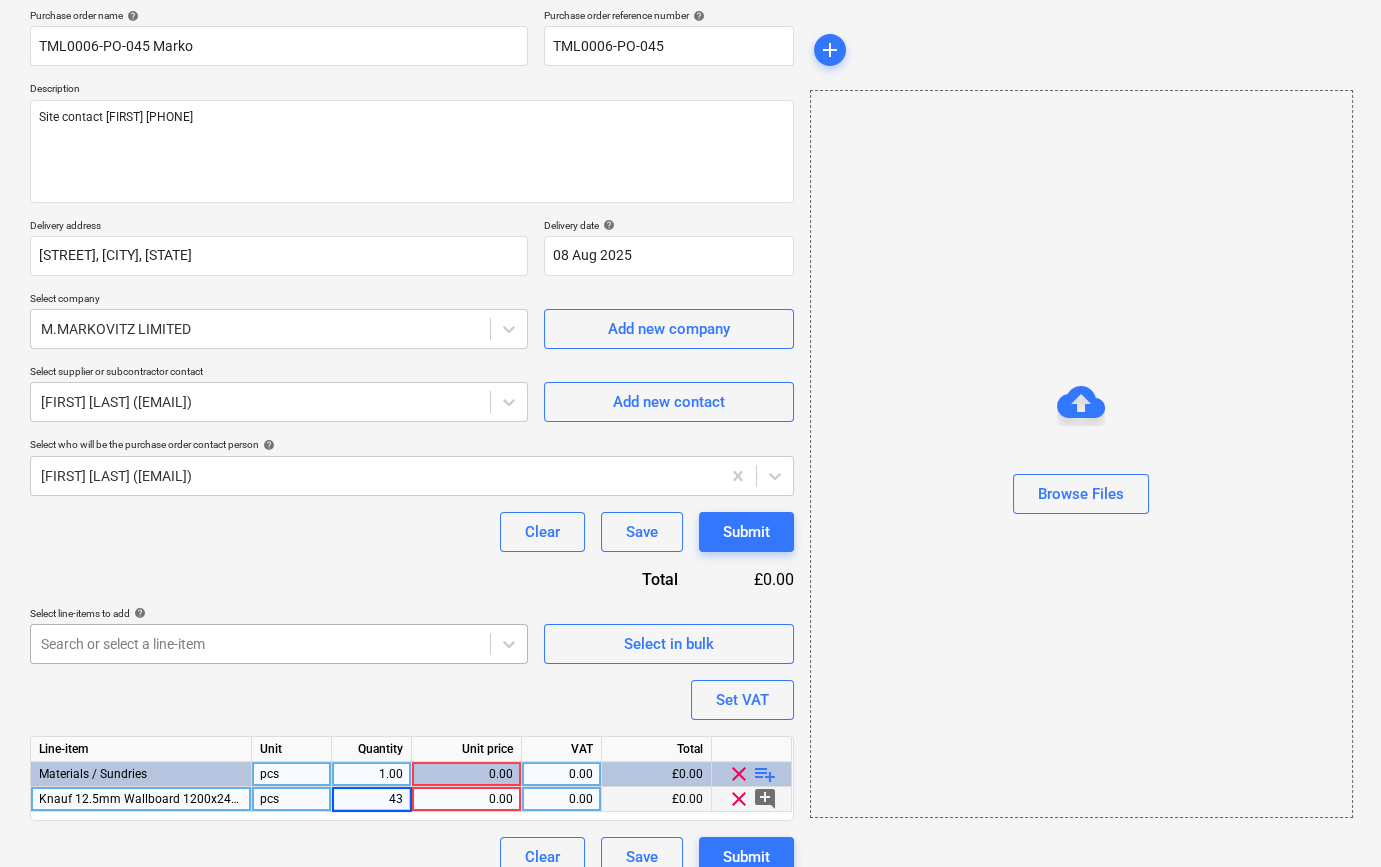 type on "432" 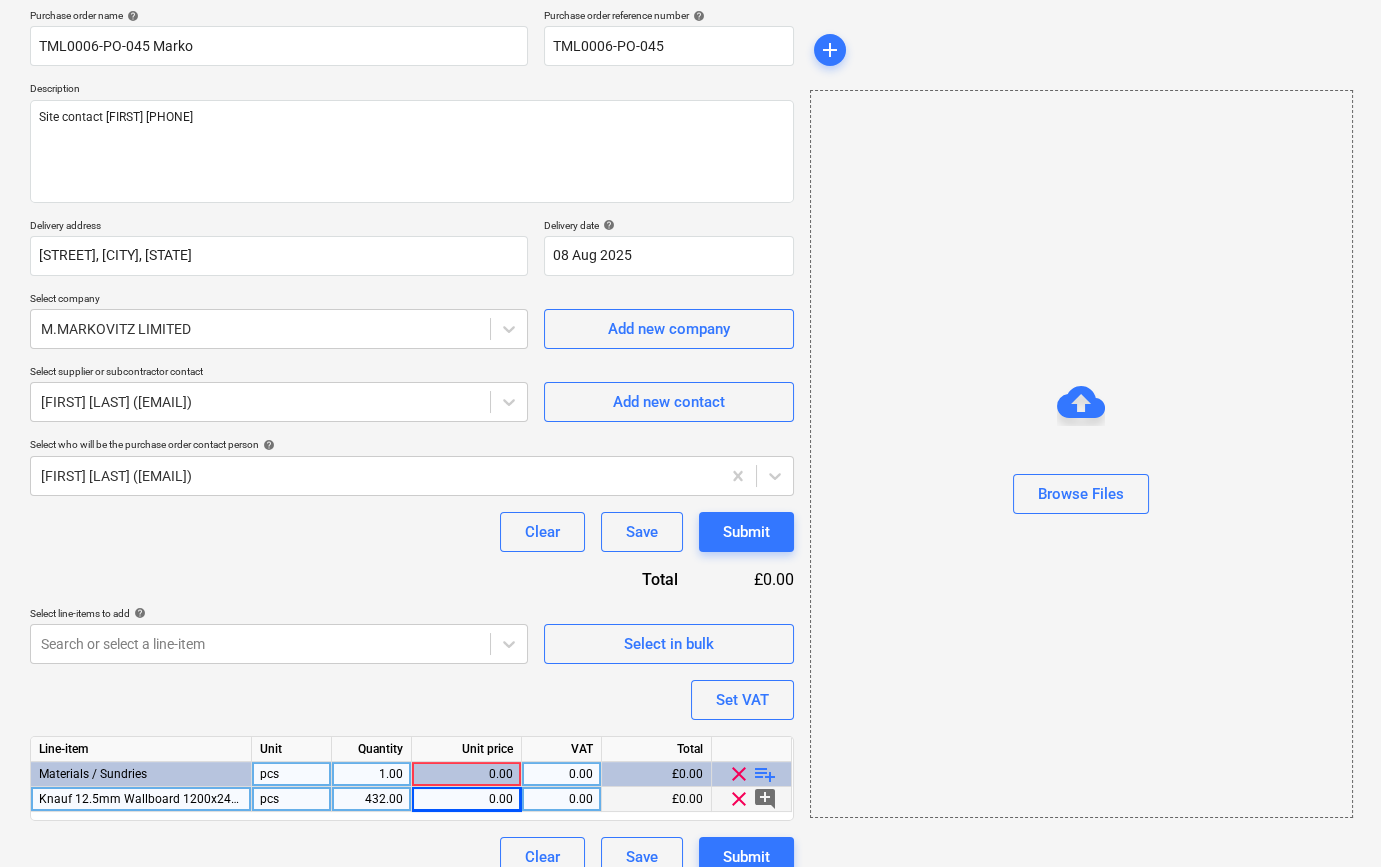 click on "0.00" at bounding box center (466, 799) 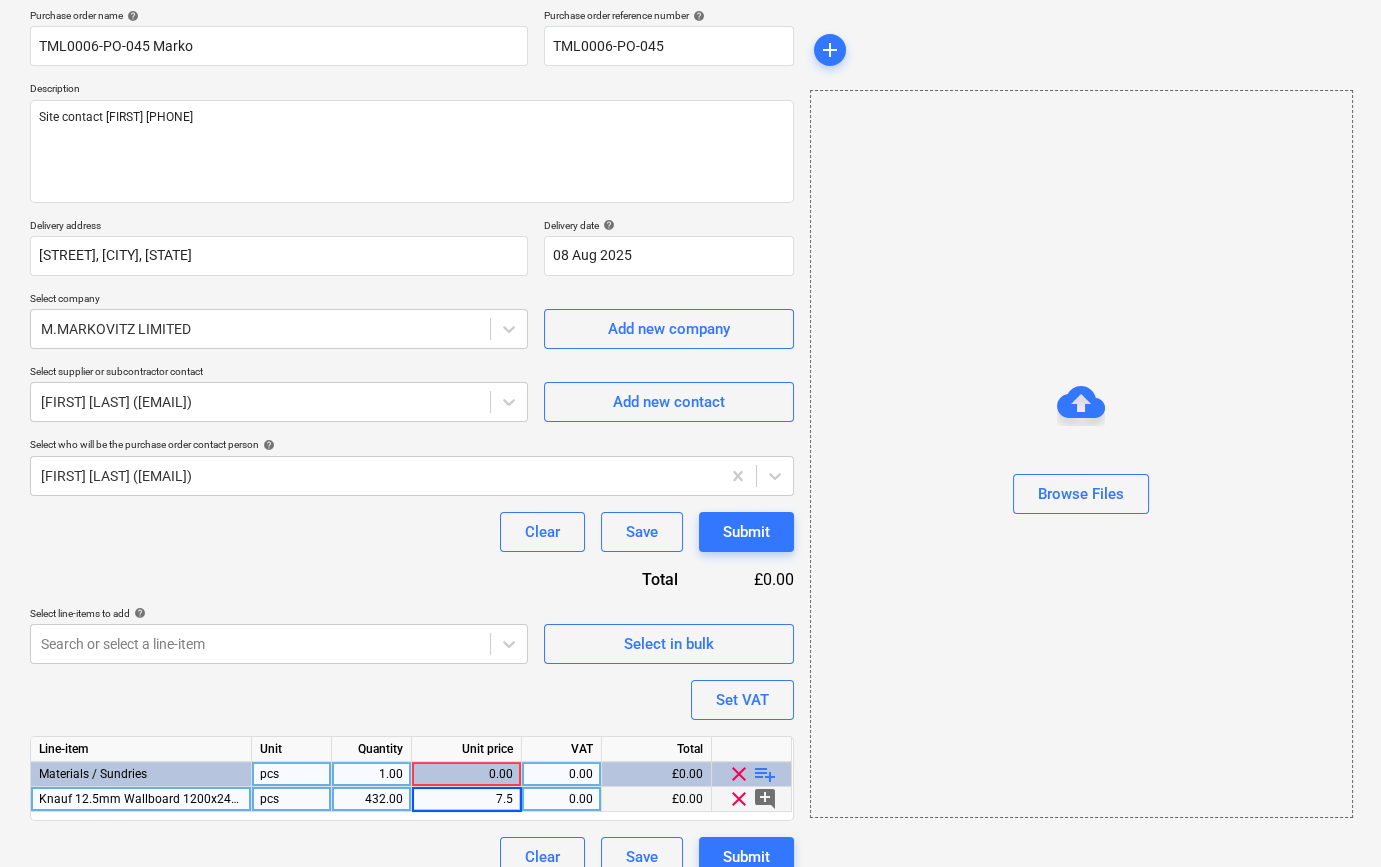type on "7.57" 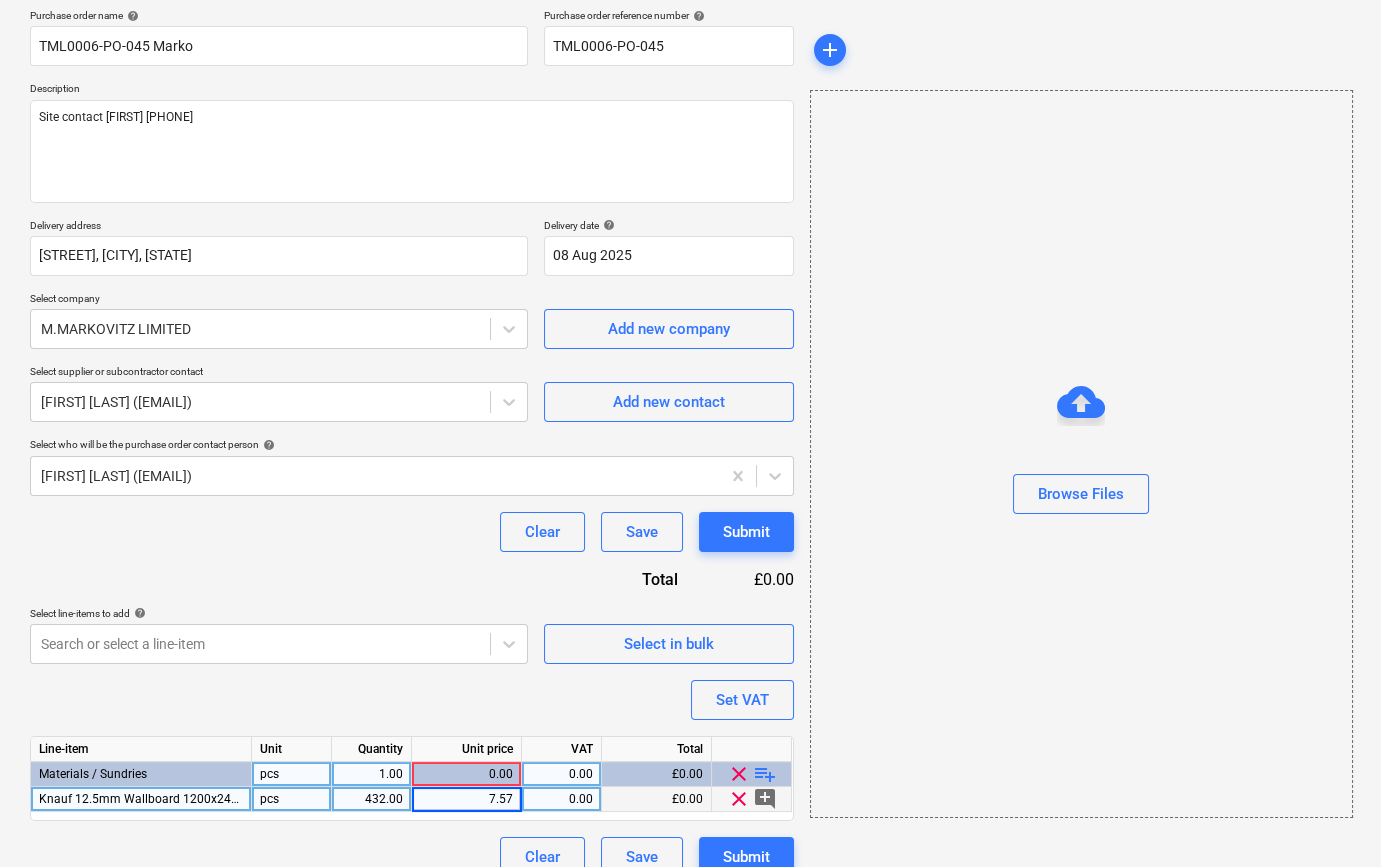 type on "x" 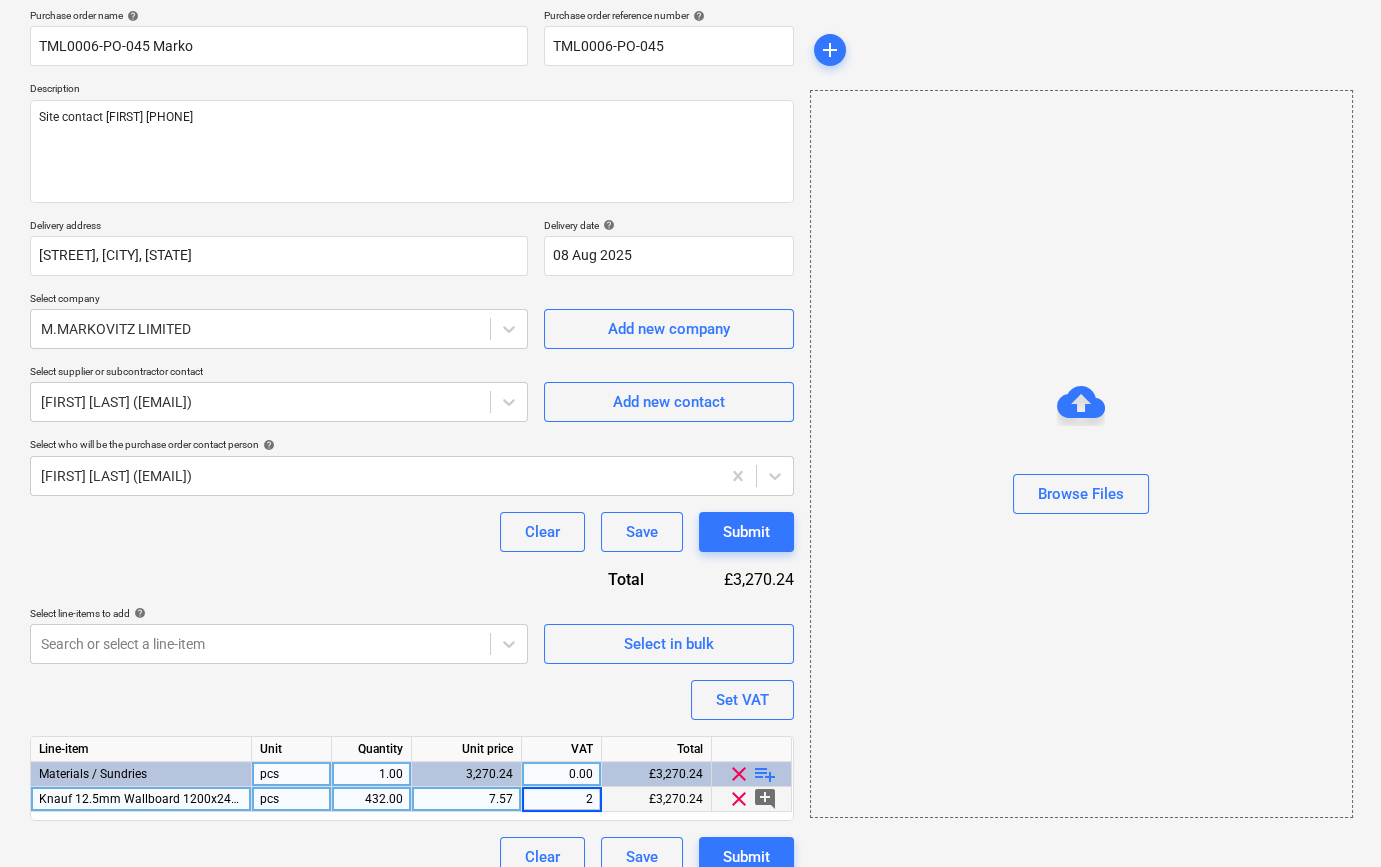 type on "20" 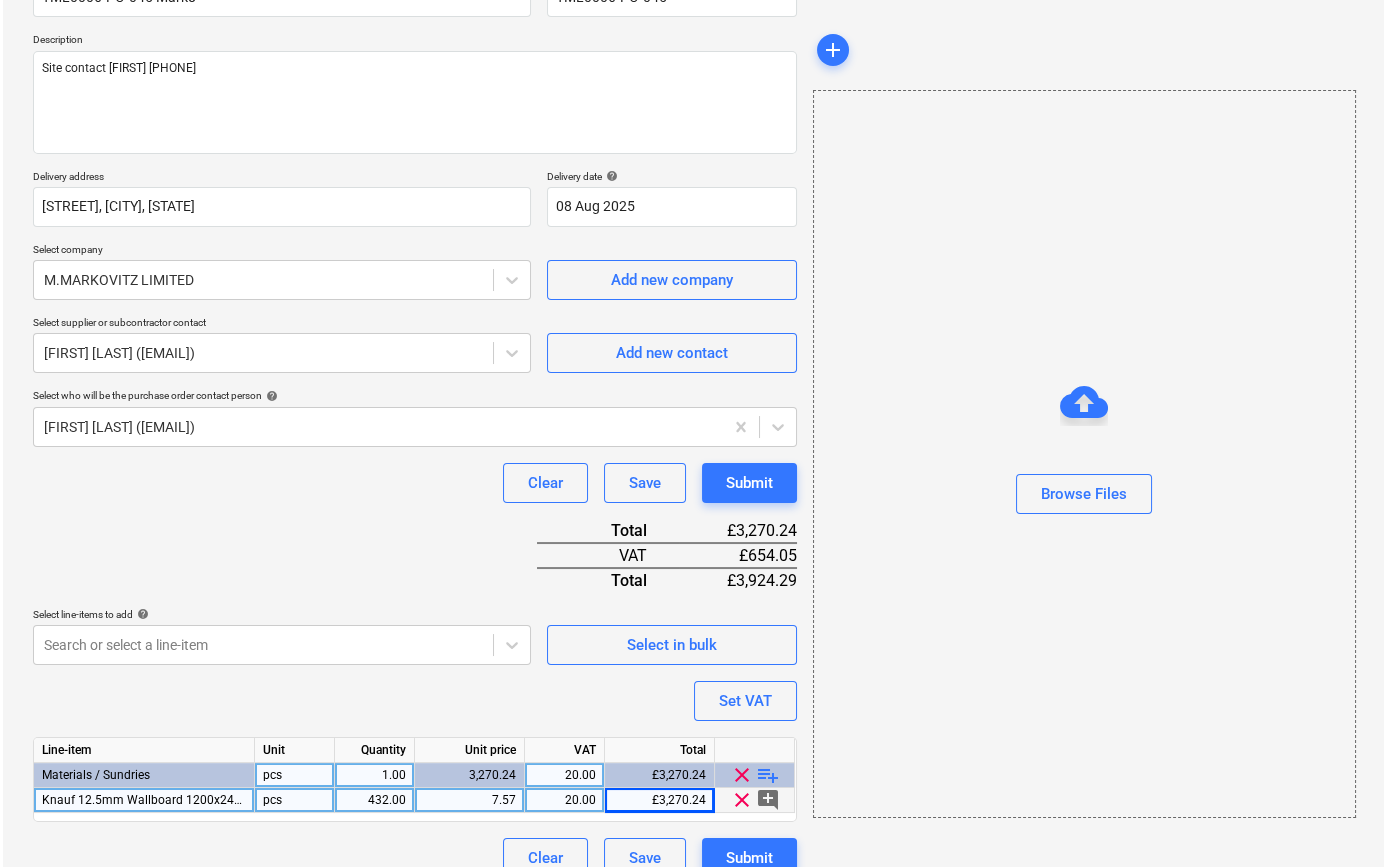 scroll, scrollTop: 230, scrollLeft: 0, axis: vertical 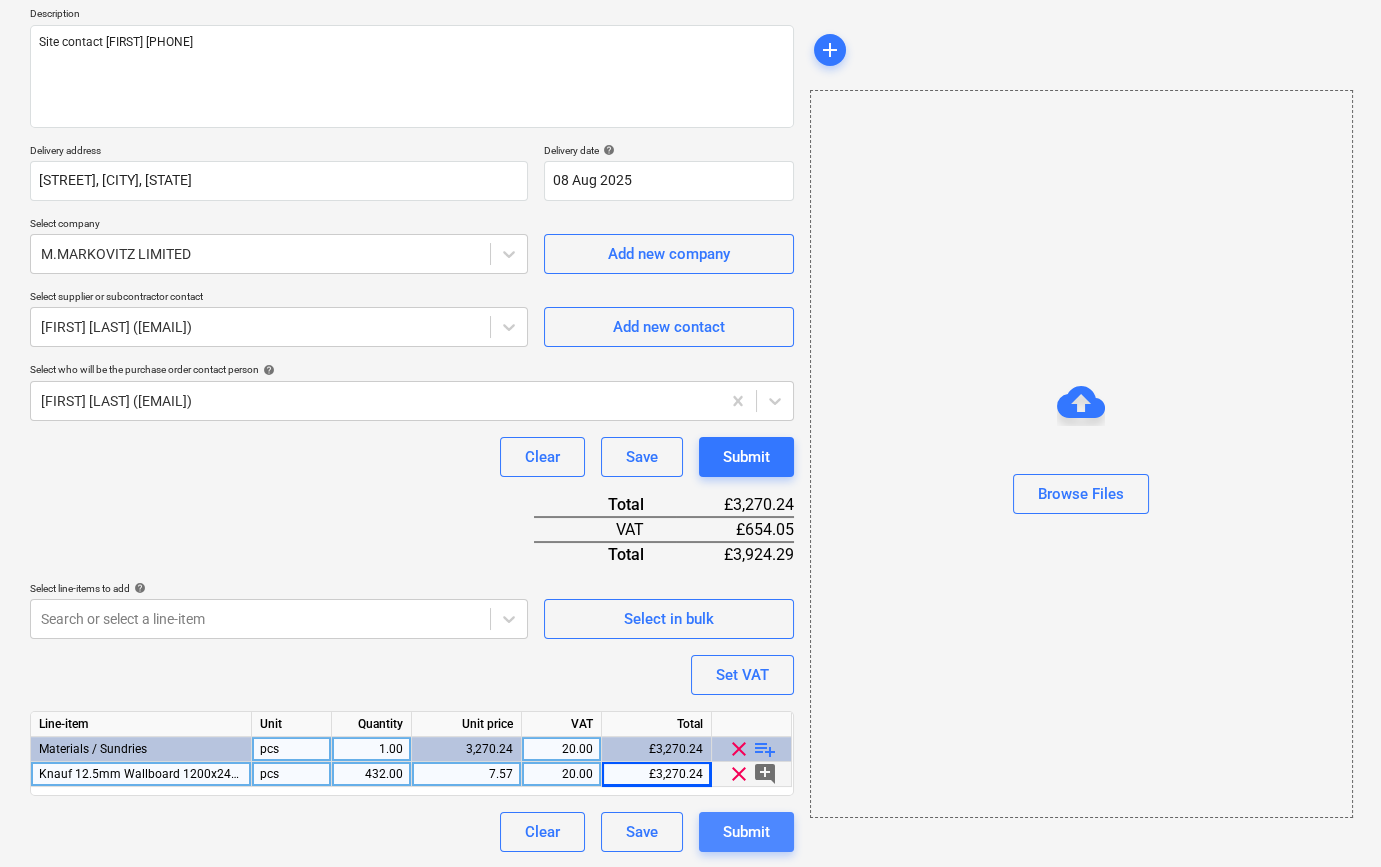 click on "Submit" at bounding box center (746, 832) 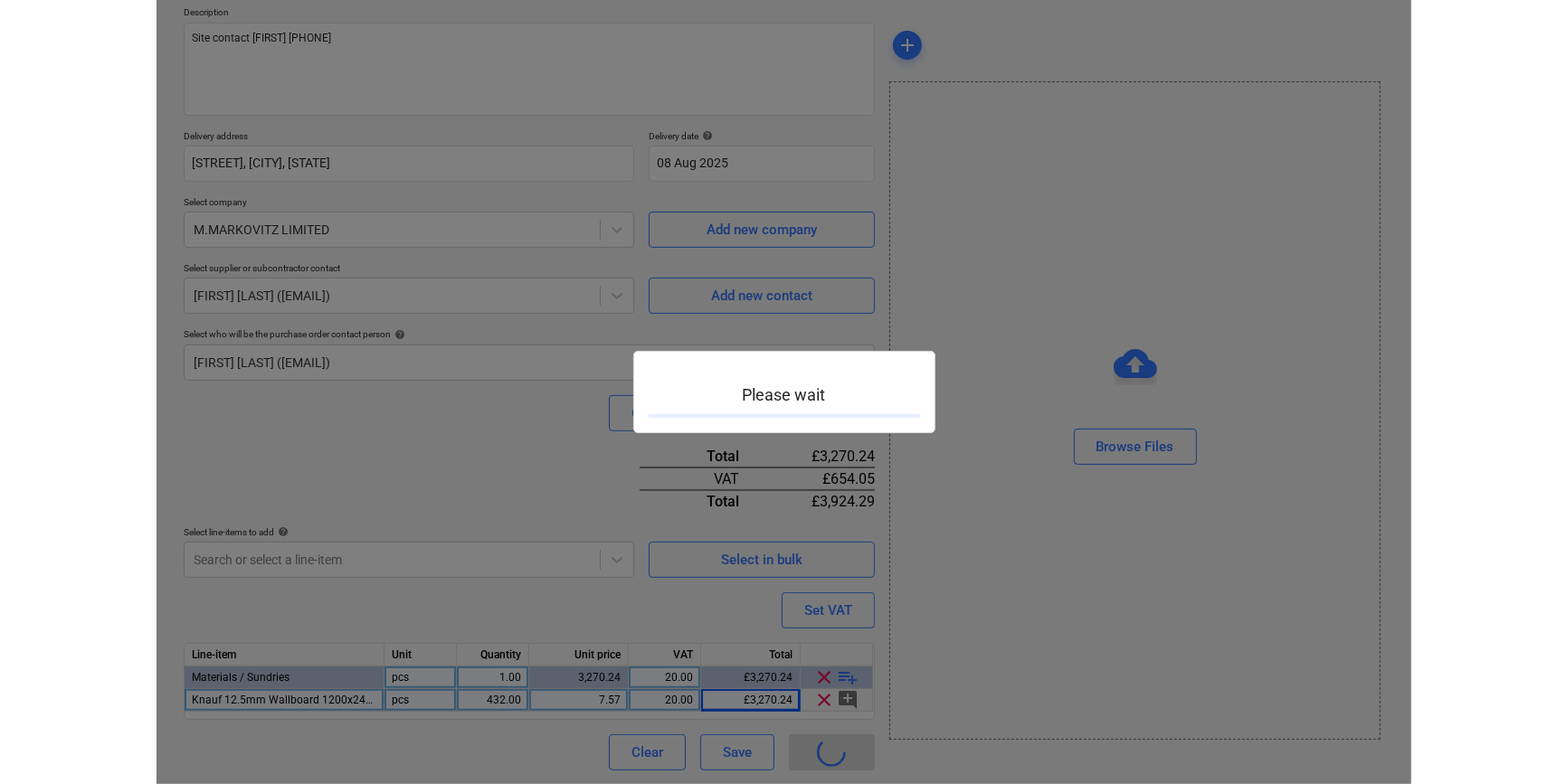 scroll, scrollTop: 0, scrollLeft: 0, axis: both 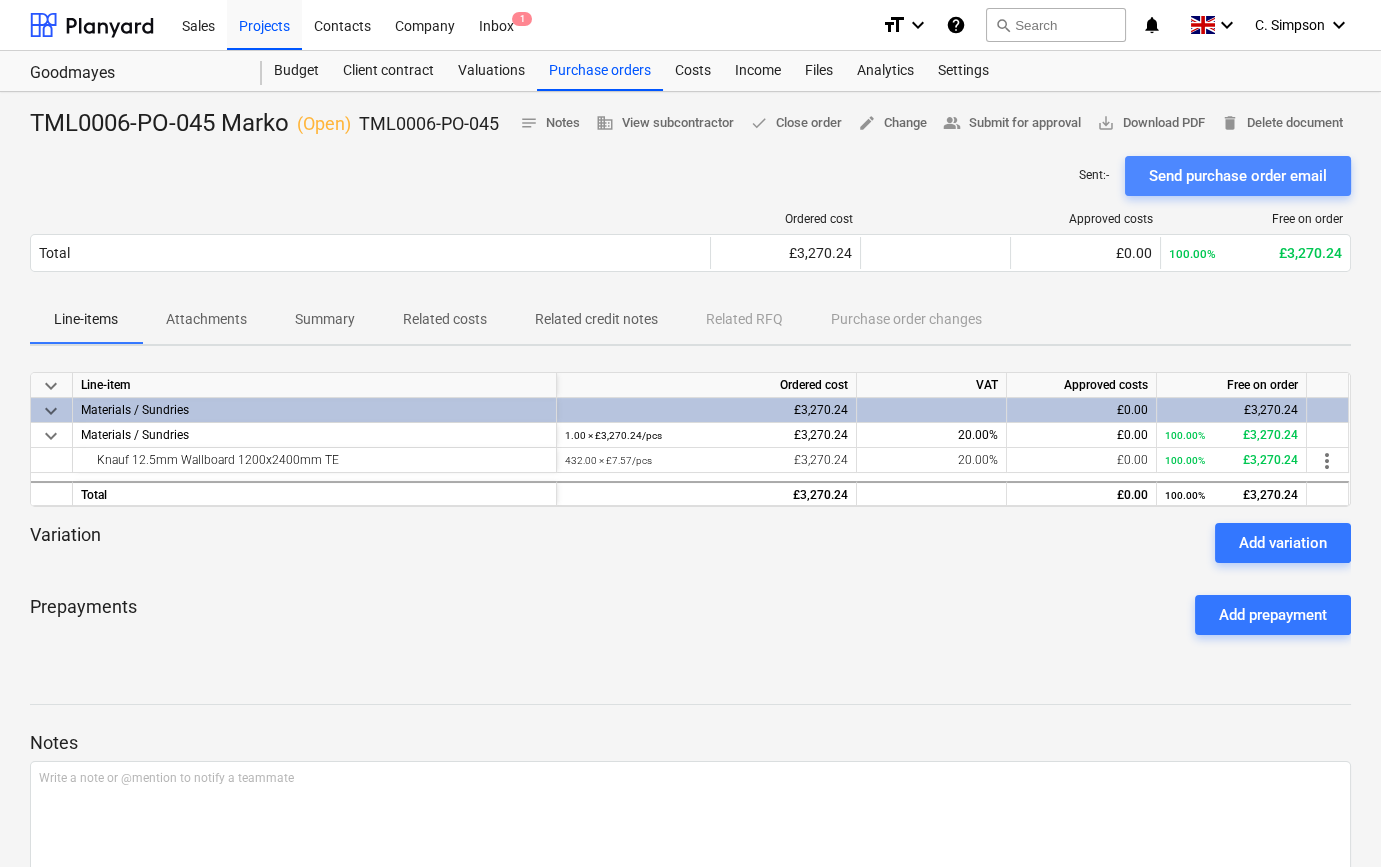 click on "Send purchase order email" at bounding box center (1238, 176) 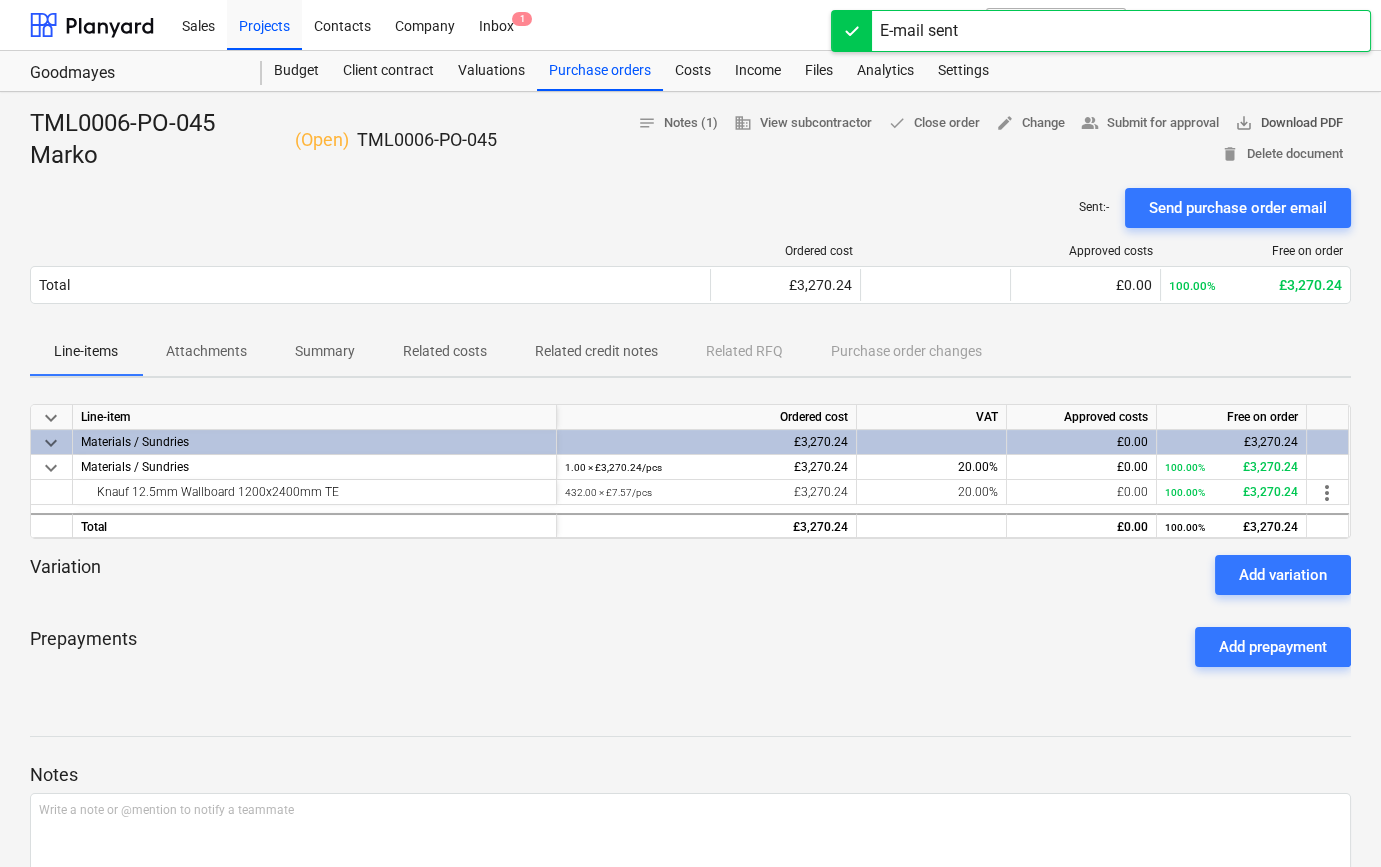 click on "save_alt Download PDF" at bounding box center [1289, 123] 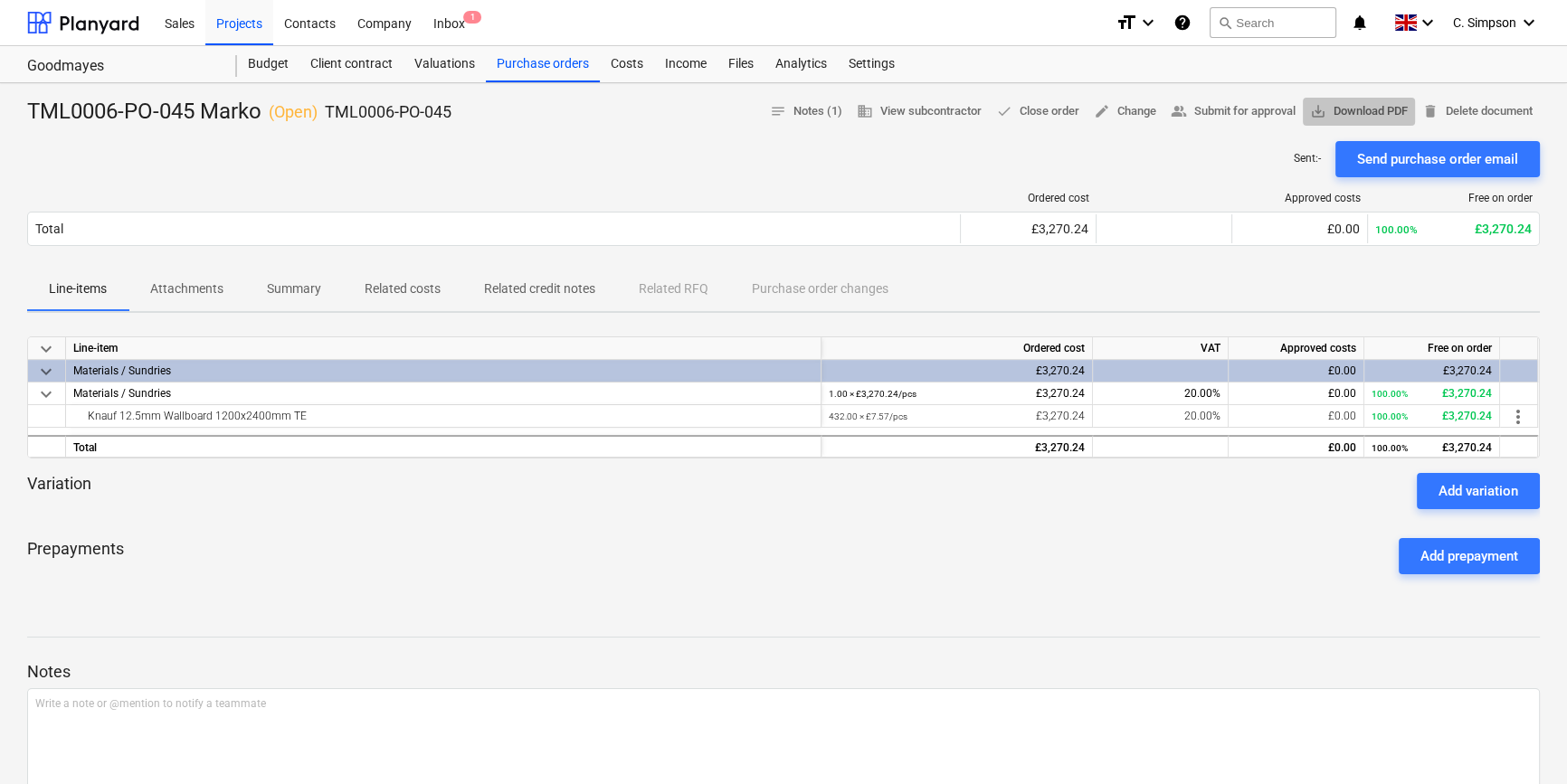 click on "save_alt Download PDF" at bounding box center [1359, 111] 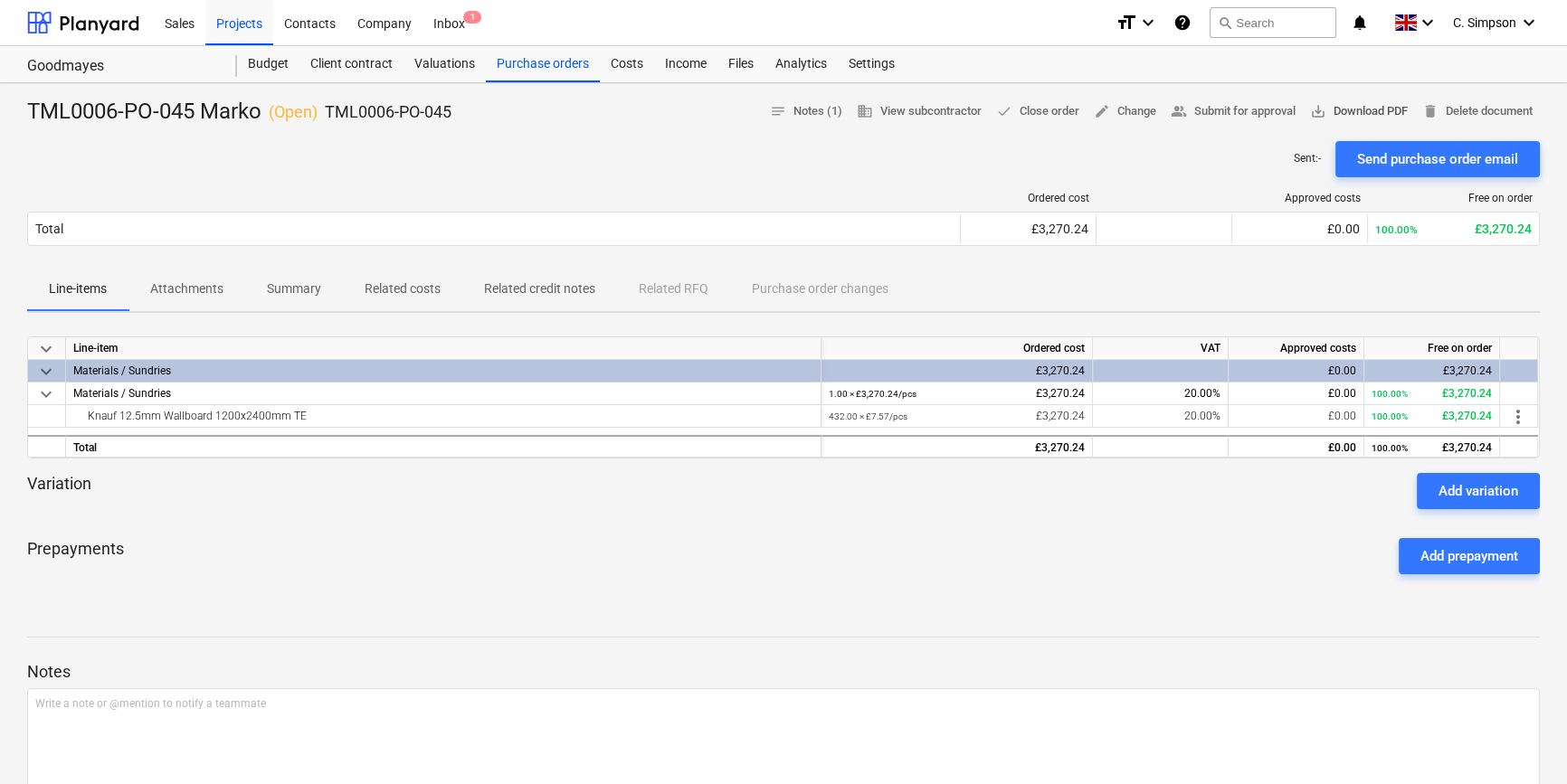 type 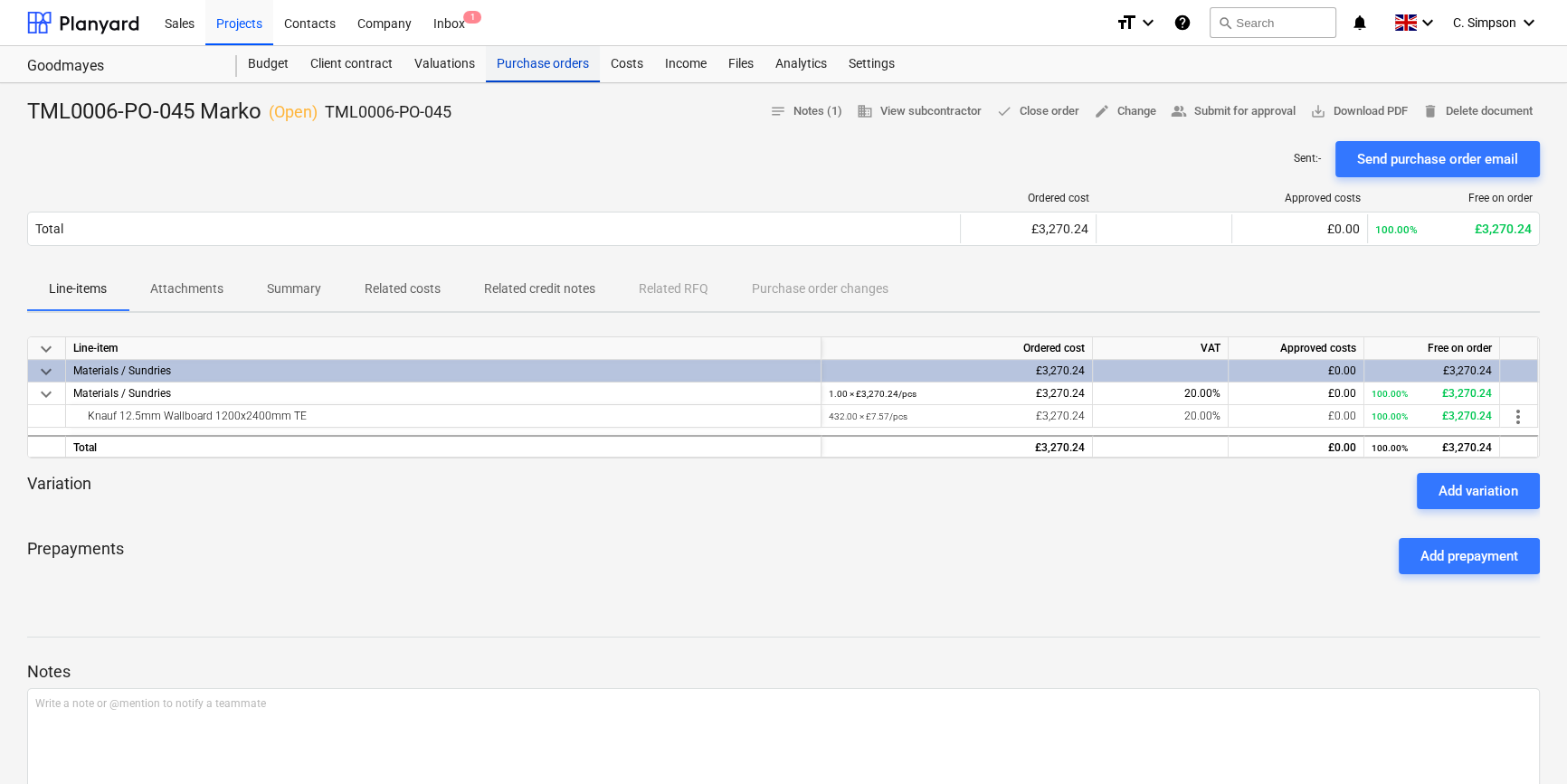 click on "Purchase orders" at bounding box center (543, 64) 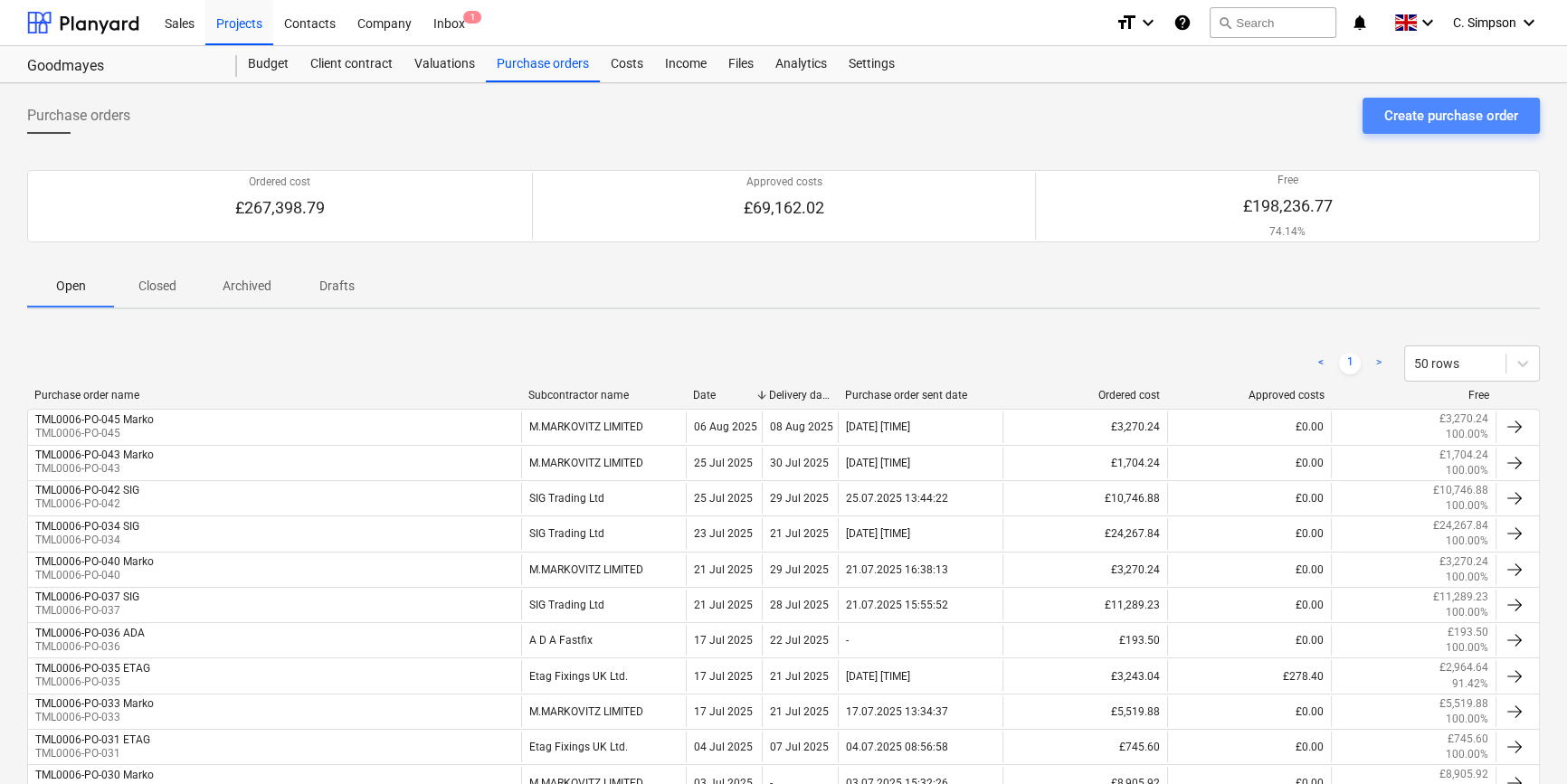 click on "Create purchase order" at bounding box center [1451, 116] 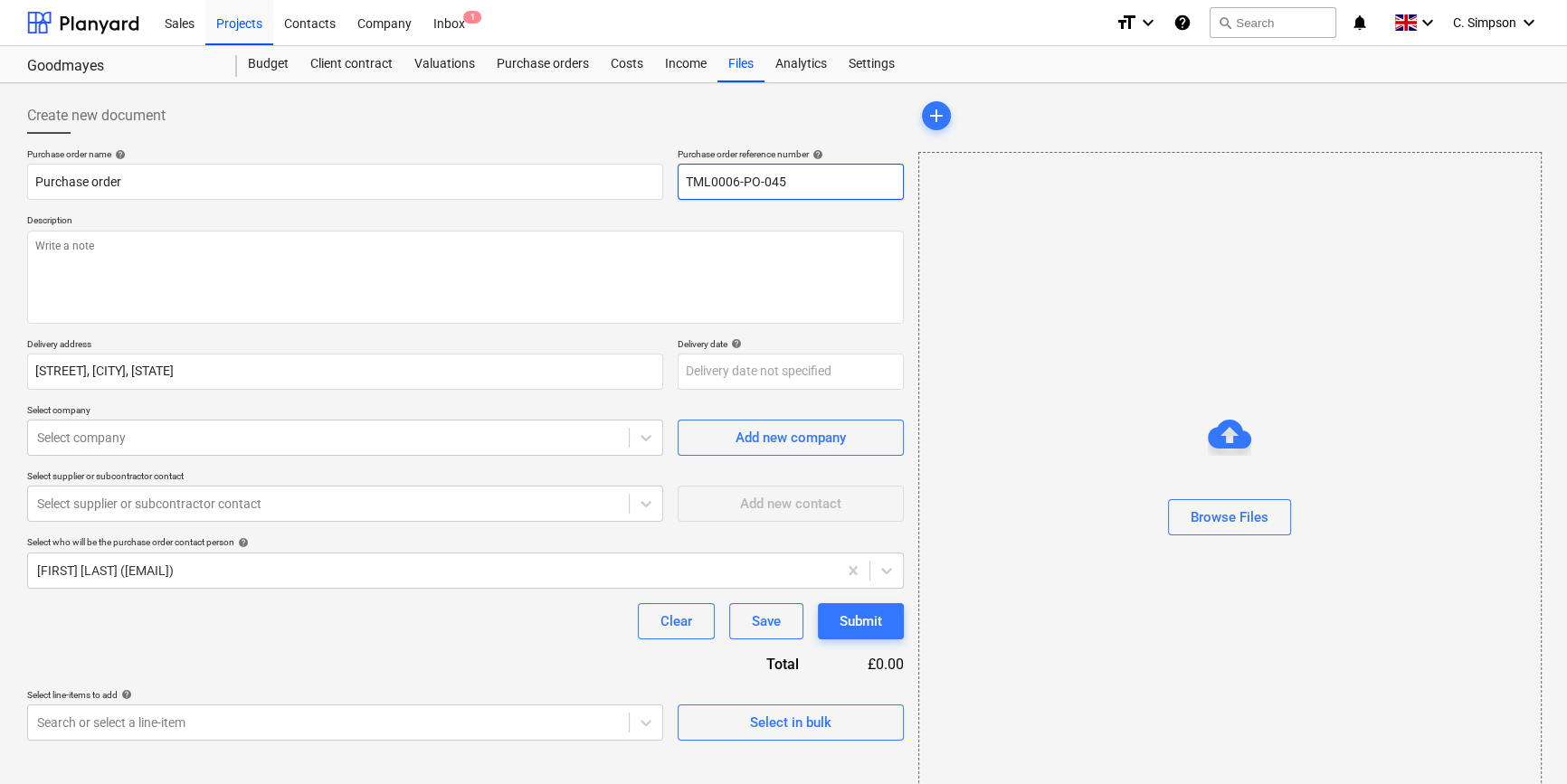 click on "TML0006-PO-045" at bounding box center (791, 182) 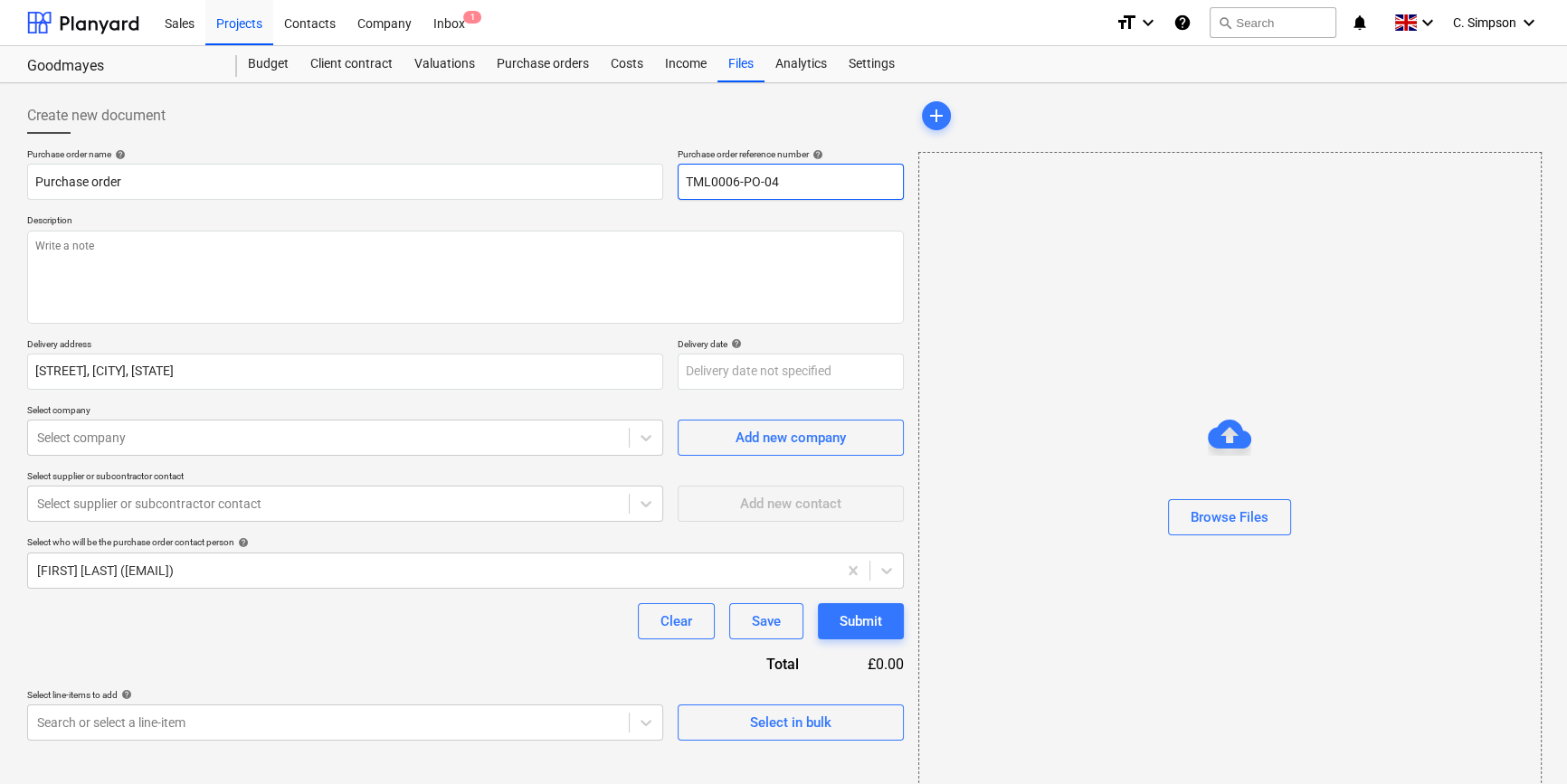type on "x" 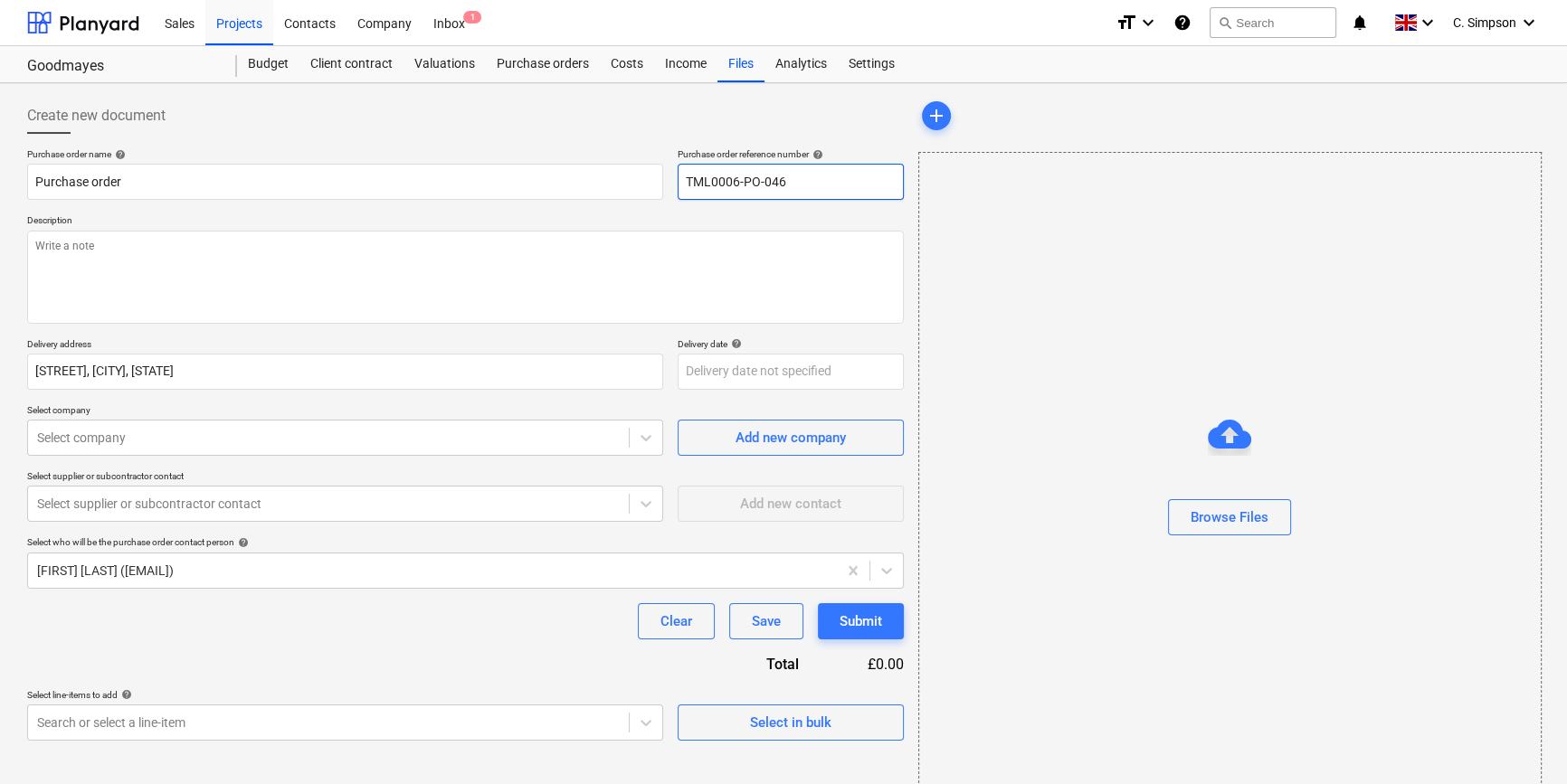 drag, startPoint x: 803, startPoint y: 185, endPoint x: 685, endPoint y: 181, distance: 118.06778 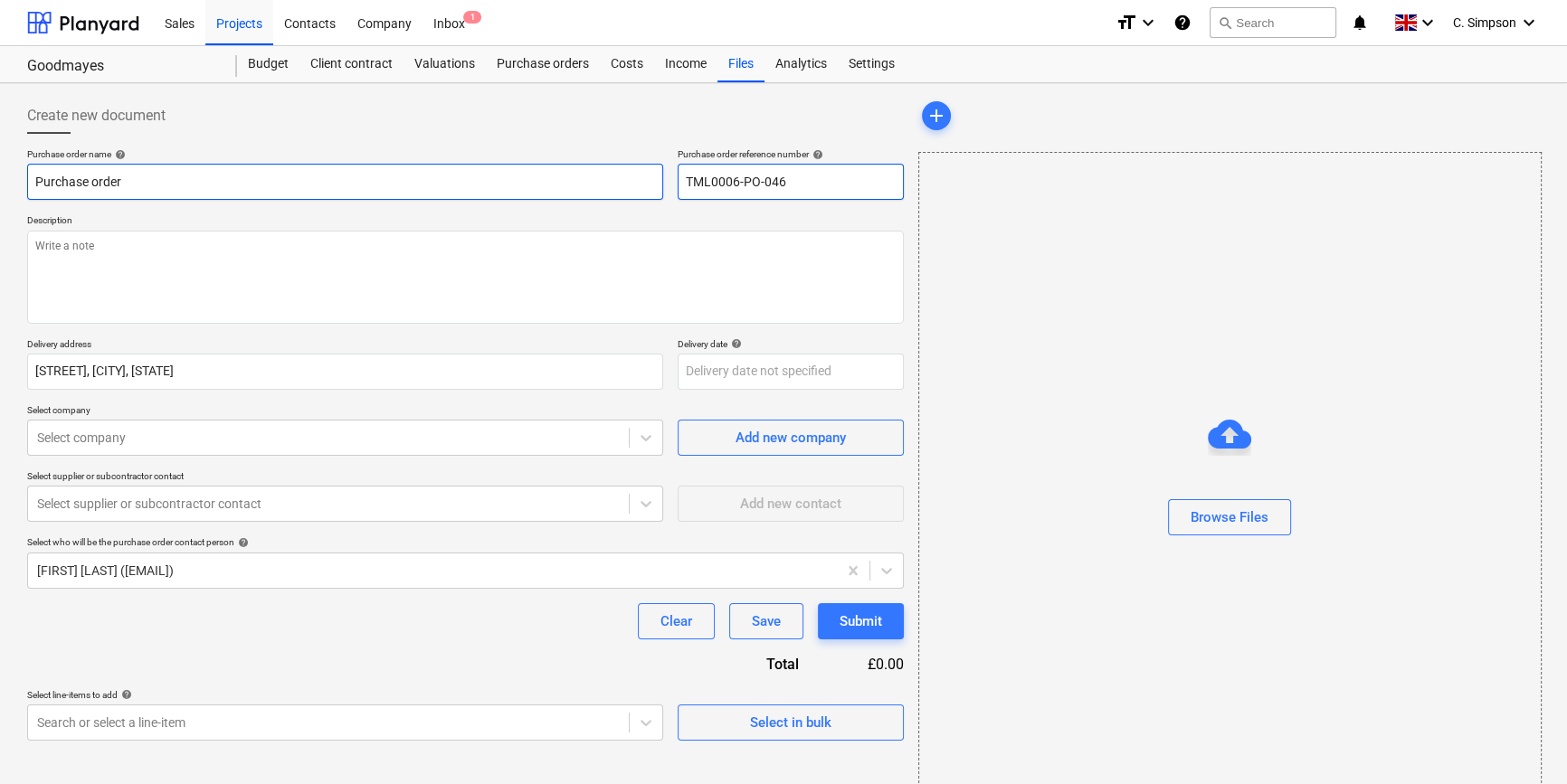 type on "TML0006-PO-046" 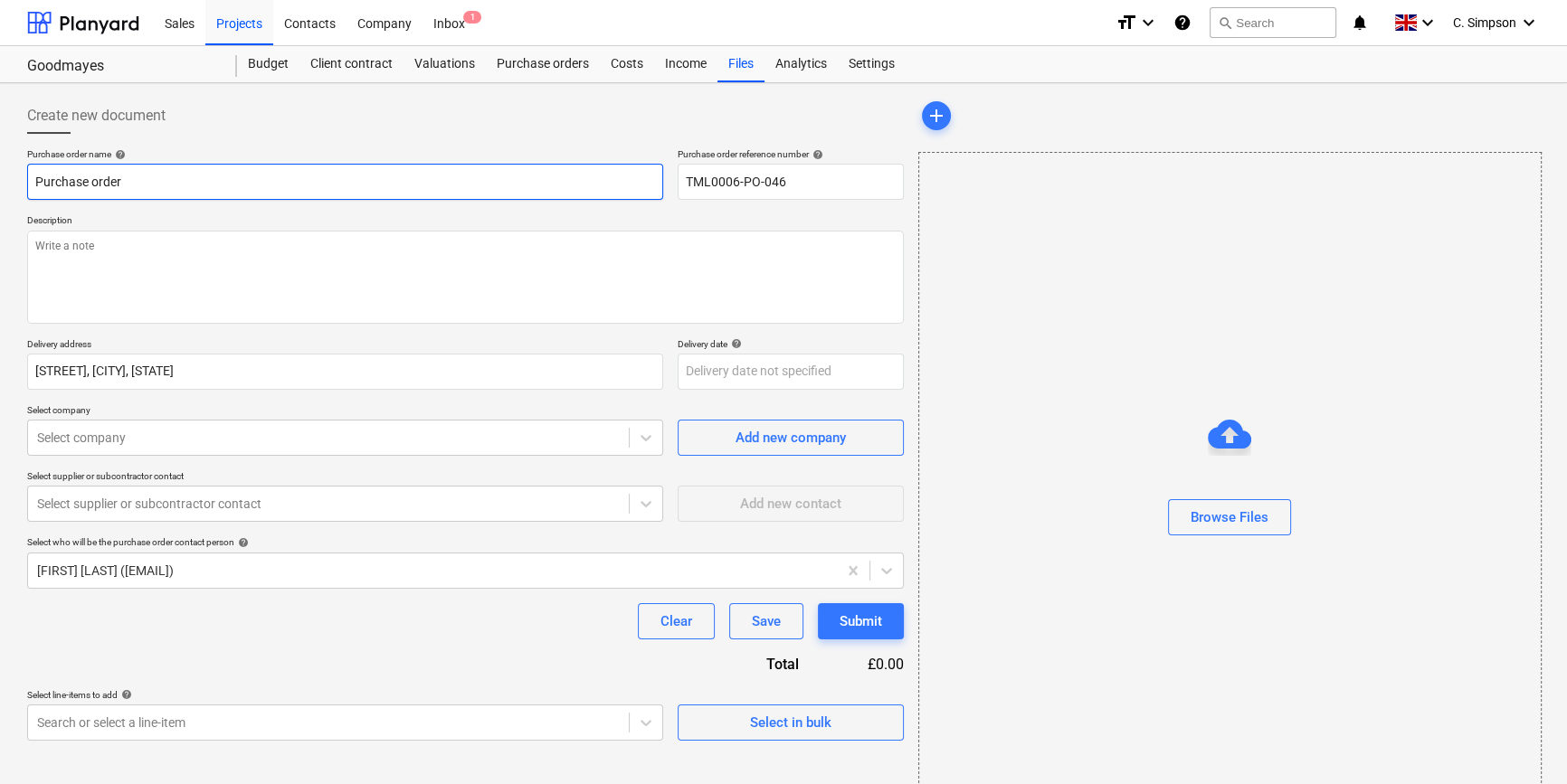 click on "Purchase order" at bounding box center (345, 182) 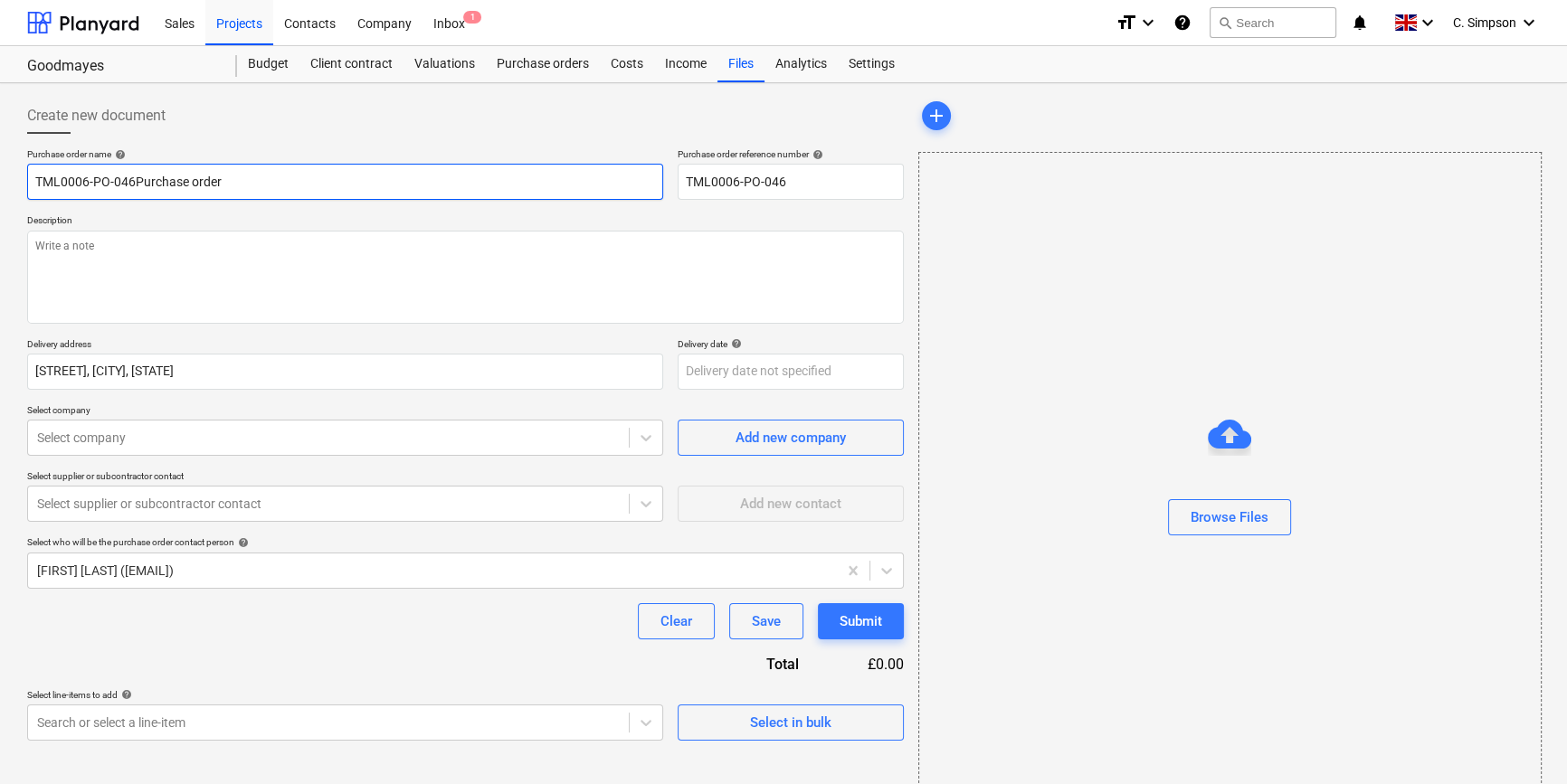 type on "x" 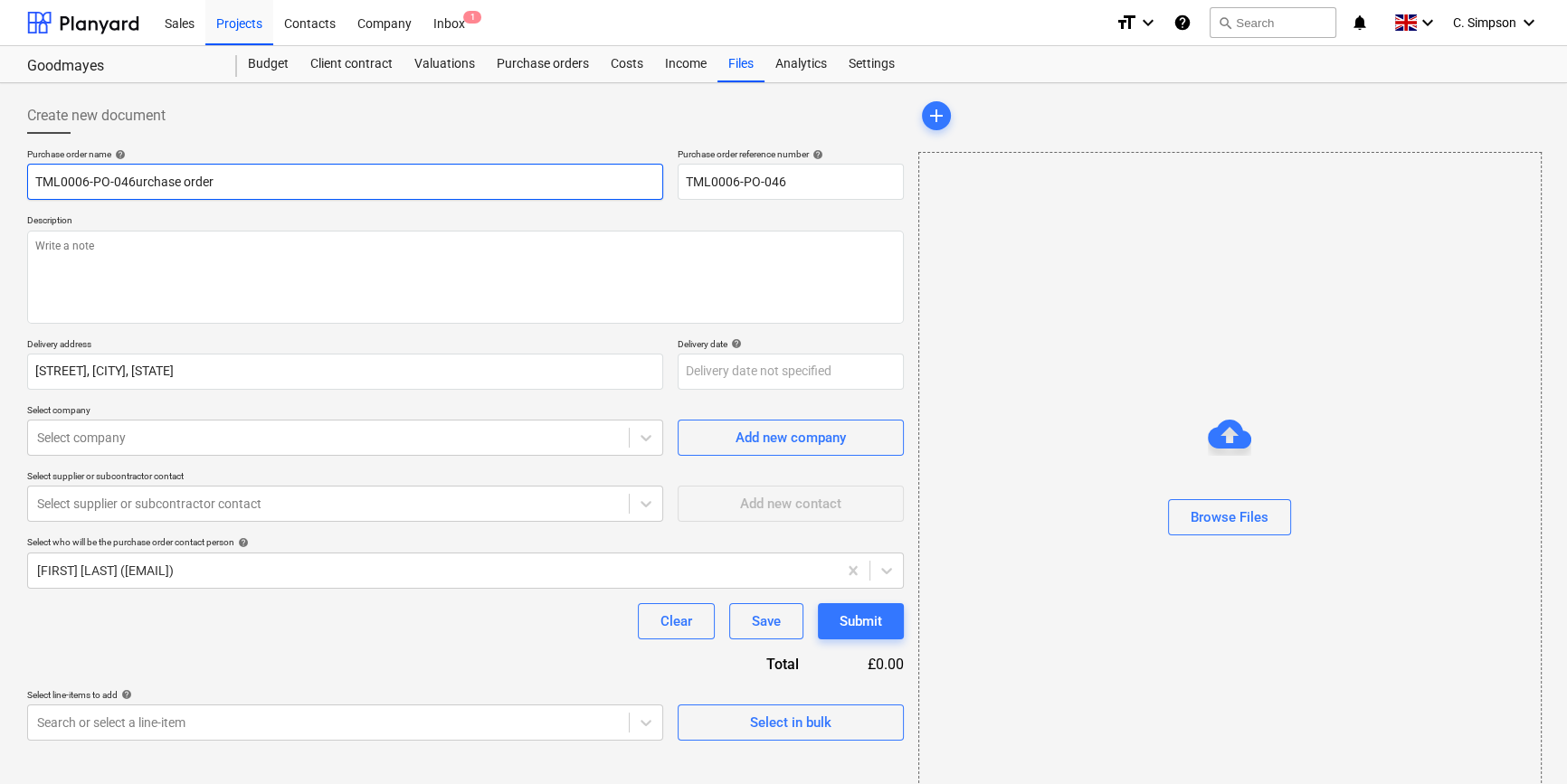 type on "x" 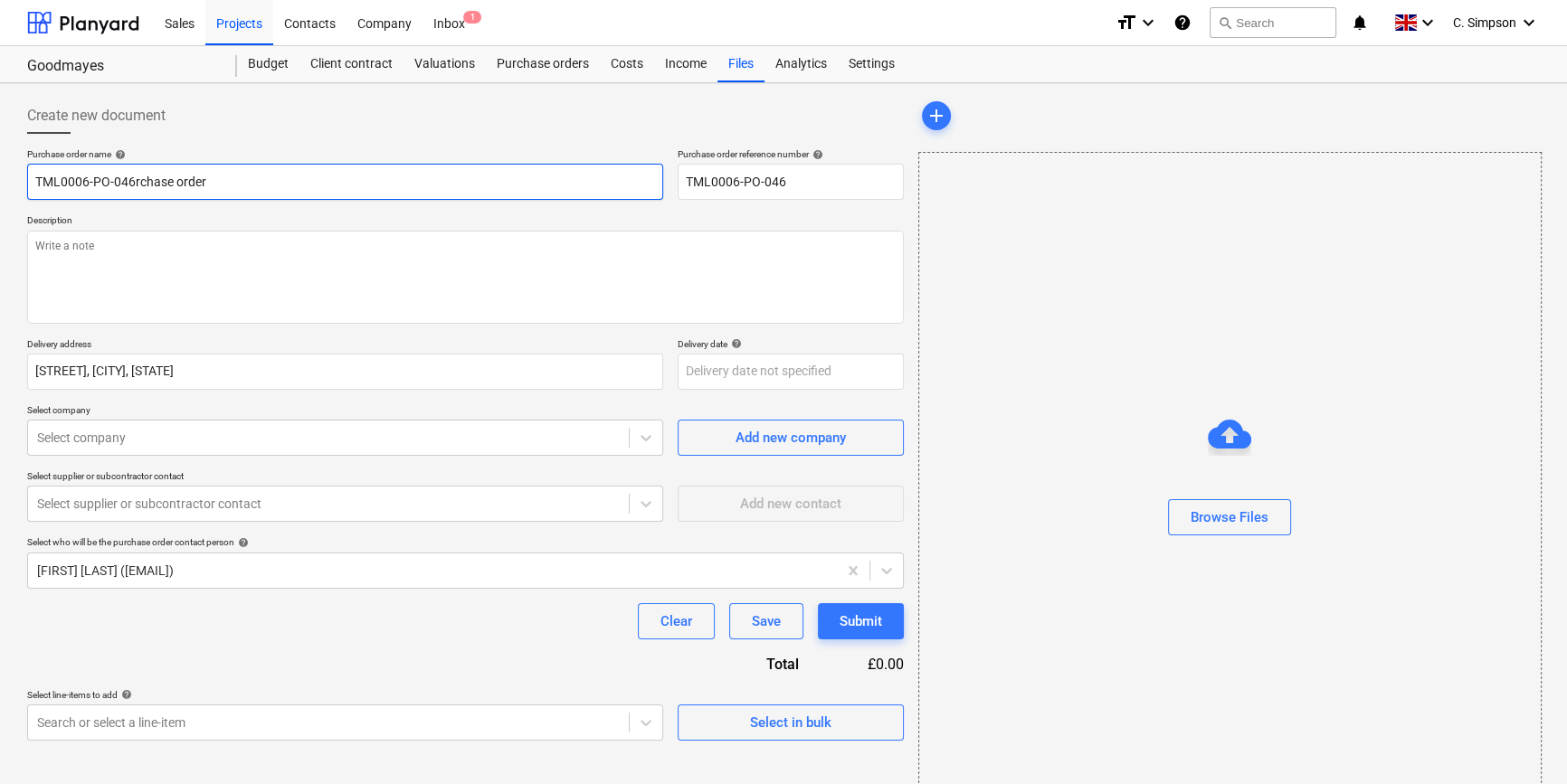 type on "x" 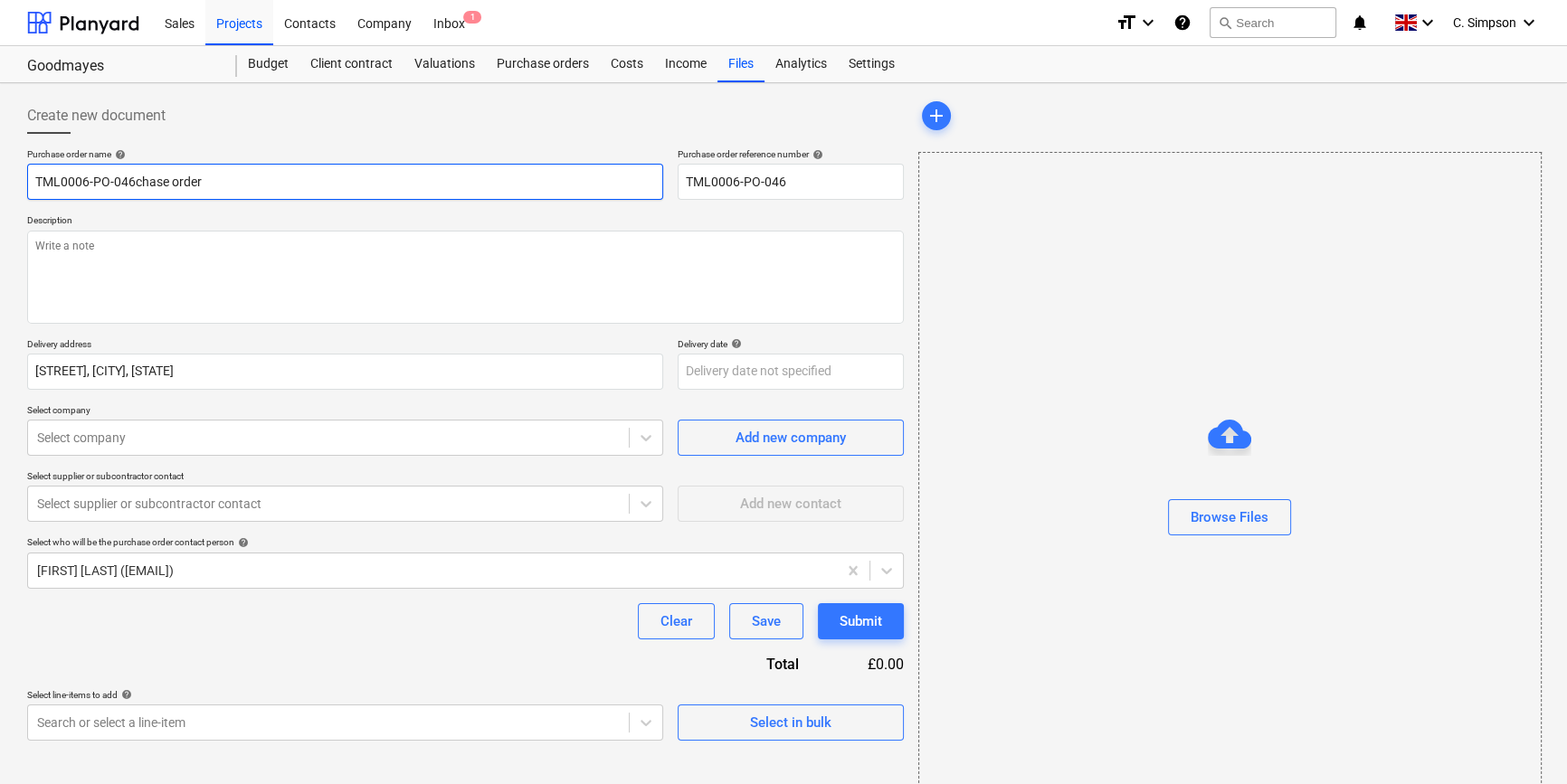 type on "x" 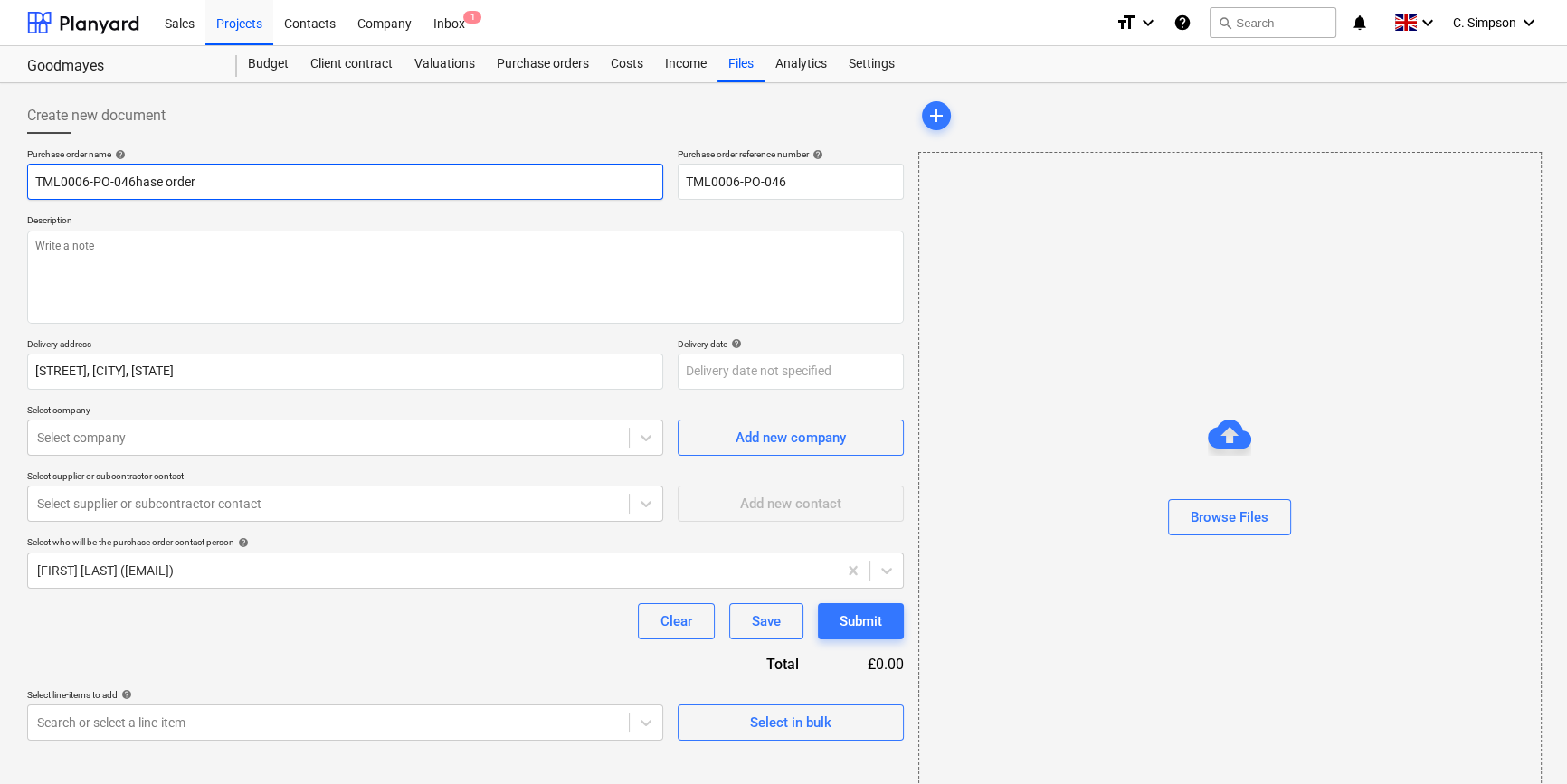 type on "x" 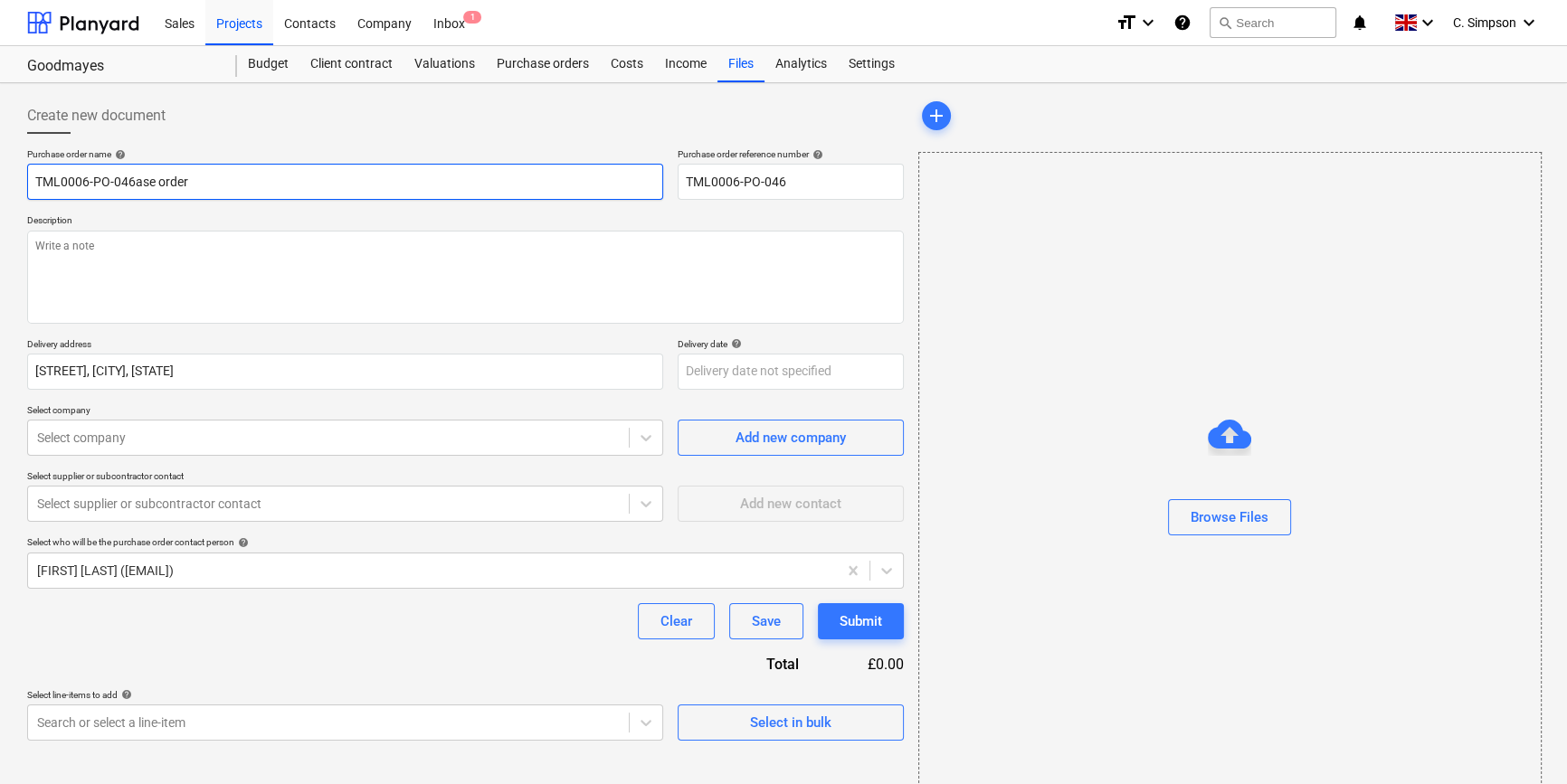 type on "x" 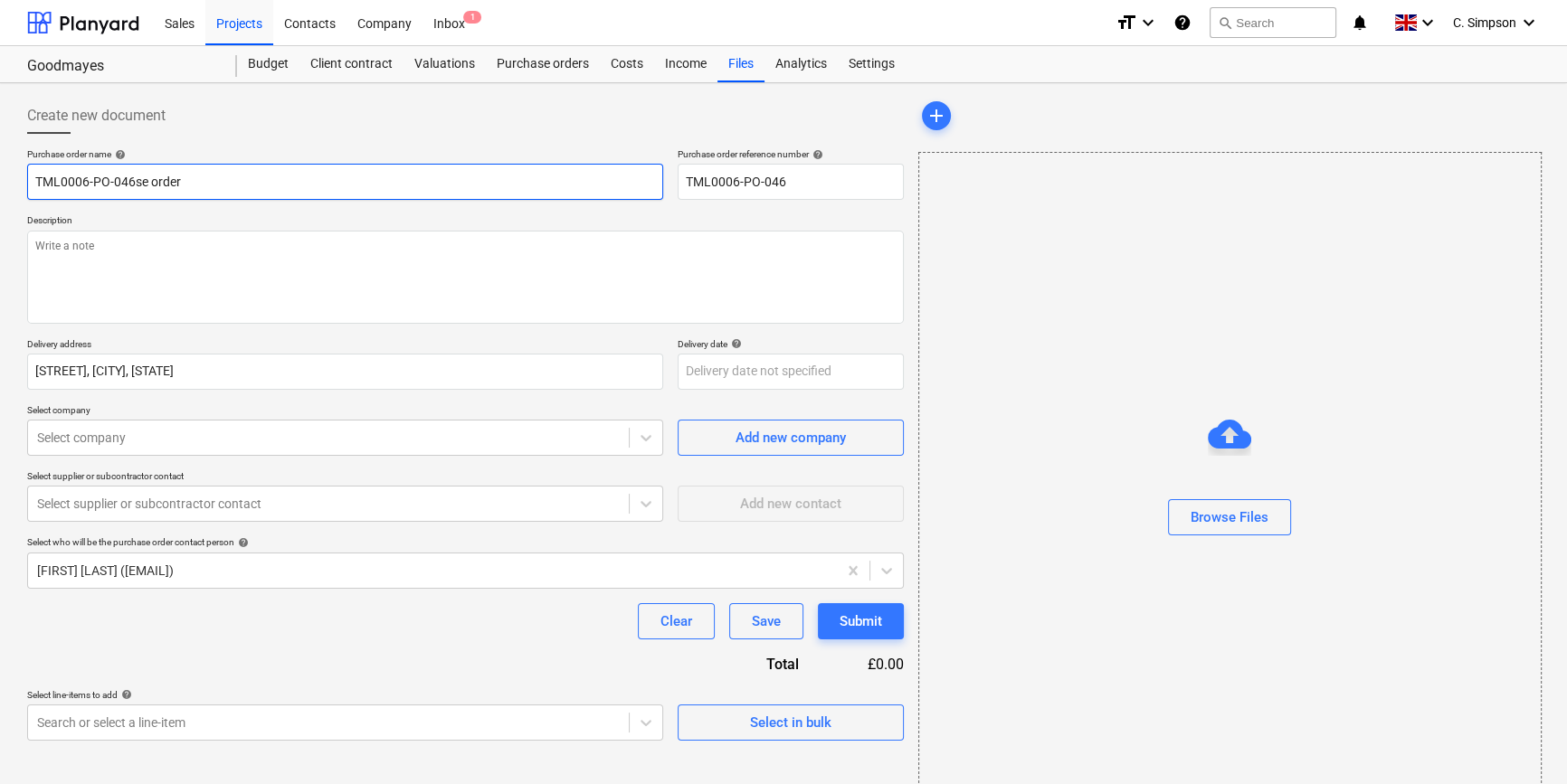 type on "x" 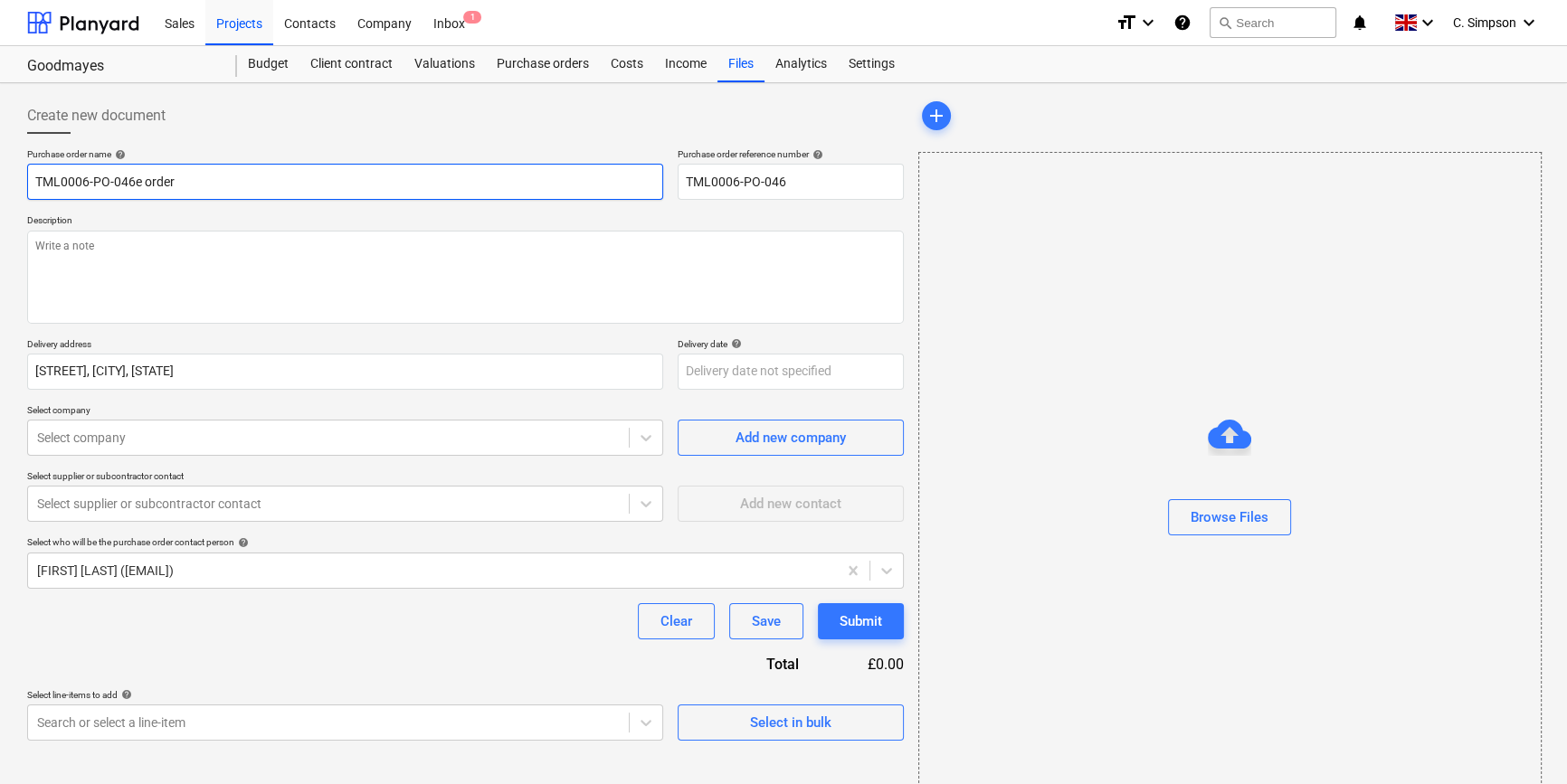 type on "x" 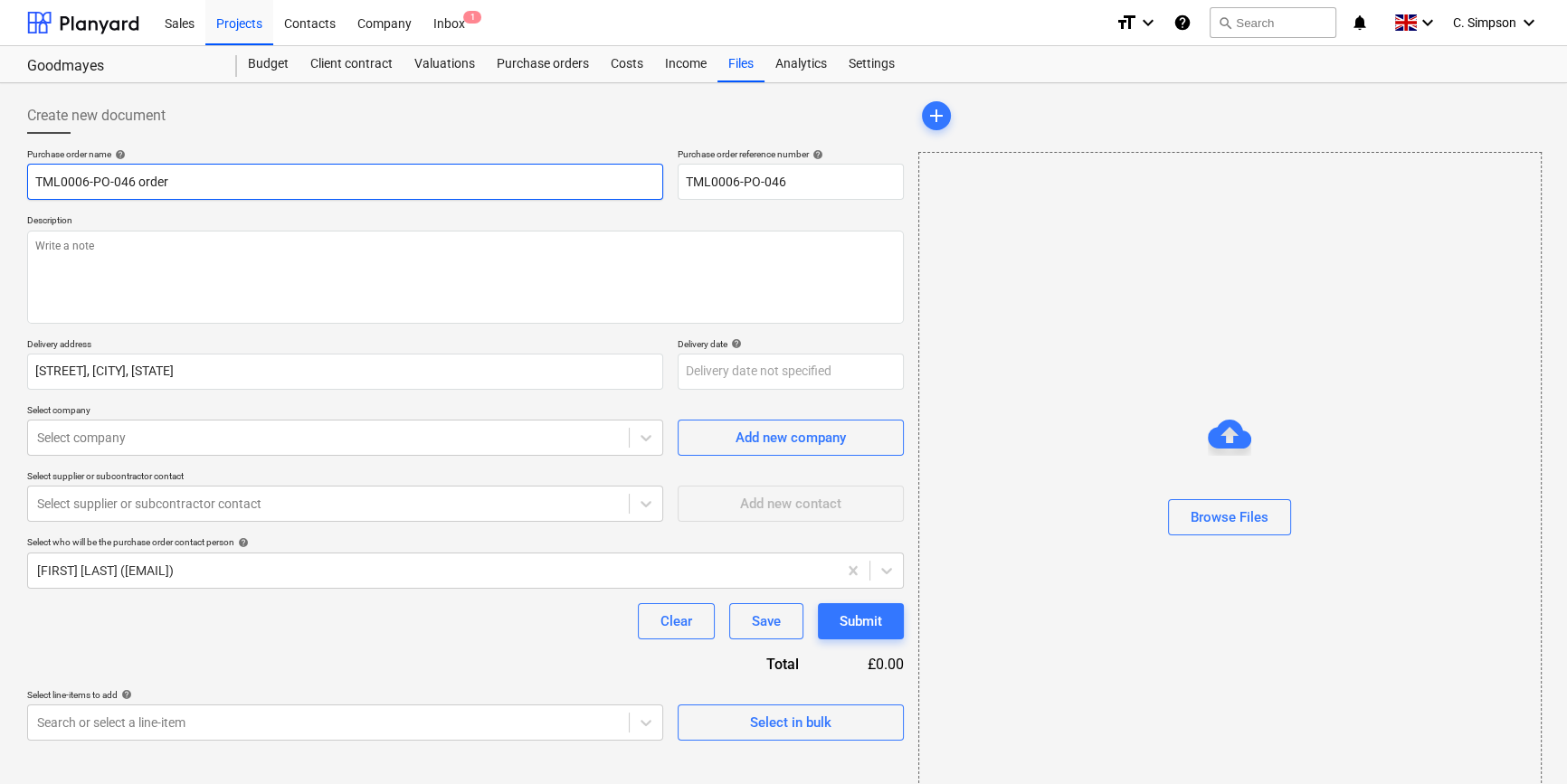 type on "x" 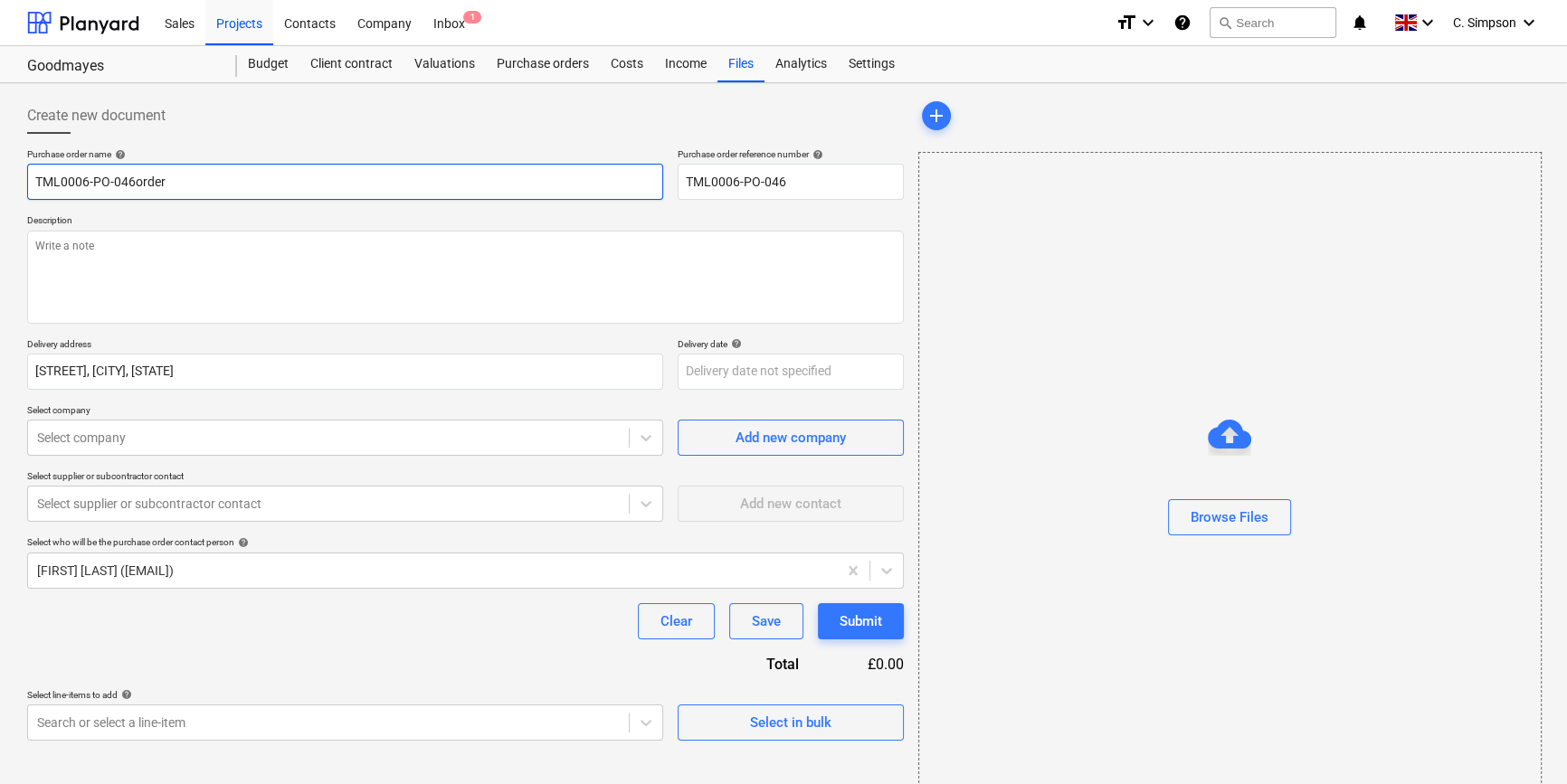type on "x" 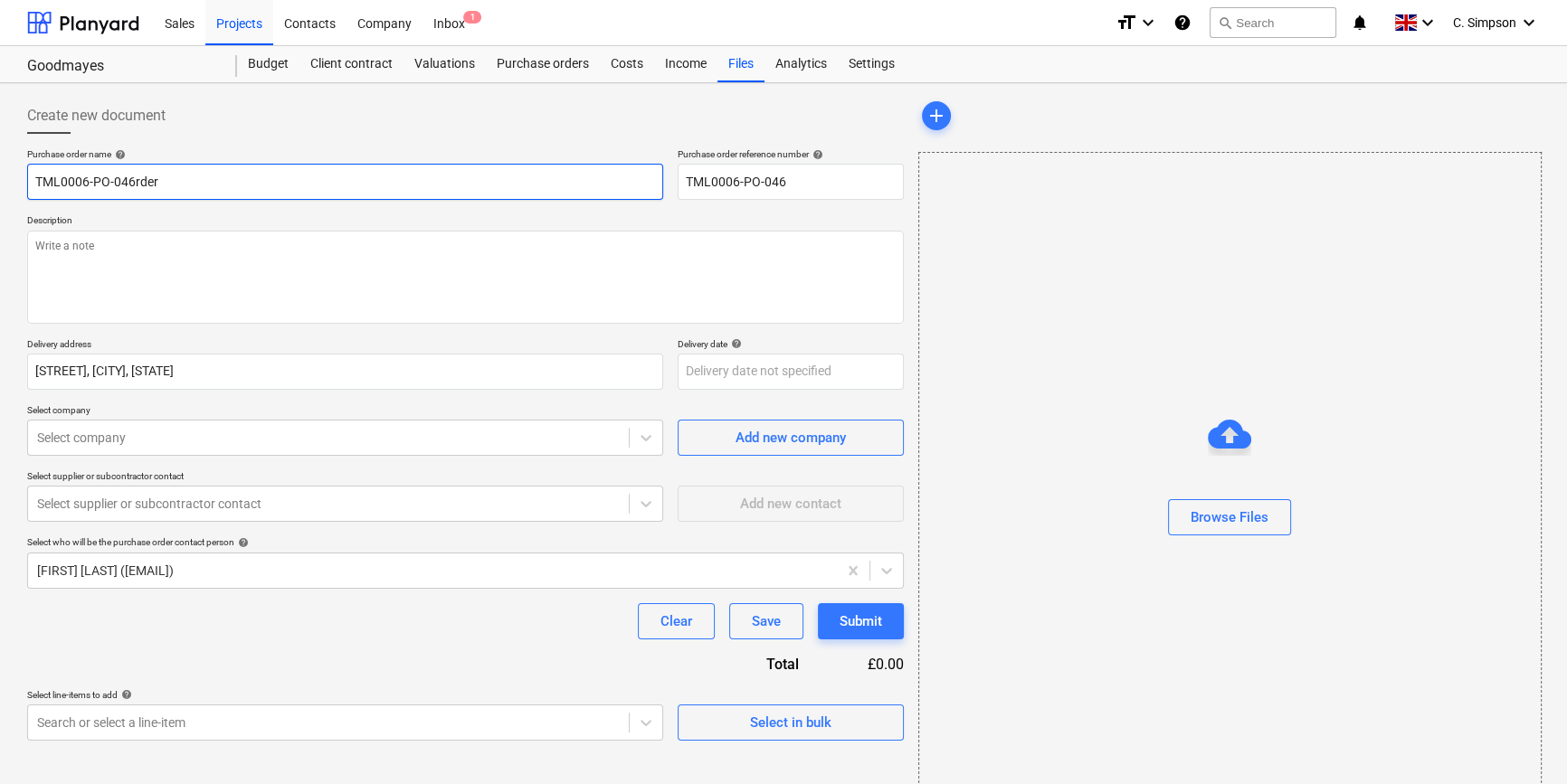 type on "x" 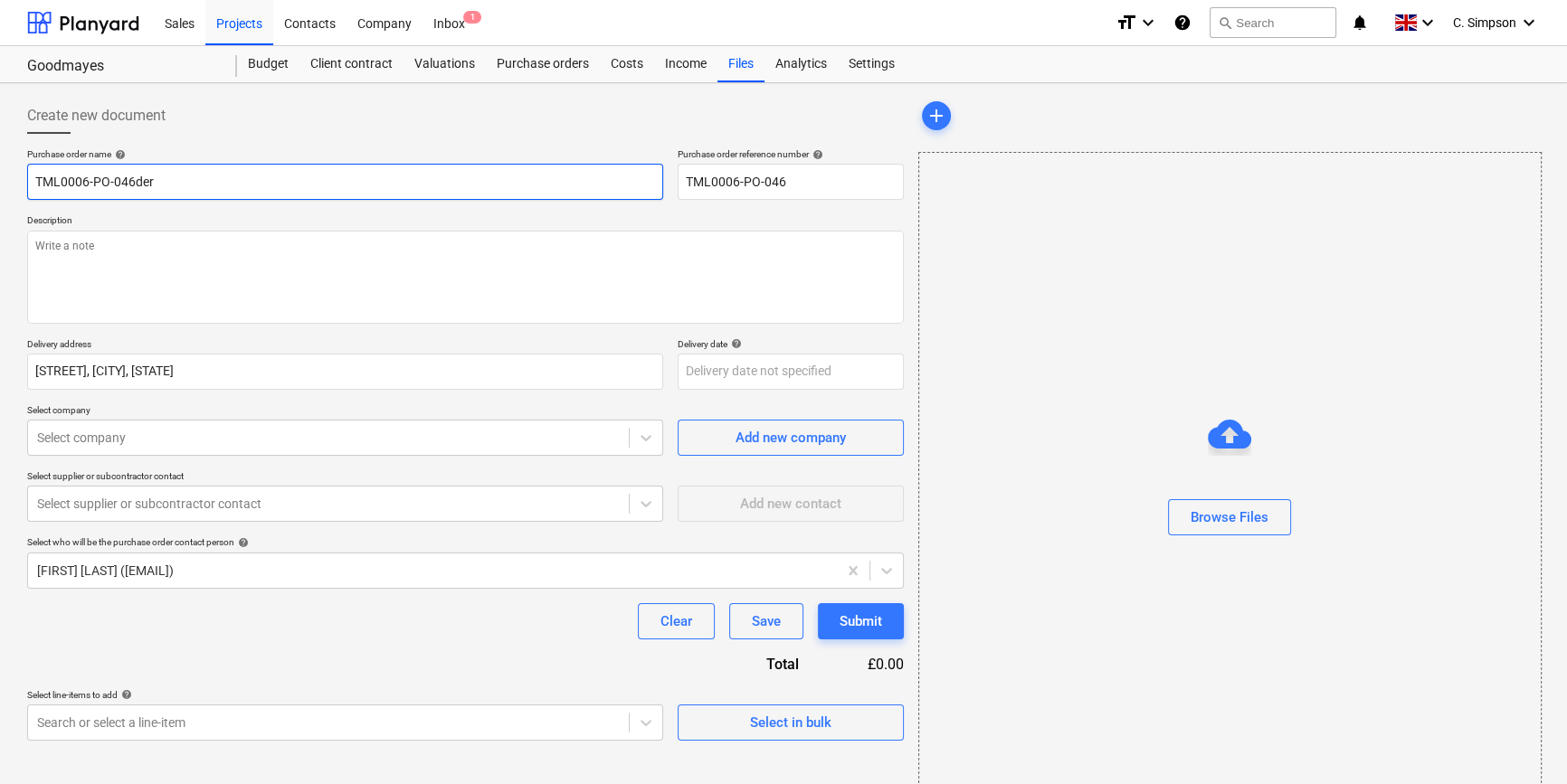type on "x" 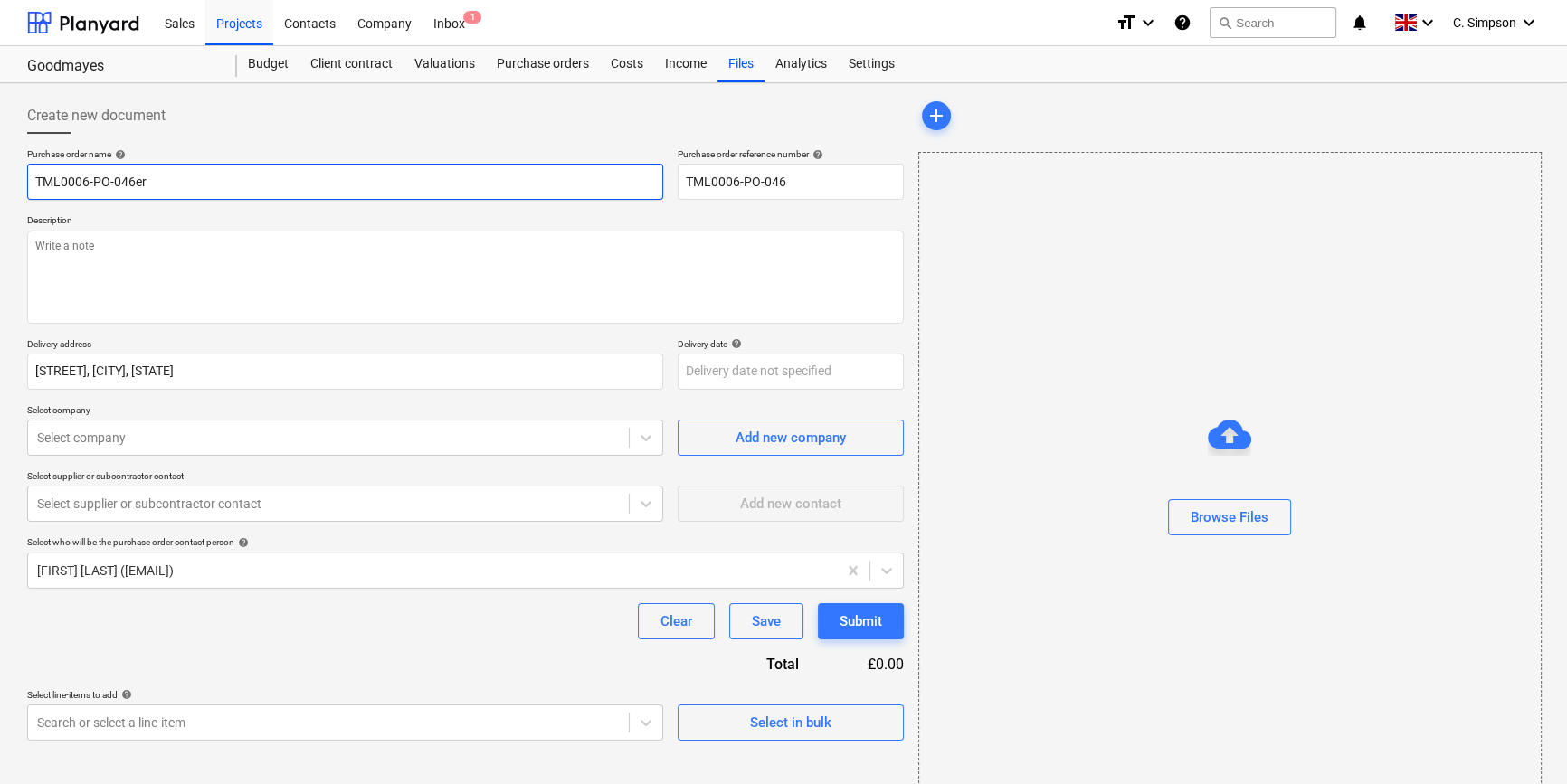 type on "x" 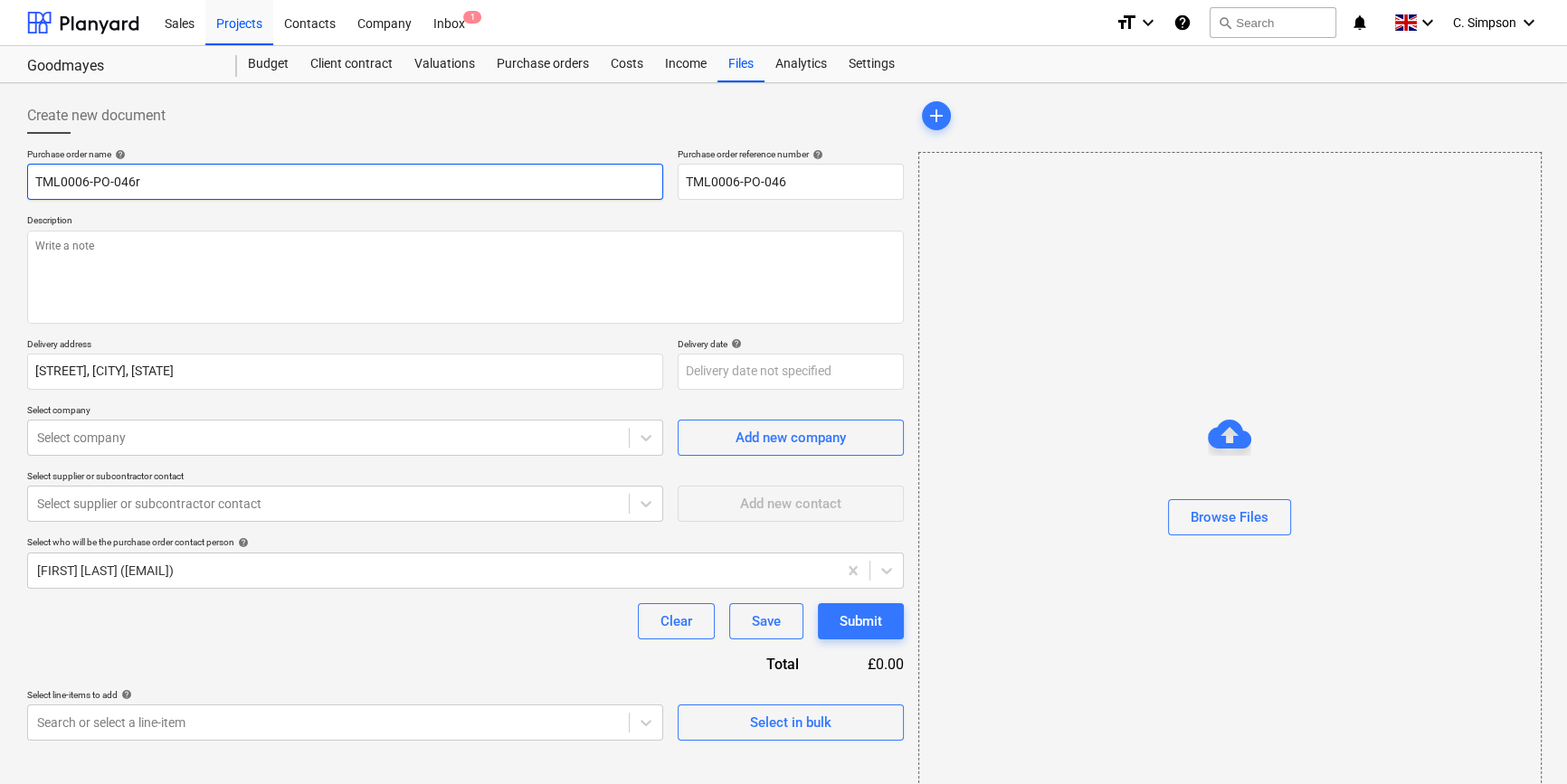 type on "x" 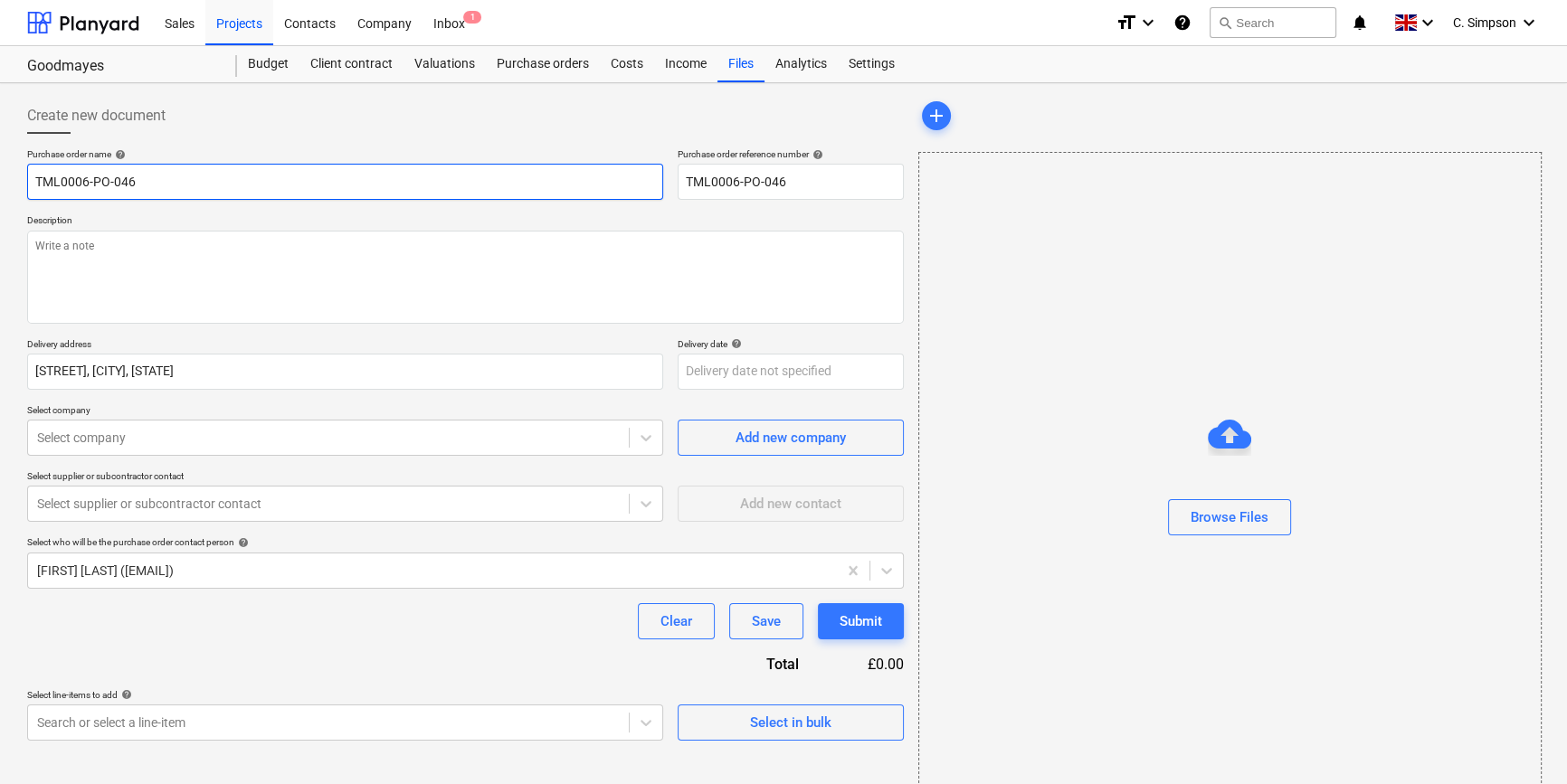 type on "x" 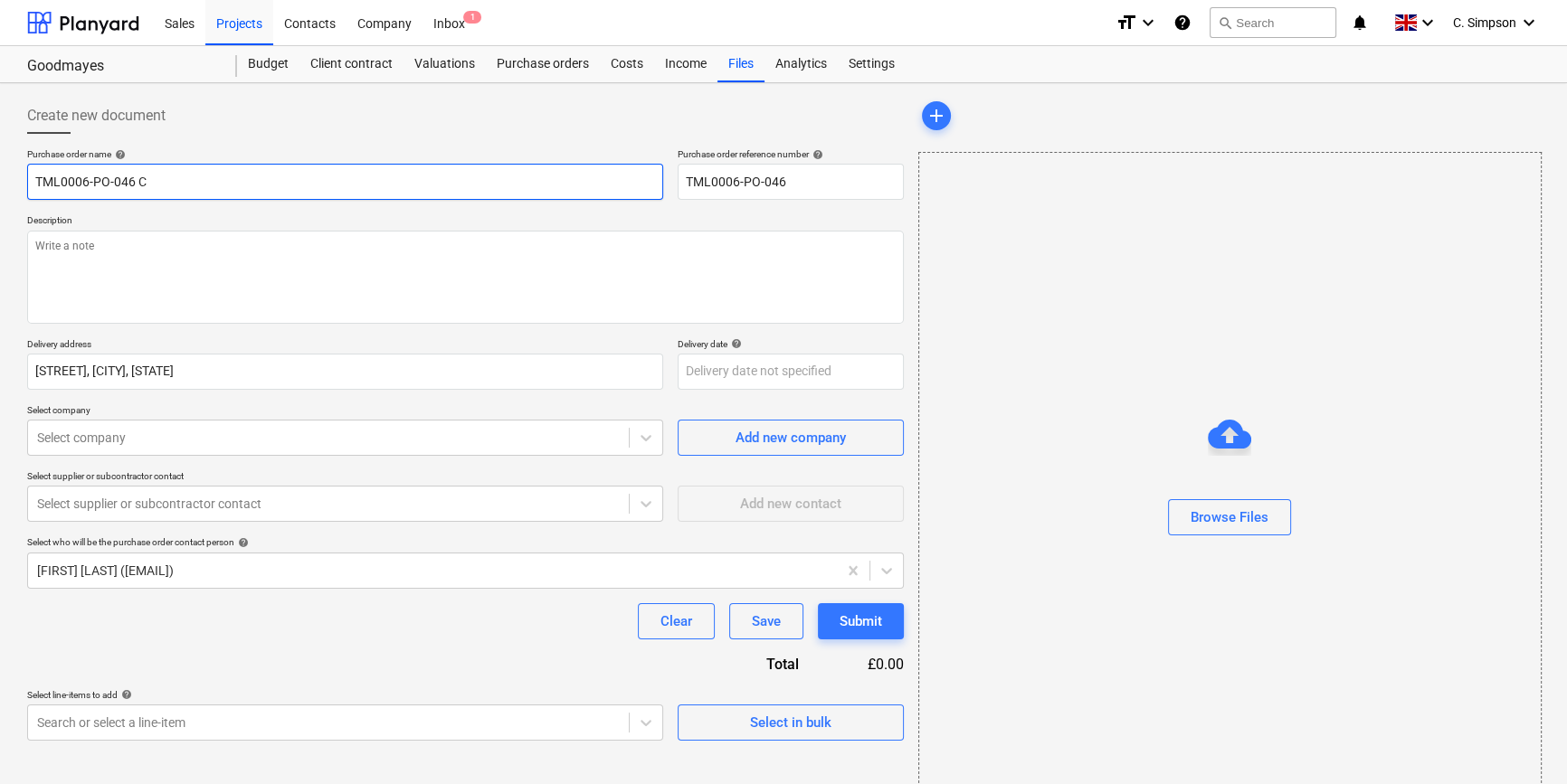 type on "x" 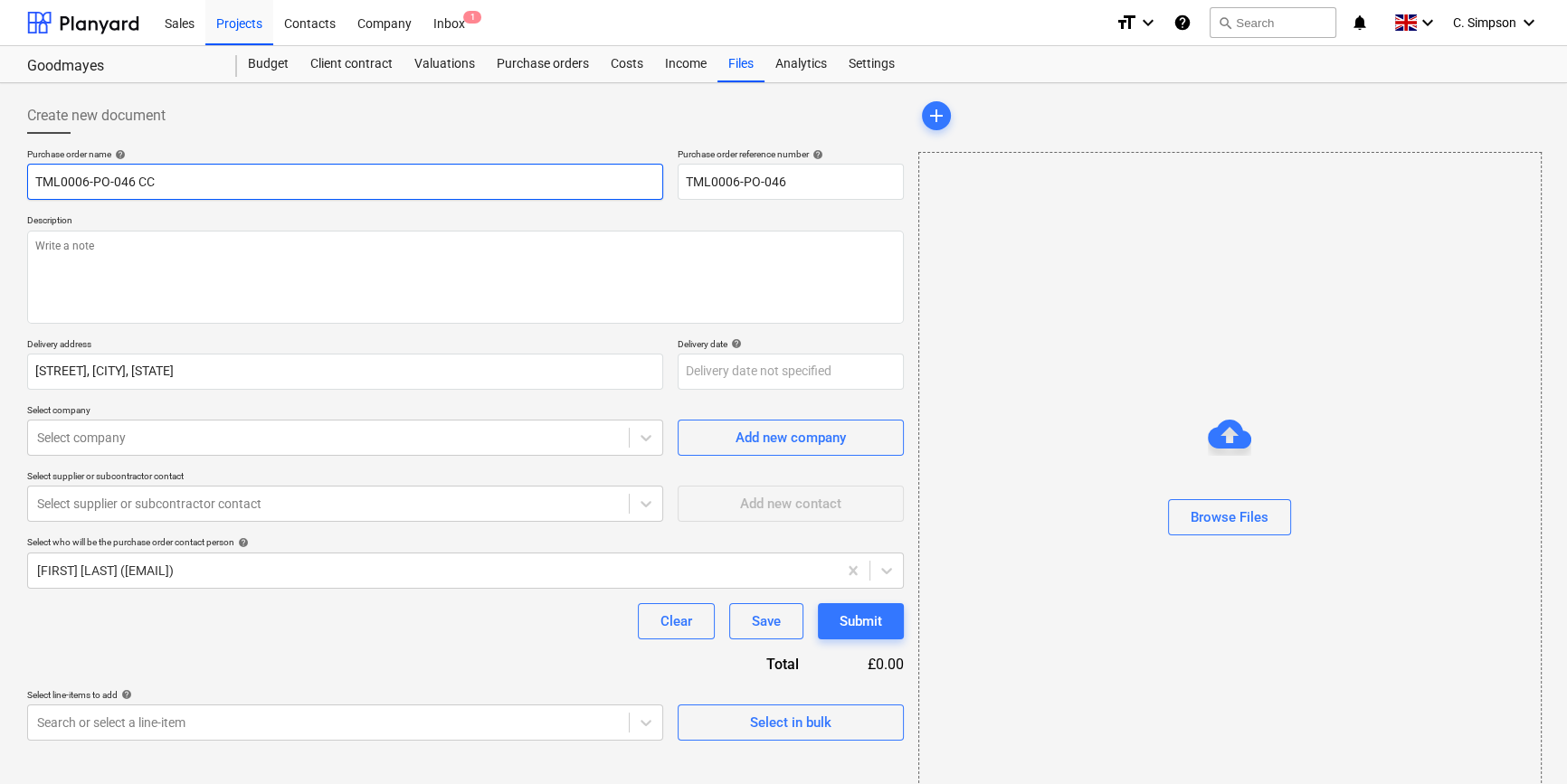 type on "x" 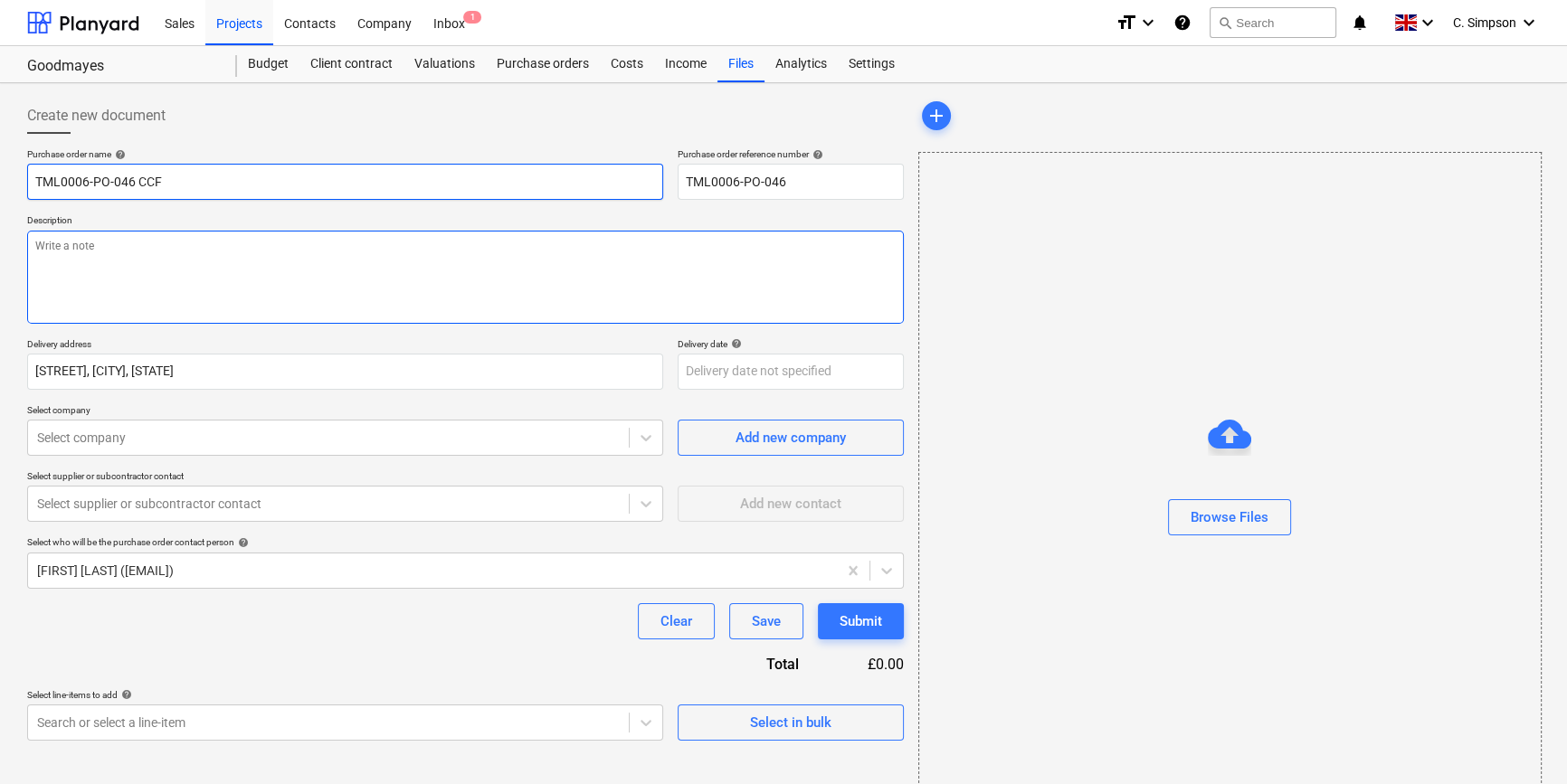 type on "TML0006-PO-046 CCF" 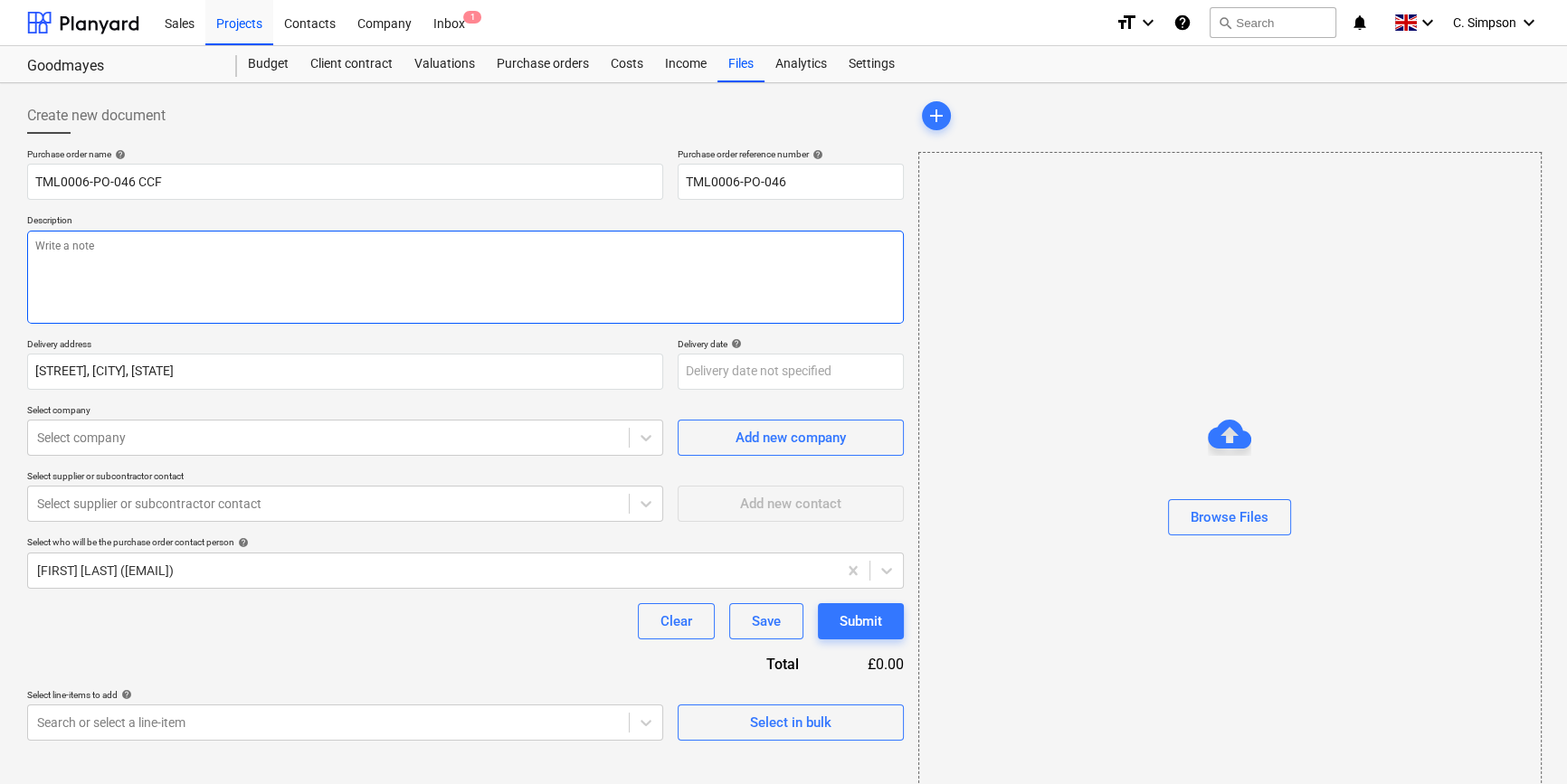 click at bounding box center [465, 277] 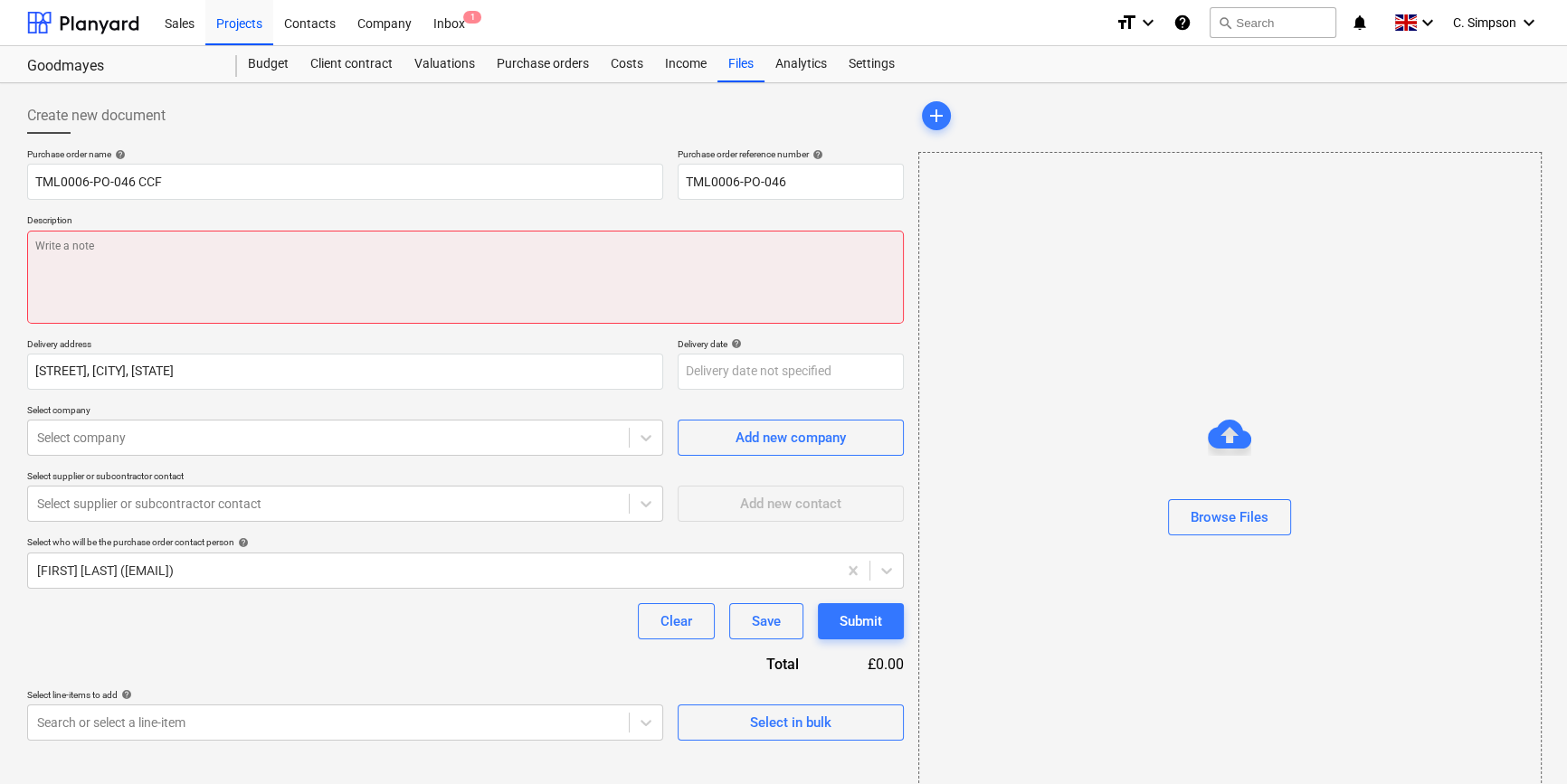 paste on "Site contact [FIRST] [PHONE]" 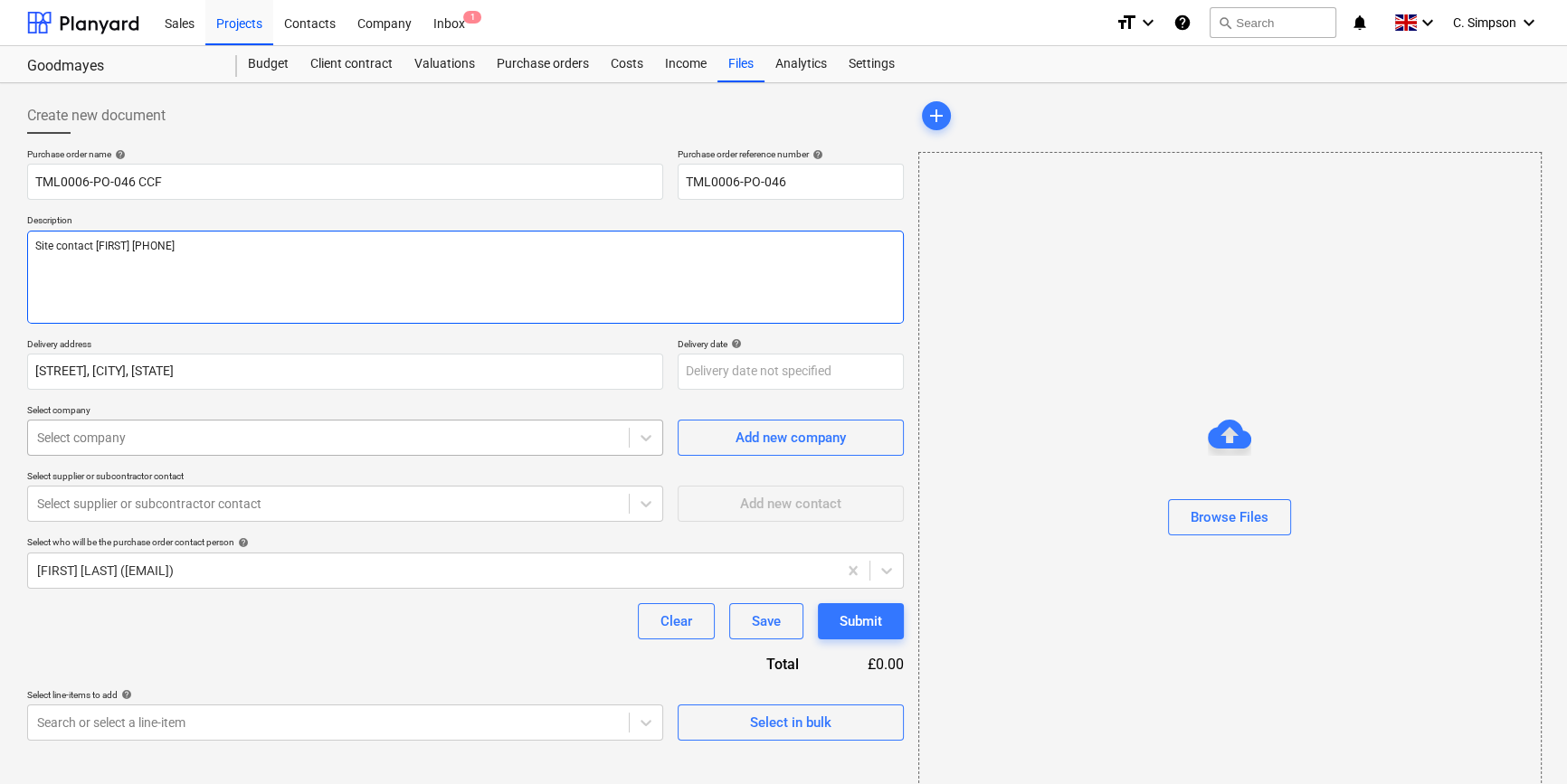type on "Site contact [FIRST] [PHONE]" 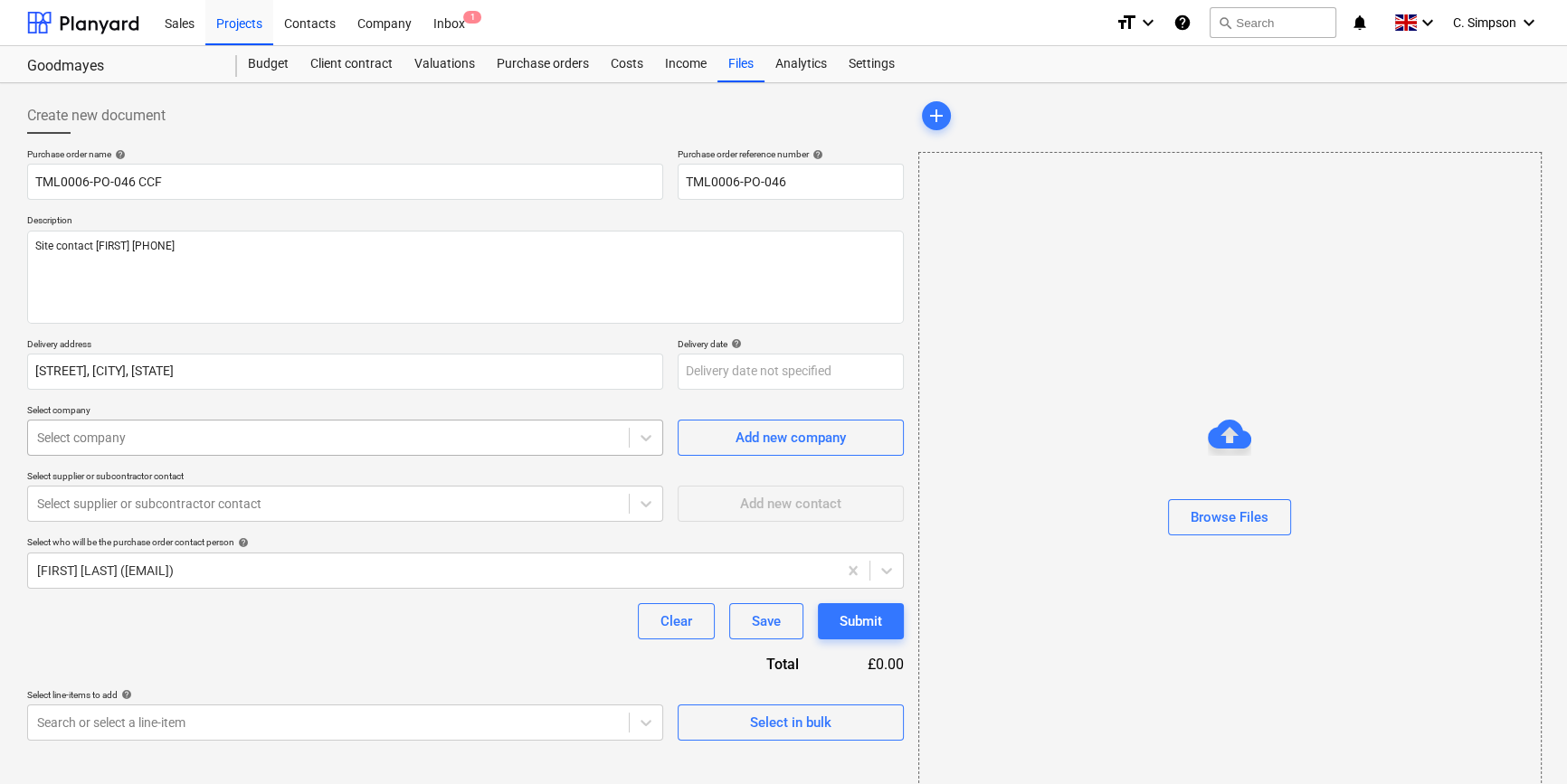 type on "x" 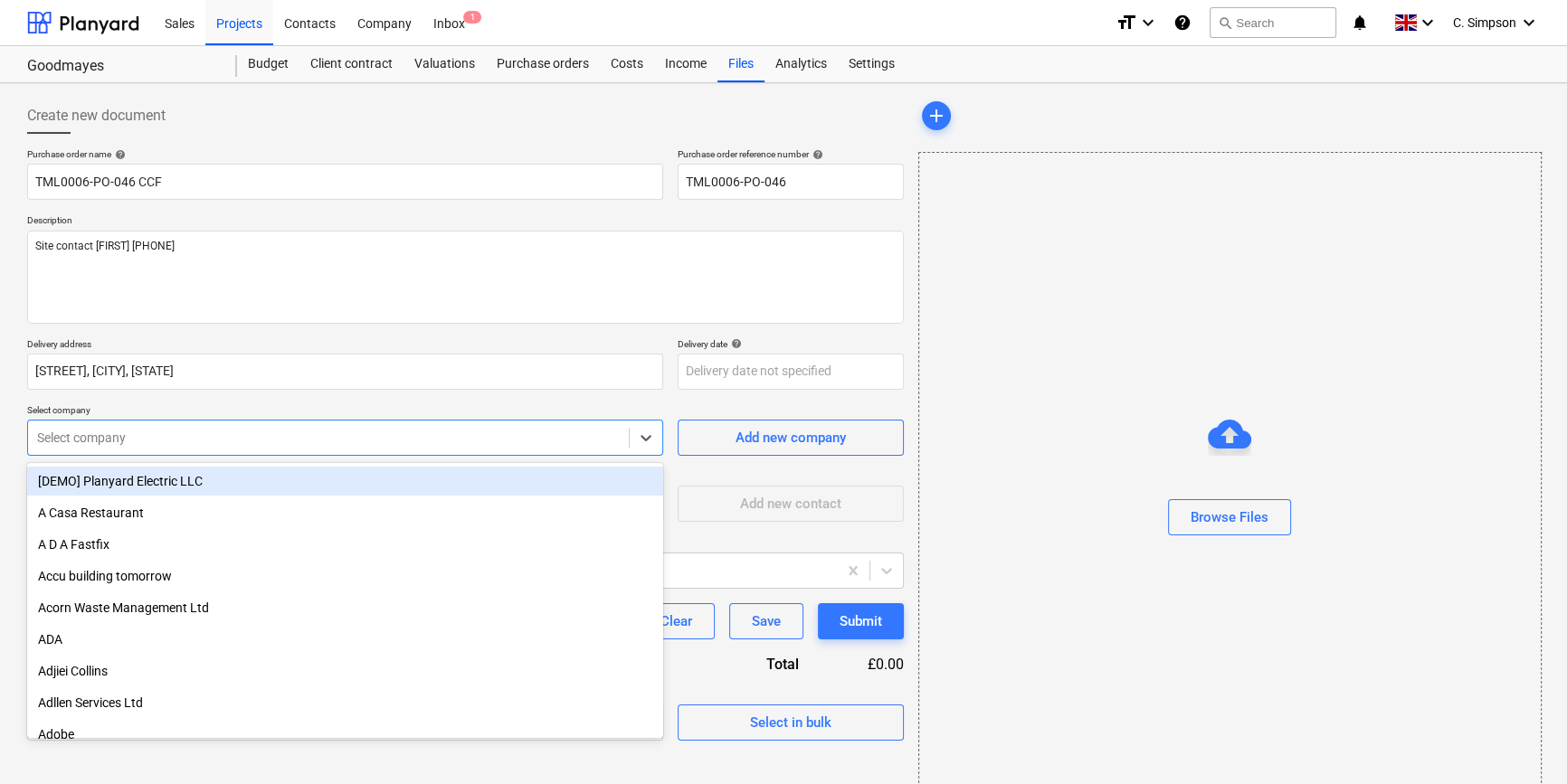 click at bounding box center (328, 438) 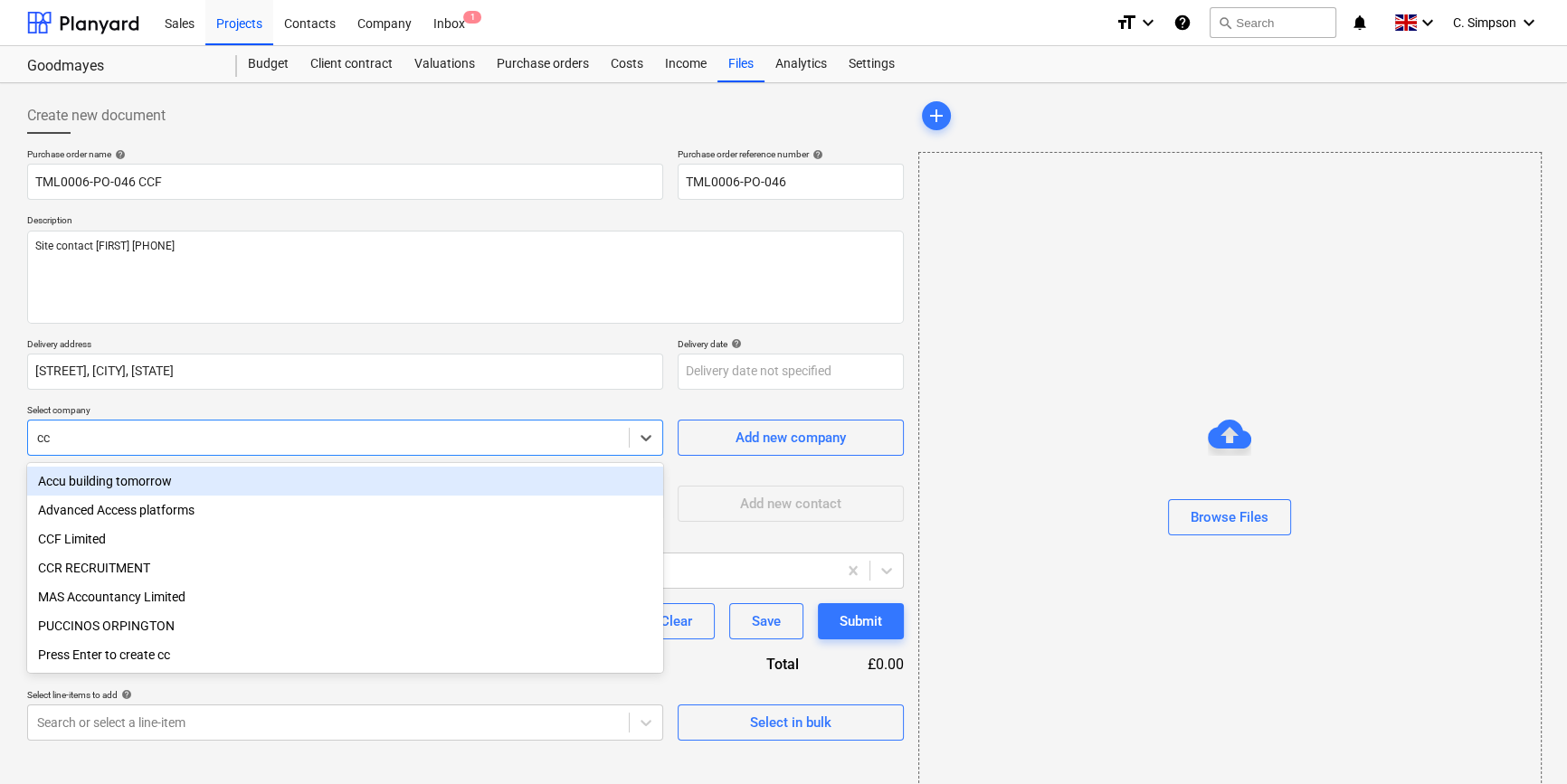 type on "ccf" 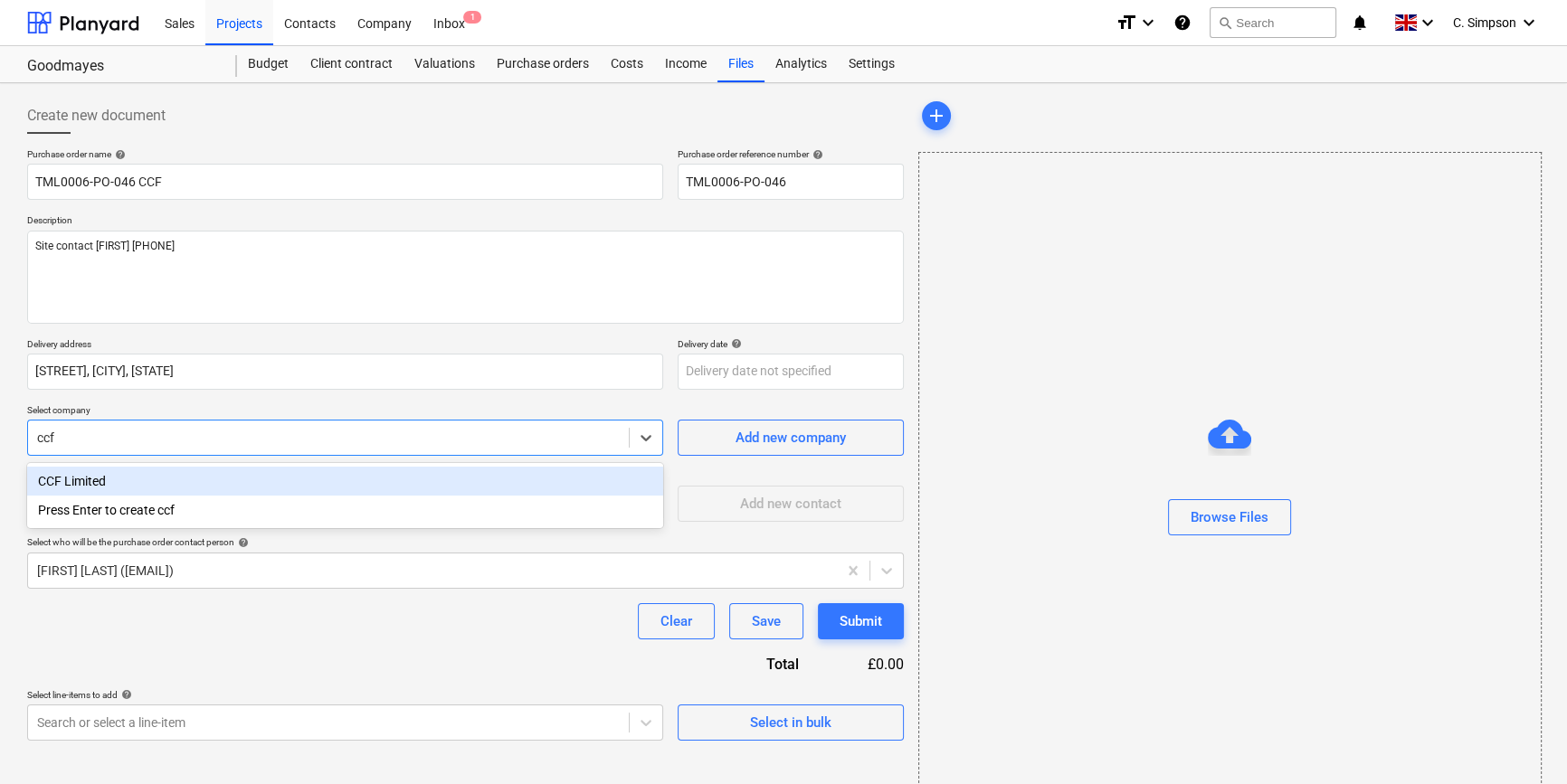 click on "CCF Limited" at bounding box center (345, 481) 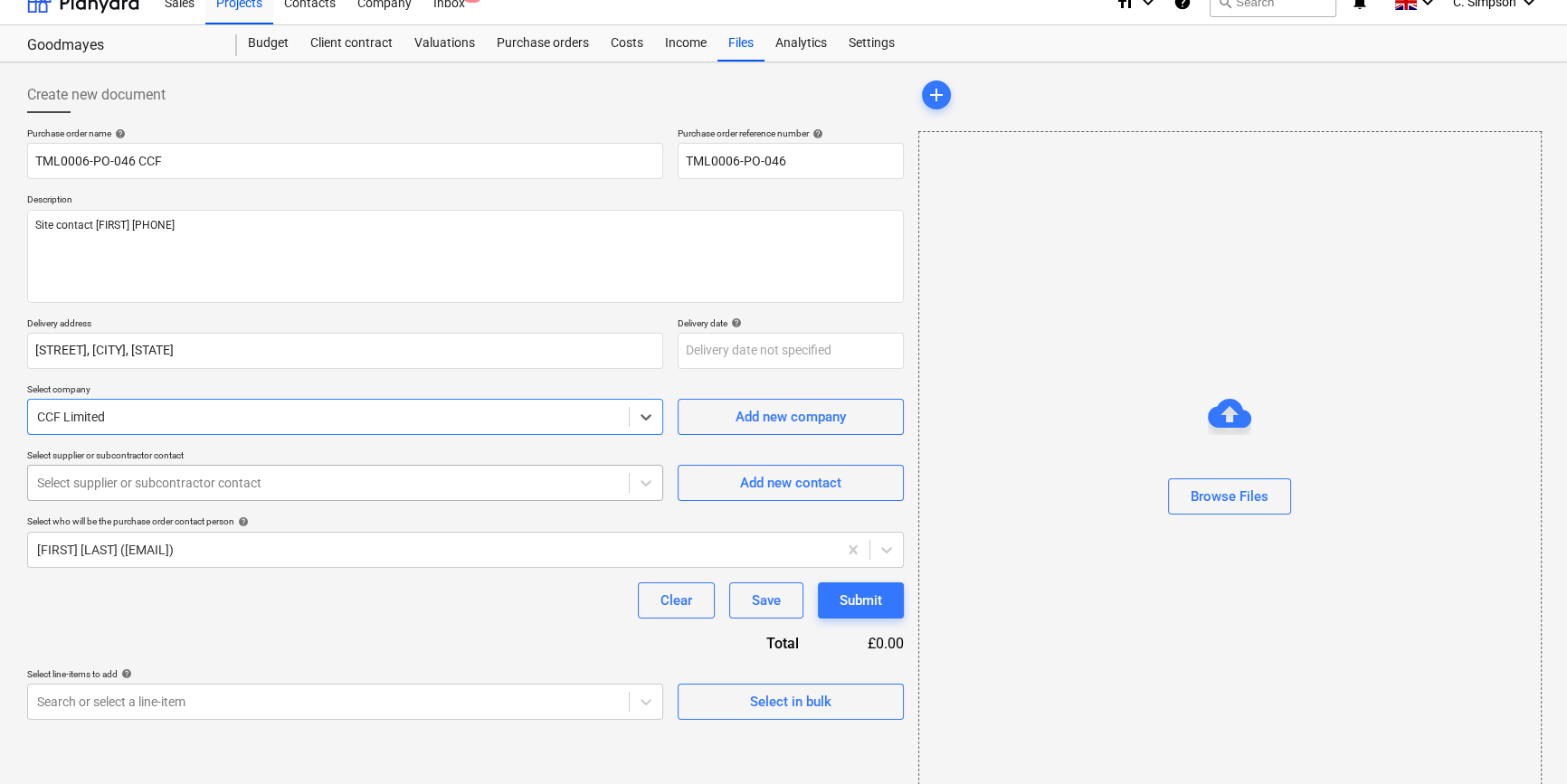click on "Purchase order name help TML0006-PO-046 [COMPANY] Purchase order reference number help TML0006-PO-046 Description Site contact [FIRST] [PHONE] Delivery address [STREET], [CITY], [STATE] Delivery date help Press the down arrow key to interact with the calendar and
select a date. Press the question mark key to get the keyboard shortcuts for changing dates. Select company option [COMPANY]  , selected.   Select is focused ,type to refine list, press Down to open the menu,  [COMPANY]   Add new company Select supplier or subcontractor contact Select supplier or subcontractor contact Add new contact Select who will be the purchase order contact person help [FIRST] [LAST] ([EMAIL]) Clear Save Submit Total £0.00 Select line-items to add help Search or select a line-item Select in bulk" at bounding box center [465, 423] 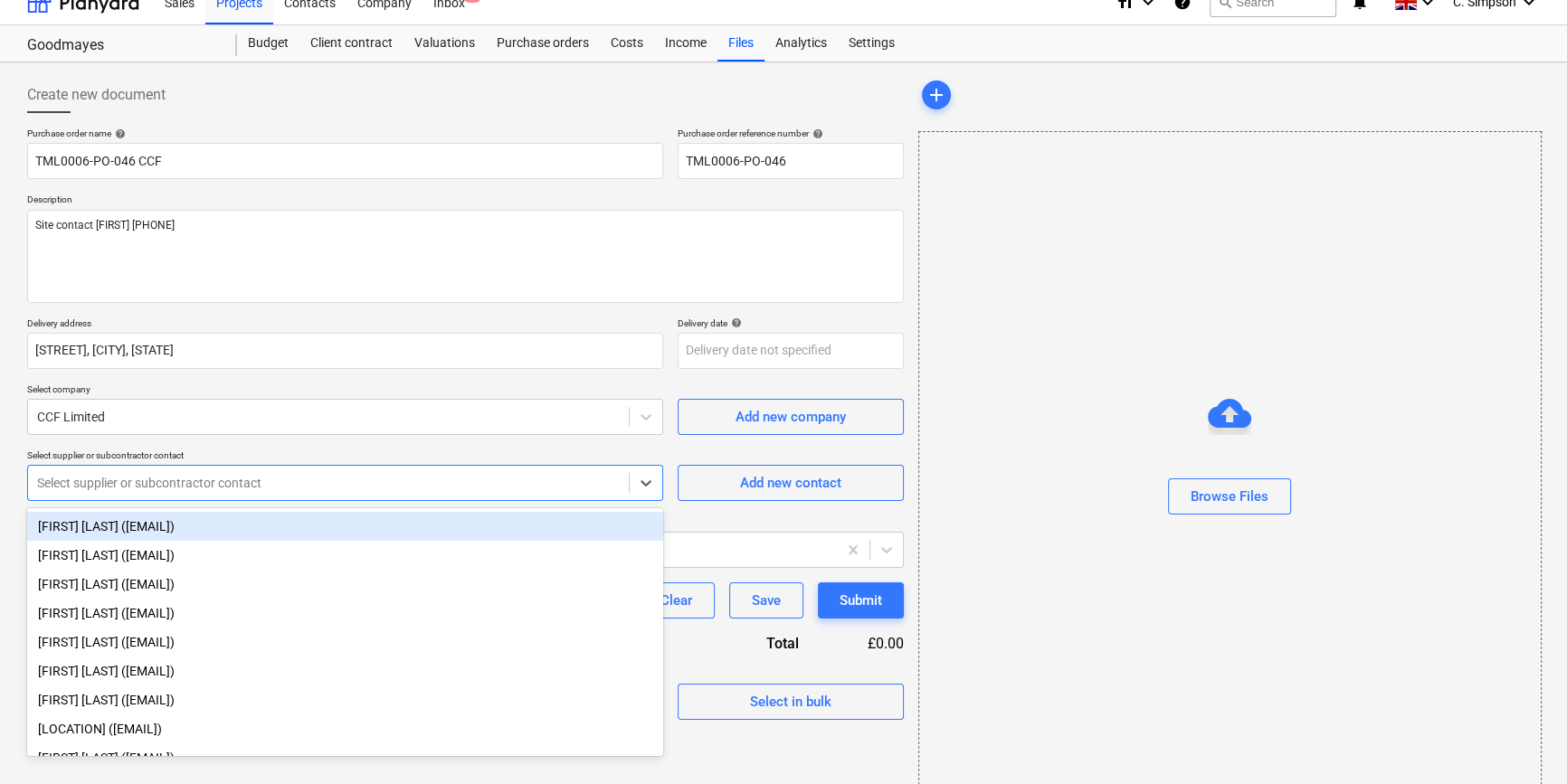 scroll, scrollTop: 24, scrollLeft: 0, axis: vertical 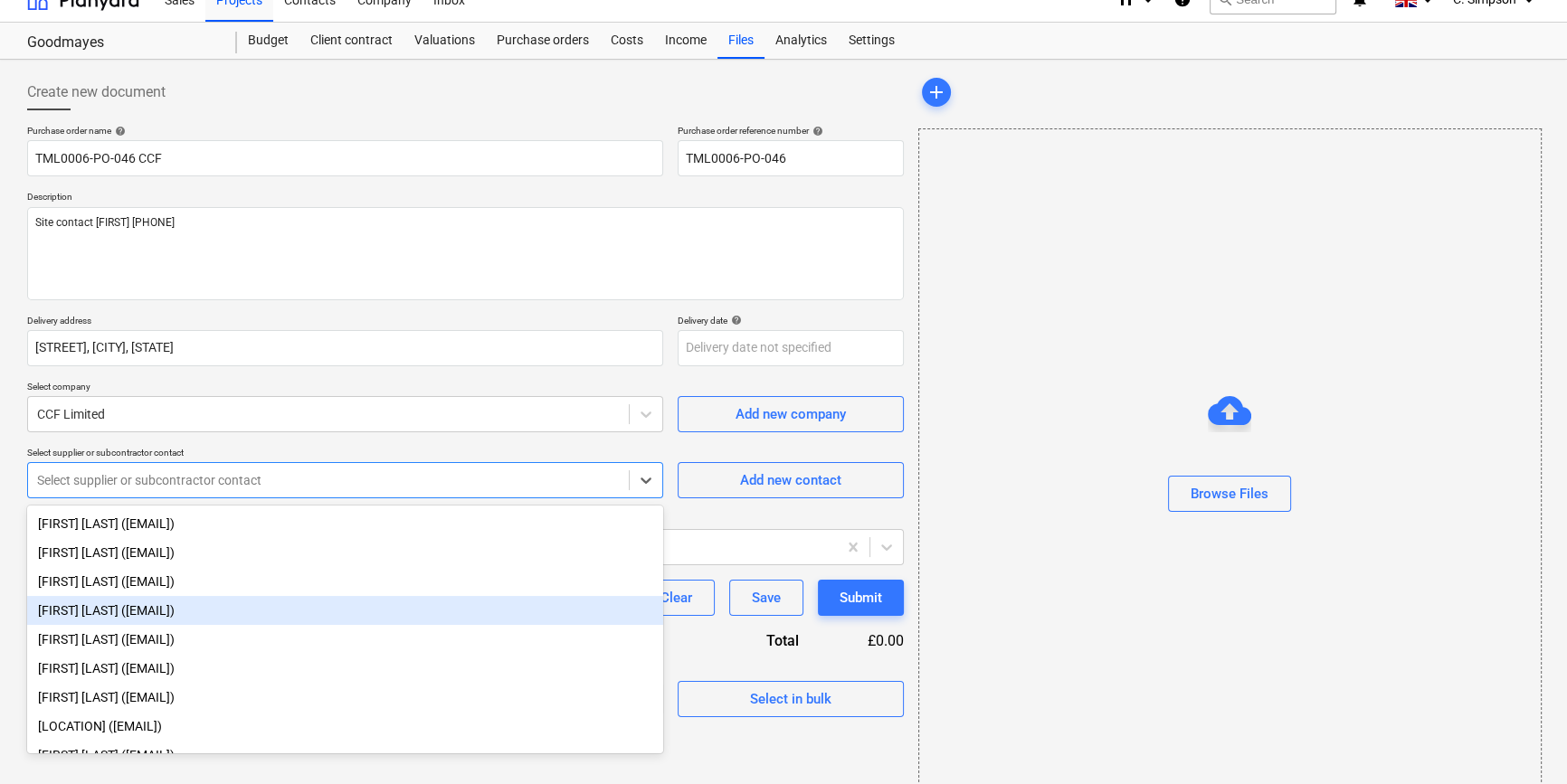 click on "[FIRST] [LAST] ([EMAIL])" at bounding box center [345, 610] 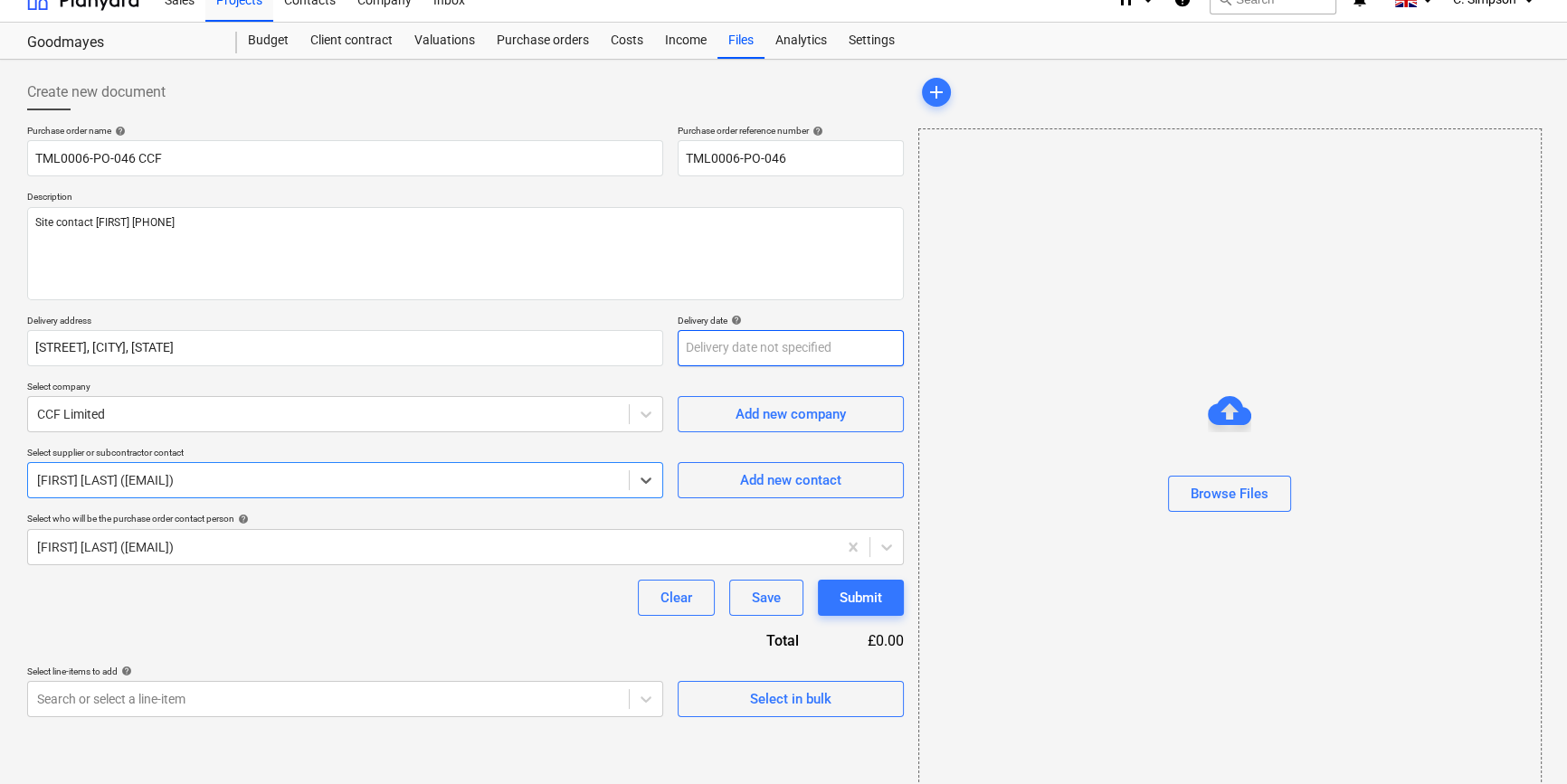 click on "Sales Projects Contacts Company Inbox 1 format_size keyboard_arrow_down help search Search notifications 0 keyboard_arrow_down C. [LAST] keyboard_arrow_down Goodmayes Budget Client contract Valuations Purchase orders Costs Income Files Analytics Settings Create new document Purchase order name help TML0006-PO-046 CCF Purchase order reference number help TML0006-PO-046 Description Site contact [FIRST] [PHONE] Delivery address [STREET], [CITY], [STATE] Delivery date help Press the down arrow key to interact with the calendar and
select a date. Press the question mark key to get the keyboard shortcuts for changing dates. Select company CCF Limited   Add new company Select supplier or subcontractor contact option [FIRST] [LAST] ([EMAIL]), selected.   Select is focused ,type to refine list, press Down to open the menu,  [FIRST] [LAST] ([EMAIL]) Add new contact Select who will be the purchase order contact person" at bounding box center (784, 368) 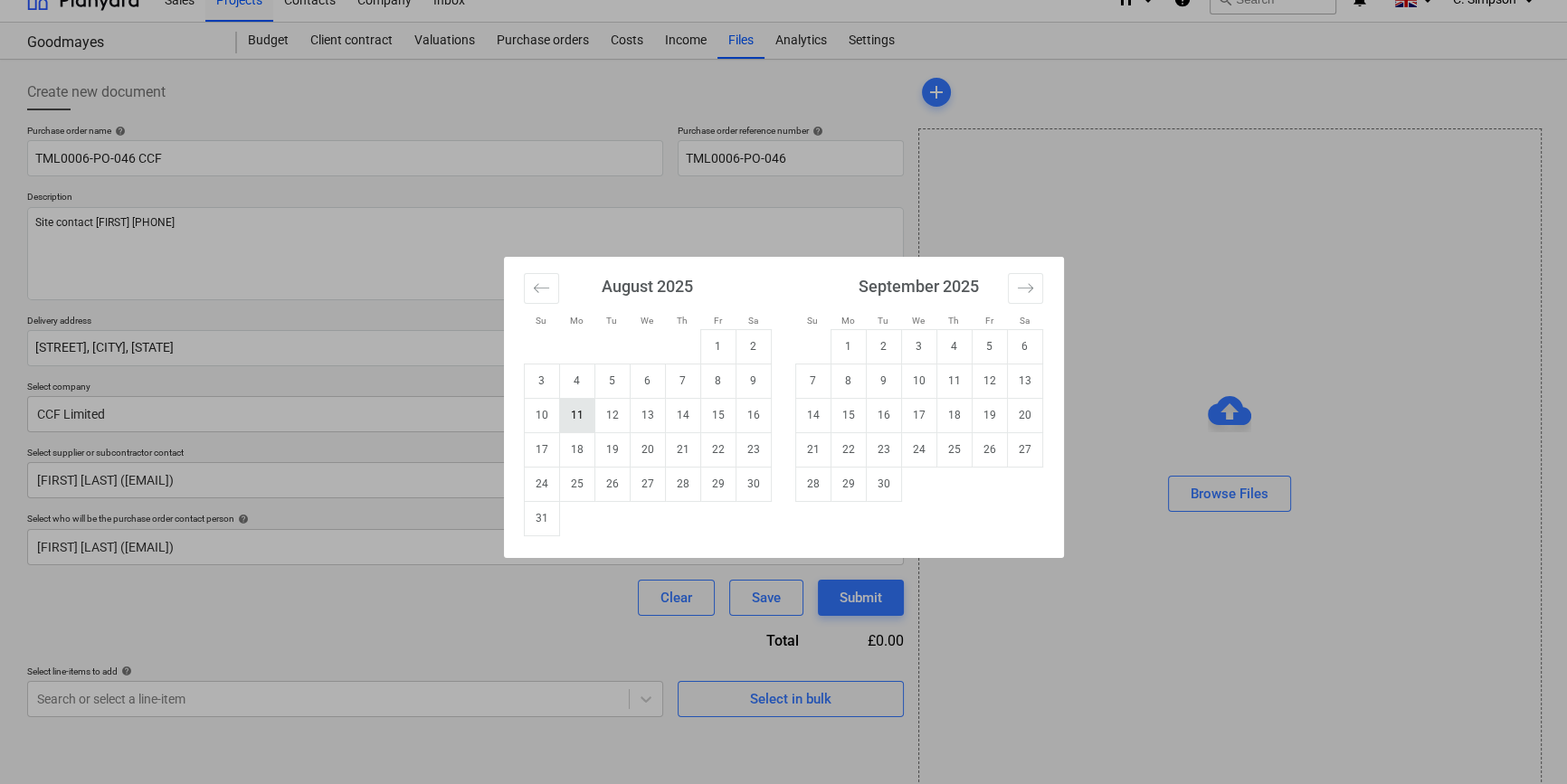 click on "11" at bounding box center (576, 415) 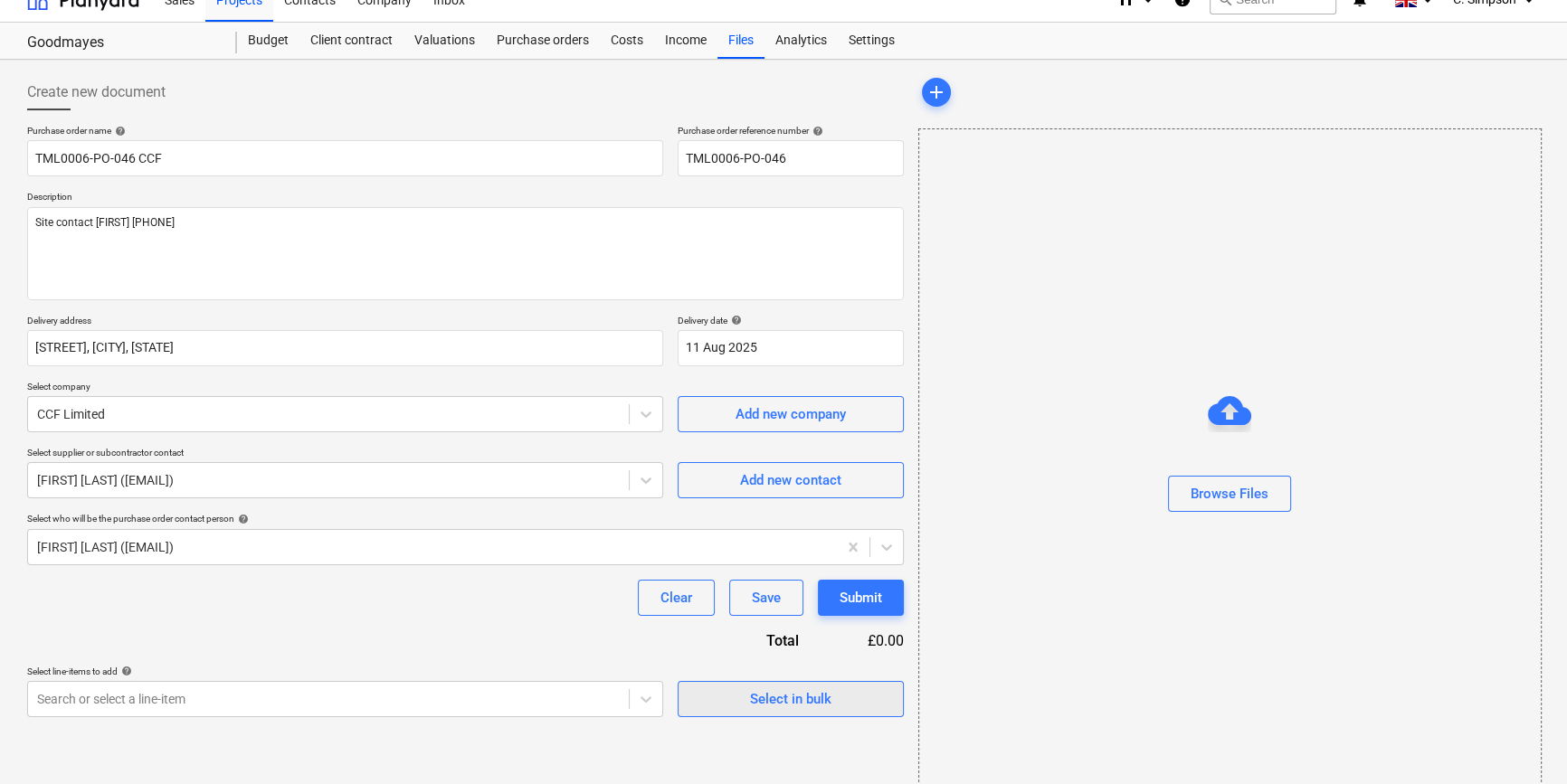 click on "Select in bulk" at bounding box center (791, 699) 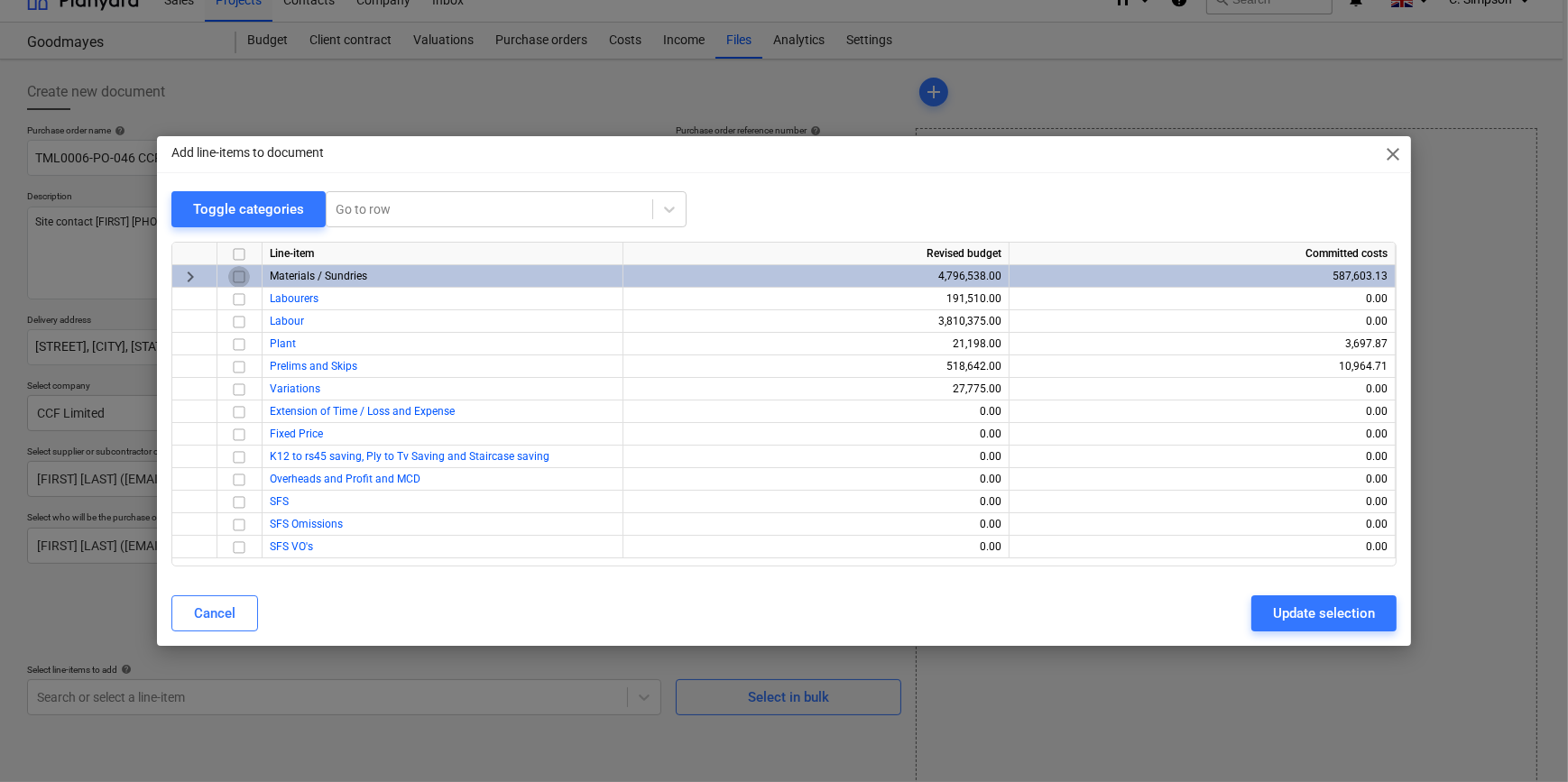 click at bounding box center (239, 277) 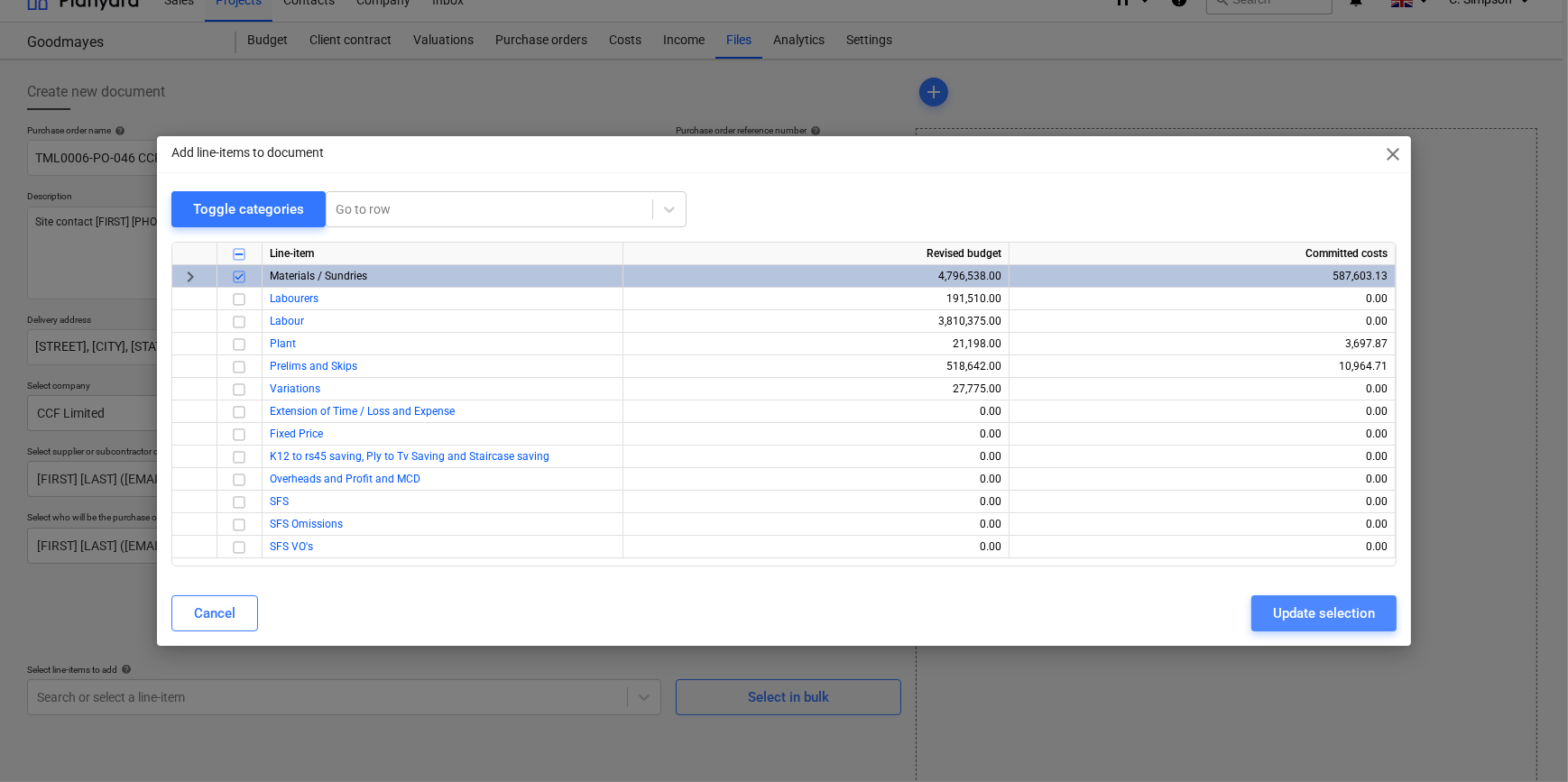 click on "Update selection" at bounding box center (1324, 613) 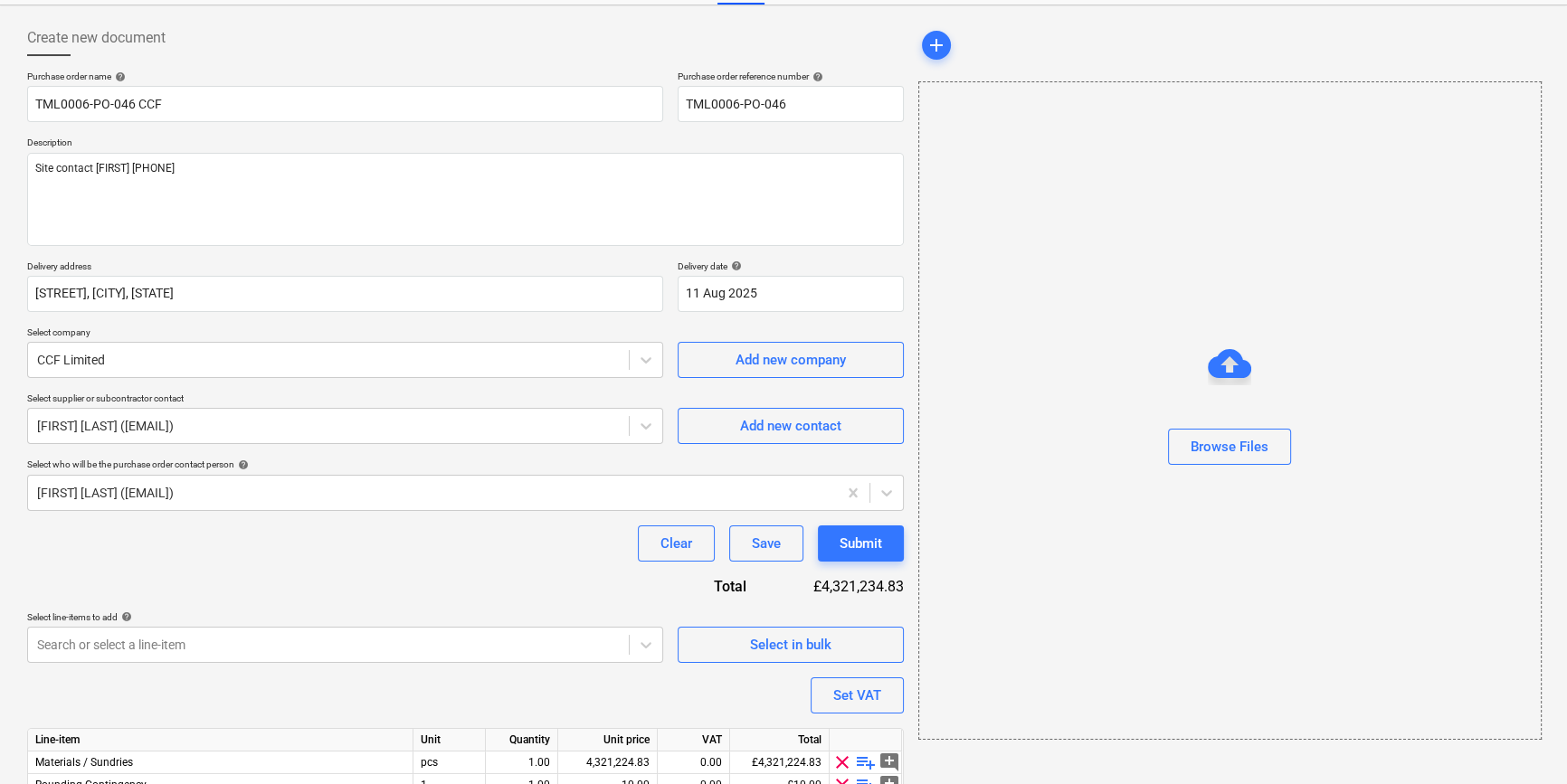 scroll, scrollTop: 163, scrollLeft: 0, axis: vertical 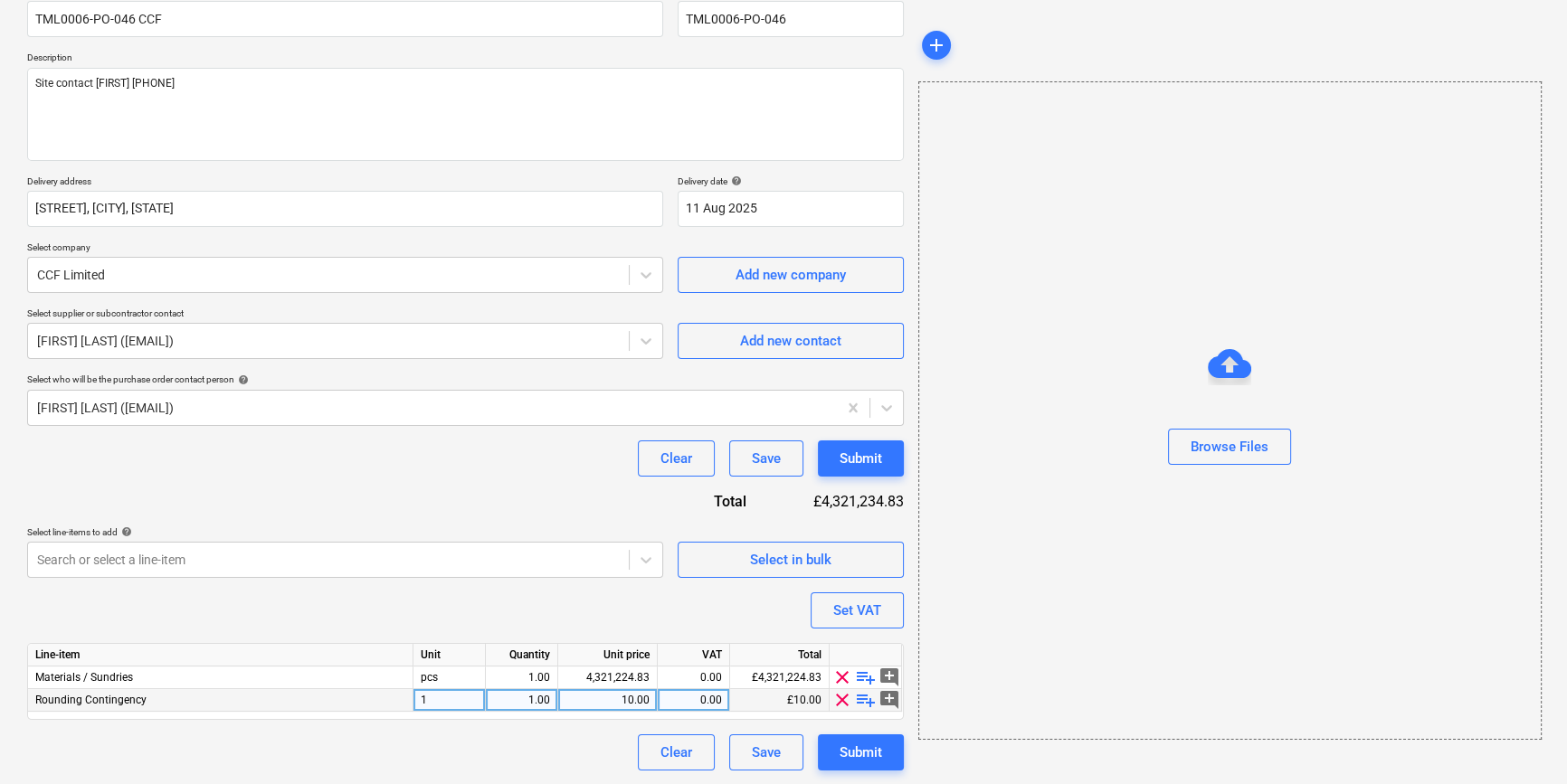 click on "clear" at bounding box center [842, 700] 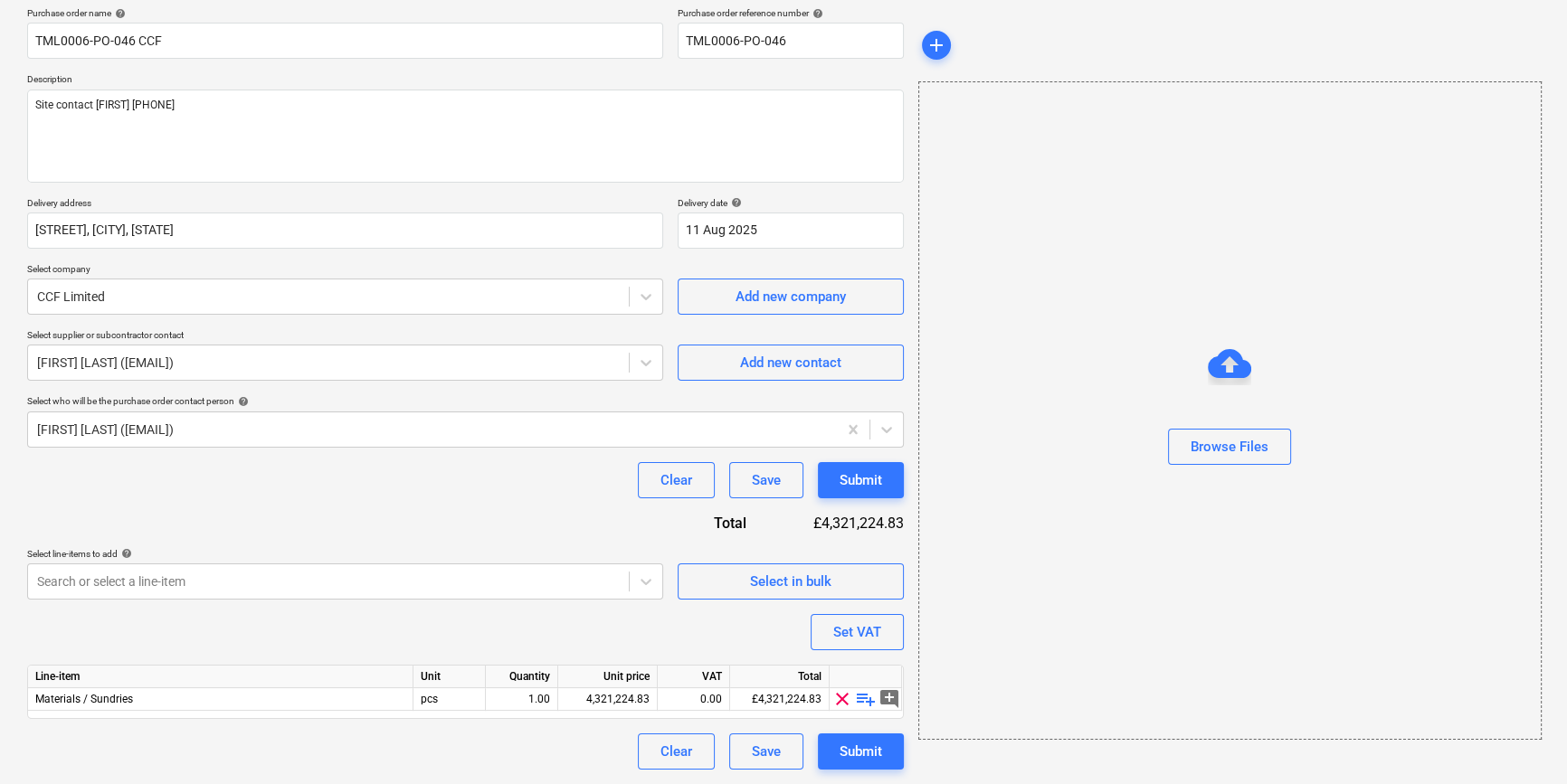 scroll, scrollTop: 140, scrollLeft: 0, axis: vertical 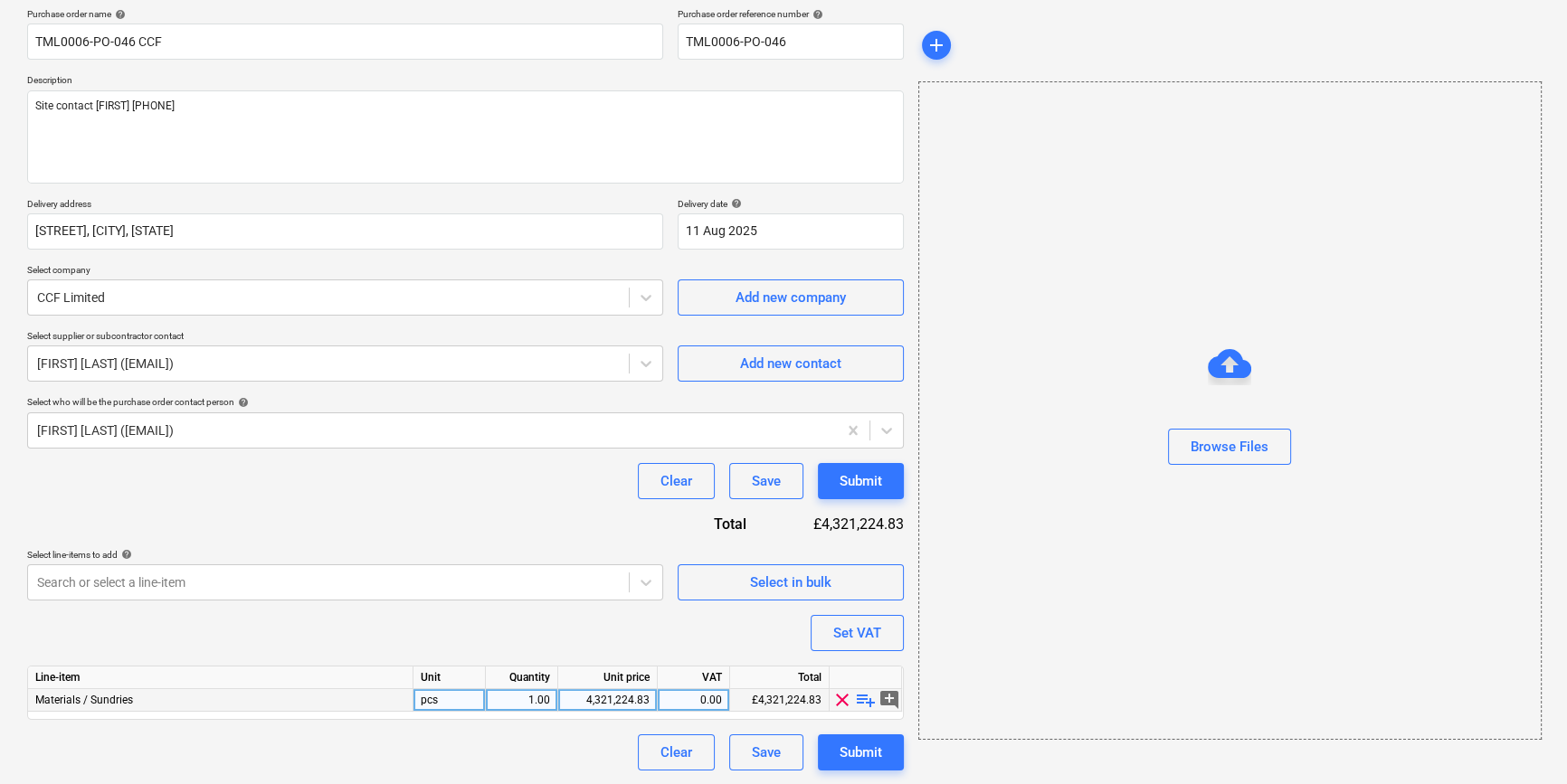 type on "x" 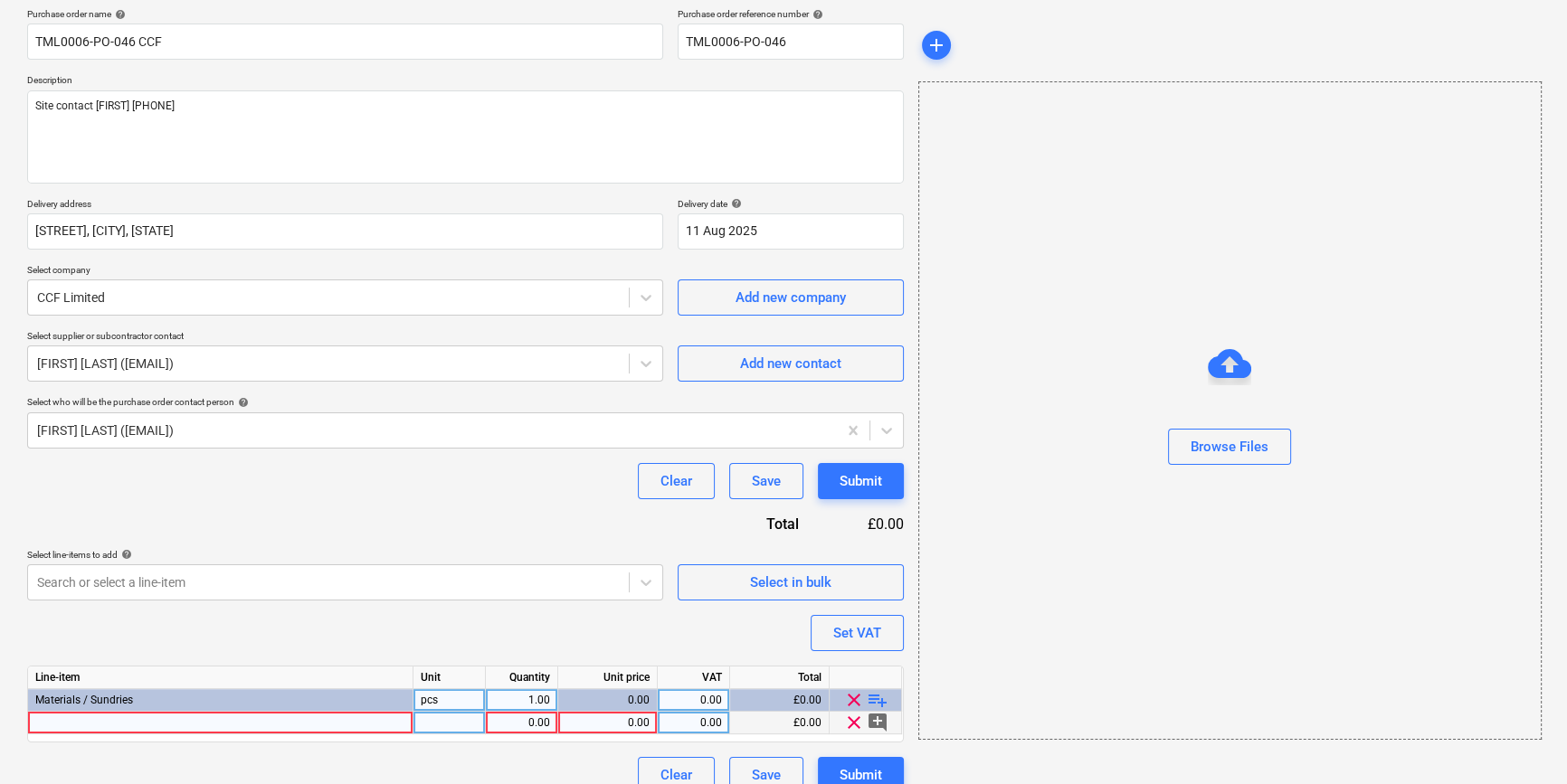 click at bounding box center (221, 723) 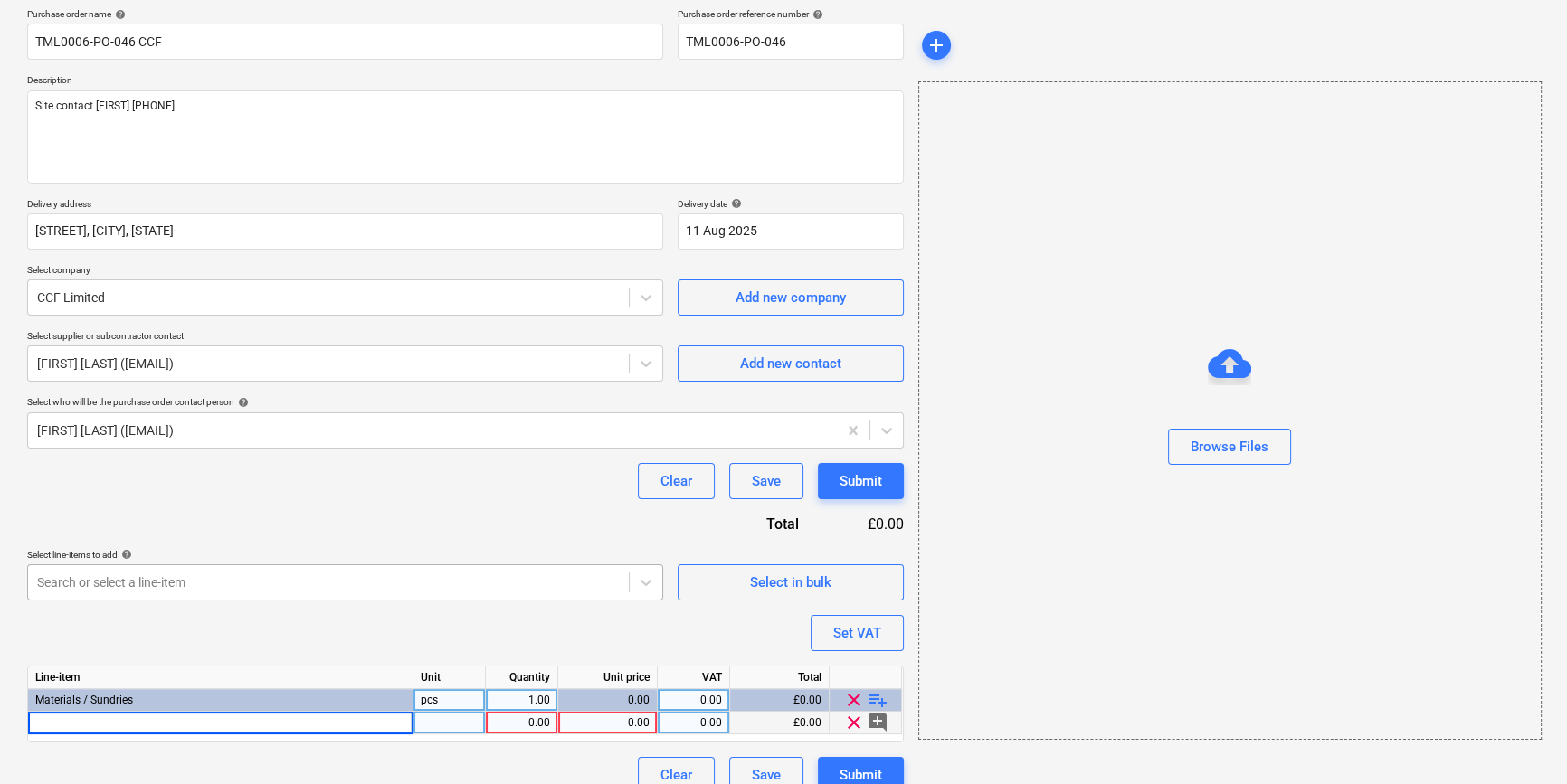 type on "Knauf 12.5mm Aquapanel Indoor 1200x2400mm TE" 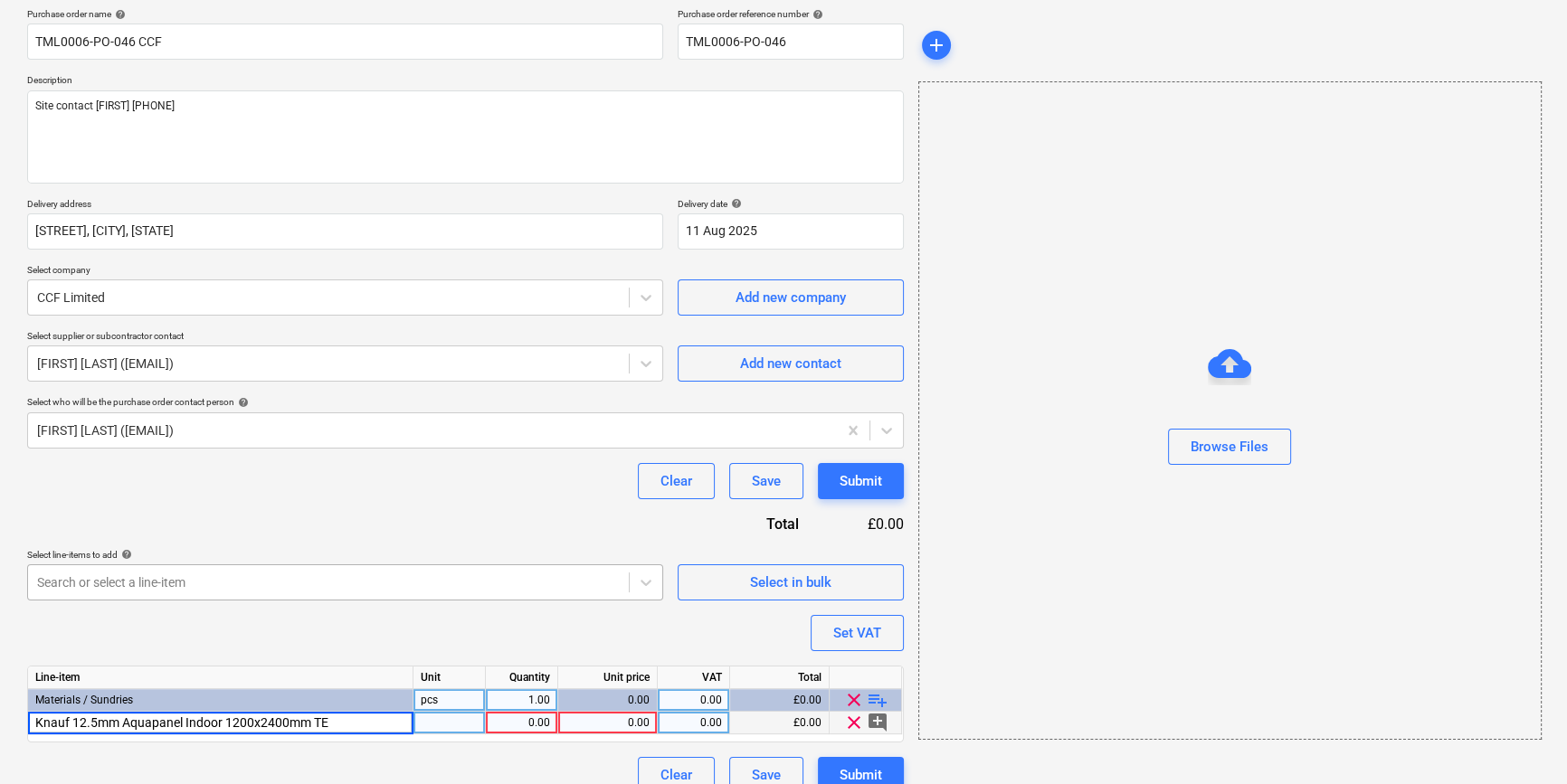 type on "x" 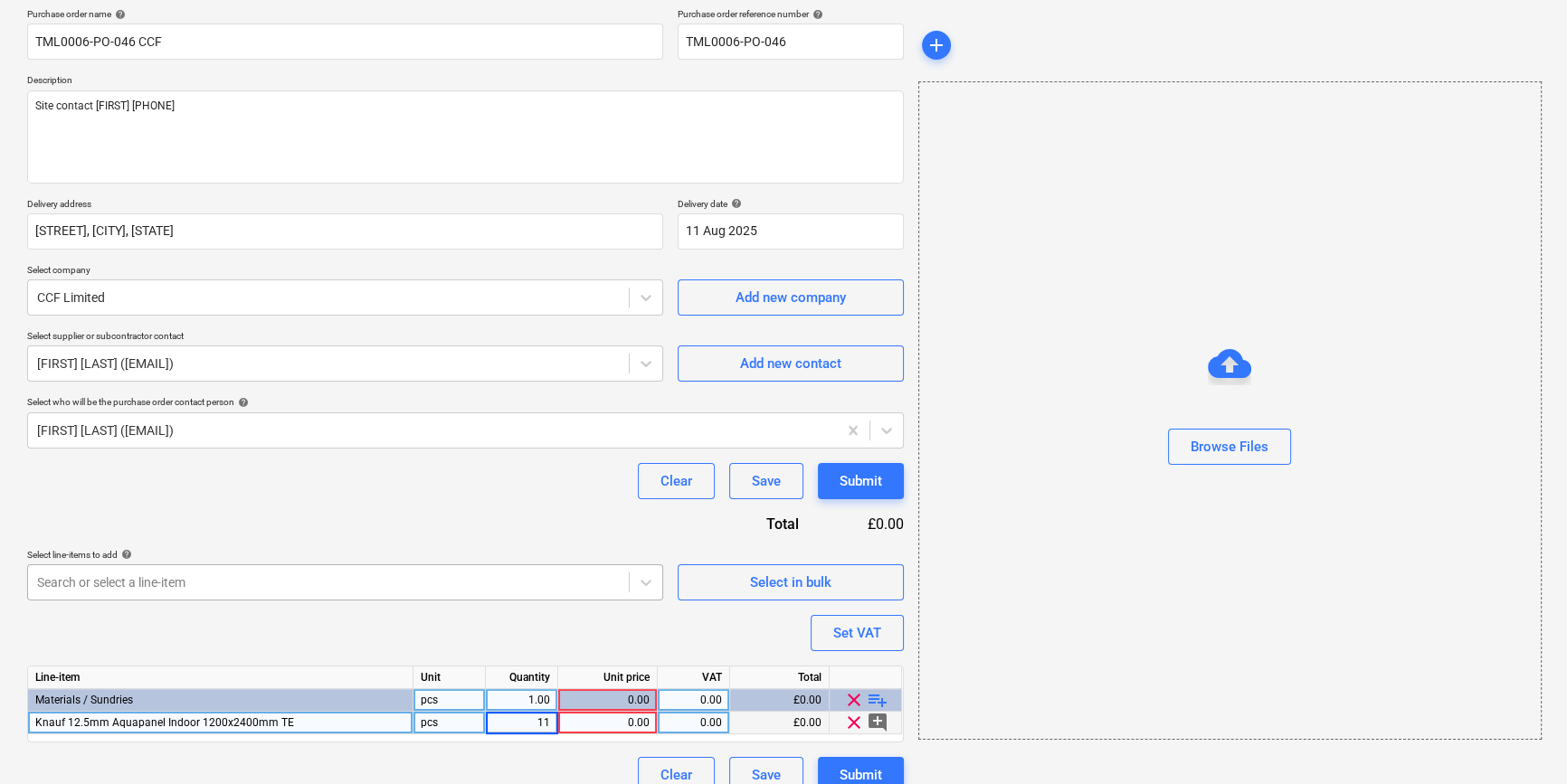 type on "110" 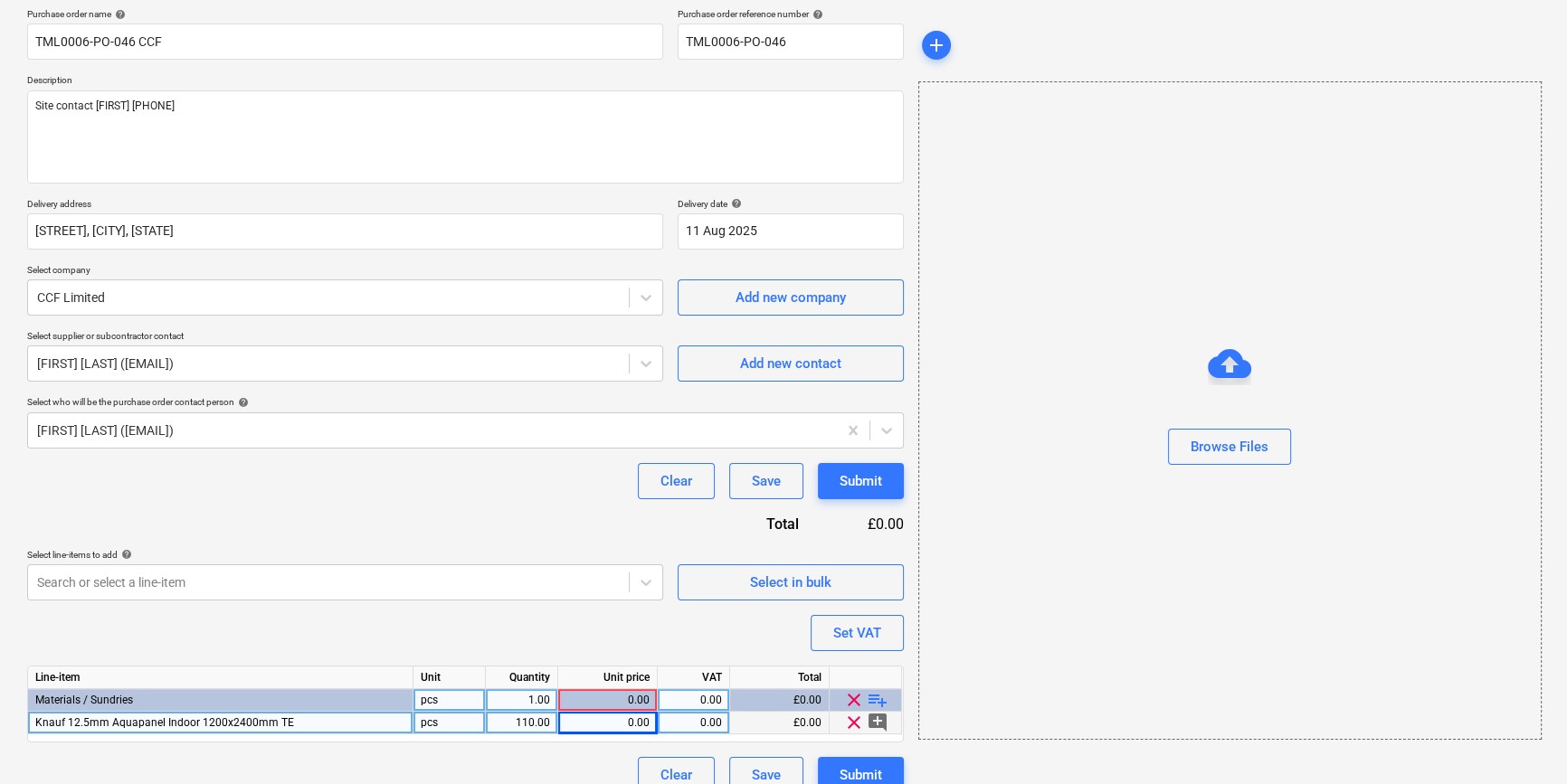 click on "0.00" at bounding box center (607, 723) 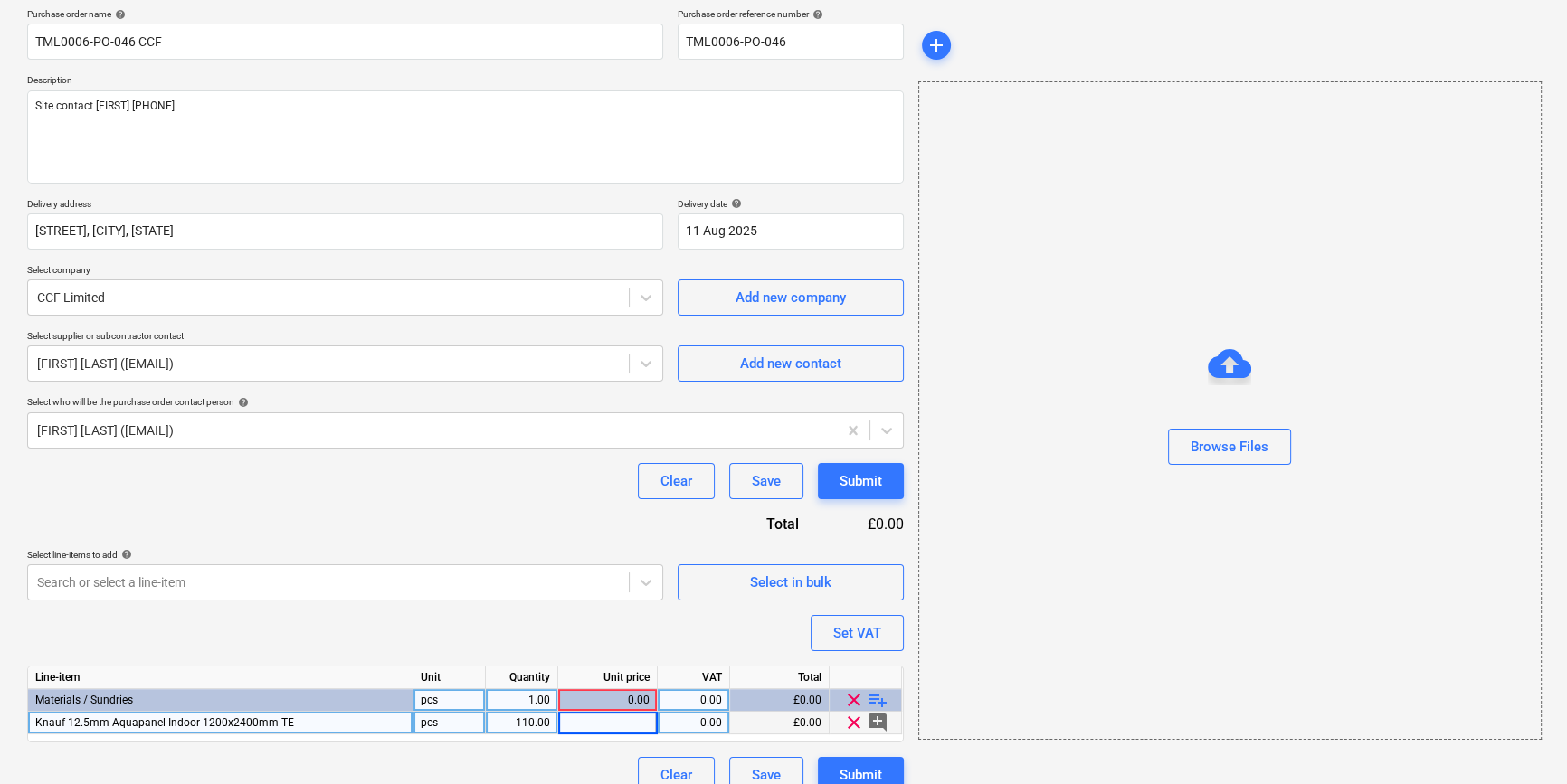 type on "x" 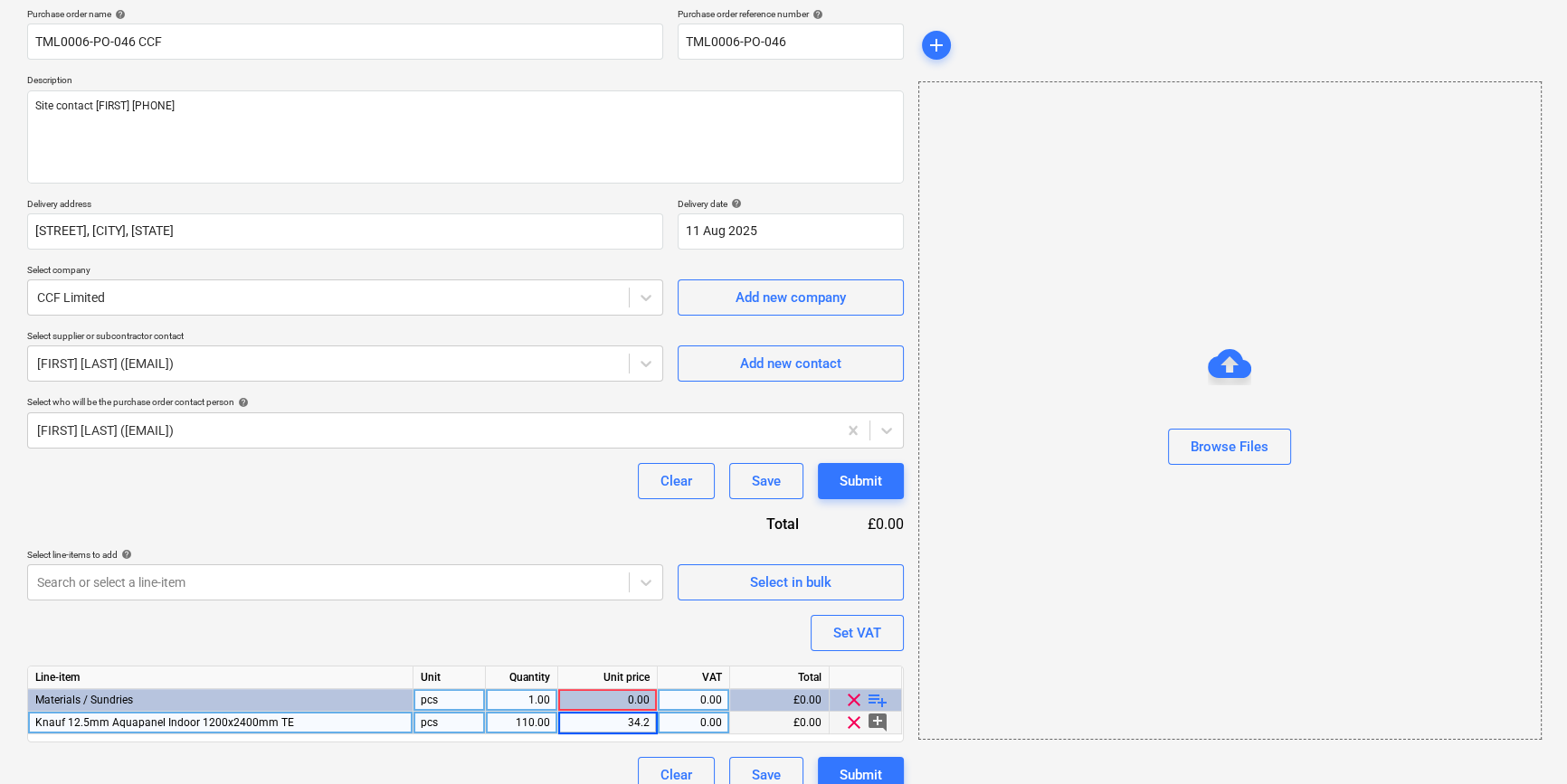type on "34.24" 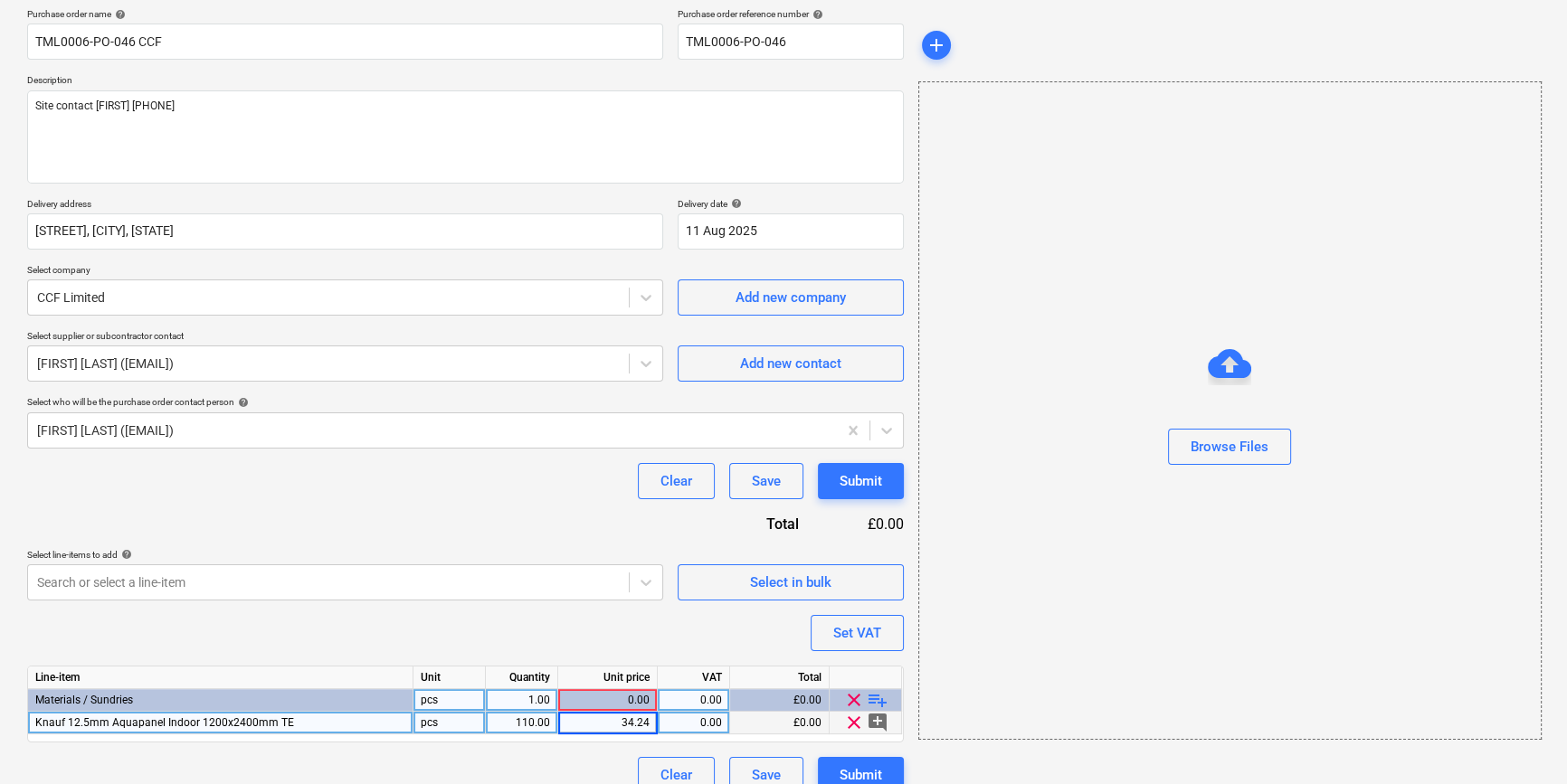 type on "x" 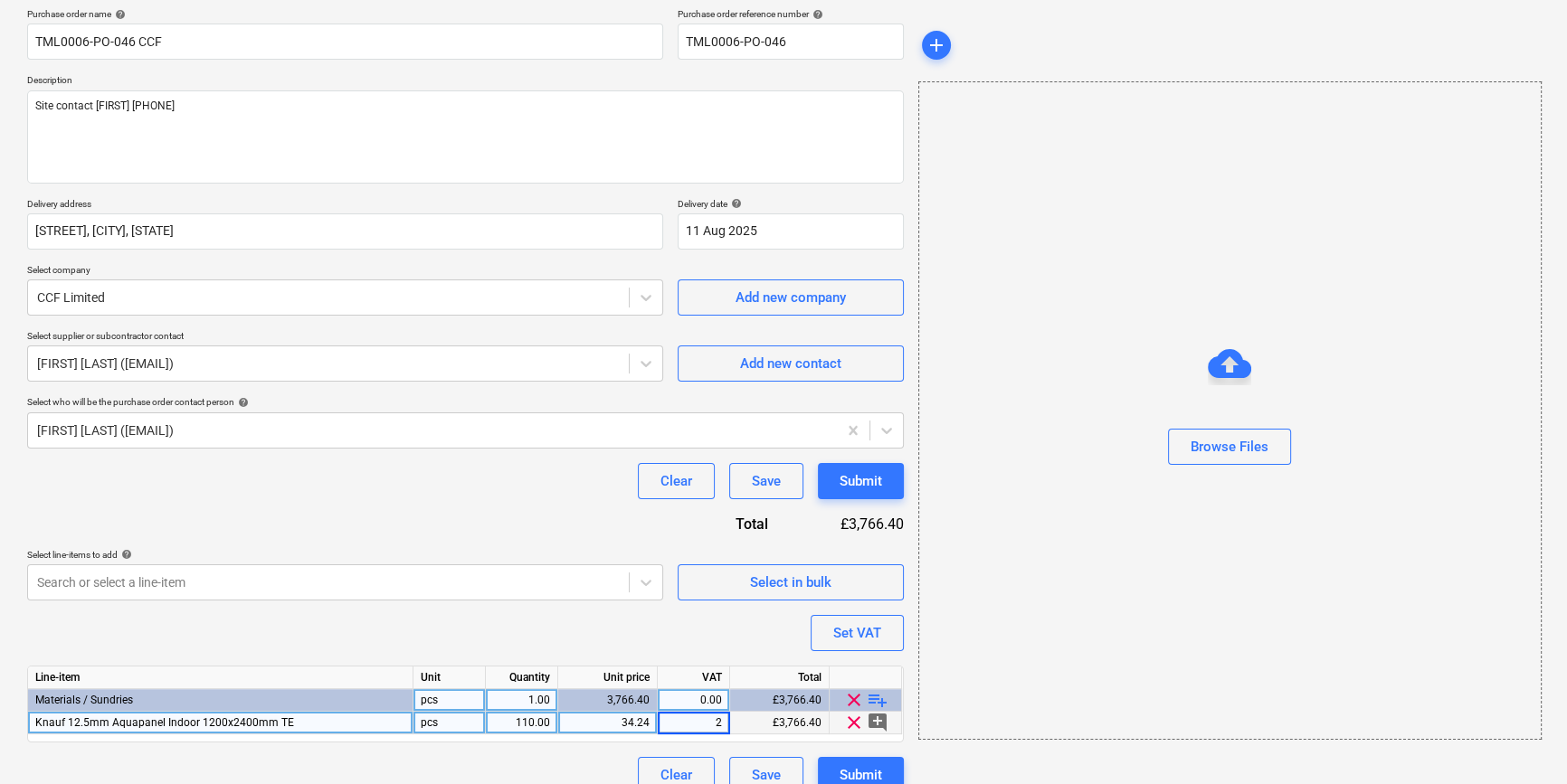 type on "20" 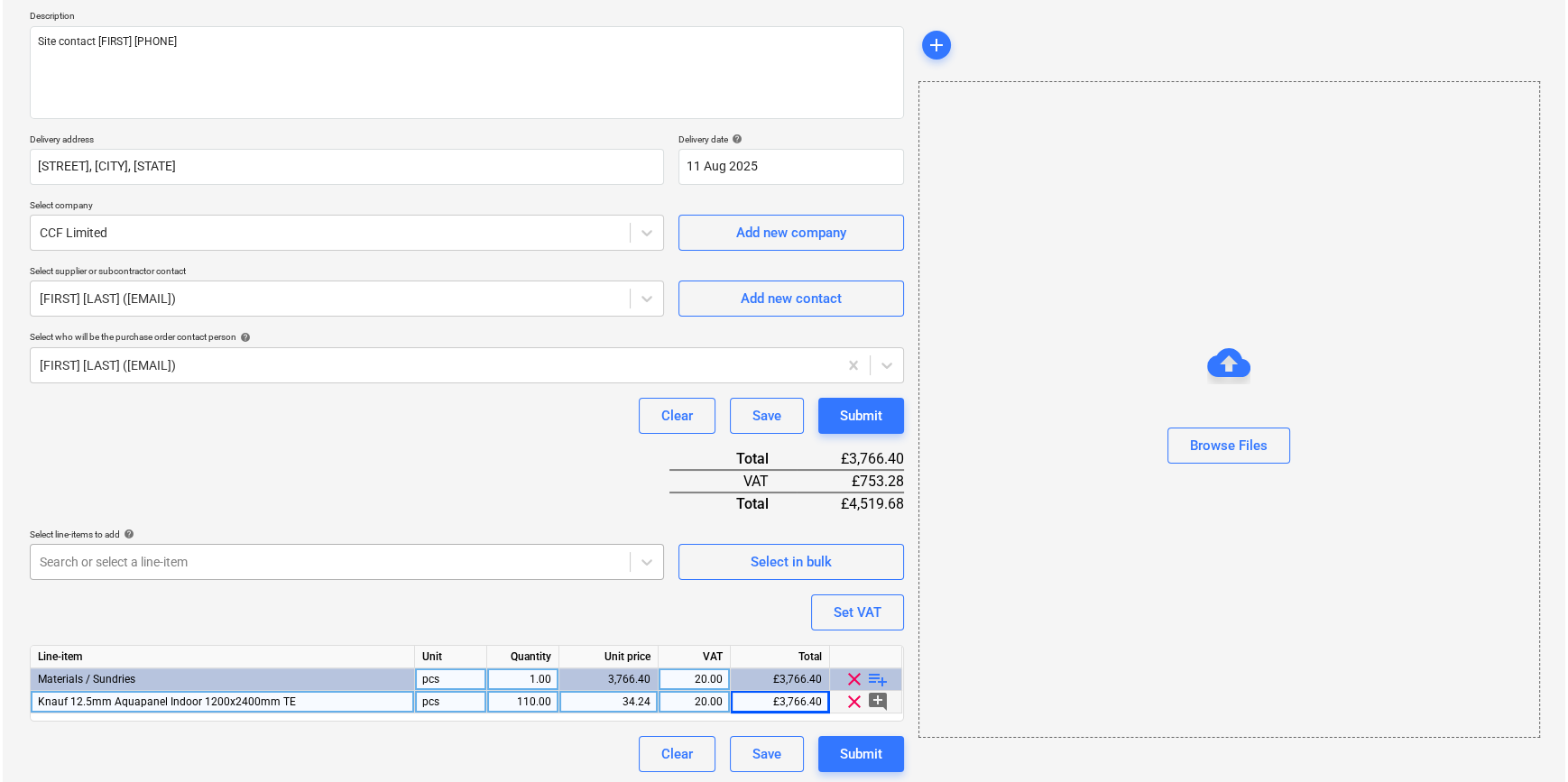 scroll, scrollTop: 207, scrollLeft: 0, axis: vertical 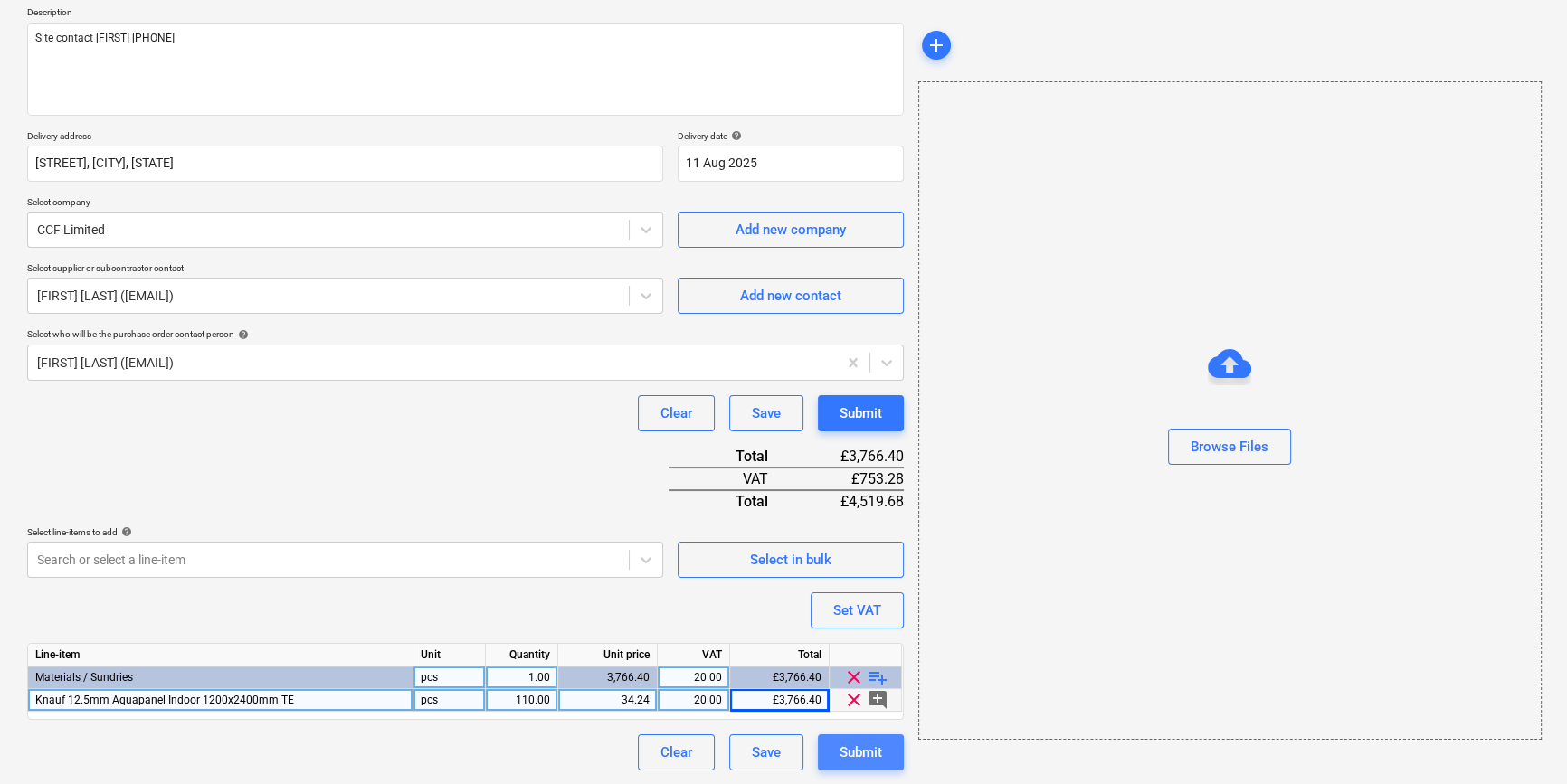 click on "Submit" at bounding box center [860, 752] 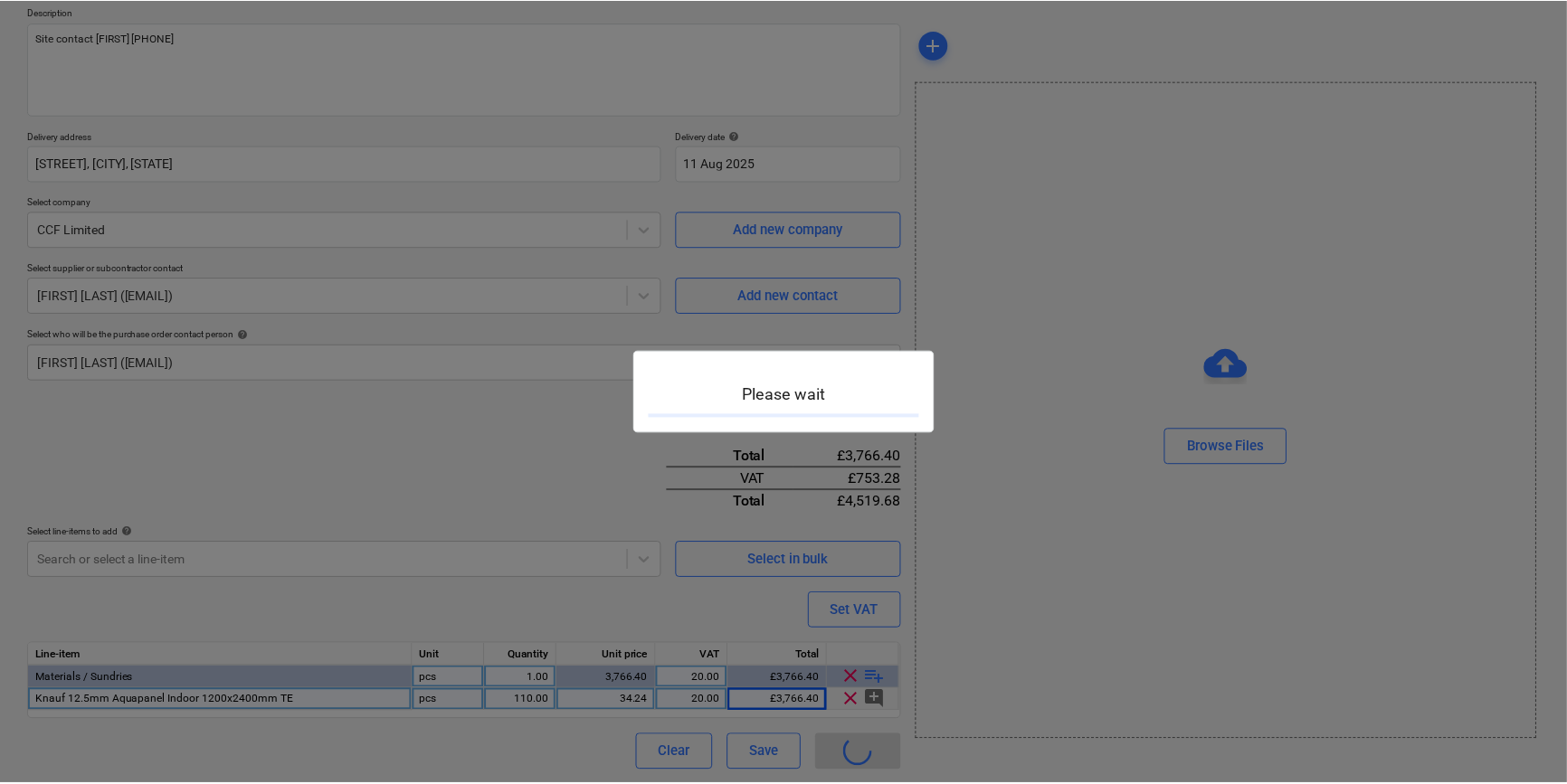 scroll, scrollTop: 0, scrollLeft: 0, axis: both 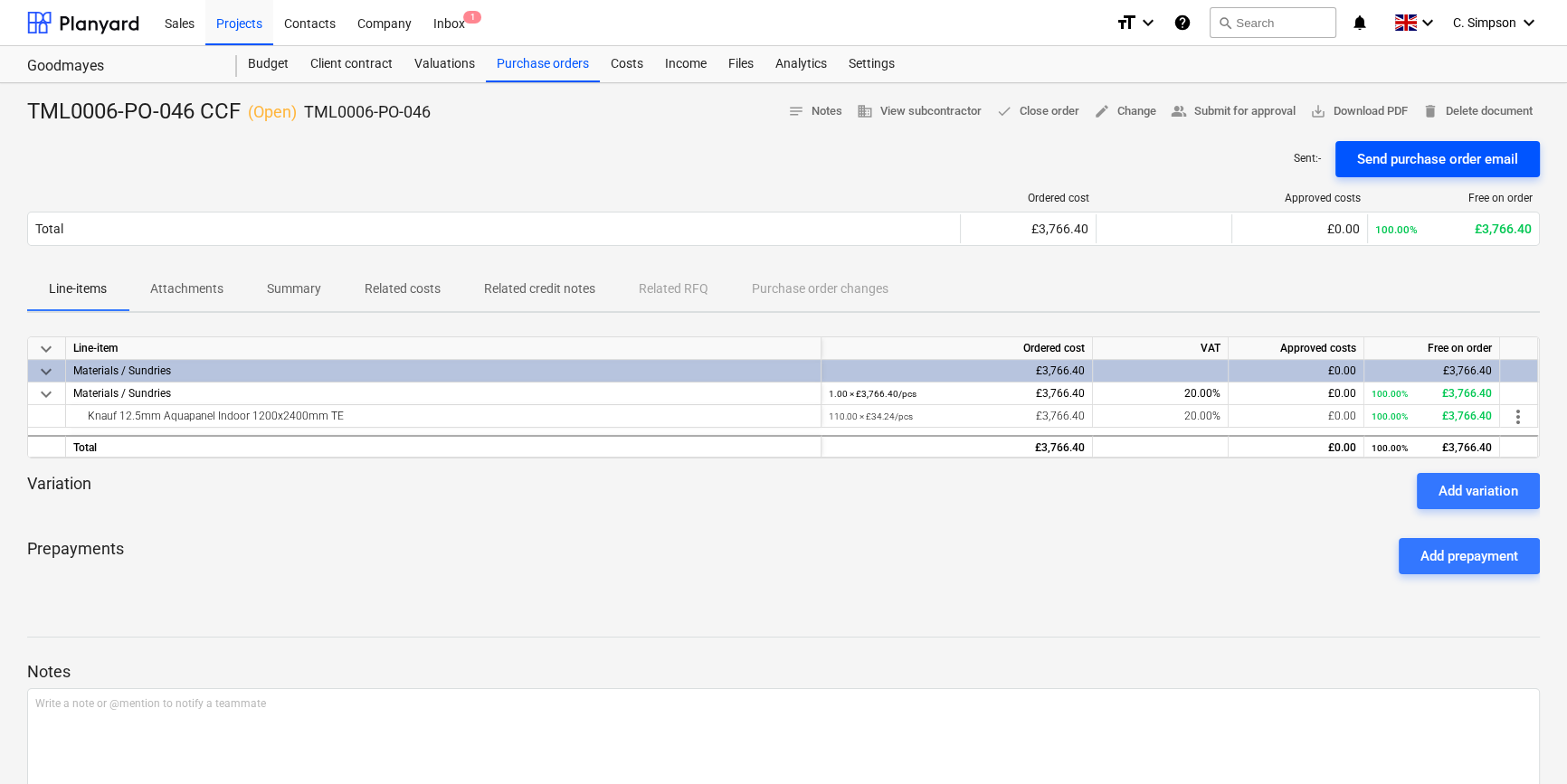 click on "Send purchase order email" at bounding box center (1438, 159) 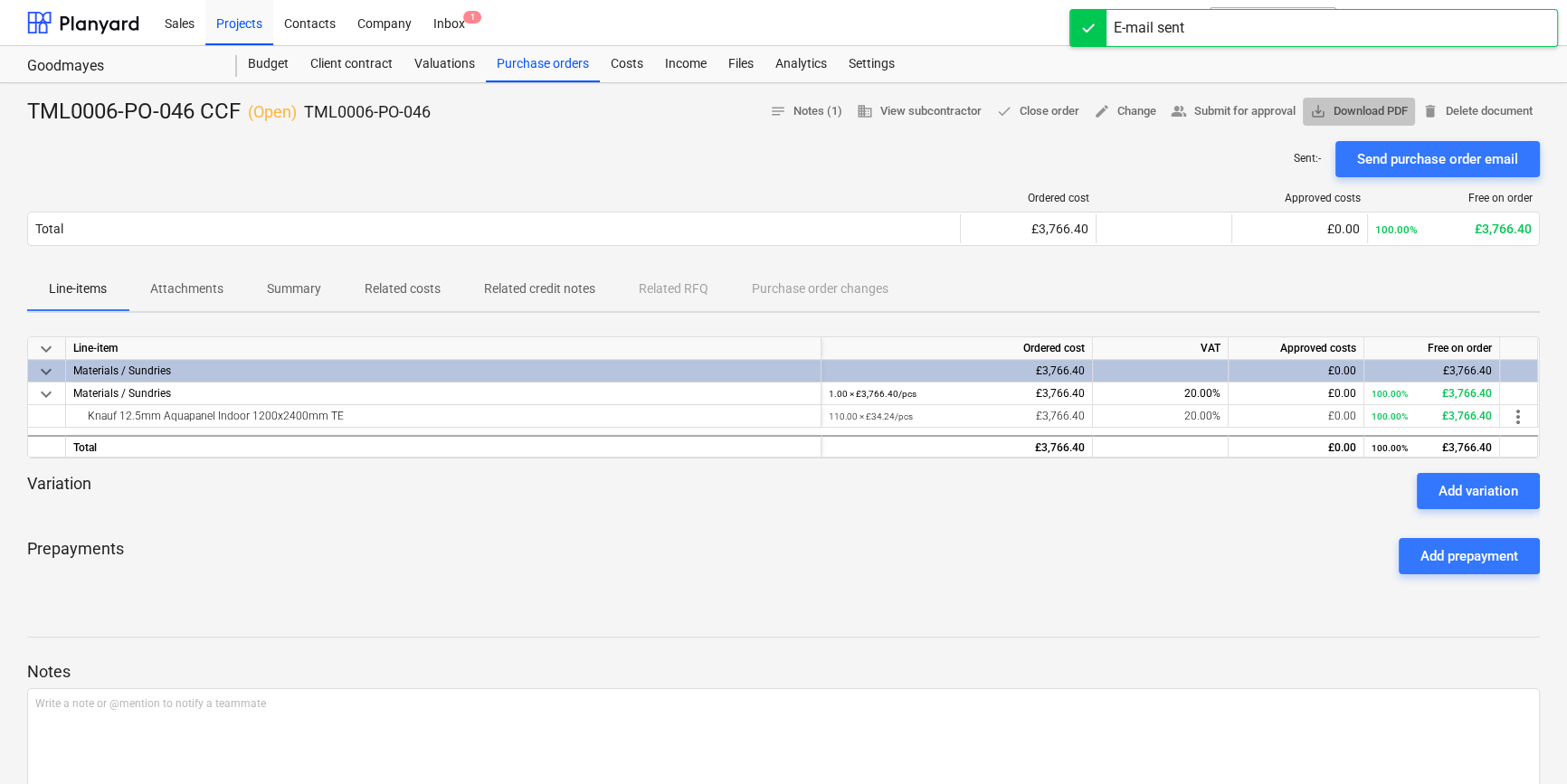 click on "save_alt Download PDF" at bounding box center (1359, 111) 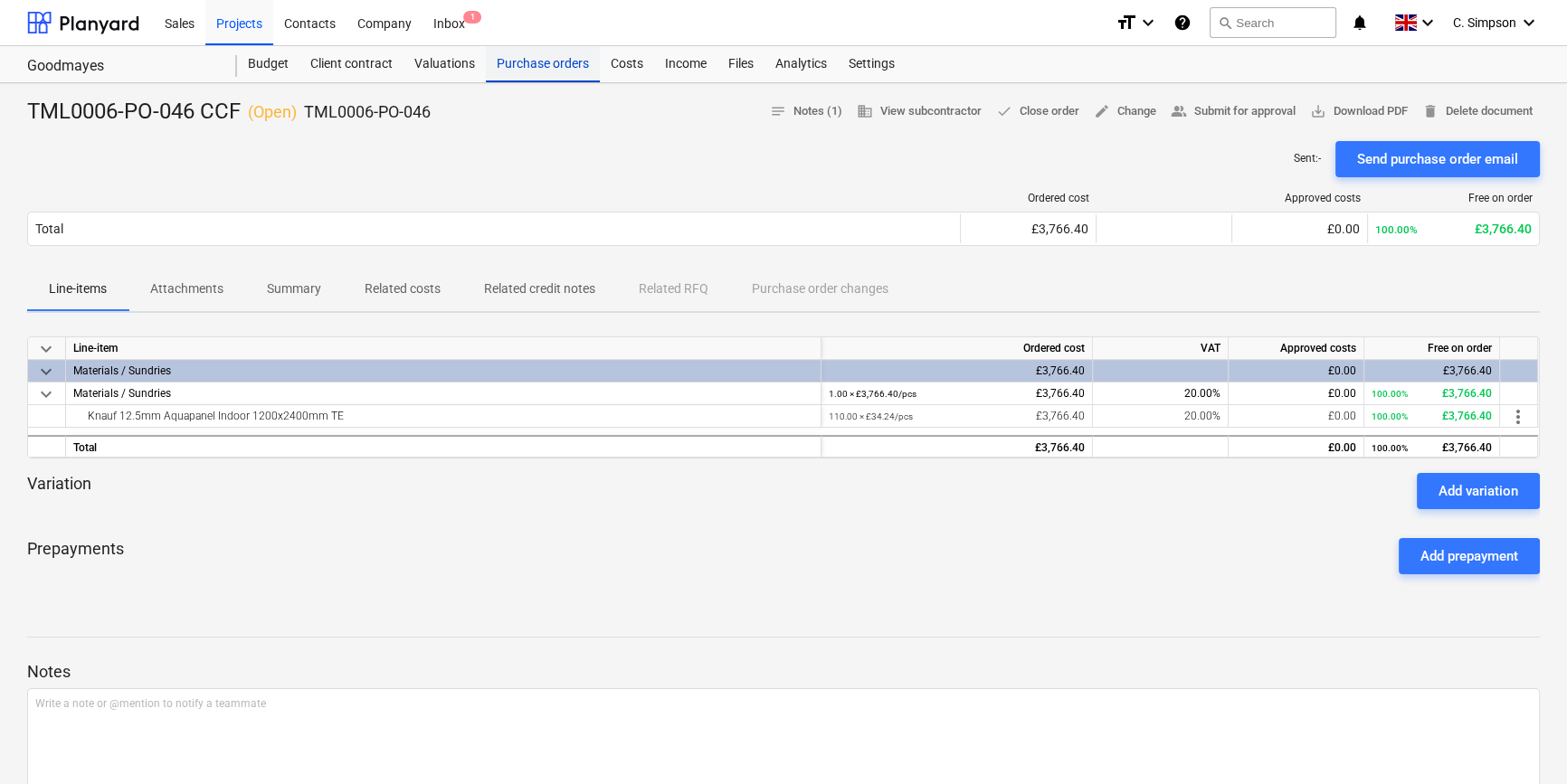 click on "Purchase orders" at bounding box center [543, 64] 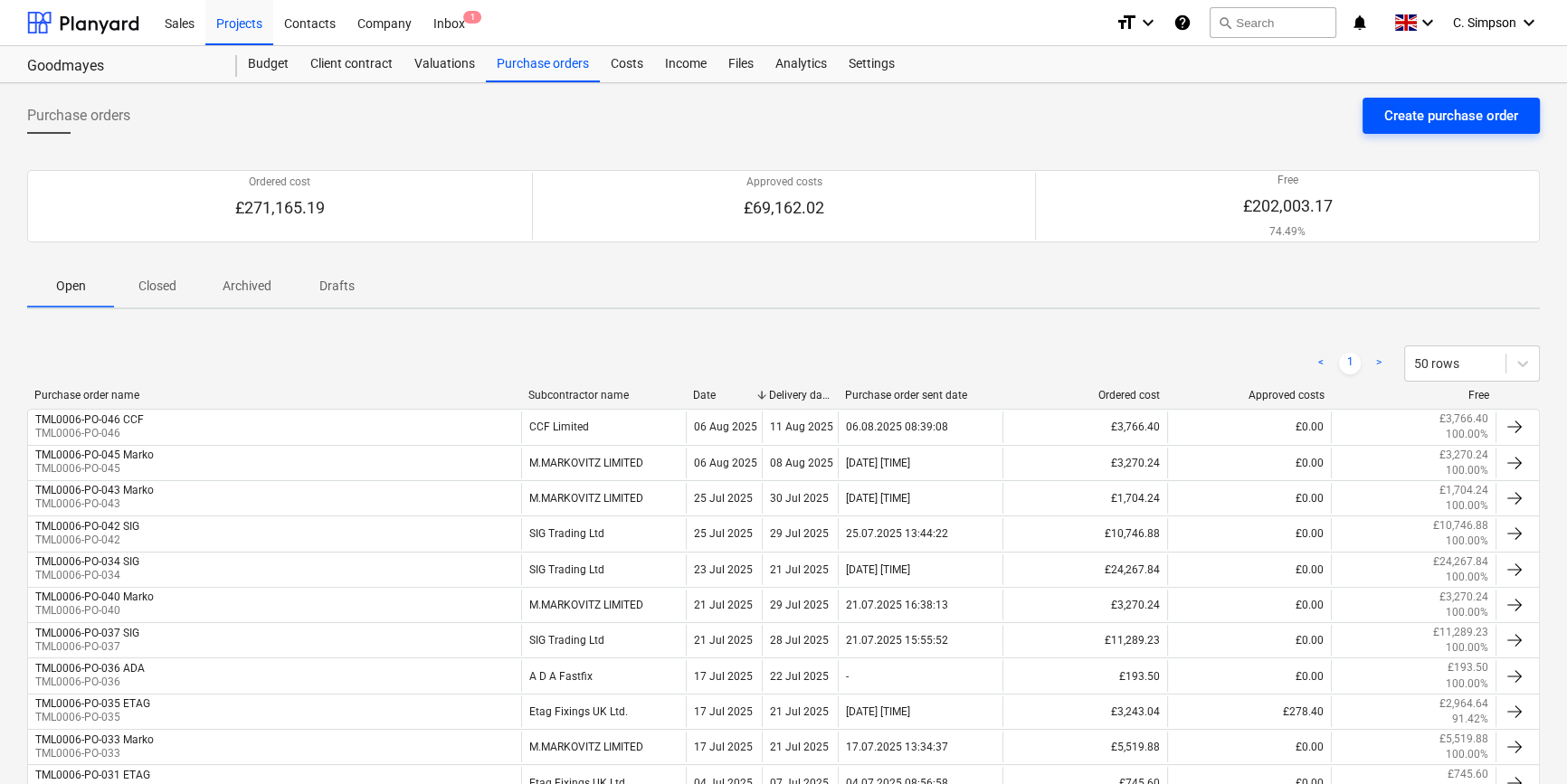 click on "Create purchase order" at bounding box center [1451, 116] 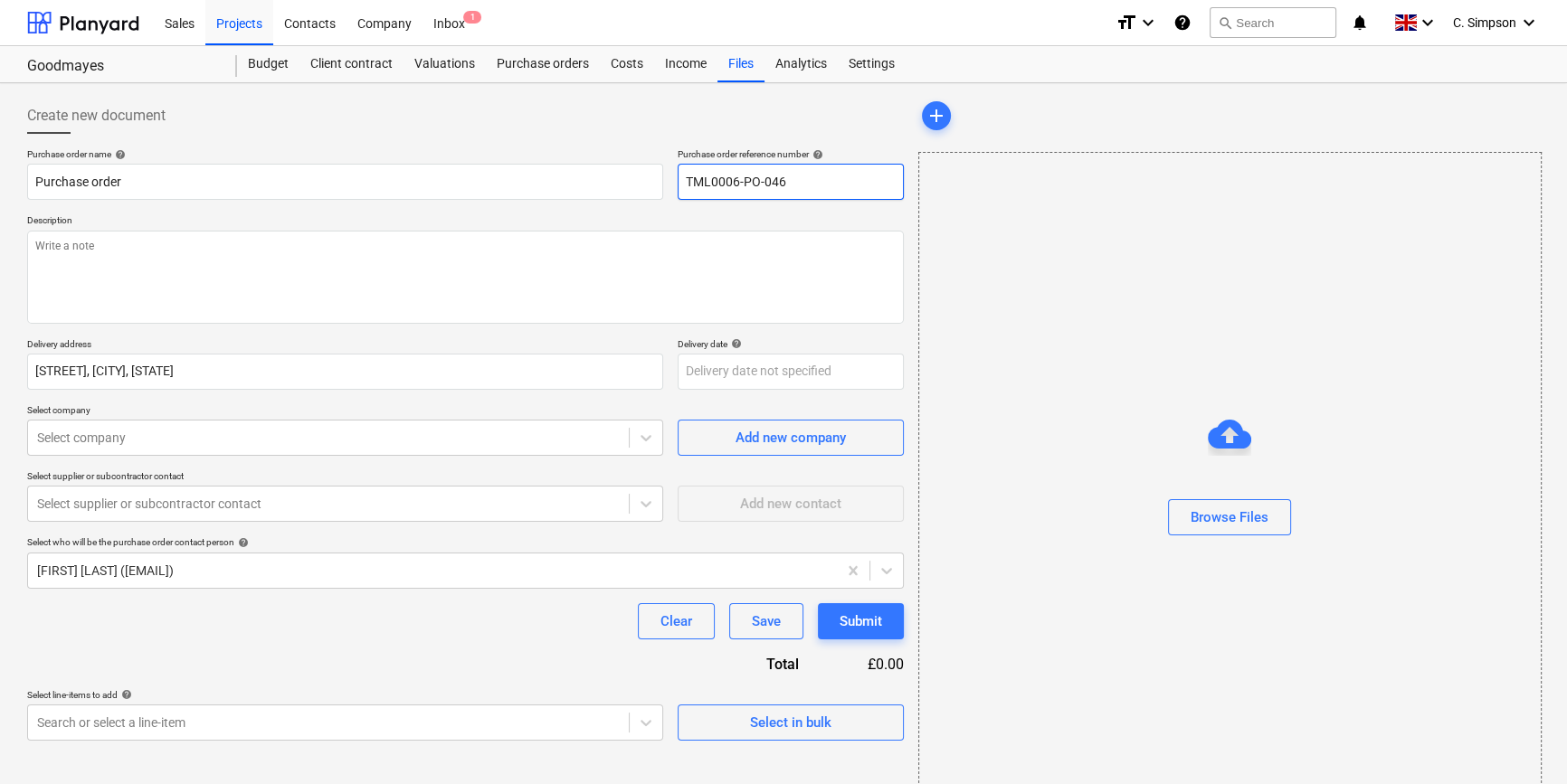 click on "TML0006-PO-046" at bounding box center [791, 182] 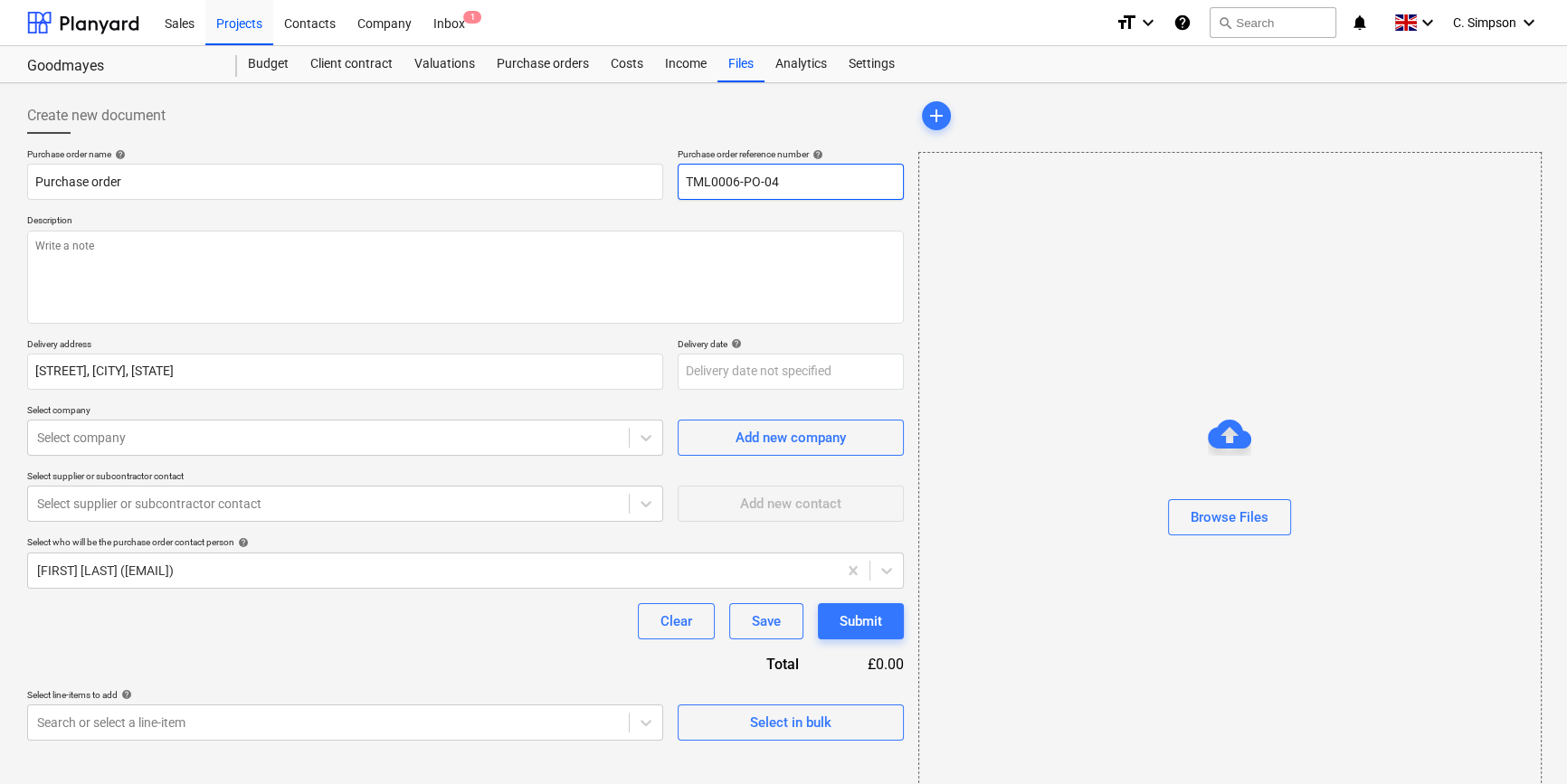 type on "x" 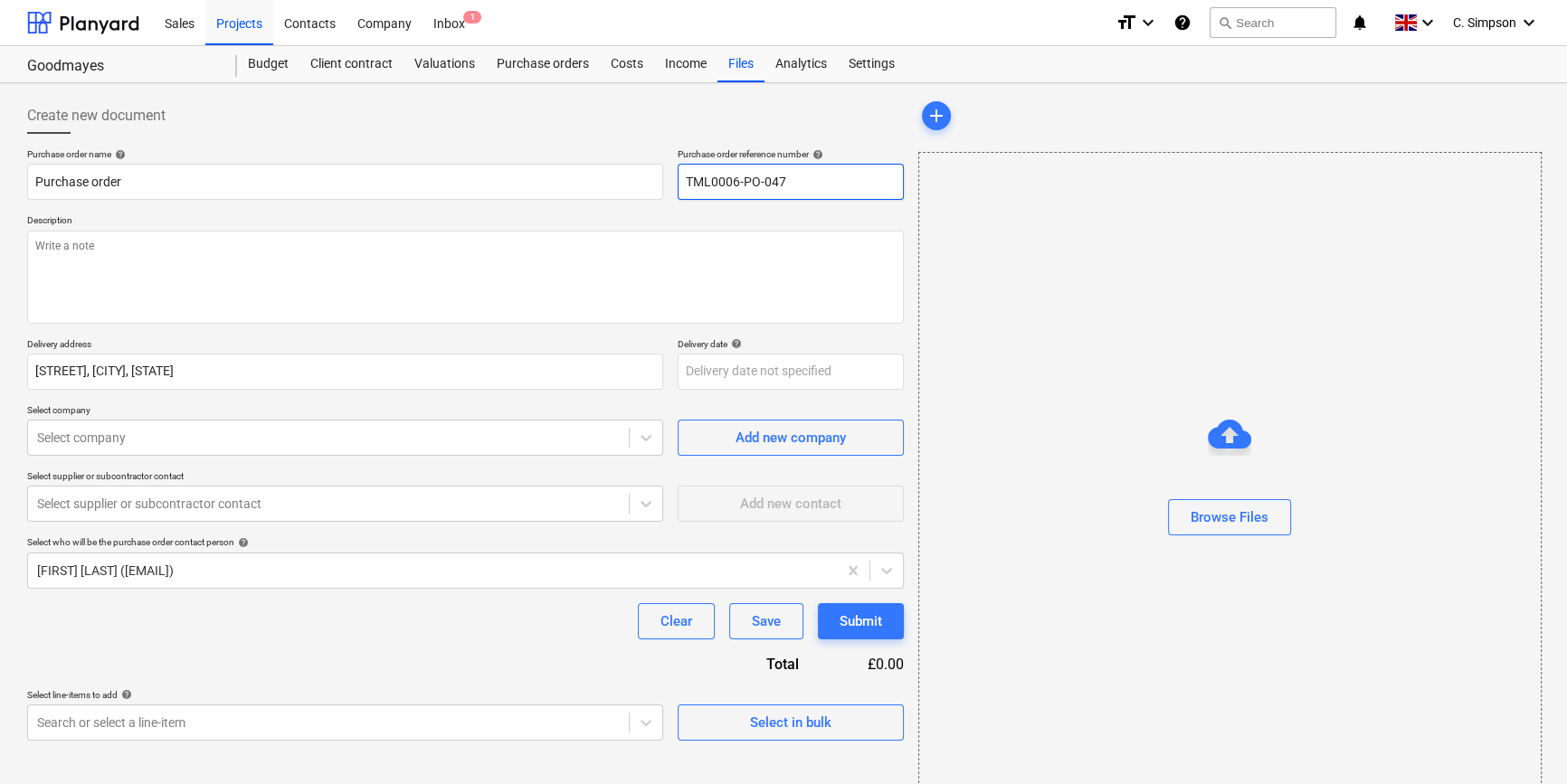 drag, startPoint x: 784, startPoint y: 179, endPoint x: 679, endPoint y: 179, distance: 105 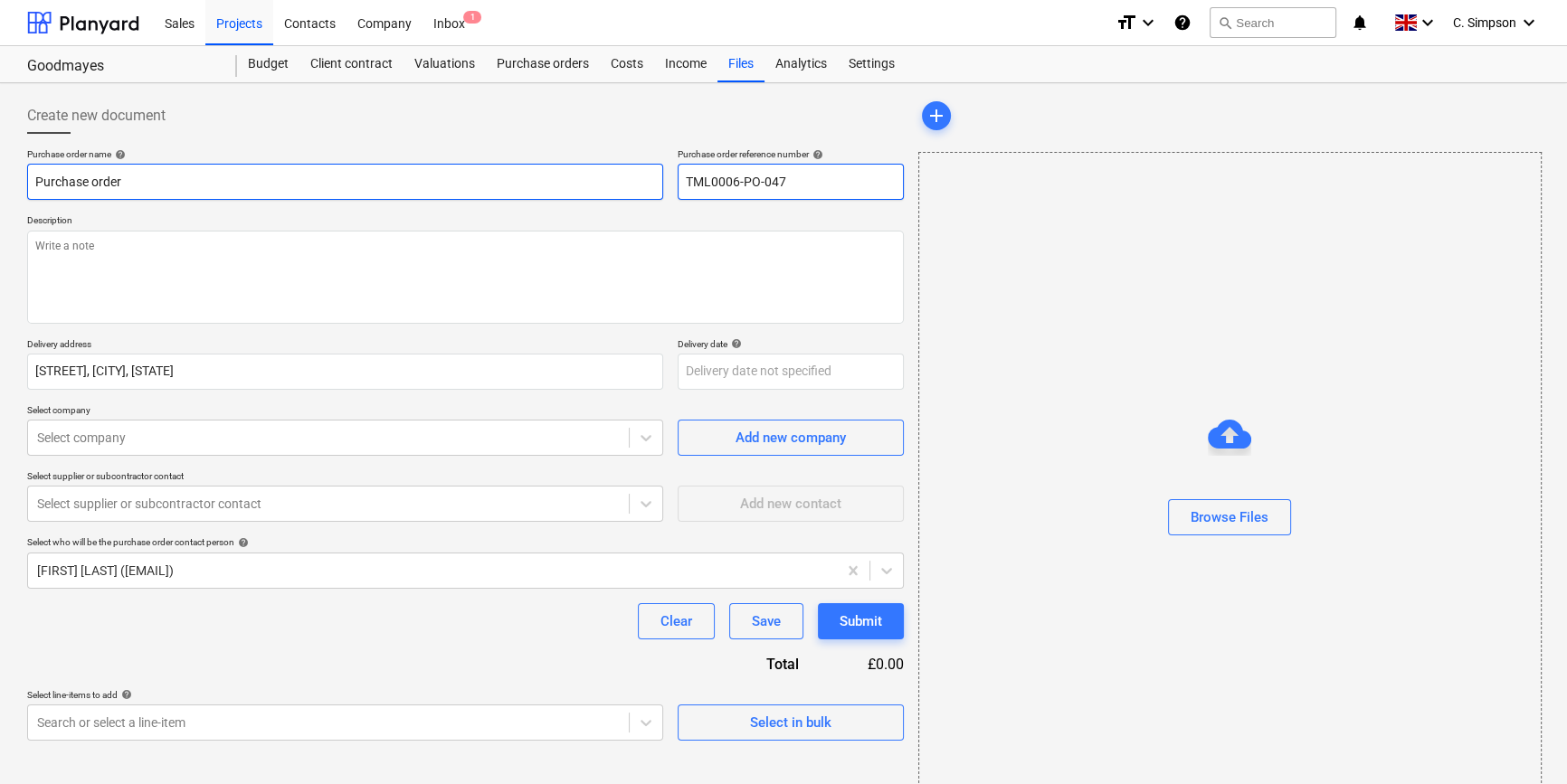 type on "TML0006-PO-047" 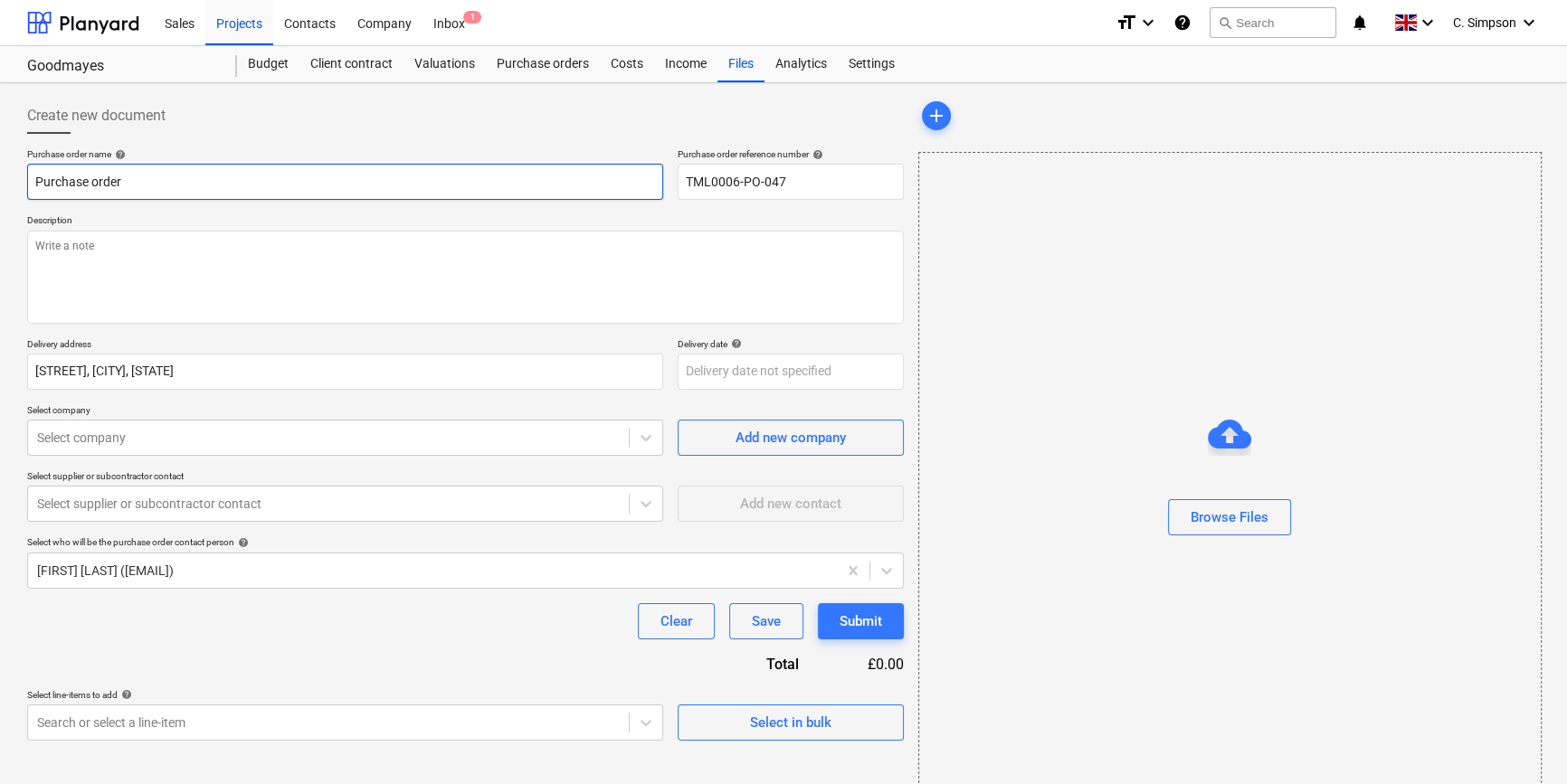 paste on "TML0006-PO-047" 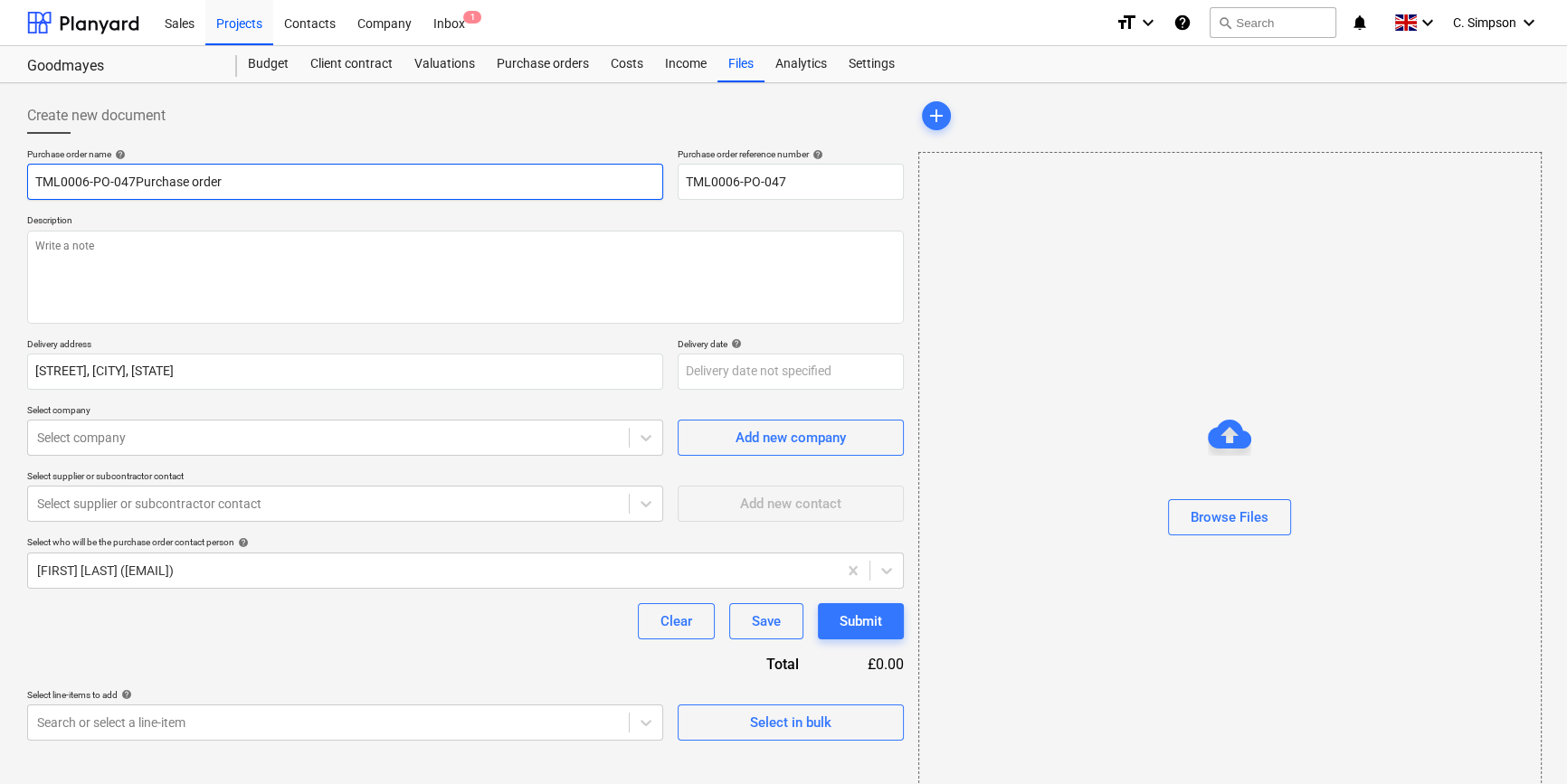 type on "x" 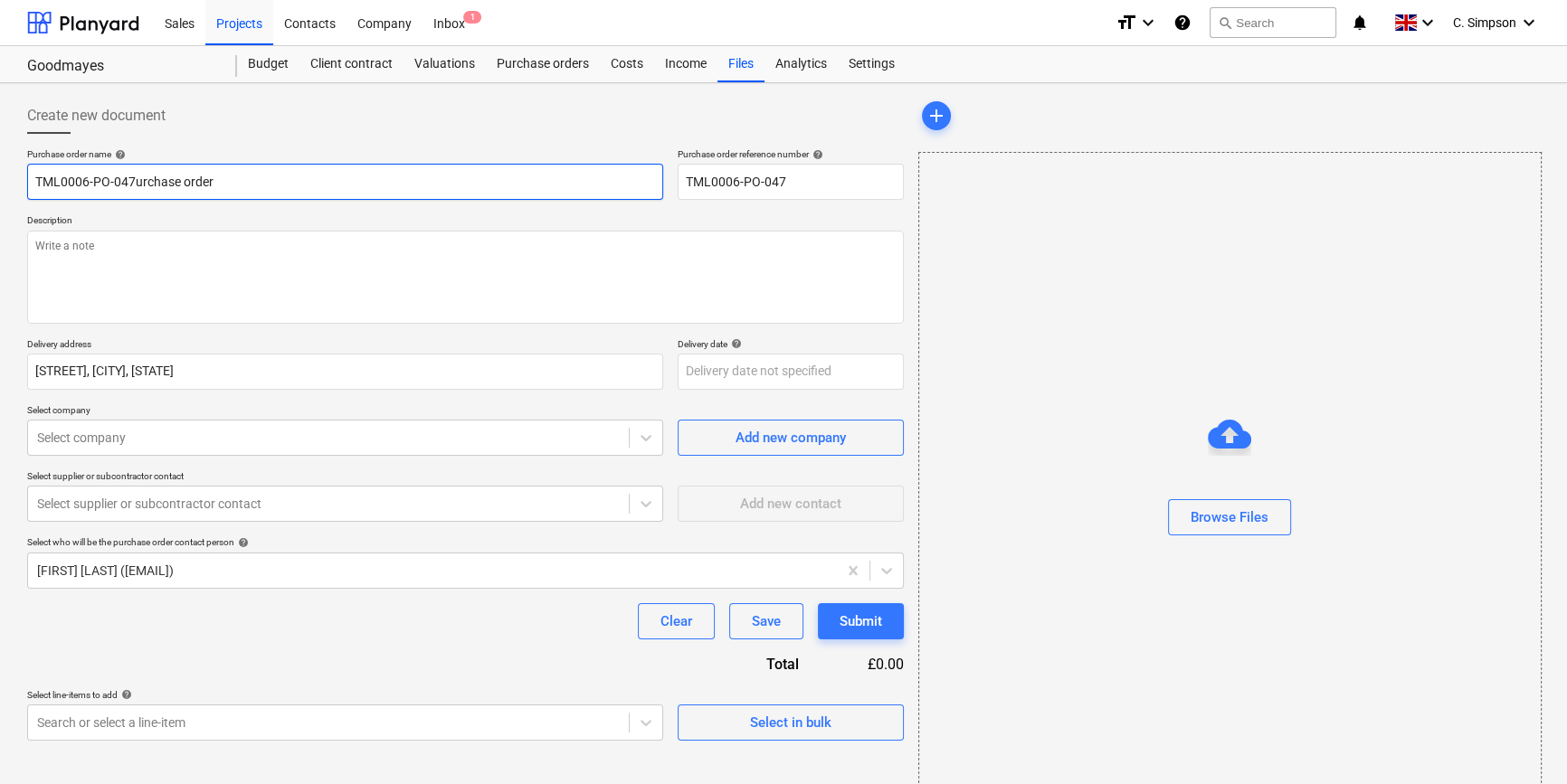 type on "TML0006-PO-047rchase order" 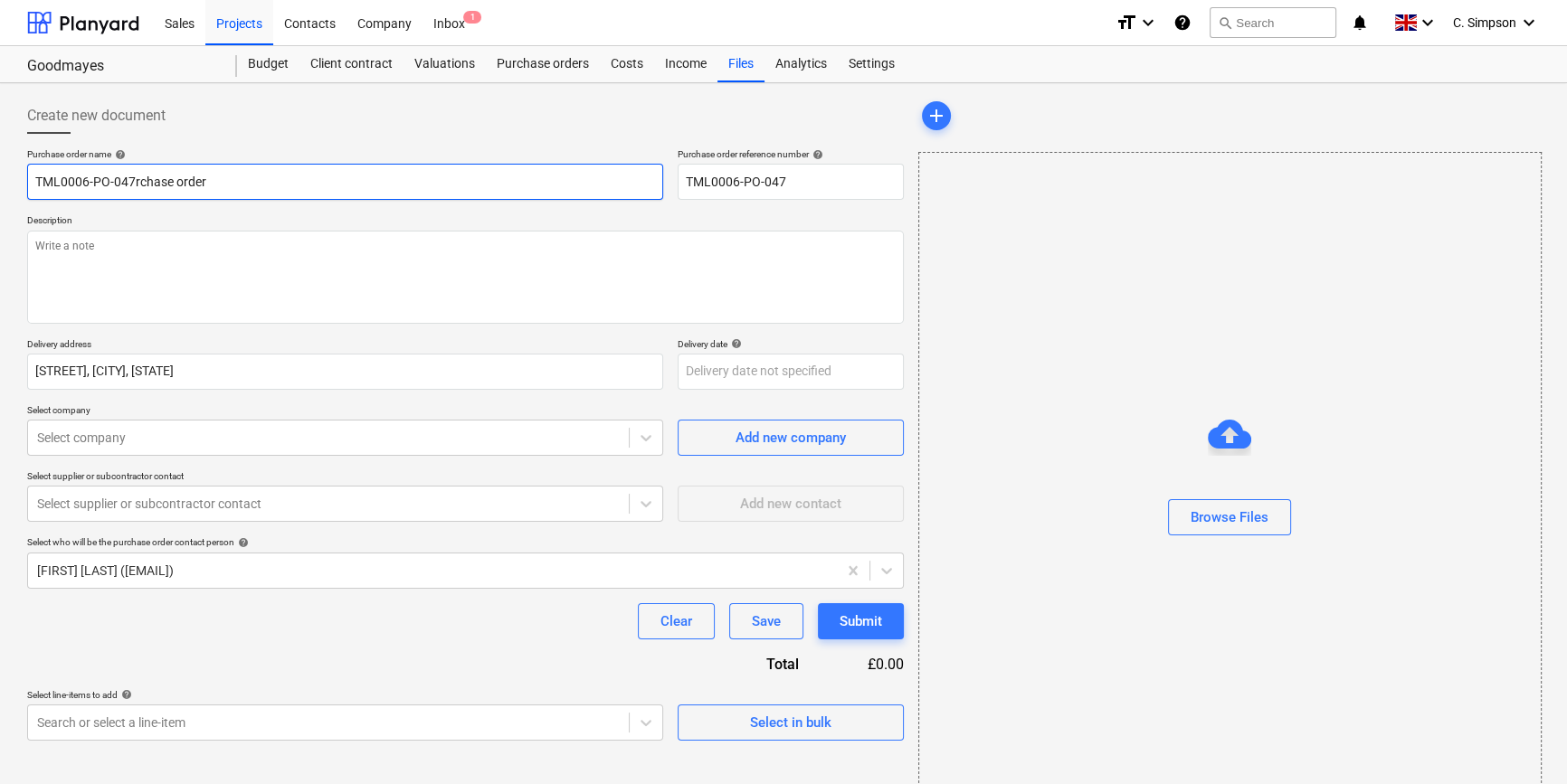 type on "x" 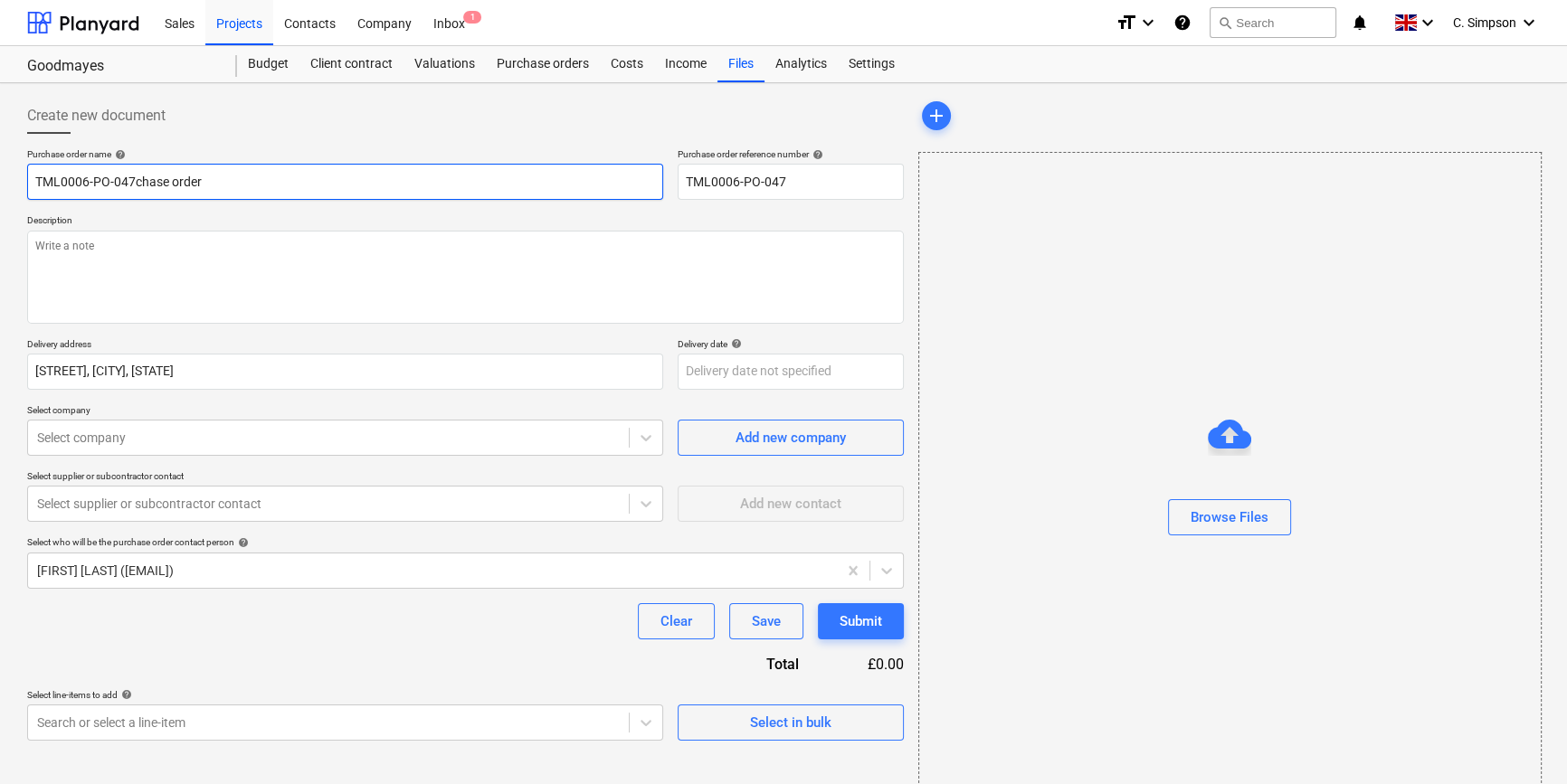 type on "x" 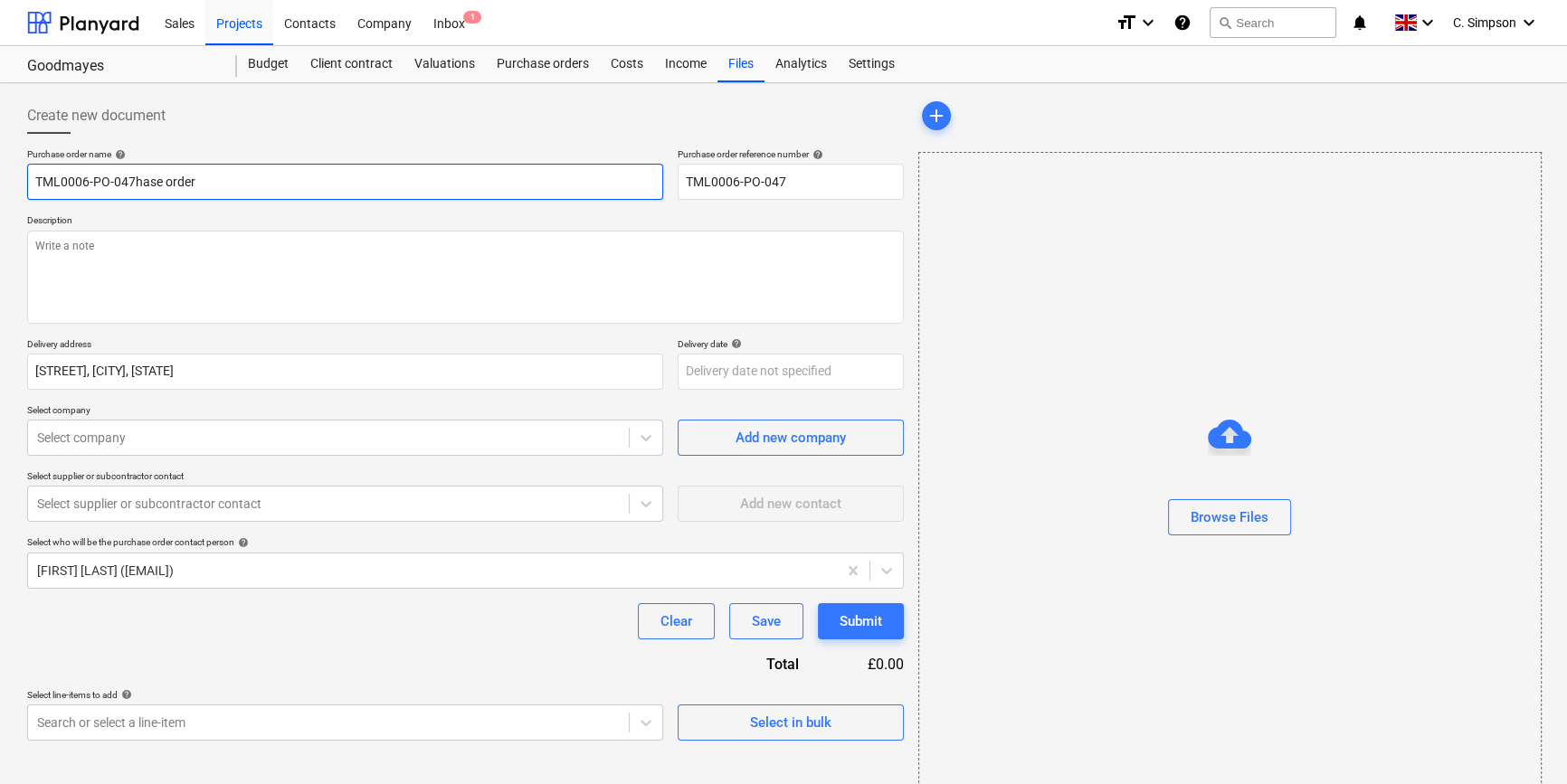 type on "x" 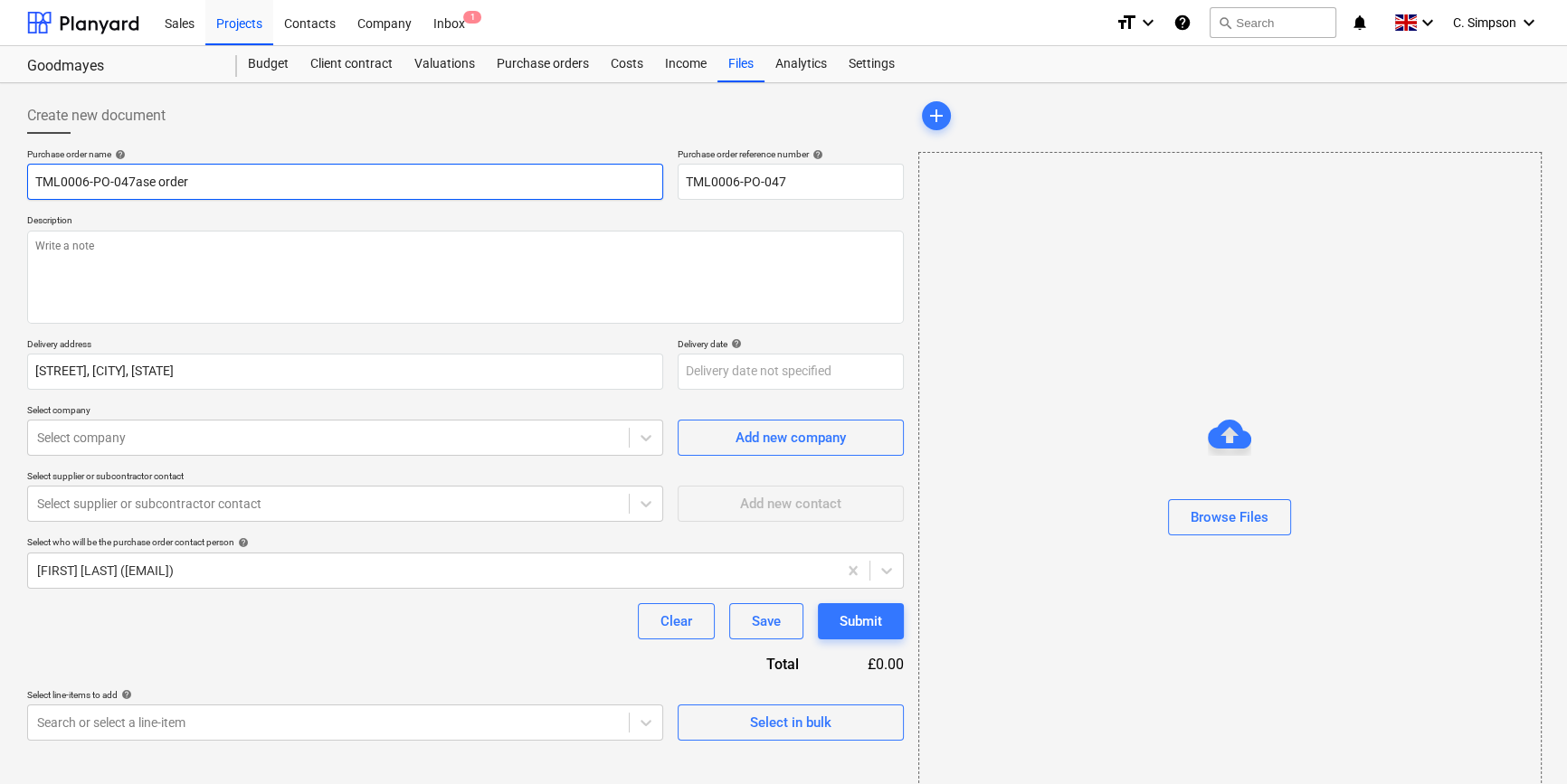 type on "x" 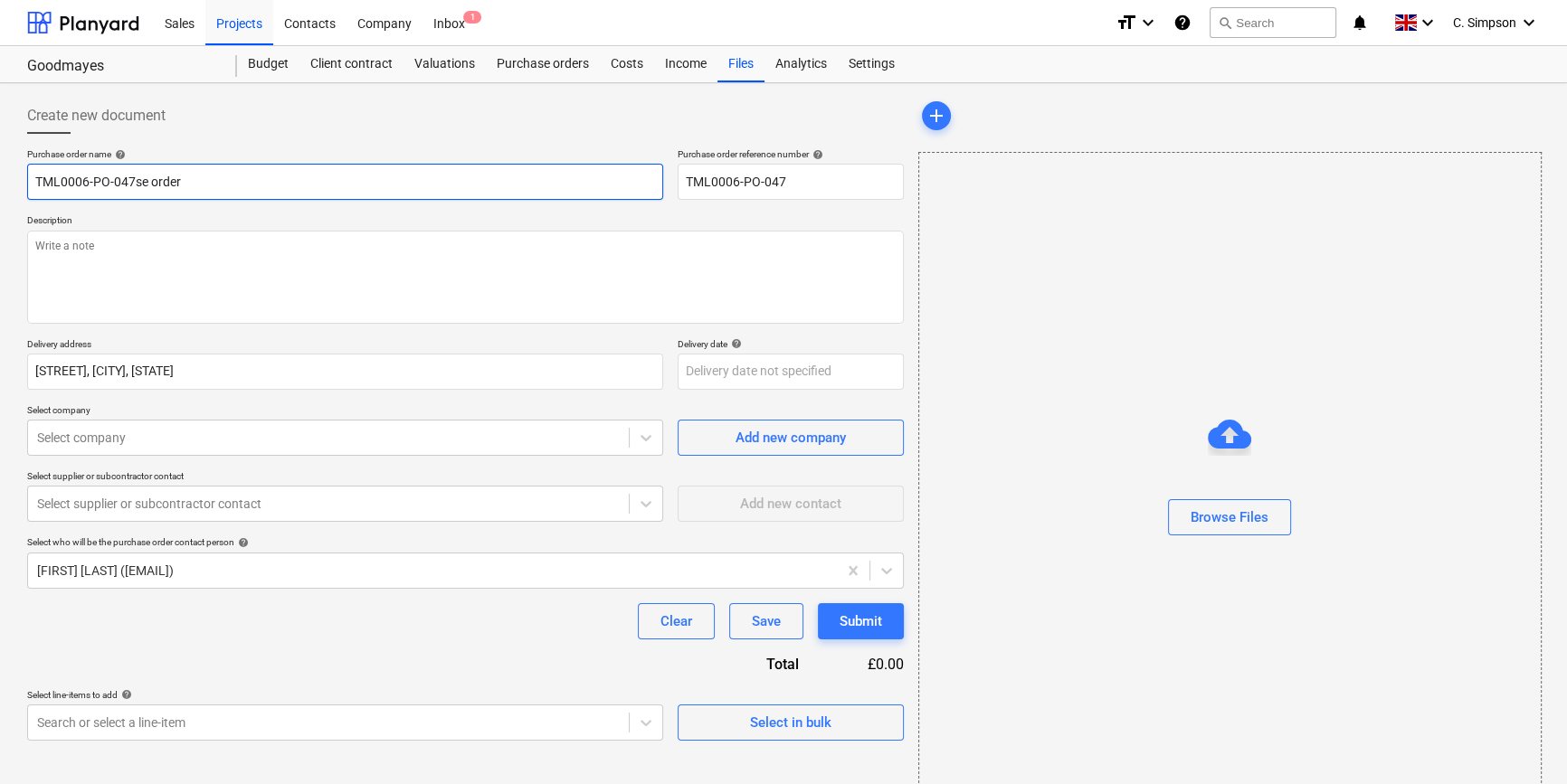 type on "x" 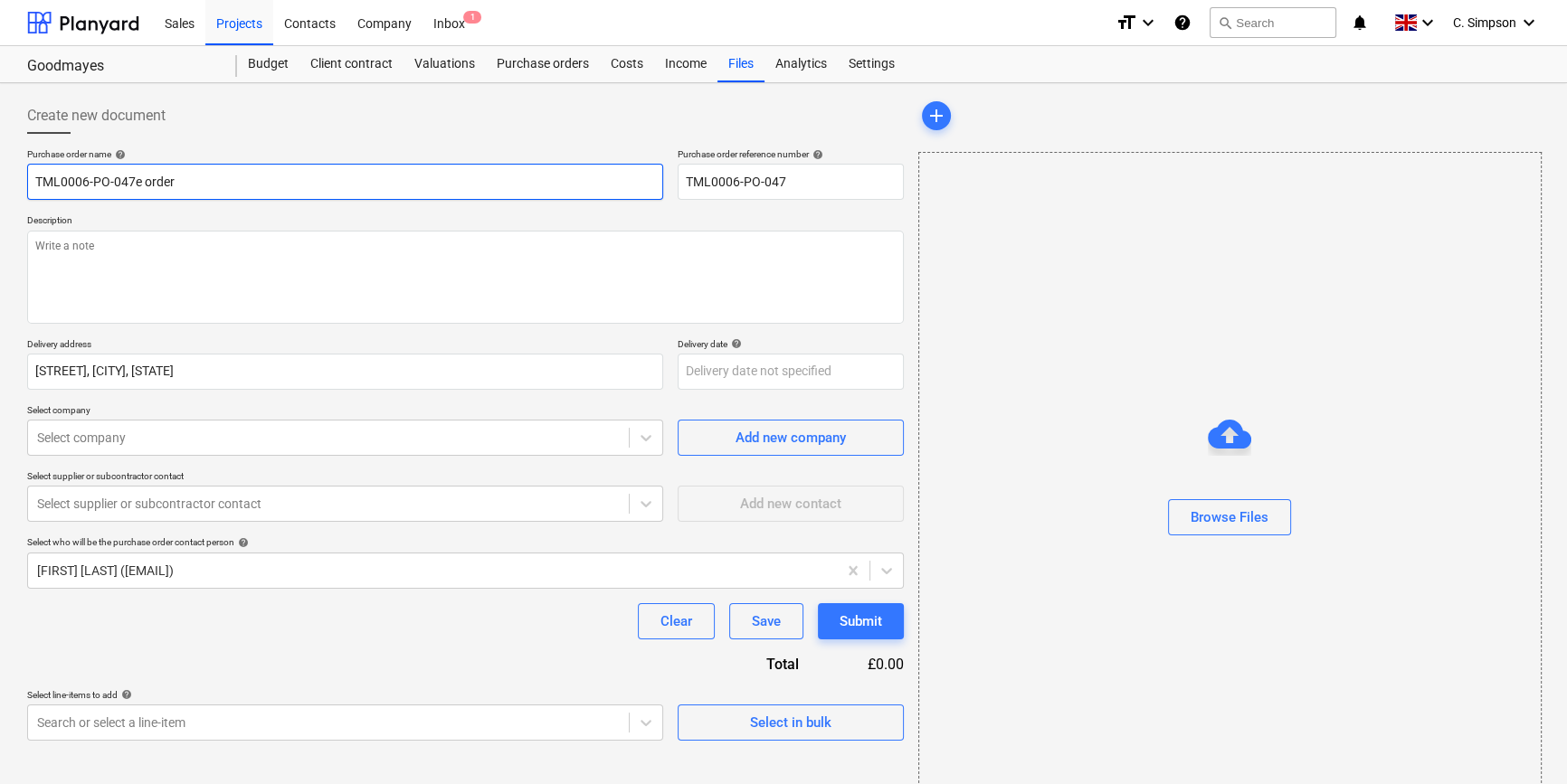 type on "x" 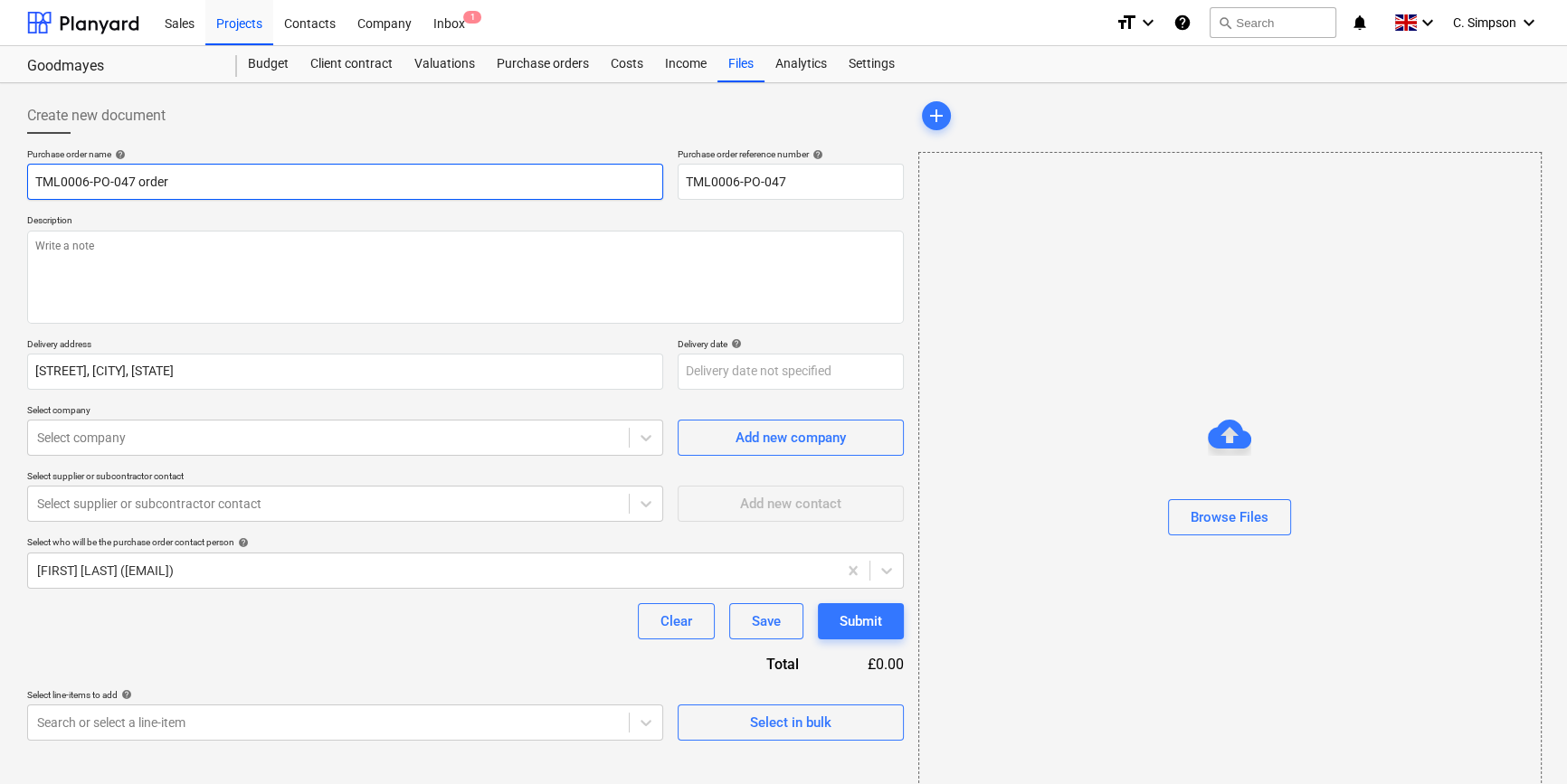 type on "TML0006-PO-047order" 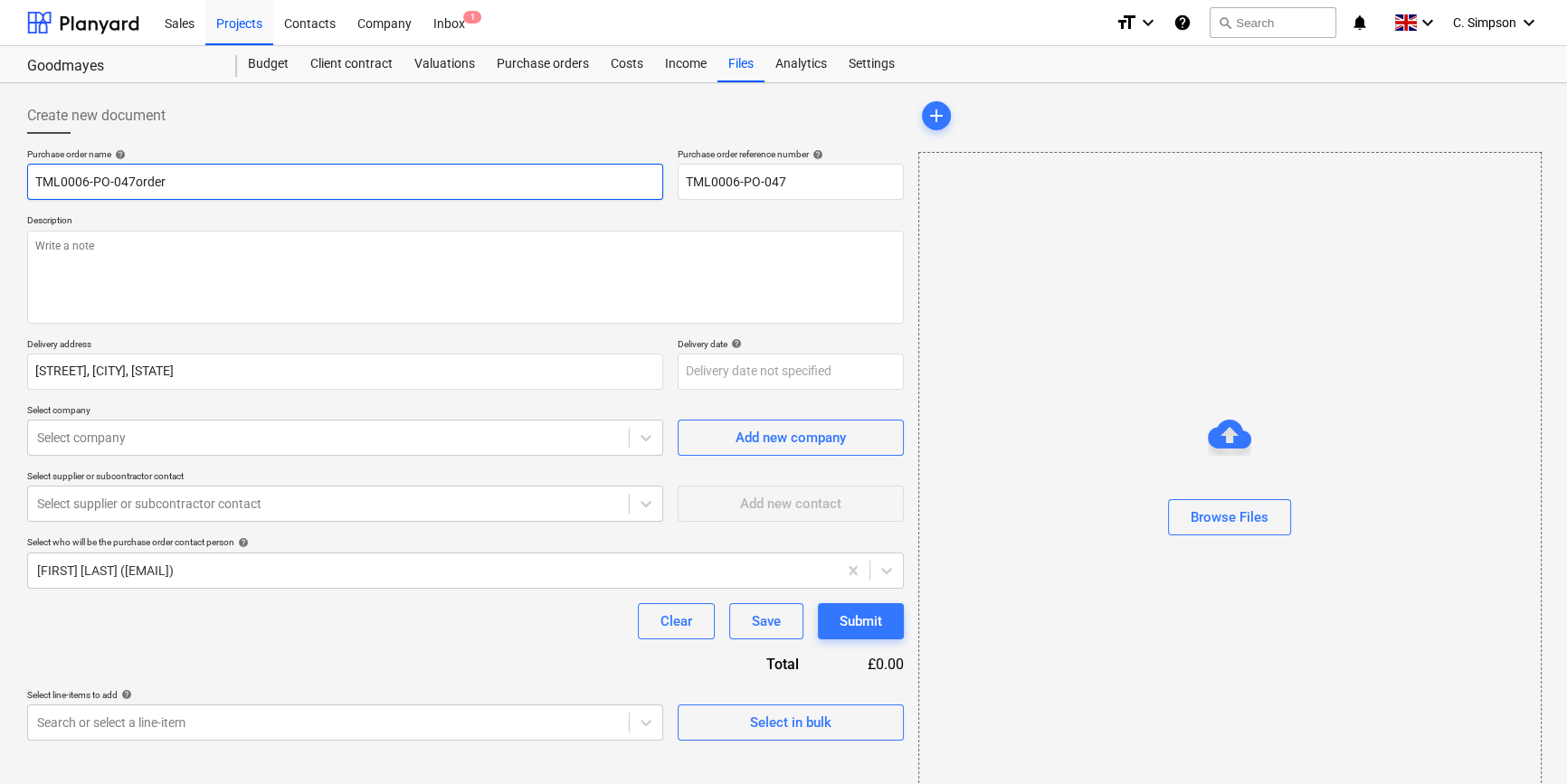 type on "x" 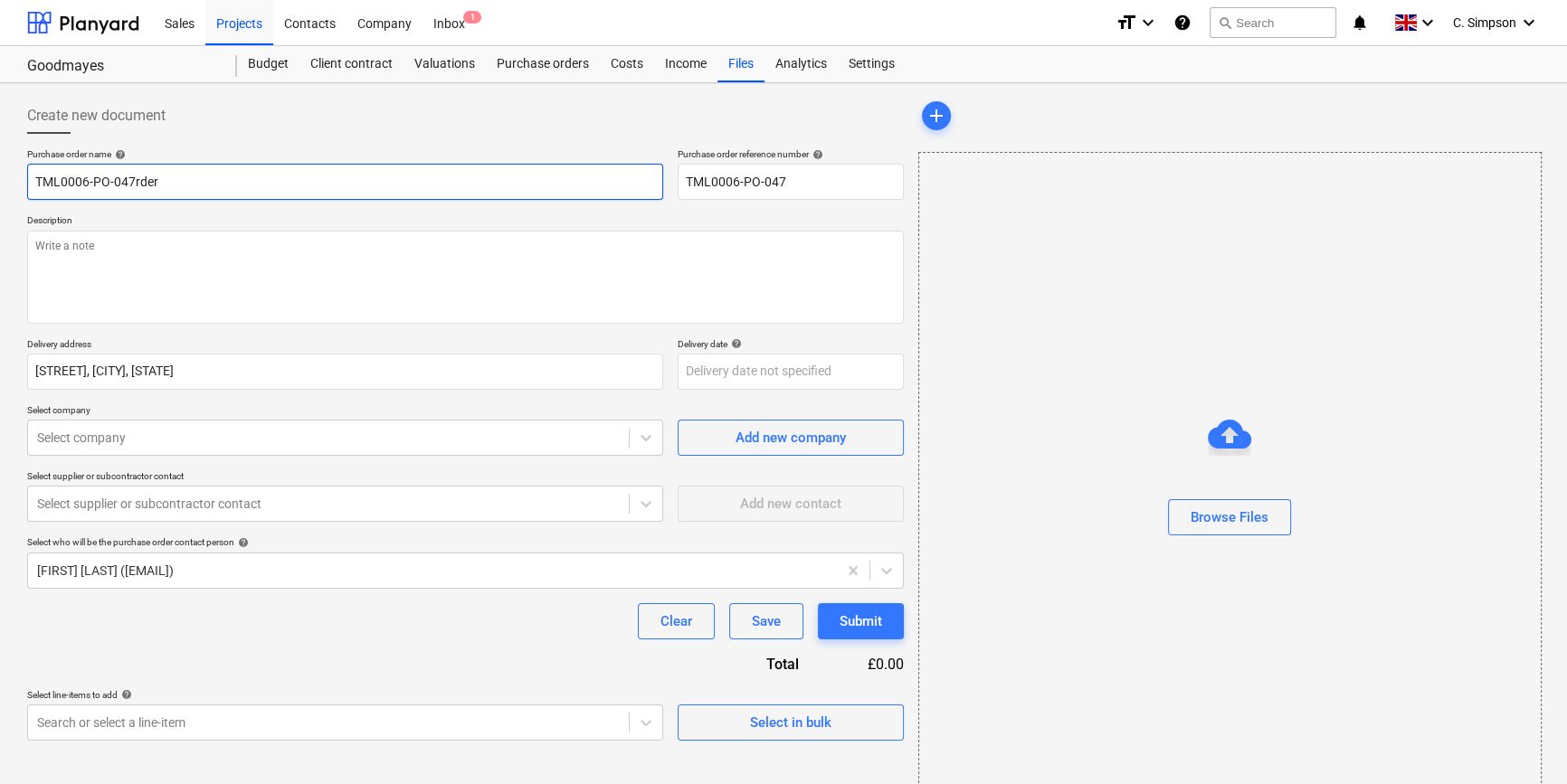 type on "x" 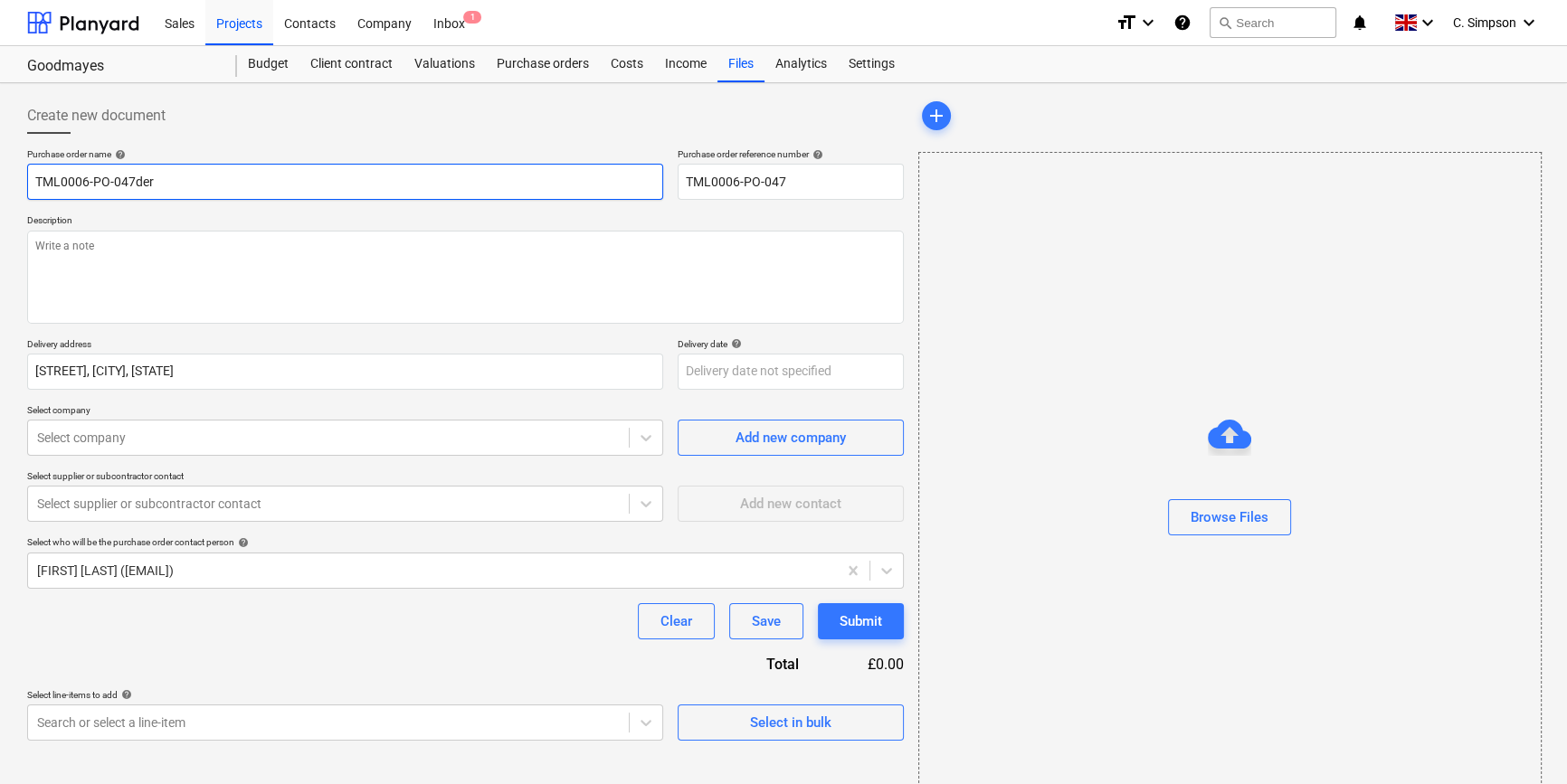 type on "x" 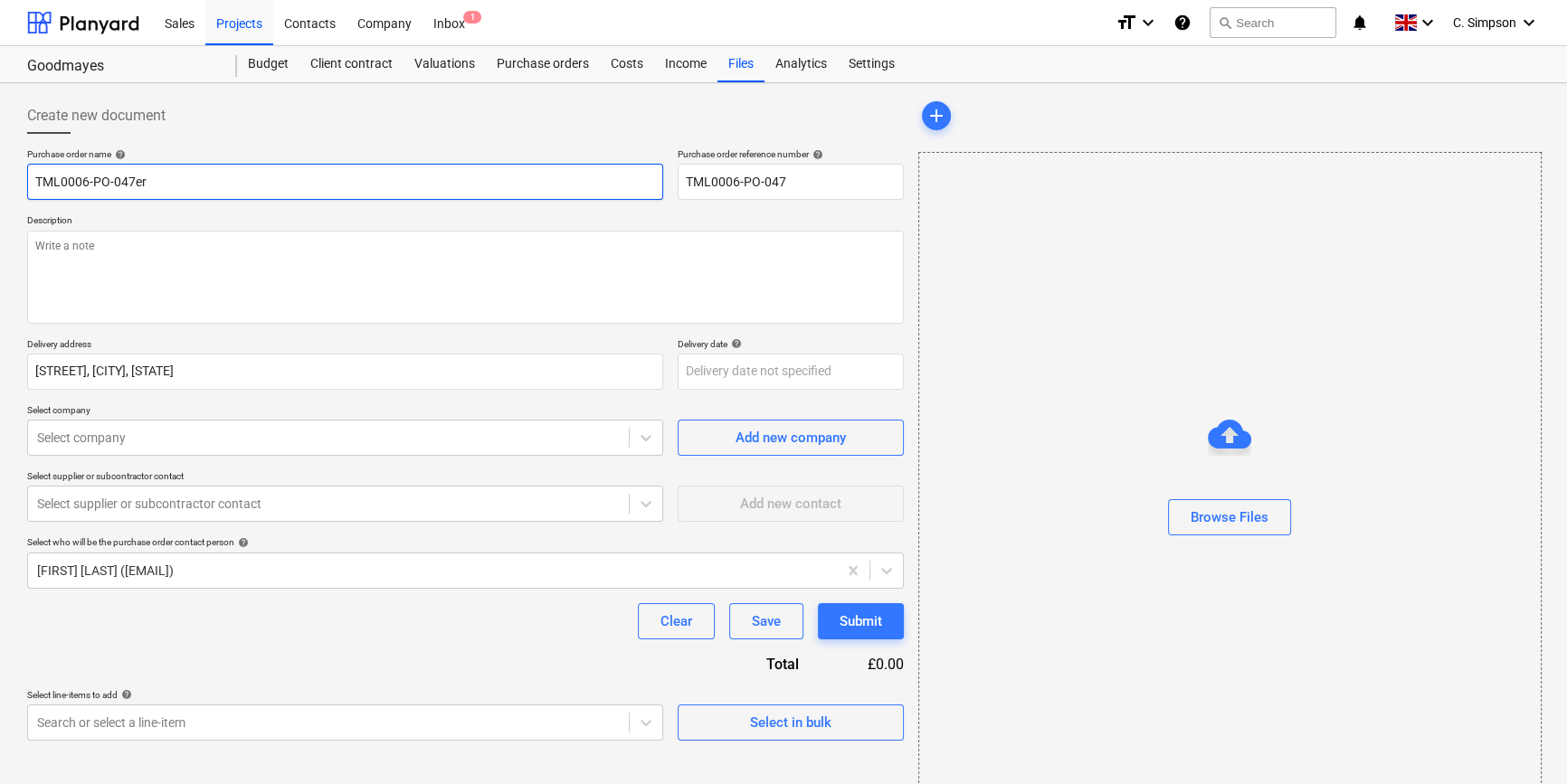 type on "x" 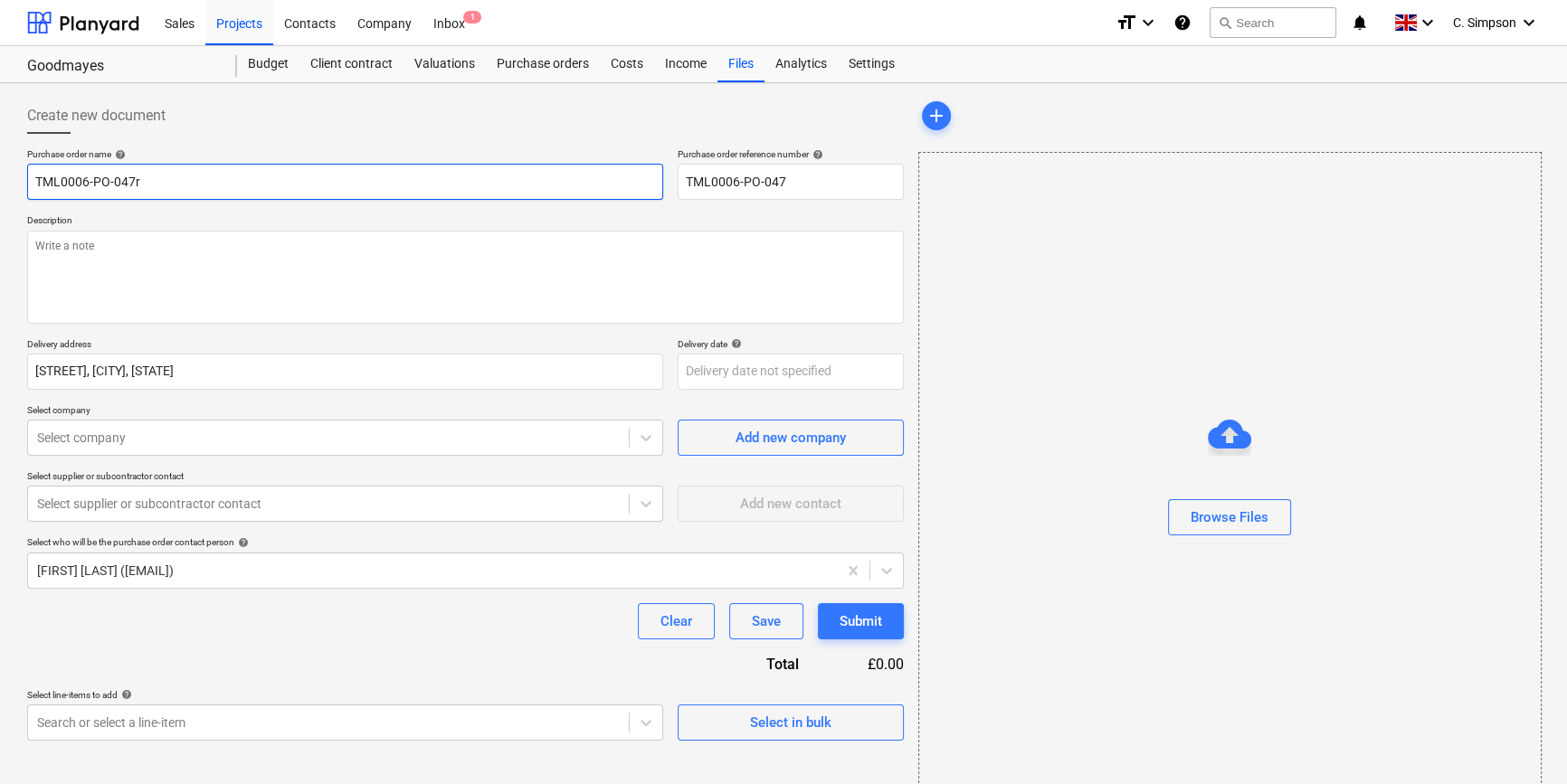 type on "x" 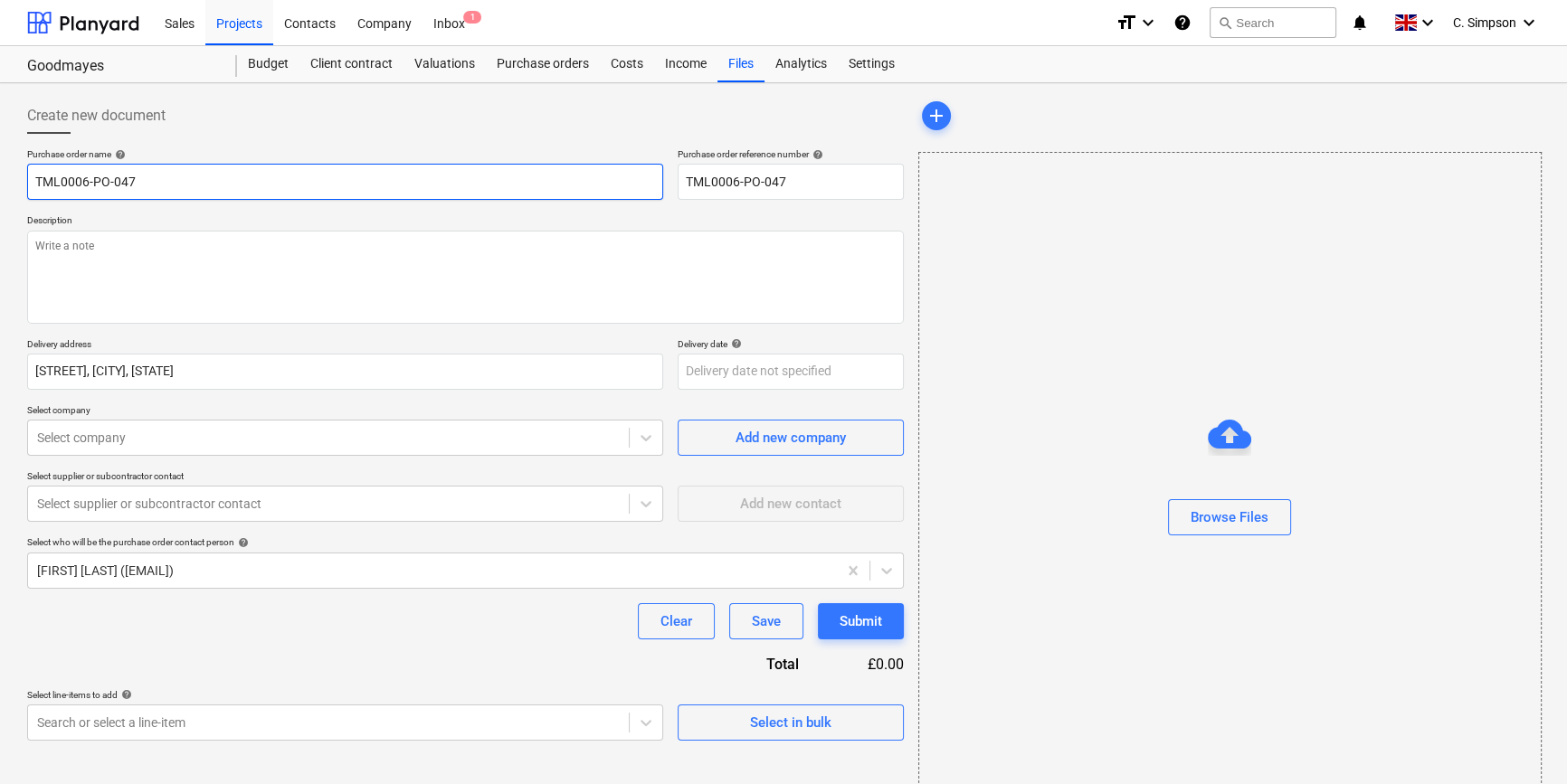 type on "x" 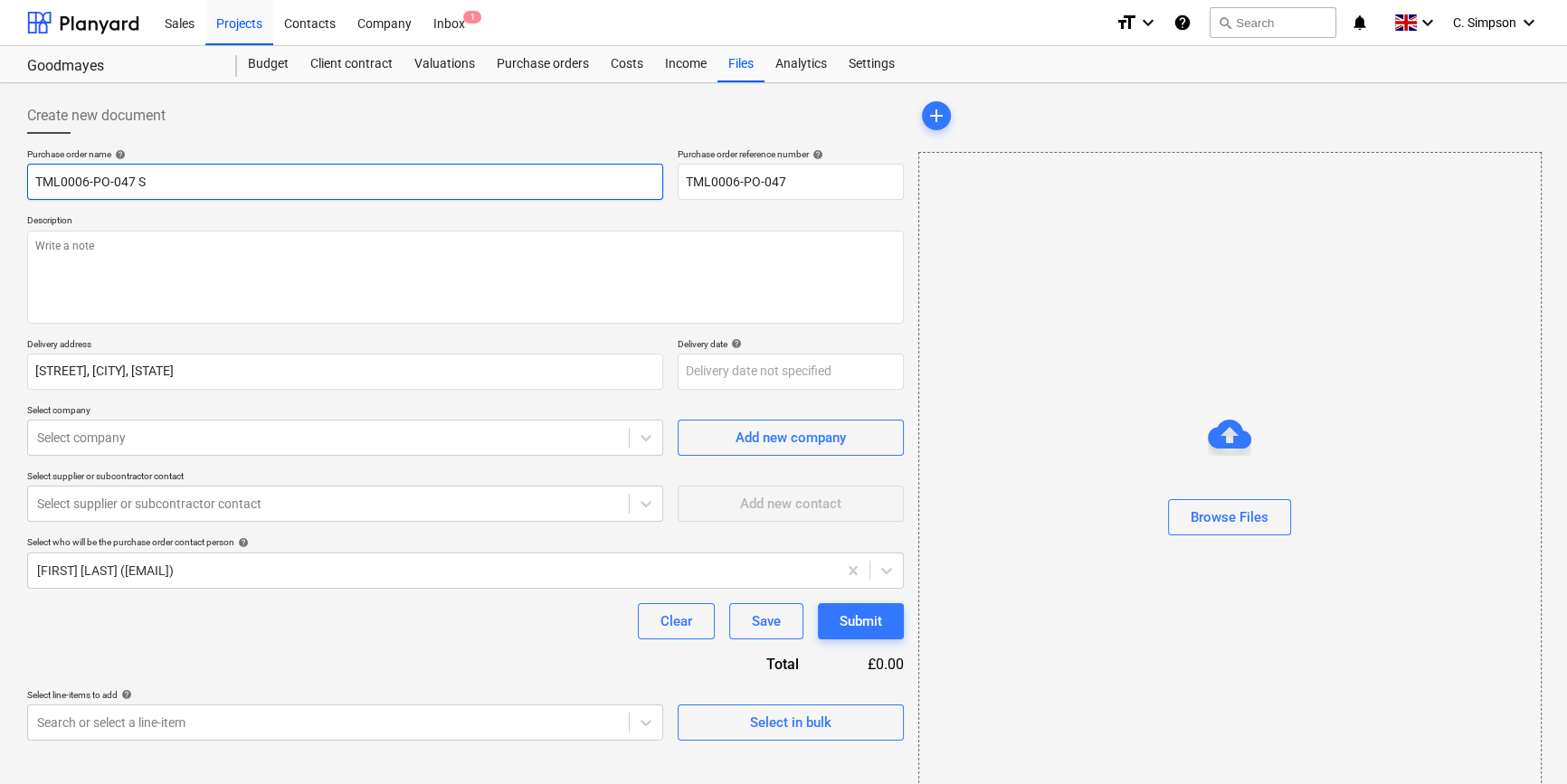 type on "x" 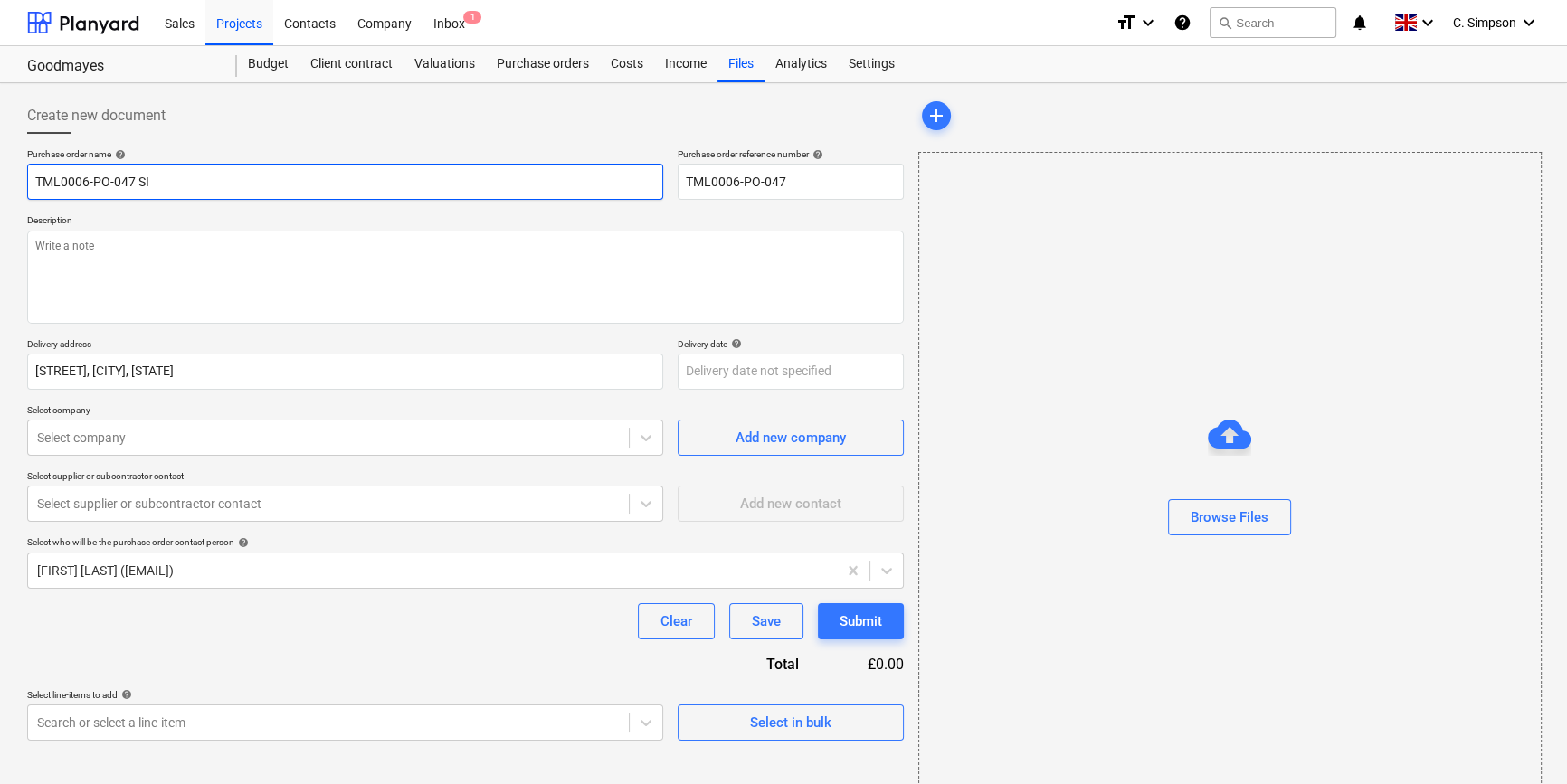 type on "x" 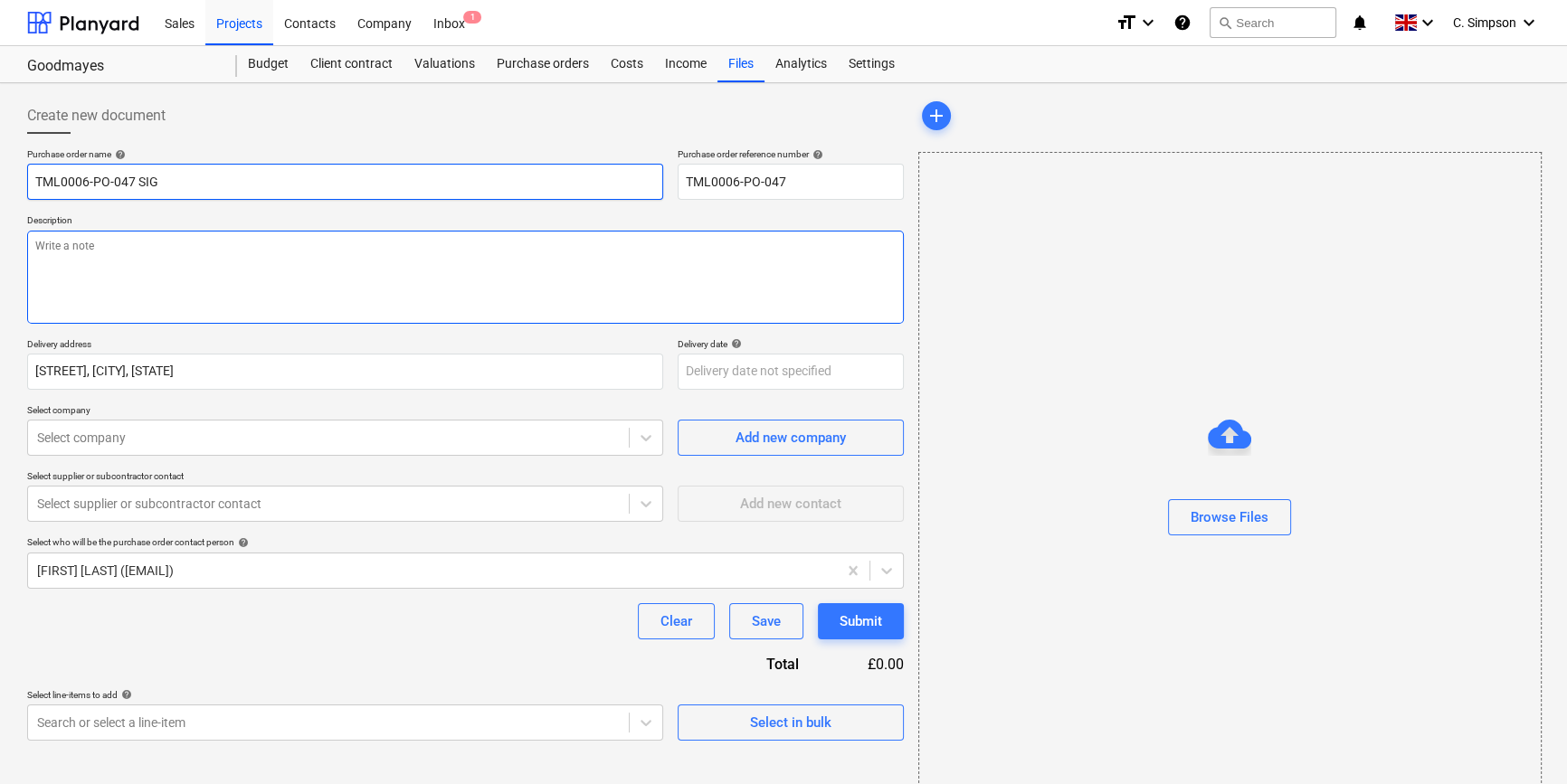 type 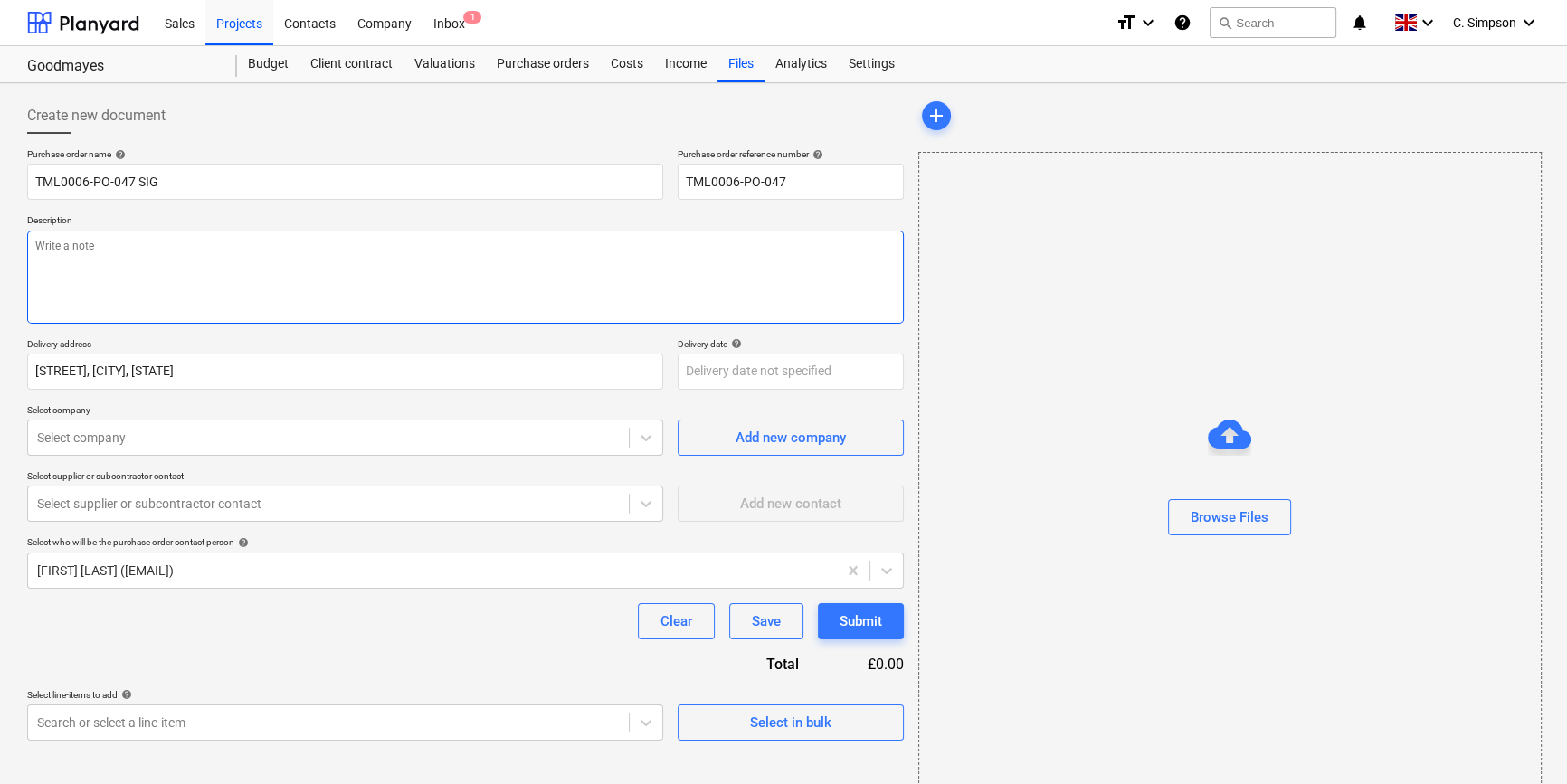 click at bounding box center (465, 277) 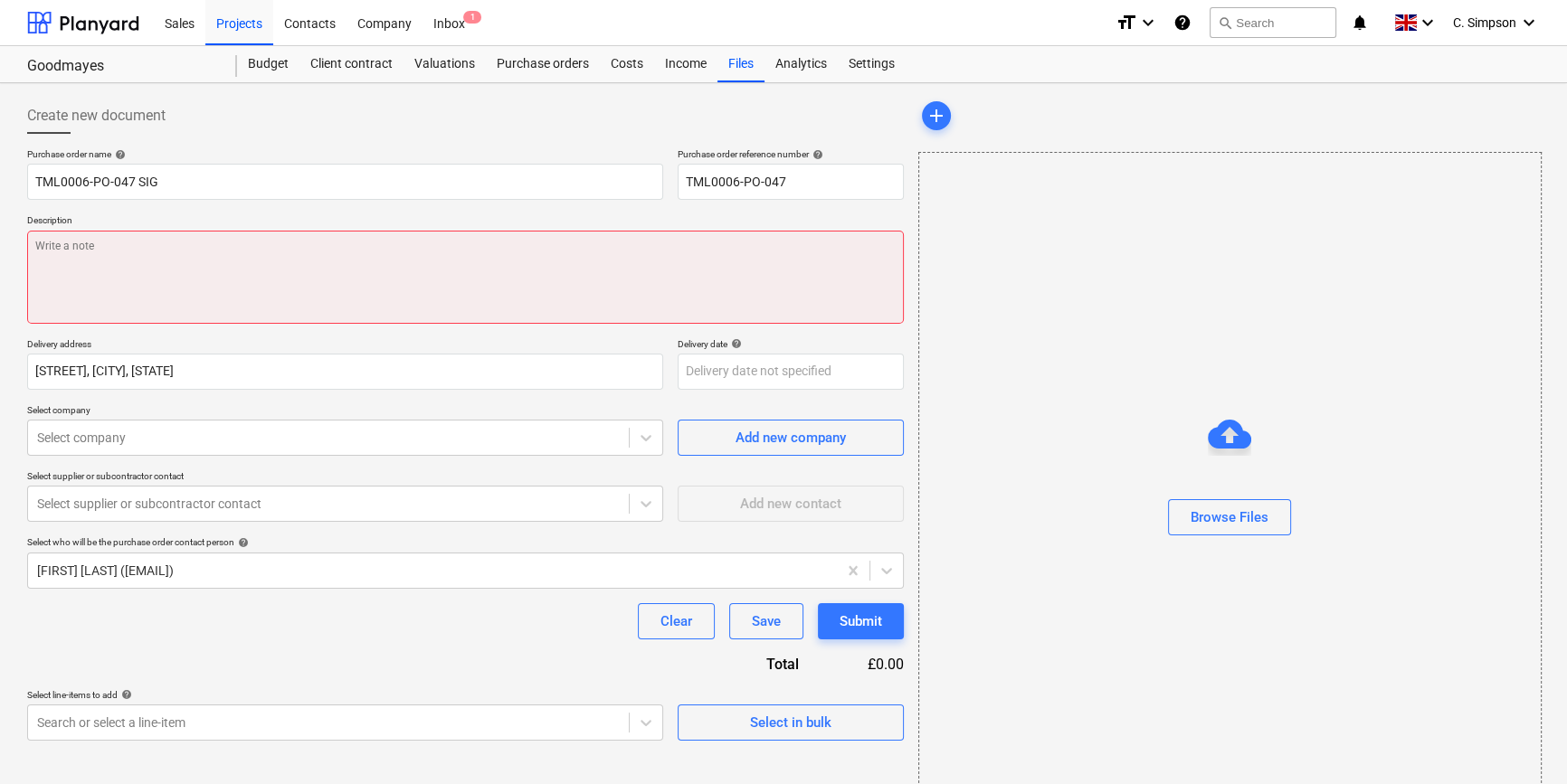 paste on "Site contact [FIRST] [PHONE]" 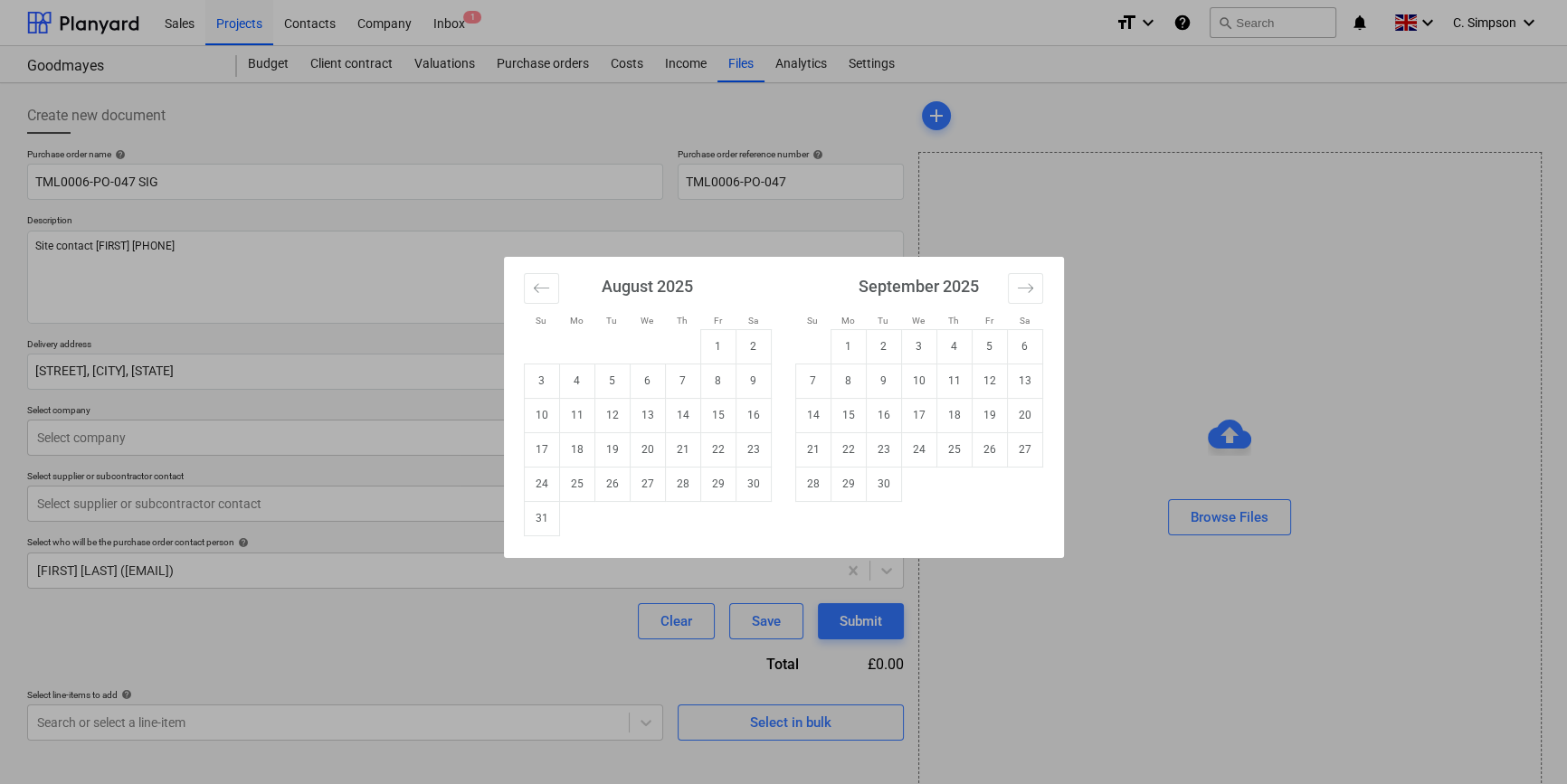 click on "Sales Projects Contacts Company Inbox 1 format_size keyboard_arrow_down help search Search notifications 0 keyboard_arrow_down C. [LAST] keyboard_arrow_down Goodmayes Budget Client contract Valuations Purchase orders Costs Income Files Analytics Settings Create new document Purchase order name help TML0006-PO-047 SIG Purchase order reference number help TML0006-PO-047 Description Site contact [FIRST] [PHONE] Delivery address [STREET], [CITY], [STATE] Delivery date help Press the down arrow key to interact with the calendar and
select a date. Press the question mark key to get the keyboard shortcuts for changing dates. Select company Select company Add new company Select supplier or subcontractor contact Select supplier or subcontractor contact Add new contact Select who will be the purchase order contact person help [FIRST] [LAST] ([EMAIL]) Clear Save Submit Total £0.00 Select line-items to add help Search or select a line-item" at bounding box center (784, 392) 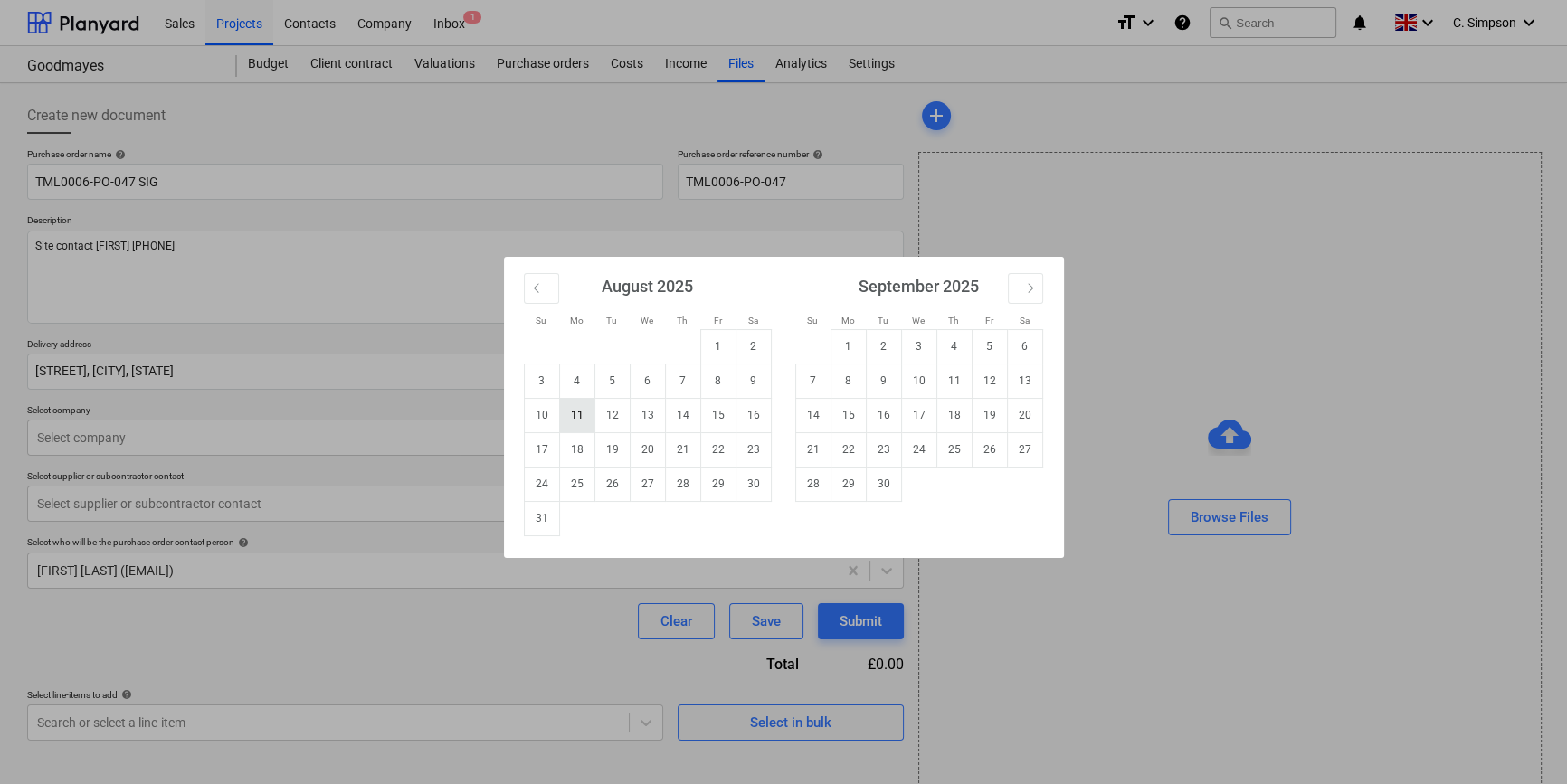 click on "11" at bounding box center [576, 415] 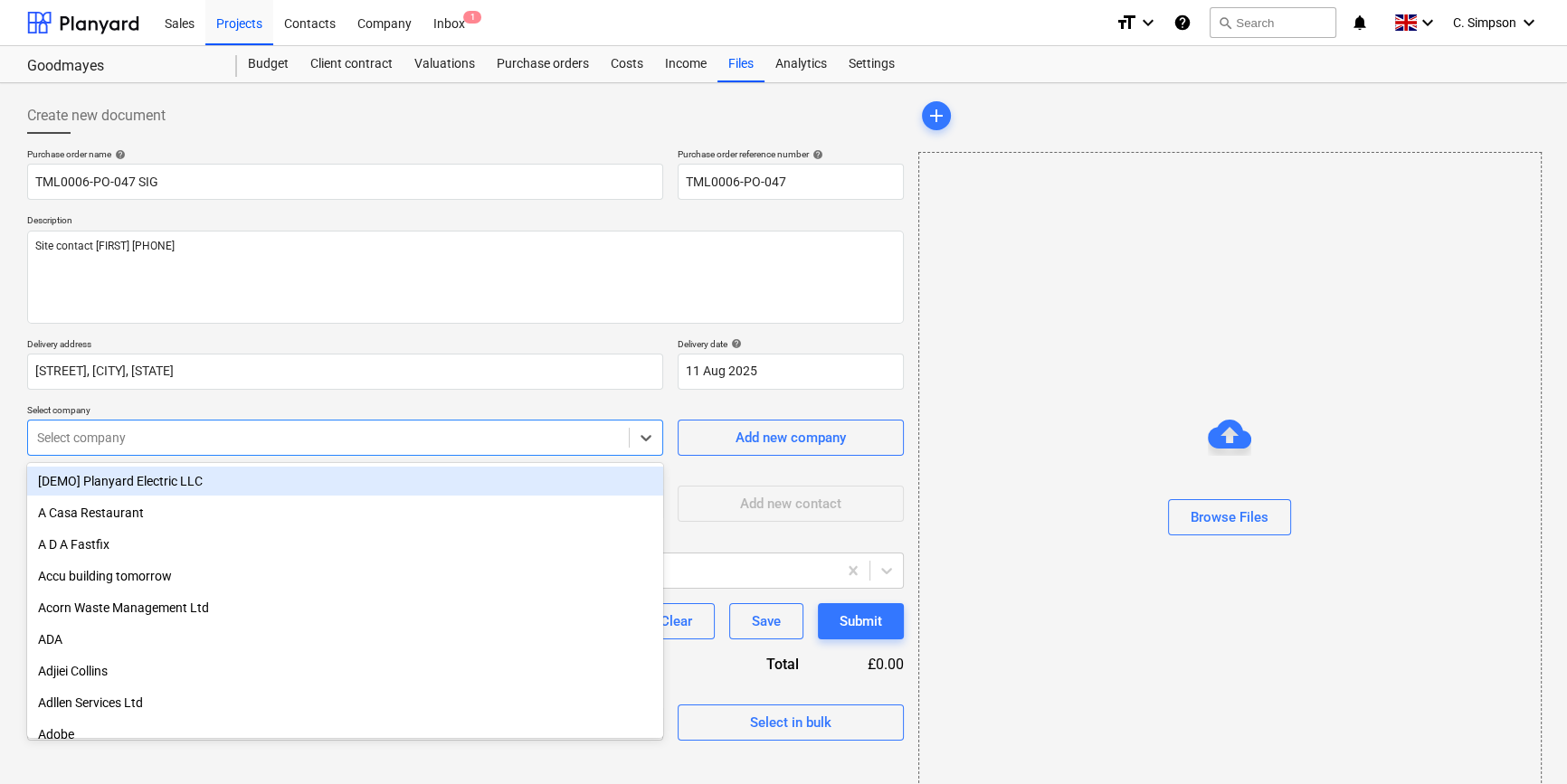 click at bounding box center [328, 438] 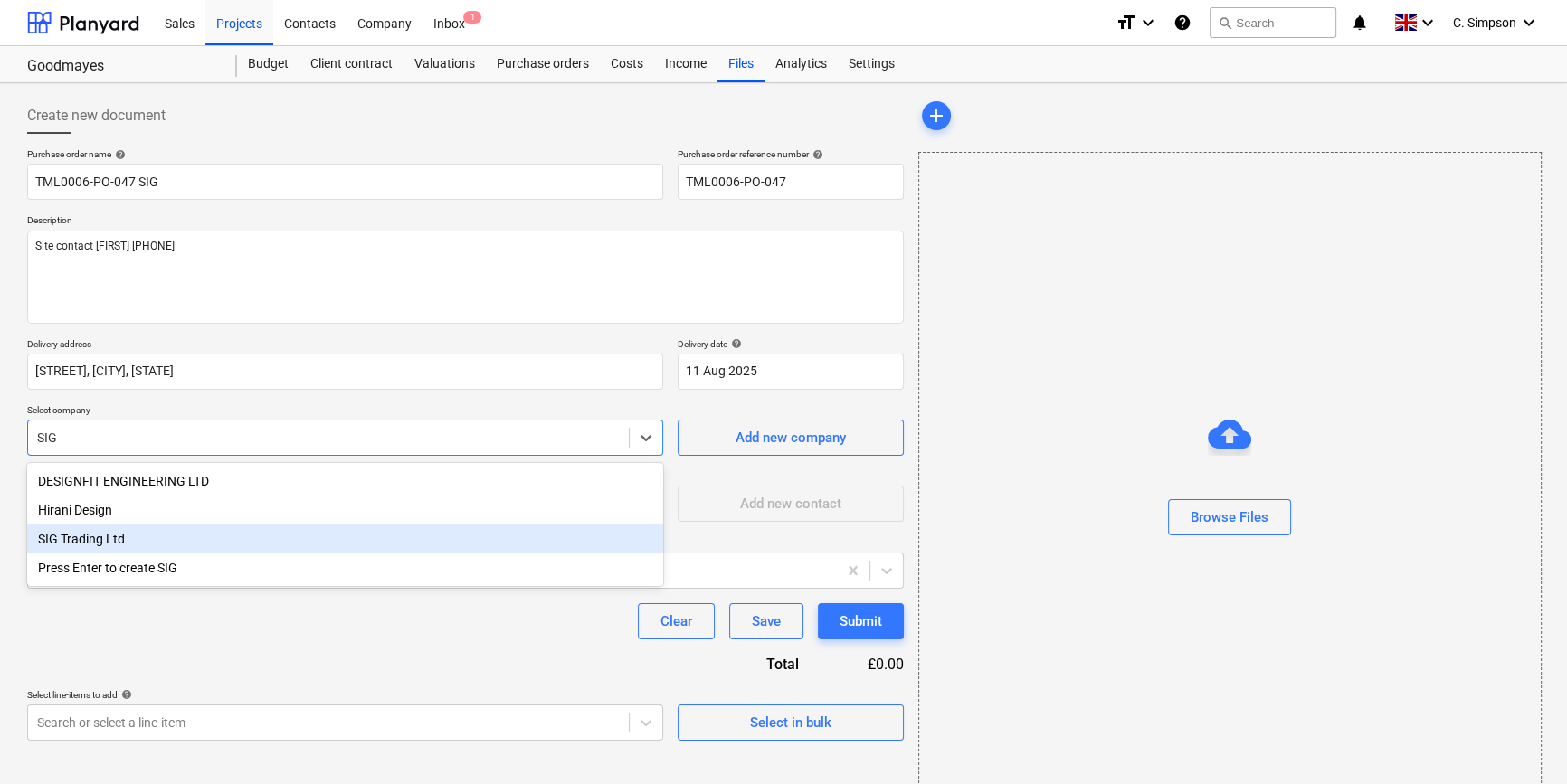 click on "SIG Trading Ltd" at bounding box center (345, 539) 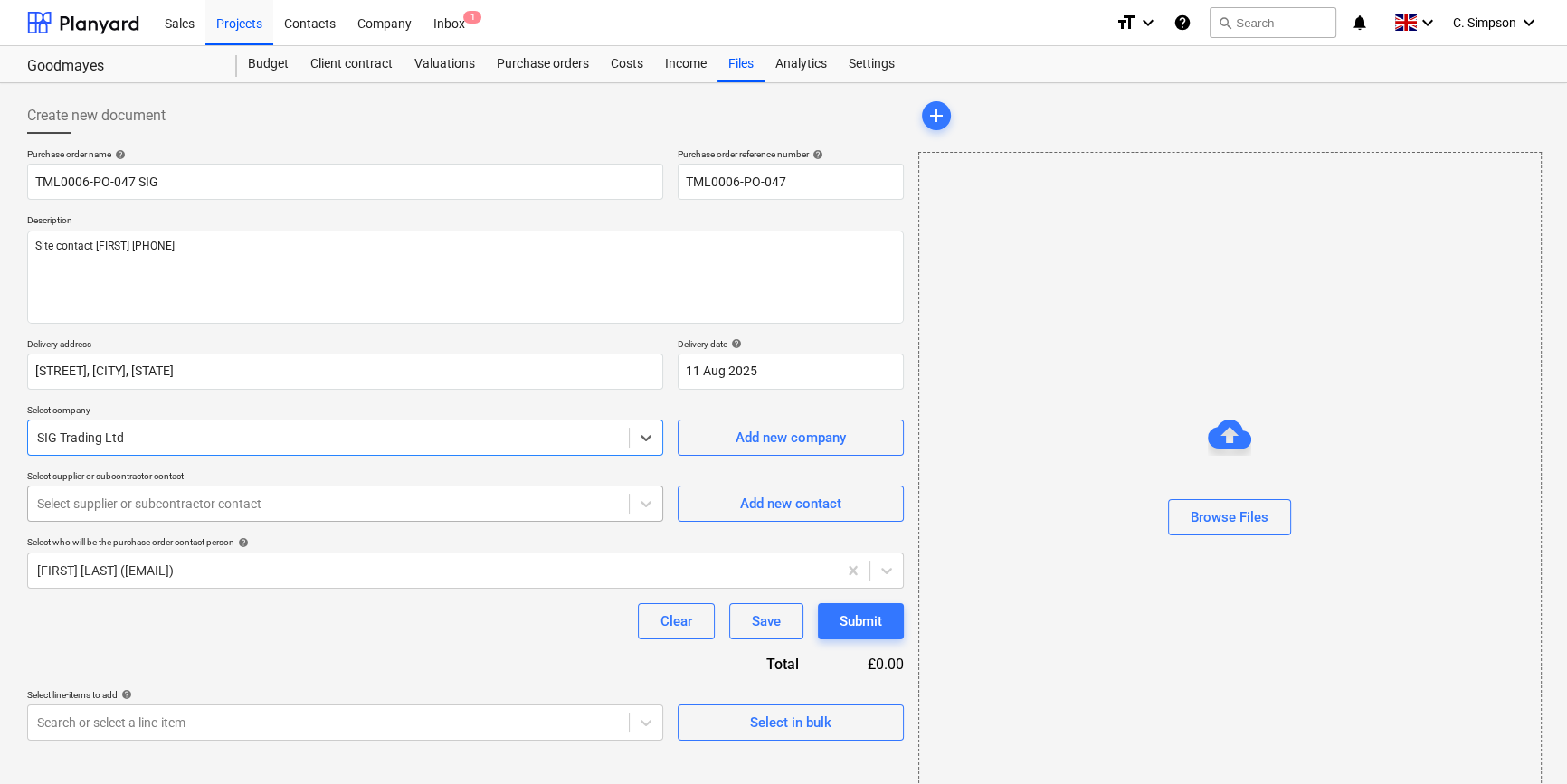 click at bounding box center [328, 504] 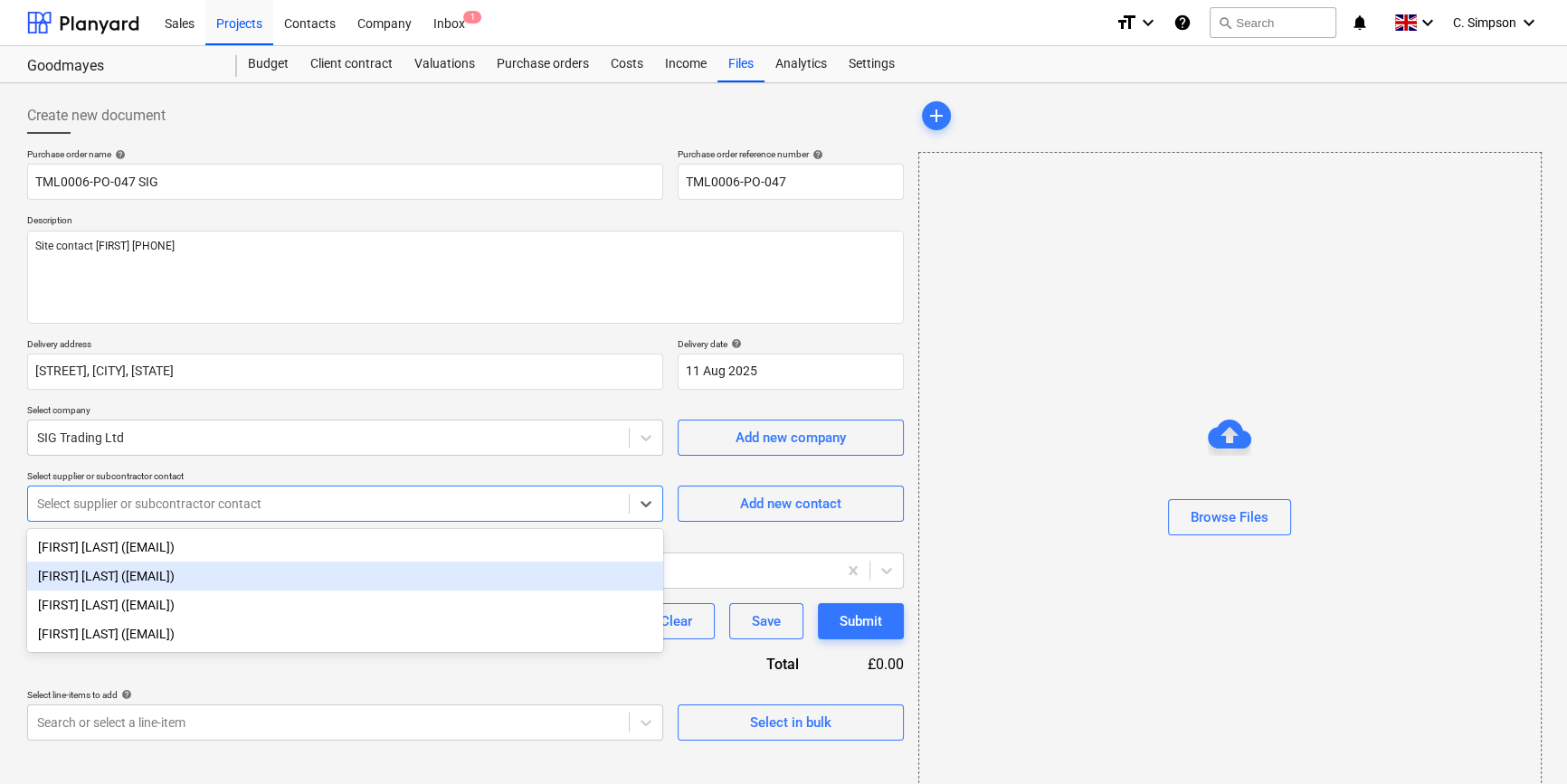 click on "[FIRST] [LAST] ([EMAIL])" at bounding box center [345, 576] 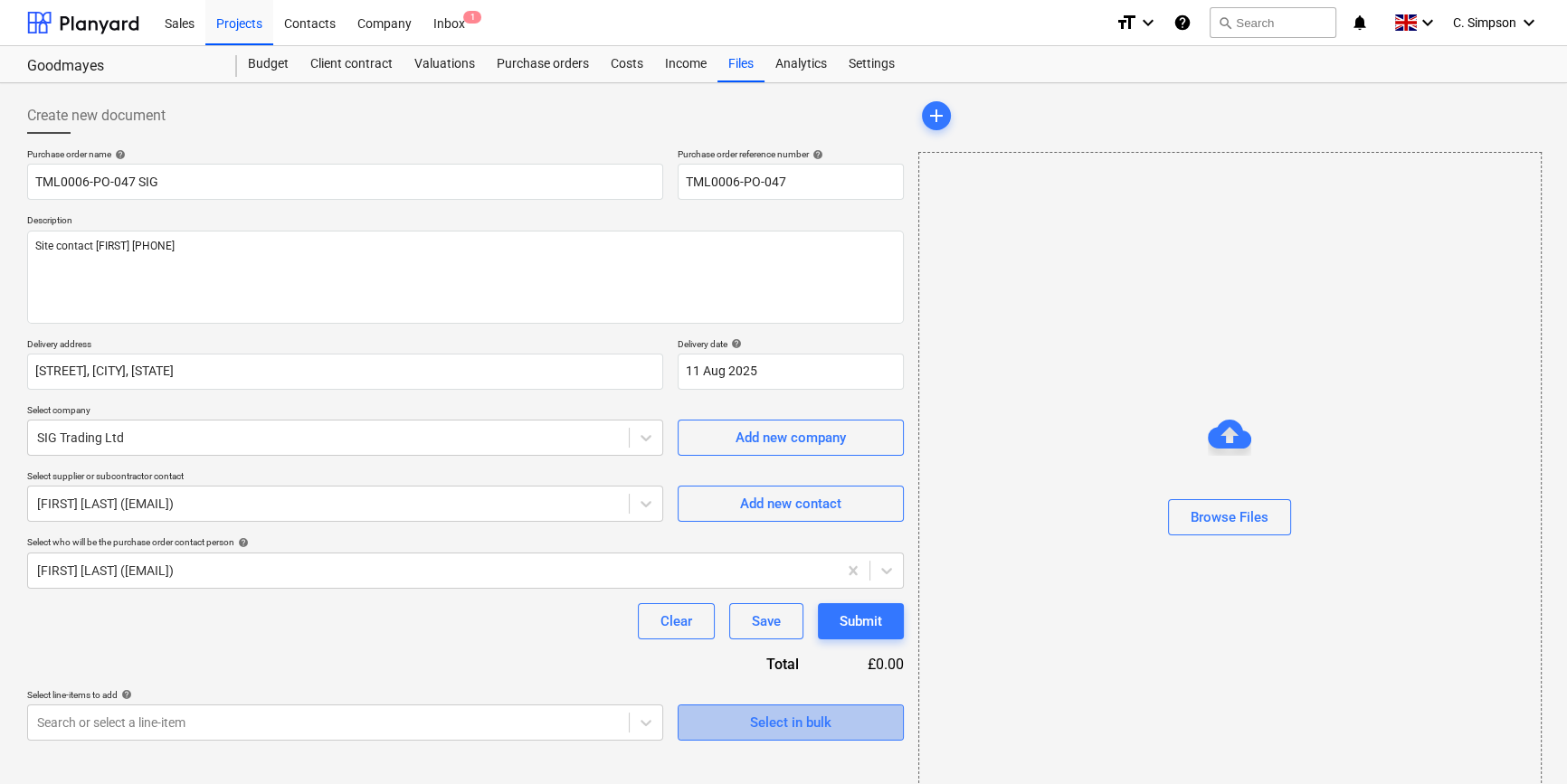 click on "Select in bulk" at bounding box center (791, 723) 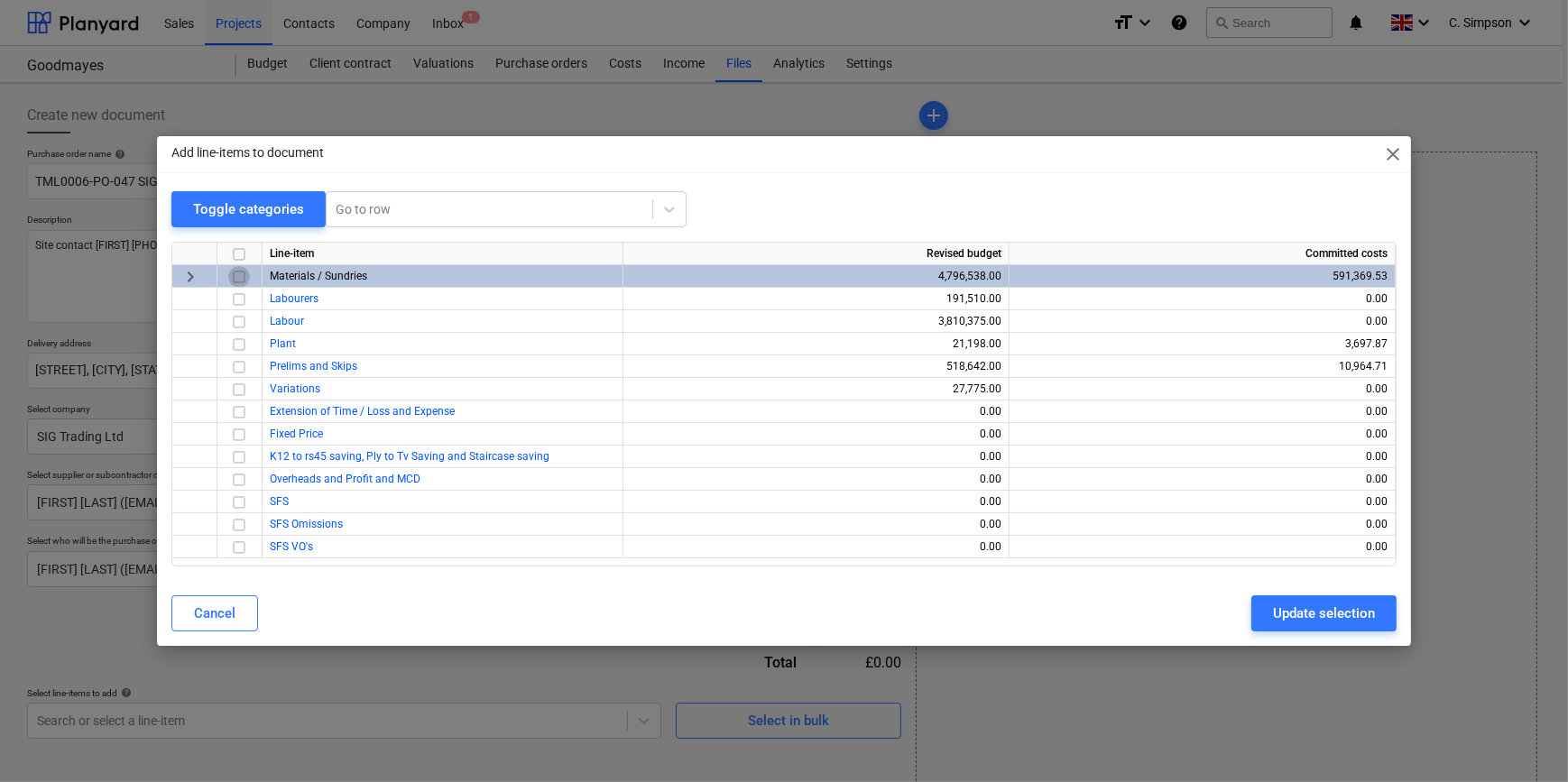 click at bounding box center (239, 277) 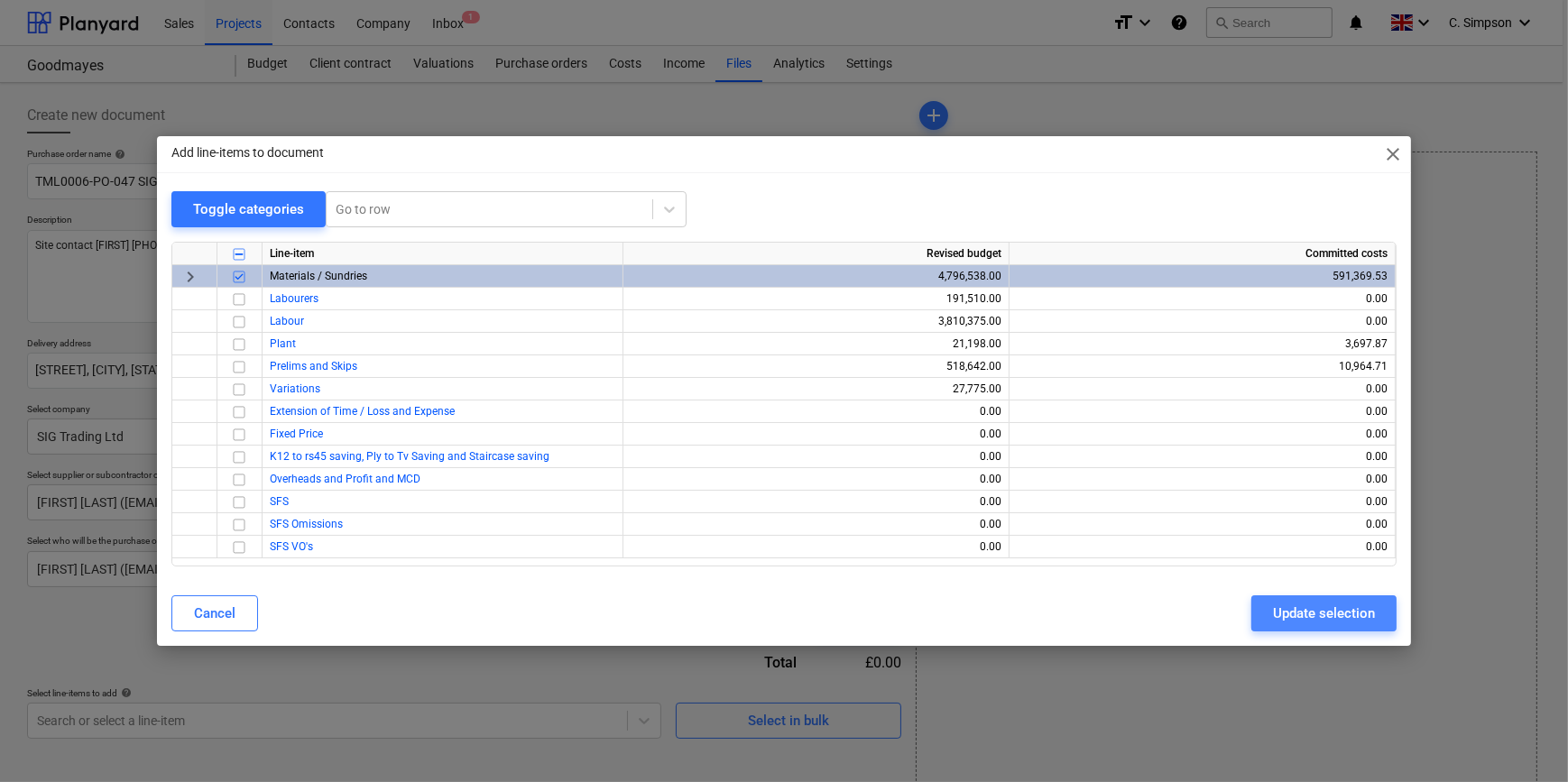 click on "Update selection" at bounding box center [1324, 613] 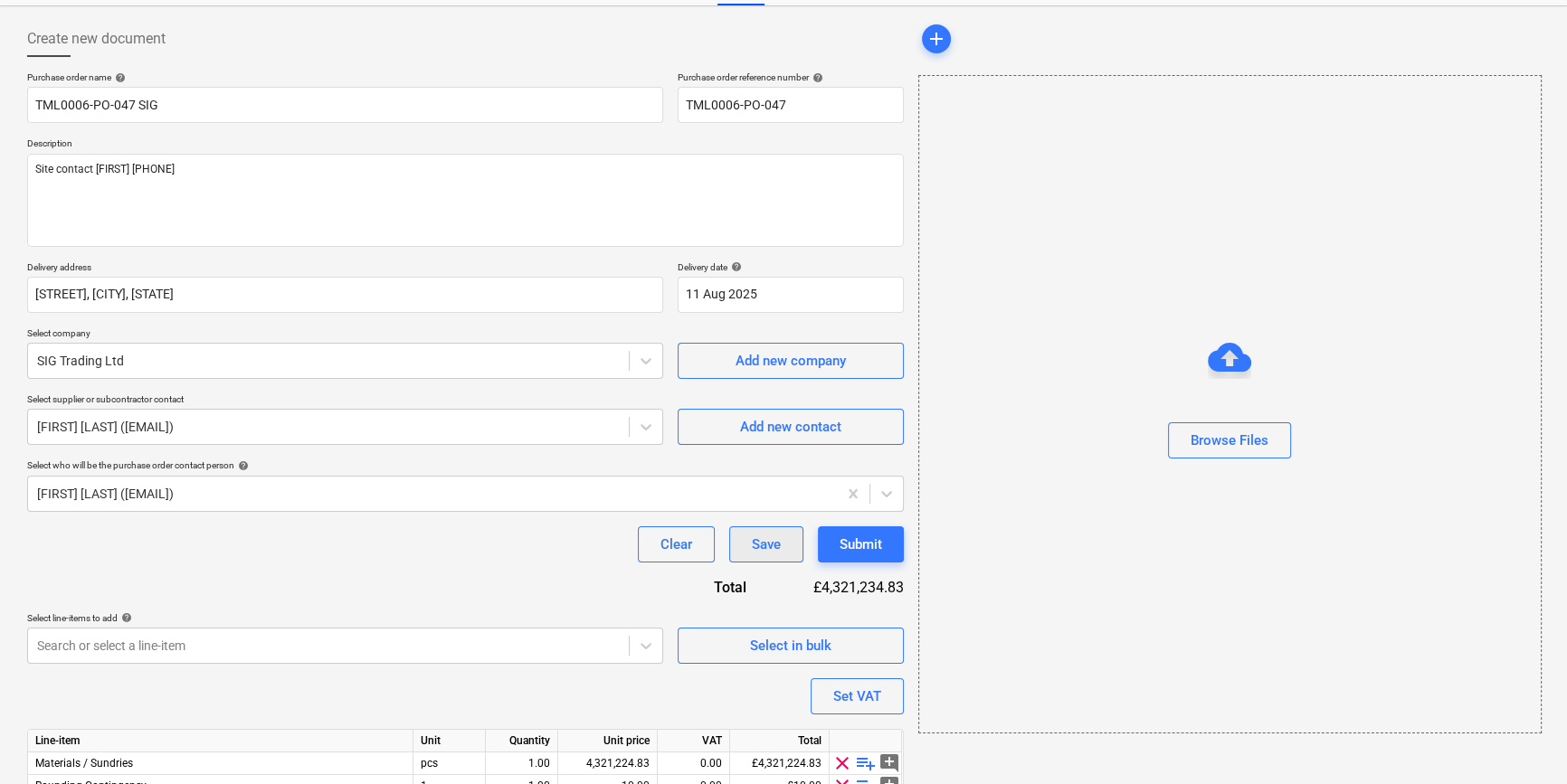 scroll, scrollTop: 163, scrollLeft: 0, axis: vertical 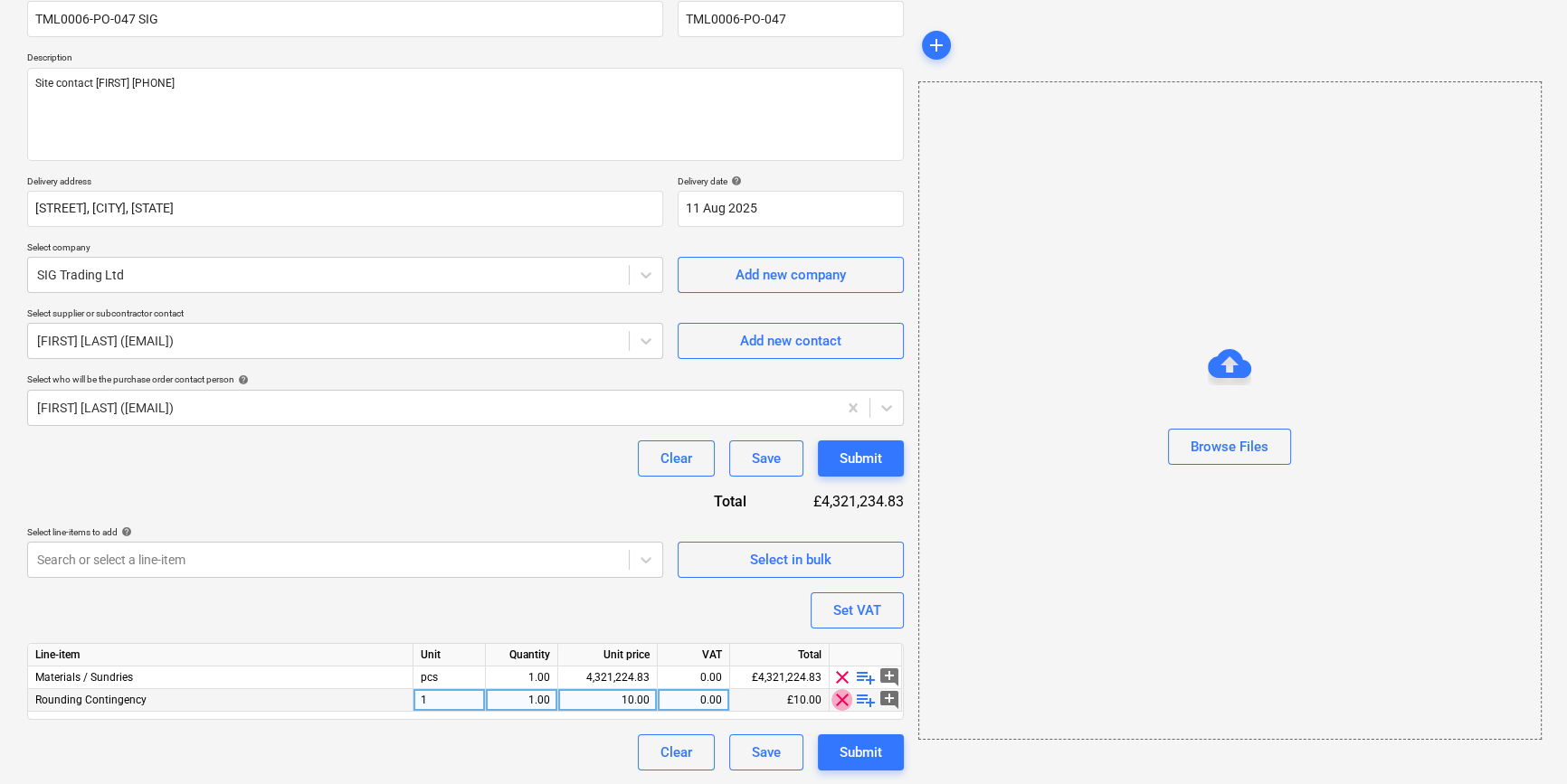 click on "clear" at bounding box center [842, 700] 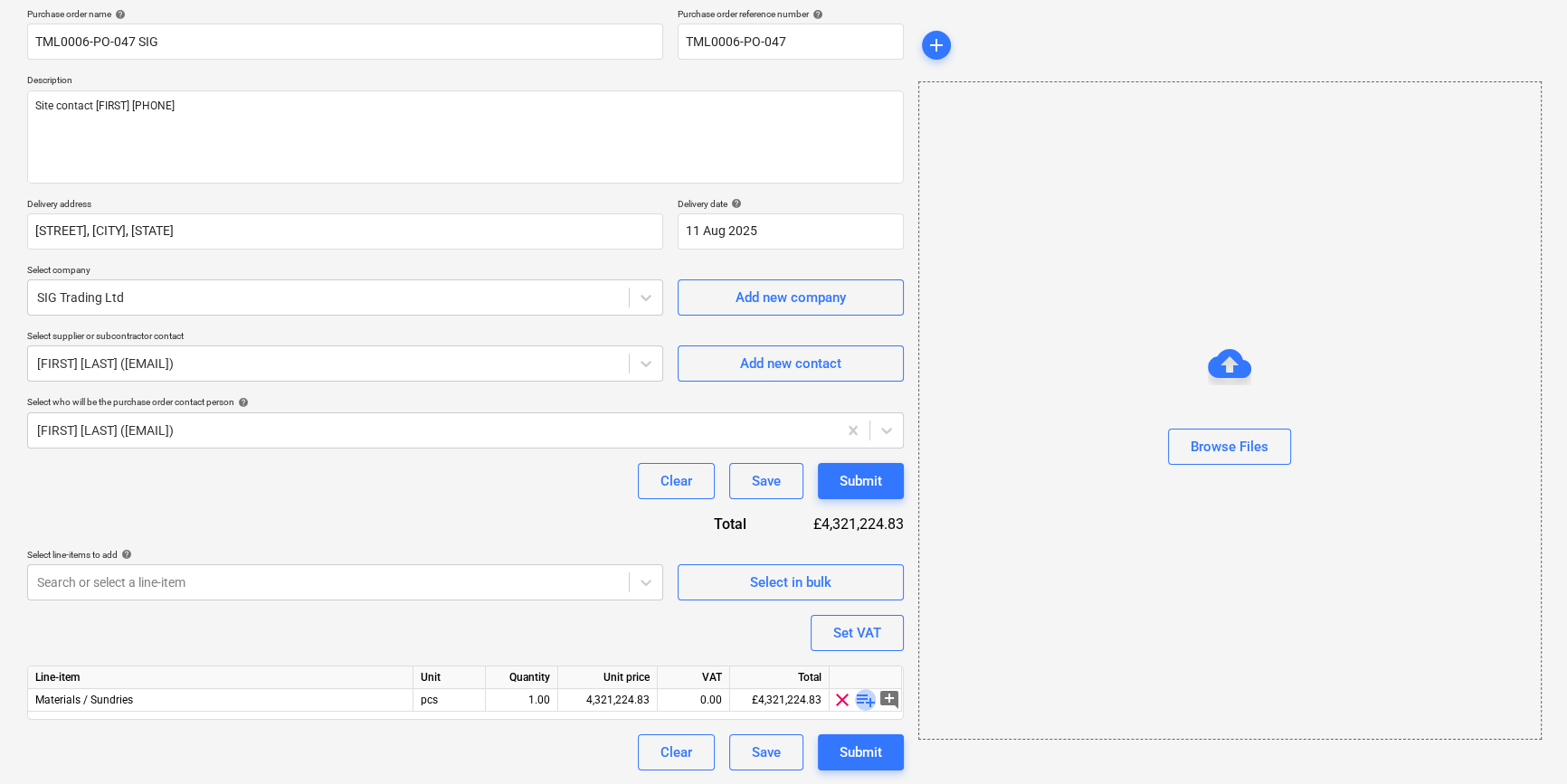 click on "playlist_add" at bounding box center [866, 700] 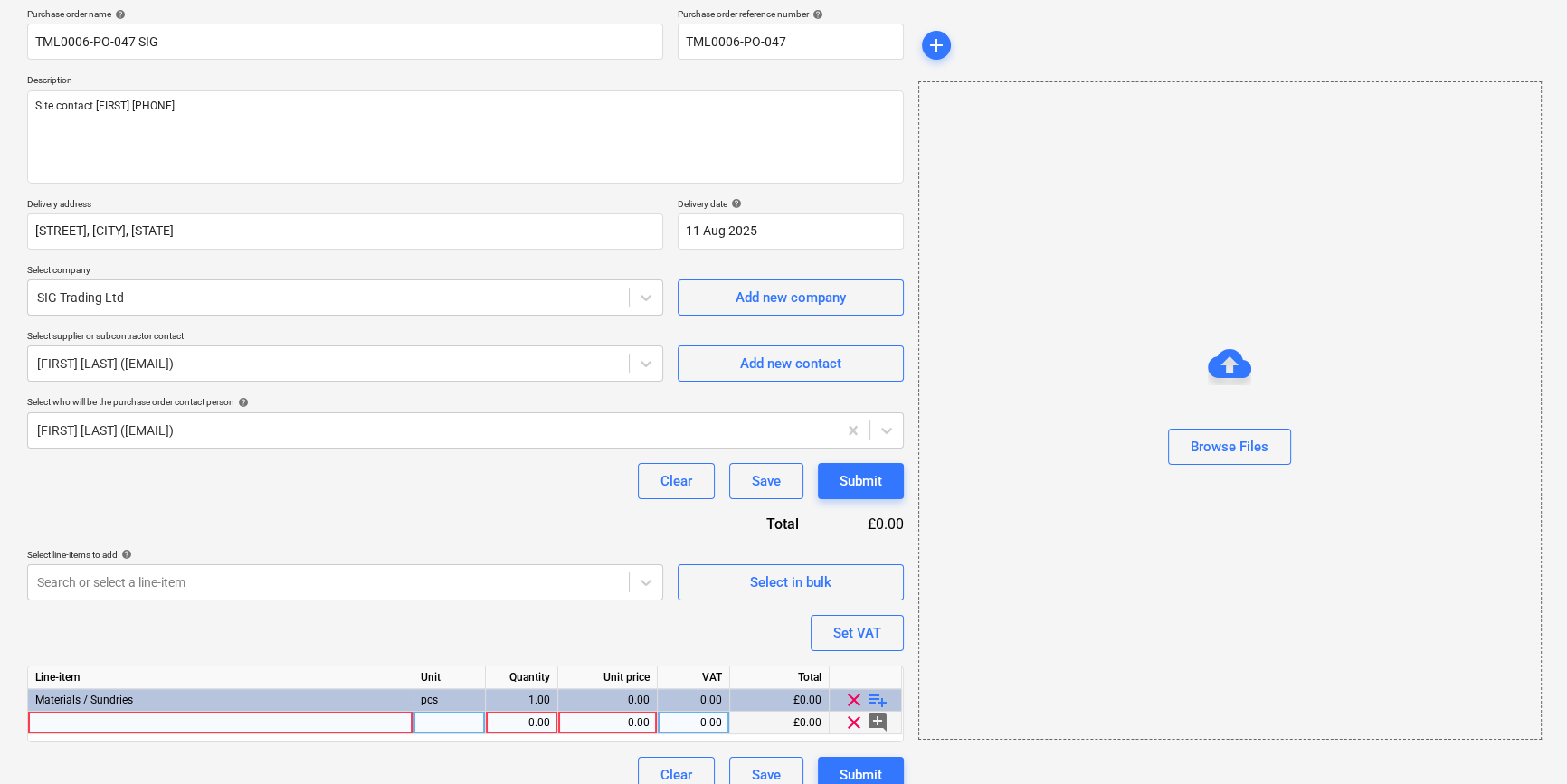 click at bounding box center [221, 723] 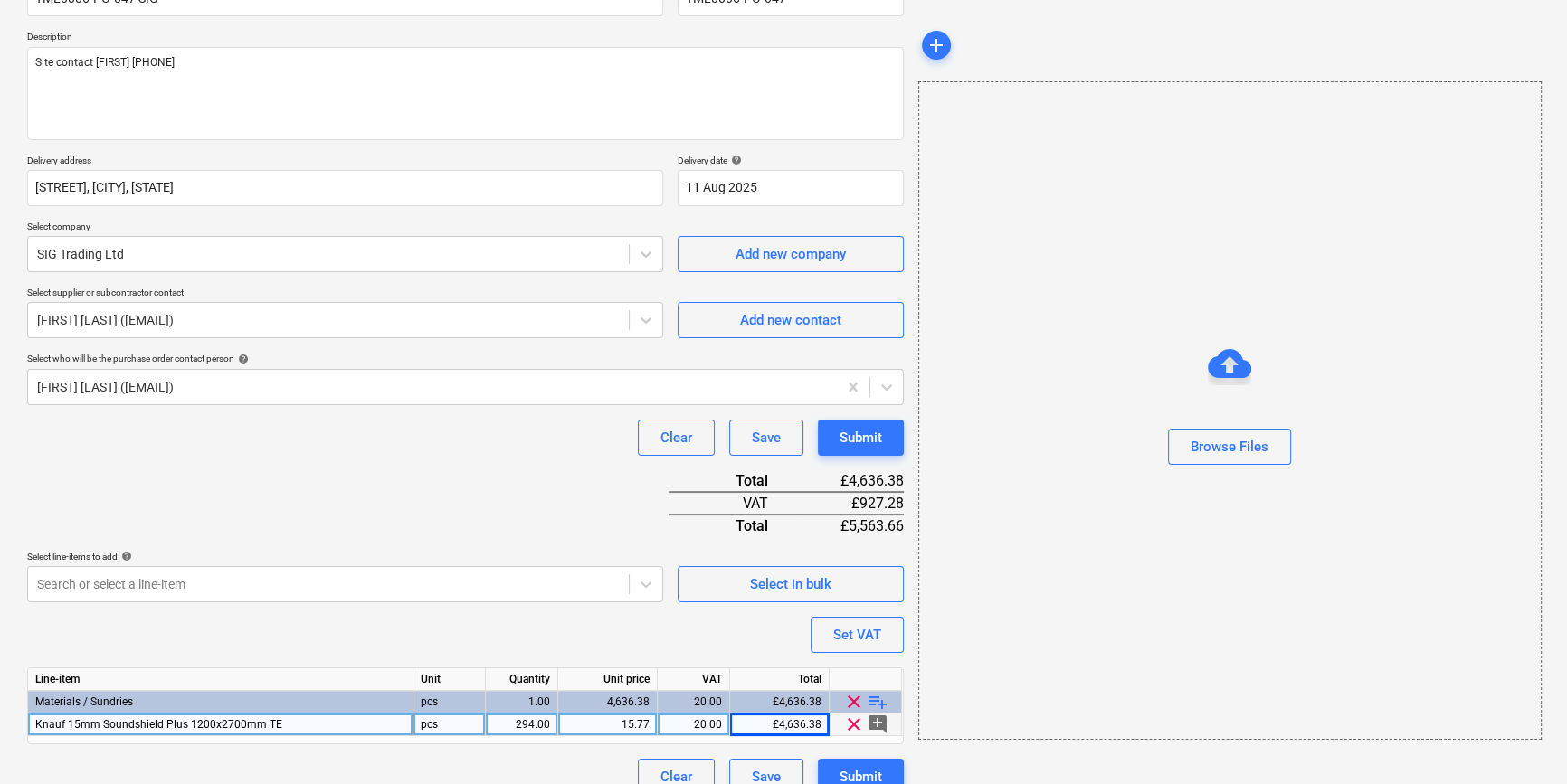scroll, scrollTop: 208, scrollLeft: 0, axis: vertical 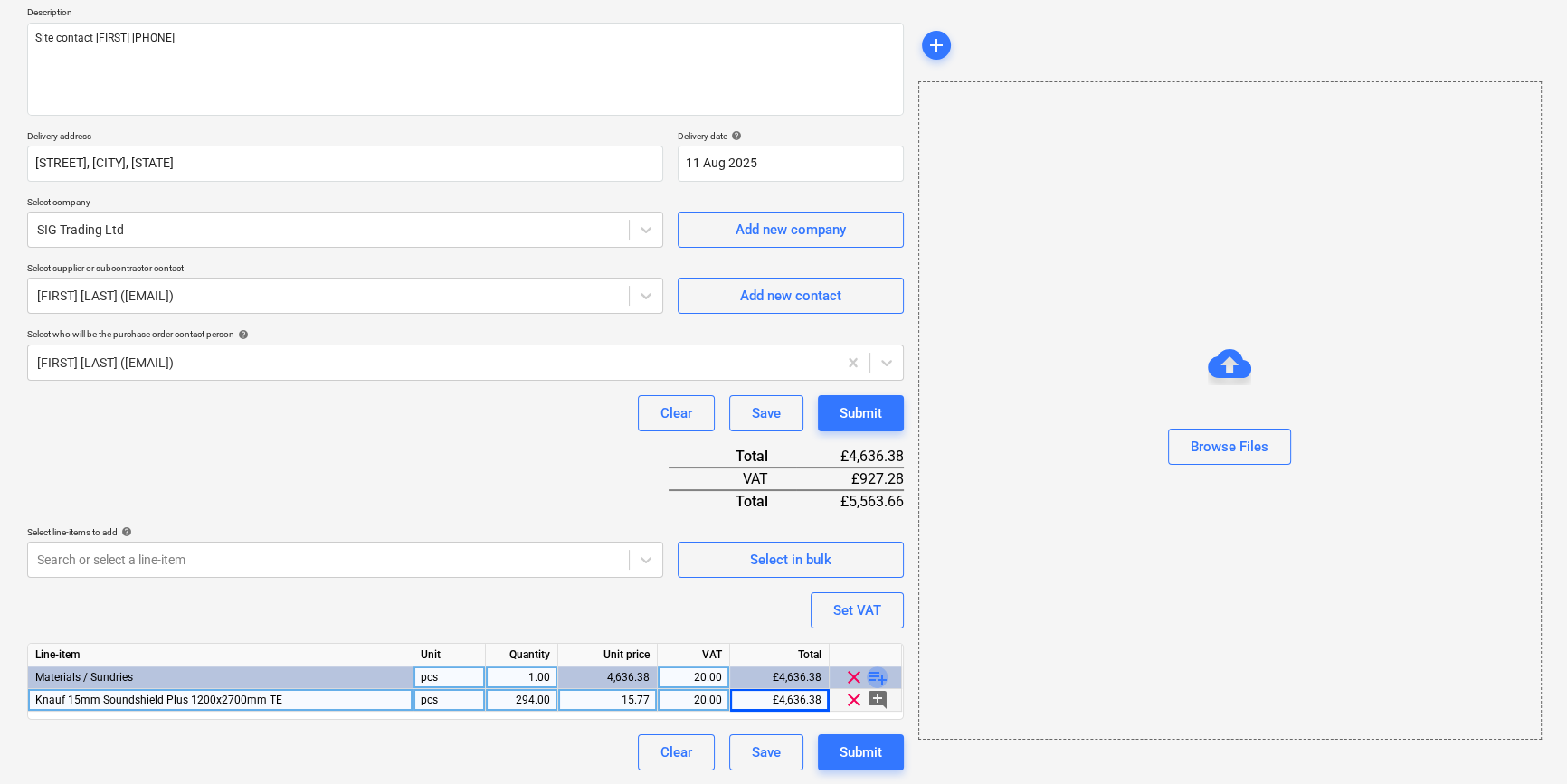 click on "playlist_add" at bounding box center [878, 677] 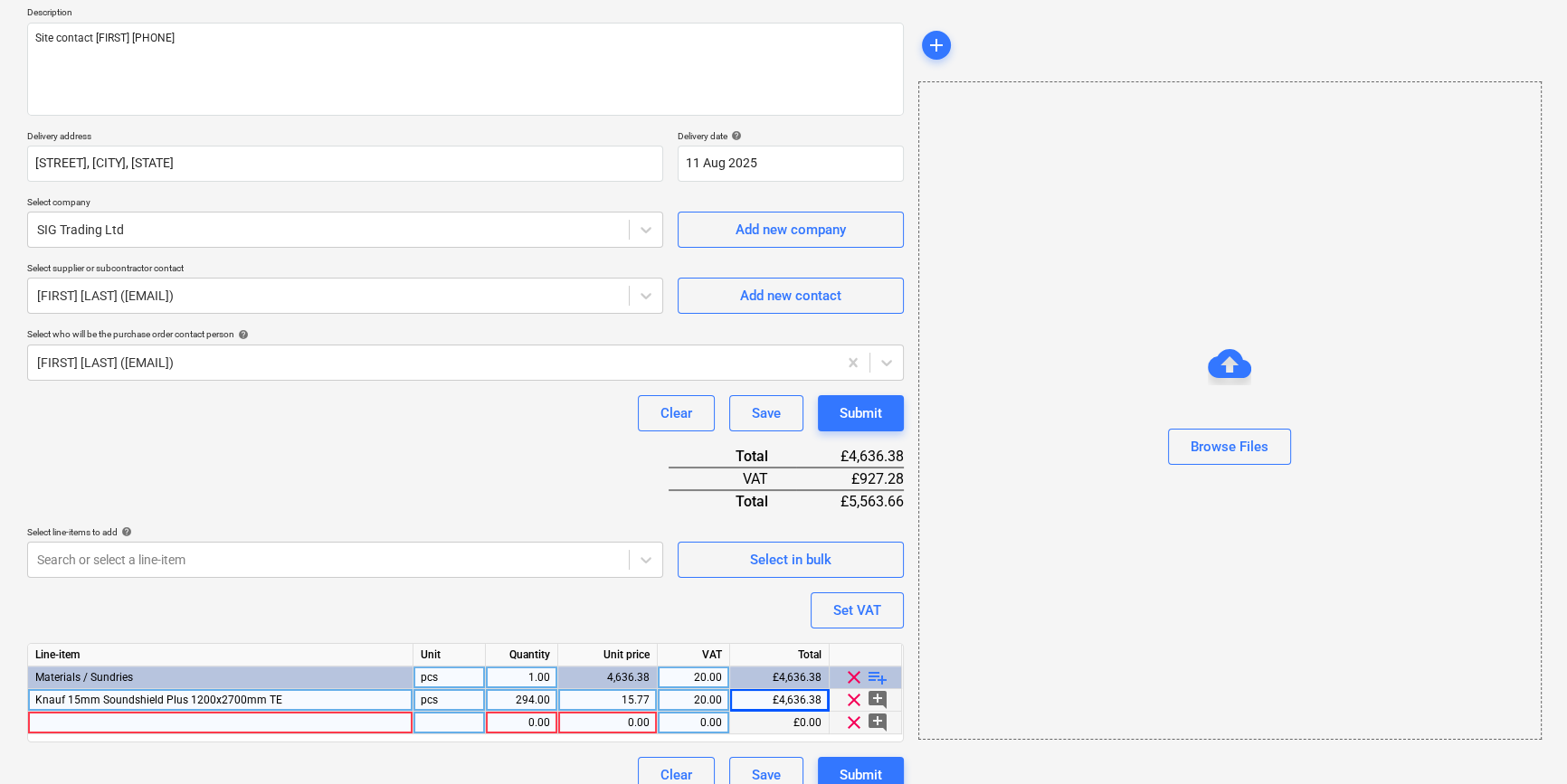 click at bounding box center [221, 723] 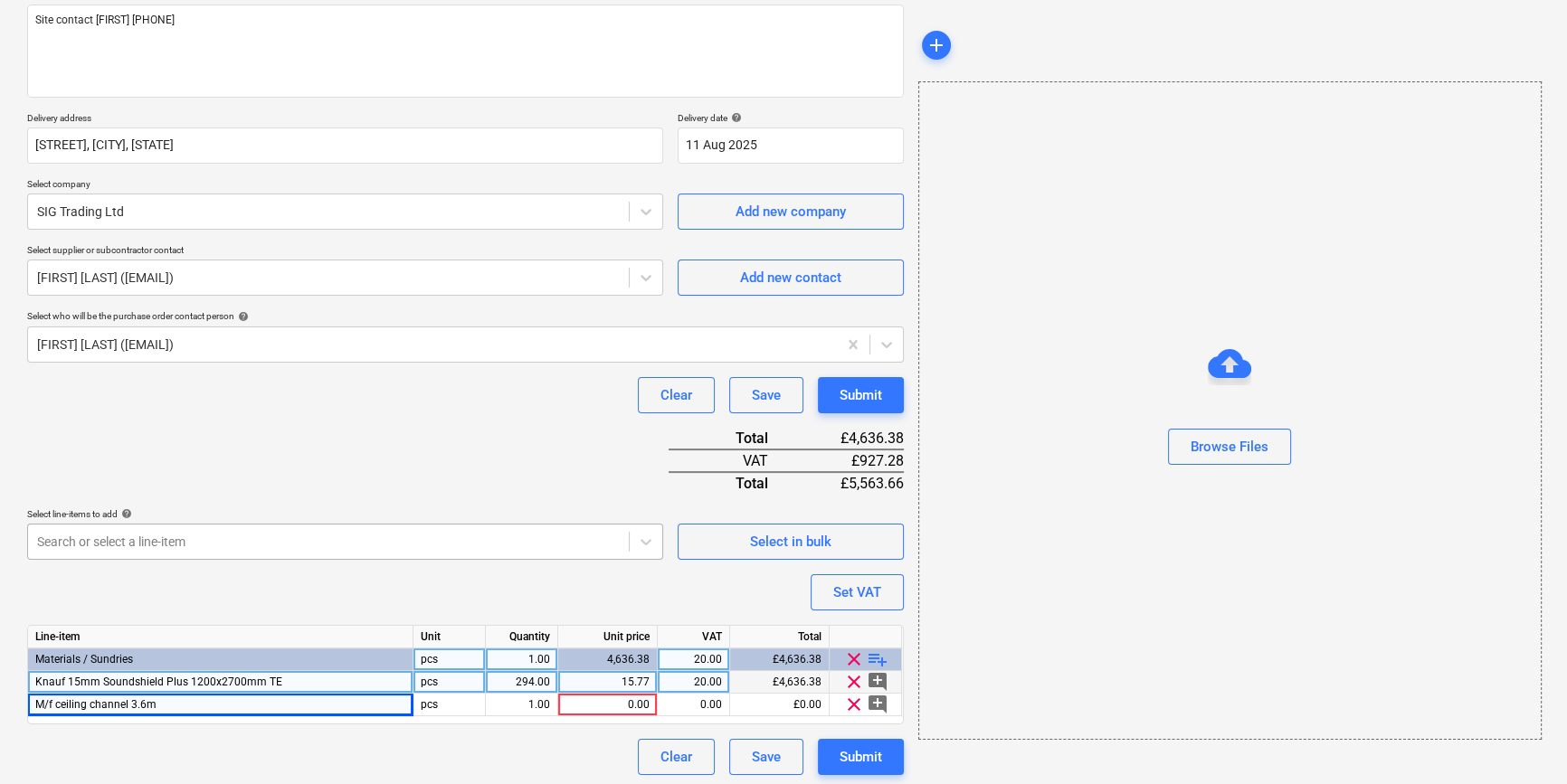 scroll, scrollTop: 231, scrollLeft: 0, axis: vertical 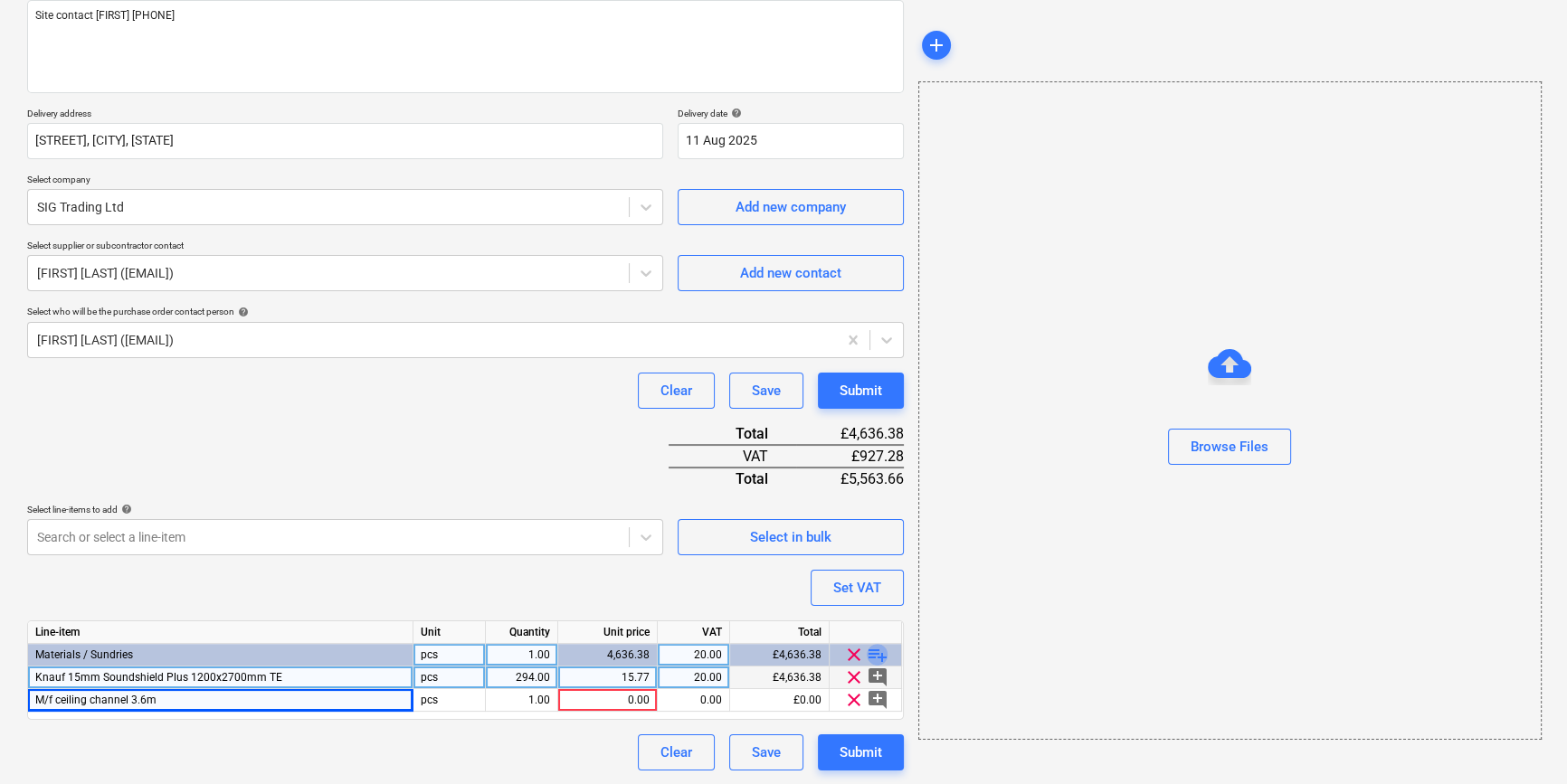click on "playlist_add" at bounding box center (878, 655) 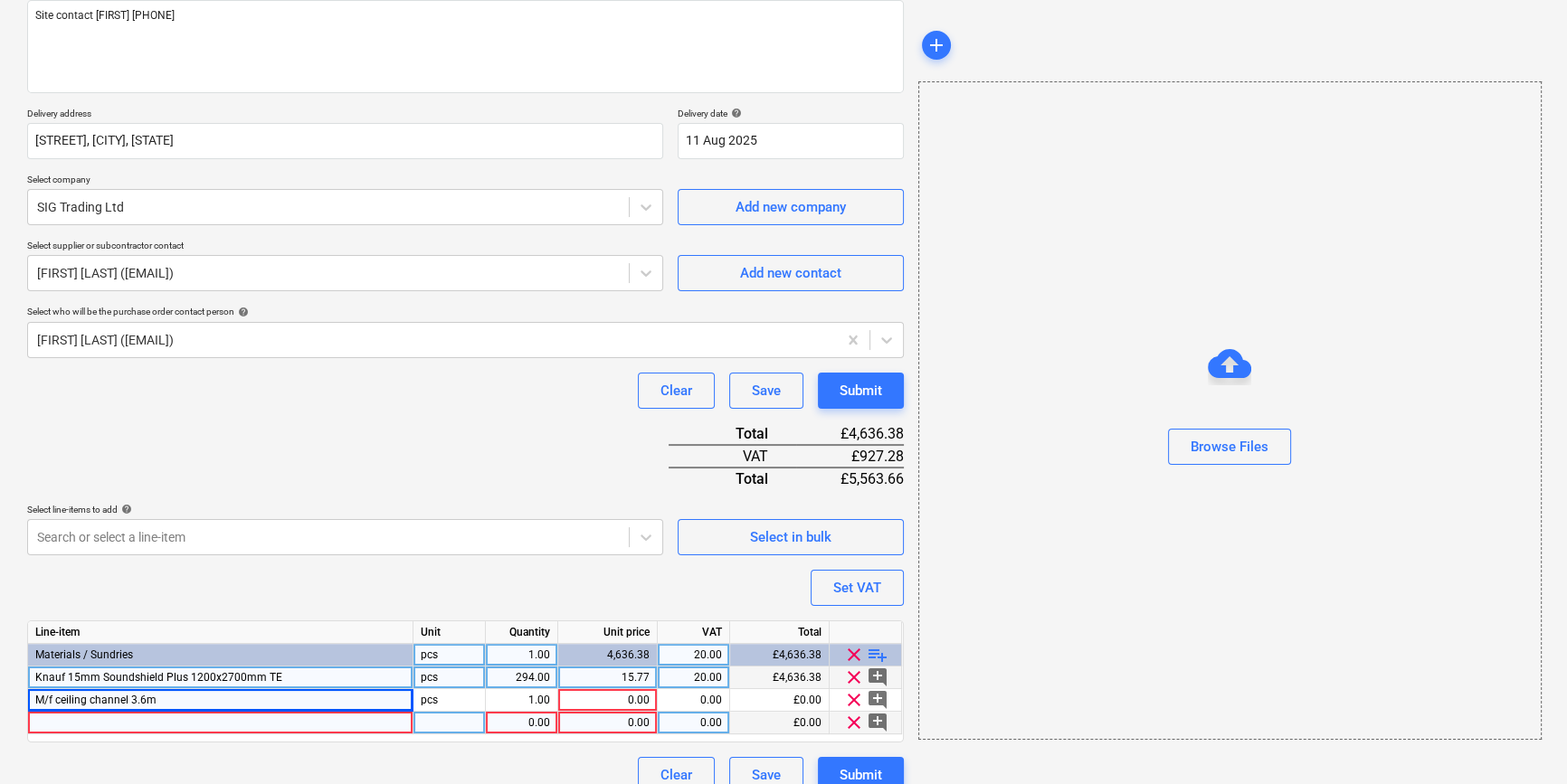 click at bounding box center [221, 723] 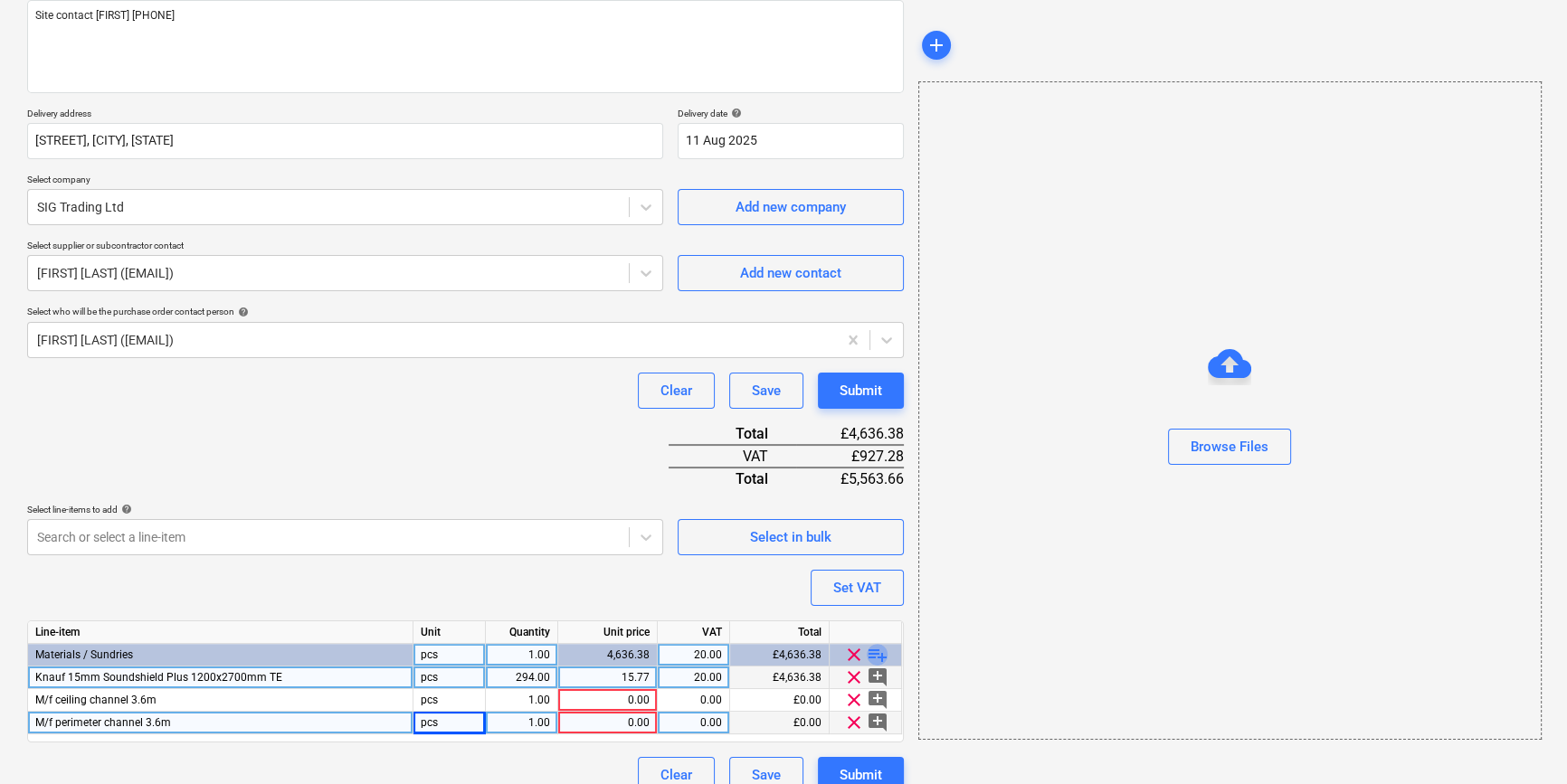 click on "playlist_add" at bounding box center [878, 655] 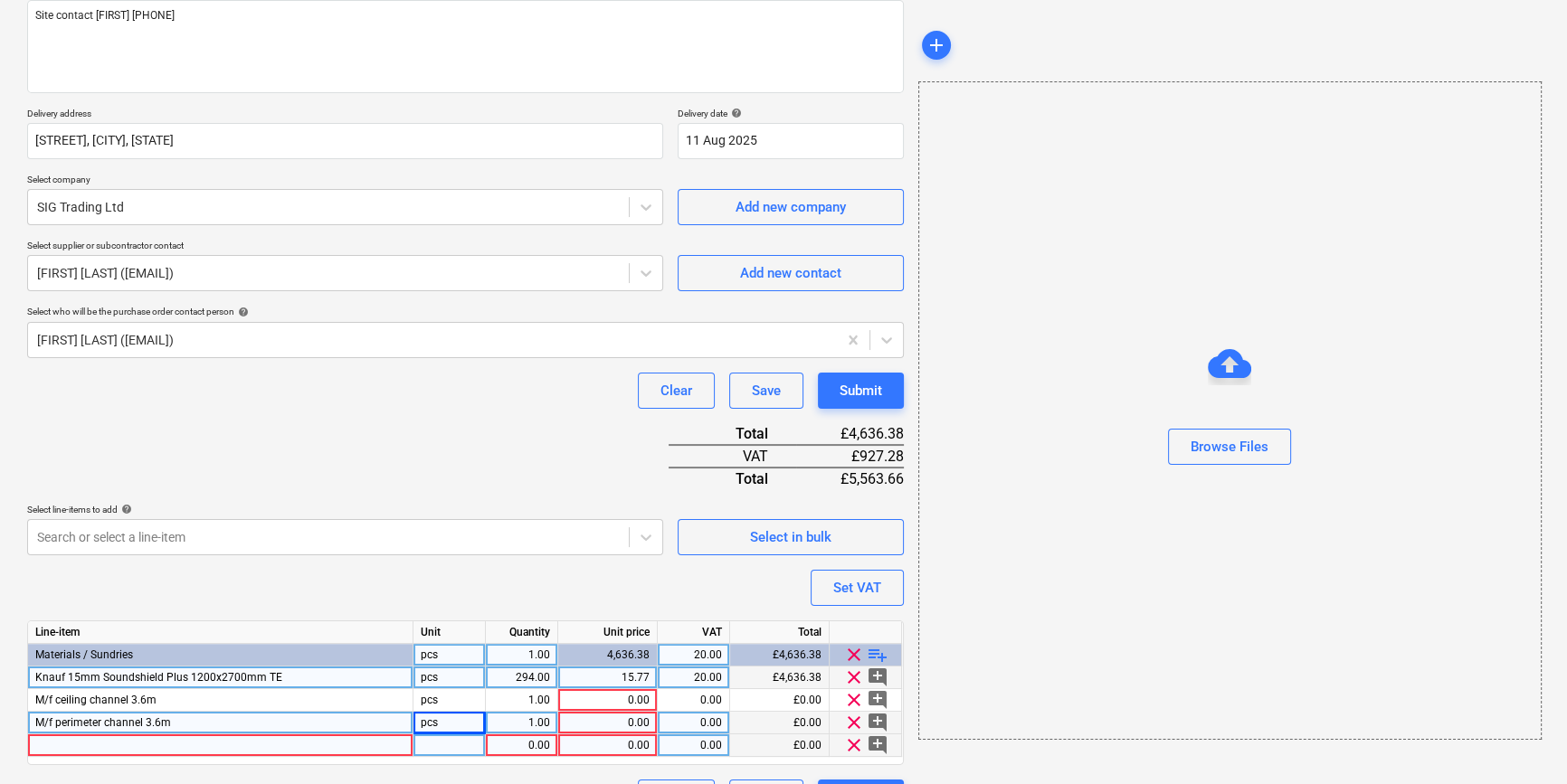 click at bounding box center (221, 745) 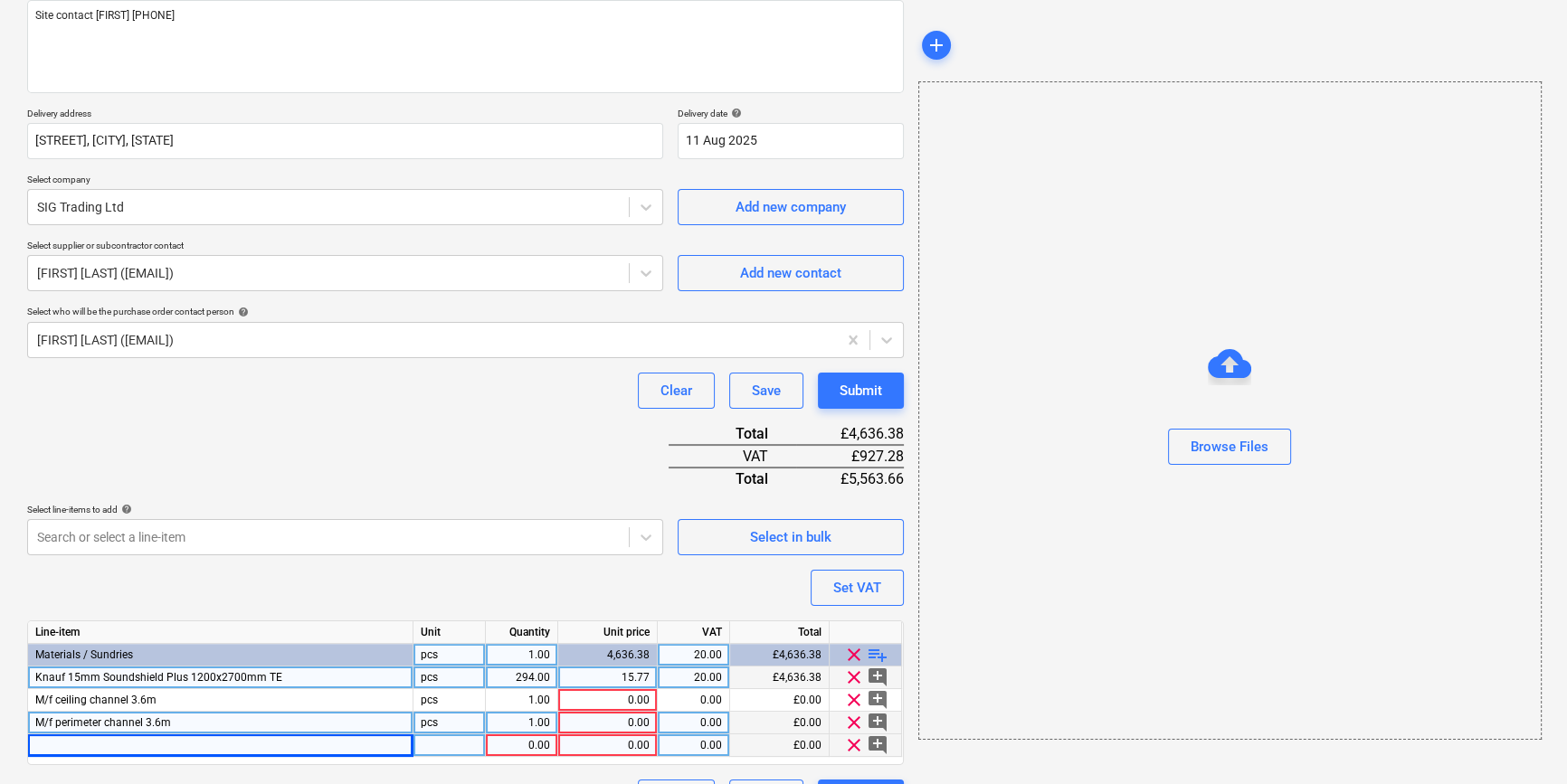 click at bounding box center [221, 745] 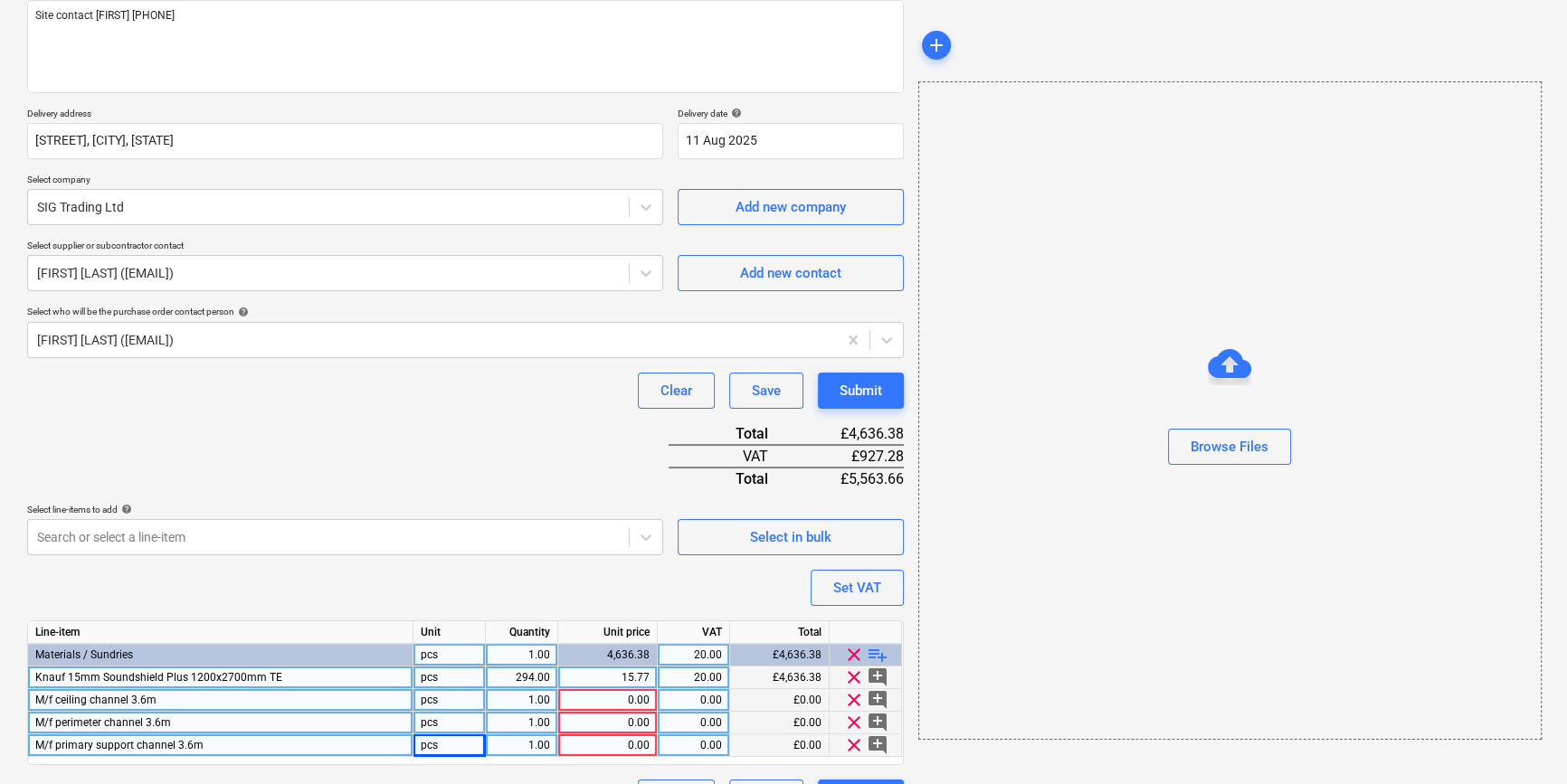 click on "1.00" at bounding box center (521, 700) 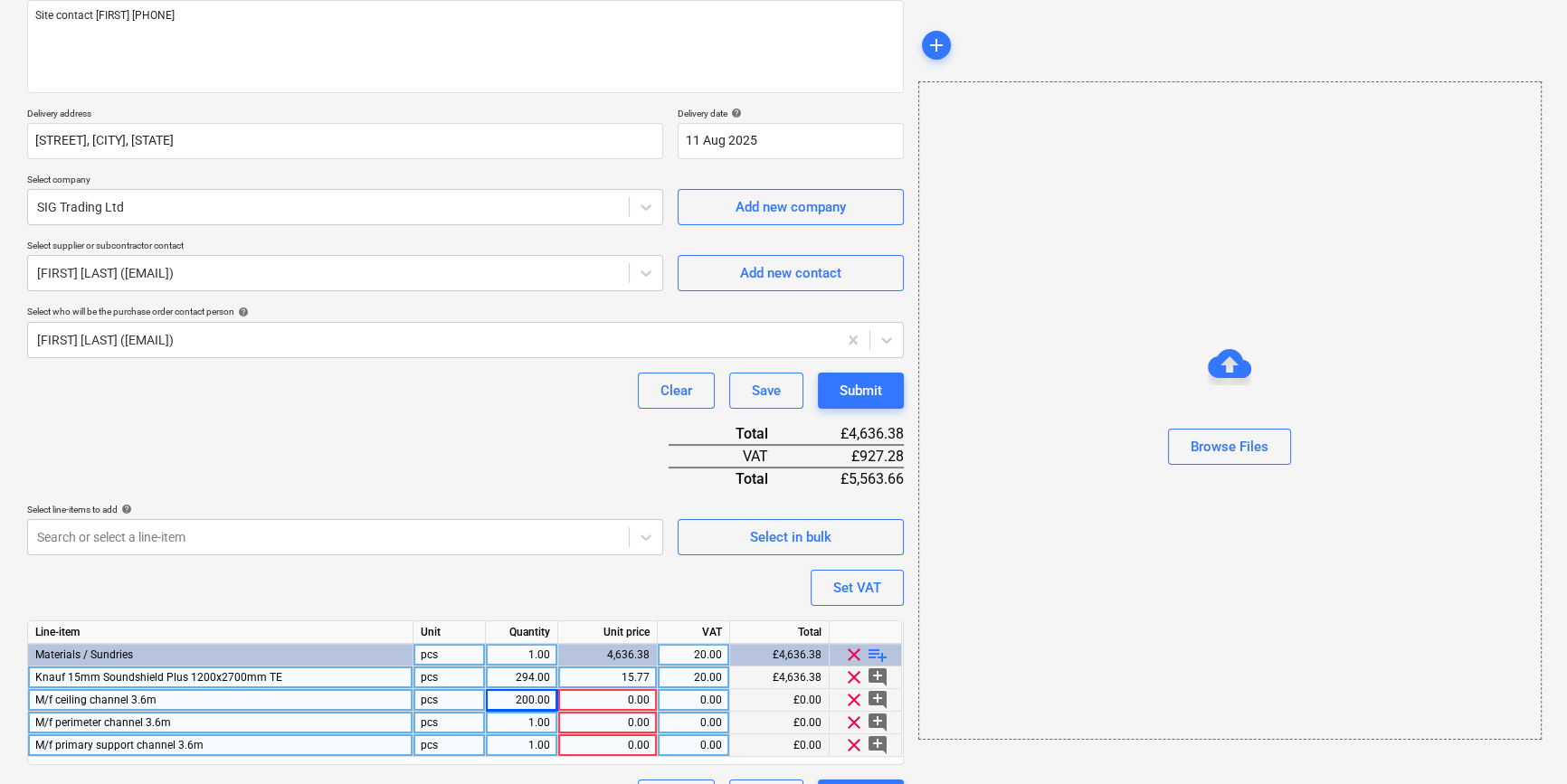 click on "200.00" at bounding box center (521, 700) 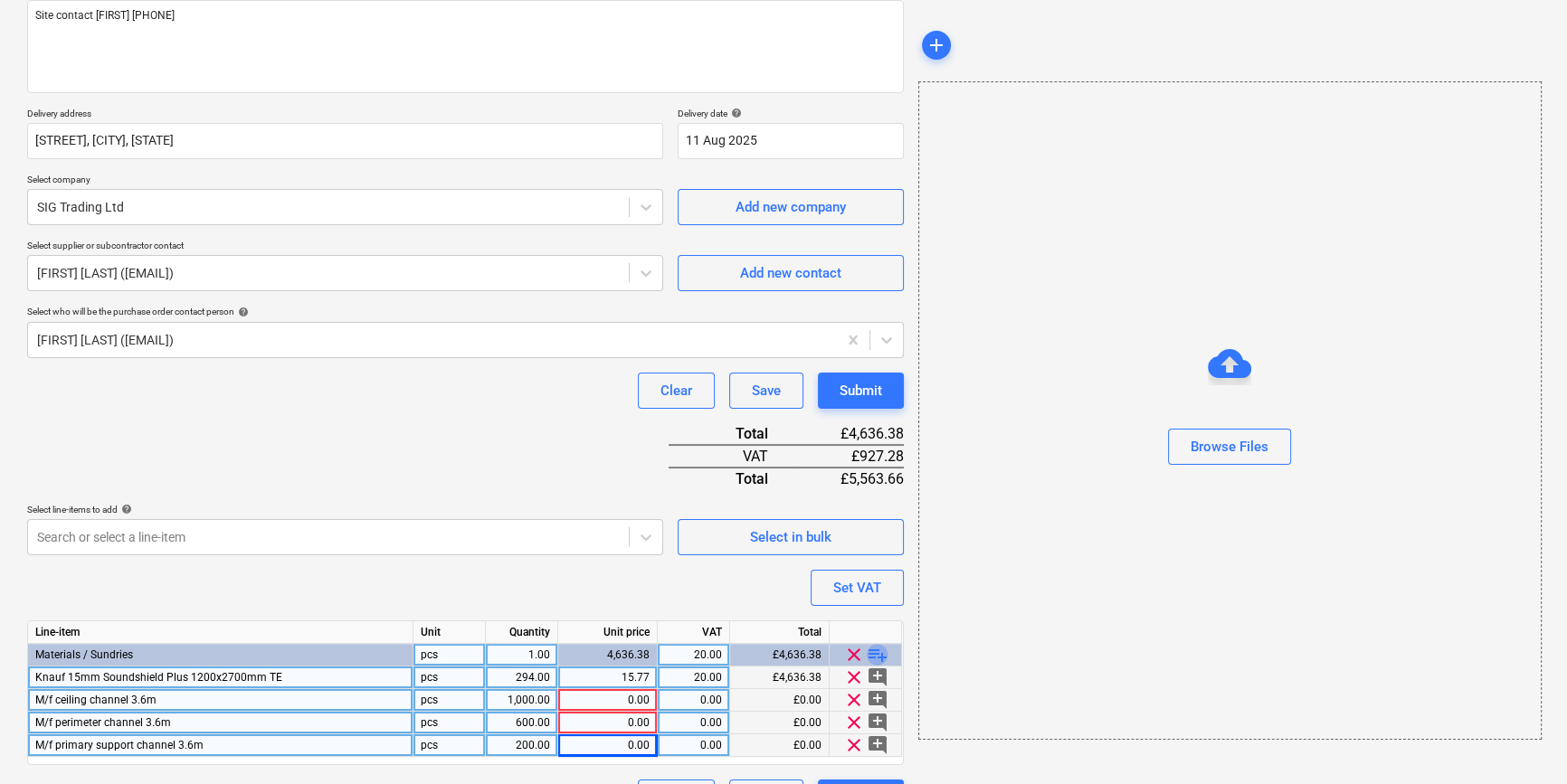 click on "playlist_add" at bounding box center (878, 655) 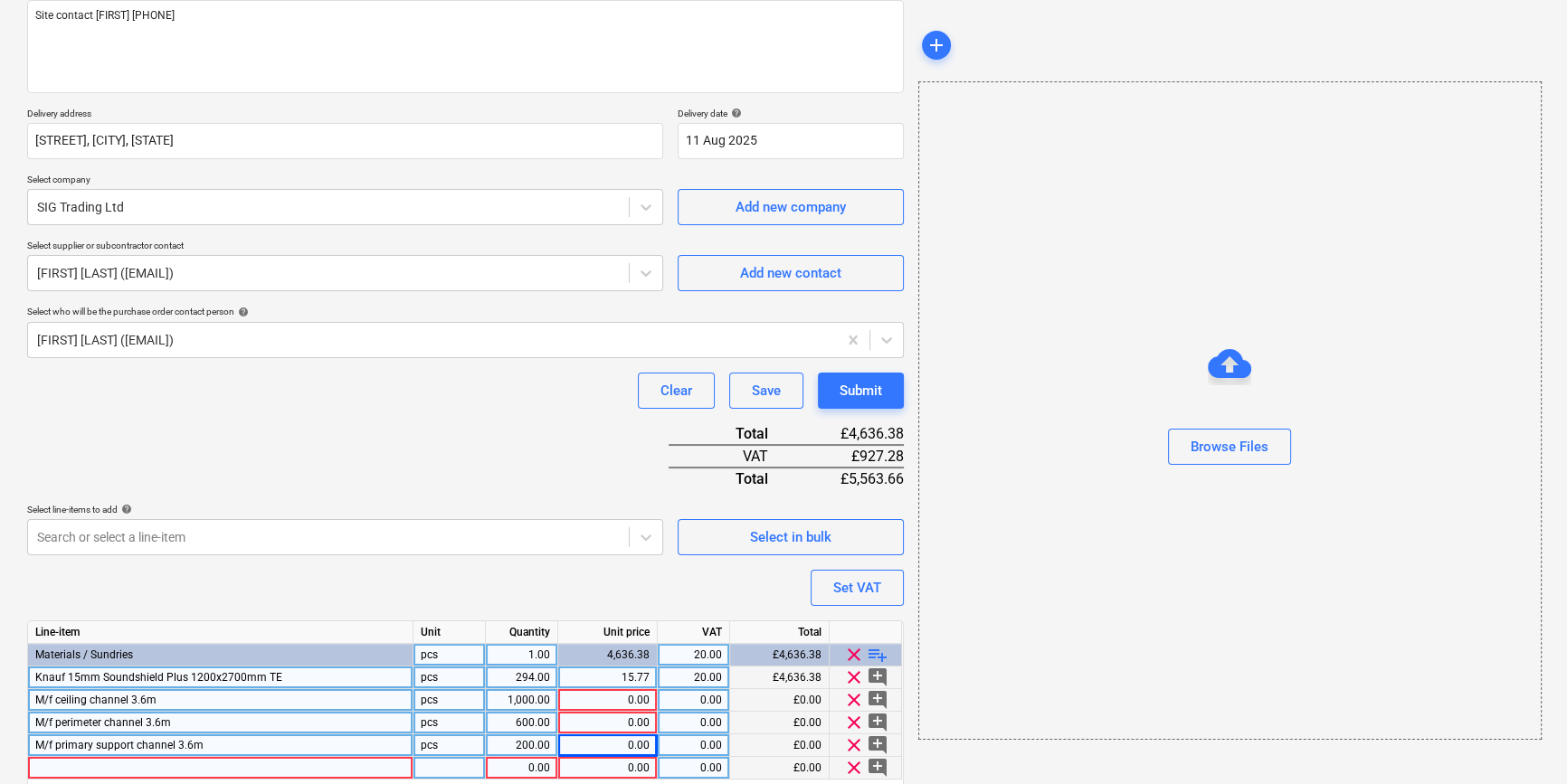 click at bounding box center (221, 768) 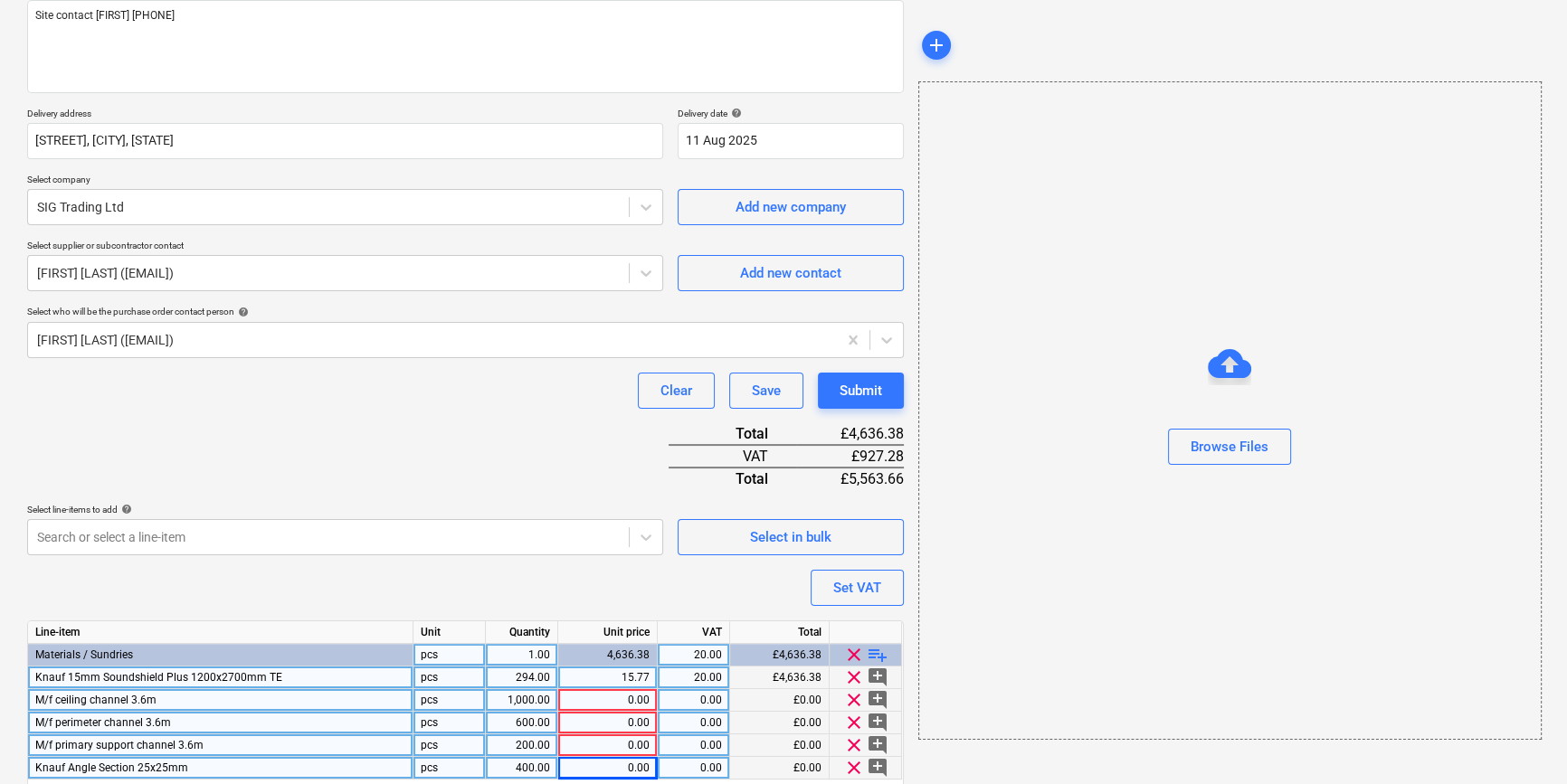 click on "0.00" at bounding box center [607, 700] 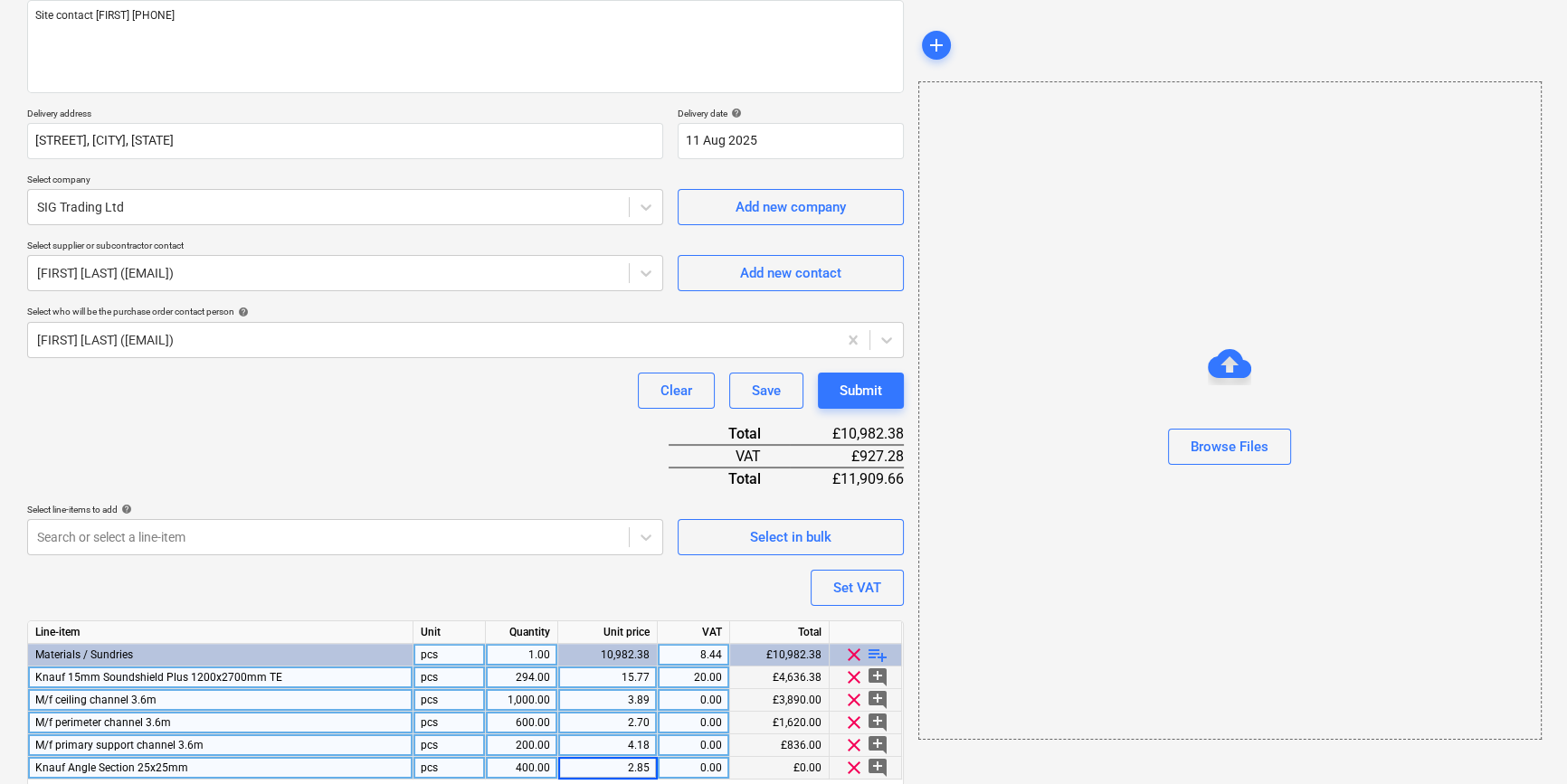 click on "0.00" at bounding box center [693, 700] 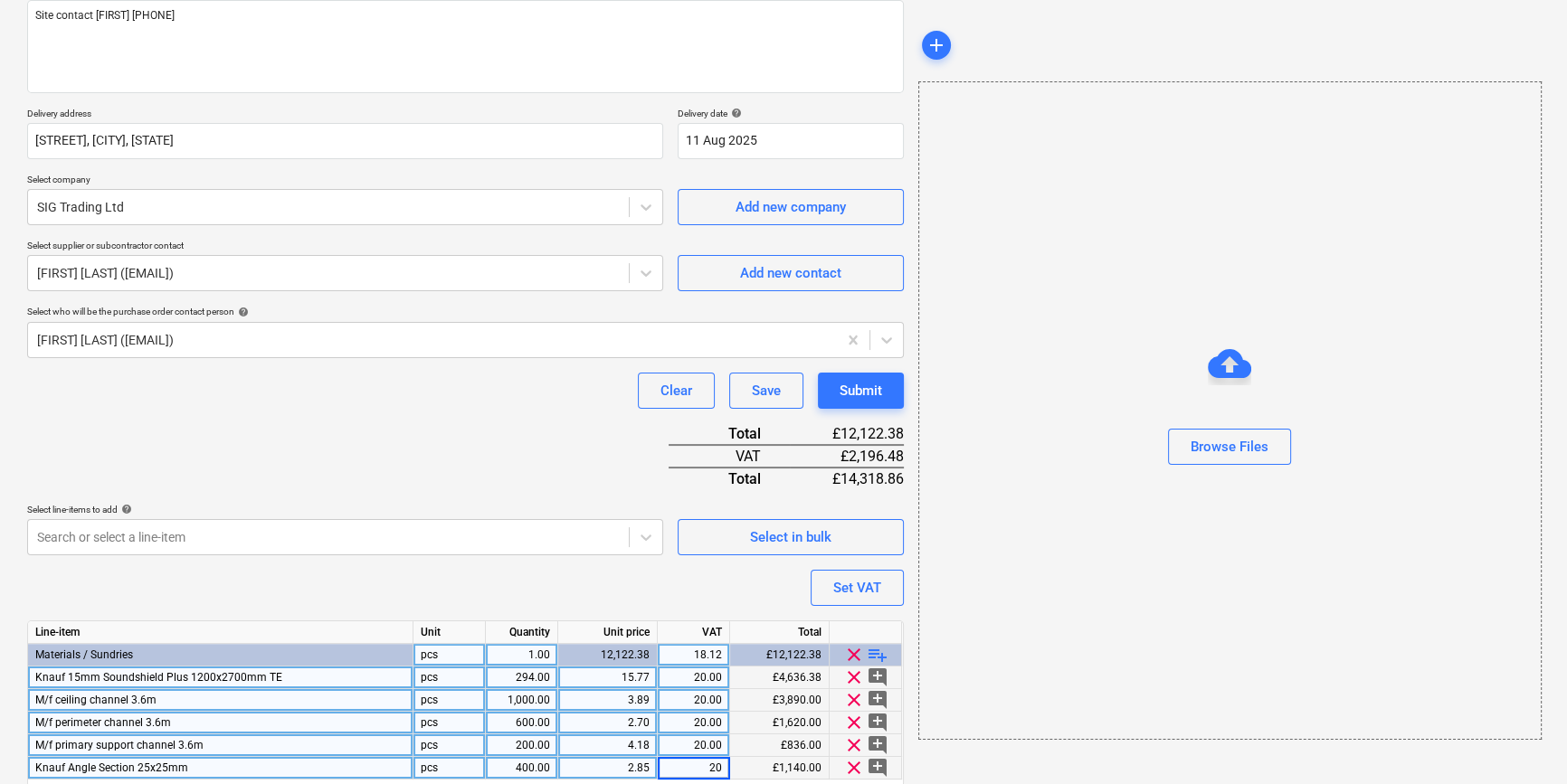 click on "2.70" at bounding box center (607, 723) 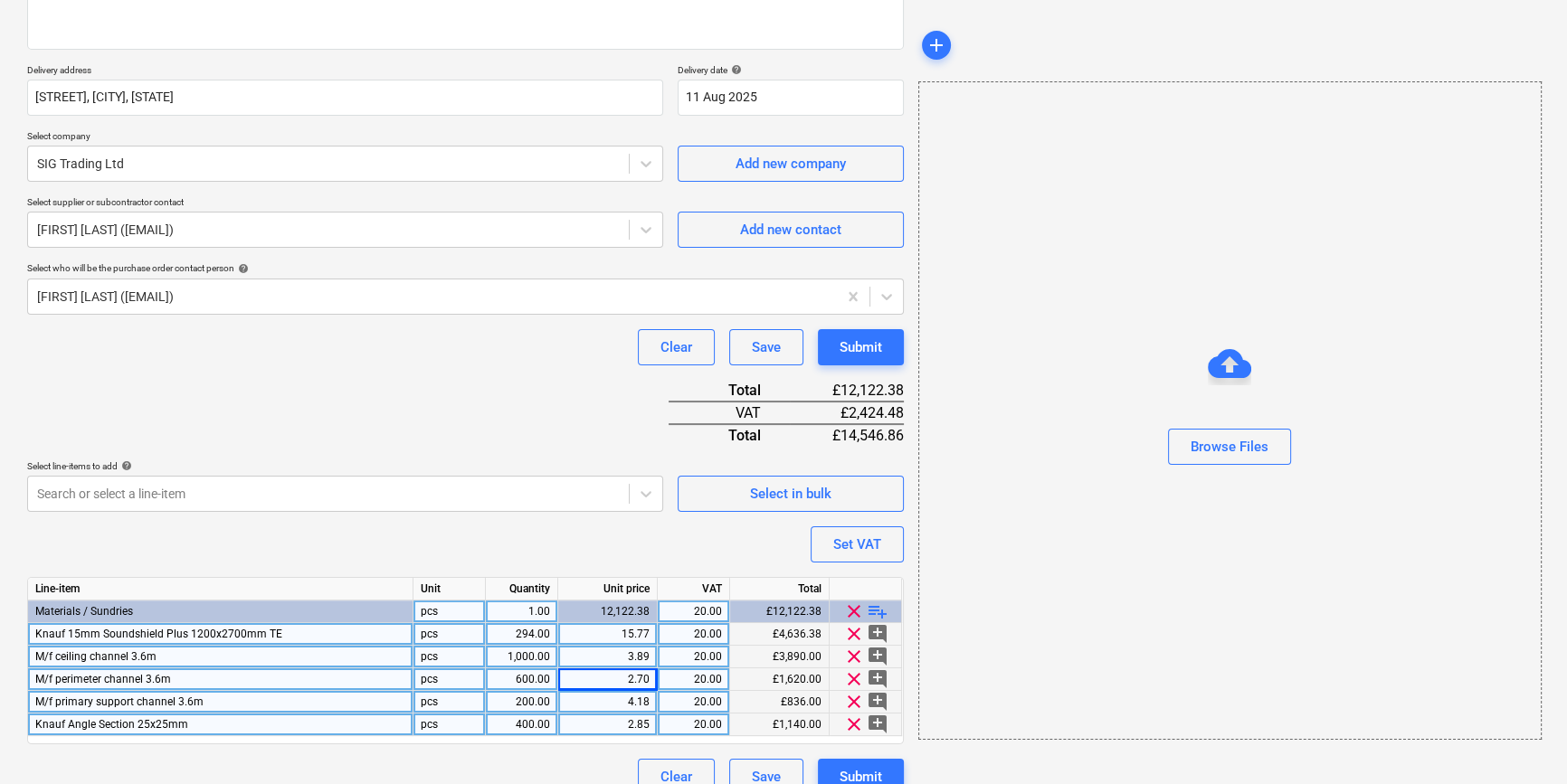 scroll, scrollTop: 298, scrollLeft: 0, axis: vertical 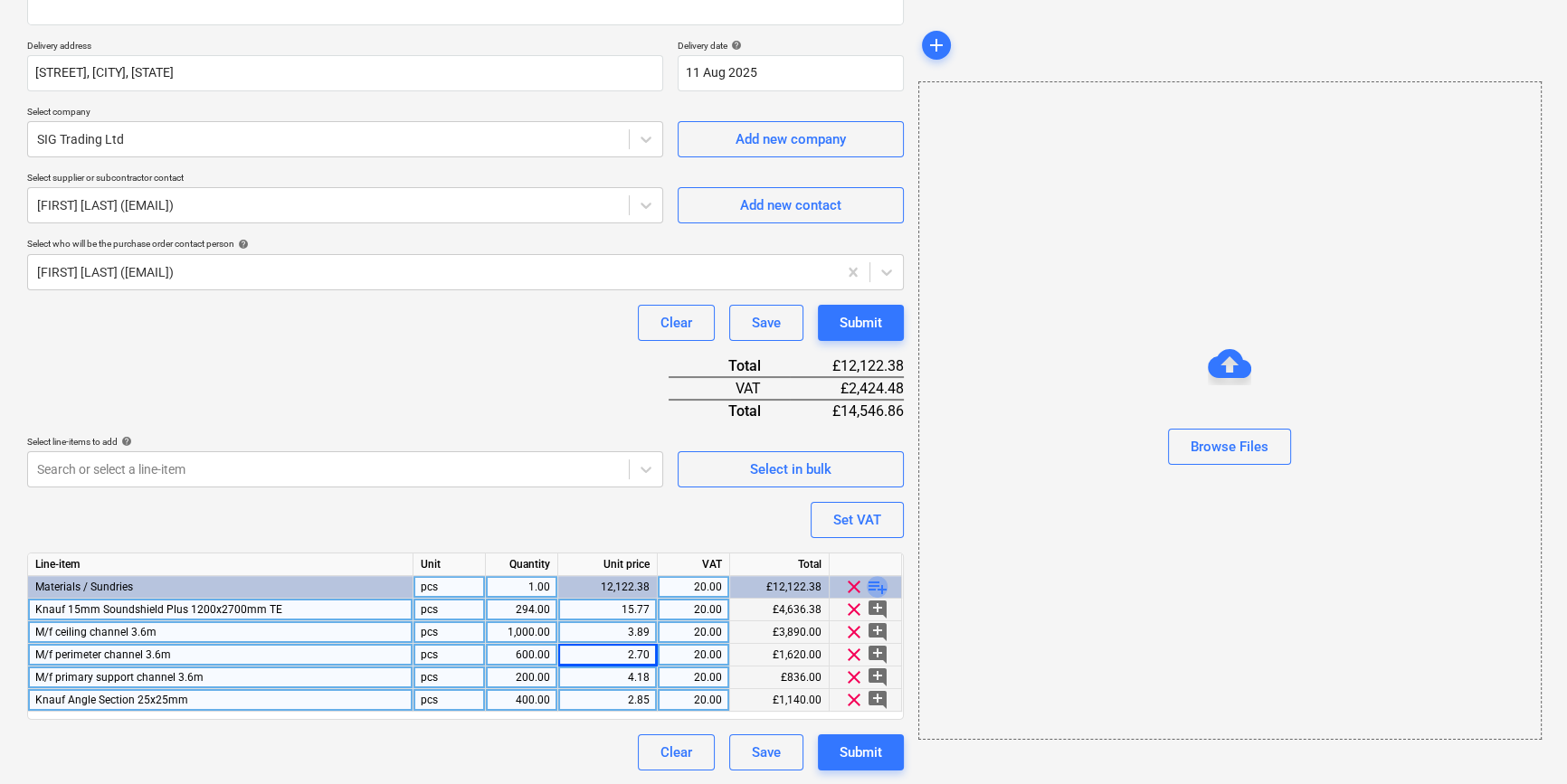 click on "playlist_add" at bounding box center (878, 587) 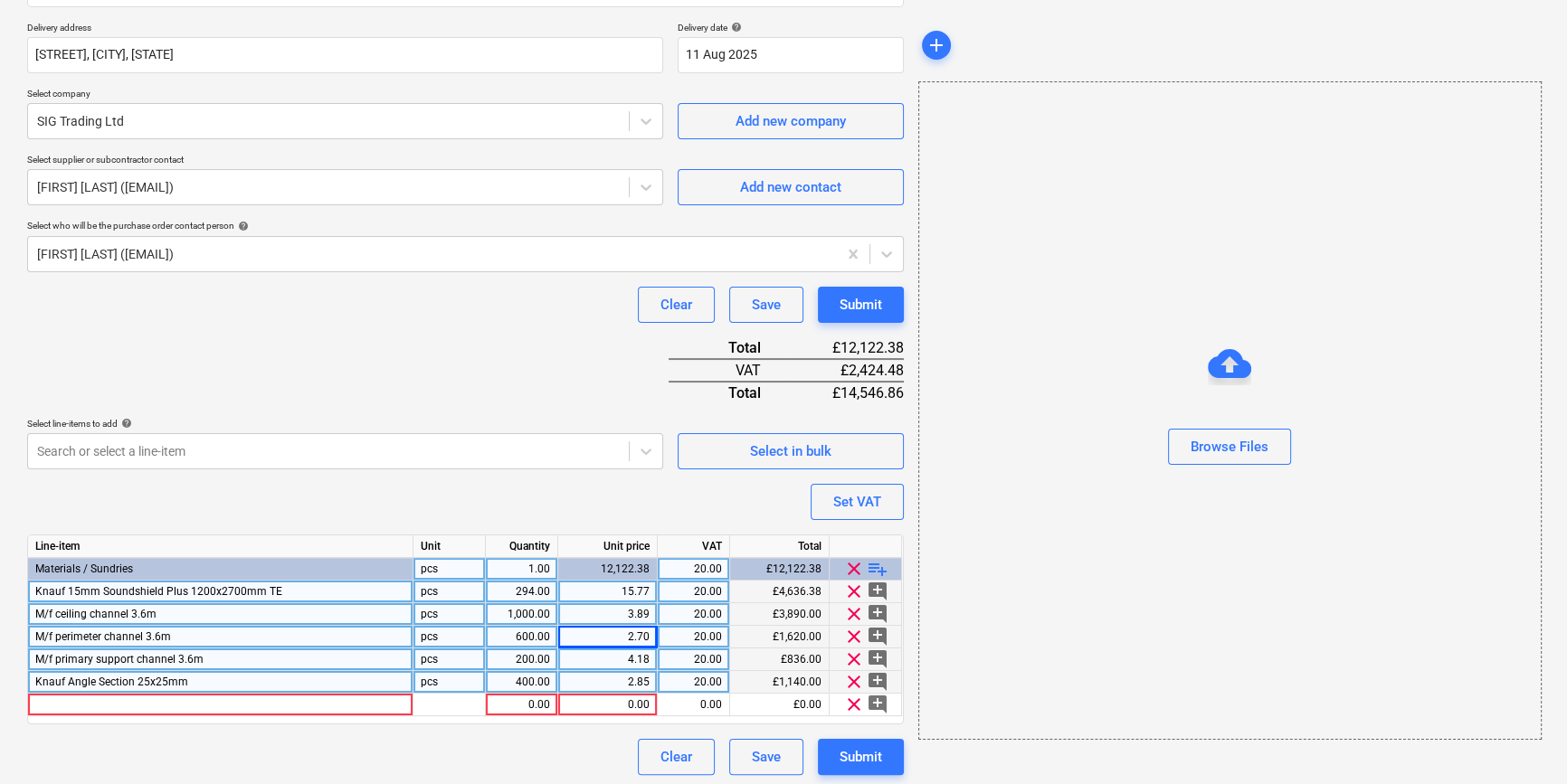 scroll, scrollTop: 321, scrollLeft: 0, axis: vertical 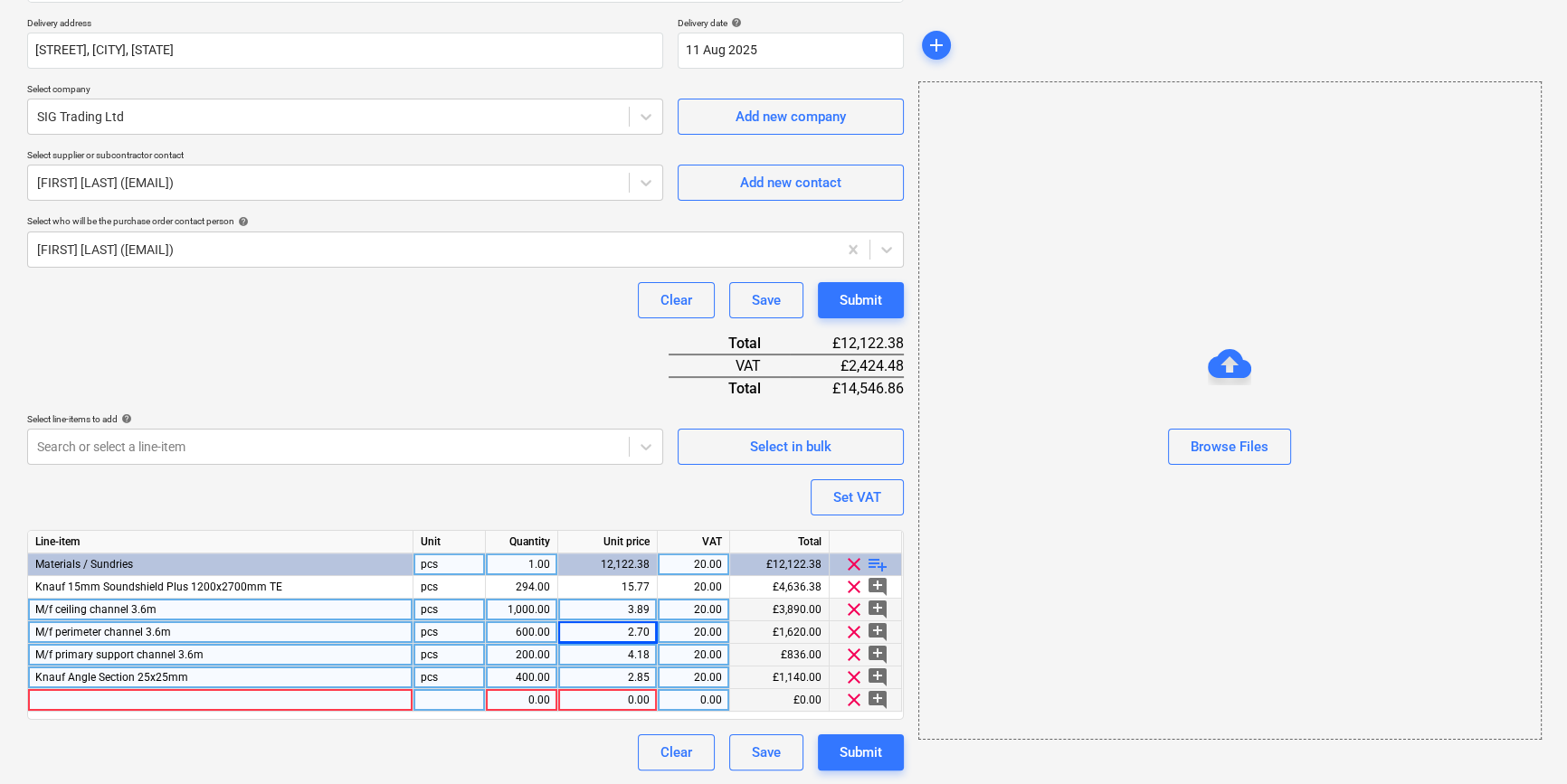 click at bounding box center (221, 700) 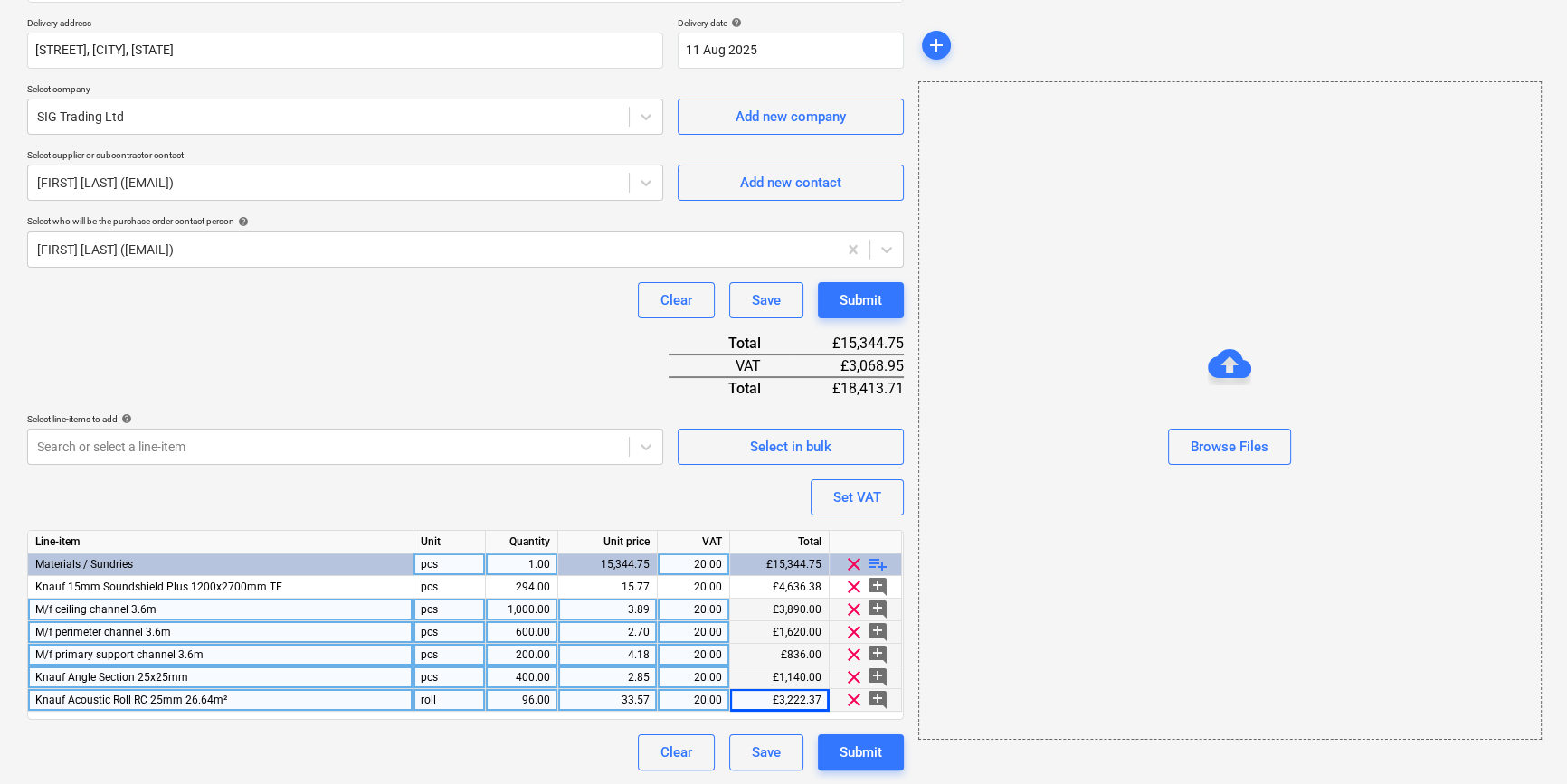 click on "playlist_add" at bounding box center [878, 564] 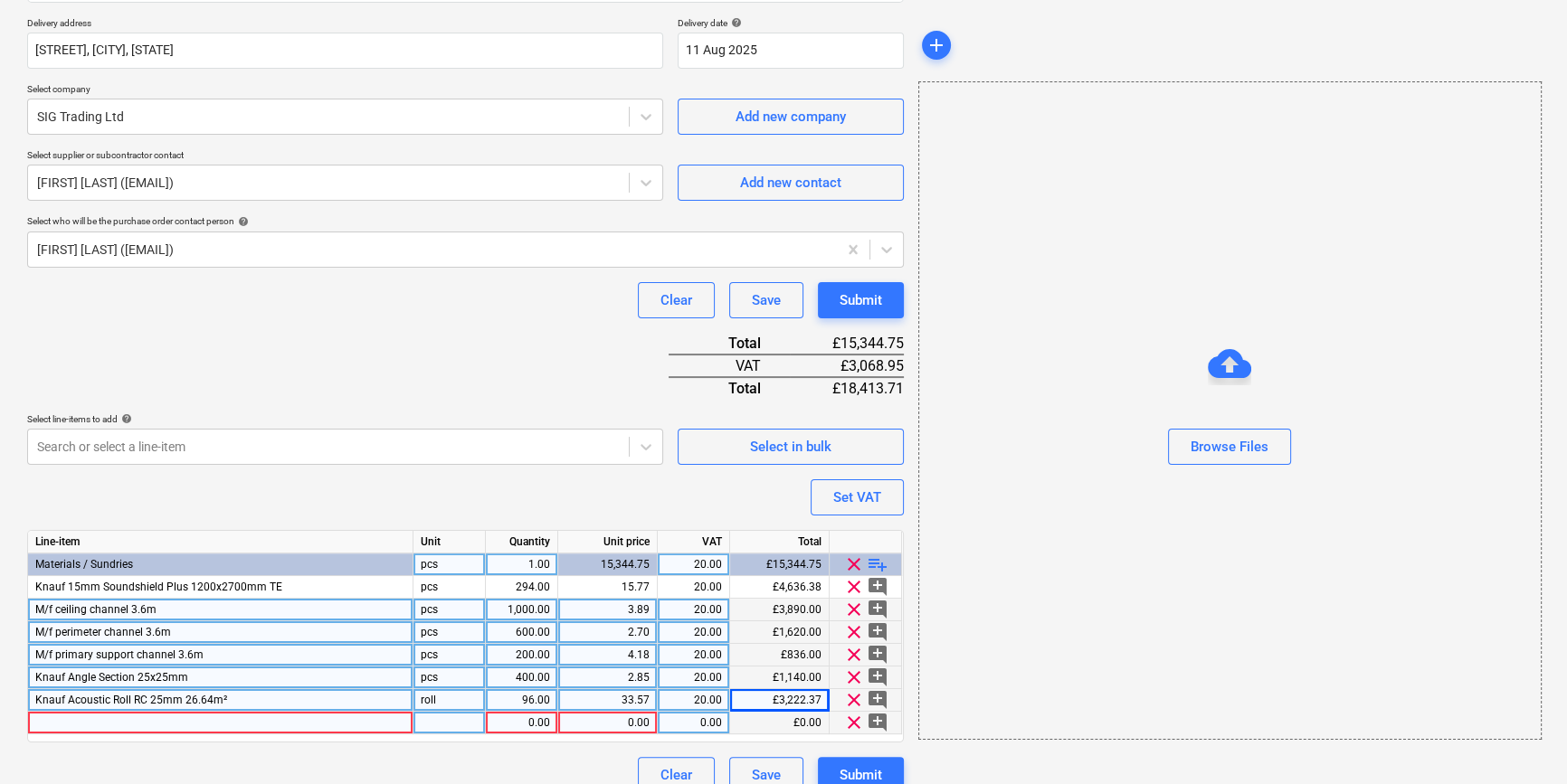 click at bounding box center (221, 723) 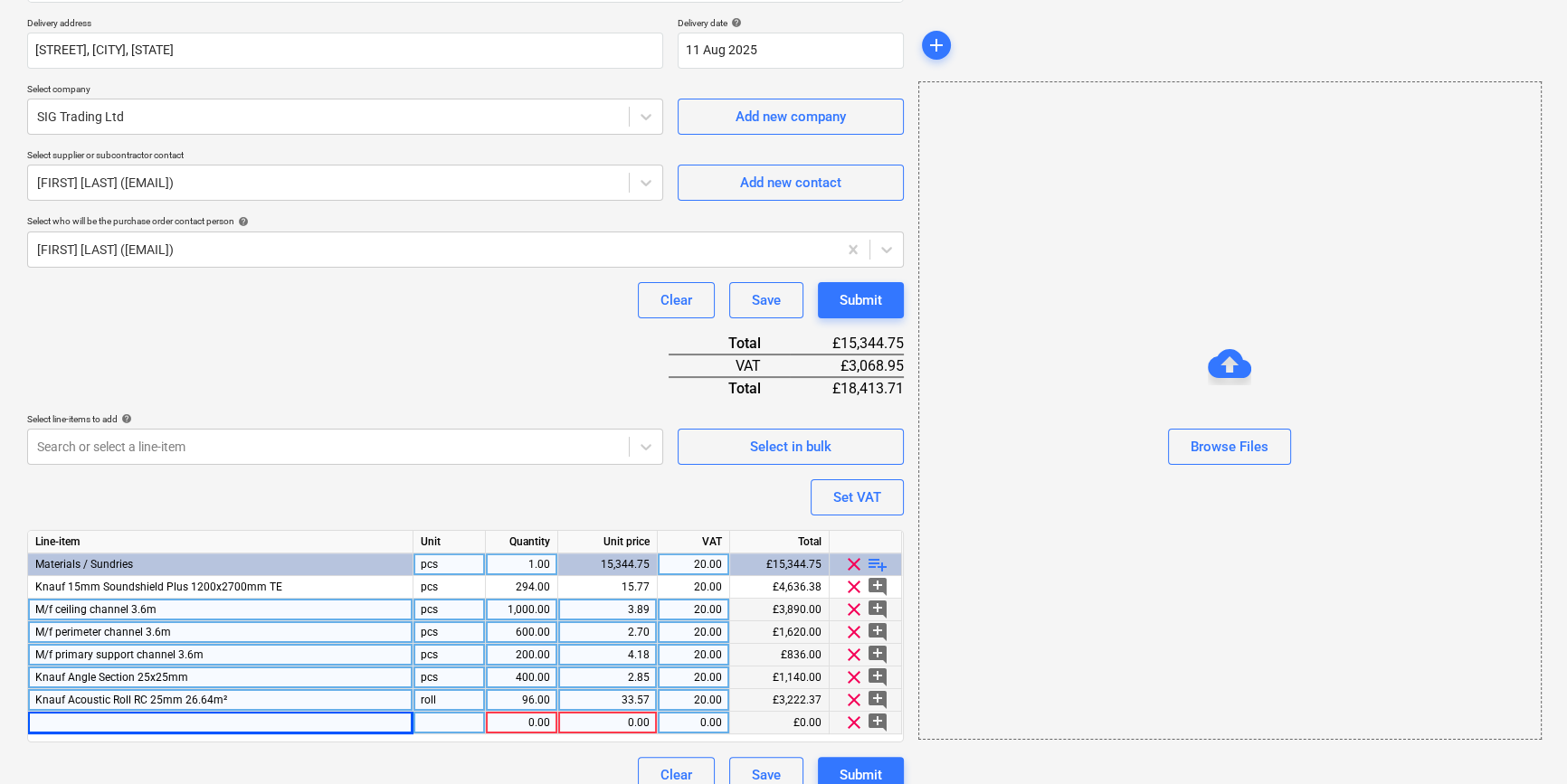 click at bounding box center [221, 723] 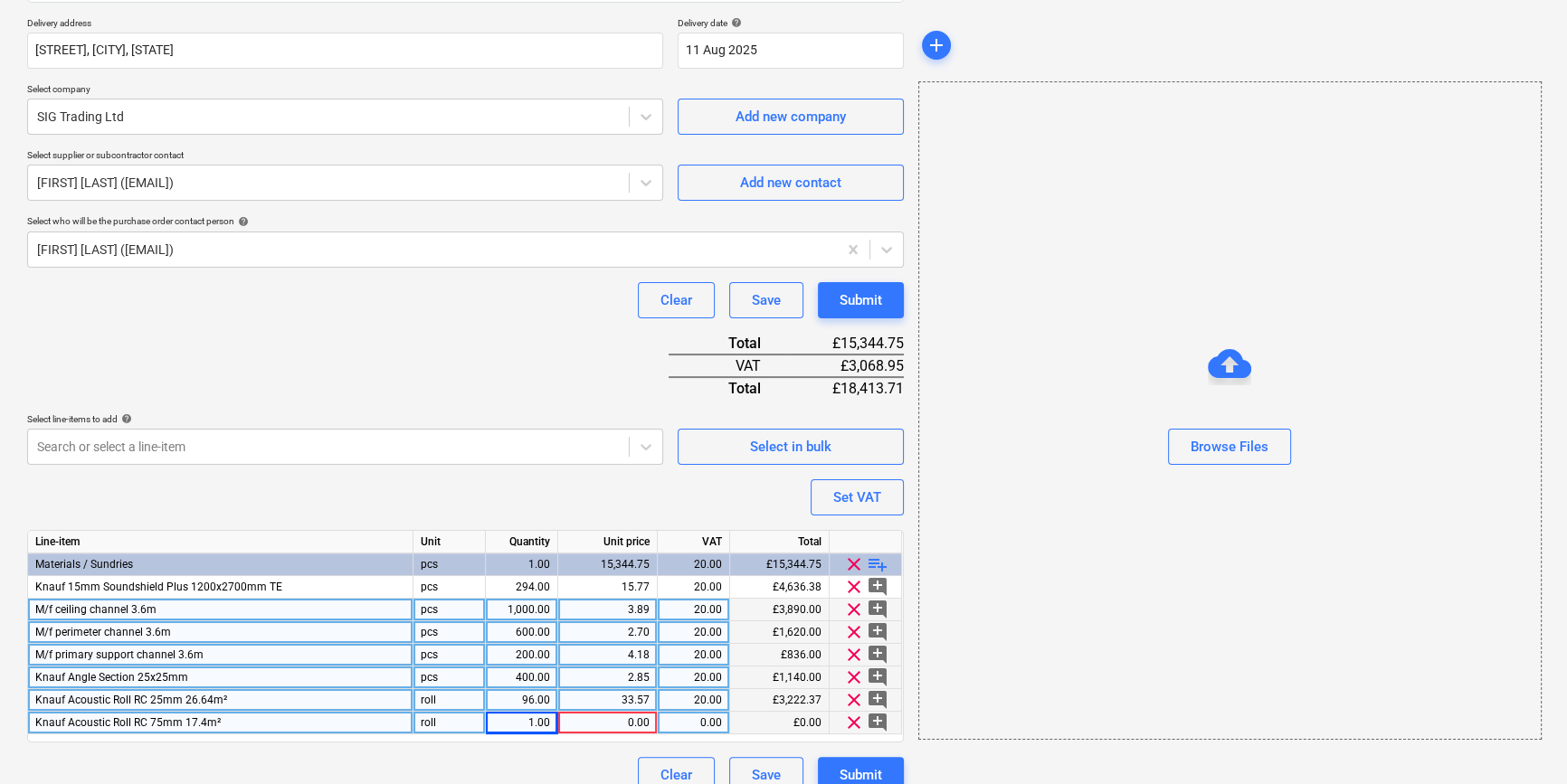 click on "1.00" at bounding box center (521, 723) 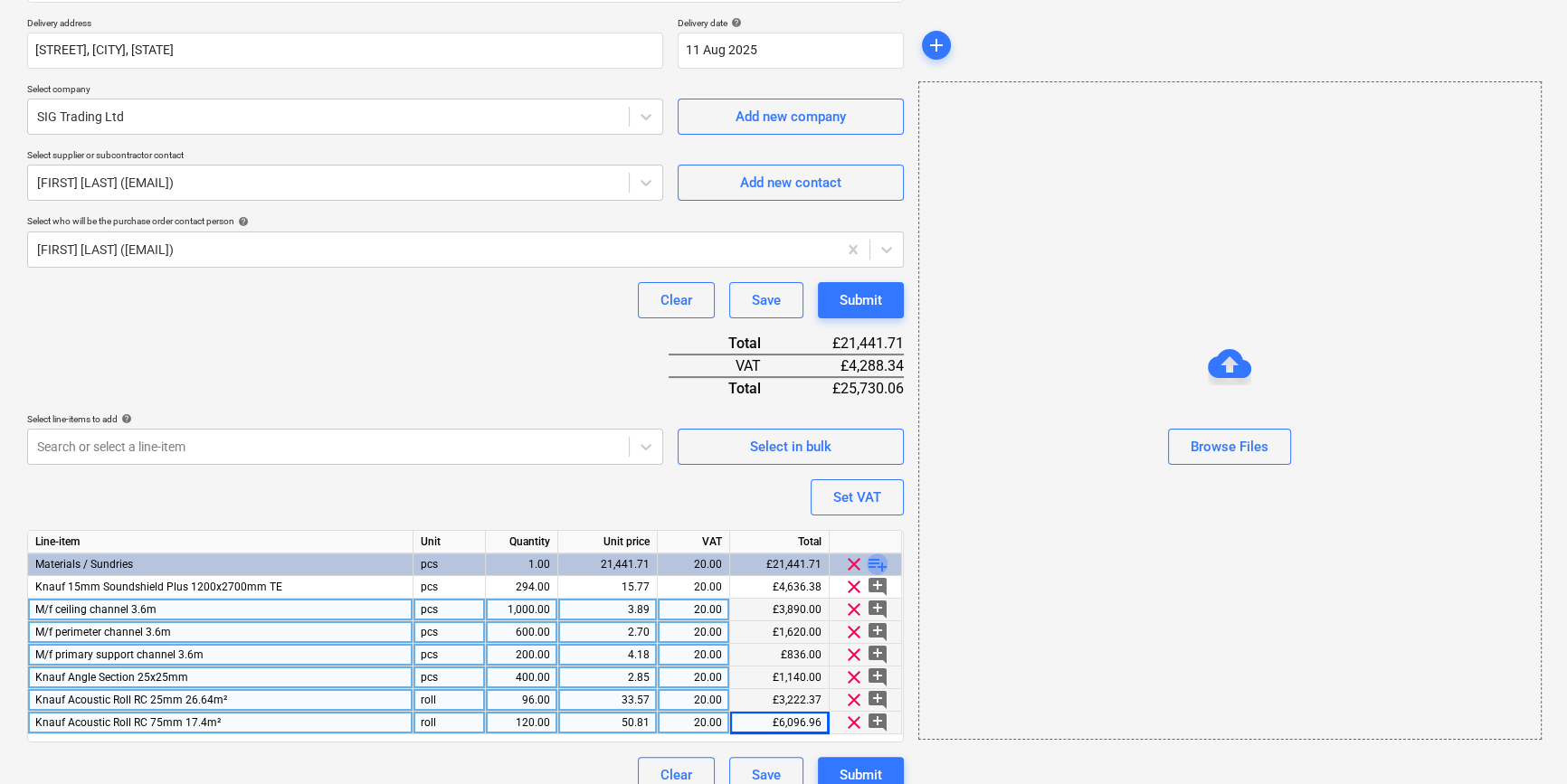 click on "playlist_add" at bounding box center [878, 564] 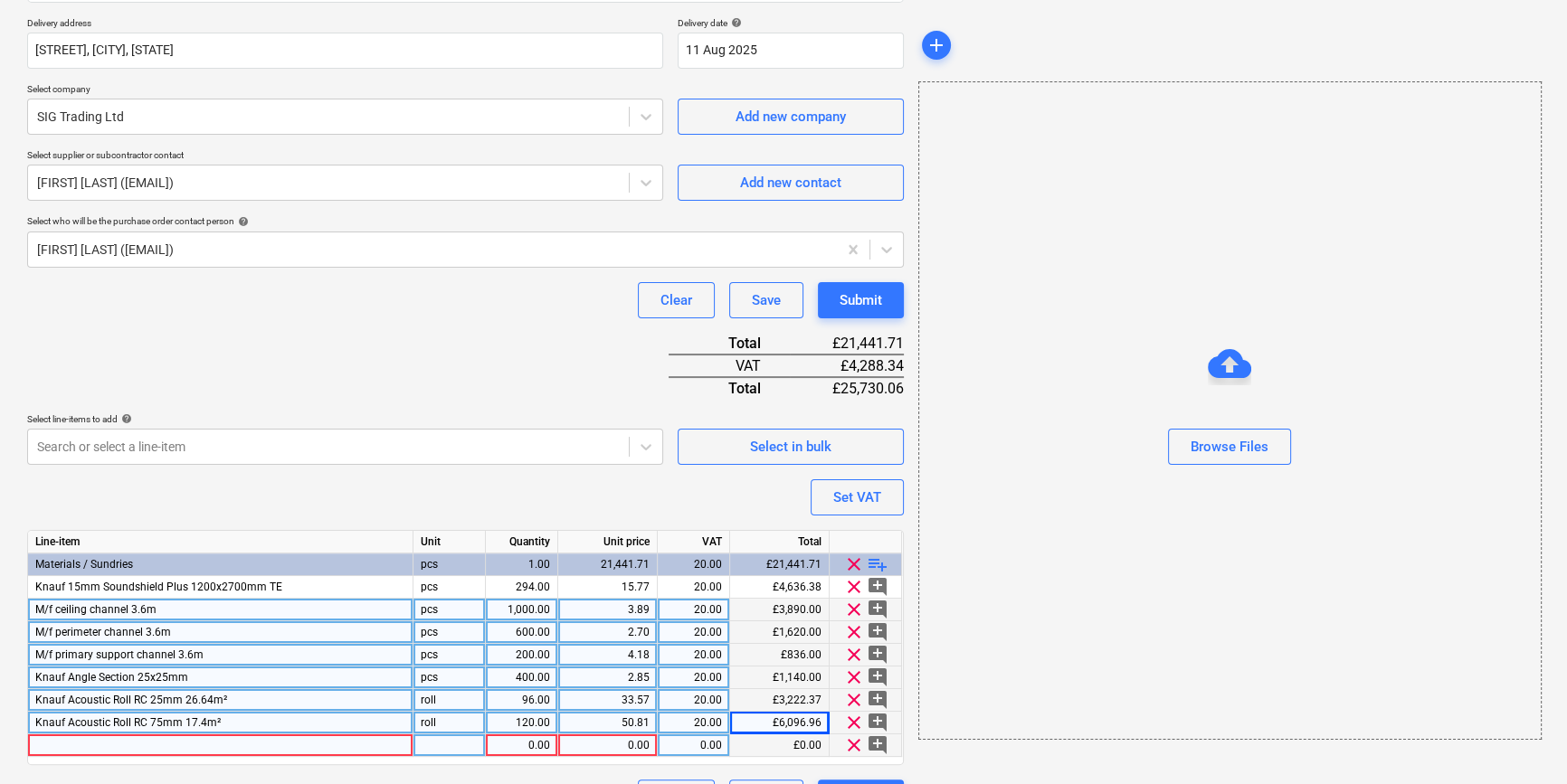 click at bounding box center [221, 745] 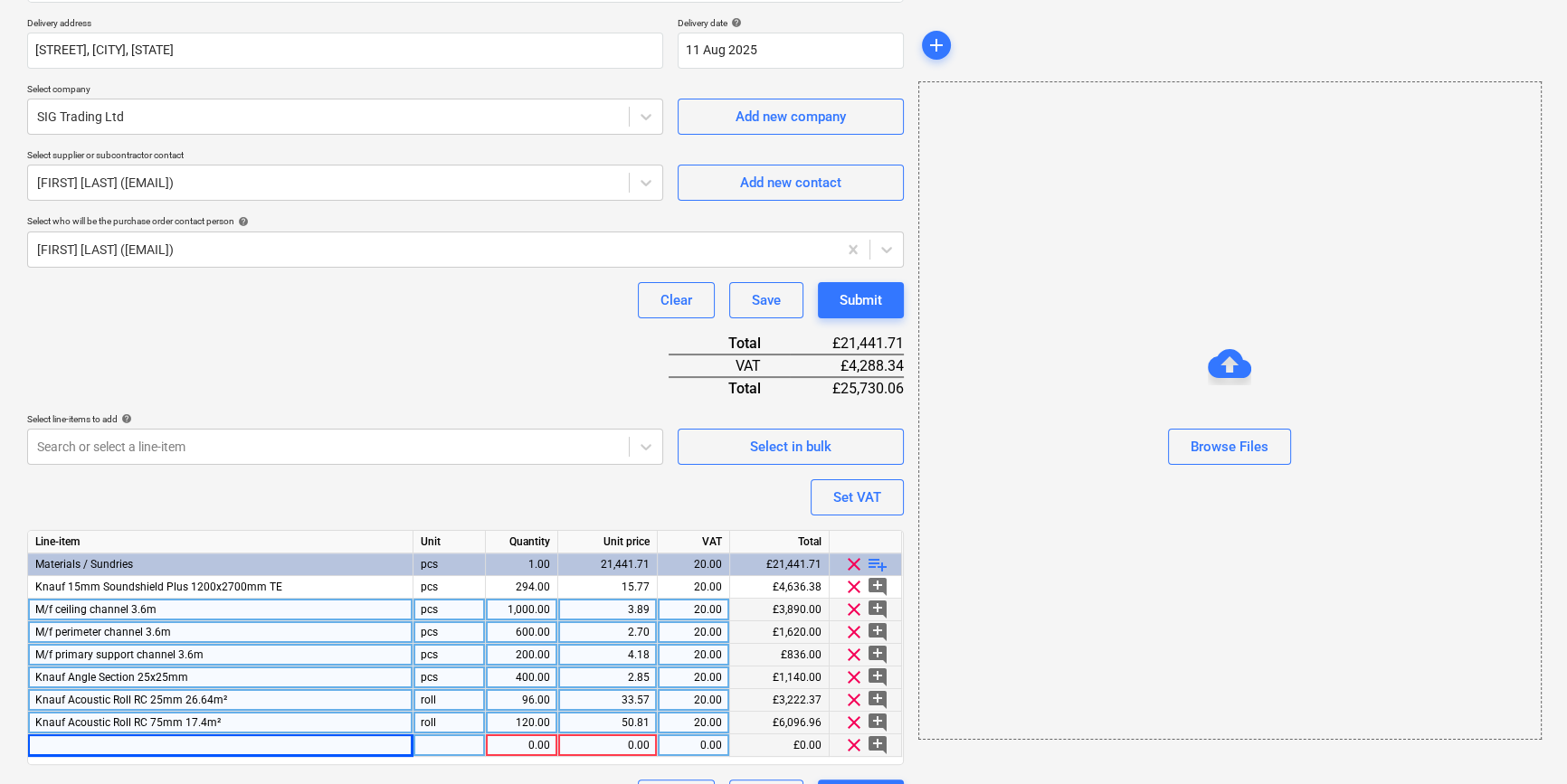 click at bounding box center [221, 745] 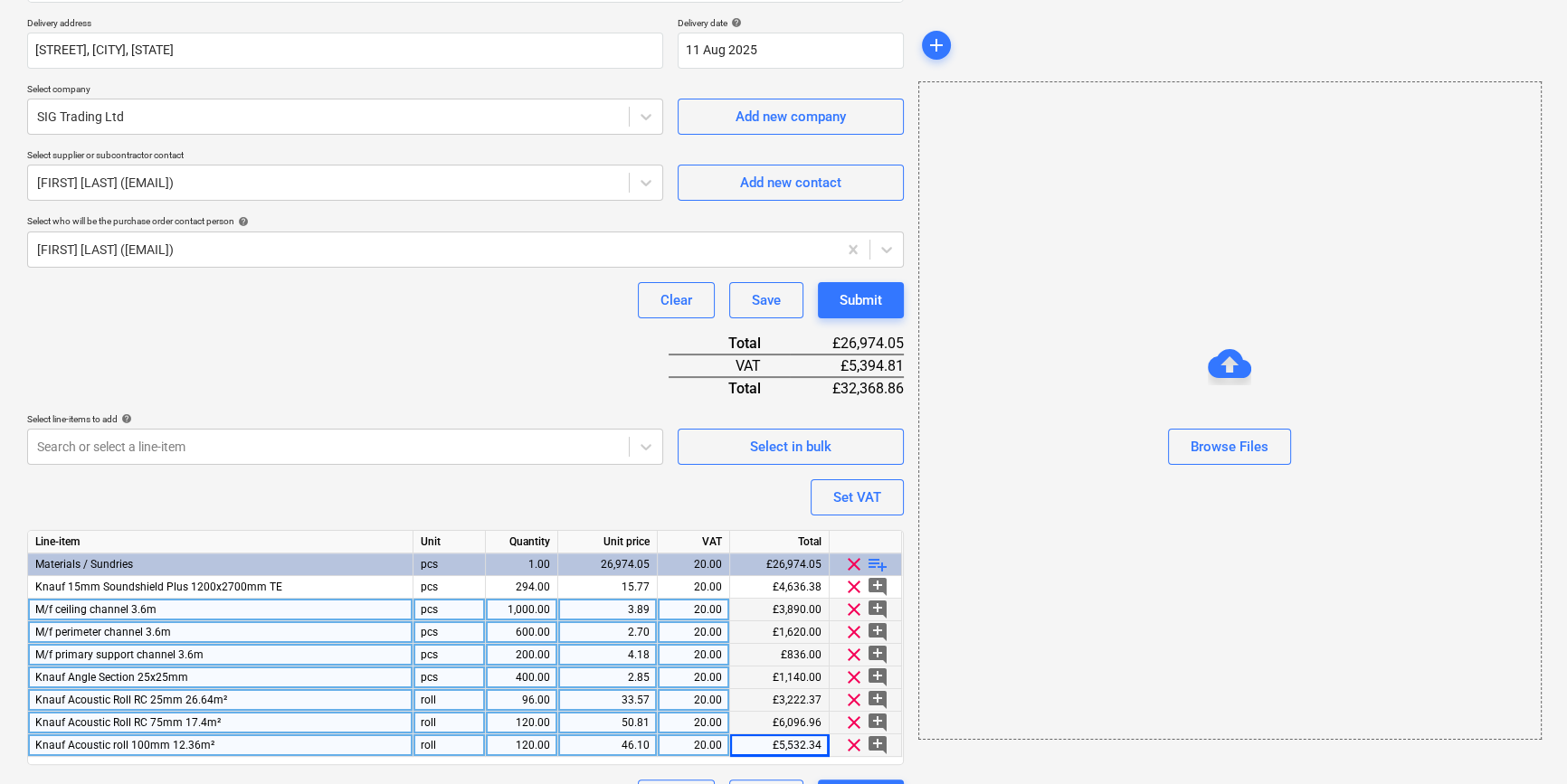 click on "playlist_add" at bounding box center [878, 564] 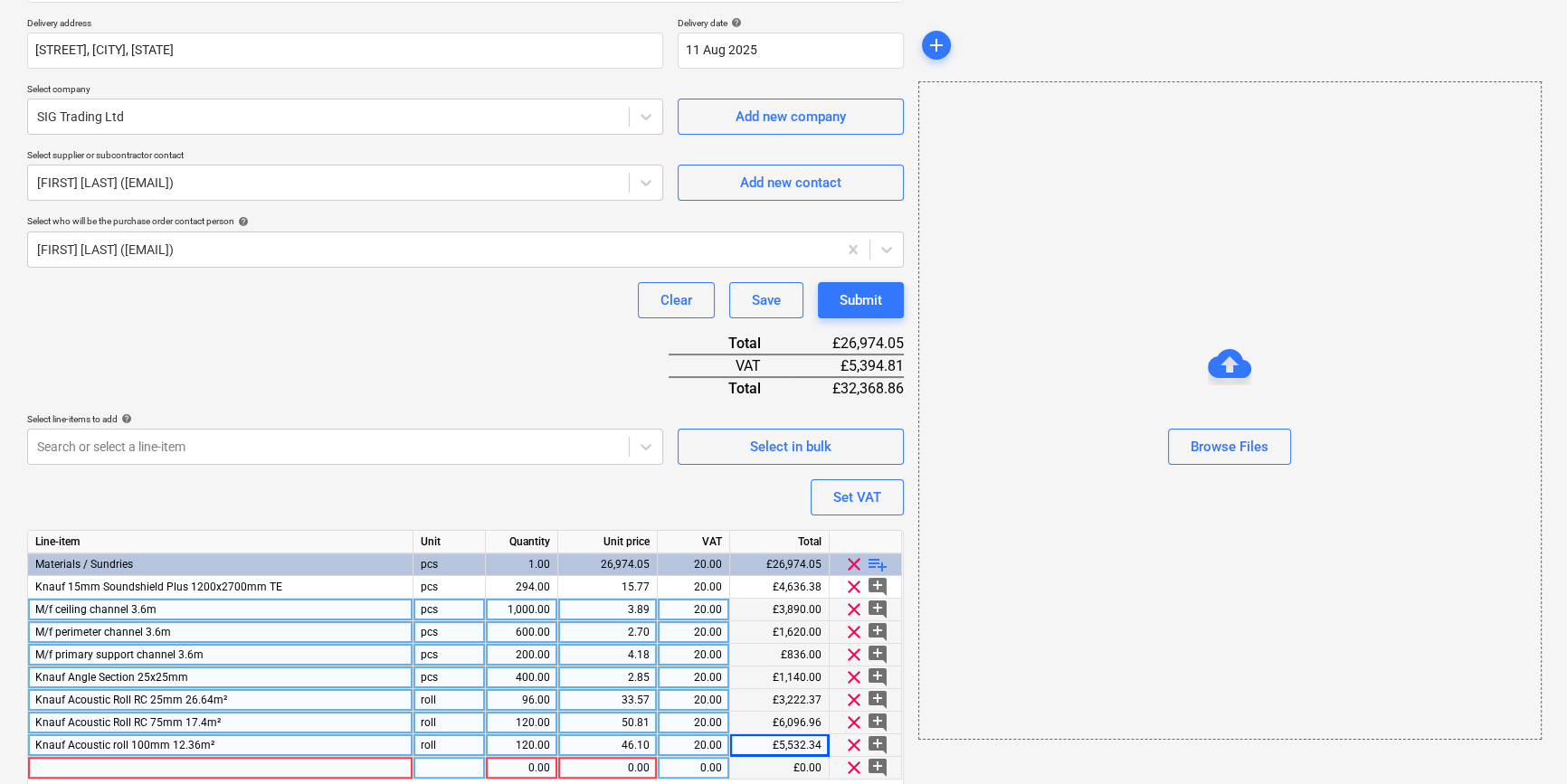 click at bounding box center [221, 768] 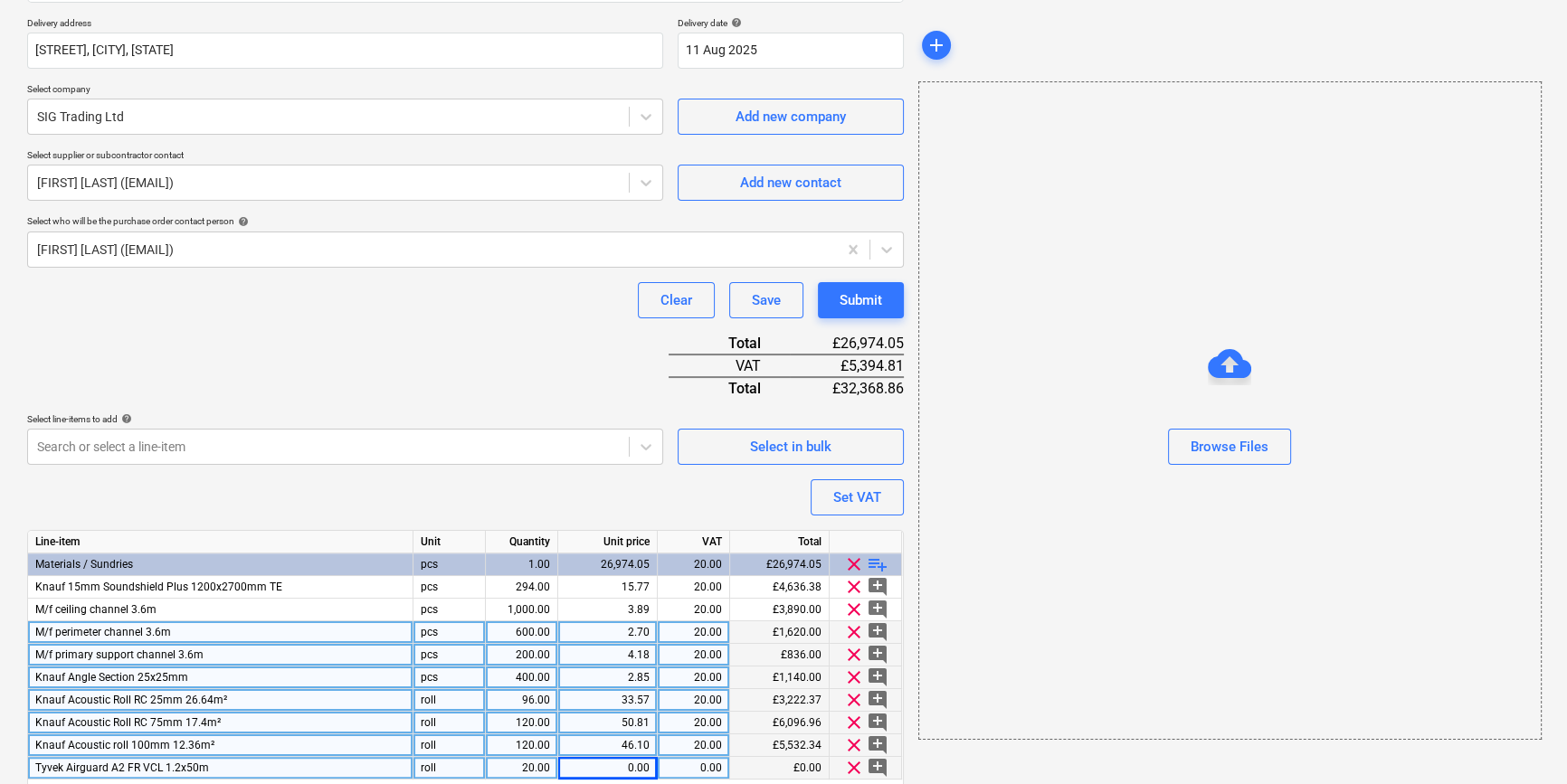 click on "0.00" at bounding box center [607, 768] 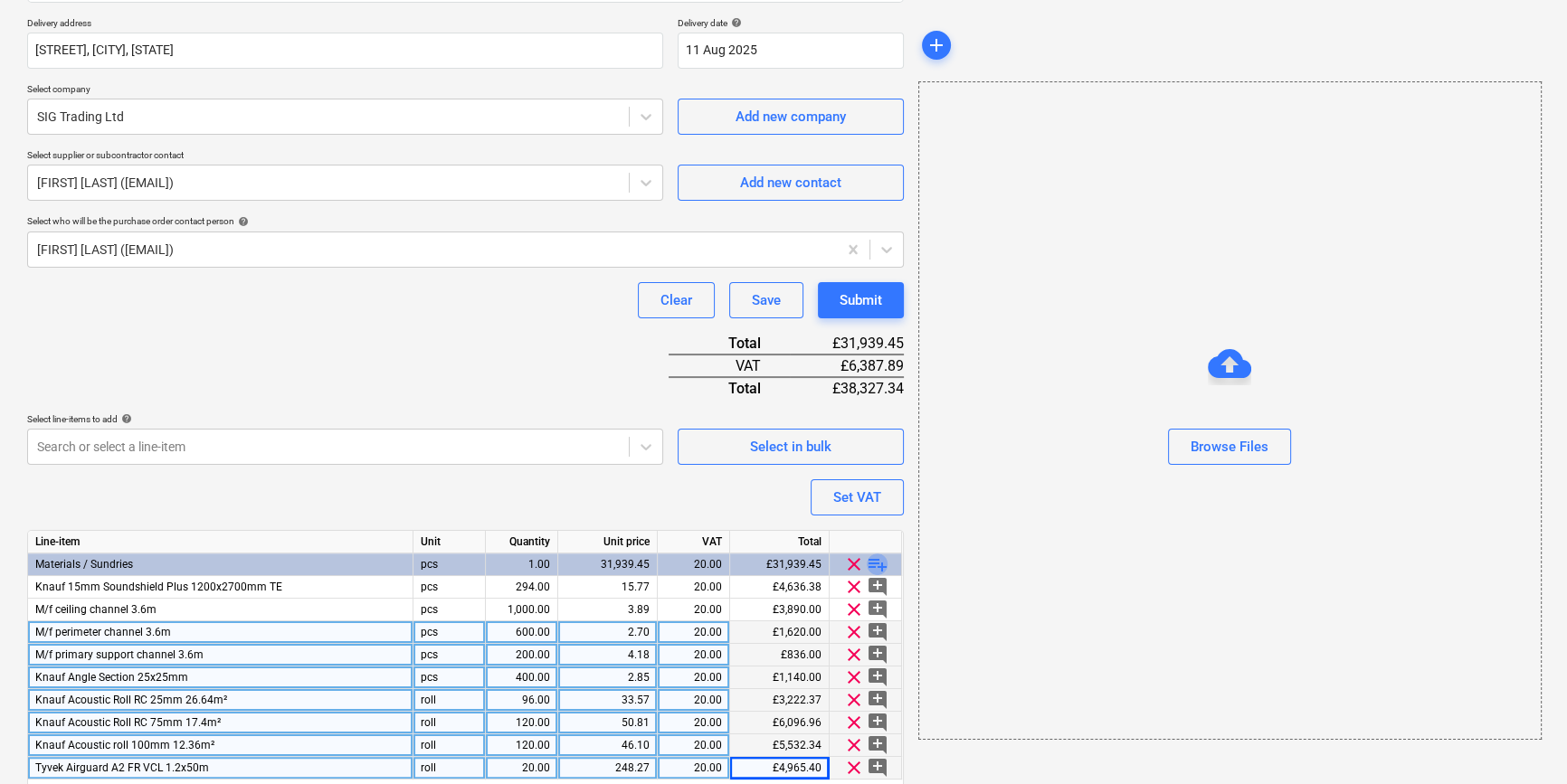 click on "playlist_add" at bounding box center (878, 564) 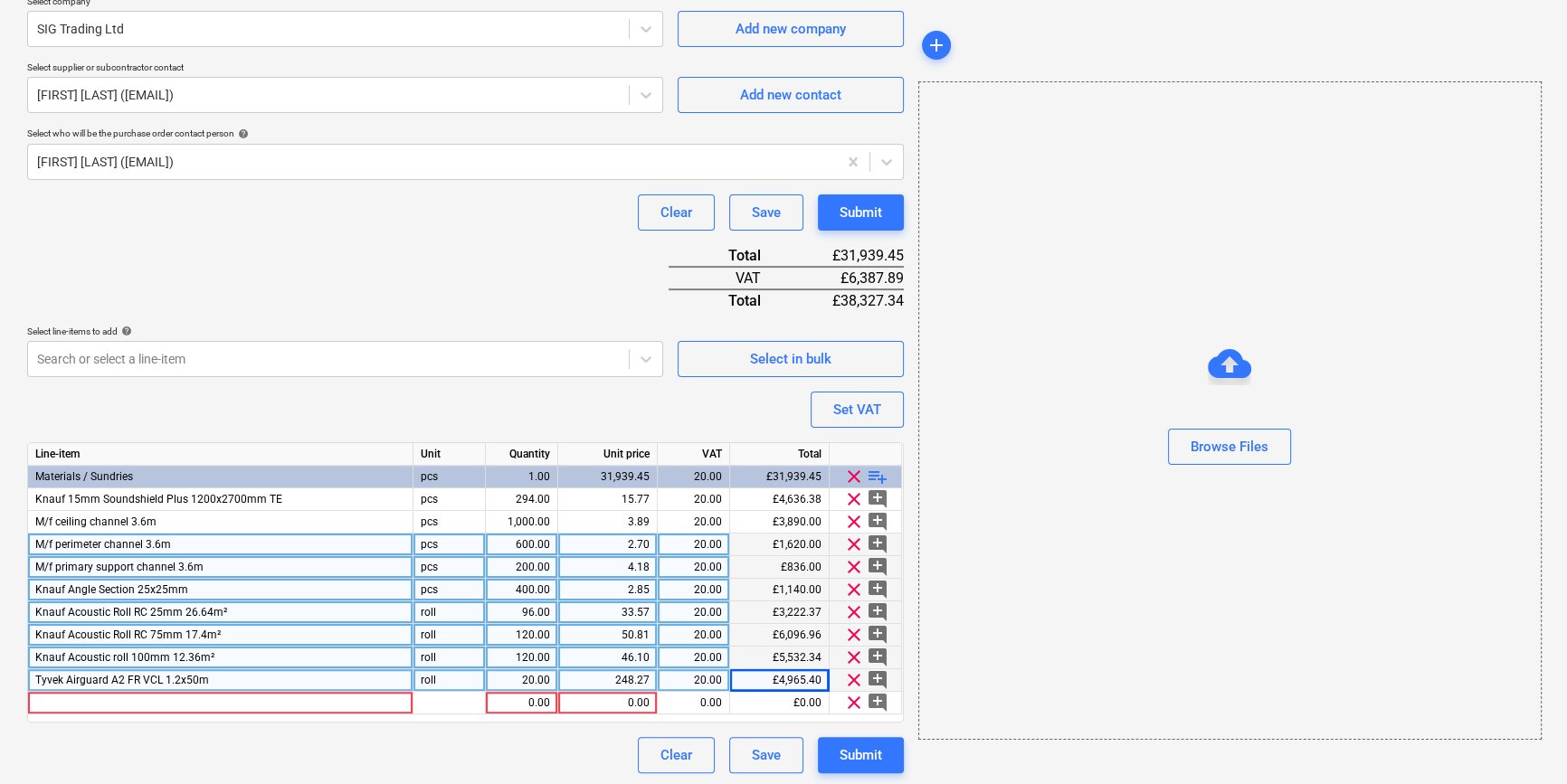 scroll, scrollTop: 411, scrollLeft: 0, axis: vertical 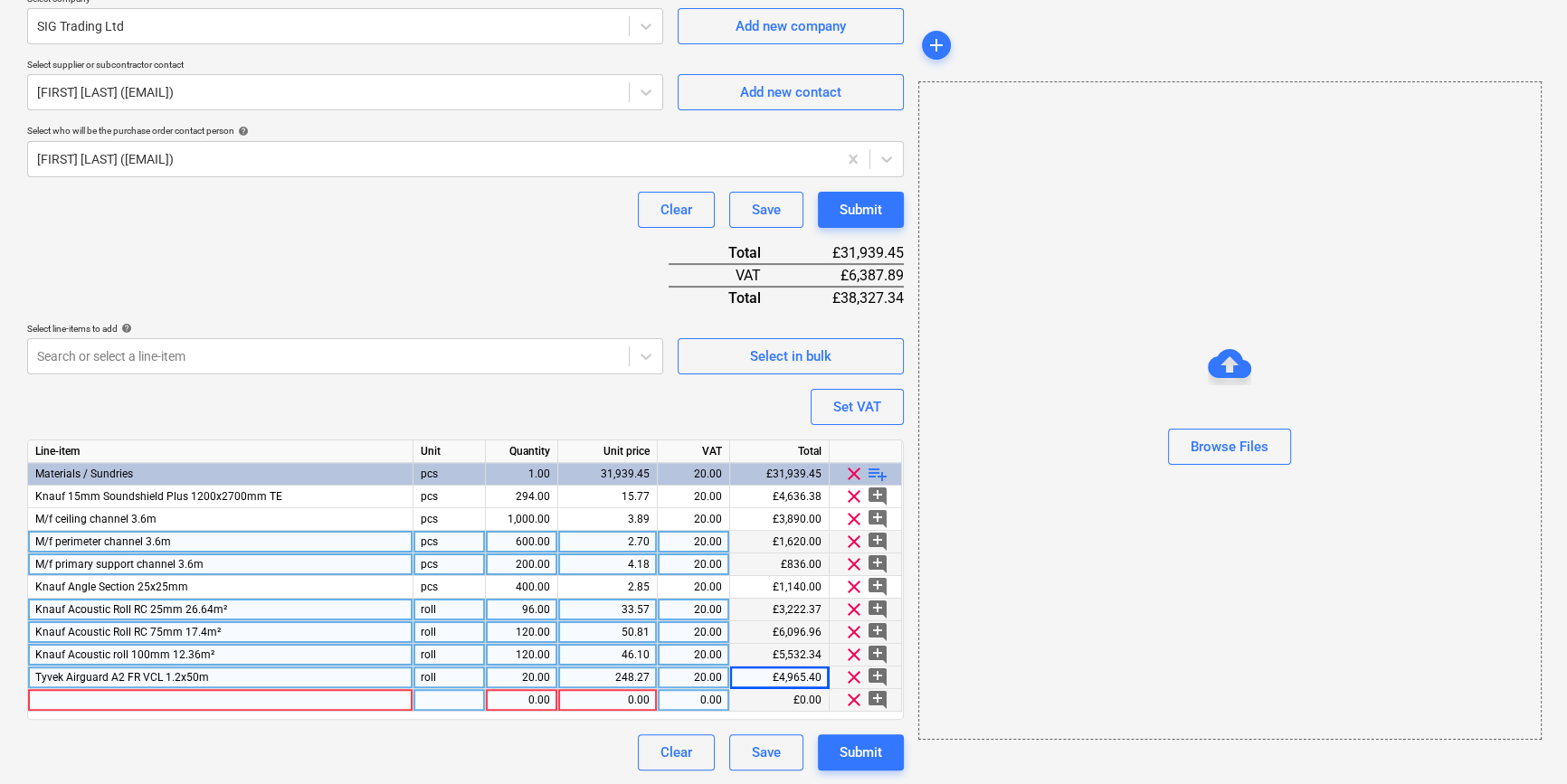 click at bounding box center (221, 700) 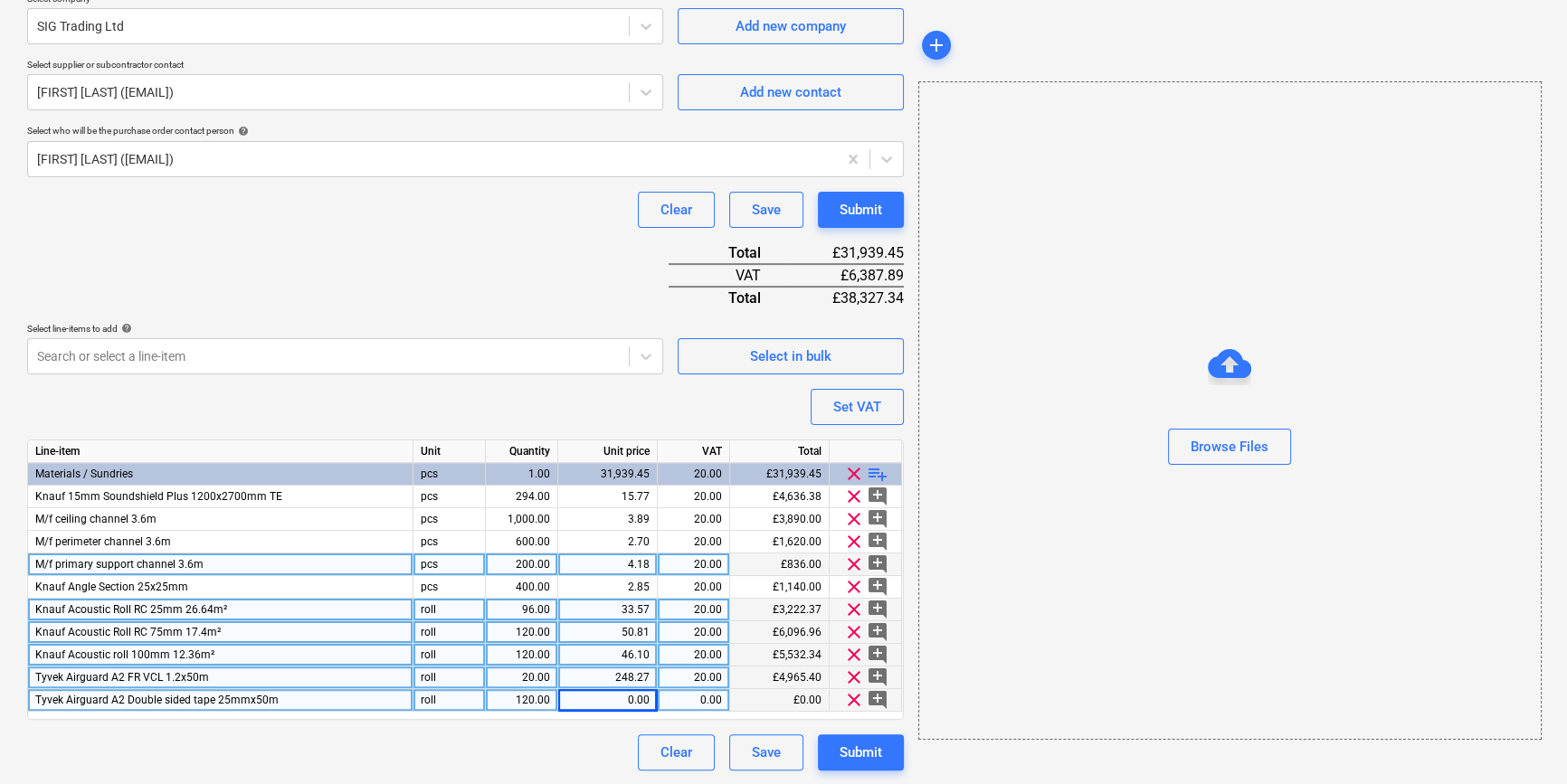 click on "0.00" at bounding box center [607, 700] 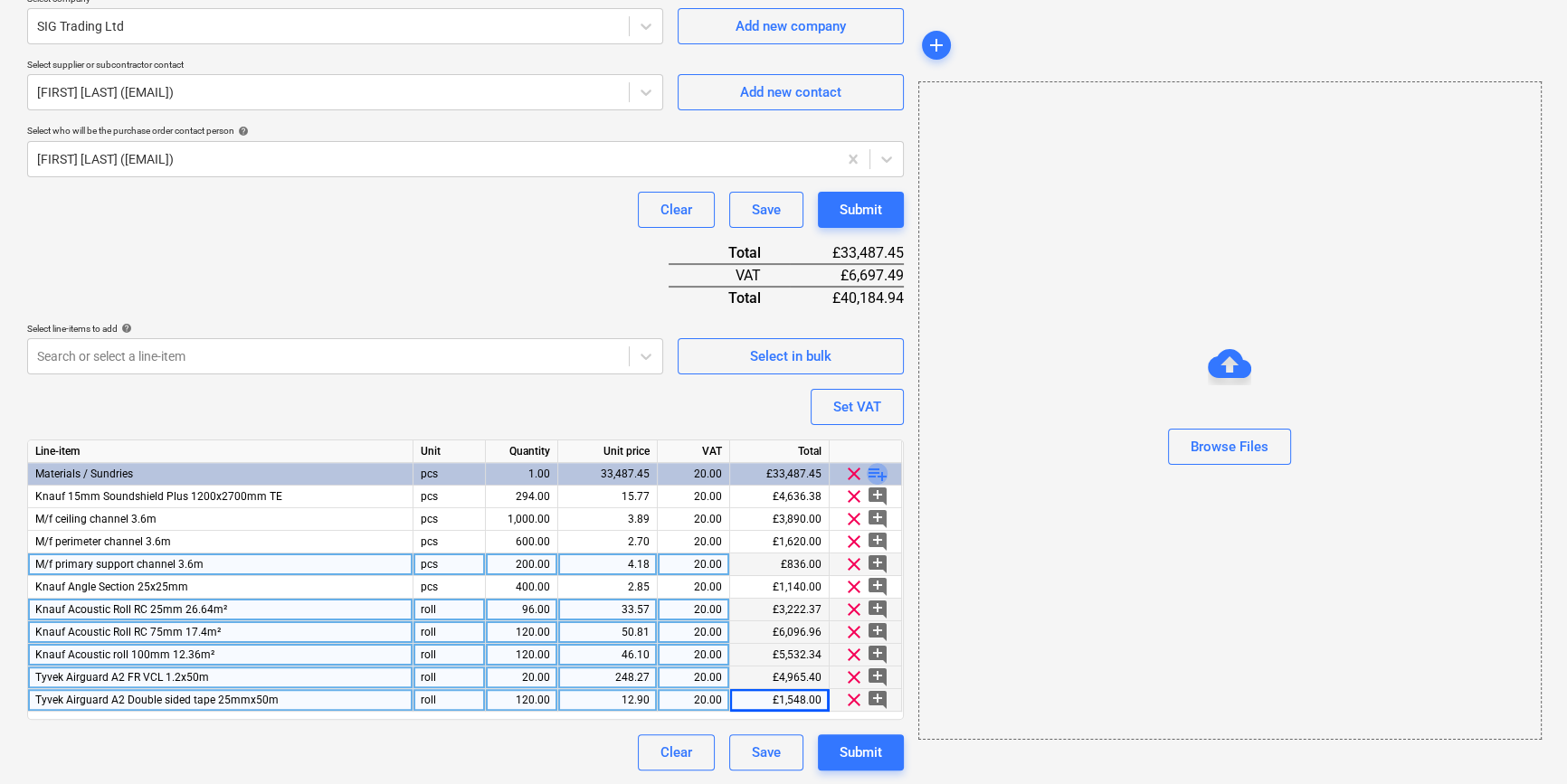 click on "playlist_add" at bounding box center (878, 474) 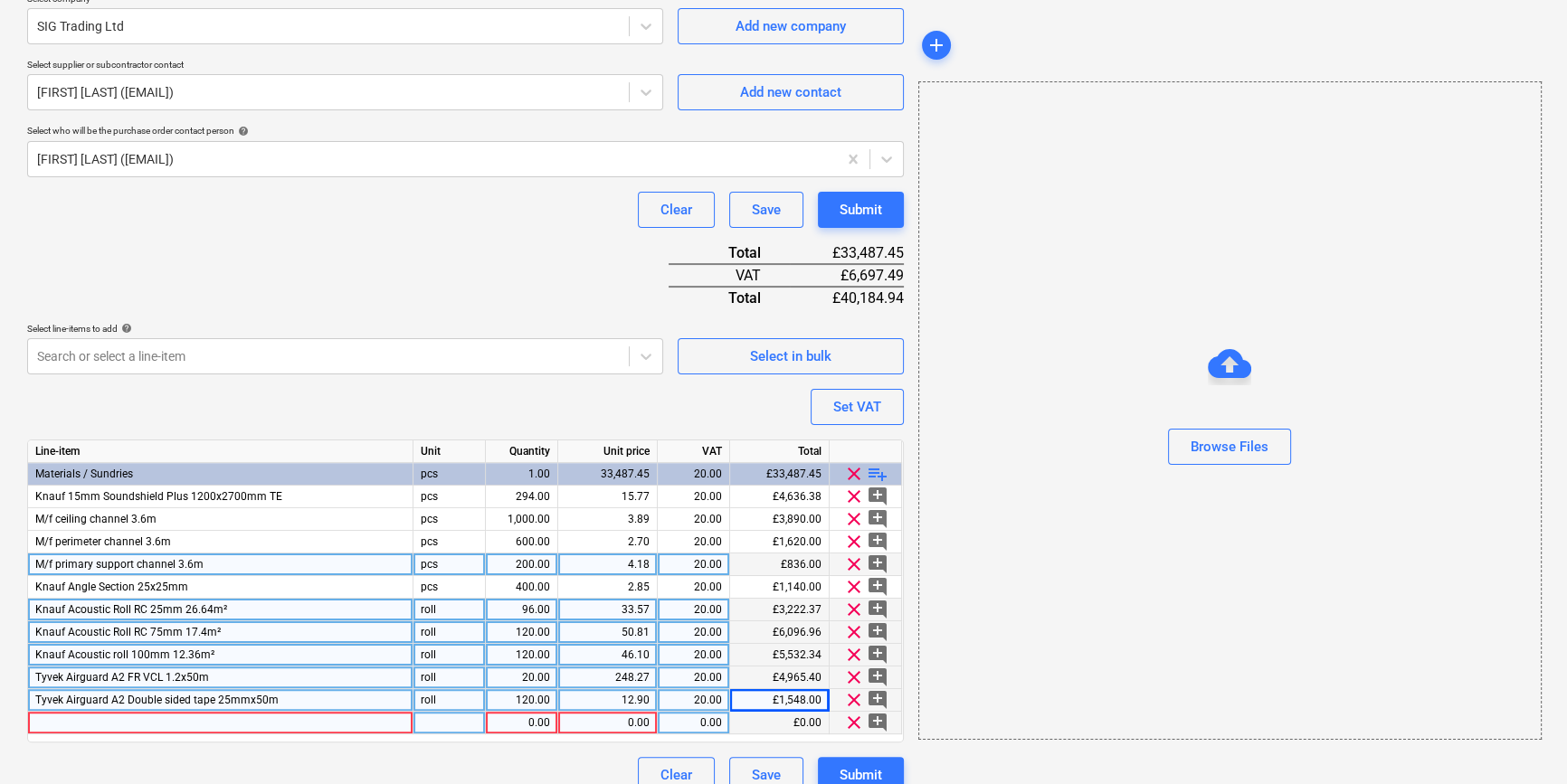 click at bounding box center [221, 723] 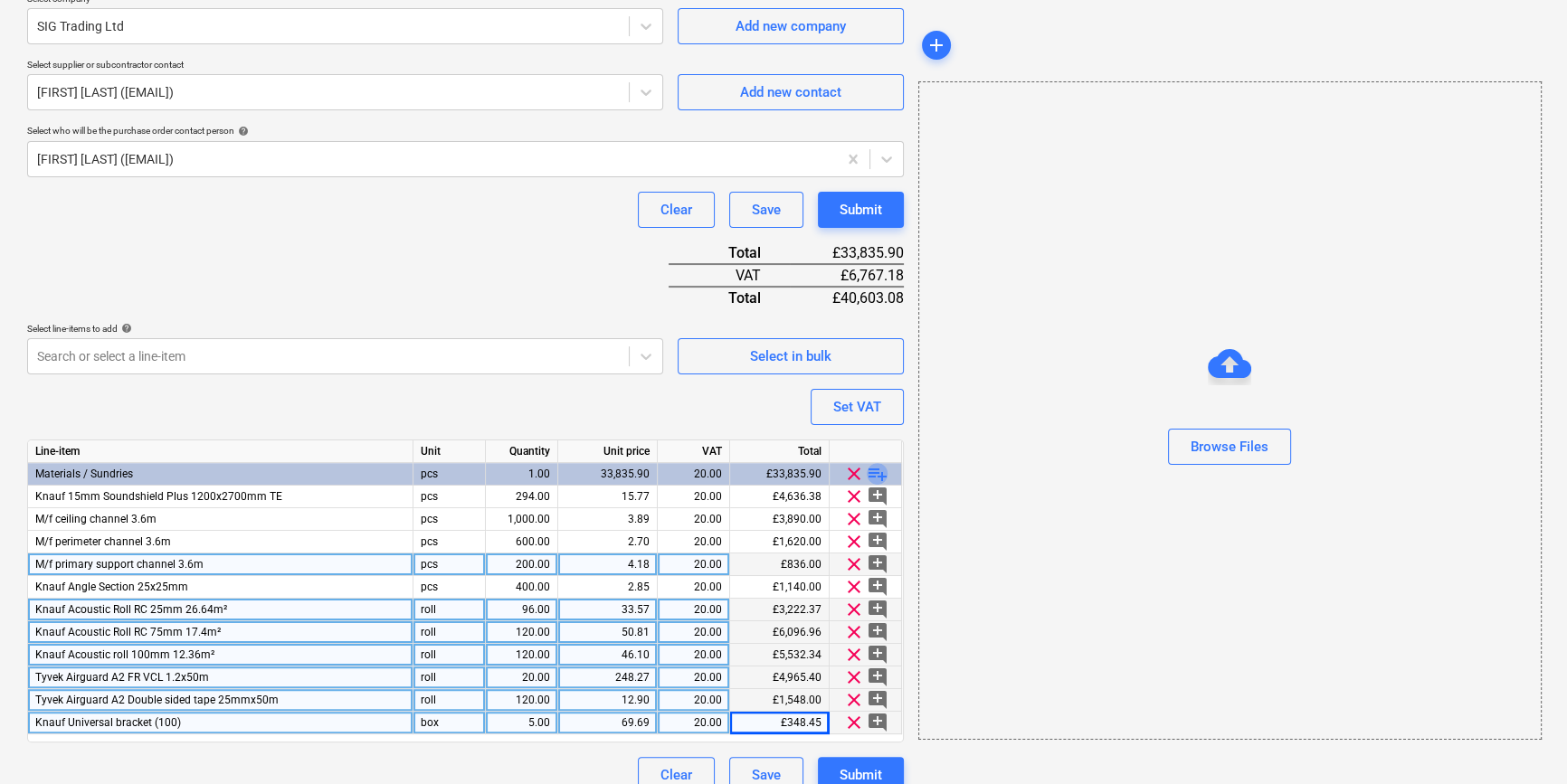 click on "playlist_add" at bounding box center (878, 474) 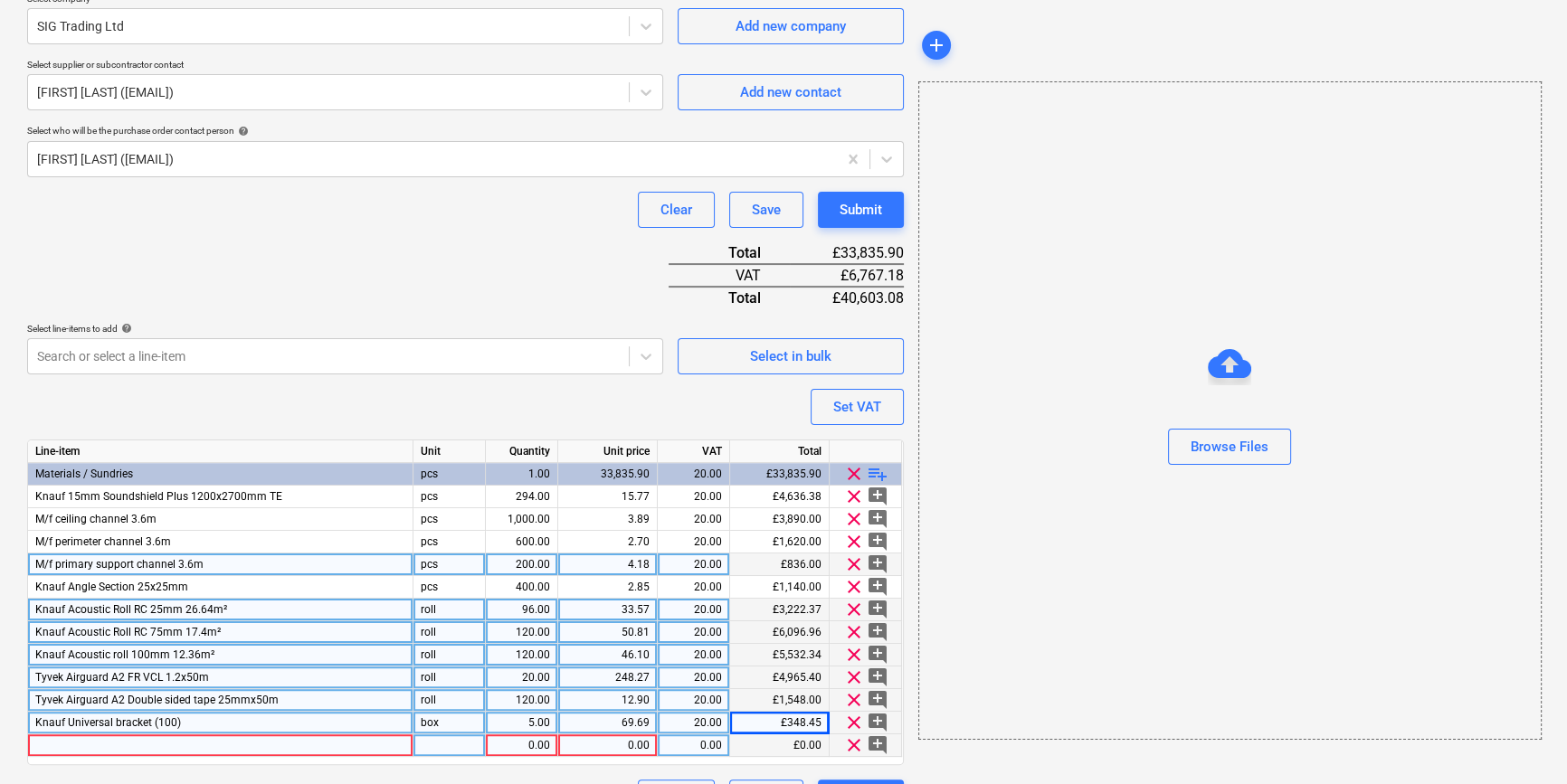 click at bounding box center (221, 745) 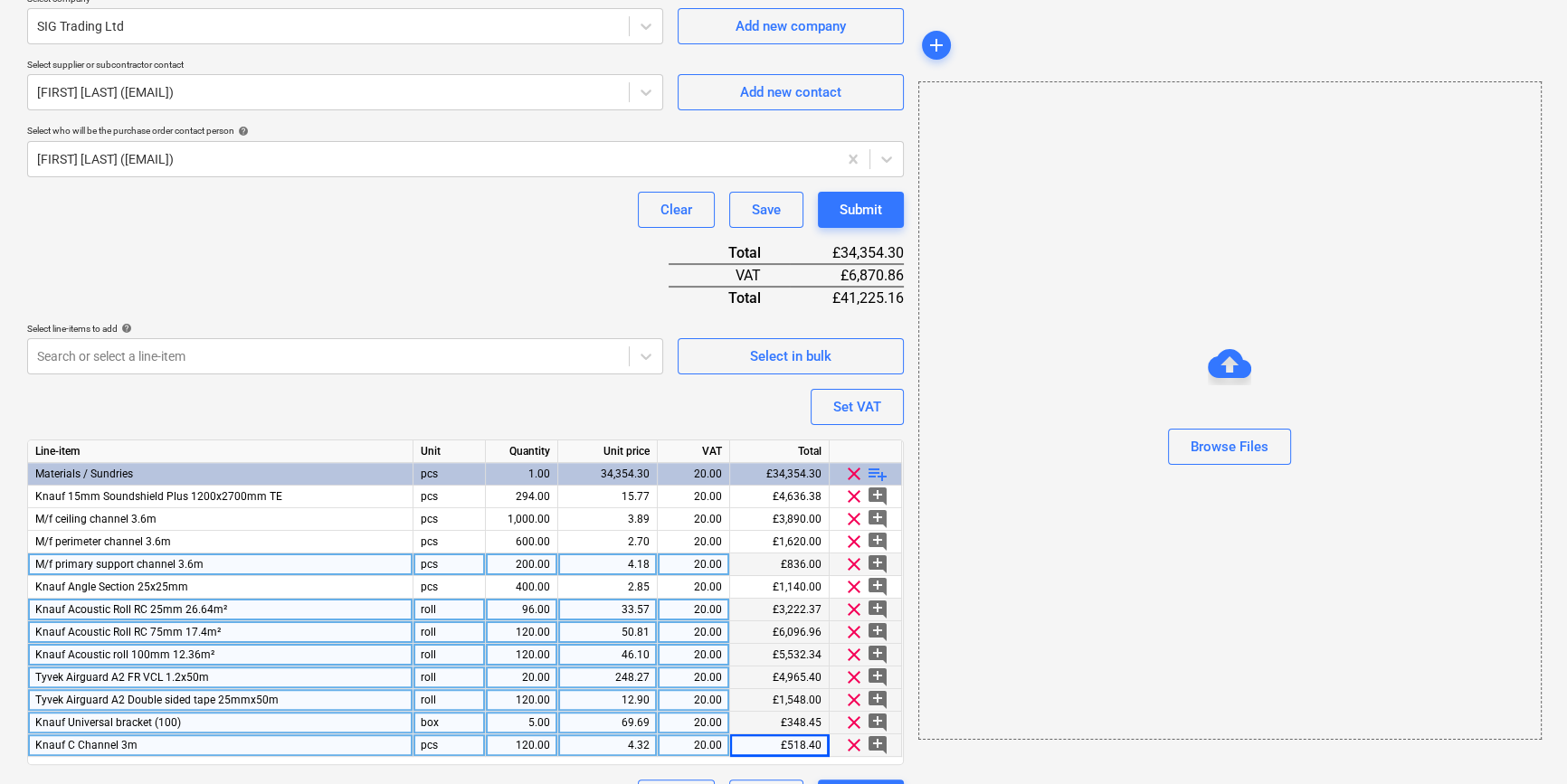 click on "playlist_add" at bounding box center [878, 474] 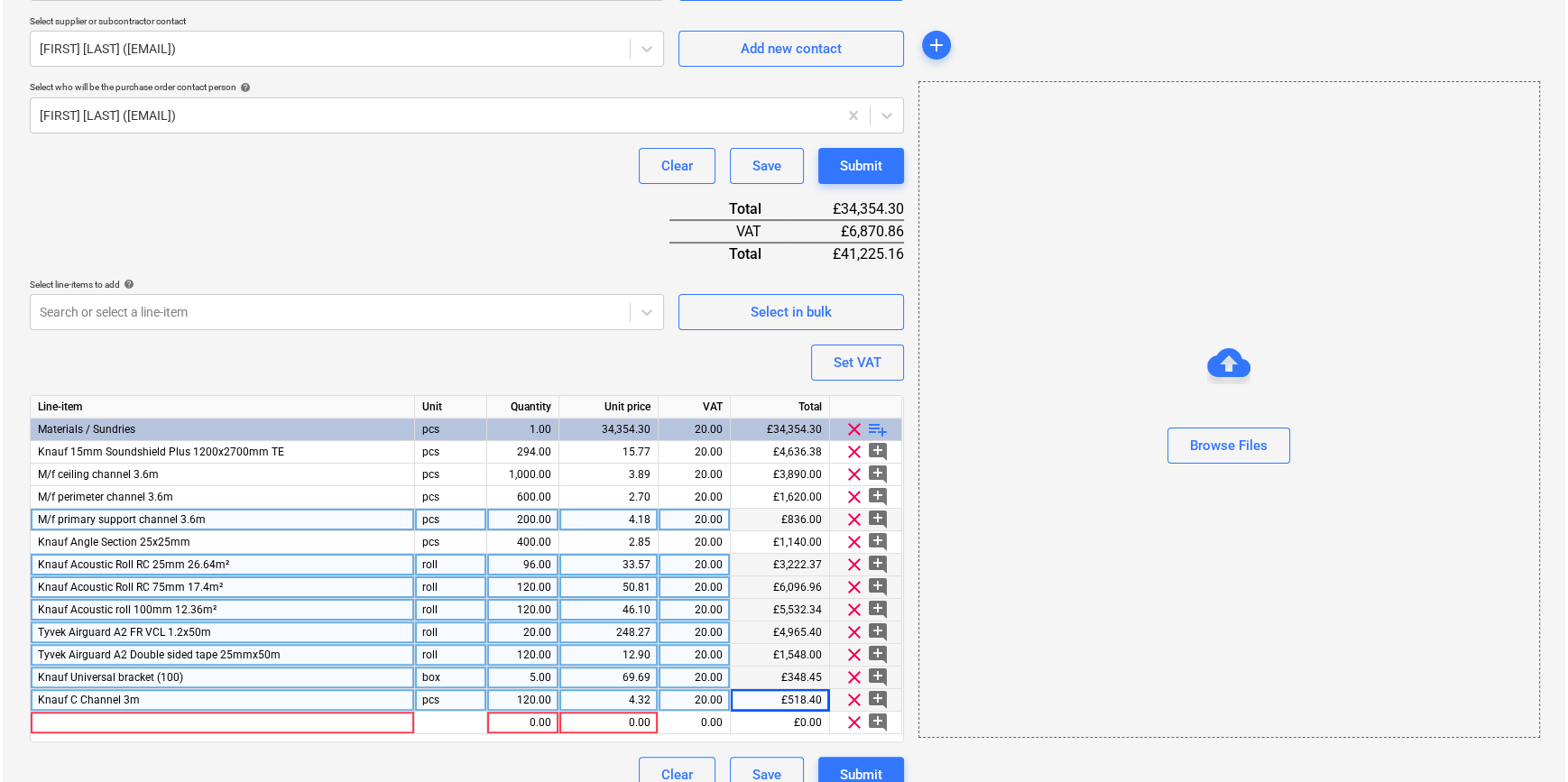 scroll, scrollTop: 478, scrollLeft: 0, axis: vertical 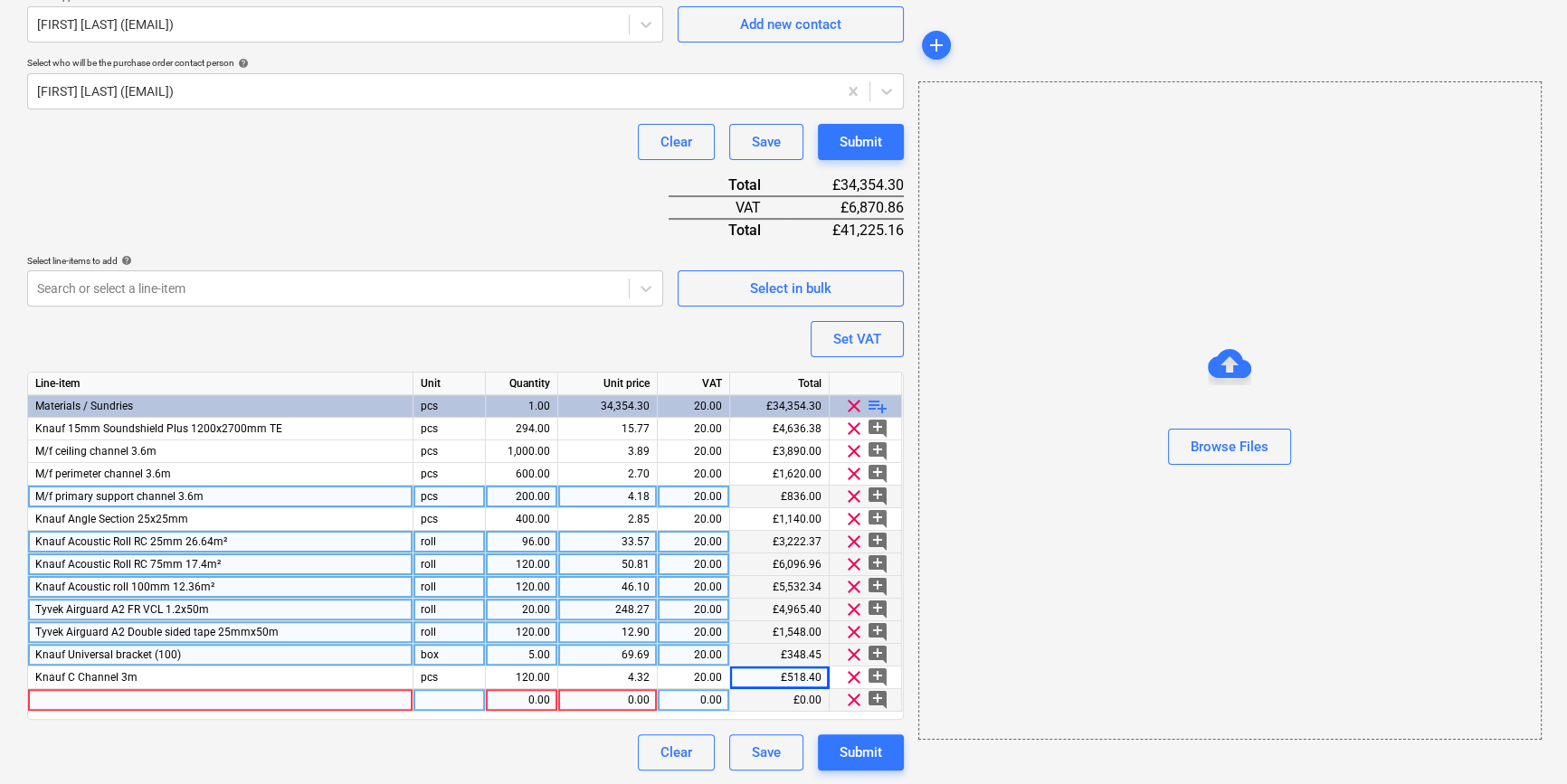 click at bounding box center (221, 700) 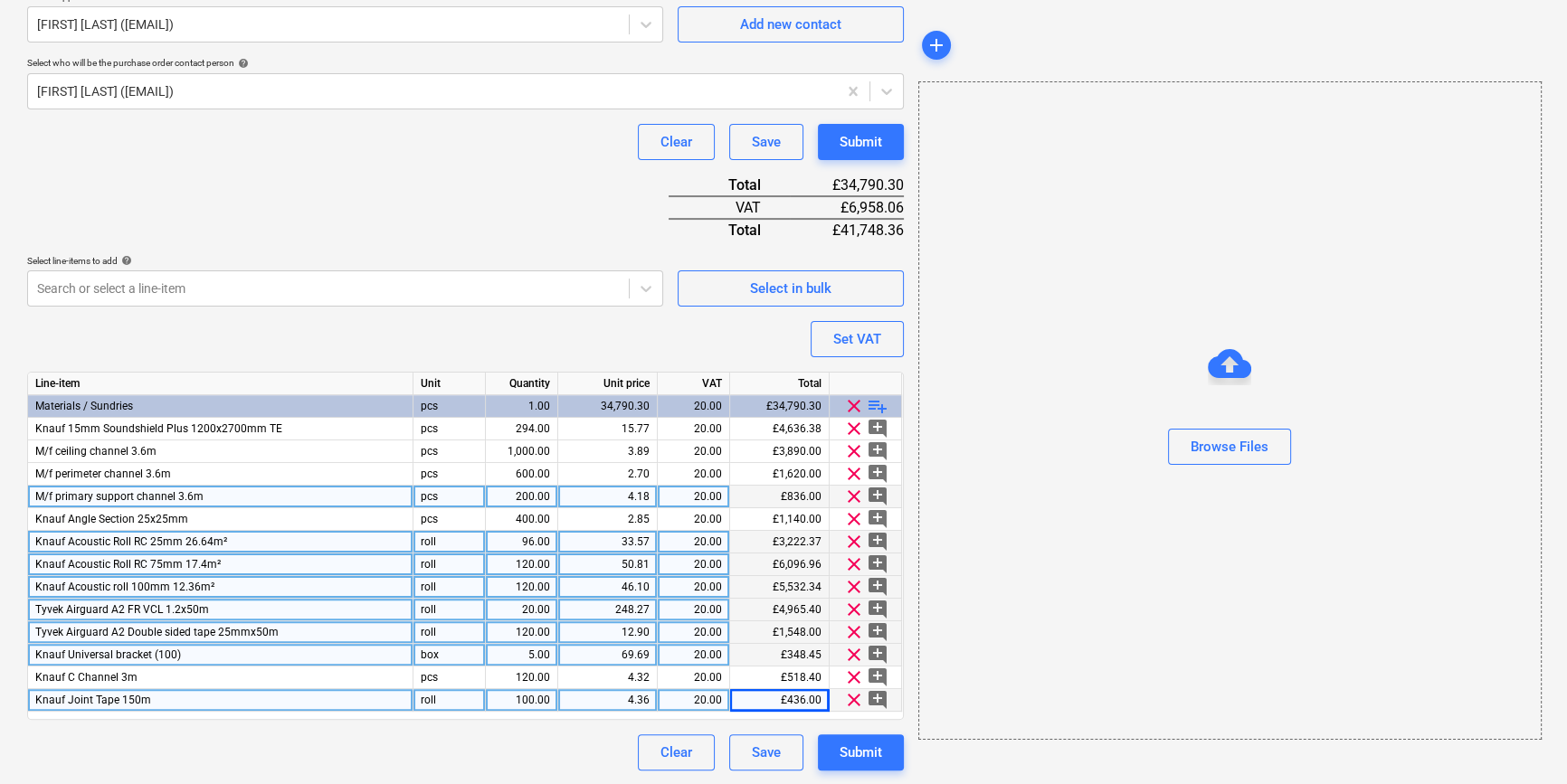 click on "playlist_add" at bounding box center (878, 406) 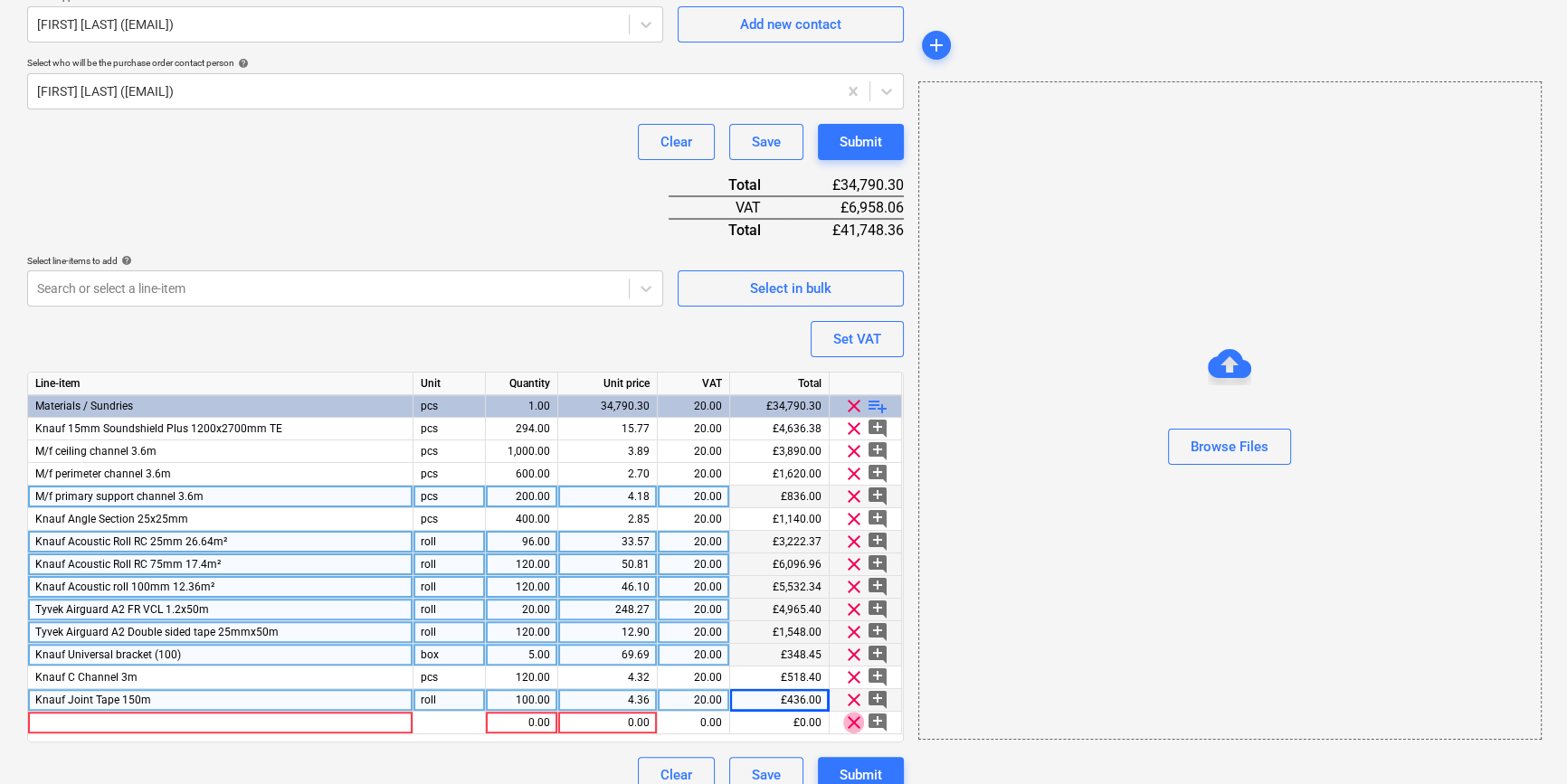click on "clear" at bounding box center [854, 723] 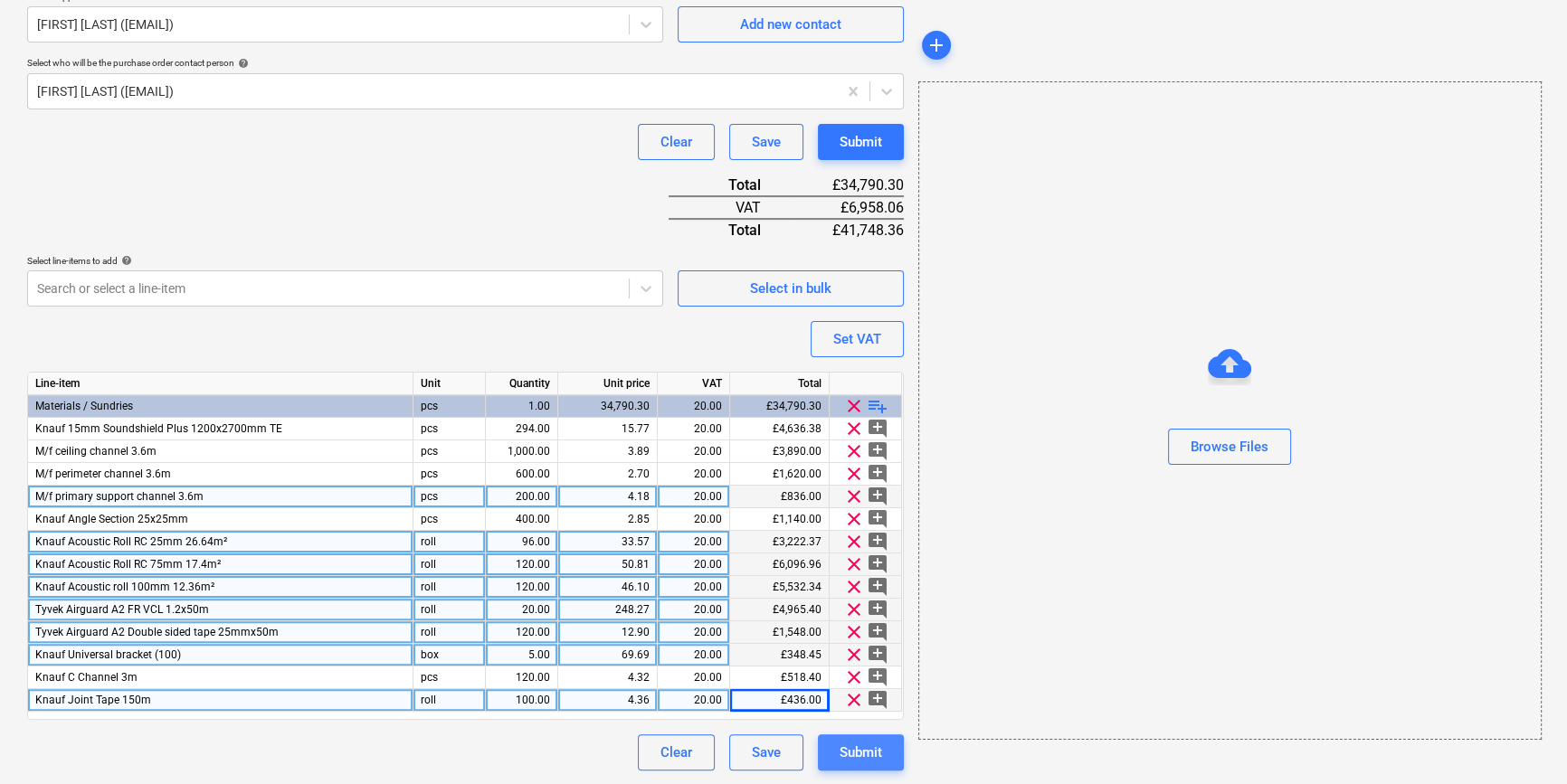 click on "Submit" at bounding box center [860, 752] 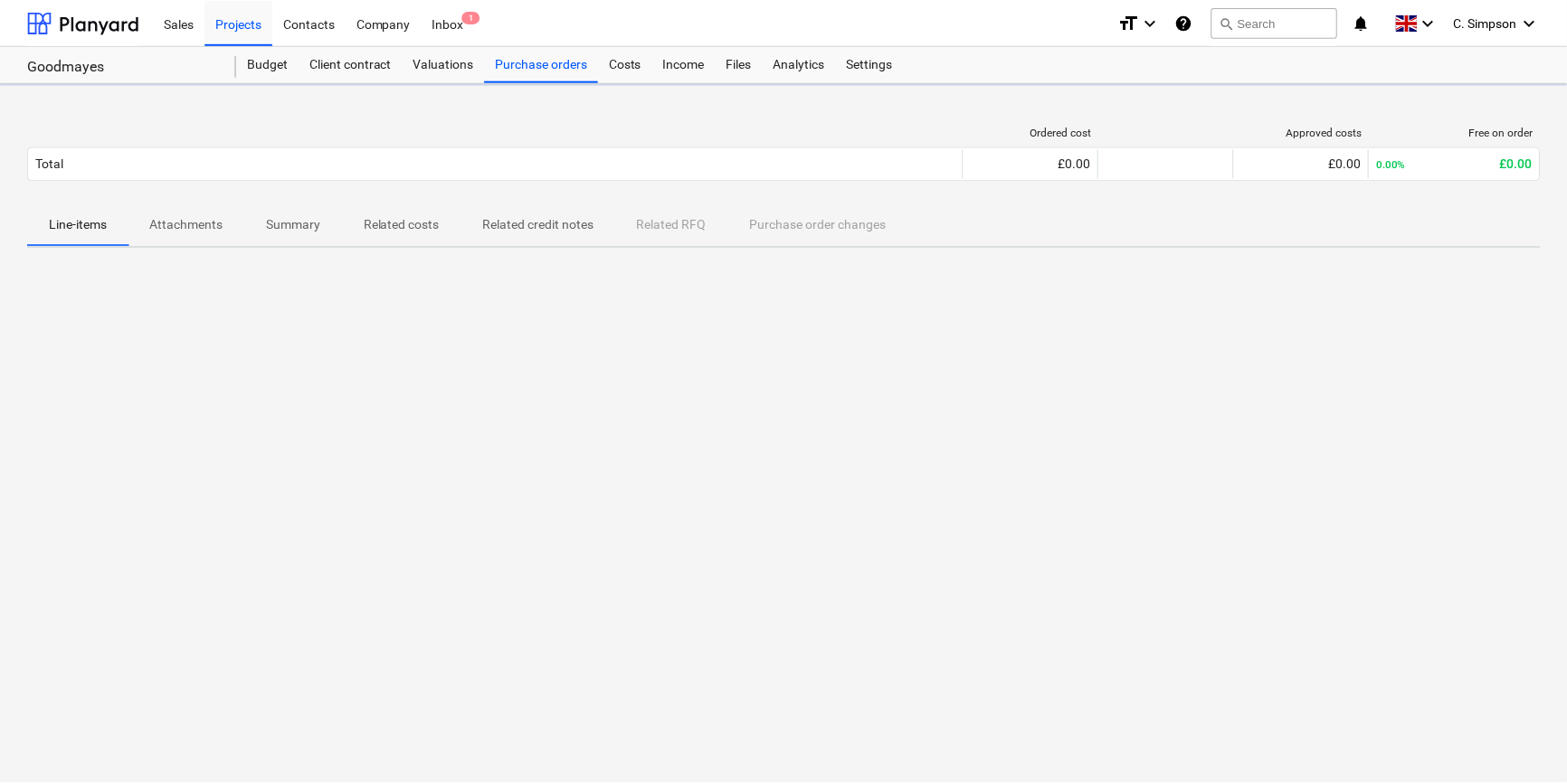 scroll, scrollTop: 0, scrollLeft: 0, axis: both 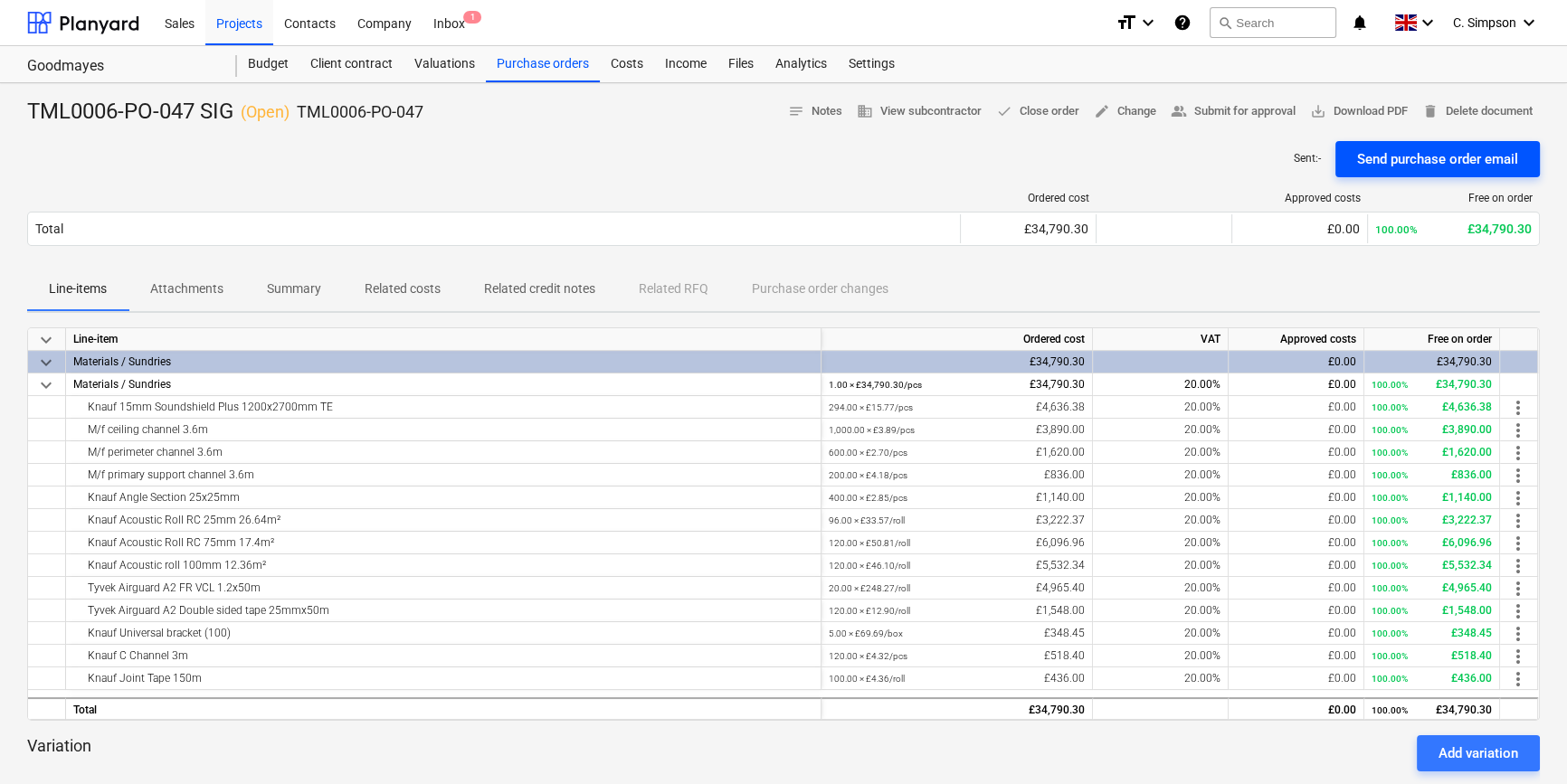 click on "Send purchase order email" at bounding box center (1438, 159) 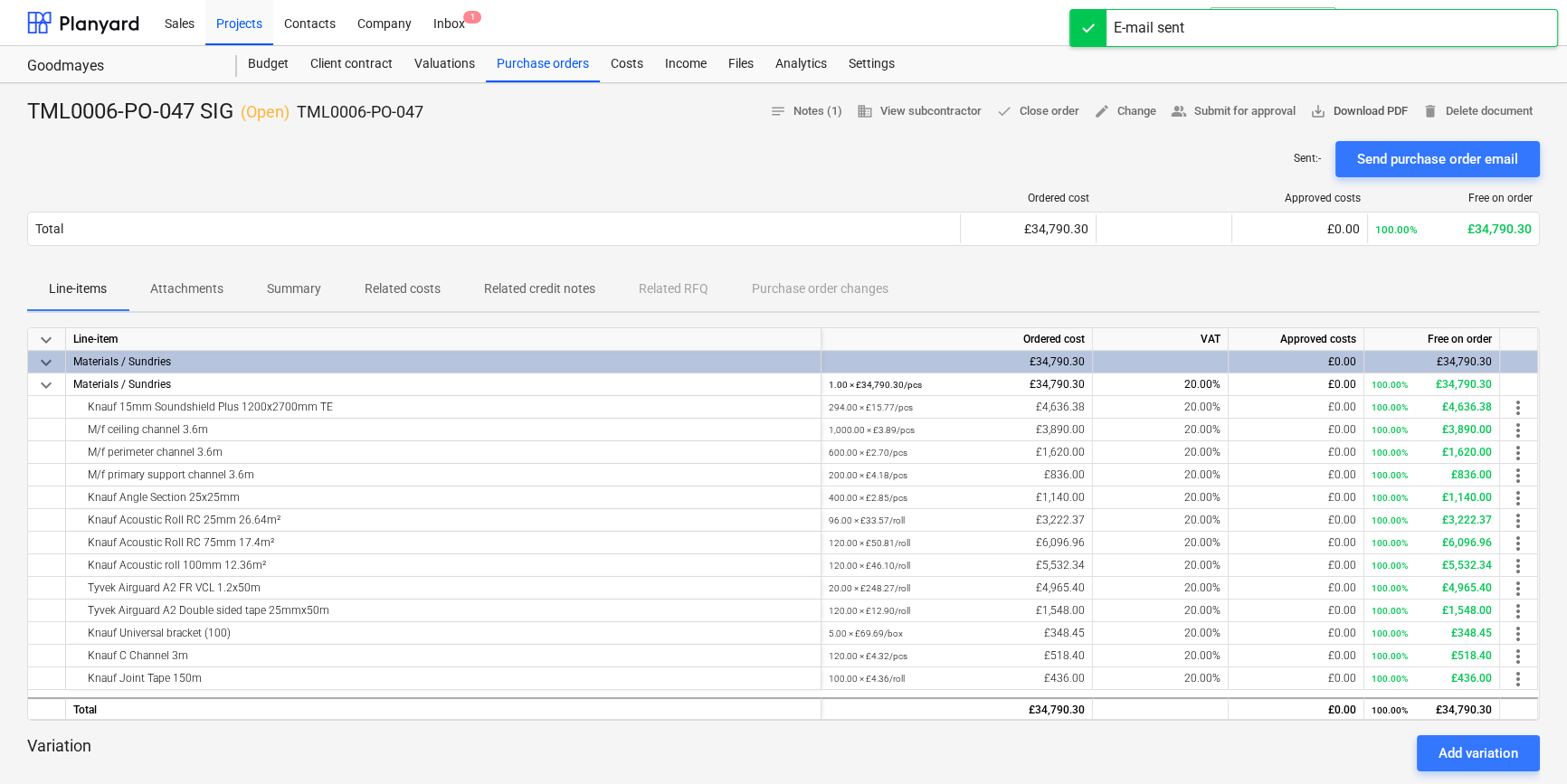 click on "save_alt Download PDF" at bounding box center (1359, 111) 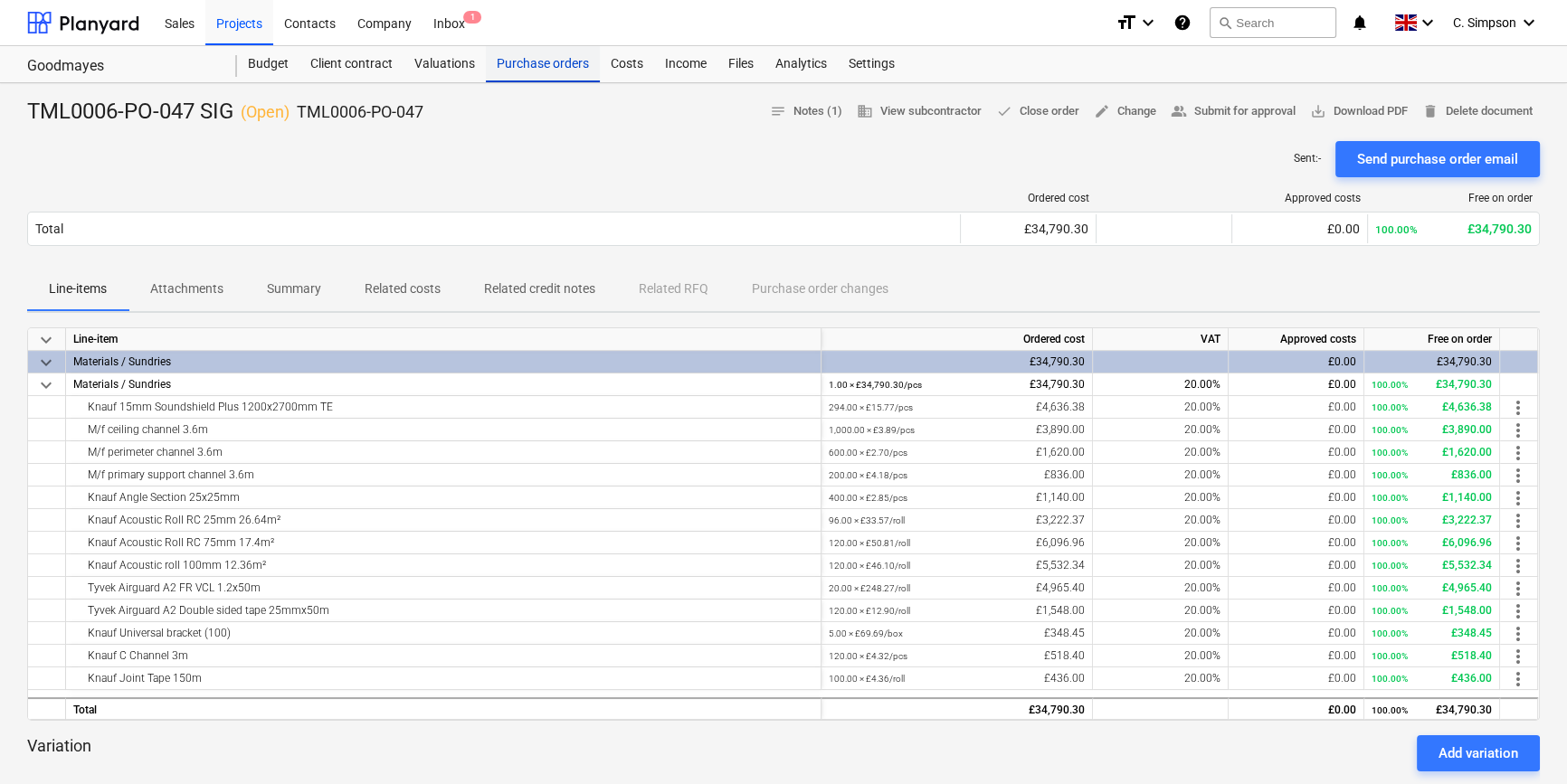 click on "Purchase orders" at bounding box center [543, 64] 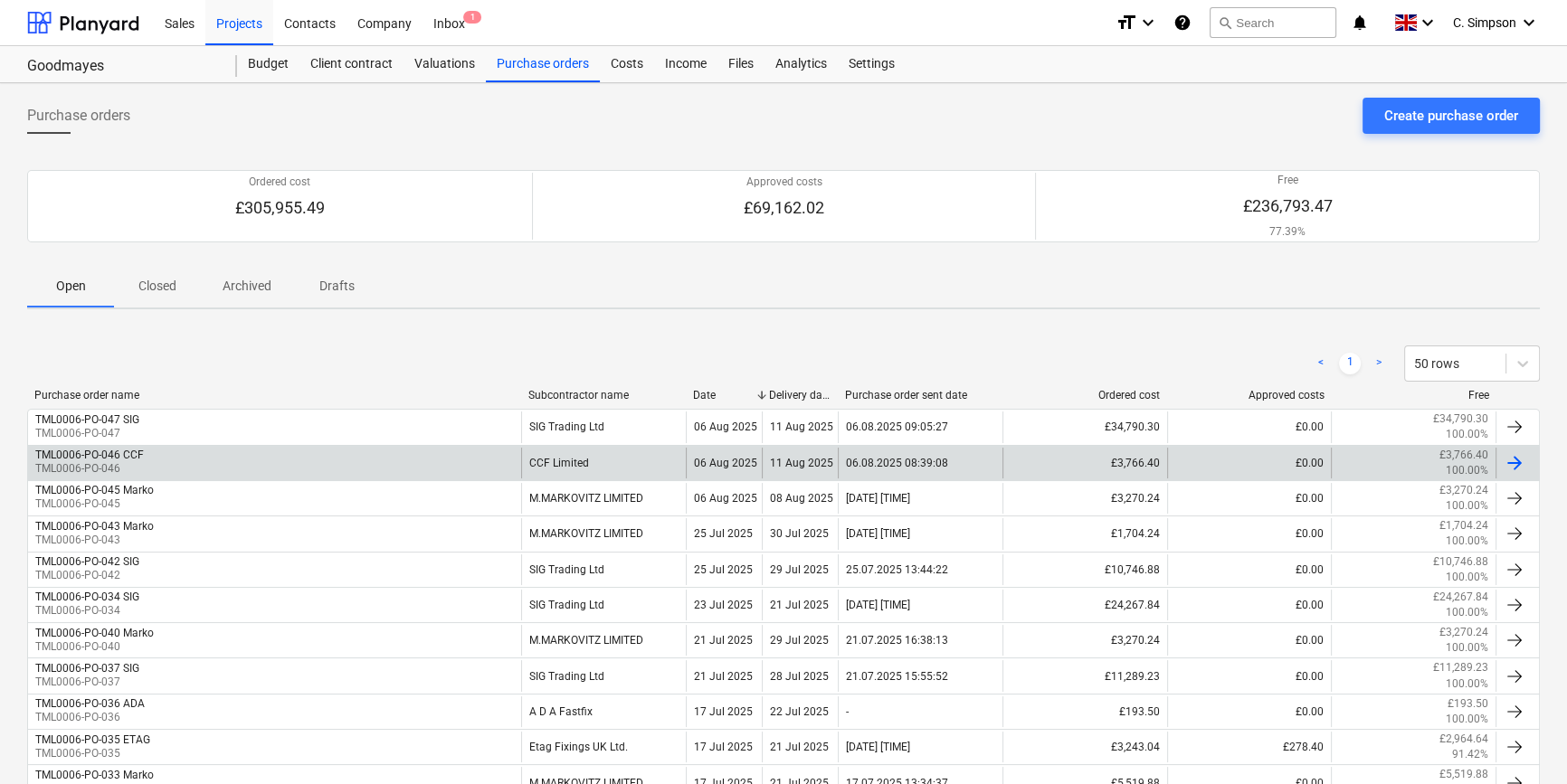 click at bounding box center (1515, 463) 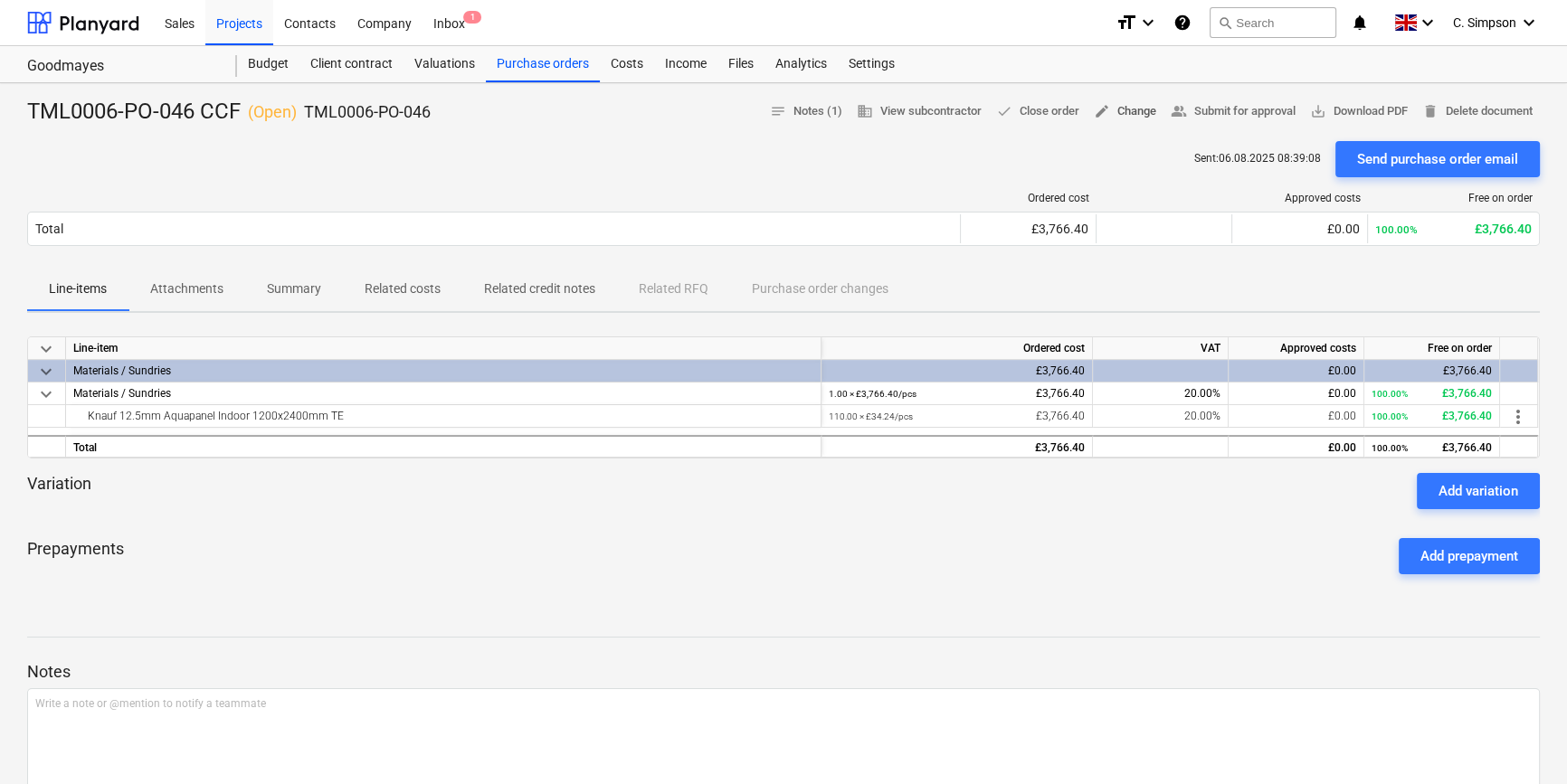 click on "edit Change" at bounding box center (1125, 111) 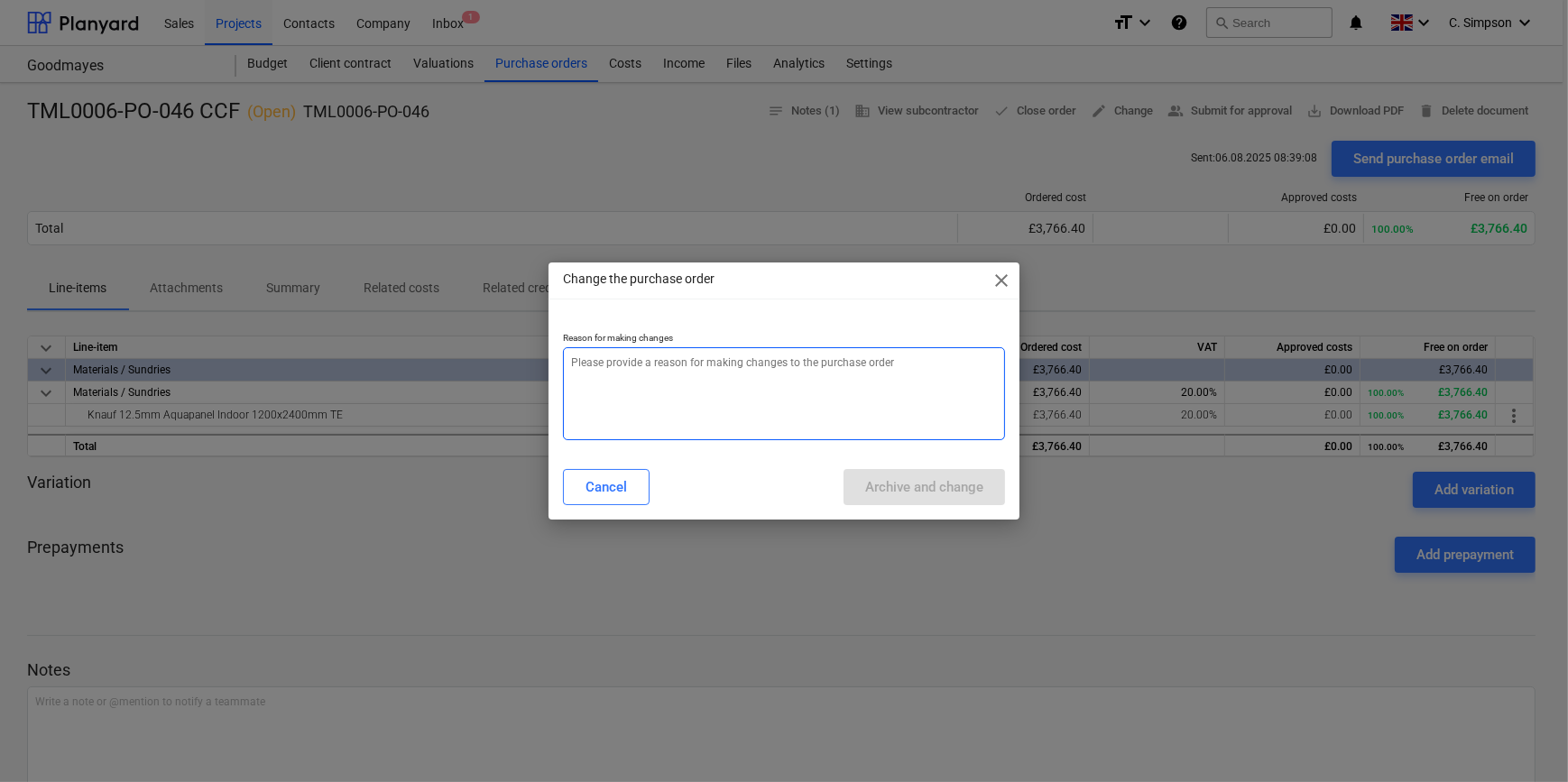 click at bounding box center (783, 393) 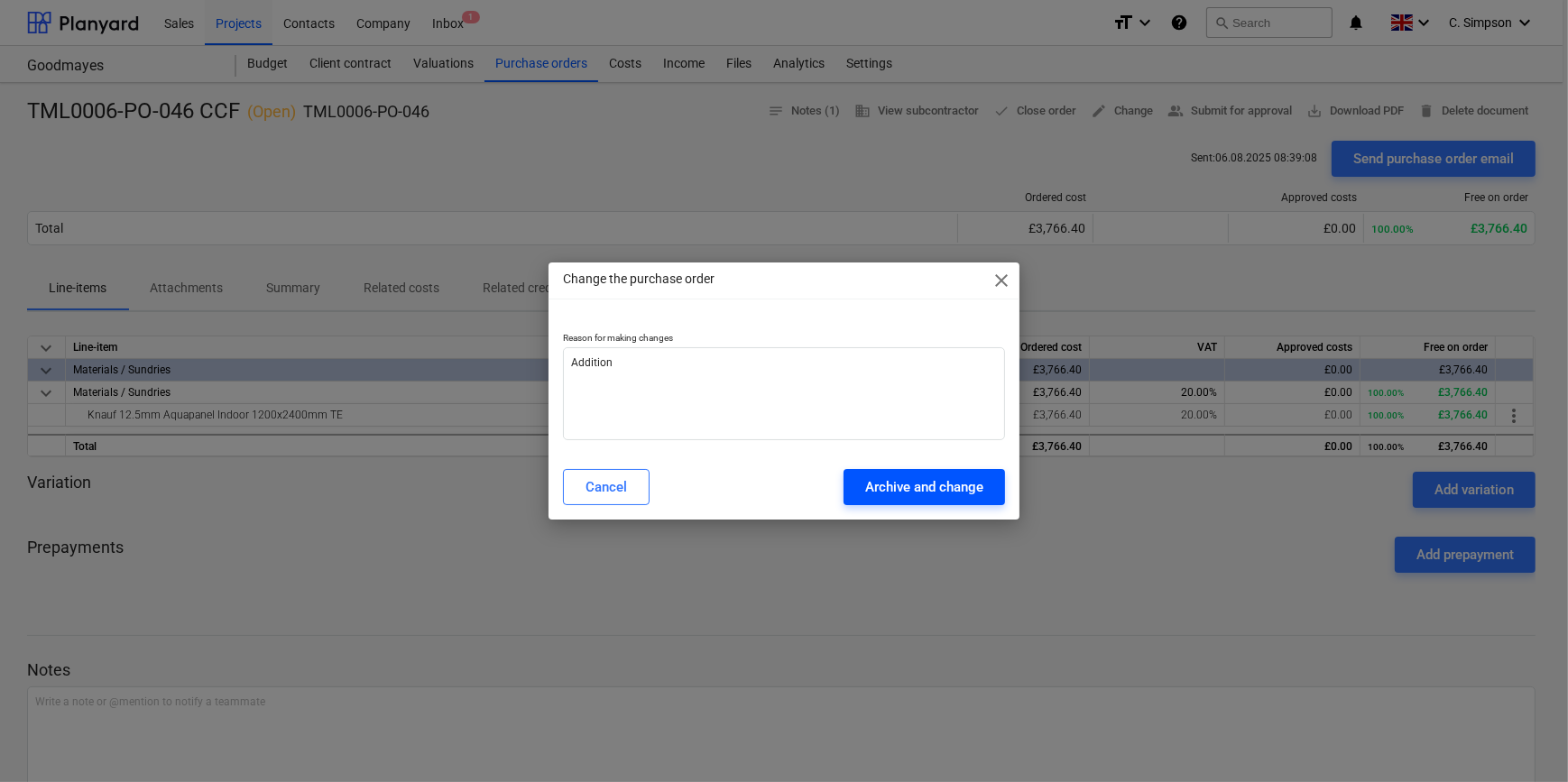 click on "Archive and change" at bounding box center (924, 487) 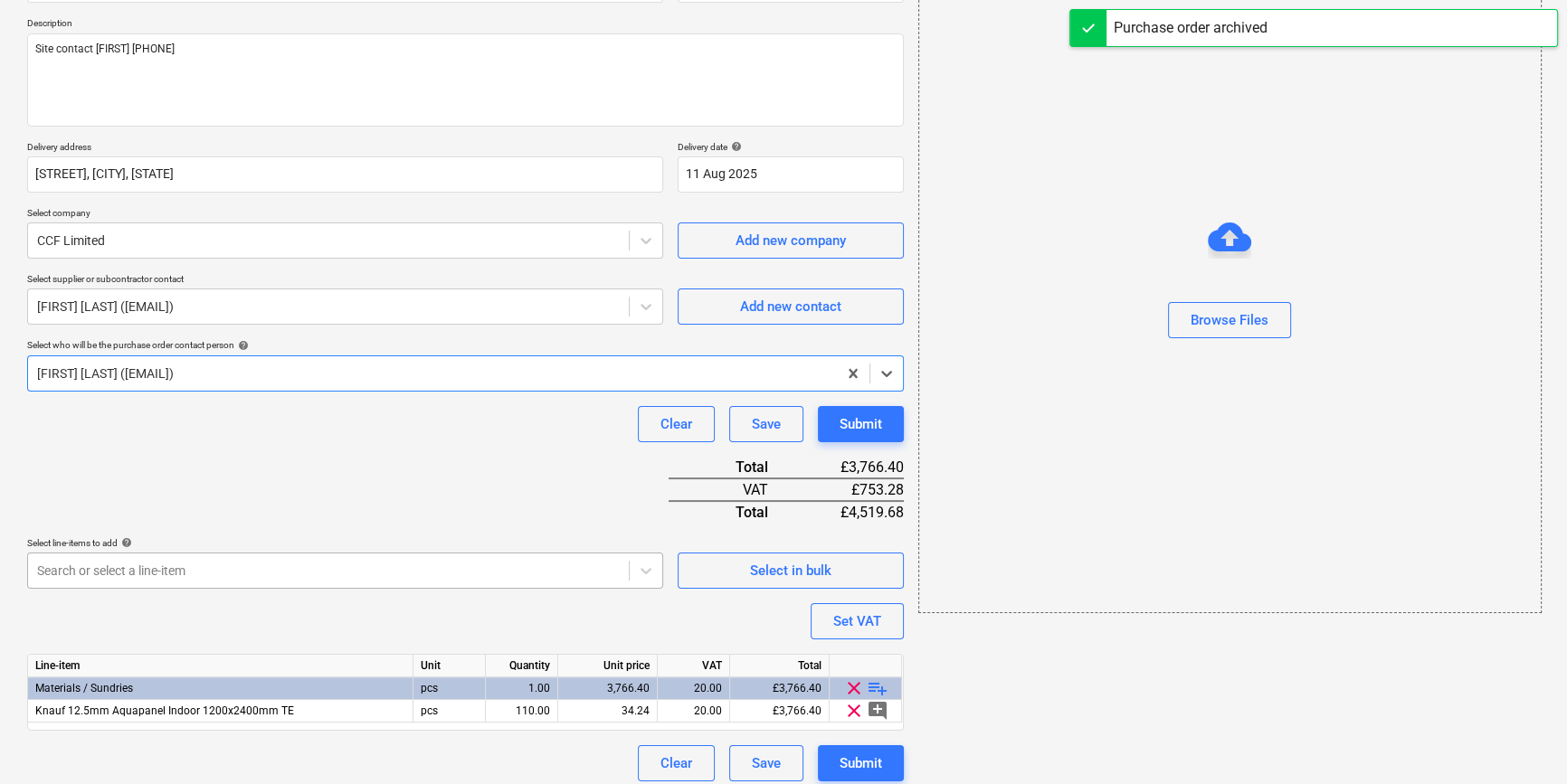 scroll, scrollTop: 208, scrollLeft: 0, axis: vertical 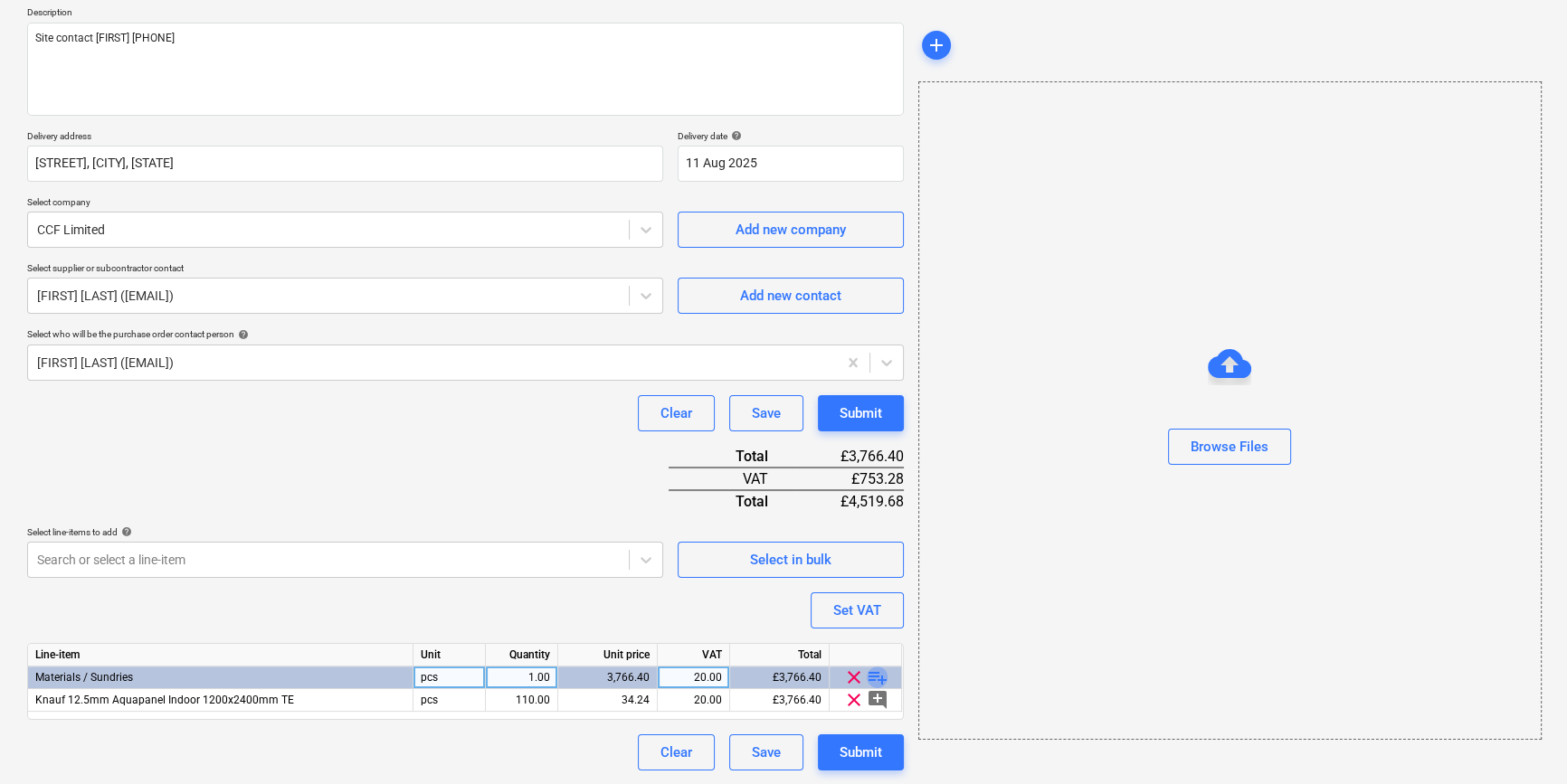 click on "playlist_add" at bounding box center [878, 677] 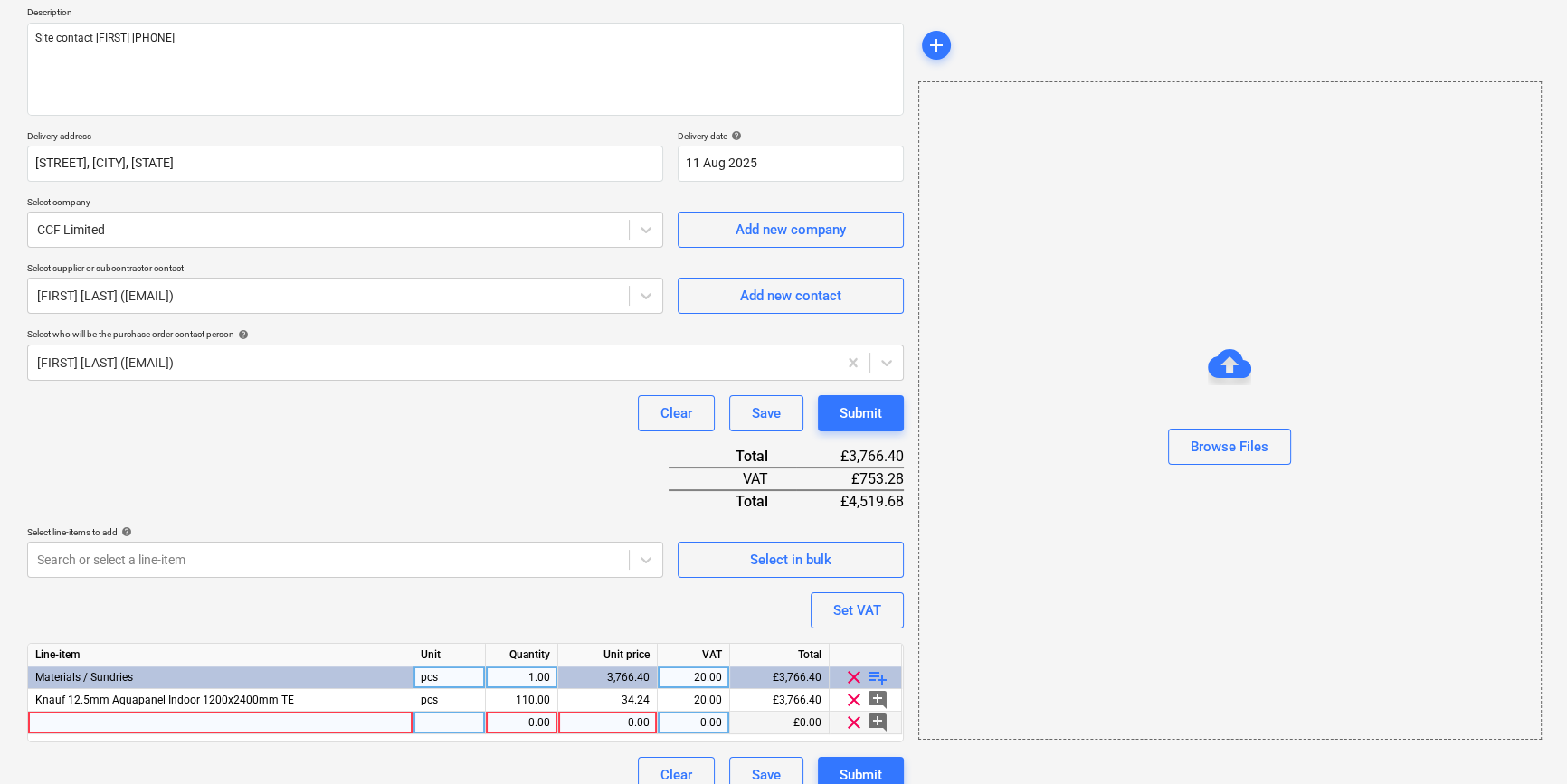 click at bounding box center [221, 723] 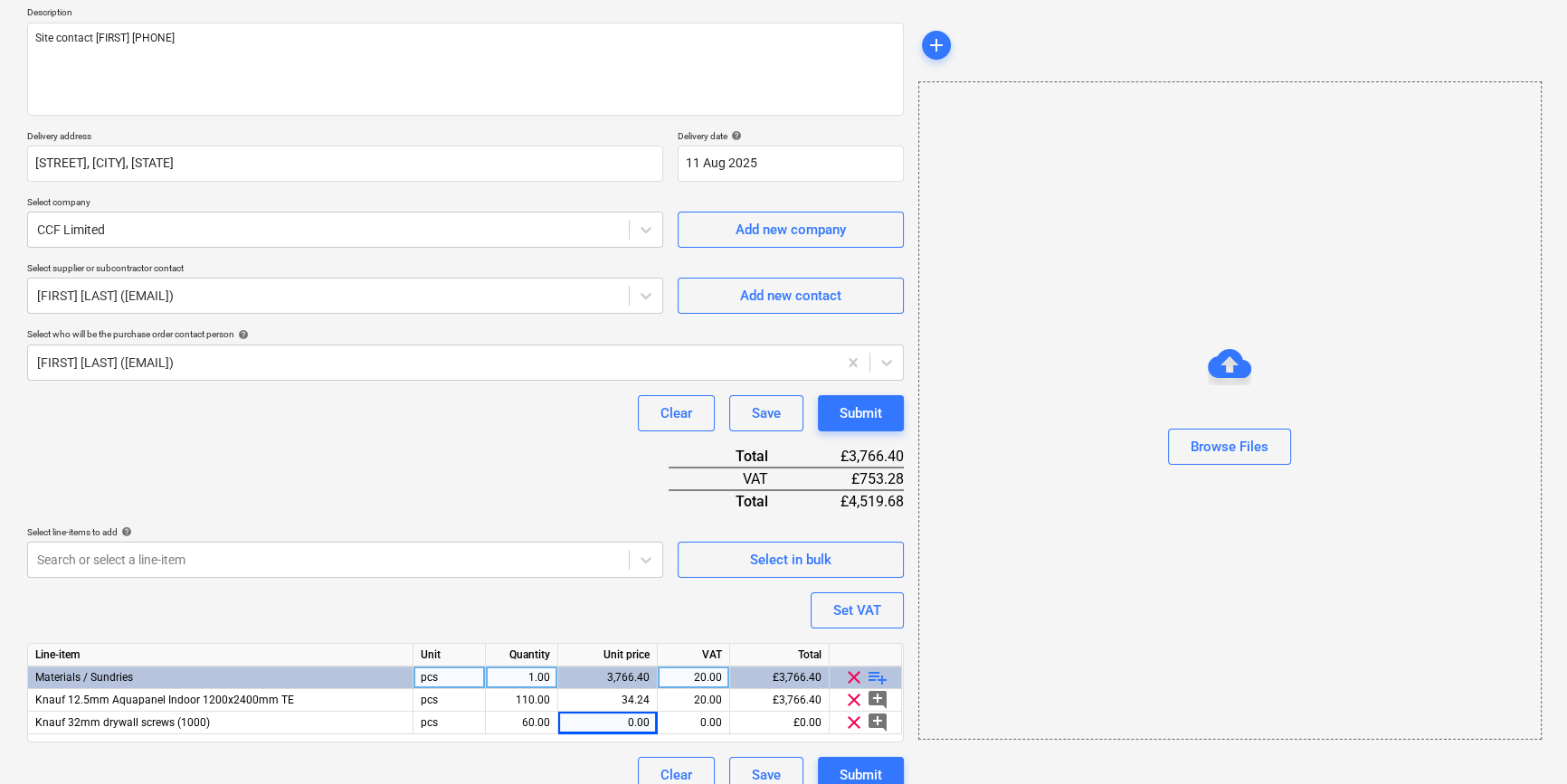 drag, startPoint x: 421, startPoint y: 723, endPoint x: 527, endPoint y: 733, distance: 106.47065 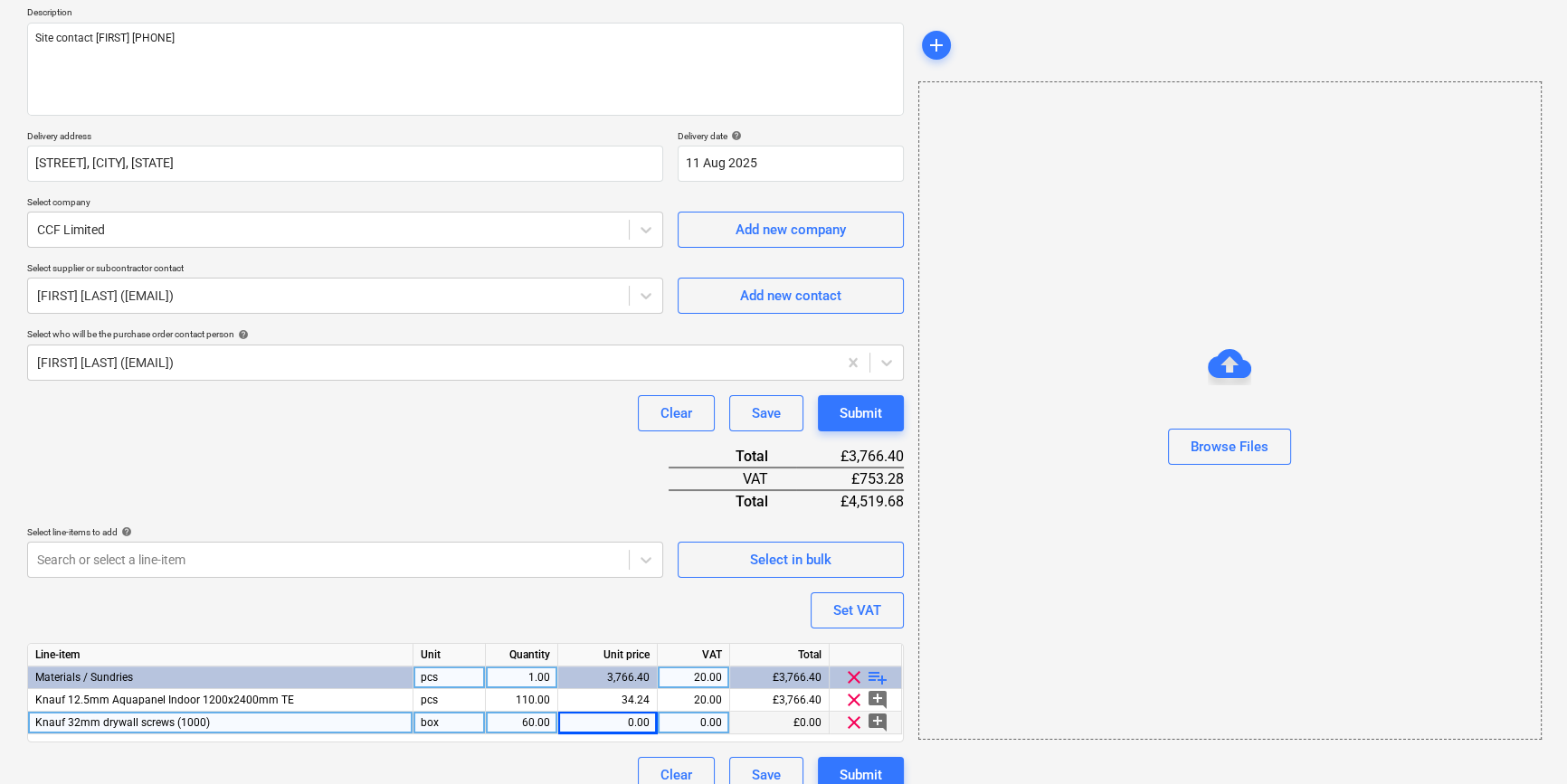 click on "0.00" at bounding box center [607, 723] 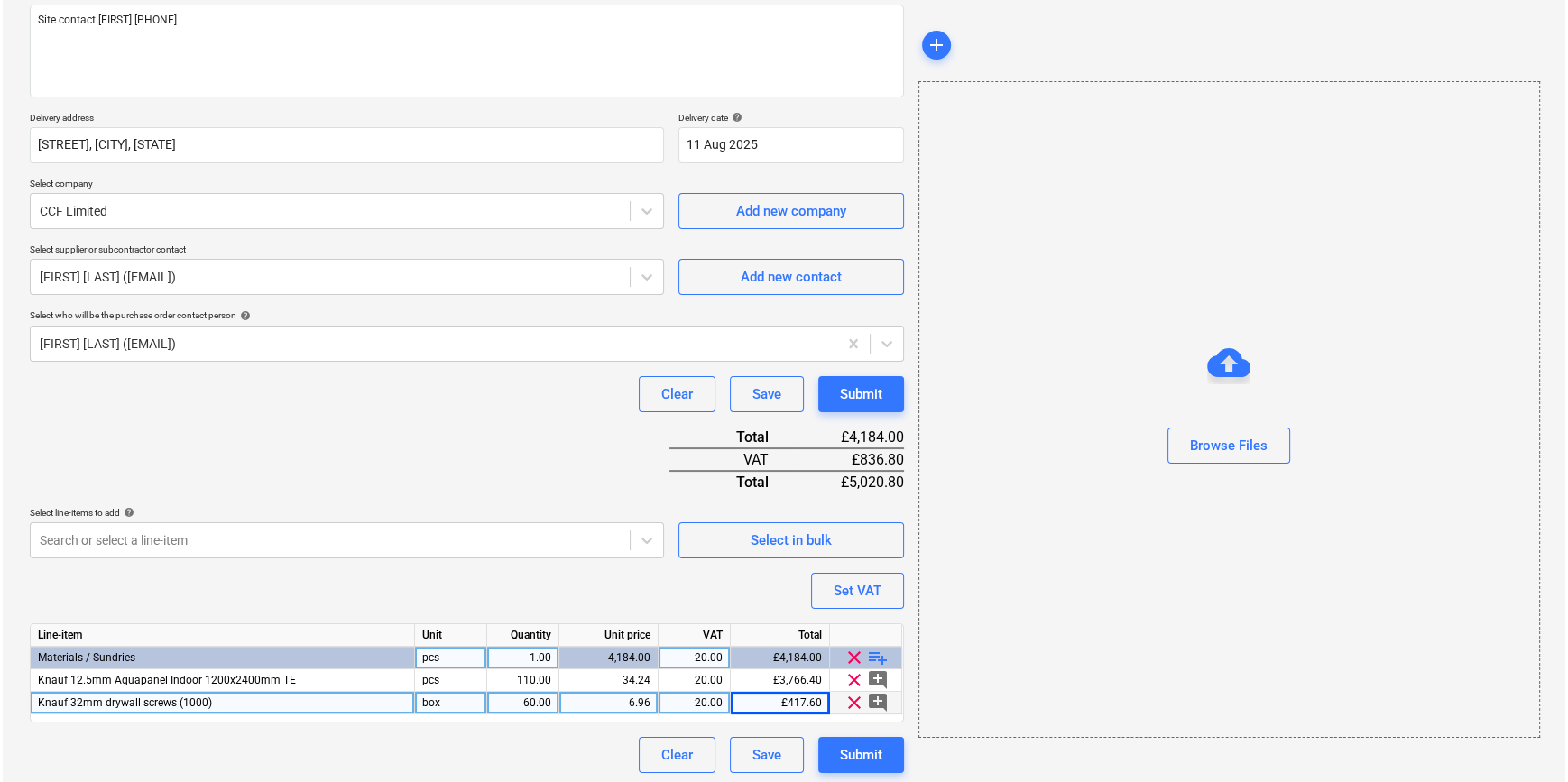 scroll, scrollTop: 230, scrollLeft: 0, axis: vertical 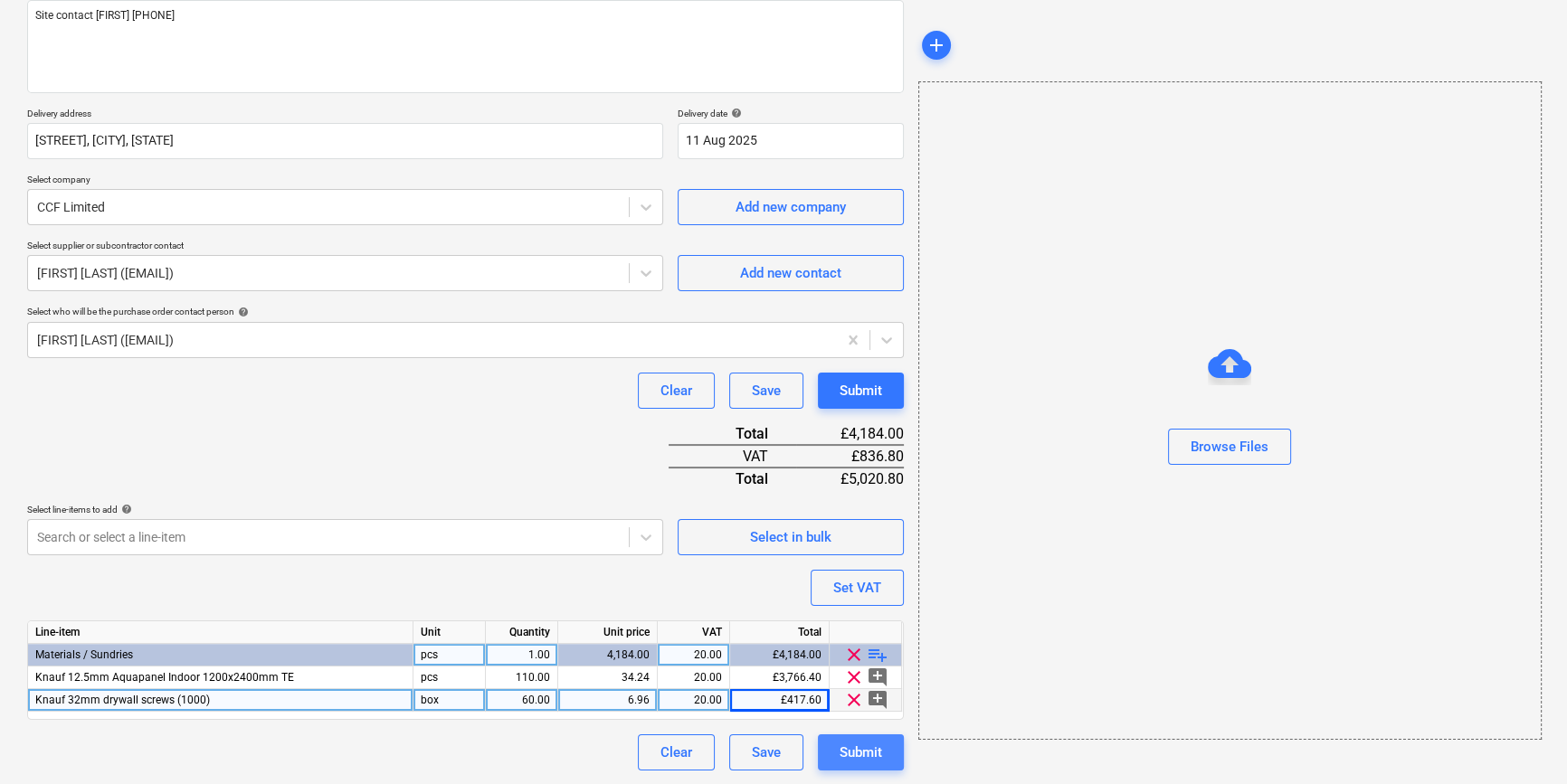 click on "Submit" at bounding box center (860, 752) 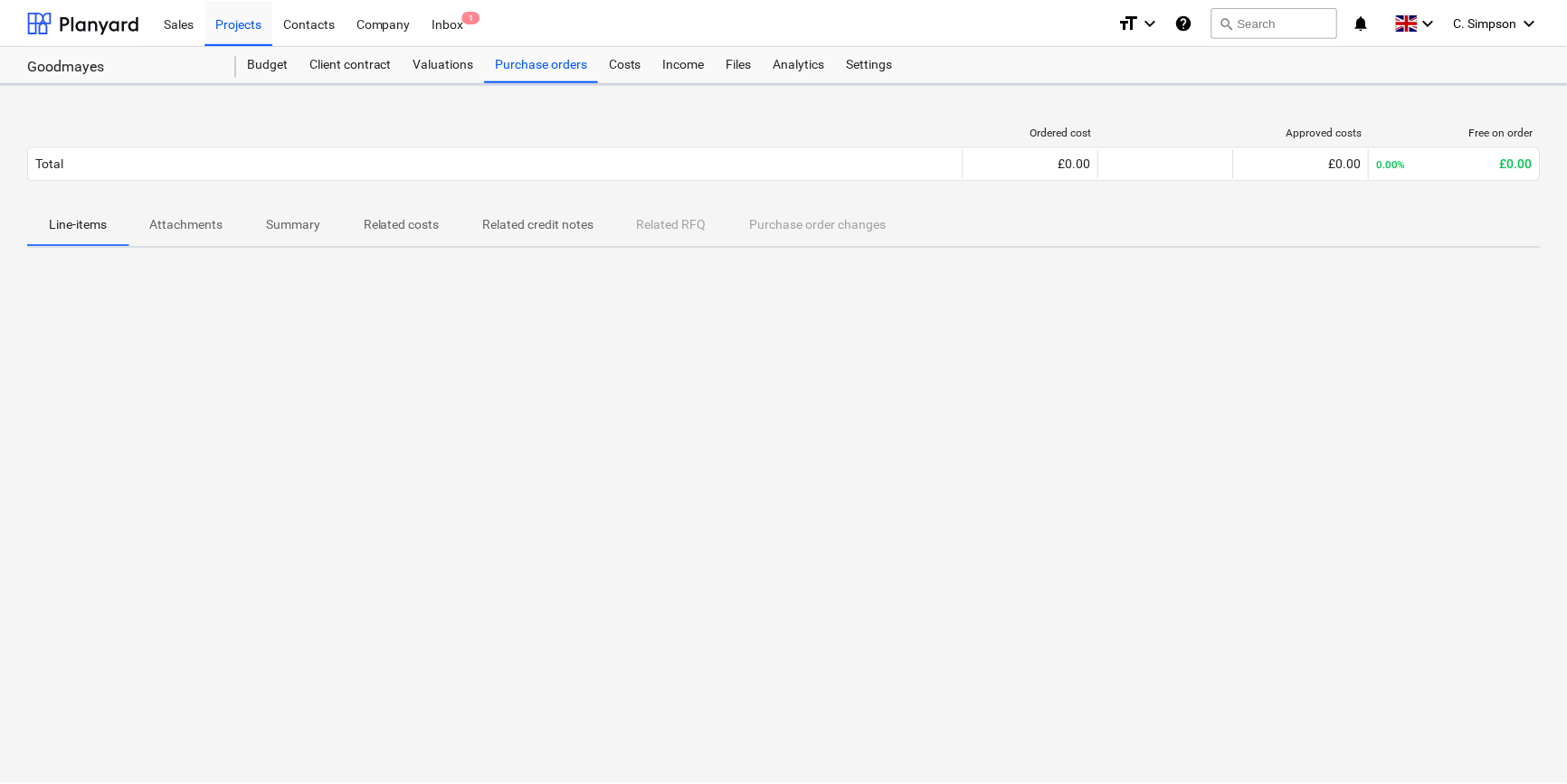 scroll, scrollTop: 0, scrollLeft: 0, axis: both 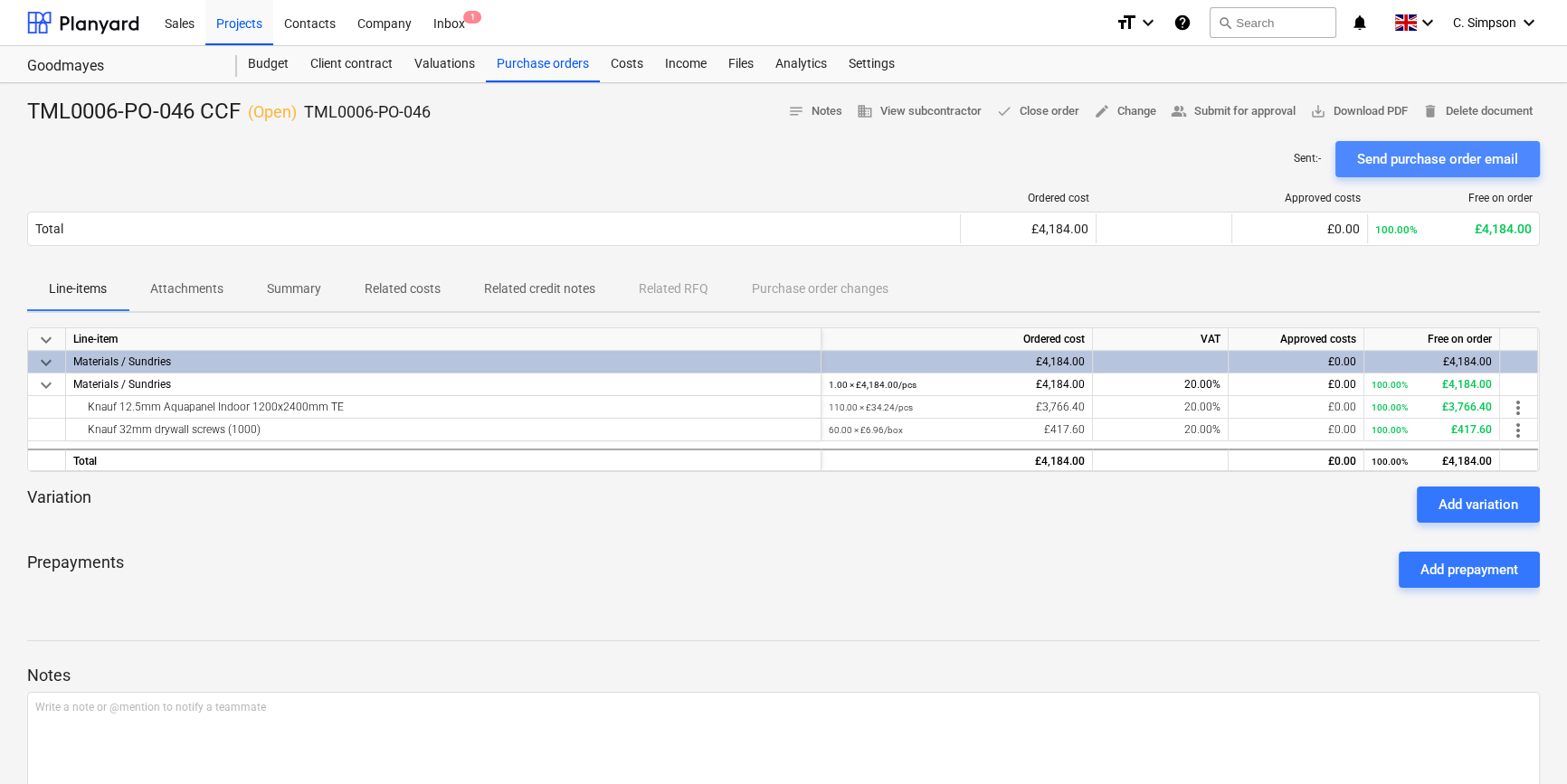 click on "Send purchase order email" at bounding box center [1438, 159] 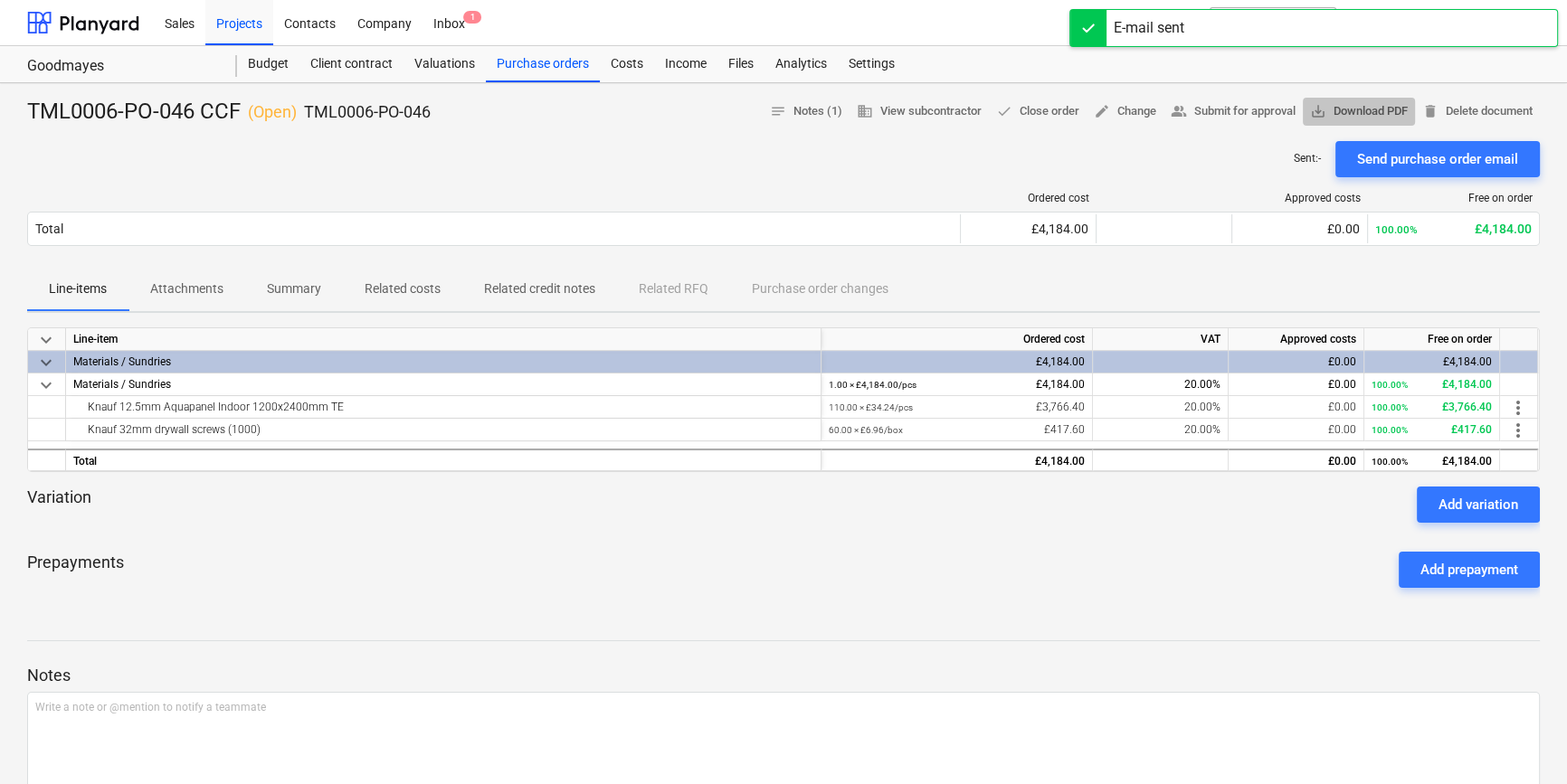 click on "save_alt Download PDF" at bounding box center [1359, 111] 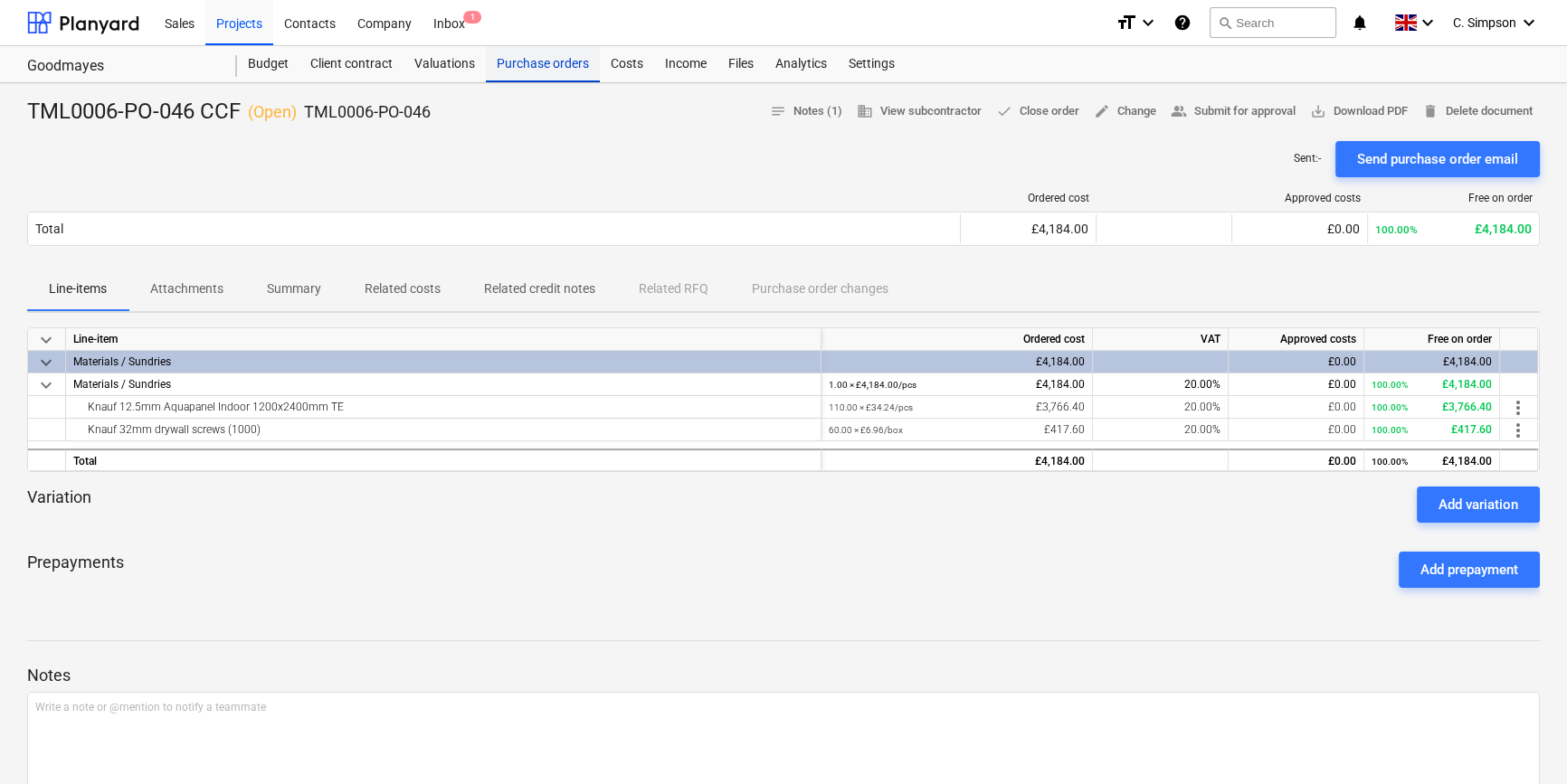 click on "Purchase orders" at bounding box center (543, 64) 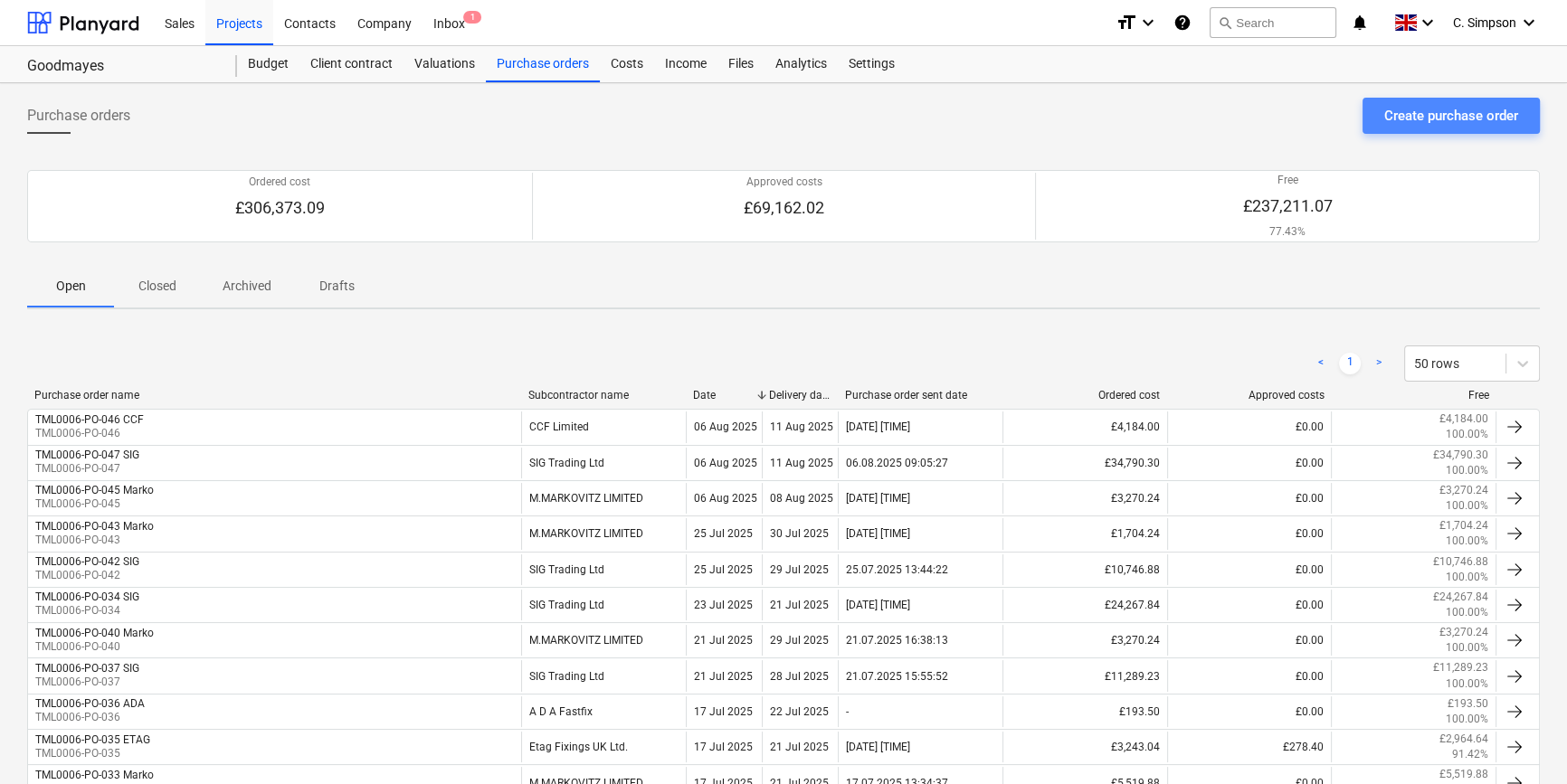 click on "Create purchase order" at bounding box center [1451, 116] 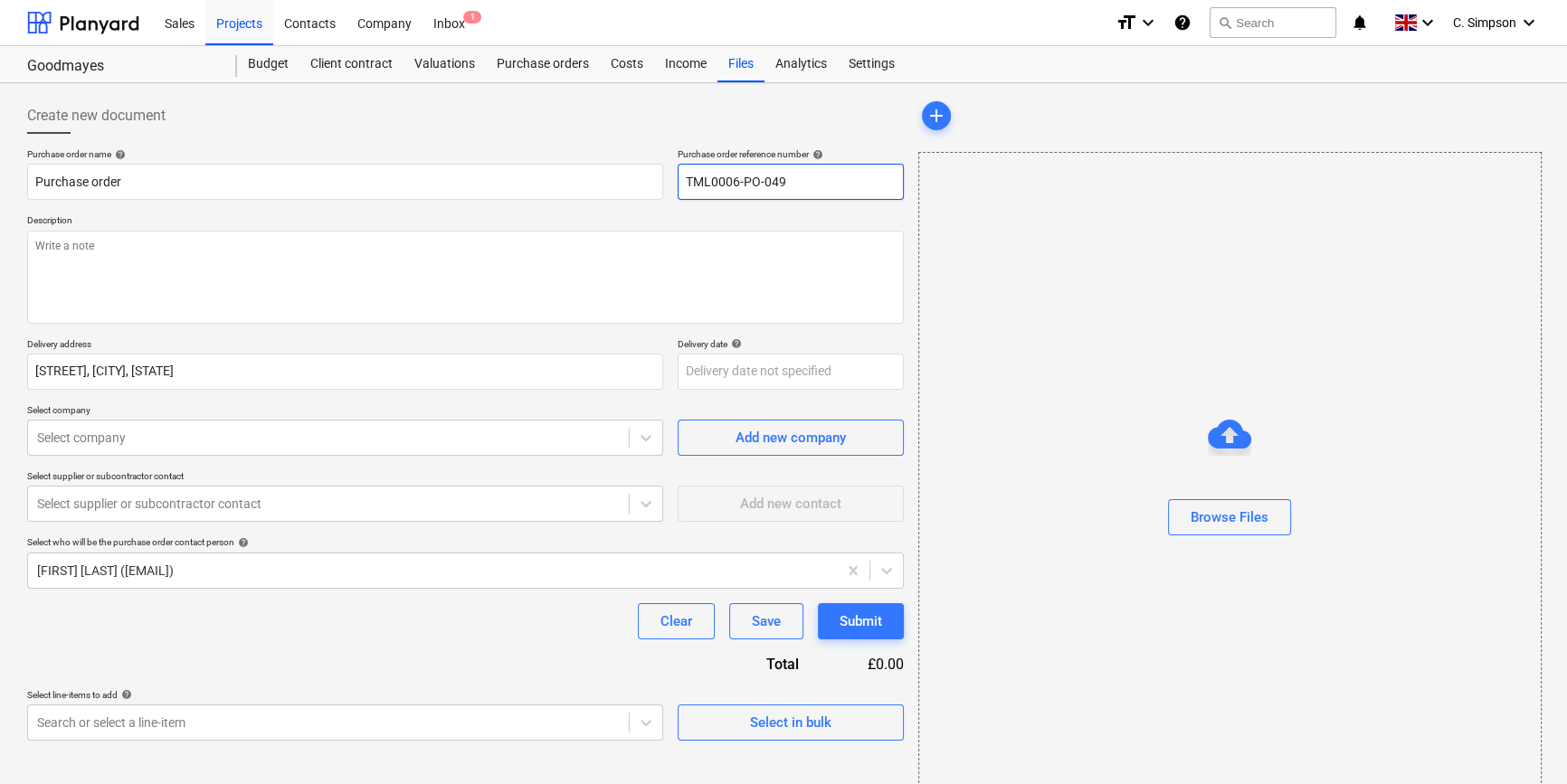 drag, startPoint x: 789, startPoint y: 181, endPoint x: 685, endPoint y: 180, distance: 104.00481 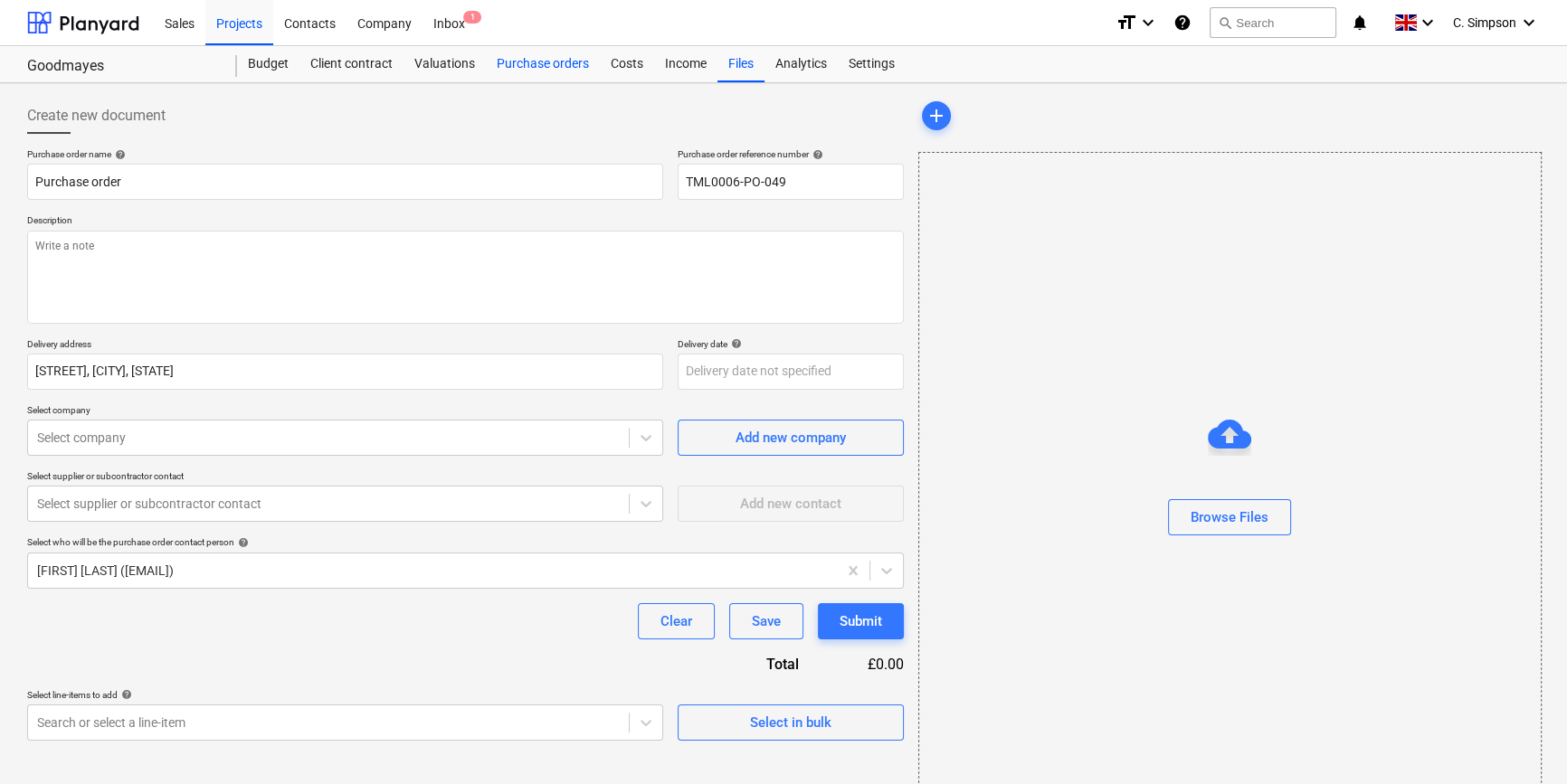 click on "Purchase orders" at bounding box center (543, 64) 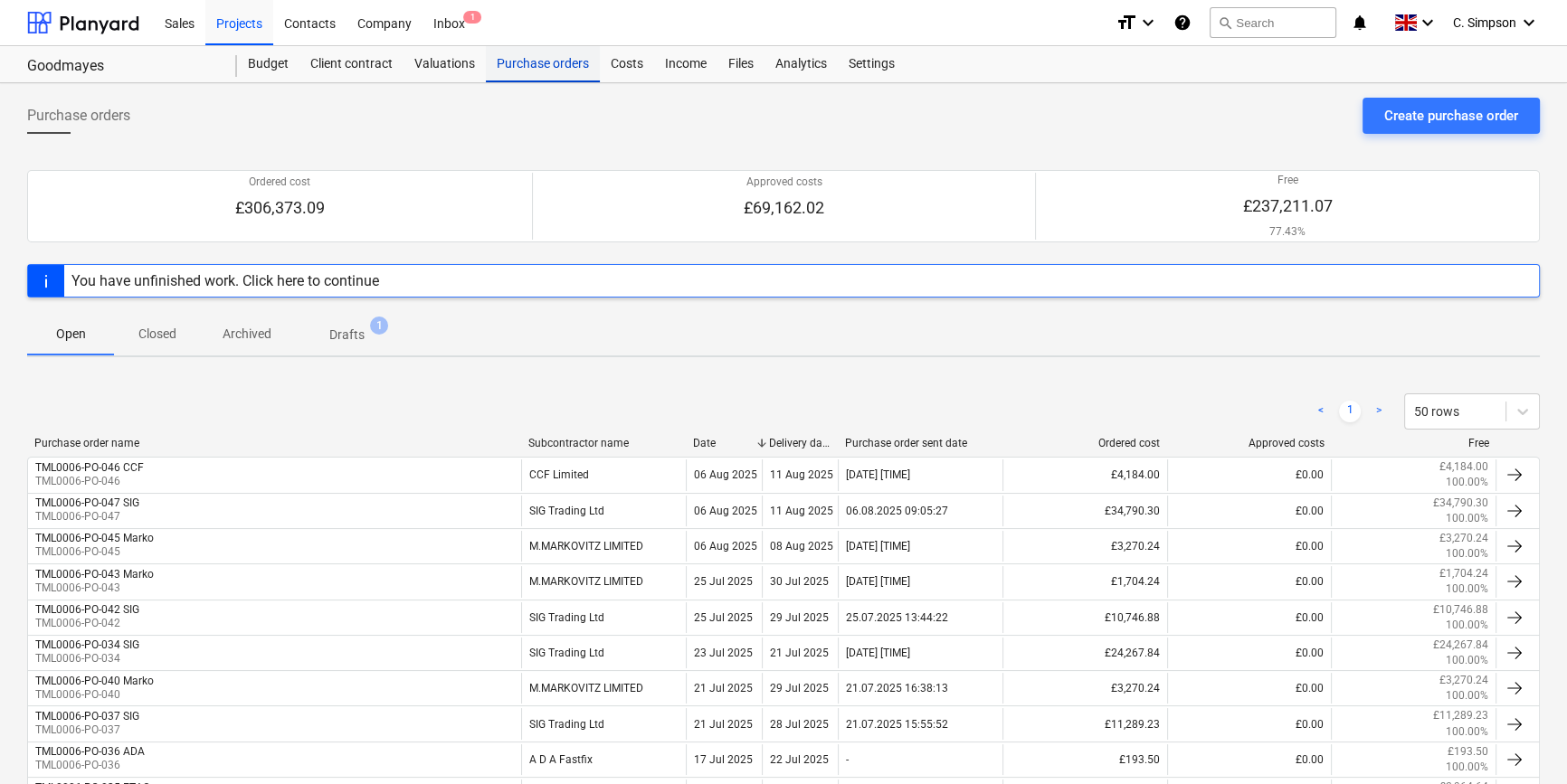 click on "Purchase orders" at bounding box center [543, 64] 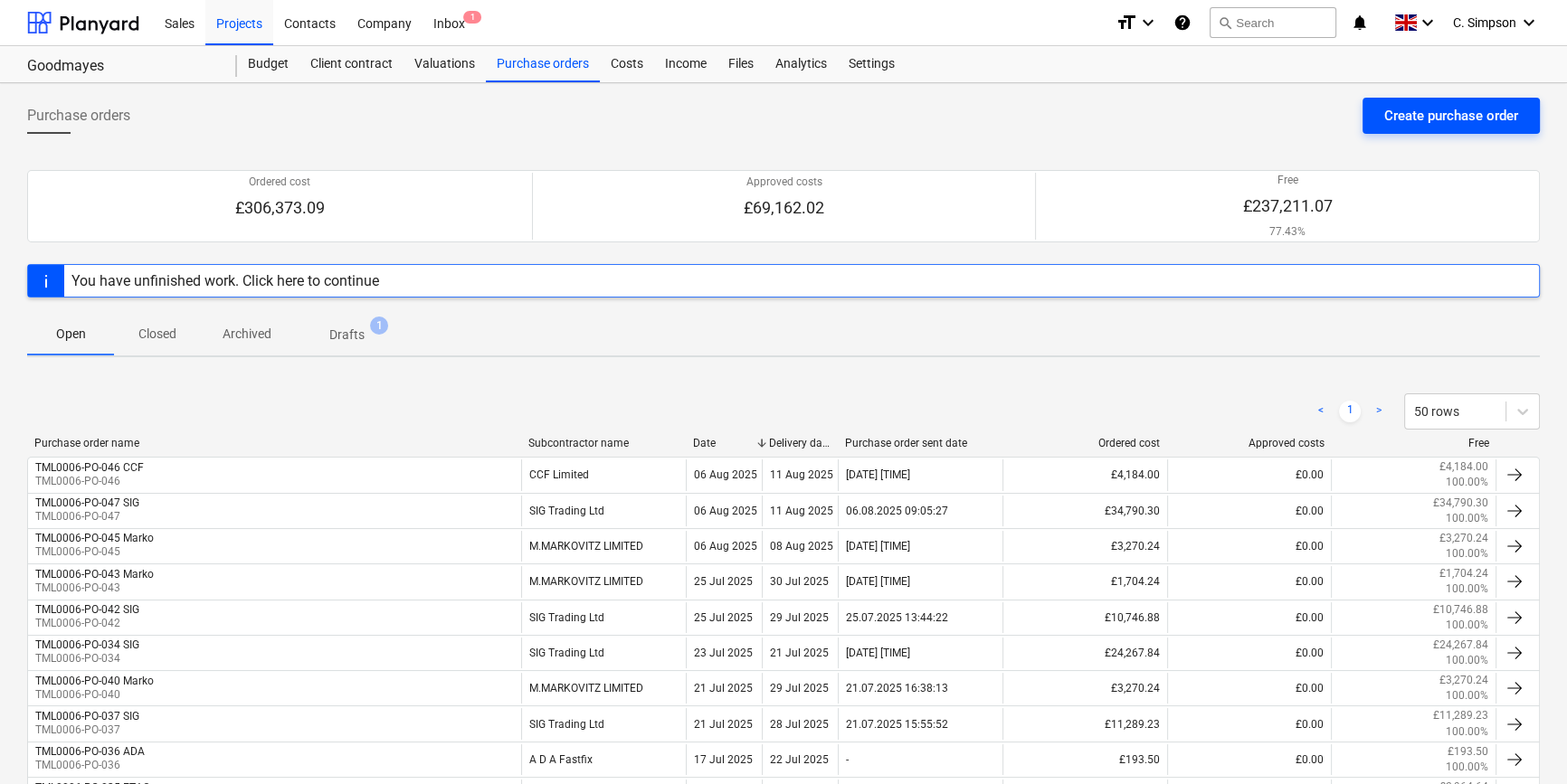 click on "Create purchase order" at bounding box center [1451, 116] 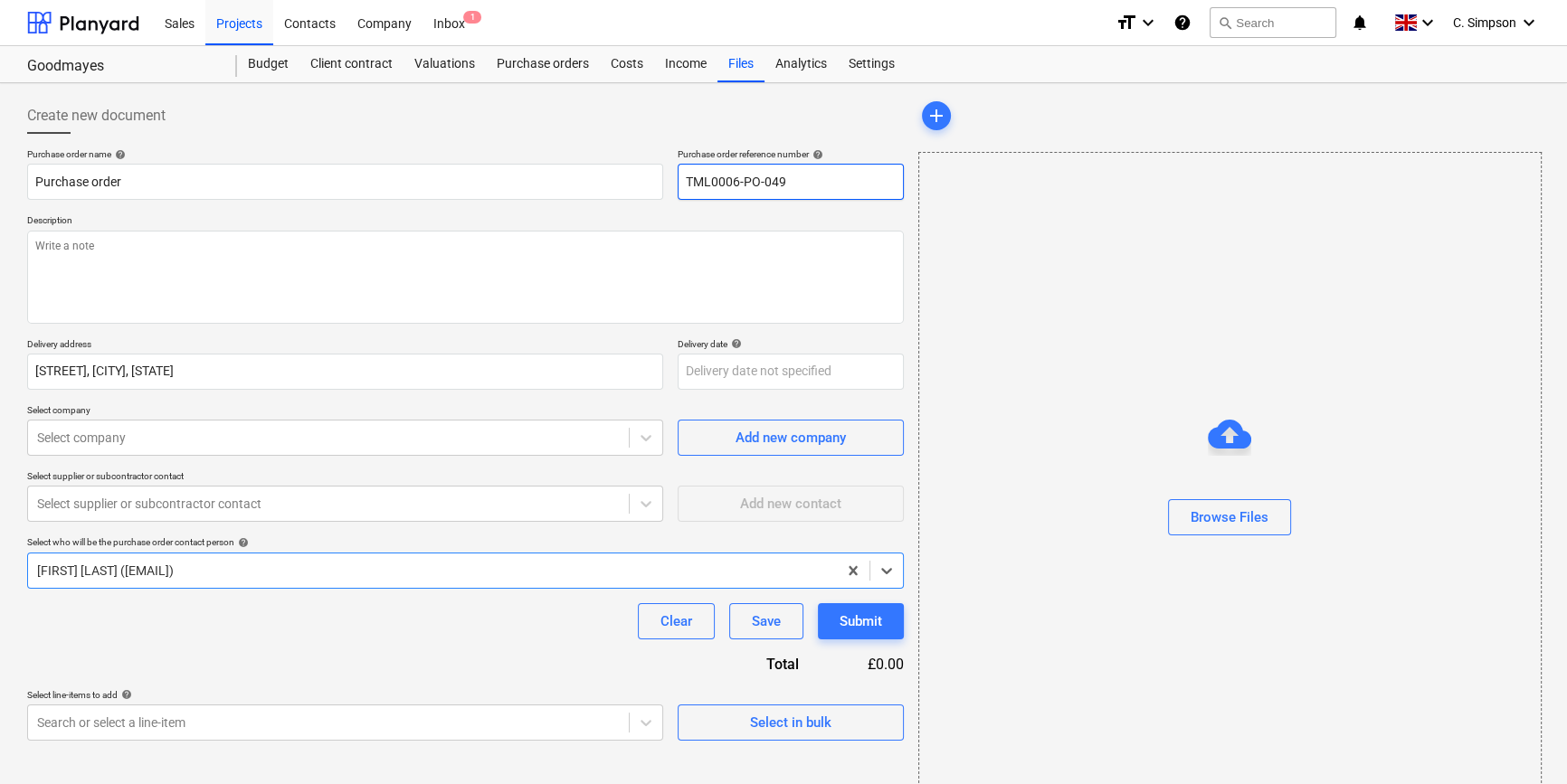 click on "TML0006-PO-049" at bounding box center [791, 182] 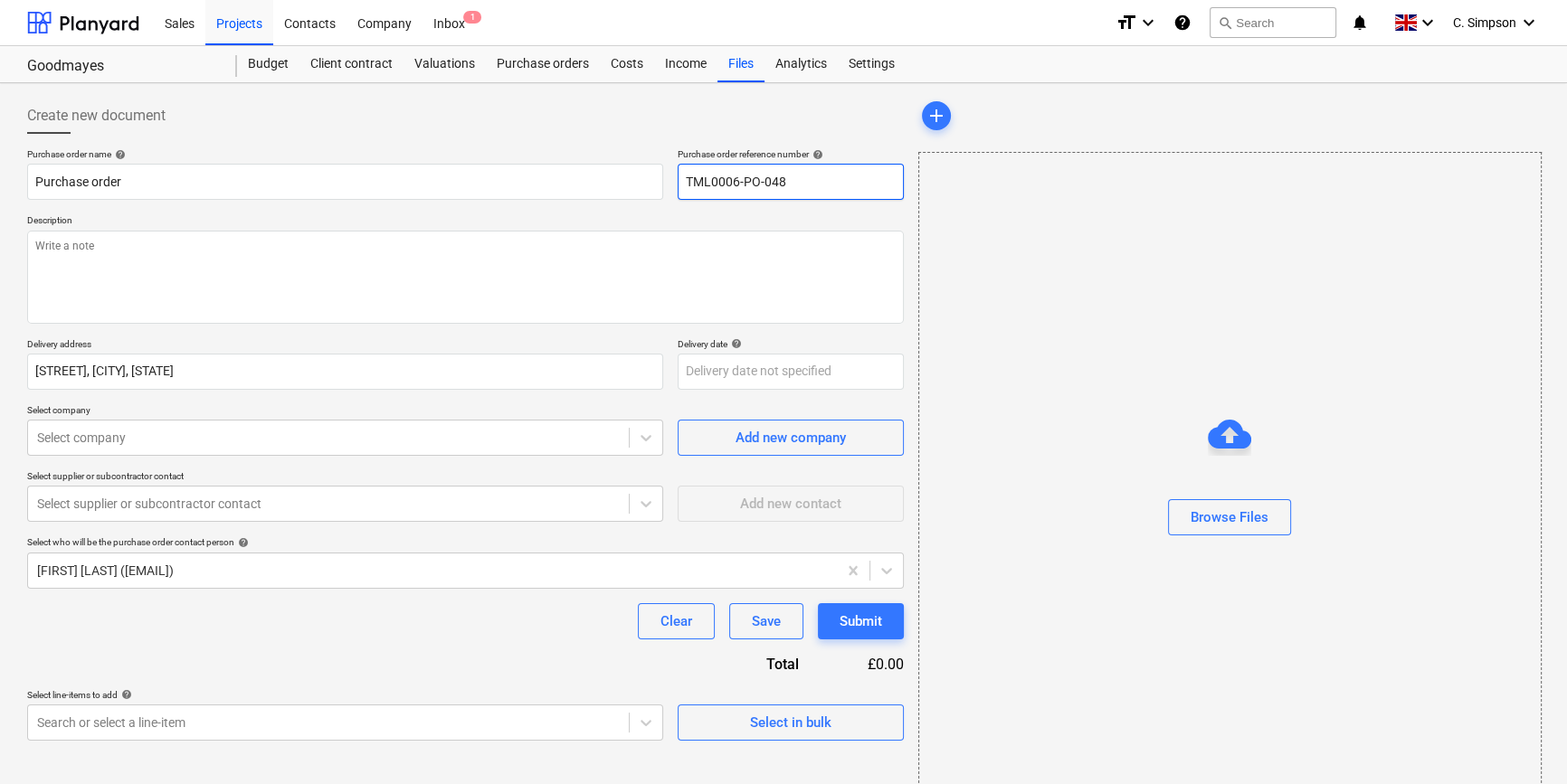 drag, startPoint x: 795, startPoint y: 181, endPoint x: 674, endPoint y: 181, distance: 121 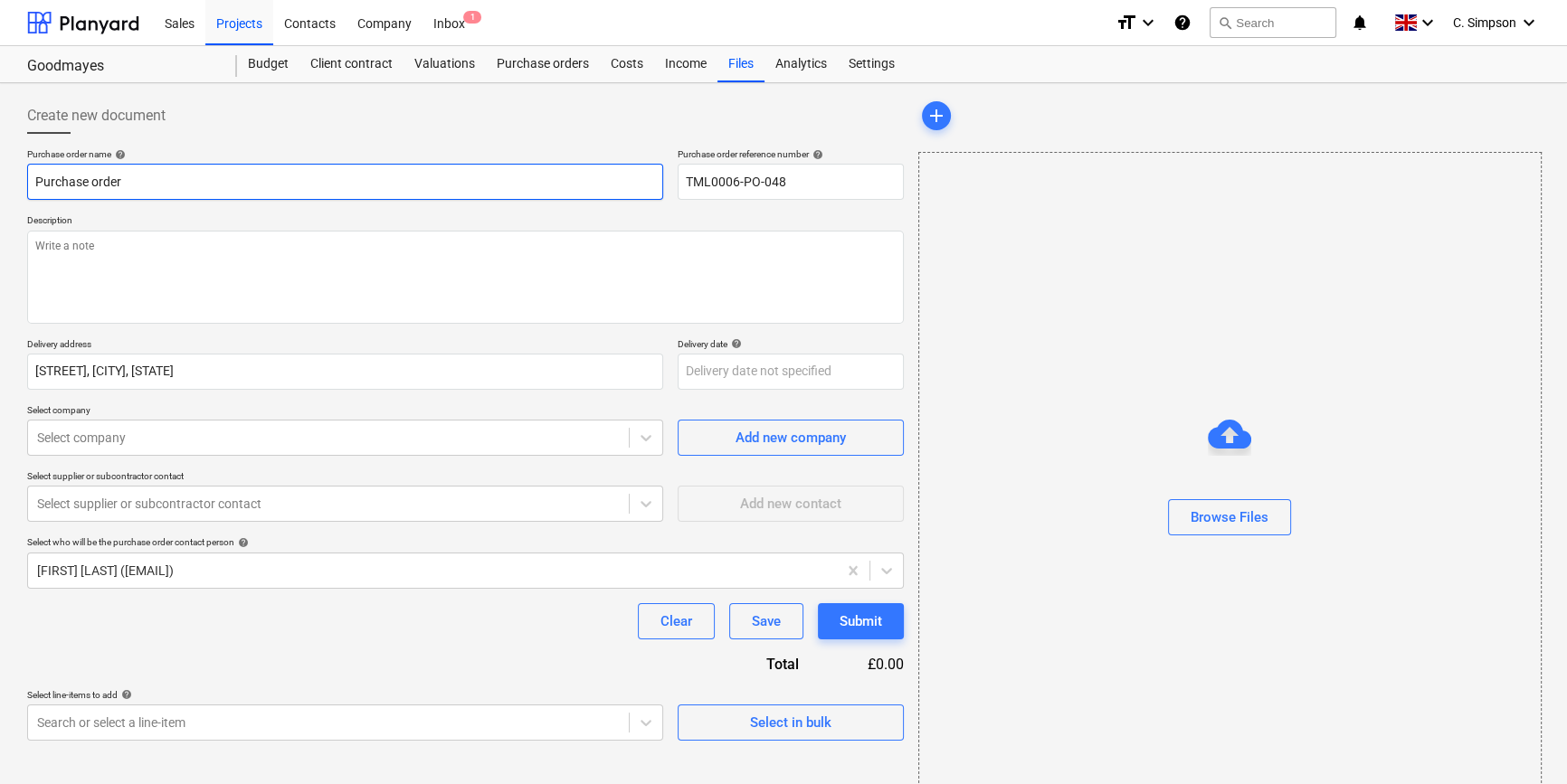 click on "Purchase order" at bounding box center (345, 182) 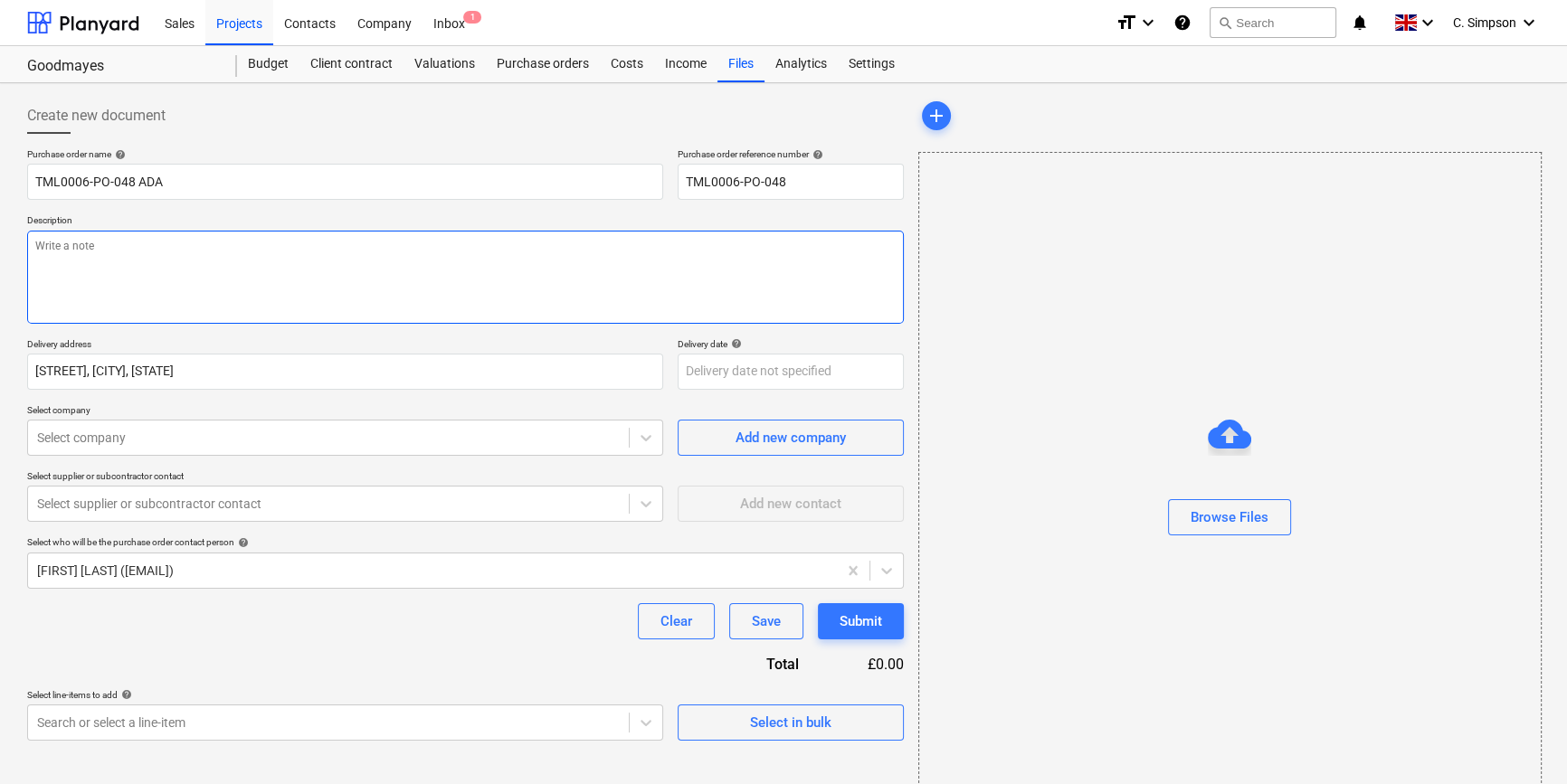 click at bounding box center (465, 277) 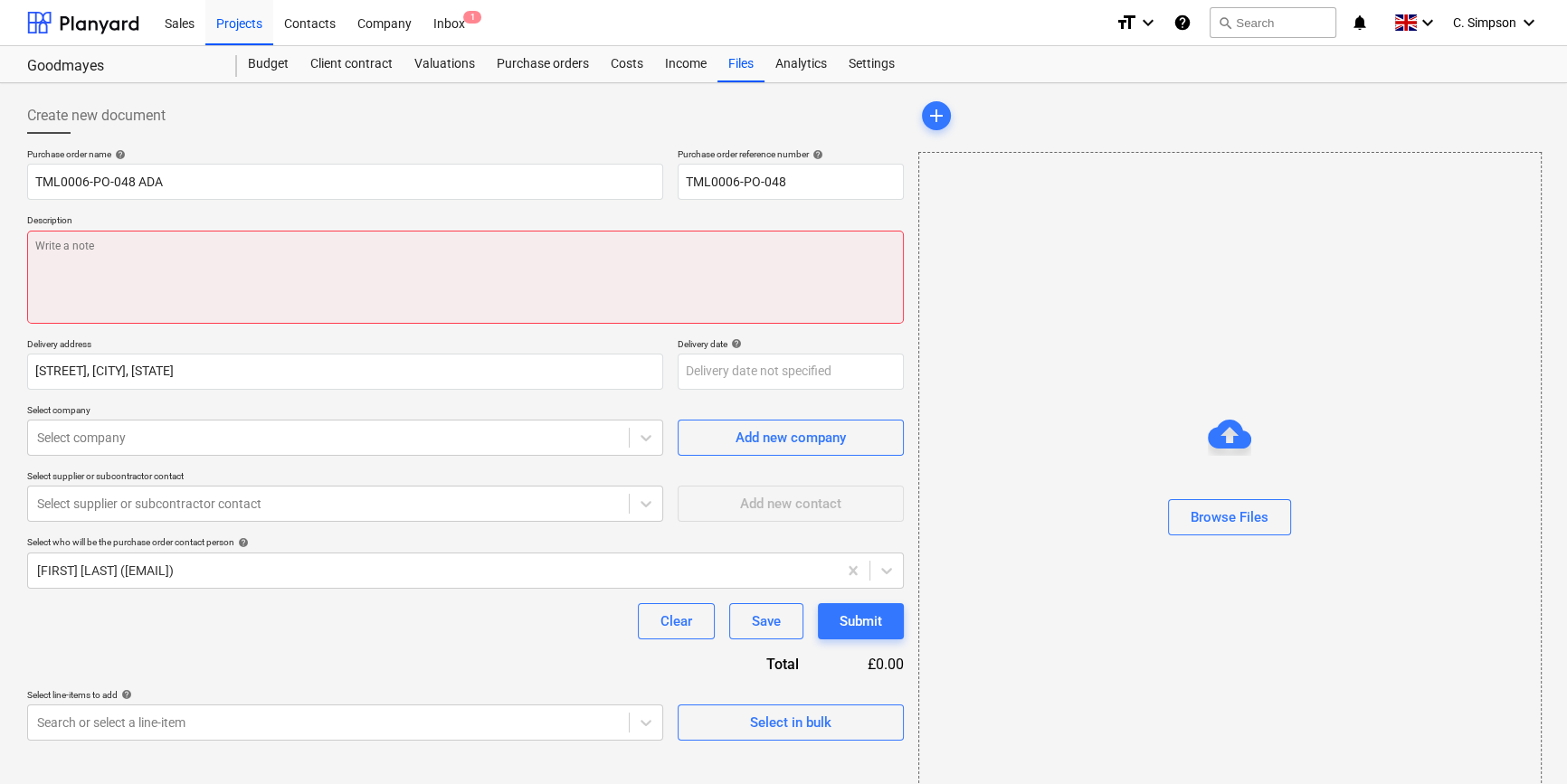 paste on "Site contact [FIRST] [PHONE]" 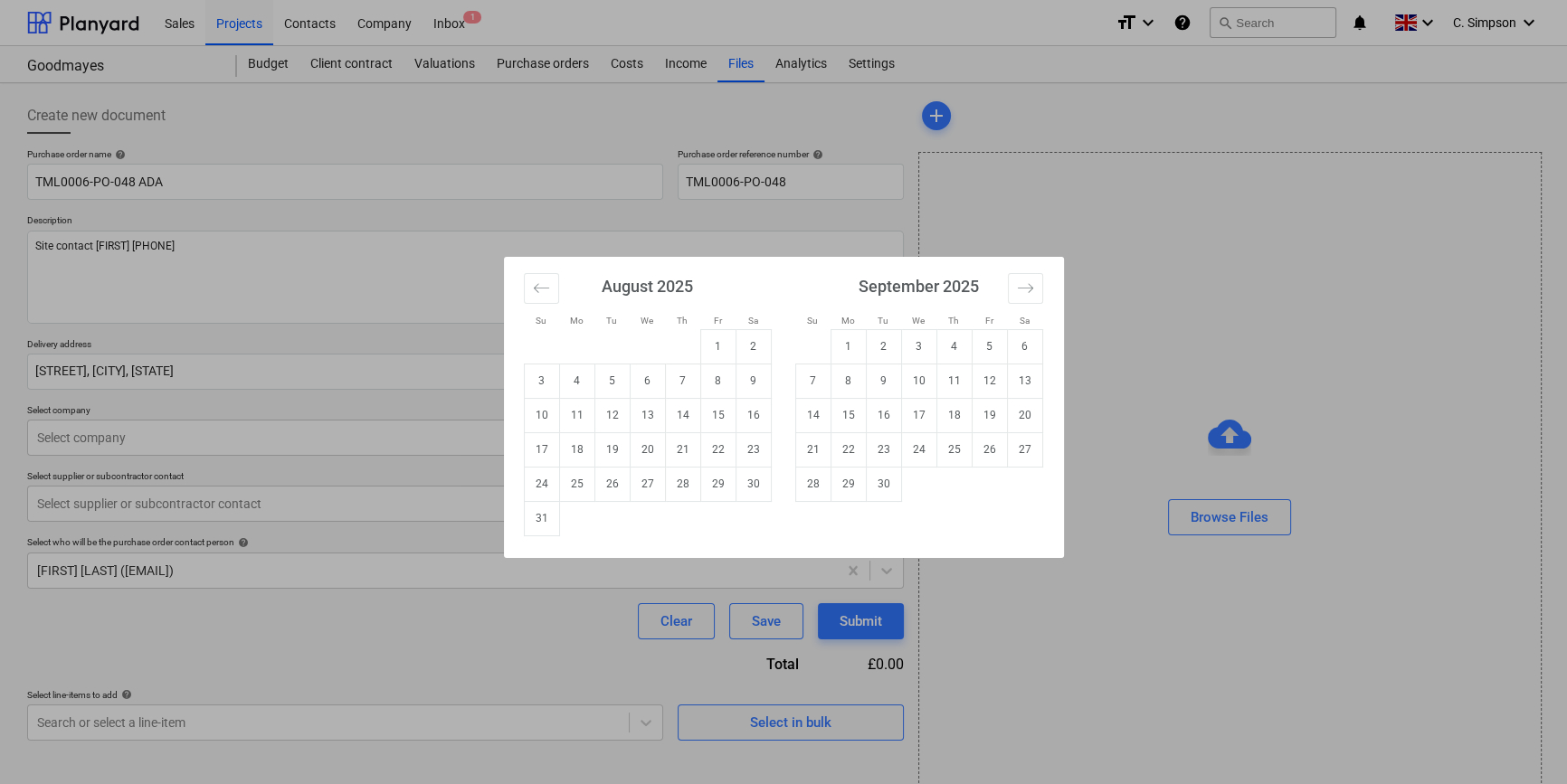 click on "Sales Projects Contacts Company Inbox 1 format_size keyboard_arrow_down help search Search notifications 0 keyboard_arrow_down C. [LAST] keyboard_arrow_down Goodmayes Budget Client contract Valuations Purchase orders Costs Income Files Analytics Settings Create new document Purchase order name help TML0006-PO-048 ADA Purchase order reference number help TML0006-PO-048 Description Site contact [FIRST] [PHONE] Delivery address [STREET], [CITY], [STATE] Delivery date help Press the down arrow key to interact with the calendar and
select a date. Press the question mark key to get the keyboard shortcuts for changing dates. Select company Select company Add new company Select supplier or subcontractor contact Select supplier or subcontractor contact Add new contact Select who will be the purchase order contact person help [FIRST] [LAST] ([EMAIL]) Clear Save Submit Total £0.00 Select line-items to add help Search or select a line-item" at bounding box center (784, 392) 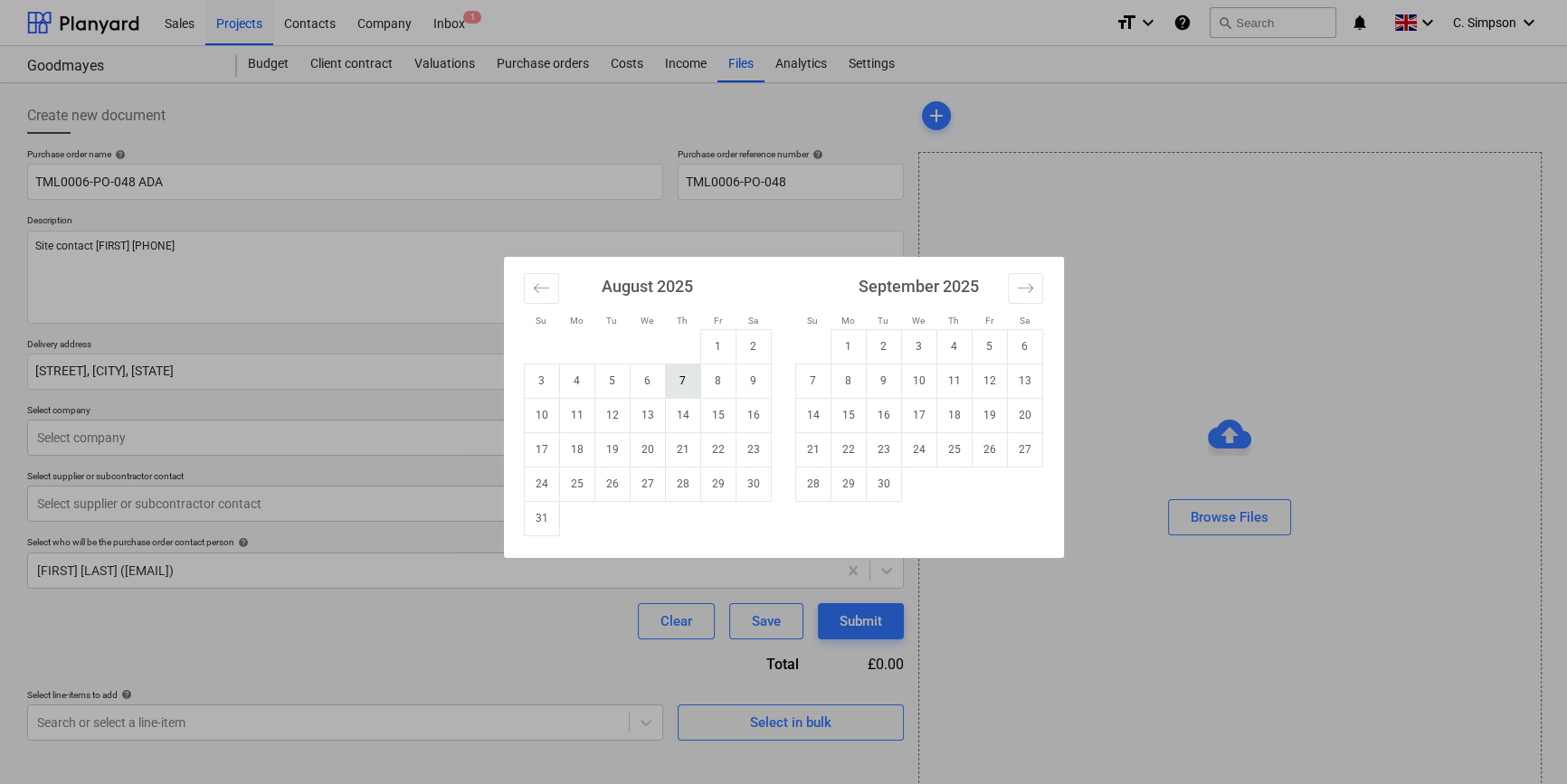 click on "7" at bounding box center (682, 381) 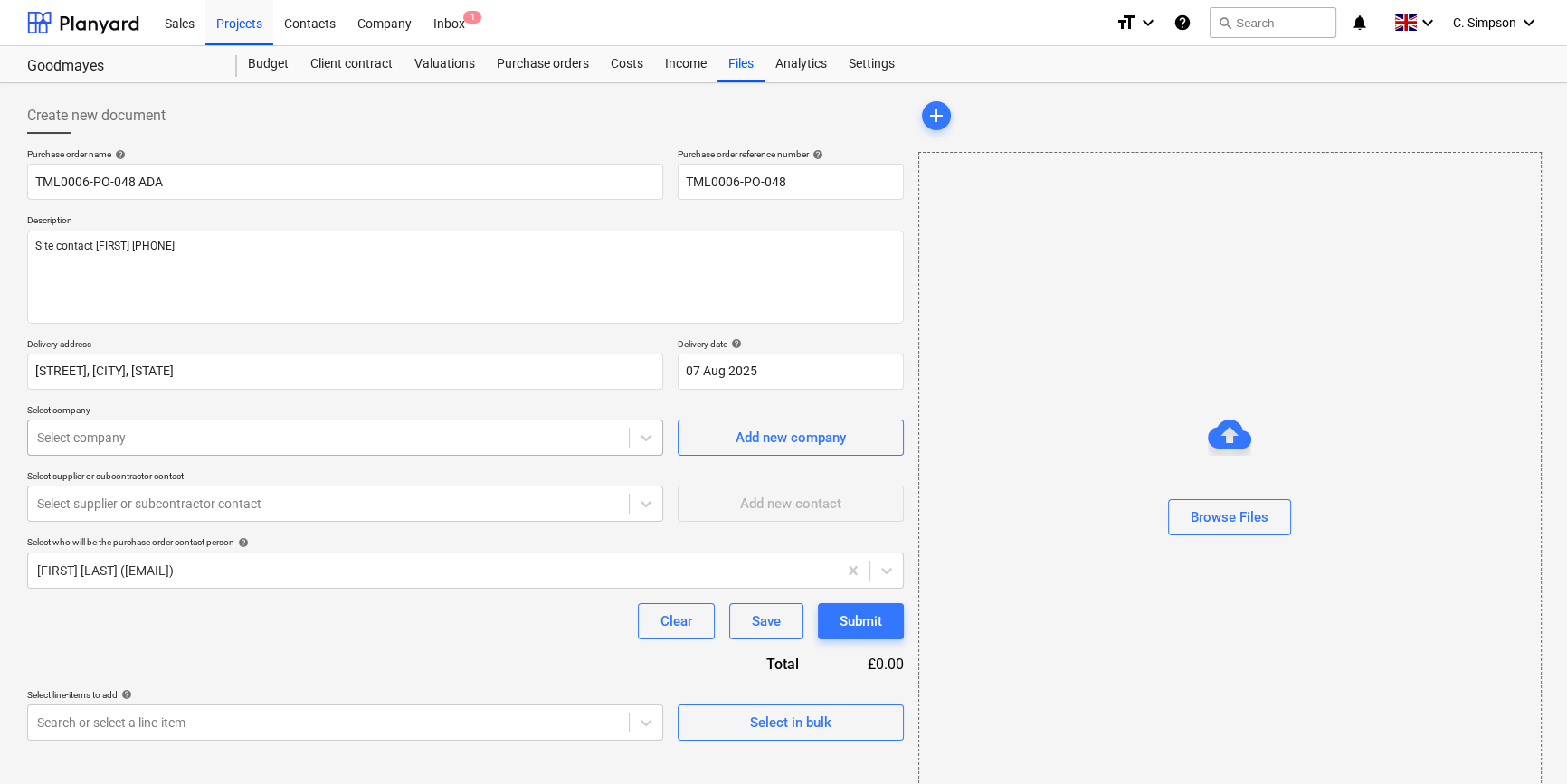 click at bounding box center [328, 438] 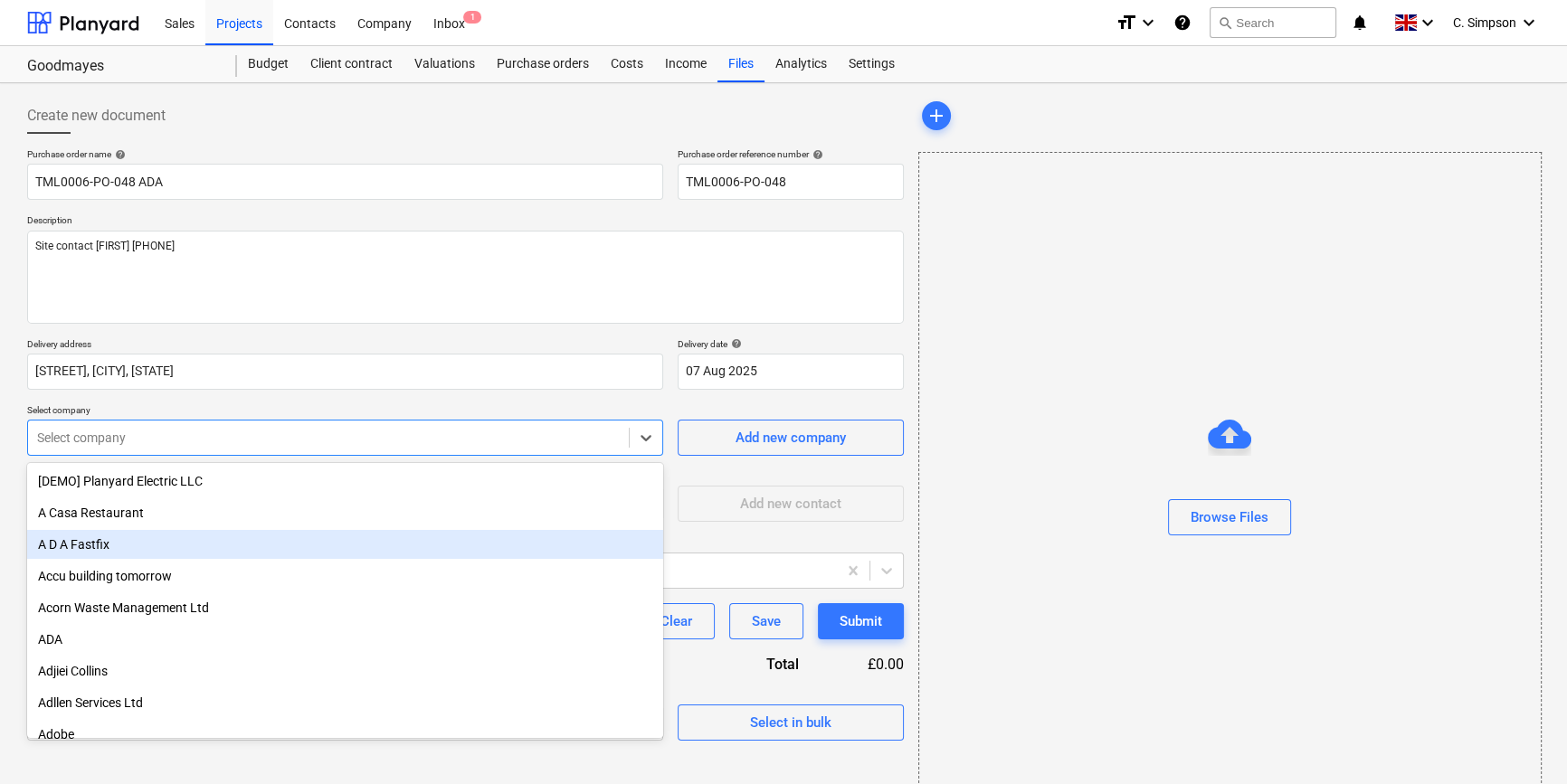 click on "A D A Fastfix" at bounding box center [345, 544] 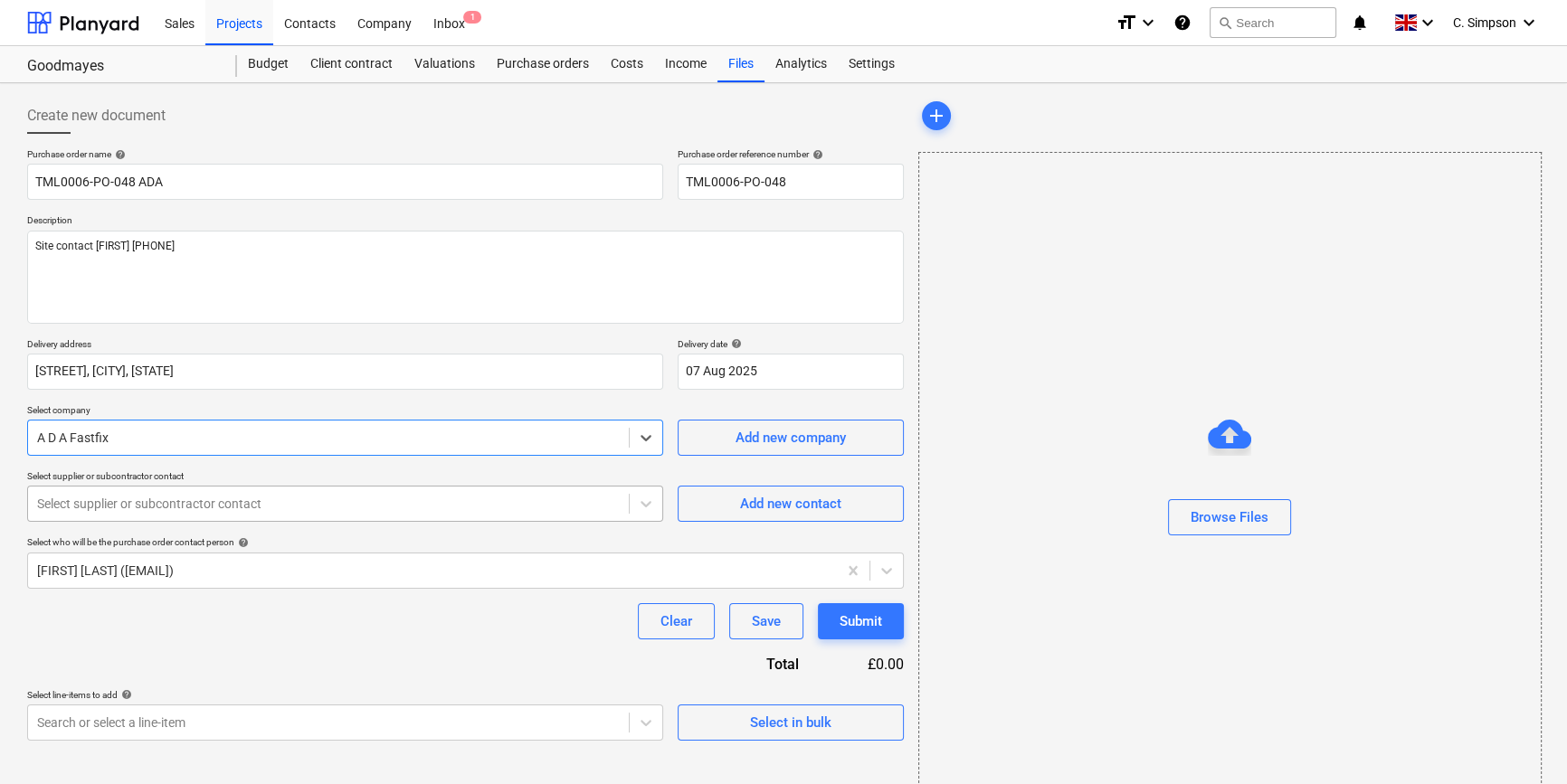click at bounding box center [328, 504] 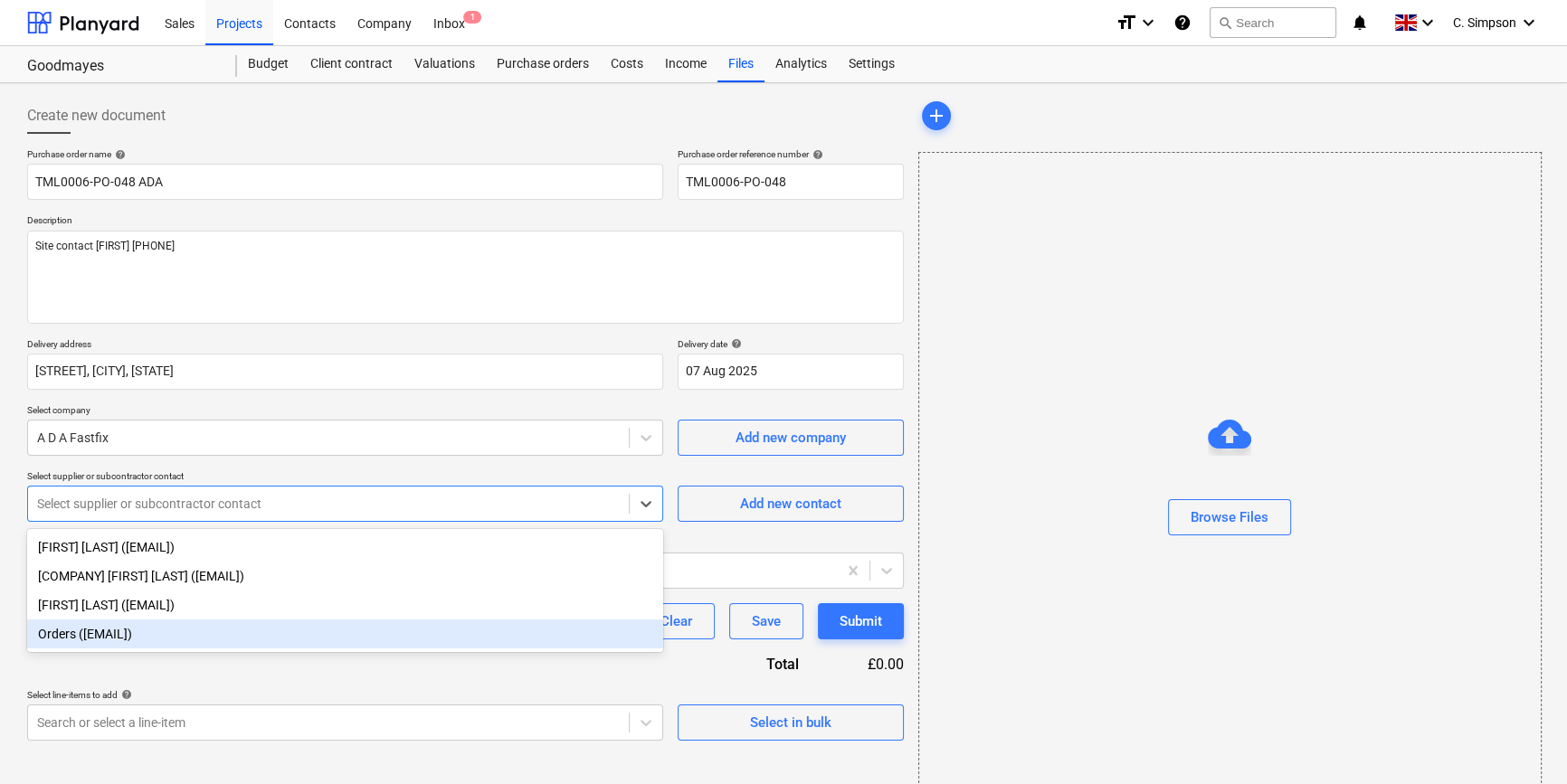 click on "Orders  ([EMAIL])" at bounding box center (345, 634) 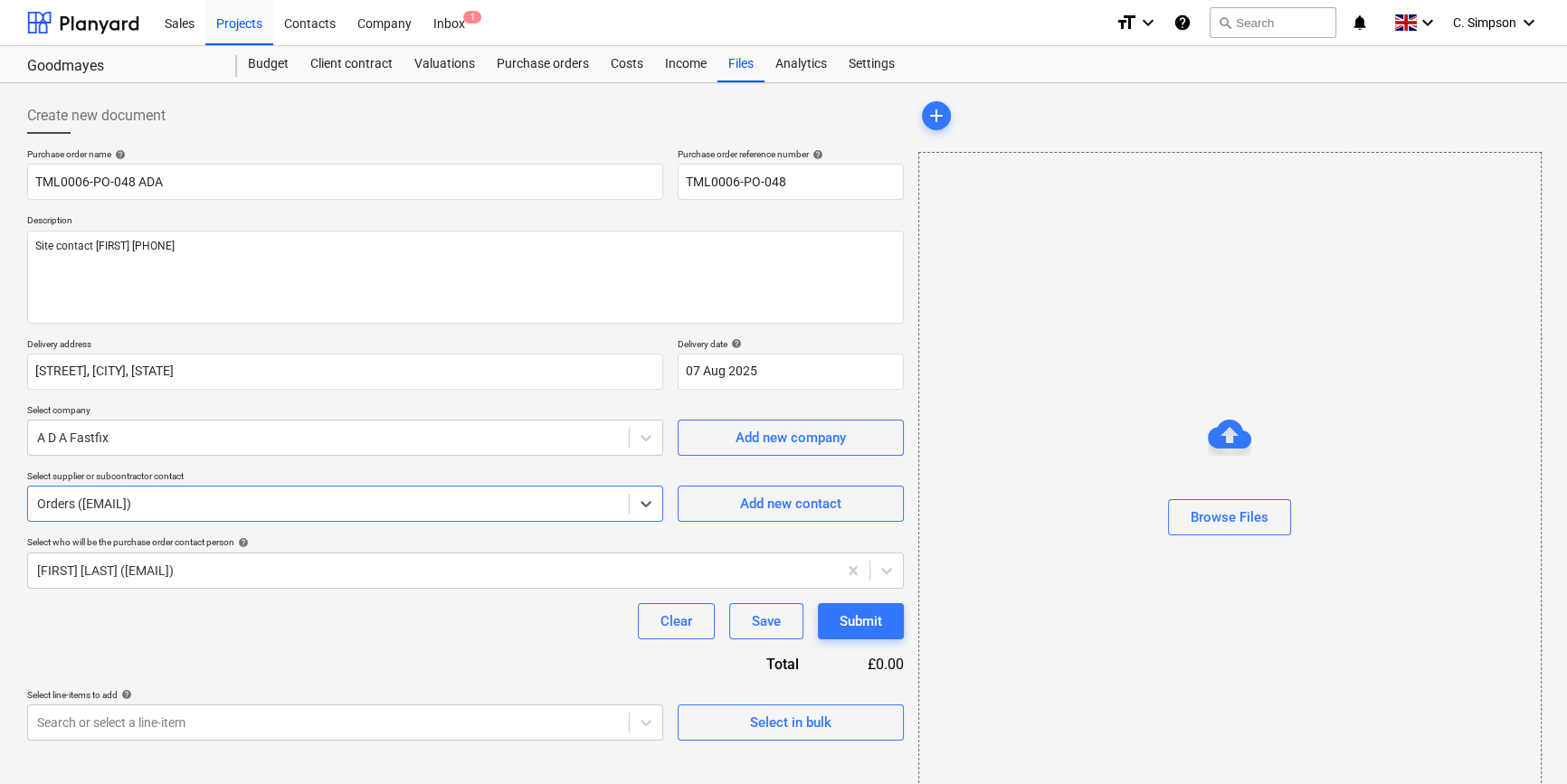 scroll, scrollTop: 39, scrollLeft: 0, axis: vertical 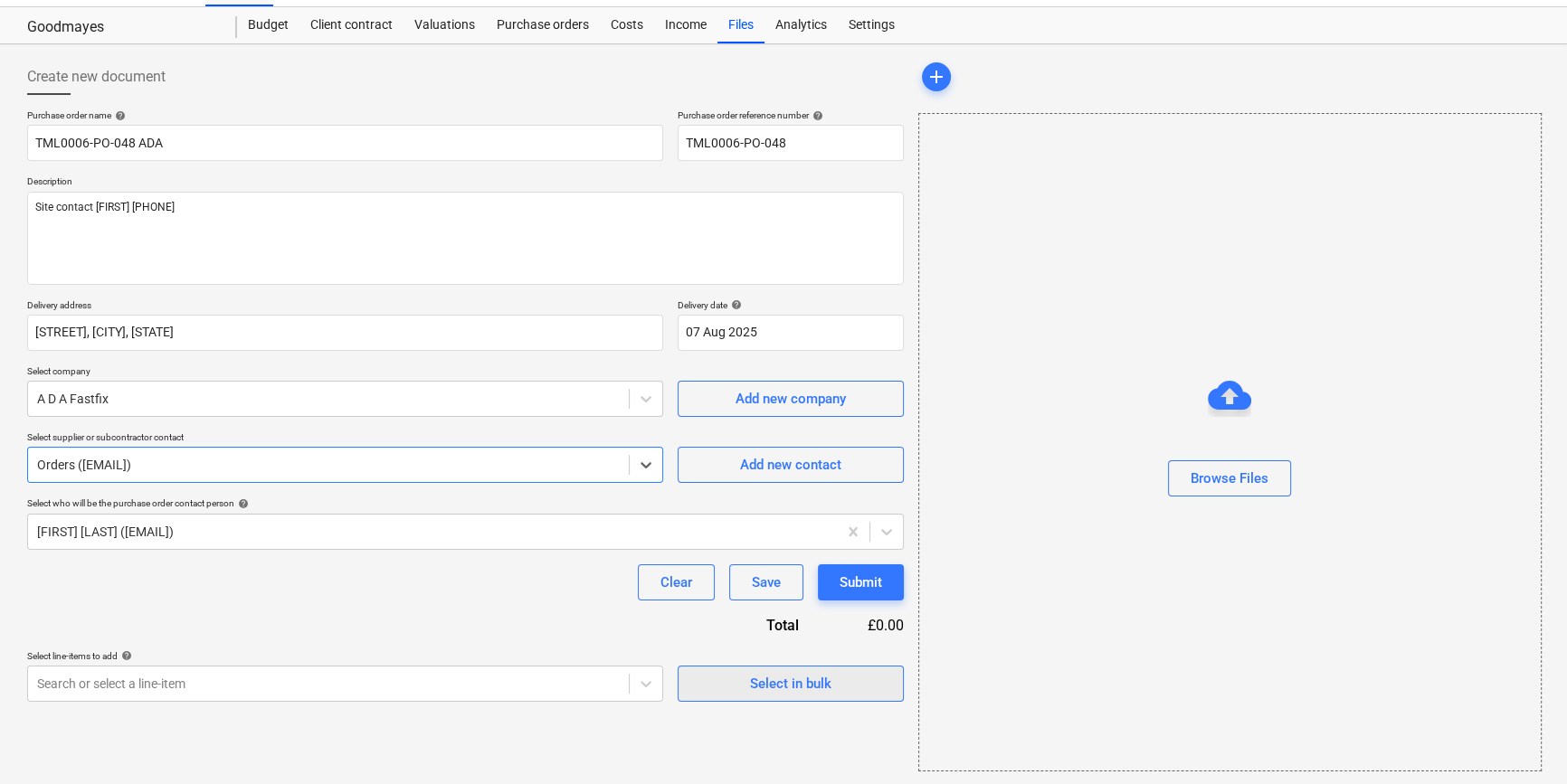 click on "Select in bulk" at bounding box center (791, 684) 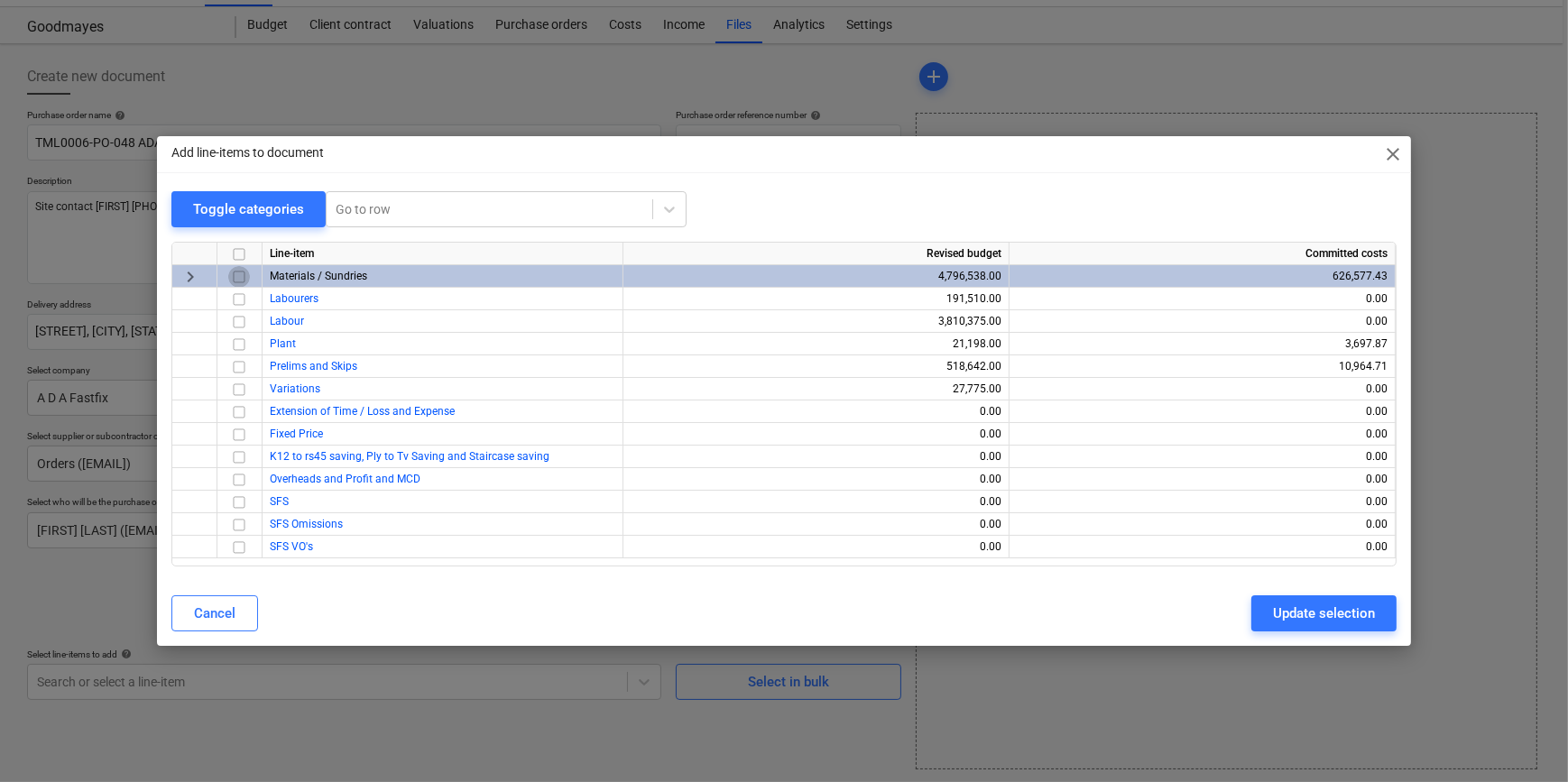 click at bounding box center [239, 277] 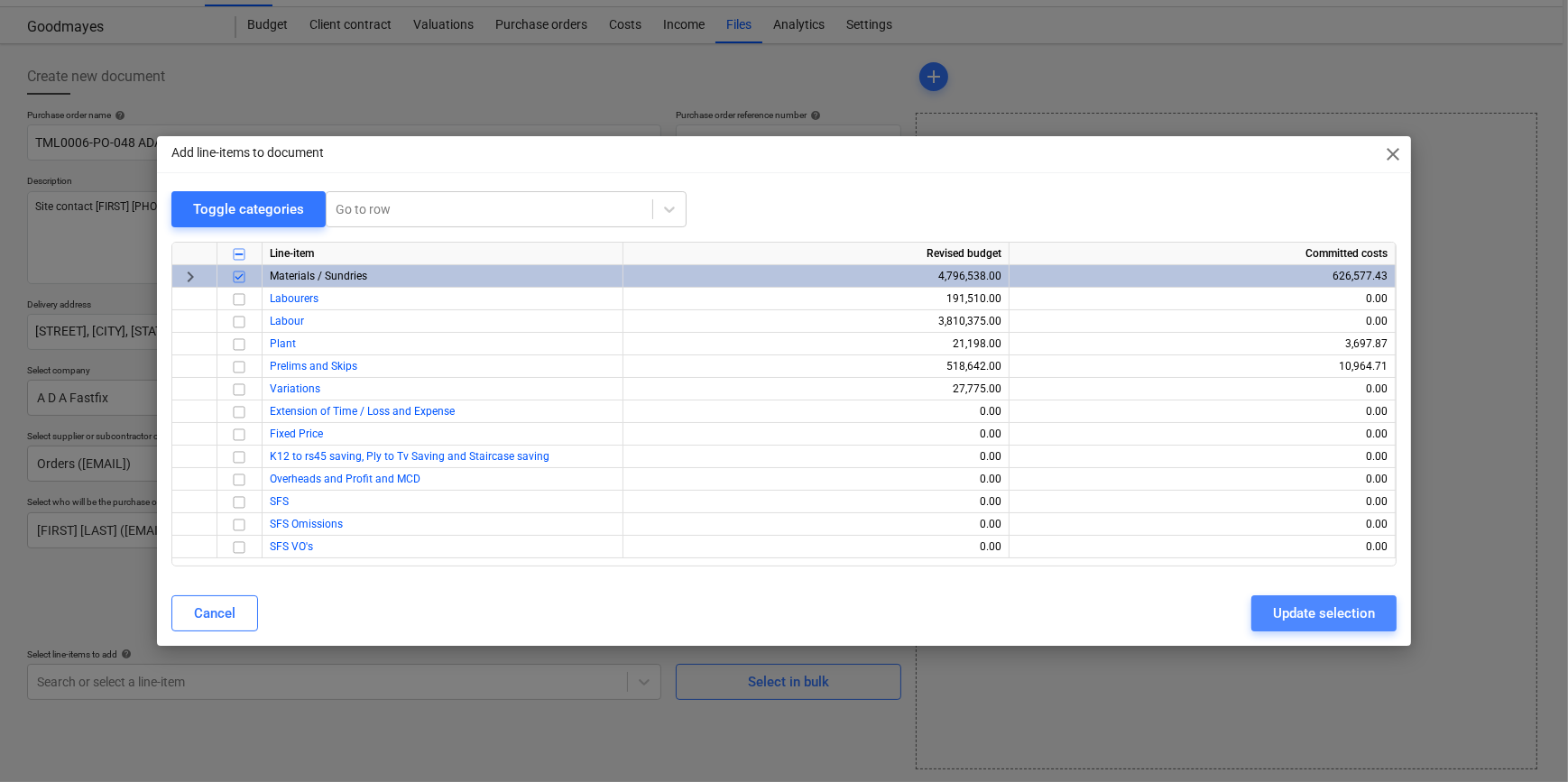 click on "Update selection" at bounding box center [1324, 613] 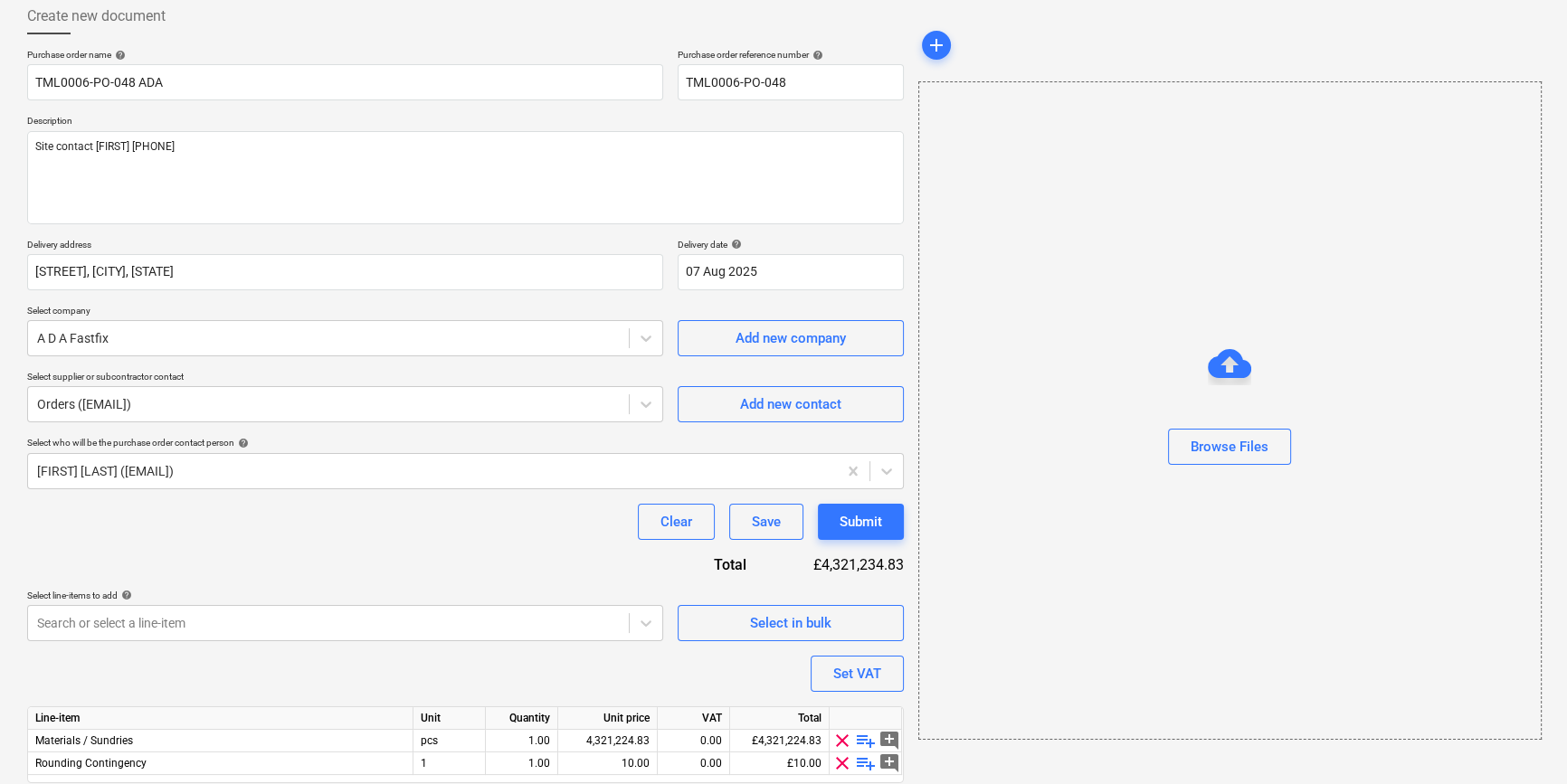 scroll, scrollTop: 163, scrollLeft: 0, axis: vertical 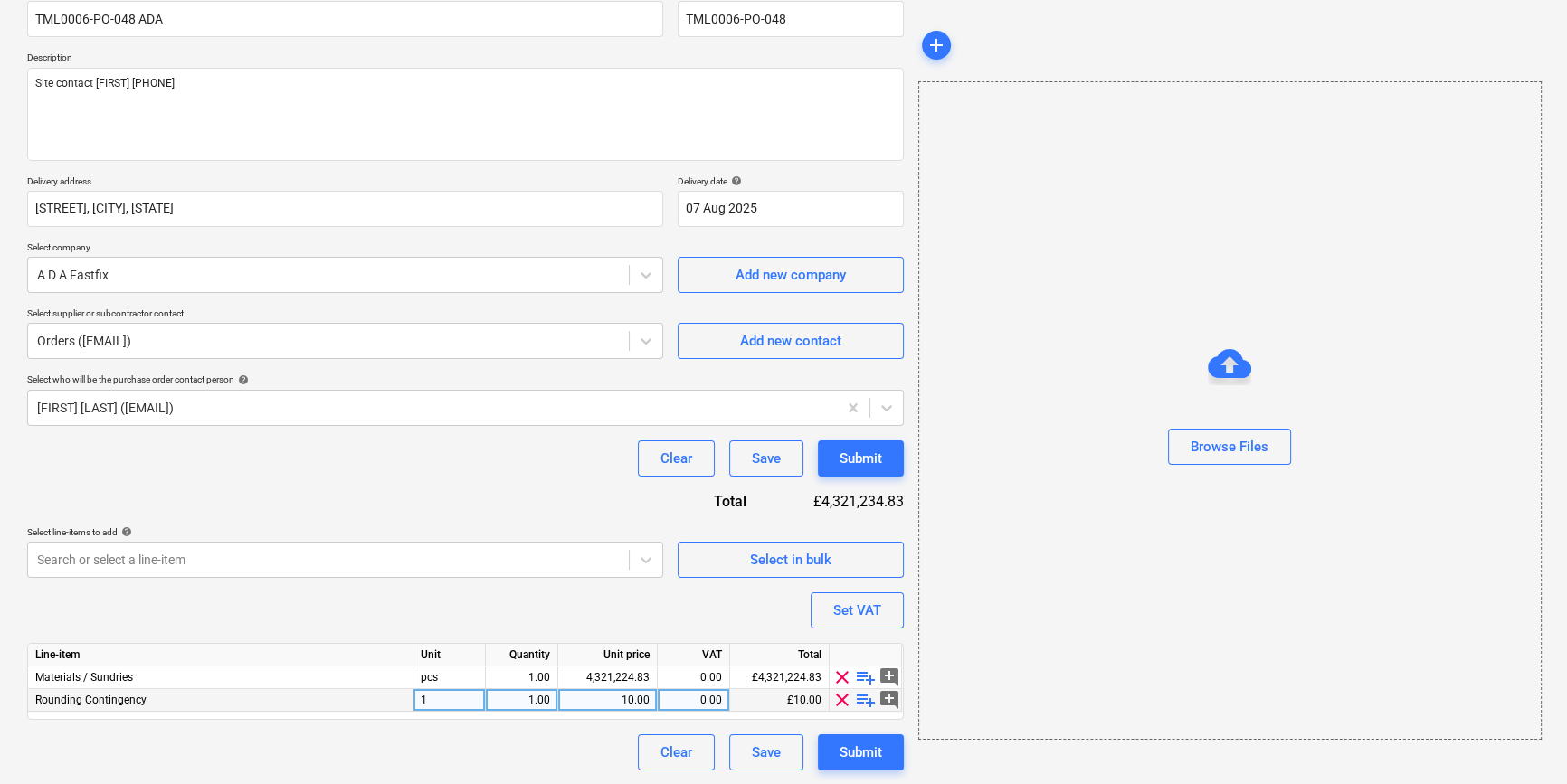 click on "clear" at bounding box center [842, 700] 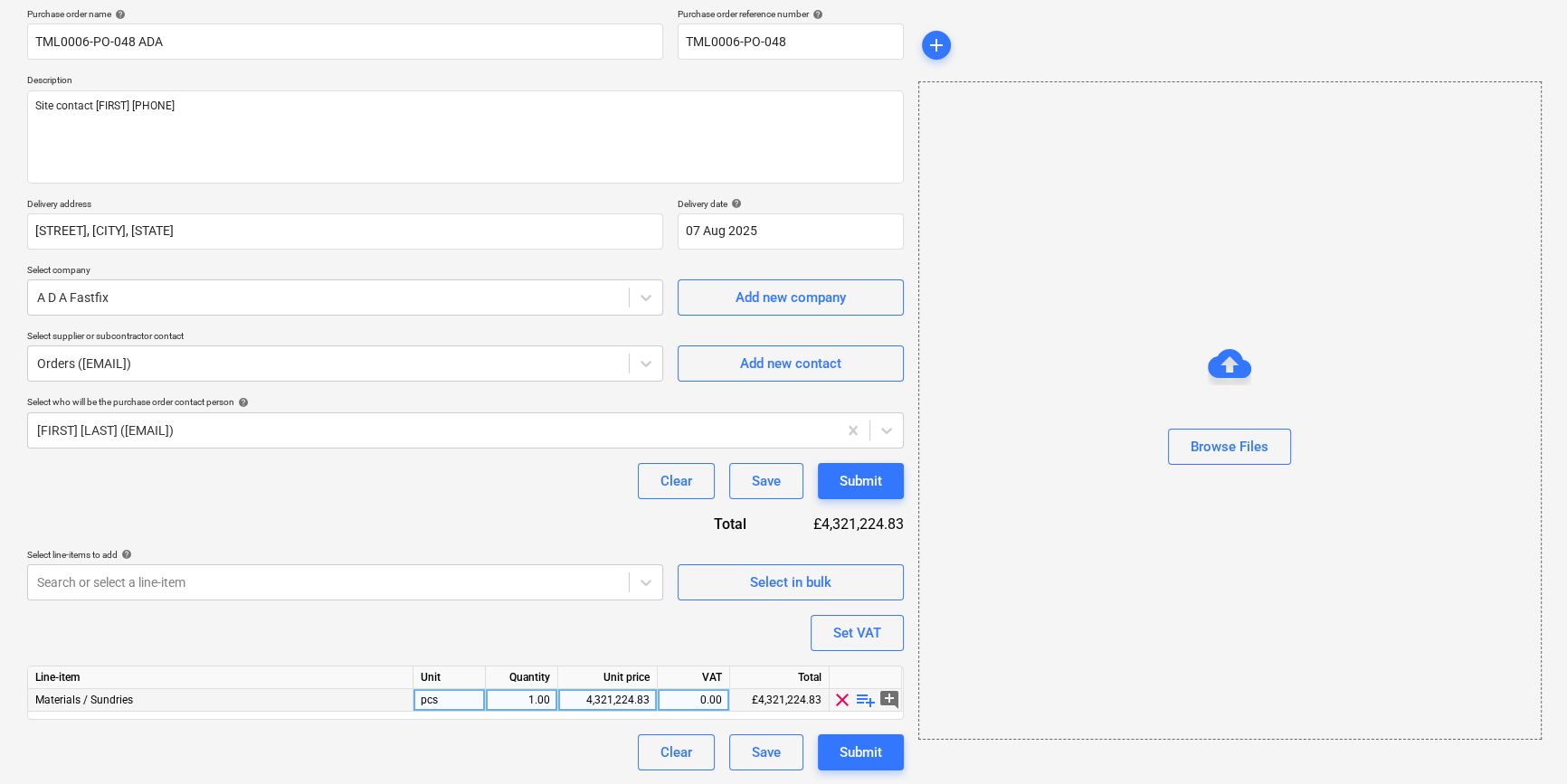 click on "playlist_add" at bounding box center (866, 700) 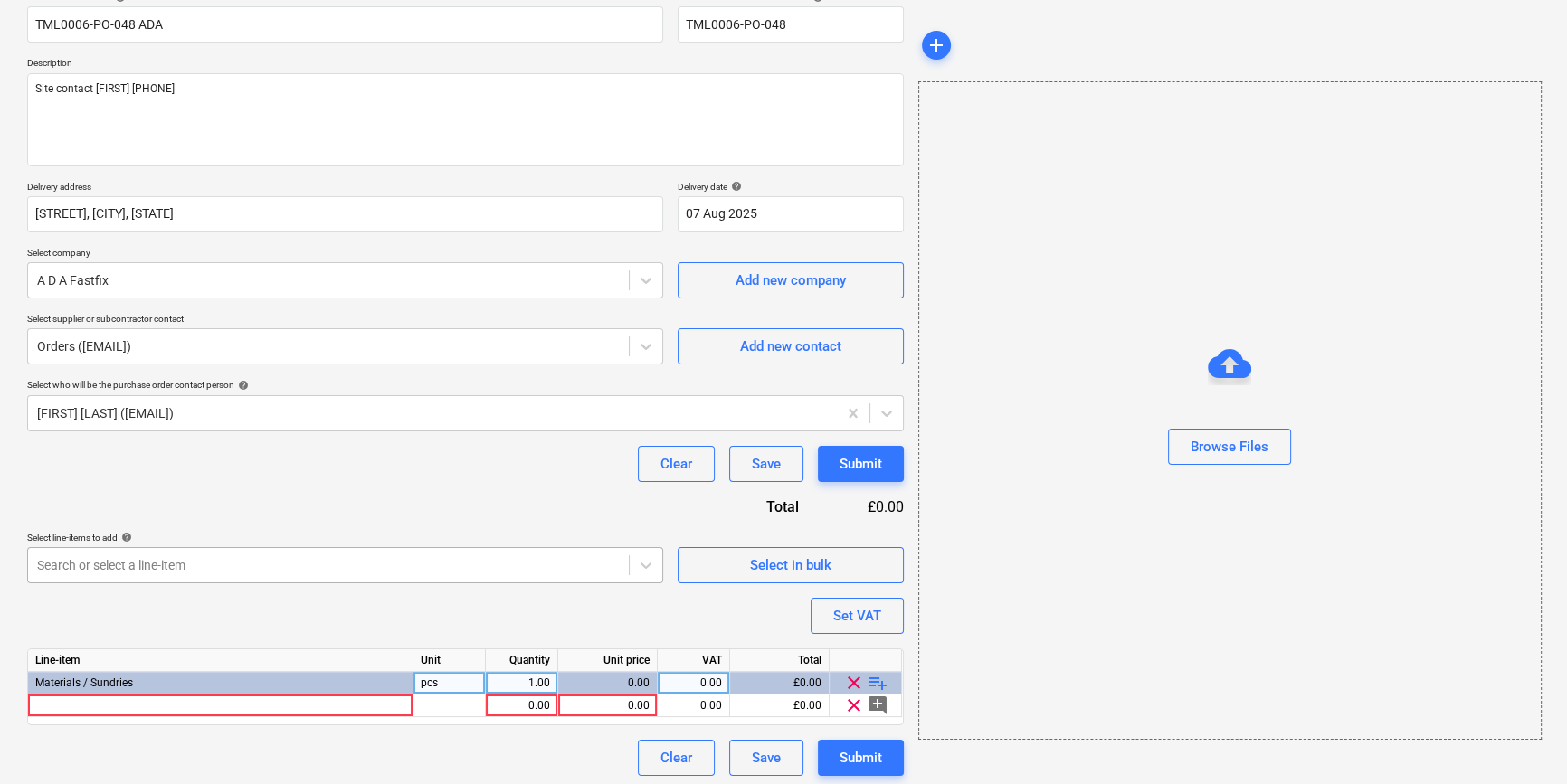 scroll, scrollTop: 163, scrollLeft: 0, axis: vertical 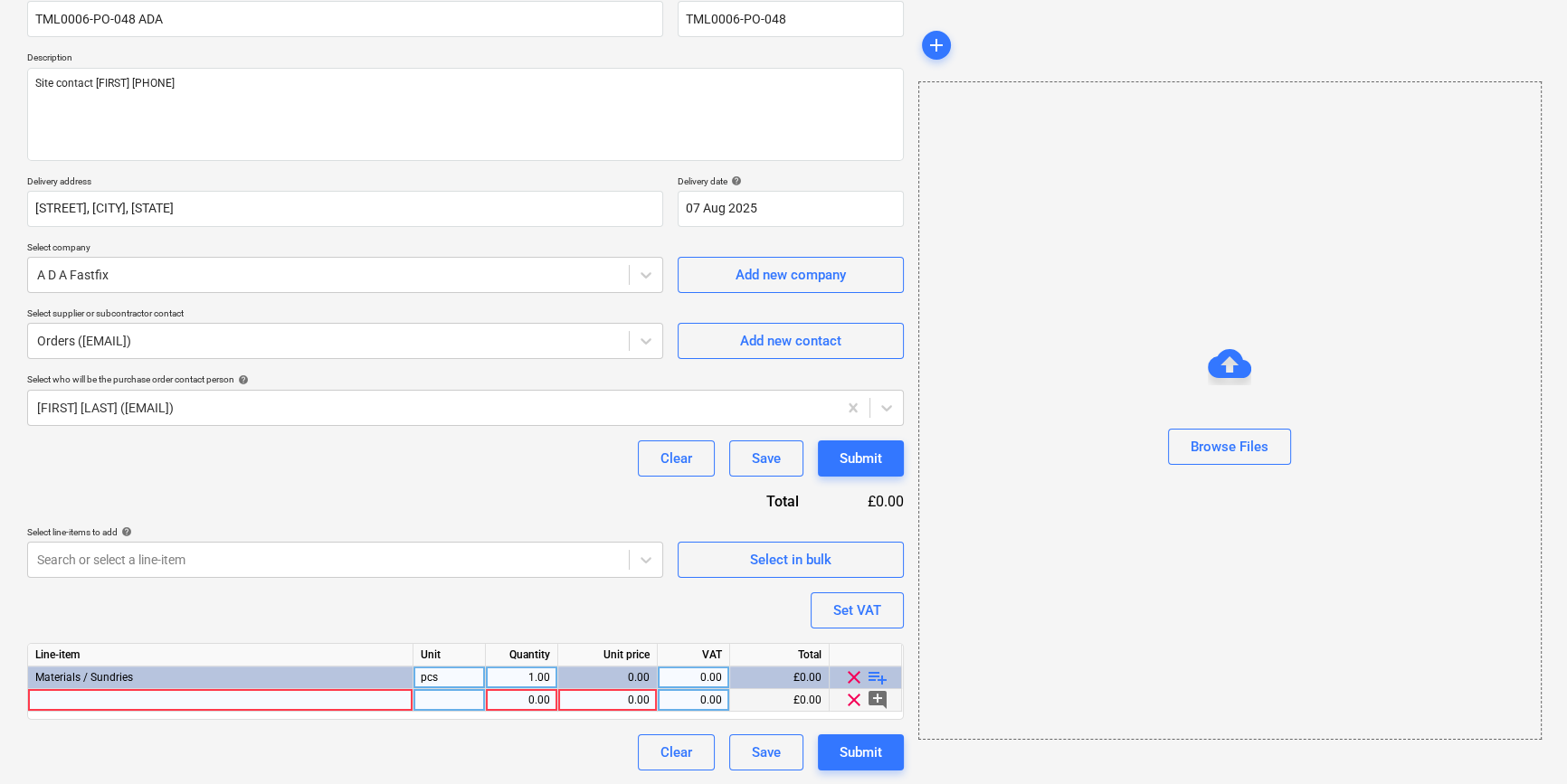 click at bounding box center (221, 700) 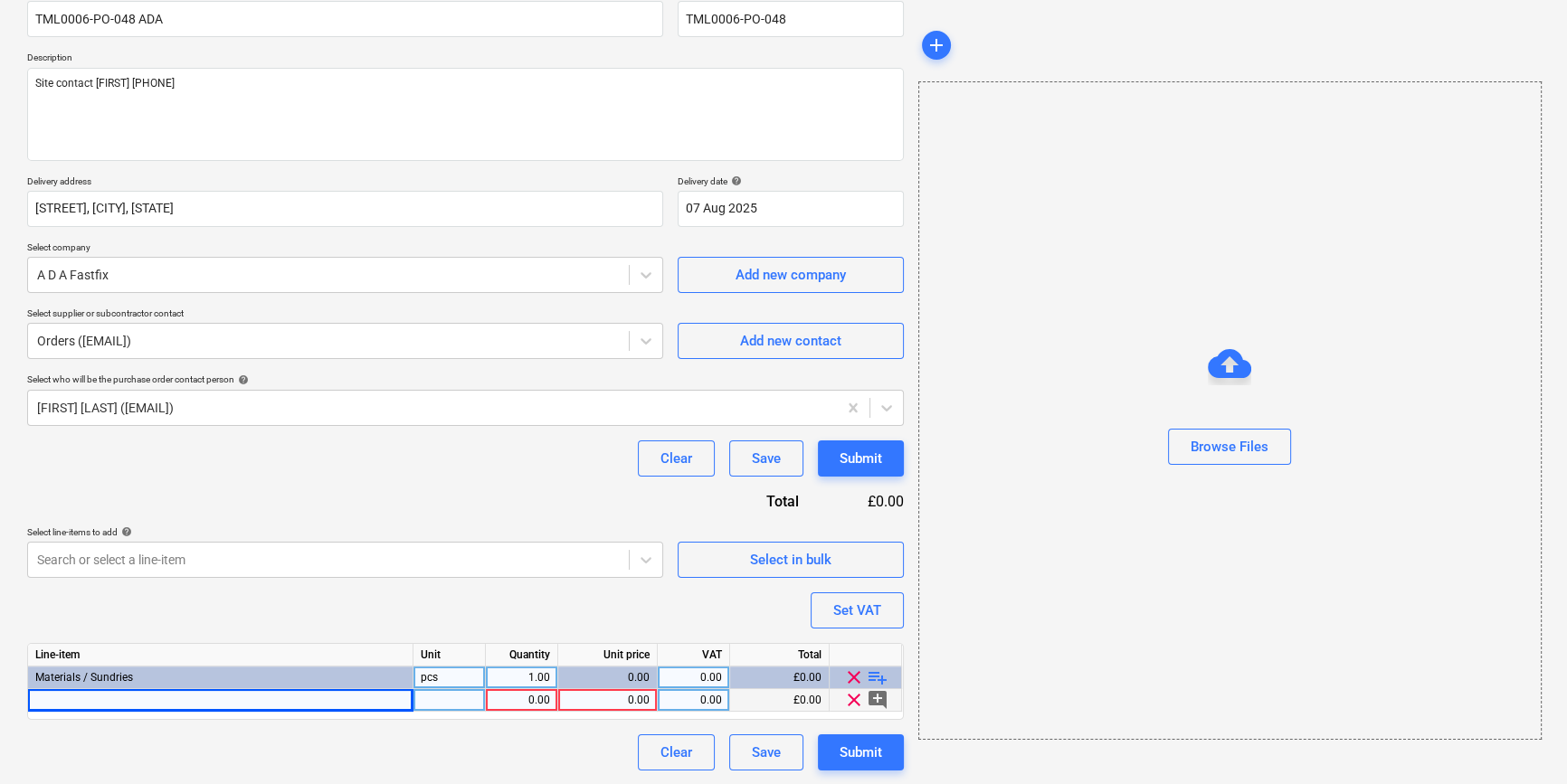 click at bounding box center (221, 700) 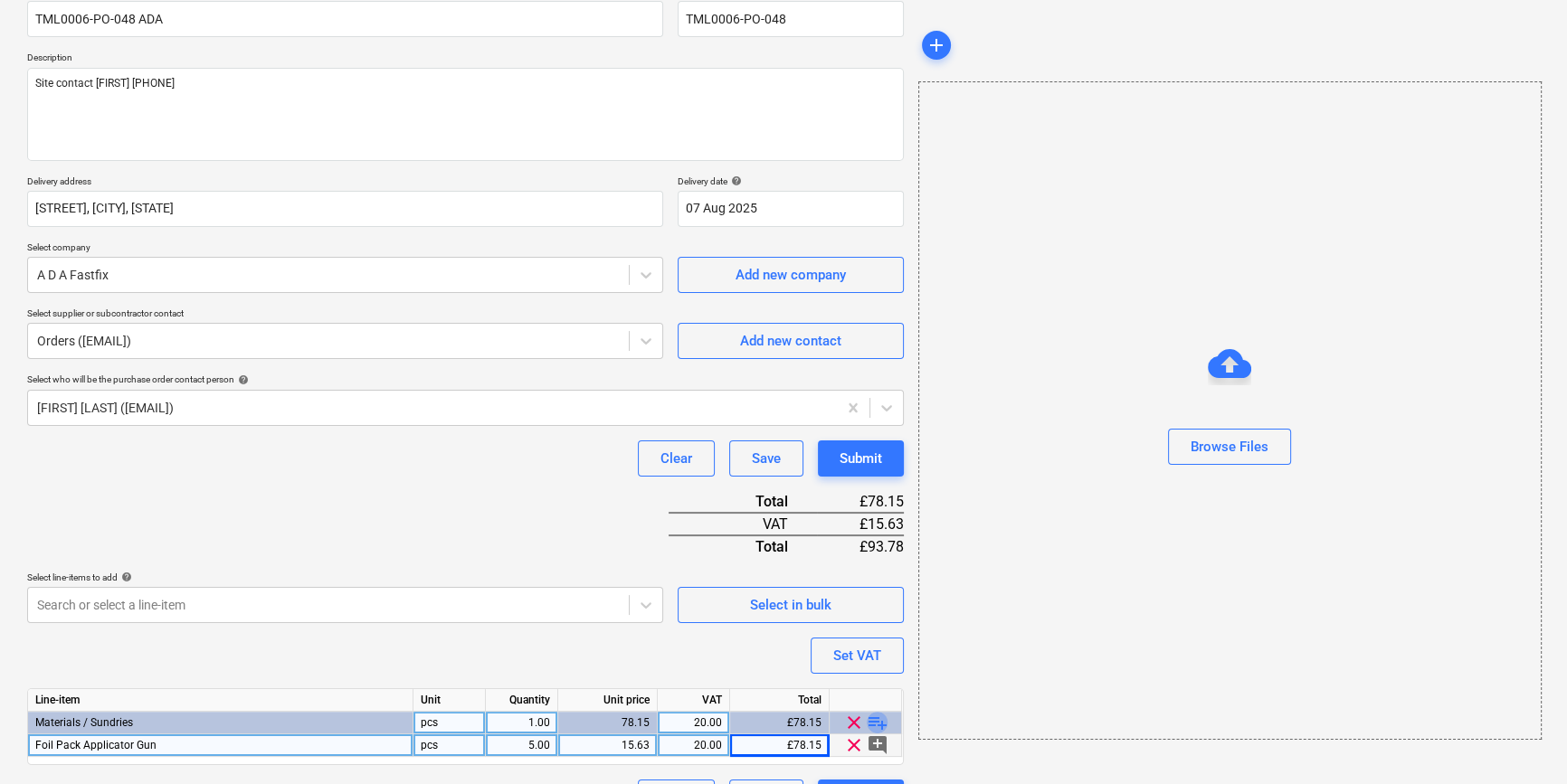 click on "playlist_add" at bounding box center (878, 723) 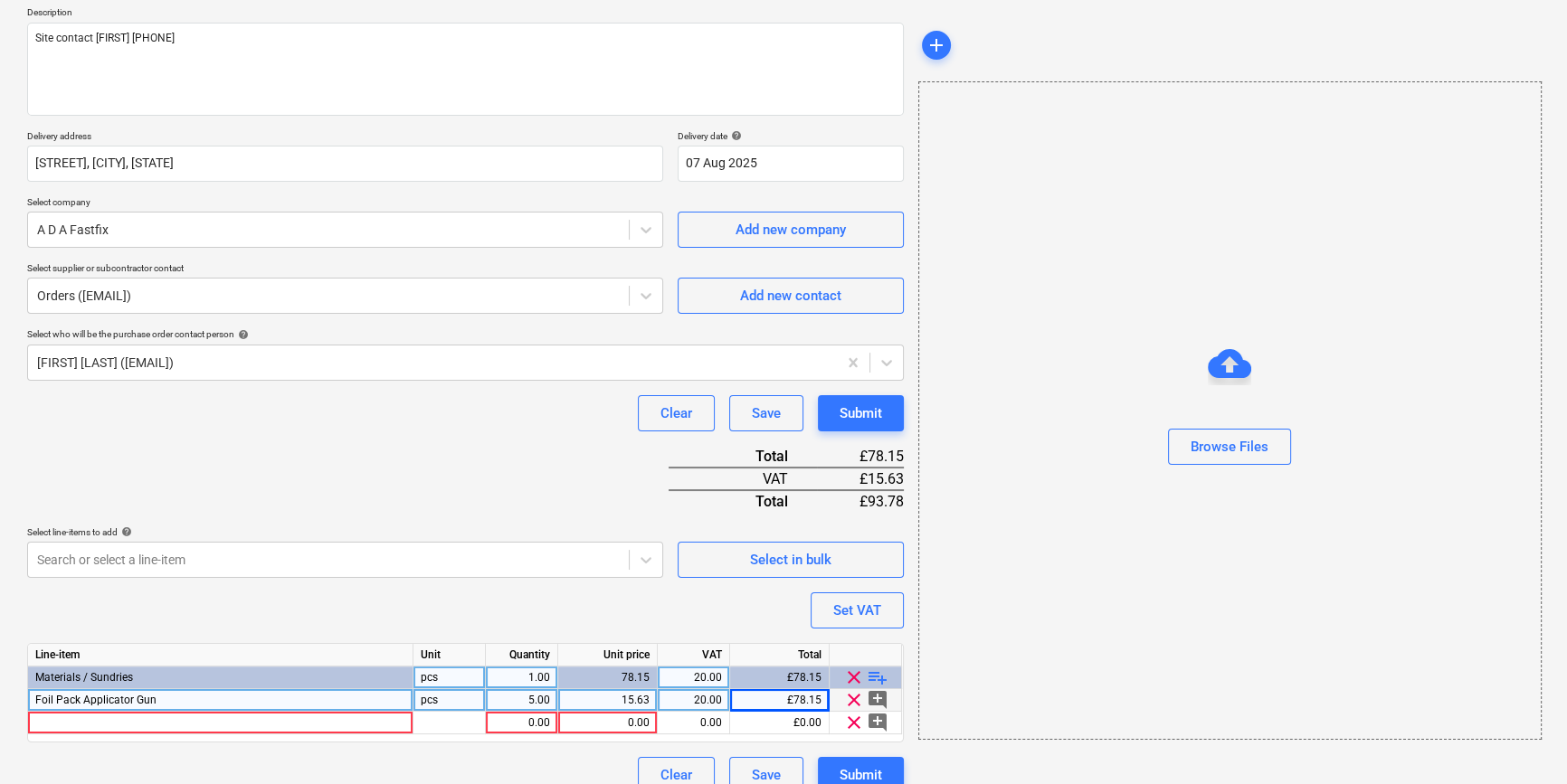 scroll, scrollTop: 231, scrollLeft: 0, axis: vertical 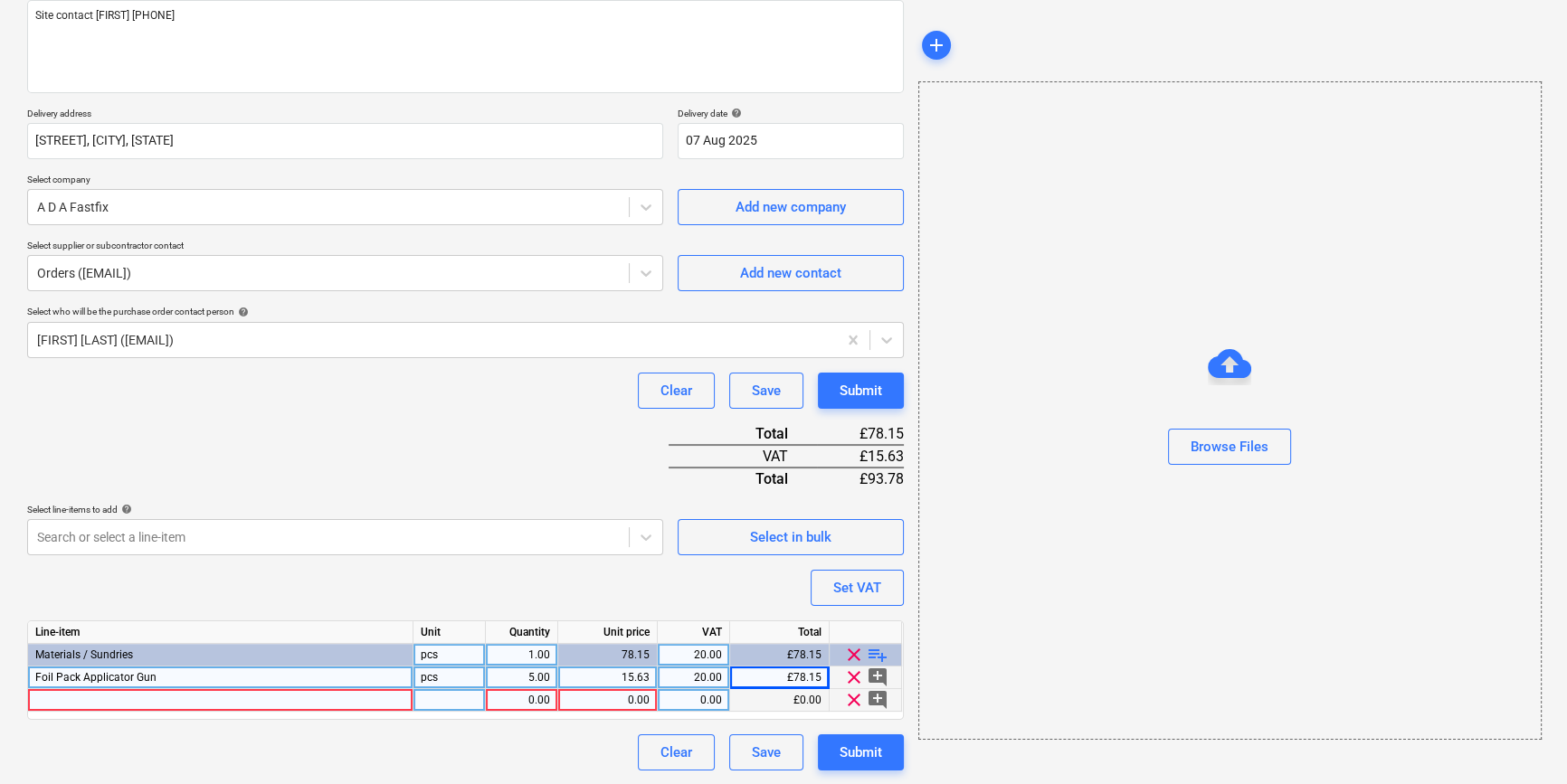 click at bounding box center (221, 700) 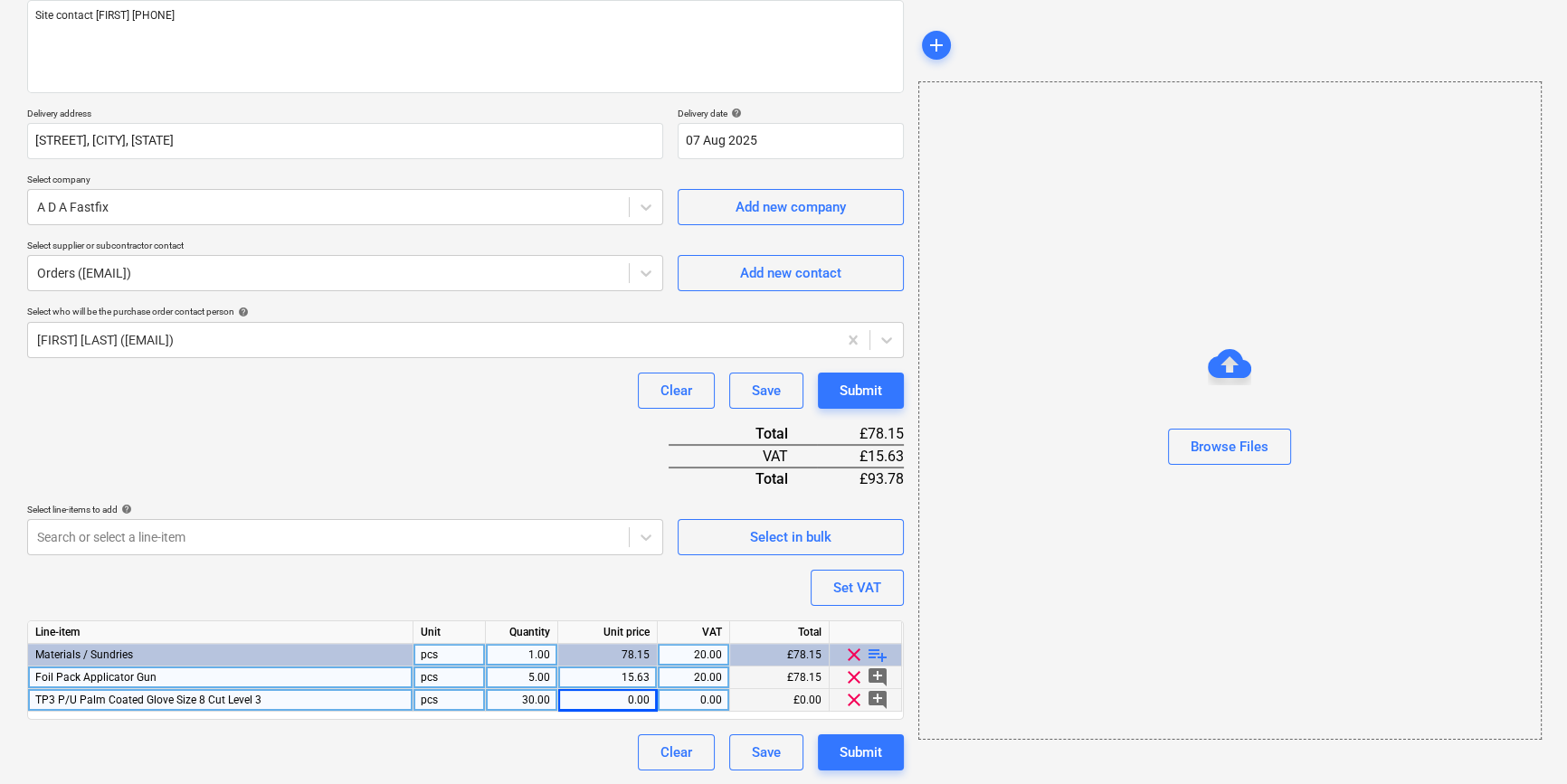 click on "pcs" at bounding box center (450, 700) 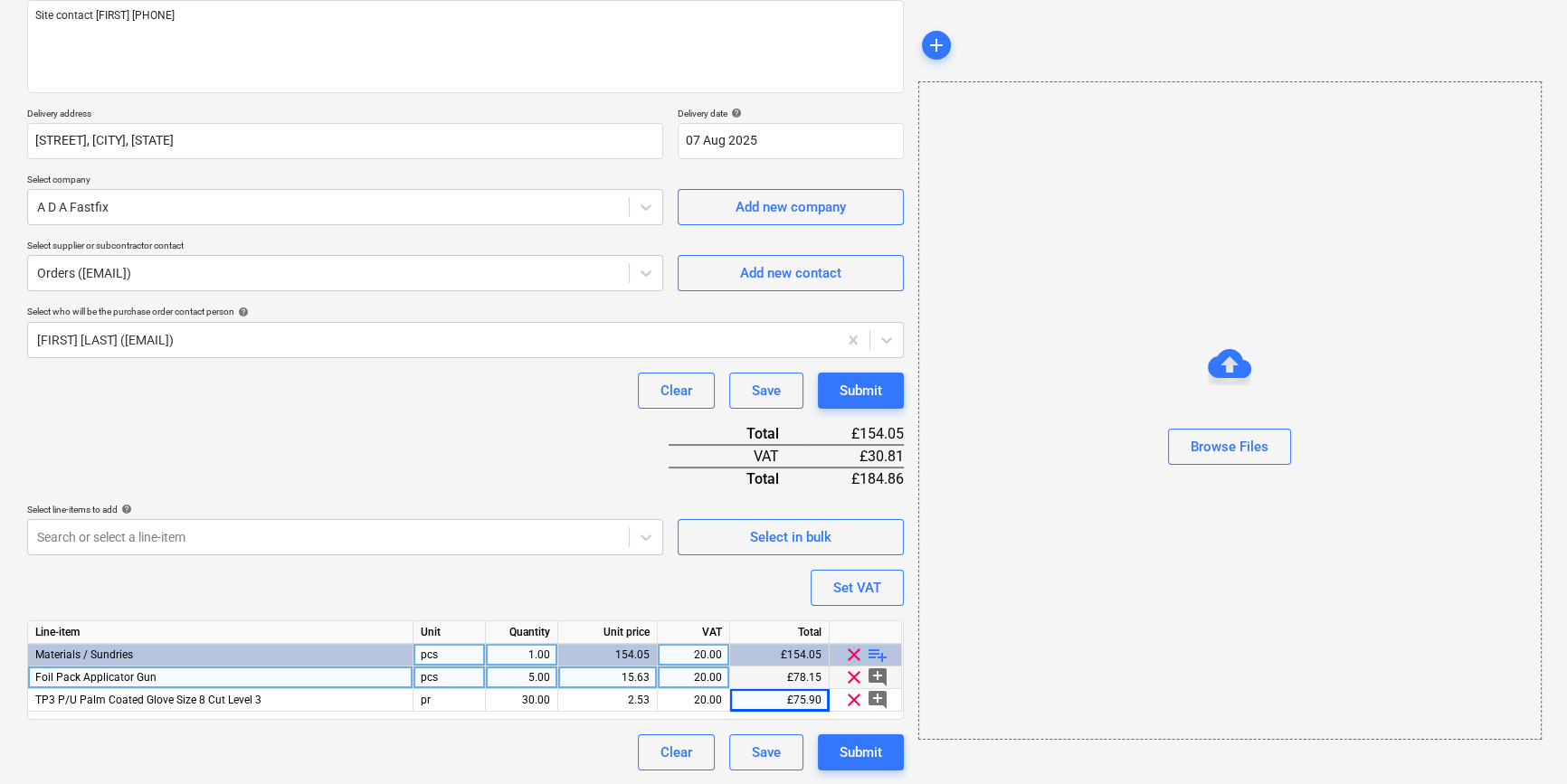 click on "playlist_add" at bounding box center [878, 655] 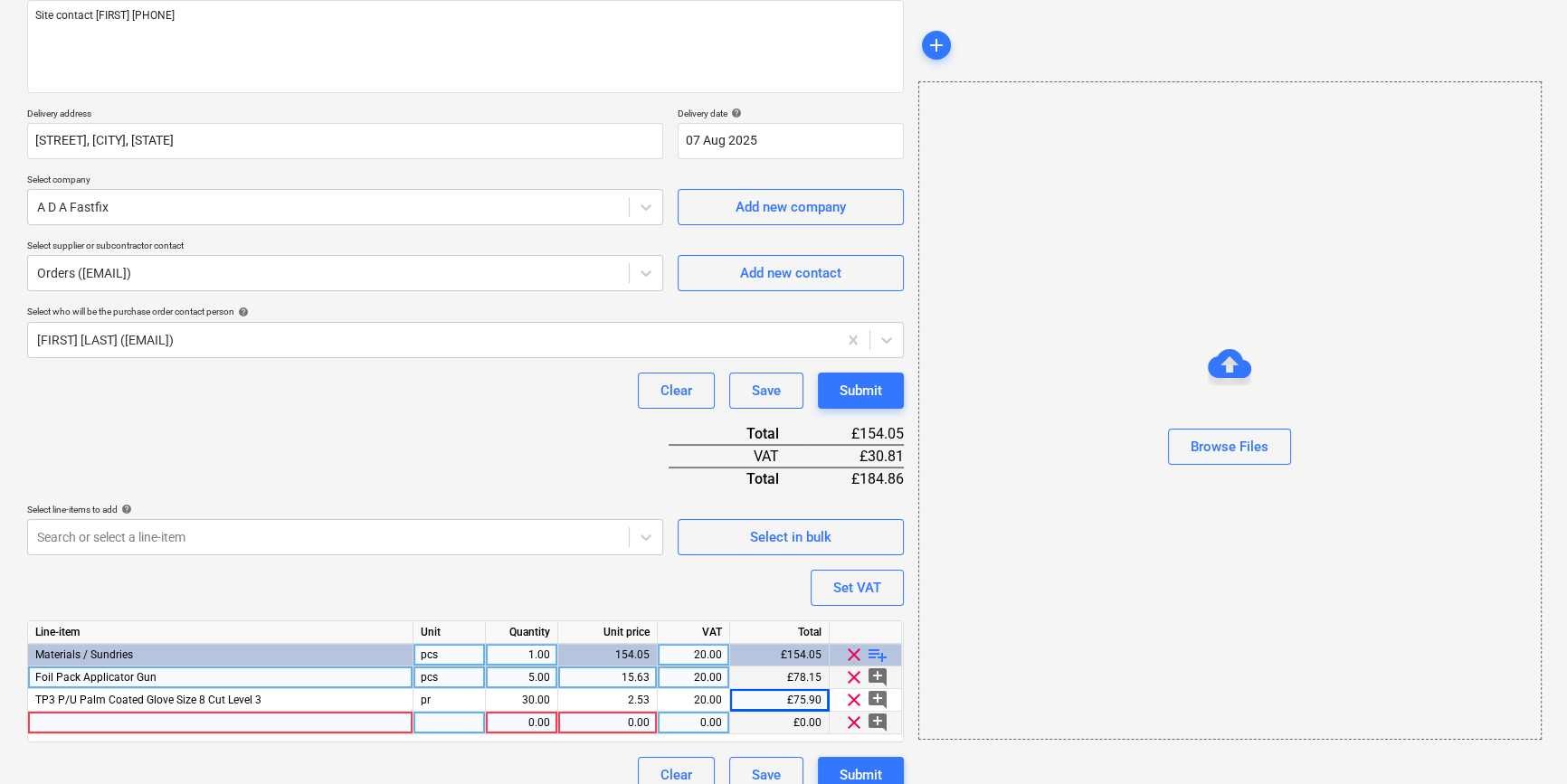 click at bounding box center [221, 723] 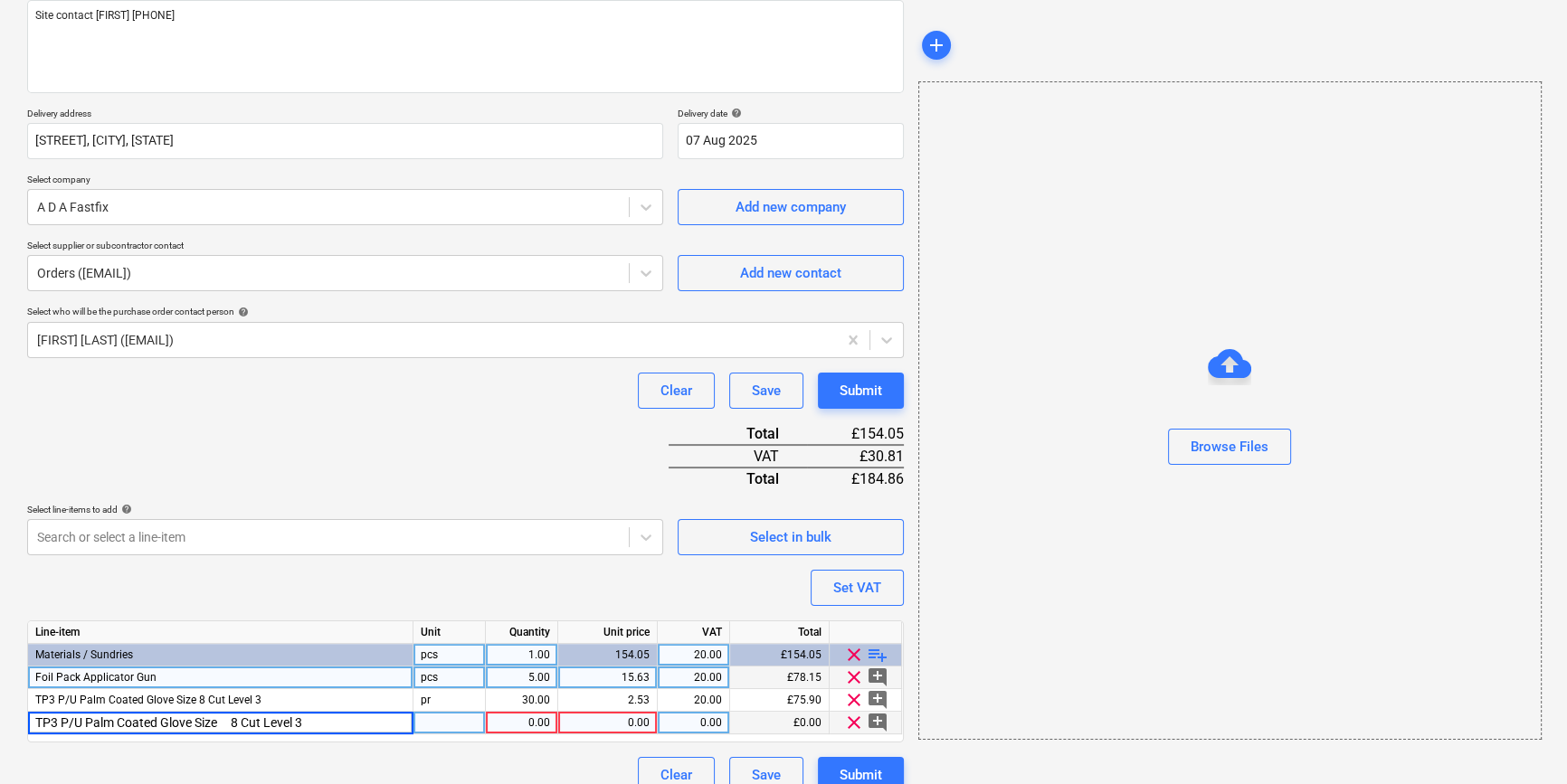 click on "TP3 P/U Palm Coated Glove Size     8 Cut Level 3" at bounding box center [220, 723] 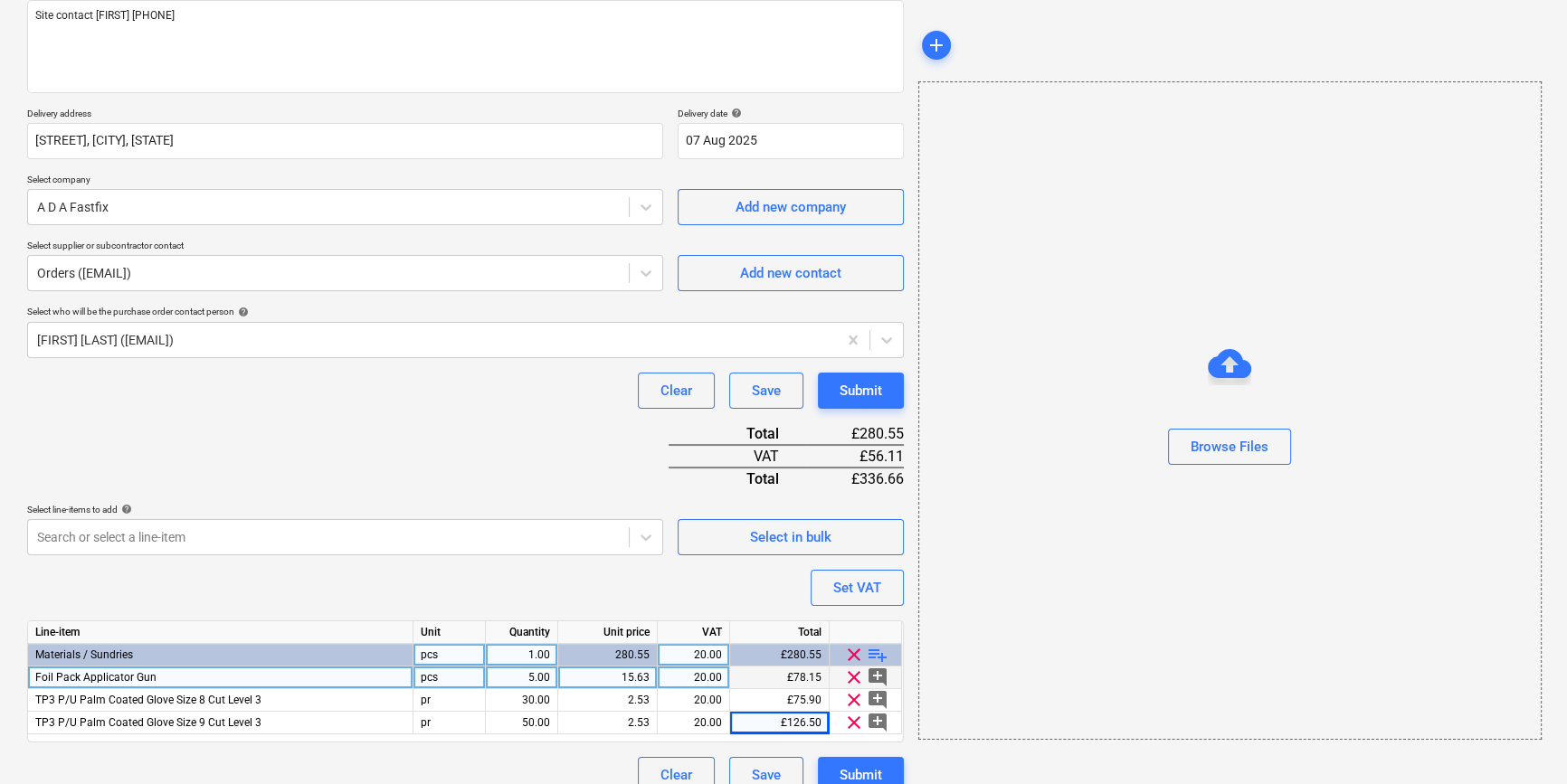 click on "playlist_add" at bounding box center [878, 655] 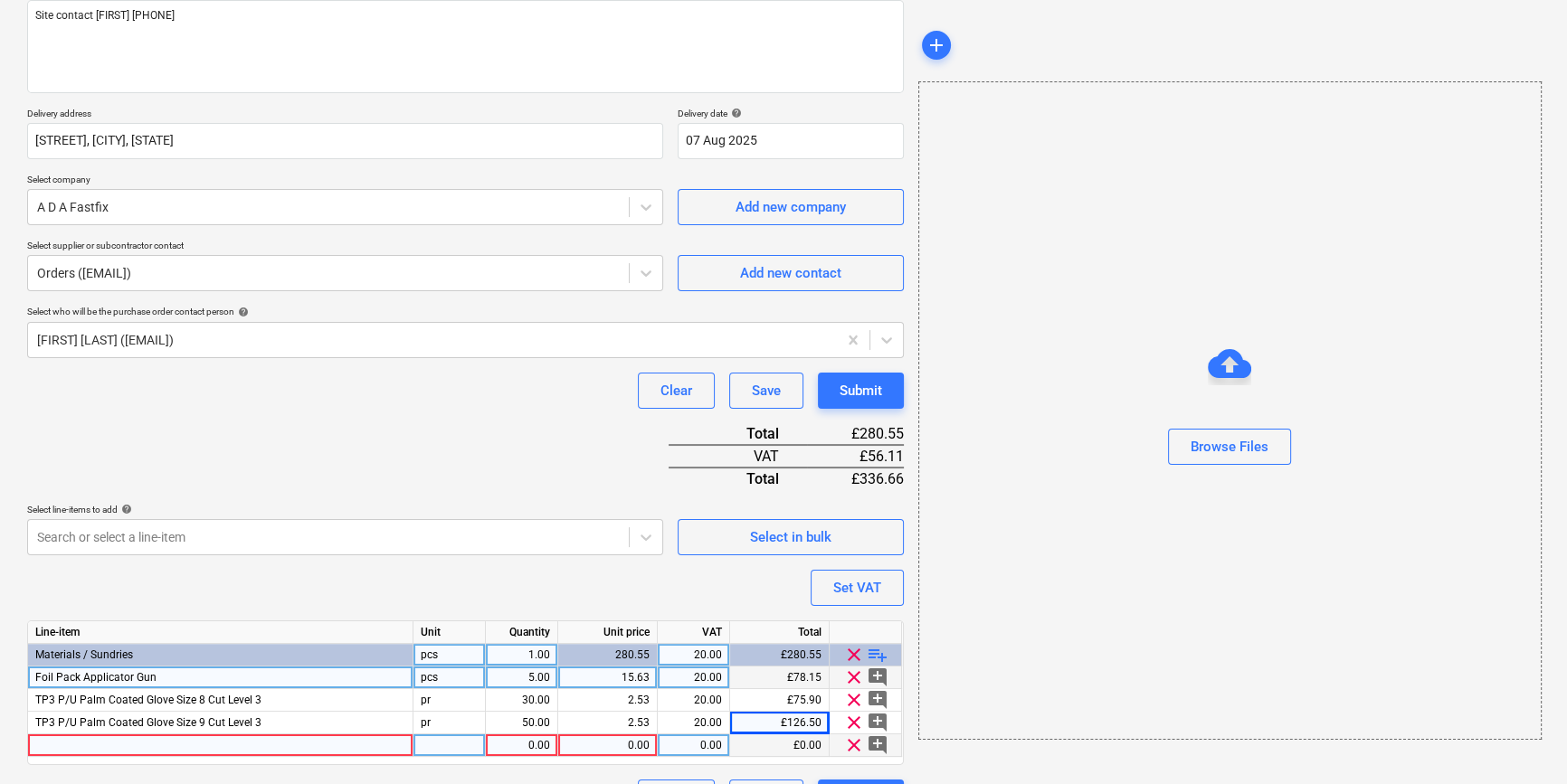 click at bounding box center [221, 745] 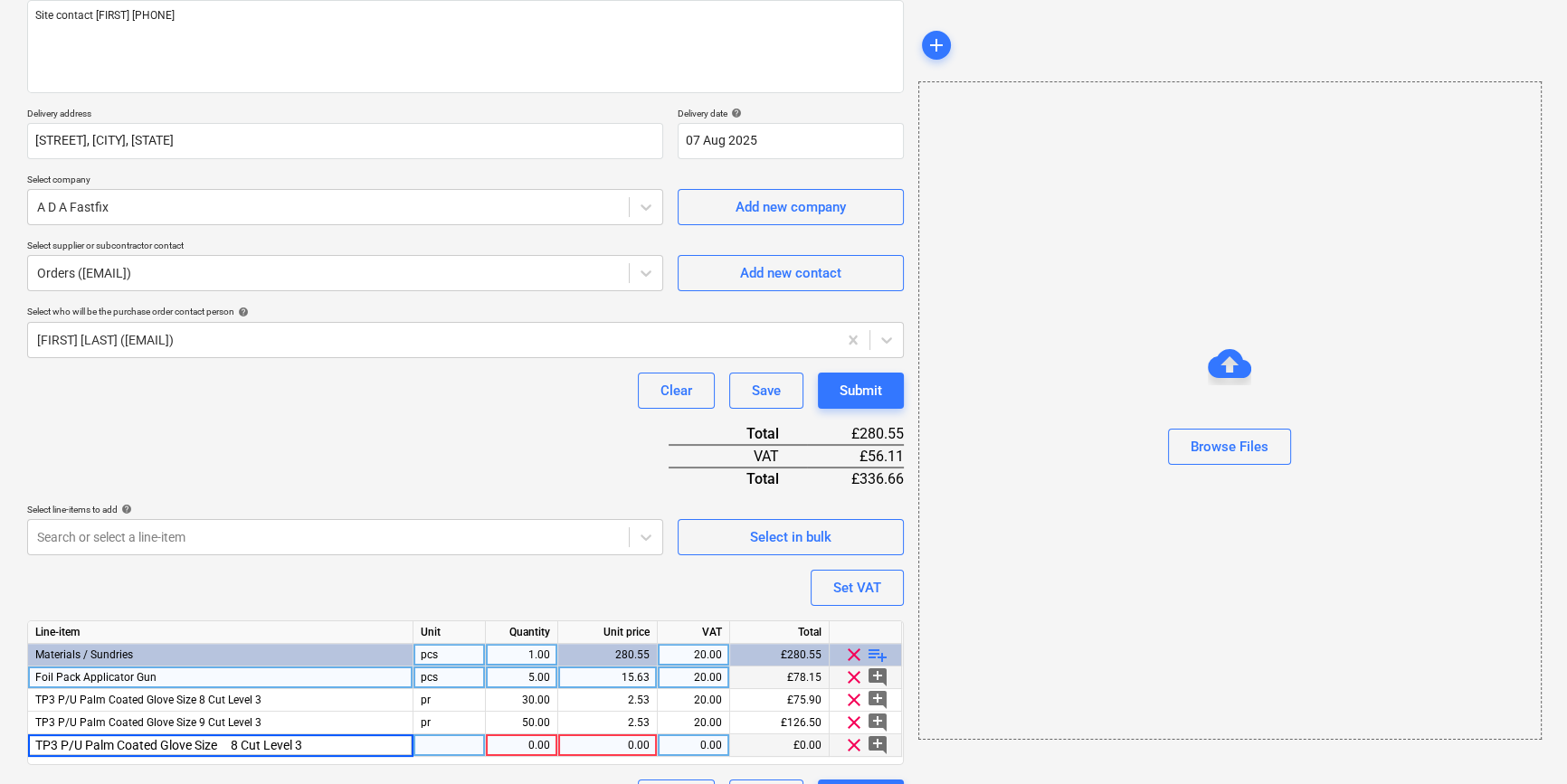 click on "TP3 P/U Palm Coated Glove Size     8 Cut Level 3" at bounding box center [220, 745] 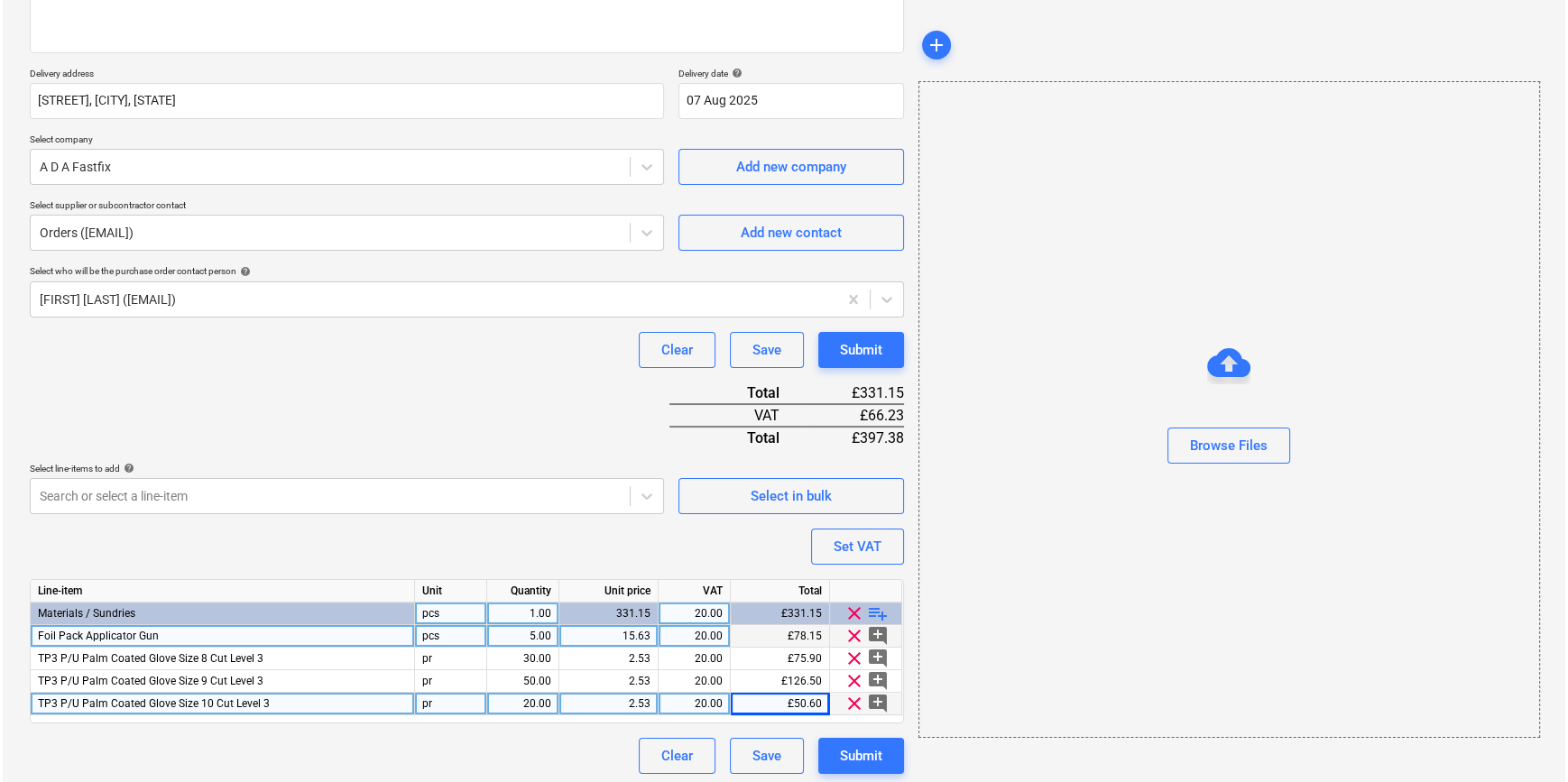 scroll, scrollTop: 275, scrollLeft: 0, axis: vertical 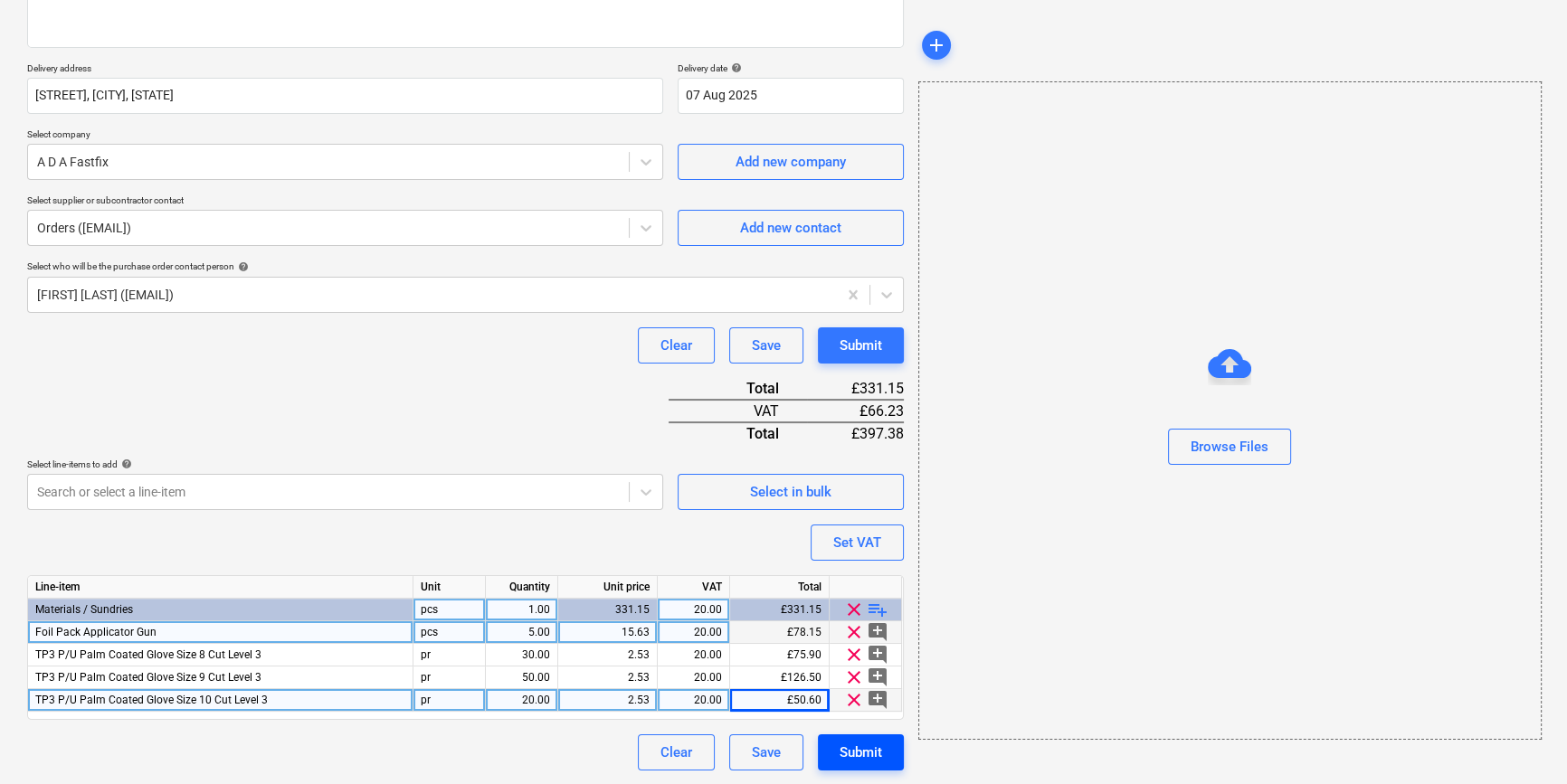 click on "Submit" at bounding box center [860, 752] 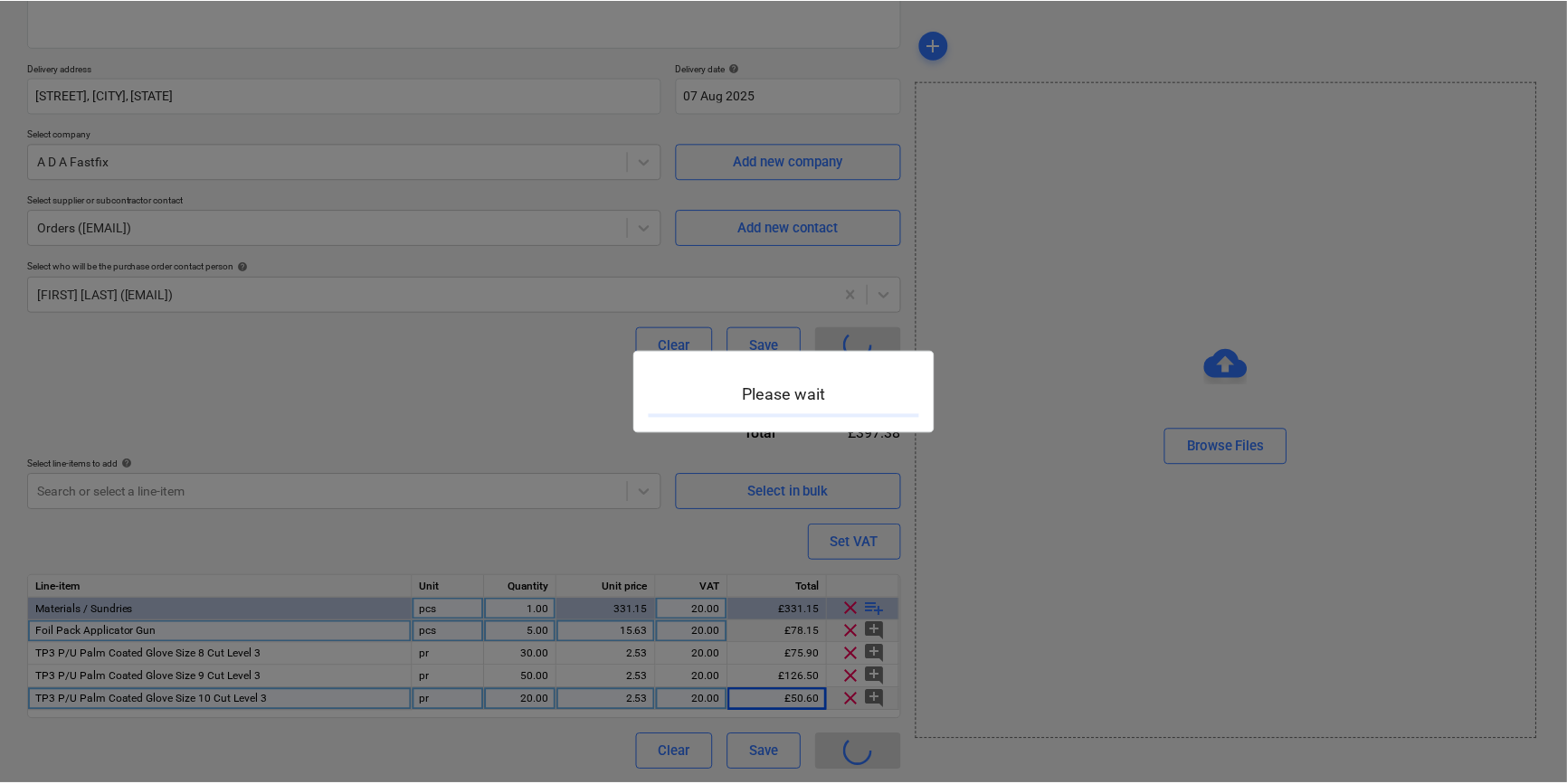 scroll, scrollTop: 0, scrollLeft: 0, axis: both 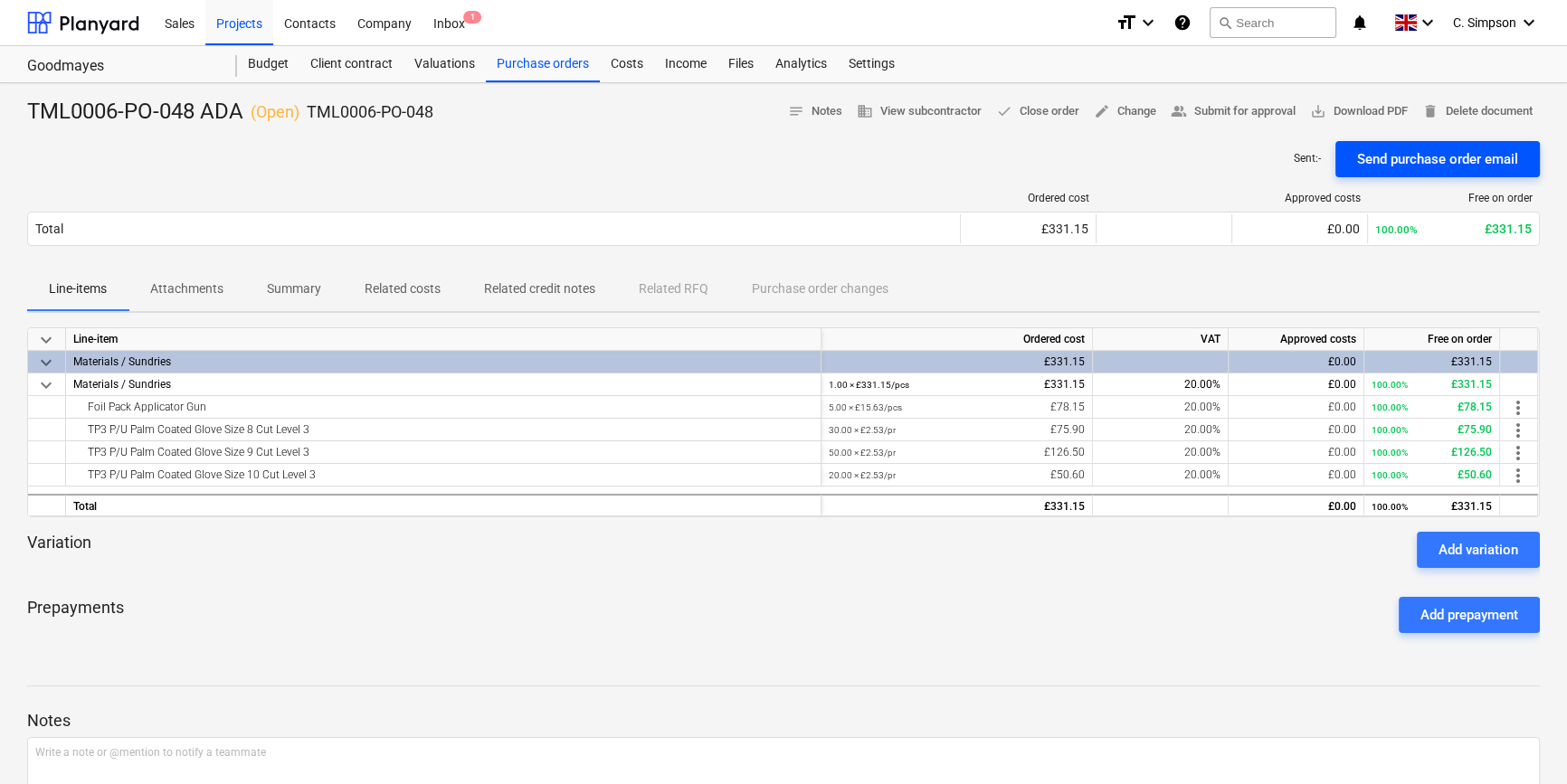 click on "Send purchase order email" at bounding box center (1438, 159) 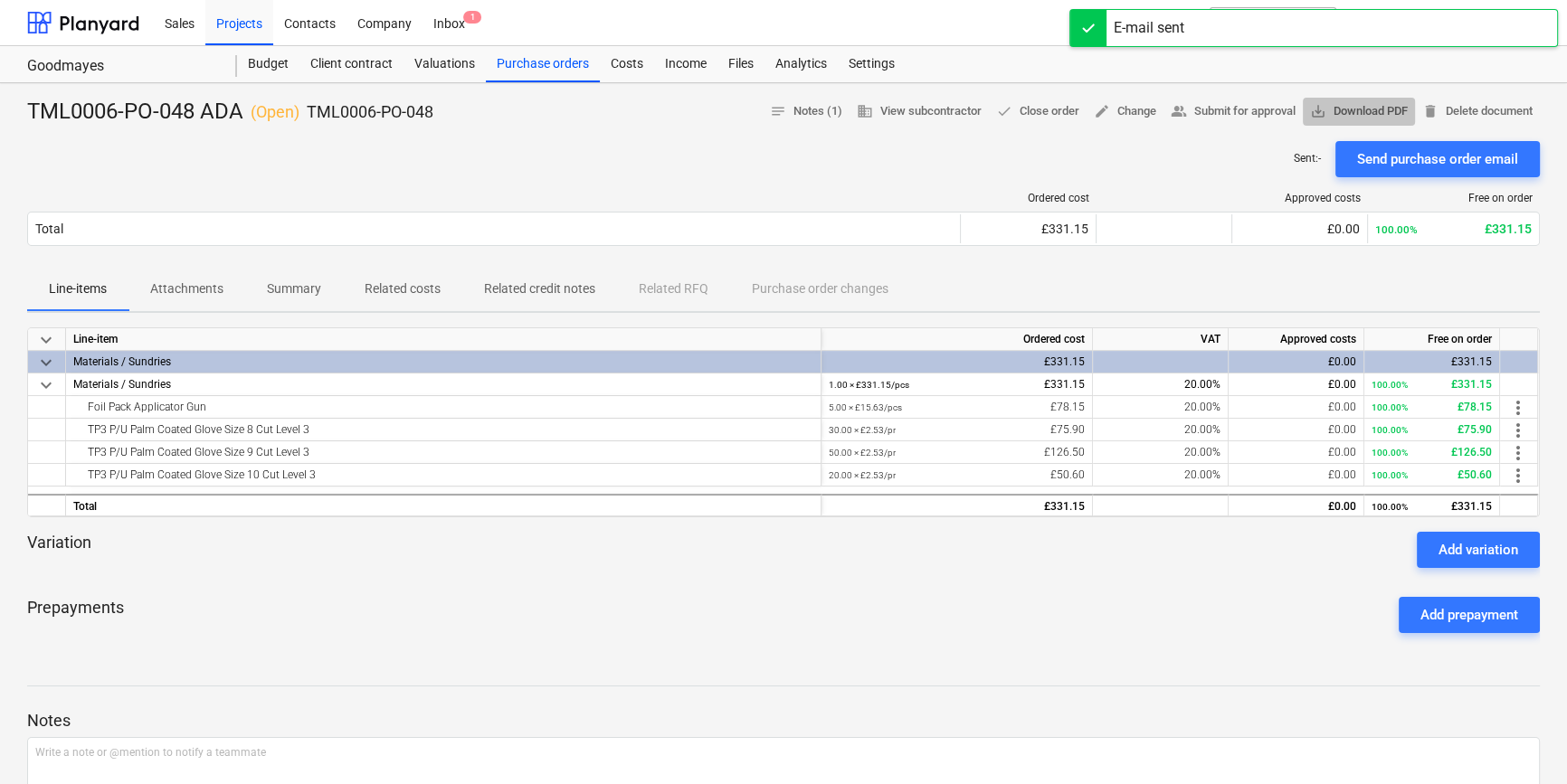 click on "save_alt Download PDF" at bounding box center (1359, 111) 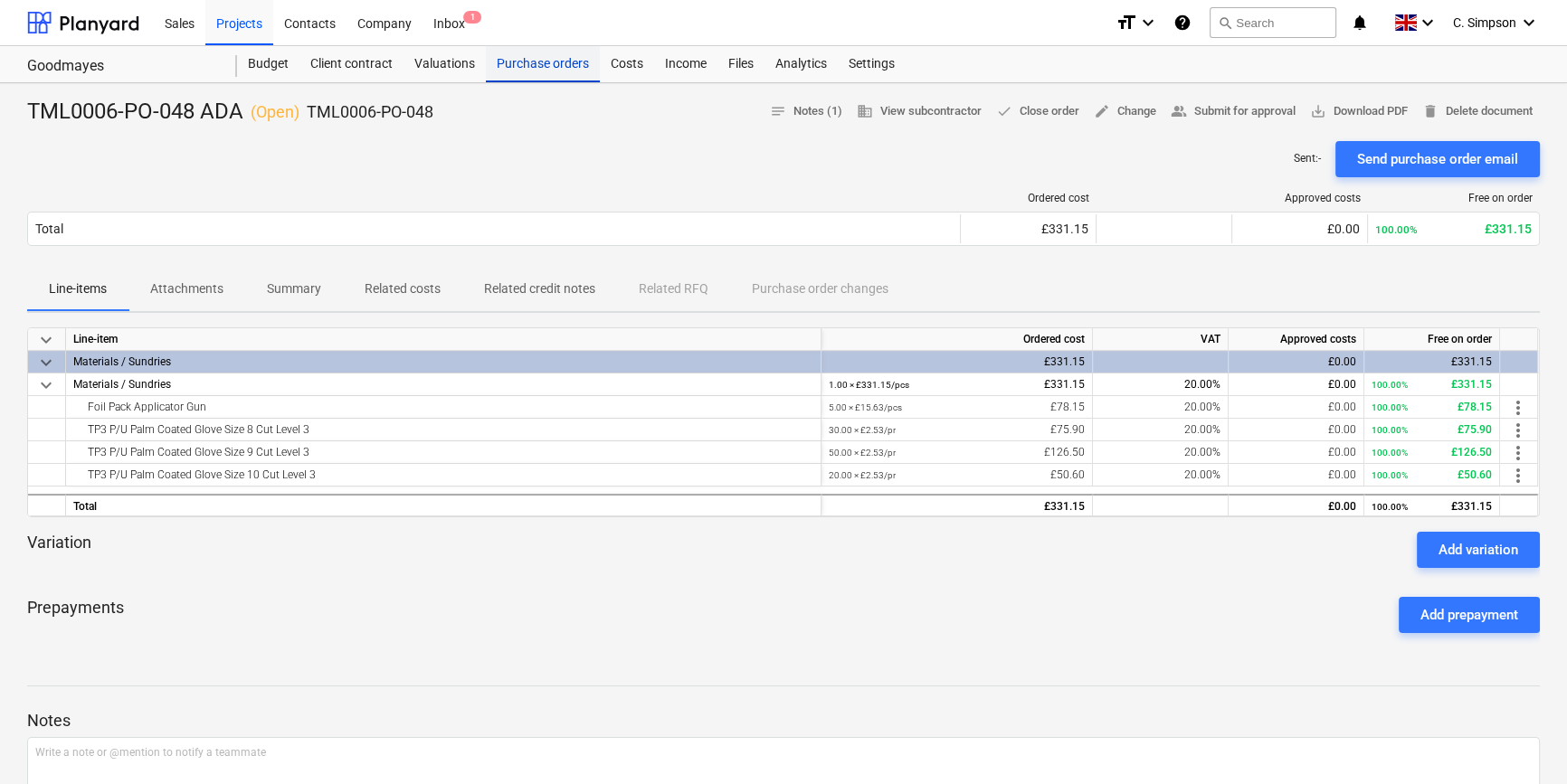 click on "Purchase orders" at bounding box center (543, 64) 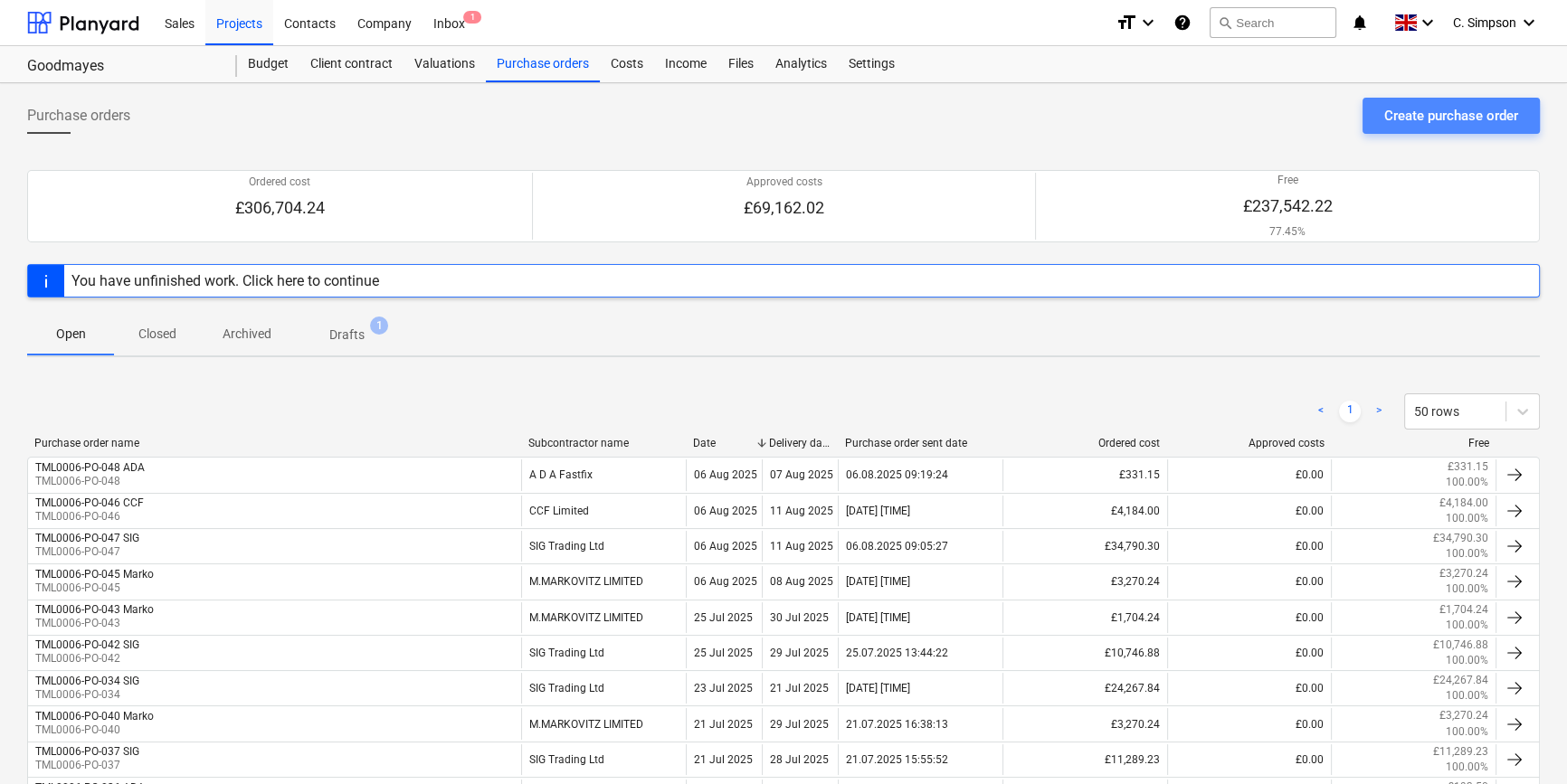 click on "Create purchase order" at bounding box center [1451, 116] 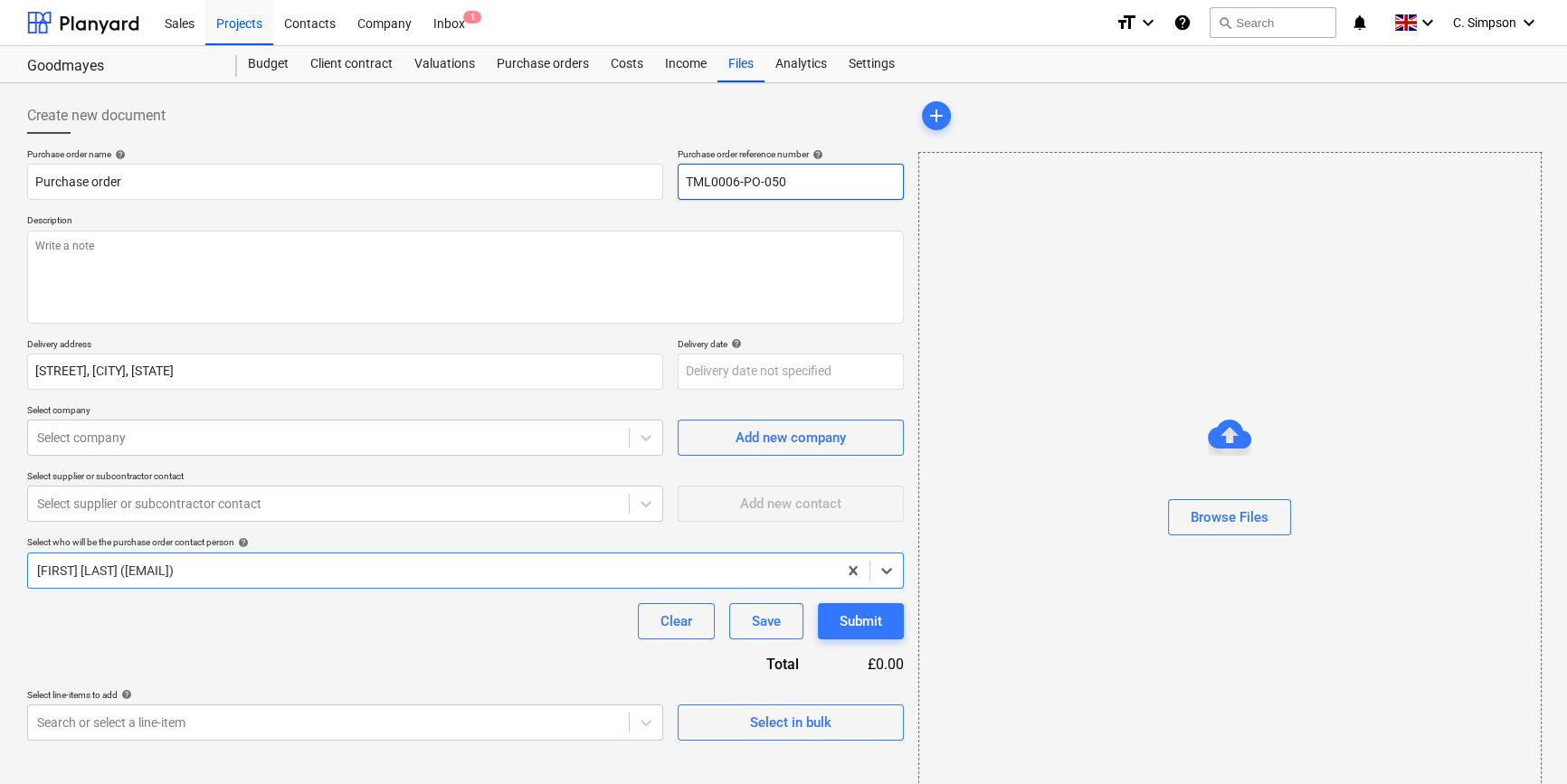click on "TML0006-PO-050" at bounding box center (791, 182) 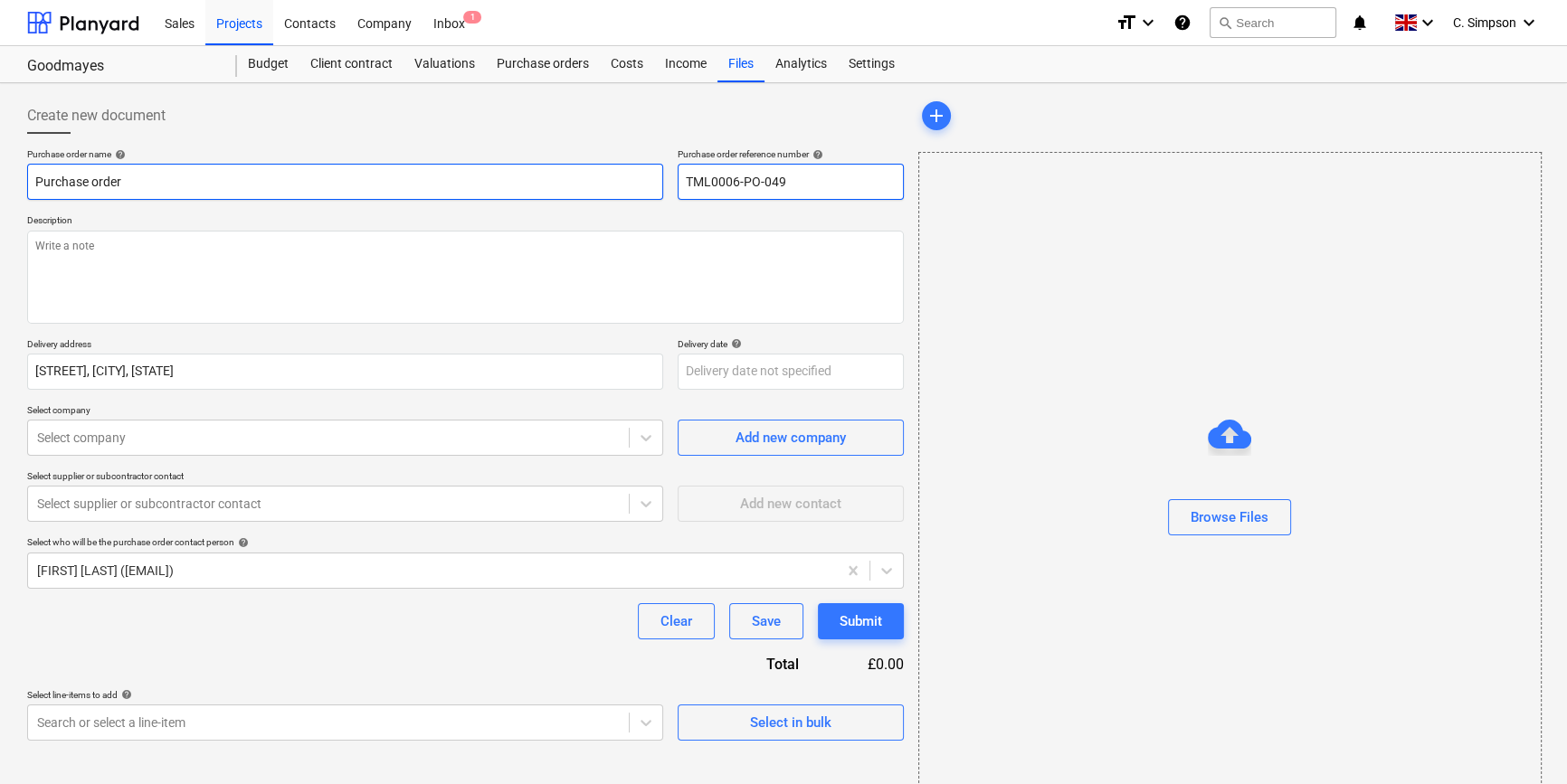 drag, startPoint x: 788, startPoint y: 181, endPoint x: 654, endPoint y: 183, distance: 134.01492 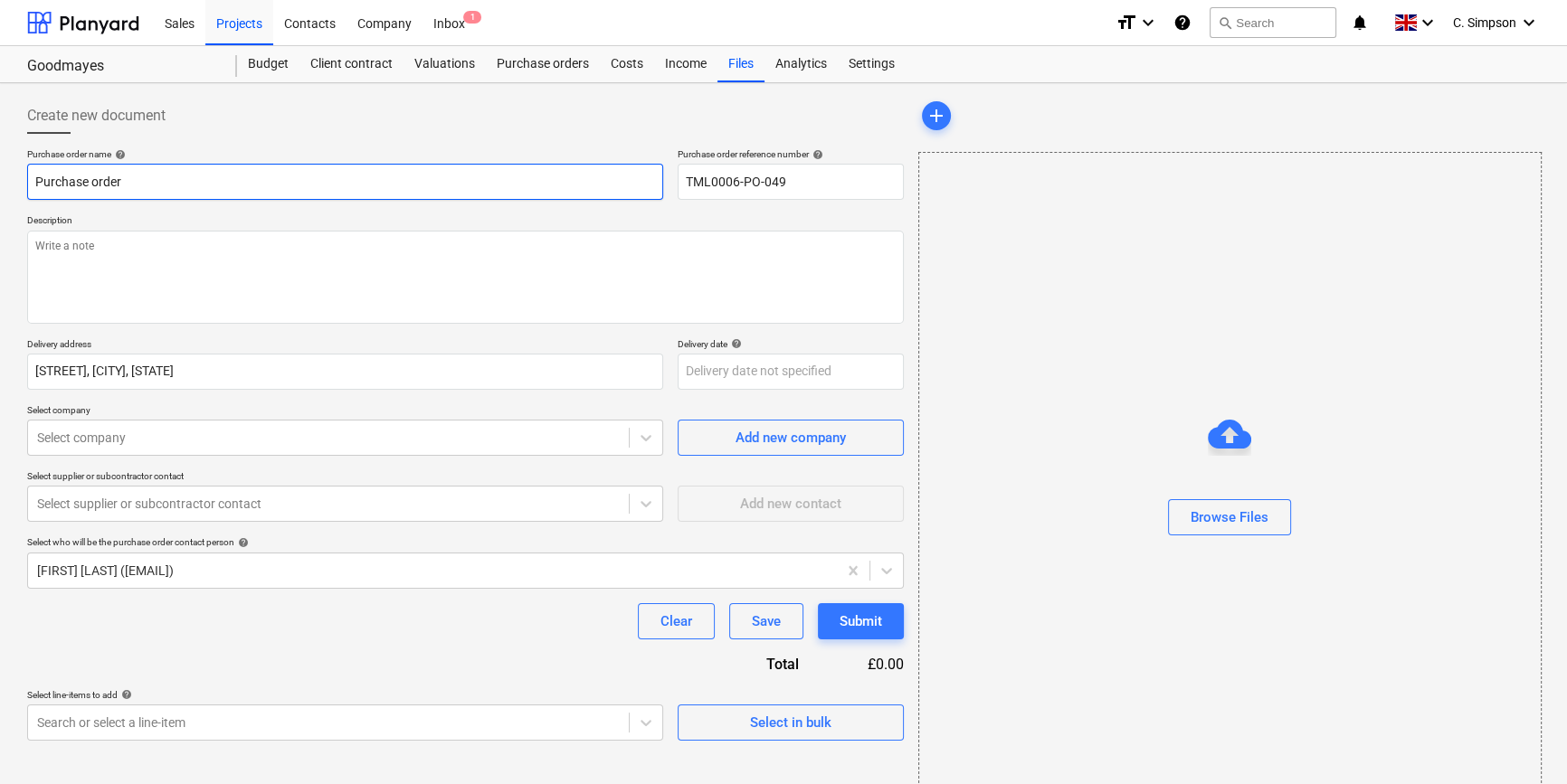 paste on "TML0006-PO-049" 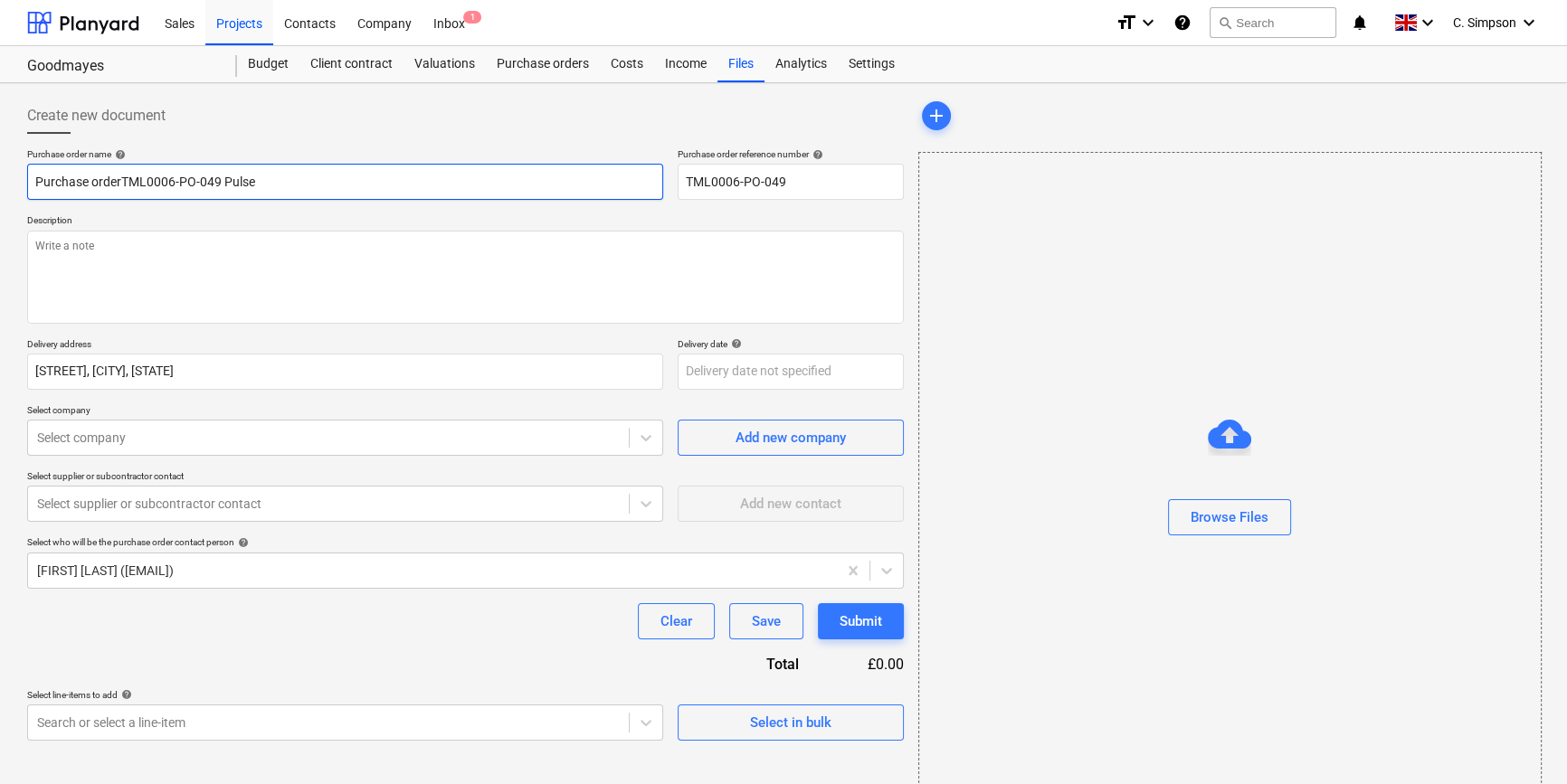 click on "Purchase orderTML0006-PO-049 Pulse" at bounding box center (345, 182) 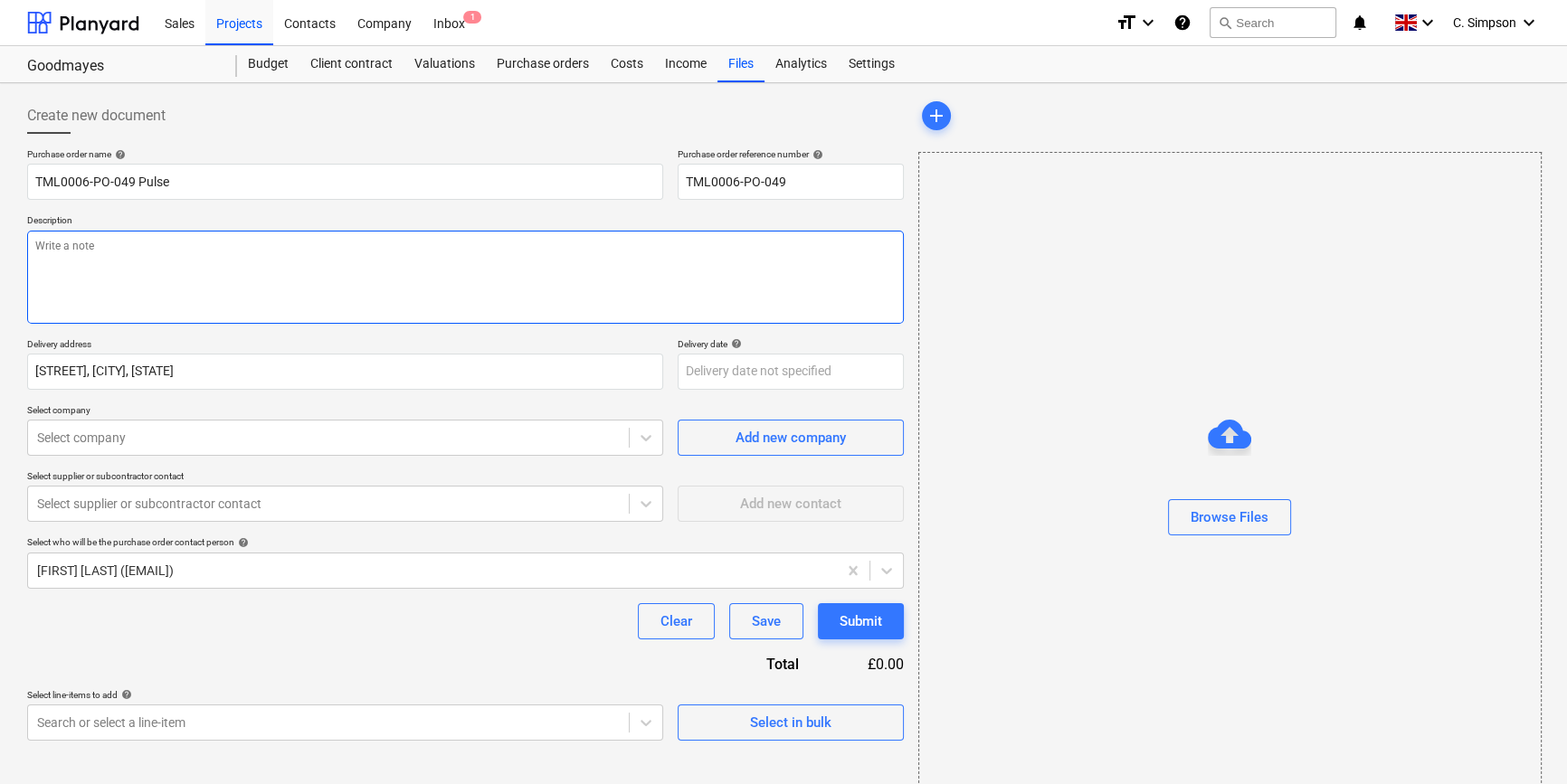 paste on "Site contact [FIRST] [PHONE]" 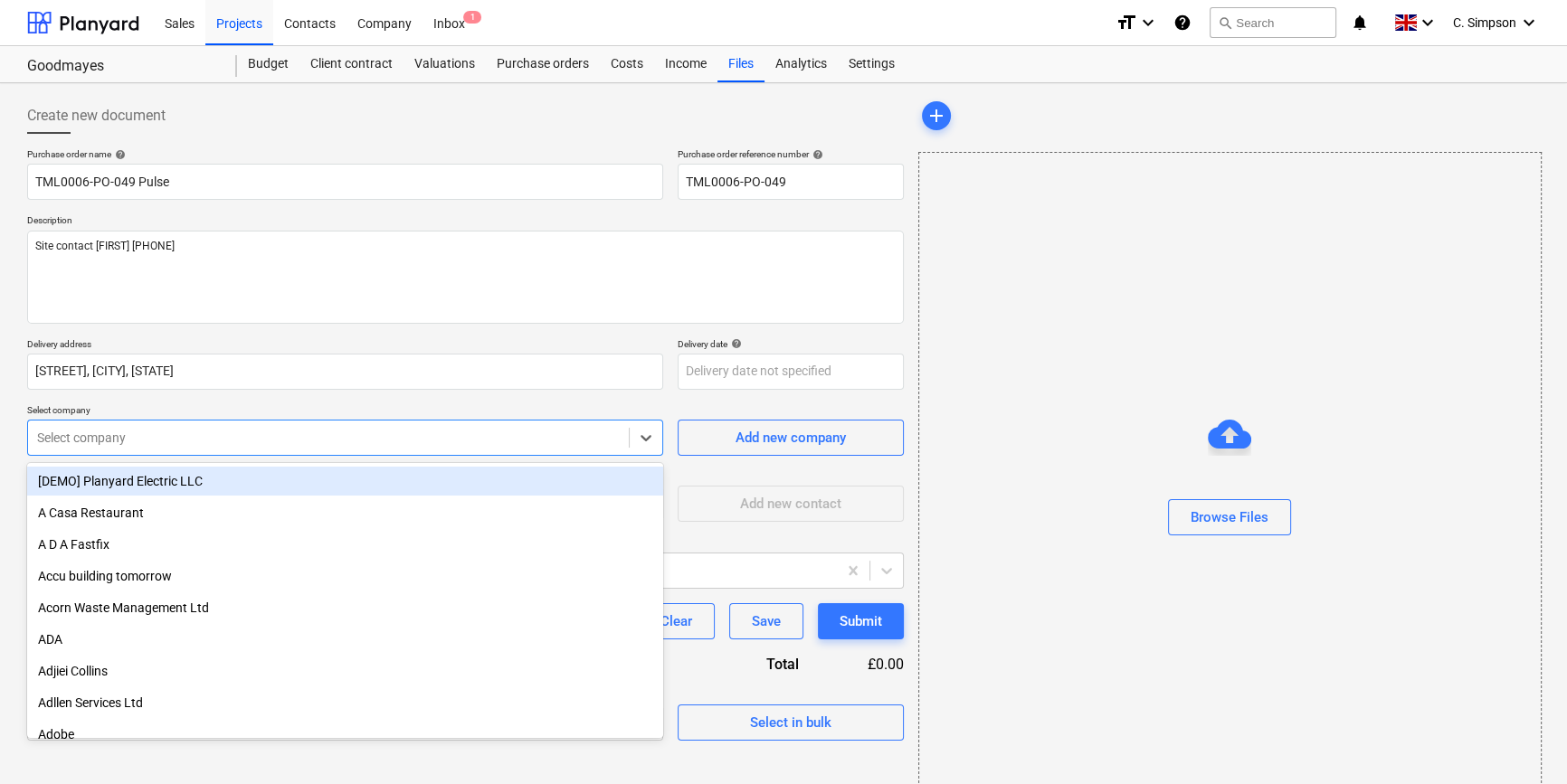 click at bounding box center [328, 438] 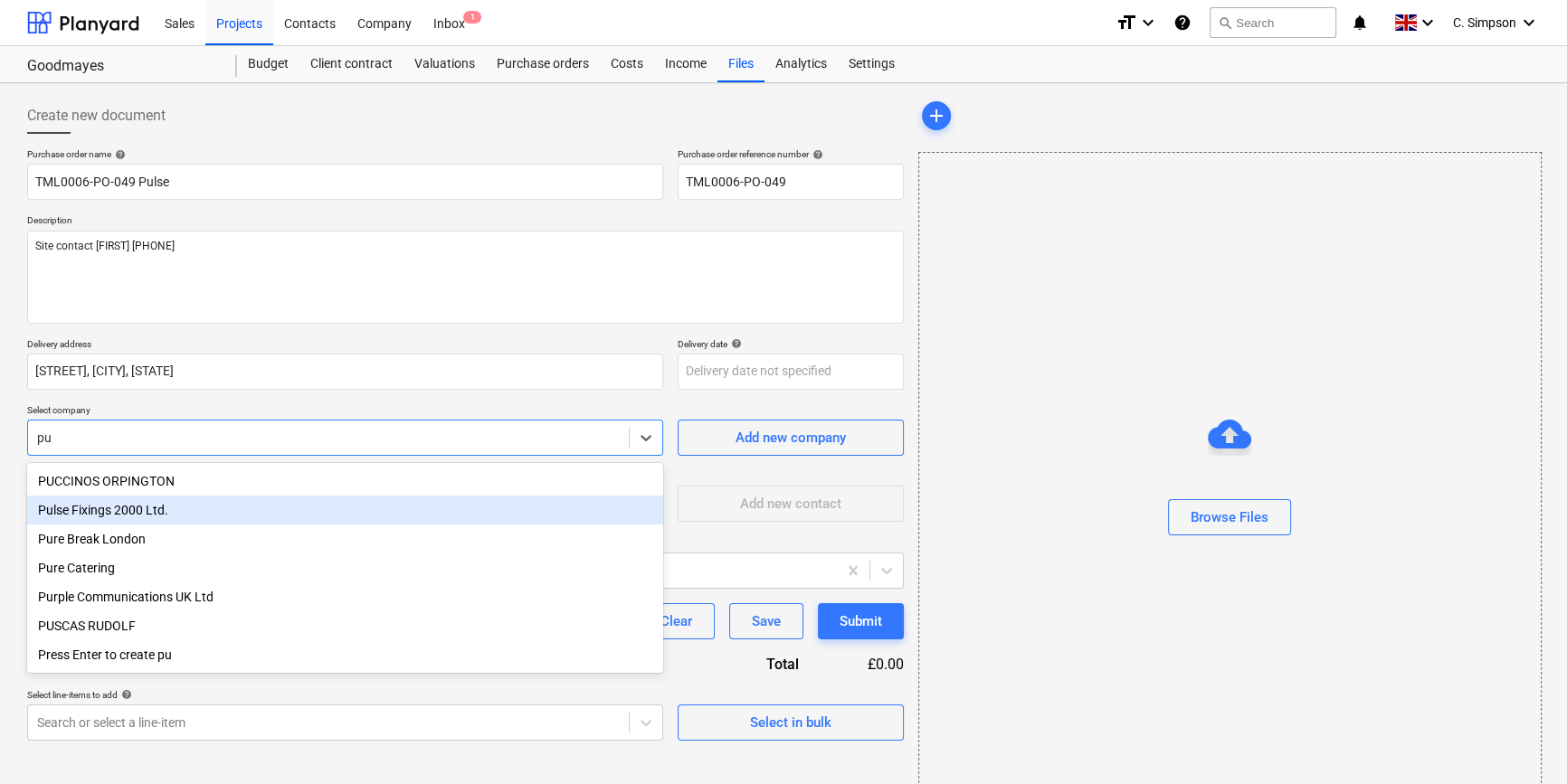 click on "Pulse Fixings 2000 Ltd." at bounding box center (345, 510) 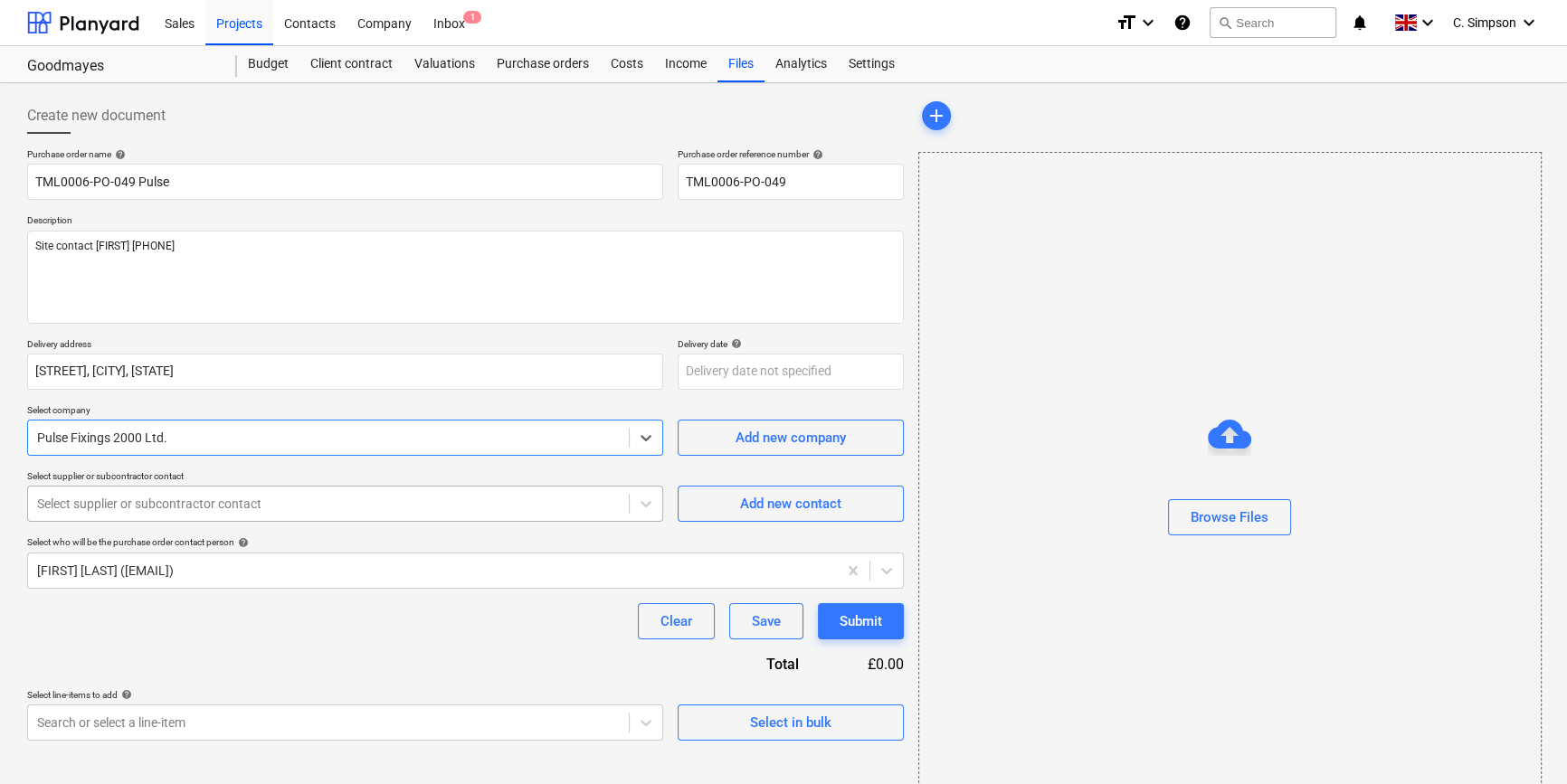 click at bounding box center (328, 504) 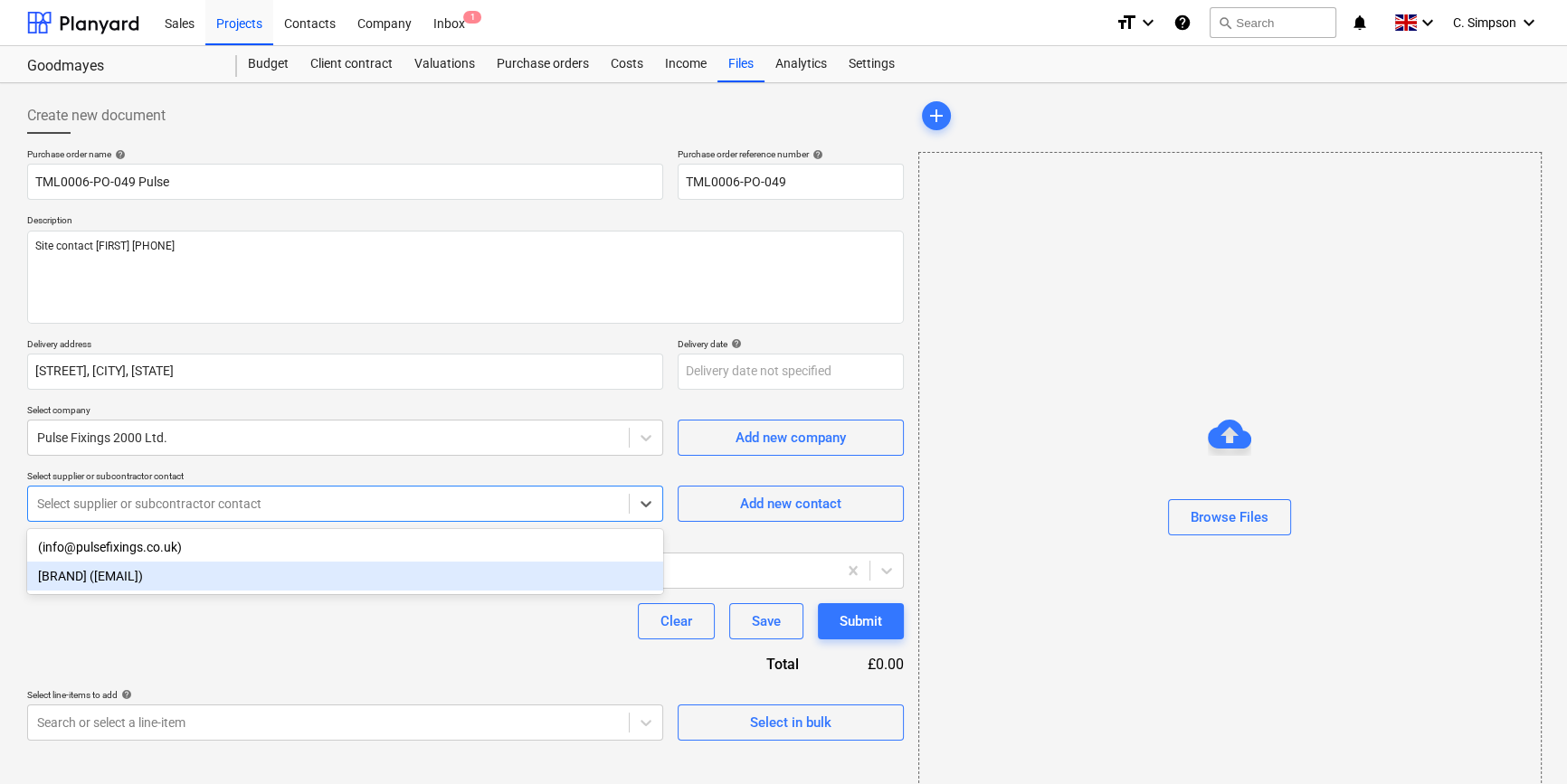 click on "[BRAND] ([EMAIL])" at bounding box center (345, 576) 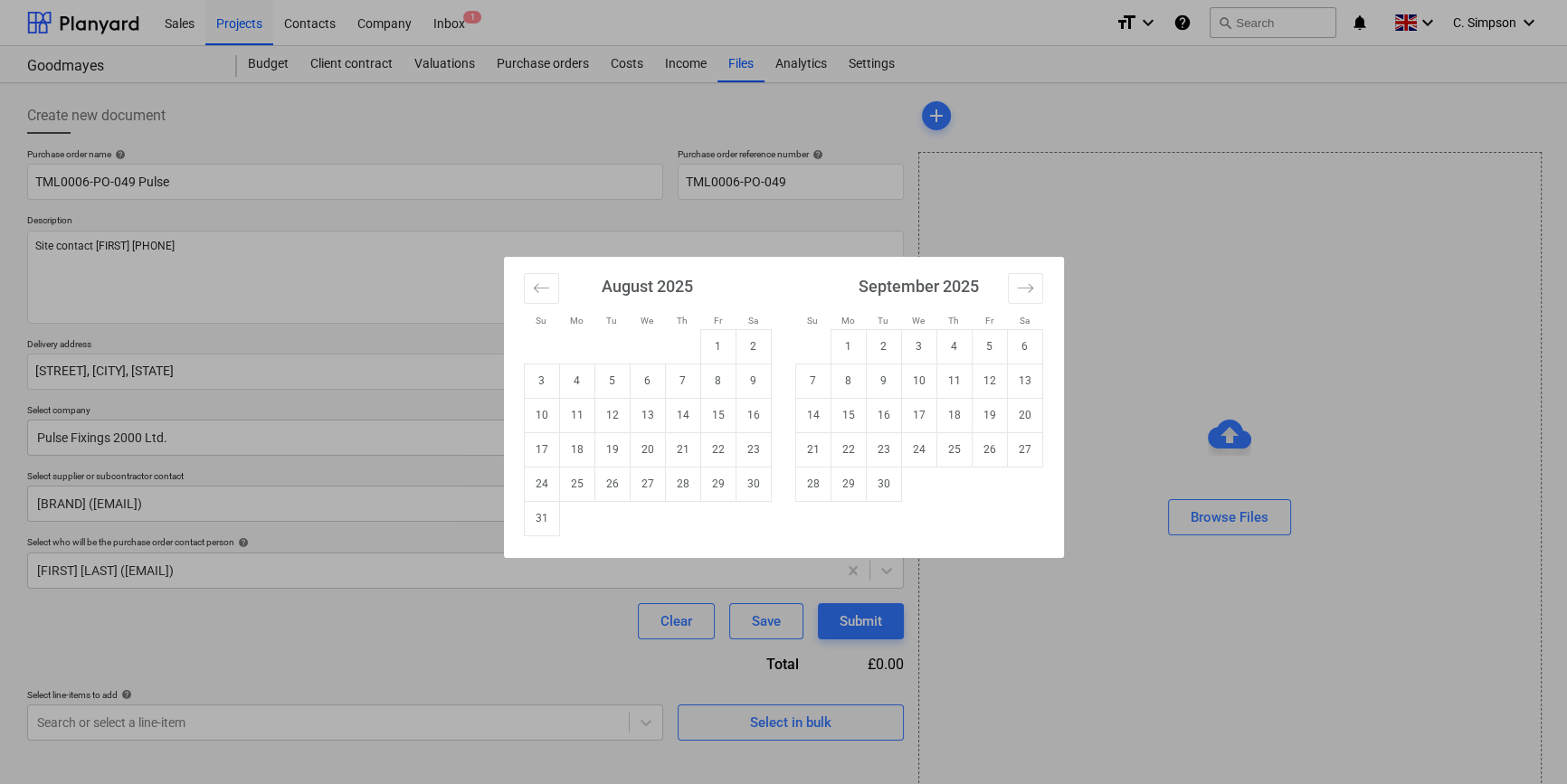 click on "Sales Projects Contacts Company Inbox 1 format_size keyboard_arrow_down help search Search notifications 0 keyboard_arrow_down C. [LAST] keyboard_arrow_down Goodmayes Budget Client contract Valuations Purchase orders Costs Income Files Analytics Settings Create new document Purchase order name help TML0006-PO-049 Pulse Purchase order reference number help TML0006-PO-049 Description Site contact [FIRST] [PHONE] Delivery address [STREET], [CITY], [STATE] Delivery date help Press the down arrow key to interact with the calendar and
select a date. Press the question mark key to get the keyboard shortcuts for changing dates. Select company Pulse Fixings 2000 Ltd.   Add new company Select supplier or subcontractor contact Pulse Fixings ([EMAIL]) Add new contact Select who will be the purchase order contact person help [FIRST] [LAST] ([EMAIL]) Clear Save Submit Total £0.00 Select line-items to add help Select in bulk" at bounding box center [784, 392] 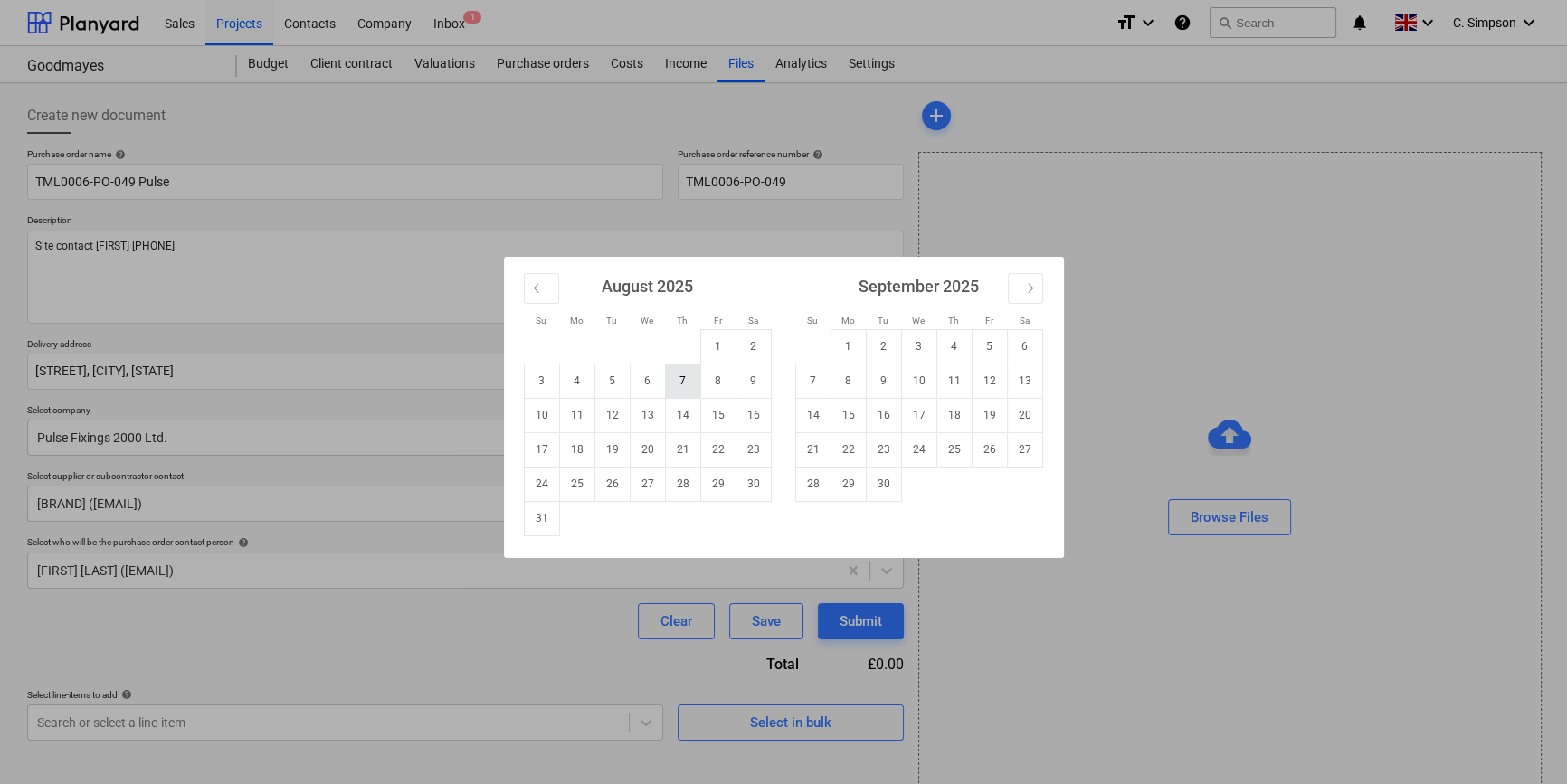click on "7" at bounding box center (682, 381) 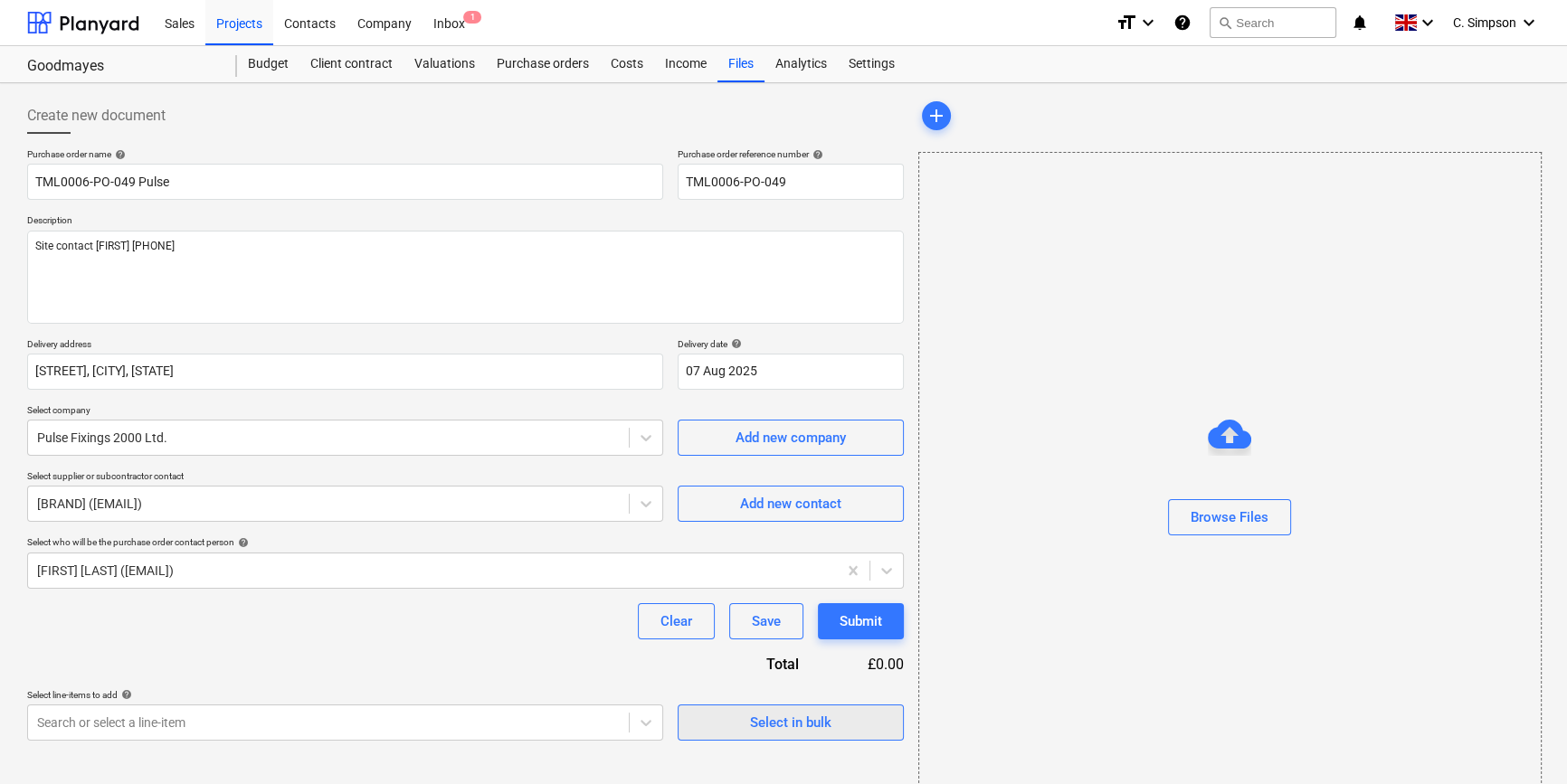 click on "Select in bulk" at bounding box center [791, 723] 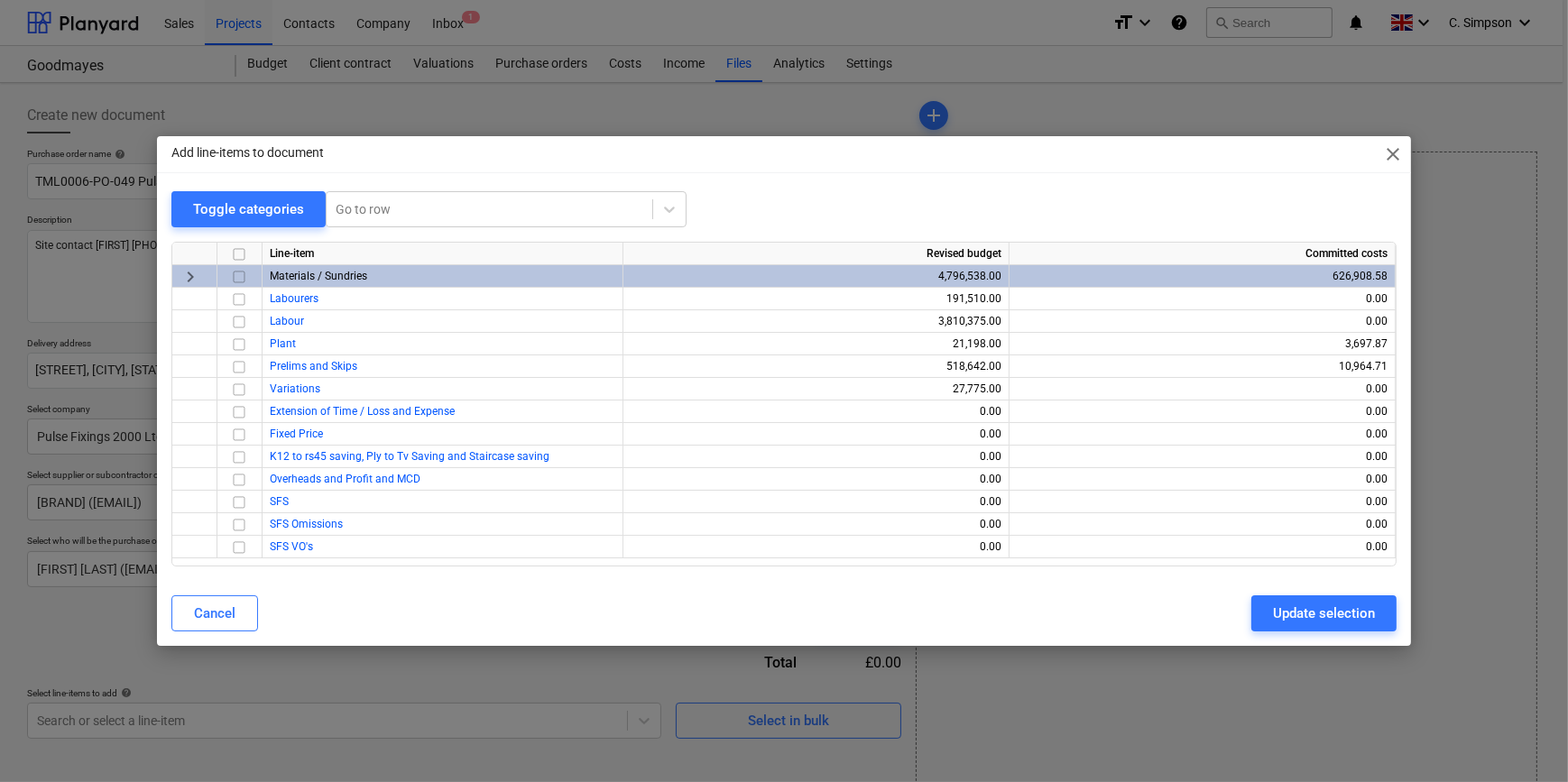 click at bounding box center [239, 277] 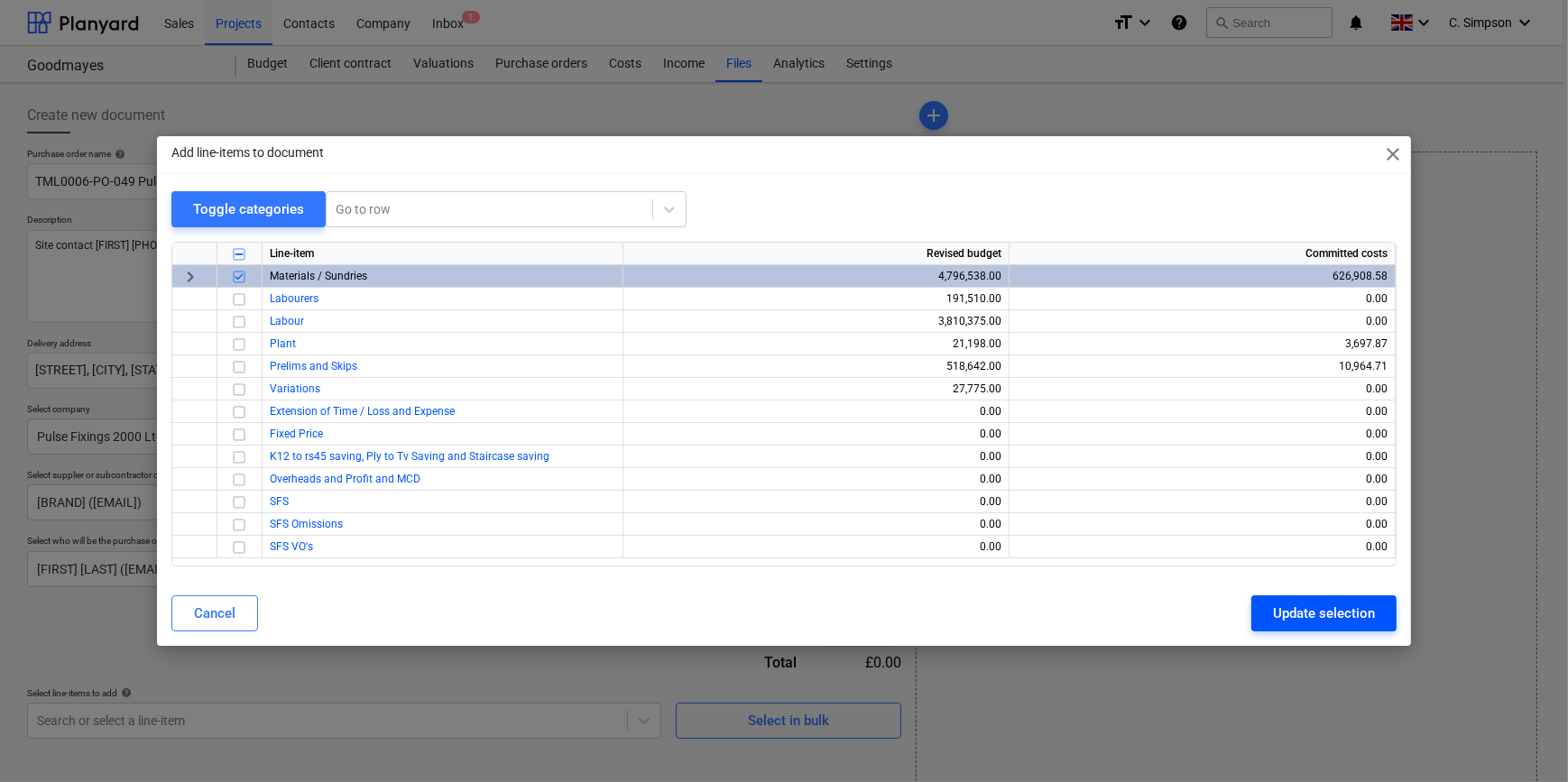 click on "Update selection" at bounding box center [1324, 613] 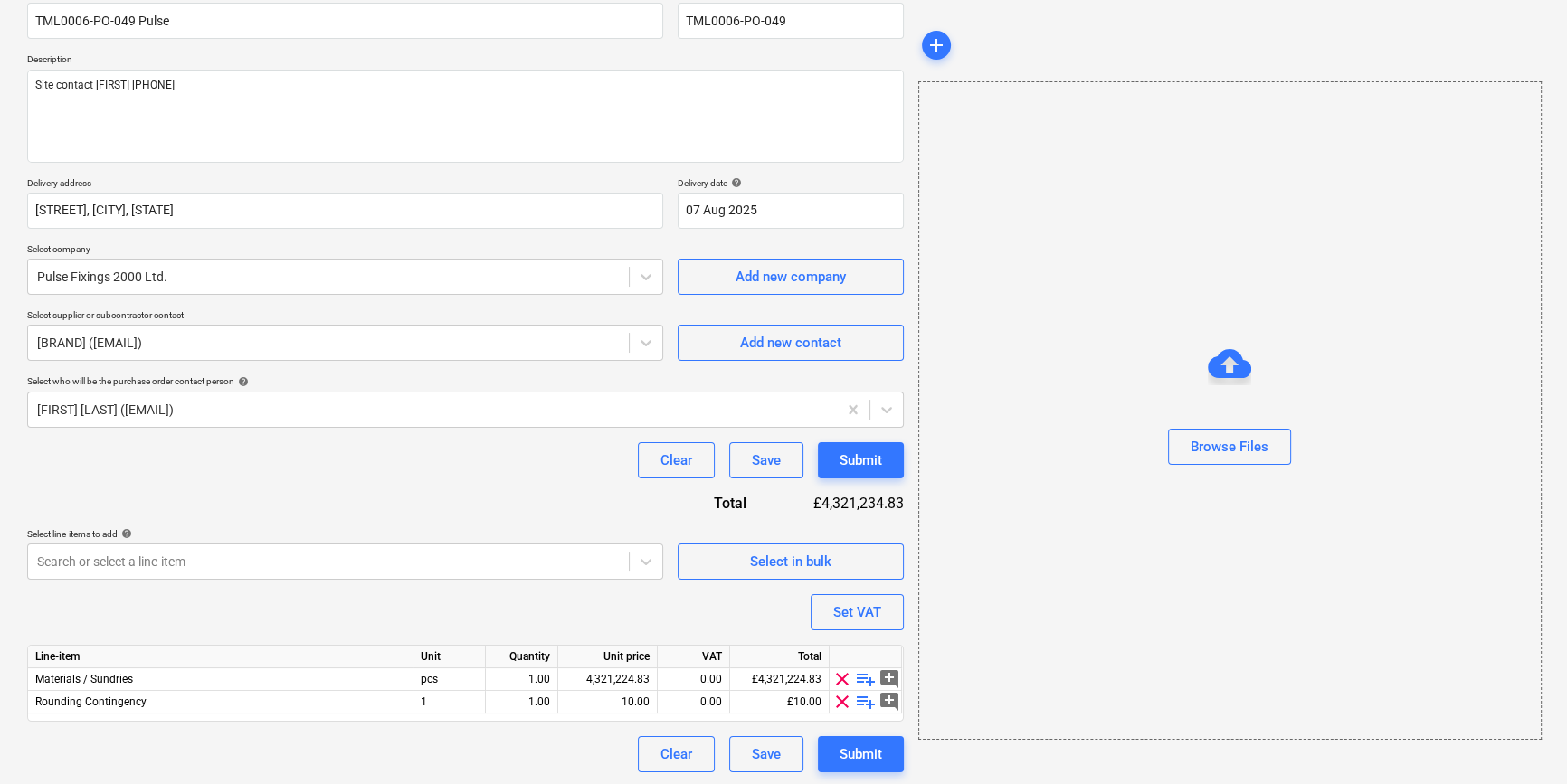 scroll, scrollTop: 163, scrollLeft: 0, axis: vertical 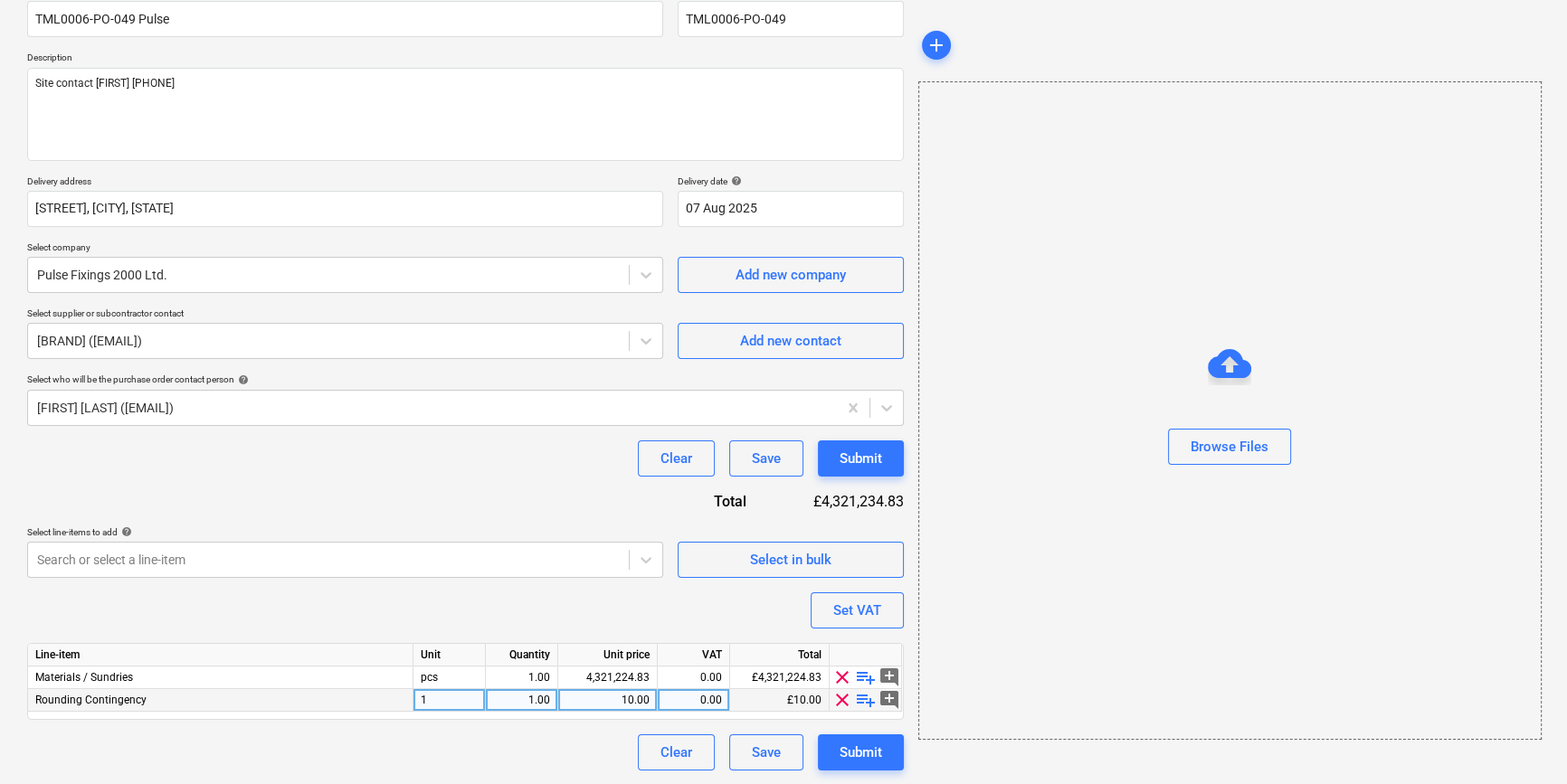 click on "clear" at bounding box center [842, 700] 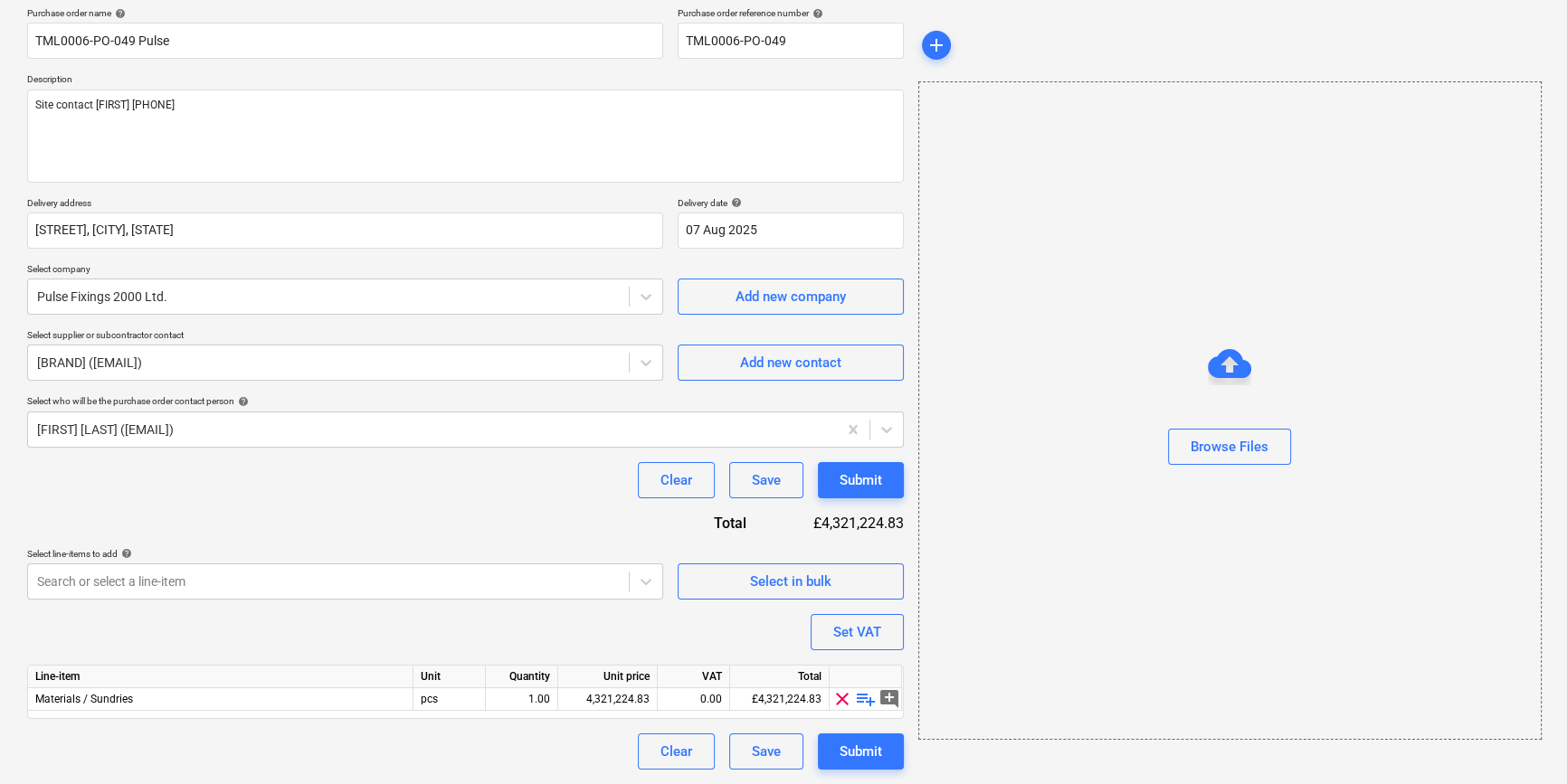 scroll, scrollTop: 140, scrollLeft: 0, axis: vertical 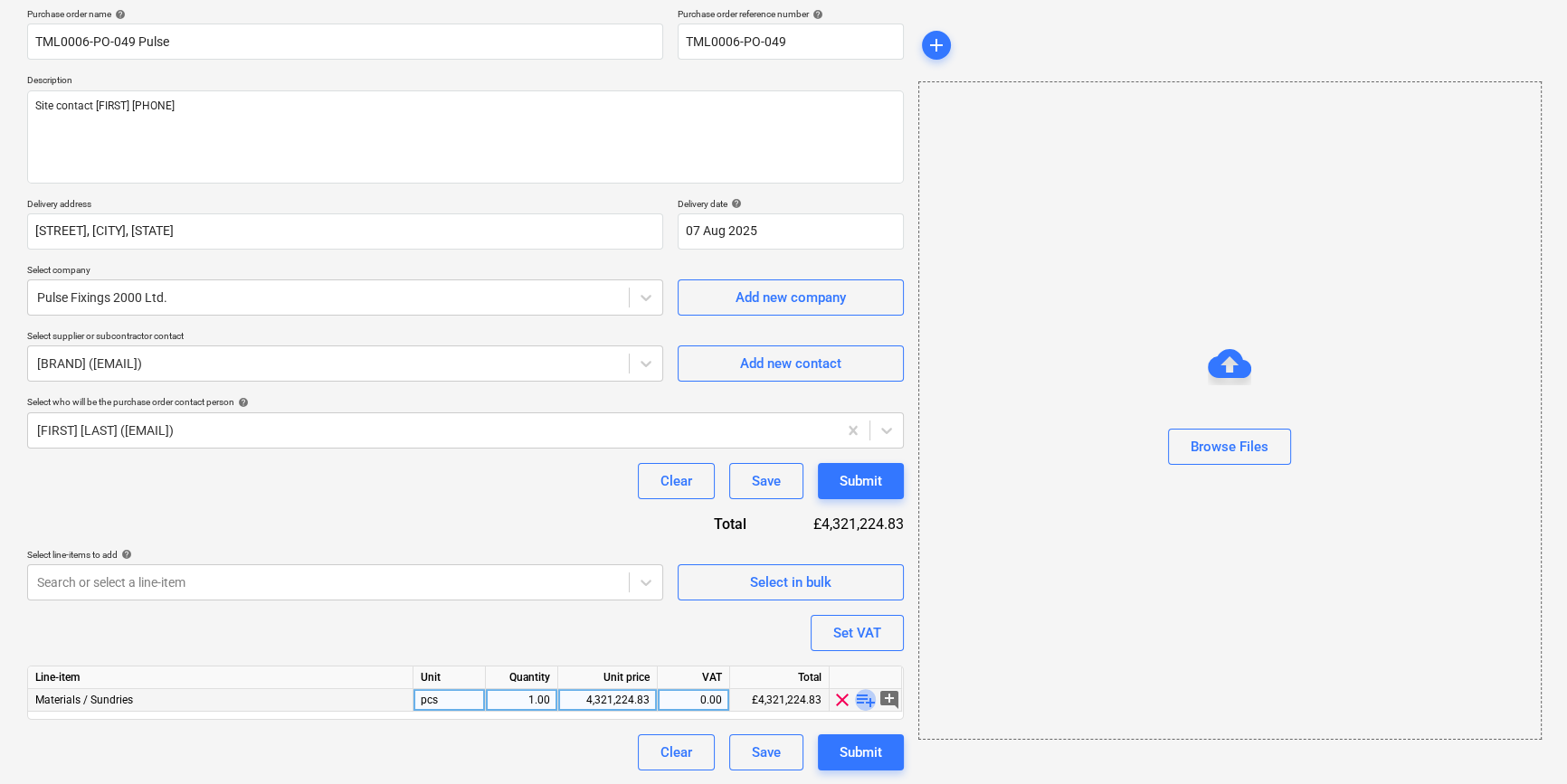 click on "playlist_add" at bounding box center (866, 700) 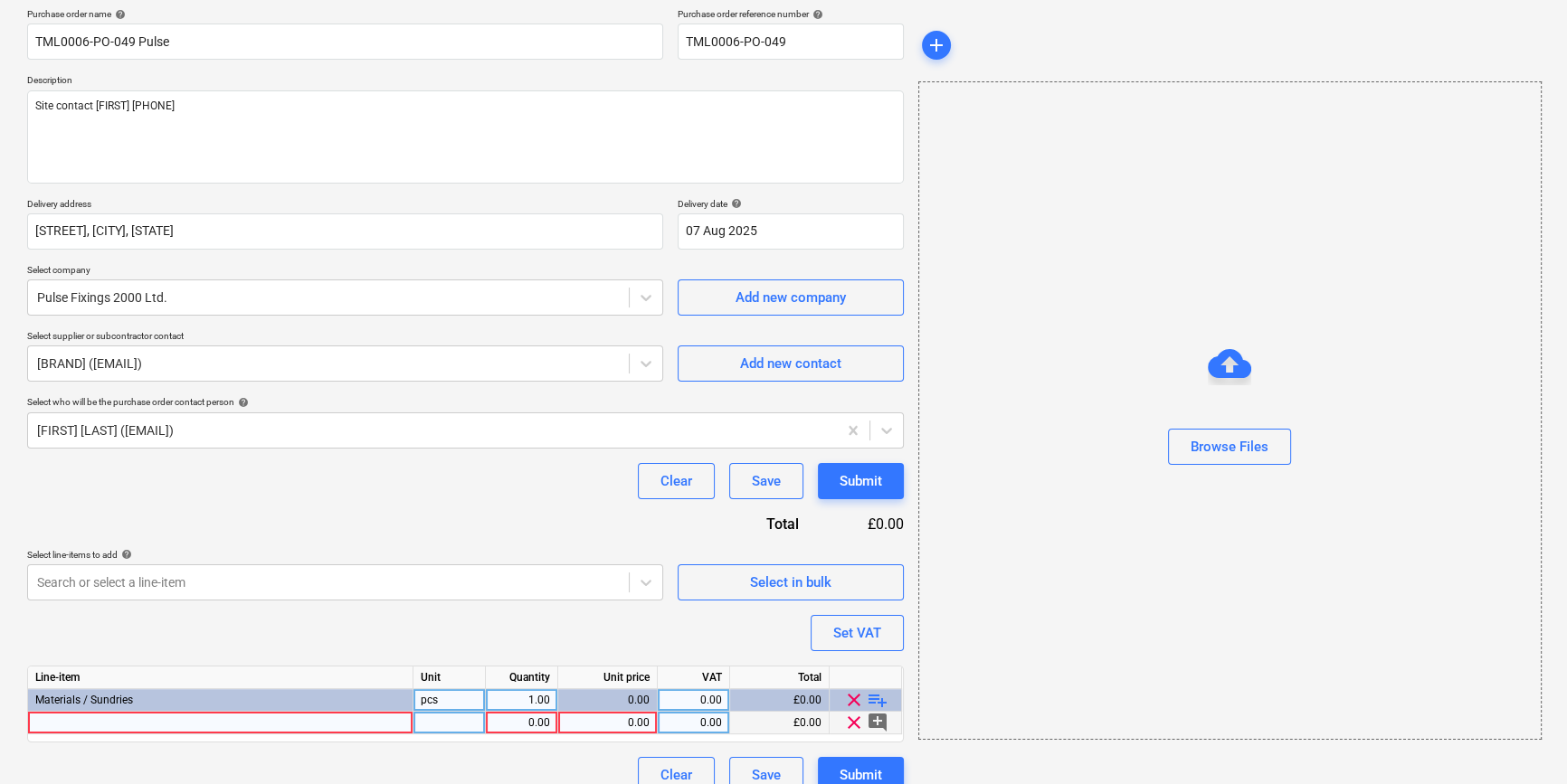 click at bounding box center (221, 723) 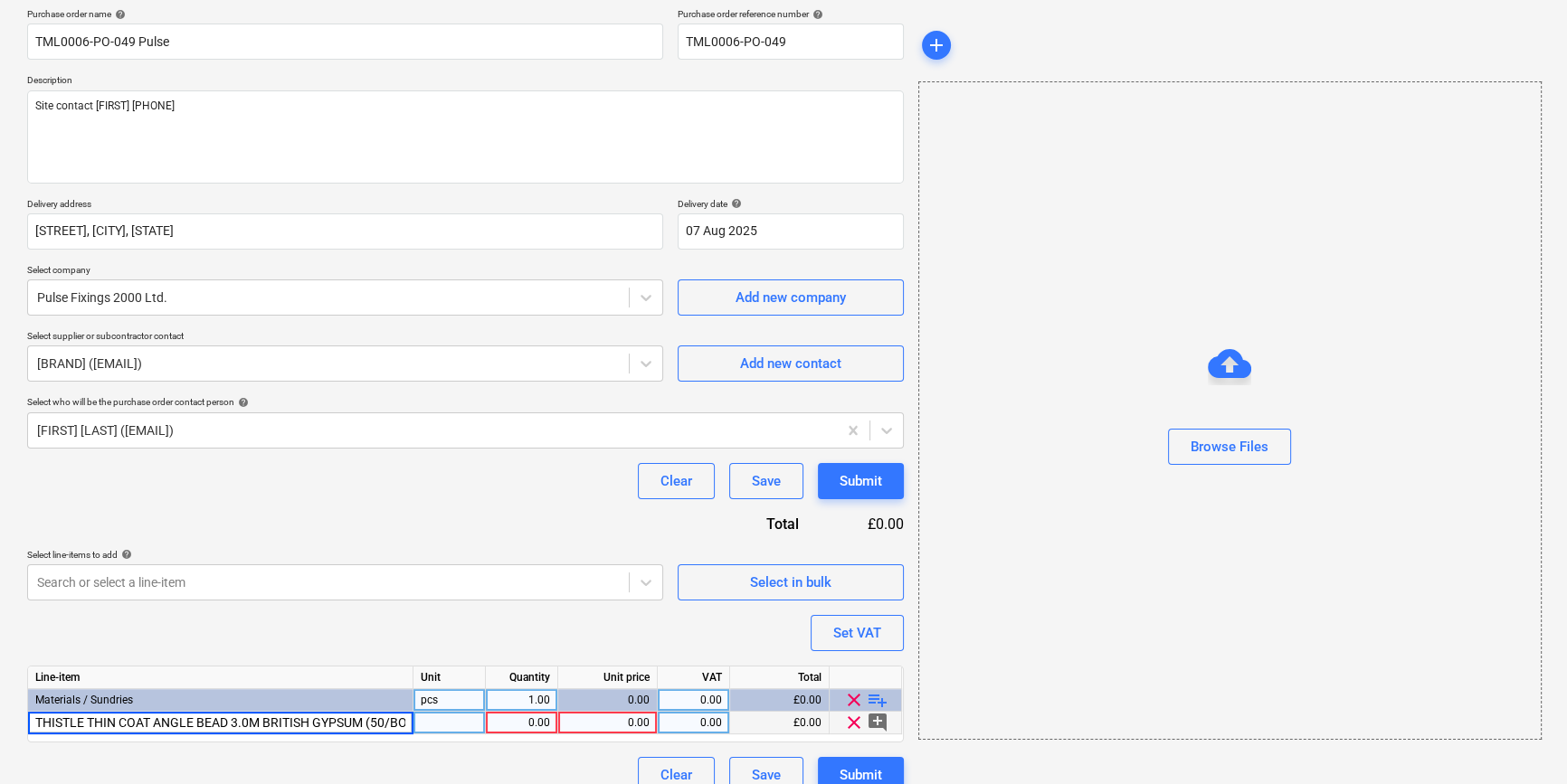 scroll, scrollTop: 0, scrollLeft: 14, axis: horizontal 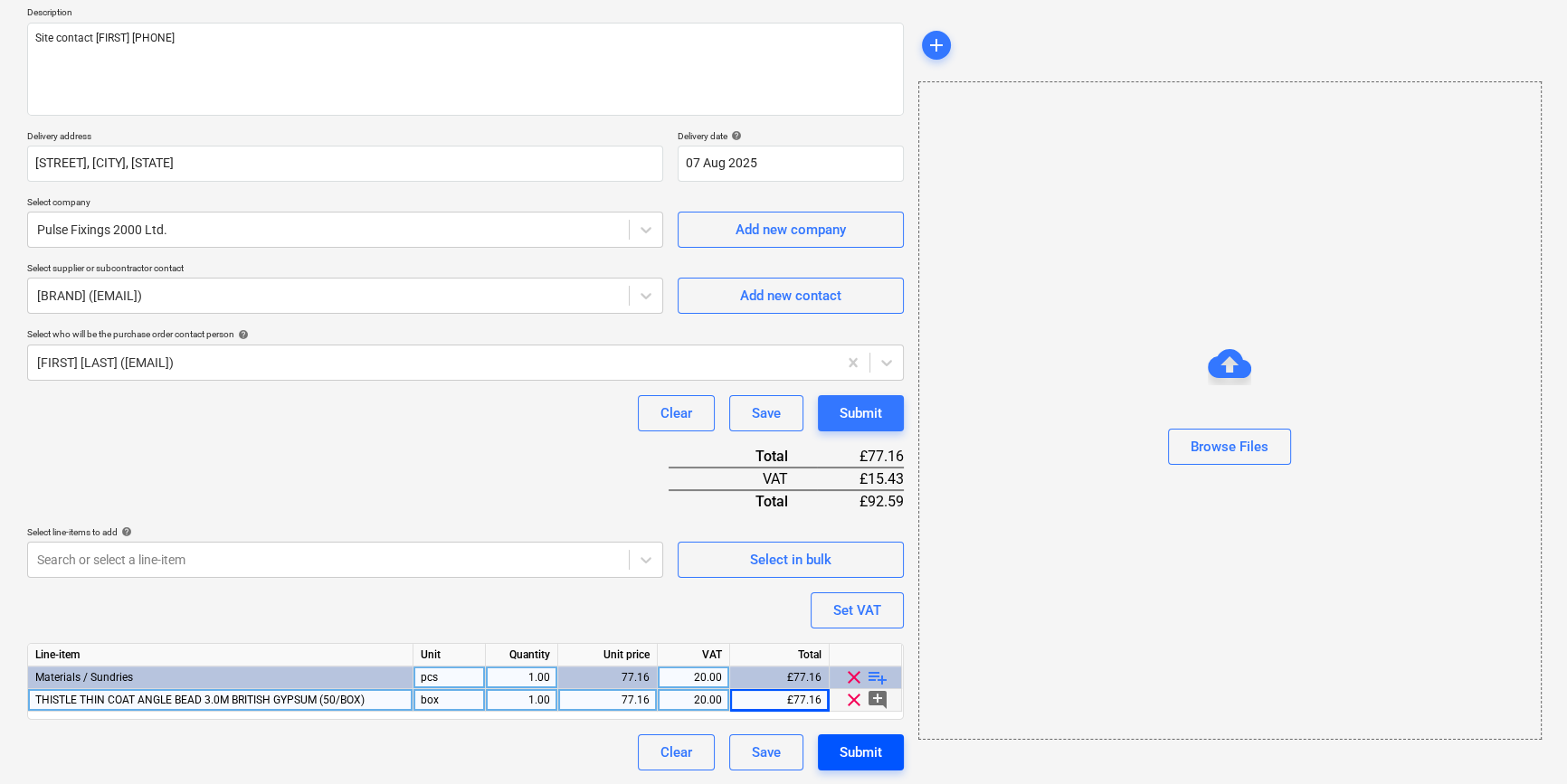 click on "Submit" at bounding box center [860, 752] 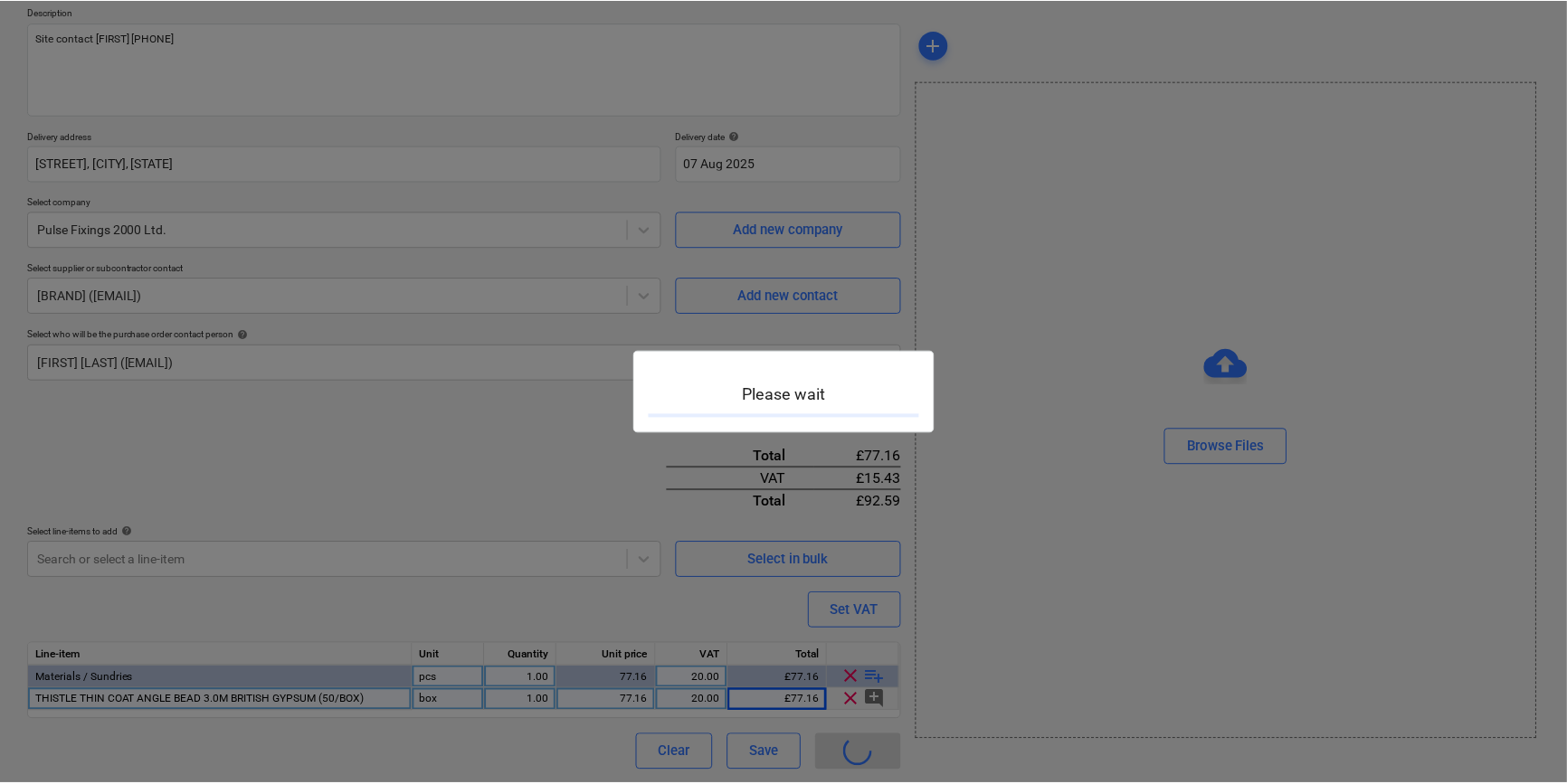 scroll, scrollTop: 0, scrollLeft: 0, axis: both 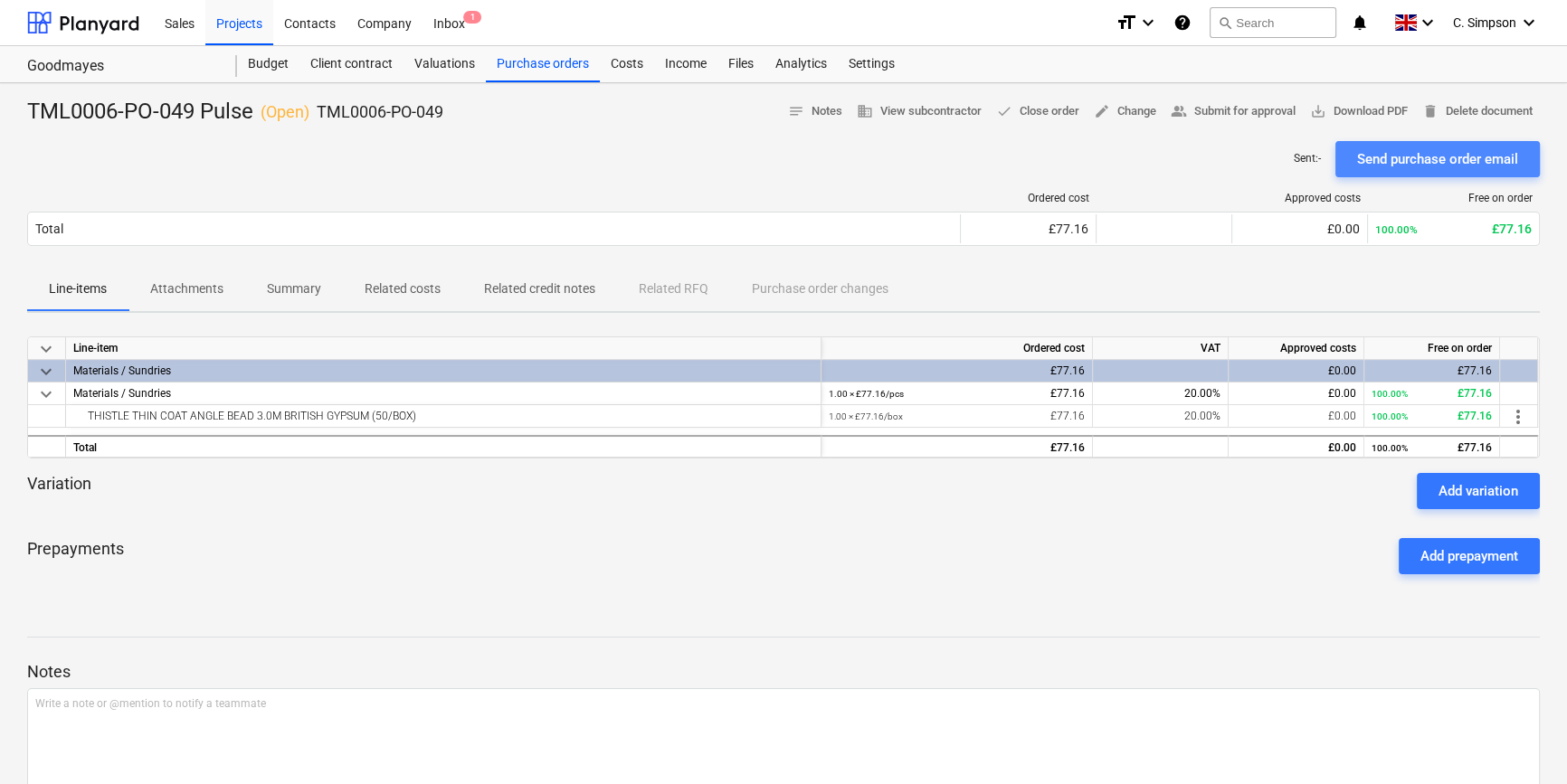 click on "Send purchase order email" at bounding box center [1438, 159] 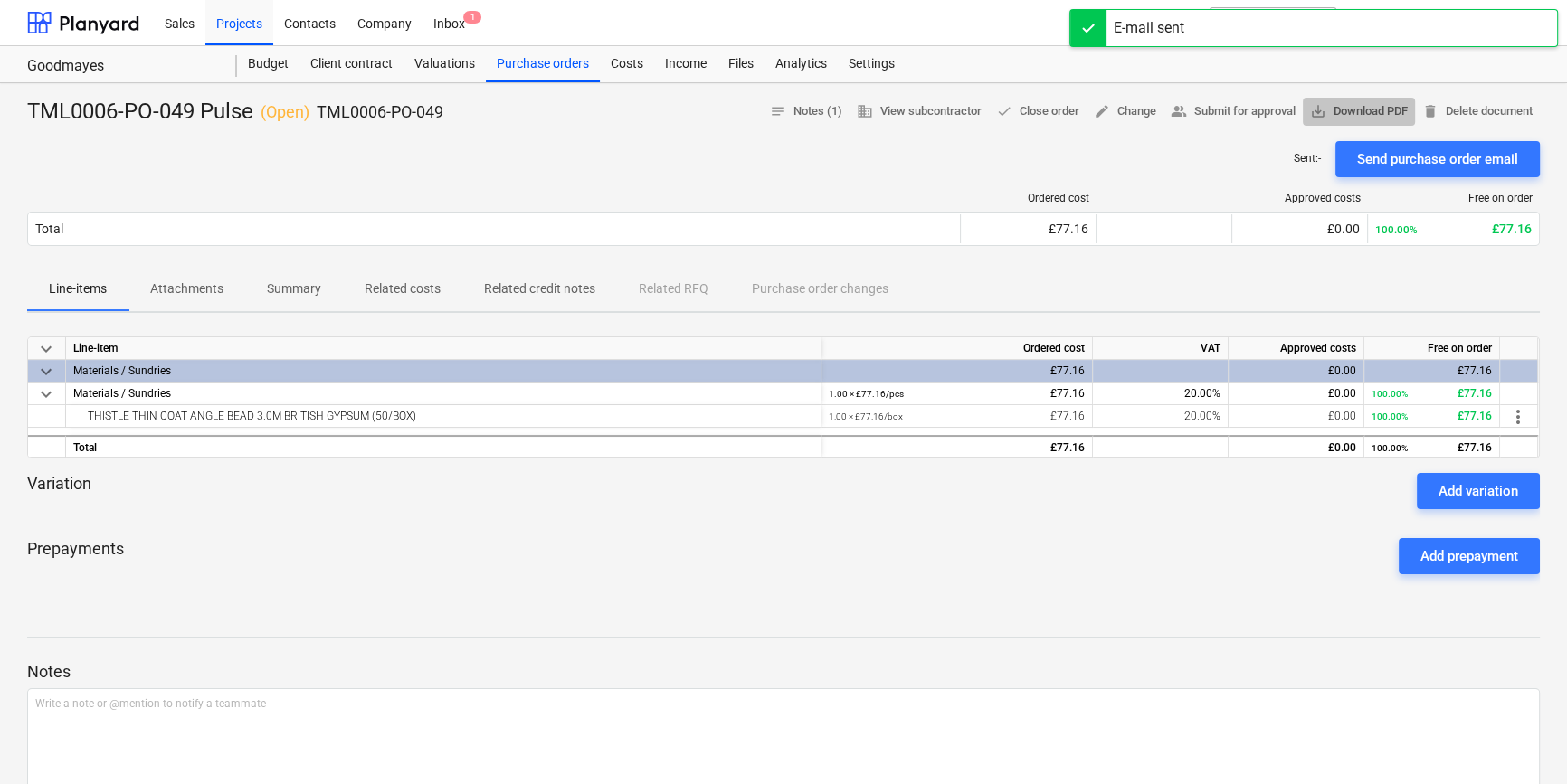 click on "save_alt Download PDF" at bounding box center [1359, 111] 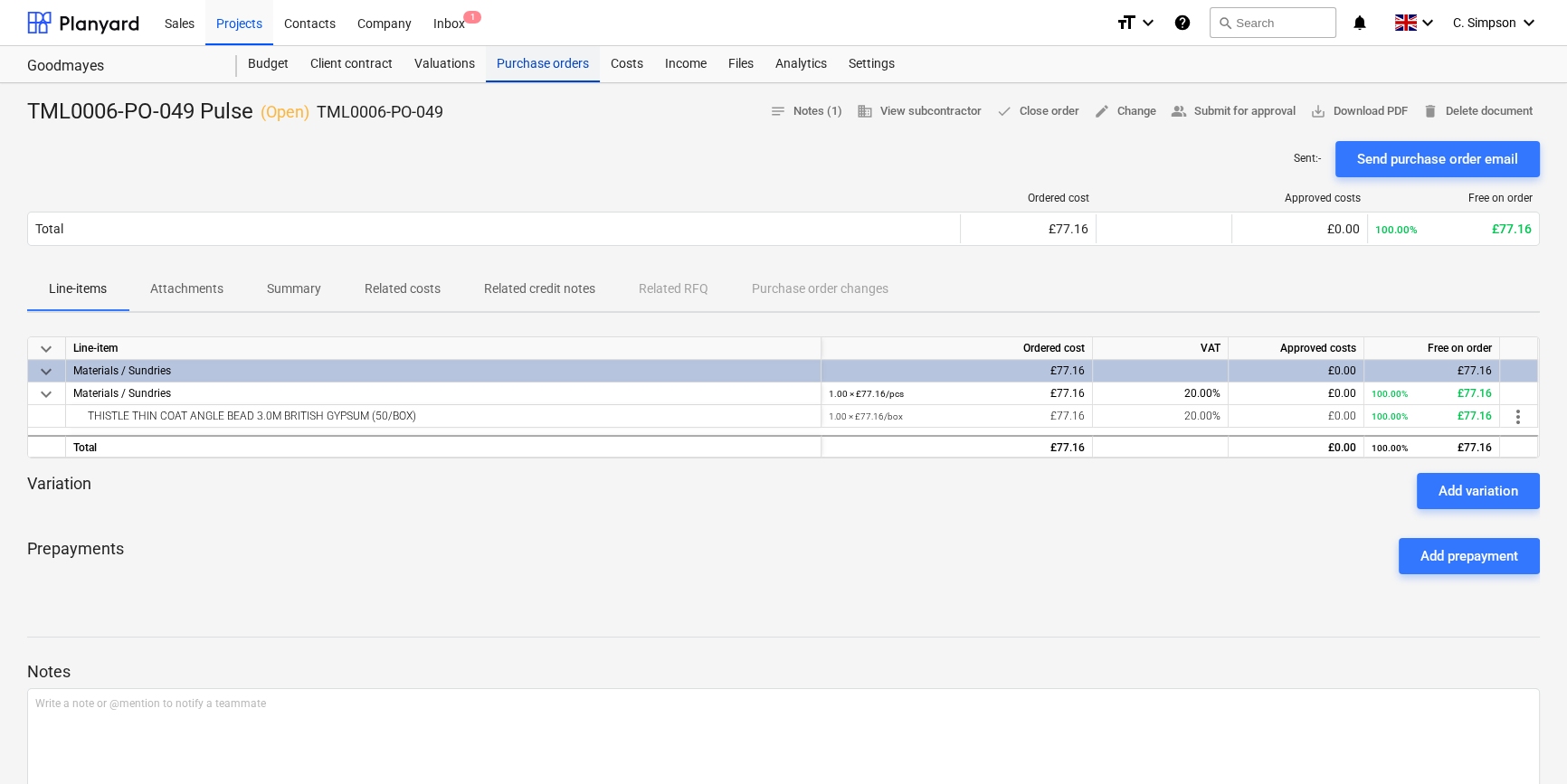 click on "Purchase orders" at bounding box center [543, 64] 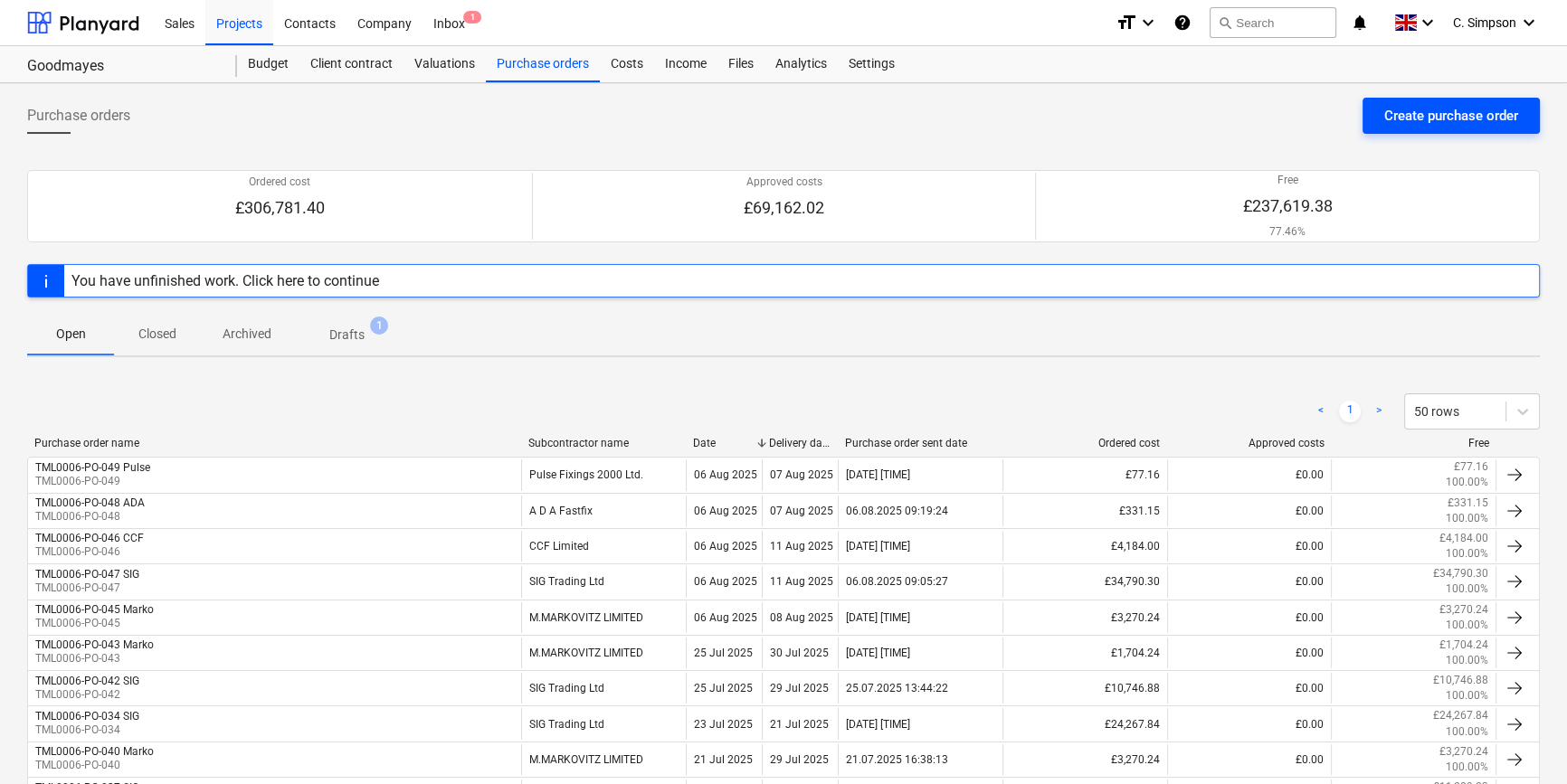 click on "Create purchase order" at bounding box center [1451, 116] 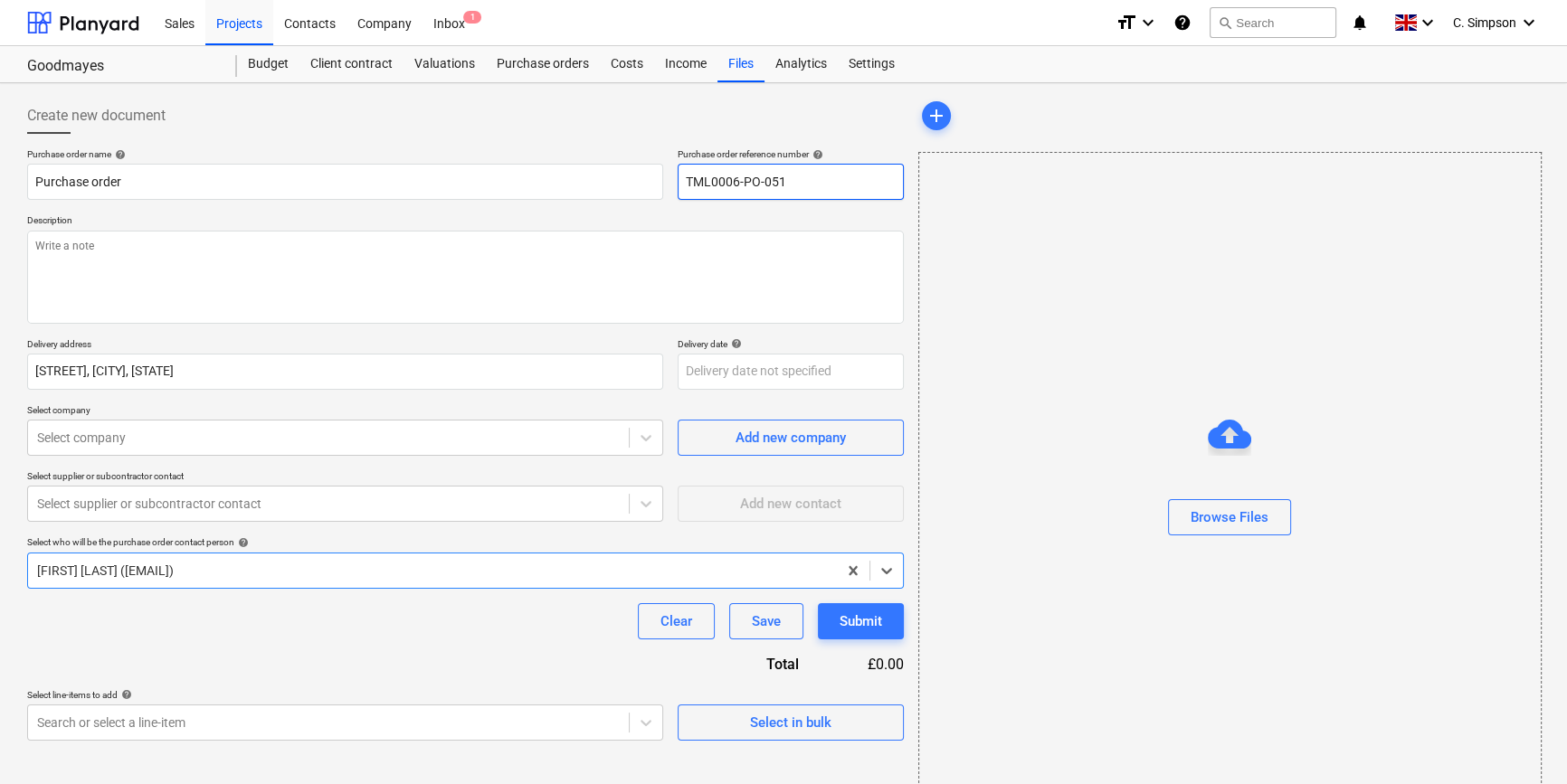 click on "TML0006-PO-051" at bounding box center (791, 182) 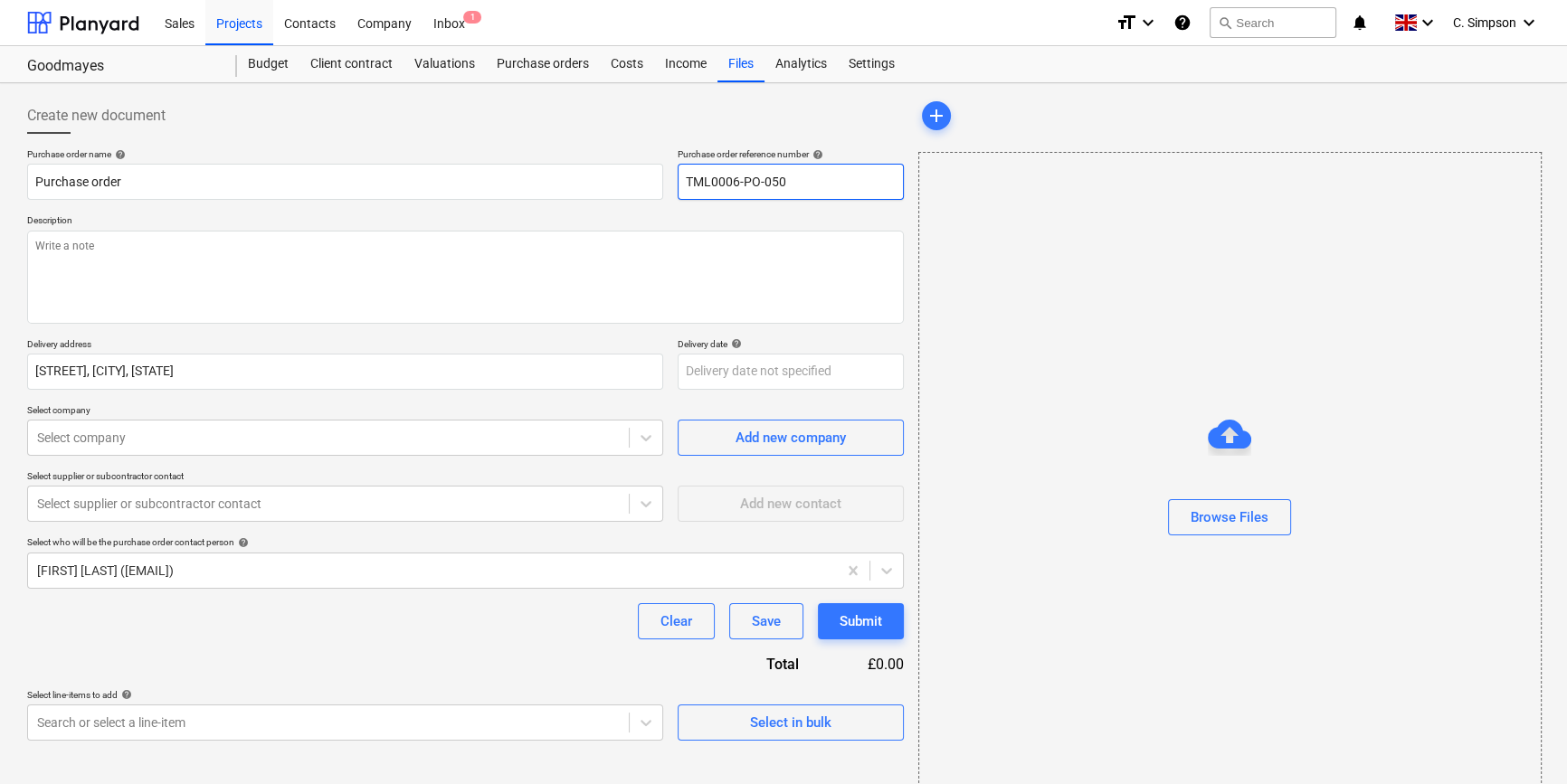drag, startPoint x: 794, startPoint y: 181, endPoint x: 670, endPoint y: 182, distance: 124.00403 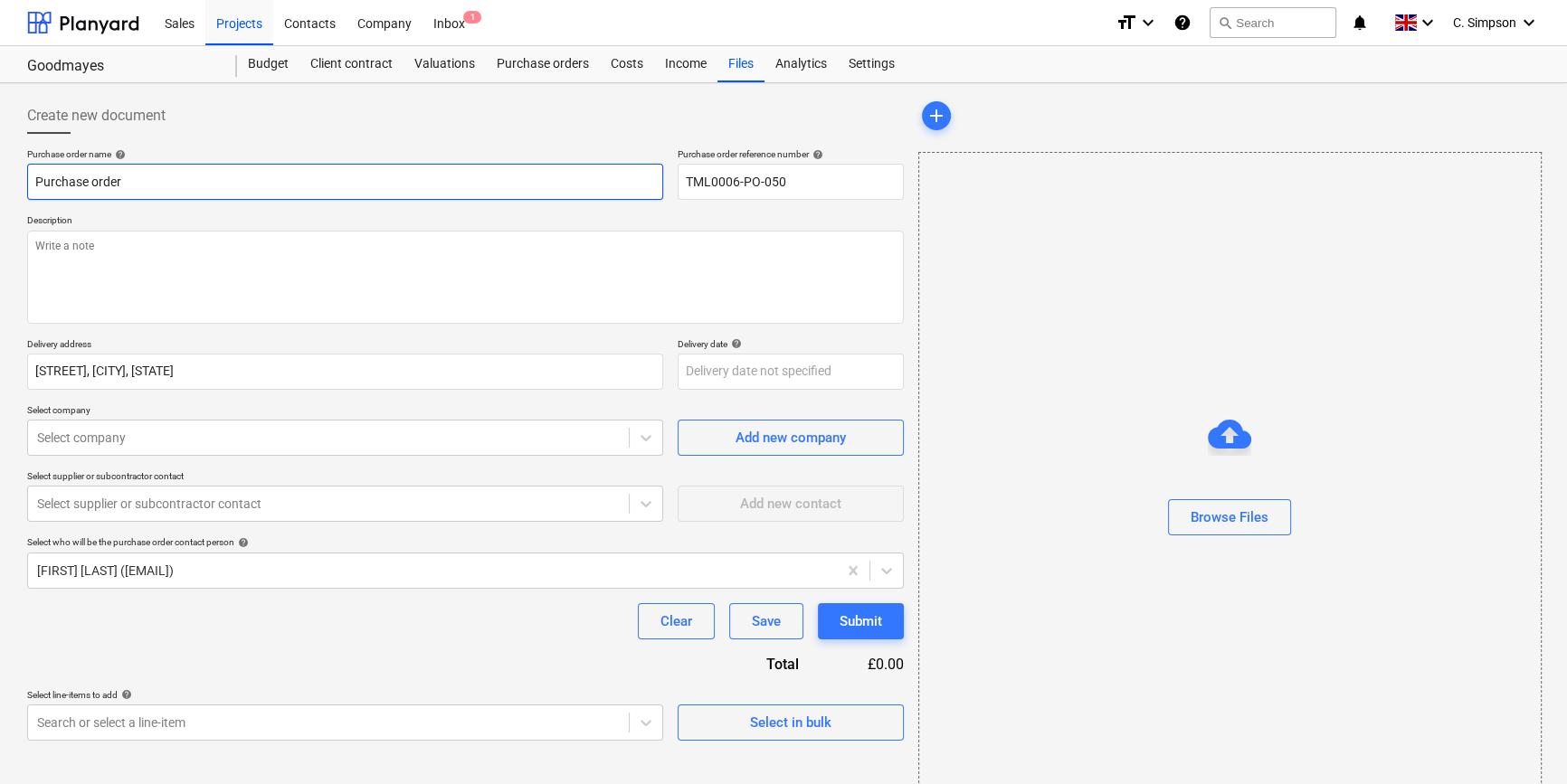 click on "Purchase order" at bounding box center [345, 182] 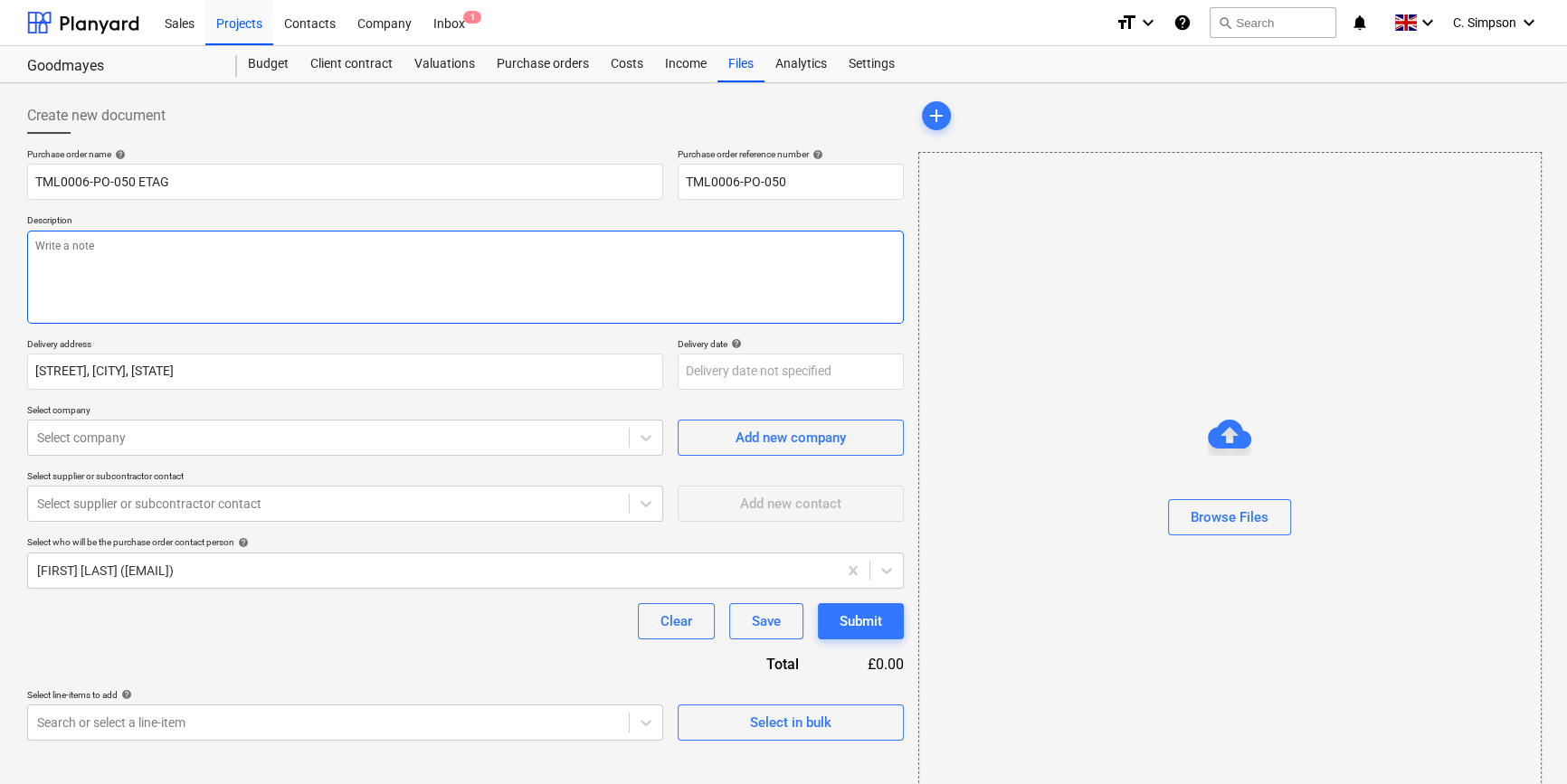 click at bounding box center [465, 277] 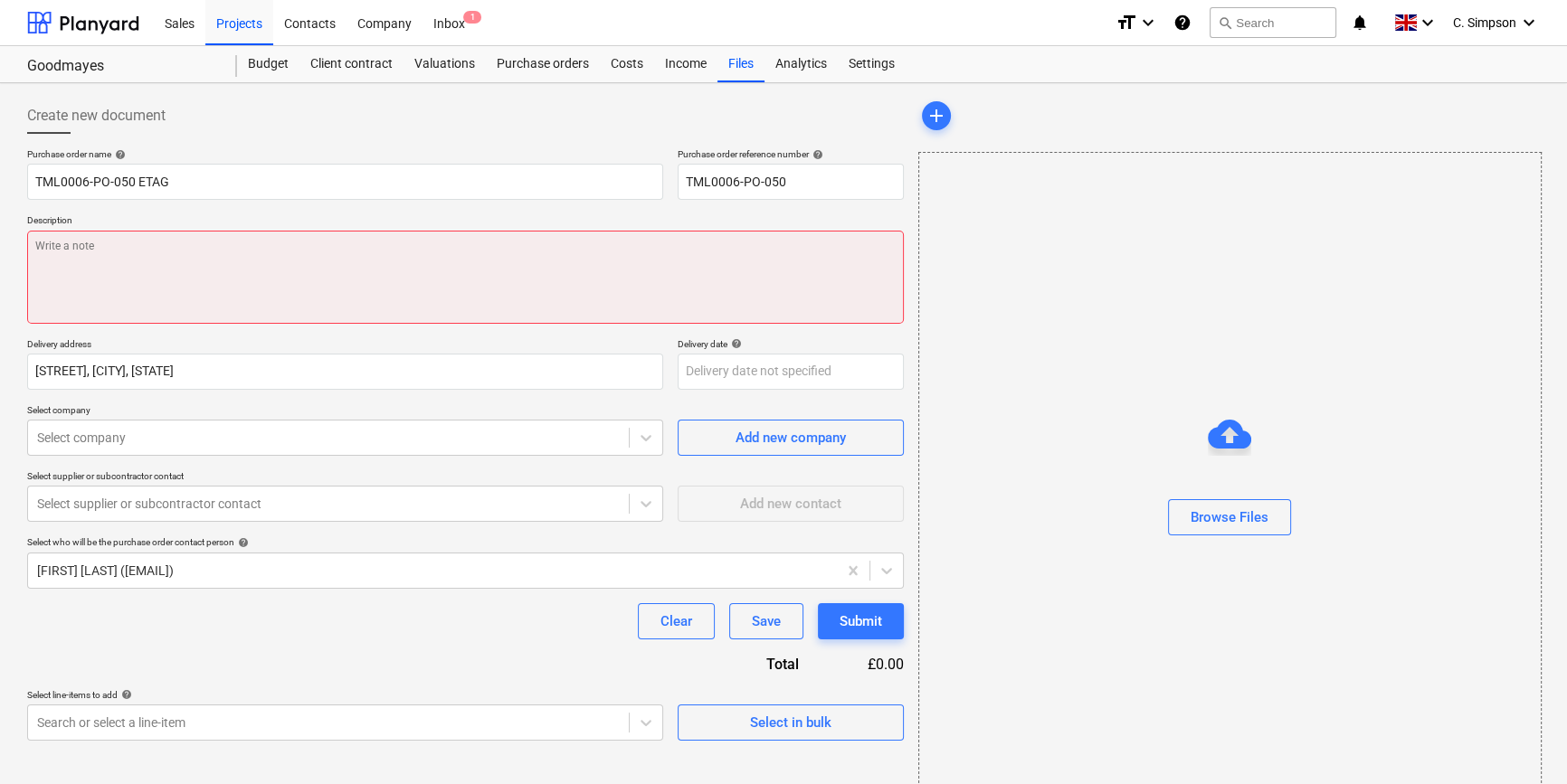 paste on "Site contact [FIRST] [PHONE]" 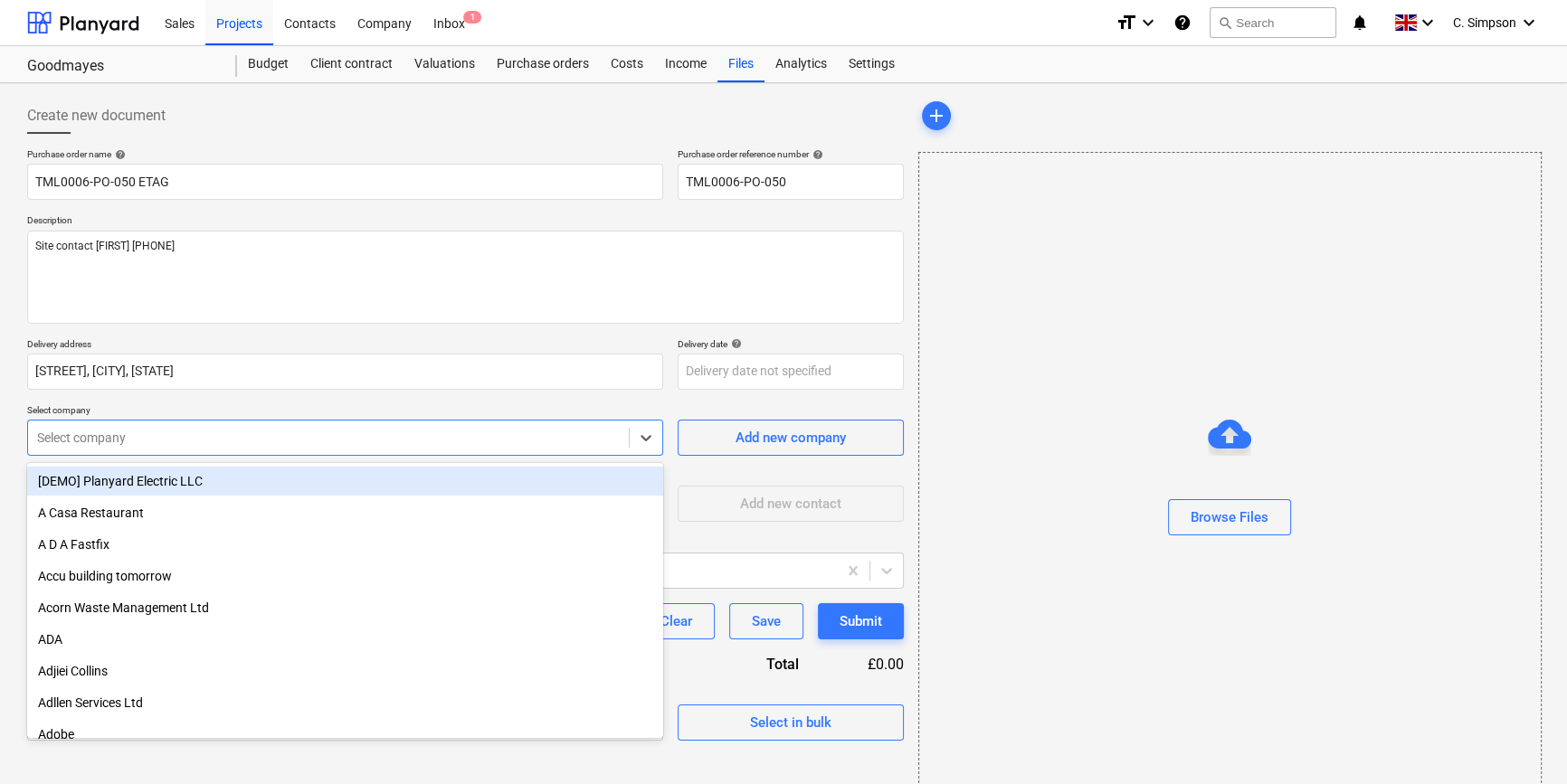 click at bounding box center (328, 438) 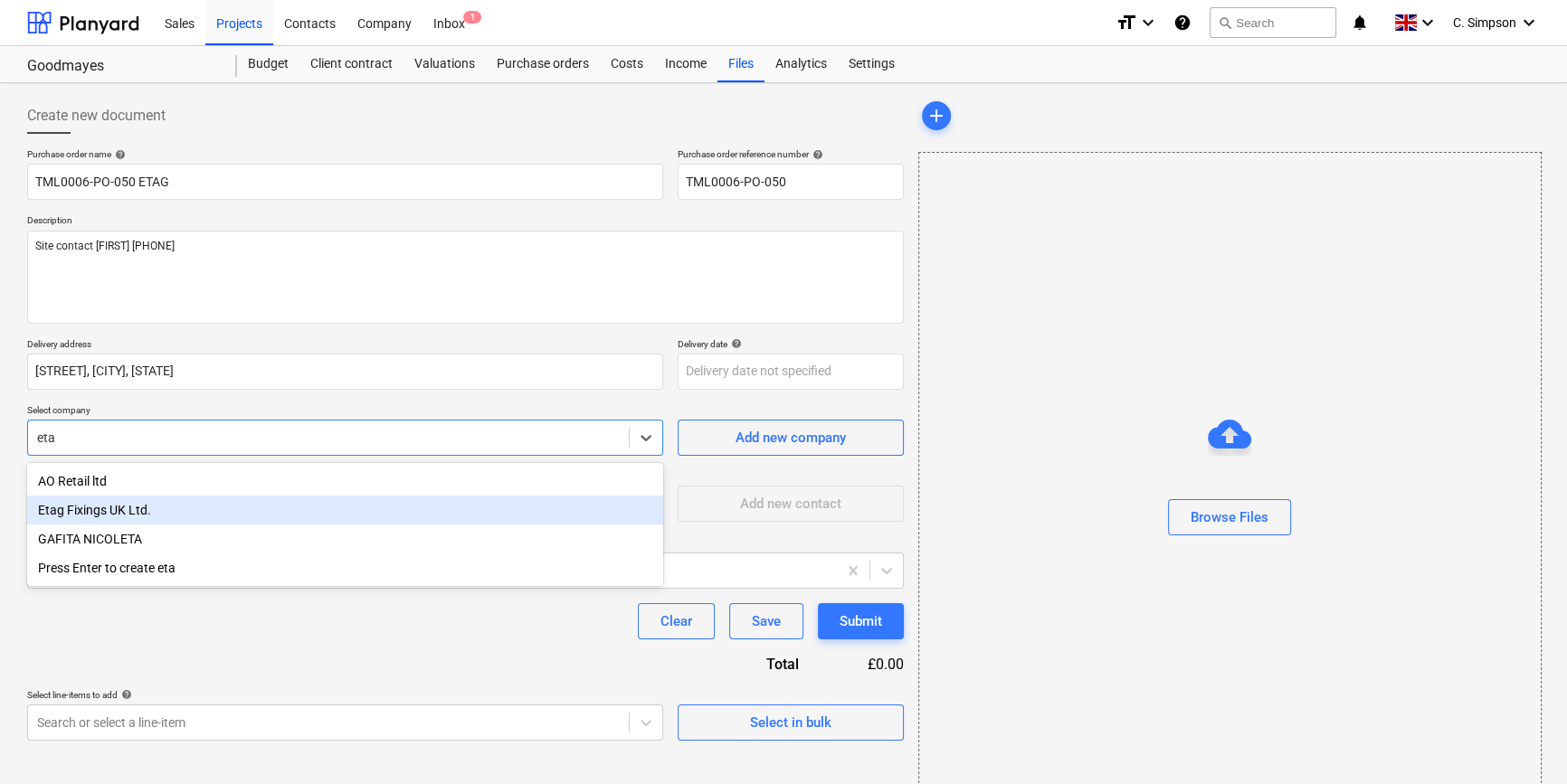 click on "Etag Fixings UK Ltd." at bounding box center (345, 510) 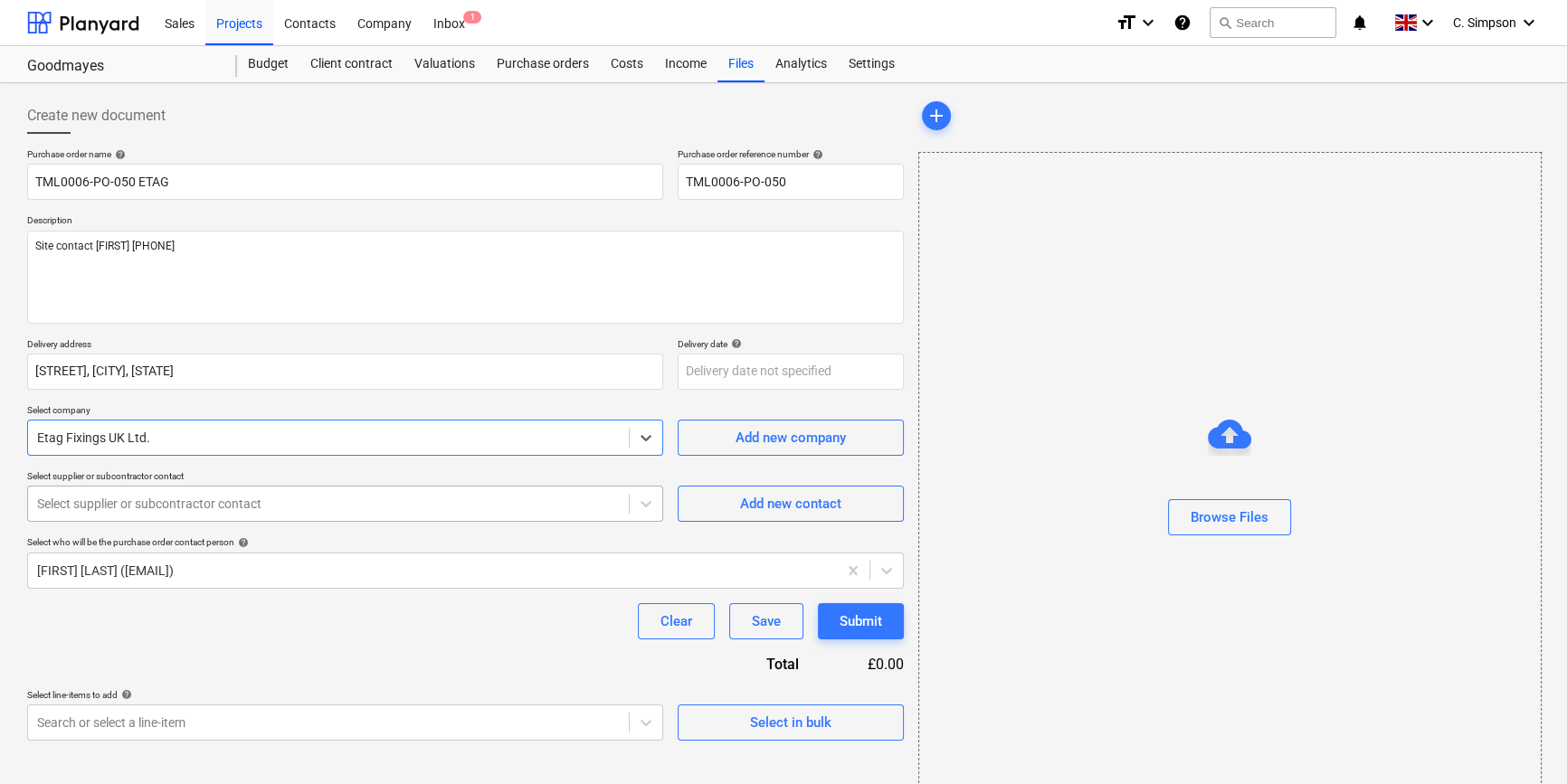 click at bounding box center [328, 504] 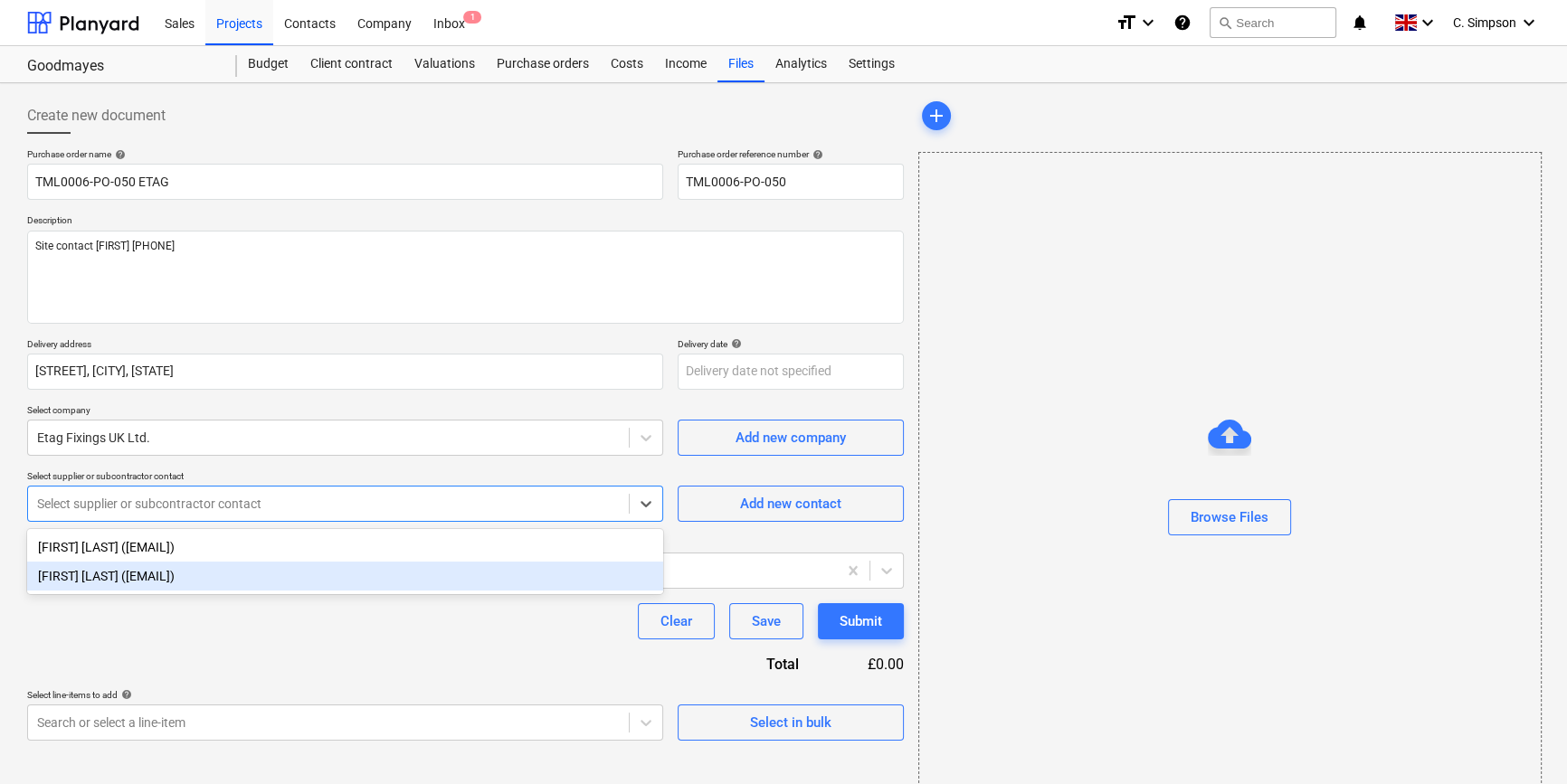 click on "[FIRST] [LAST] ([EMAIL])" at bounding box center [345, 576] 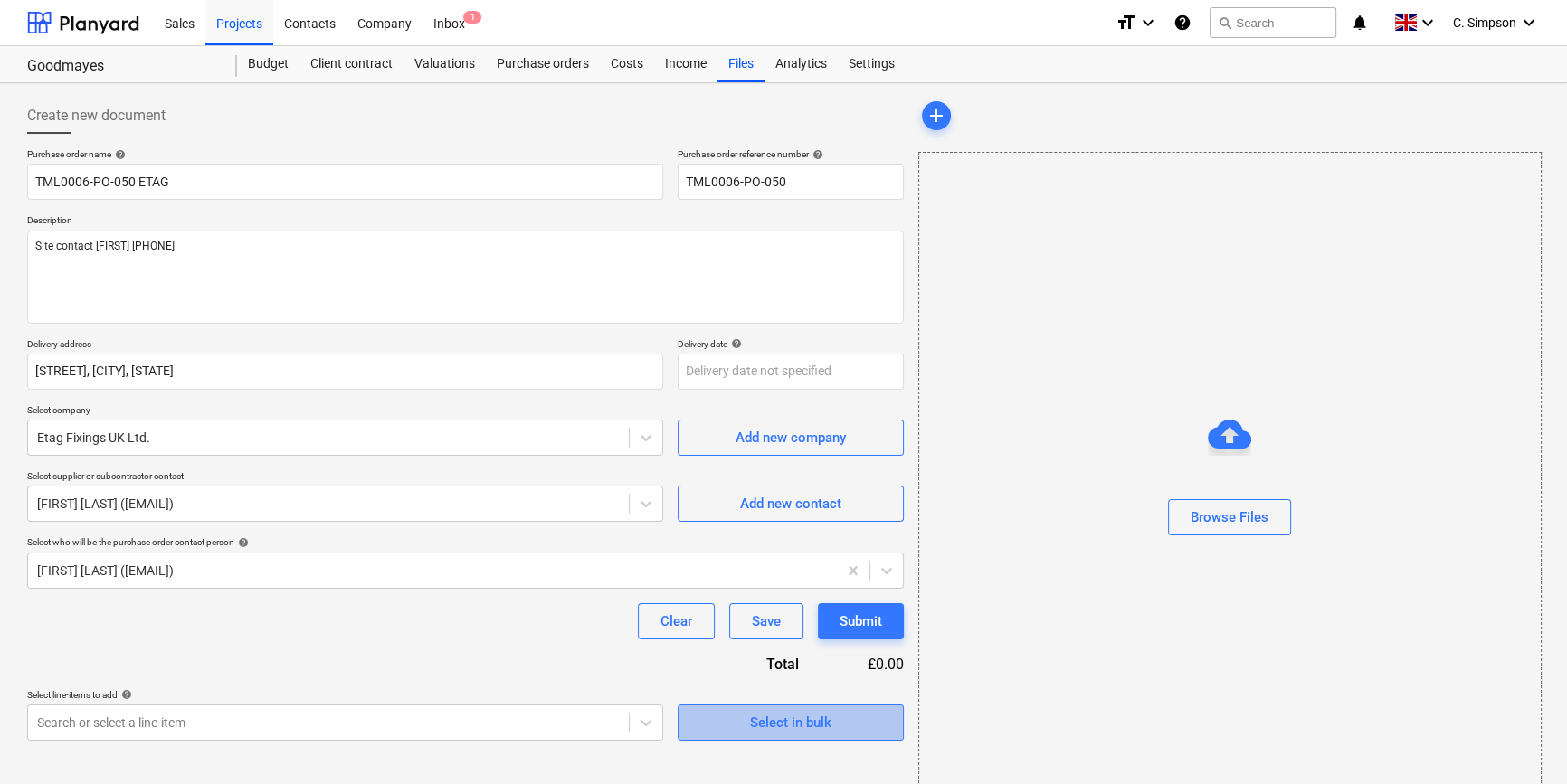 click on "Select in bulk" at bounding box center (791, 723) 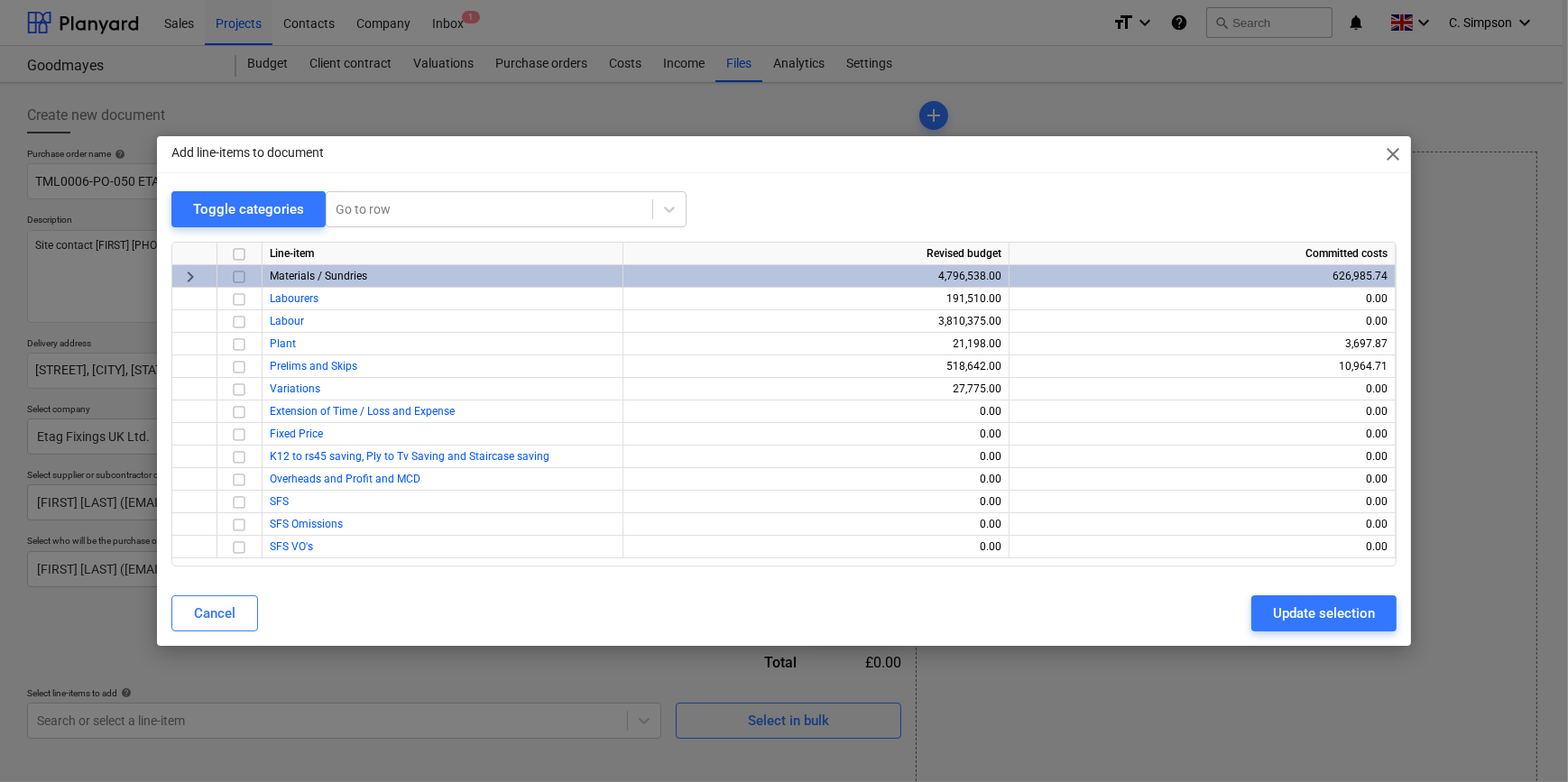 click at bounding box center (239, 277) 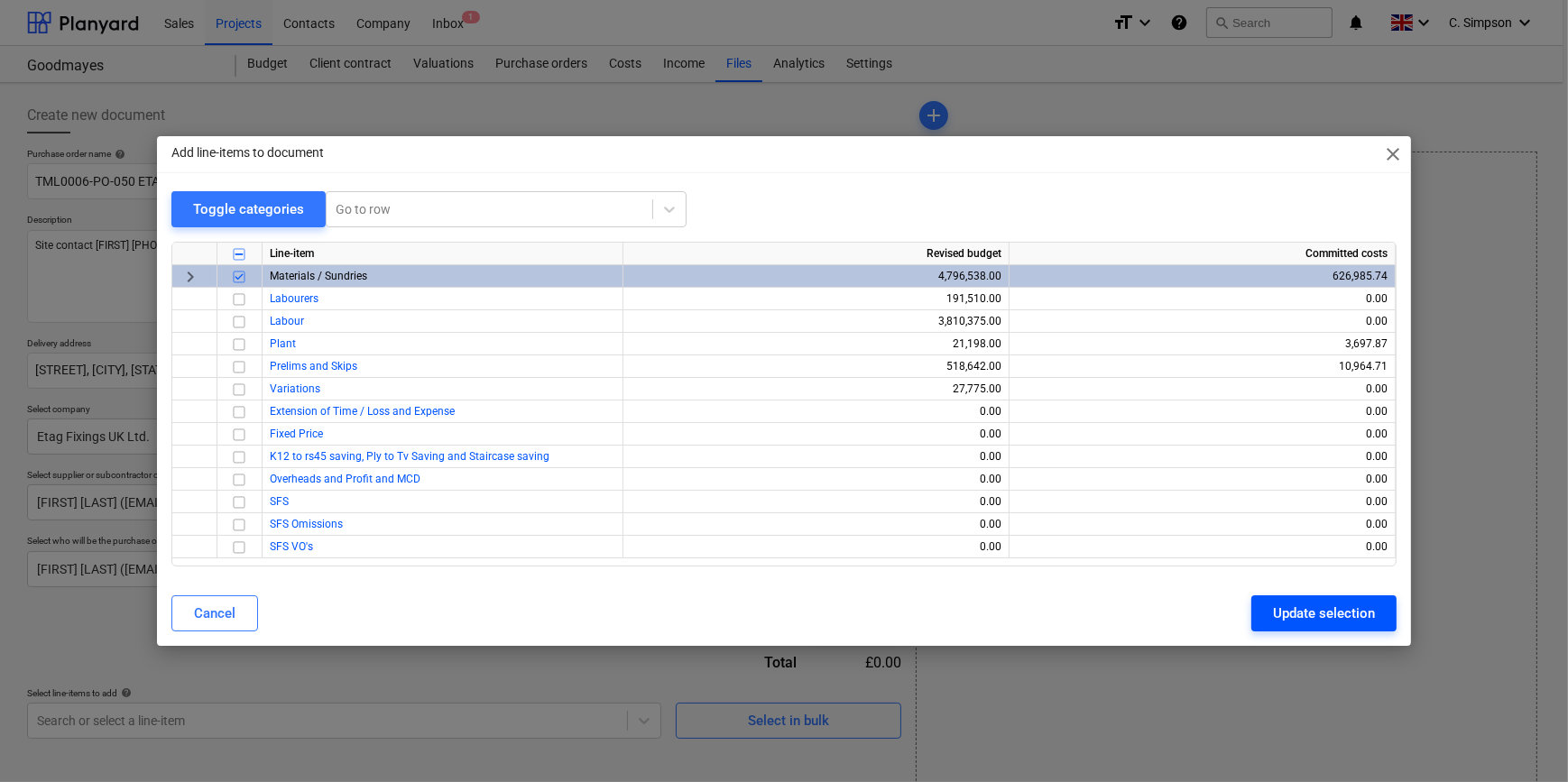 click on "Update selection" at bounding box center (1324, 613) 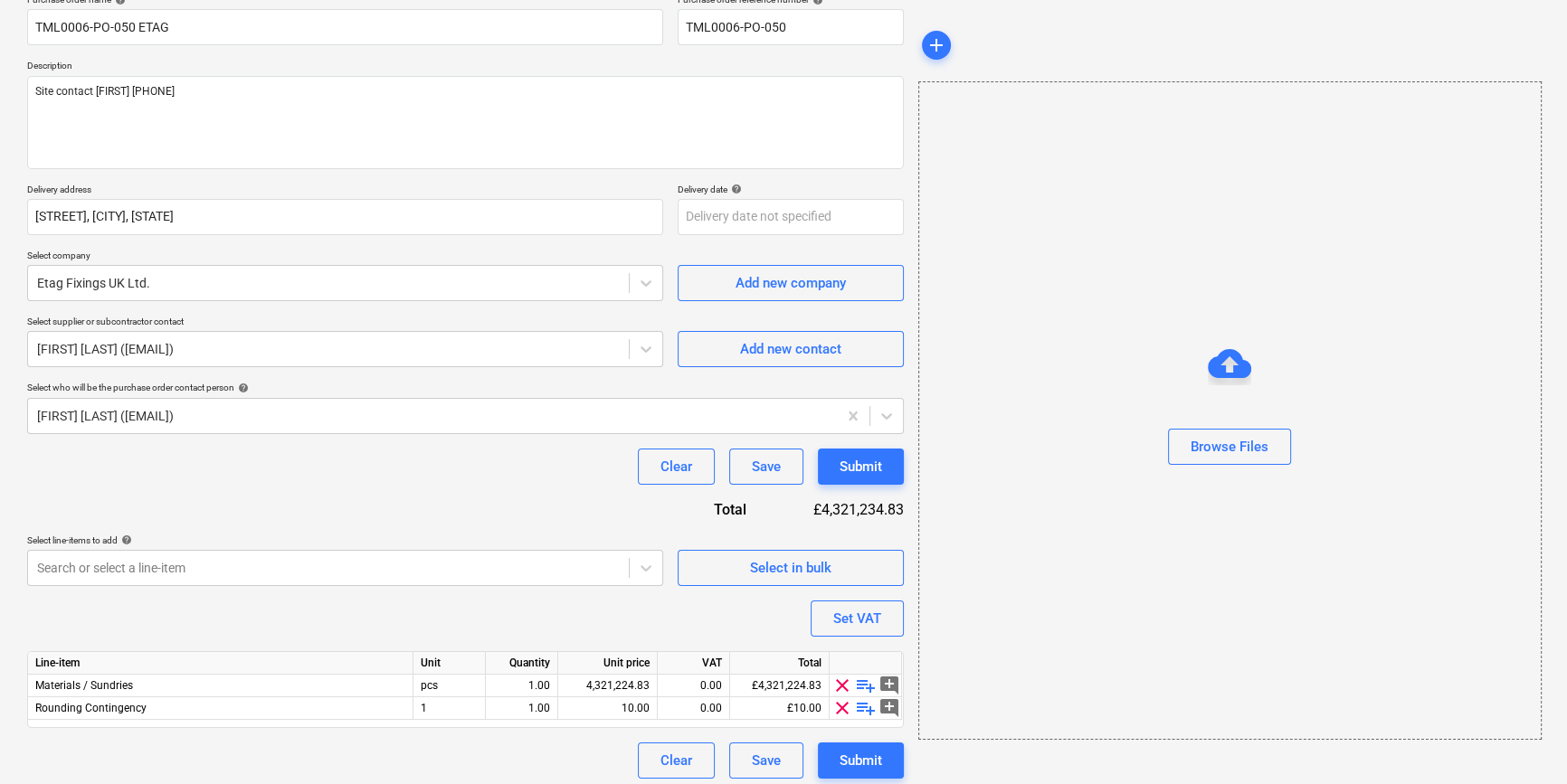 scroll, scrollTop: 163, scrollLeft: 0, axis: vertical 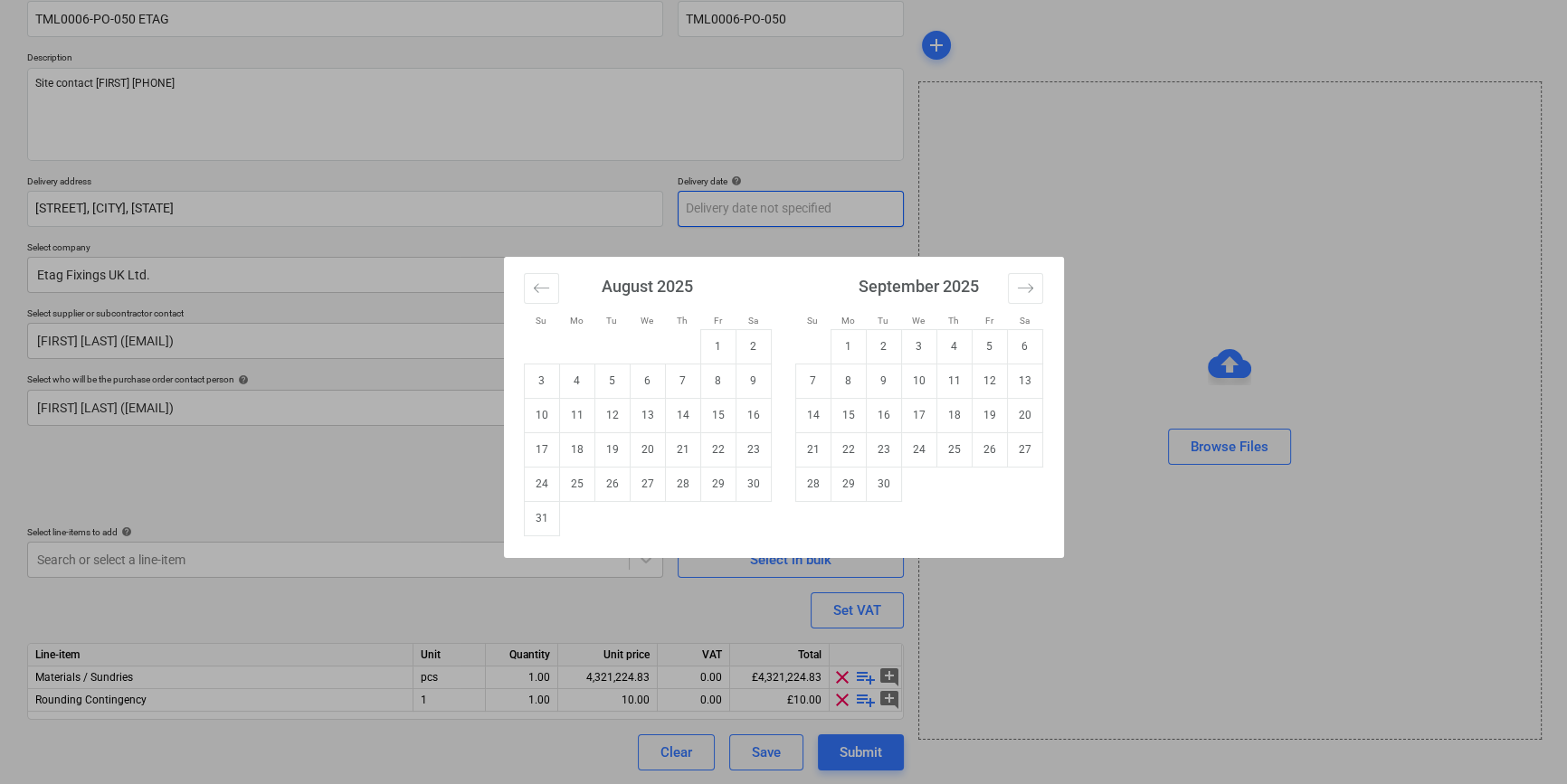 click on "Sales Projects Contacts Company Inbox 1 format_size keyboard_arrow_down help search Search notifications 0 keyboard_arrow_down C. [LAST] keyboard_arrow_down Goodmayes Budget Client contract Valuations Purchase orders Costs Income Files Analytics Settings Create new document Purchase order name help TML0006-PO-050 ETAG Purchase order reference number help TML0006-PO-050 Description Site contact [FIRST] [PHONE] Delivery address [STREET], [CITY], [STATE] Delivery date help Press the down arrow key to interact with the calendar and
select a date. Press the question mark key to get the keyboard shortcuts for changing dates. Select company Etag Fixings UK Ltd.   Add new company Select supplier or subcontractor contact [FIRST] [LAST] ([EMAIL]) Add new contact Select who will be the purchase order contact person help [FIRST] [LAST] ([EMAIL]) Clear Save Submit Total £4,321,234.83 Select line-items to add help Select in bulk" at bounding box center (784, 229) 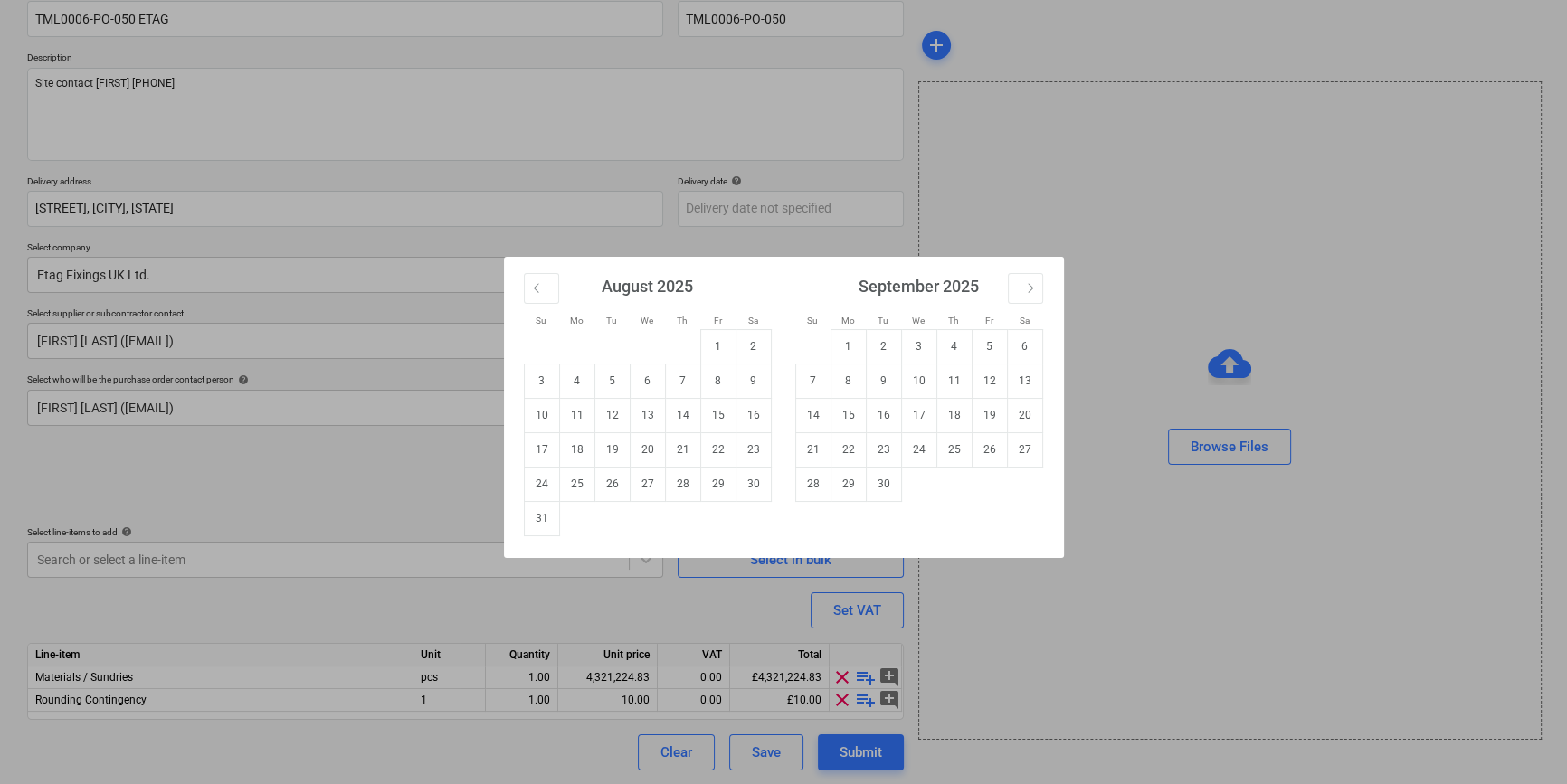 click at bounding box center (682, 346) 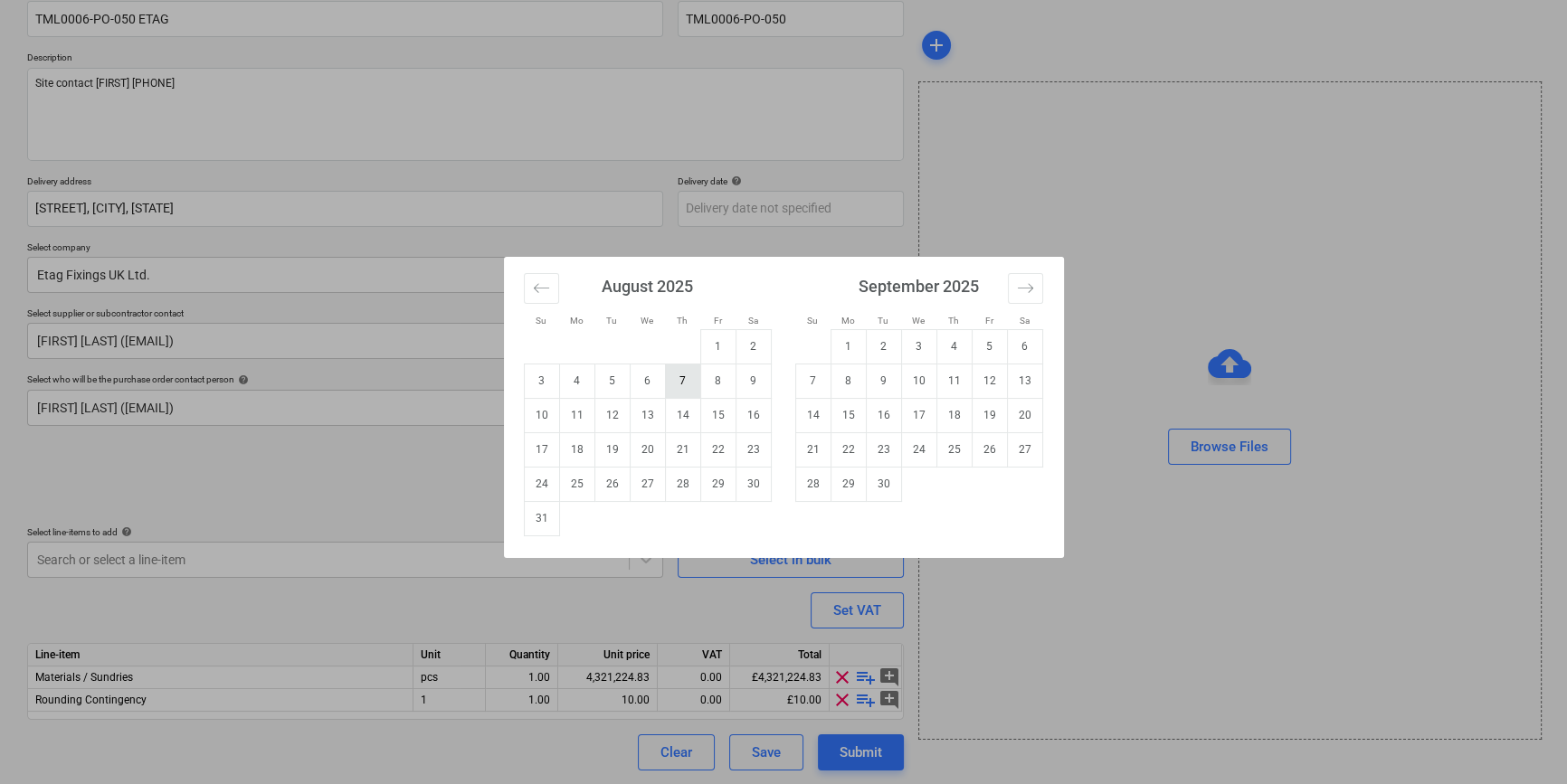 click on "7" at bounding box center (682, 381) 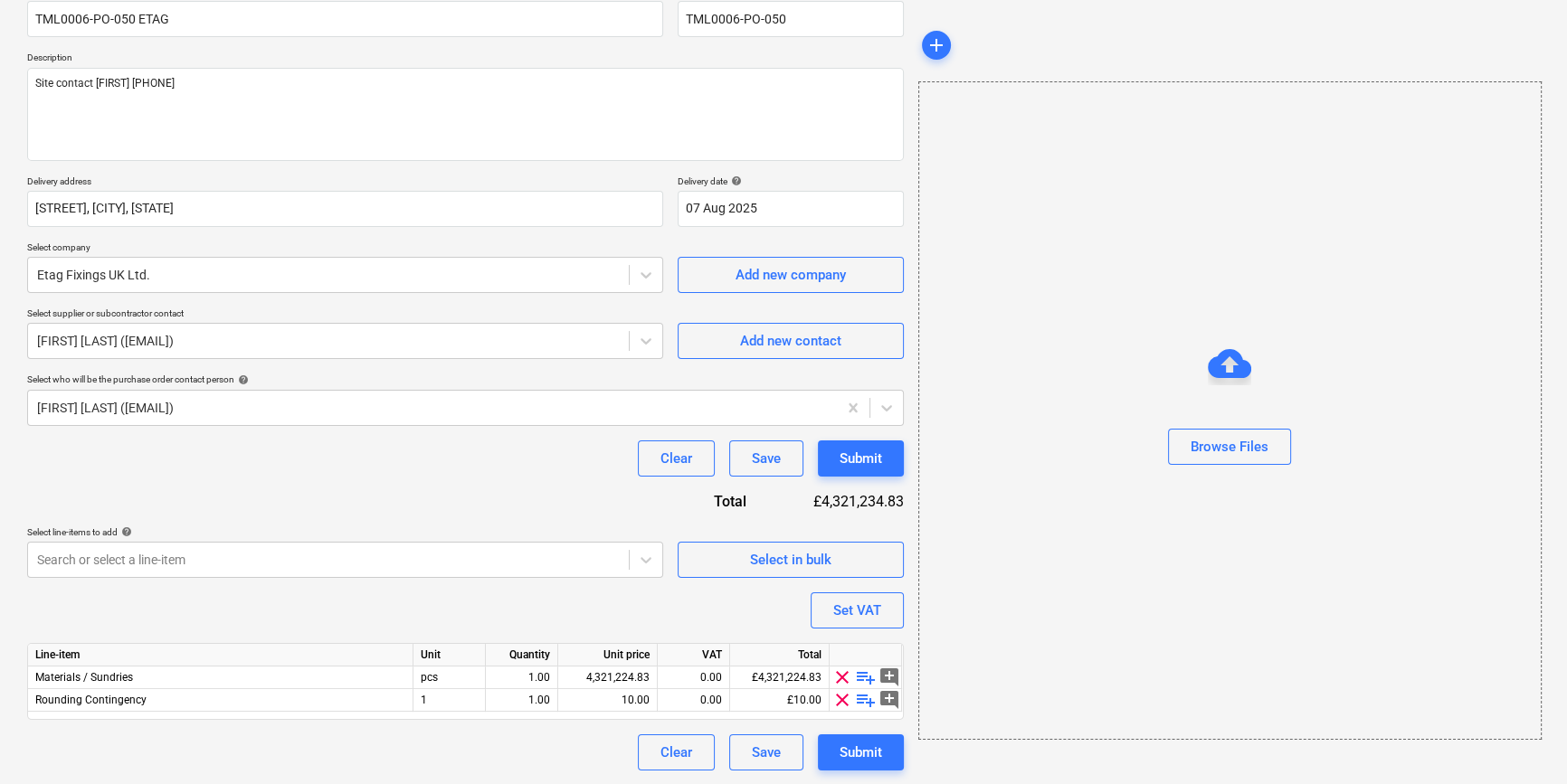 click on "Browse Files" at bounding box center [1230, 411] 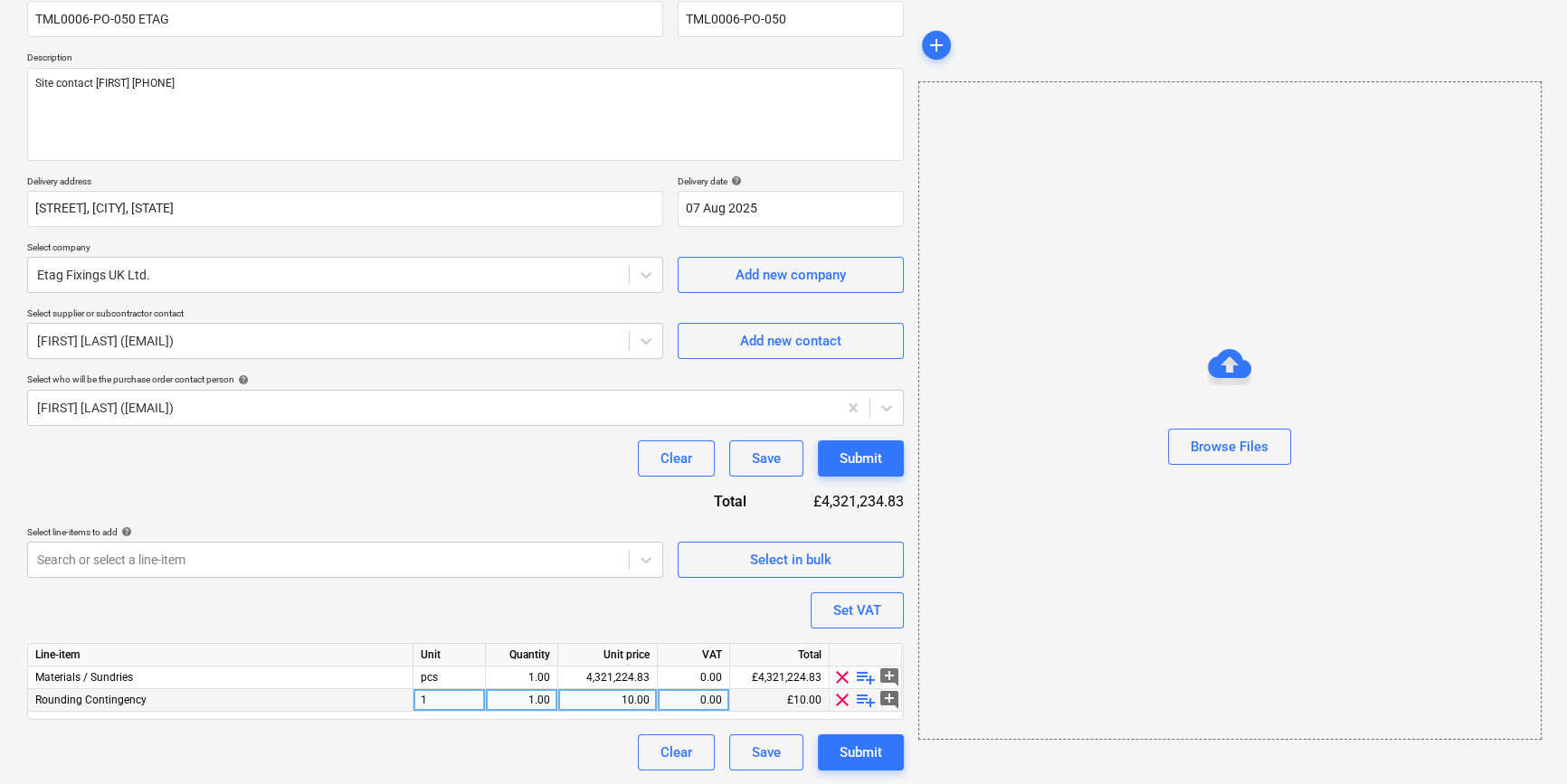 click on "clear" at bounding box center (842, 700) 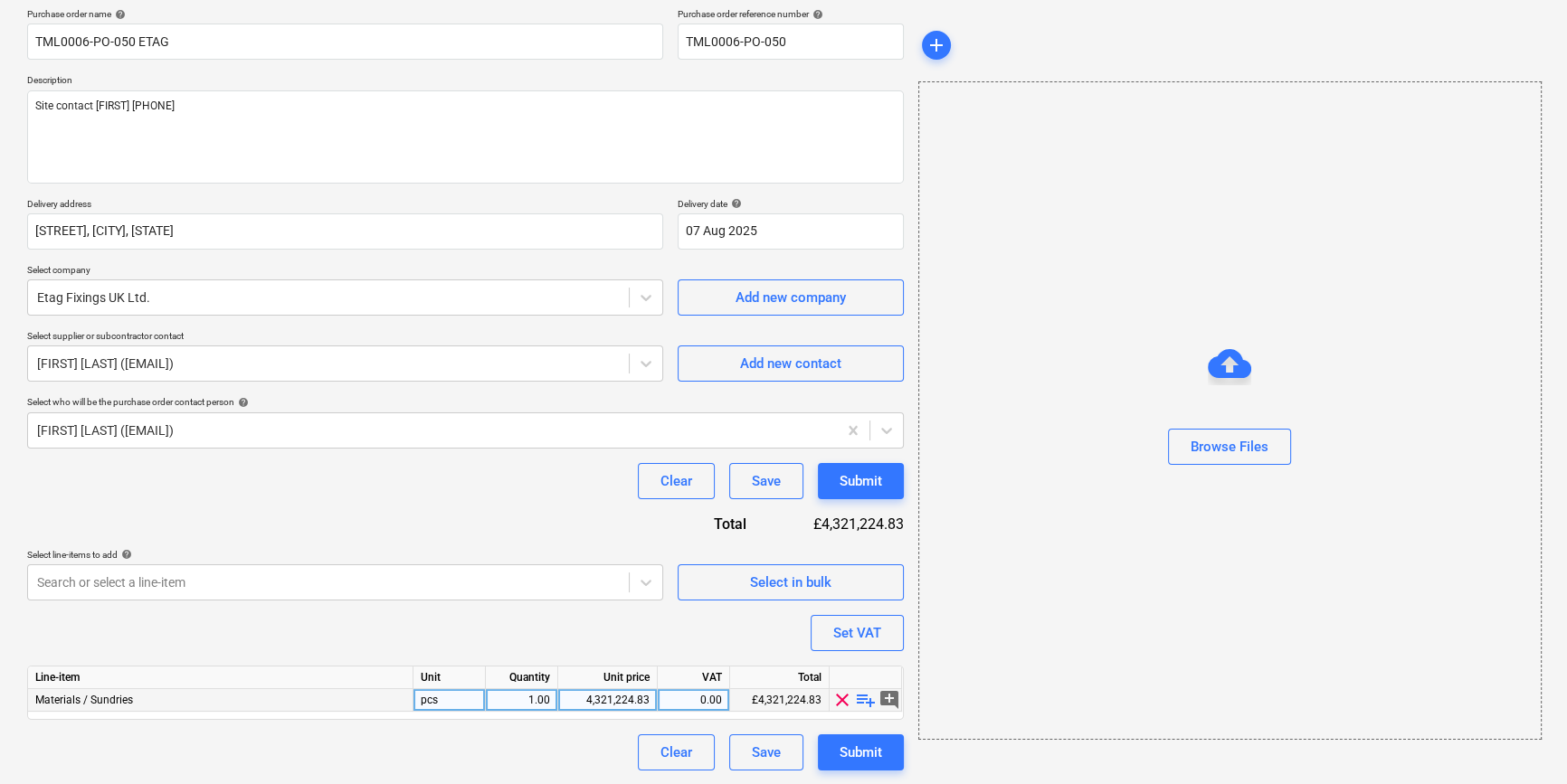 click on "playlist_add" at bounding box center [866, 700] 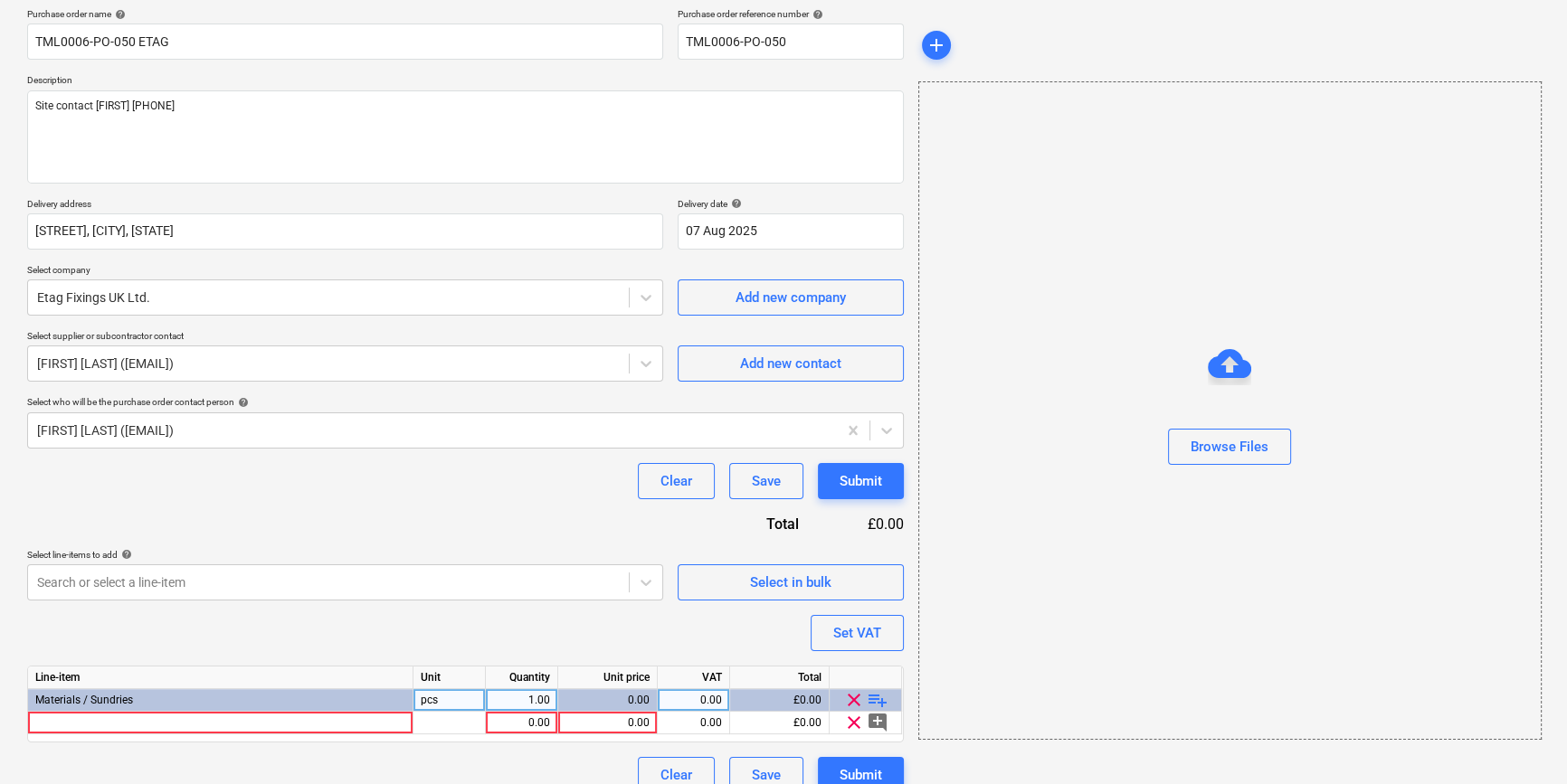 click on "Create new document Purchase order name help TML0006-PO-050 [BRAND] Purchase order reference number help TML0006-PO-050 Description Site contact [FIRST] [PHONE] Delivery address [STREET], [CITY], [STATE] Delivery date help 07 Aug 2025 07.08.2025 Press the down arrow key to interact with the calendar and
select a date. Press the question mark key to get the keyboard shortcuts for changing dates. Select company [COMPANY]   Add new company Select supplier or subcontractor contact [FIRST] [LAST] ([EMAIL]) Add new contact Select who will be the purchase order contact person help [FIRST] [LAST] ([EMAIL]) Clear Save Submit Total £0.00 Select line-items to add help Search or select a line-item Select in bulk Set VAT Line-item Unit Quantity Unit price VAT Total  Materials / Sundries pcs 1.00 0.00 0.00 £0.00 clear playlist_add 0.00 0.00 0.00 £0.00 clear add_comment Clear Save Submit add Browse Files" at bounding box center (784, 375) 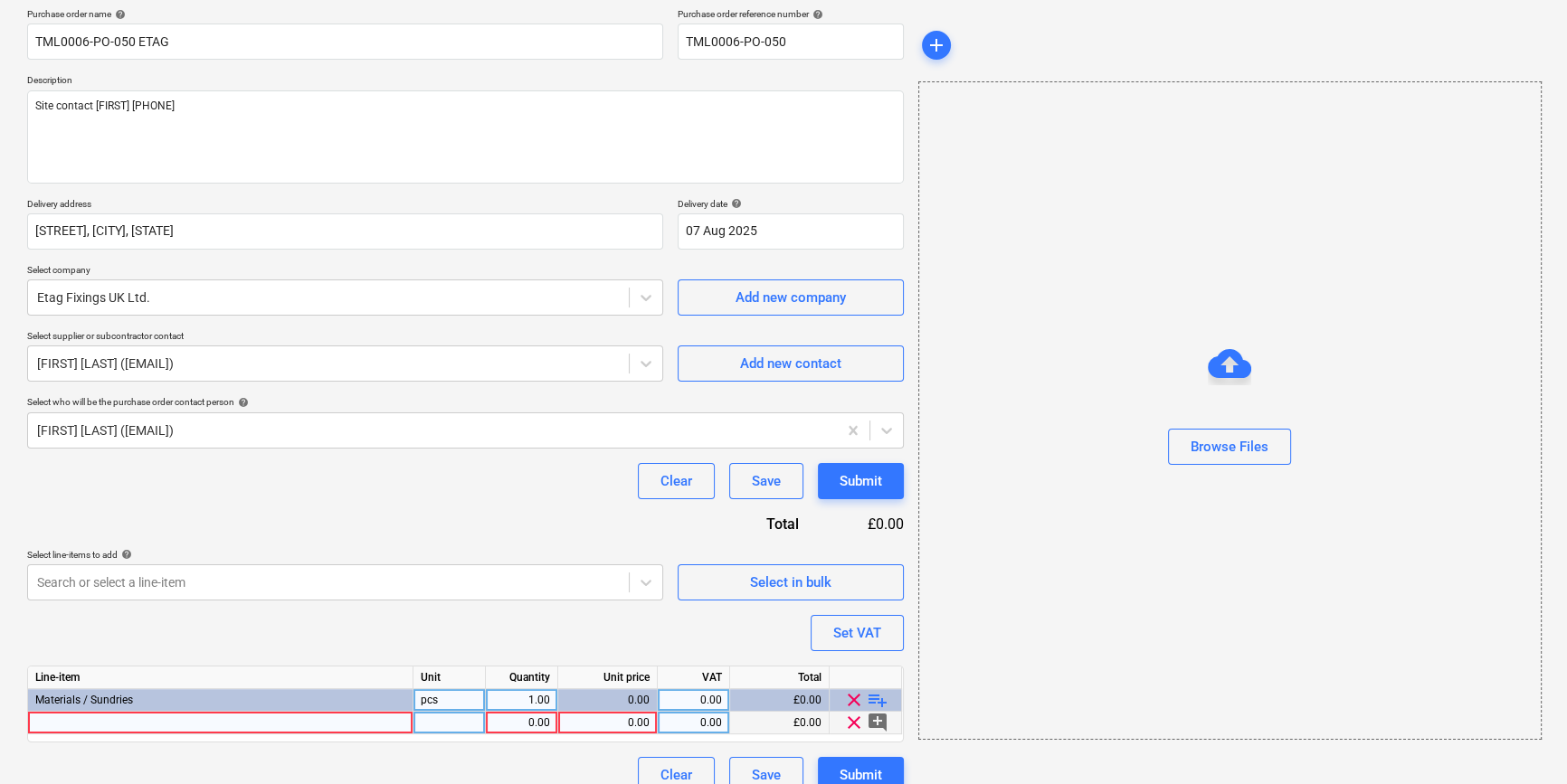 click at bounding box center [221, 723] 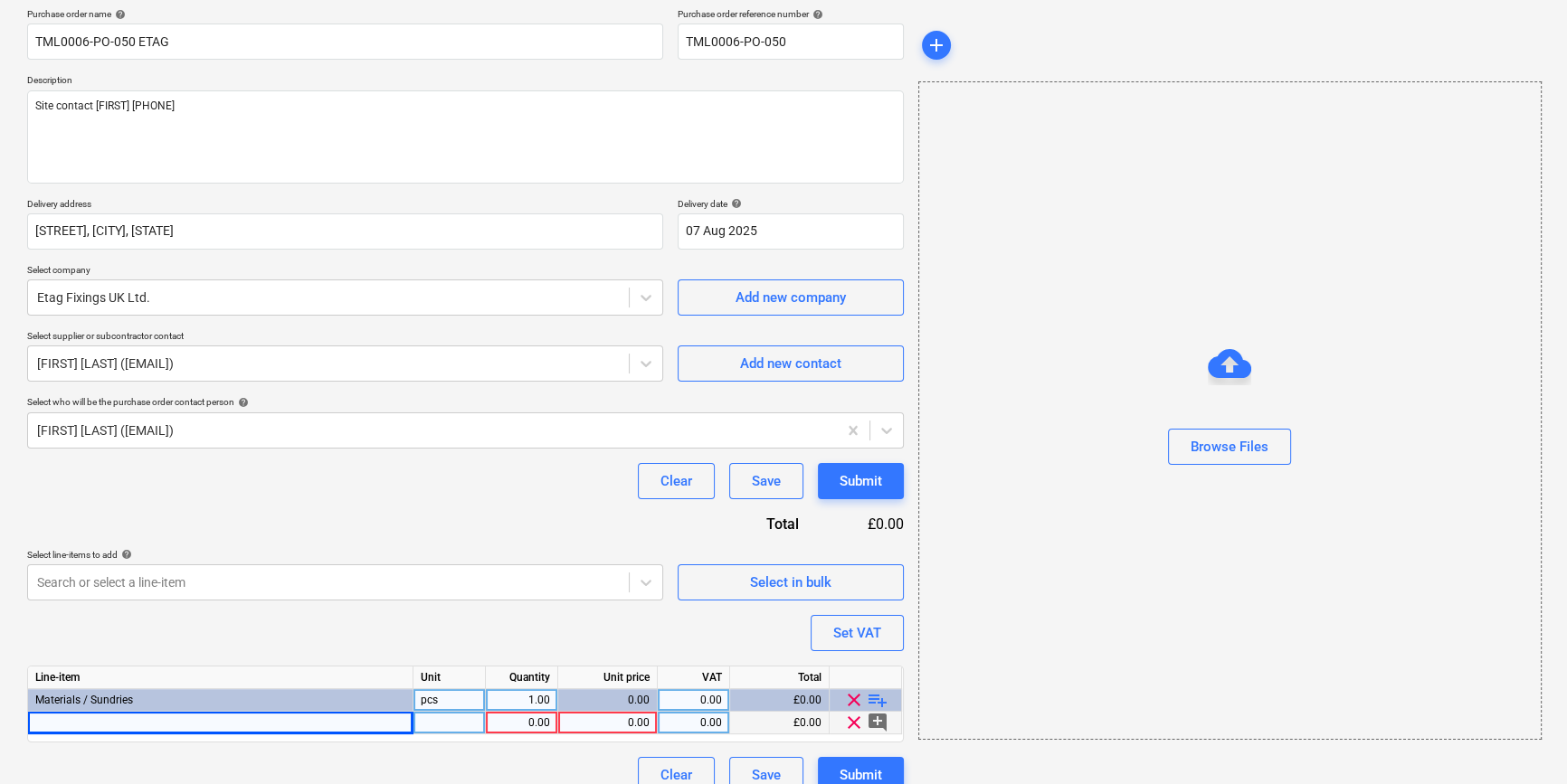 click at bounding box center [221, 723] 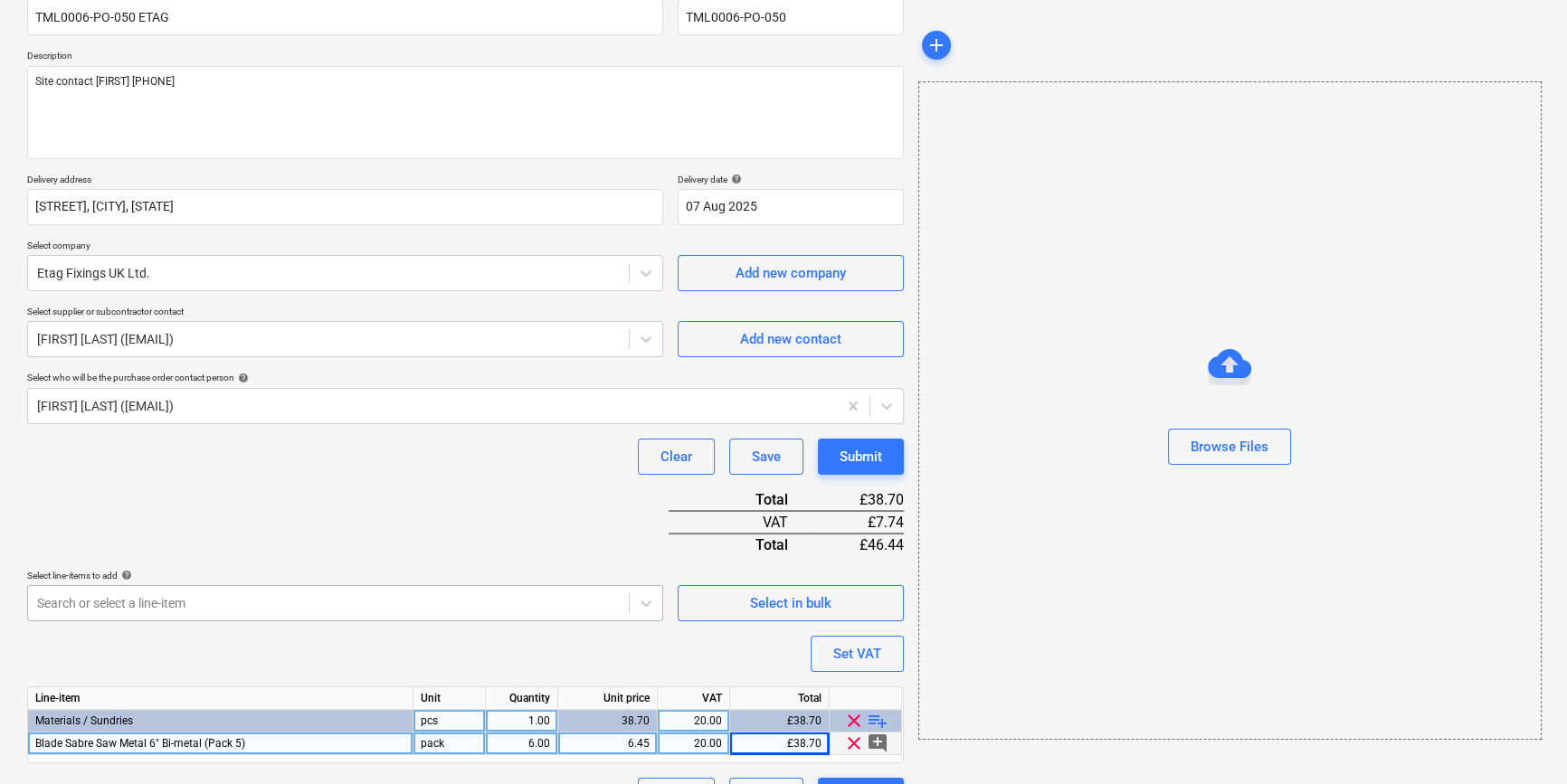 scroll, scrollTop: 208, scrollLeft: 0, axis: vertical 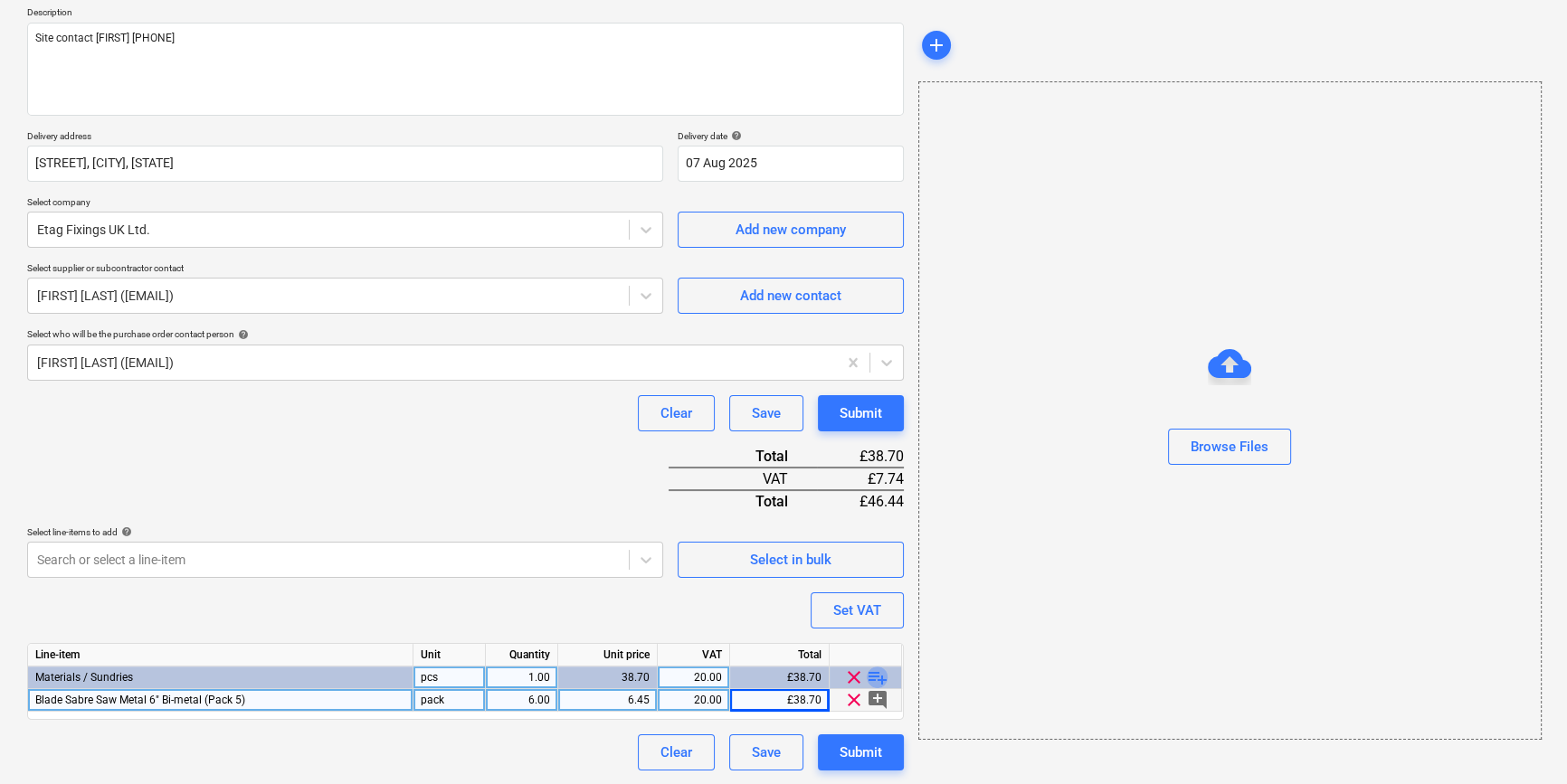 click on "playlist_add" at bounding box center (878, 677) 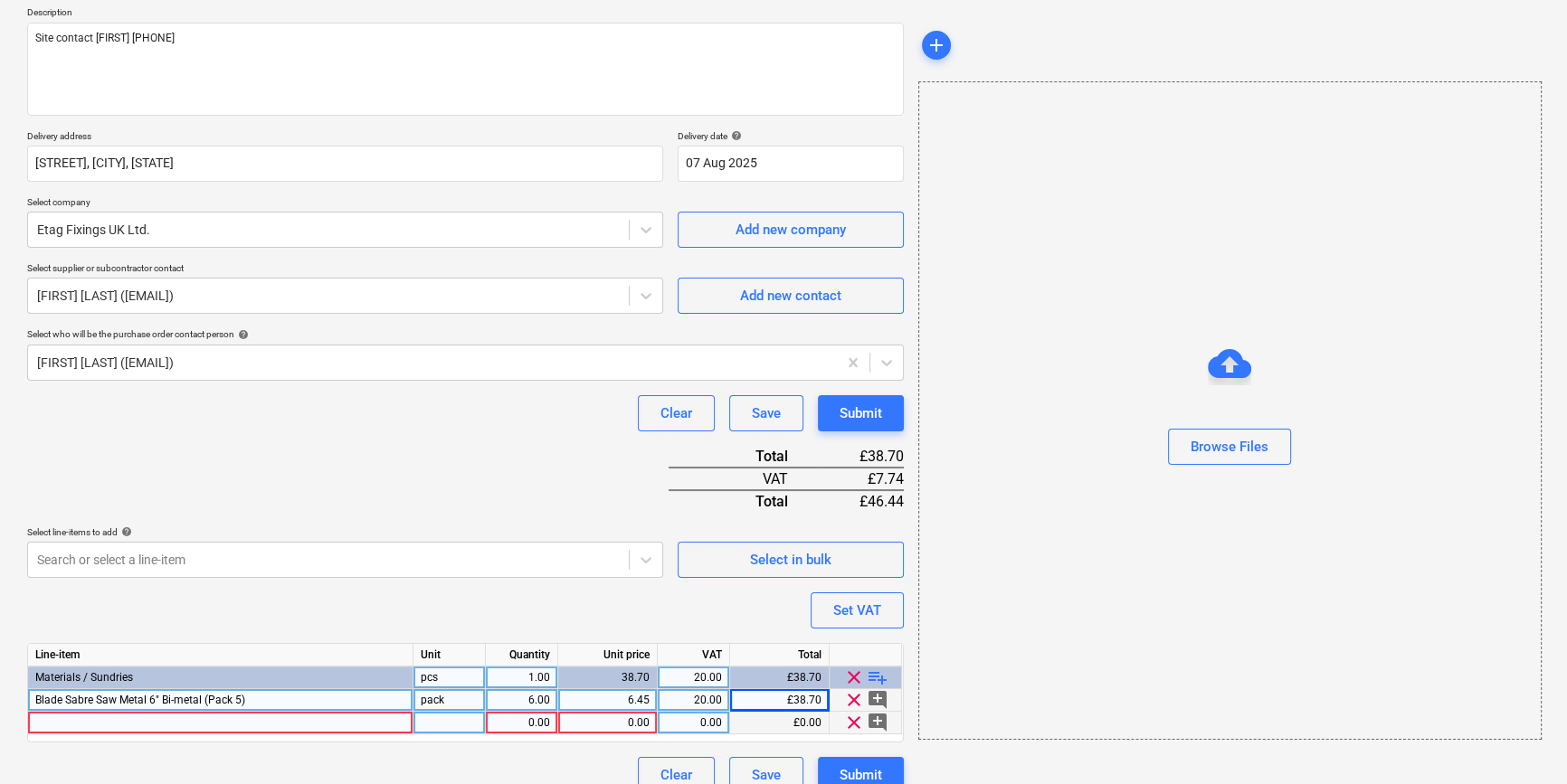 click at bounding box center [221, 723] 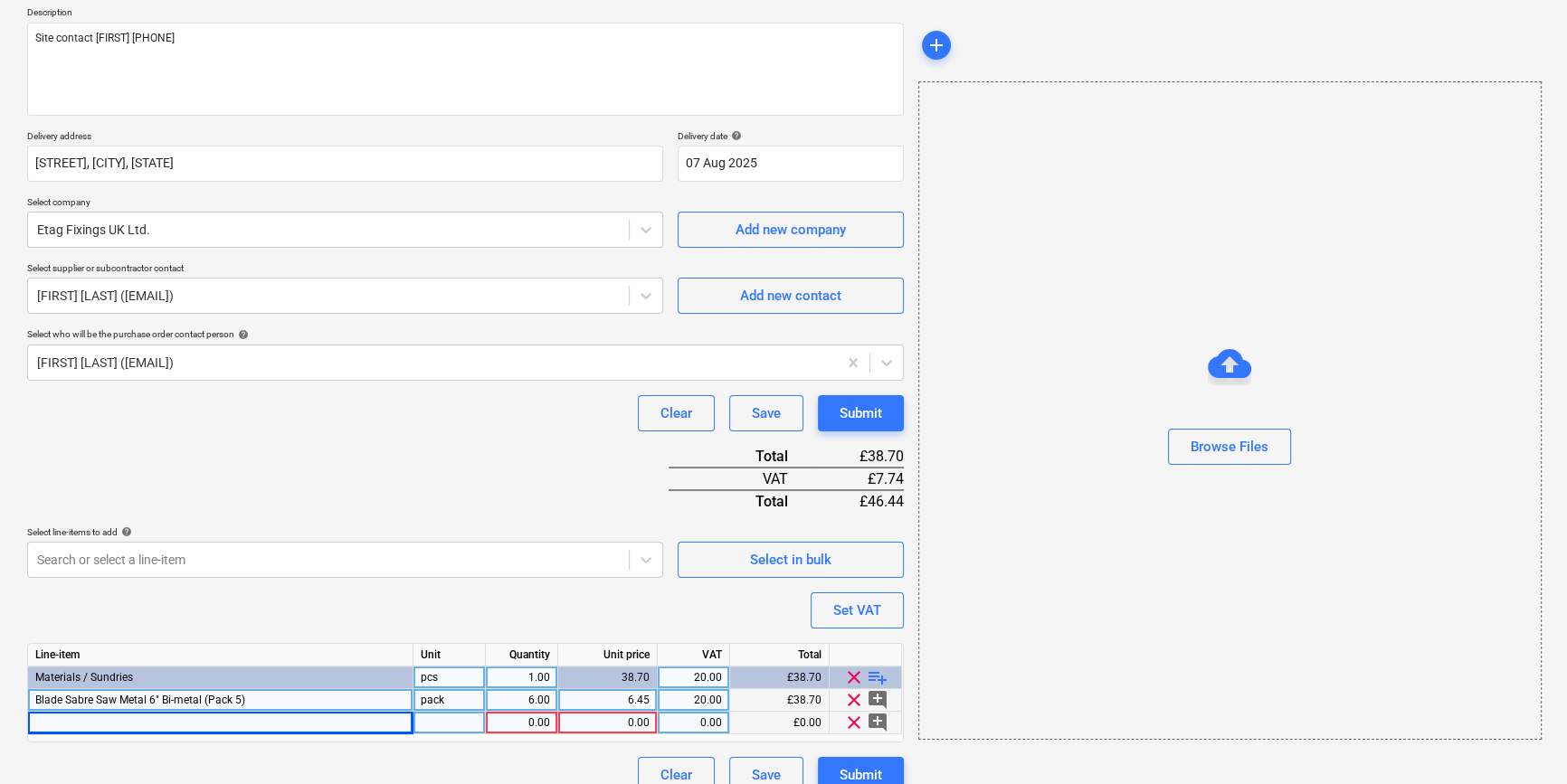 click at bounding box center [221, 723] 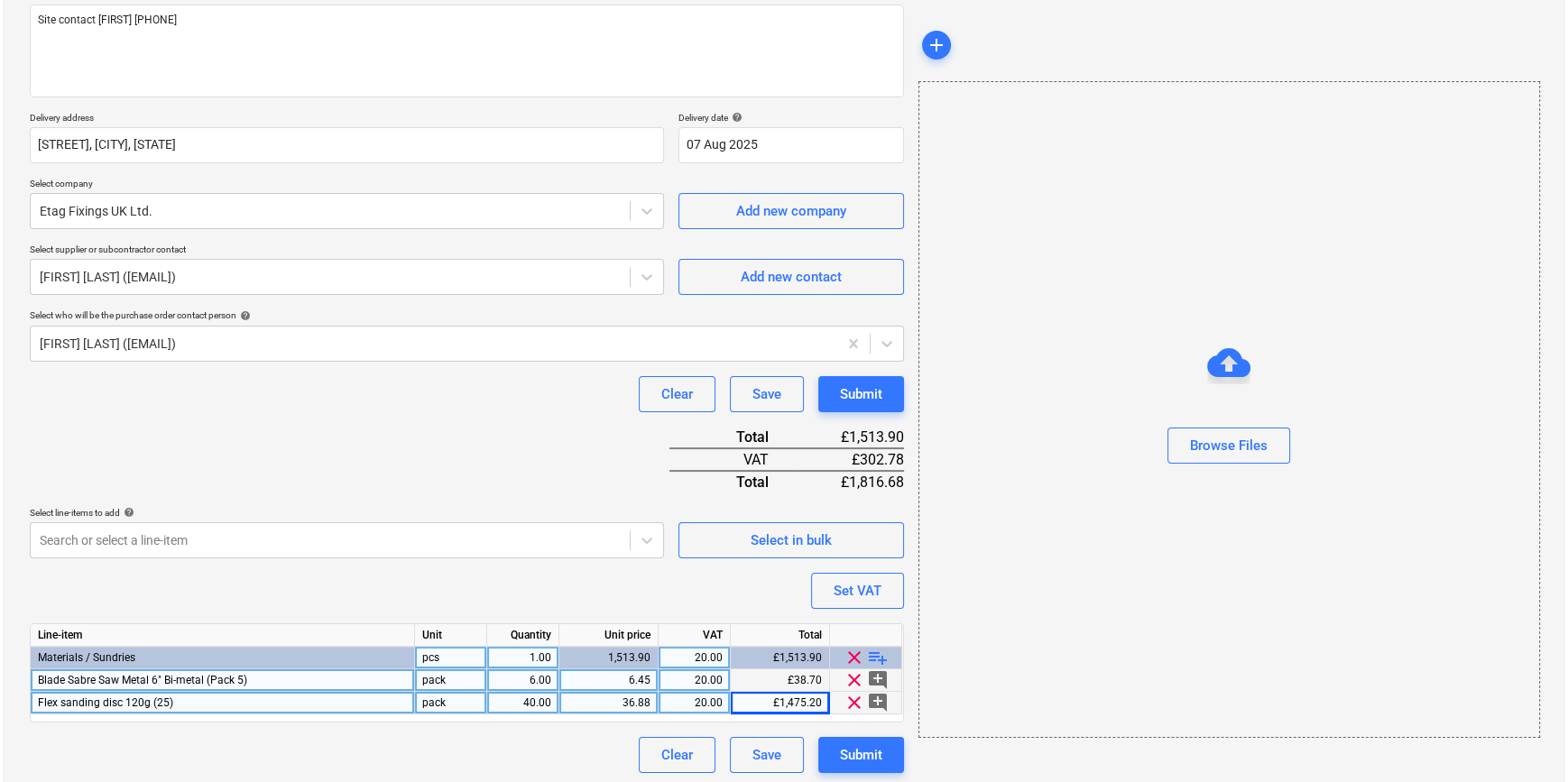 scroll, scrollTop: 230, scrollLeft: 0, axis: vertical 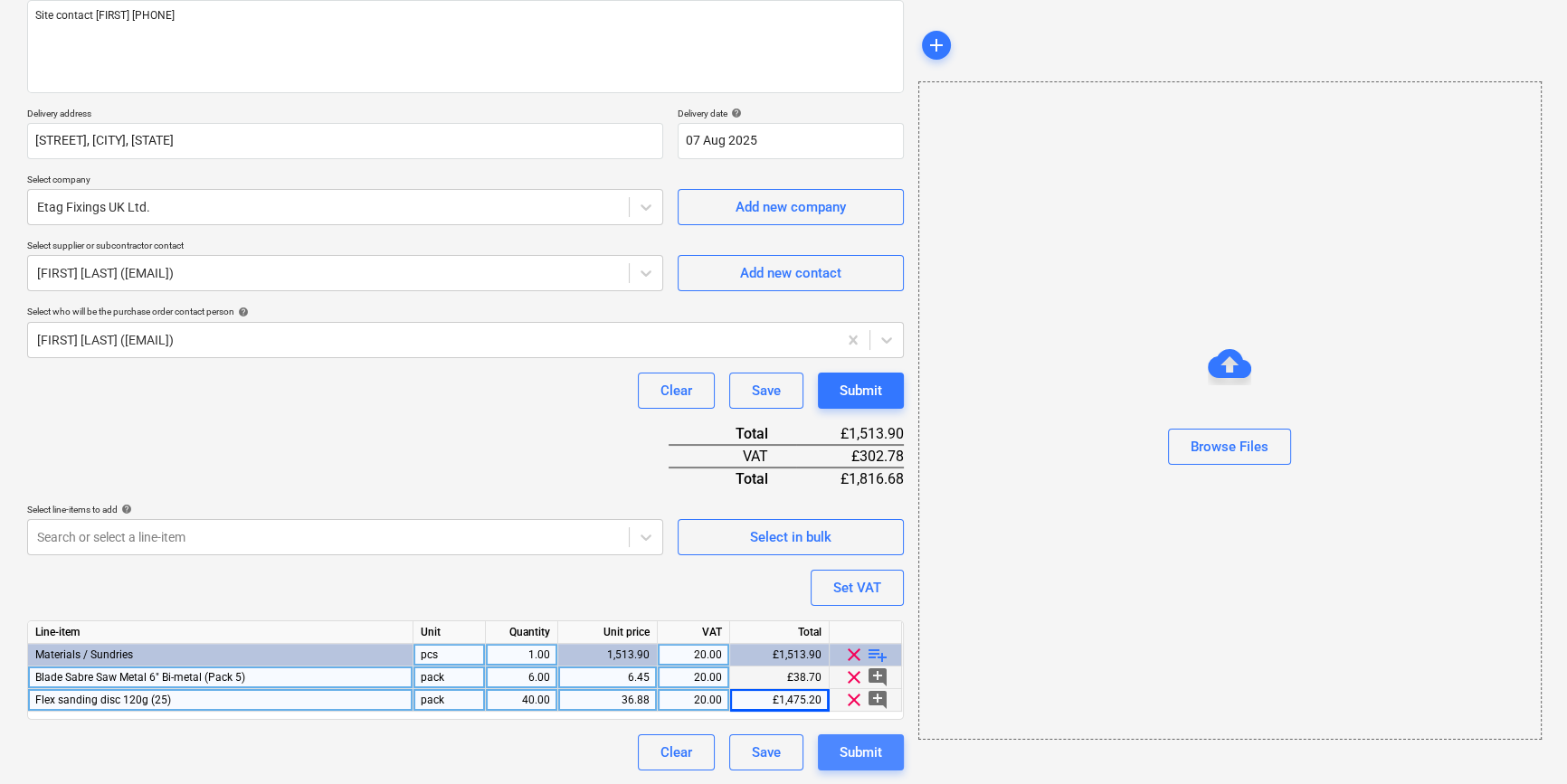 click on "Submit" at bounding box center [860, 752] 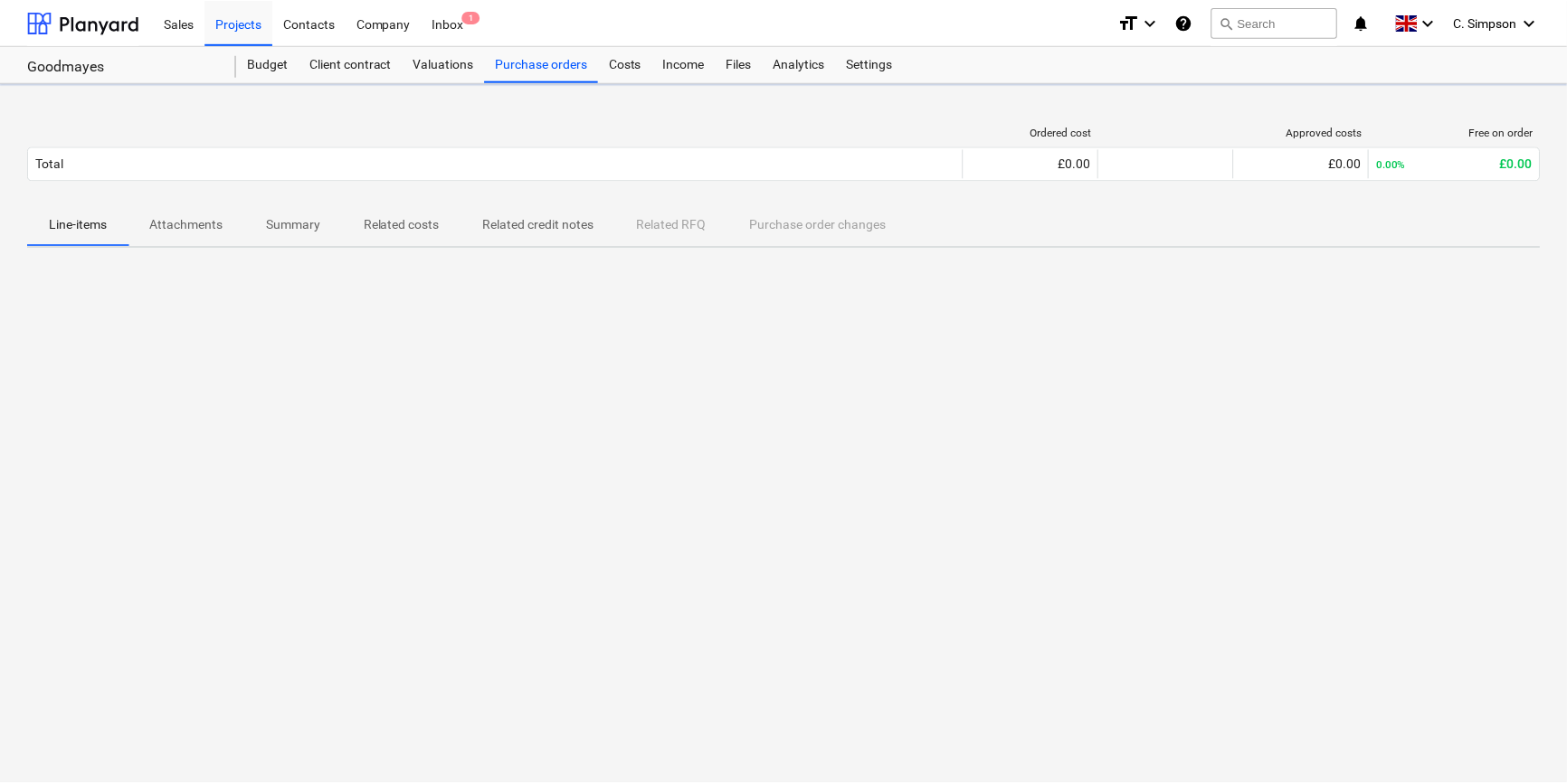 scroll, scrollTop: 0, scrollLeft: 0, axis: both 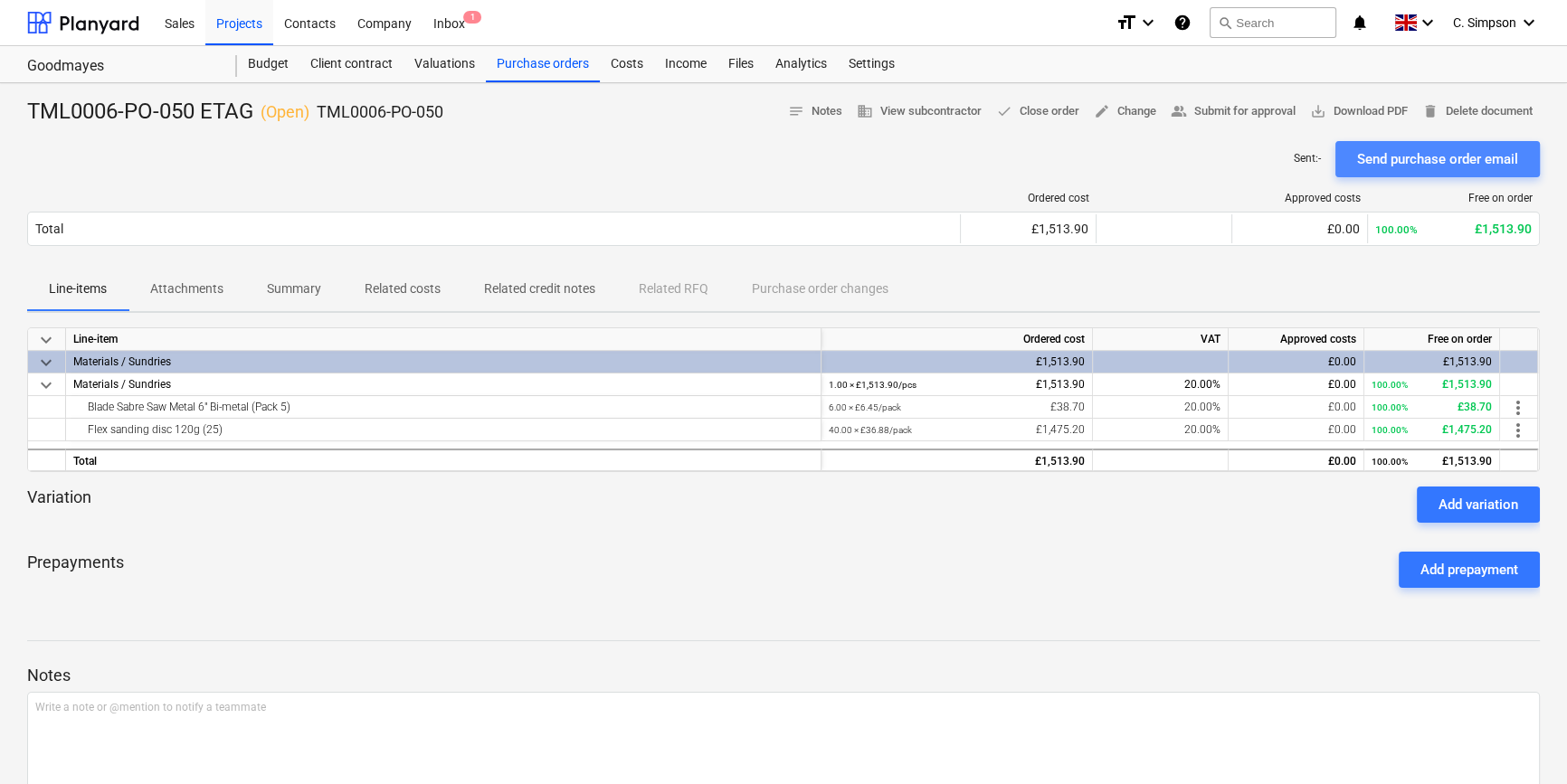 click on "Send purchase order email" at bounding box center (1438, 159) 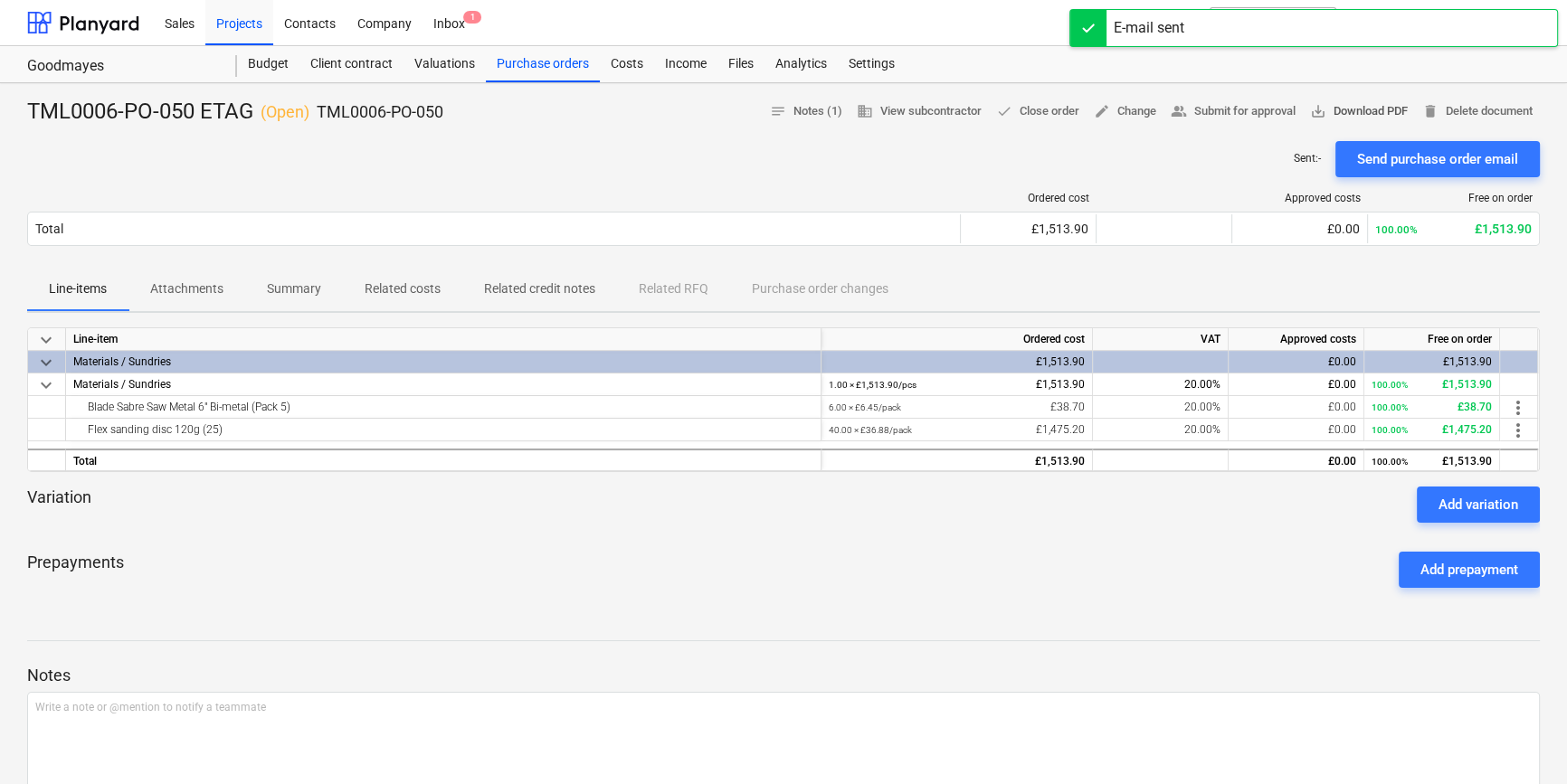 click on "save_alt Download PDF" at bounding box center [1359, 111] 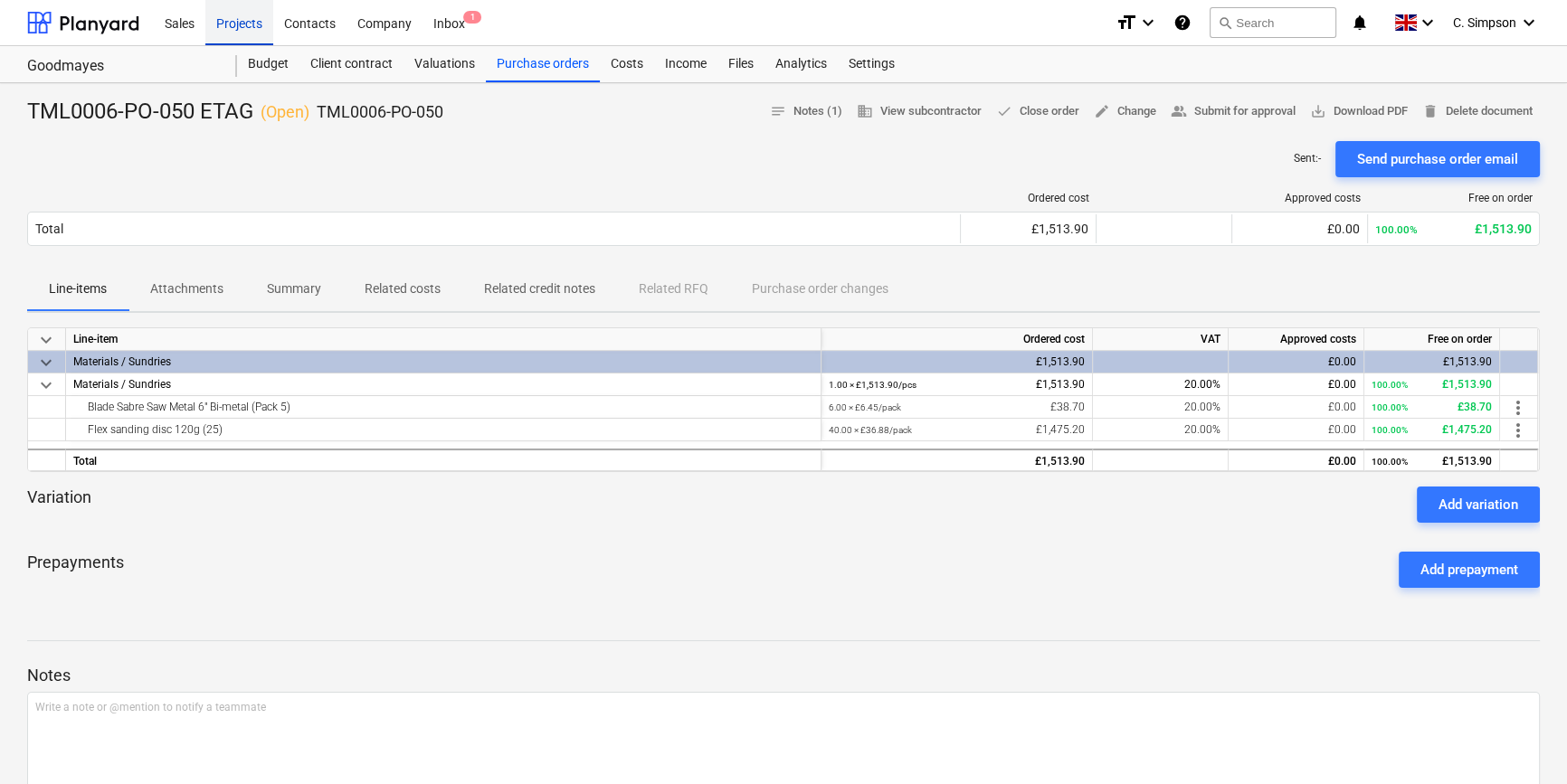 click on "Projects" at bounding box center [239, 22] 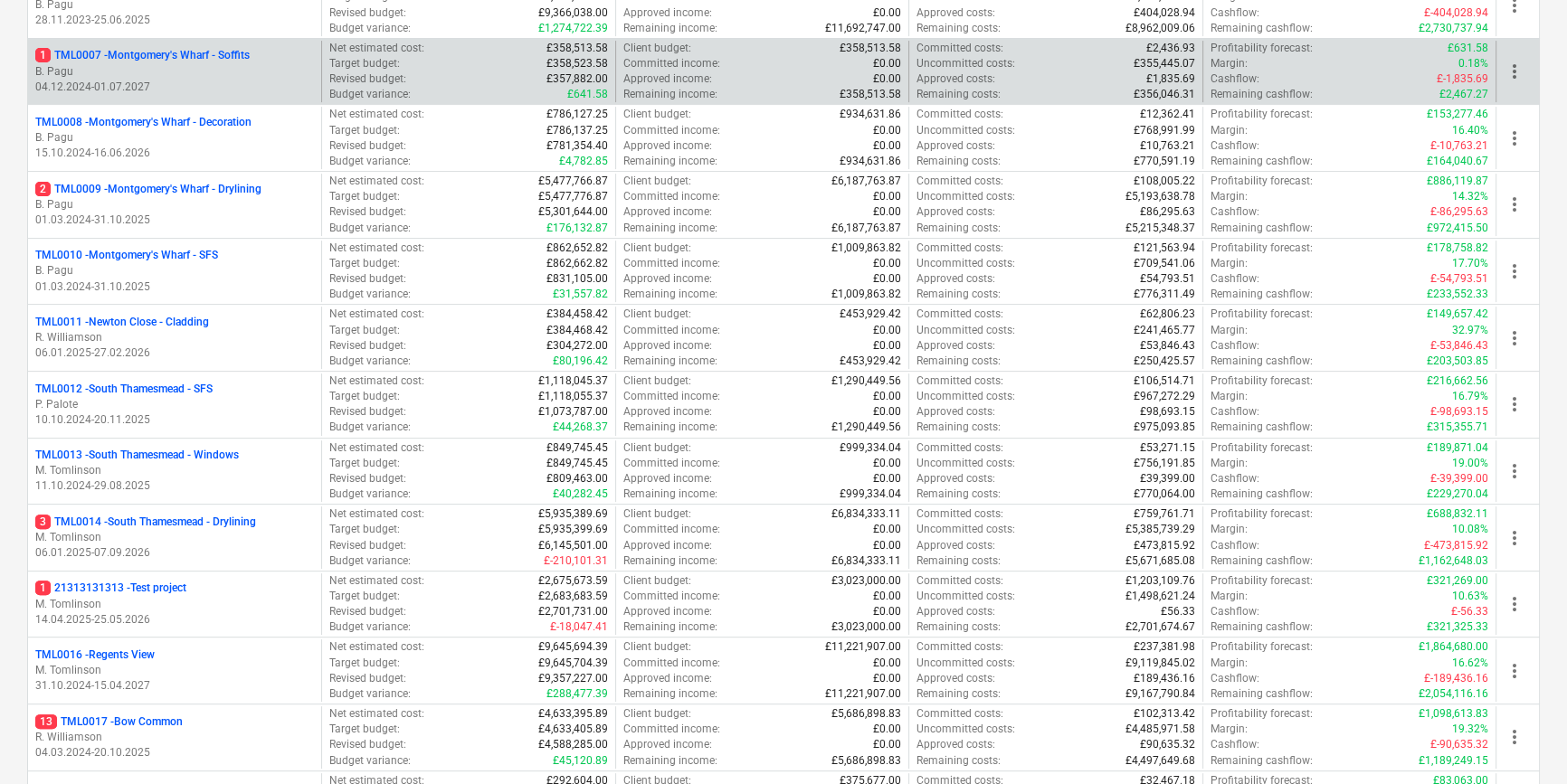 scroll, scrollTop: 740, scrollLeft: 0, axis: vertical 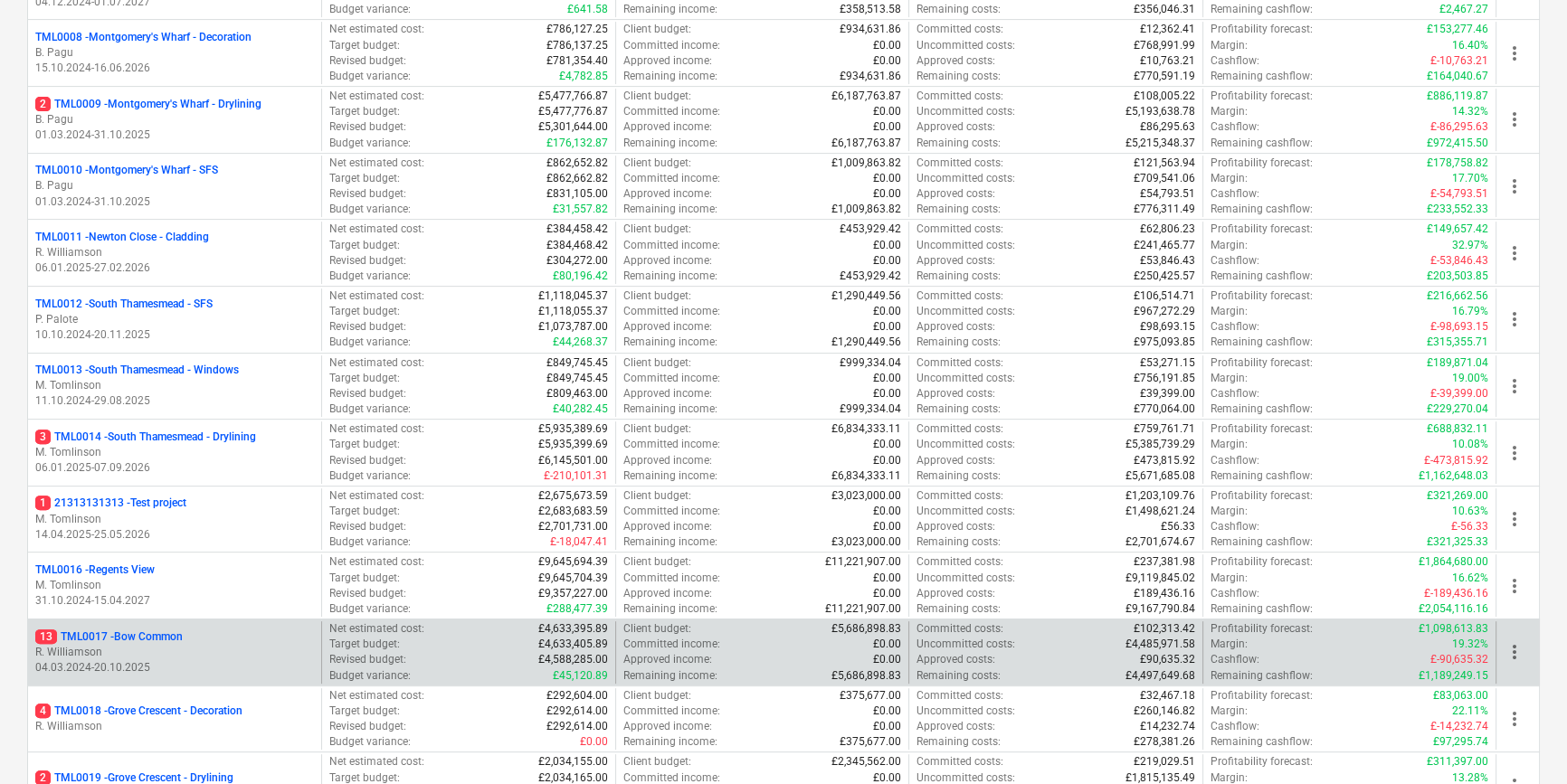 click on "R. Williamson" at bounding box center (175, 652) 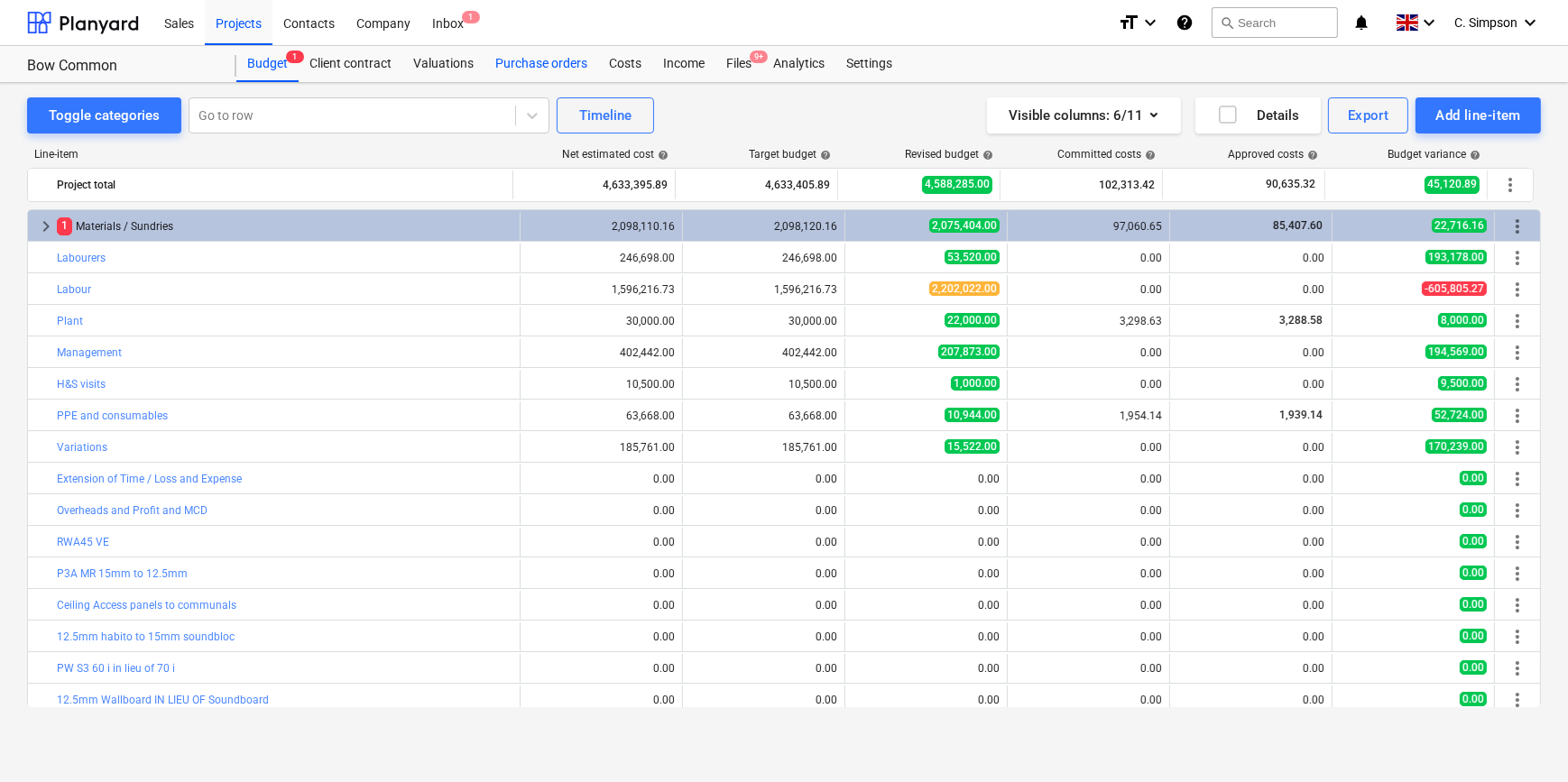 click on "Purchase orders" at bounding box center (541, 64) 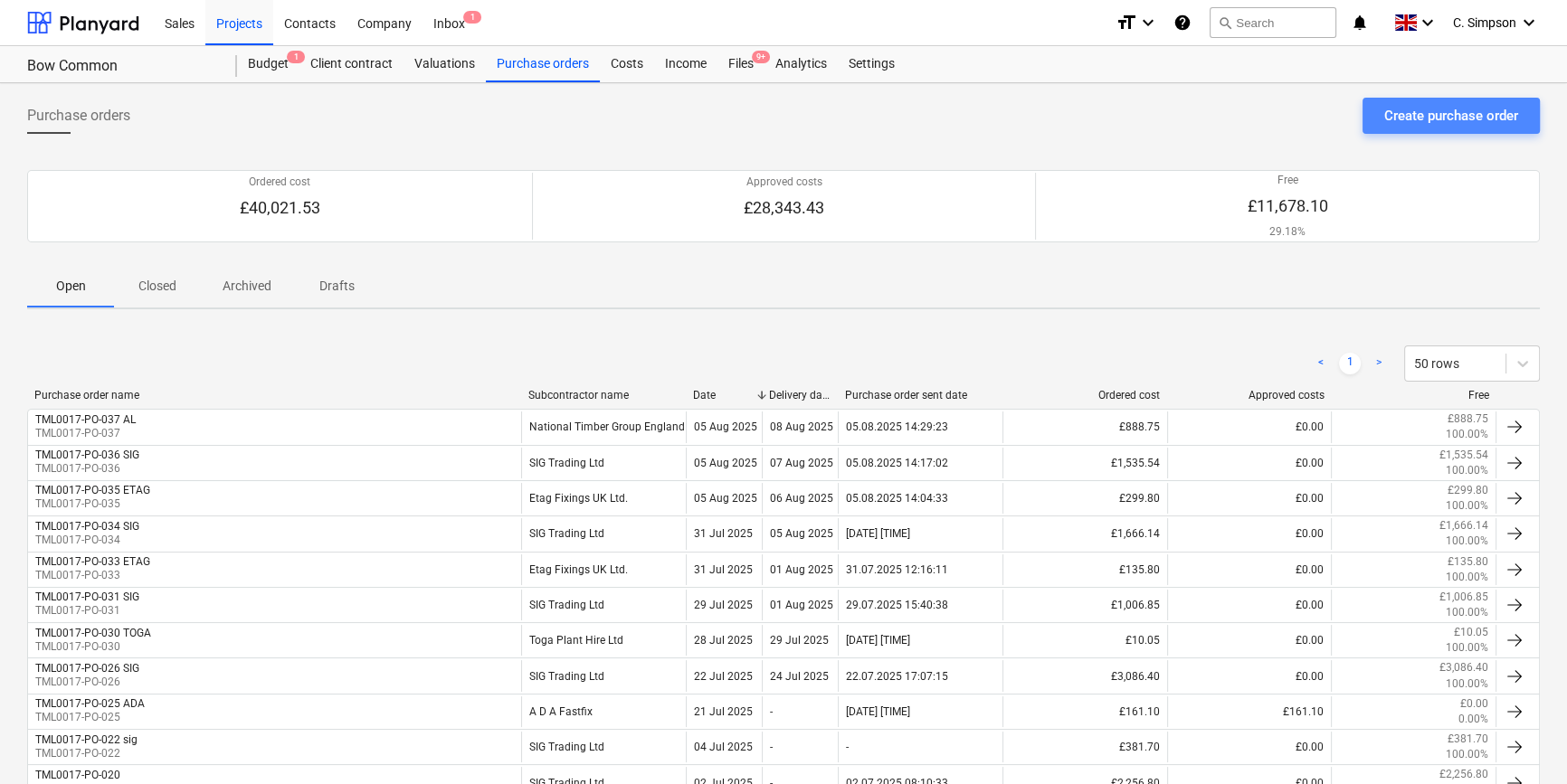 click on "Create purchase order" at bounding box center (1451, 116) 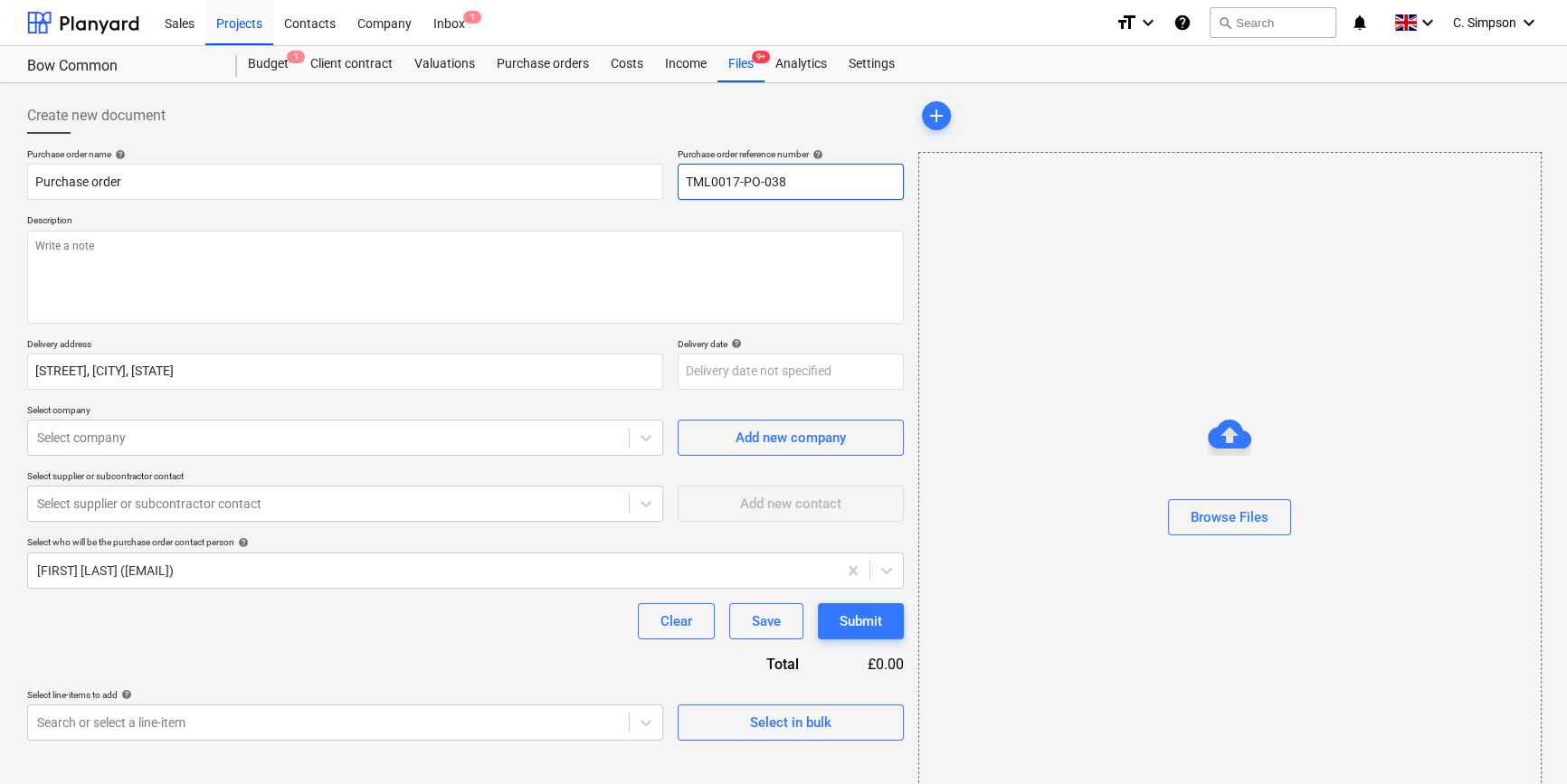 drag, startPoint x: 786, startPoint y: 178, endPoint x: 706, endPoint y: 181, distance: 80.05623 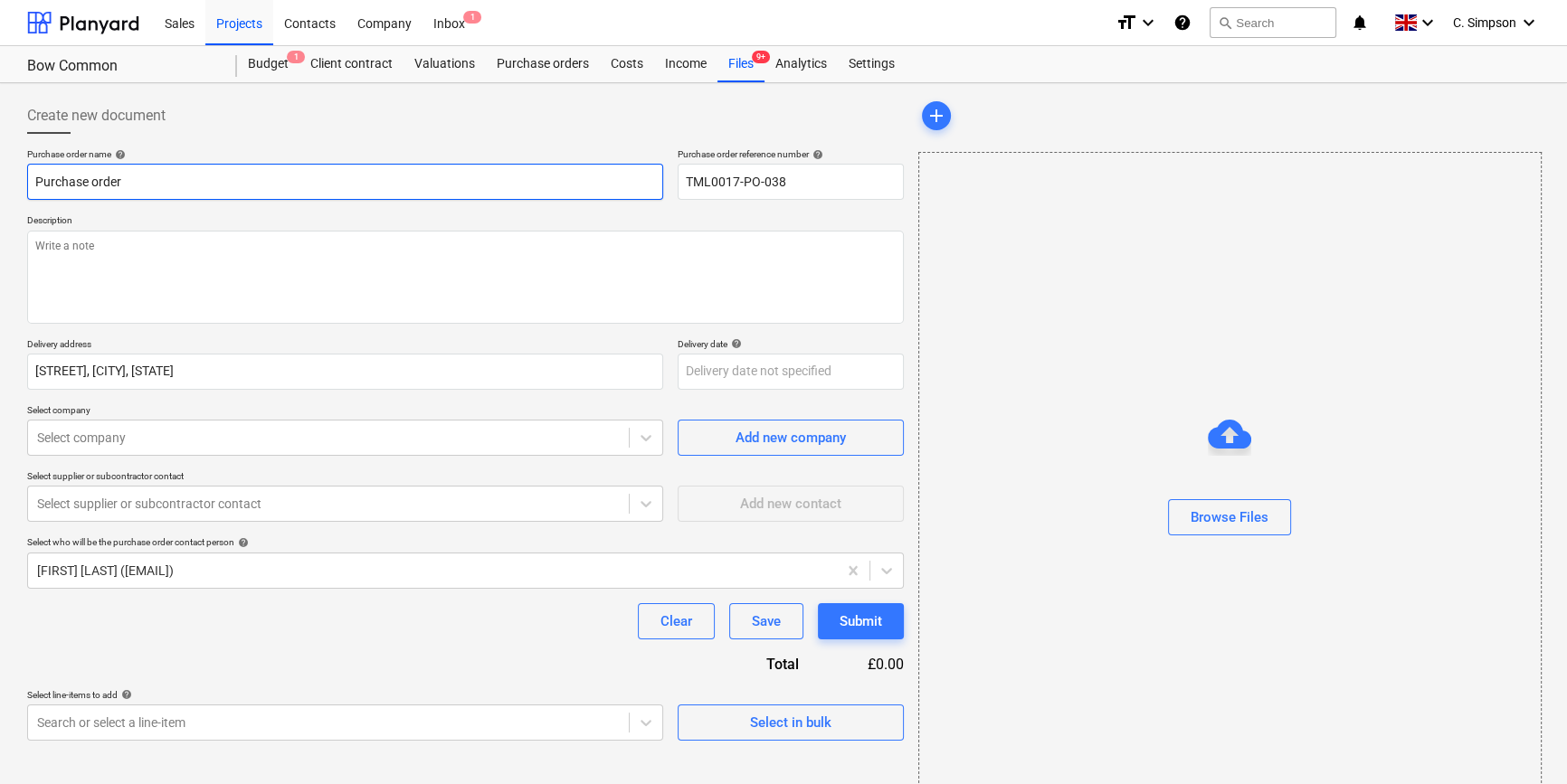 click on "Purchase order" at bounding box center [345, 182] 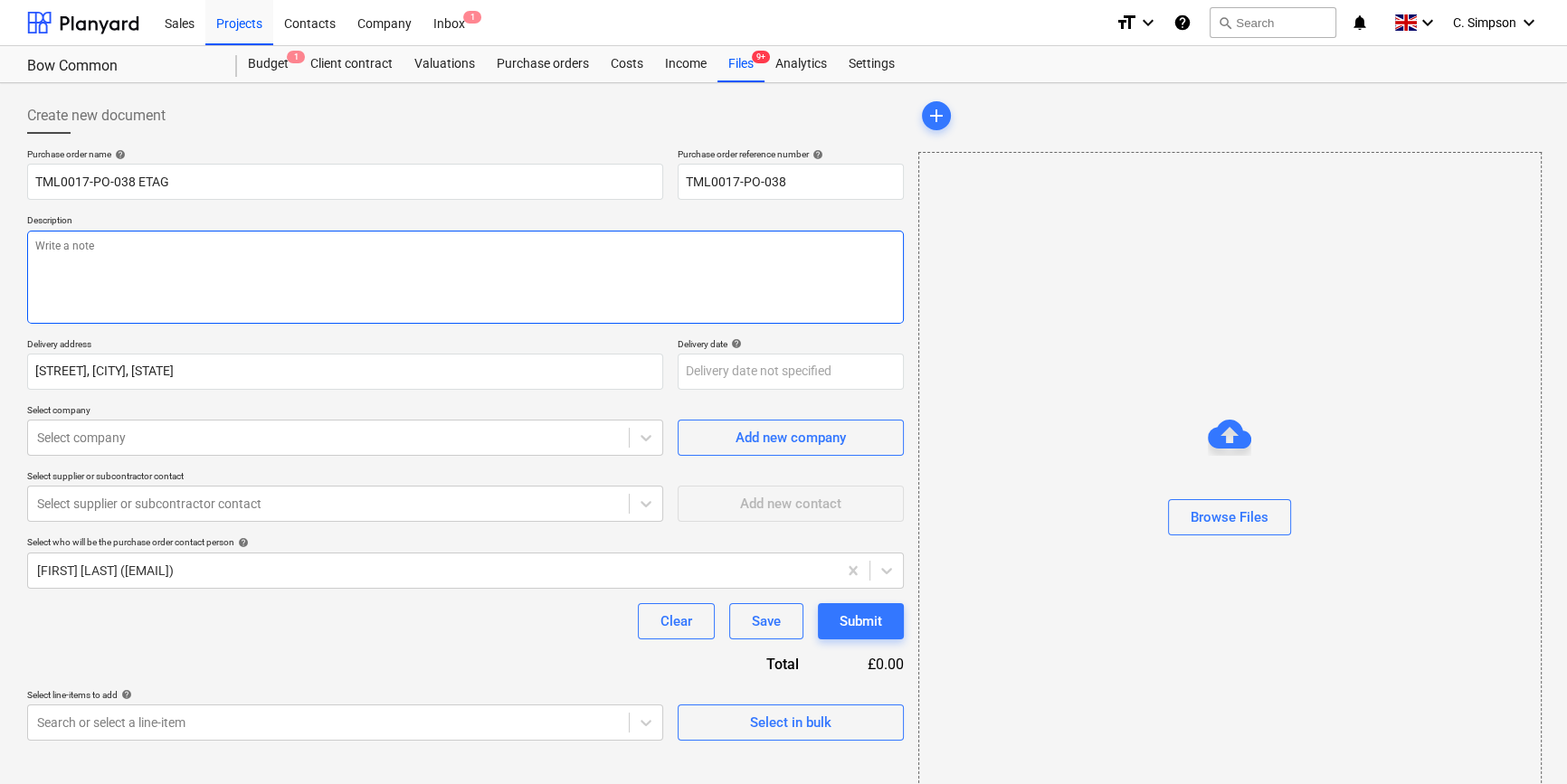 click at bounding box center (465, 277) 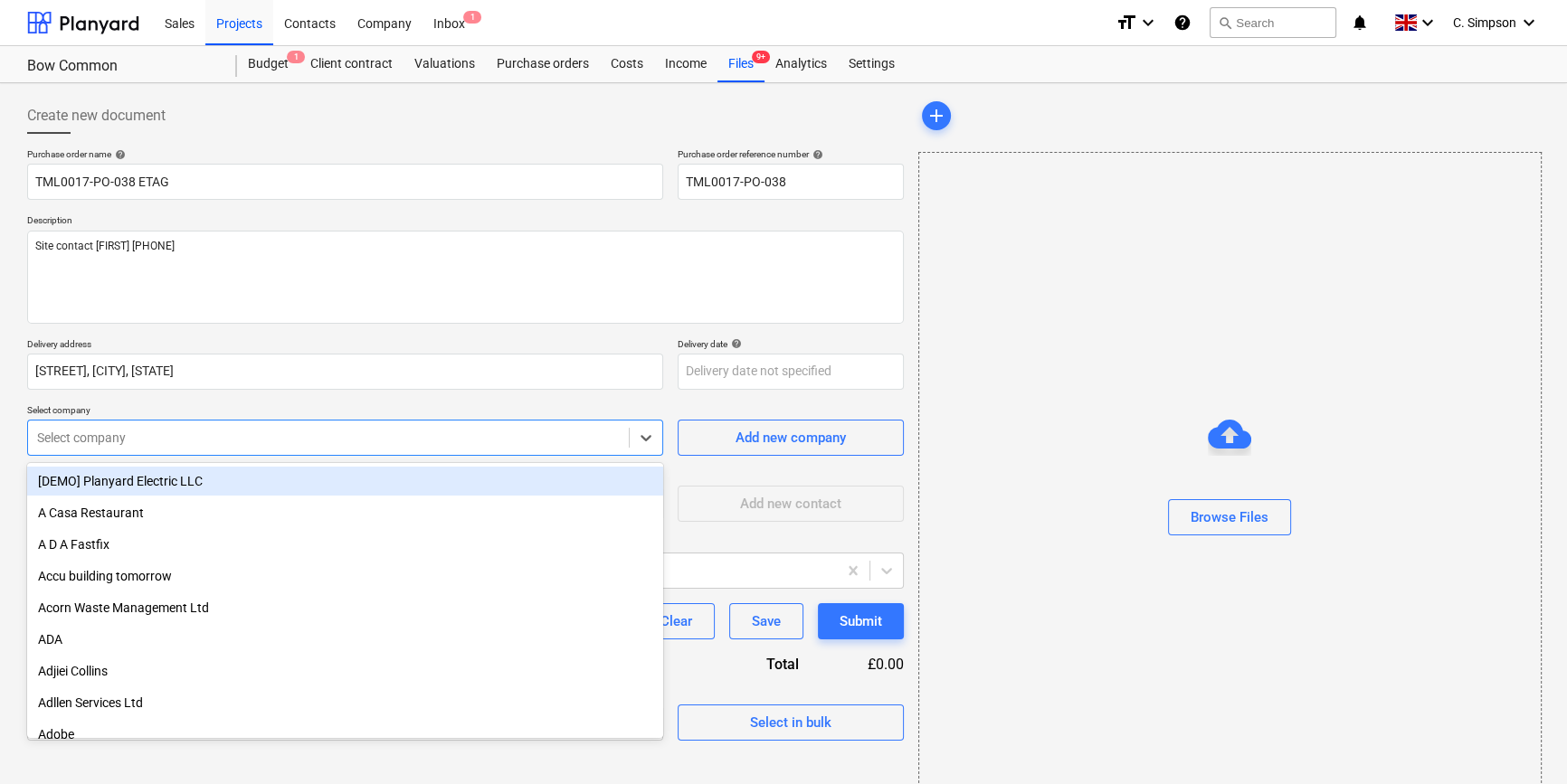 click at bounding box center (328, 438) 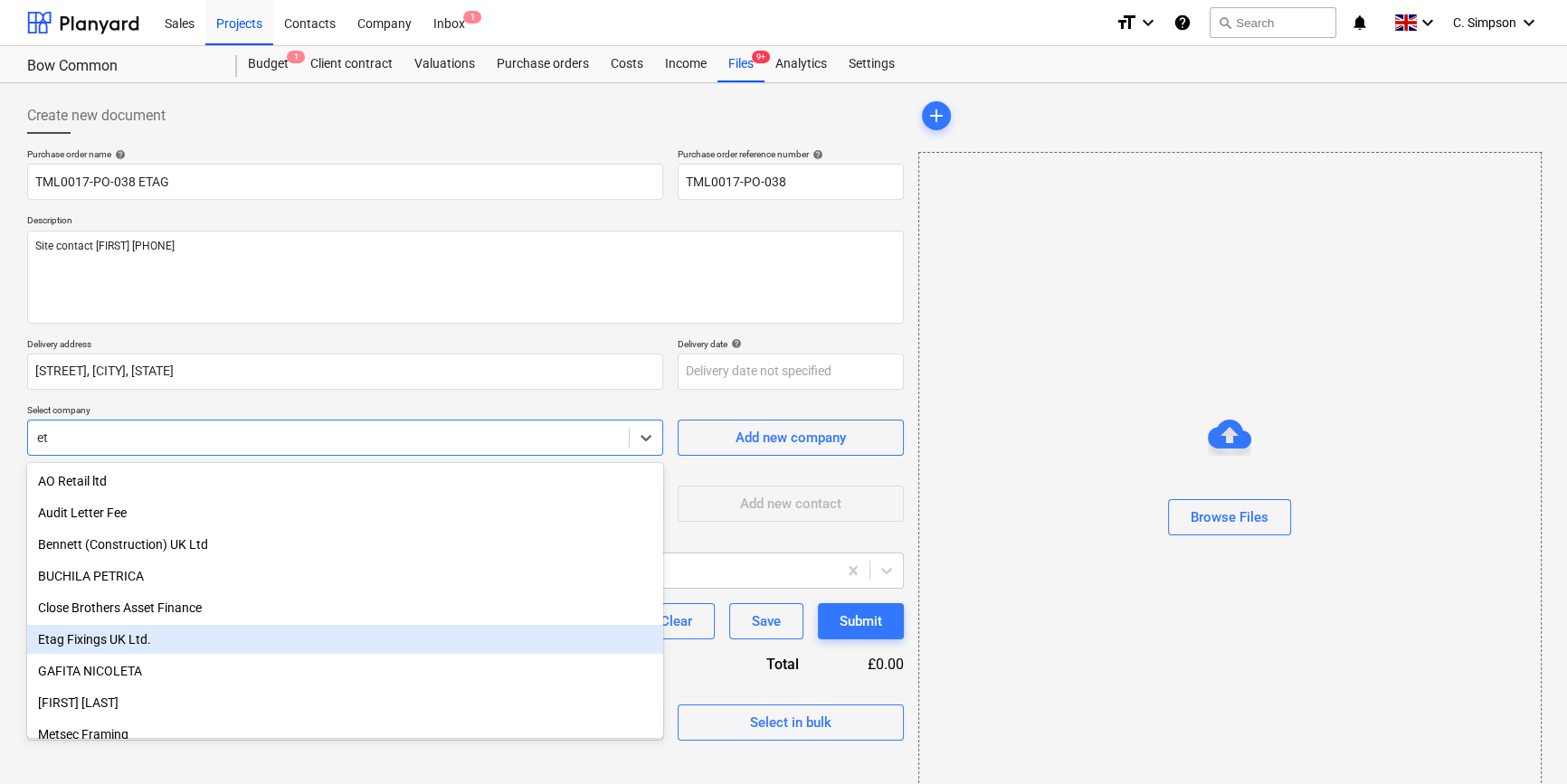 click on "Etag Fixings UK Ltd." at bounding box center [345, 639] 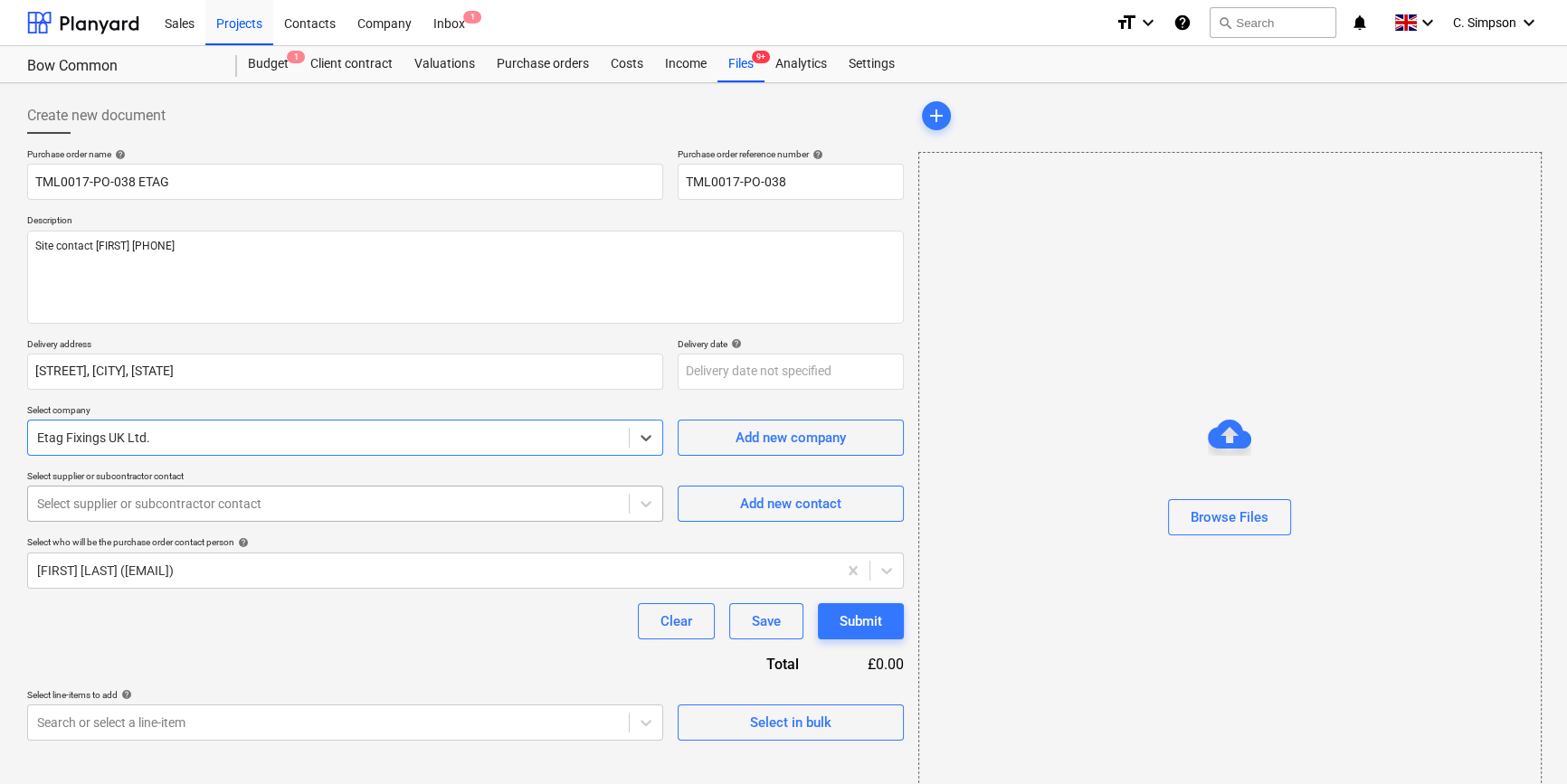 click at bounding box center (328, 504) 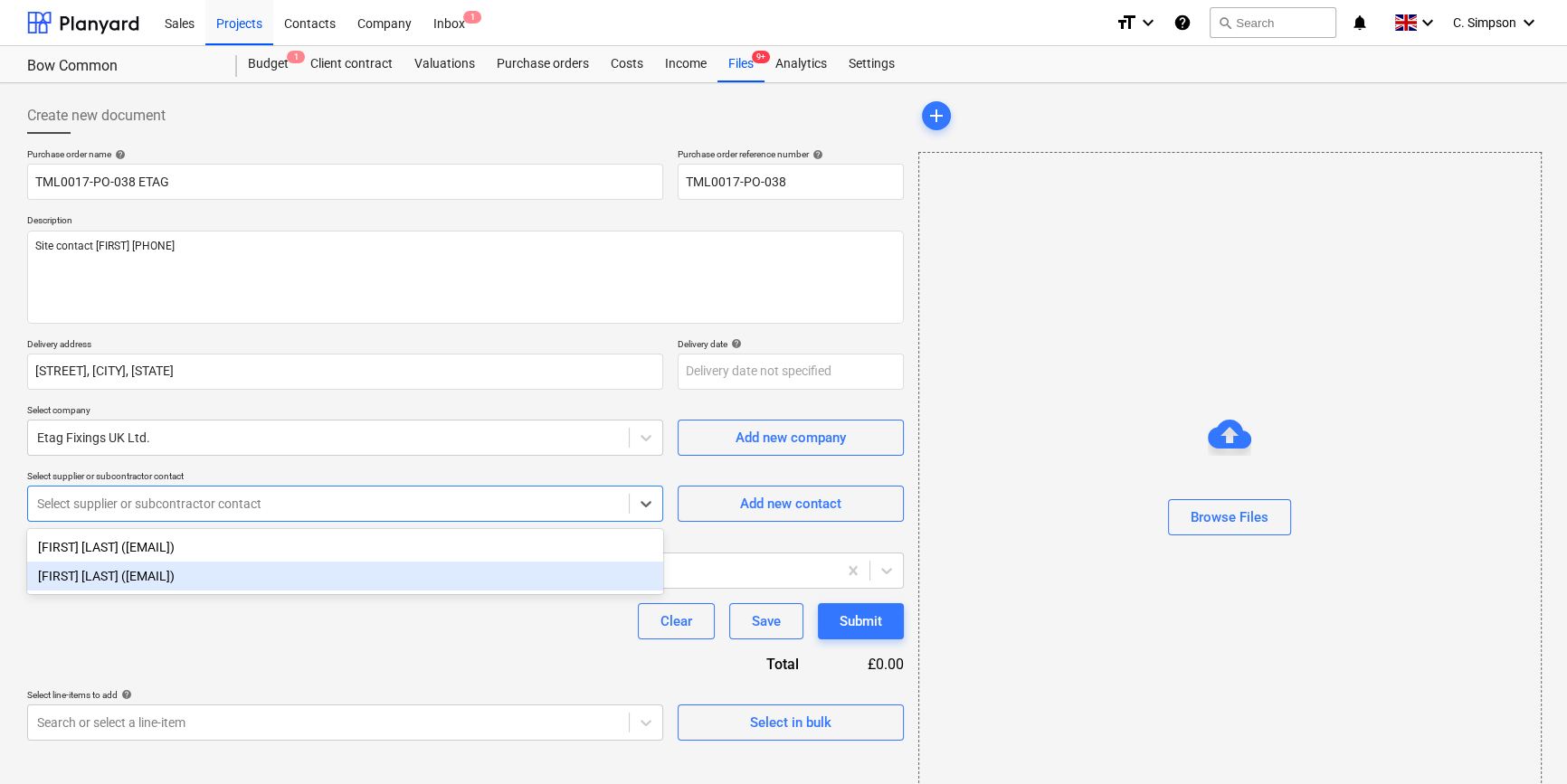 click on "[FIRST] [LAST] ([EMAIL])" at bounding box center (345, 576) 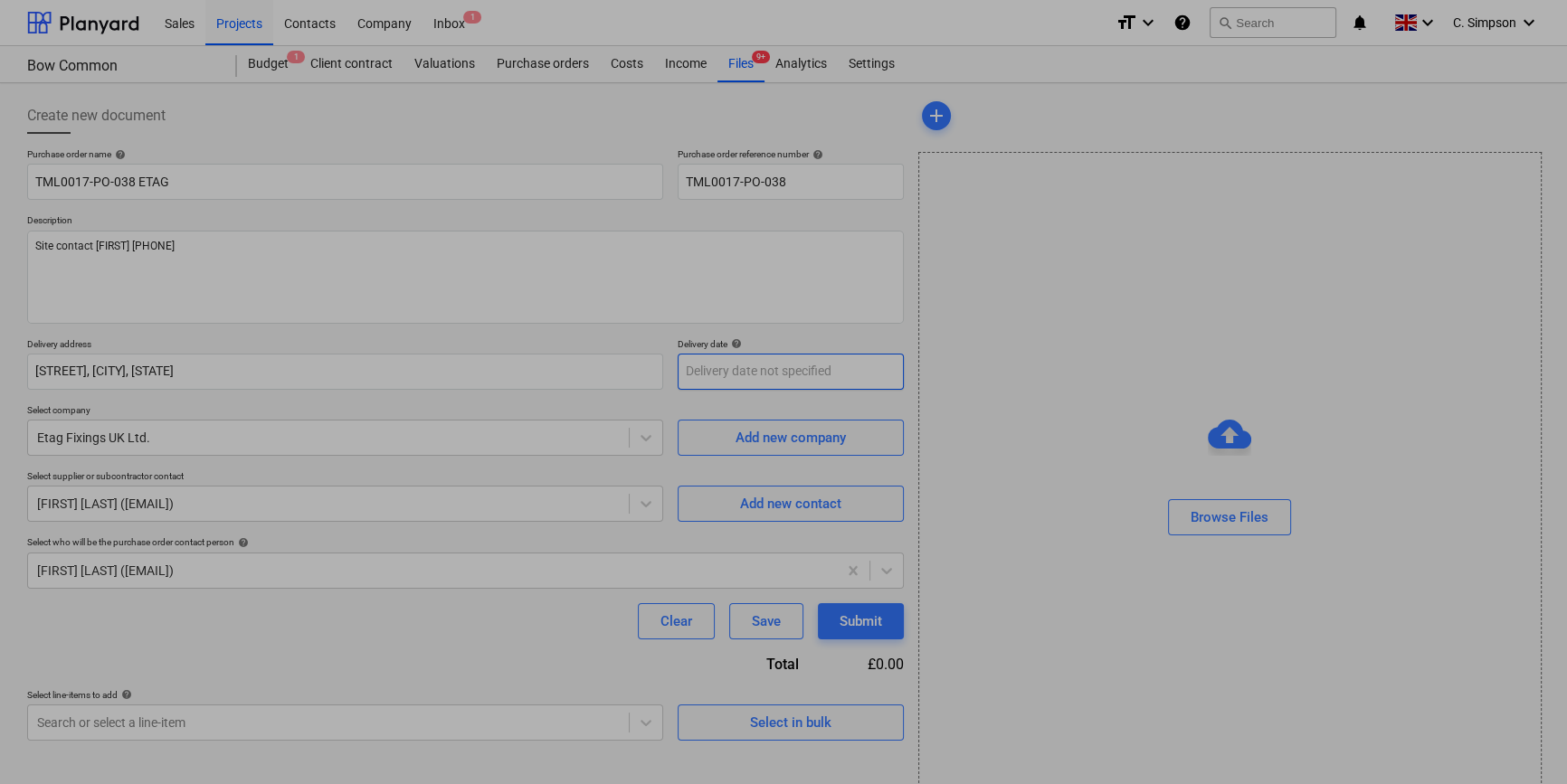click on "Sales Projects Contacts Company Inbox 1 format_size keyboard_arrow_down help search Search notifications 0 keyboard_arrow_down C. [LAST] keyboard_arrow_down Bow Common Budget 1 Client contract Valuations Purchase orders Costs Income Files 9+ Analytics Settings Create new document Purchase order name help TML0017-PO-038 ETAG Purchase order reference number help TML0017-PO-038 Description Site contact [FIRST] [PHONE] Delivery address [STREET], [CITY], [STATE] Delivery date help Press the down arrow key to interact with the calendar and
select a date. Press the question mark key to get the keyboard shortcuts for changing dates. Select company Etag Fixings UK Ltd.   Add new company Select supplier or subcontractor contact [FIRST] [LAST] ([EMAIL]) Add new contact Select who will be the purchase order contact person help [FIRST] [LAST] ([EMAIL]) Clear Save Submit Total £0.00 Select line-items to add help Select in bulk add" at bounding box center [784, 392] 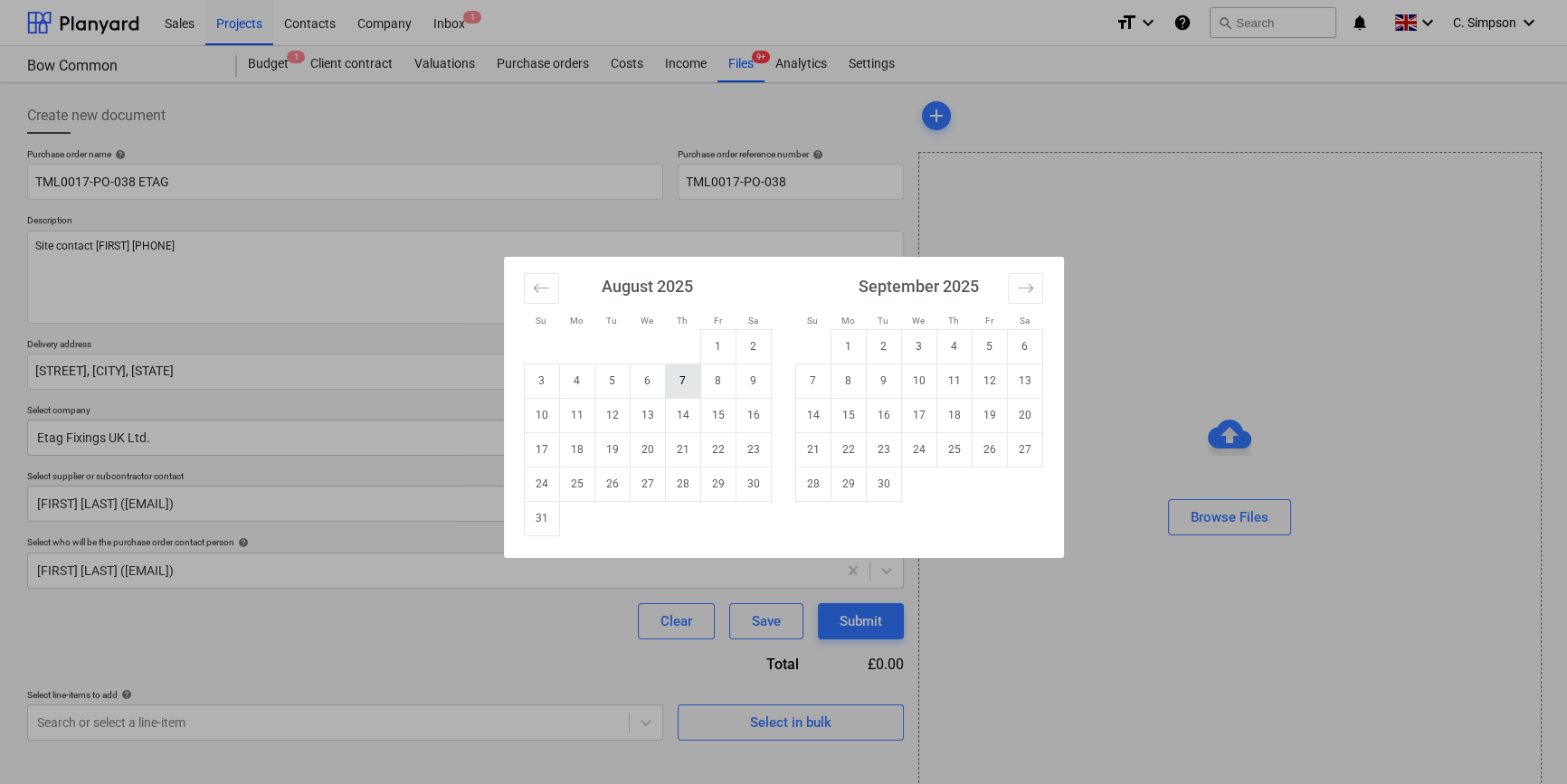 click on "7" at bounding box center (682, 381) 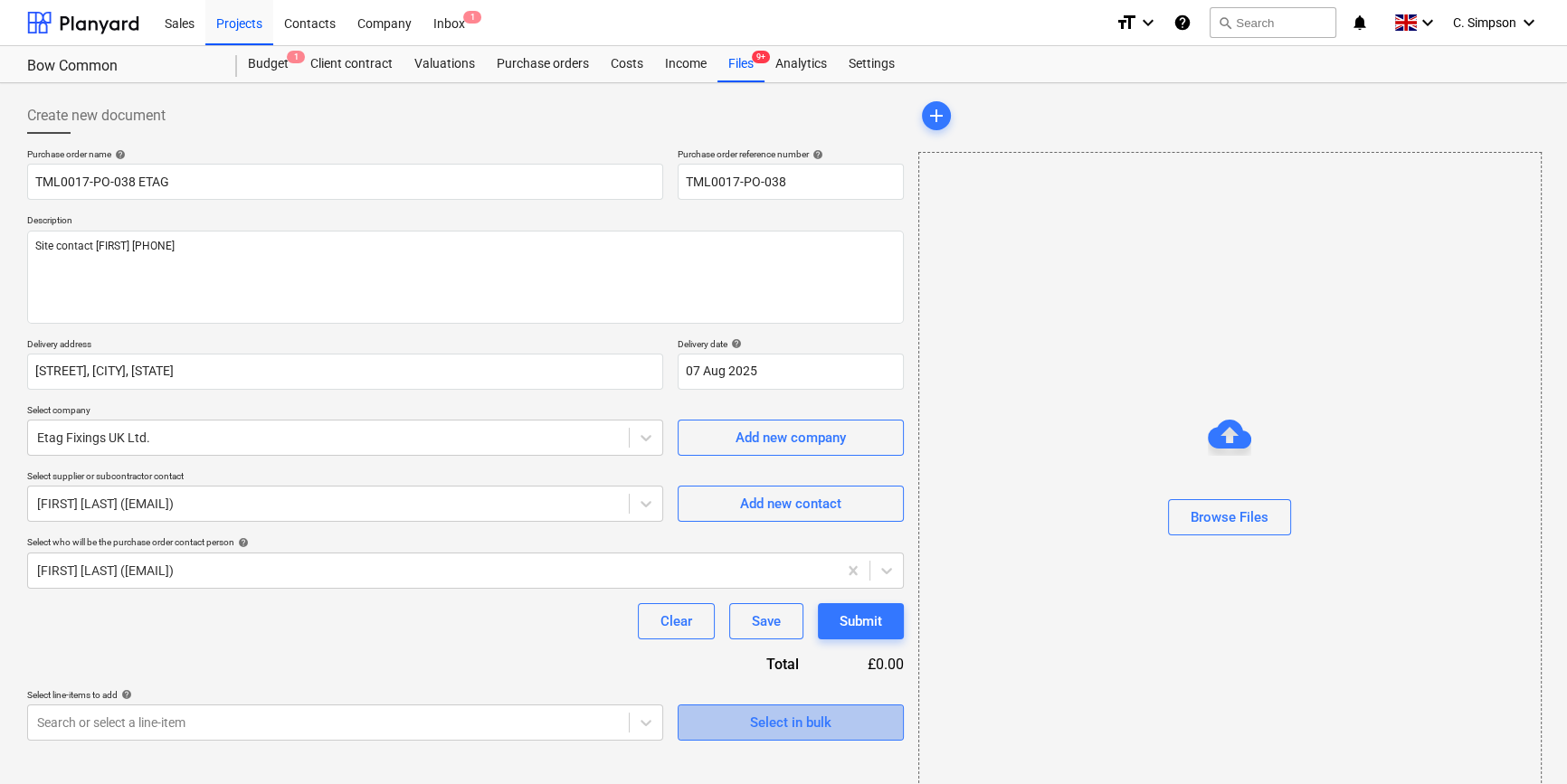 click on "Select in bulk" at bounding box center (791, 723) 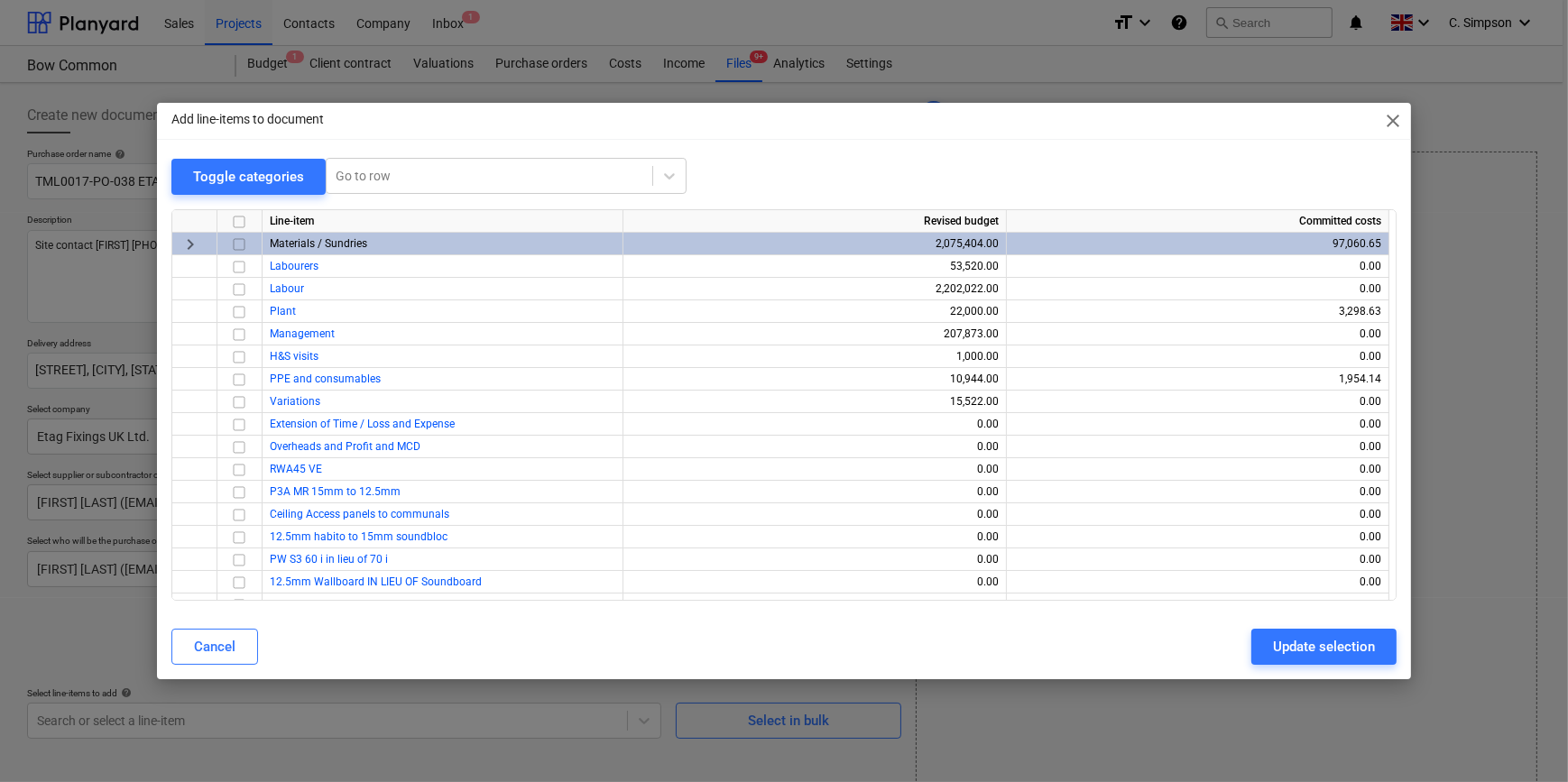 click at bounding box center [239, 244] 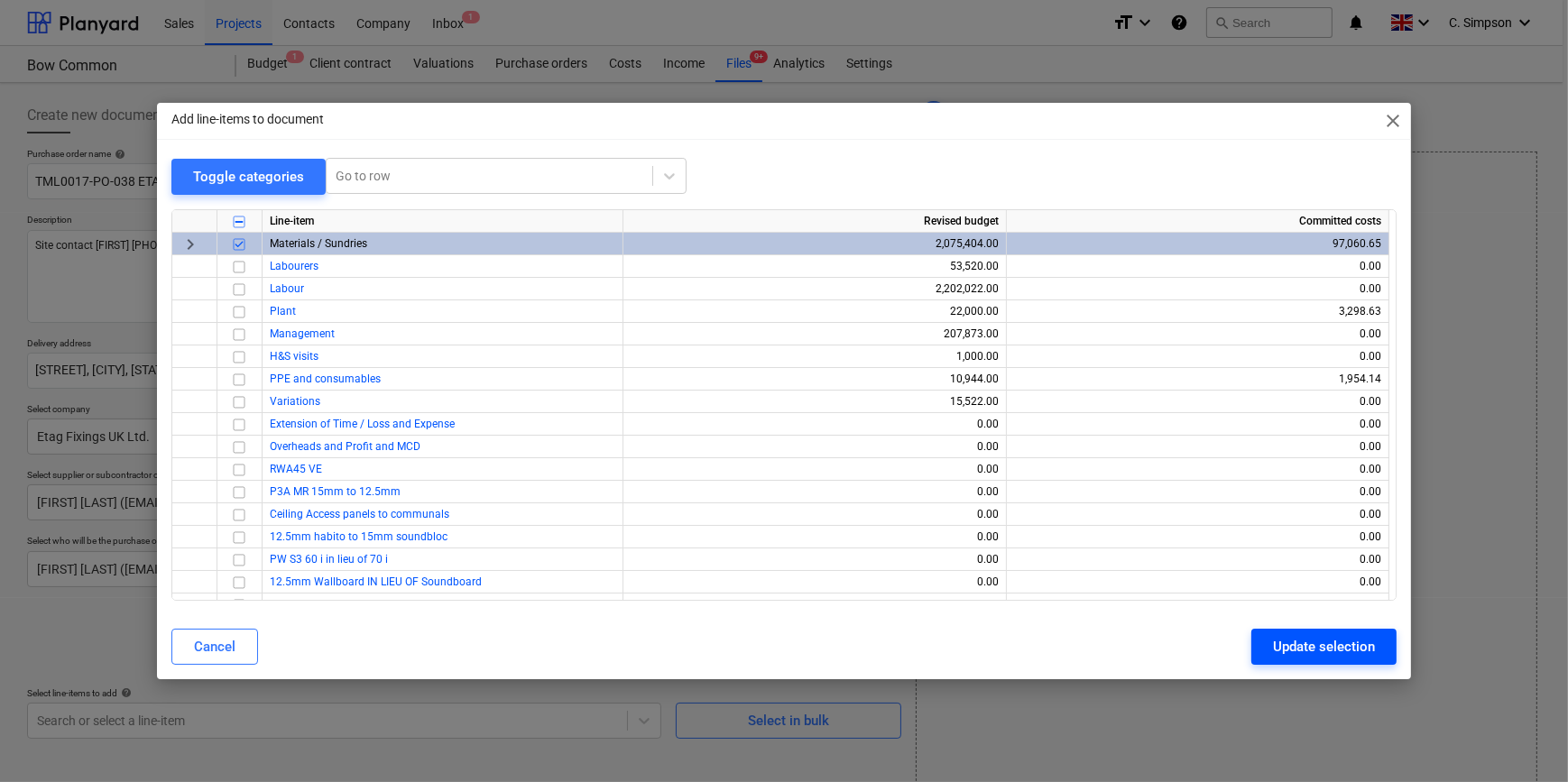 click on "Update selection" at bounding box center [1324, 647] 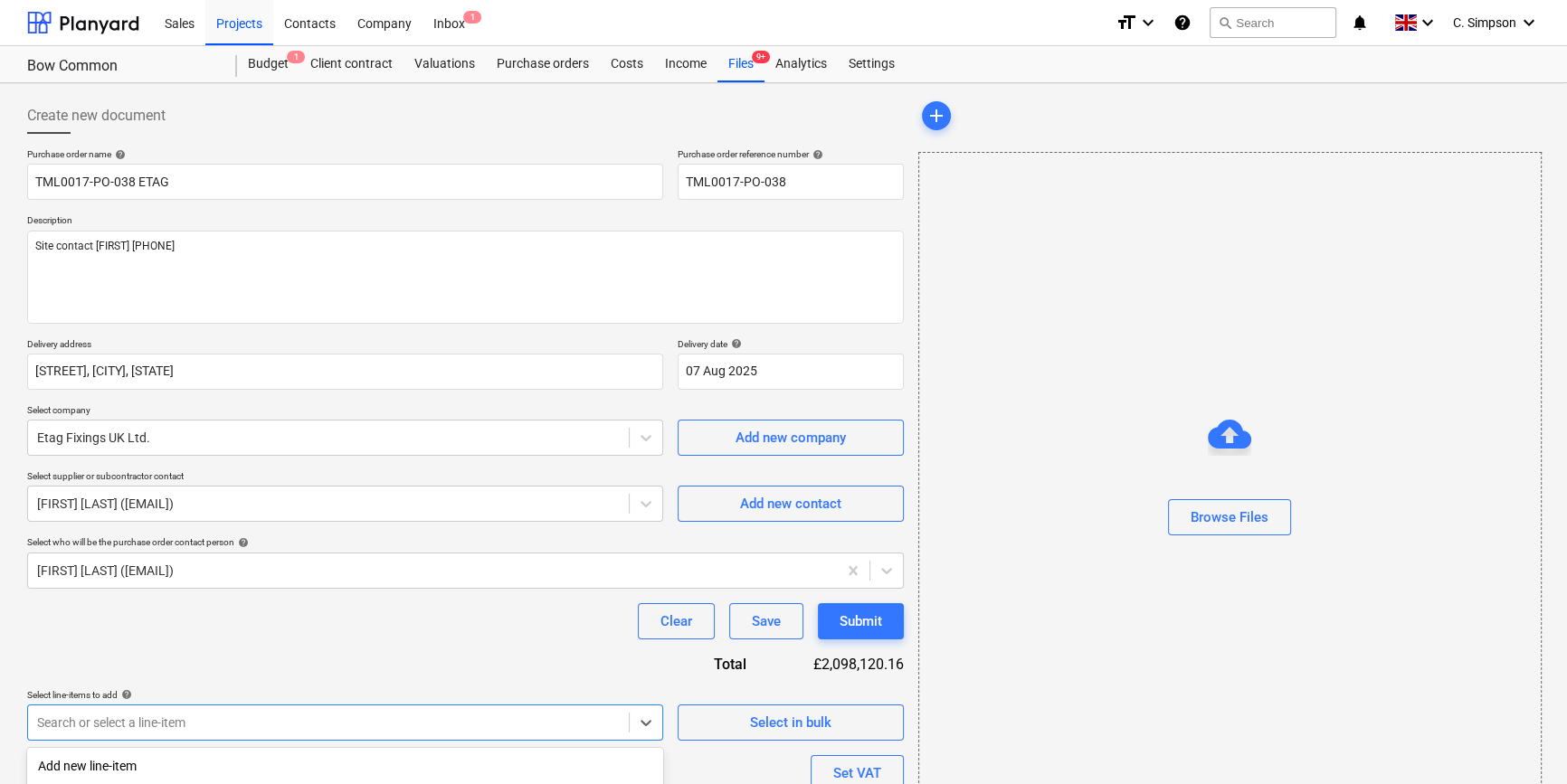 click on "Sales Projects Contacts Company Inbox 1 format_size keyboard_arrow_down help search Search notifications 0 keyboard_arrow_down C. Simpson keyboard_arrow_down [CITY] Budget 1 Client contract Valuations Purchase orders Costs Income Files 9+ Analytics Settings Create new document Purchase order name help TML0017-PO-038 [BRAND] Purchase order reference number help TML0017-PO-038 Description Site contact [FIRST] [PHONE] Delivery address [STREET], [CITY], [STATE] Delivery date help 07 Aug 2025 07.08.2025 Press the down arrow key to interact with the calendar and
select a date. Press the question mark key to get the keyboard shortcuts for changing dates. Select company [COMPANY]   Add new company Select supplier or subcontractor contact [FIRST] [LAST] ([EMAIL]) Add new contact Select who will be the purchase order contact person help [FIRST] [LAST] ([EMAIL]) Clear Save Submit Total £2,098,120.16 help Select in bulk VAT" at bounding box center [784, 392] 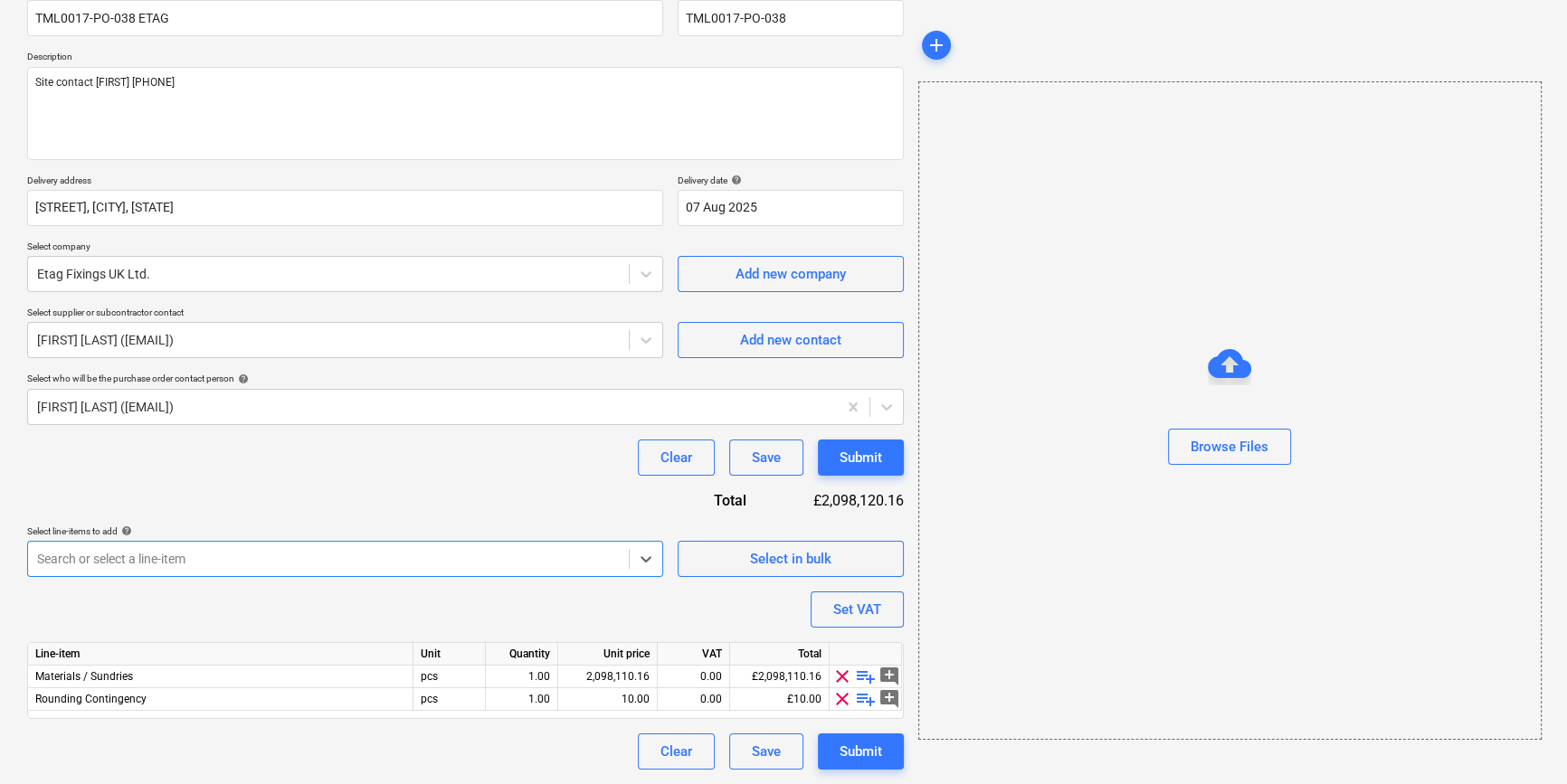 scroll, scrollTop: 163, scrollLeft: 0, axis: vertical 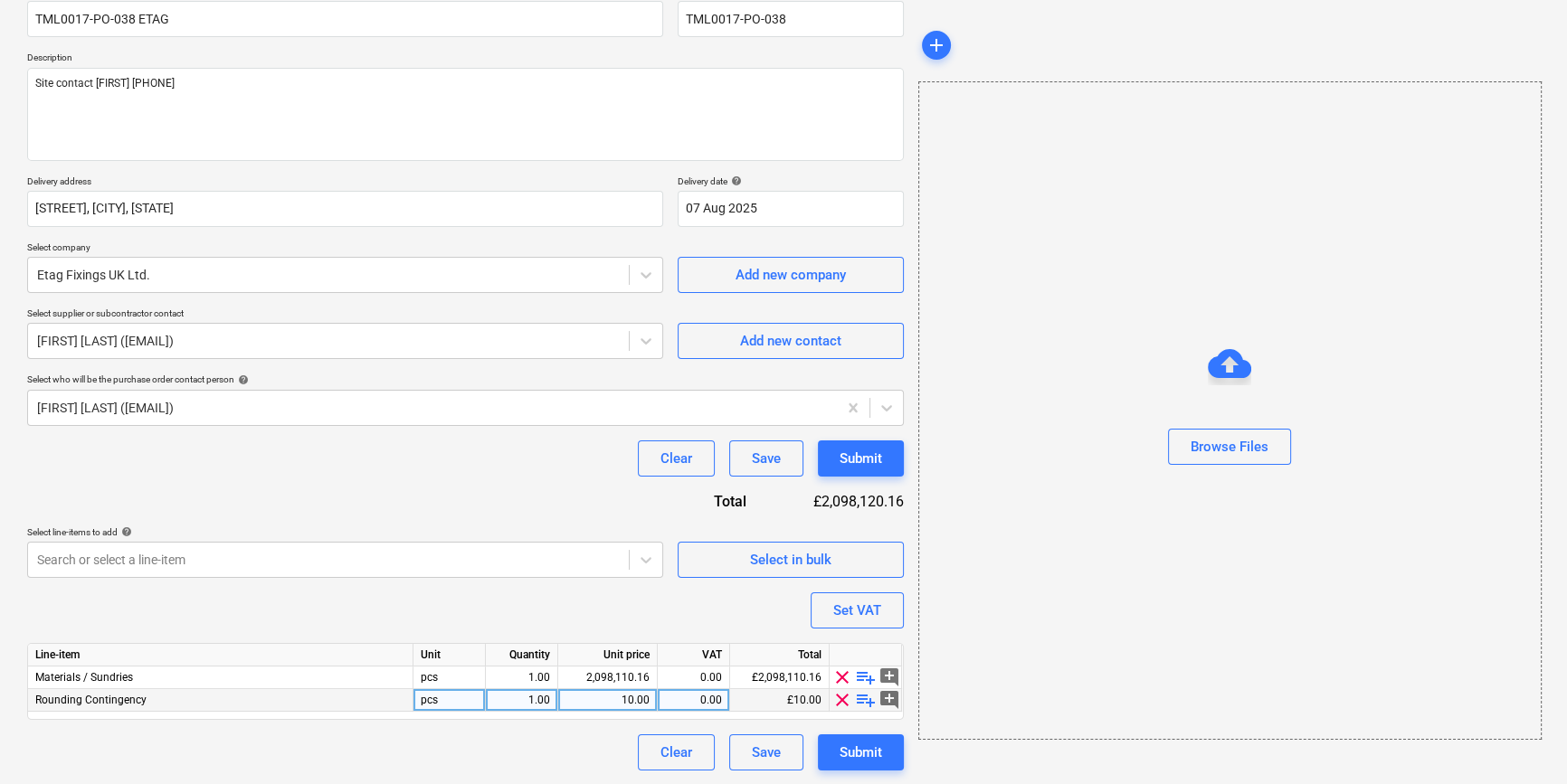 click on "clear" at bounding box center (842, 700) 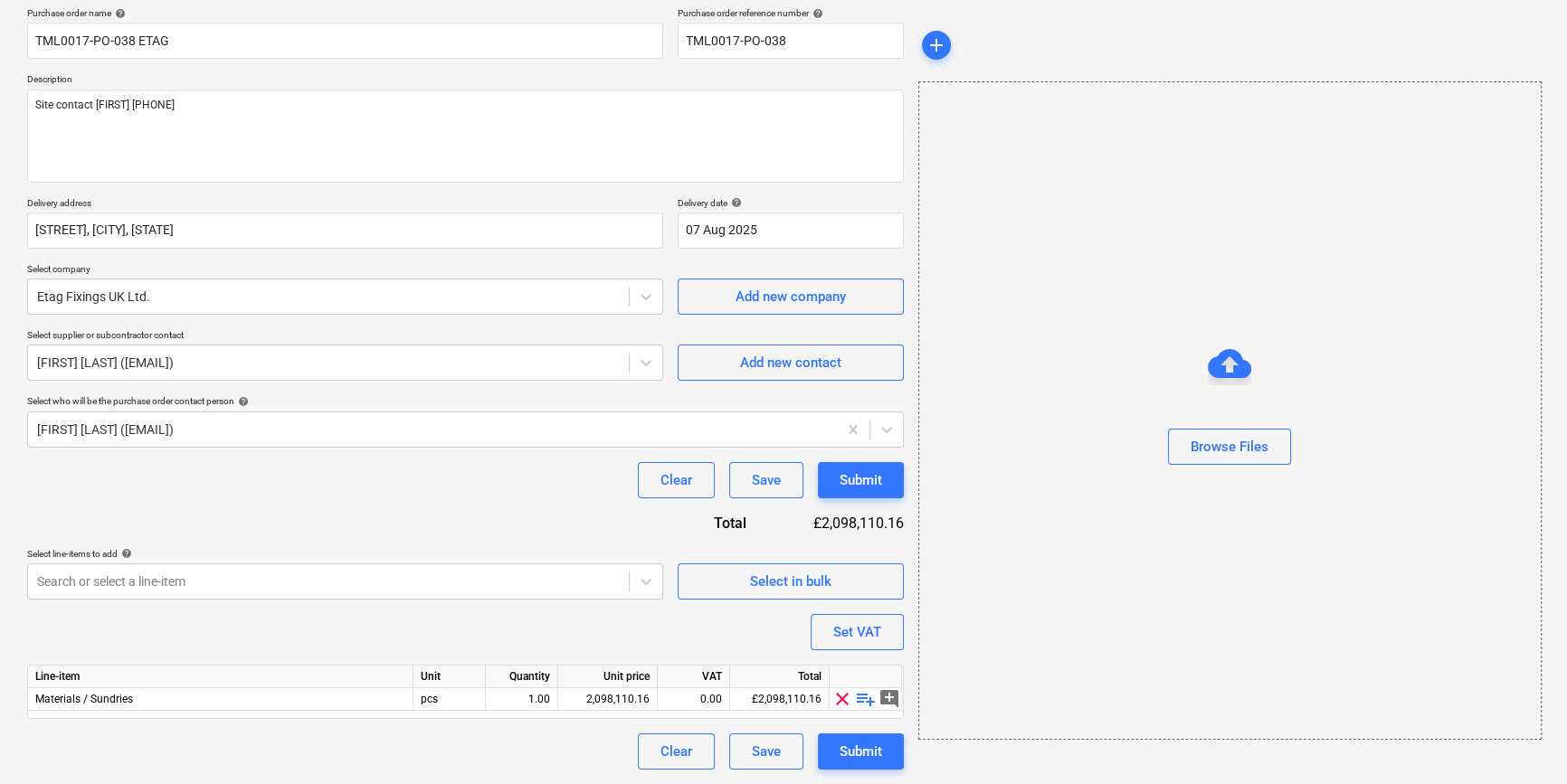 scroll, scrollTop: 140, scrollLeft: 0, axis: vertical 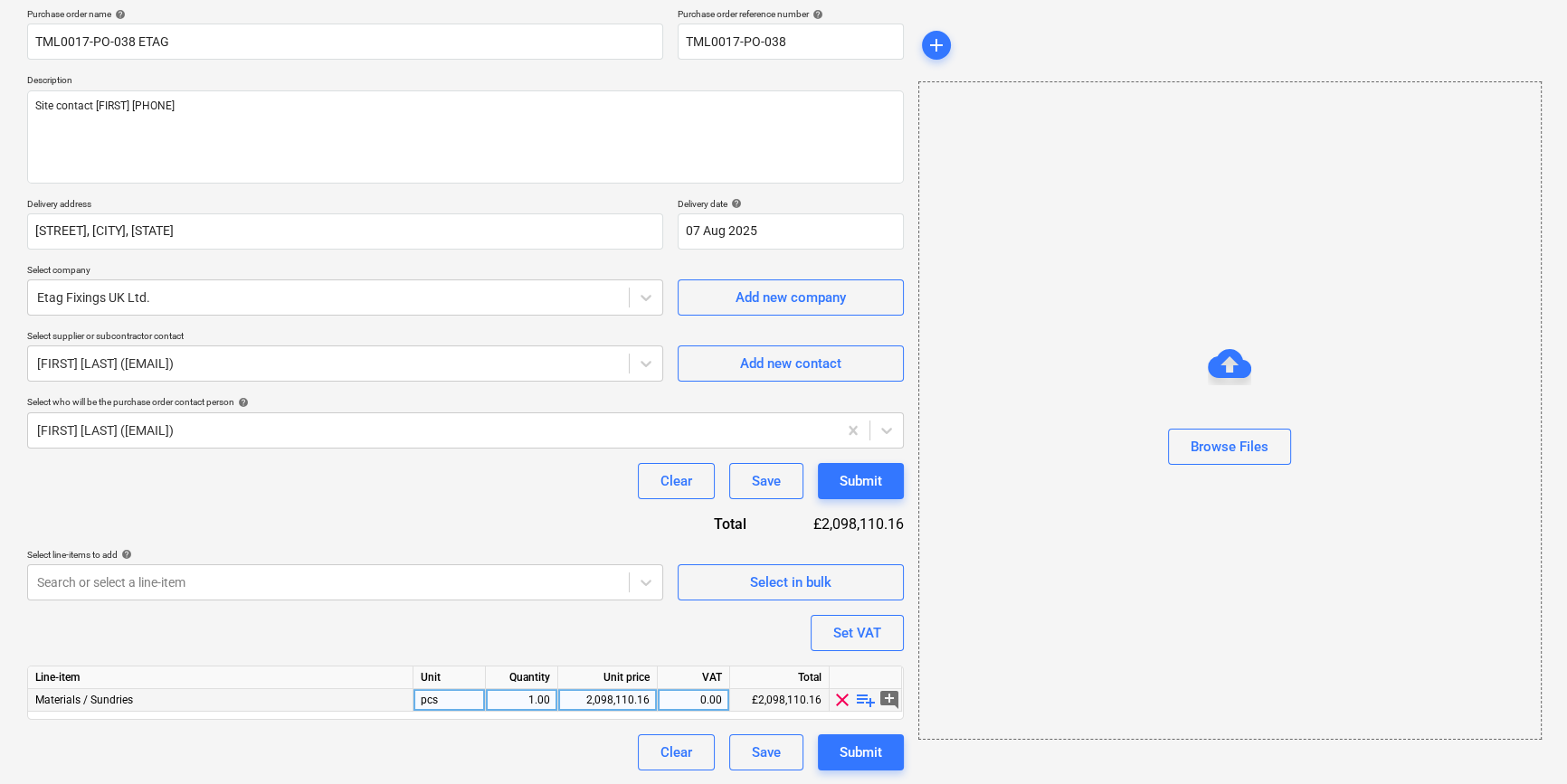 click on "playlist_add" at bounding box center (866, 700) 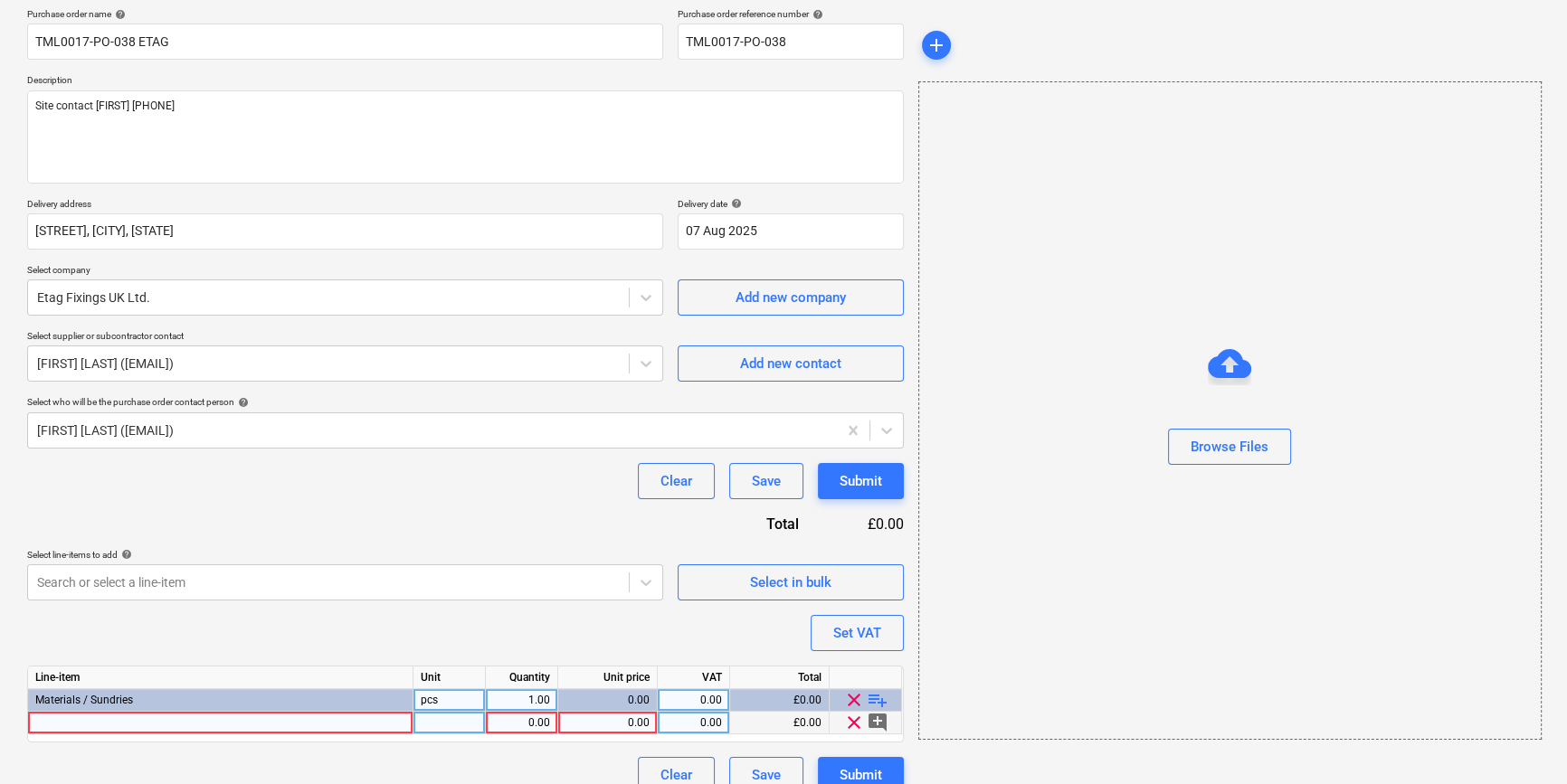 click at bounding box center [221, 723] 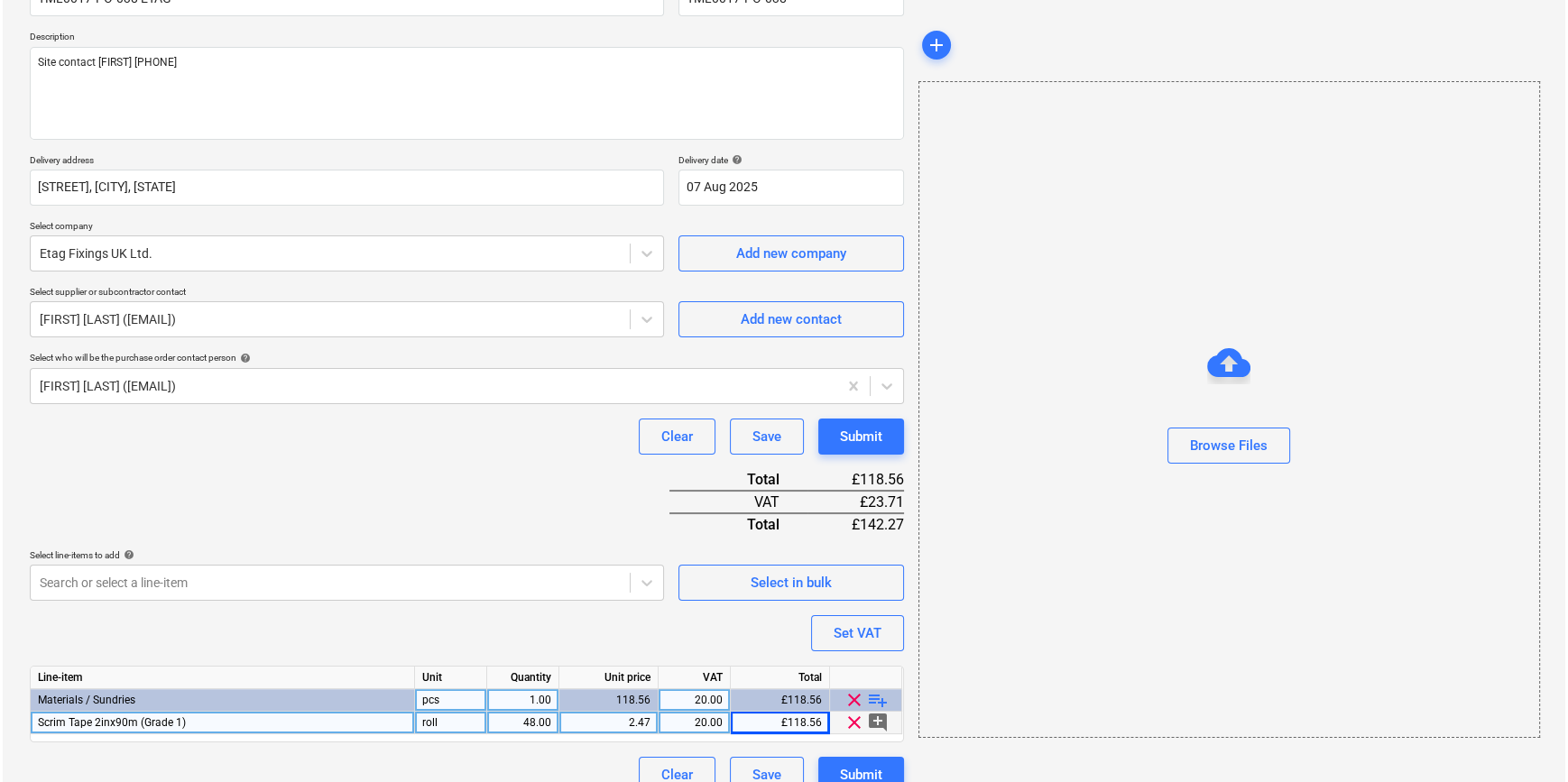 scroll, scrollTop: 207, scrollLeft: 0, axis: vertical 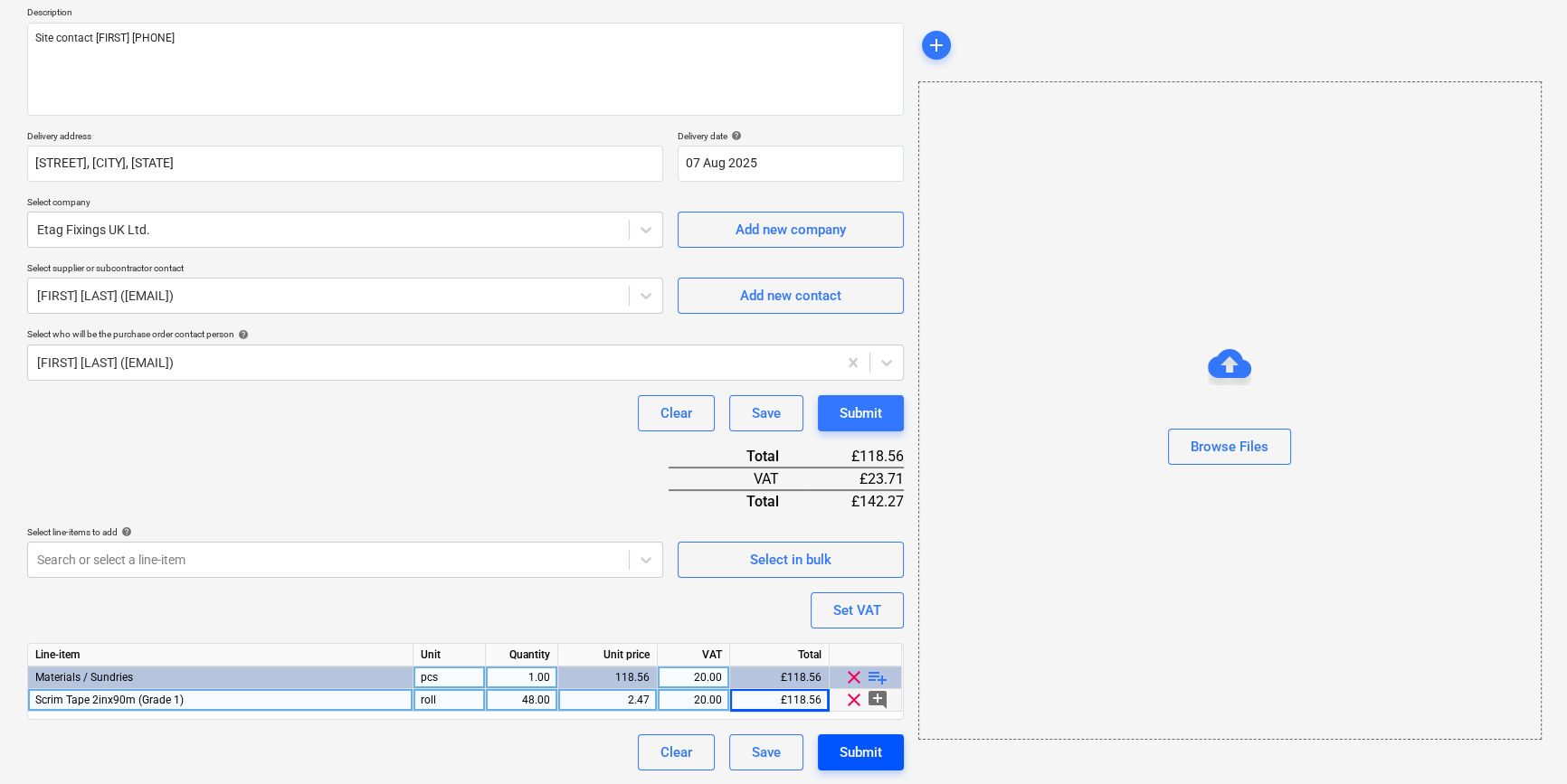 click on "Submit" at bounding box center [860, 752] 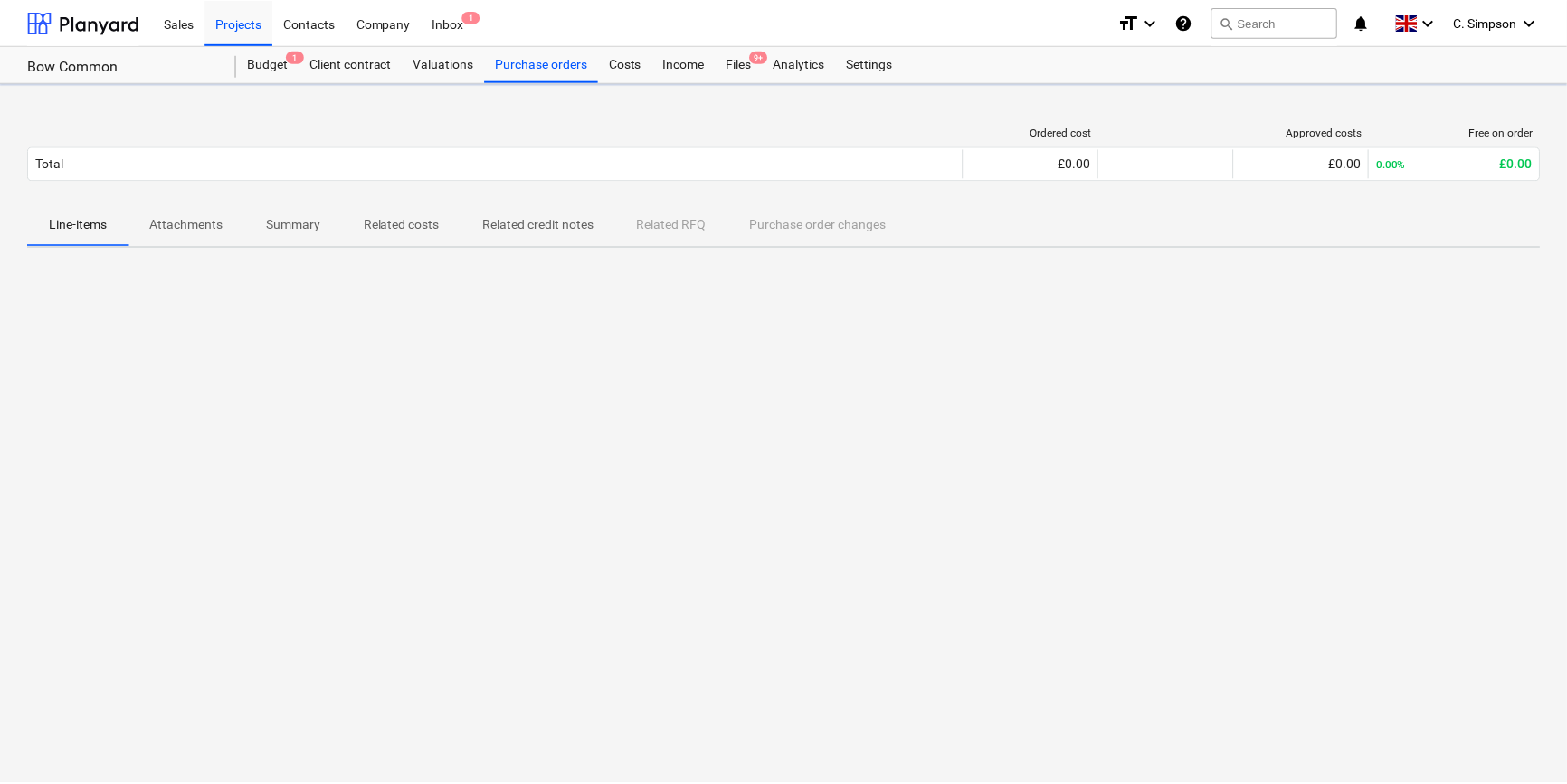 scroll, scrollTop: 0, scrollLeft: 0, axis: both 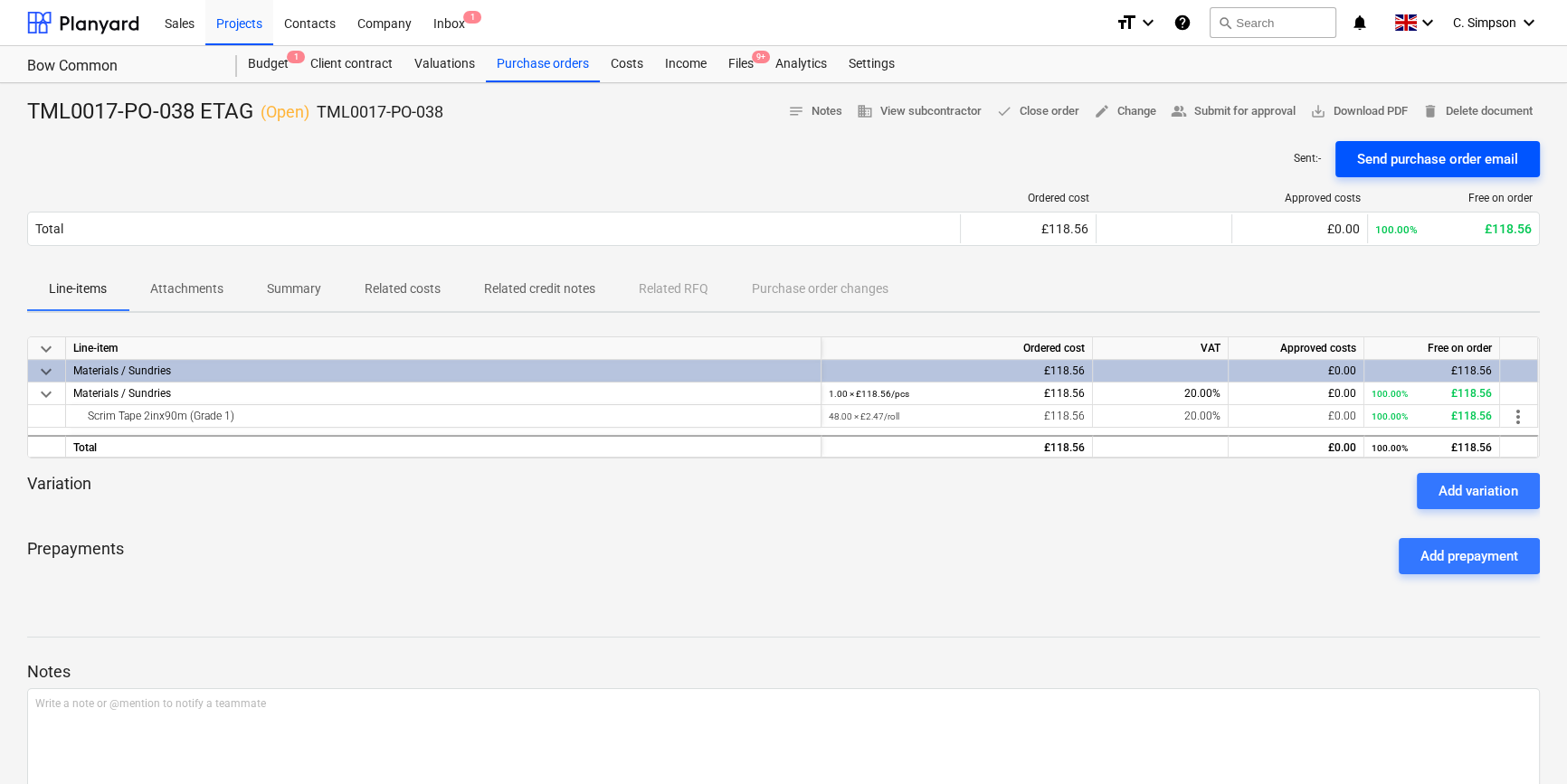 click on "Send purchase order email" at bounding box center [1438, 159] 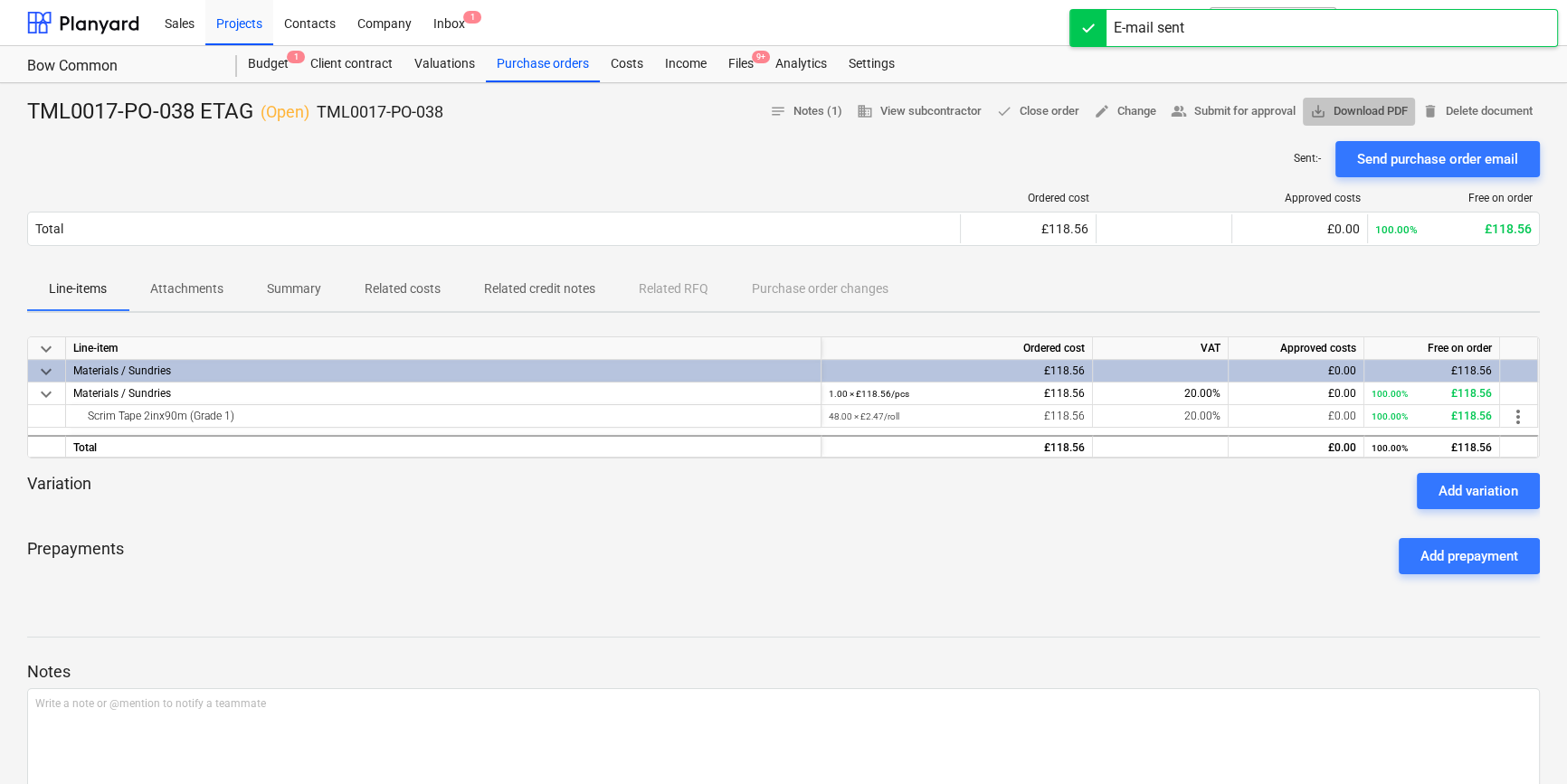 click on "save_alt Download PDF" at bounding box center (1359, 111) 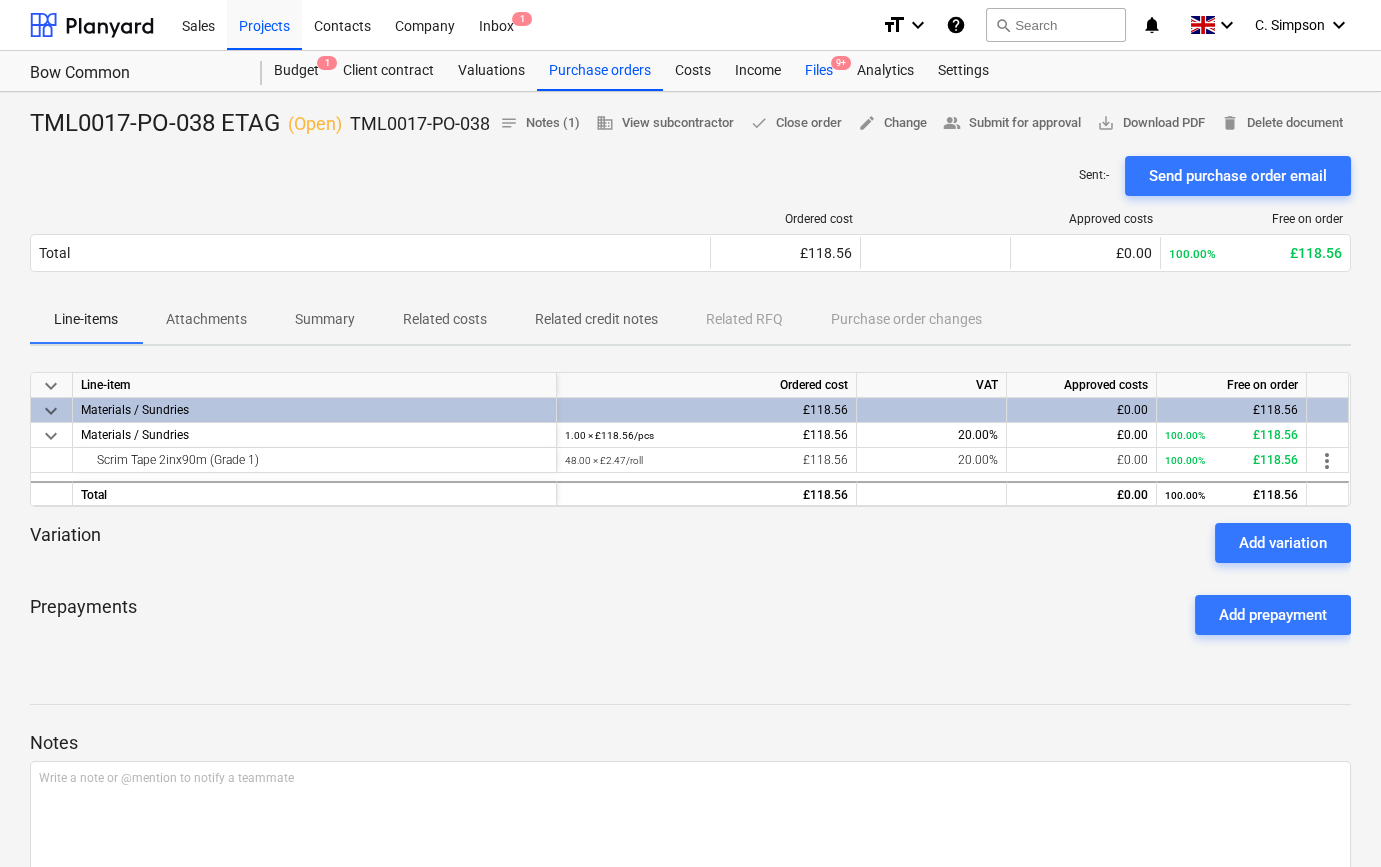 click on "Files 9+" at bounding box center [819, 71] 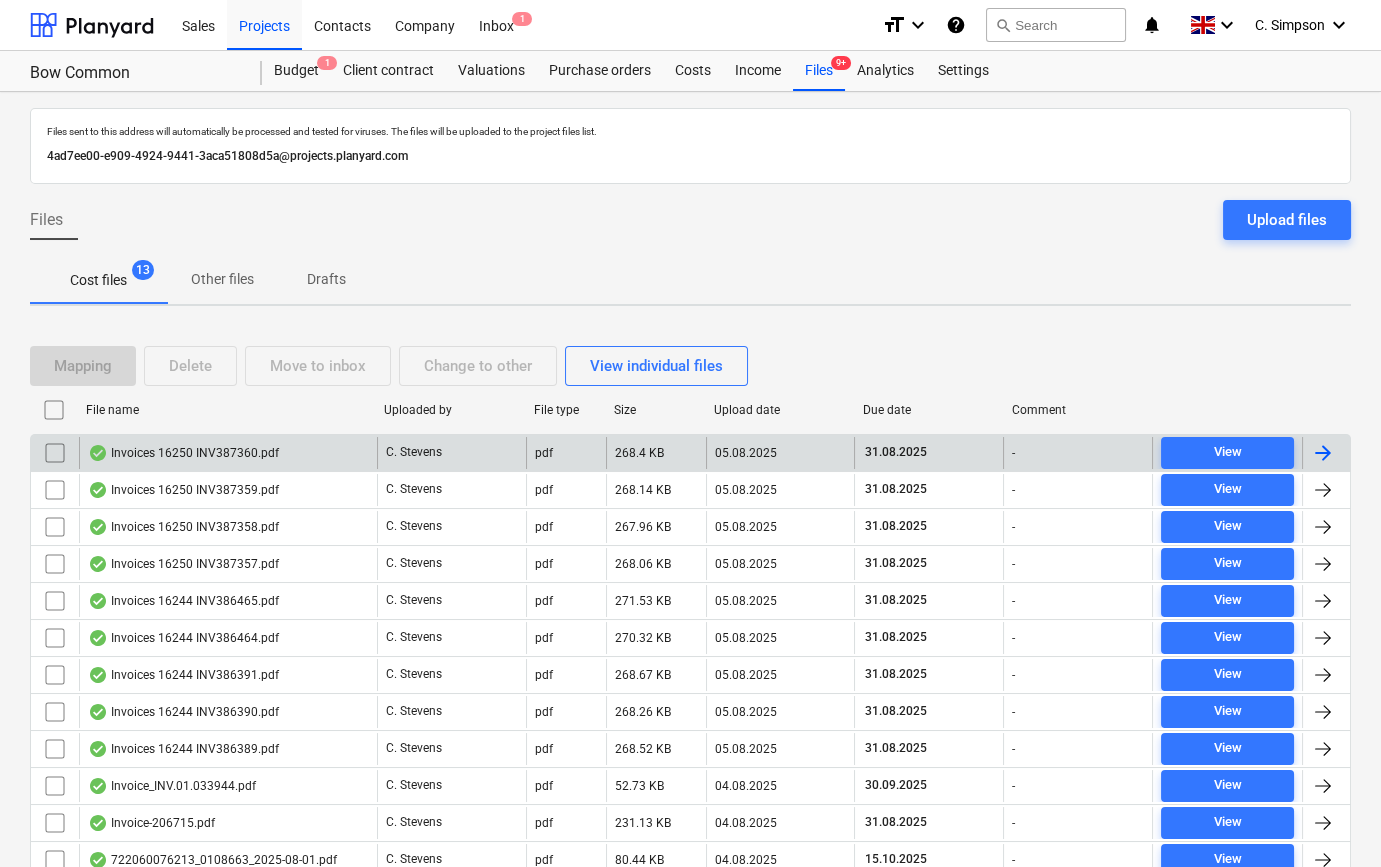 click at bounding box center [1323, 453] 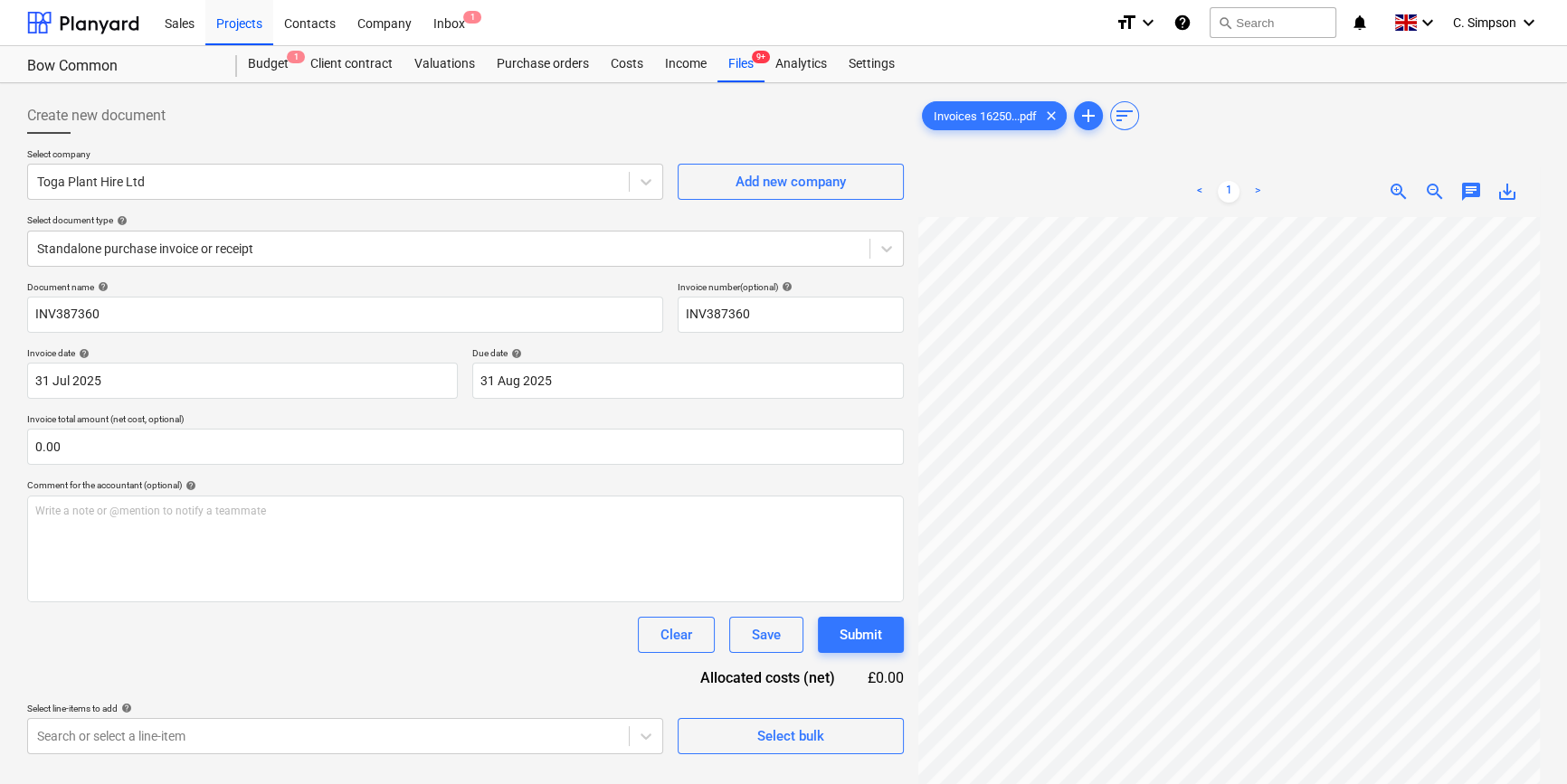 scroll, scrollTop: 210, scrollLeft: 184, axis: both 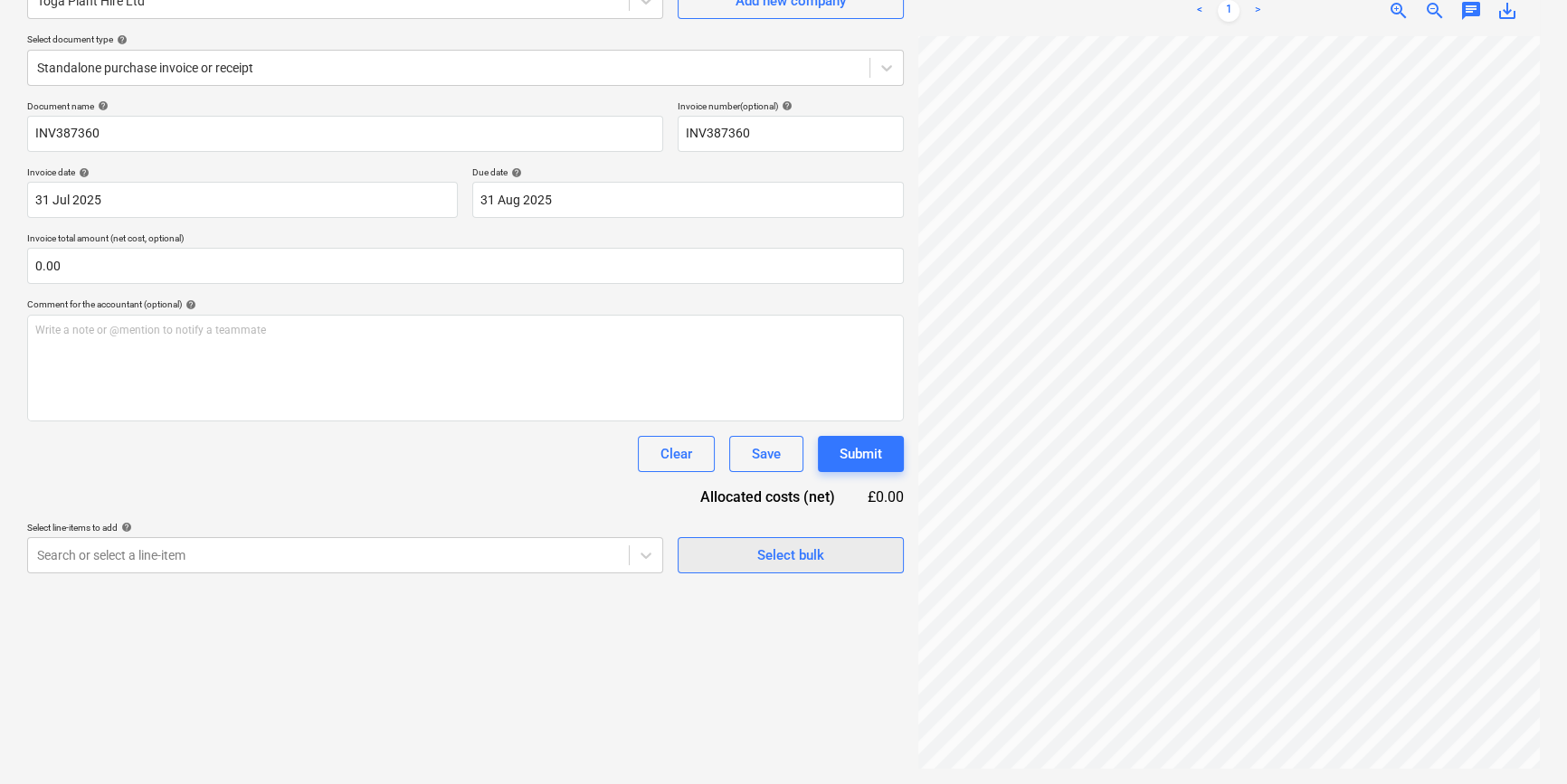 click on "Select bulk" at bounding box center (791, 555) 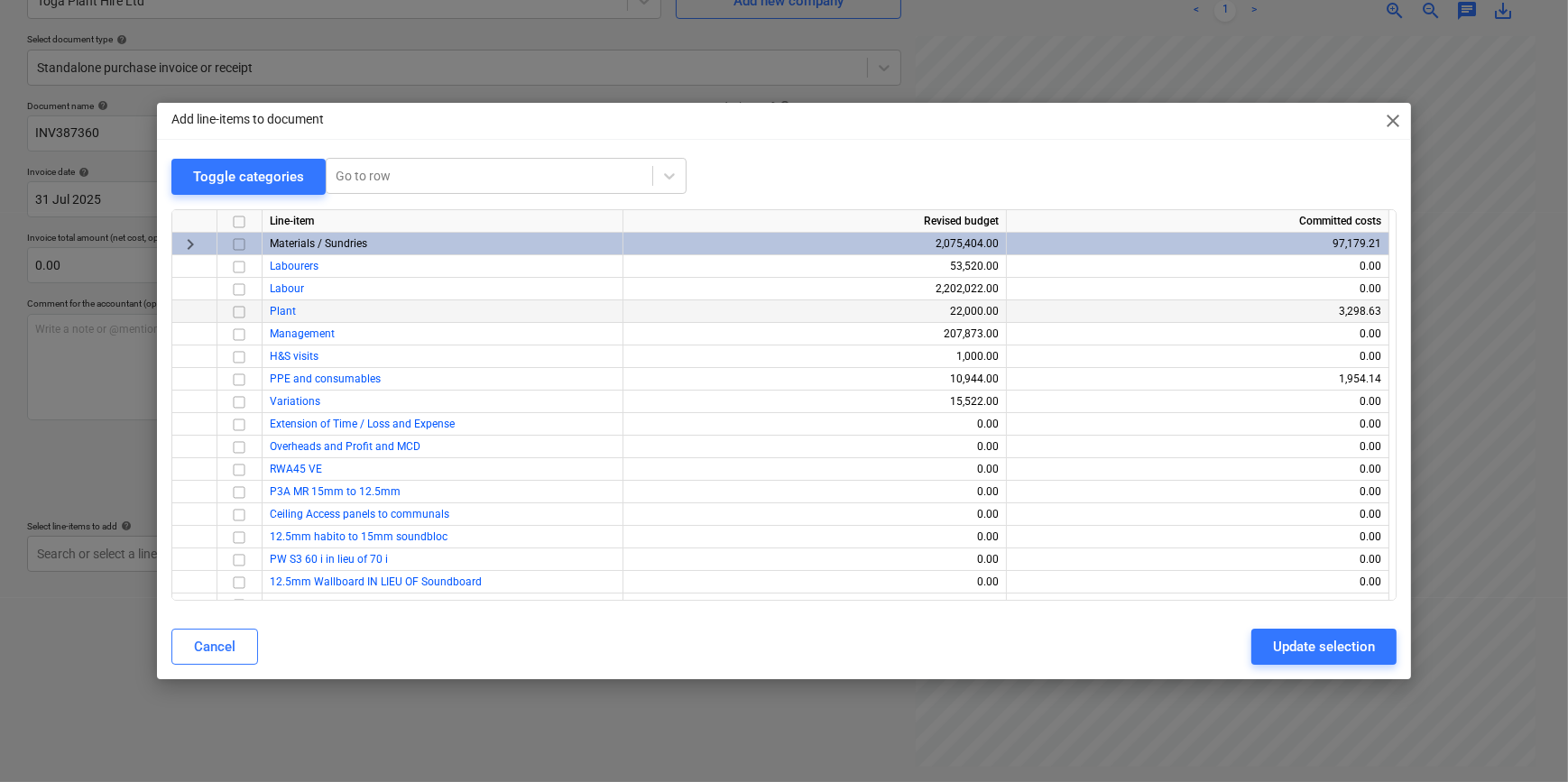click at bounding box center (239, 311) 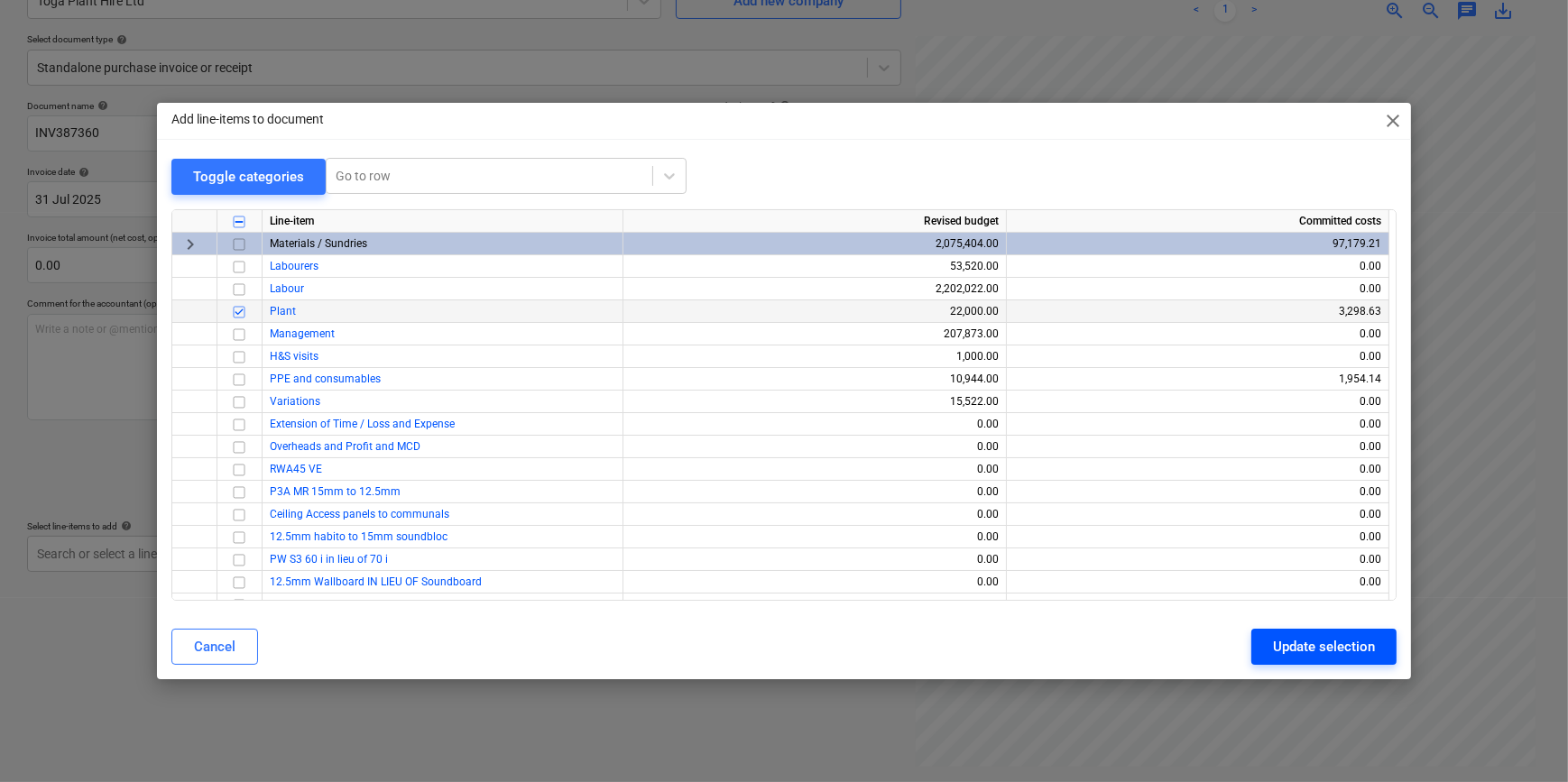 click on "Update selection" at bounding box center [1324, 647] 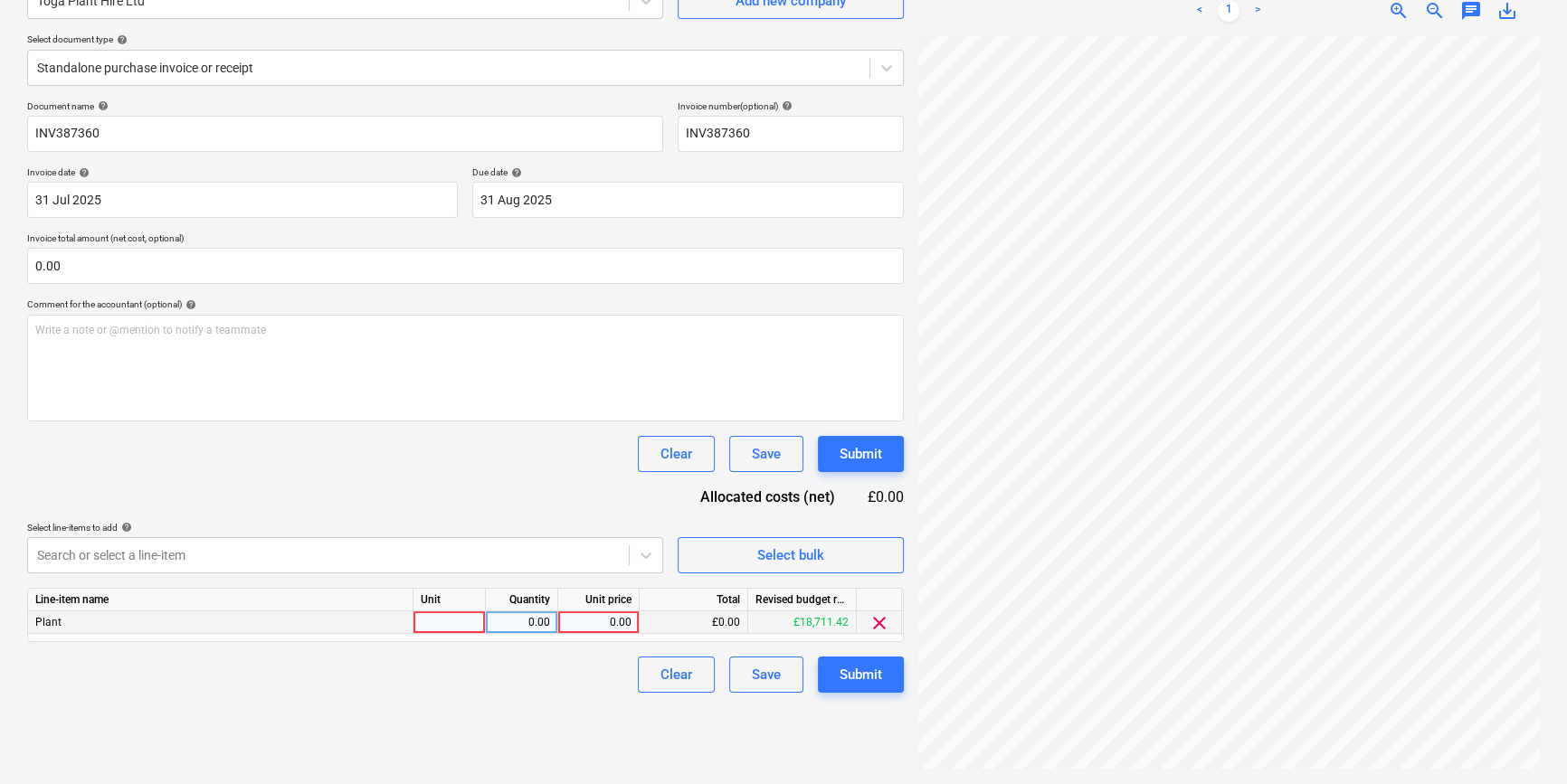 click at bounding box center [450, 622] 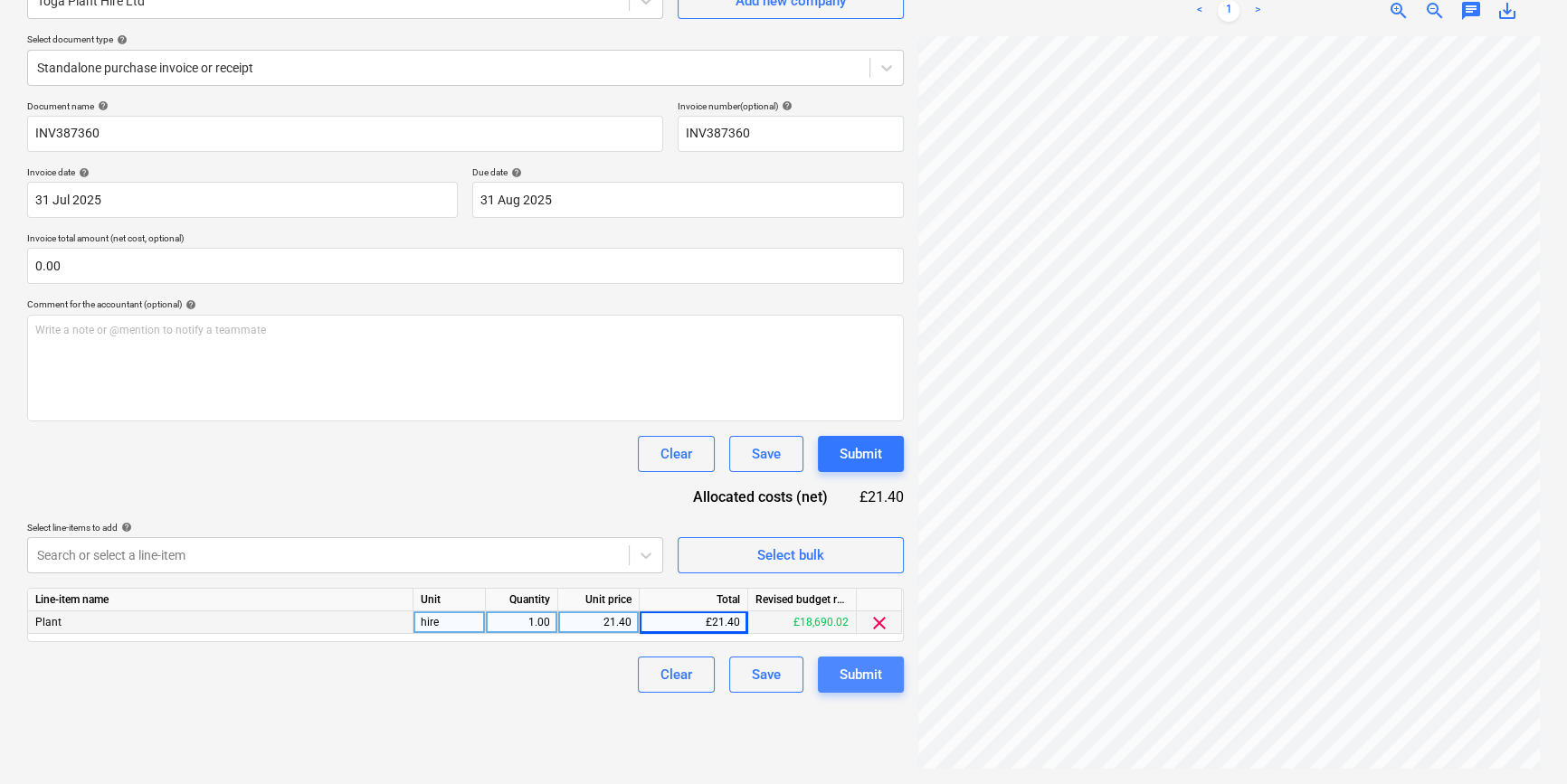 click on "Submit" at bounding box center (860, 675) 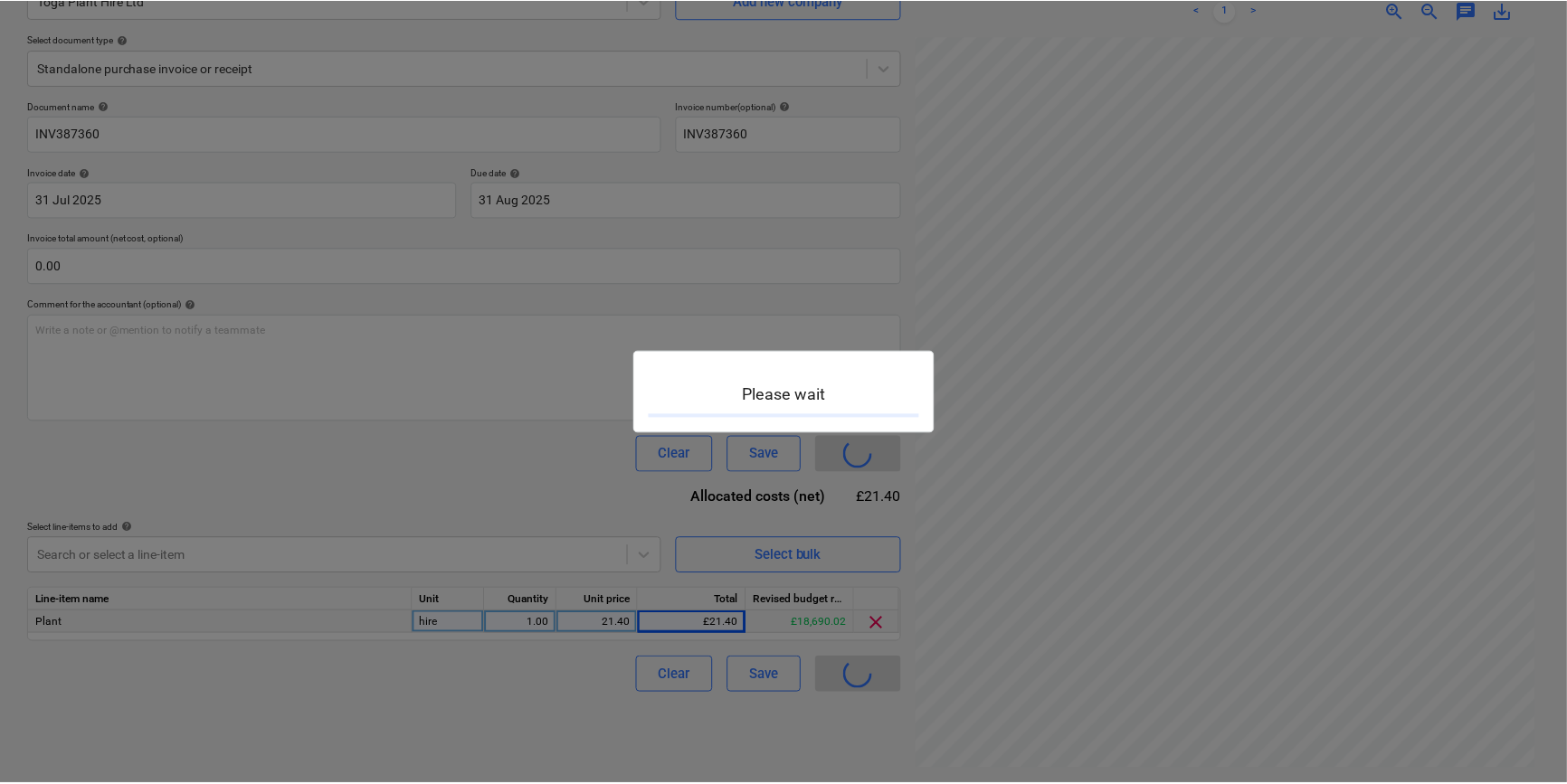 scroll, scrollTop: 0, scrollLeft: 0, axis: both 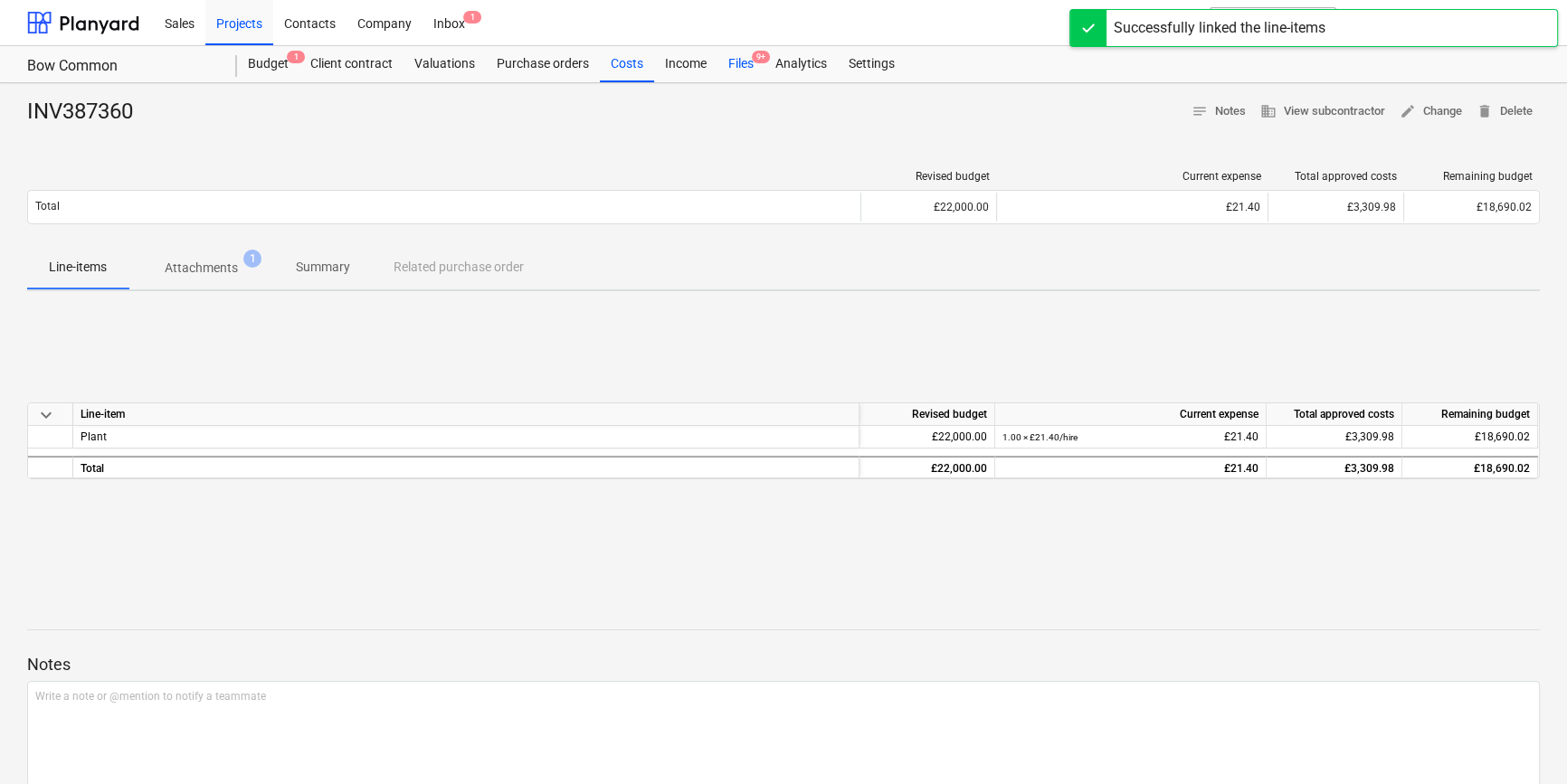 click on "Files 9+" at bounding box center [741, 64] 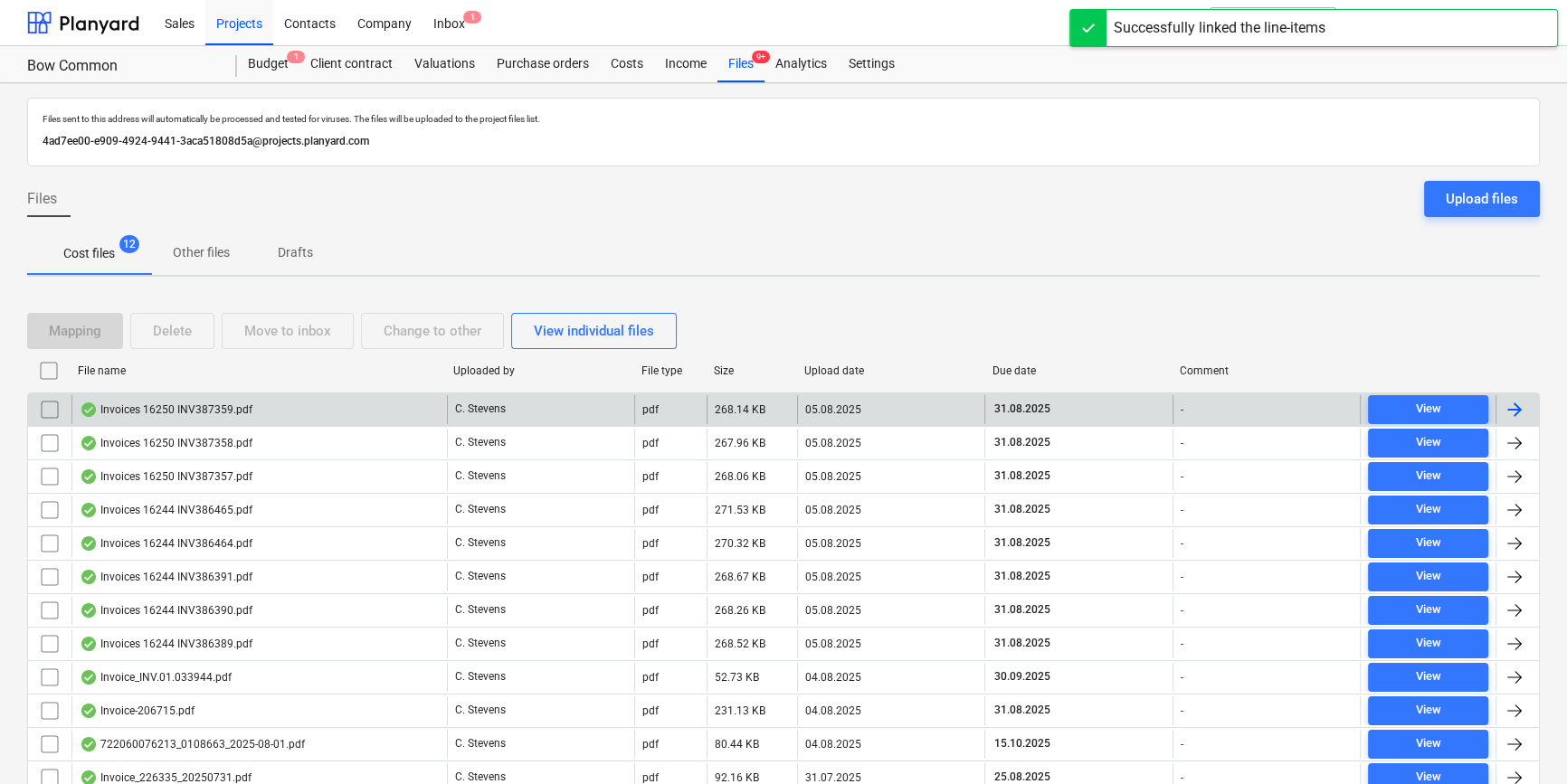 click at bounding box center (1515, 410) 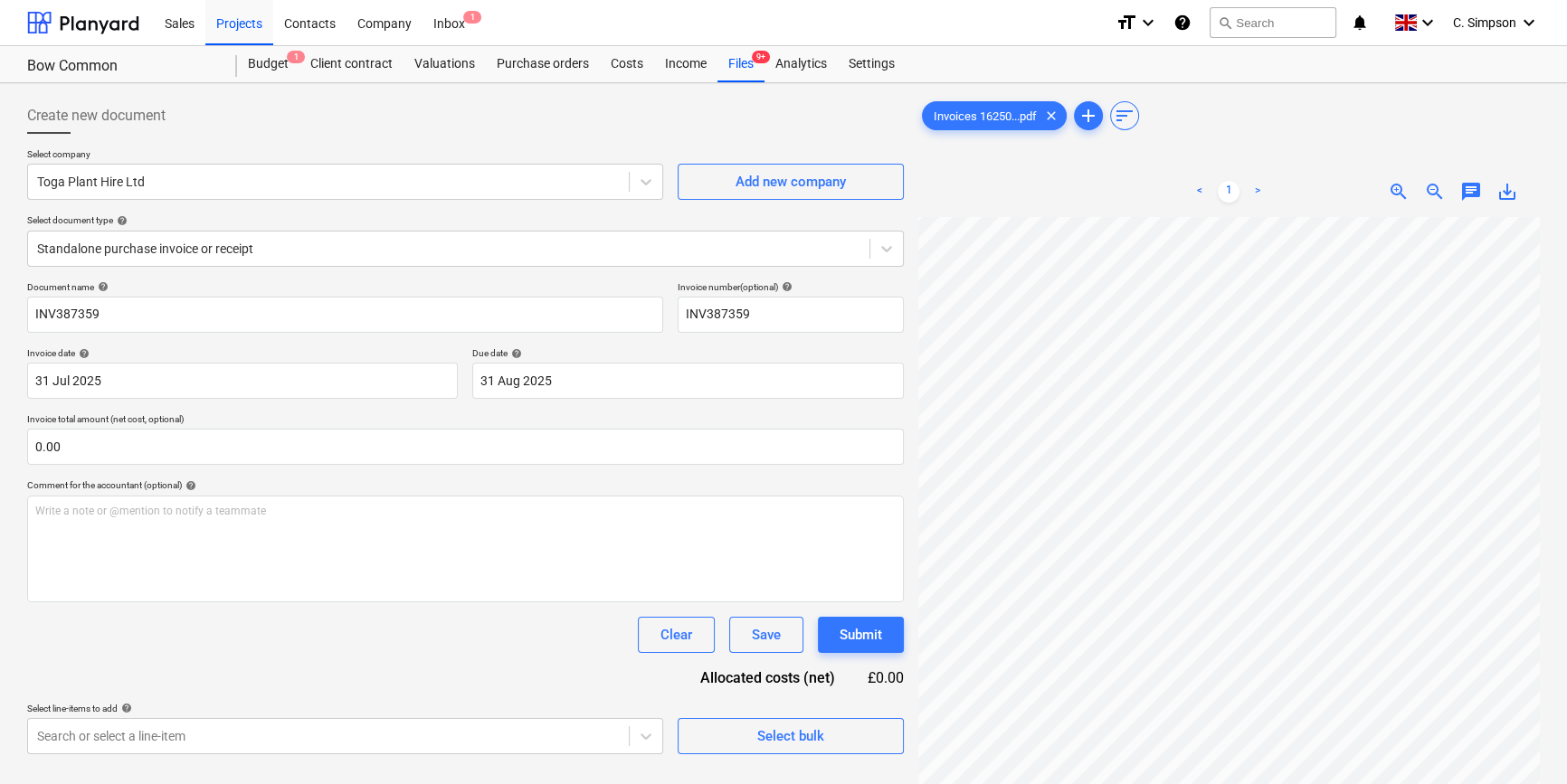 scroll, scrollTop: 118, scrollLeft: 195, axis: both 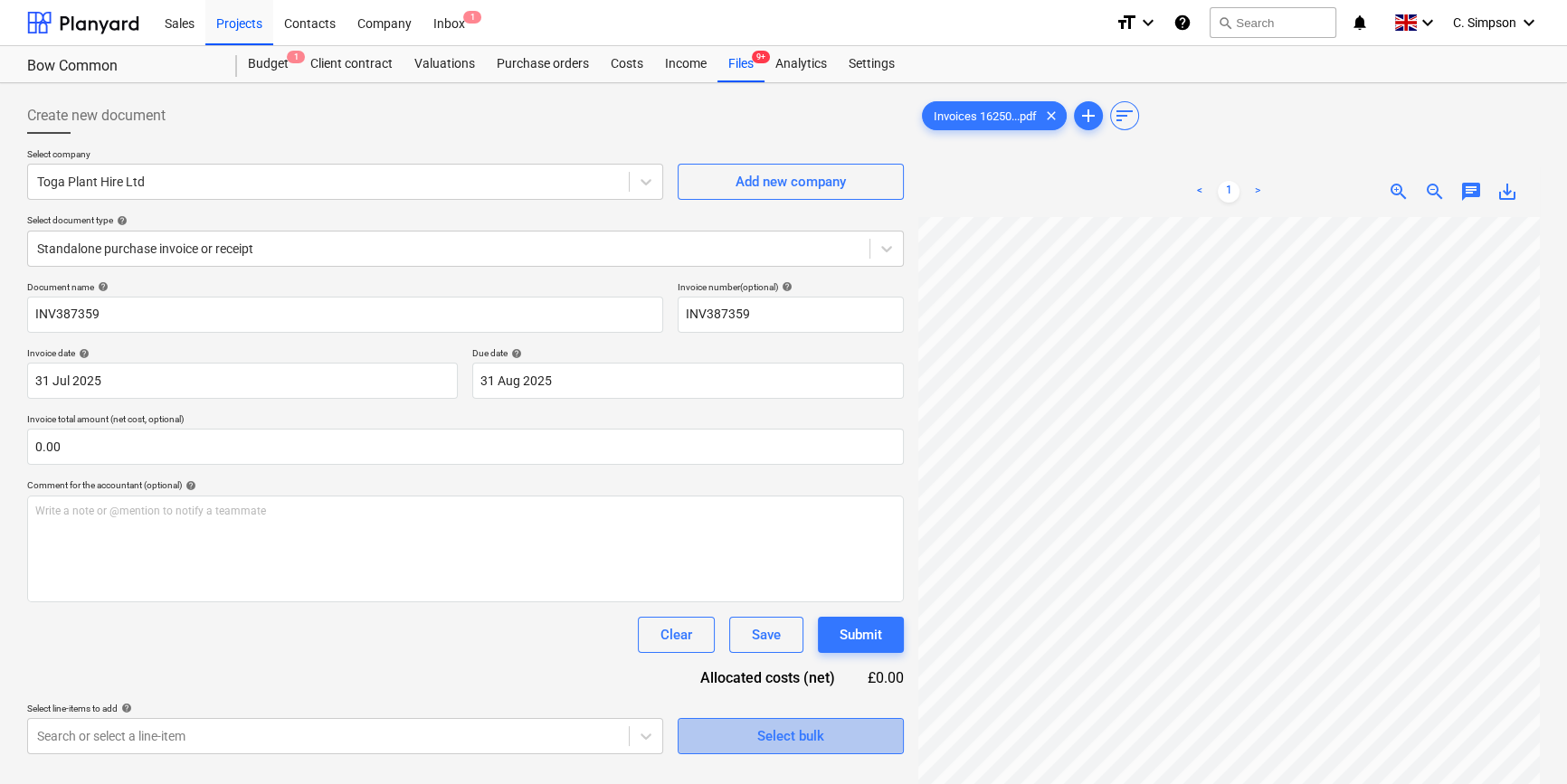 click on "Select bulk" at bounding box center (791, 736) 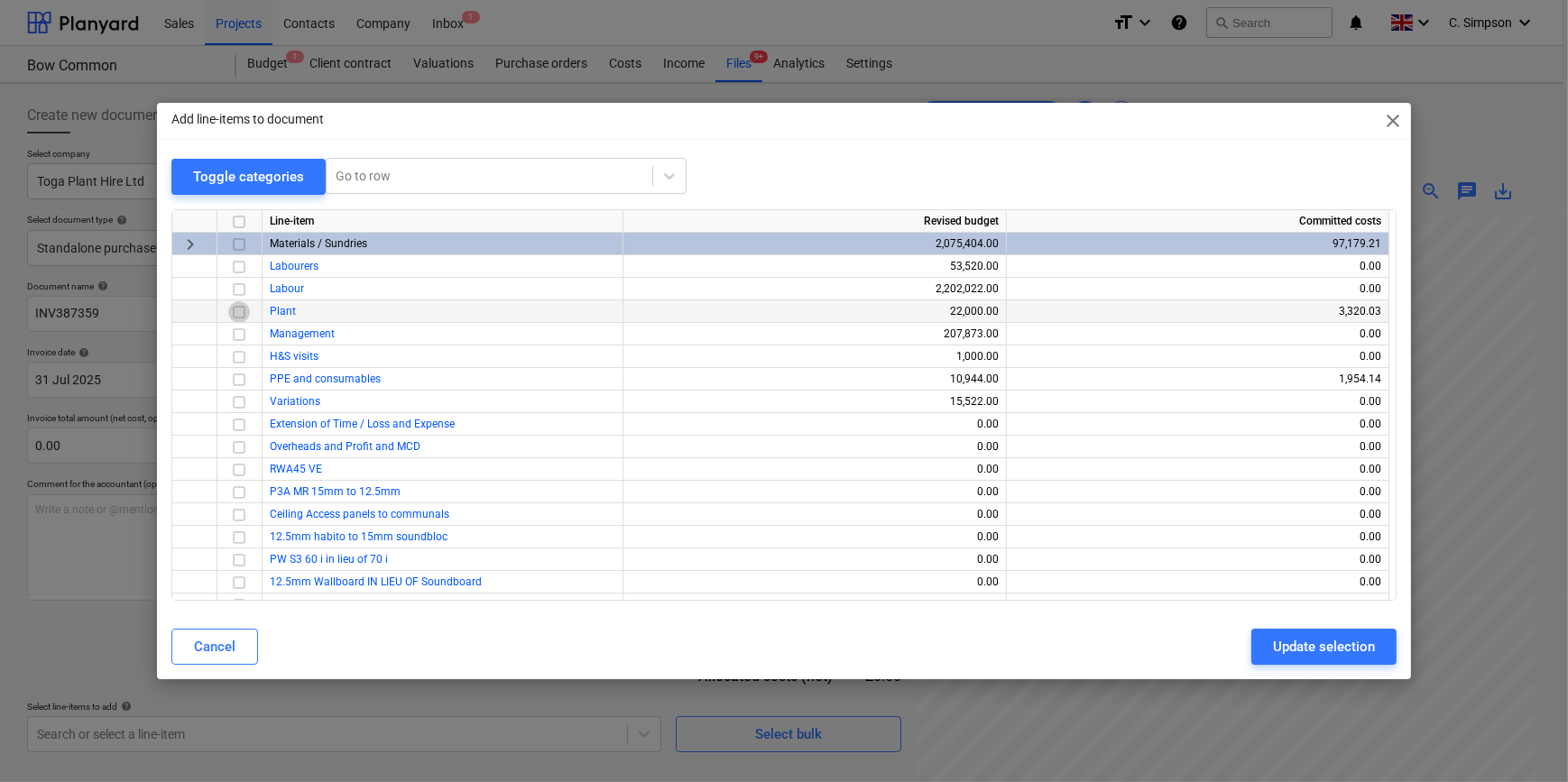 click at bounding box center (239, 311) 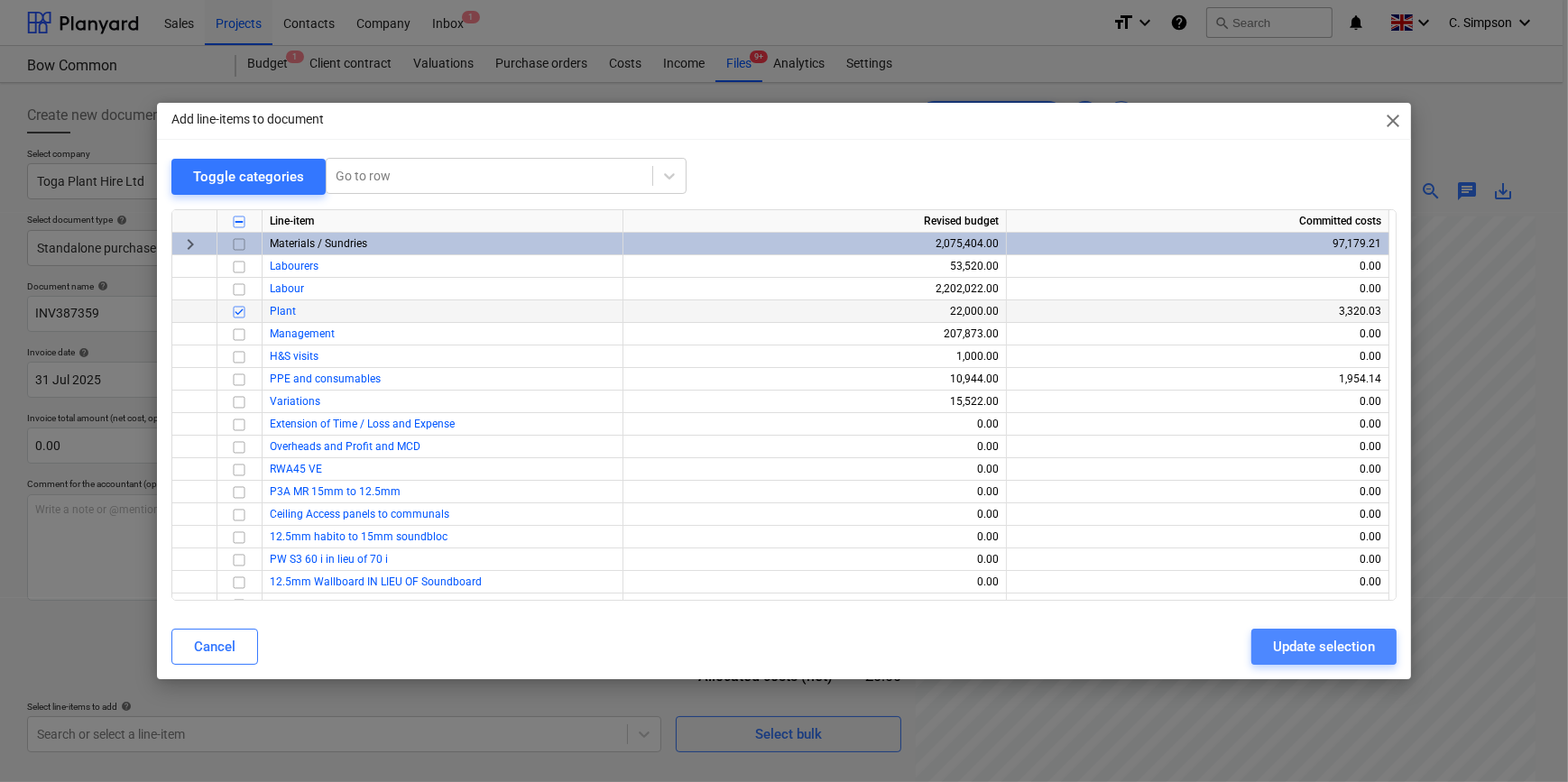 click on "Update selection" at bounding box center [1324, 647] 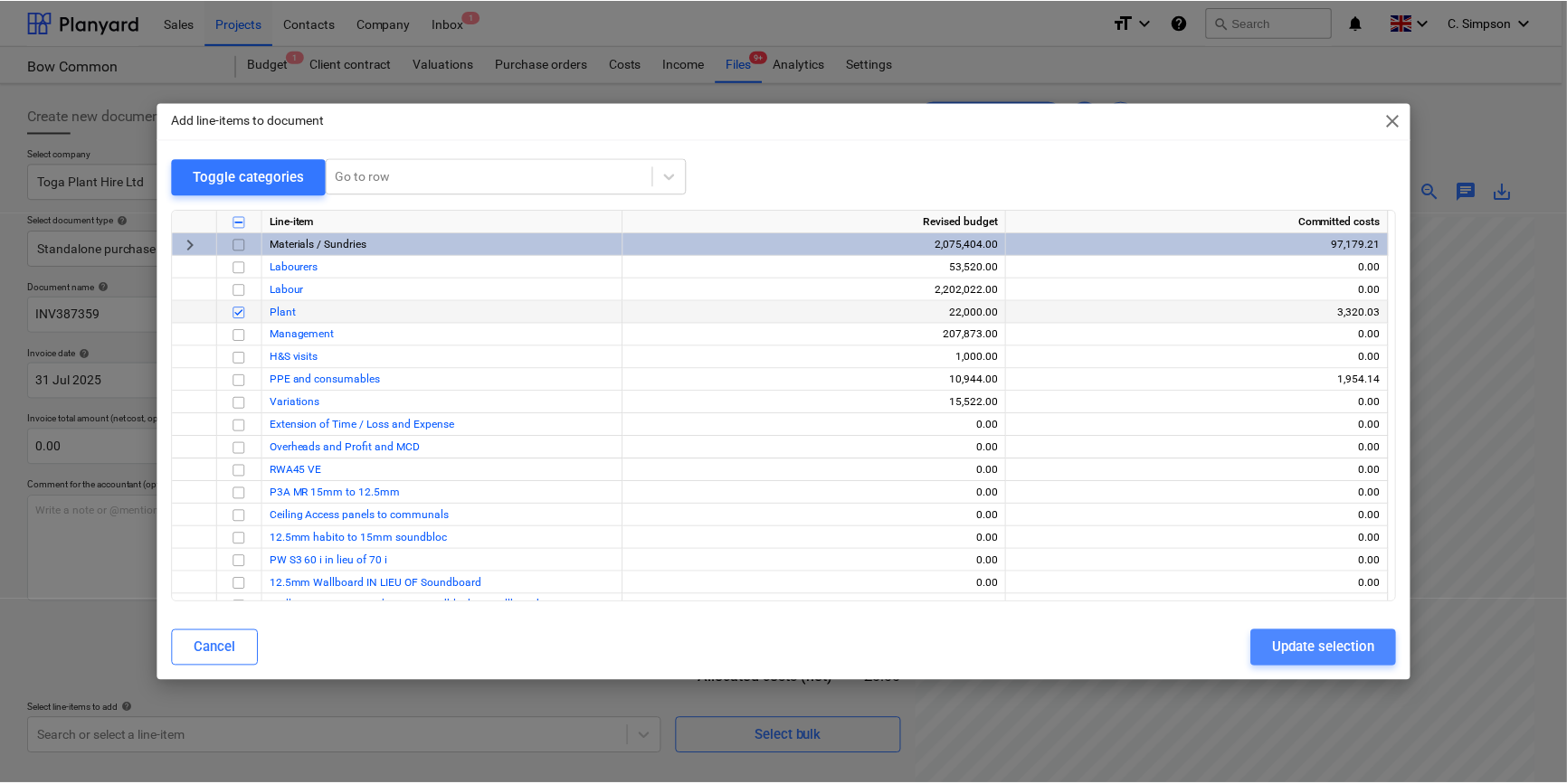 scroll, scrollTop: 118, scrollLeft: 193, axis: both 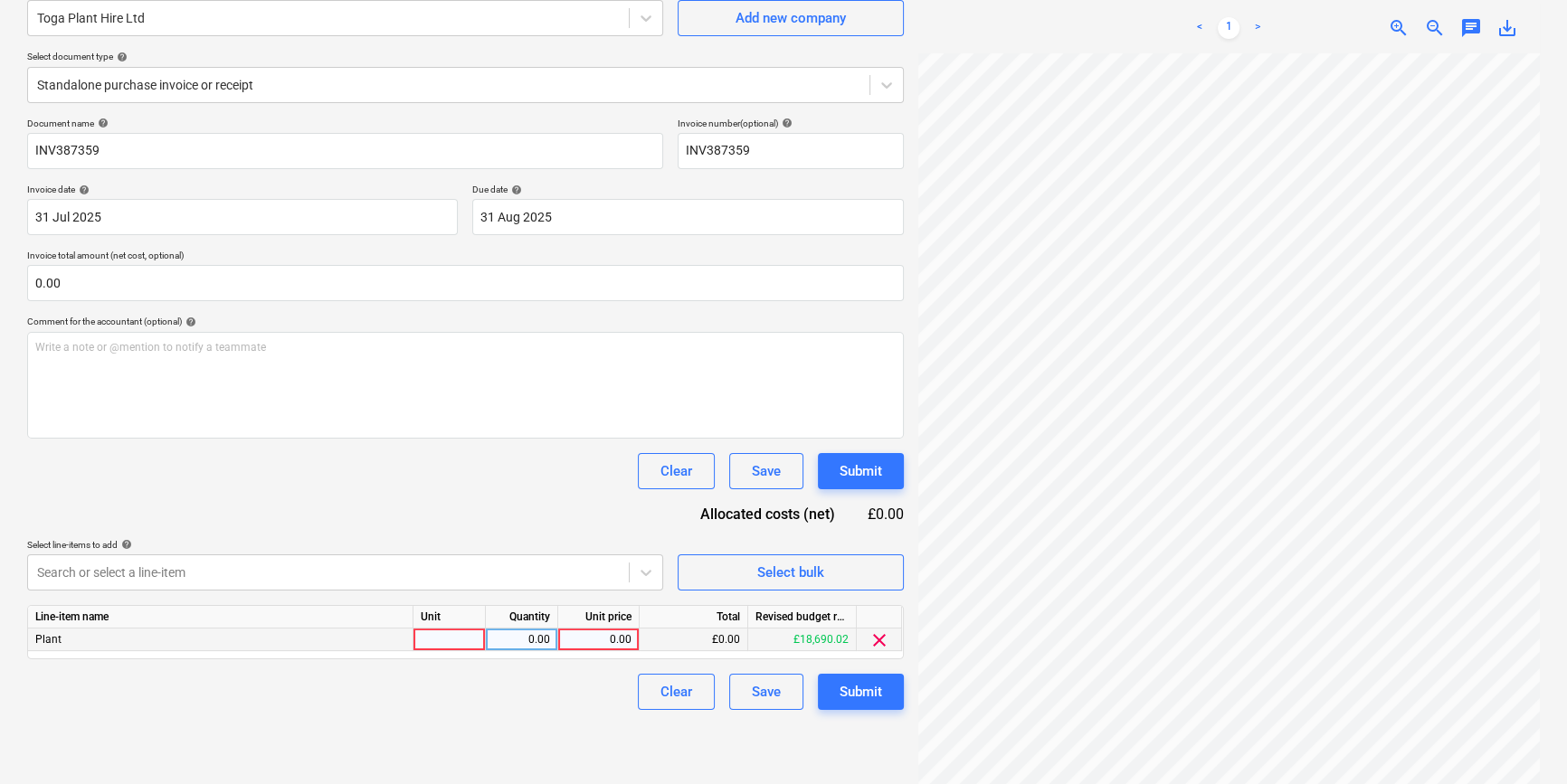 click at bounding box center (450, 639) 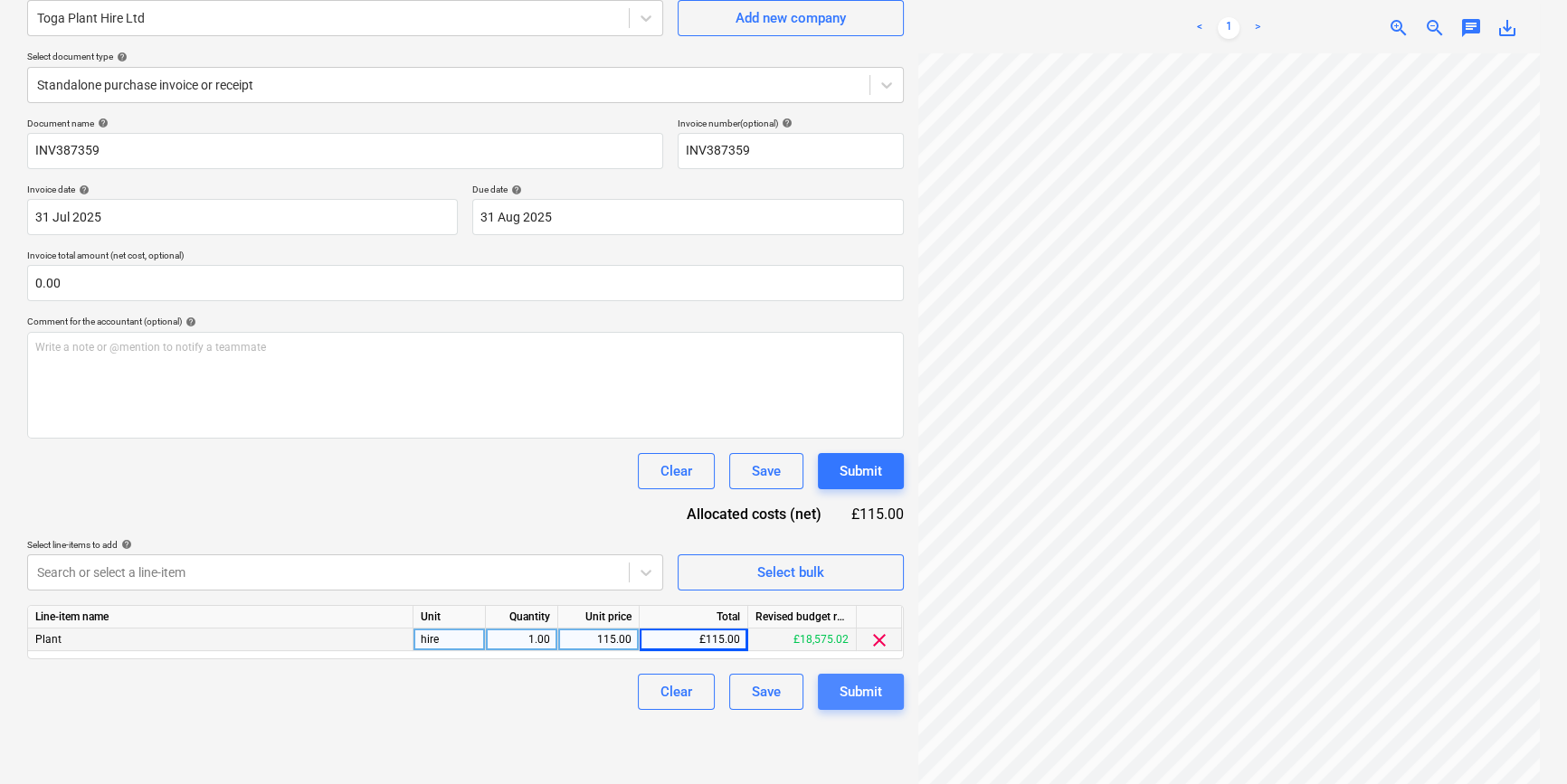 click on "Submit" at bounding box center (860, 692) 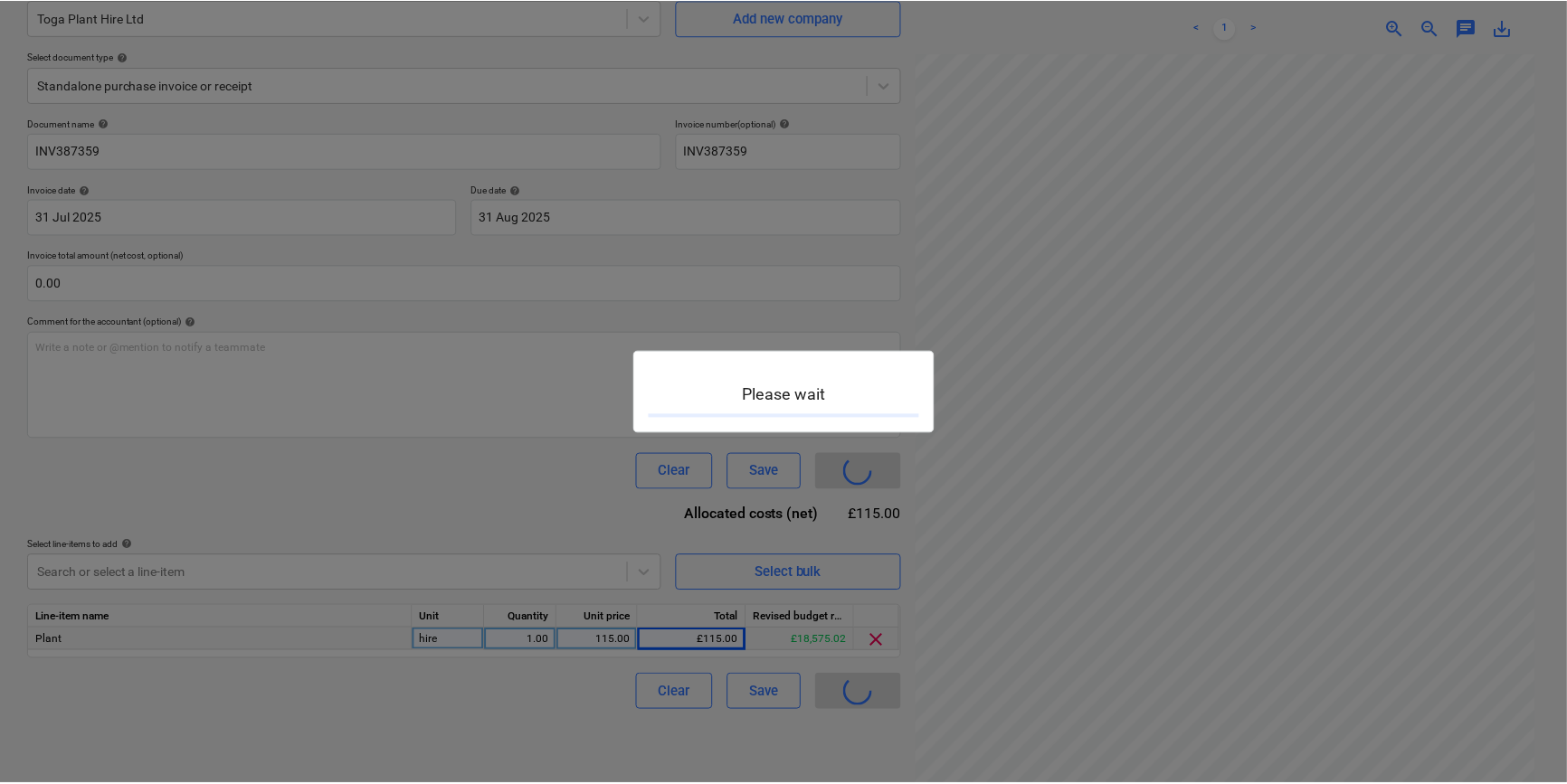 scroll, scrollTop: 0, scrollLeft: 0, axis: both 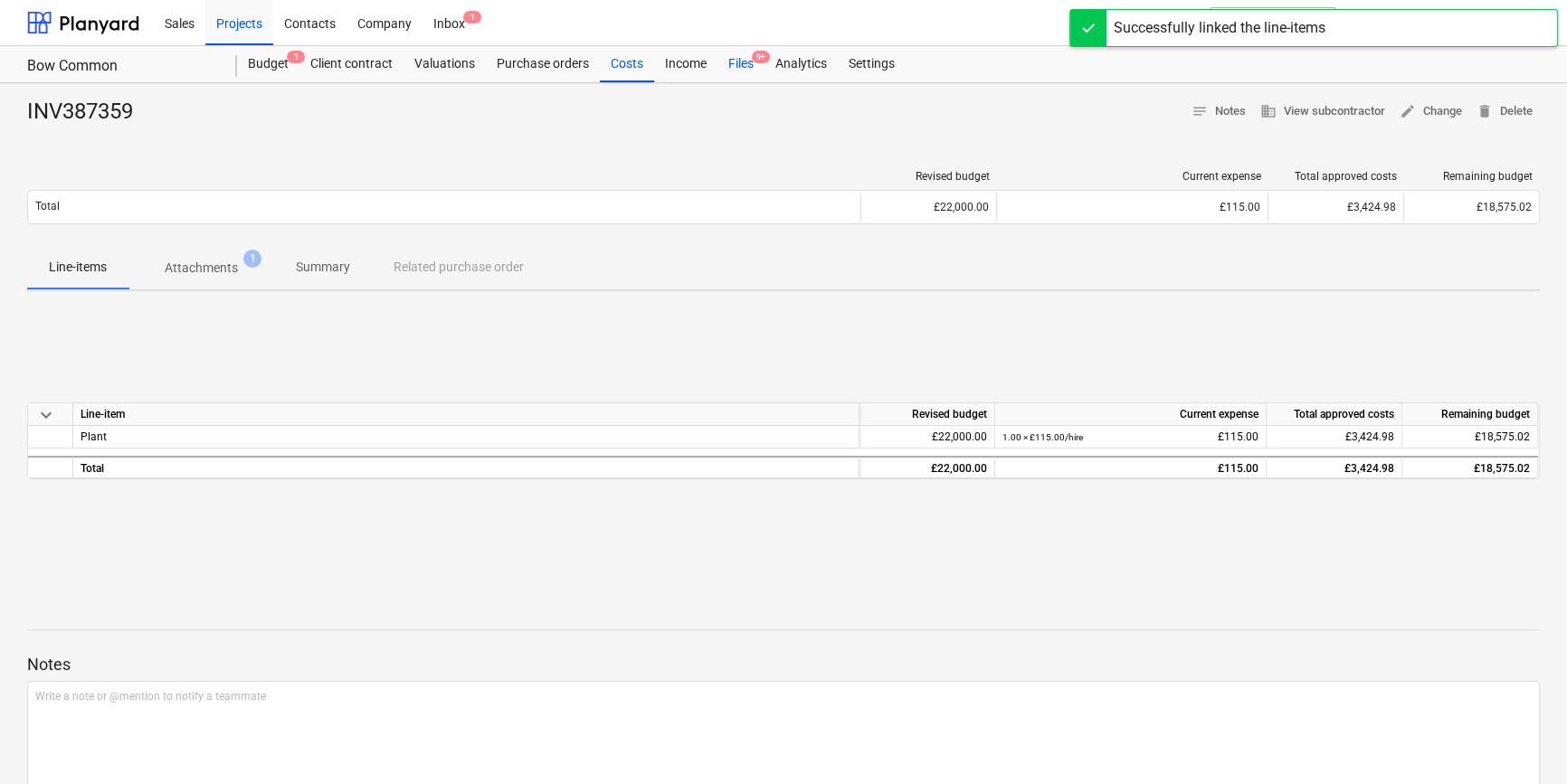 click on "Files 9+" at bounding box center [741, 64] 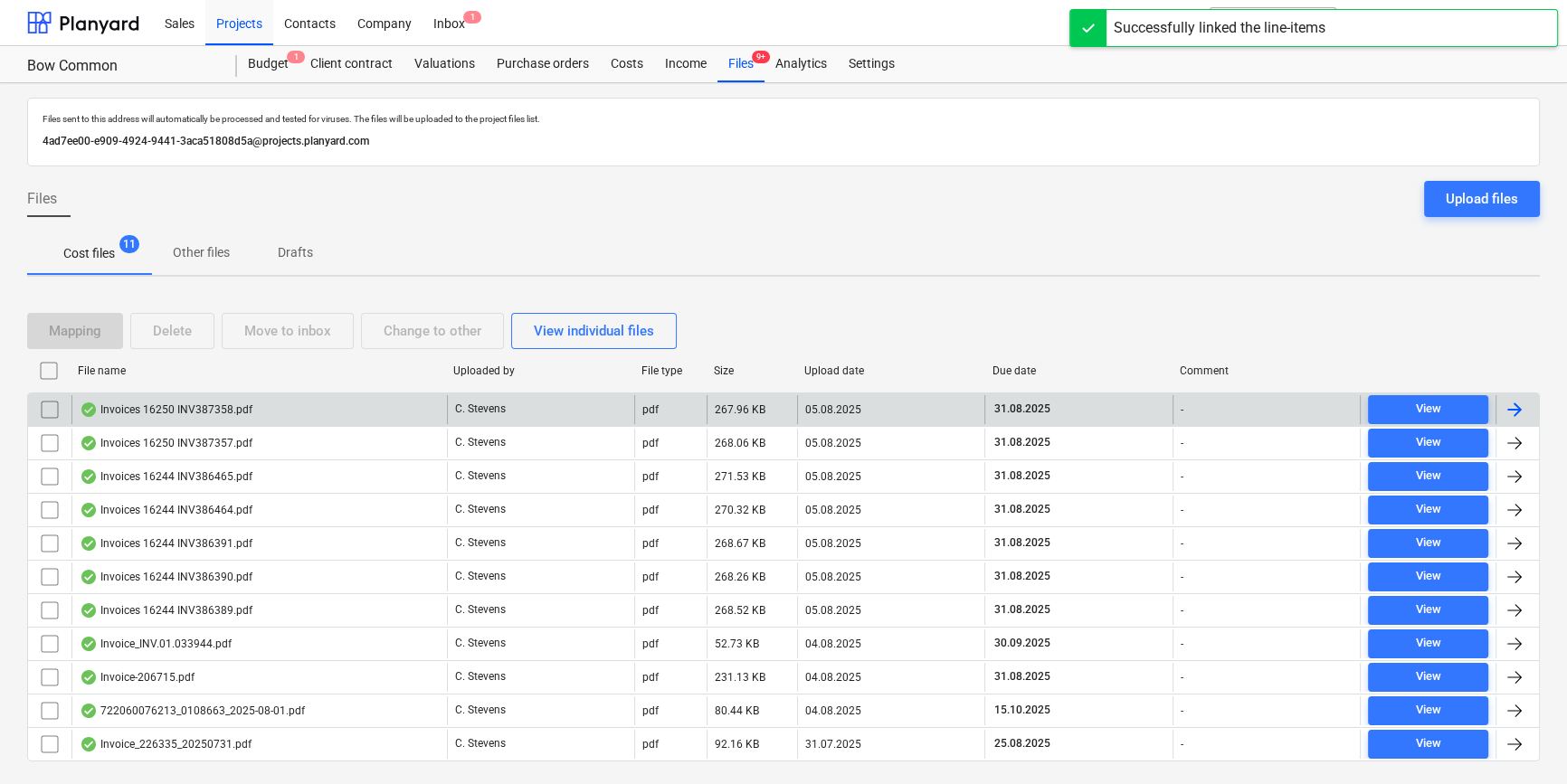 click at bounding box center [1515, 410] 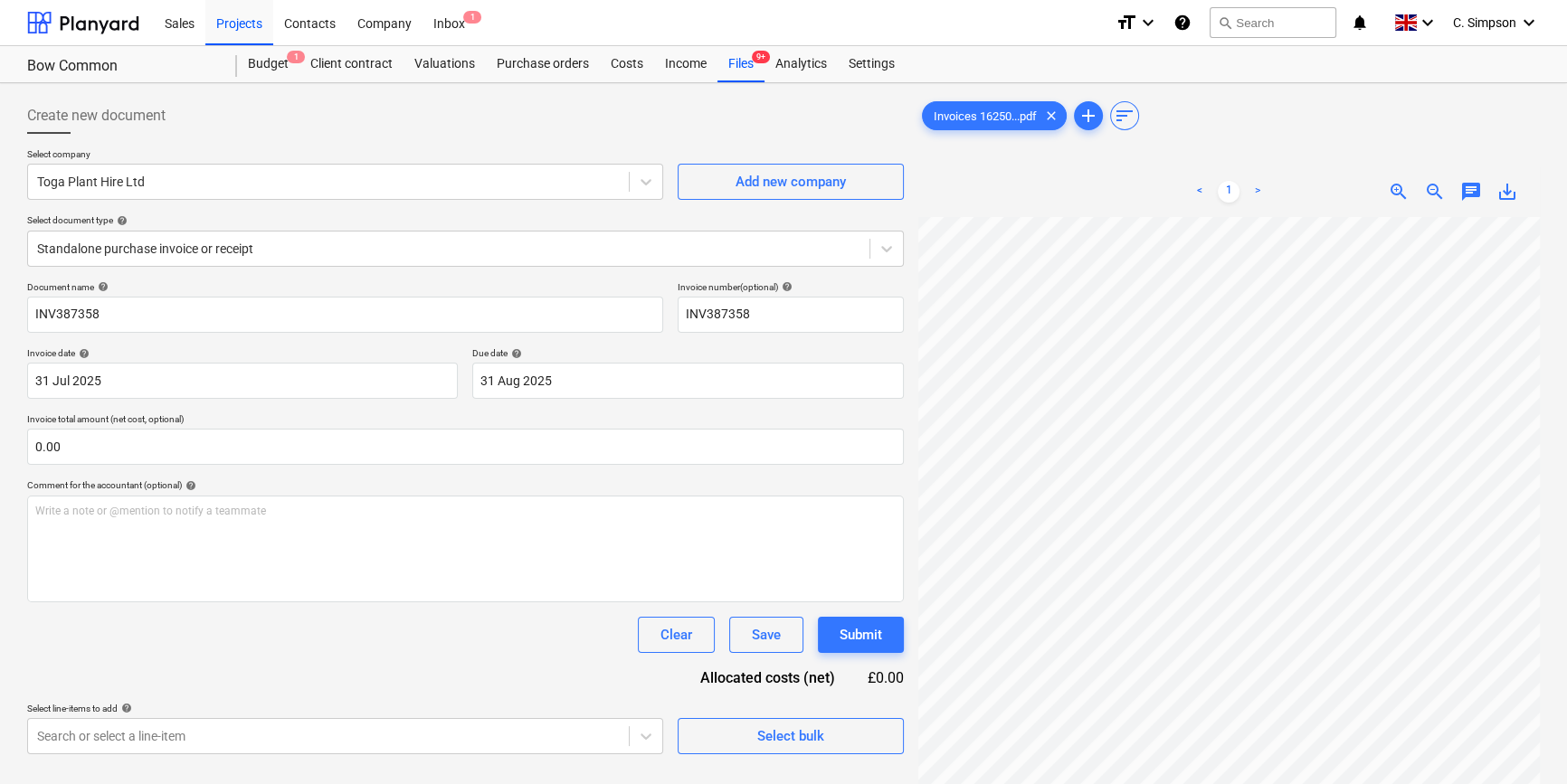 scroll, scrollTop: 306, scrollLeft: 154, axis: both 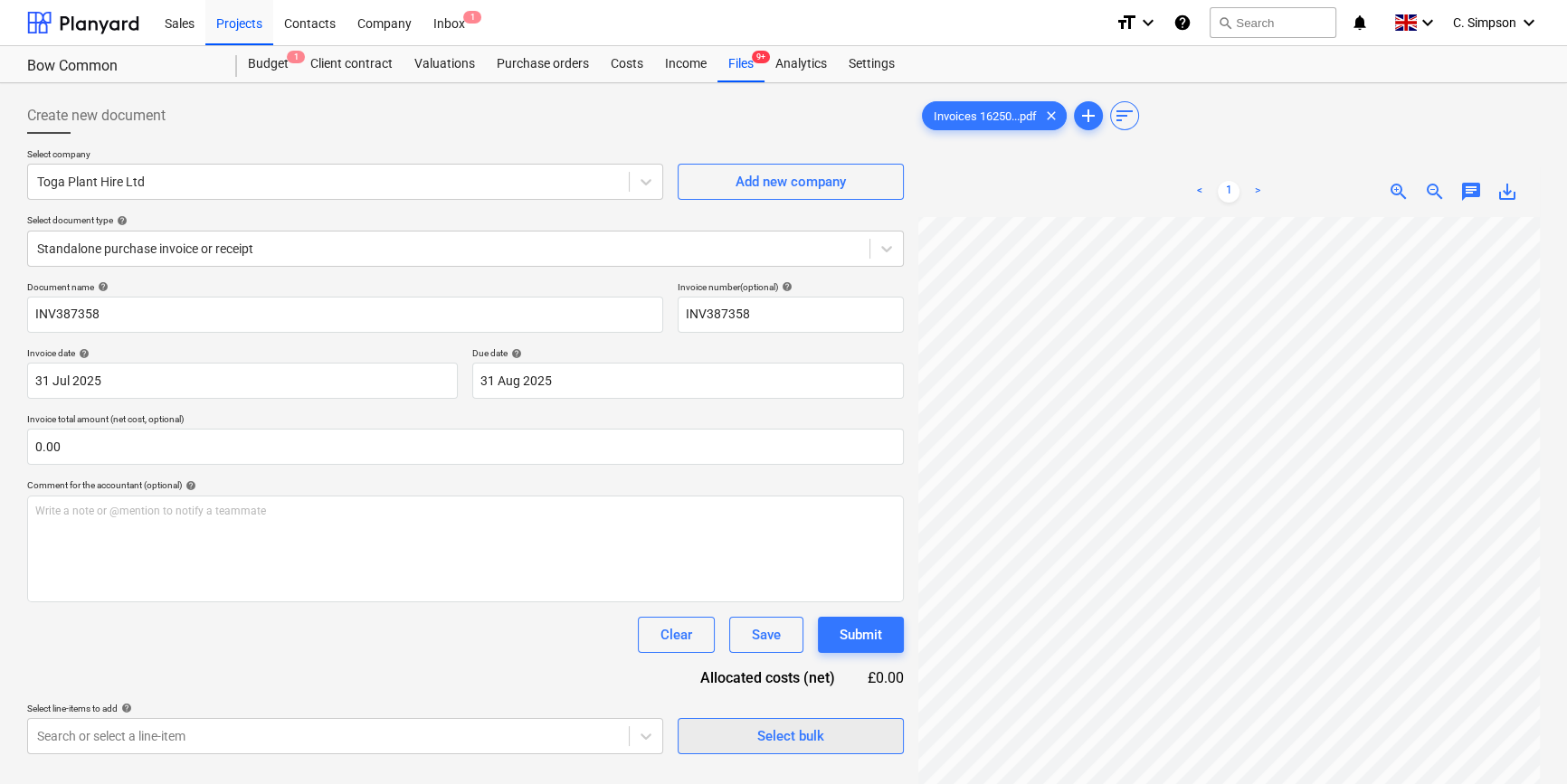 click on "Select bulk" at bounding box center [791, 736] 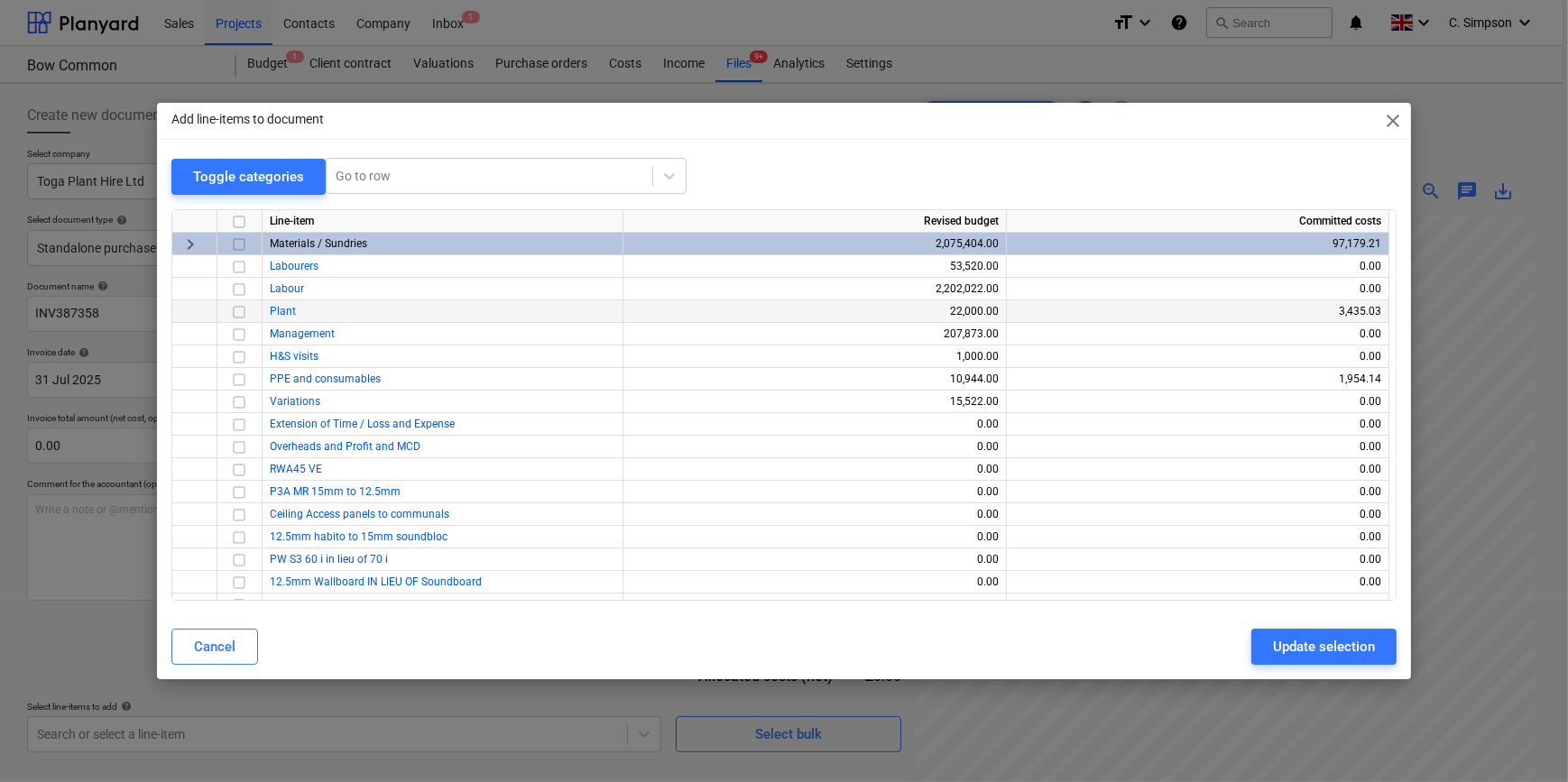 click at bounding box center [239, 311] 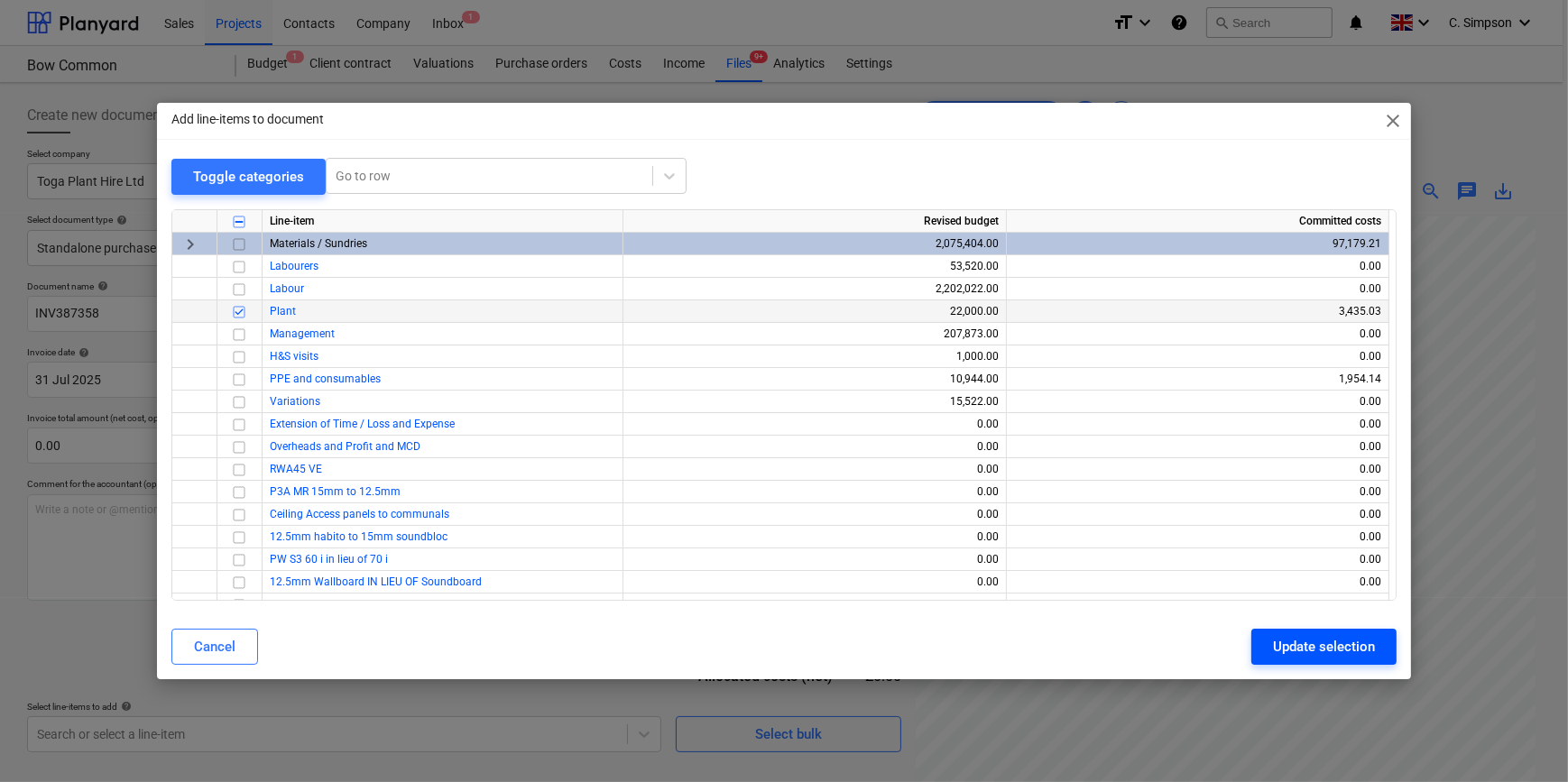 click on "Update selection" at bounding box center [1324, 647] 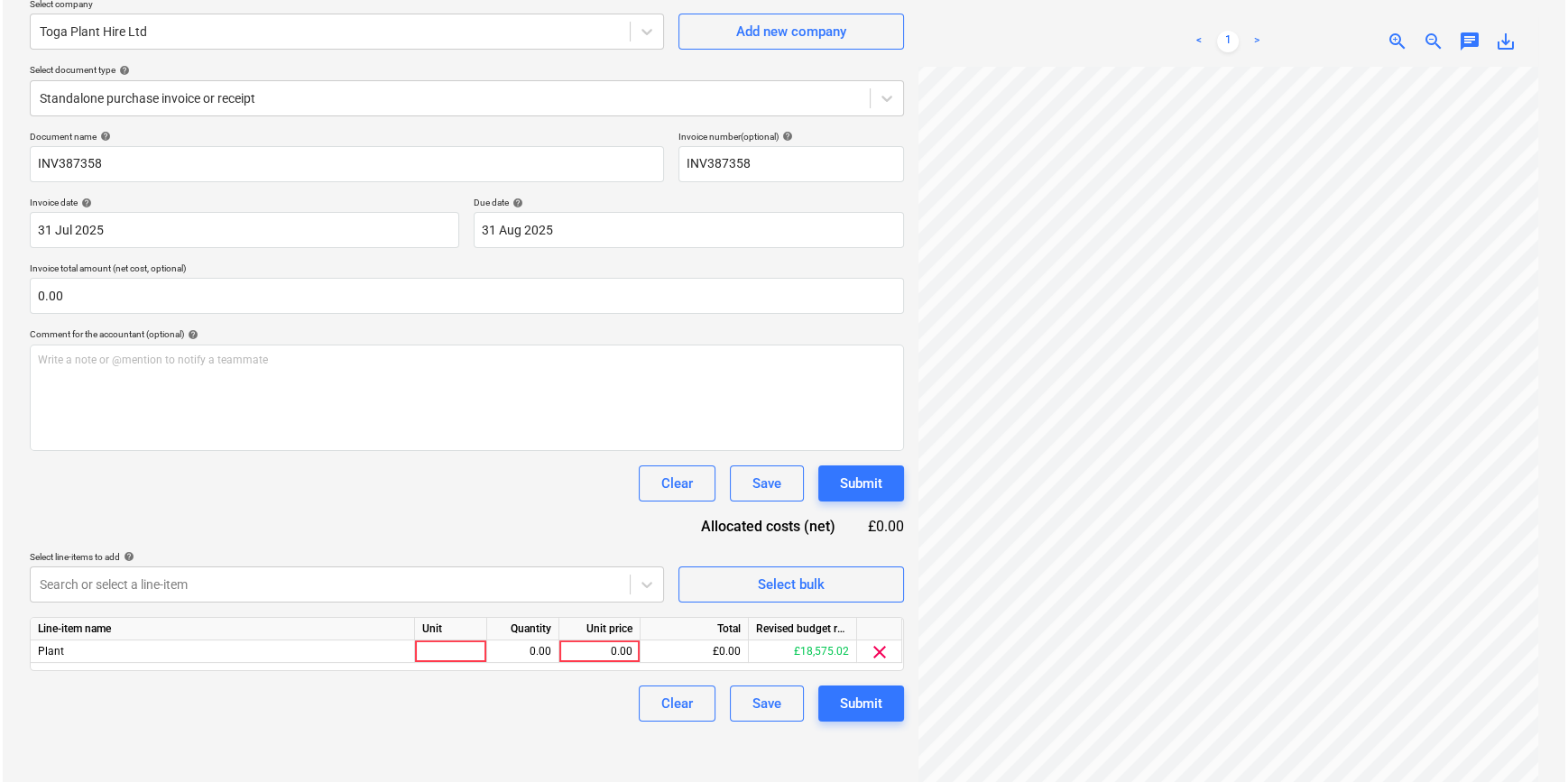 scroll, scrollTop: 163, scrollLeft: 0, axis: vertical 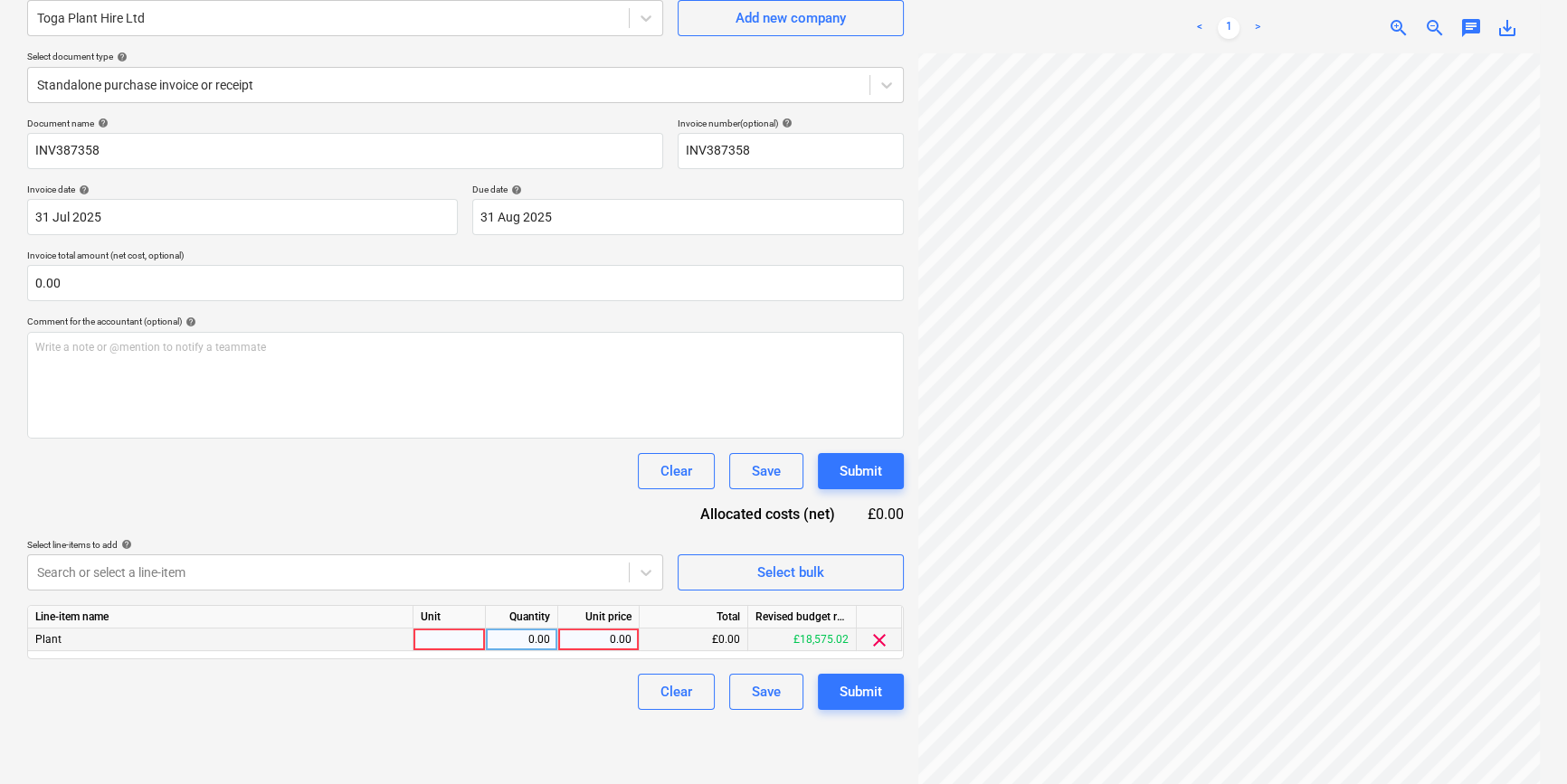 click at bounding box center (450, 639) 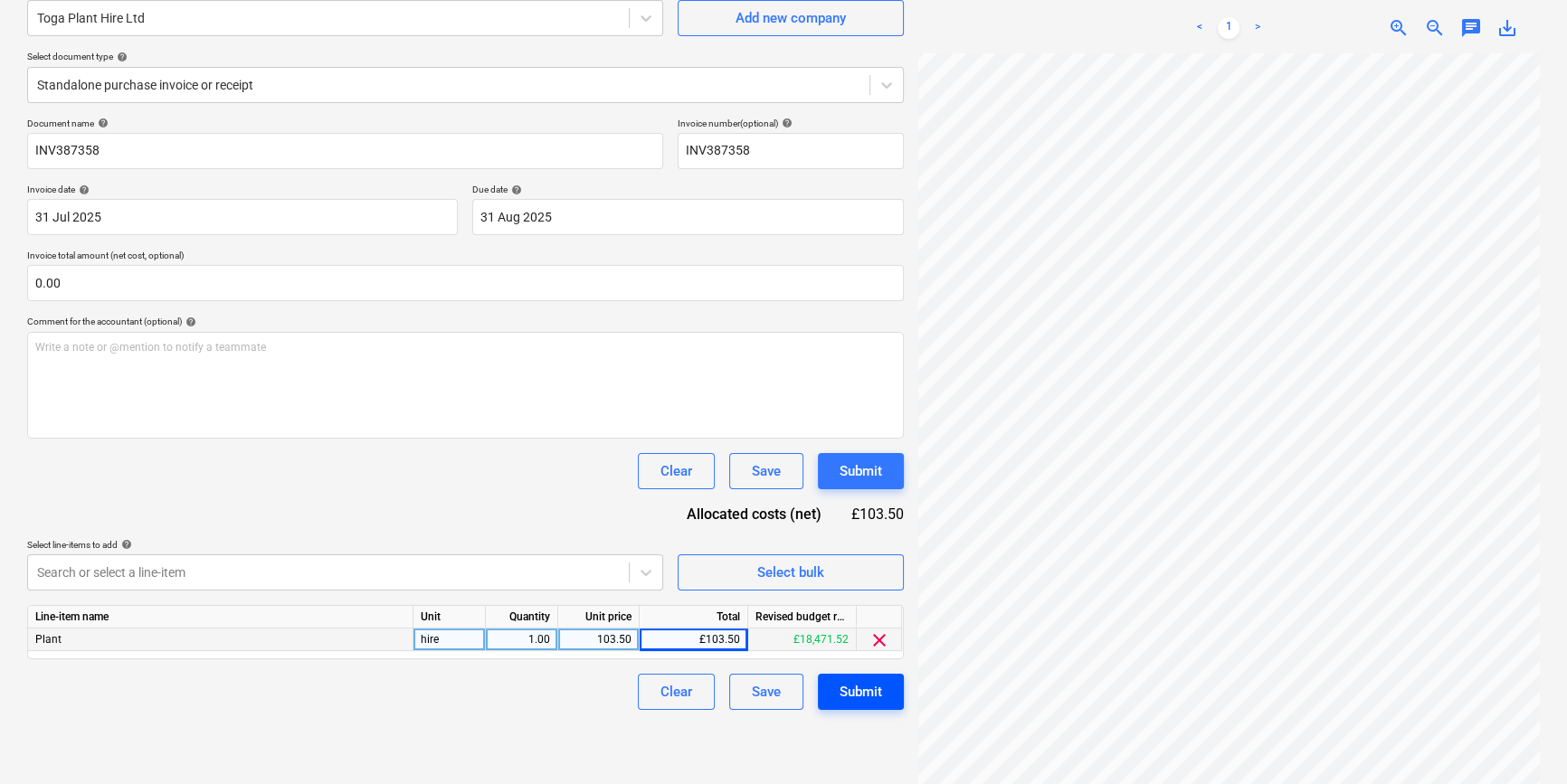 click on "Submit" at bounding box center (860, 692) 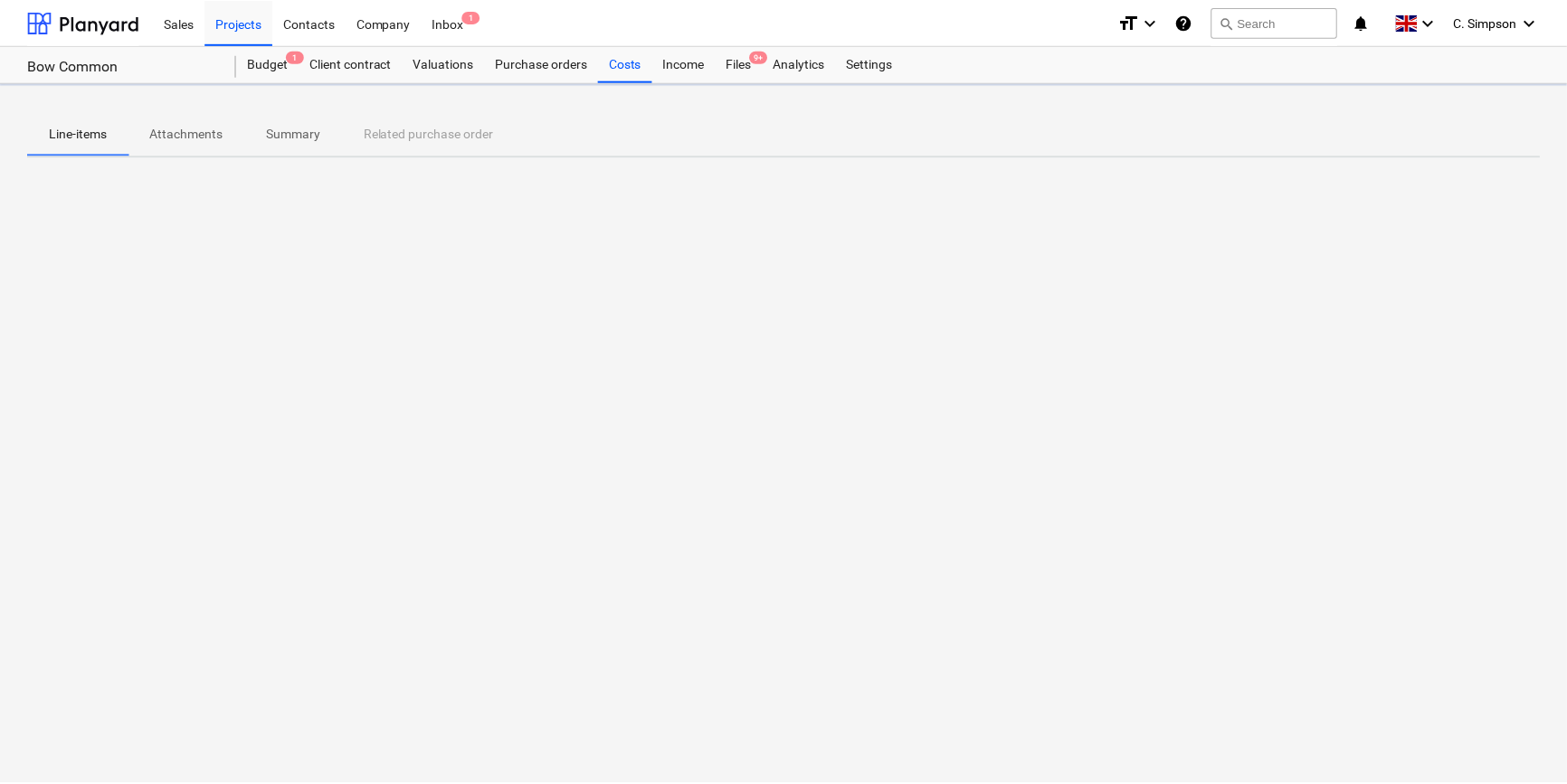 scroll, scrollTop: 0, scrollLeft: 0, axis: both 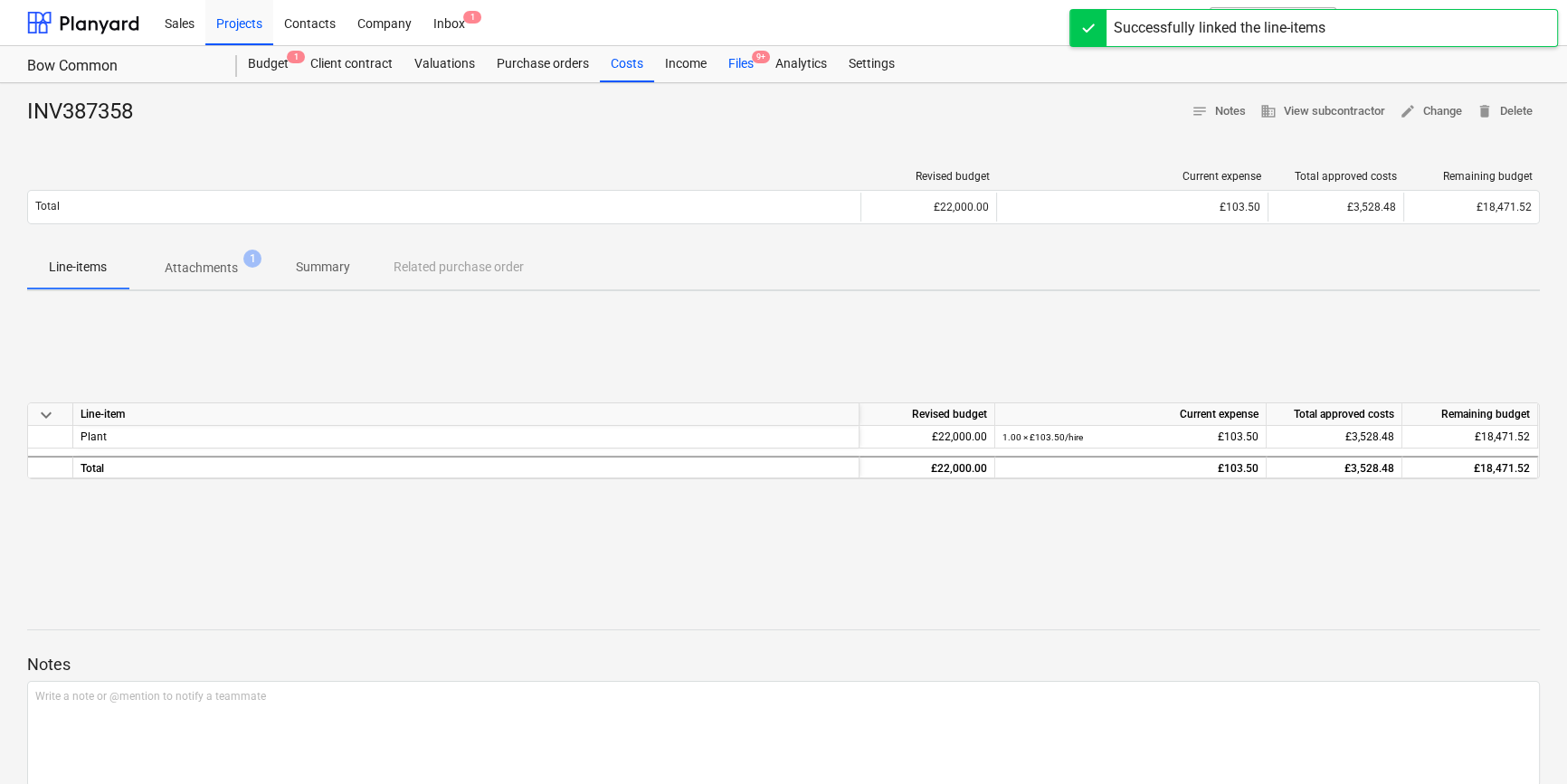 click on "Files 9+" at bounding box center [741, 64] 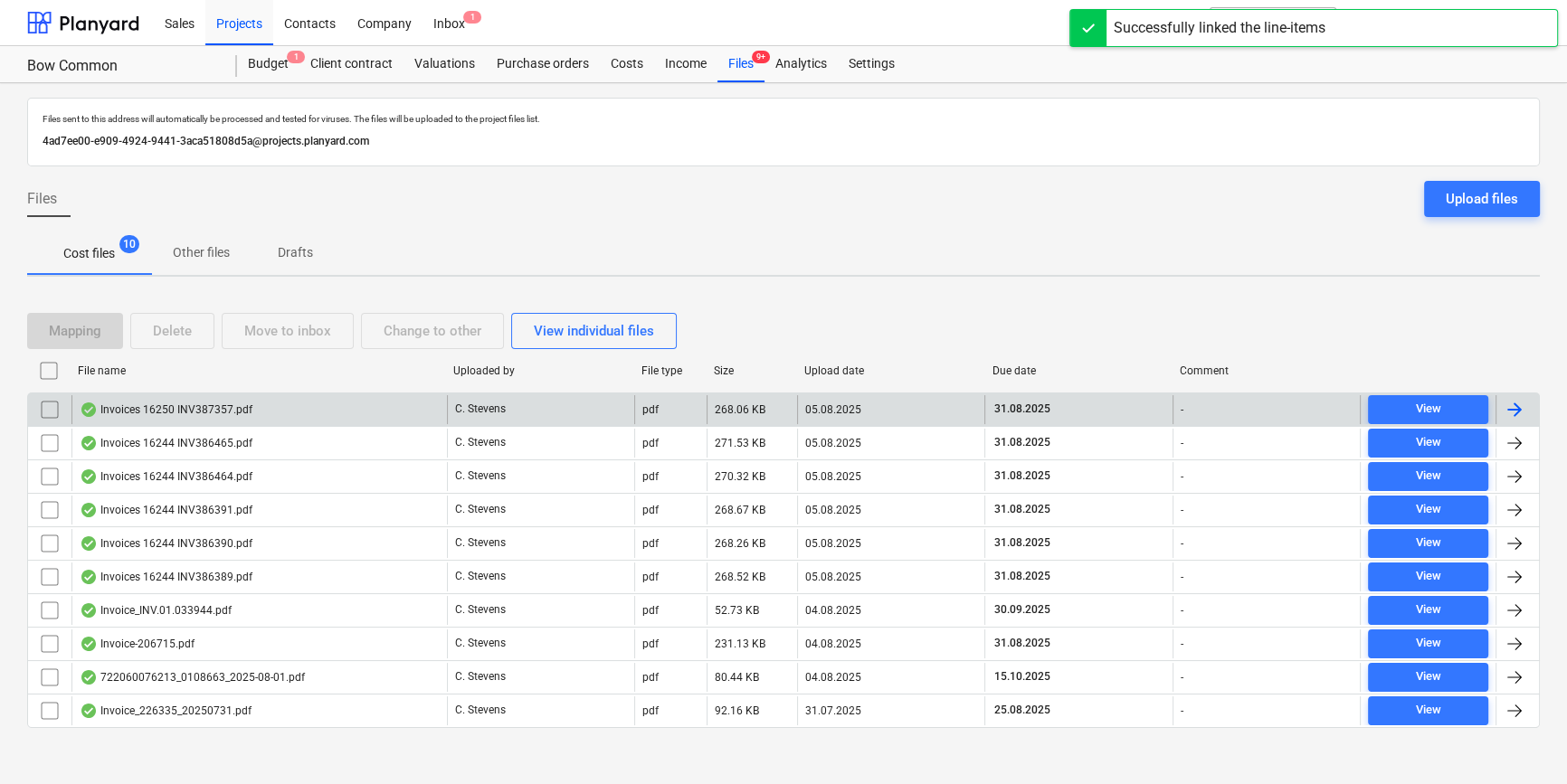 click at bounding box center [1515, 410] 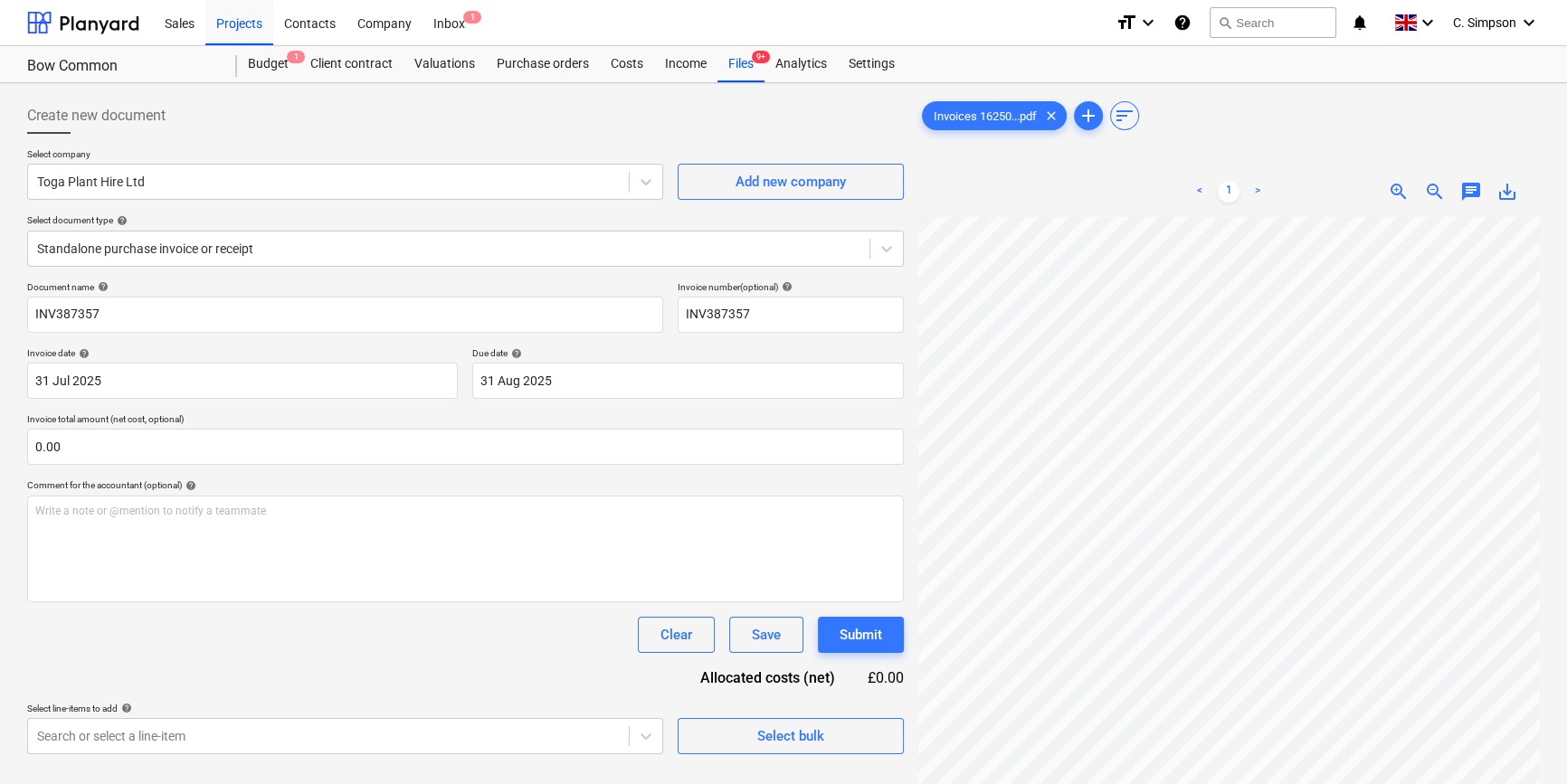scroll, scrollTop: 143, scrollLeft: 195, axis: both 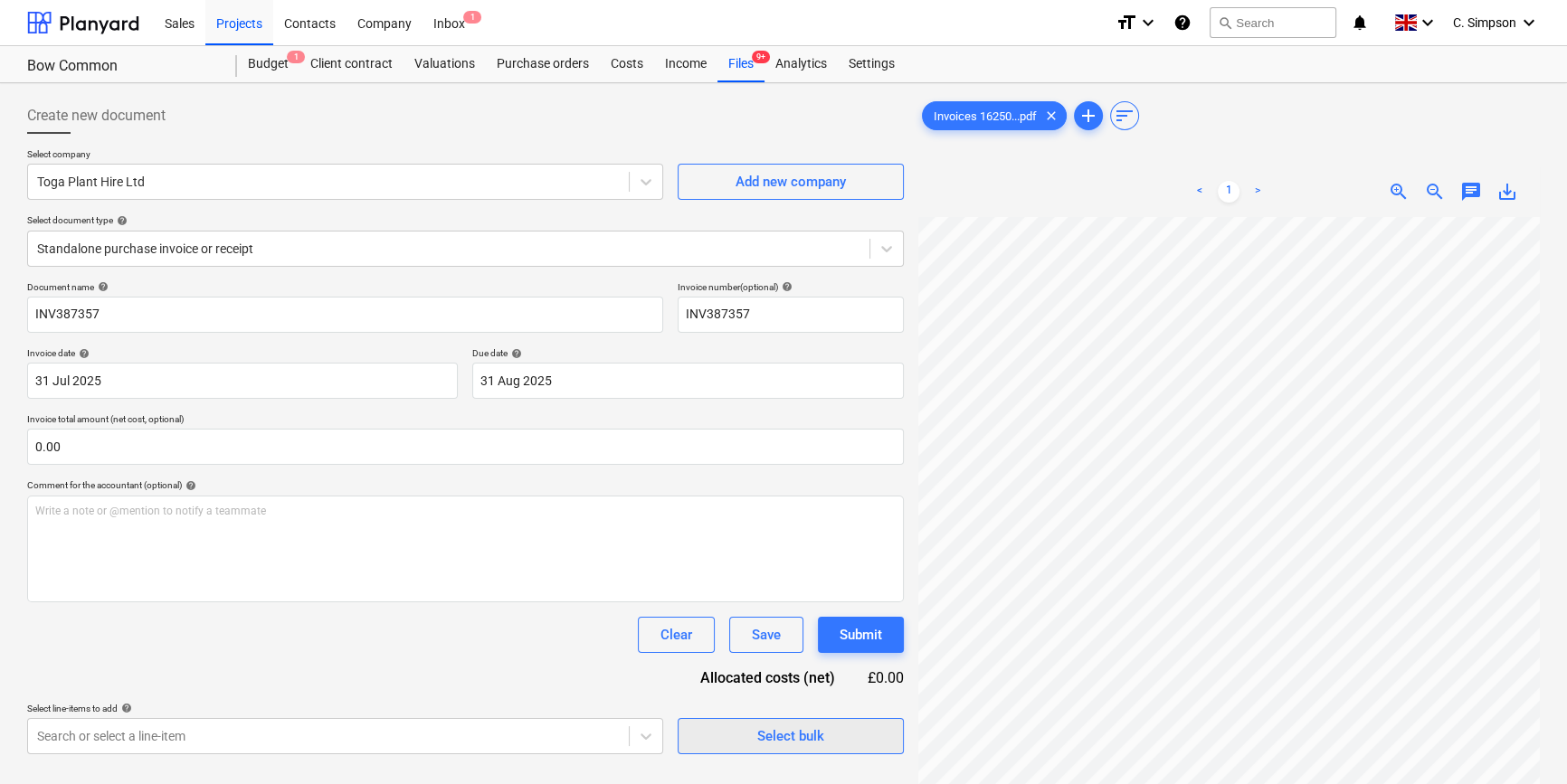 click on "Select bulk" at bounding box center [791, 736] 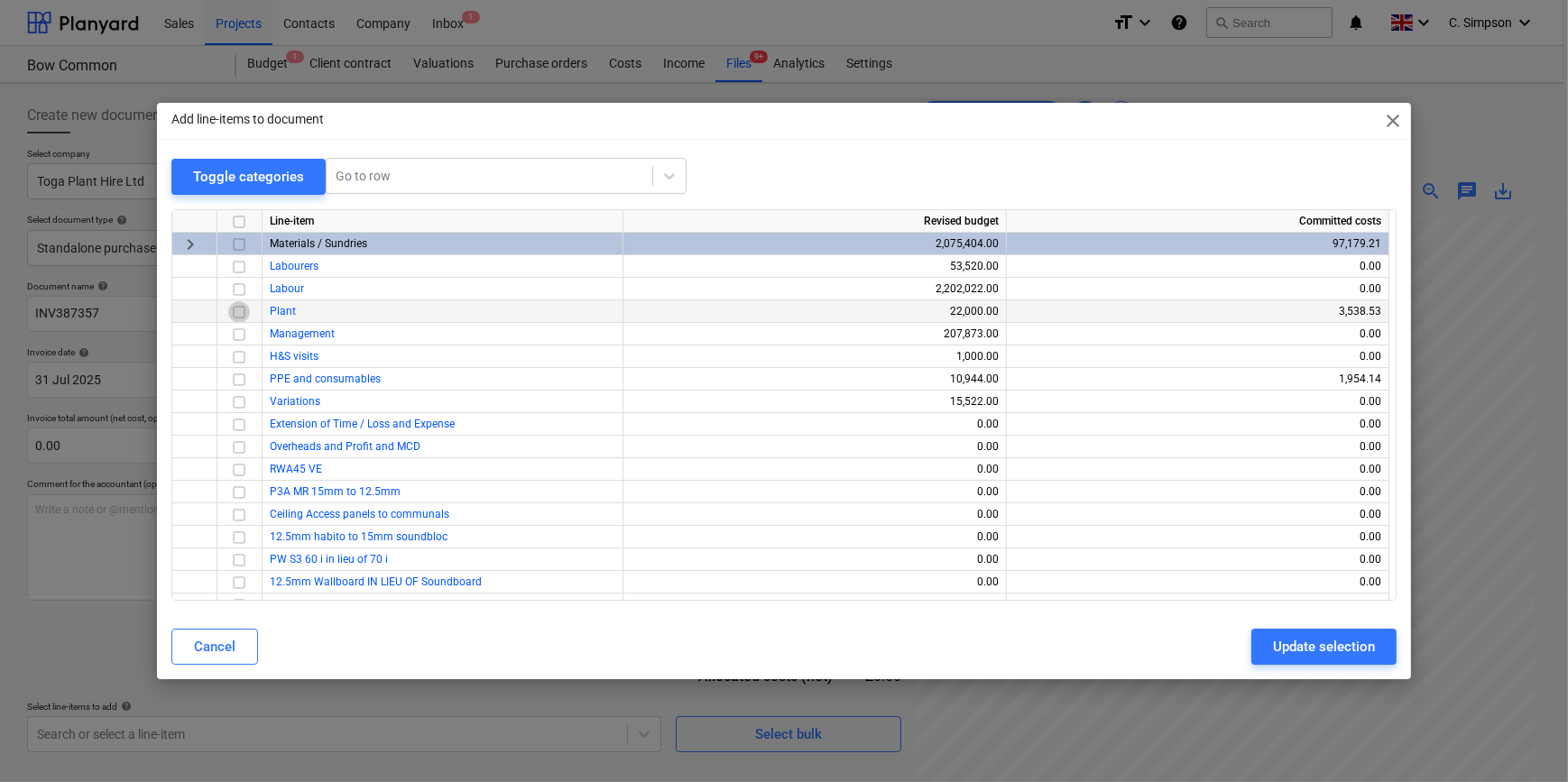 click at bounding box center [239, 311] 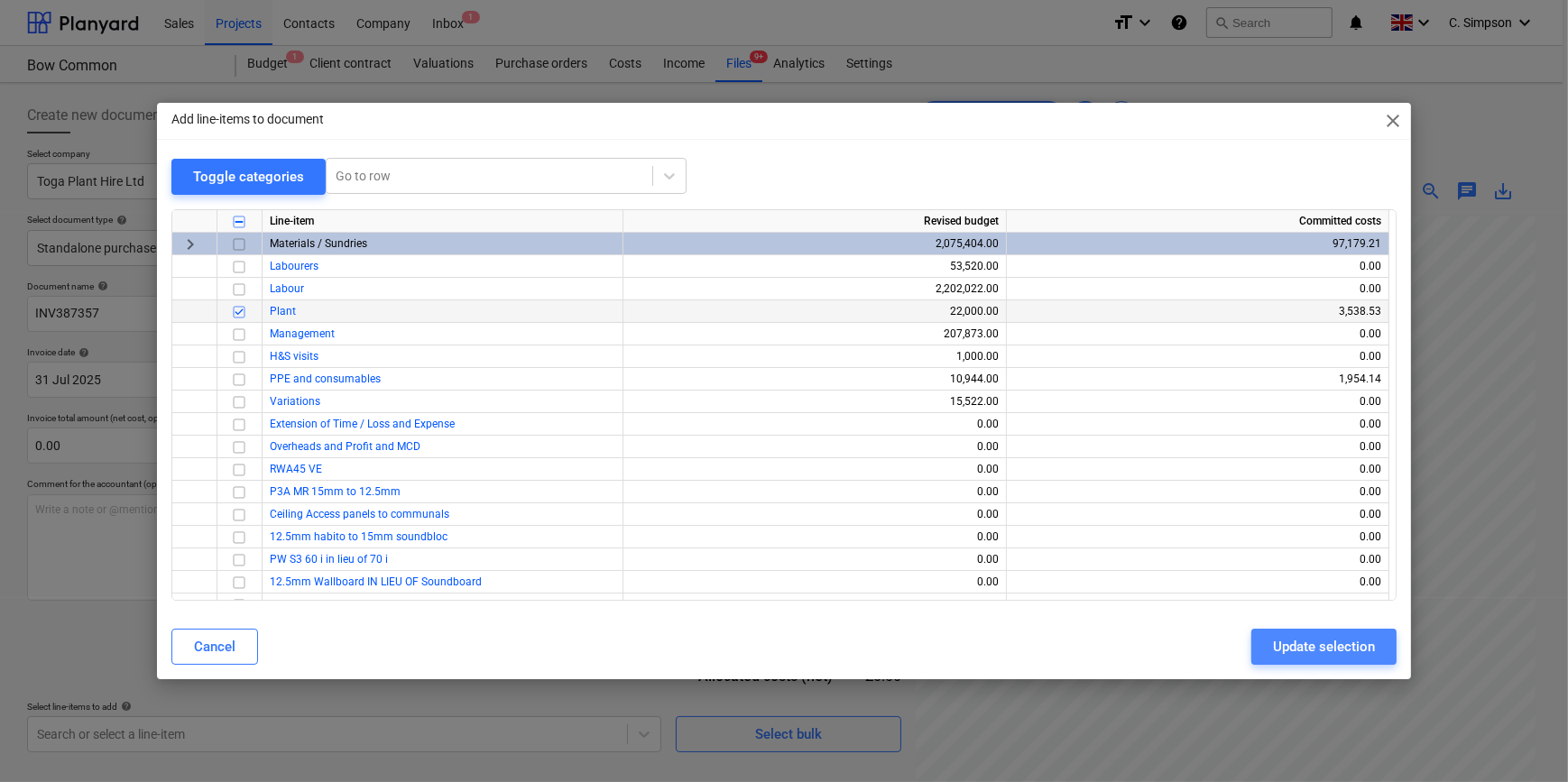 click on "Update selection" at bounding box center [1324, 647] 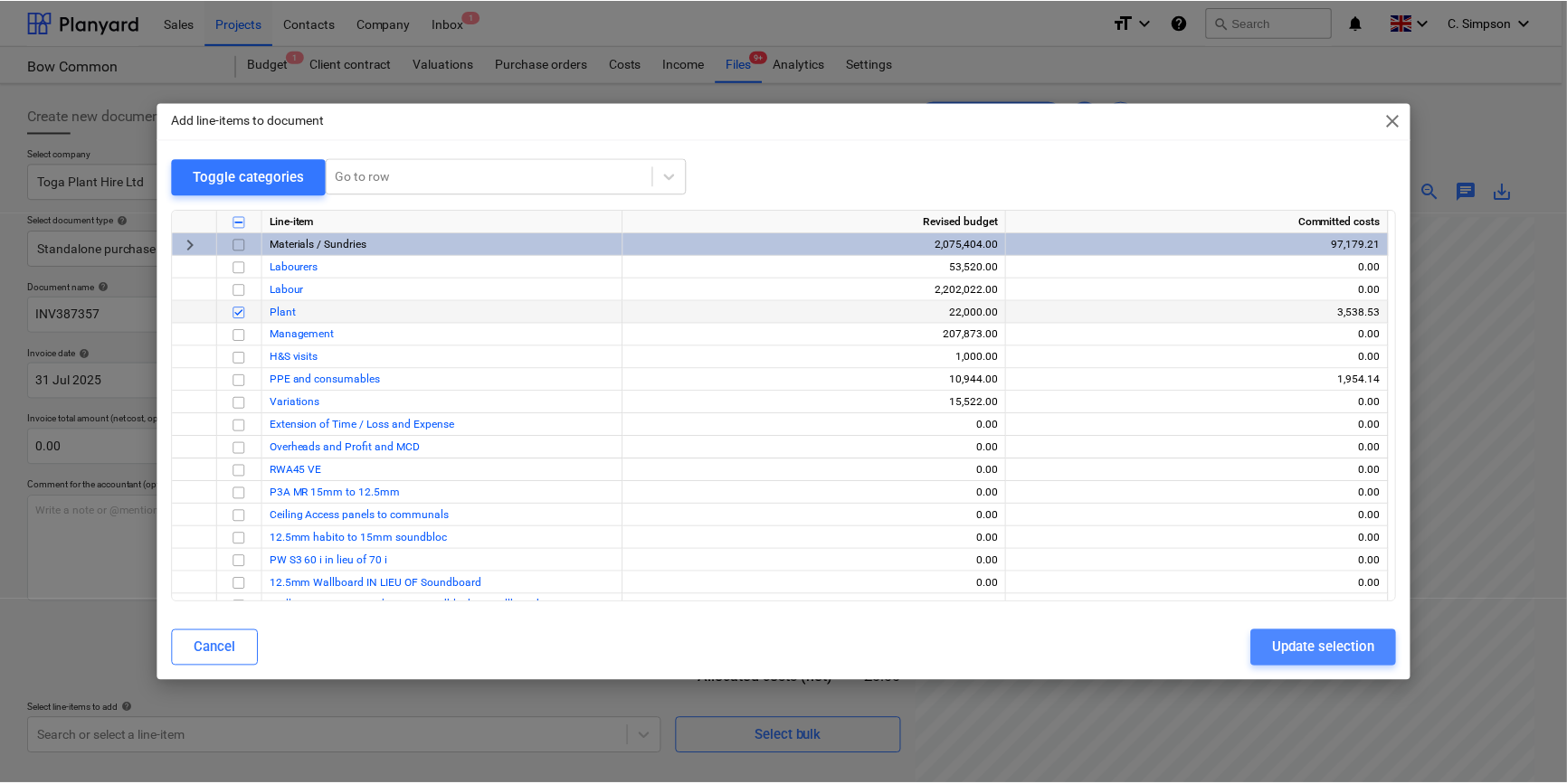 scroll, scrollTop: 143, scrollLeft: 193, axis: both 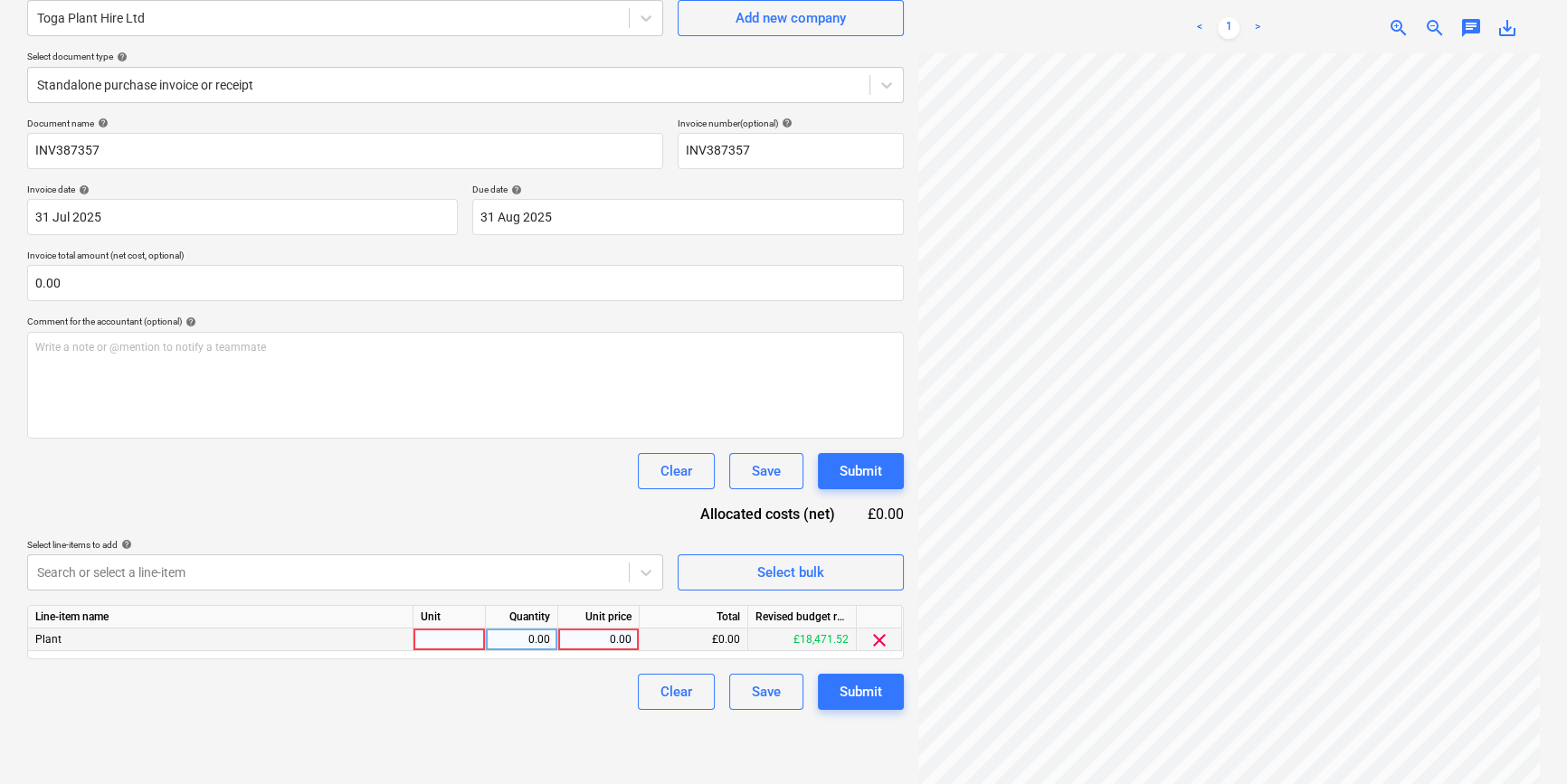 click at bounding box center (450, 639) 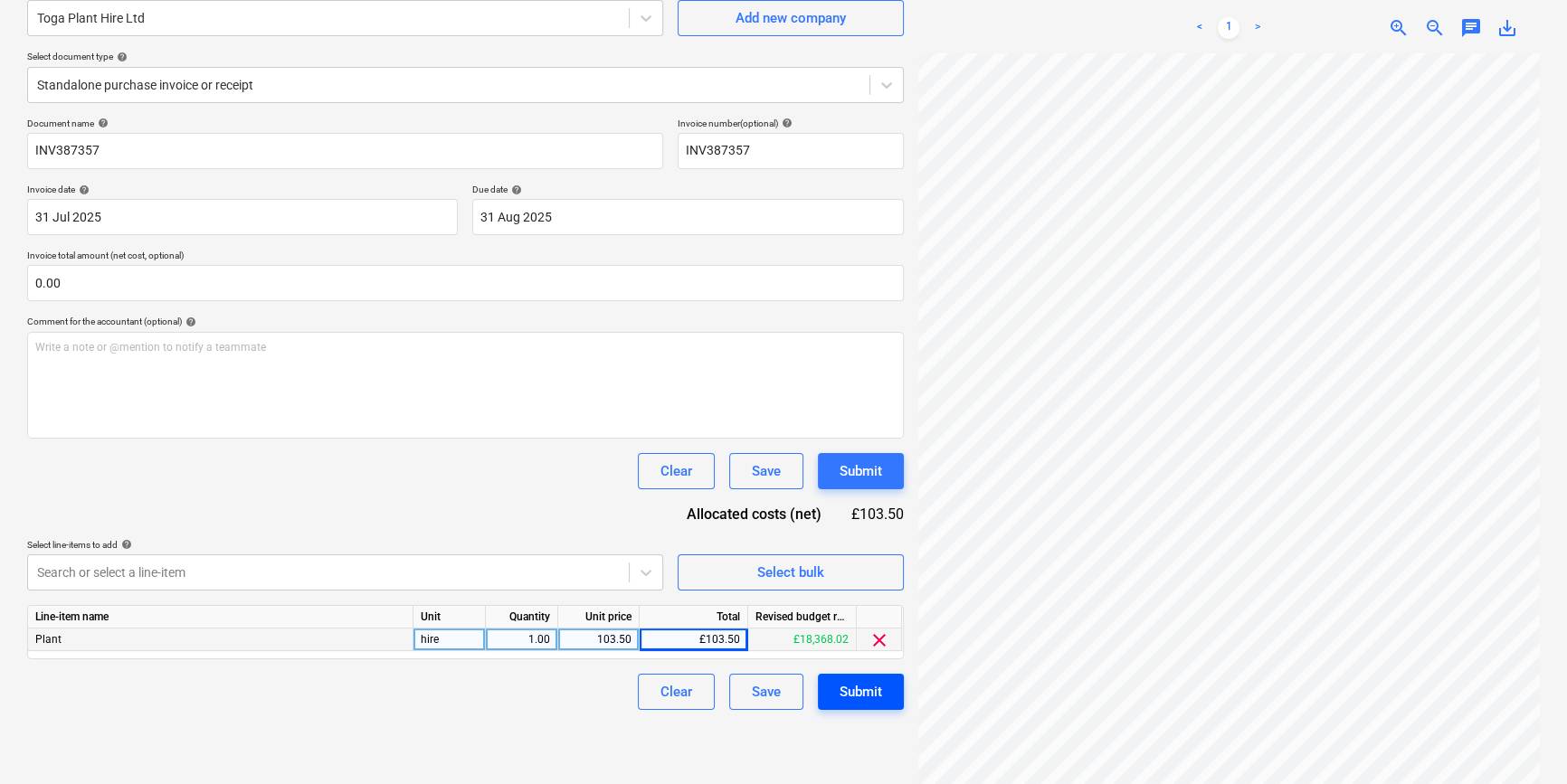 click on "Submit" at bounding box center (860, 692) 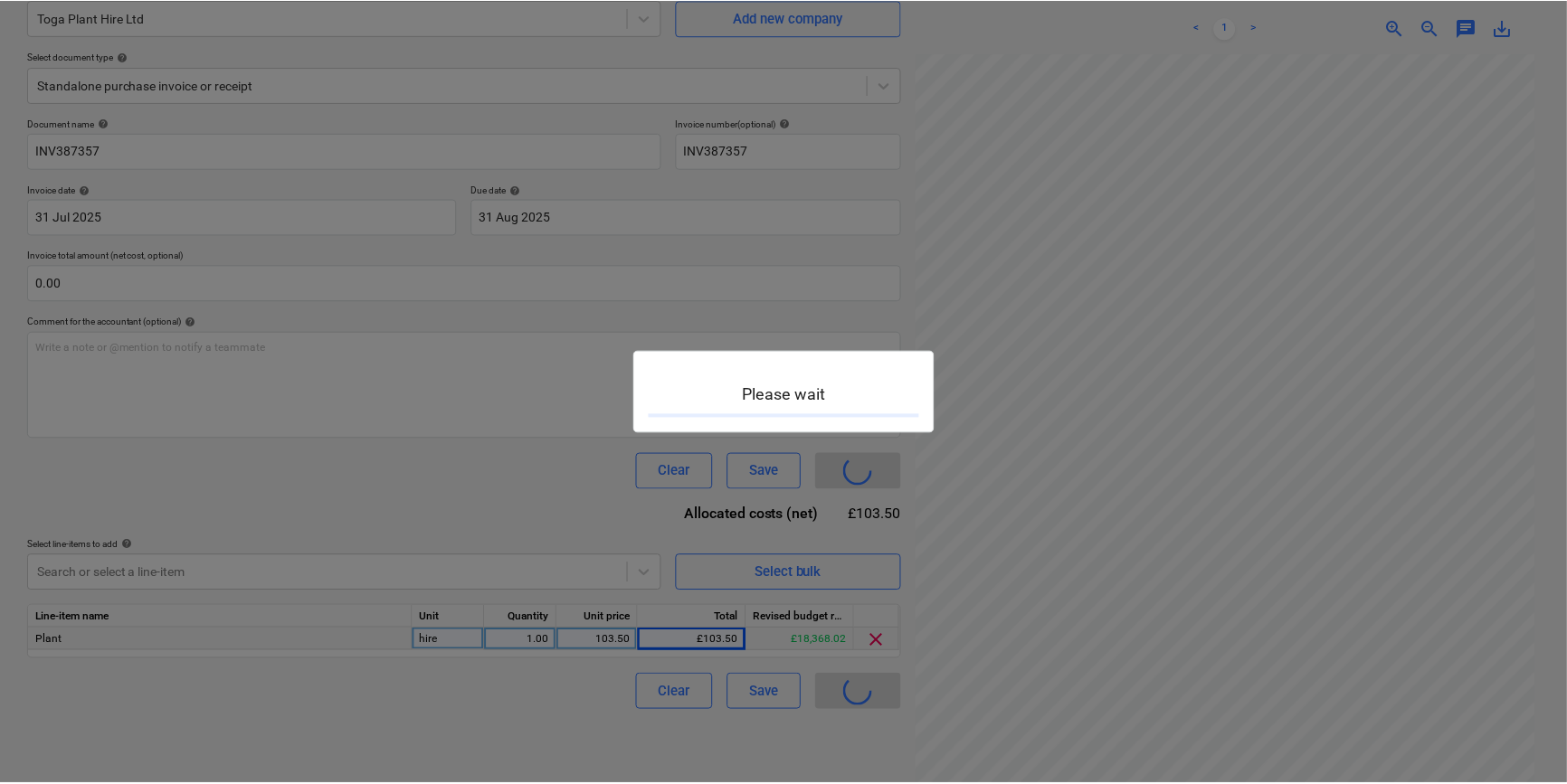 scroll, scrollTop: 0, scrollLeft: 0, axis: both 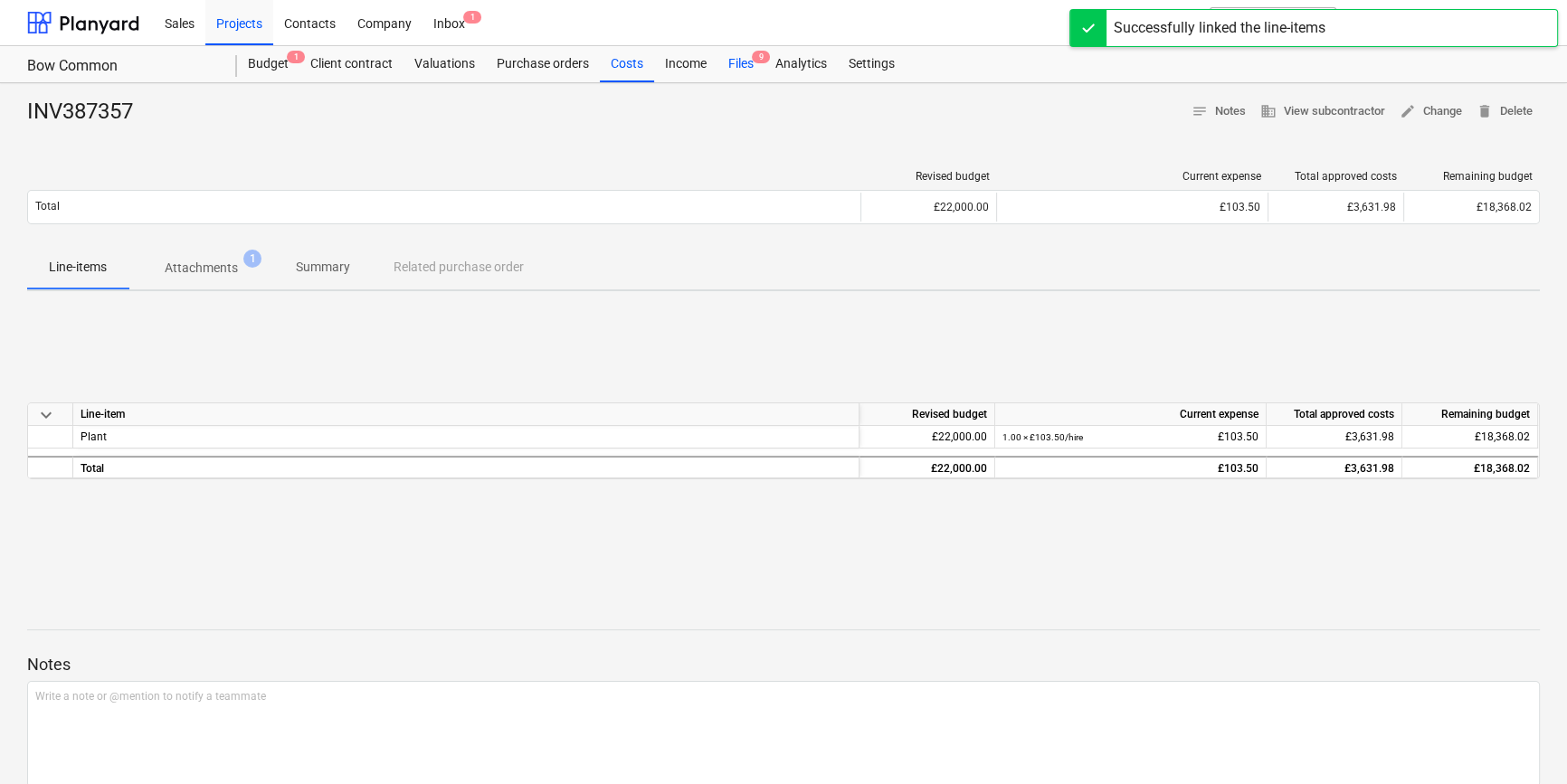 click on "Files 9" at bounding box center [741, 64] 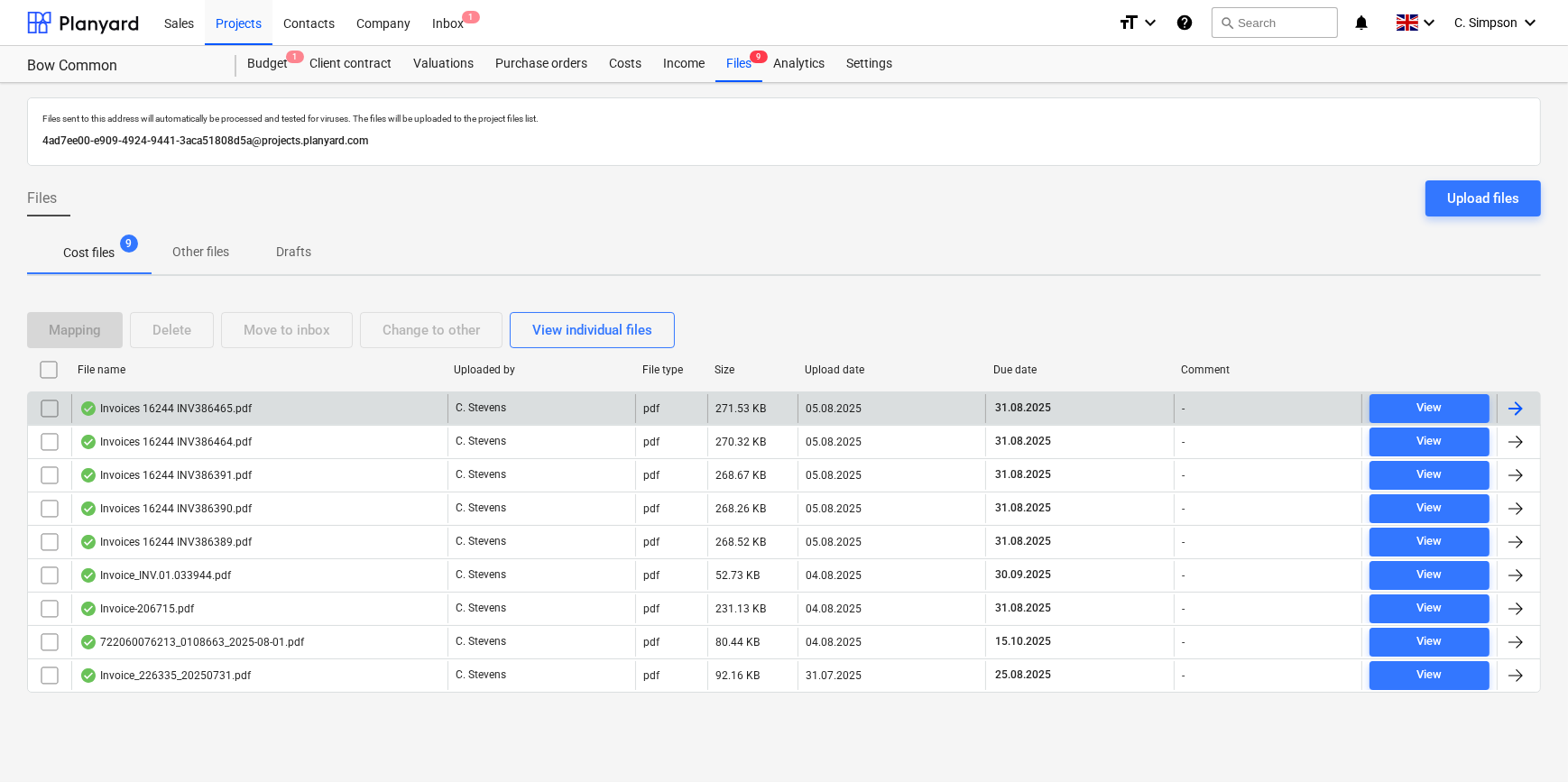 click at bounding box center [1516, 409] 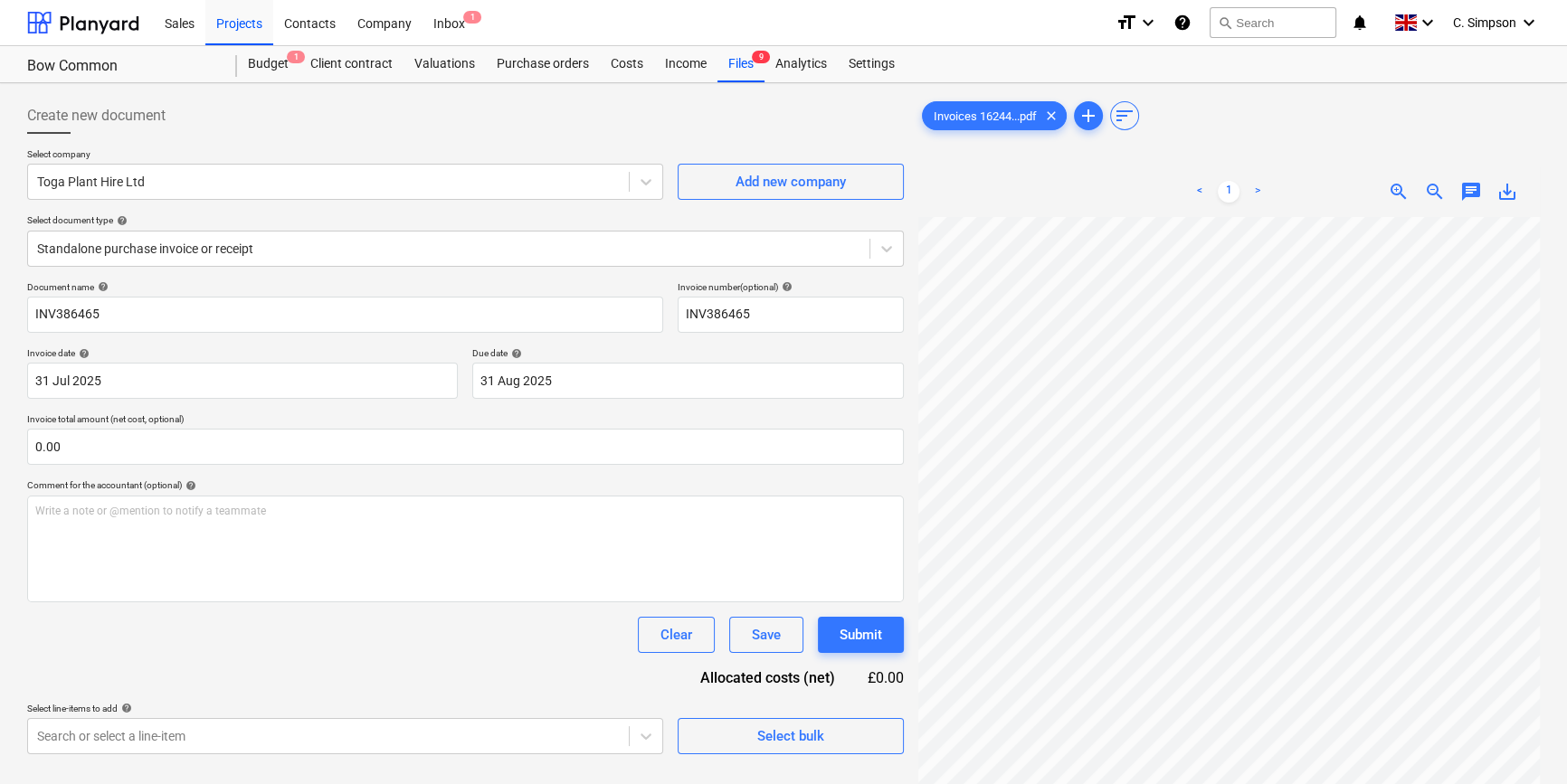 scroll, scrollTop: 102, scrollLeft: 81, axis: both 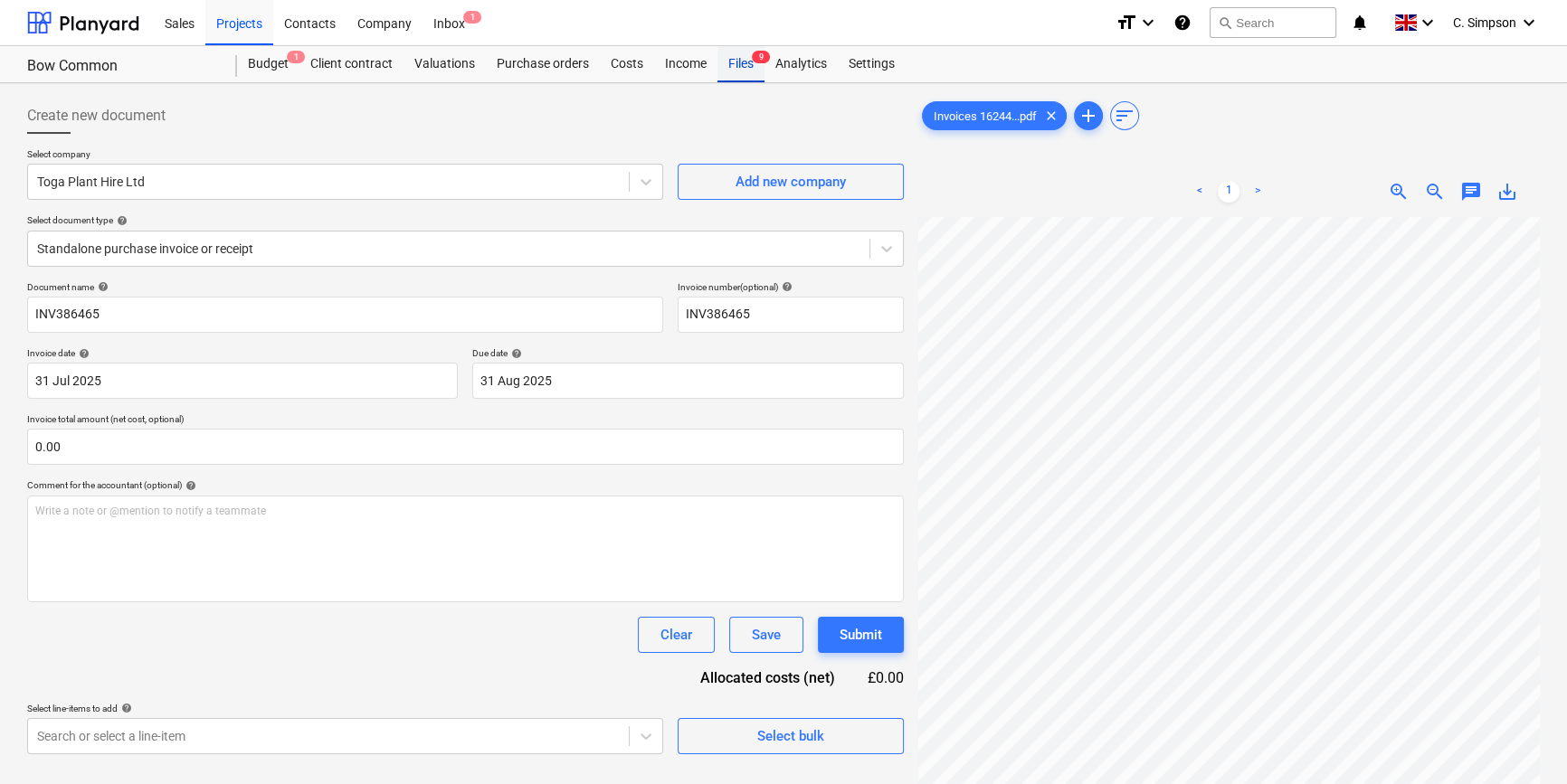 click on "Files 9" at bounding box center (741, 64) 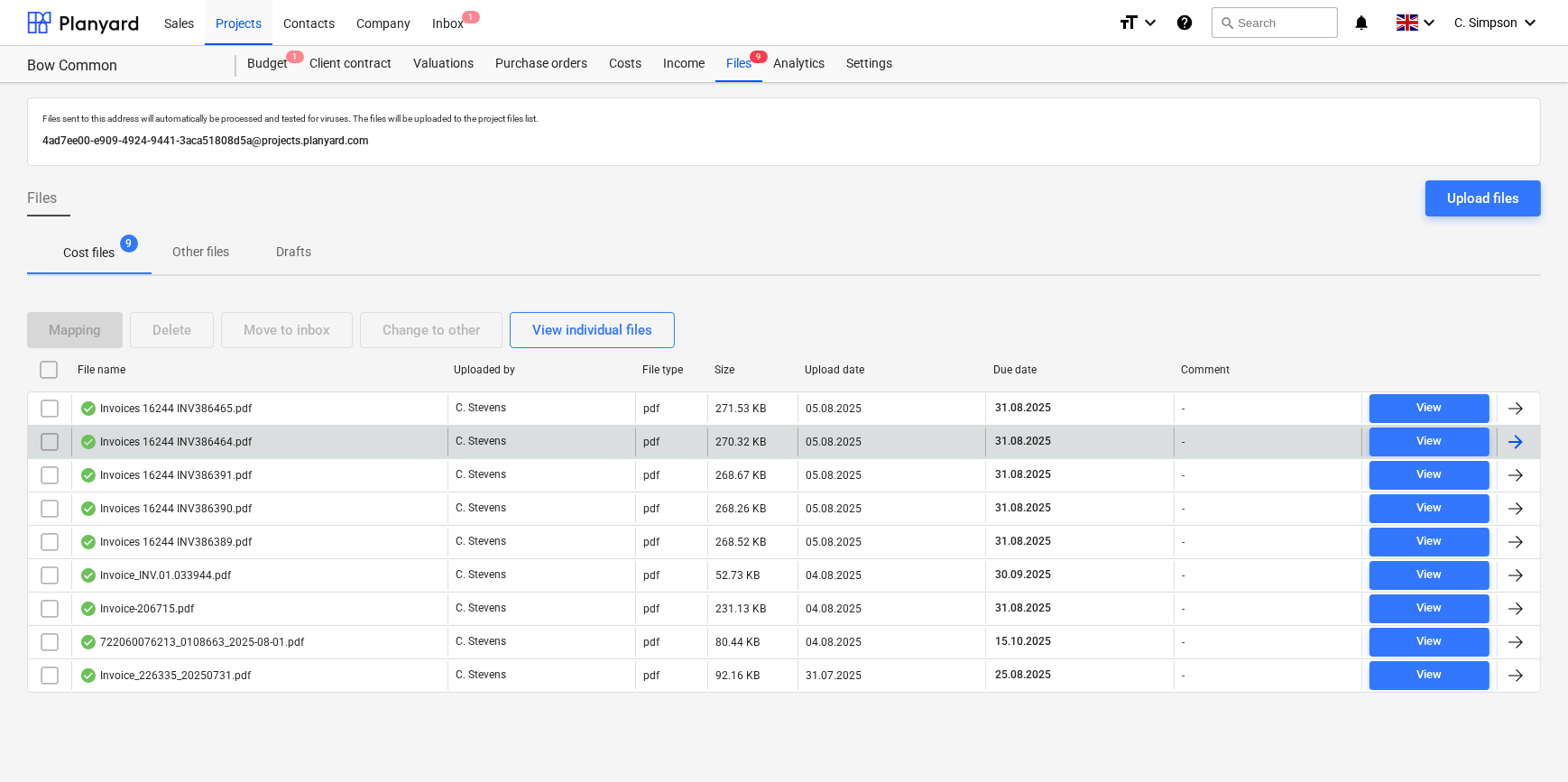 click at bounding box center (1516, 442) 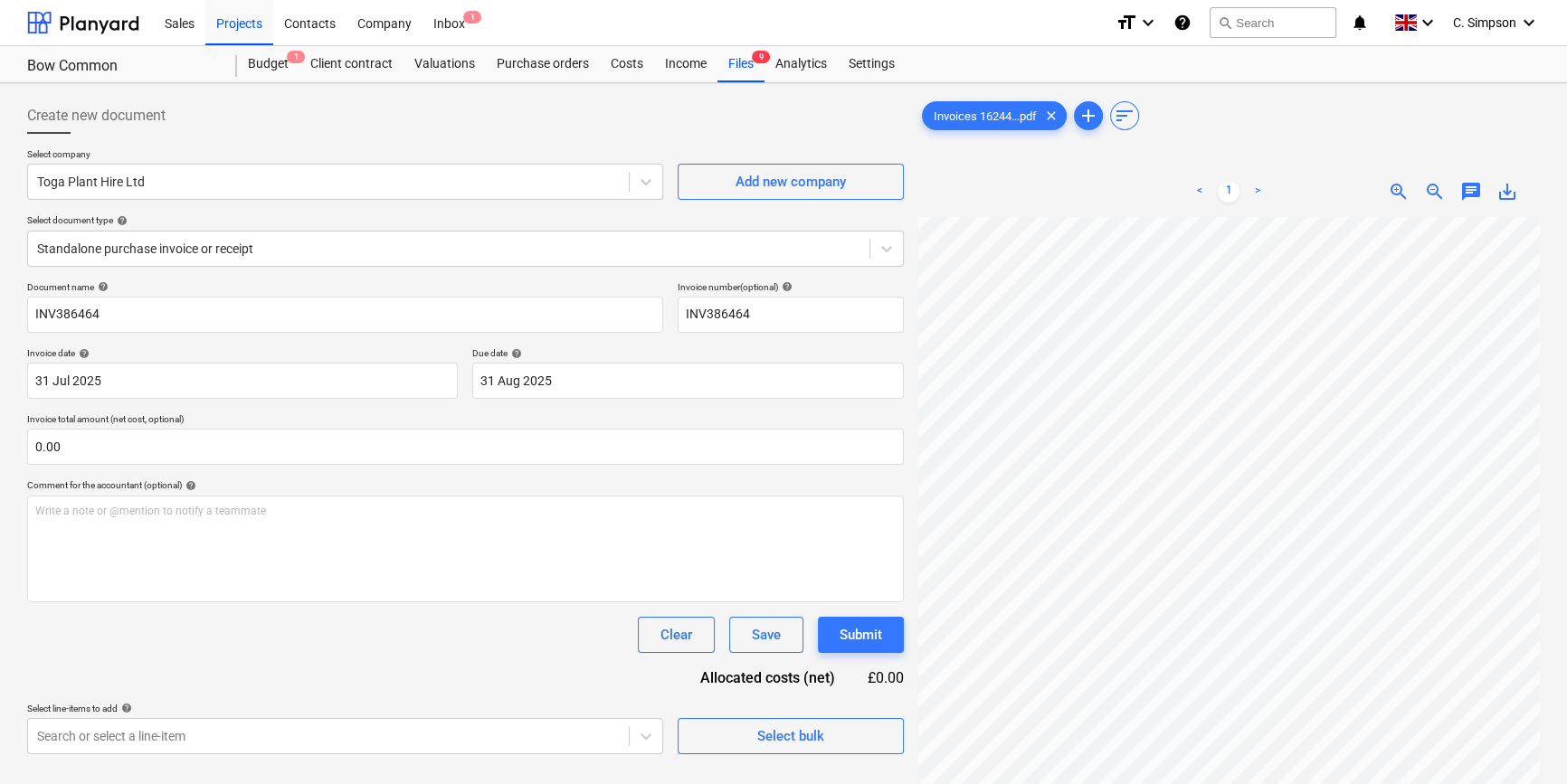 scroll, scrollTop: 105, scrollLeft: 195, axis: both 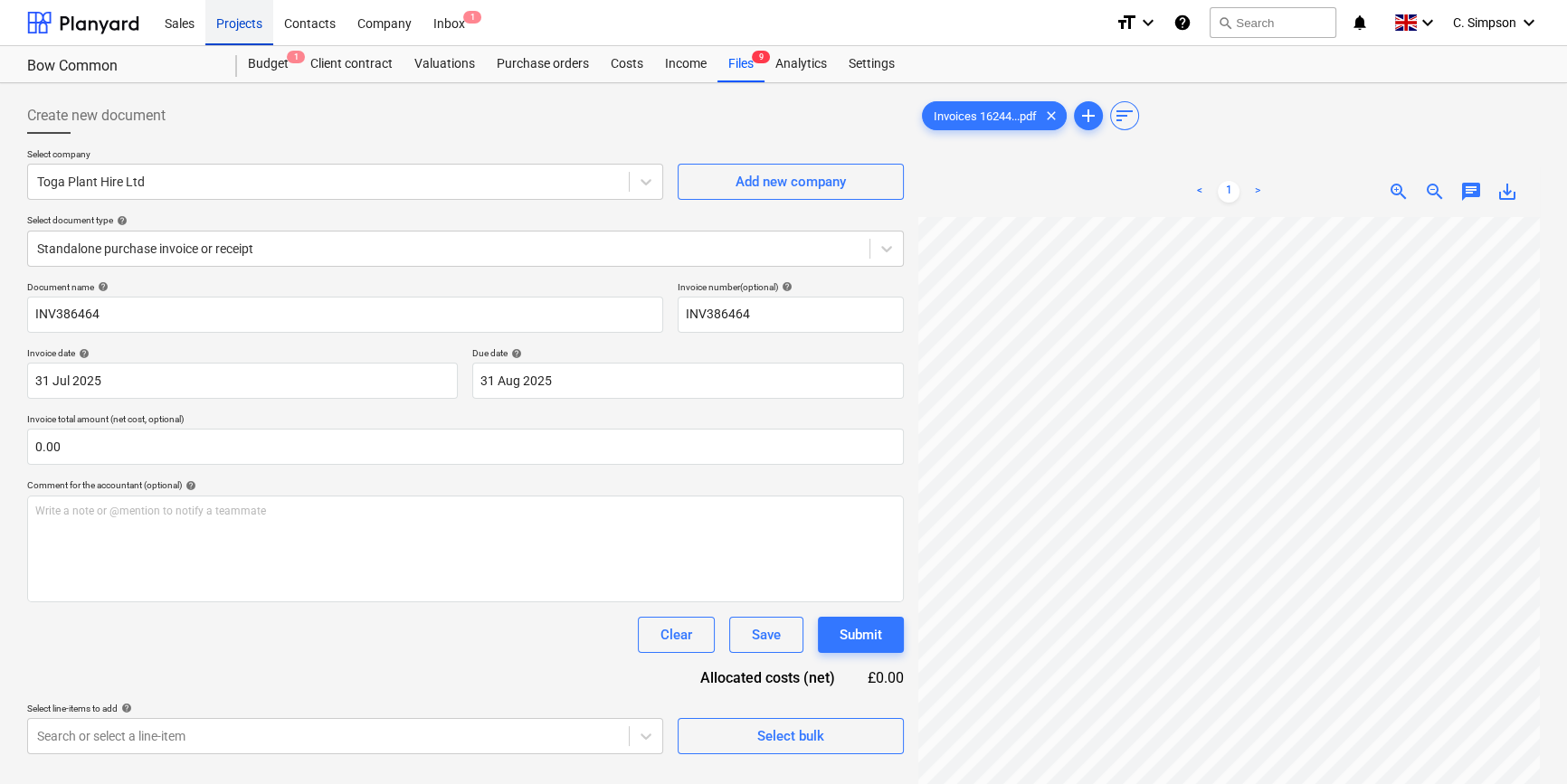 click on "Projects" at bounding box center (239, 22) 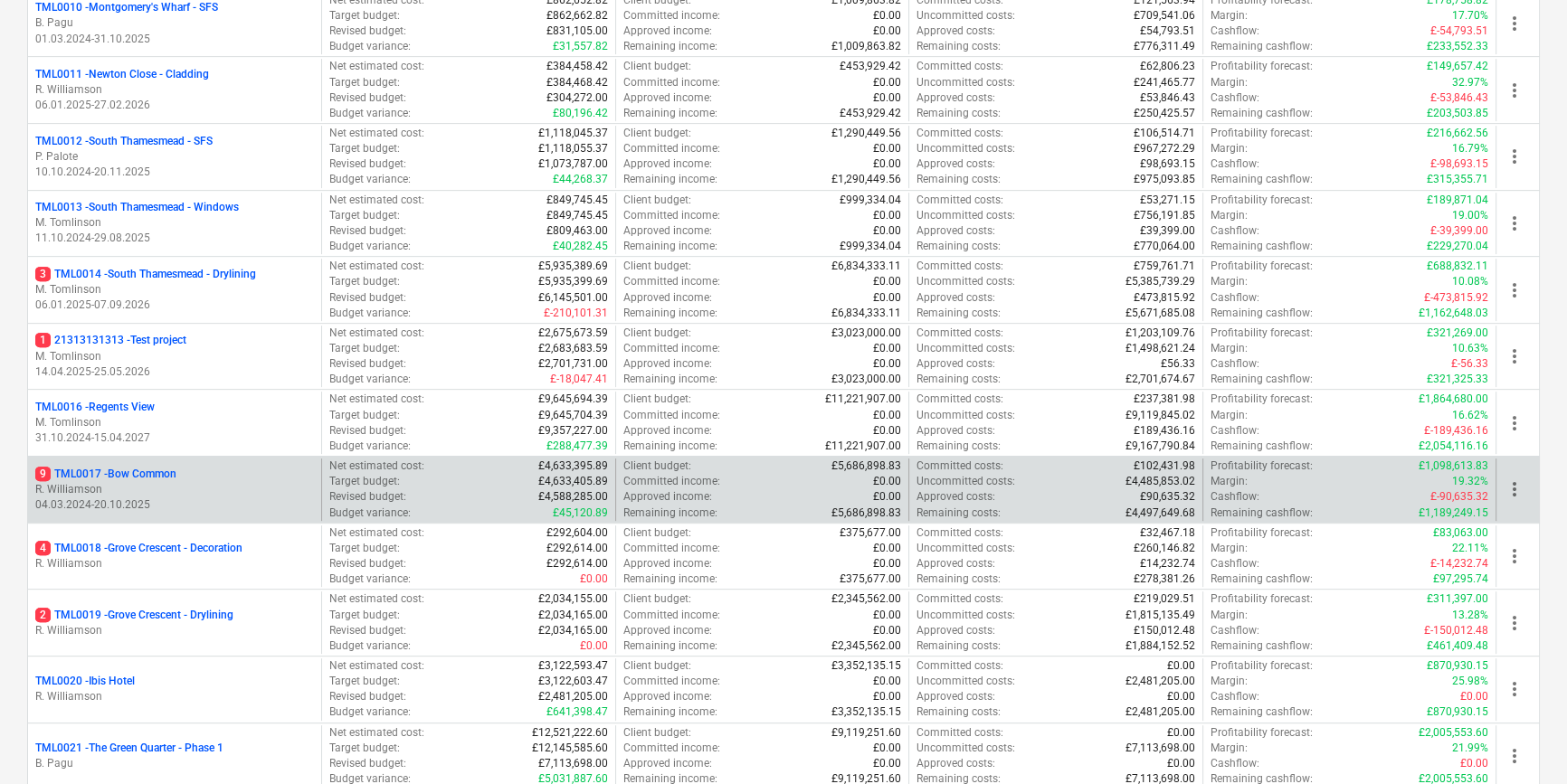 scroll, scrollTop: 904, scrollLeft: 0, axis: vertical 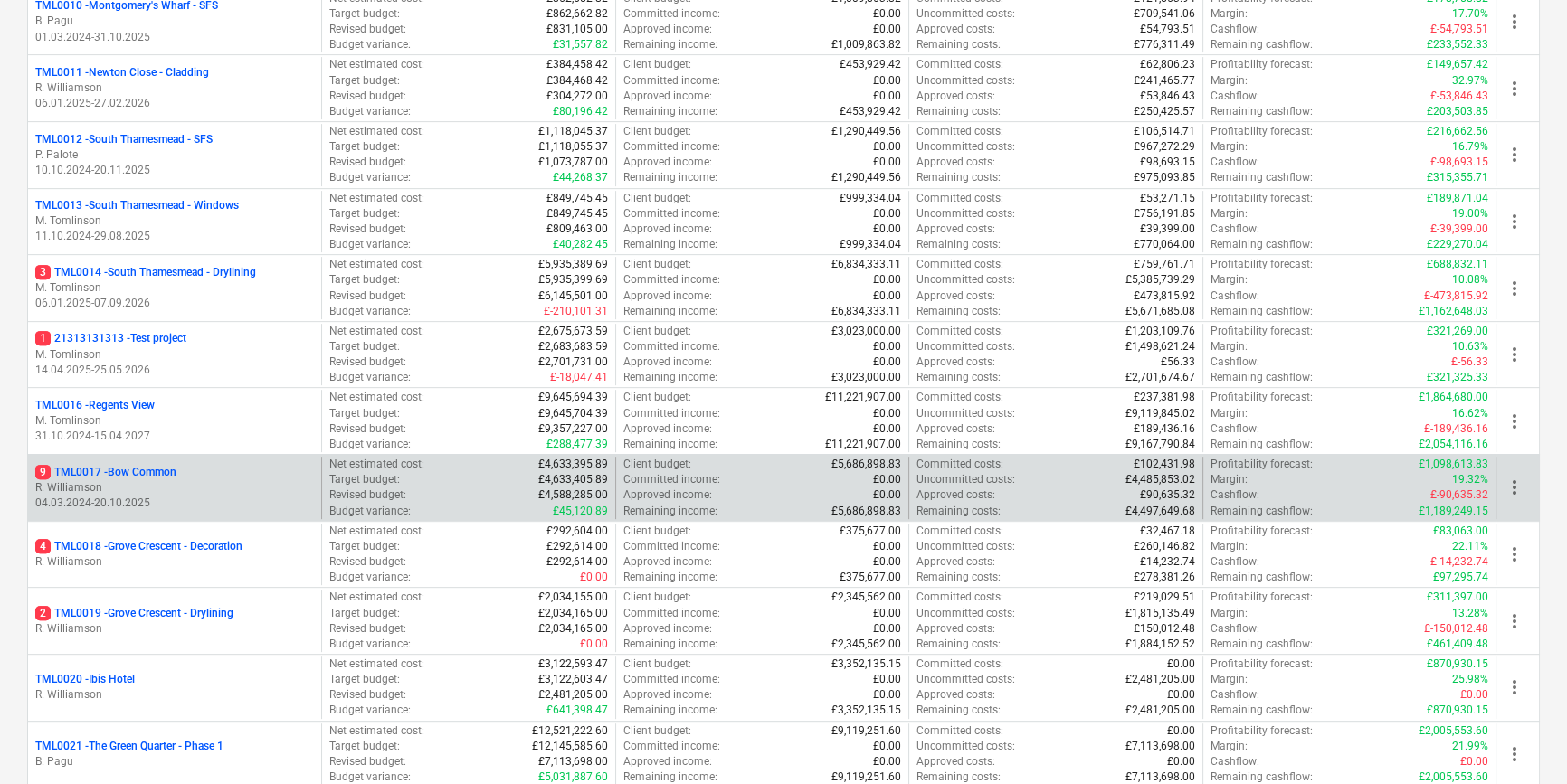 click on "R. Williamson" at bounding box center [175, 487] 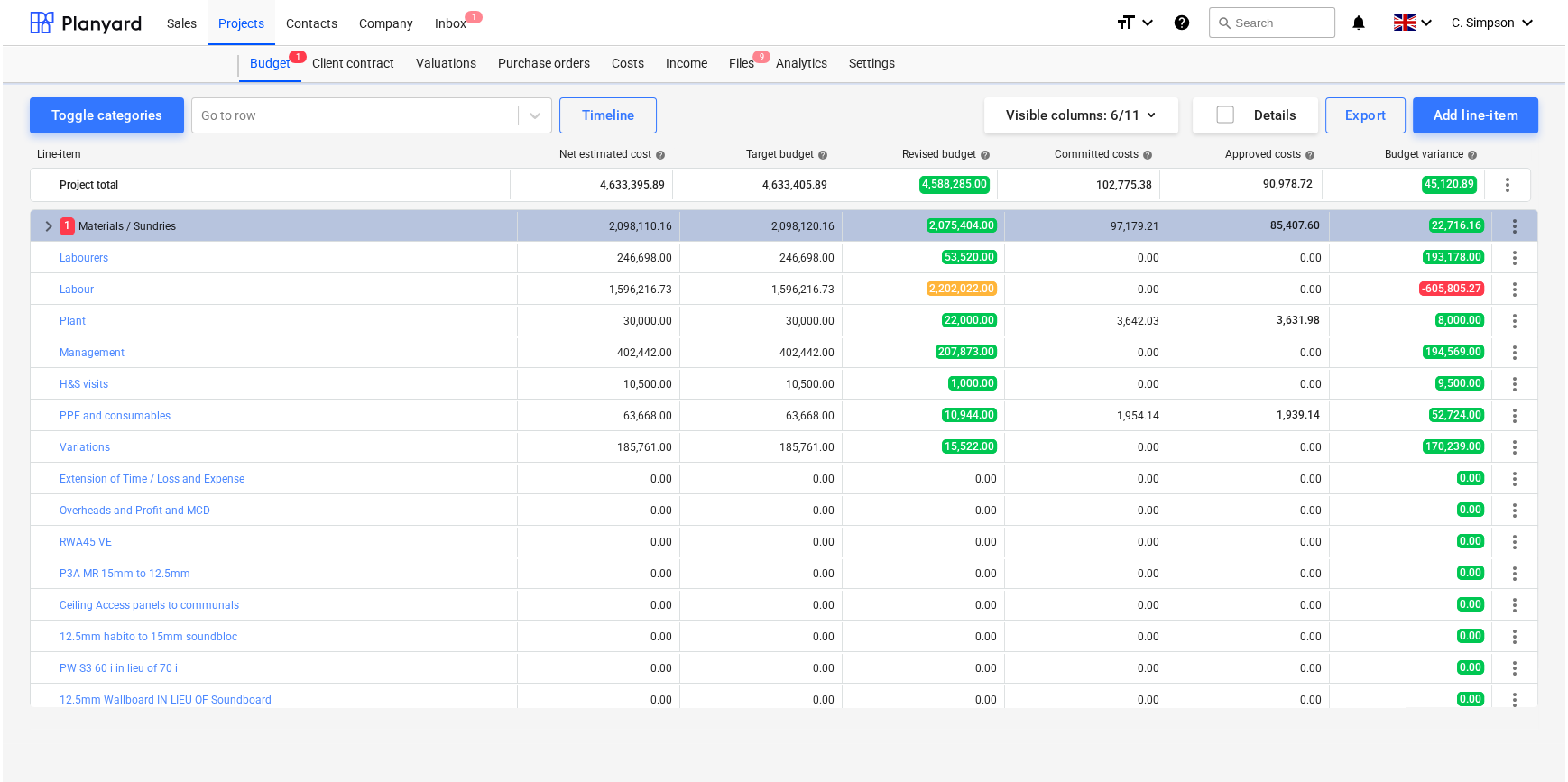 scroll, scrollTop: 0, scrollLeft: 0, axis: both 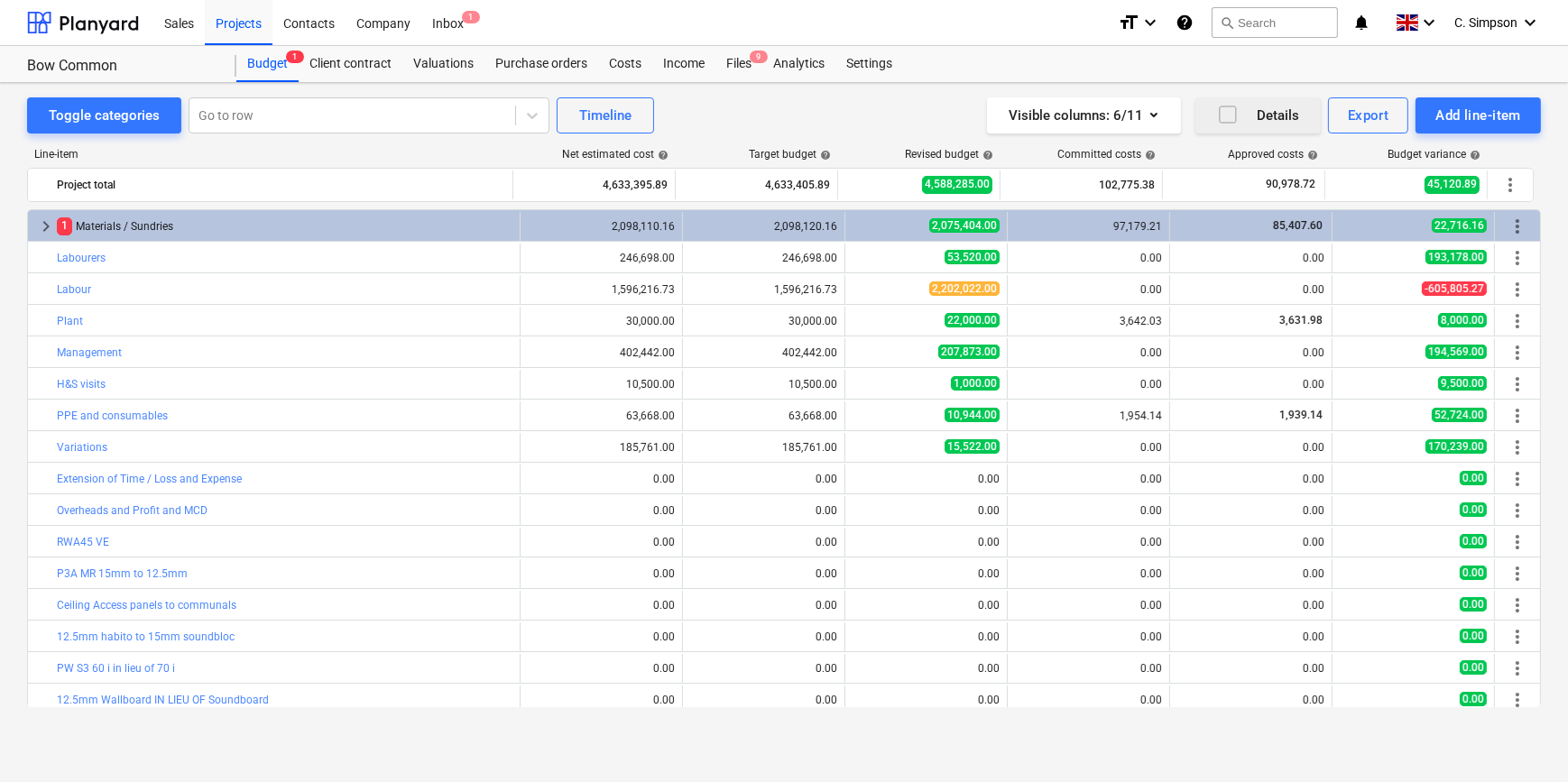 click on "Details" at bounding box center (1258, 115) 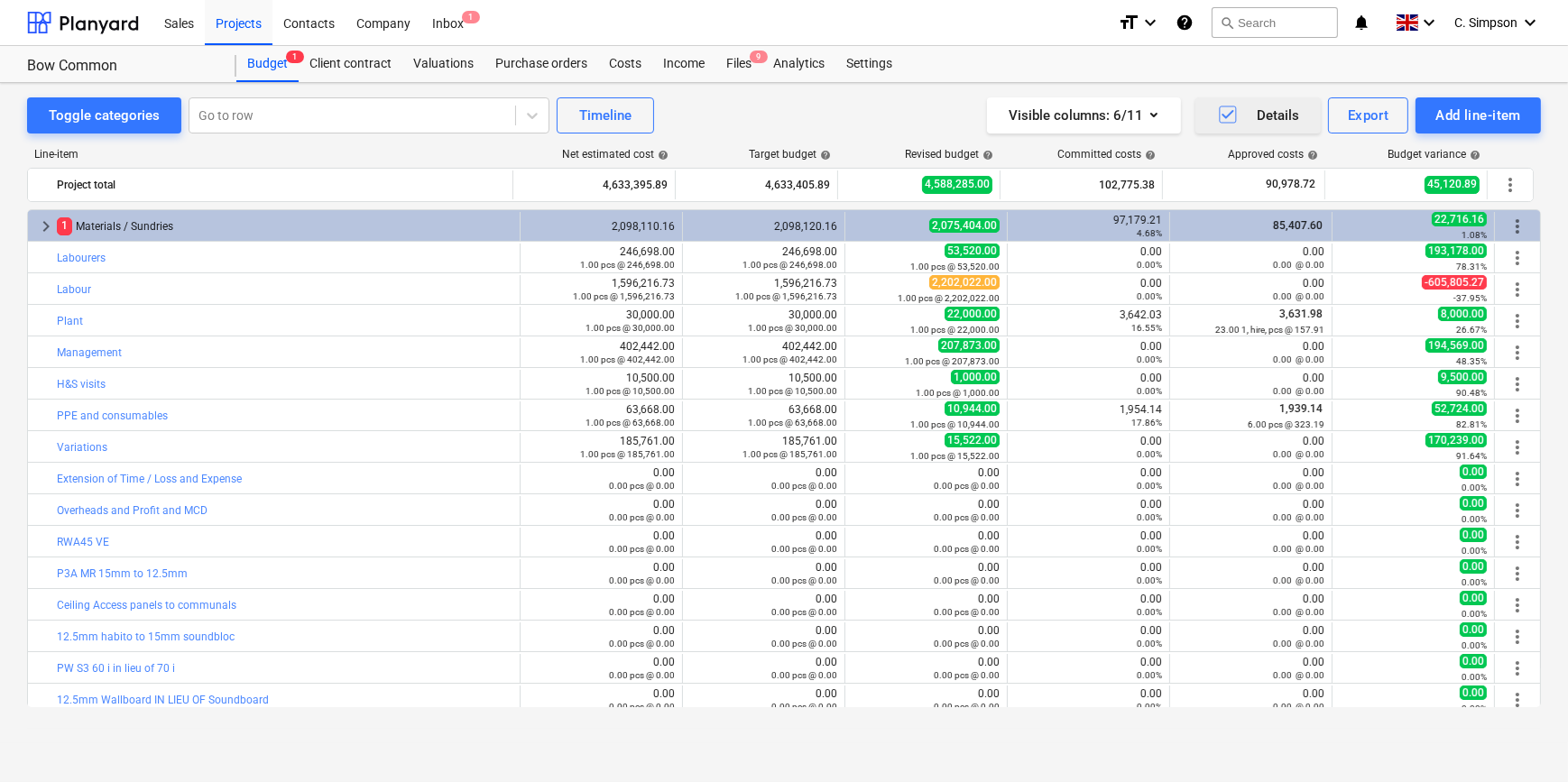 click on "Details" at bounding box center (1258, 115) 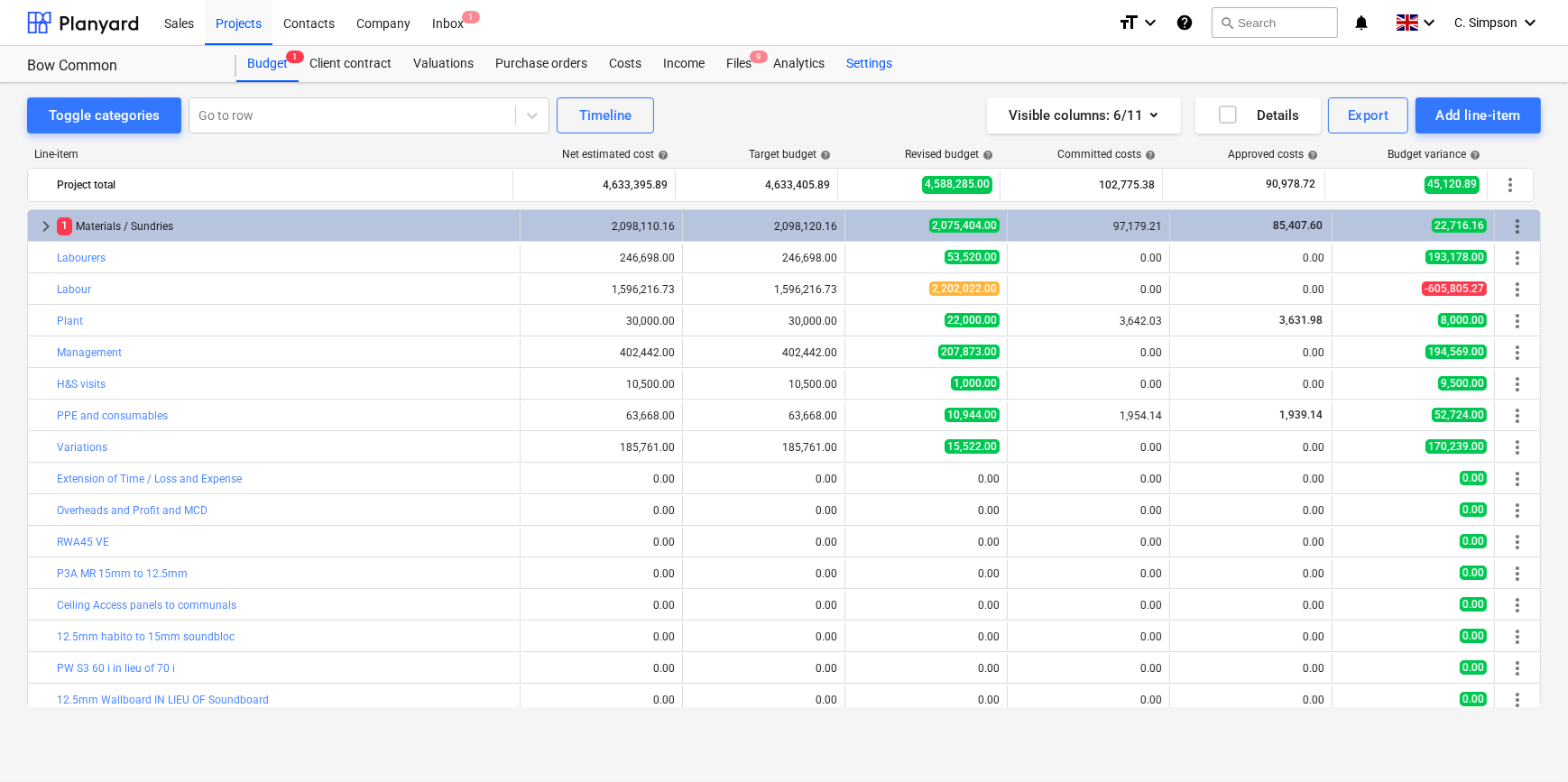 click on "Settings" at bounding box center (869, 64) 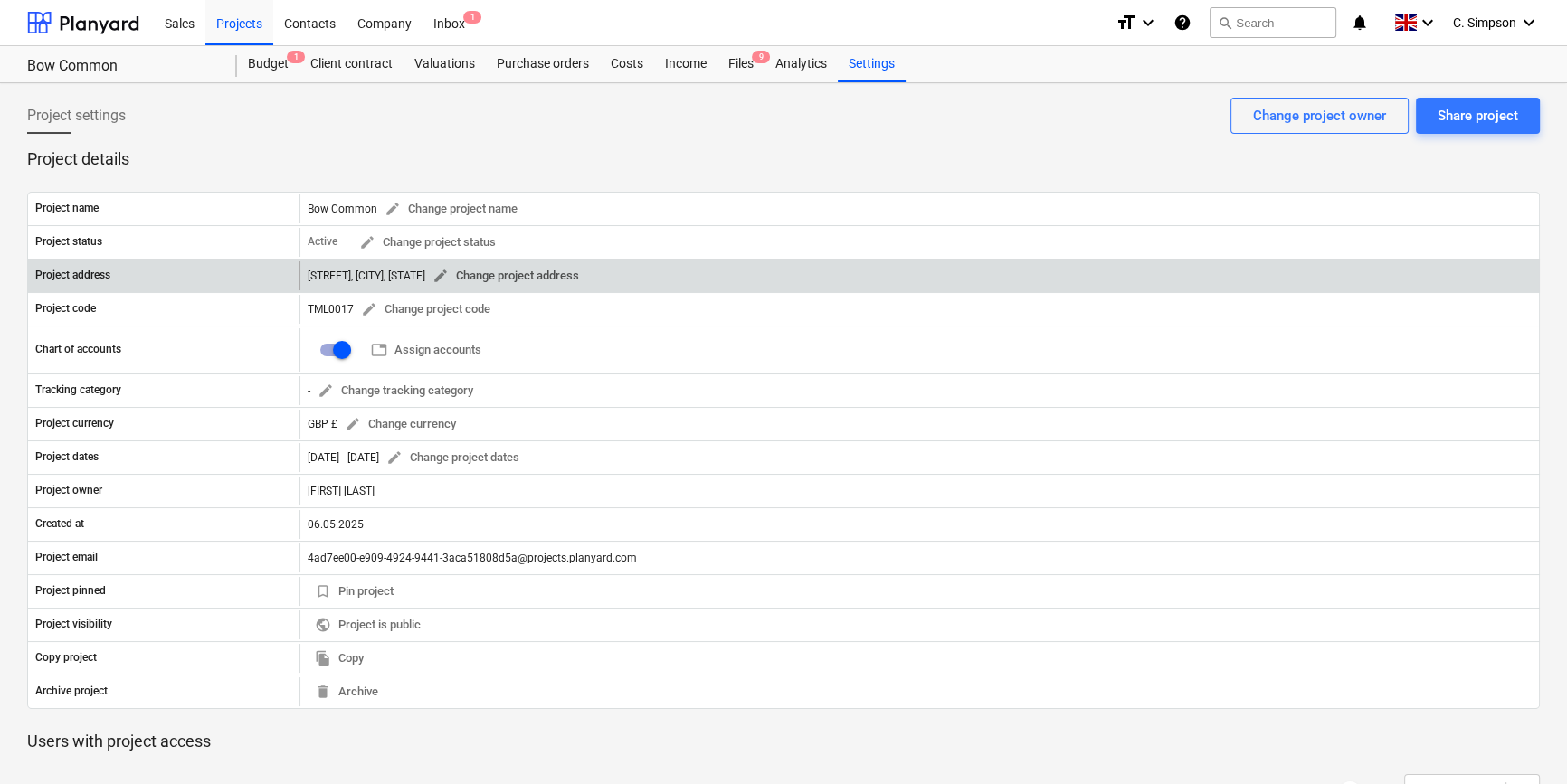 click on "edit Change project address" at bounding box center [506, 276] 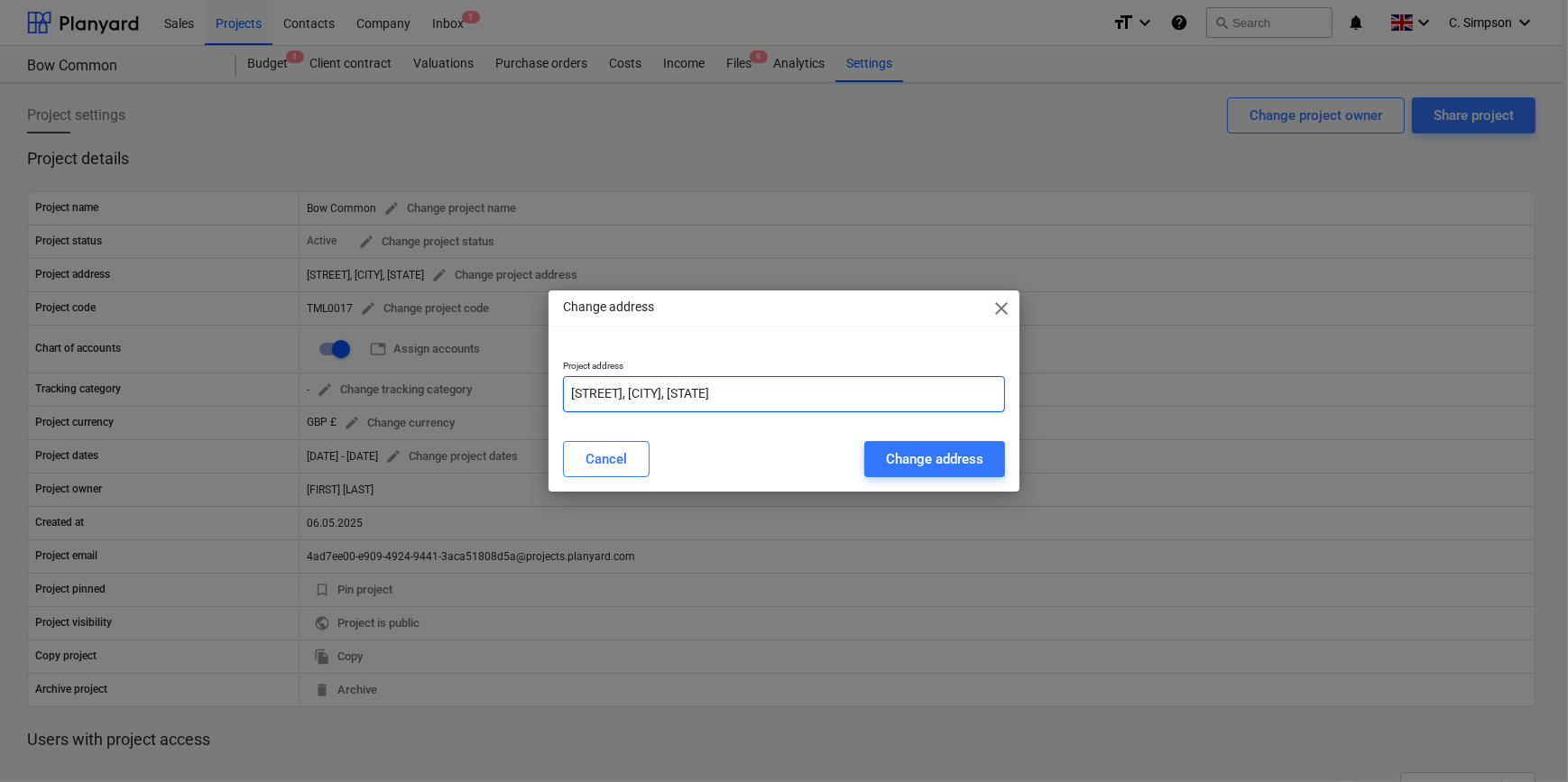 click on "[STREET], [CITY], [STATE]" at bounding box center (783, 394) 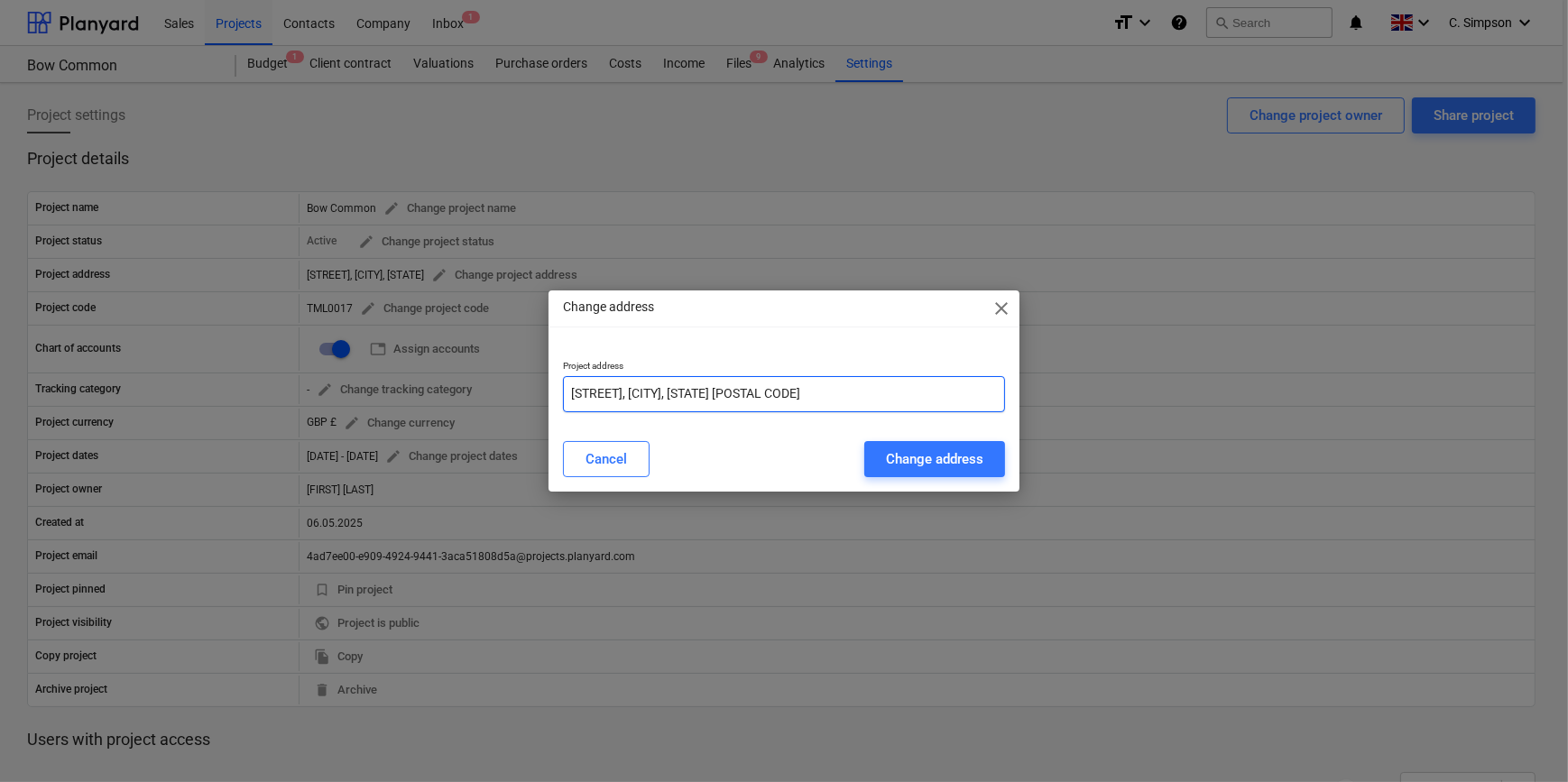 scroll, scrollTop: 0, scrollLeft: 21, axis: horizontal 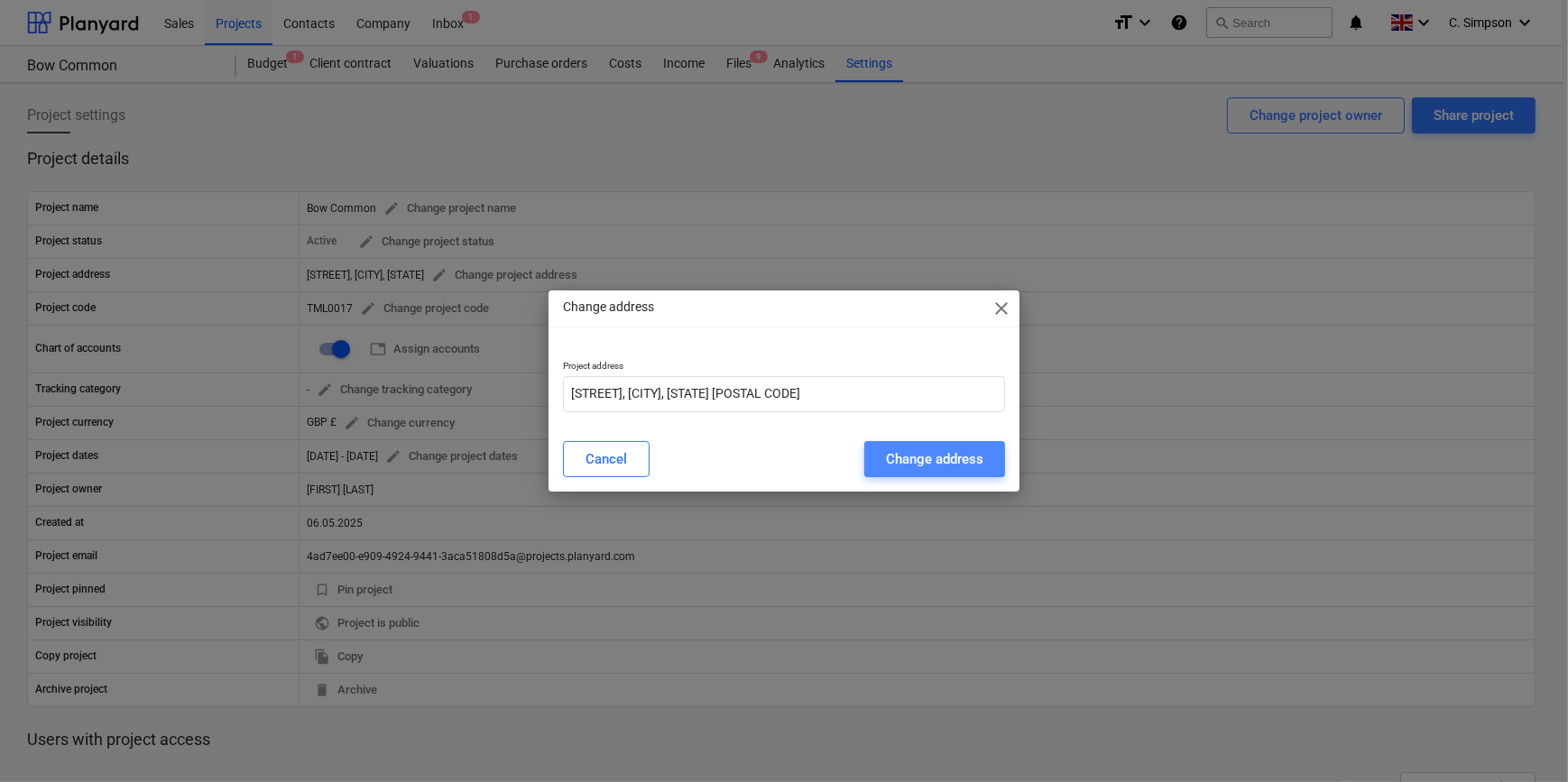 click on "Change address" at bounding box center (935, 459) 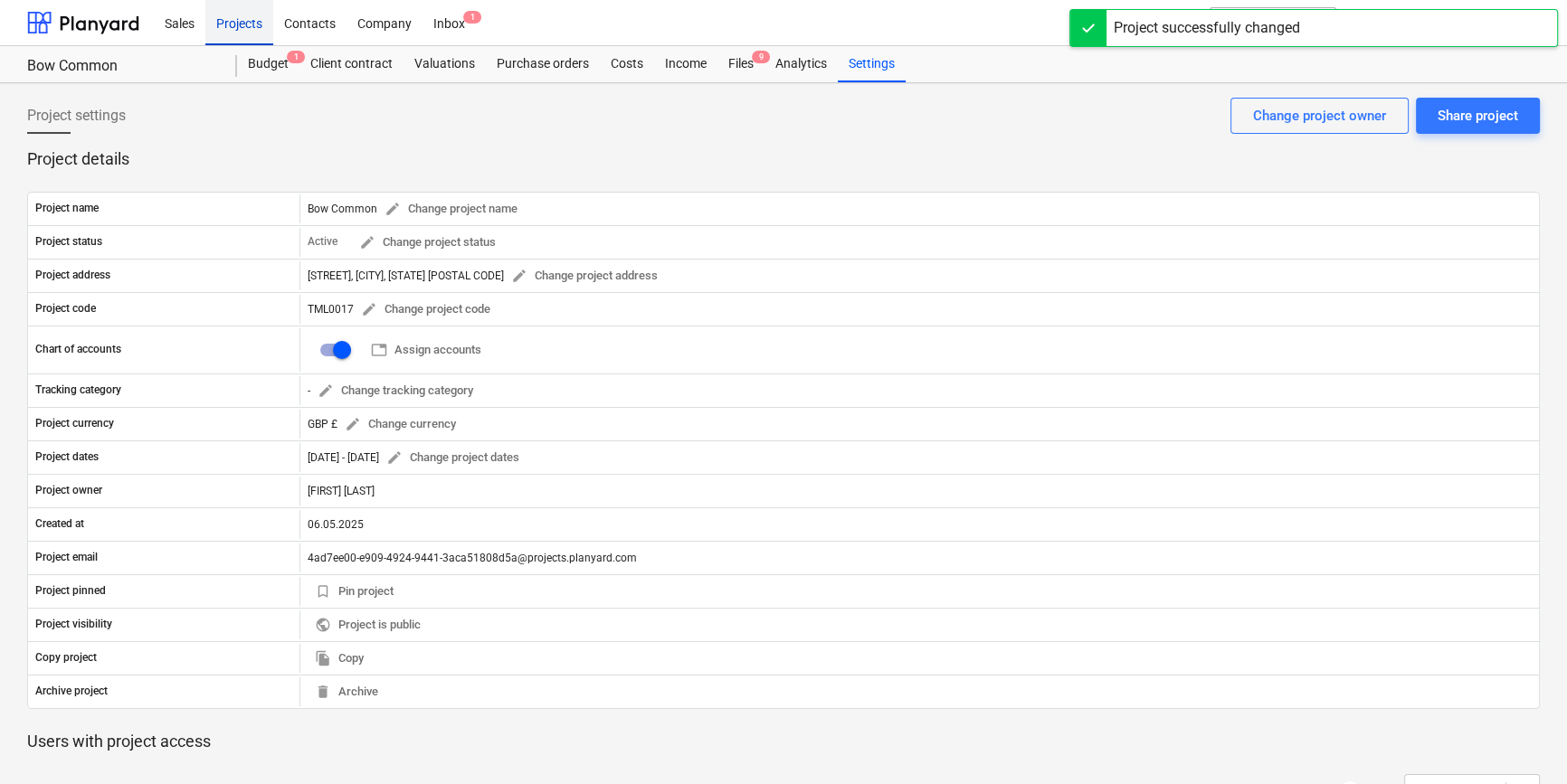 click on "Projects" at bounding box center (239, 22) 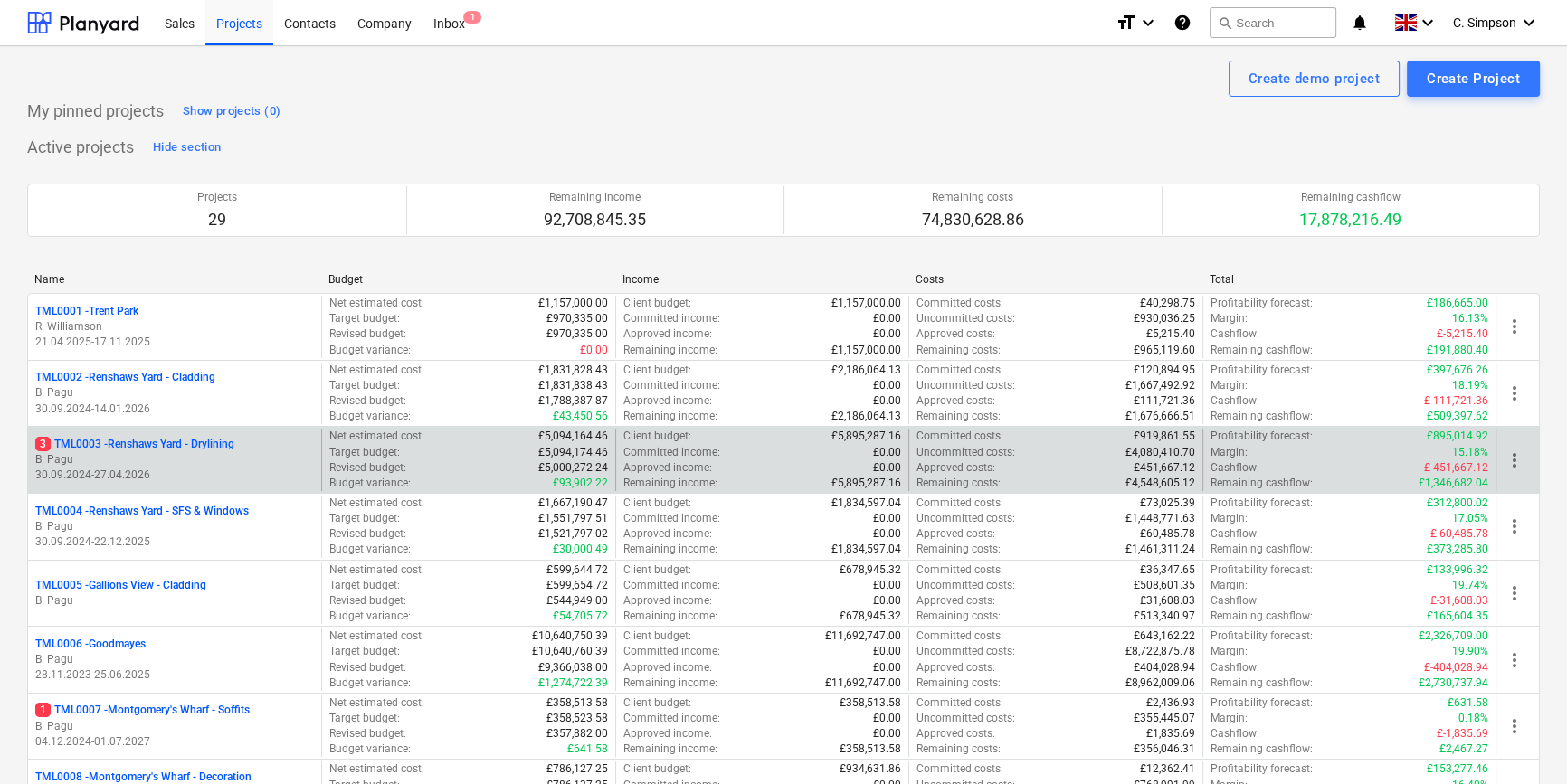 click on "B. Pagu" at bounding box center [175, 459] 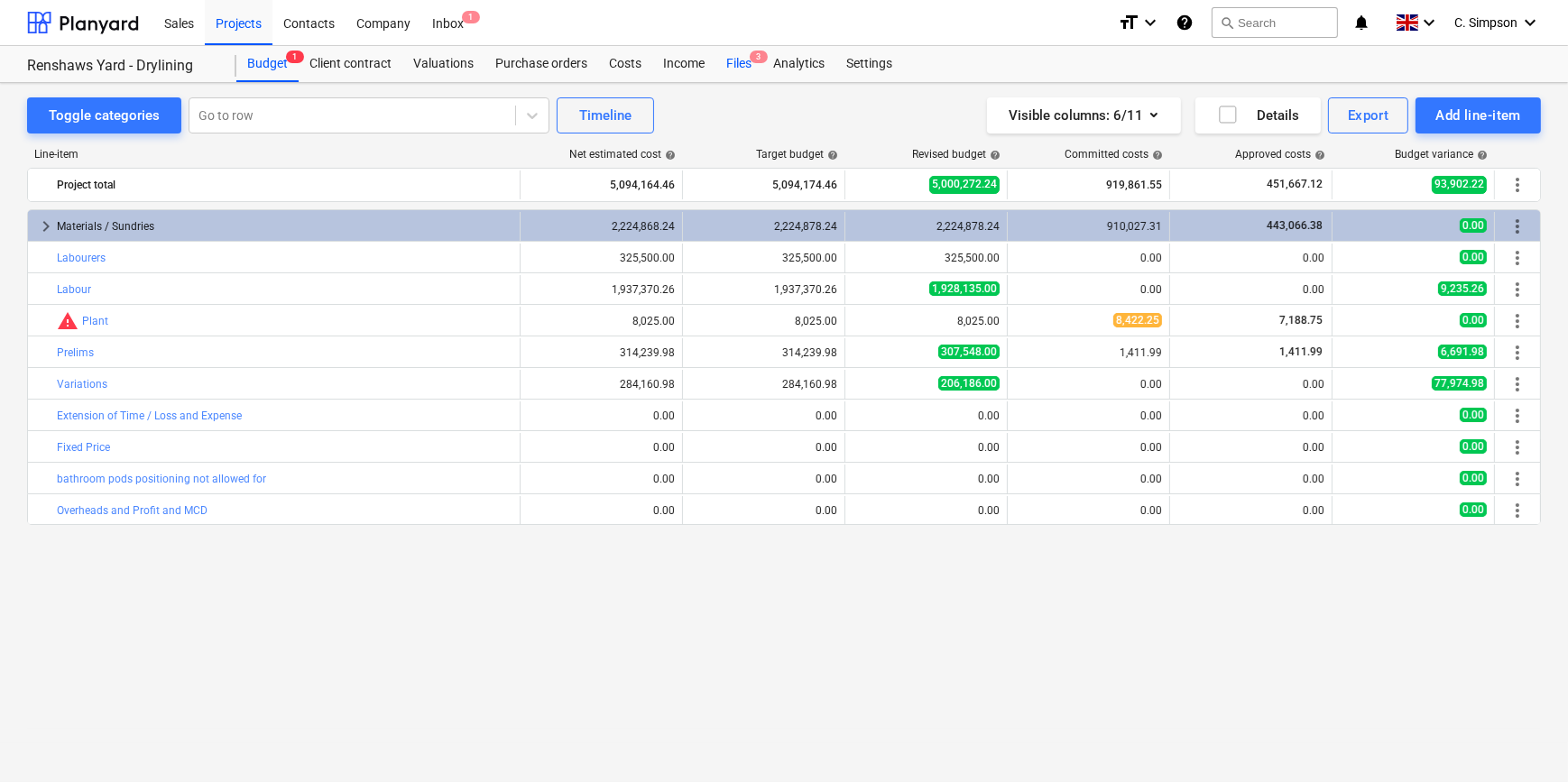 click on "Files 3" at bounding box center [739, 64] 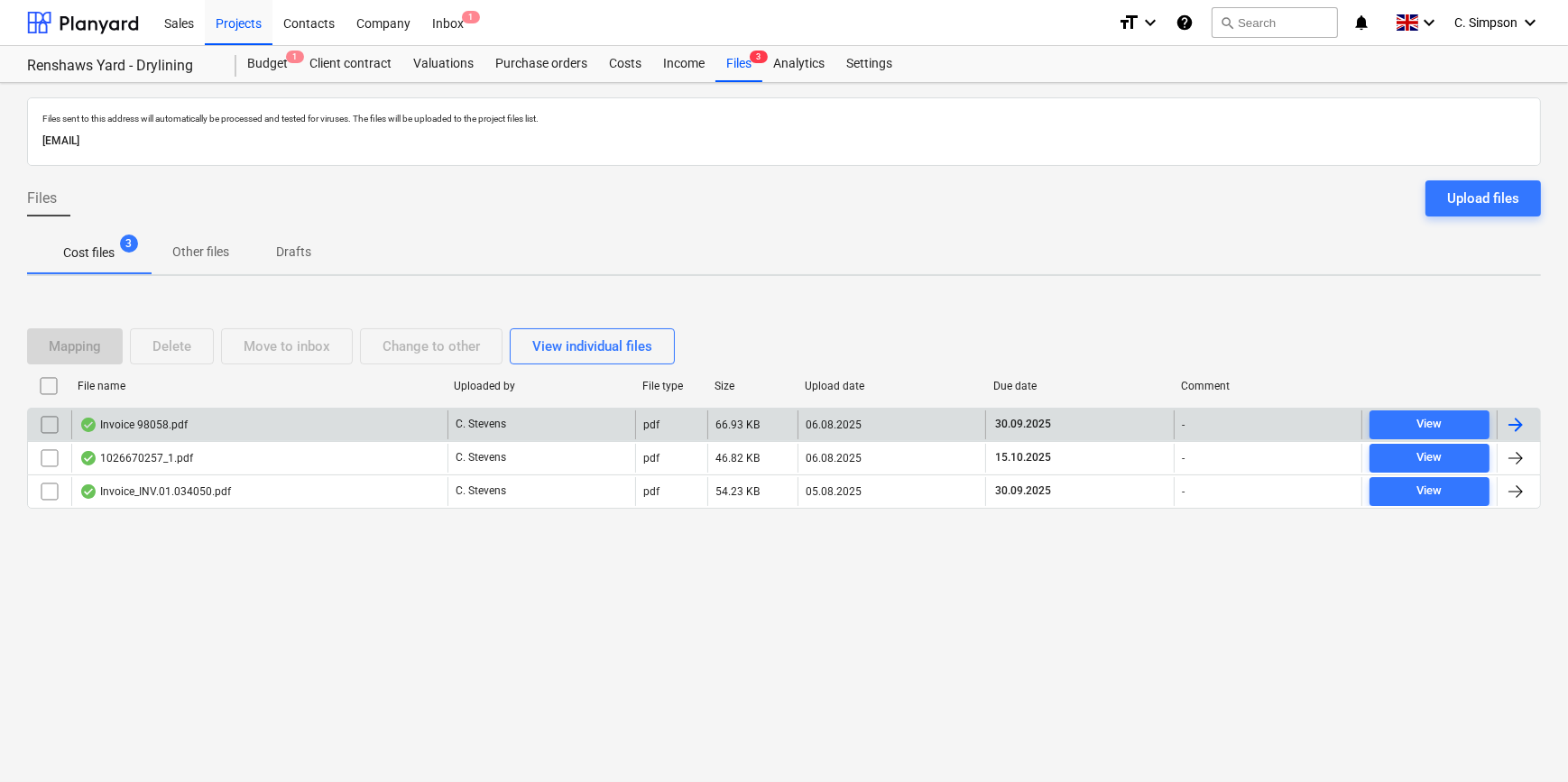 click at bounding box center (1516, 425) 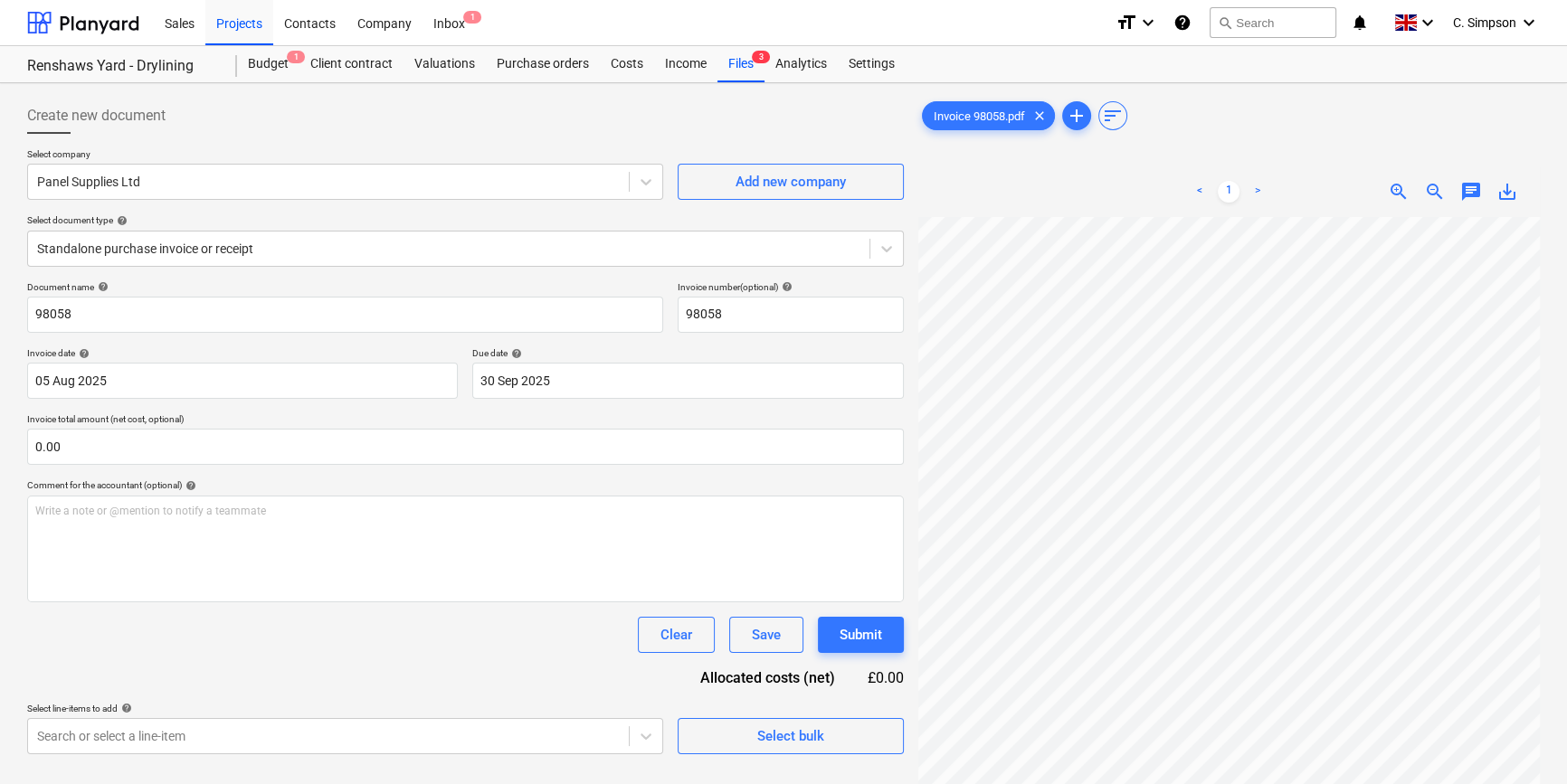 scroll, scrollTop: 176, scrollLeft: 195, axis: both 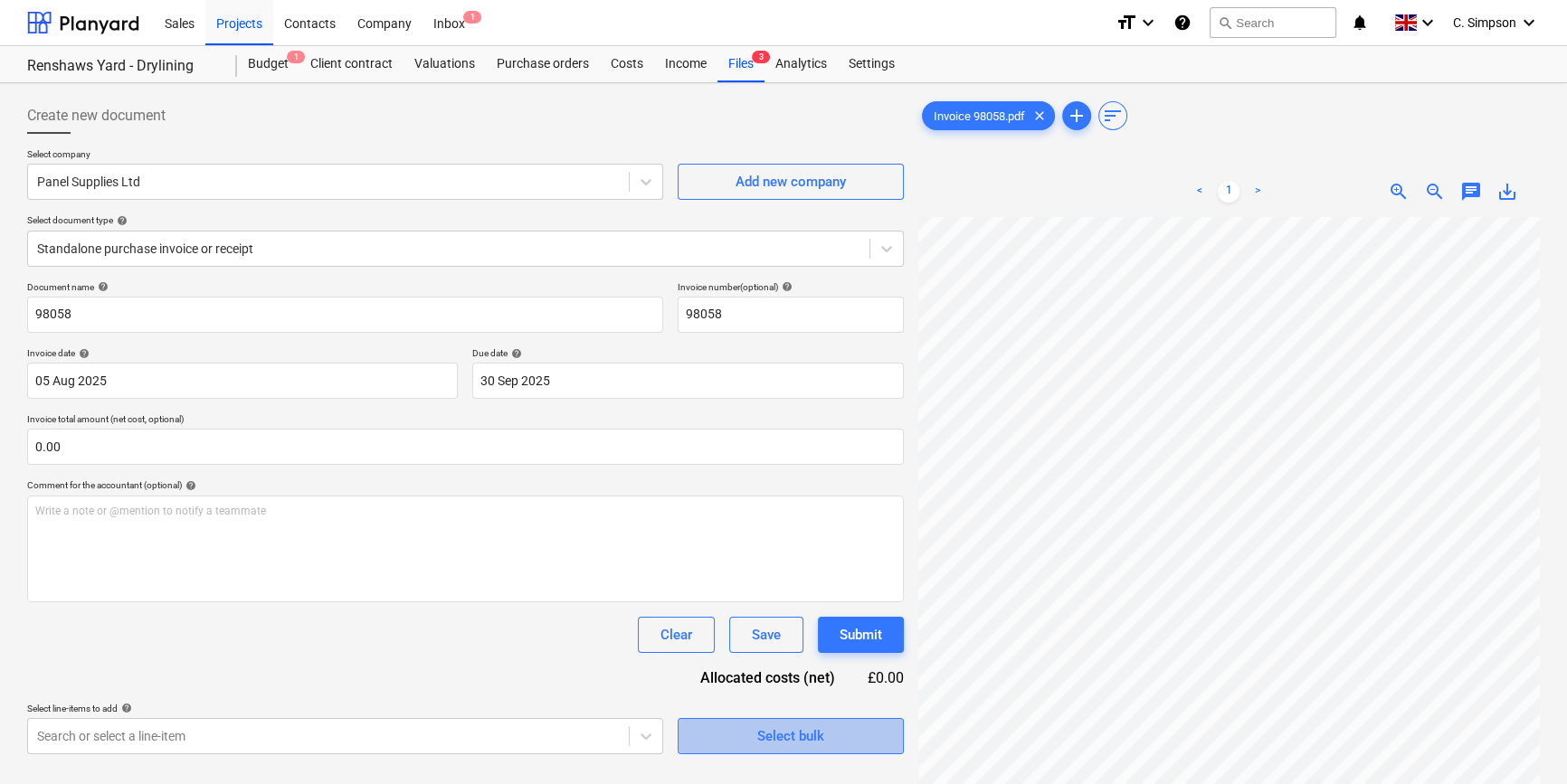 click on "Select bulk" at bounding box center (791, 736) 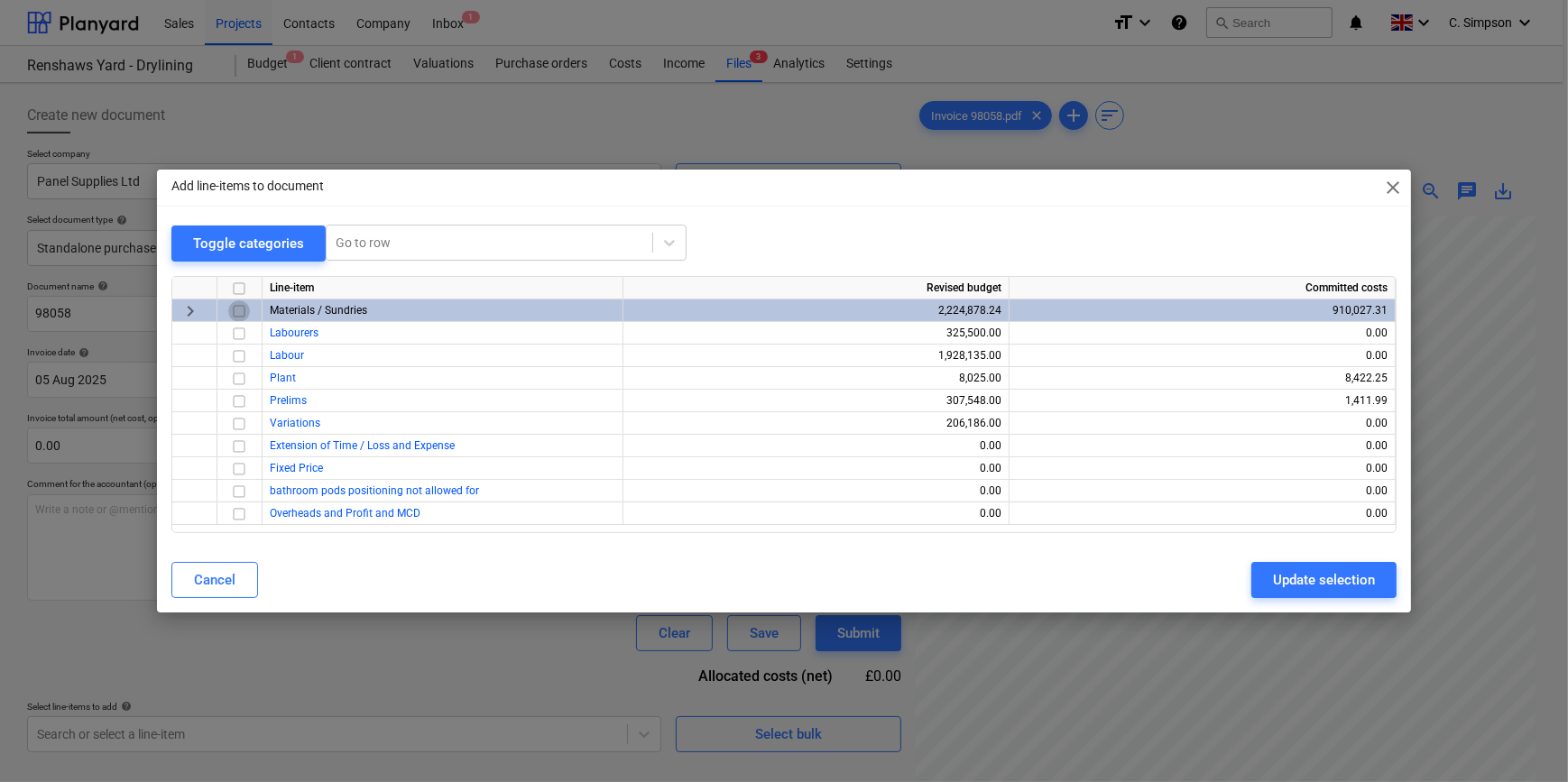 click at bounding box center (239, 311) 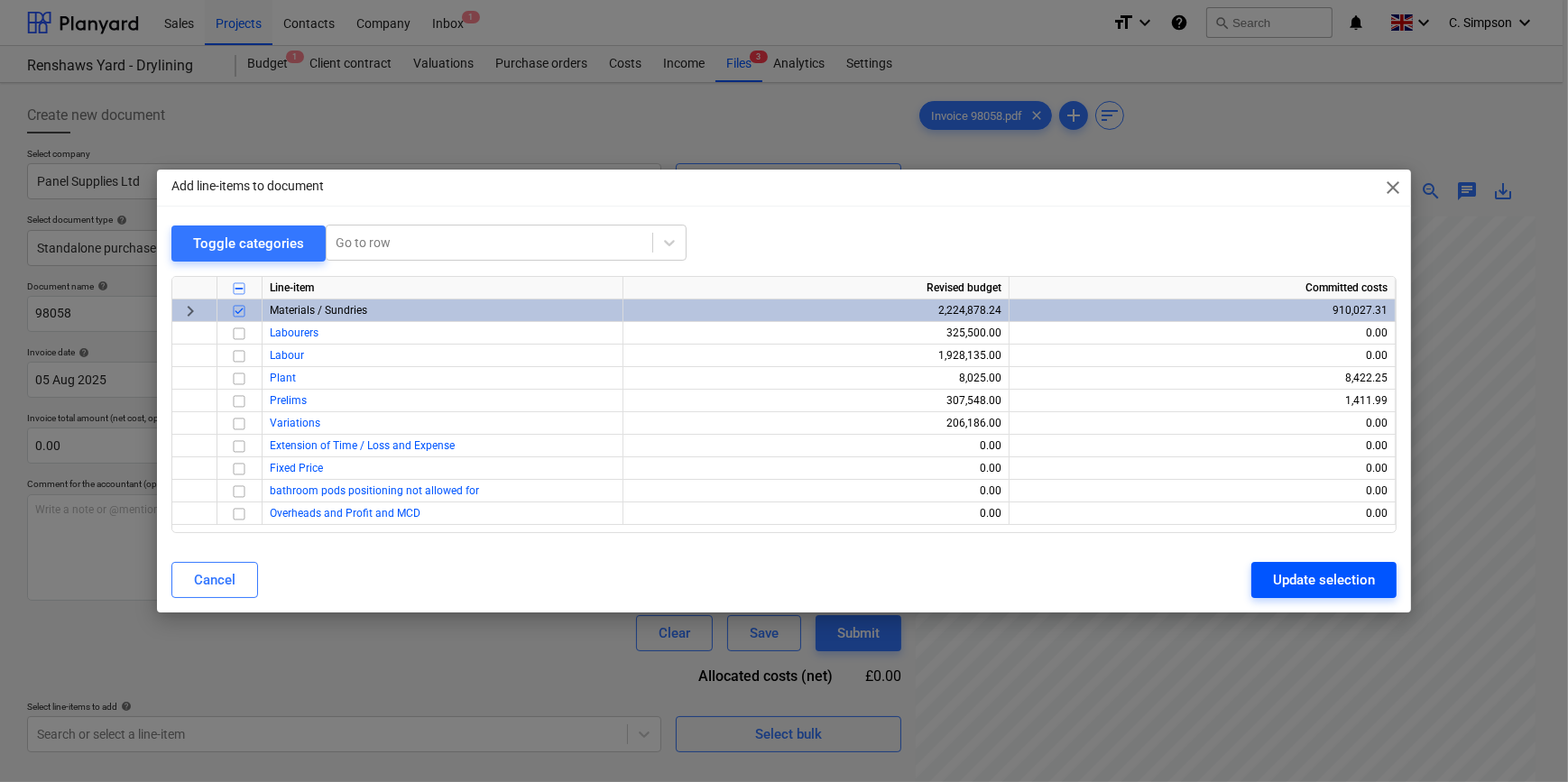 click on "Update selection" at bounding box center [1324, 580] 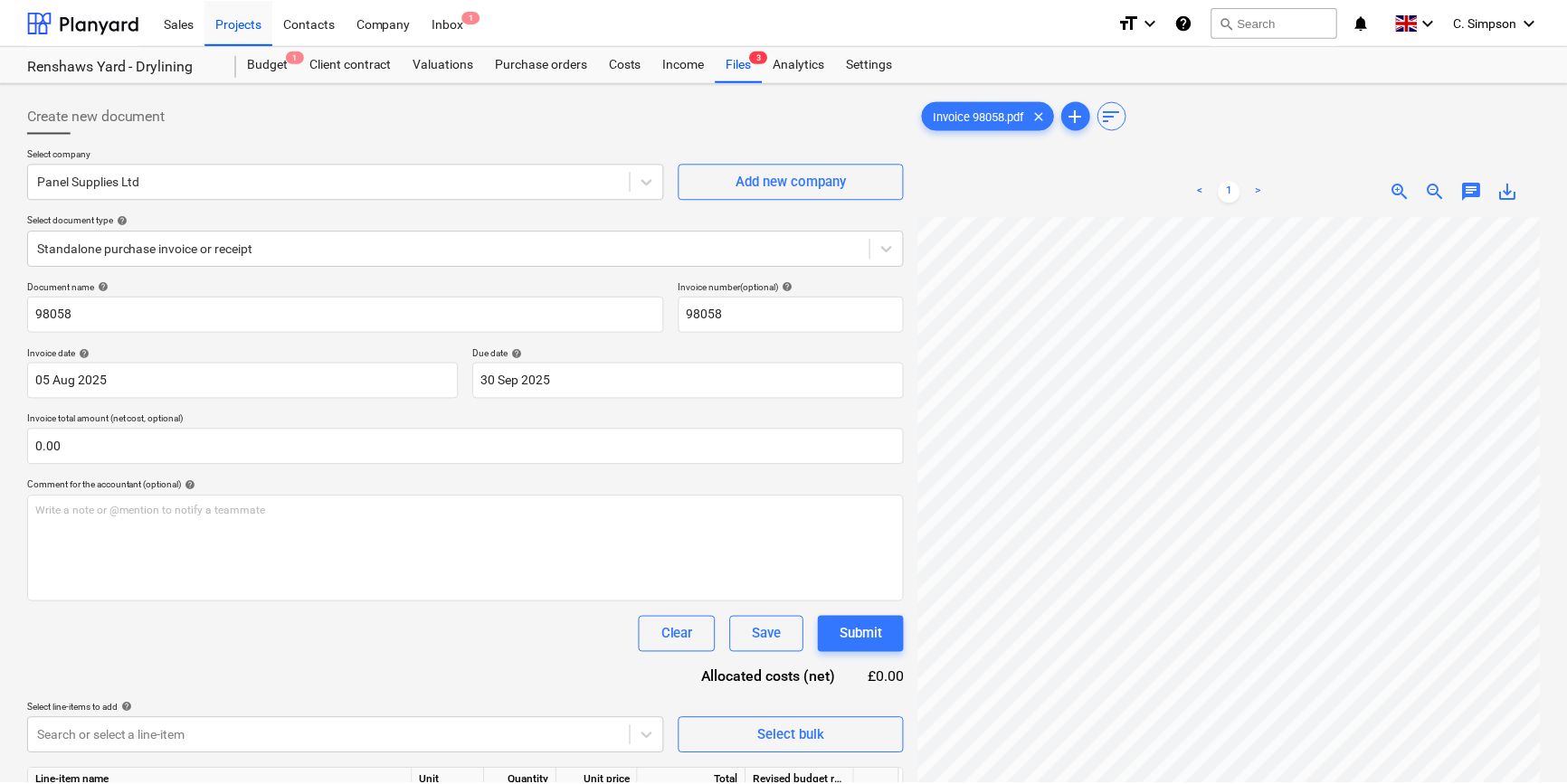 scroll, scrollTop: 176, scrollLeft: 193, axis: both 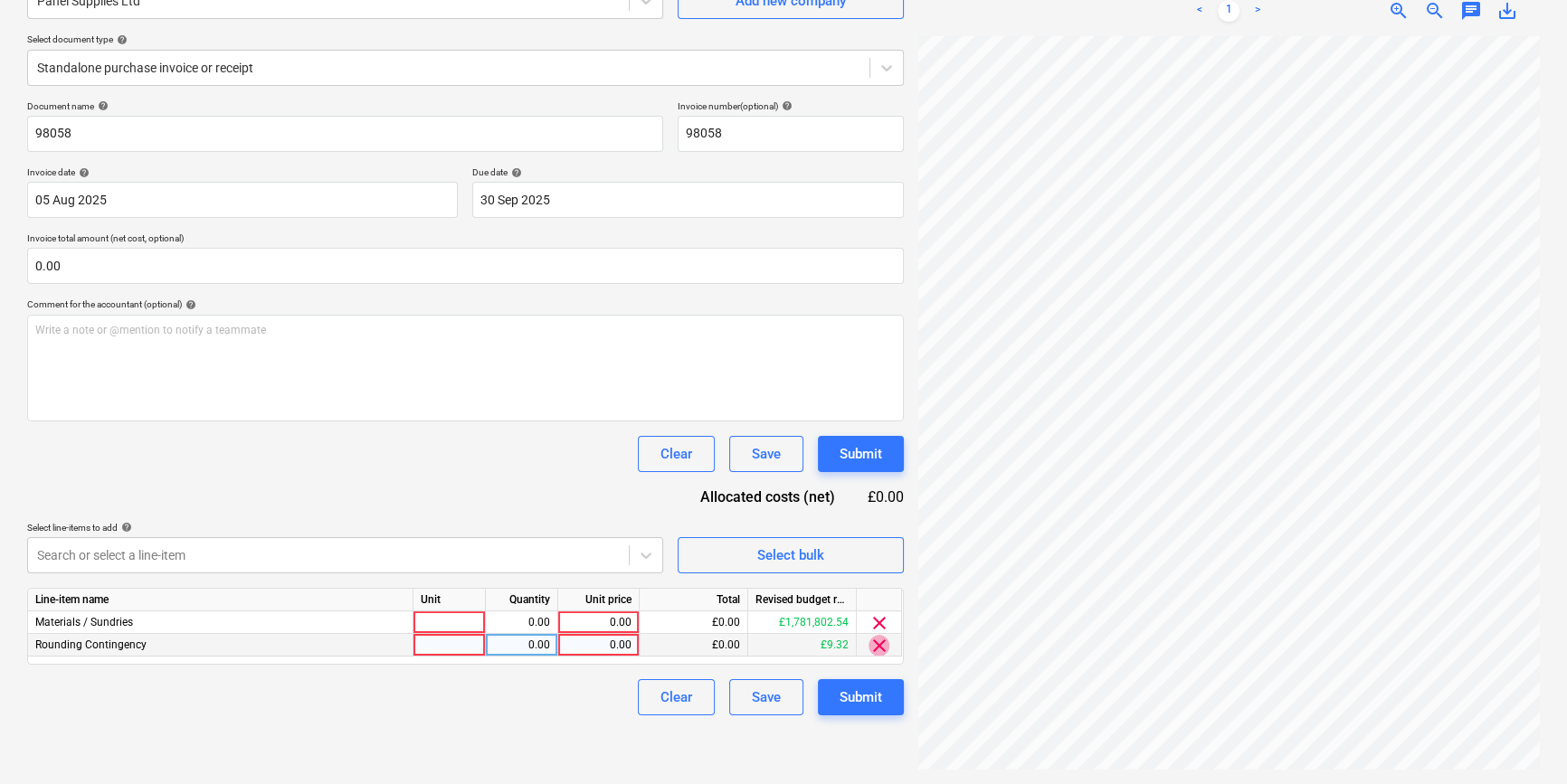 click on "clear" at bounding box center (879, 646) 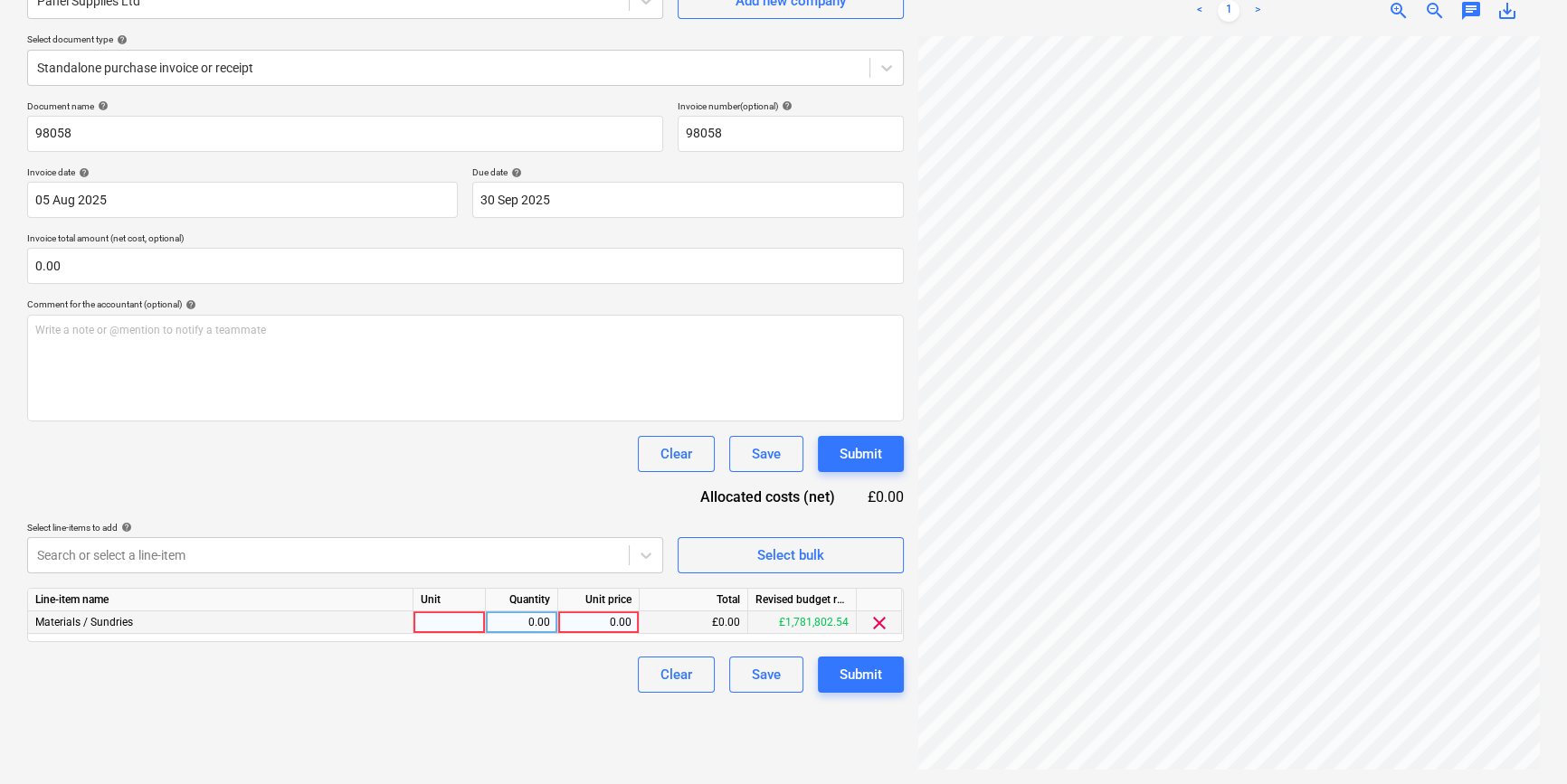 click at bounding box center (450, 622) 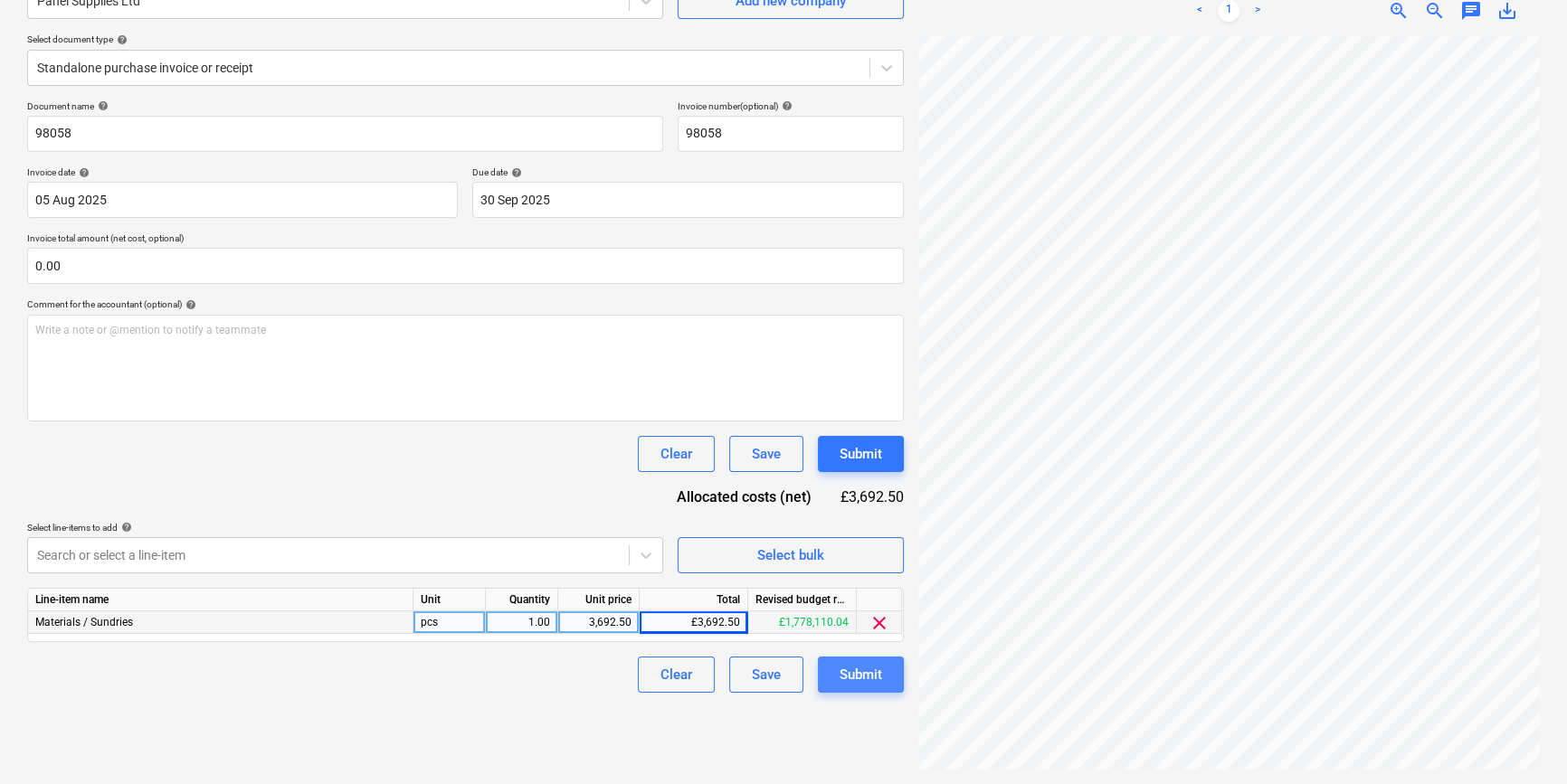click on "Submit" at bounding box center (860, 675) 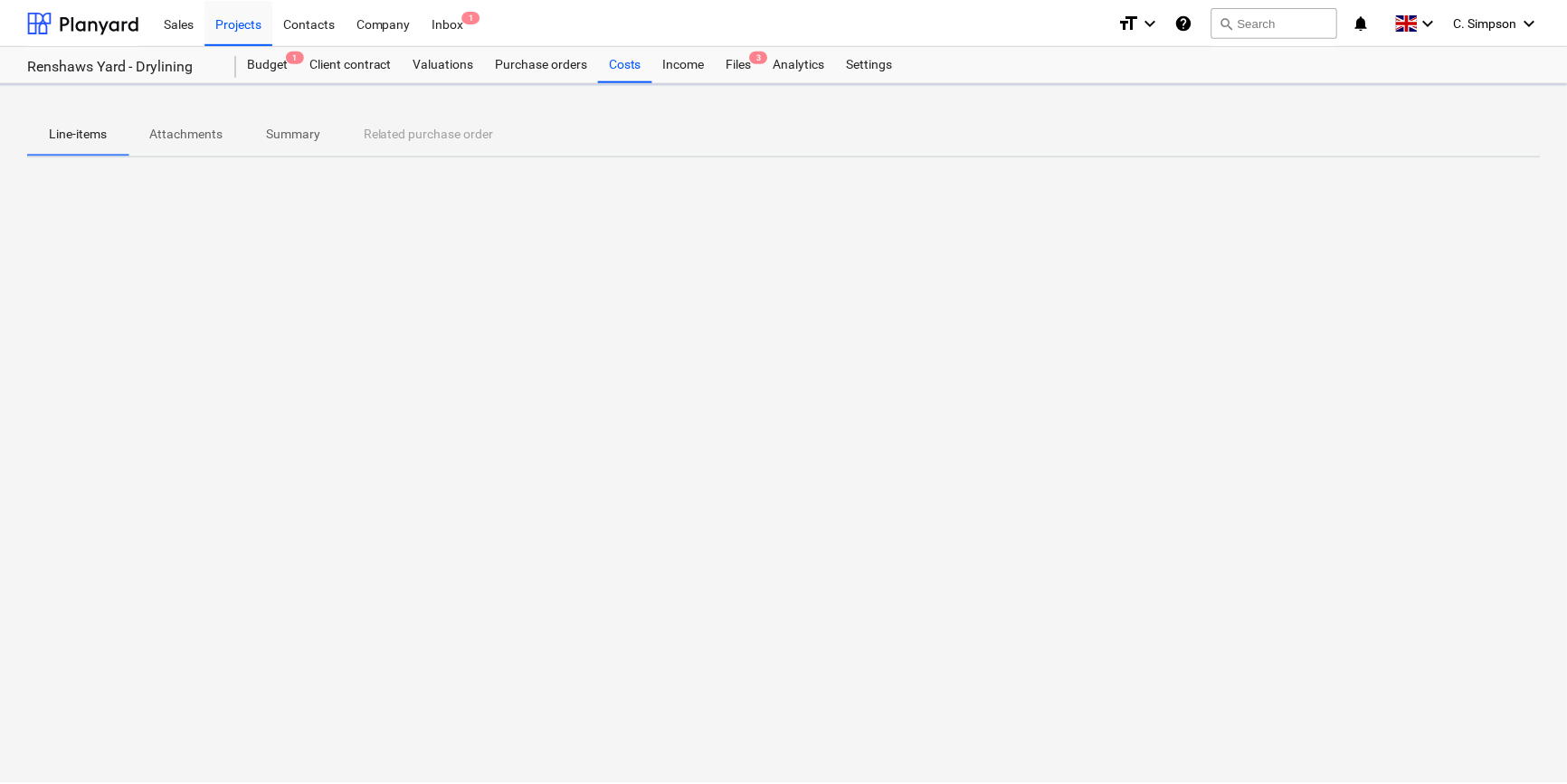 scroll, scrollTop: 0, scrollLeft: 0, axis: both 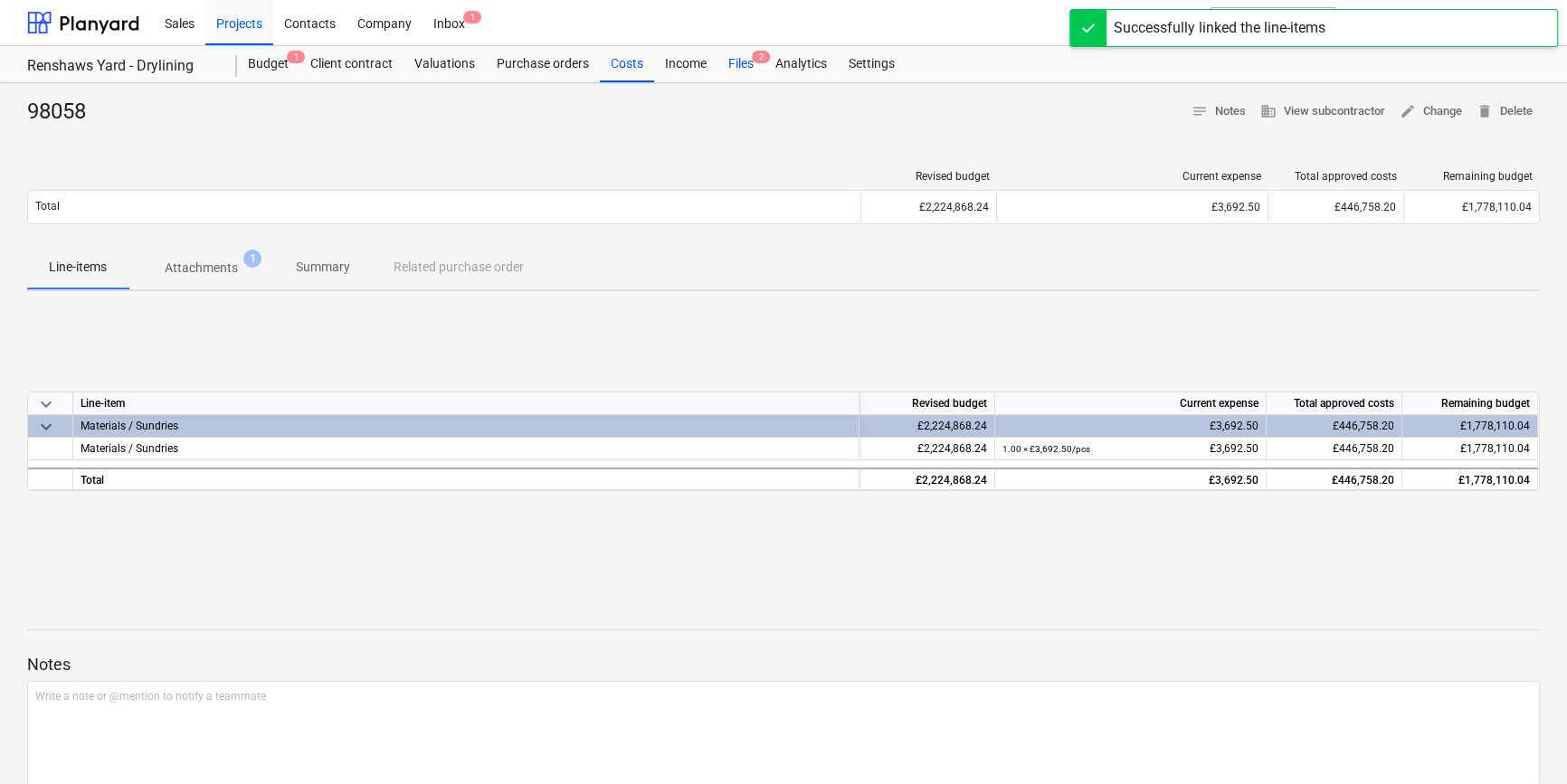 click on "Files 2" at bounding box center (741, 64) 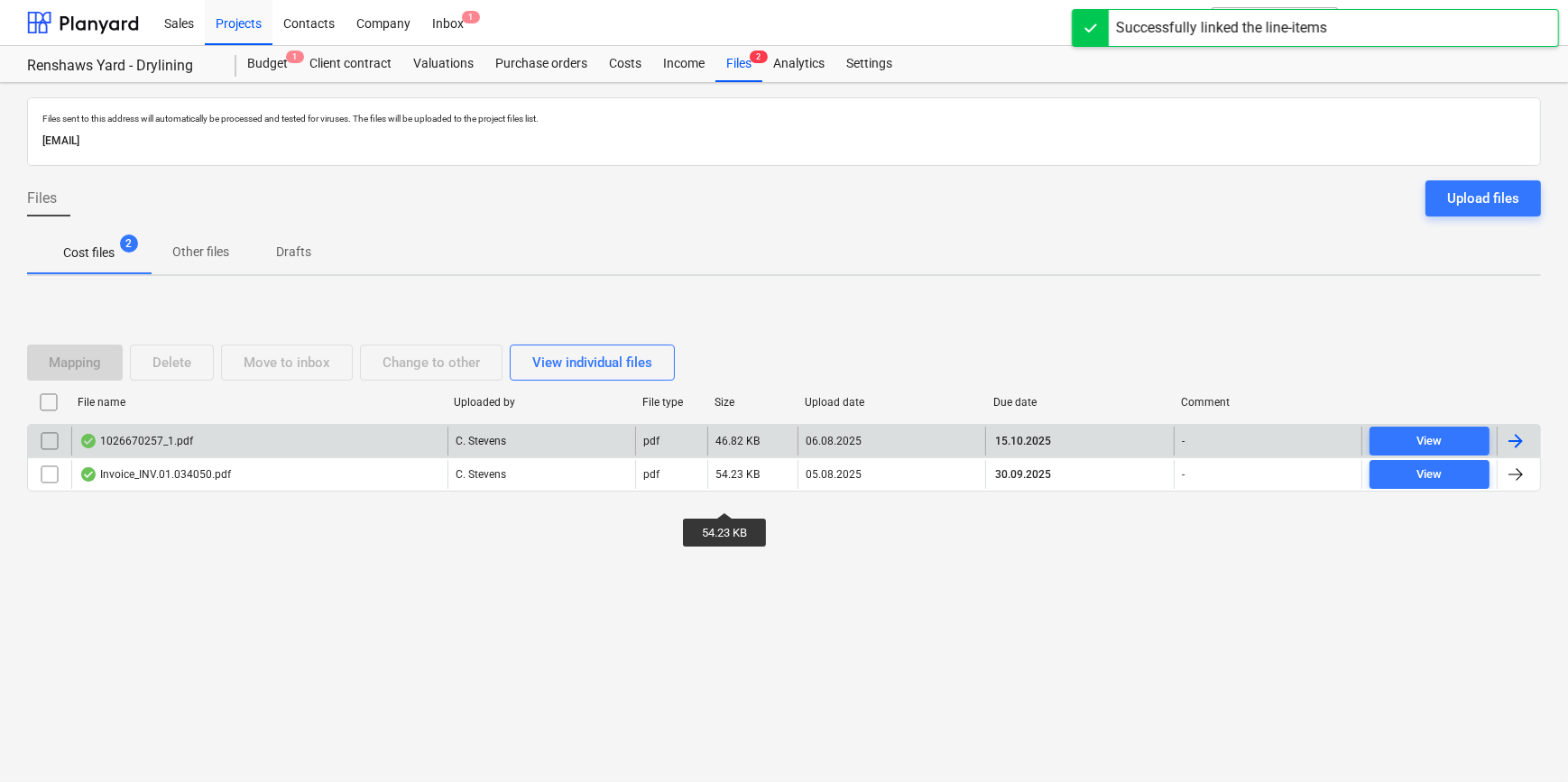 click at bounding box center (1516, 441) 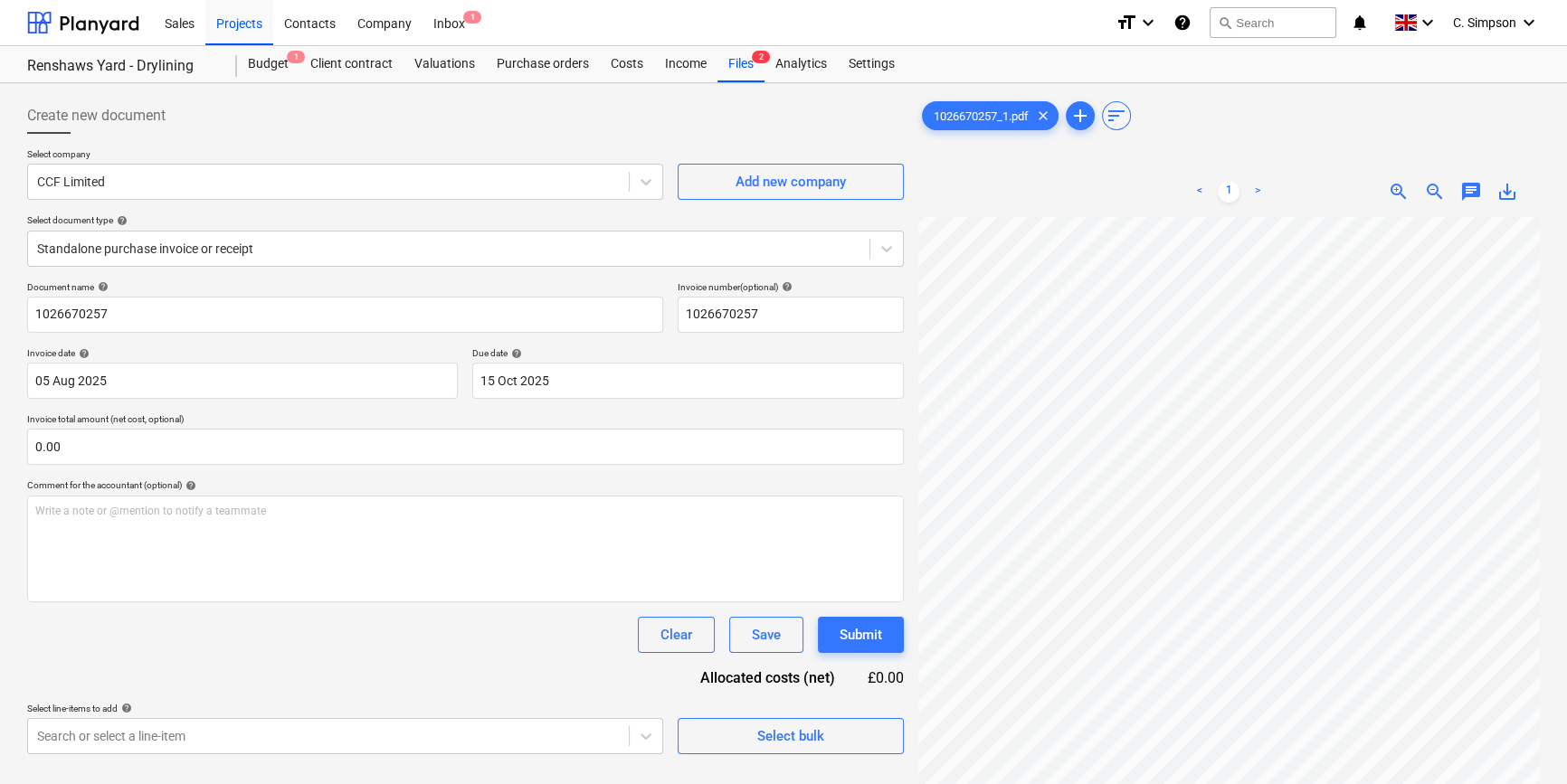 scroll, scrollTop: 308, scrollLeft: 183, axis: both 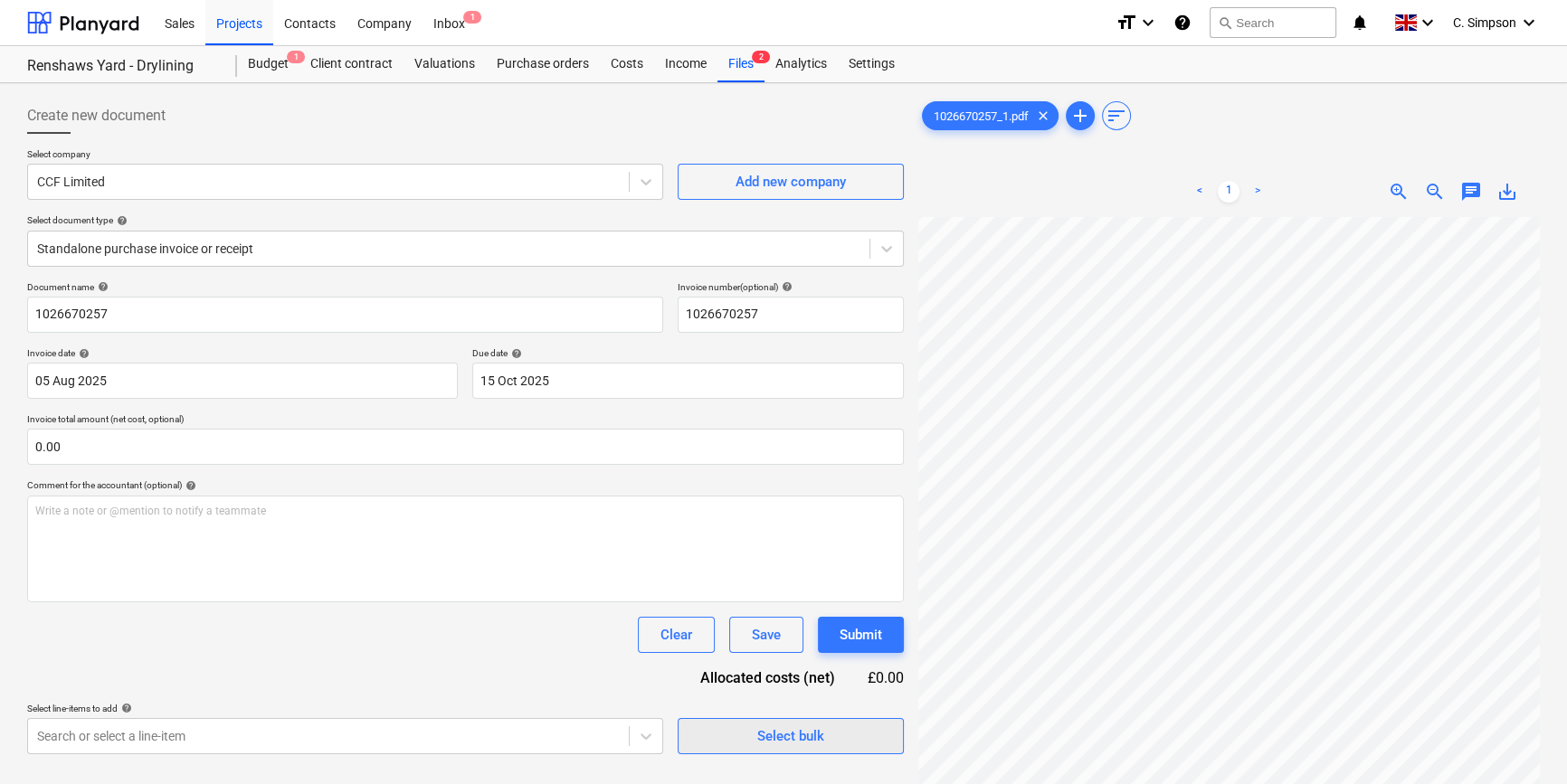 click on "Select bulk" at bounding box center [791, 736] 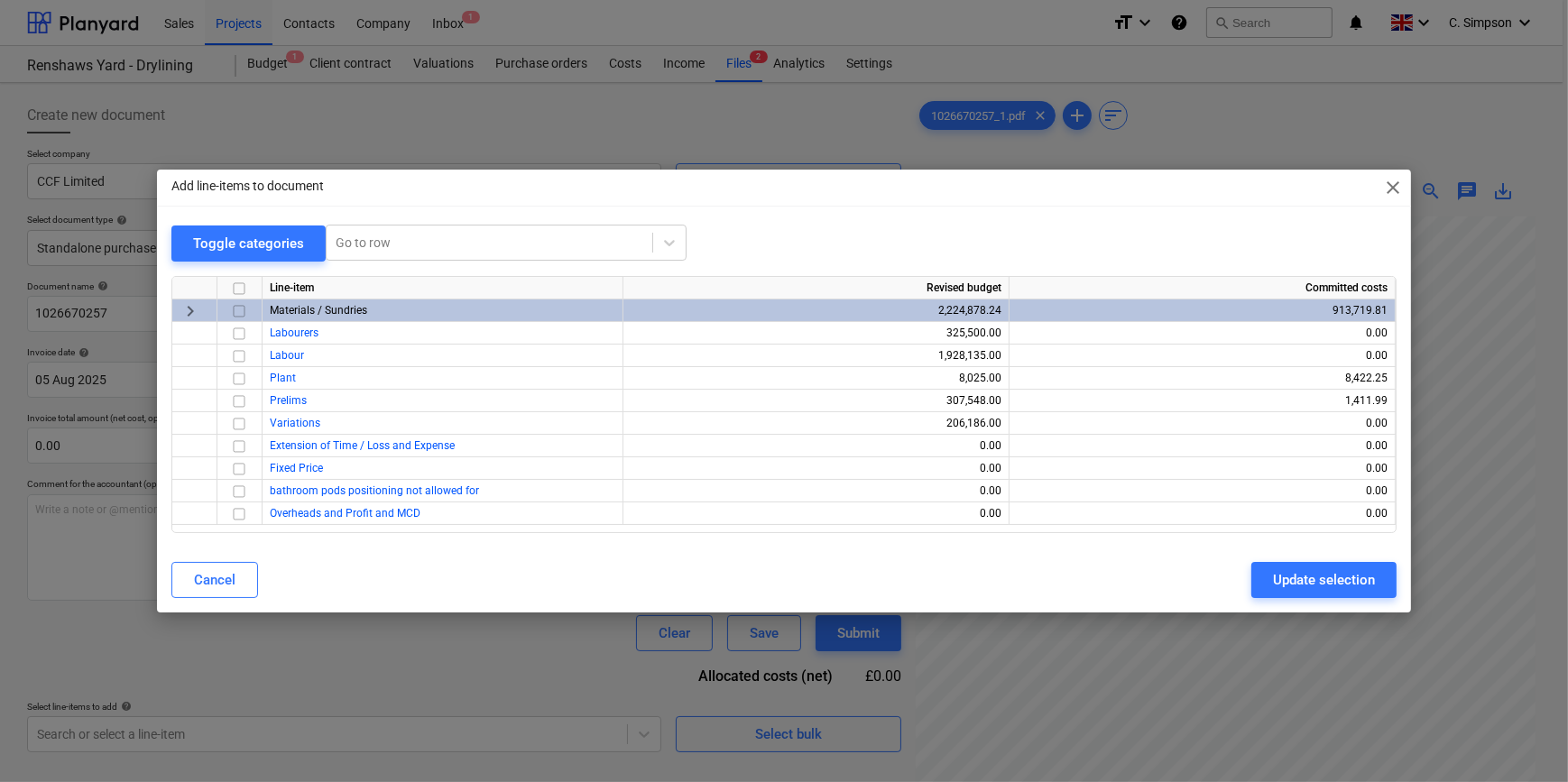 click at bounding box center [239, 311] 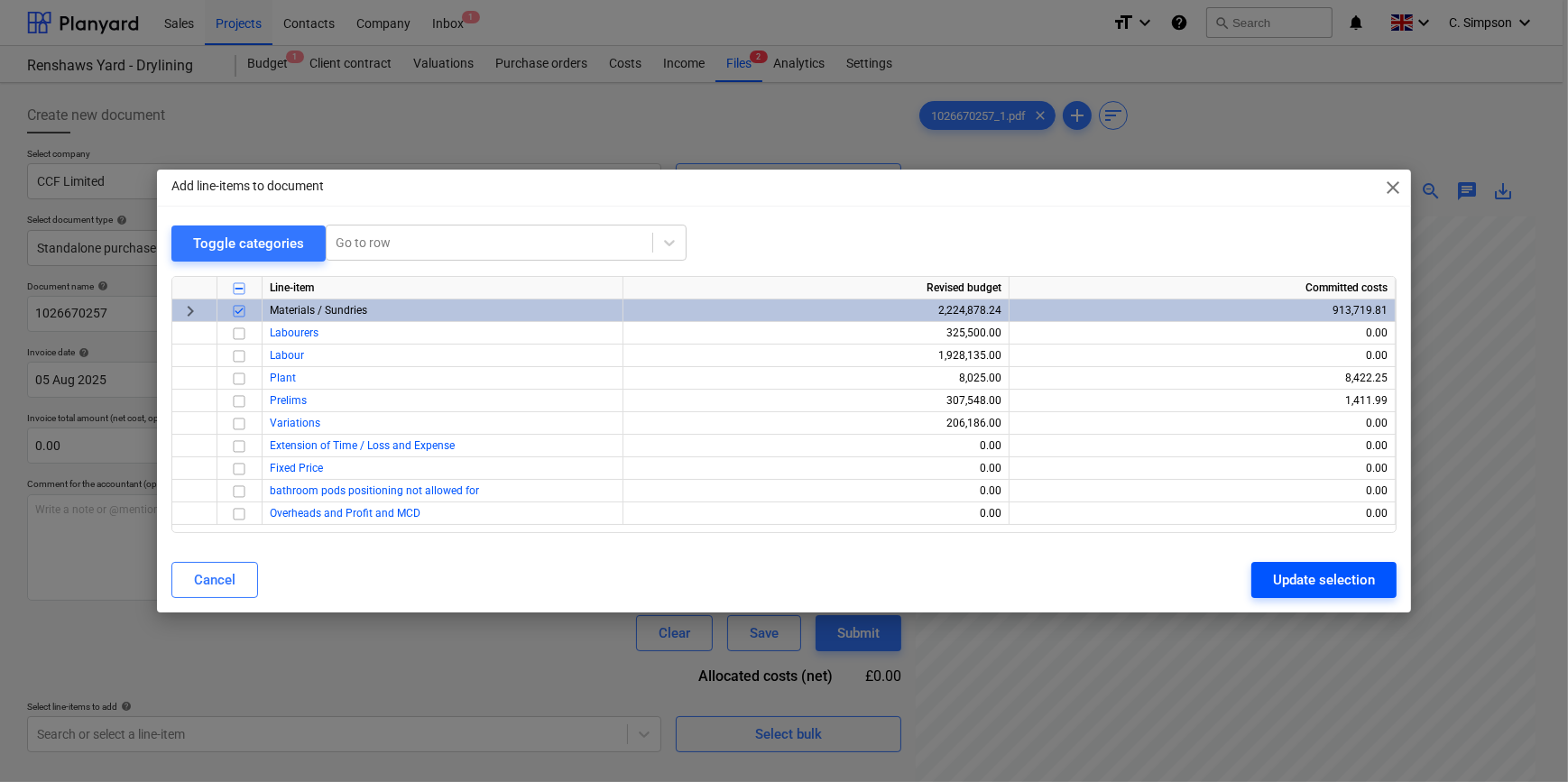 click on "Update selection" at bounding box center (1324, 580) 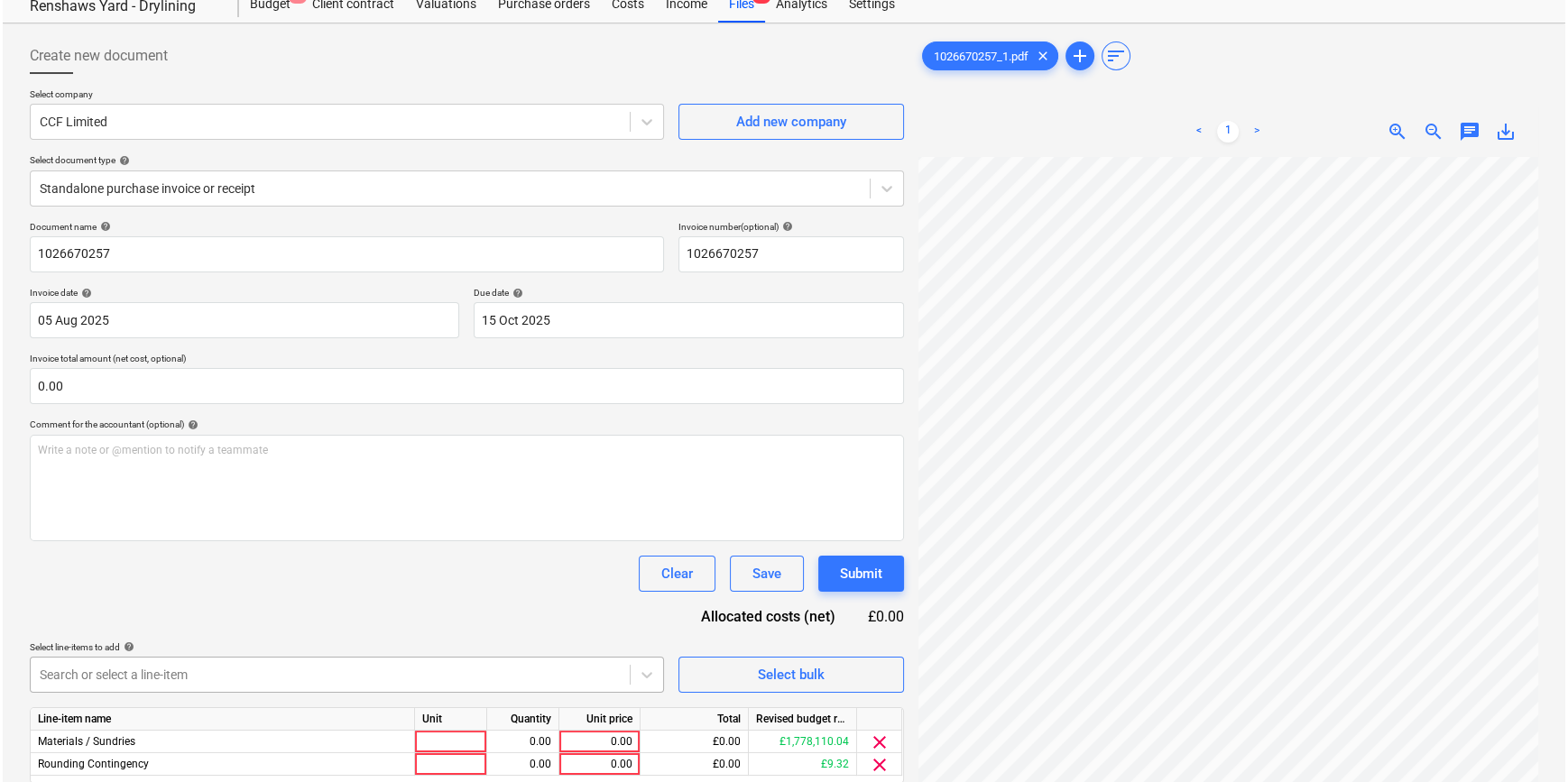 scroll, scrollTop: 163, scrollLeft: 0, axis: vertical 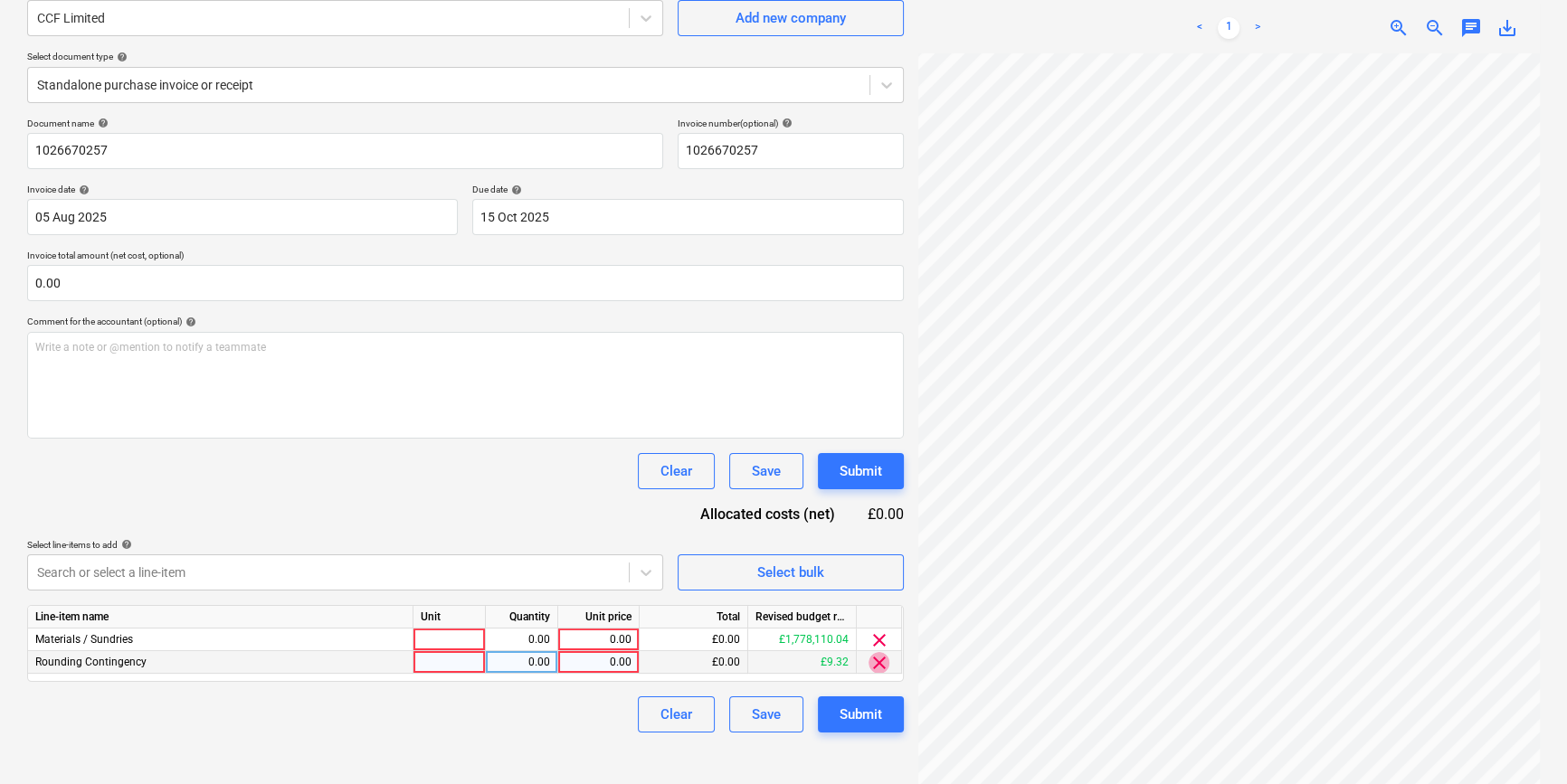 click on "clear" at bounding box center [879, 663] 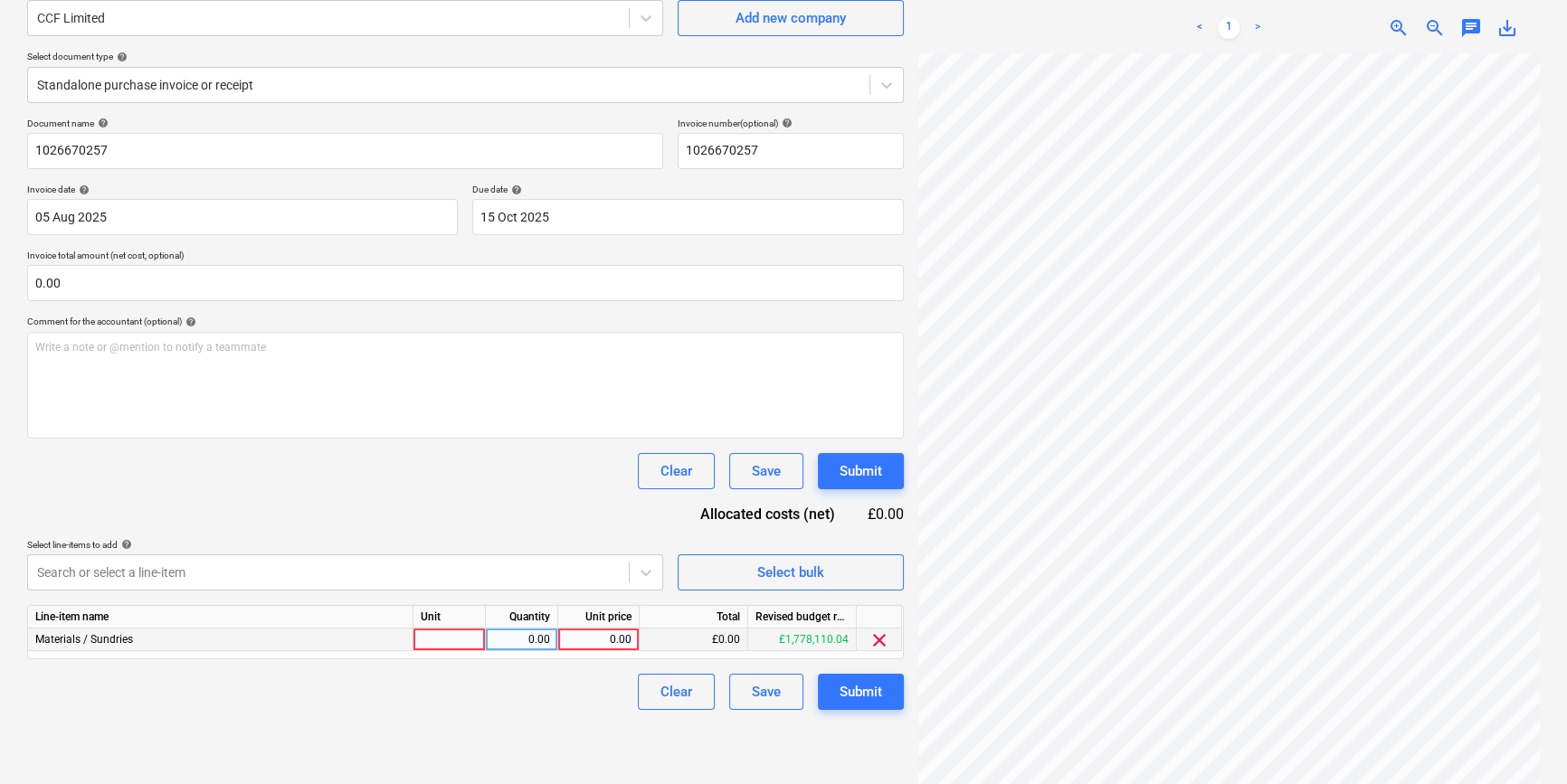 click at bounding box center [450, 639] 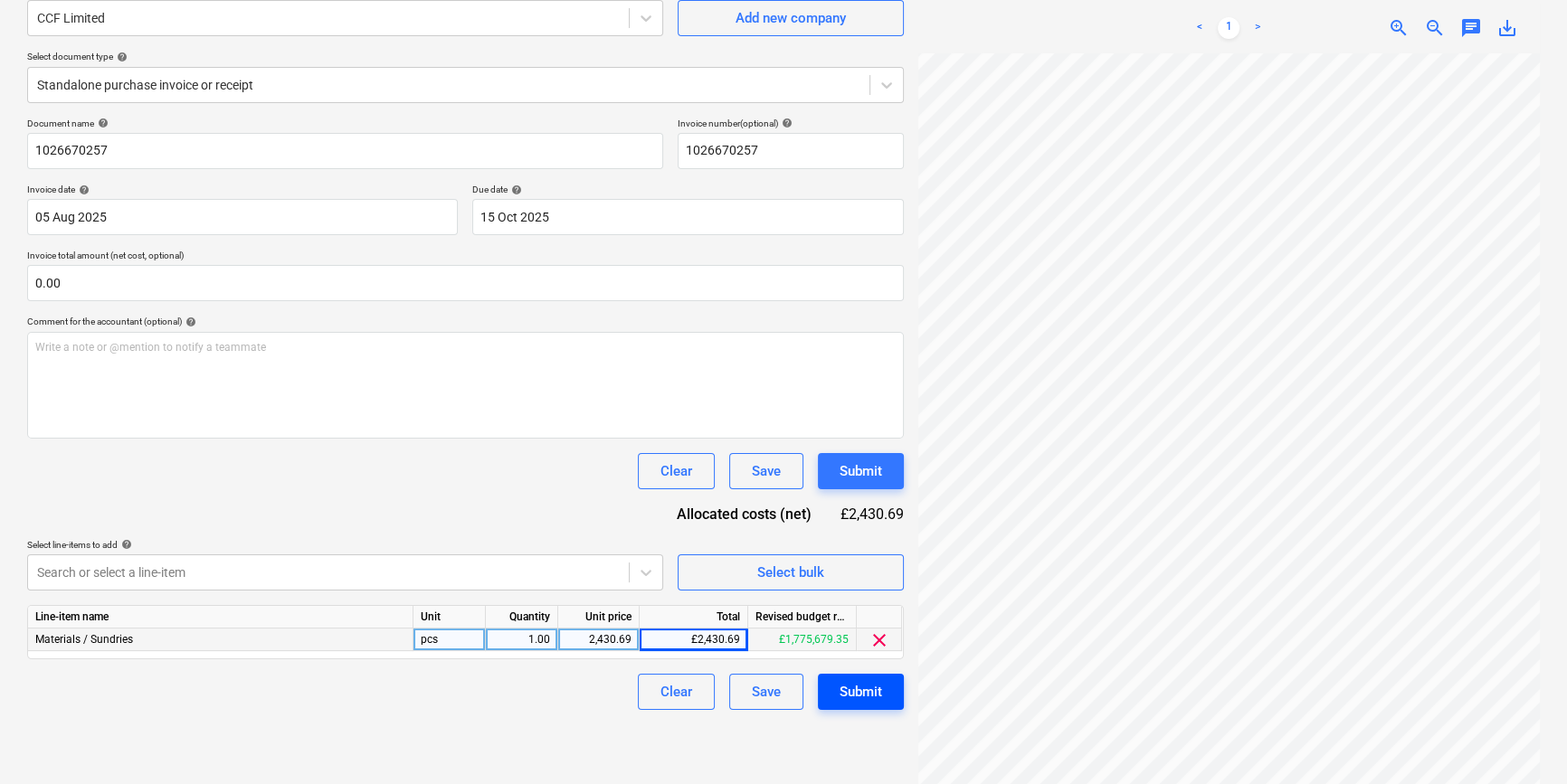 click on "Submit" at bounding box center [860, 692] 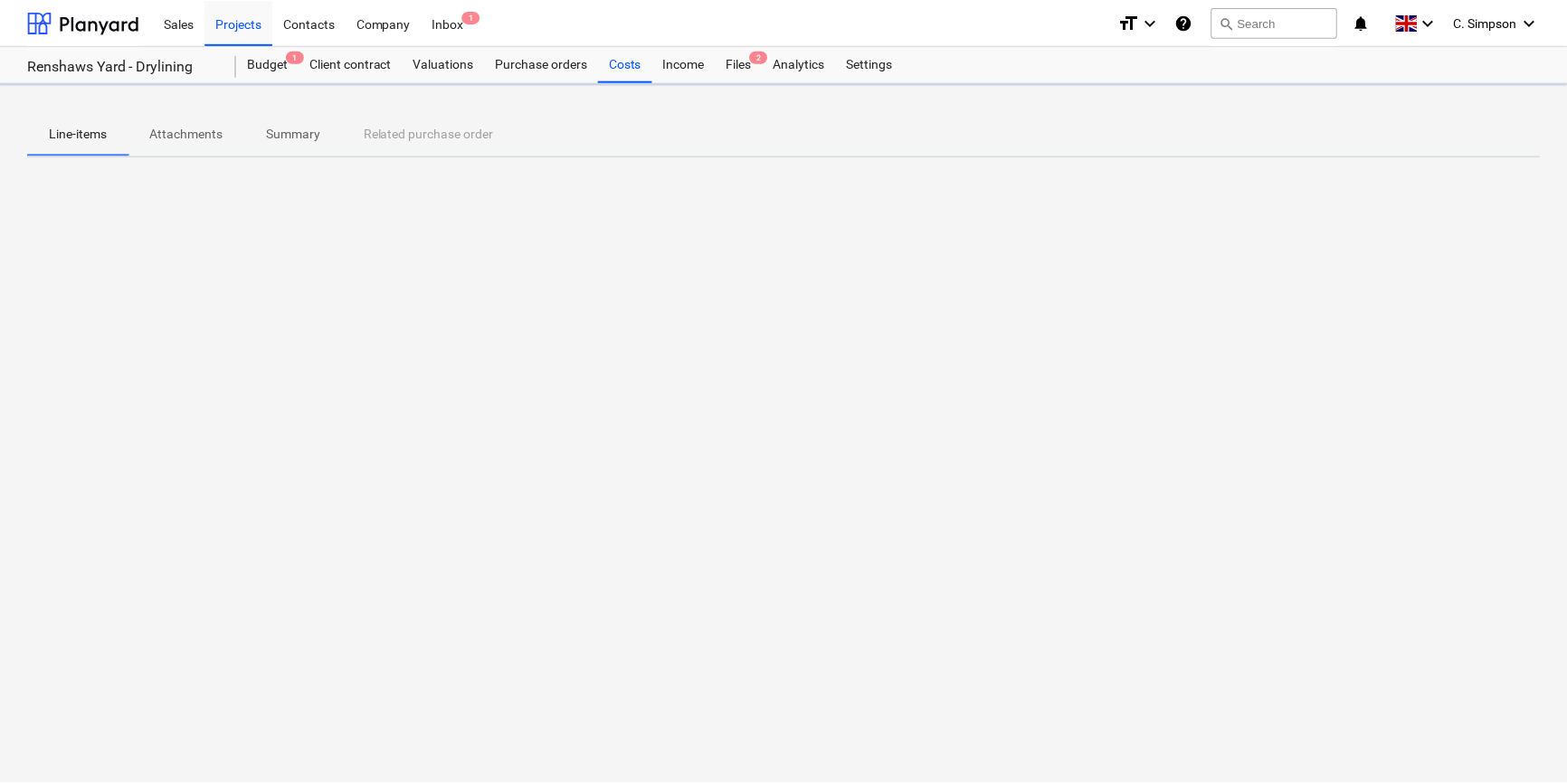 scroll, scrollTop: 0, scrollLeft: 0, axis: both 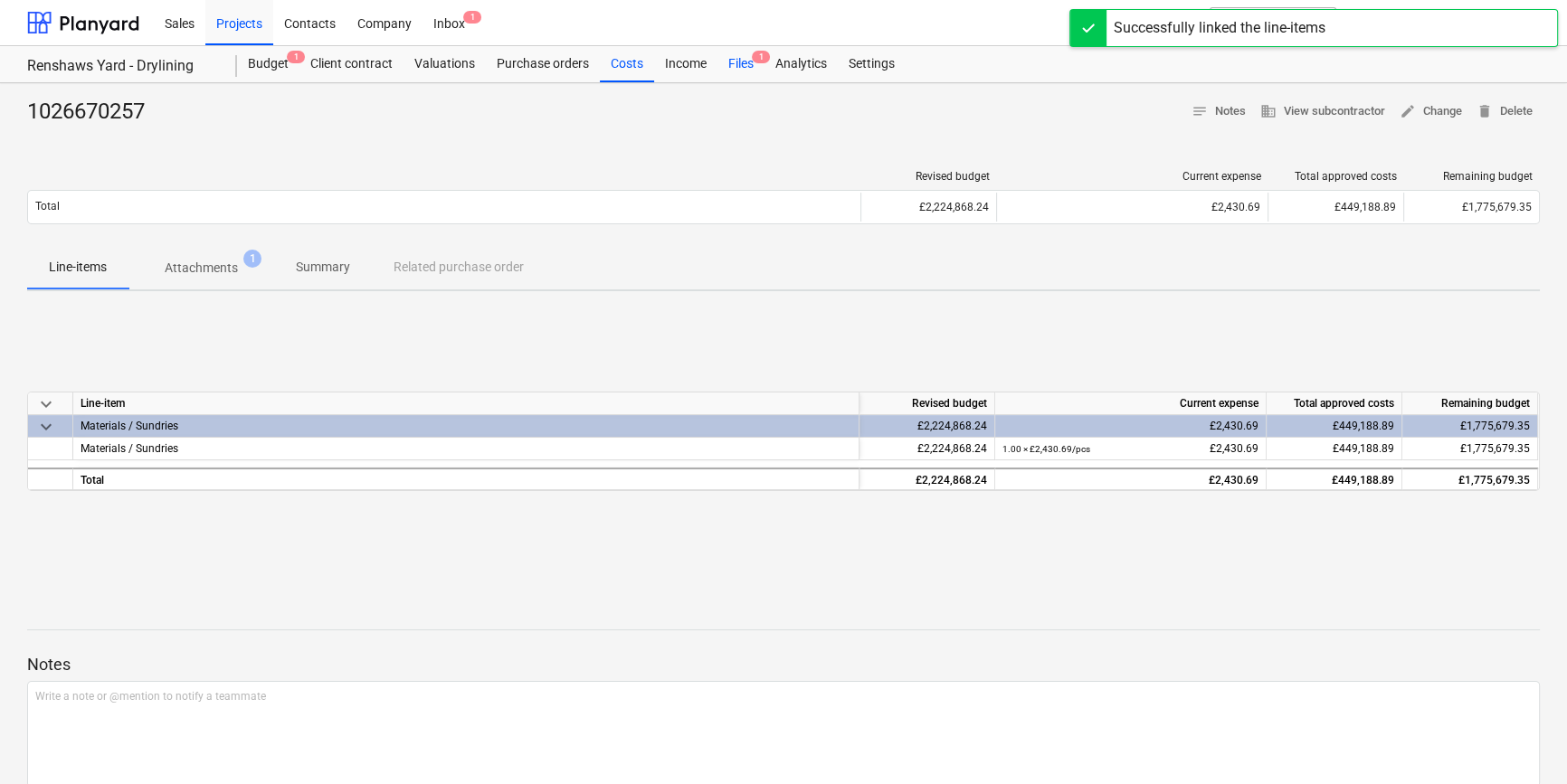 click on "Files 1" at bounding box center (741, 64) 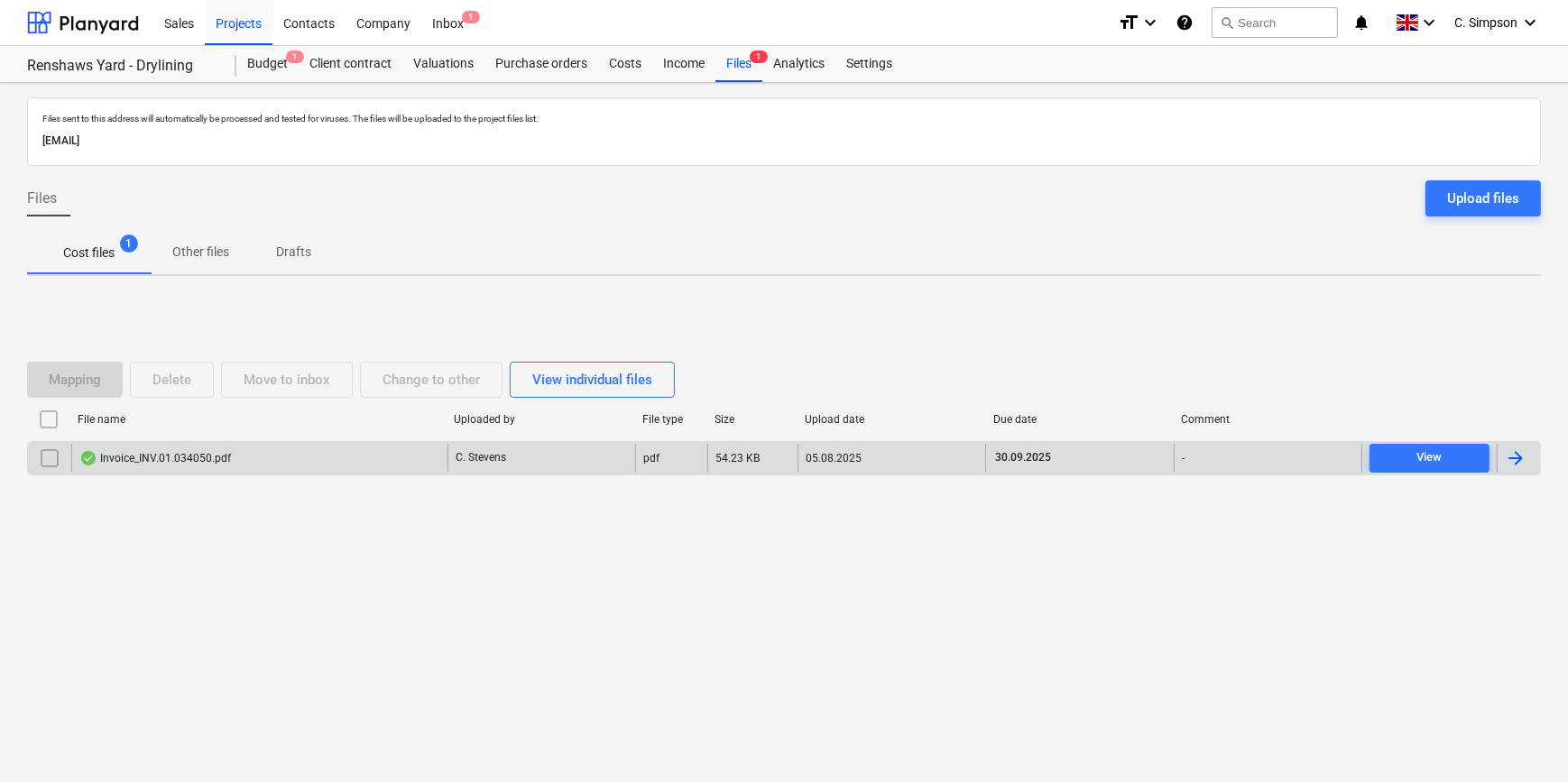 click at bounding box center [1516, 458] 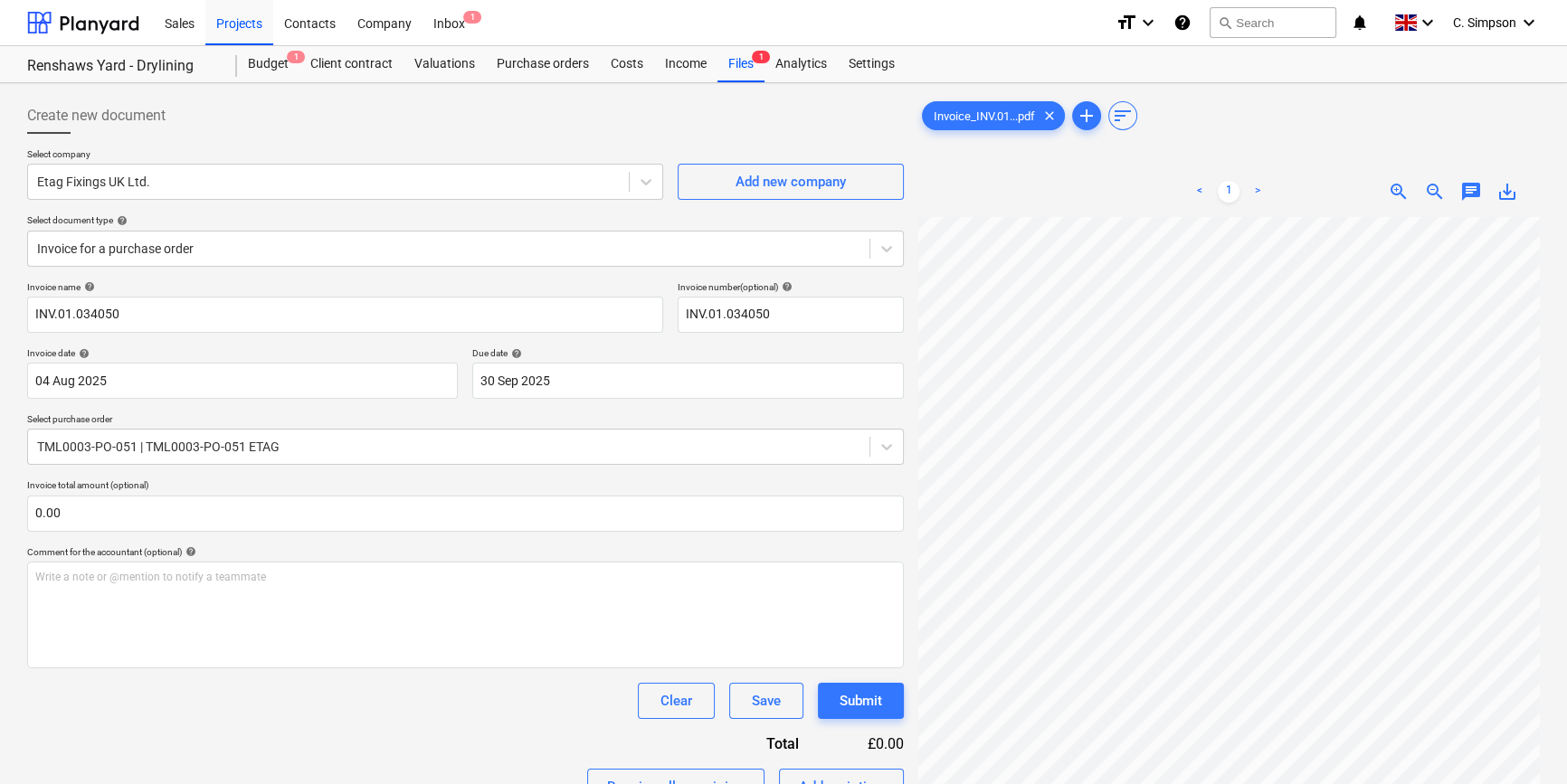 scroll, scrollTop: 271, scrollLeft: 218, axis: both 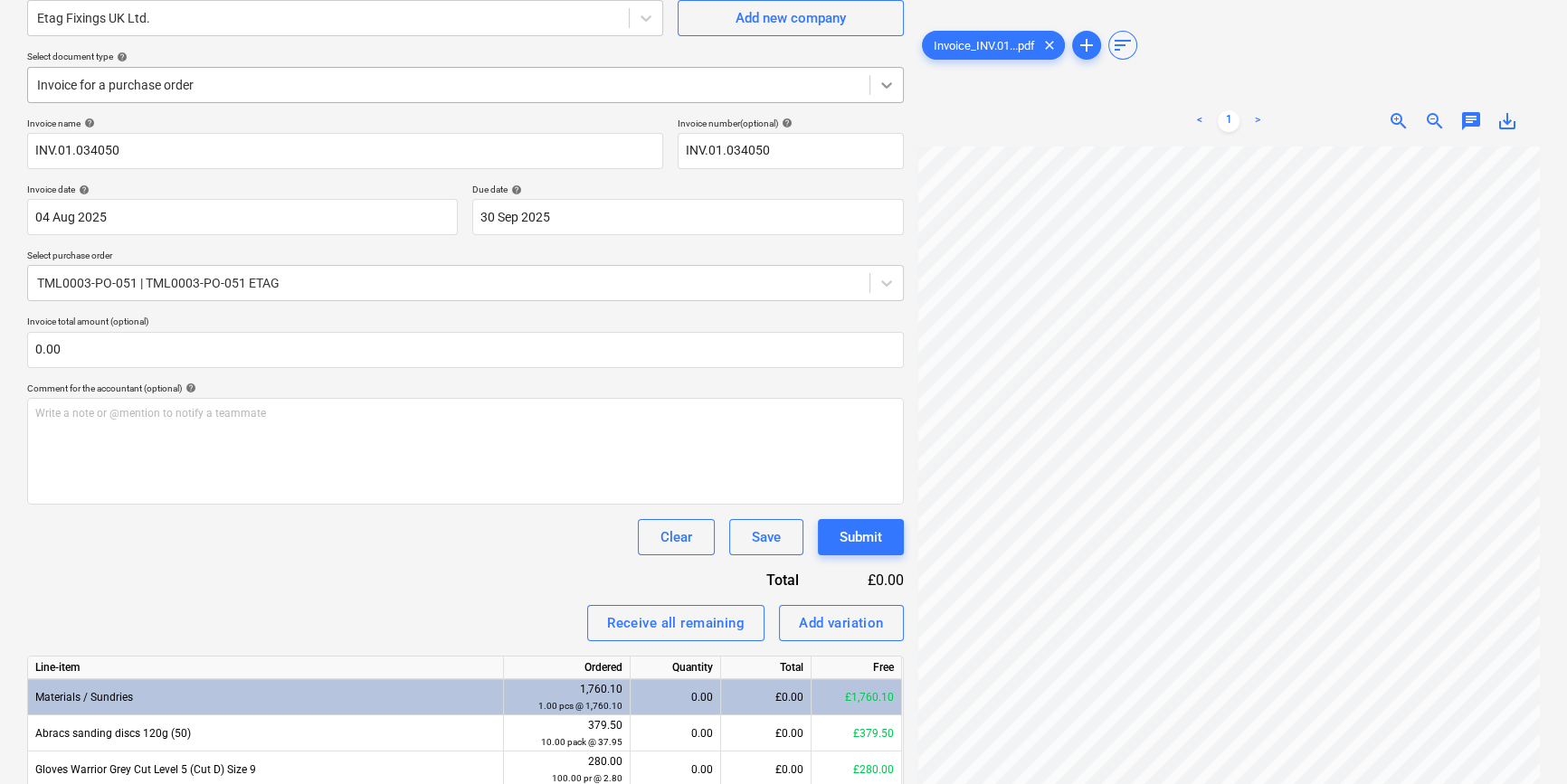 click 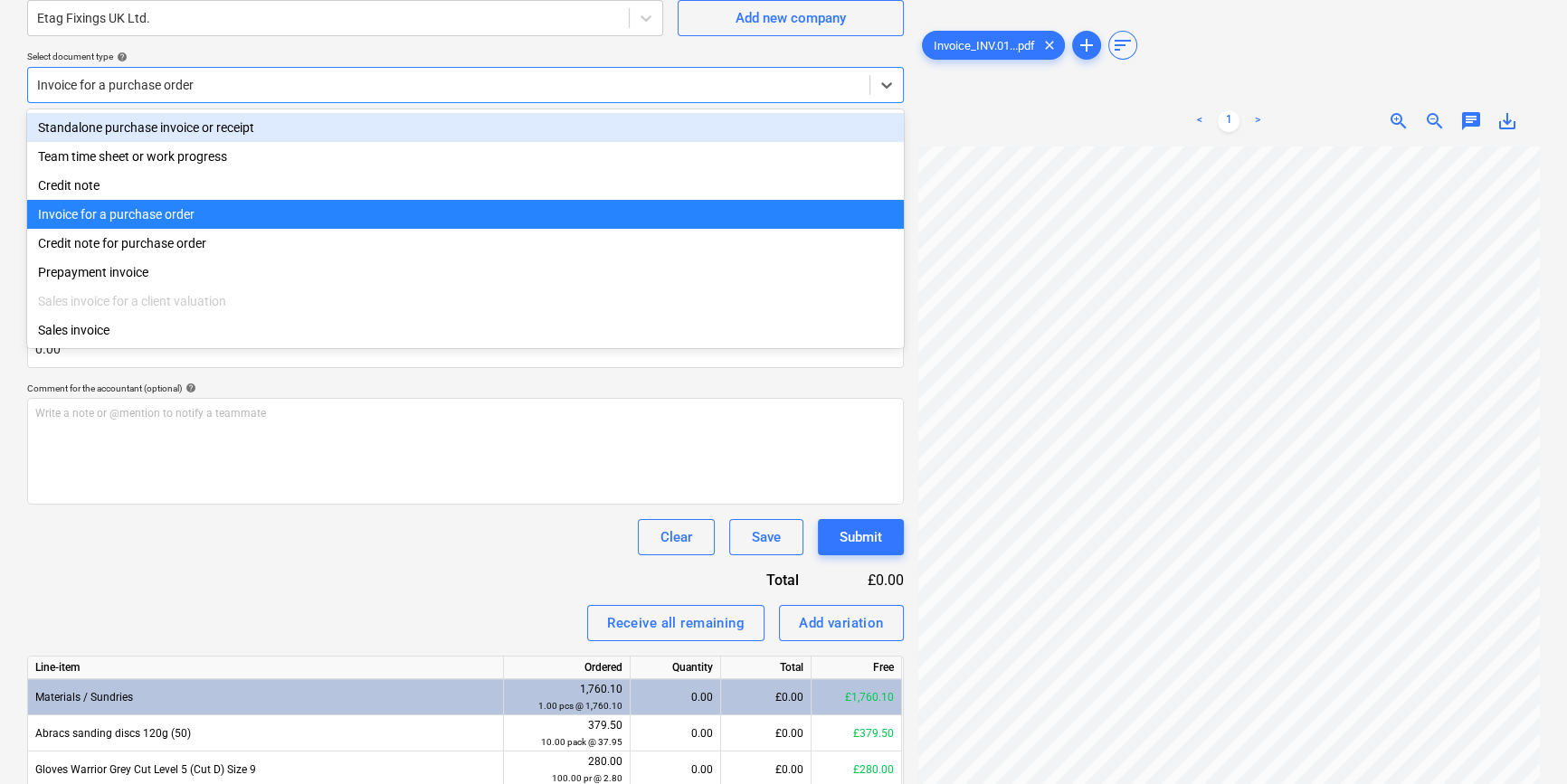 click on "Standalone purchase invoice or receipt" at bounding box center [465, 128] 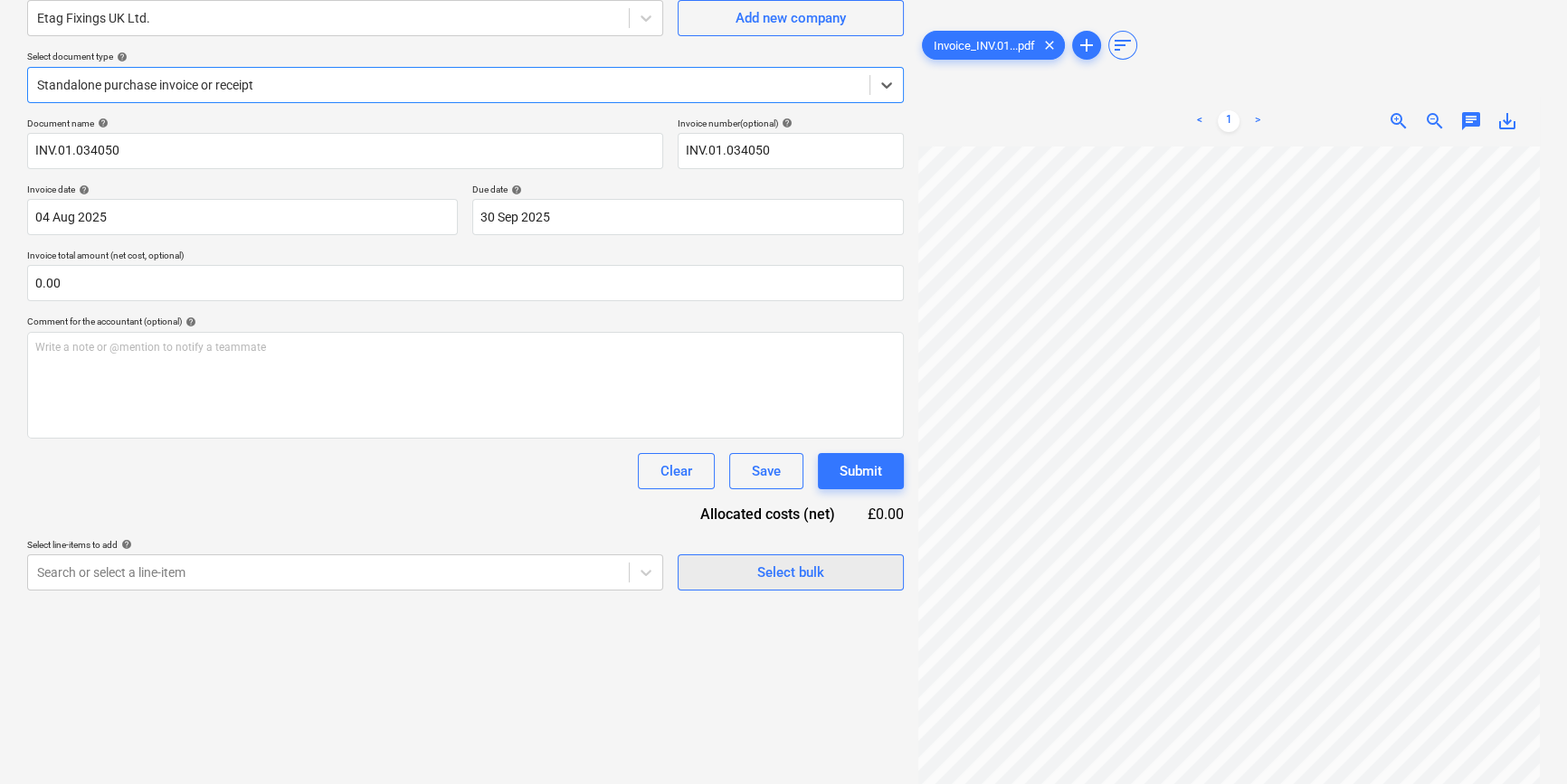 click on "Select bulk" at bounding box center [791, 572] 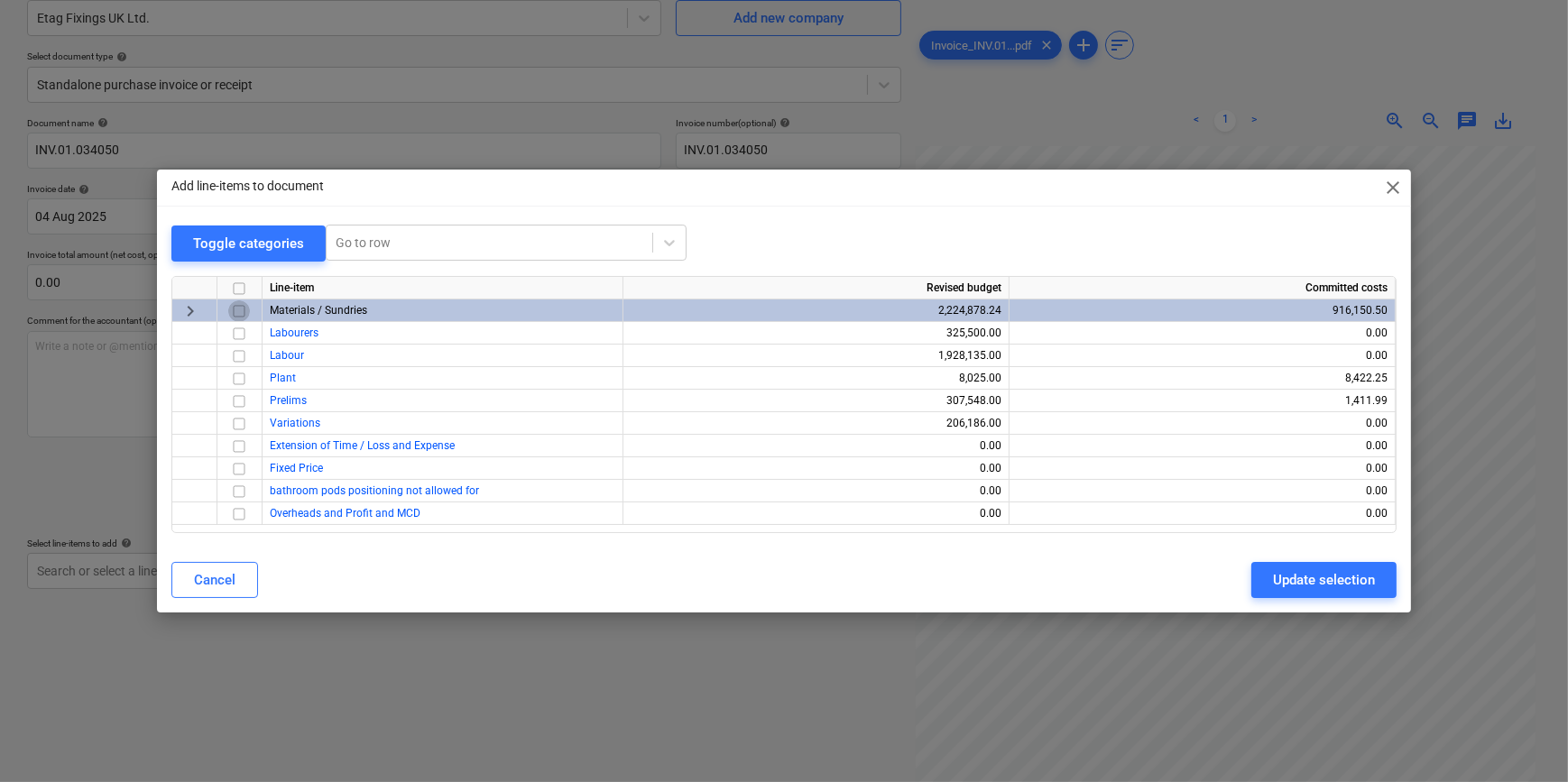 click at bounding box center (239, 311) 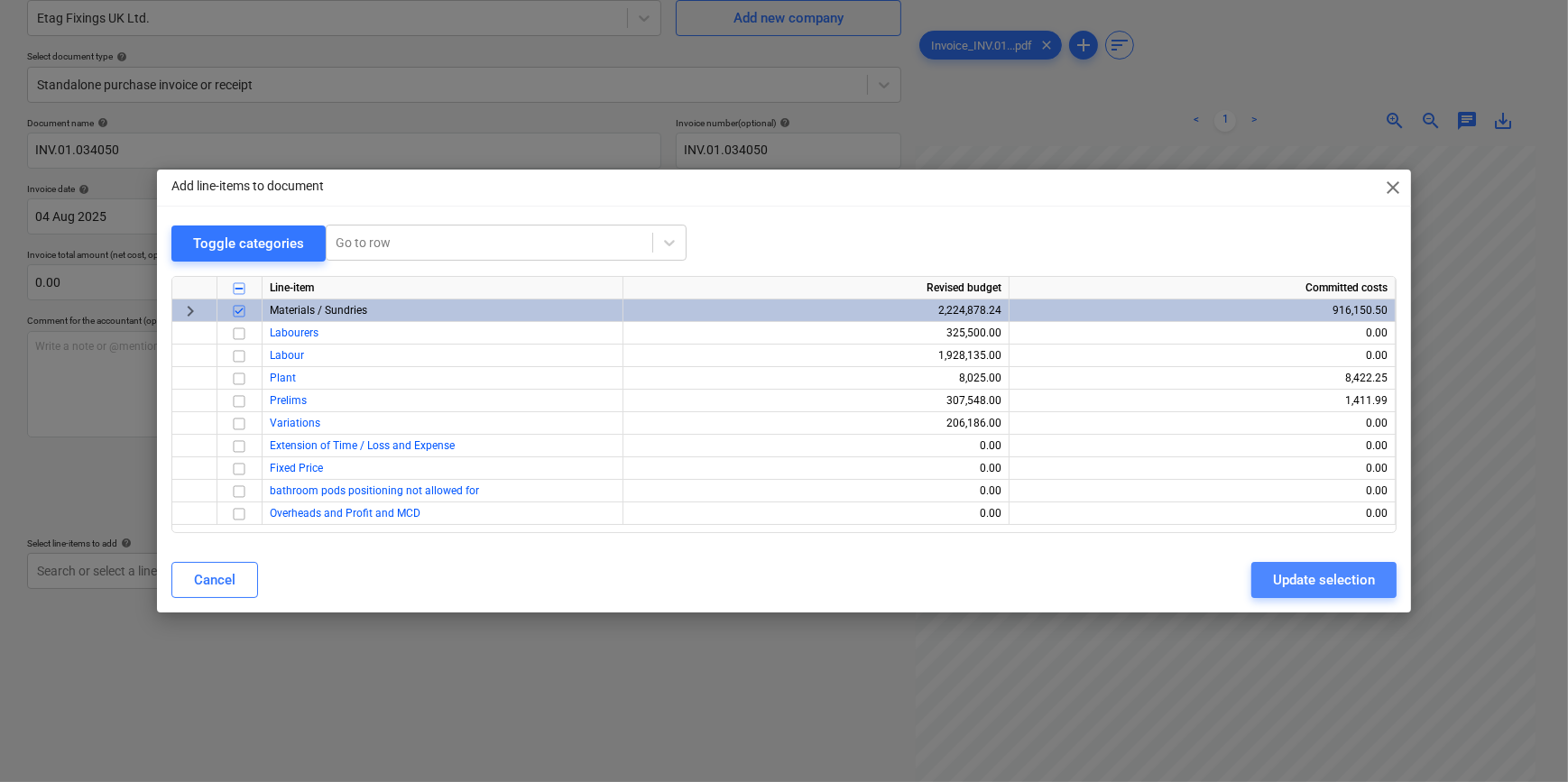 click on "Update selection" at bounding box center [1324, 580] 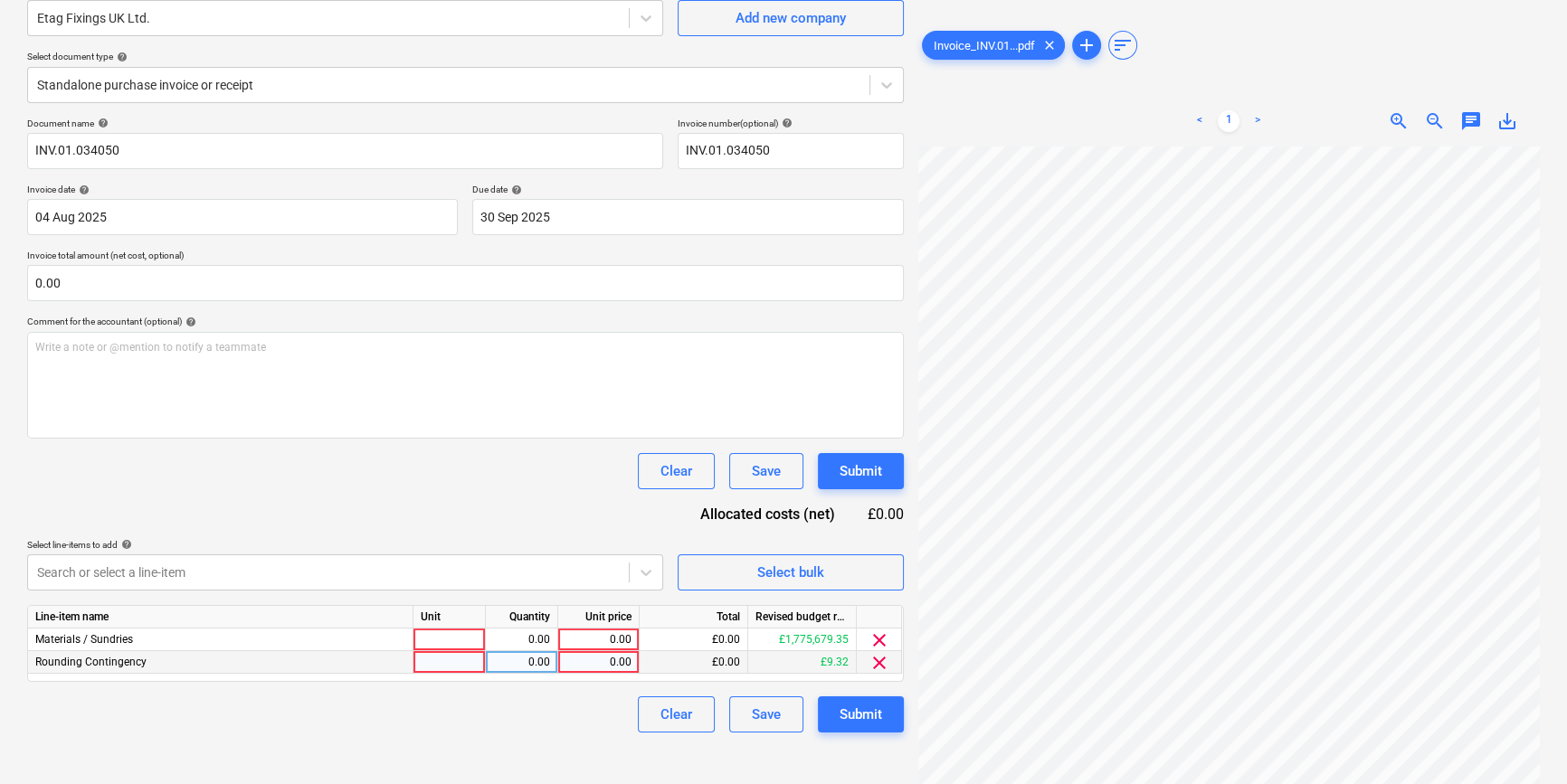 click on "clear" at bounding box center [879, 663] 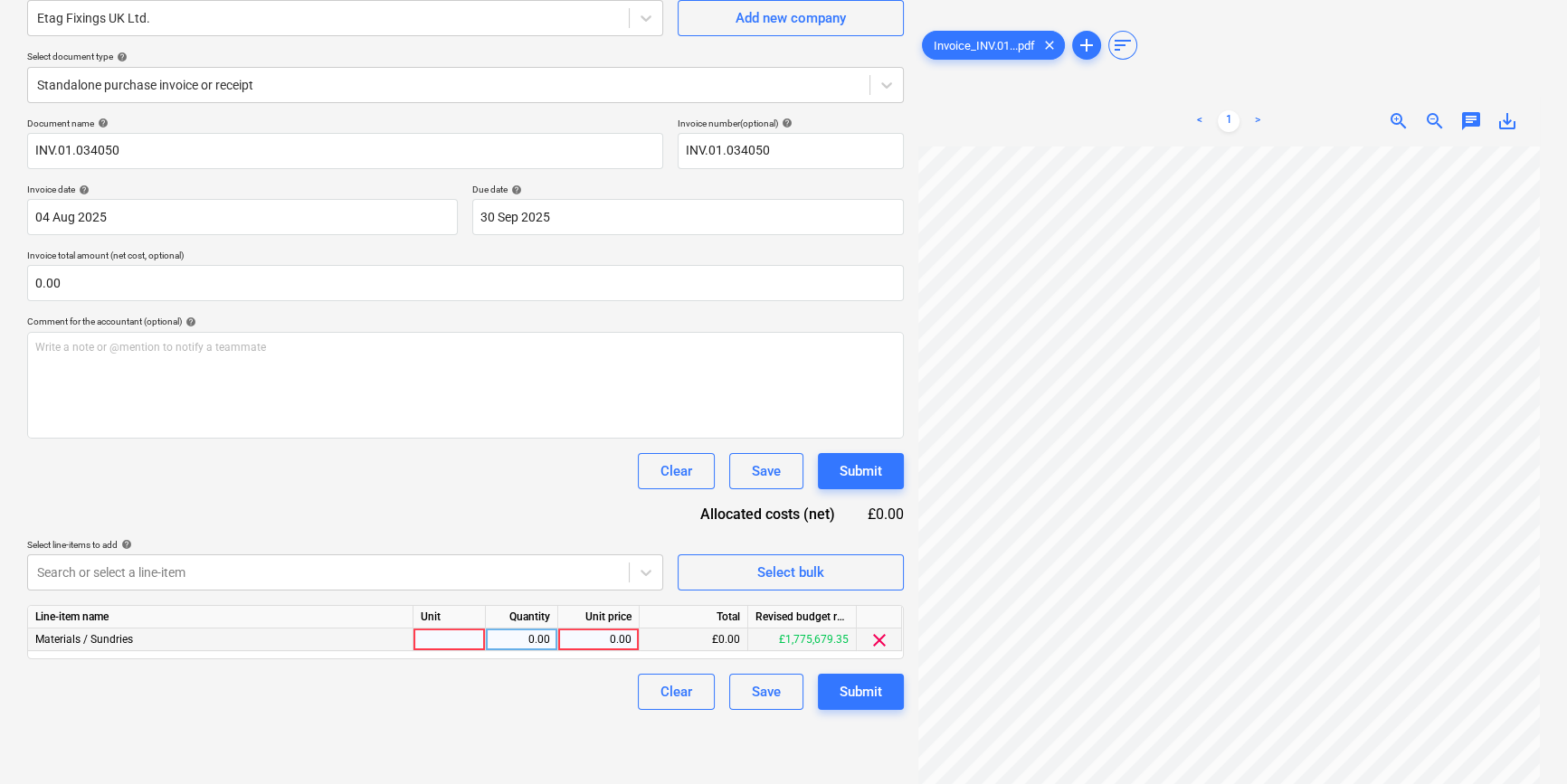 click at bounding box center (450, 639) 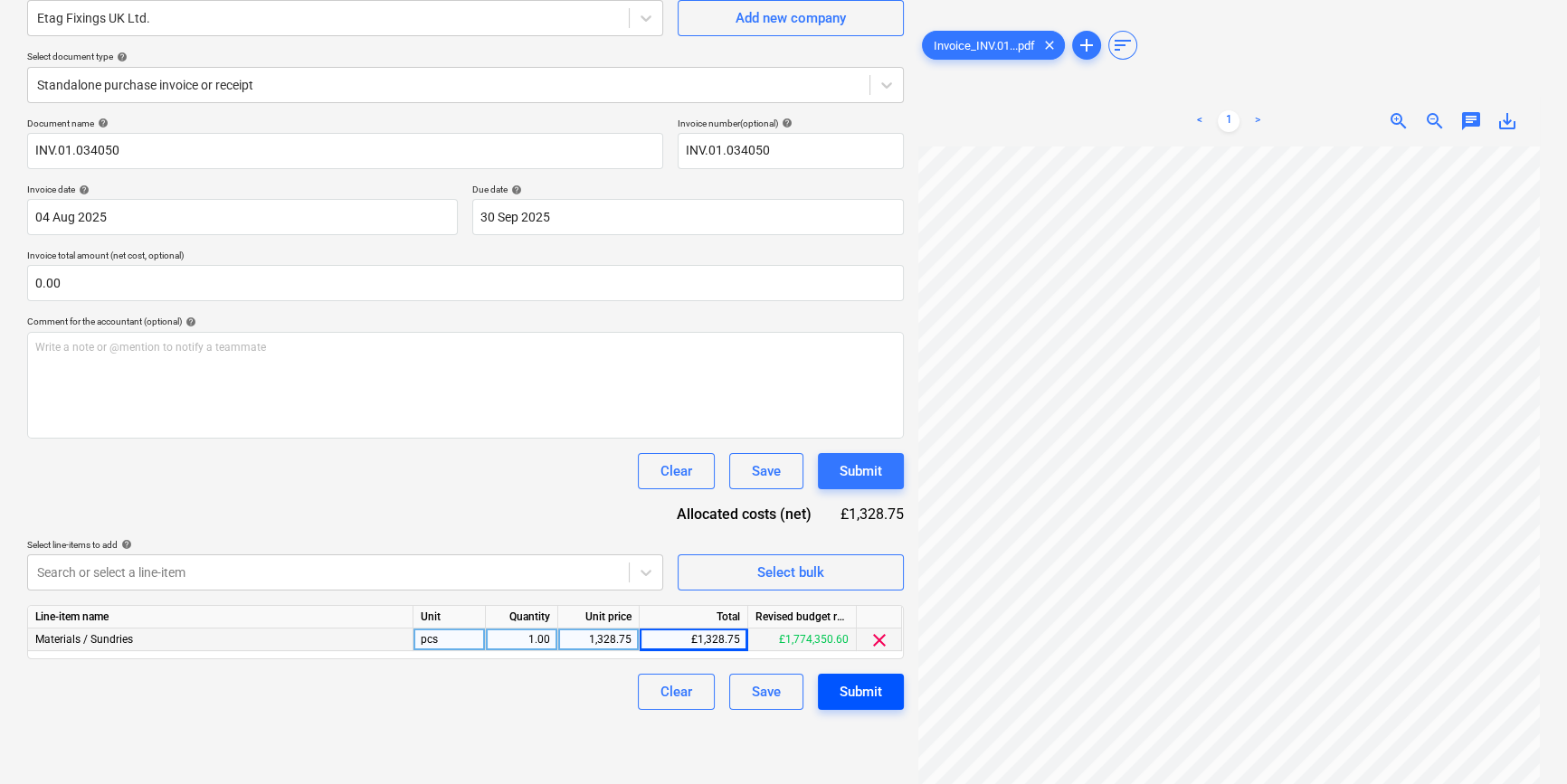 click on "Submit" at bounding box center (860, 692) 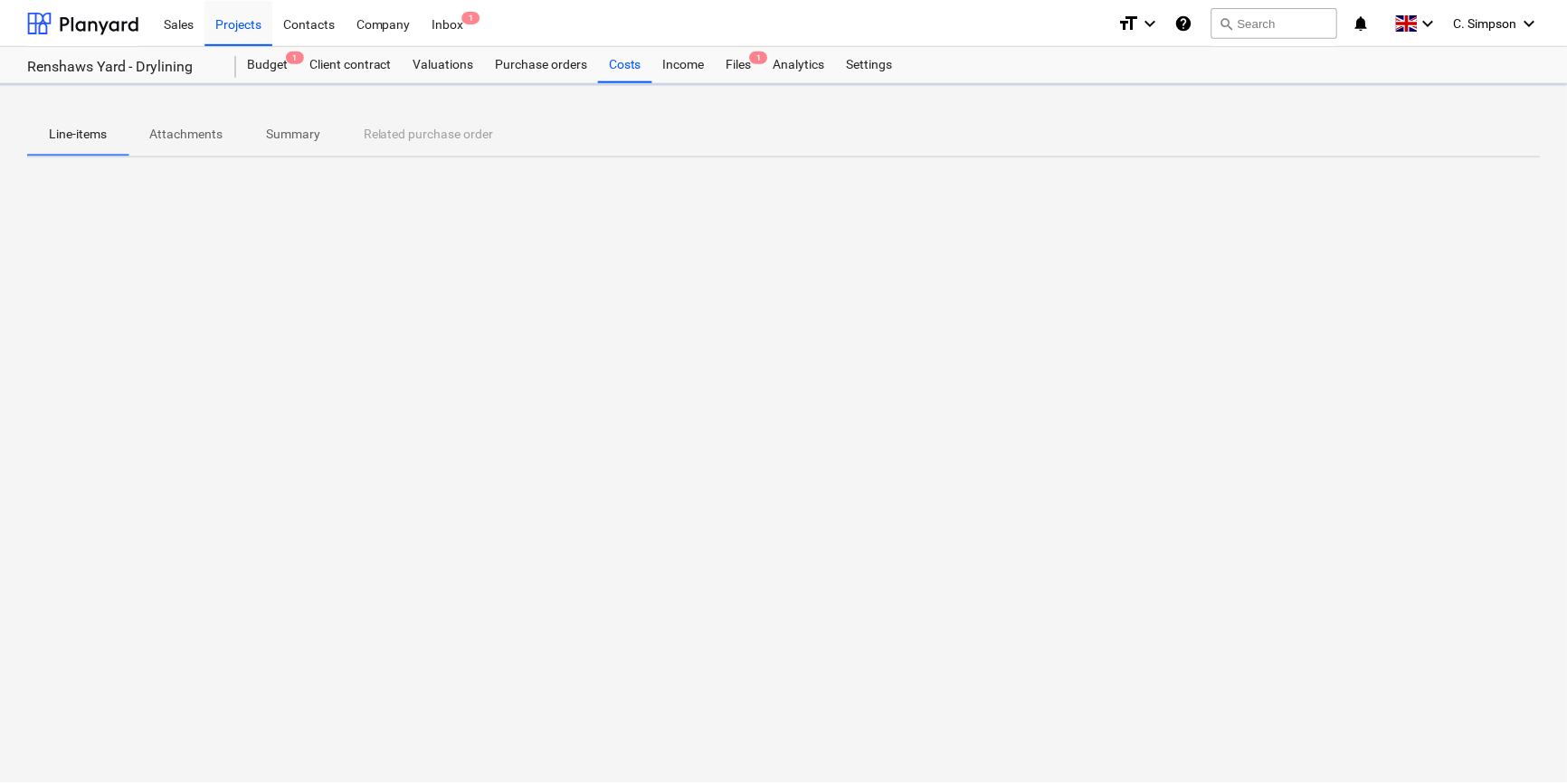 scroll, scrollTop: 0, scrollLeft: 0, axis: both 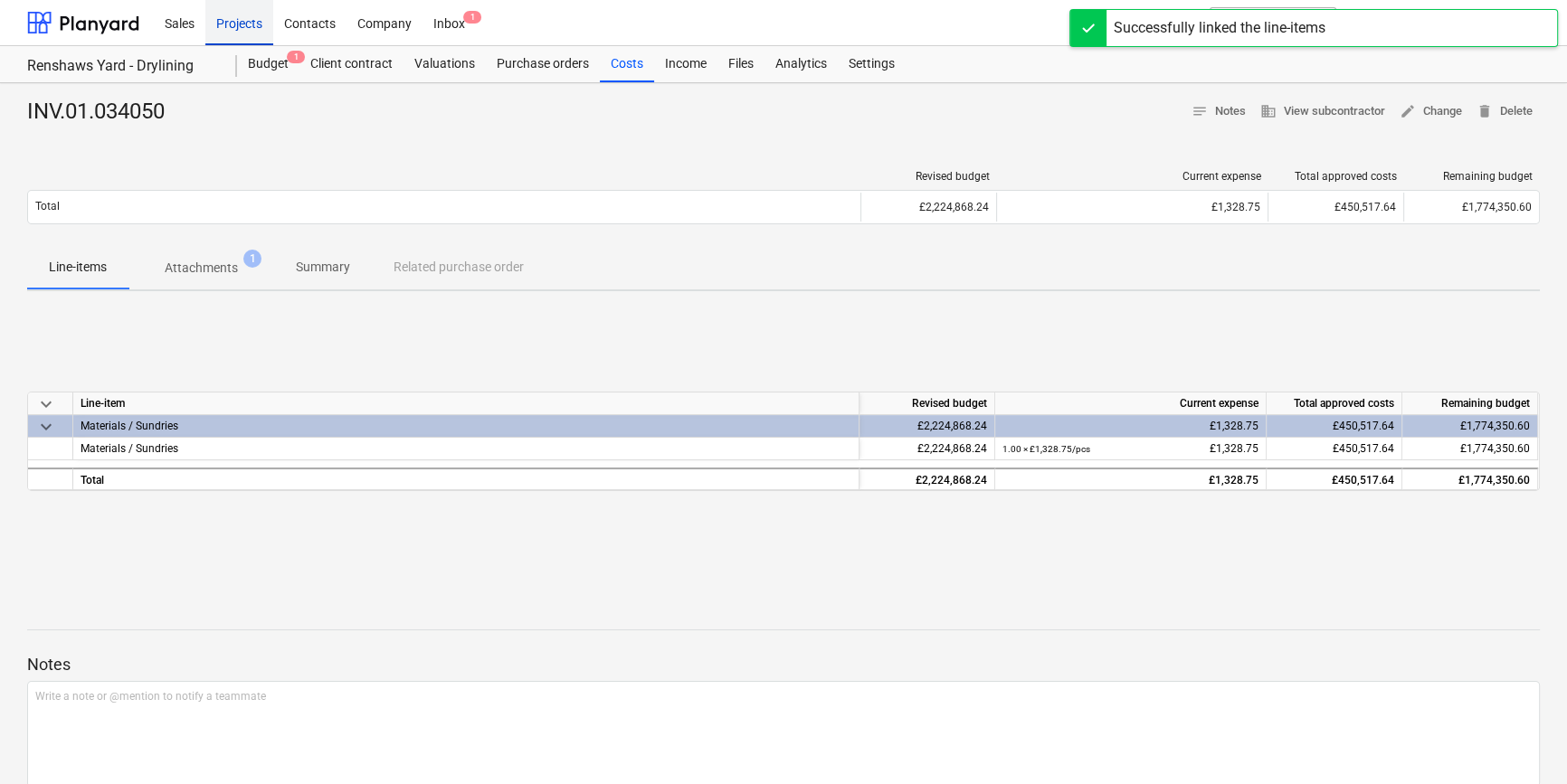 click on "Projects" at bounding box center (239, 22) 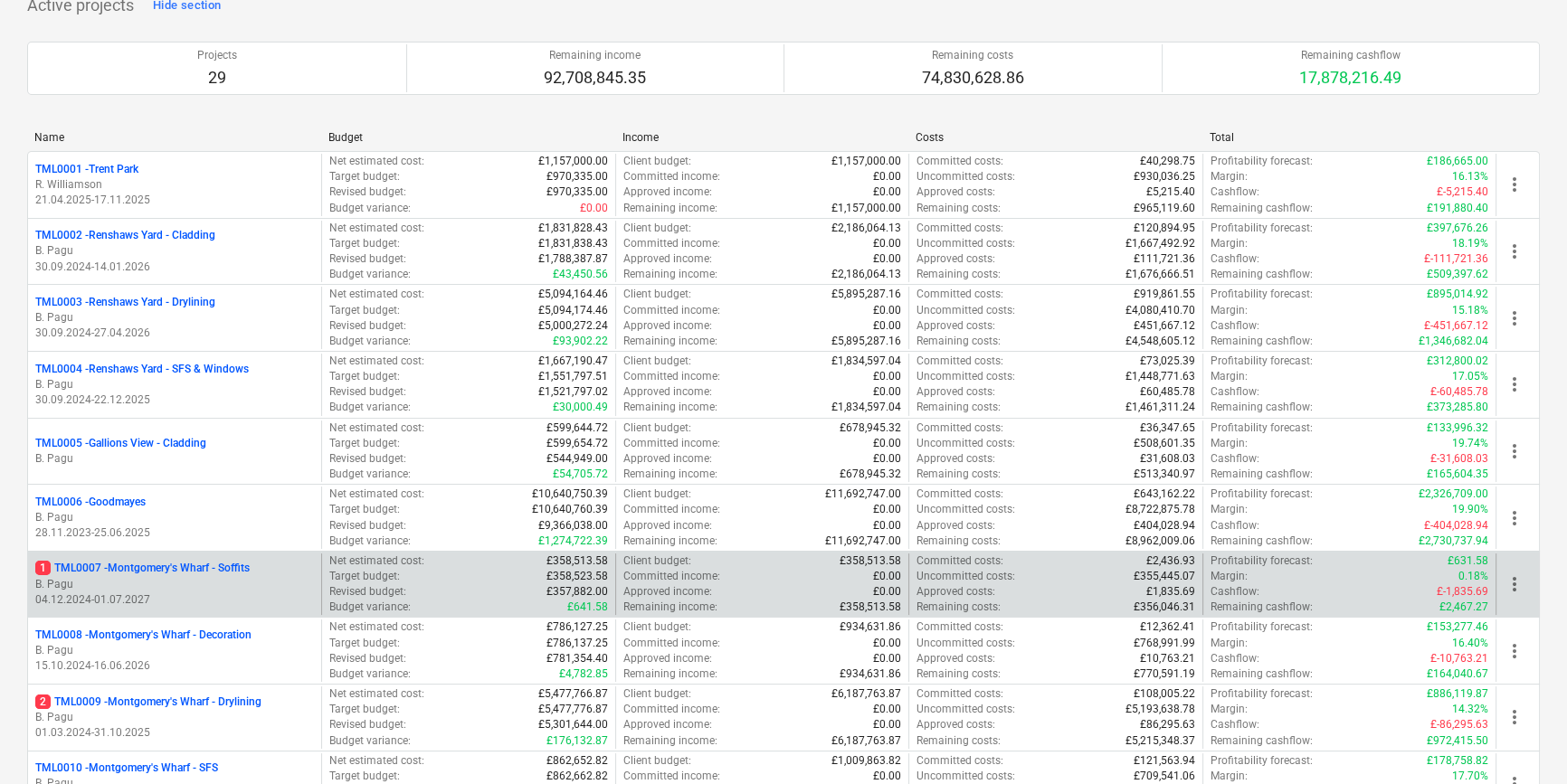 scroll, scrollTop: 164, scrollLeft: 0, axis: vertical 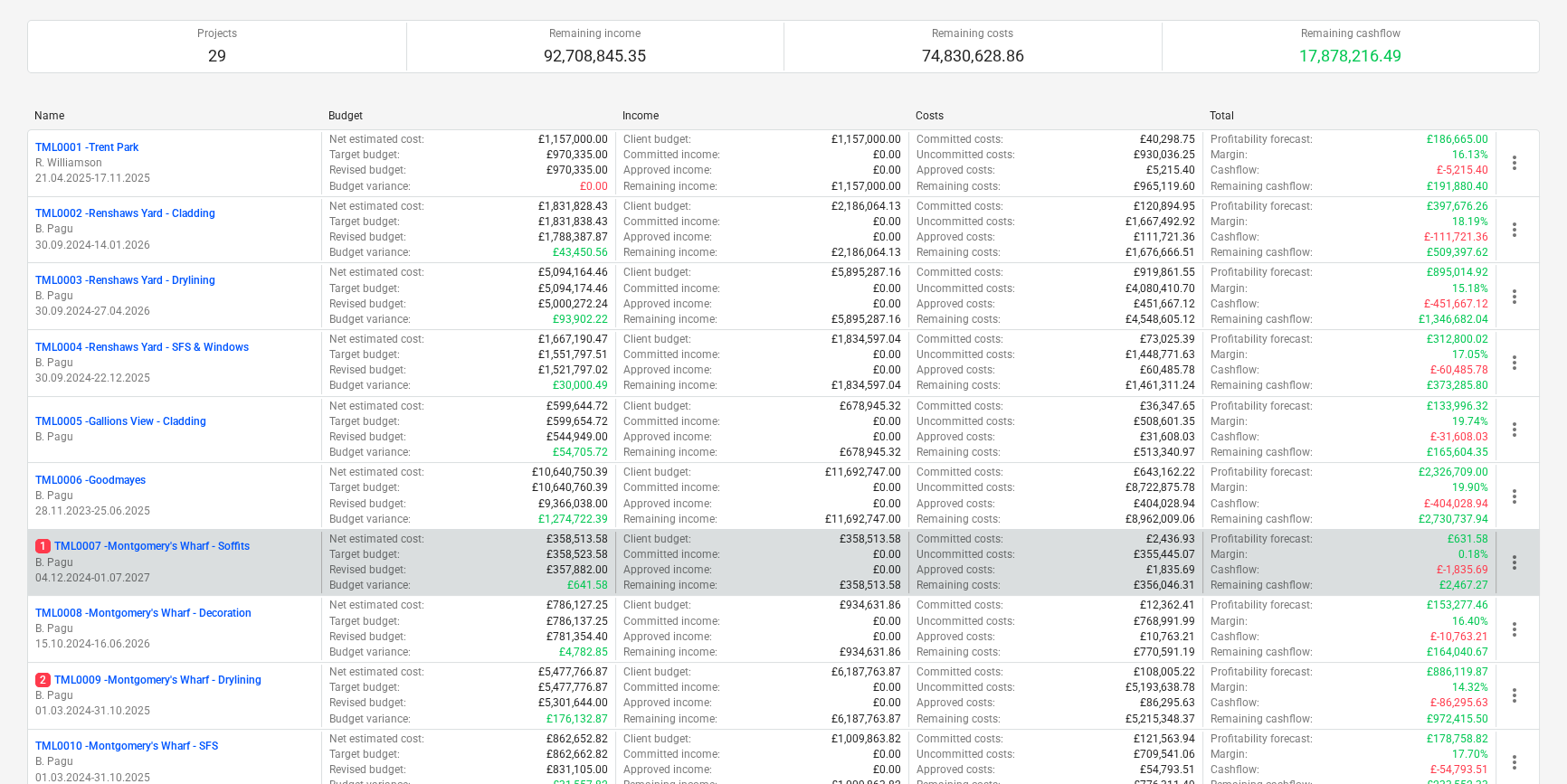 click on "B. Pagu" at bounding box center (175, 562) 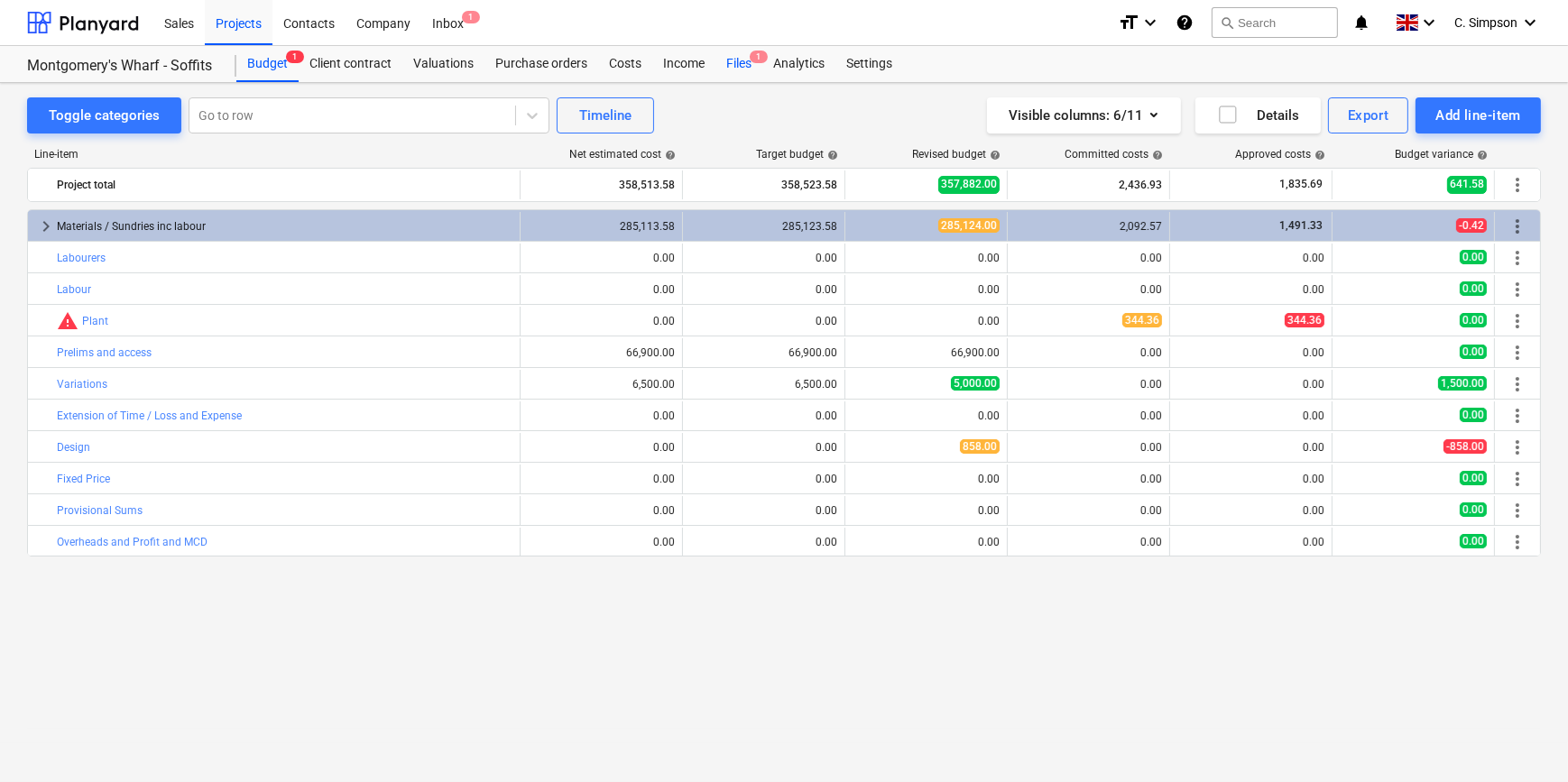 click on "Files 1" at bounding box center (739, 64) 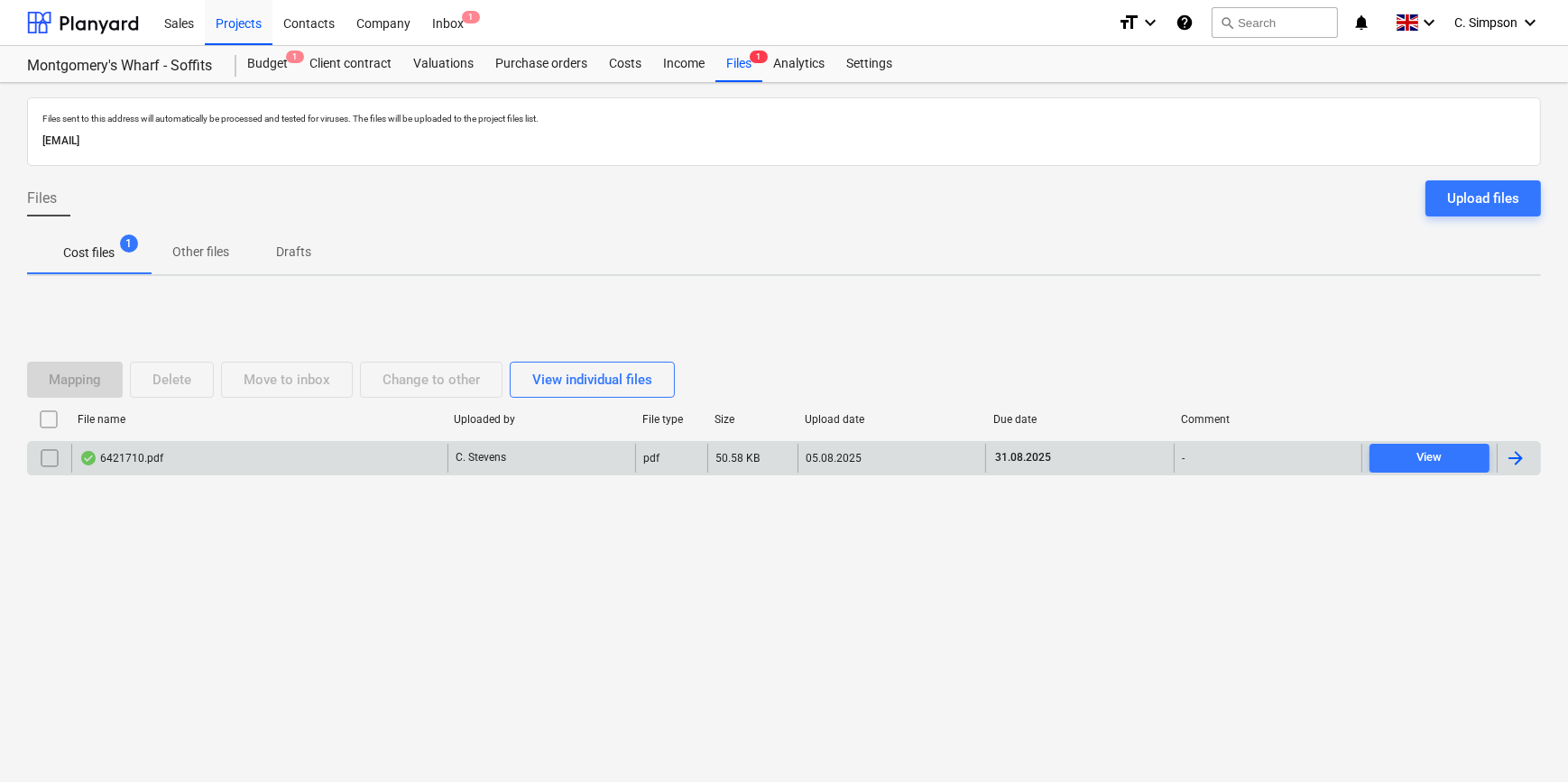 click at bounding box center [1516, 458] 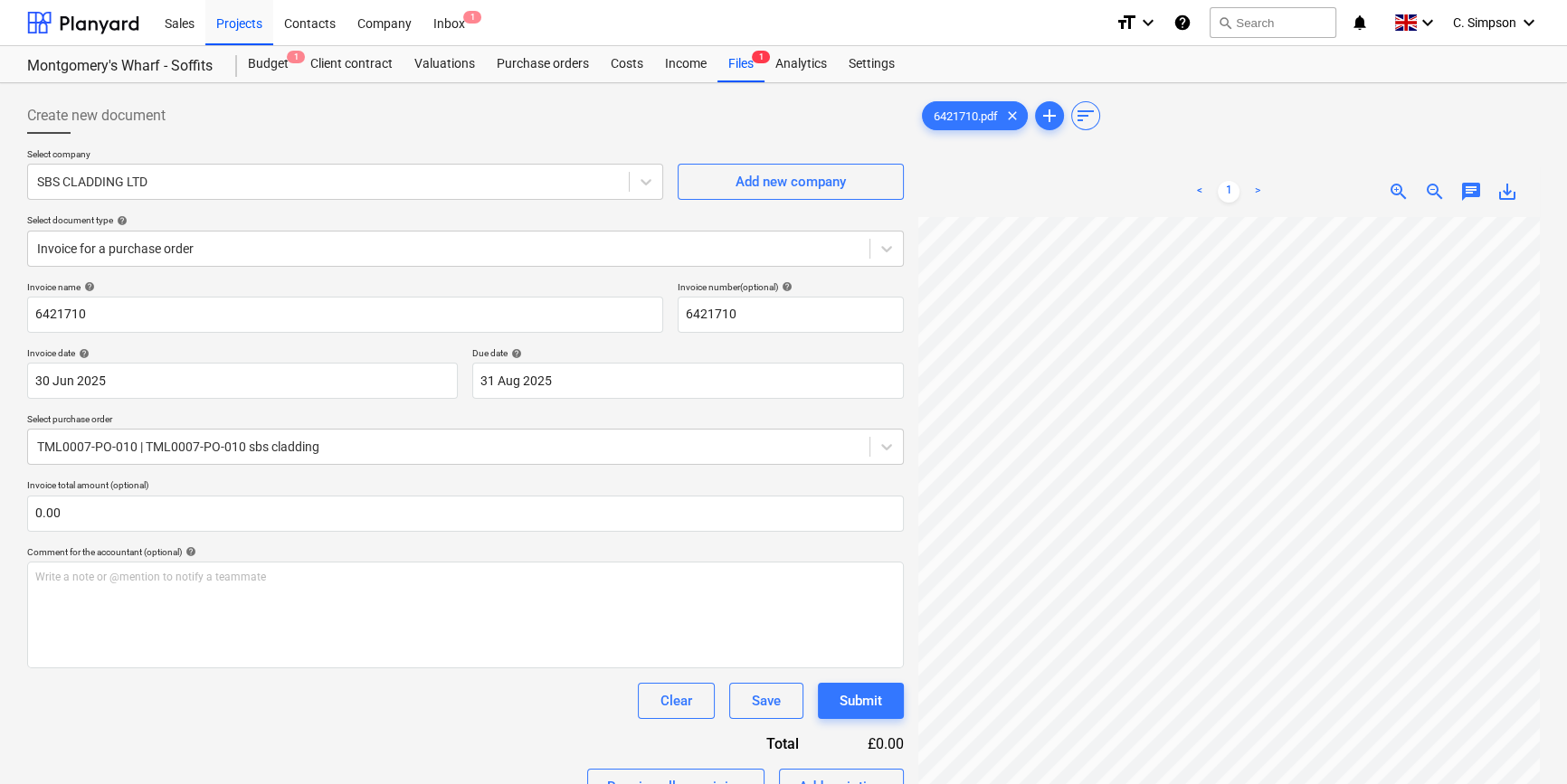 scroll, scrollTop: 68, scrollLeft: 195, axis: both 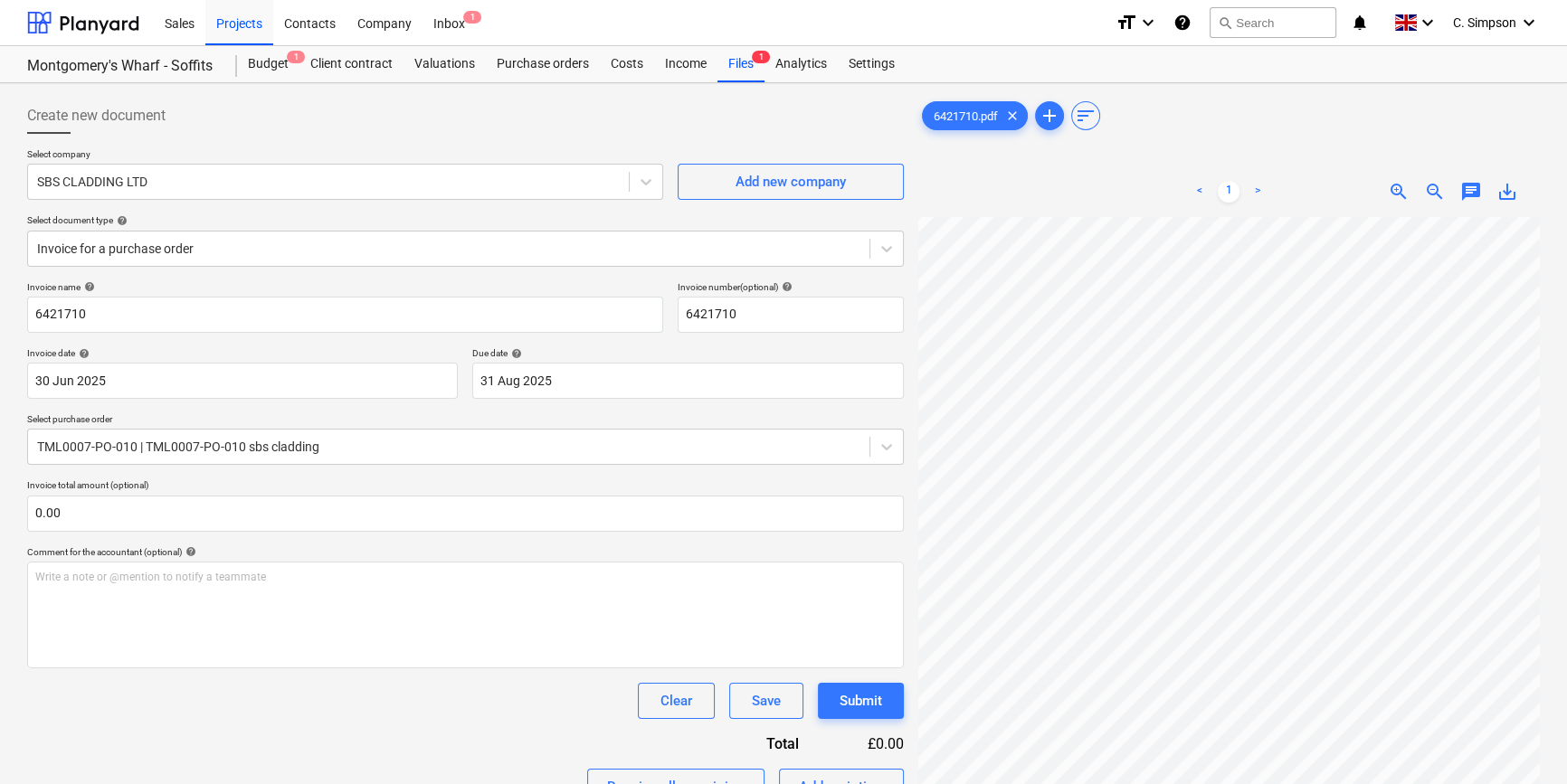 click on "Sales Projects Contacts Company Inbox 1 format_size keyboard_arrow_down help search Search notifications 0 keyboard_arrow_down C. [LAST] keyboard_arrow_down [BRAND] - Soffits Budget 1 Client contract Valuations Purchase orders Costs Income Files 1 Analytics Settings Create new document Select company SBS CLADDING LTD   Add new company Select document type help Invoice for a purchase order Invoice name help 6421710 Invoice number  (optional) help 6421710 Invoice date help [DATE] [DATE] Press the down arrow key to interact with the calendar and
select a date. Press the question mark key to get the keyboard shortcuts for changing dates. Due date help [DATE] [DATE] Press the down arrow key to interact with the calendar and
select a date. Press the question mark key to get the keyboard shortcuts for changing dates. Select purchase order TML0007-PO-010 | TML0007-PO-010 sbs cladding Invoice total amount (optional) 0.00 Comment for the accountant (optional) help ﻿ Clear" at bounding box center [784, 392] 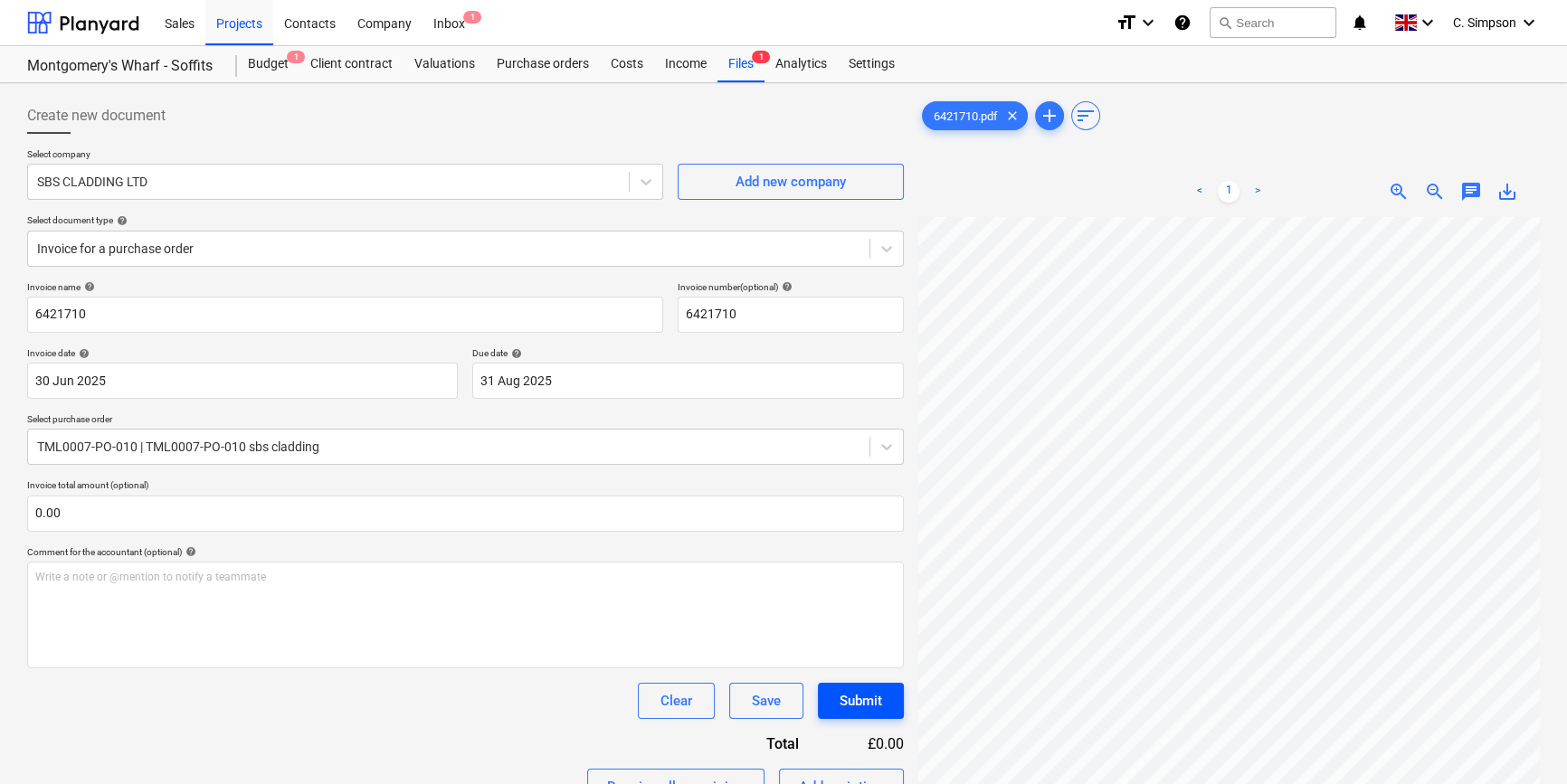 scroll, scrollTop: 421, scrollLeft: 195, axis: both 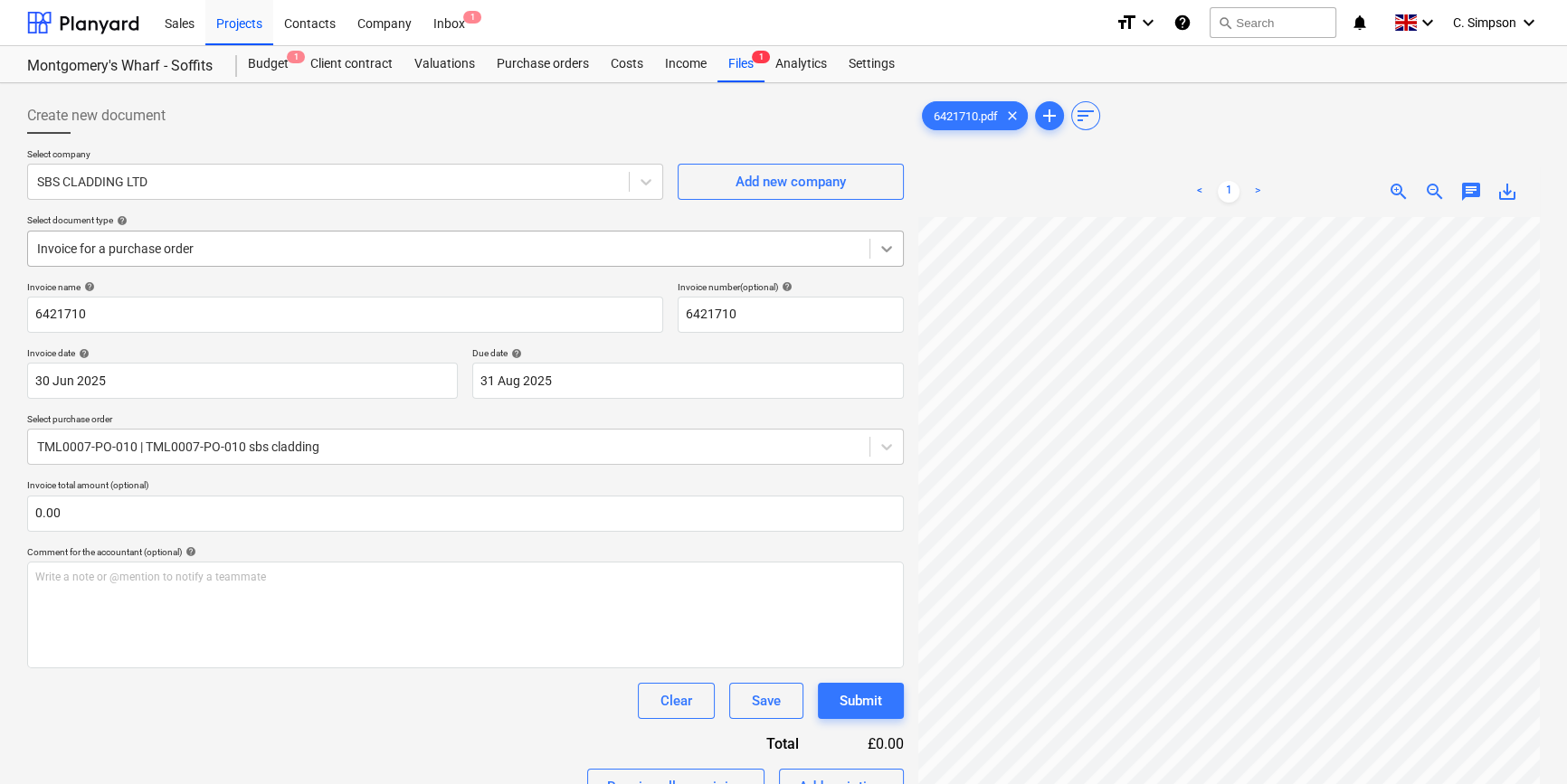 click 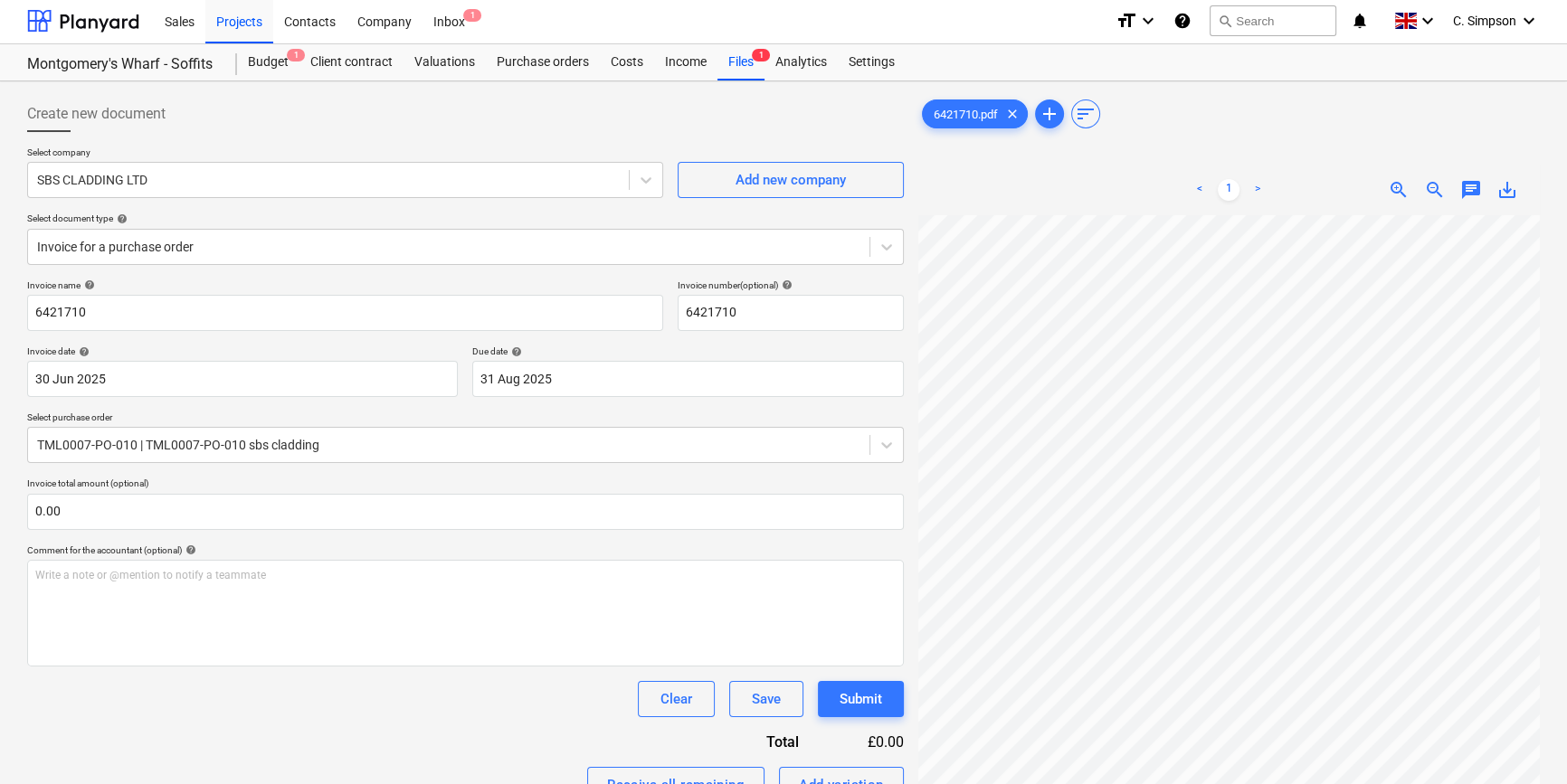 scroll, scrollTop: 0, scrollLeft: 0, axis: both 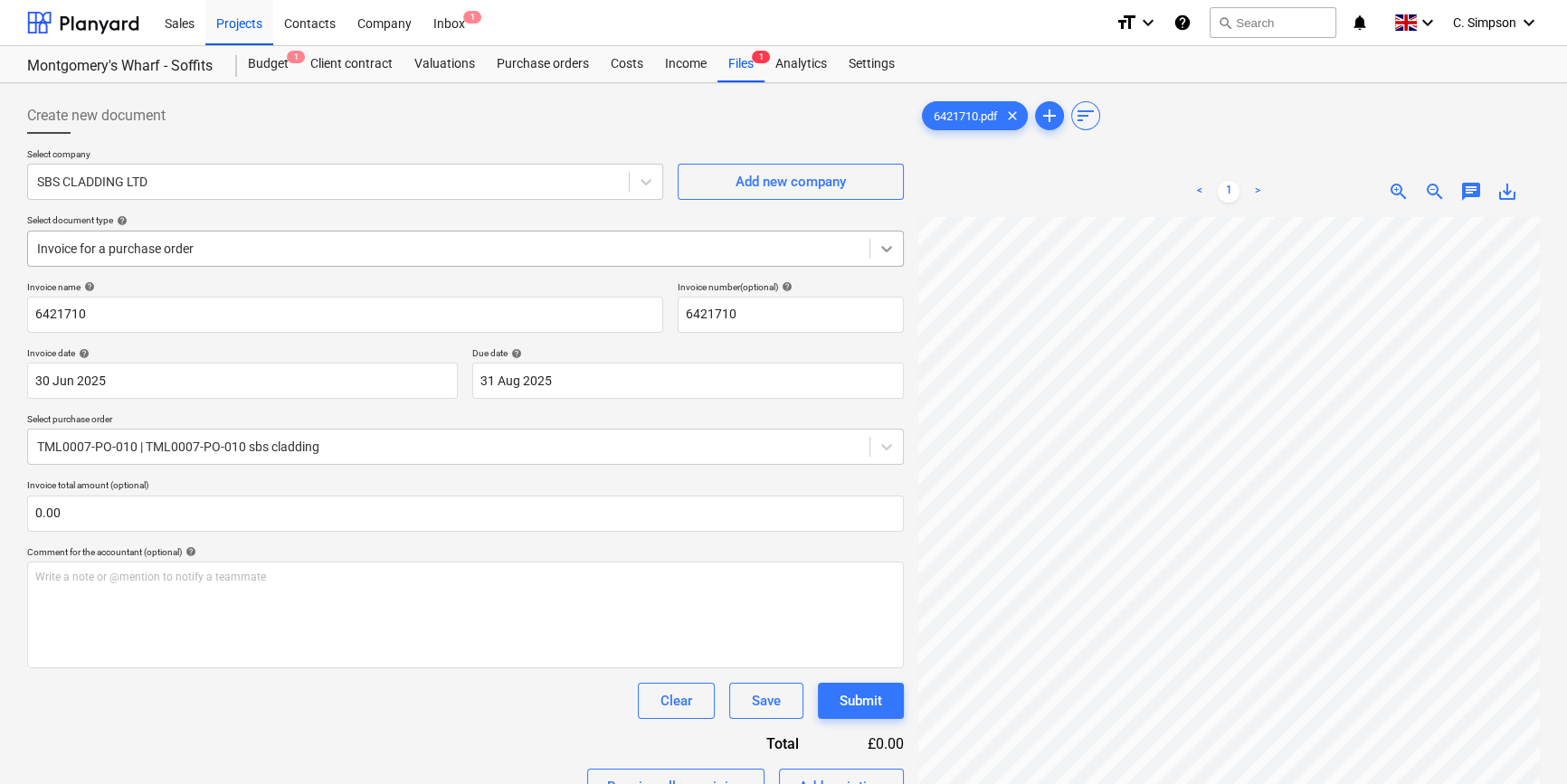 click 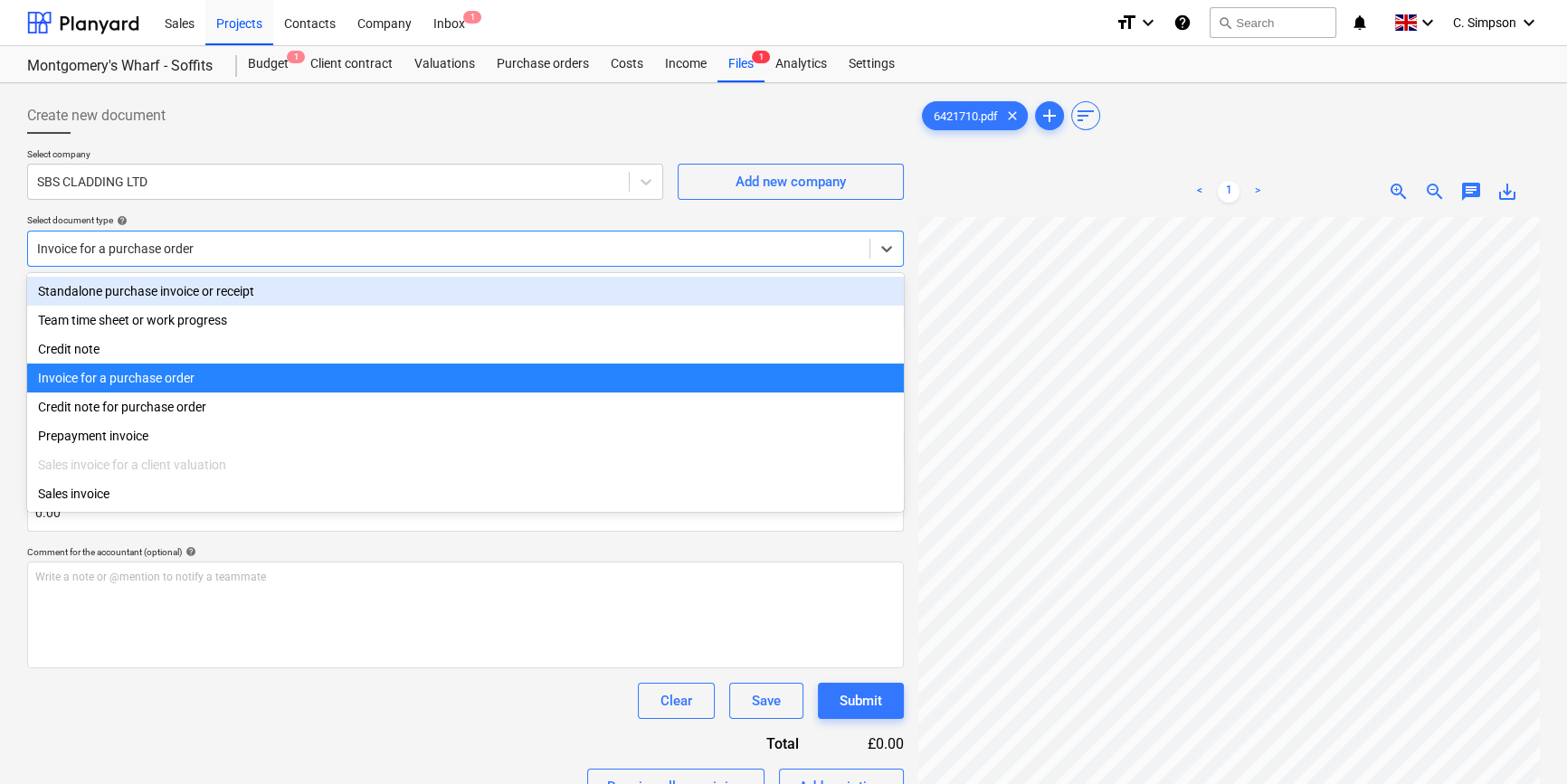 click on "Standalone purchase invoice or receipt" at bounding box center [465, 291] 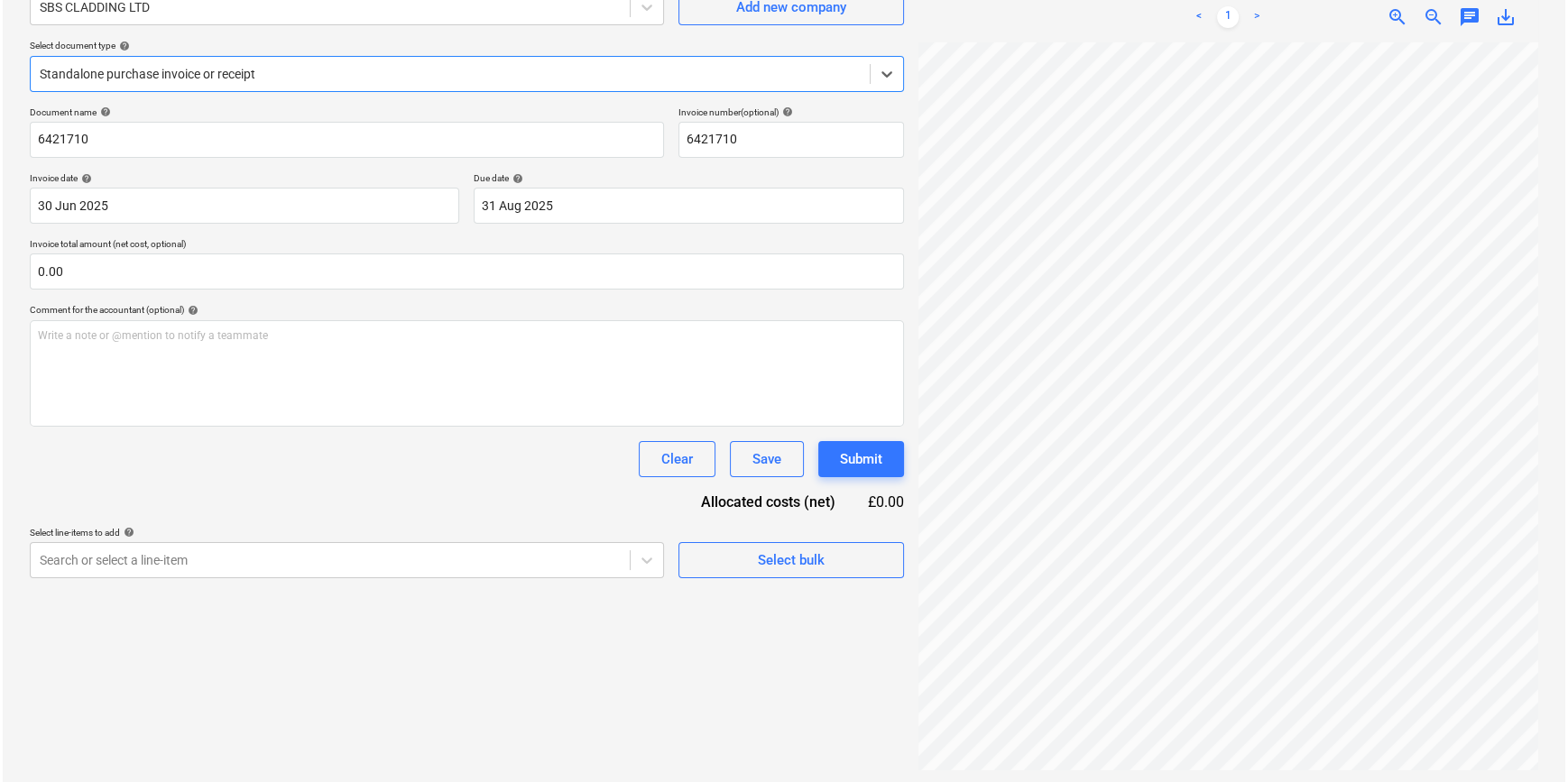 scroll, scrollTop: 180, scrollLeft: 0, axis: vertical 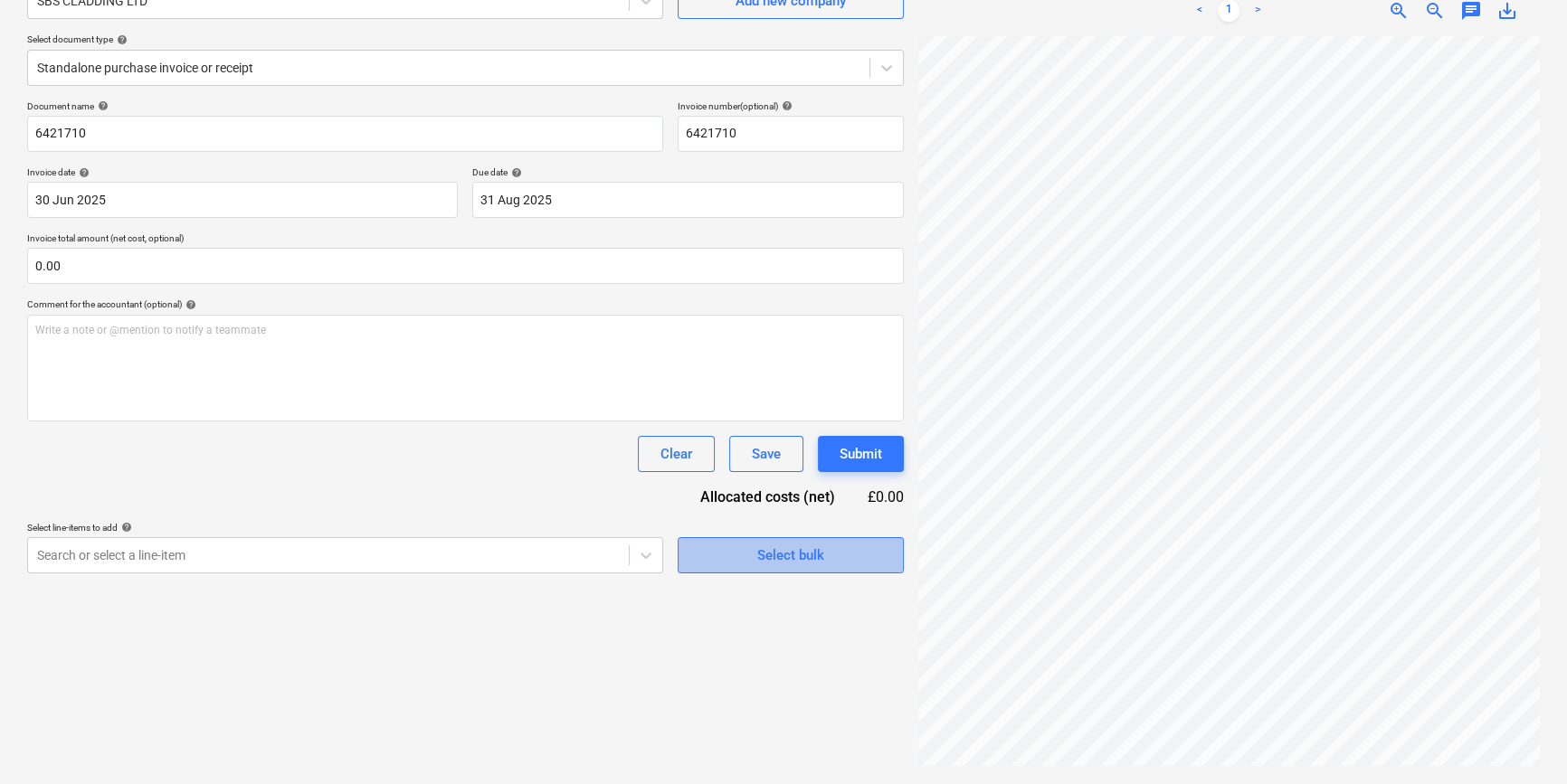 click on "Select bulk" at bounding box center (791, 555) 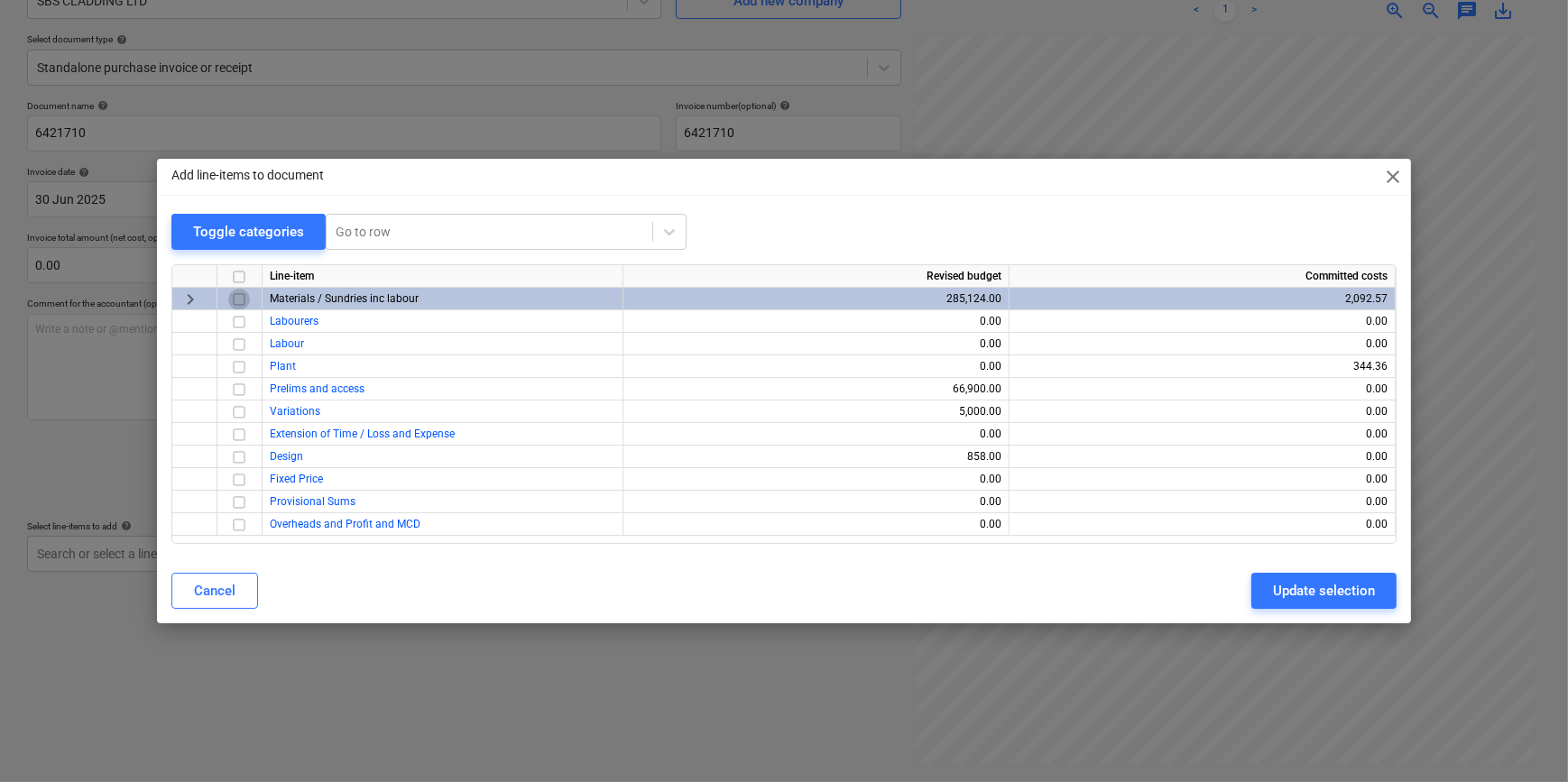 click at bounding box center (239, 299) 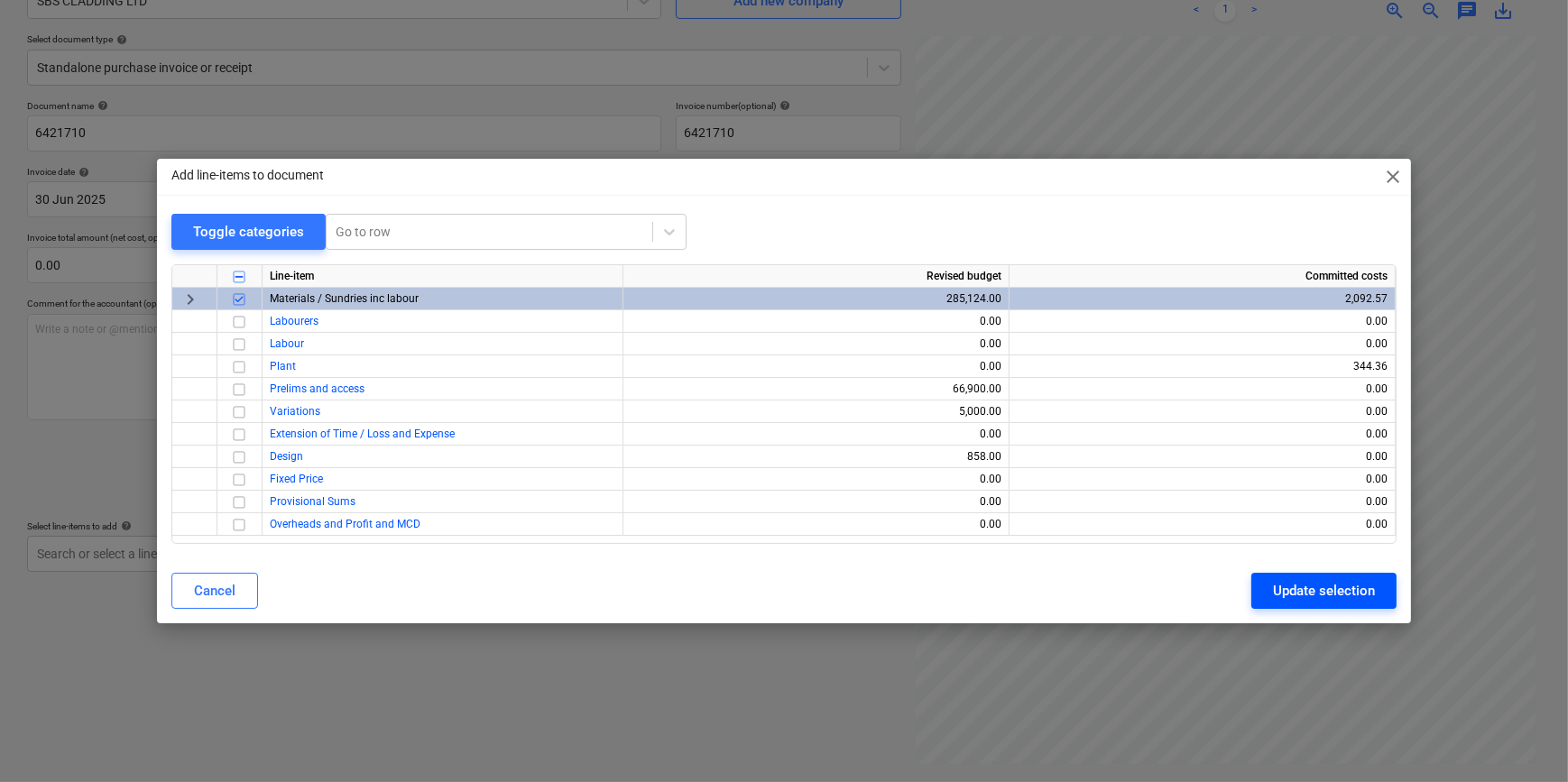click on "Update selection" at bounding box center (1324, 591) 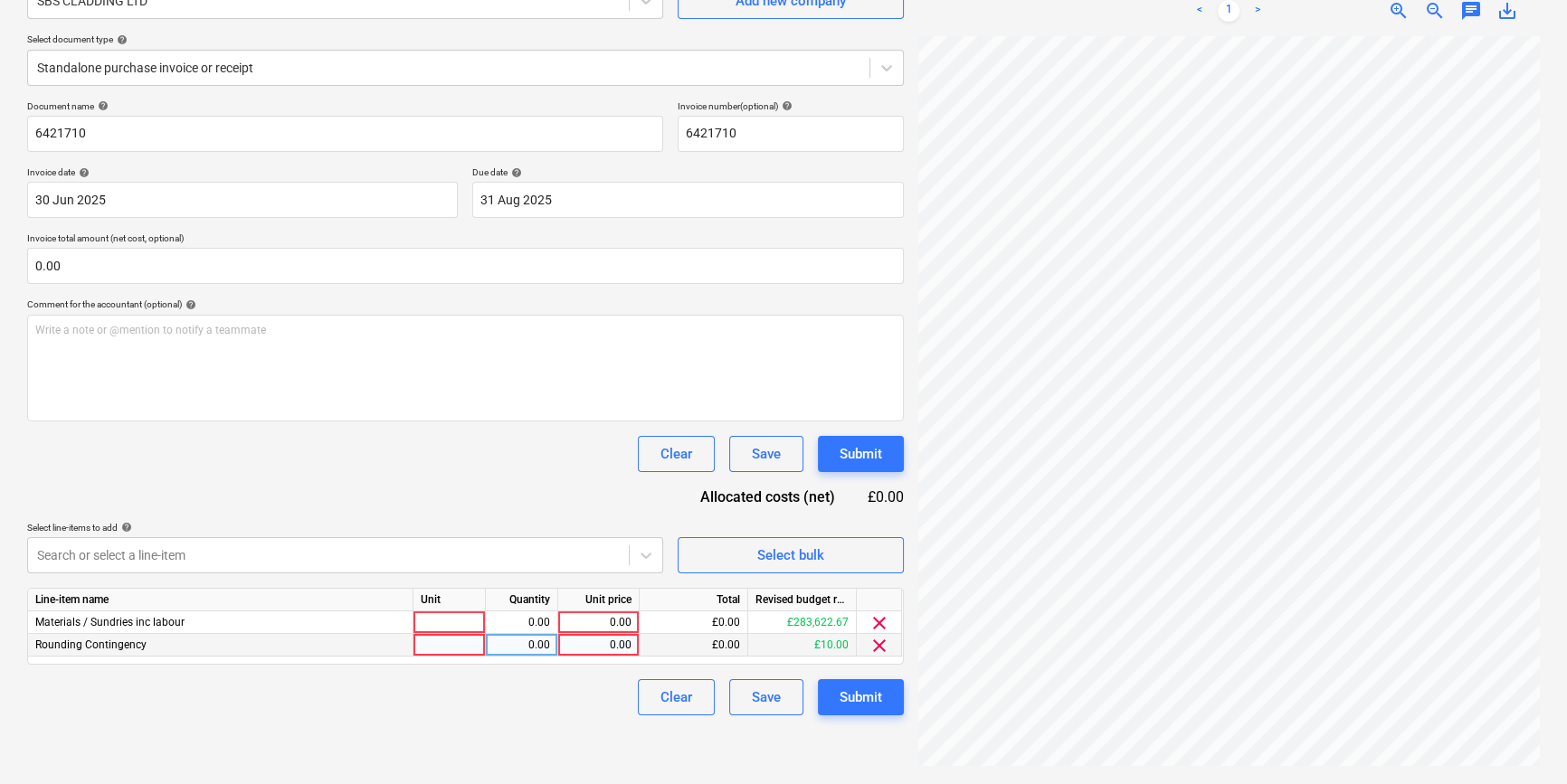 click on "clear" at bounding box center (879, 646) 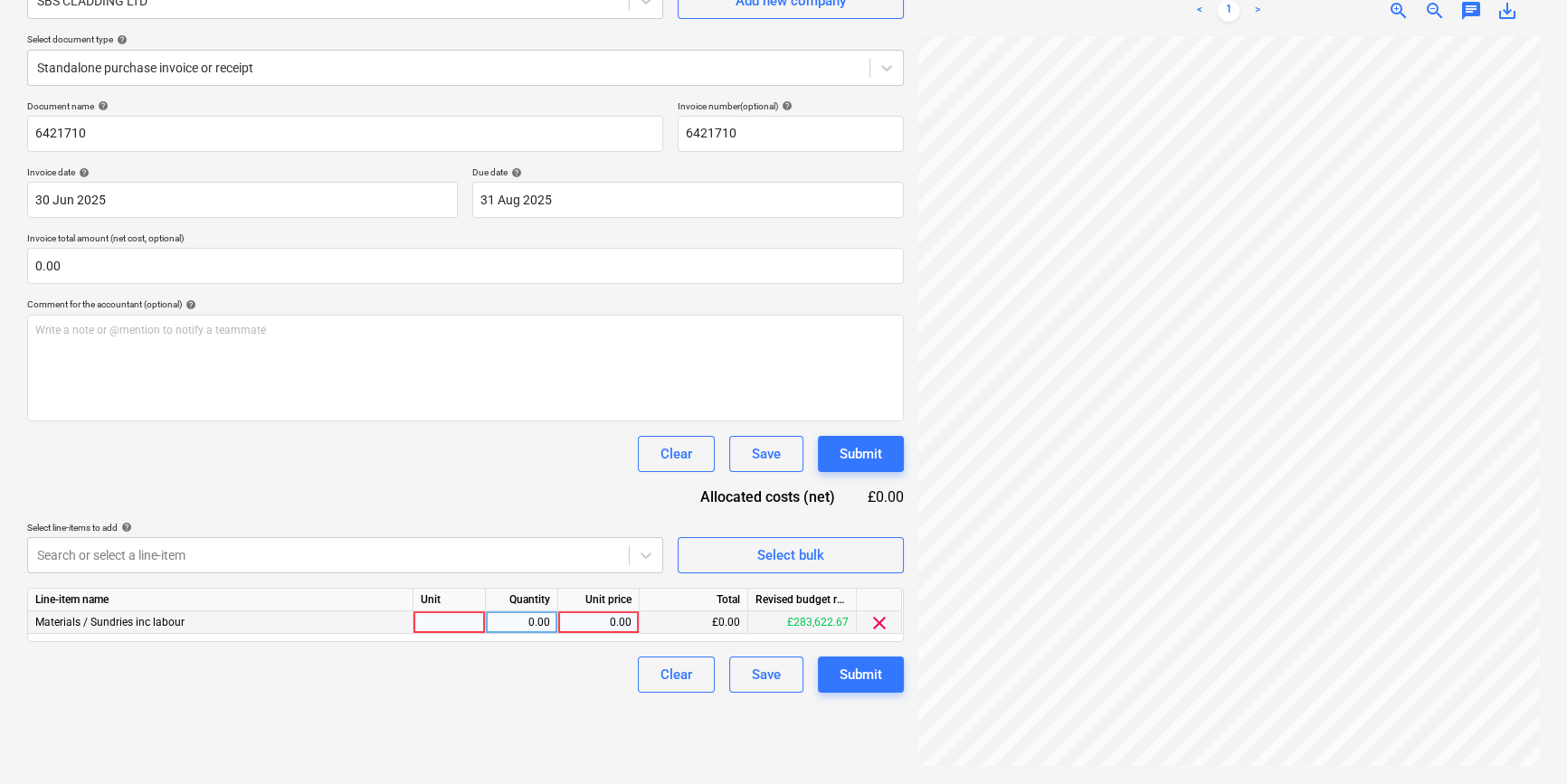 click at bounding box center (450, 622) 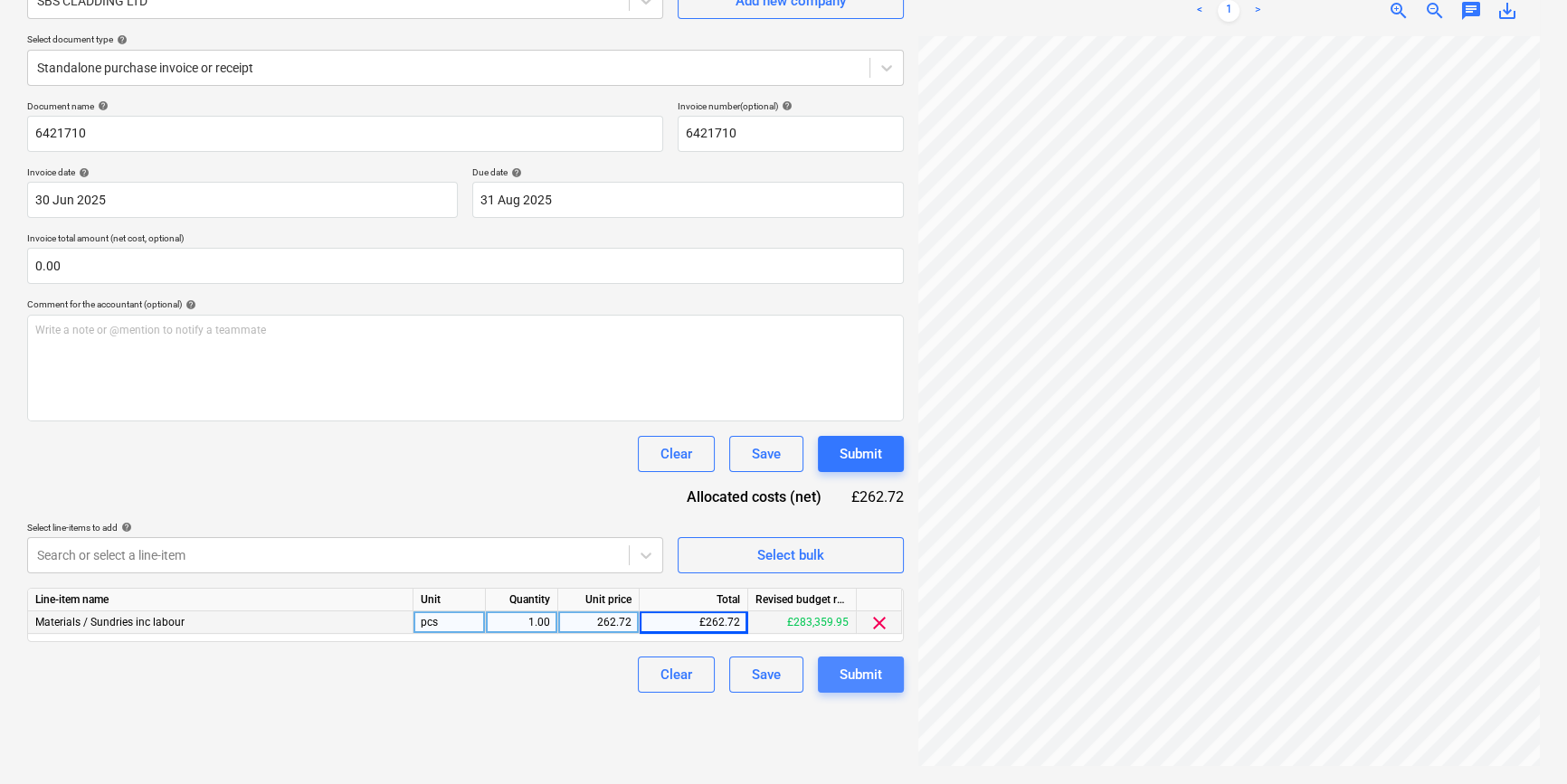 click on "Submit" at bounding box center (860, 675) 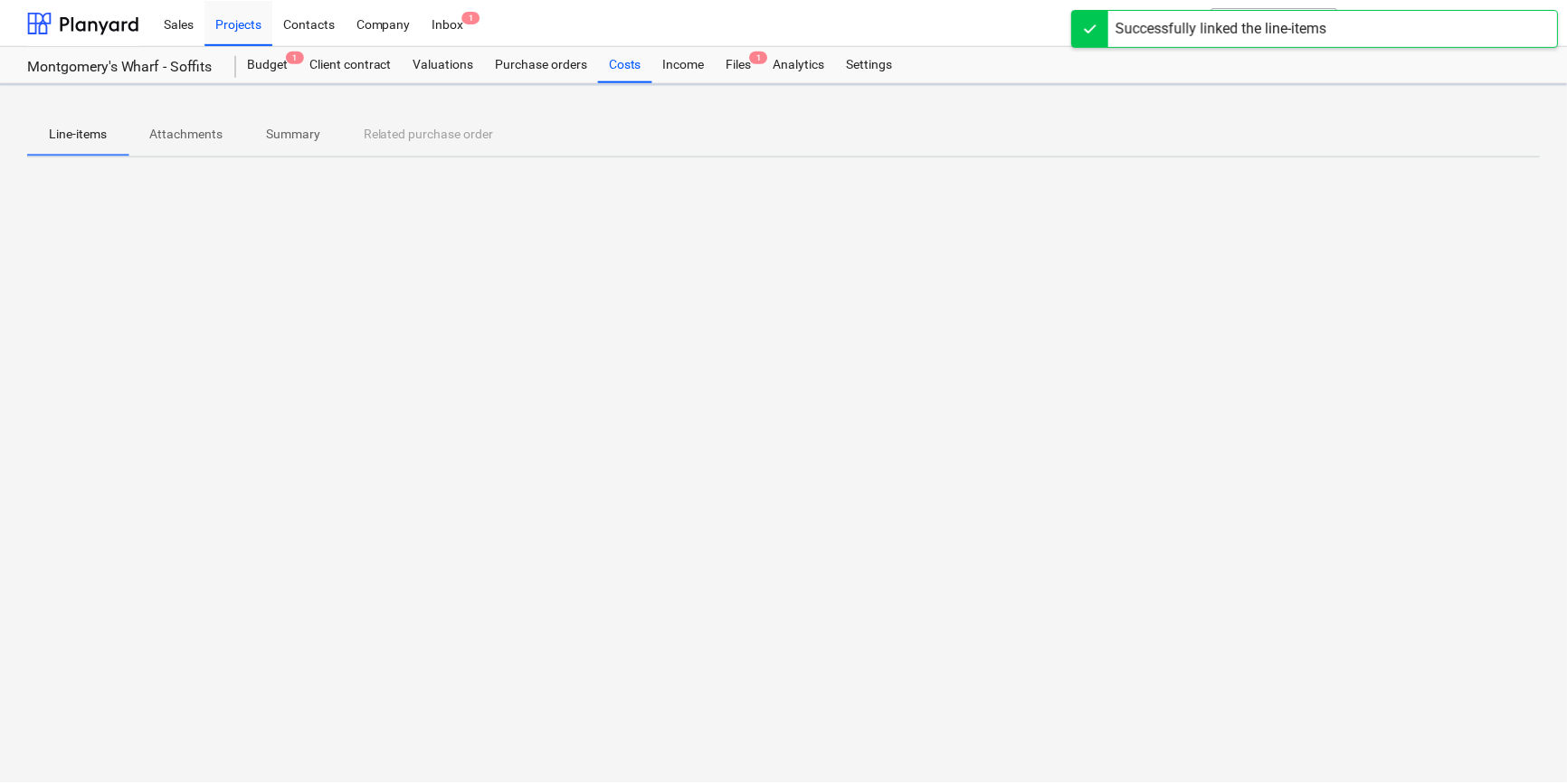 scroll, scrollTop: 0, scrollLeft: 0, axis: both 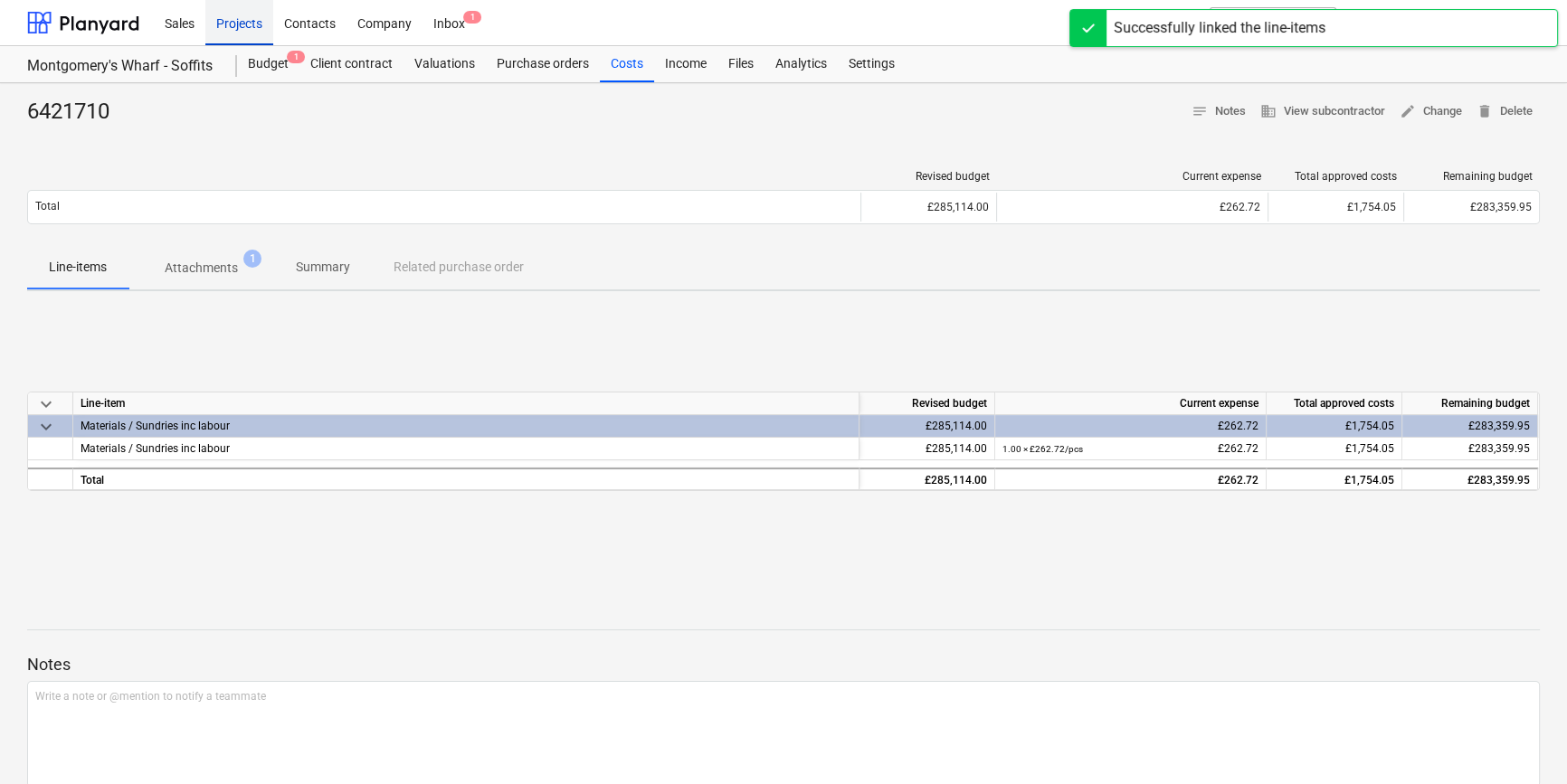 click on "Projects" at bounding box center (239, 22) 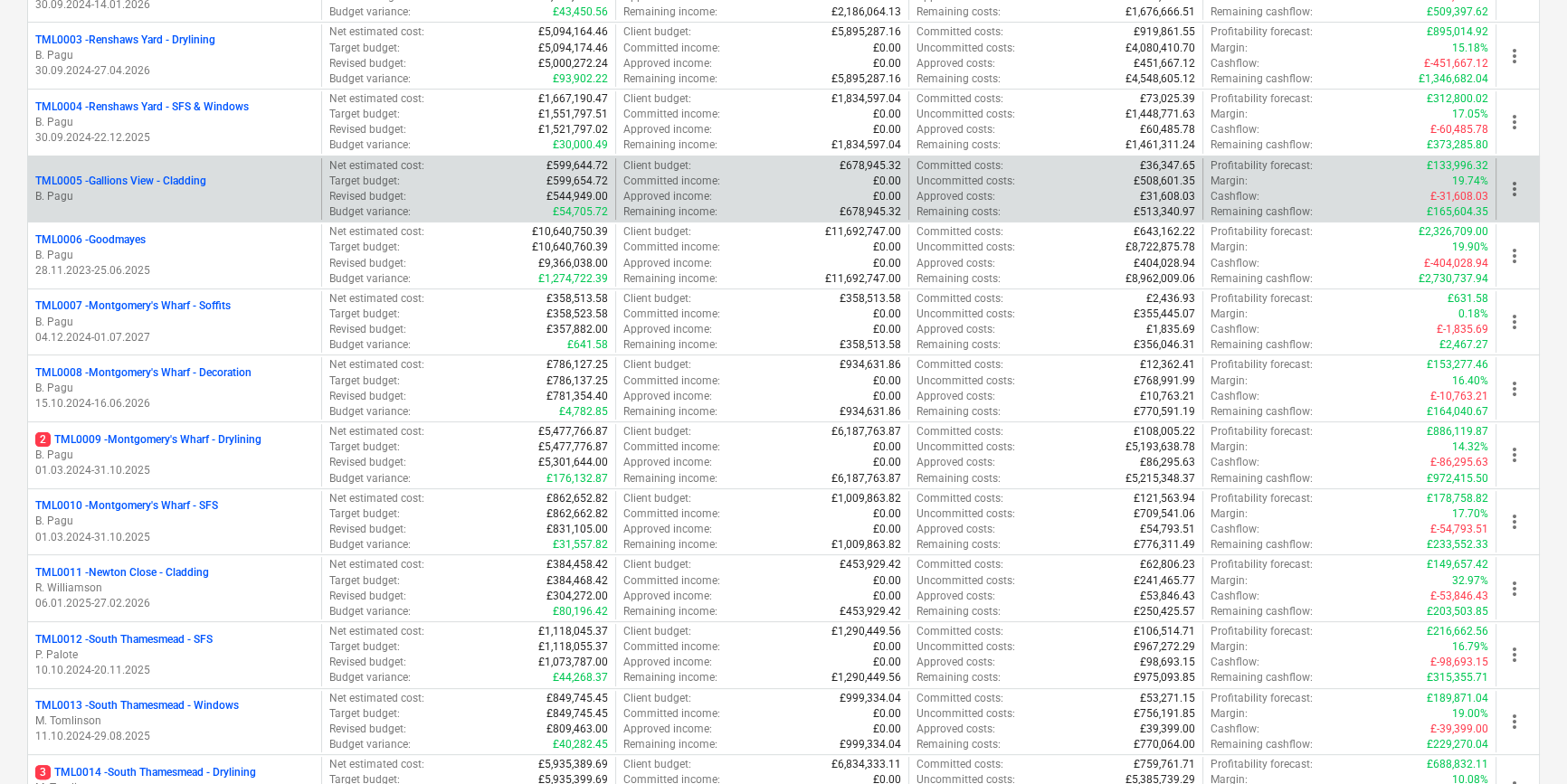 scroll, scrollTop: 411, scrollLeft: 0, axis: vertical 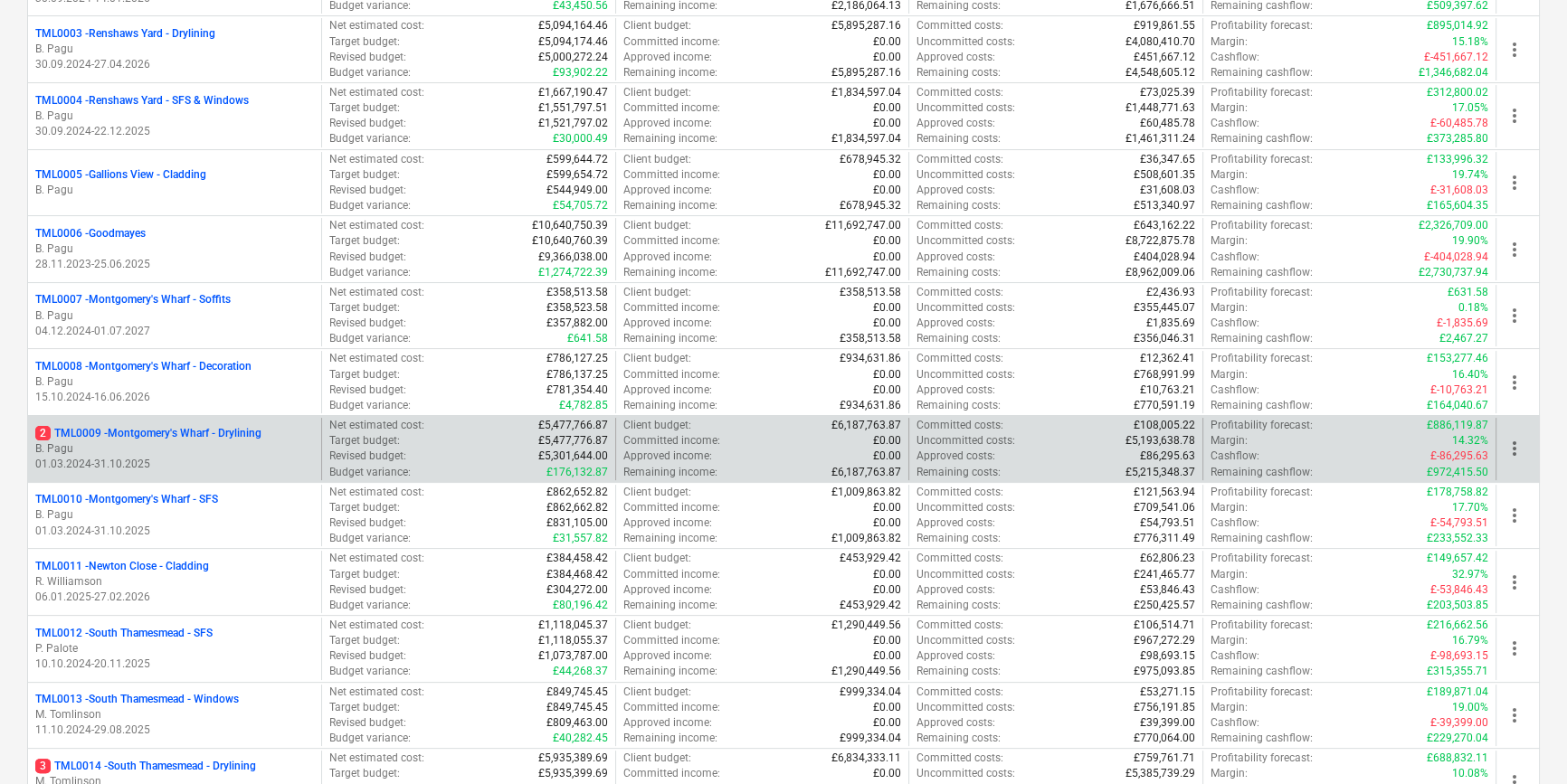 click on "B. Pagu" at bounding box center (175, 449) 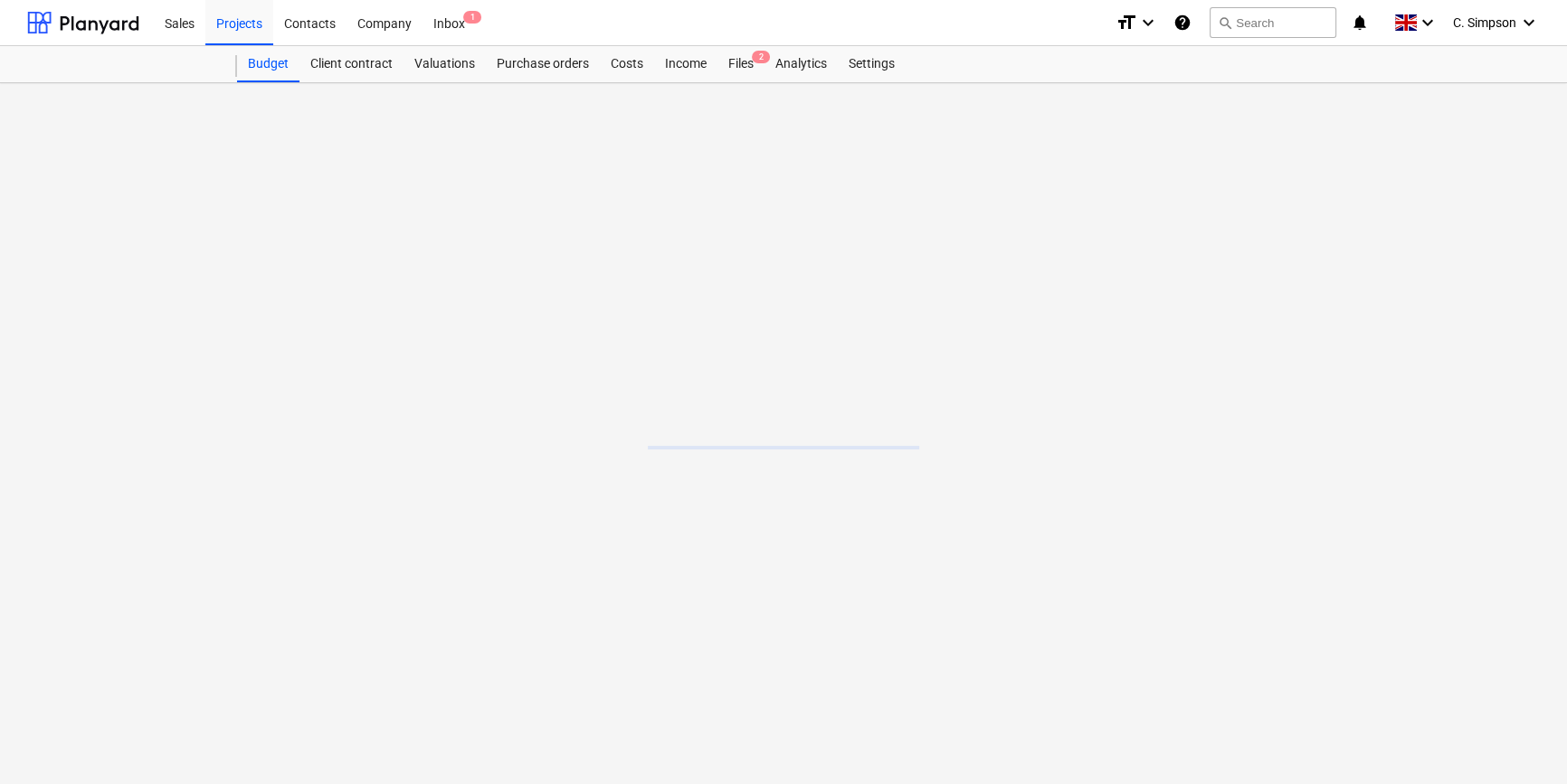 scroll, scrollTop: 0, scrollLeft: 0, axis: both 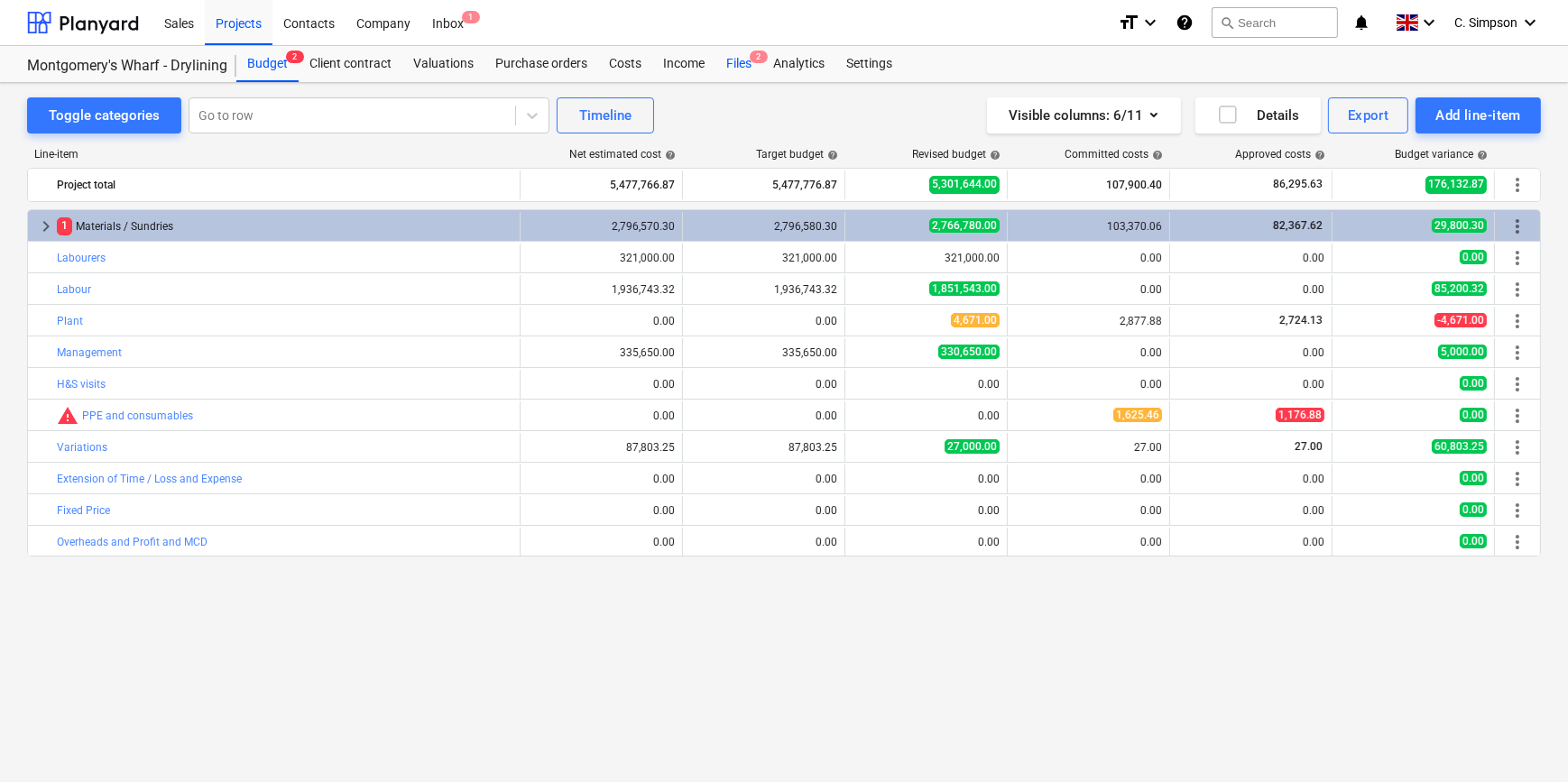 click on "Files 2" at bounding box center [739, 64] 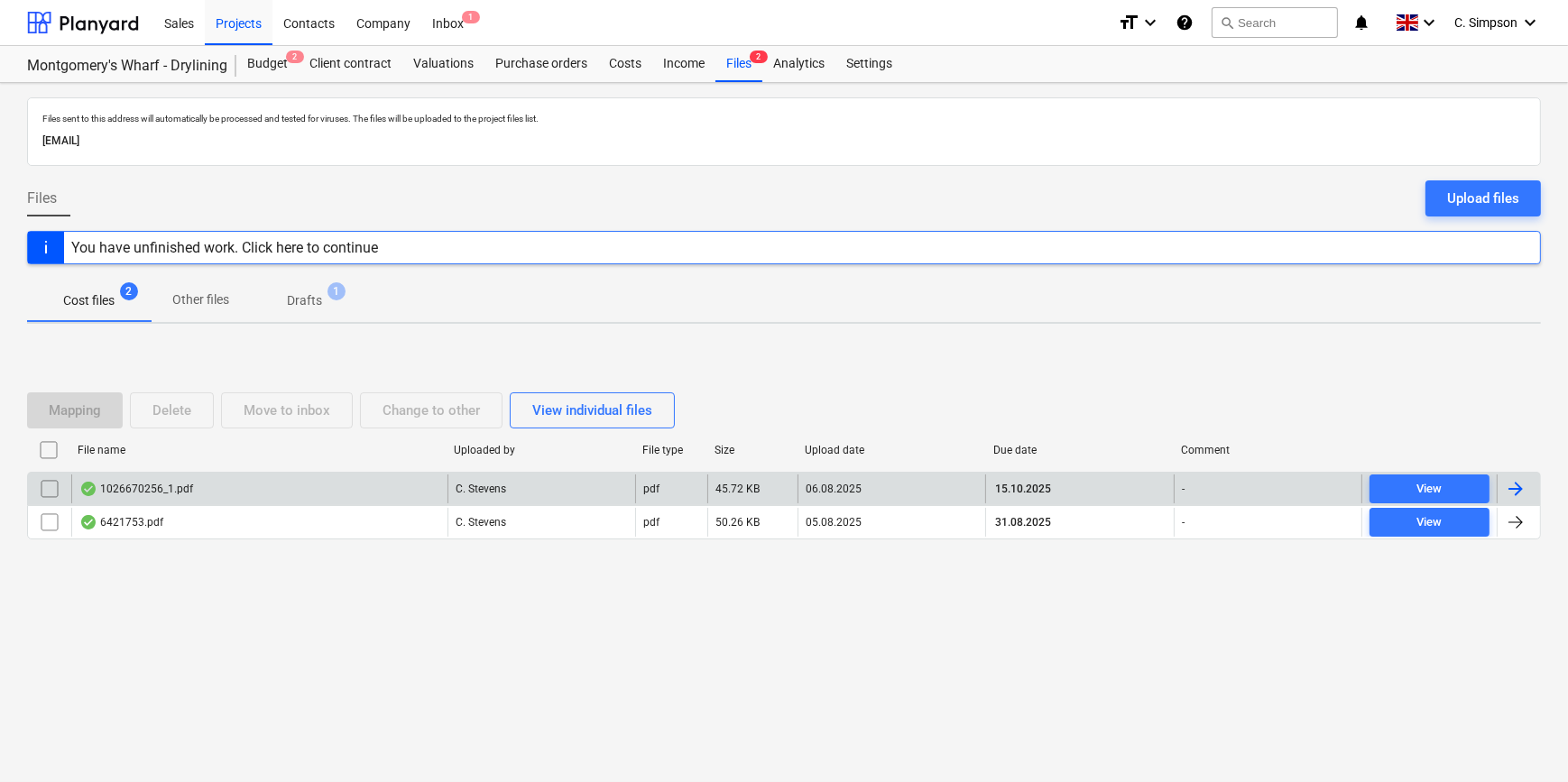 click at bounding box center [1516, 489] 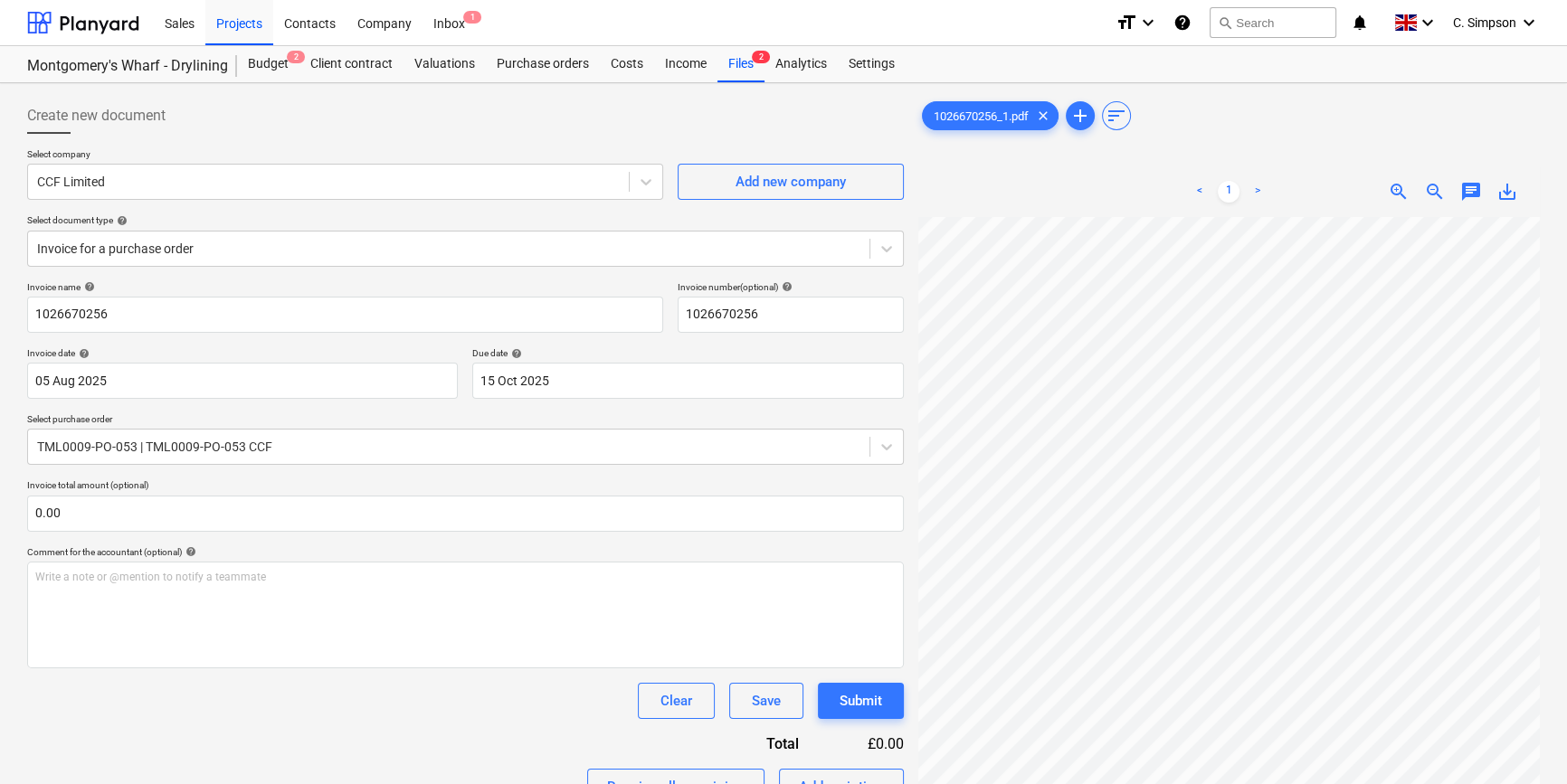 scroll, scrollTop: 182, scrollLeft: 195, axis: both 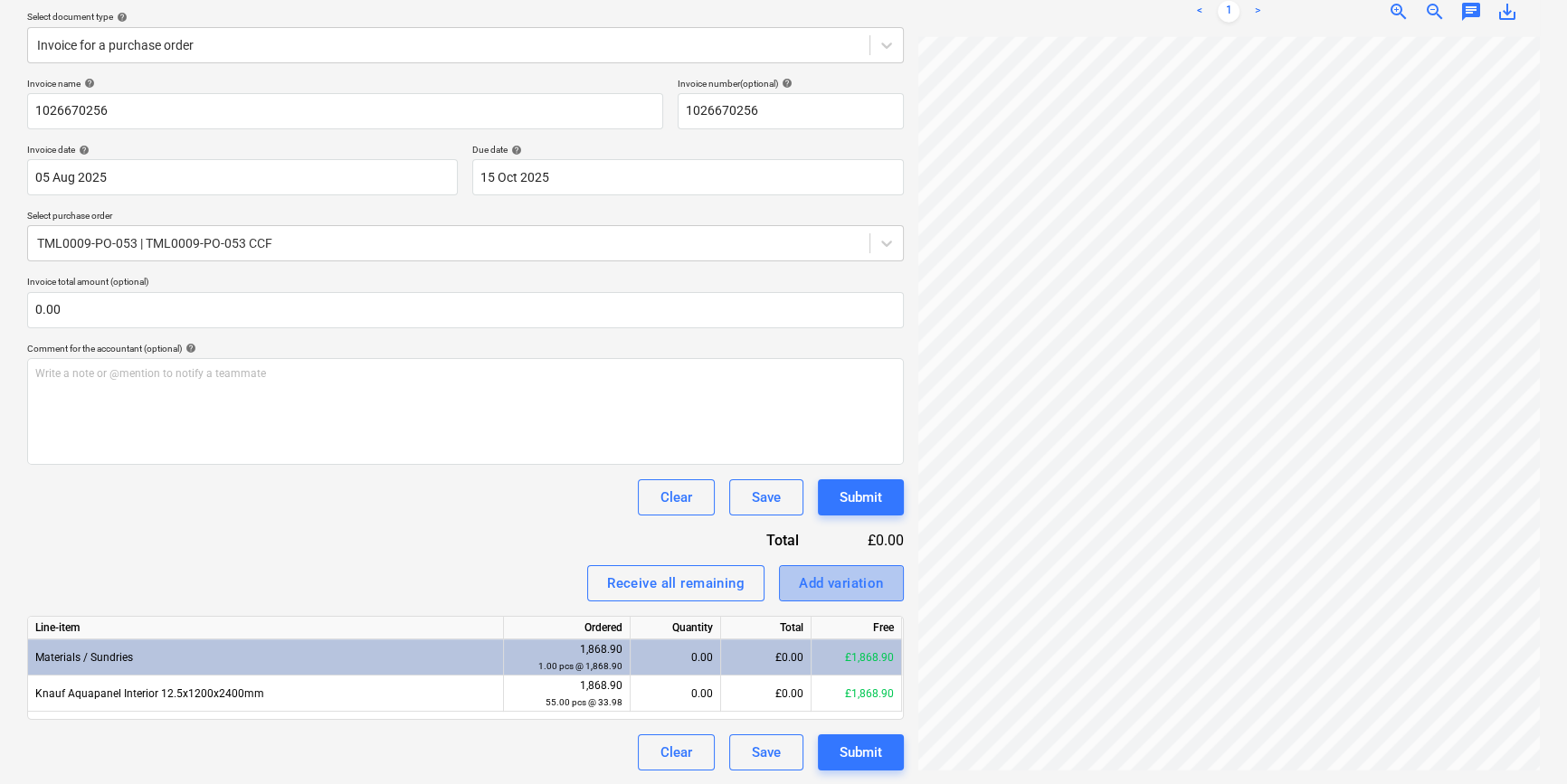click on "Add variation" at bounding box center (841, 583) 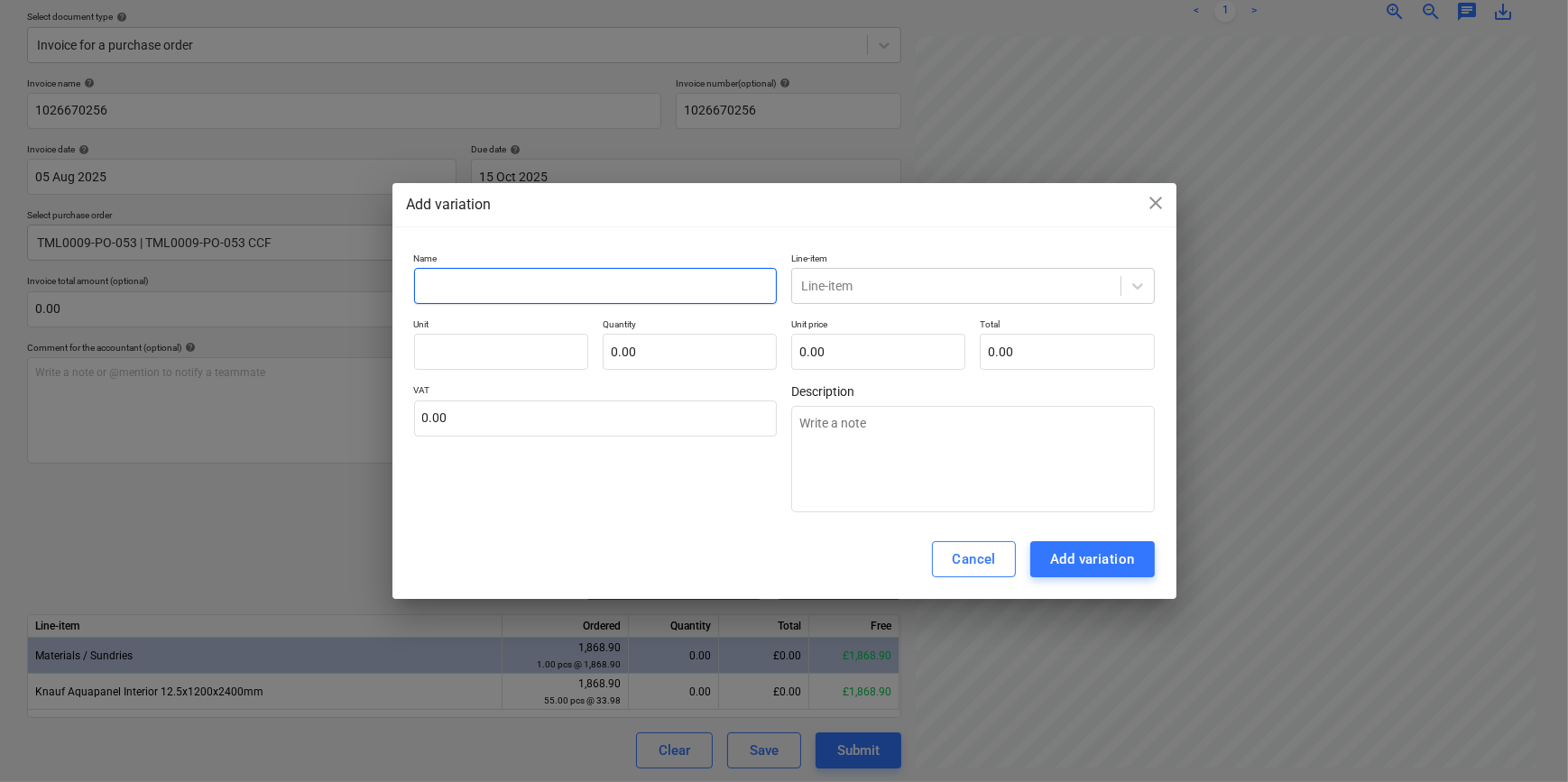 click at bounding box center [595, 286] 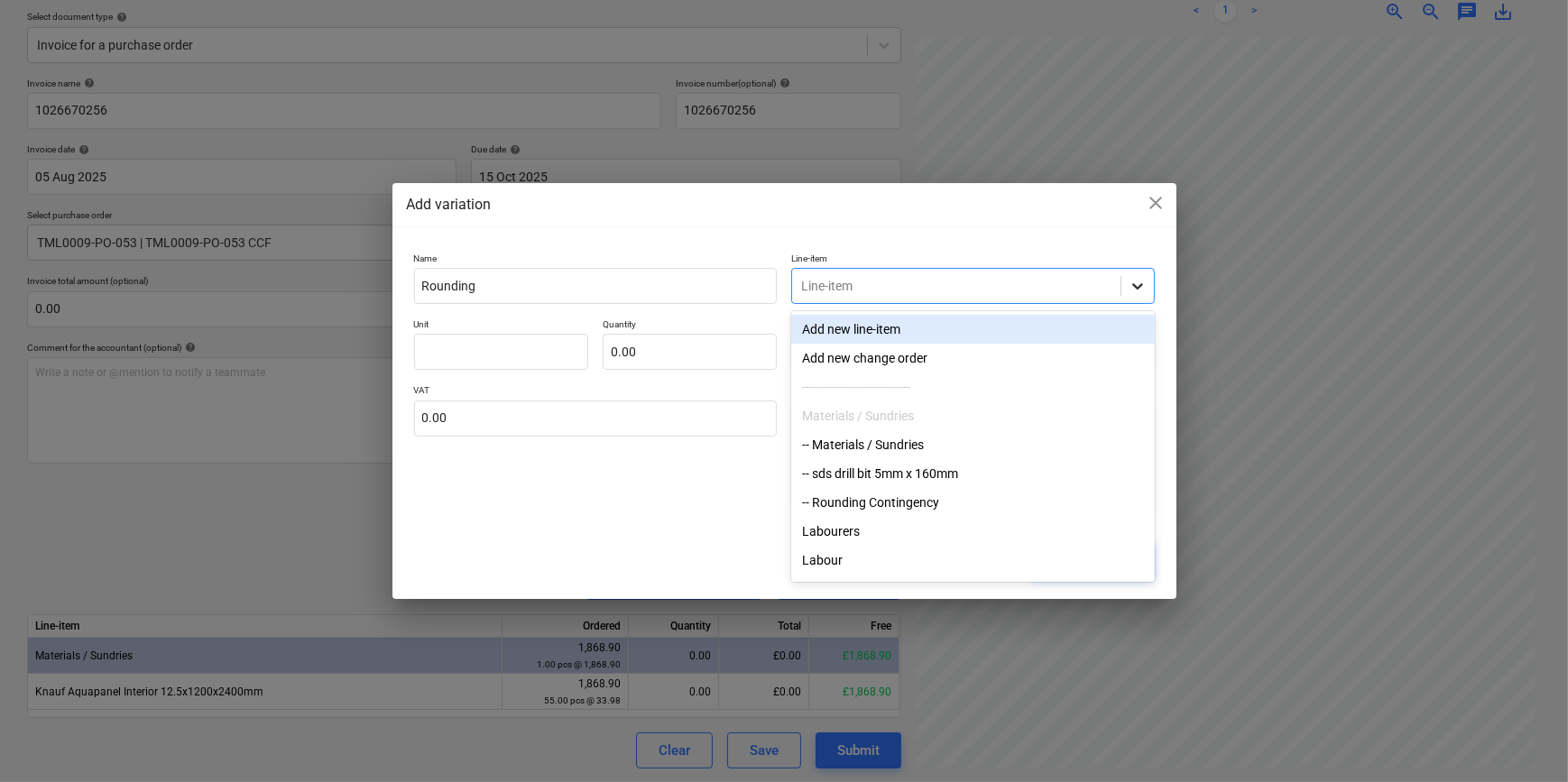 click 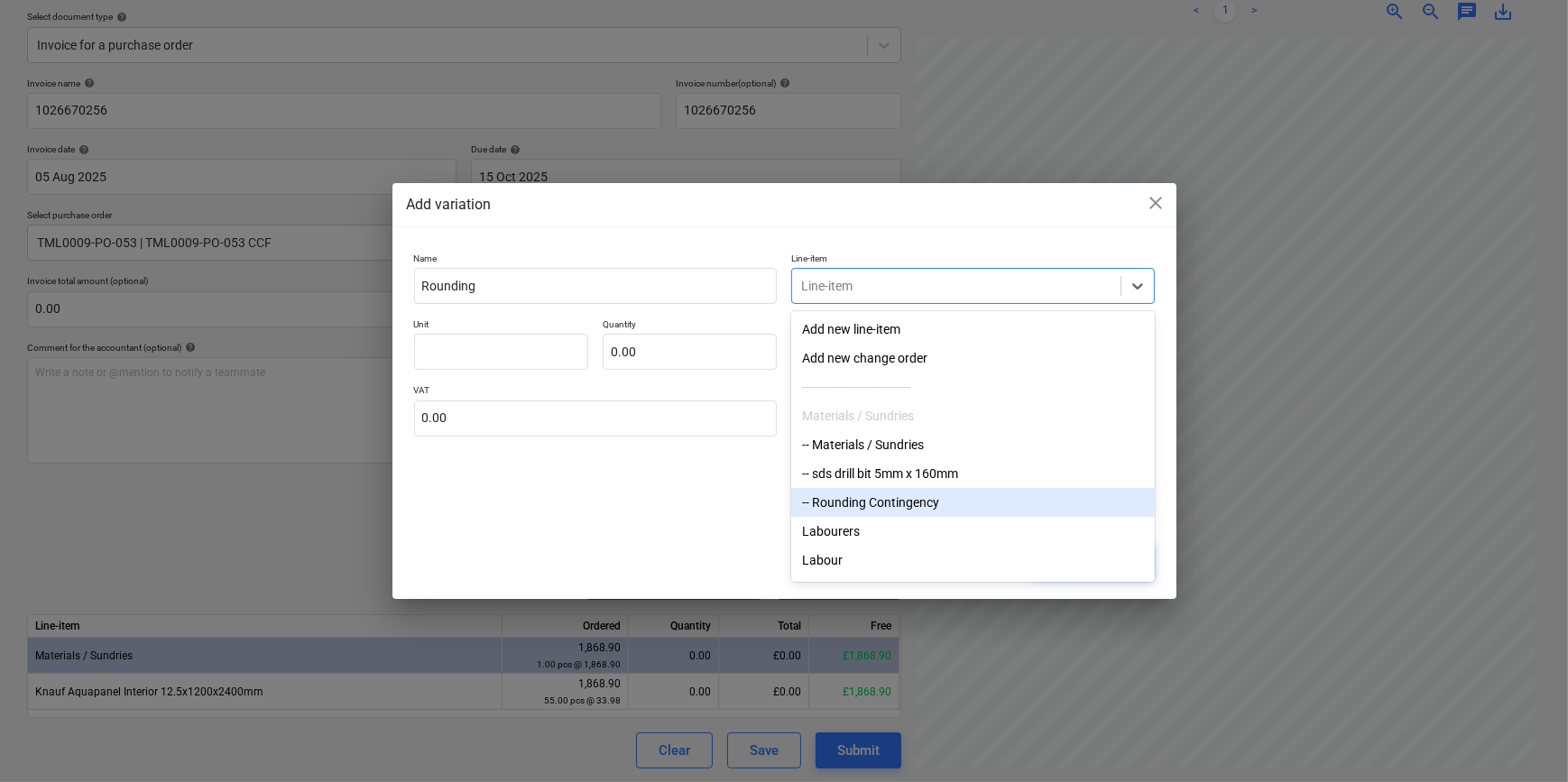 click on "--   Rounding Contingency" at bounding box center (973, 502) 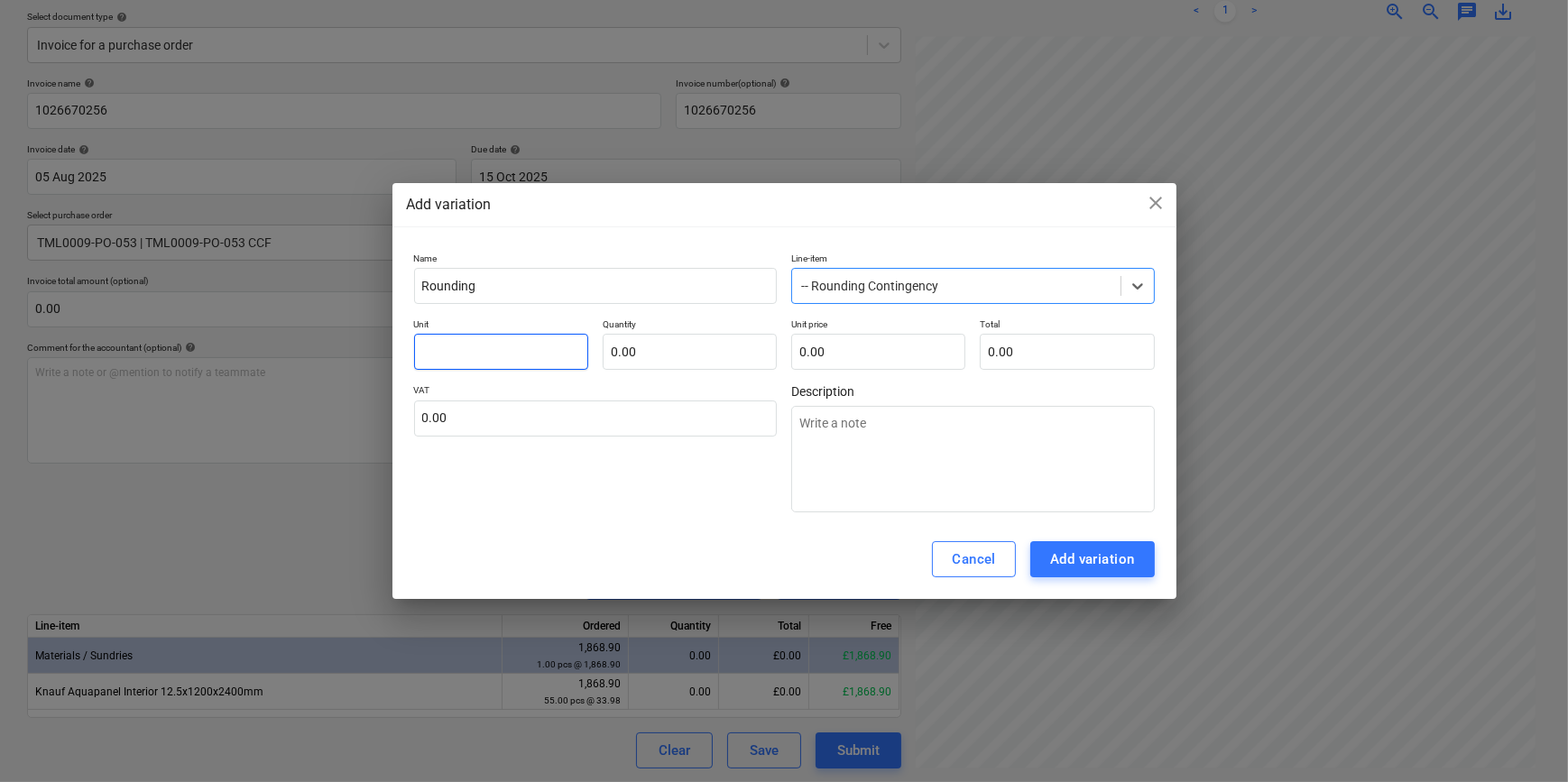 click at bounding box center [501, 352] 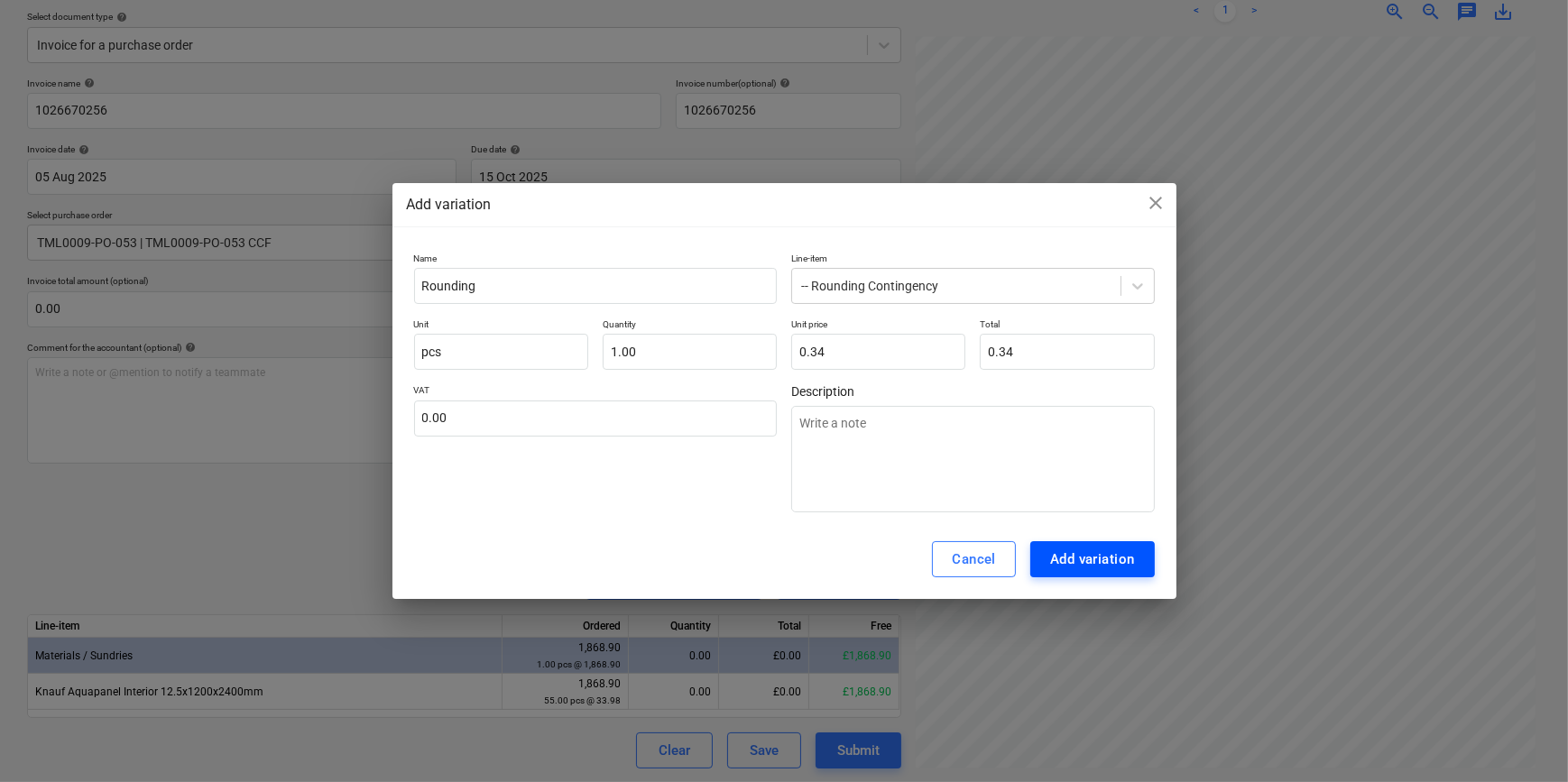 click on "Add variation" at bounding box center [1093, 559] 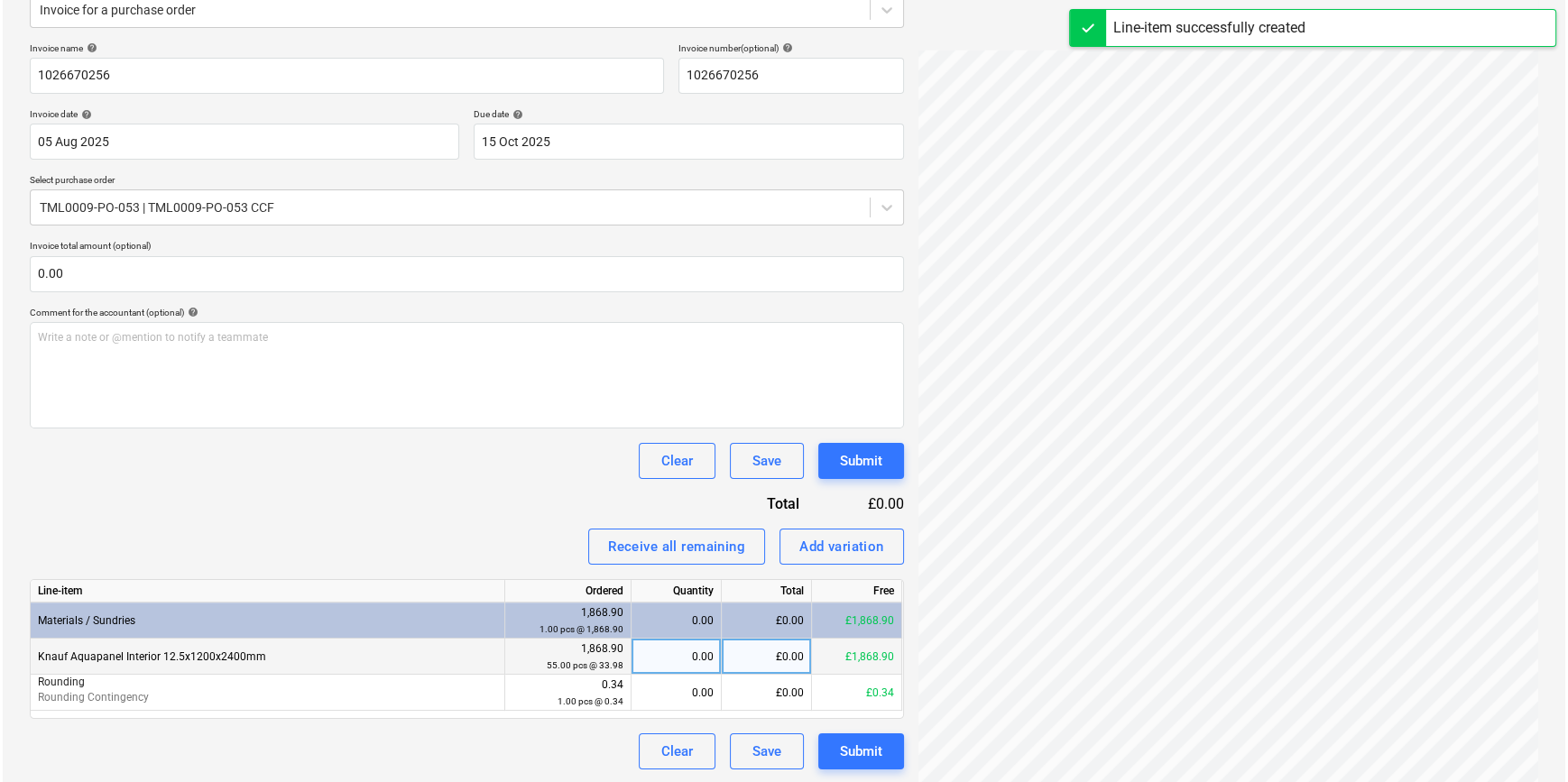 scroll, scrollTop: 239, scrollLeft: 0, axis: vertical 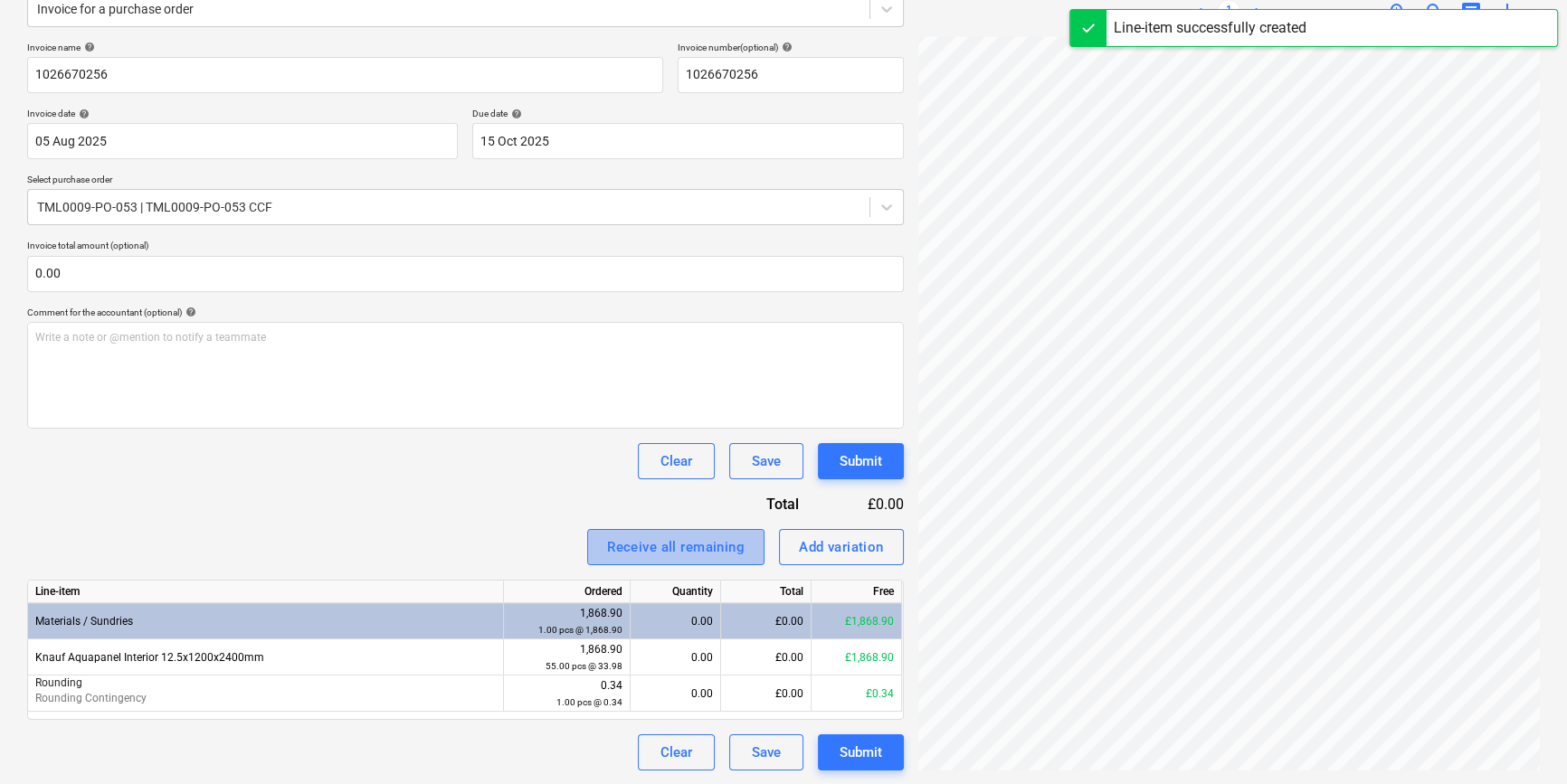 click on "Receive all remaining" at bounding box center (676, 547) 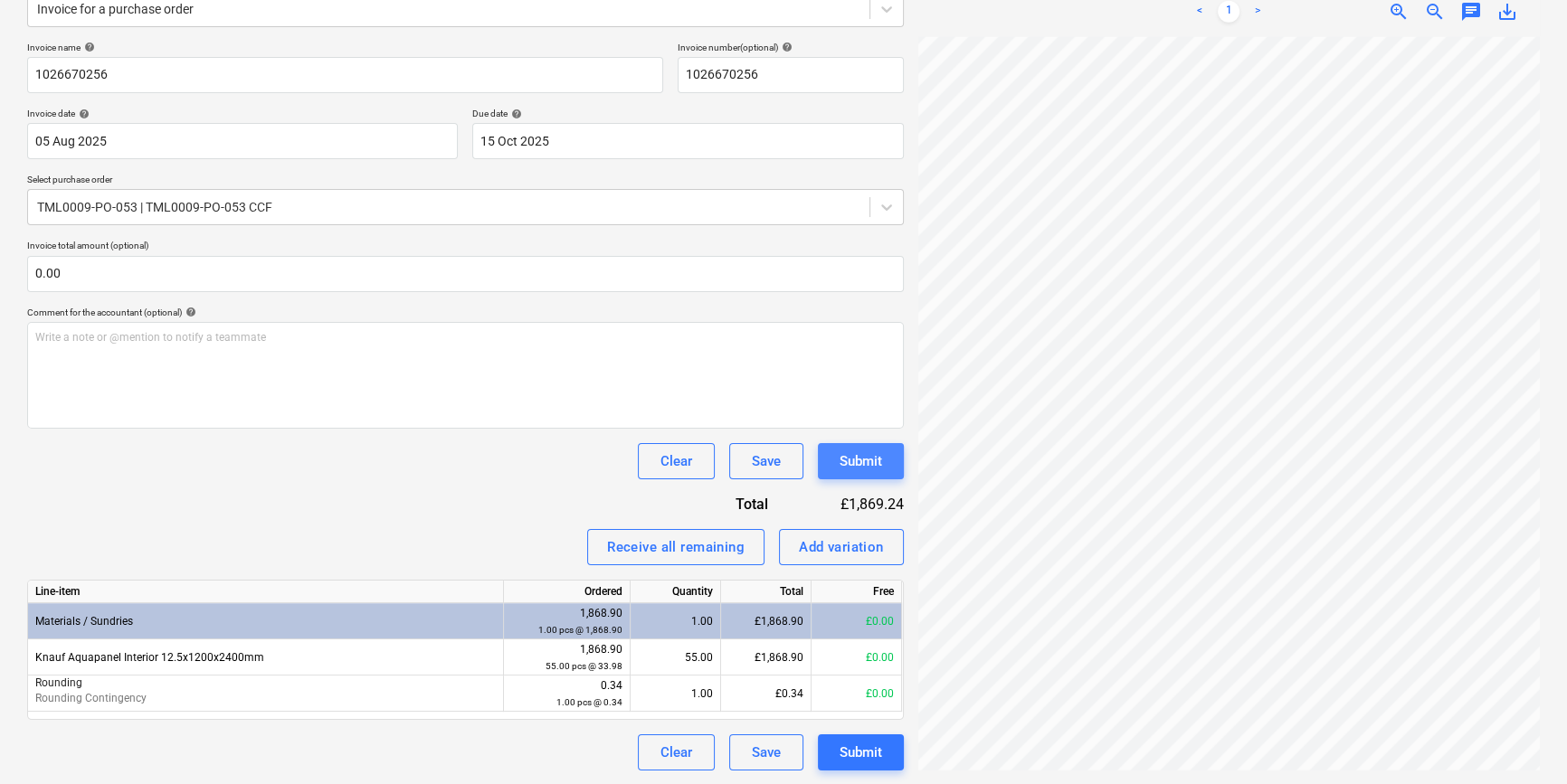 click on "Submit" at bounding box center [860, 461] 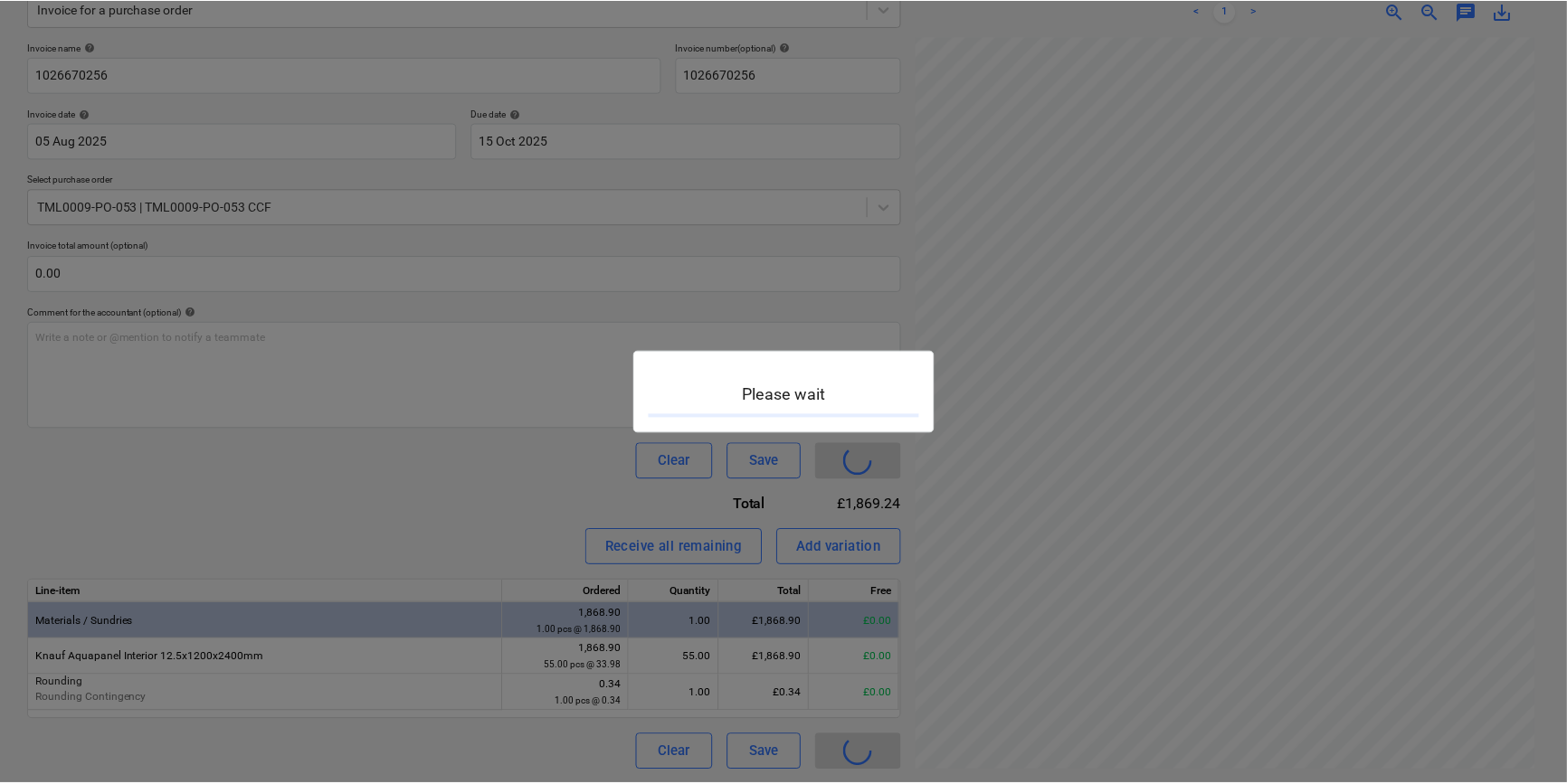 scroll, scrollTop: 0, scrollLeft: 0, axis: both 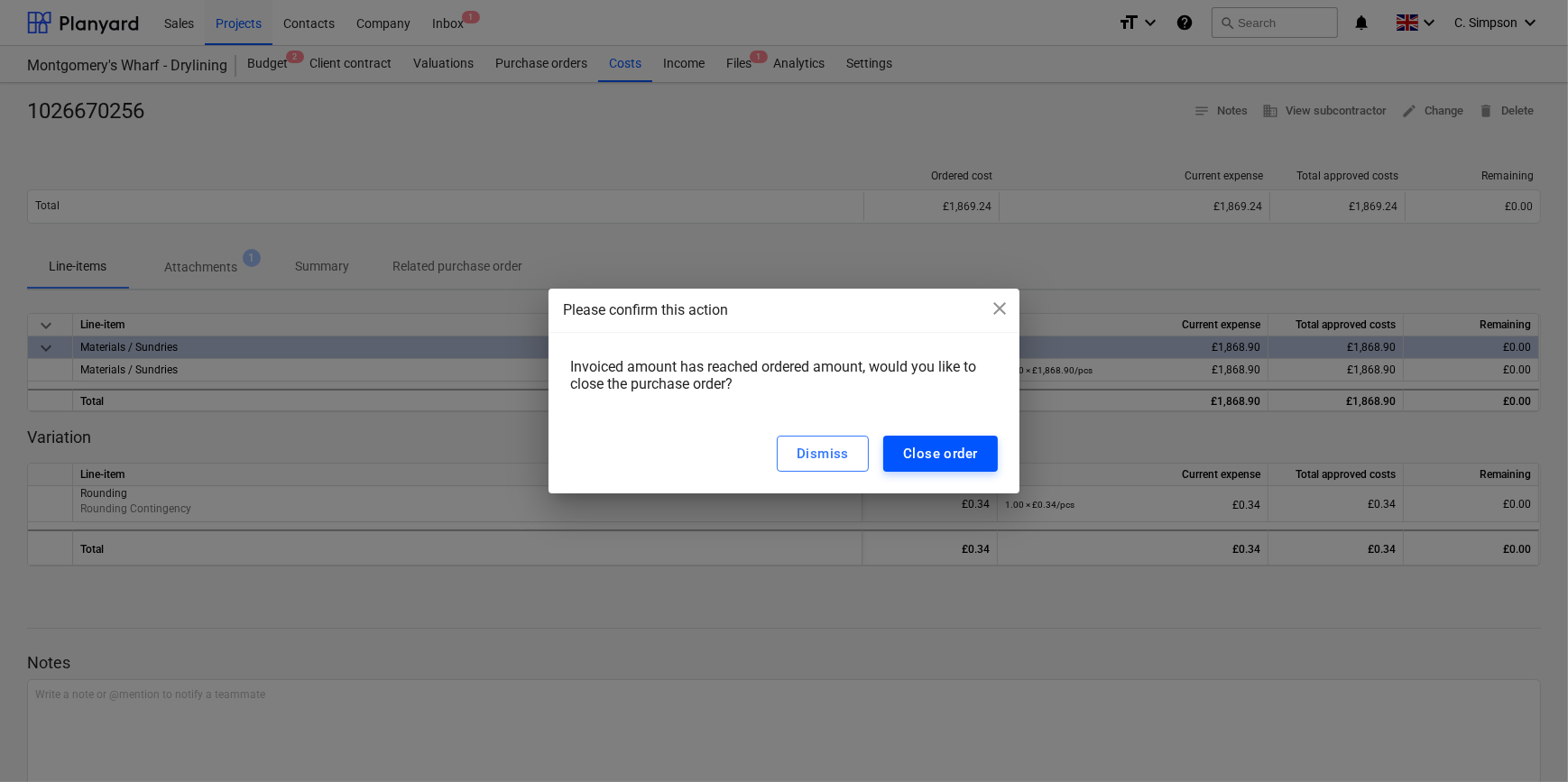 click on "Close order" at bounding box center [940, 454] 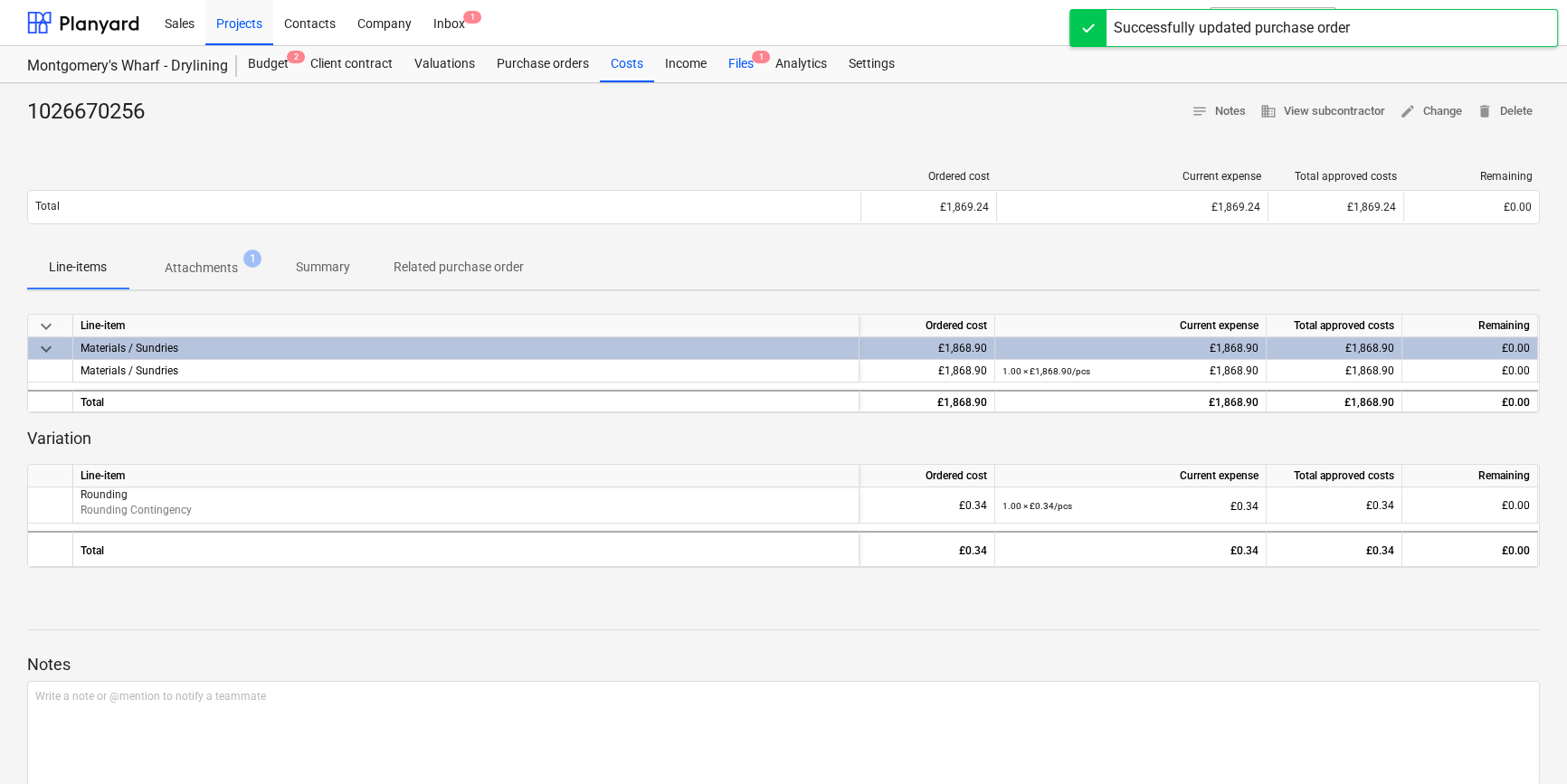 click on "Files 1" at bounding box center [741, 64] 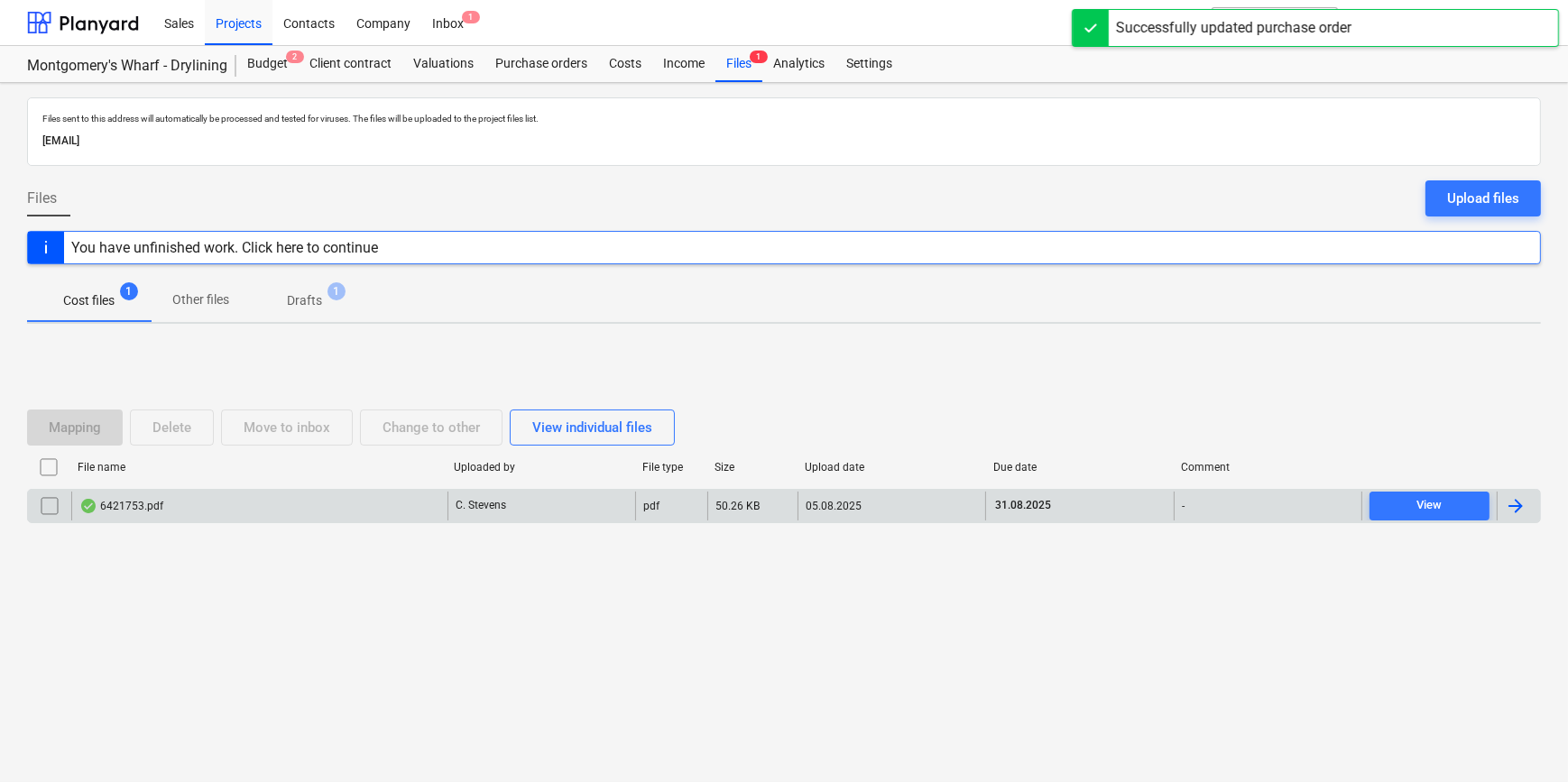 click at bounding box center [1516, 506] 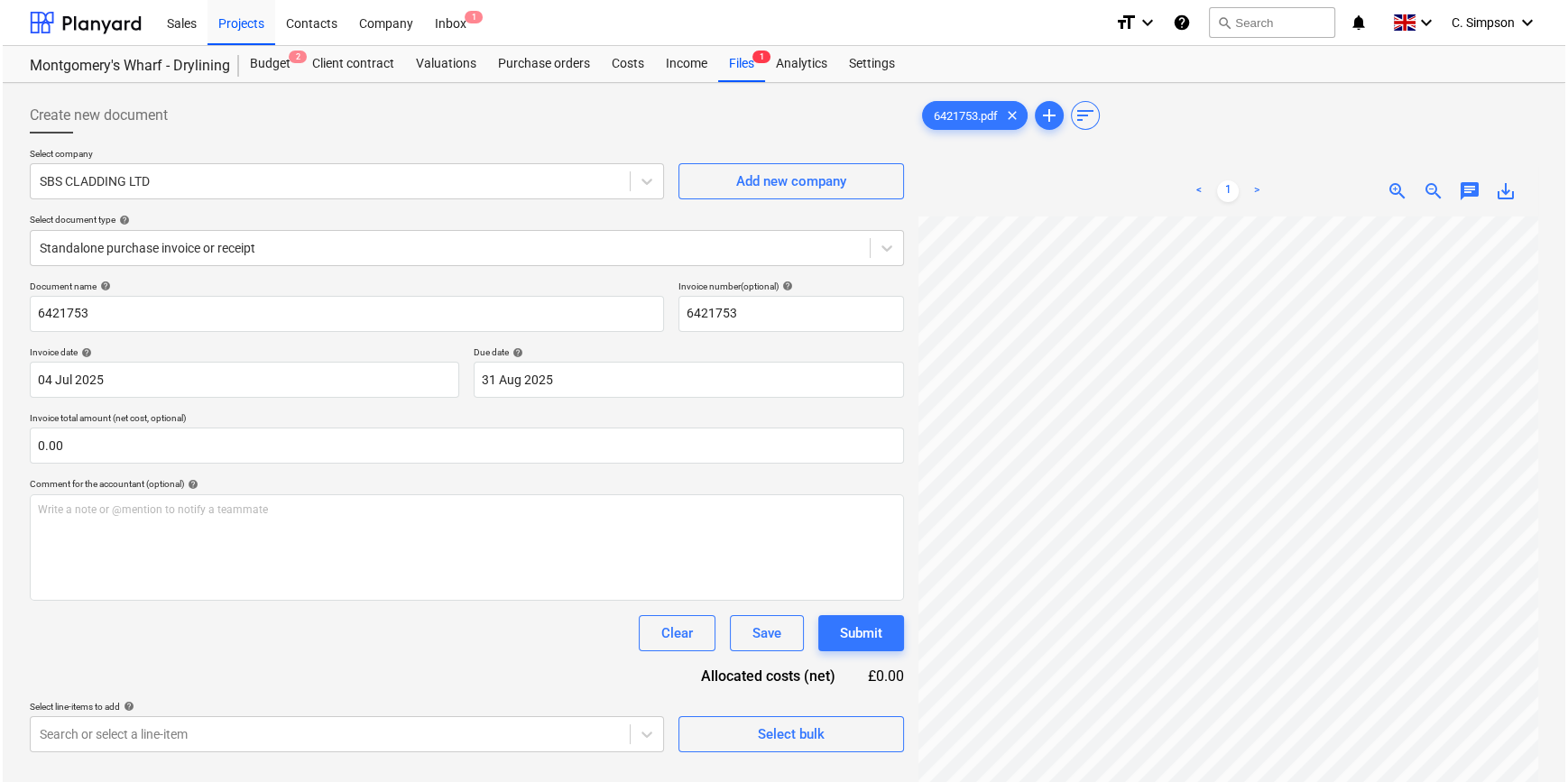 scroll, scrollTop: 161, scrollLeft: 67, axis: both 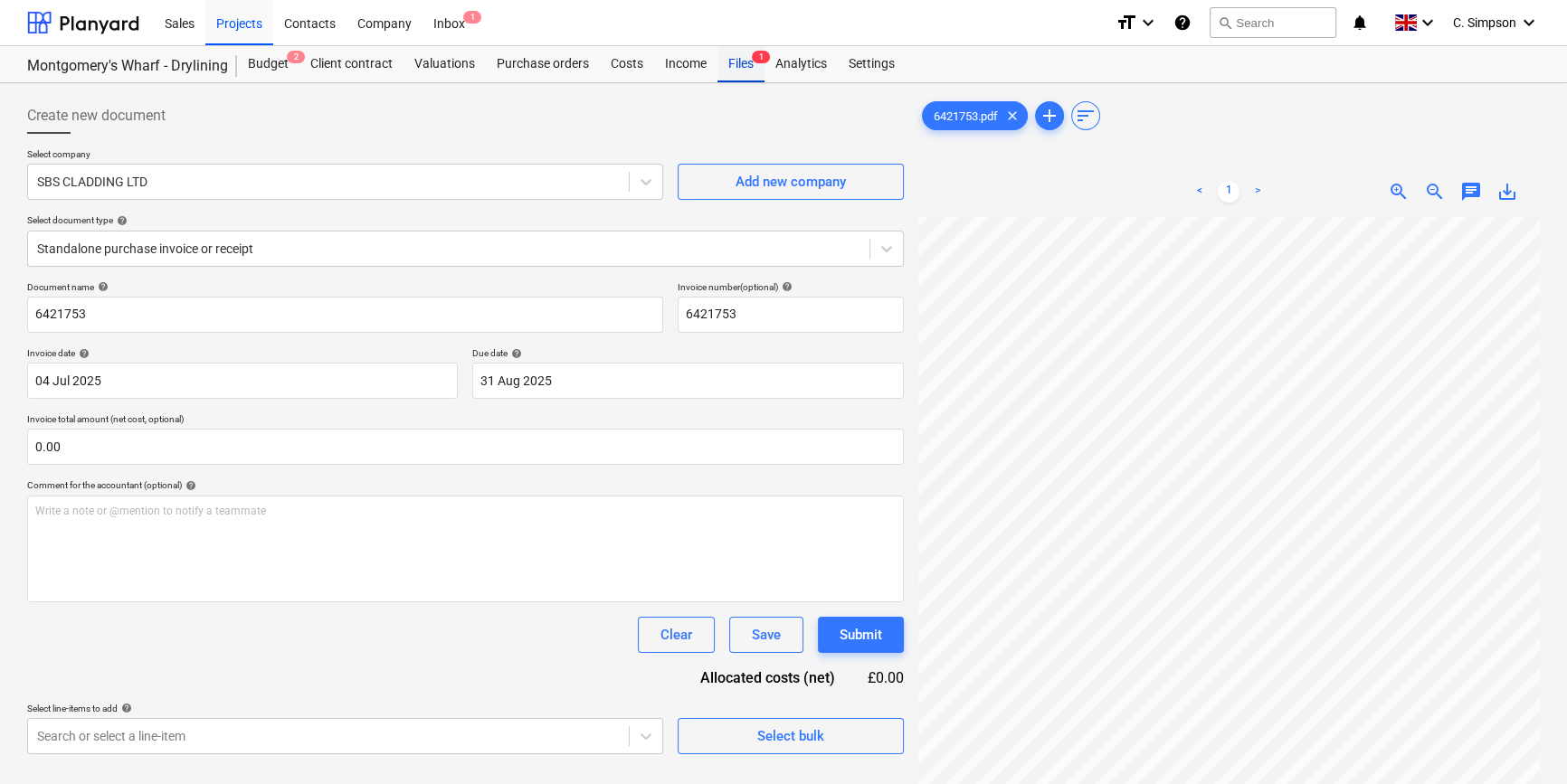 click on "Files 1" at bounding box center [741, 64] 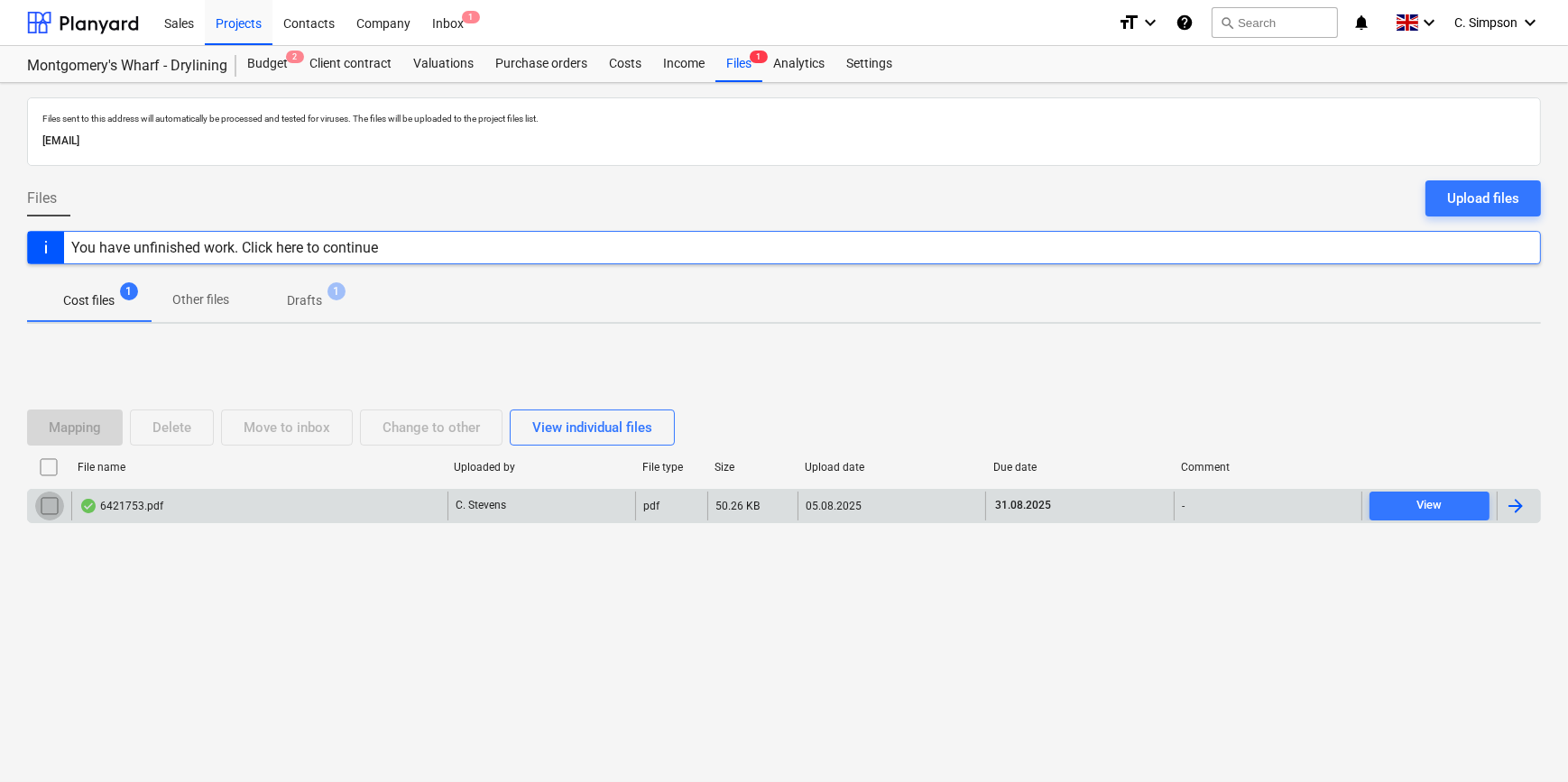 click at bounding box center (50, 506) 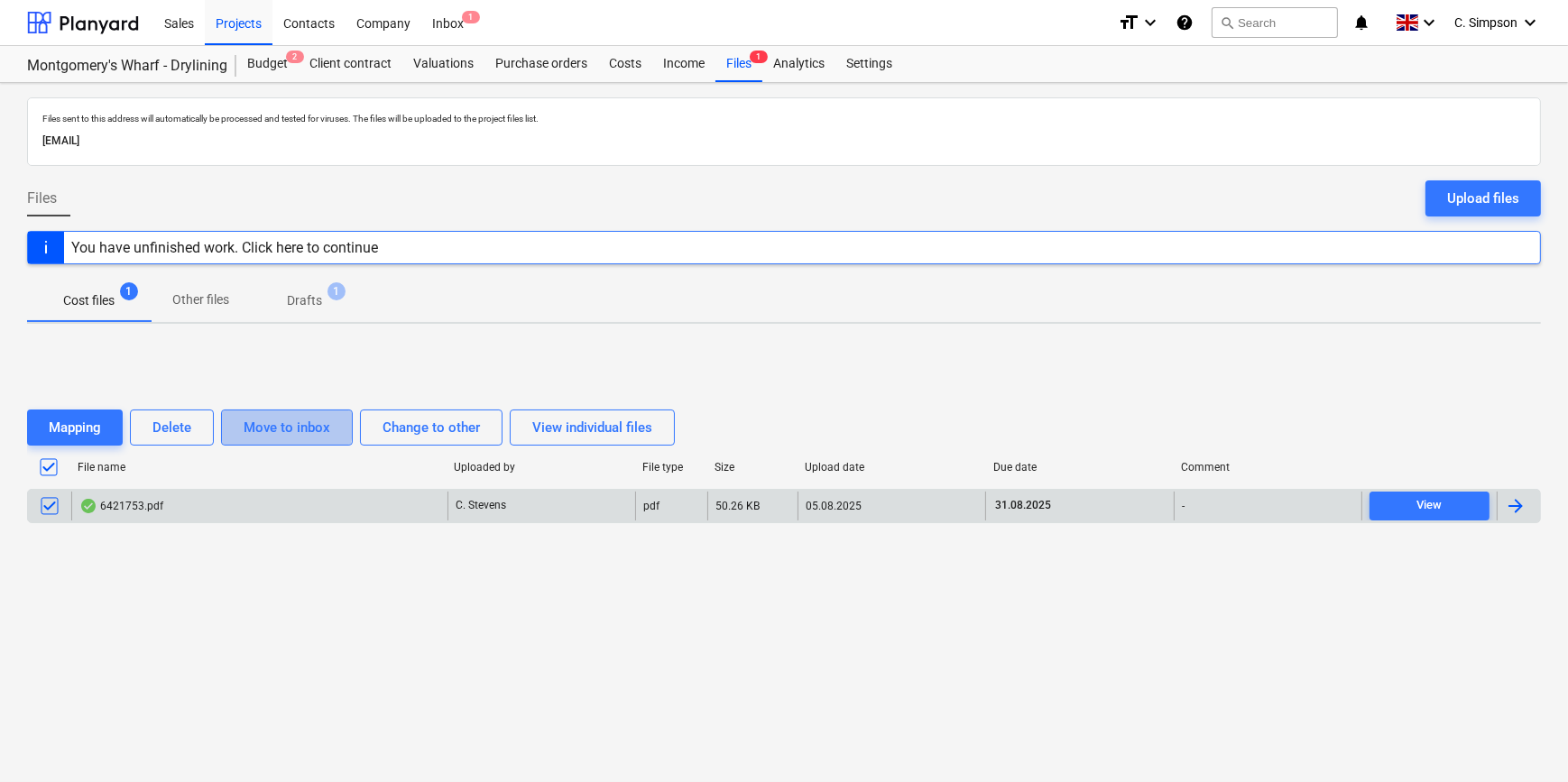 click on "Move to inbox" at bounding box center [287, 428] 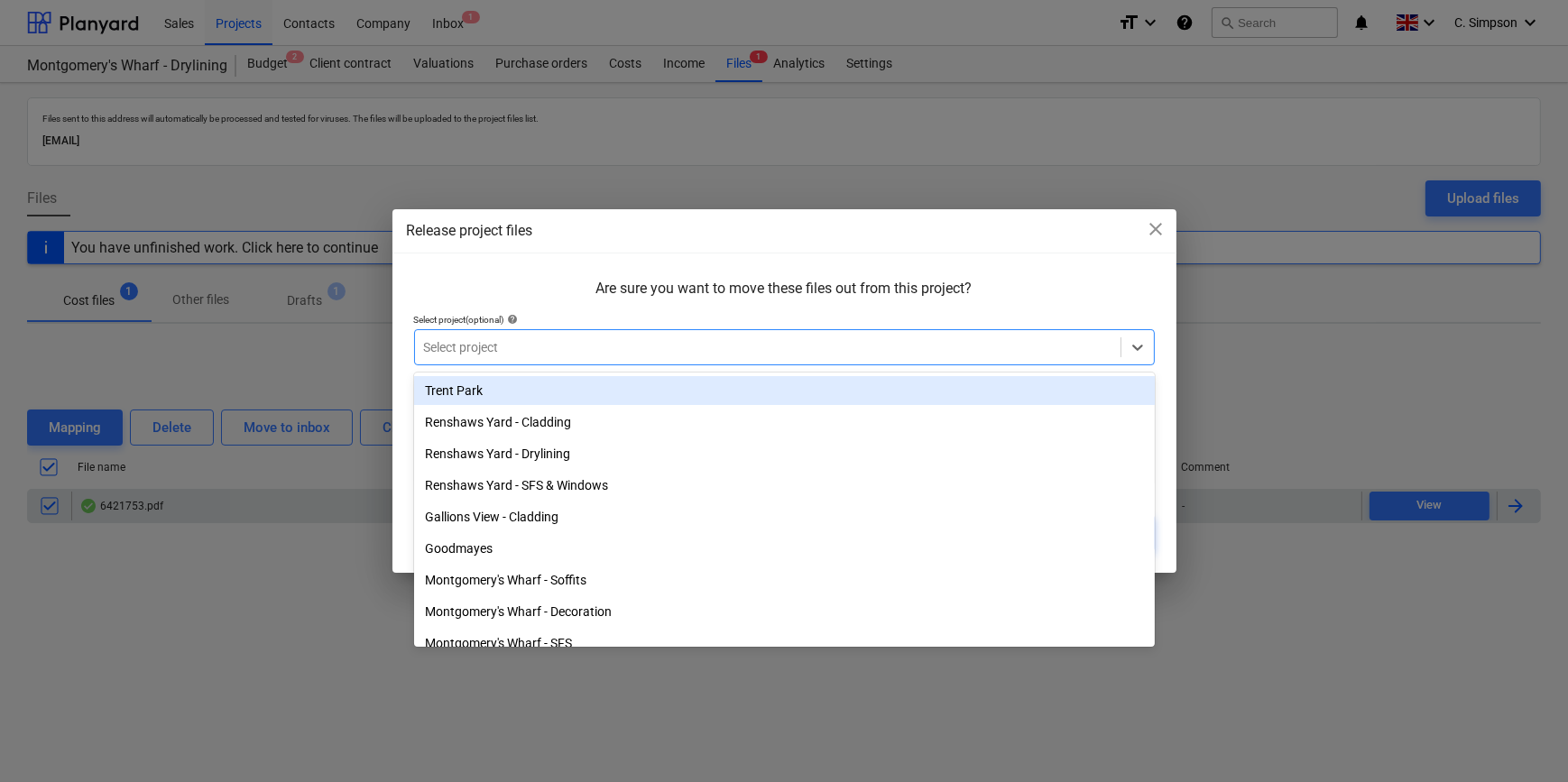 click at bounding box center (768, 347) 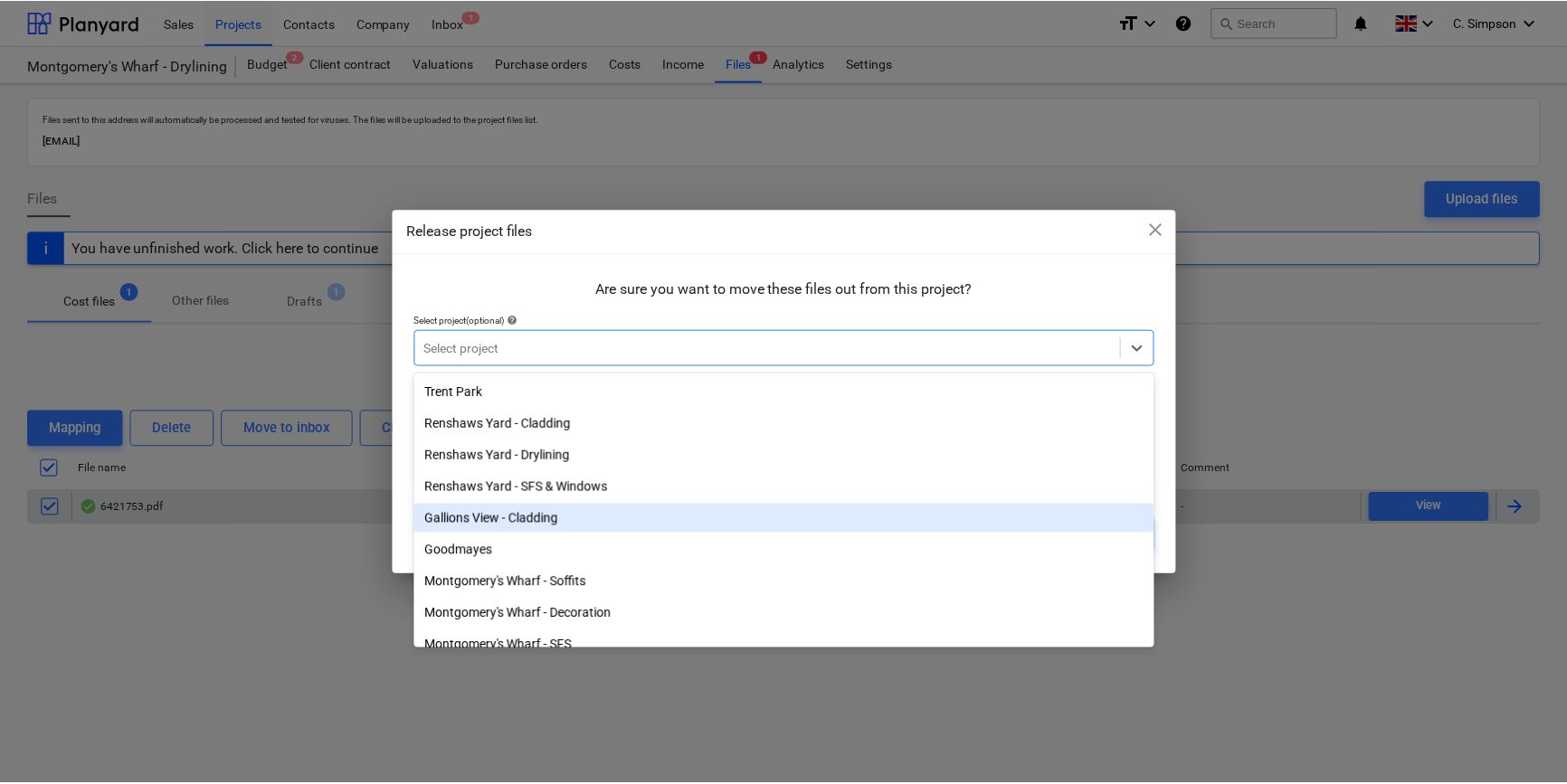 scroll, scrollTop: 81, scrollLeft: 0, axis: vertical 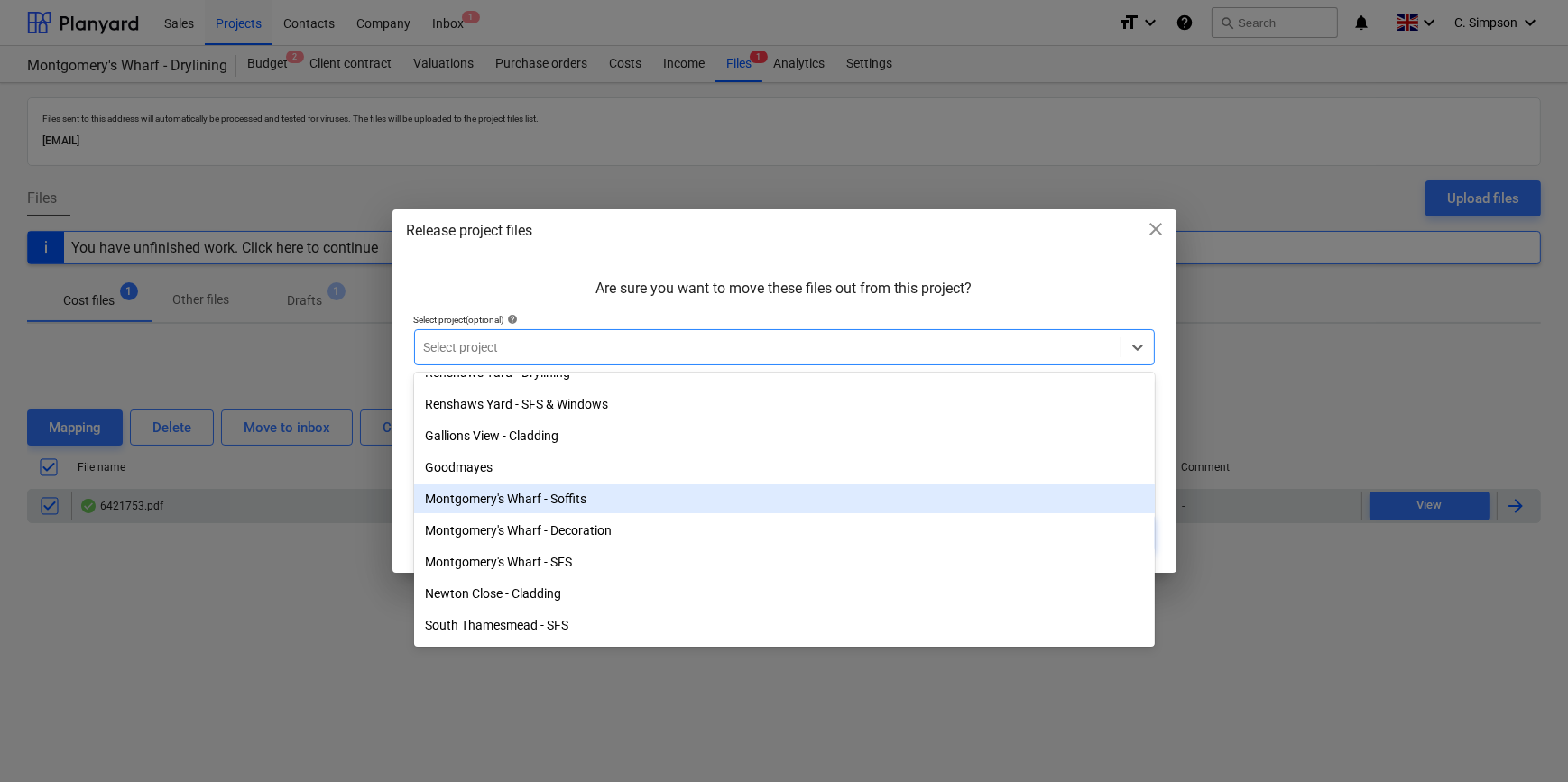 click on "Montgomery's Wharf - Soffits" at bounding box center (784, 499) 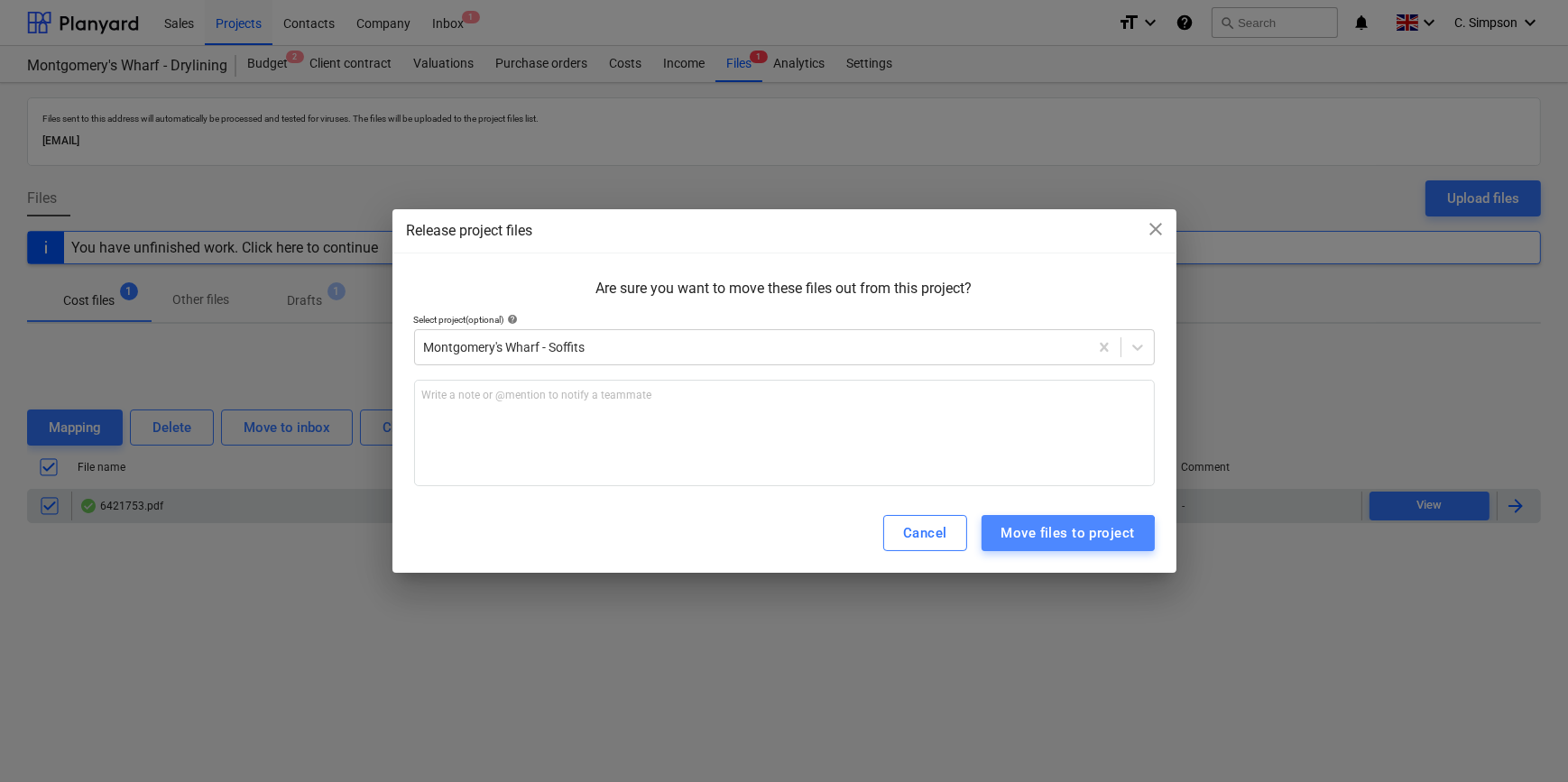 click on "Move files to project" at bounding box center (1068, 533) 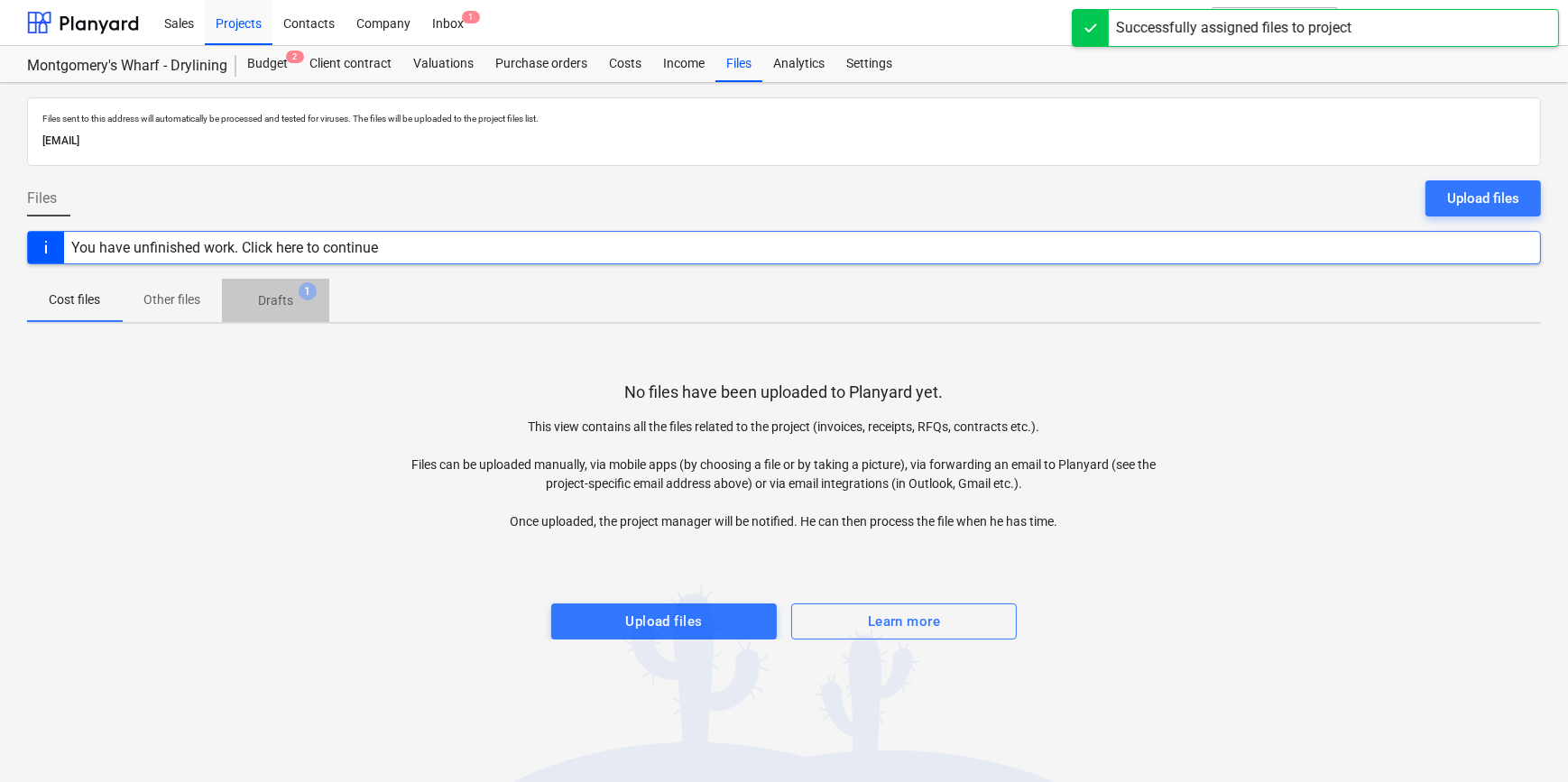 click on "Drafts" at bounding box center (275, 300) 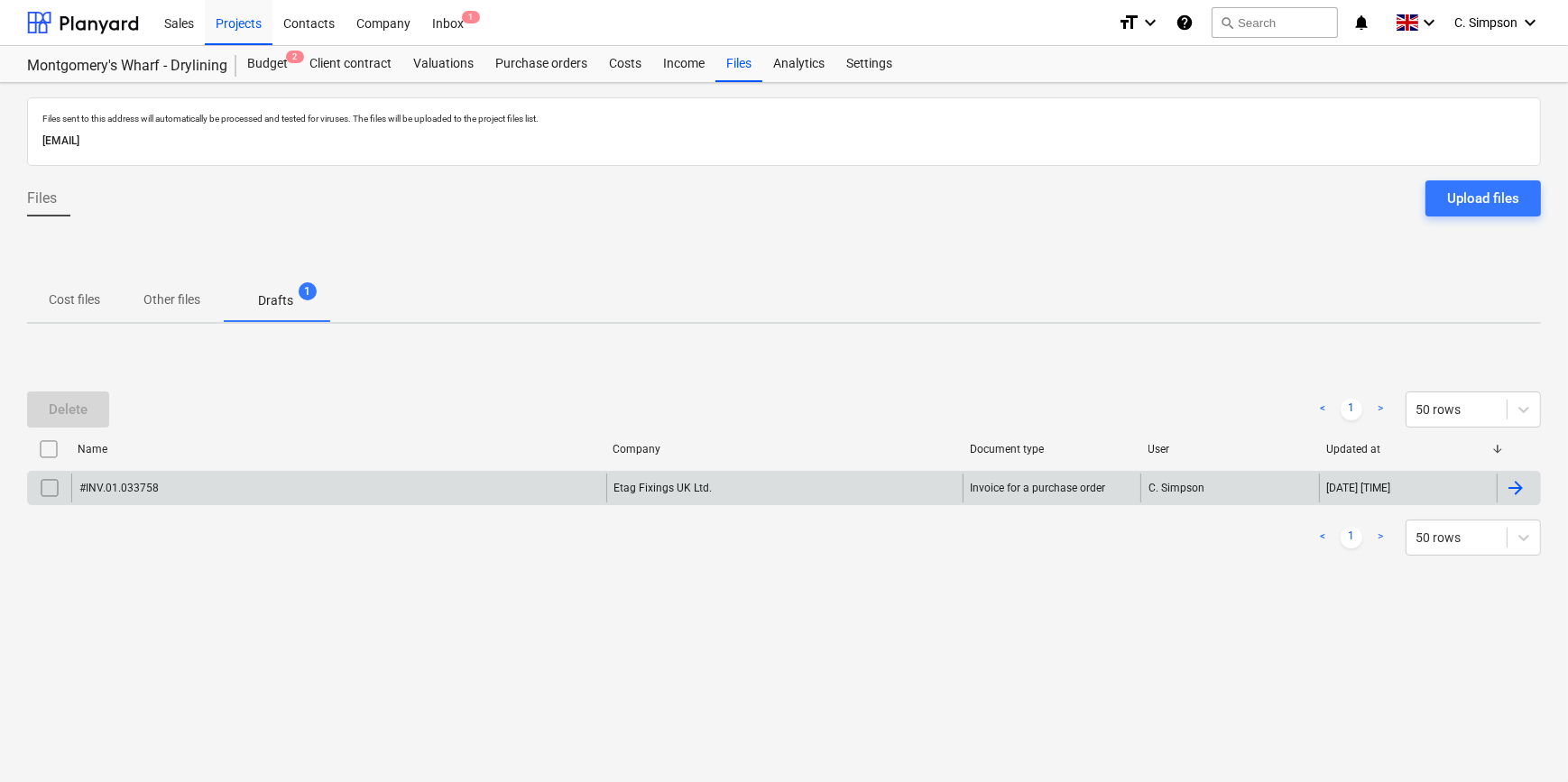 click at bounding box center [1516, 488] 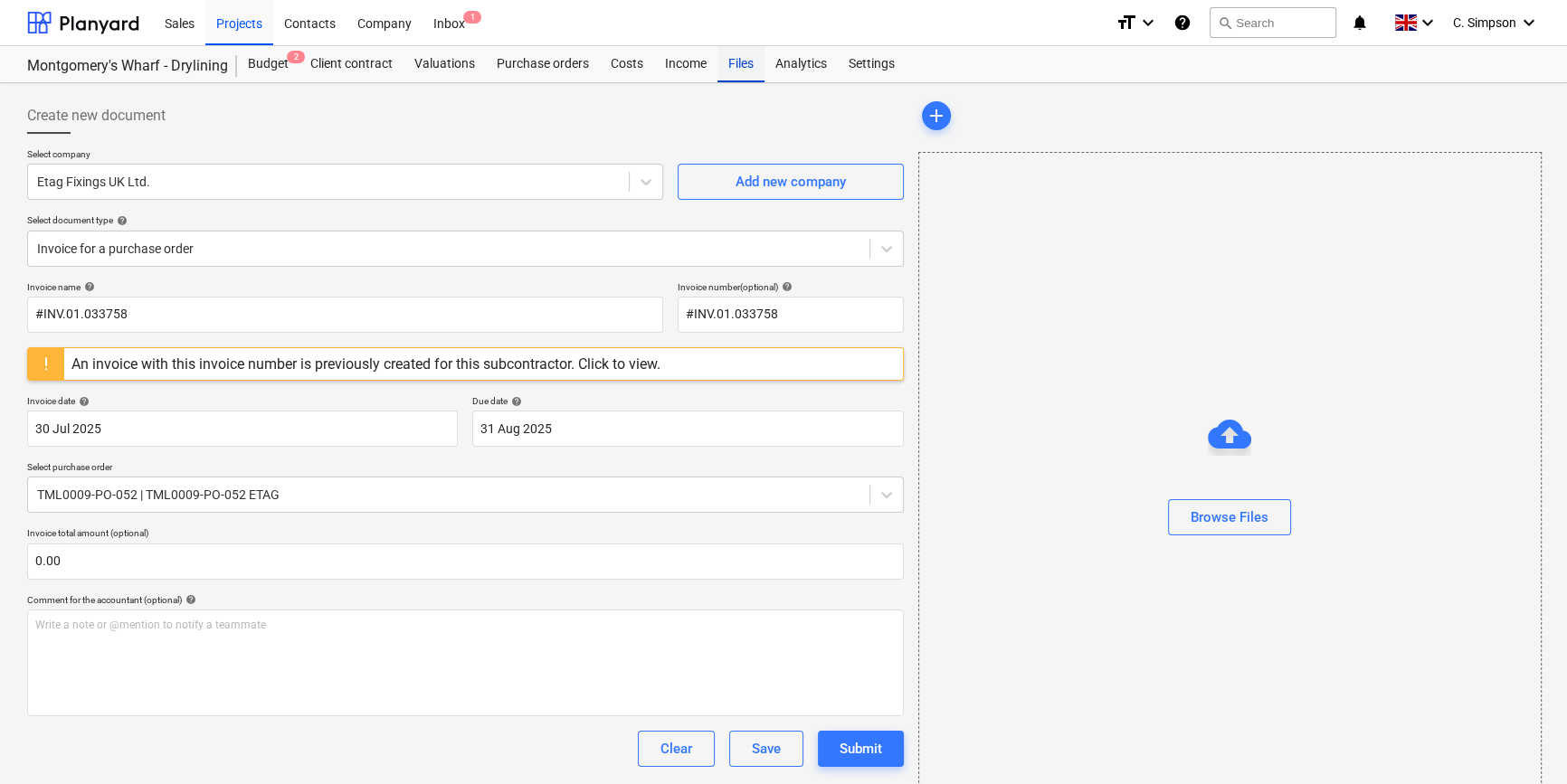 click on "Files" at bounding box center (741, 64) 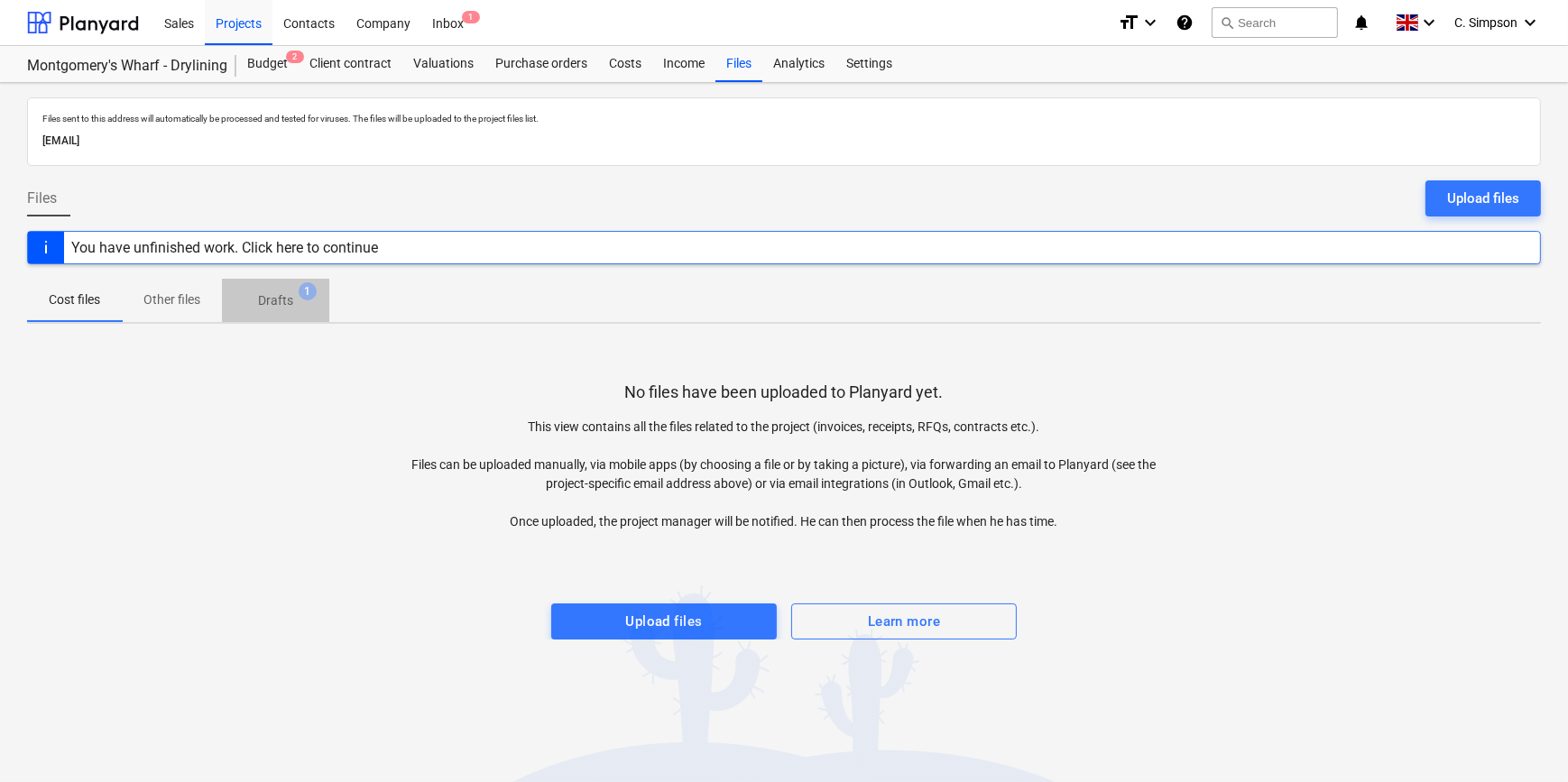 click on "Drafts" at bounding box center [275, 300] 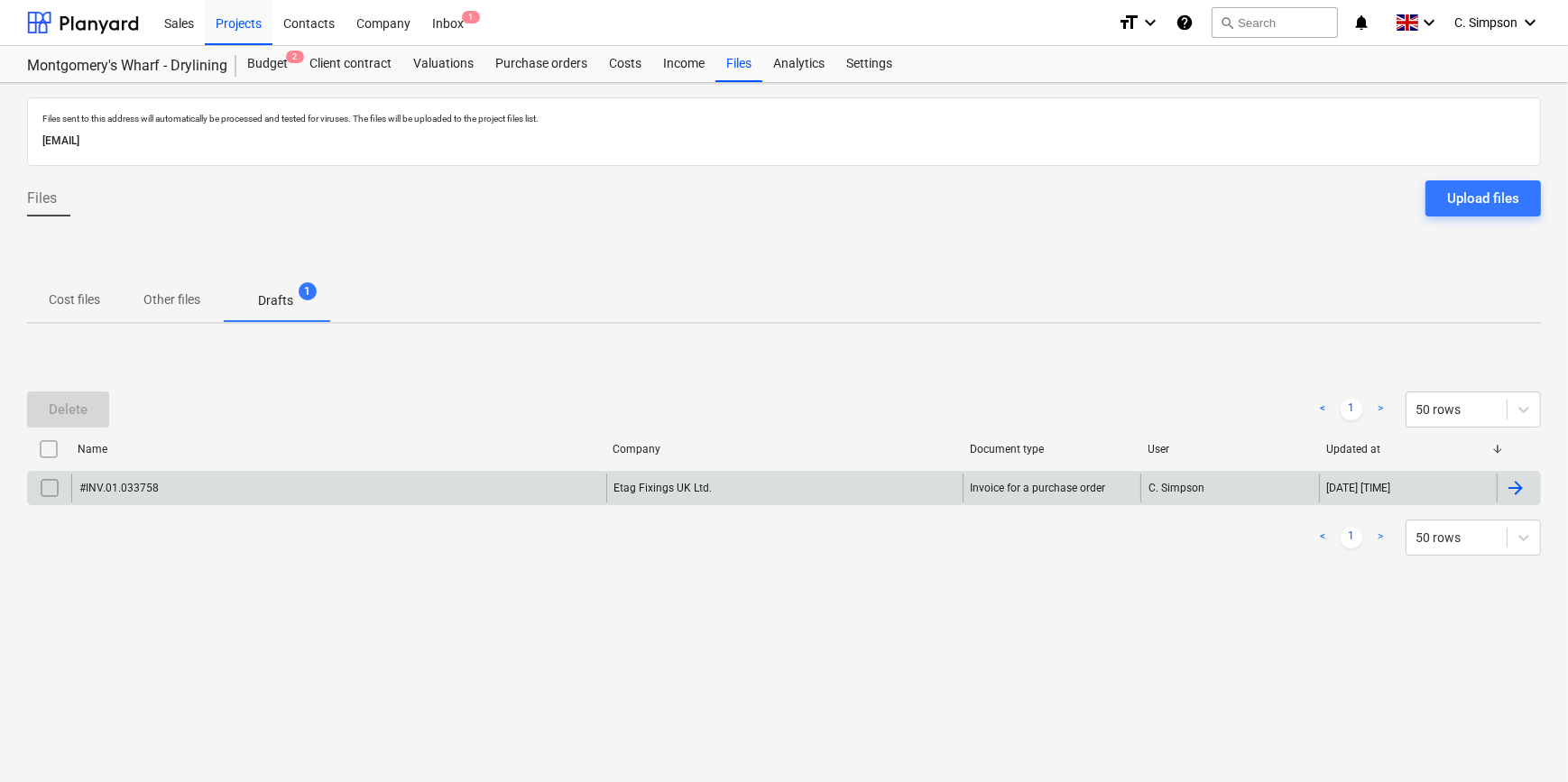 click at bounding box center [50, 488] 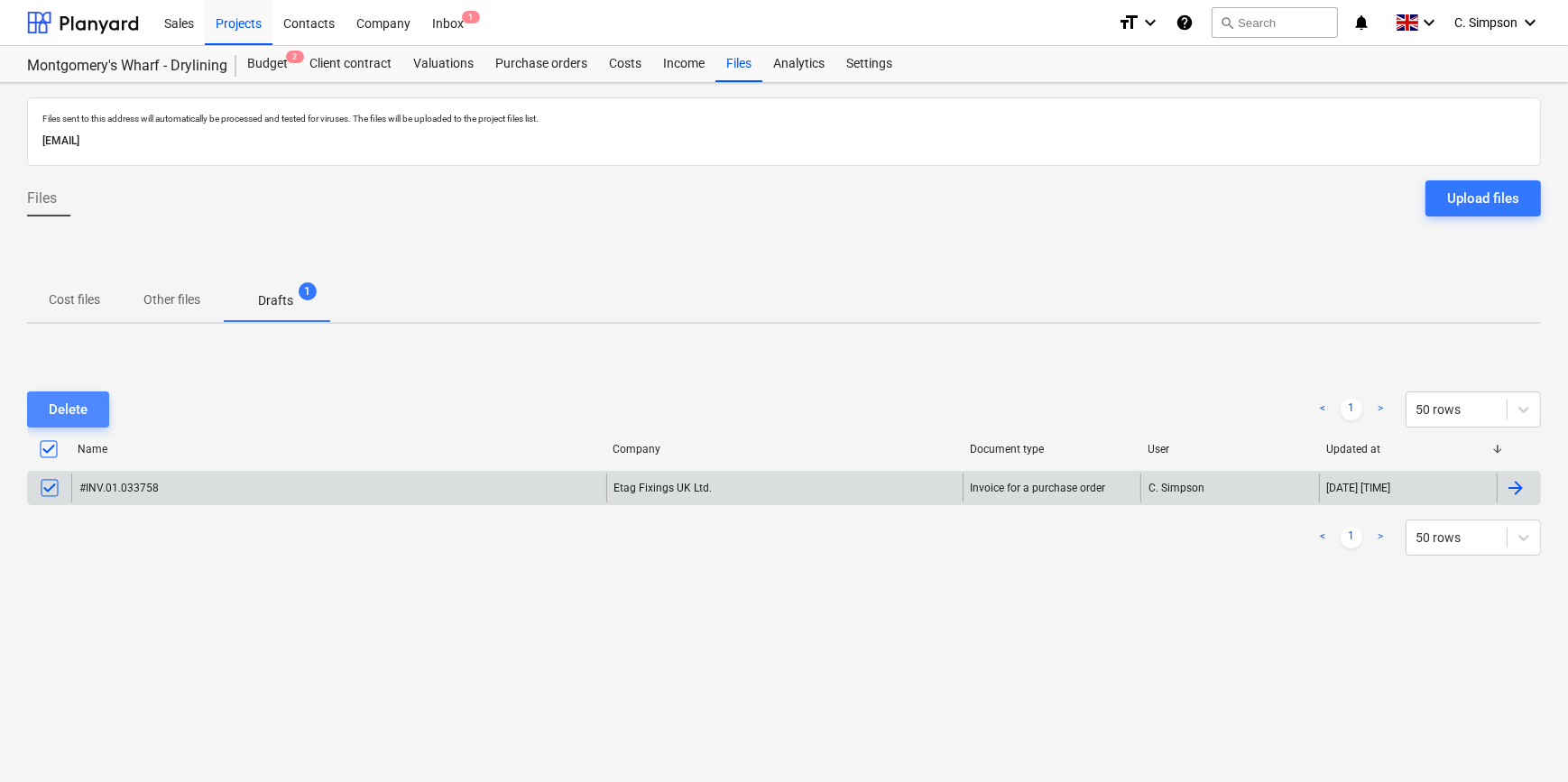 click on "Delete" at bounding box center [68, 409] 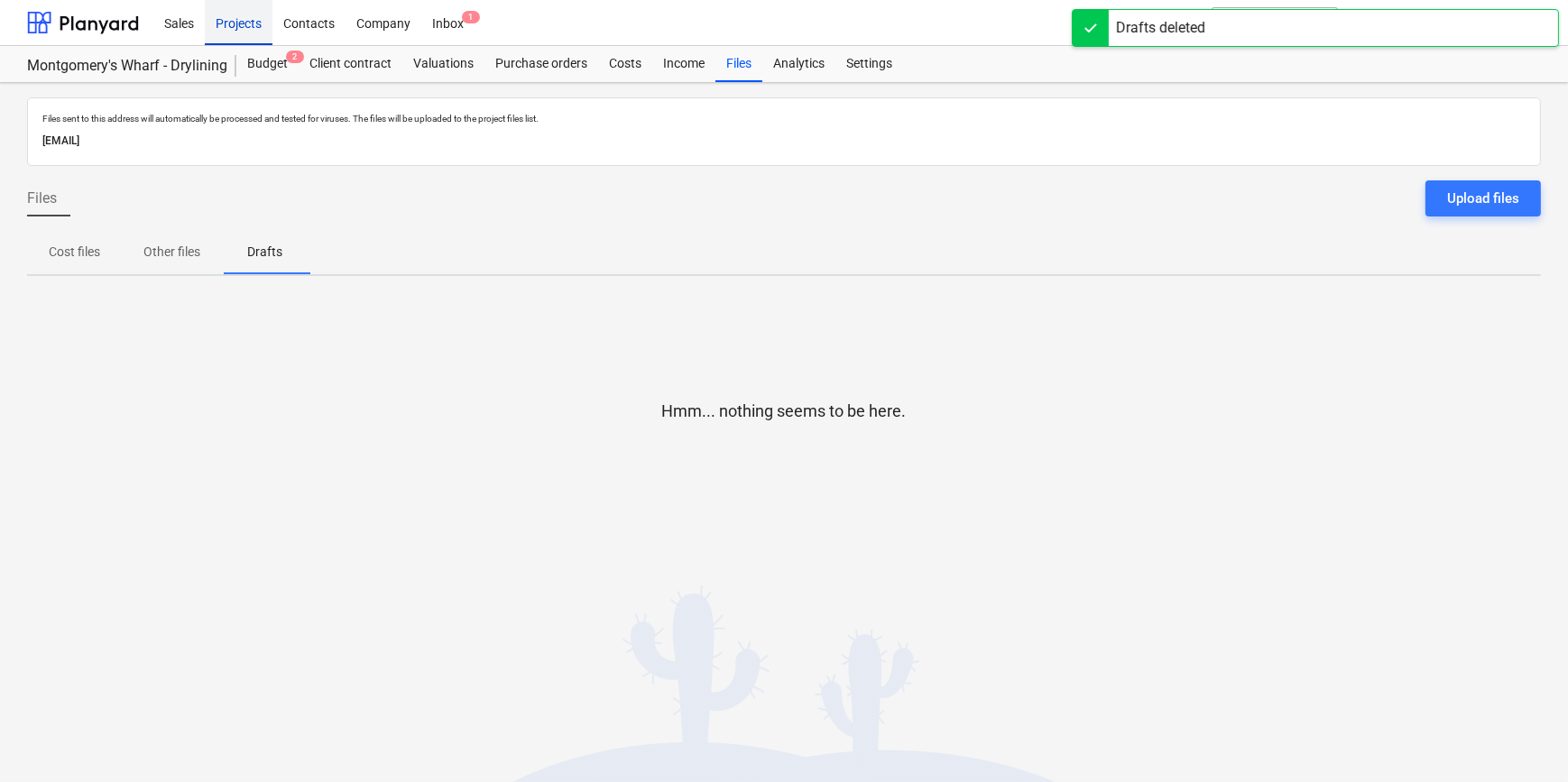 click on "Projects" at bounding box center (238, 22) 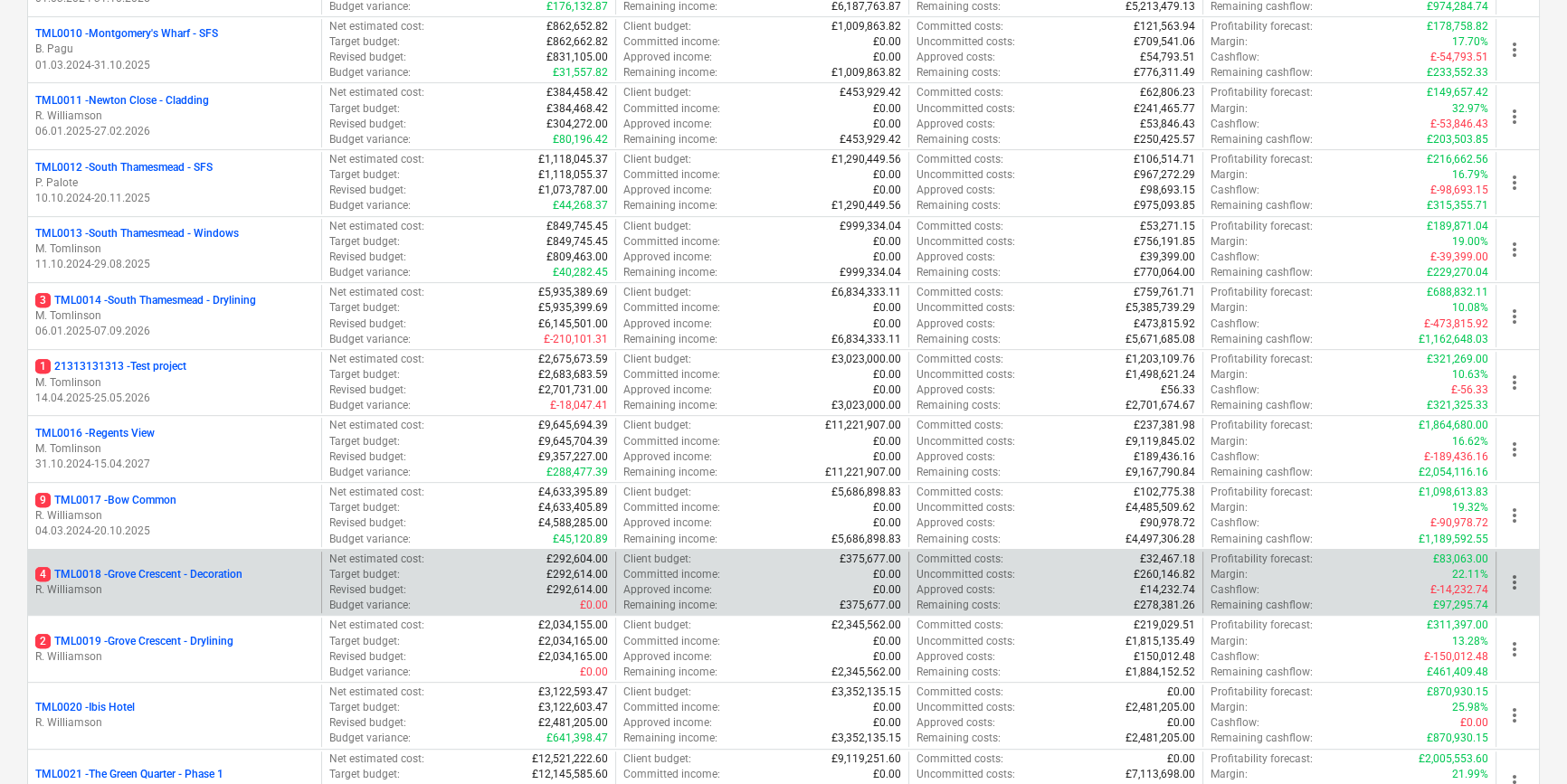 scroll, scrollTop: 904, scrollLeft: 0, axis: vertical 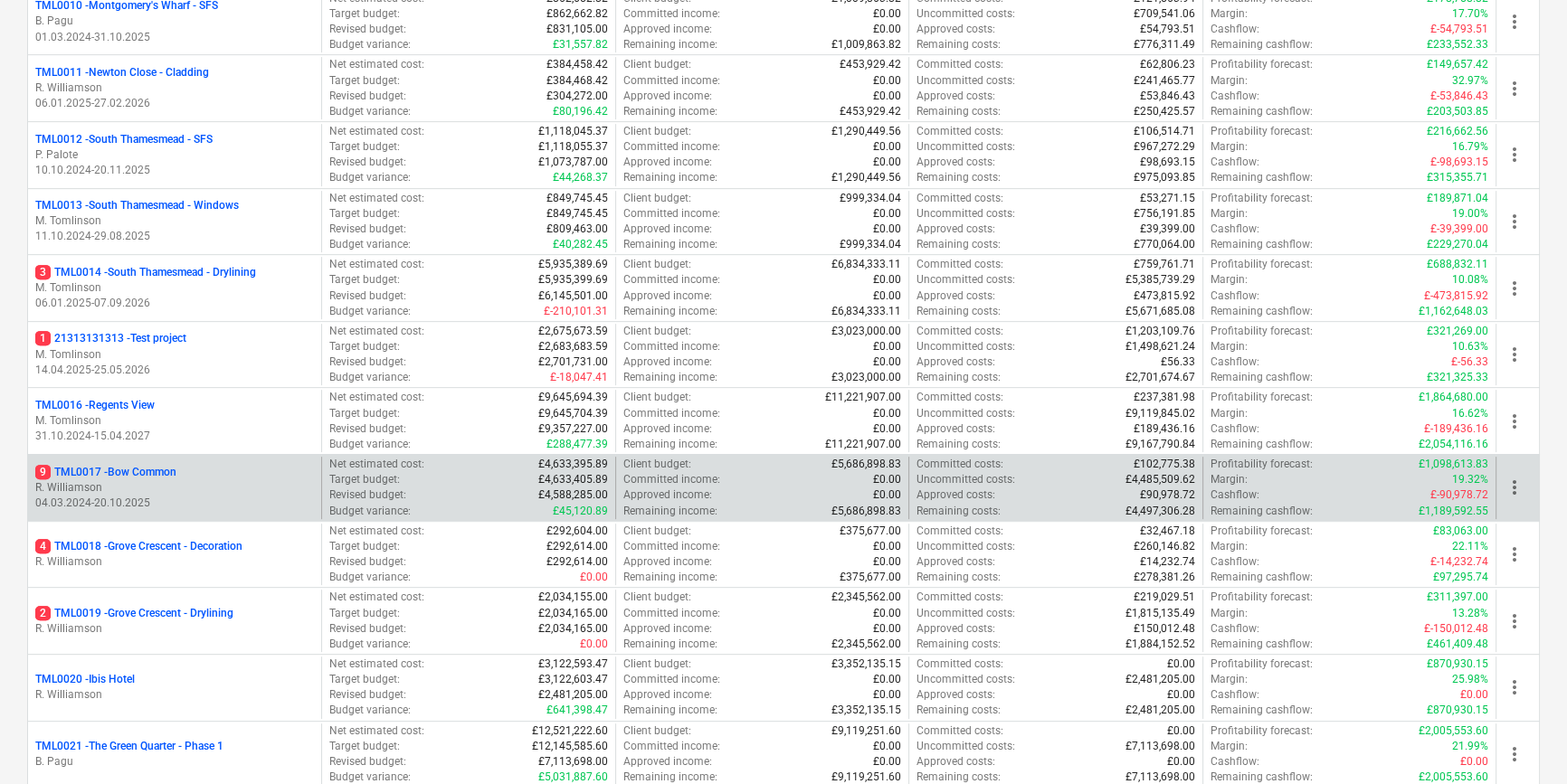 click on "R. Williamson" at bounding box center [175, 487] 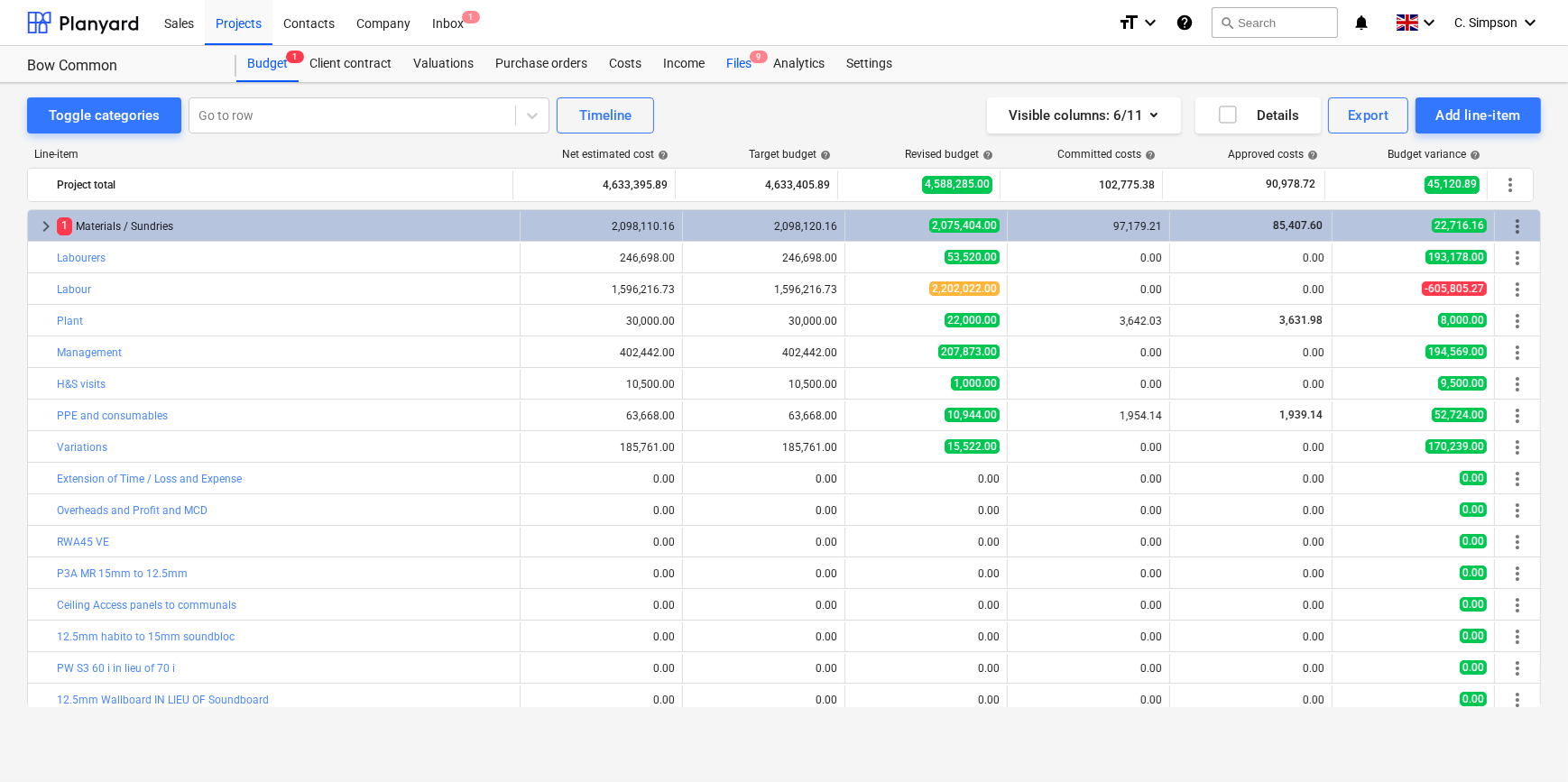 click on "Files 9" at bounding box center (739, 64) 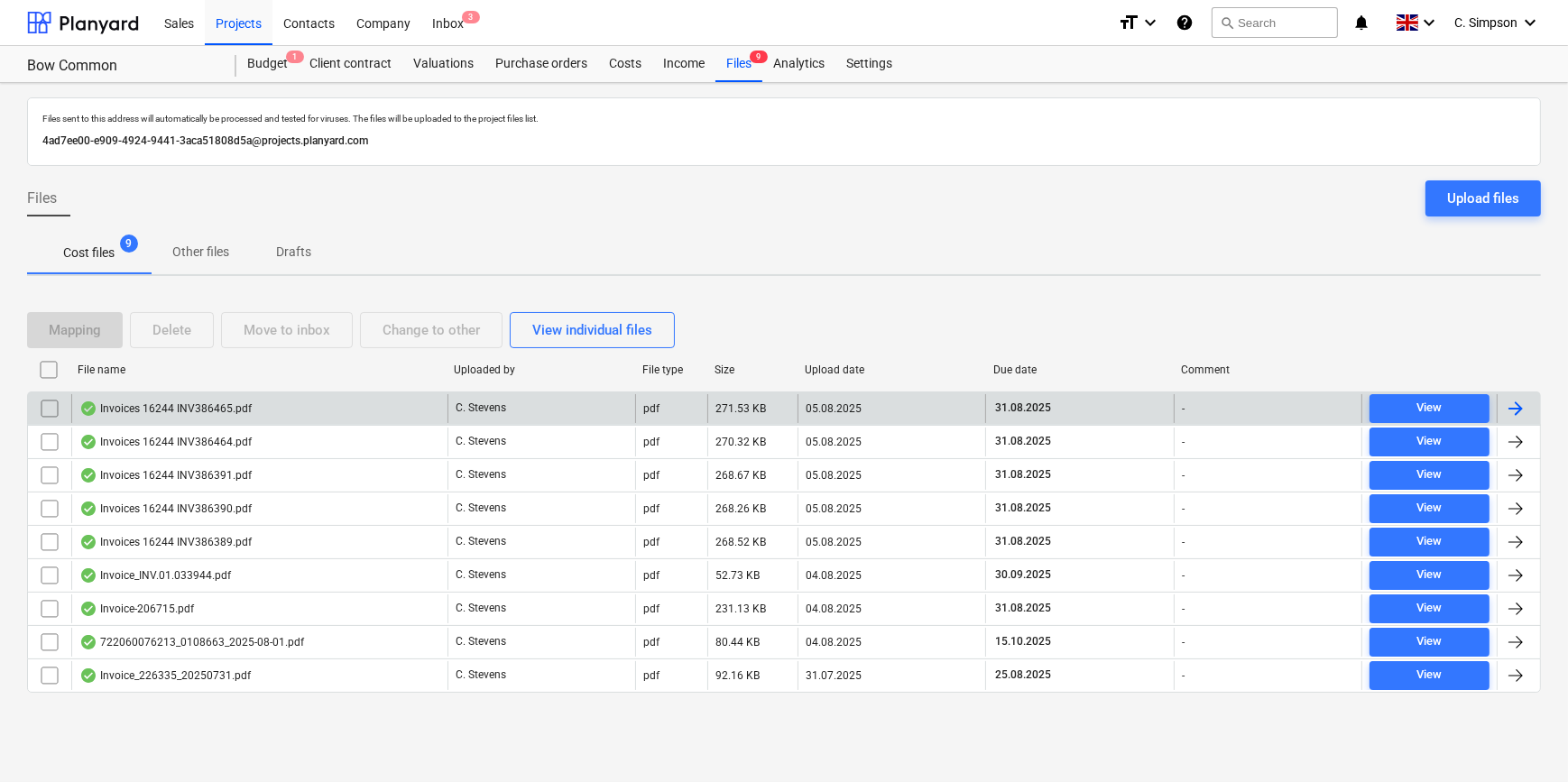 click at bounding box center [1516, 409] 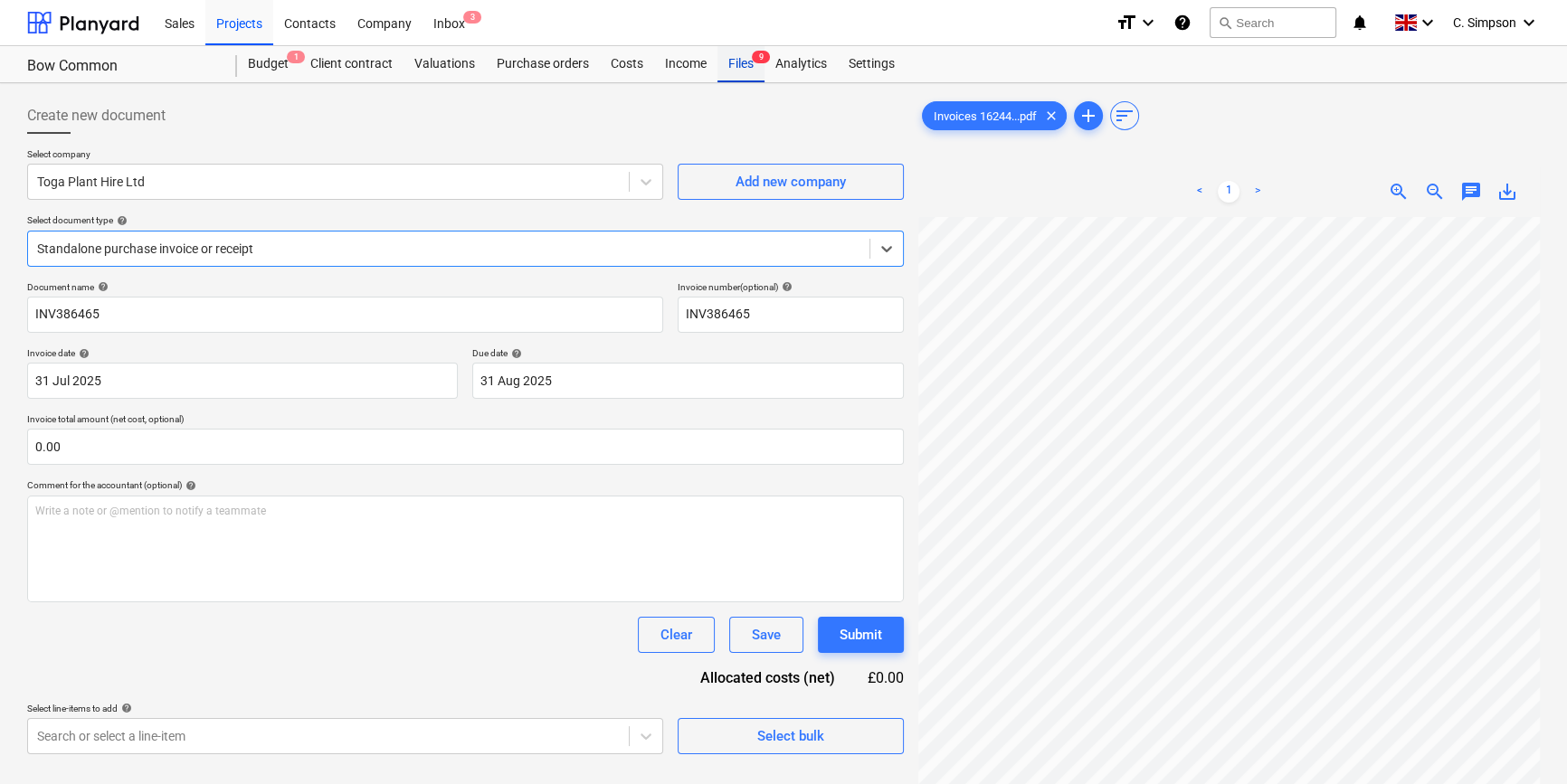 click on "Files 9" at bounding box center [741, 64] 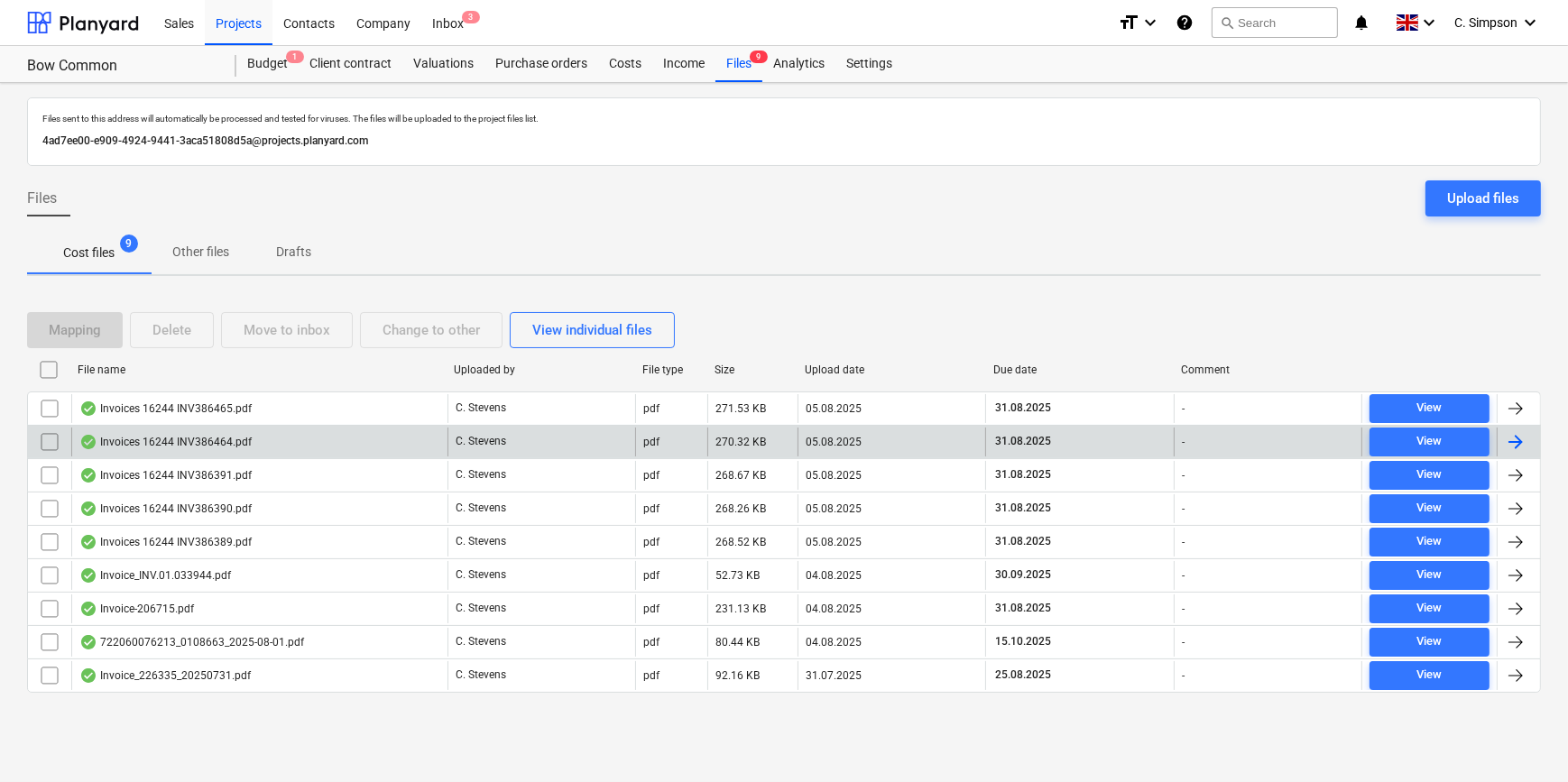 click at bounding box center (1516, 442) 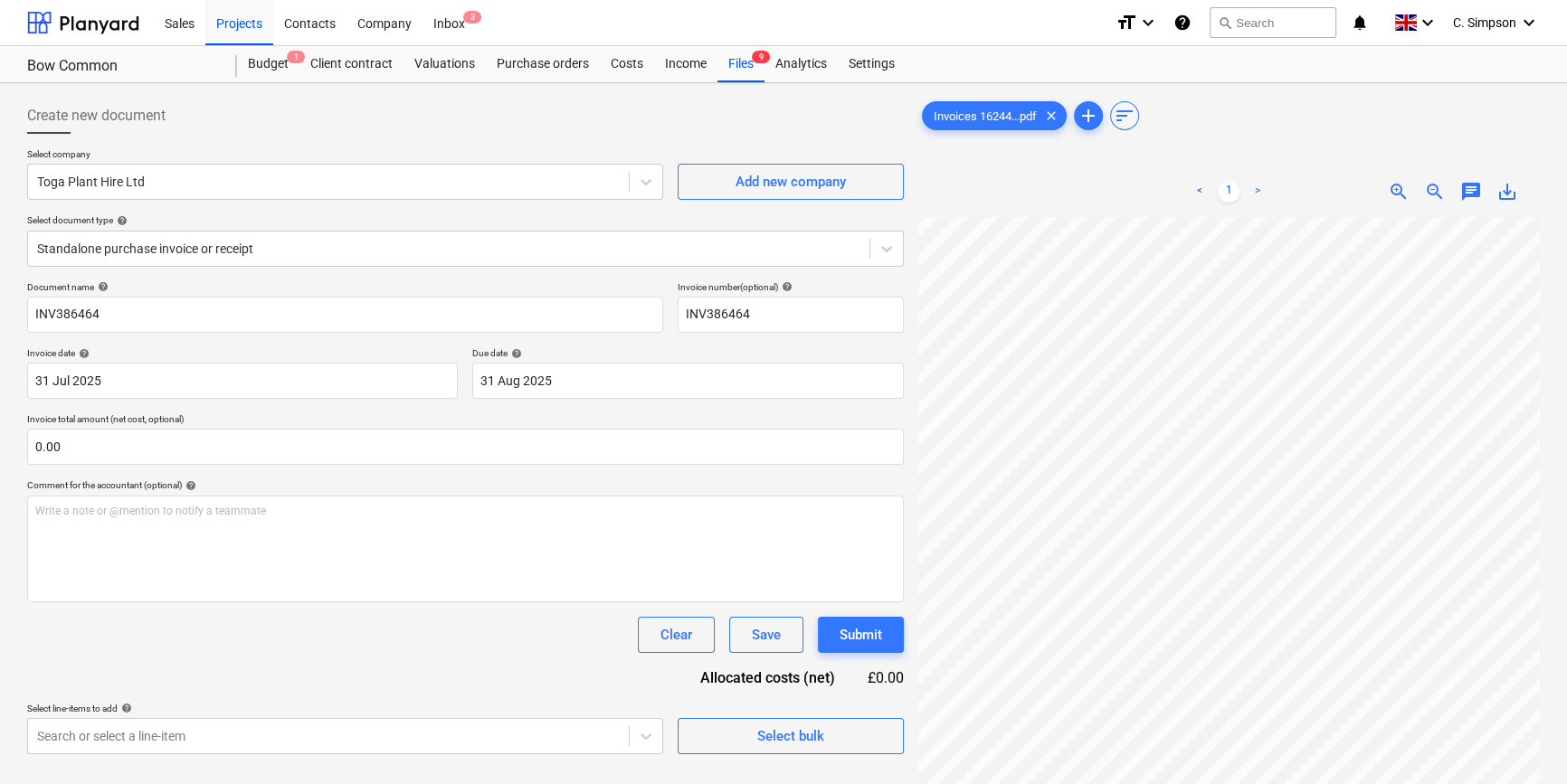 scroll, scrollTop: 127, scrollLeft: 93, axis: both 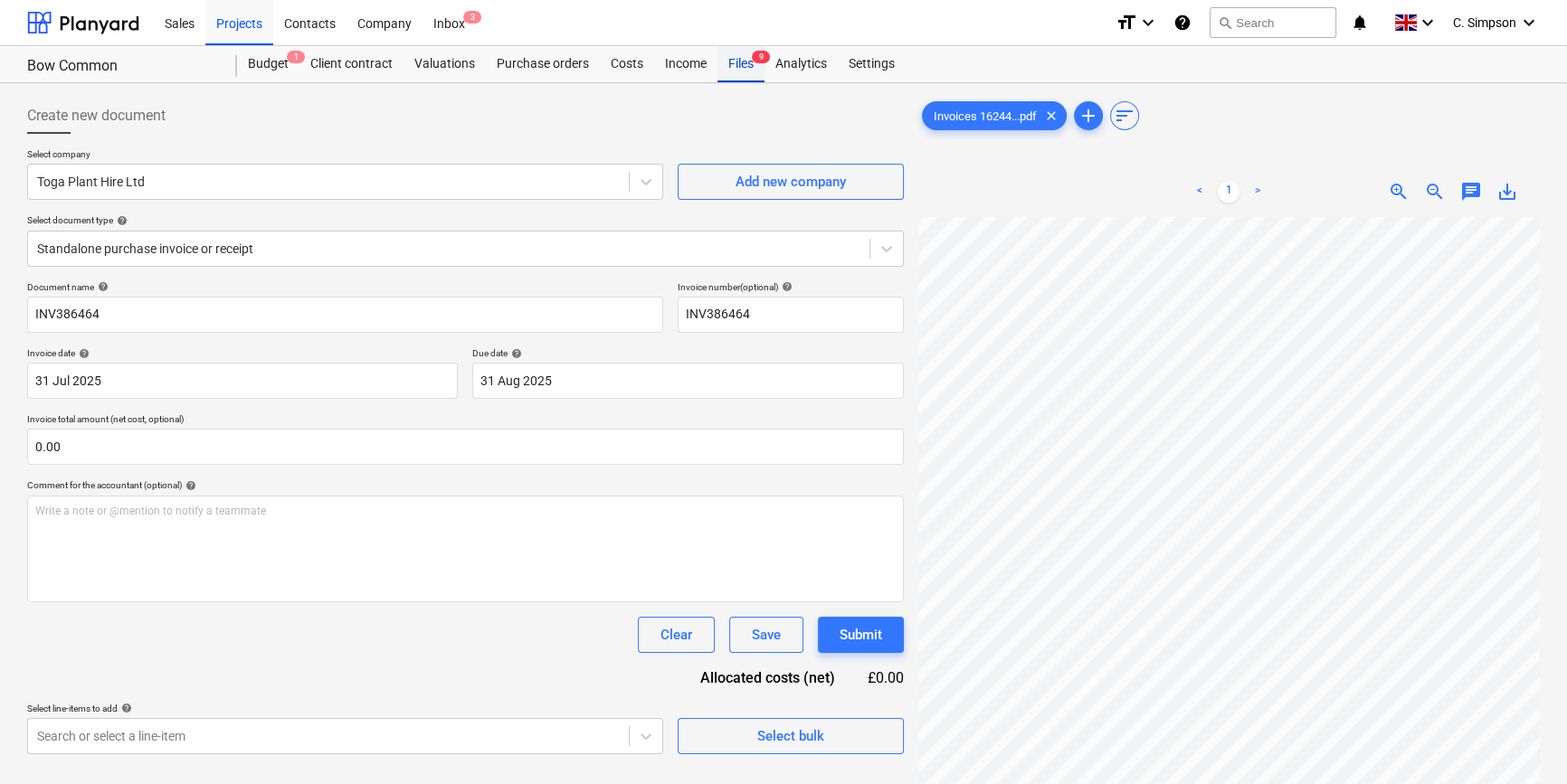 click on "Files 9" at bounding box center (741, 64) 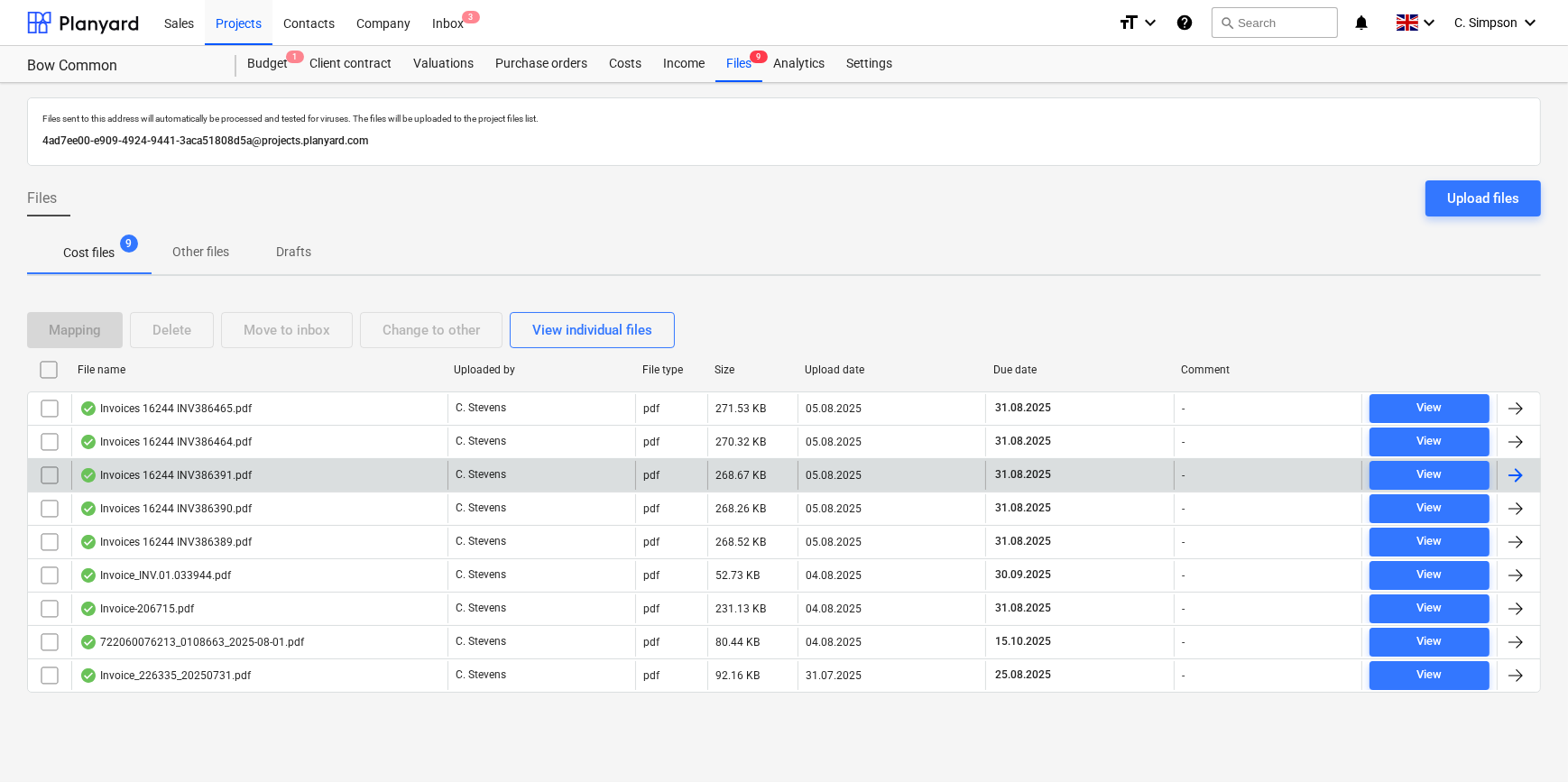 click at bounding box center (1516, 475) 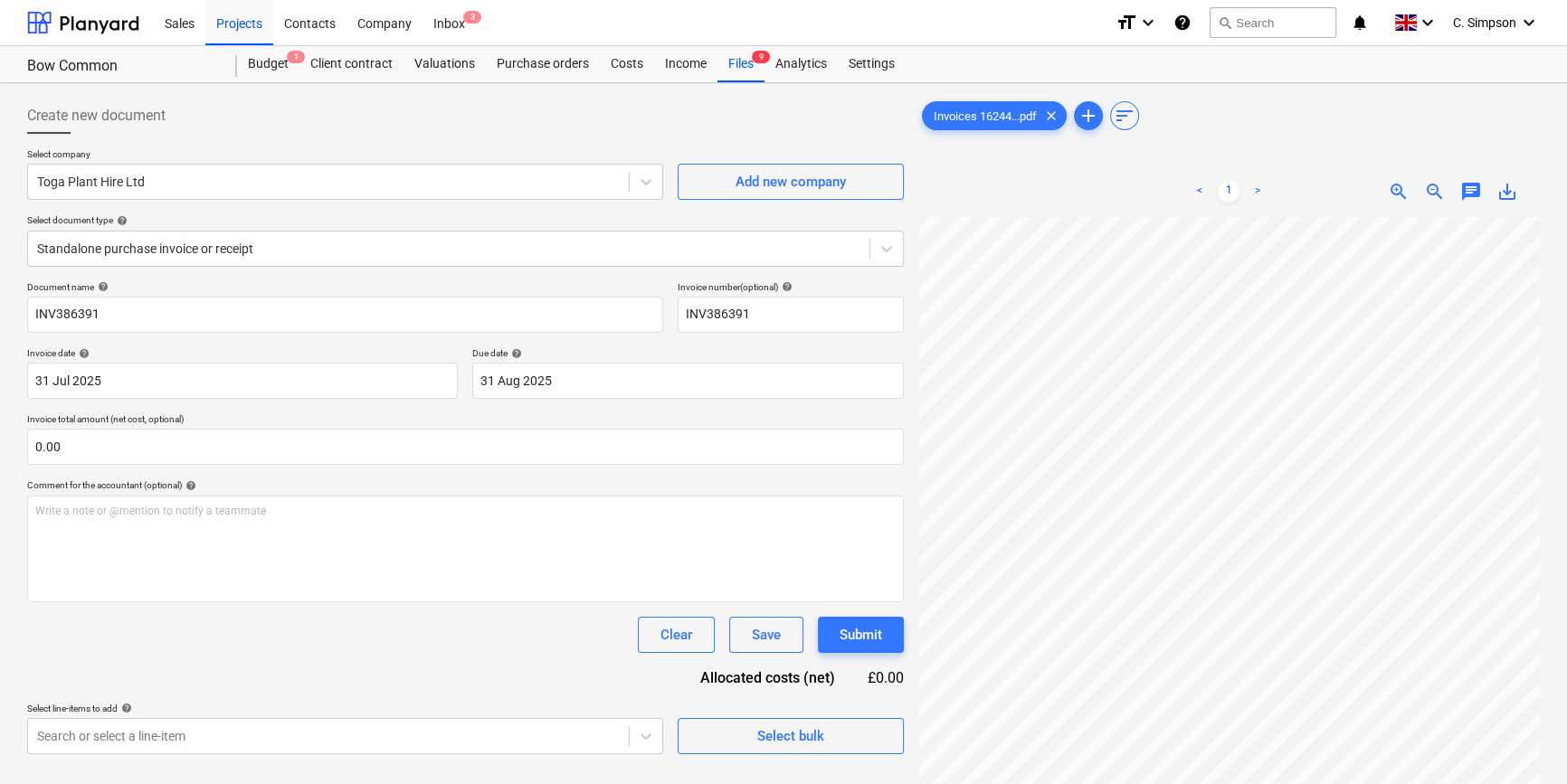 scroll, scrollTop: 188, scrollLeft: 195, axis: both 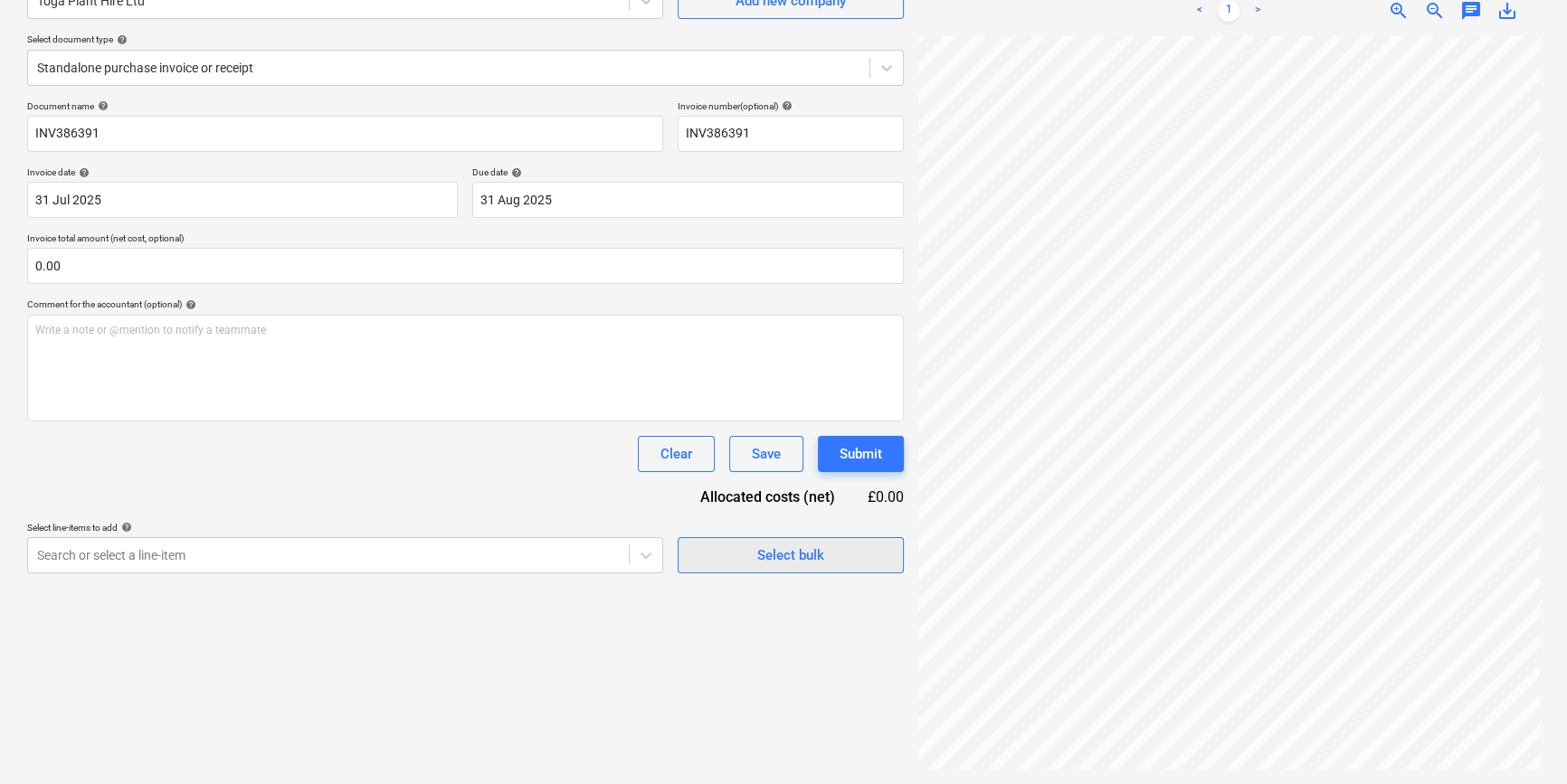 click on "Select bulk" at bounding box center [791, 555] 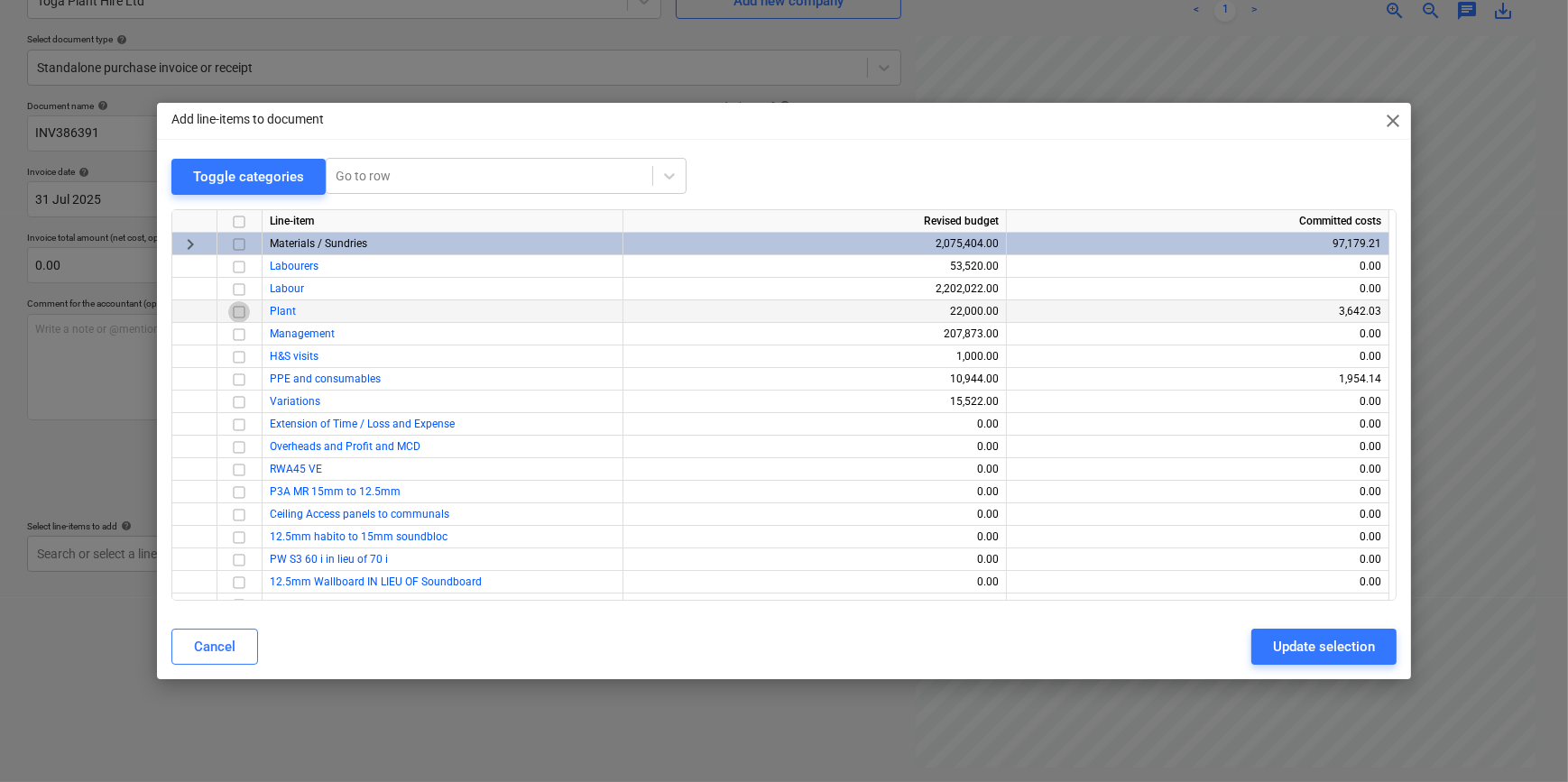 click at bounding box center (239, 311) 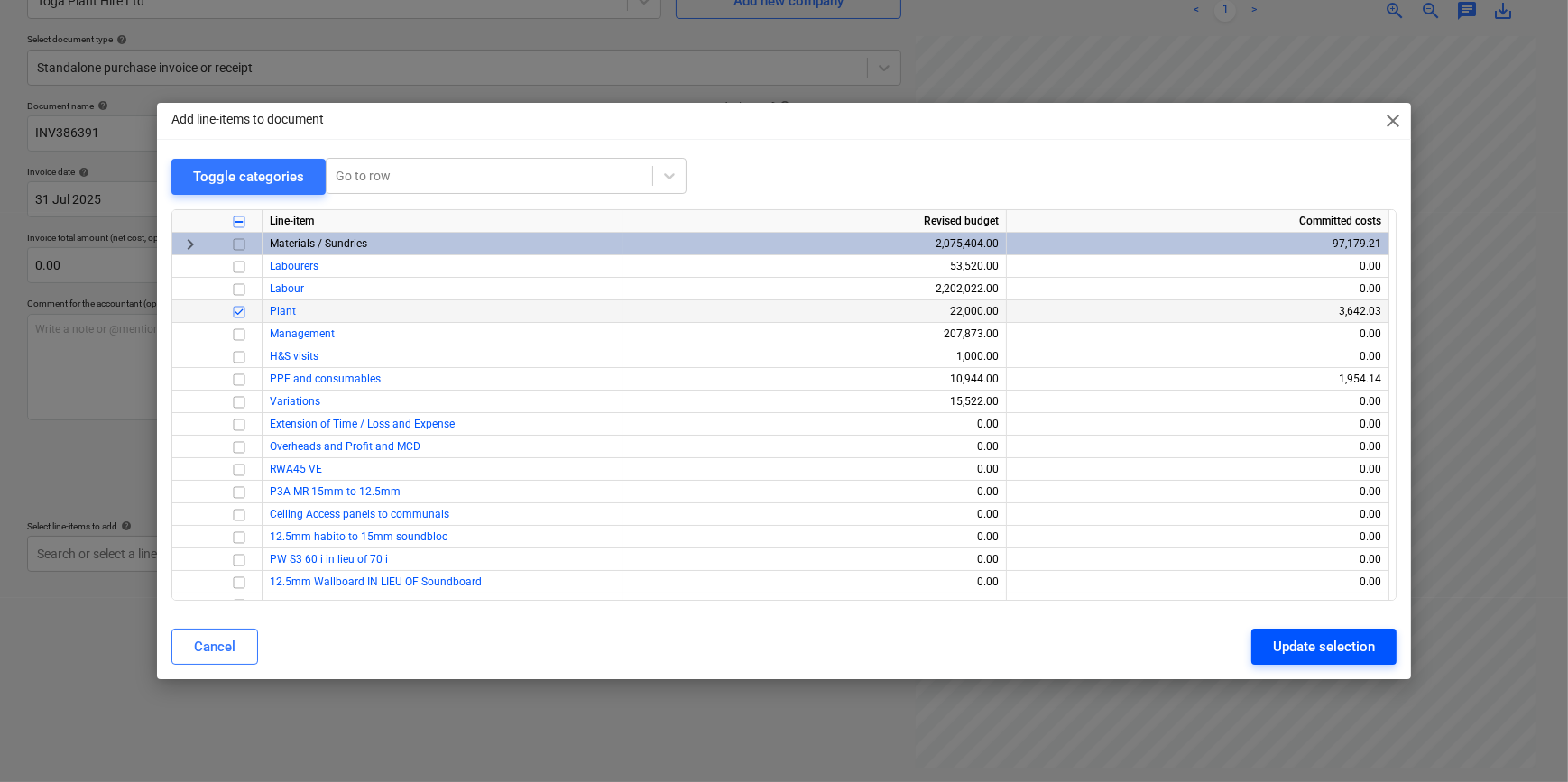 click on "Update selection" at bounding box center (1324, 647) 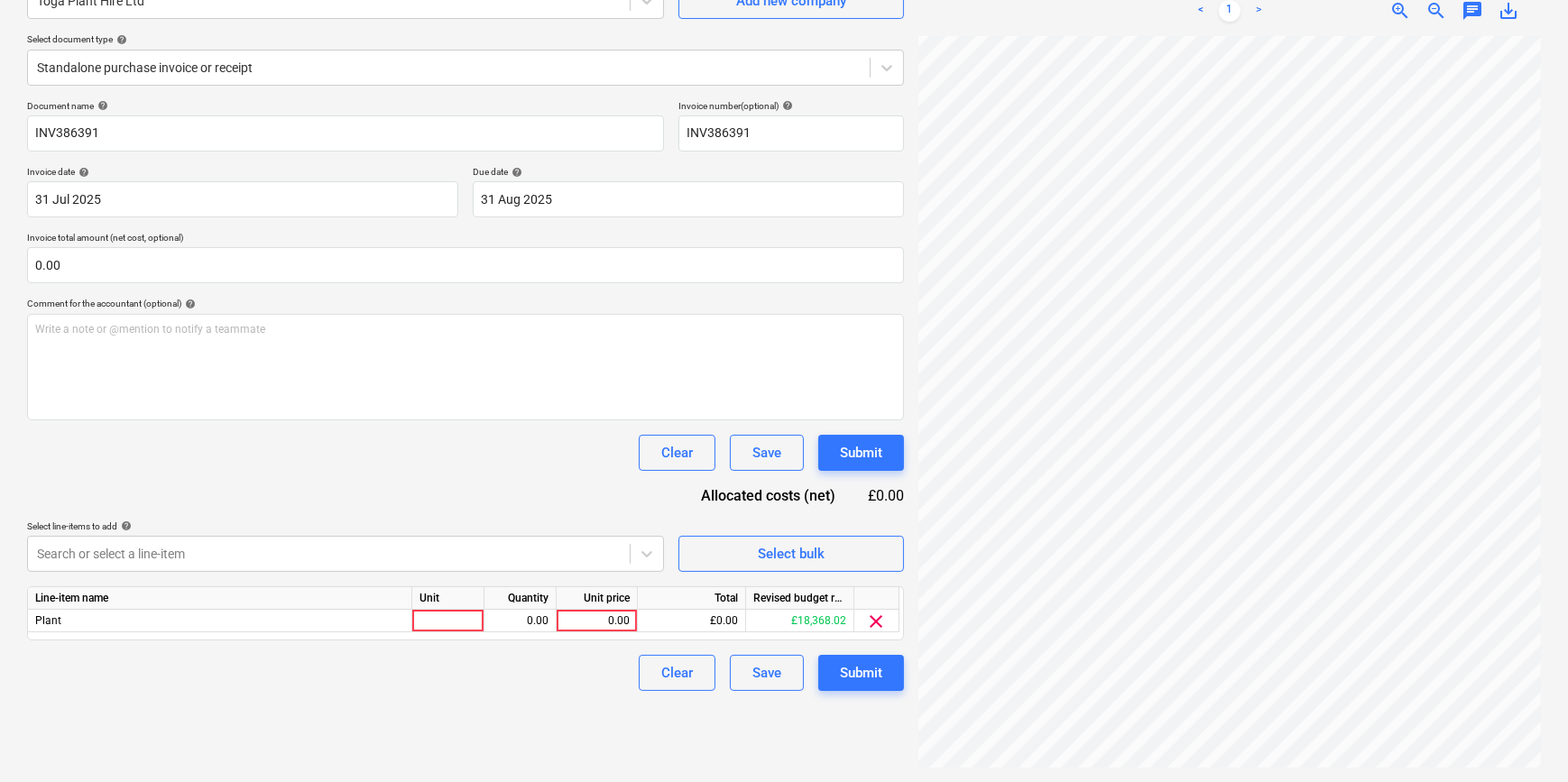 scroll, scrollTop: 373, scrollLeft: 192, axis: both 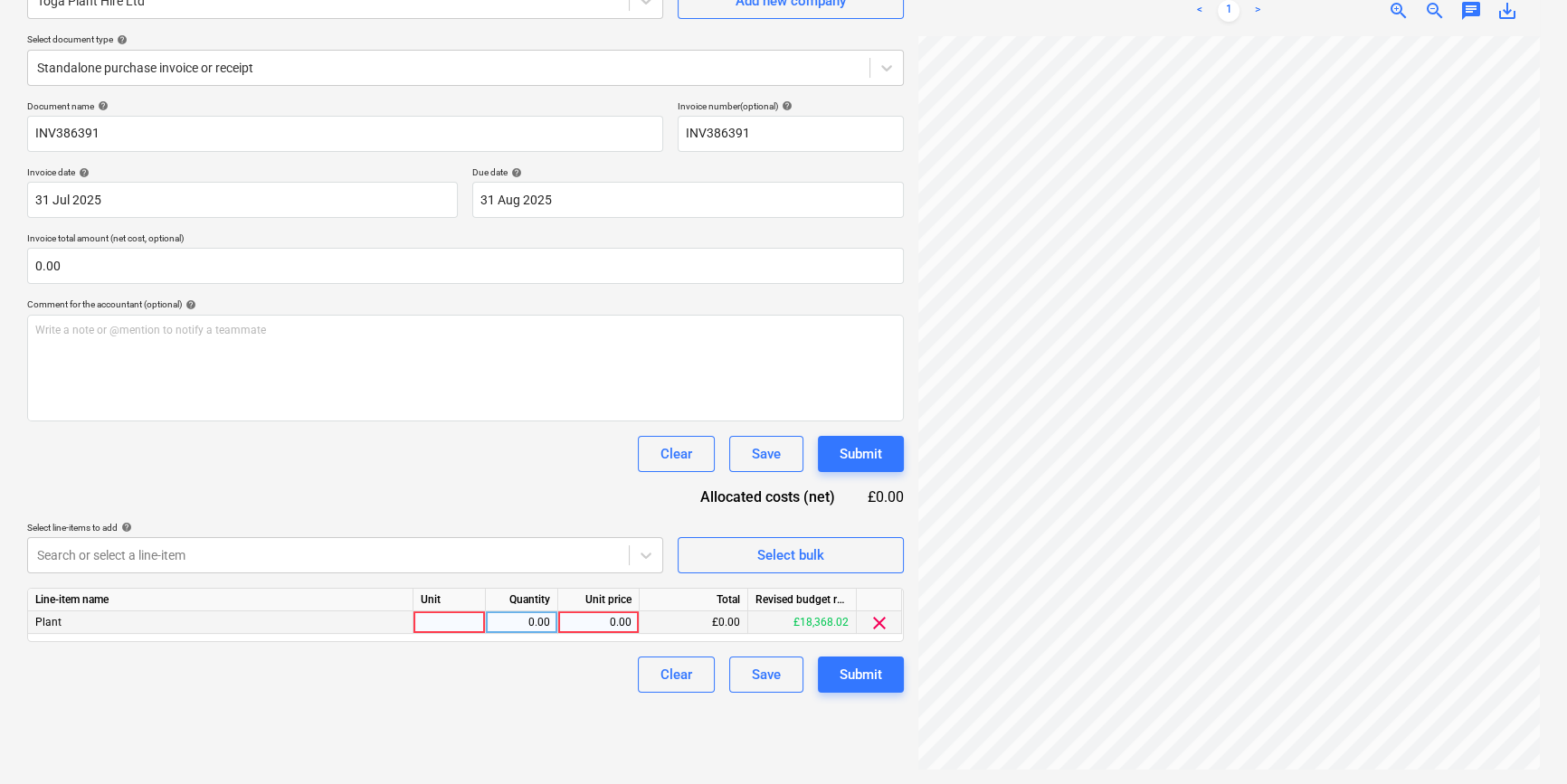 click at bounding box center [450, 622] 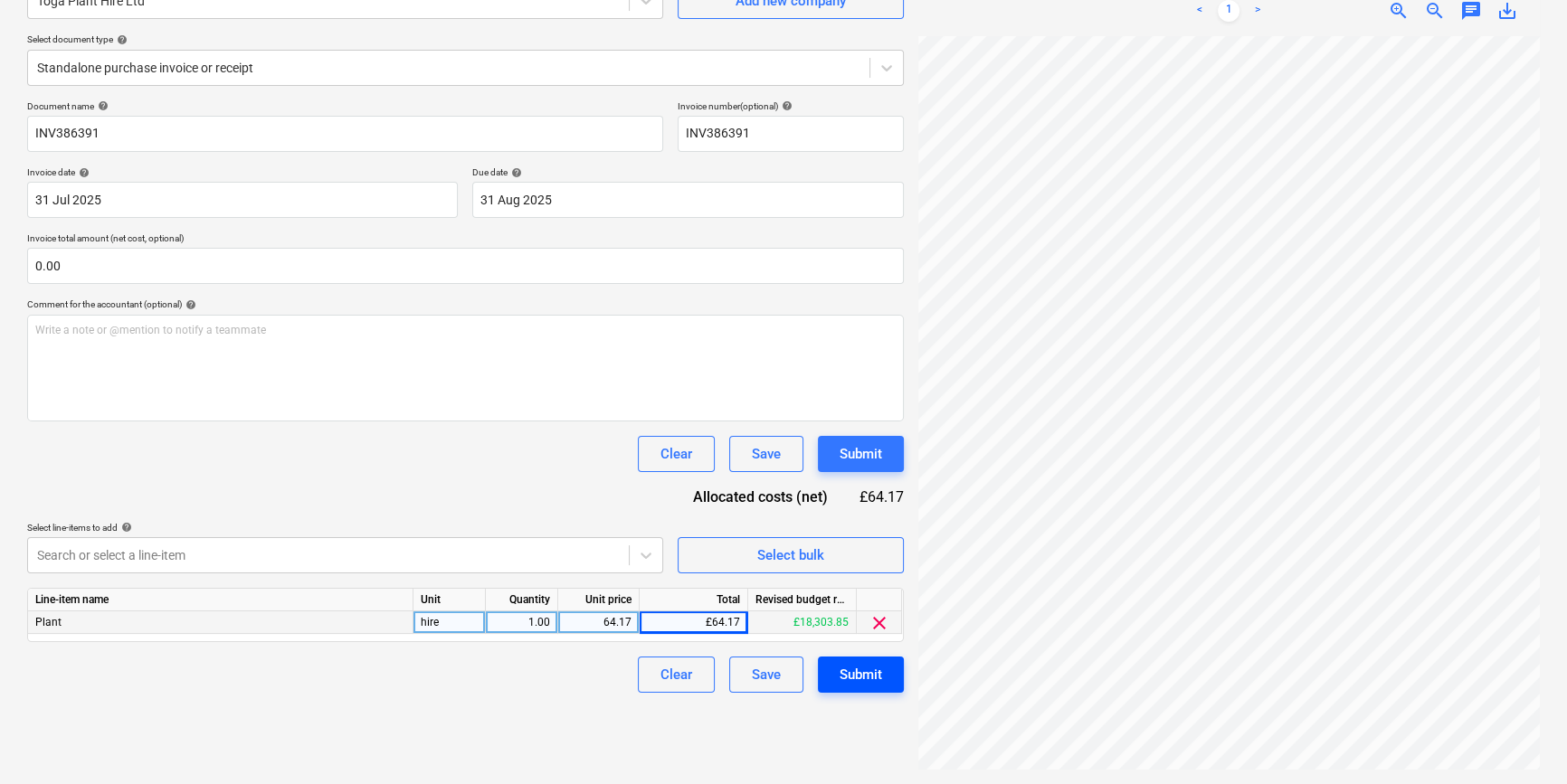 click on "Submit" at bounding box center (860, 675) 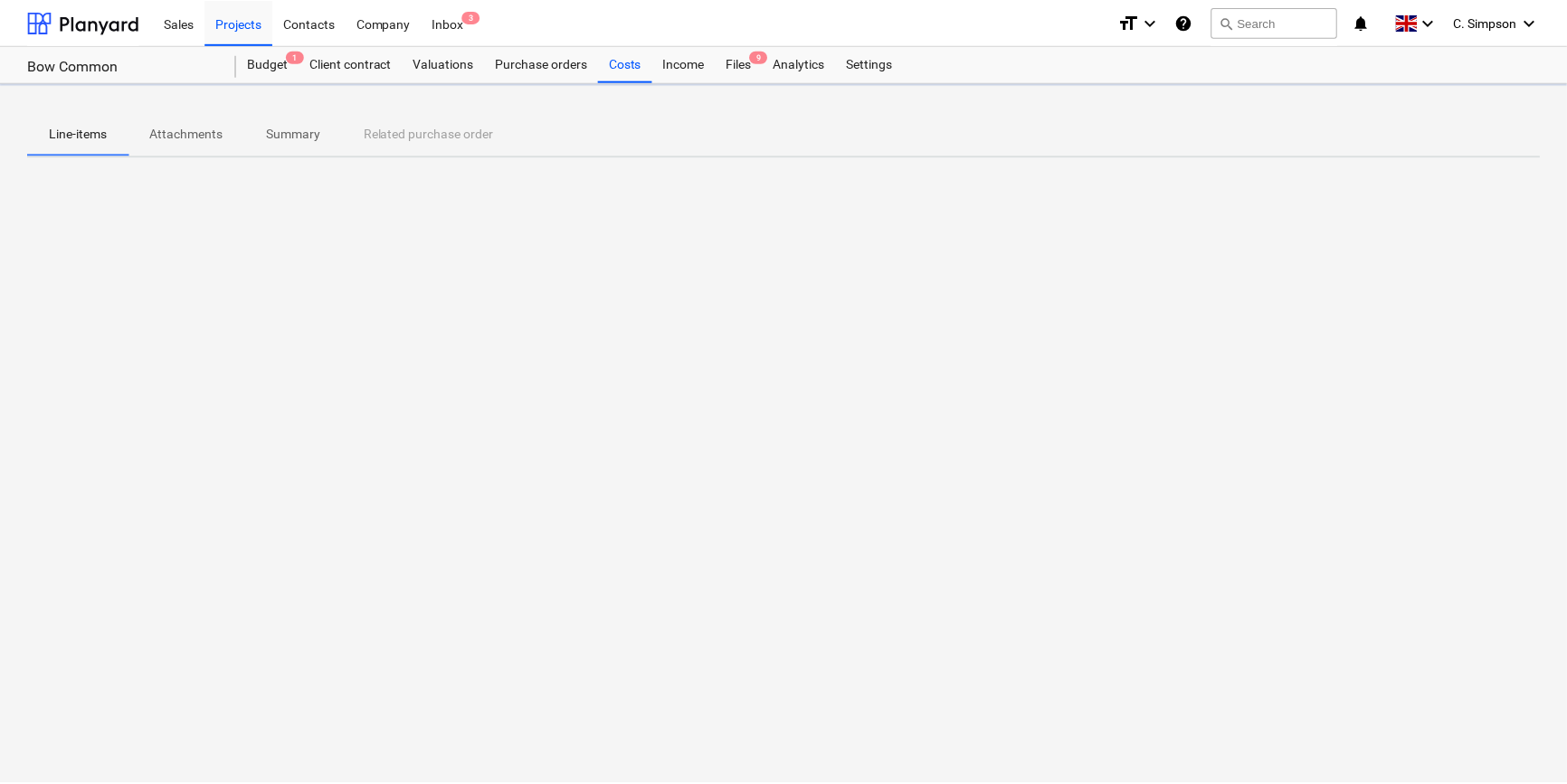 scroll, scrollTop: 0, scrollLeft: 0, axis: both 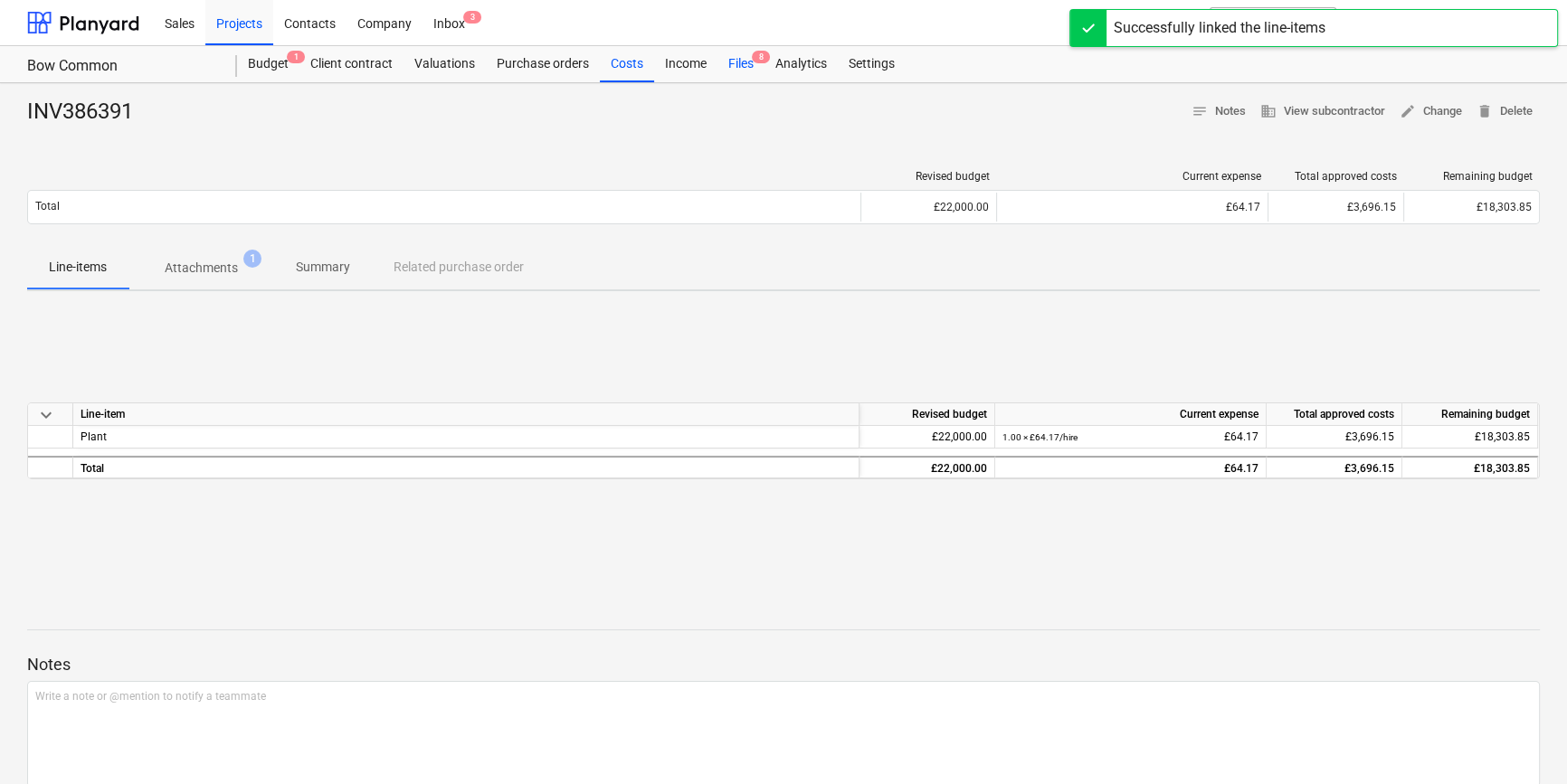 click on "Files 8" at bounding box center (741, 64) 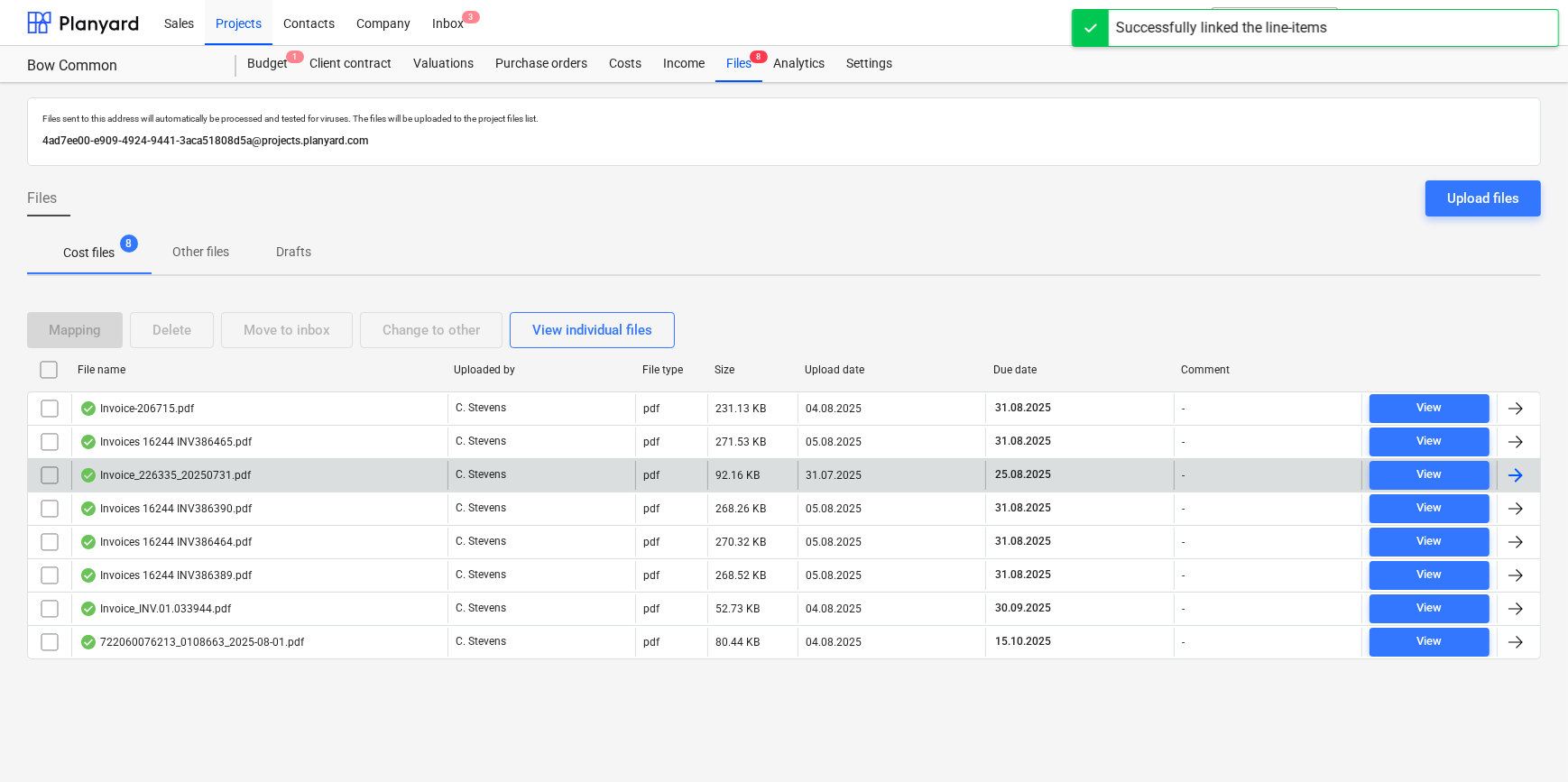 click at bounding box center [1516, 475] 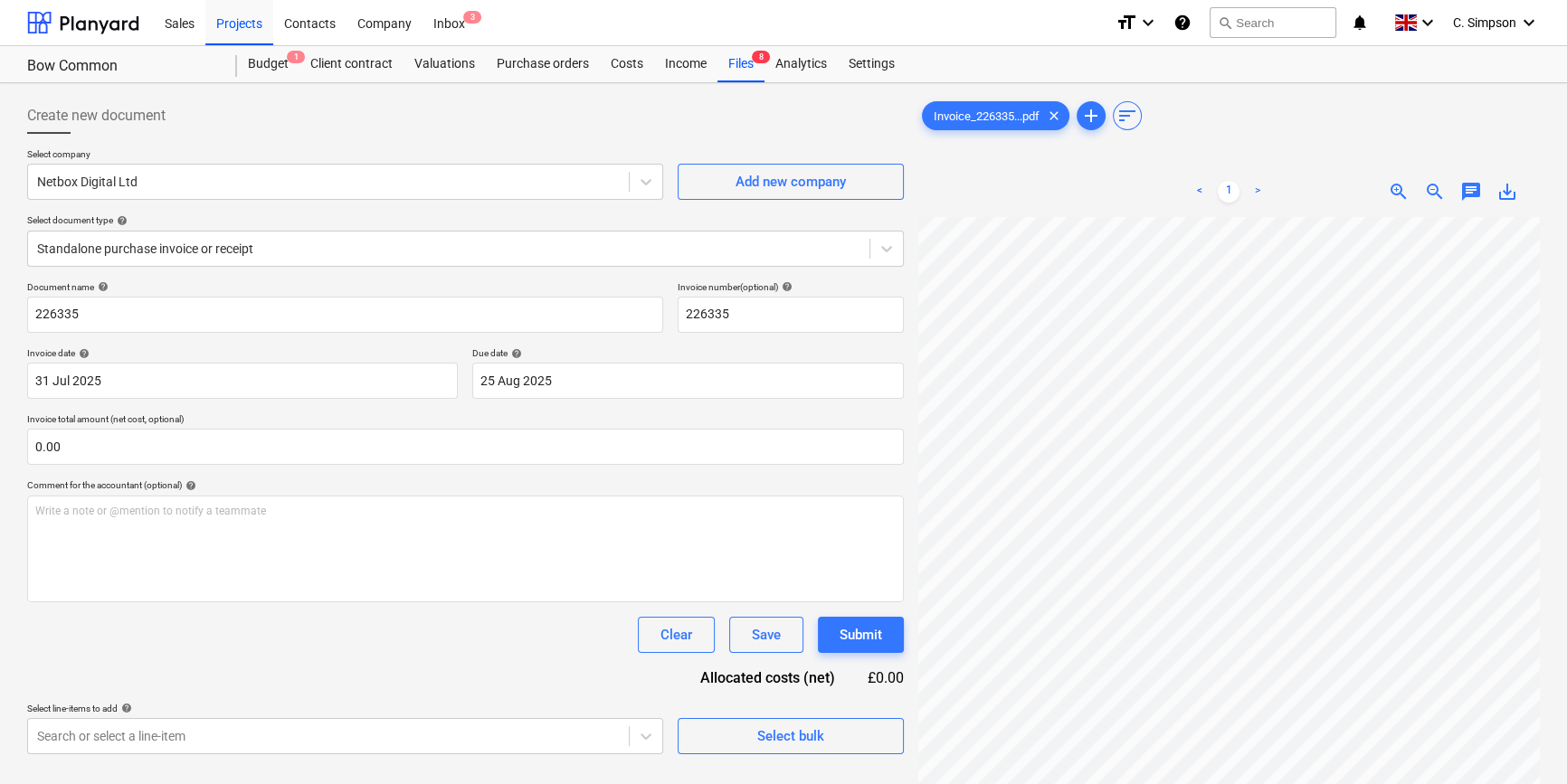 scroll, scrollTop: 421, scrollLeft: 162, axis: both 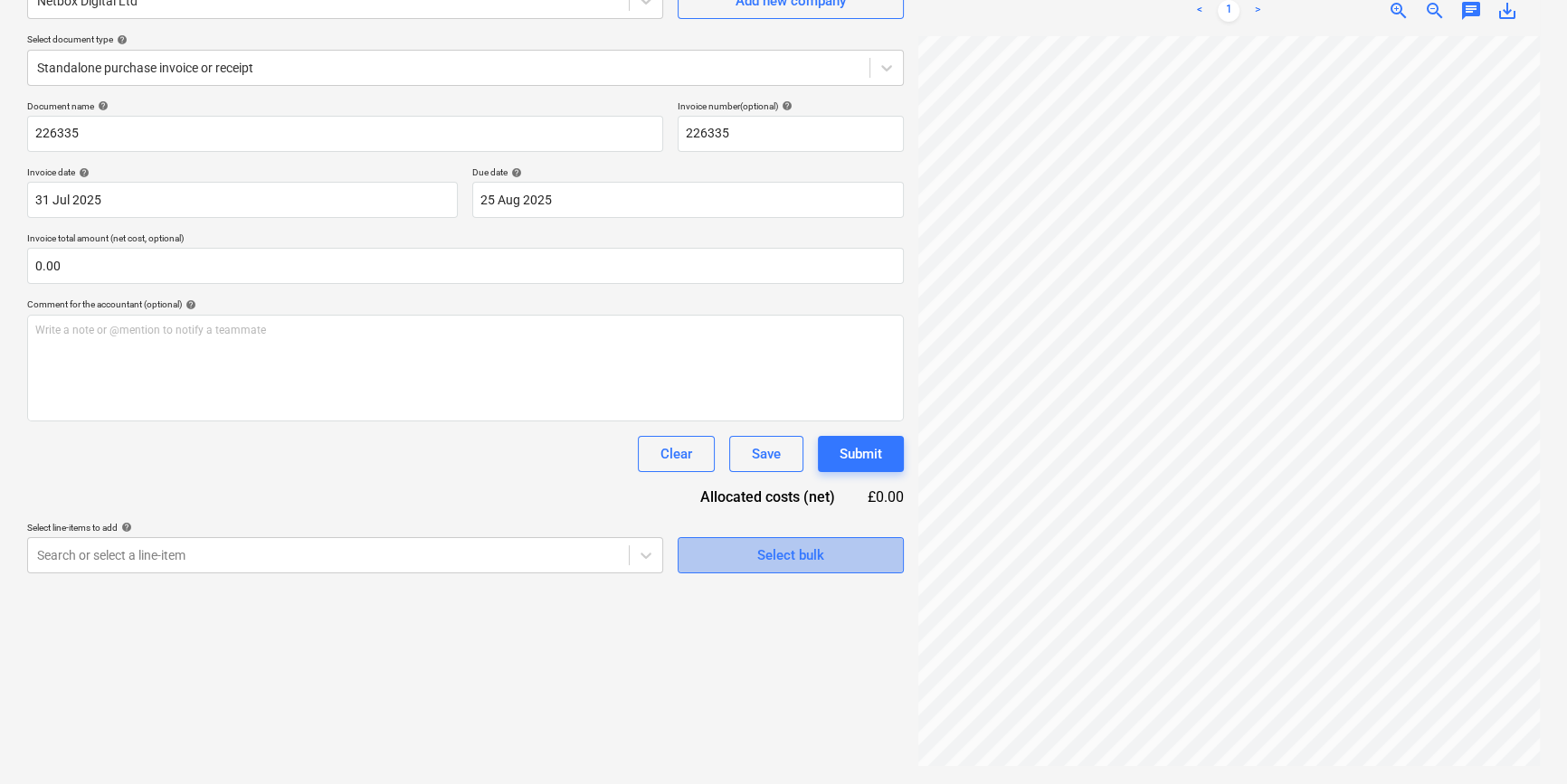 click on "Select bulk" at bounding box center (791, 555) 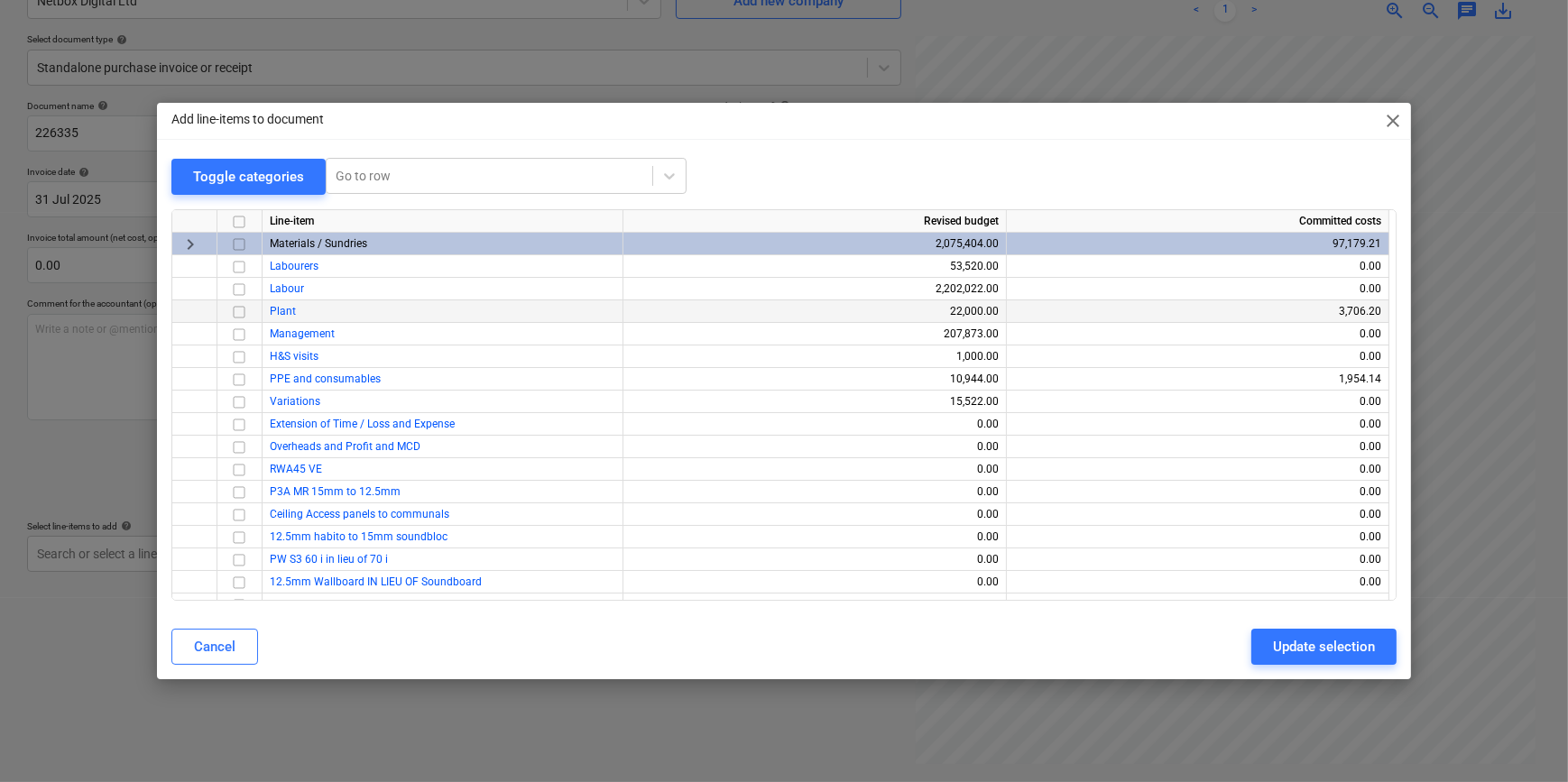 click at bounding box center (239, 311) 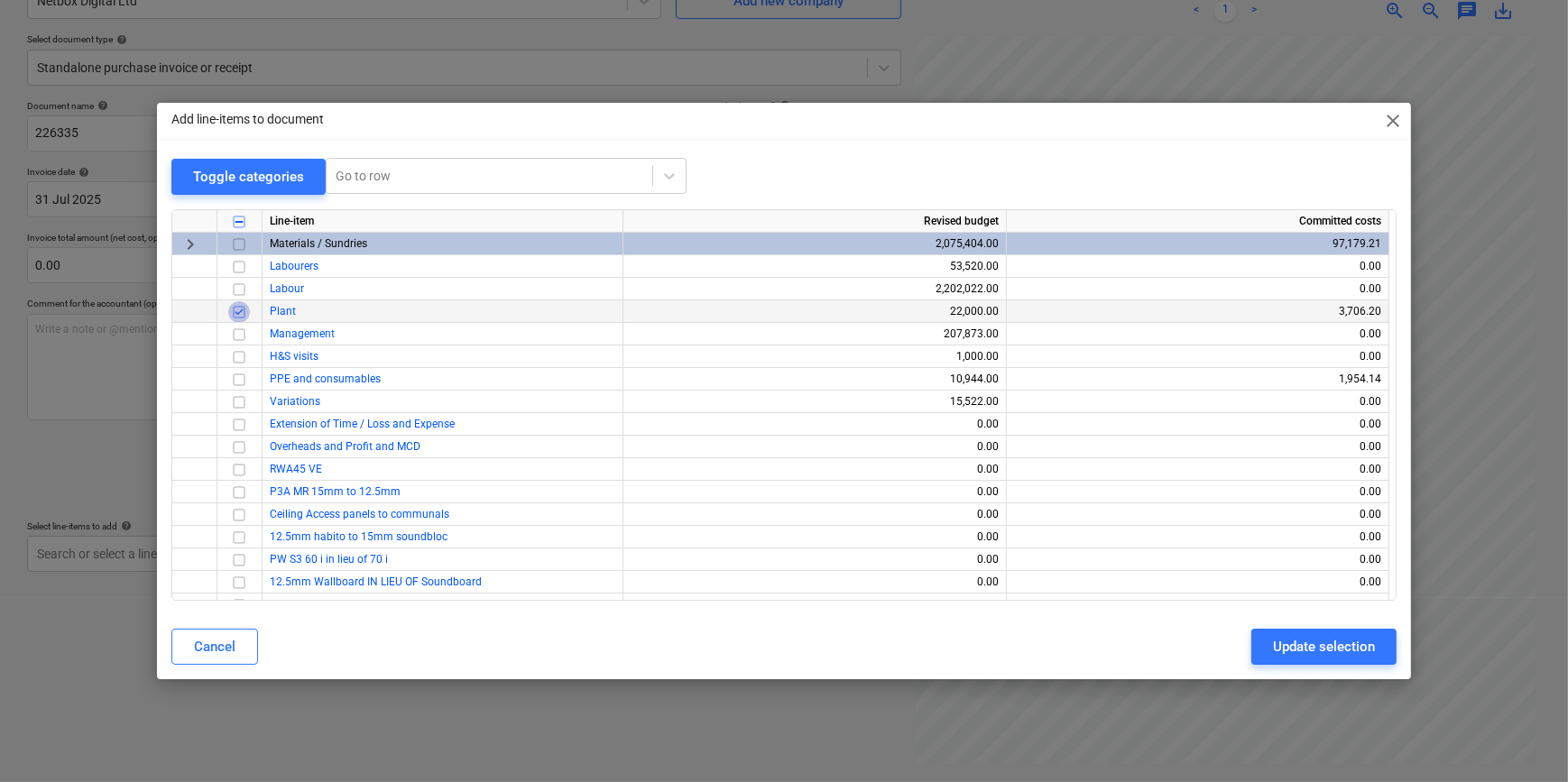 click at bounding box center [239, 311] 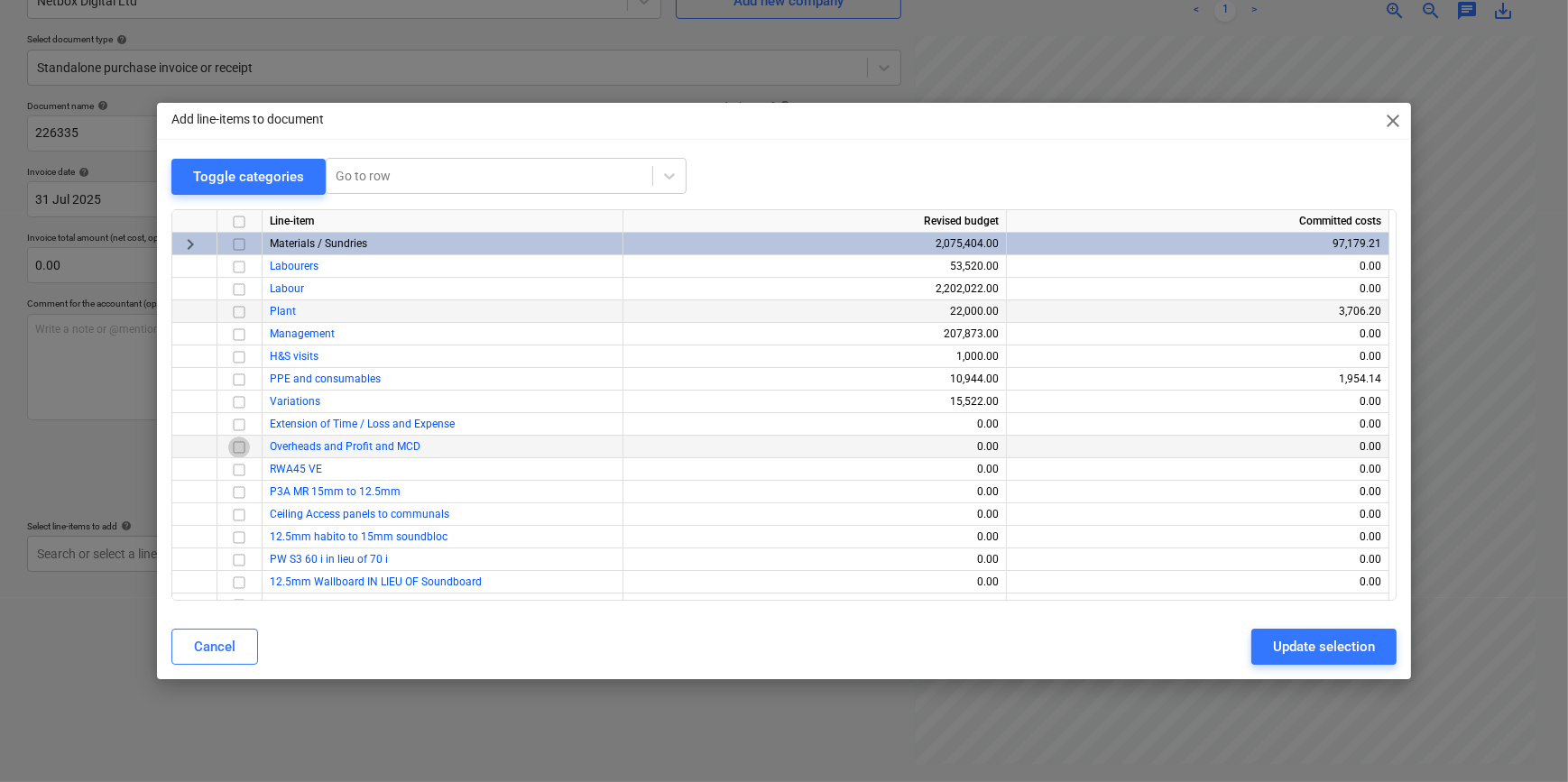 click at bounding box center [239, 446] 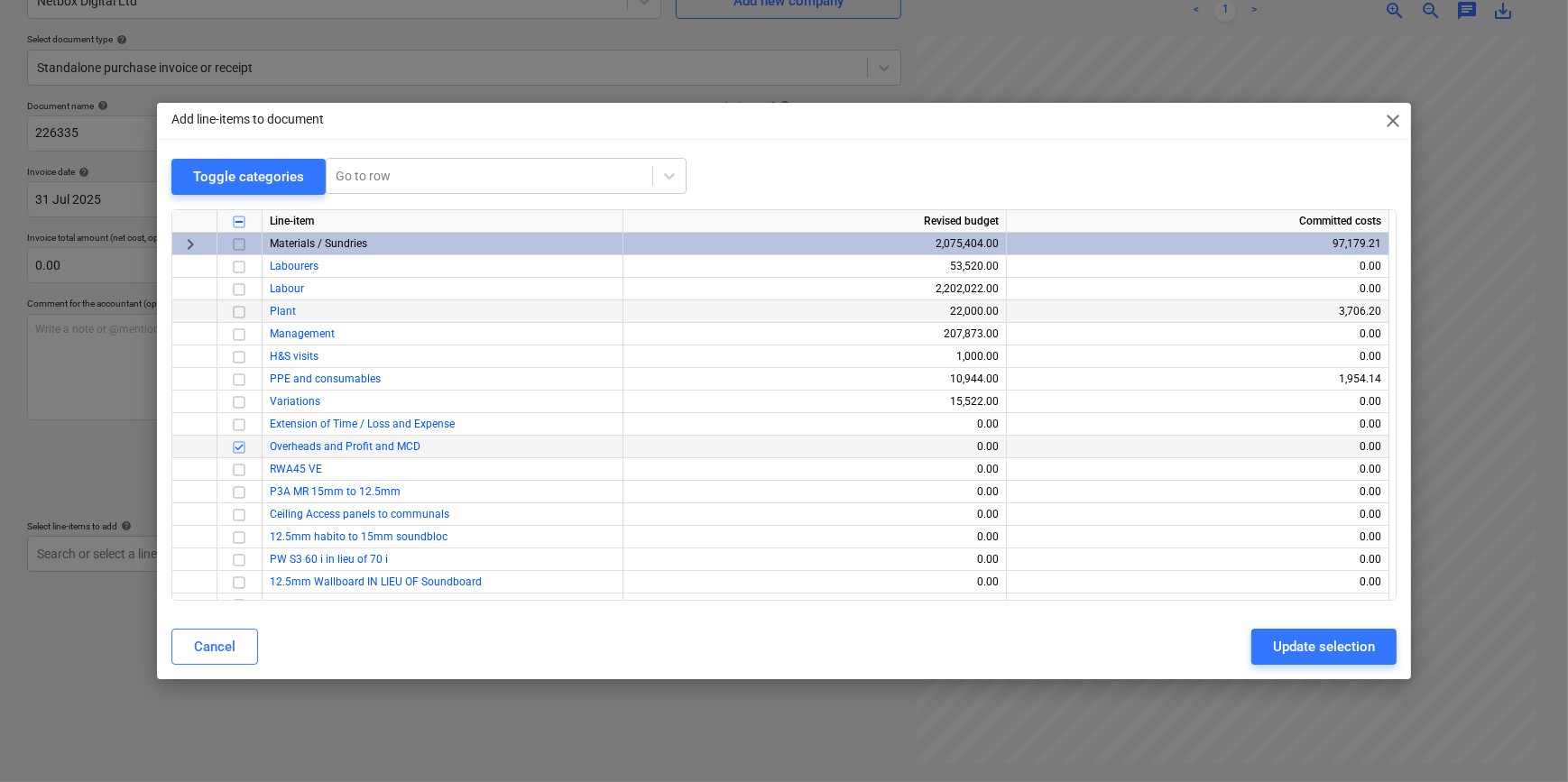 click at bounding box center (239, 446) 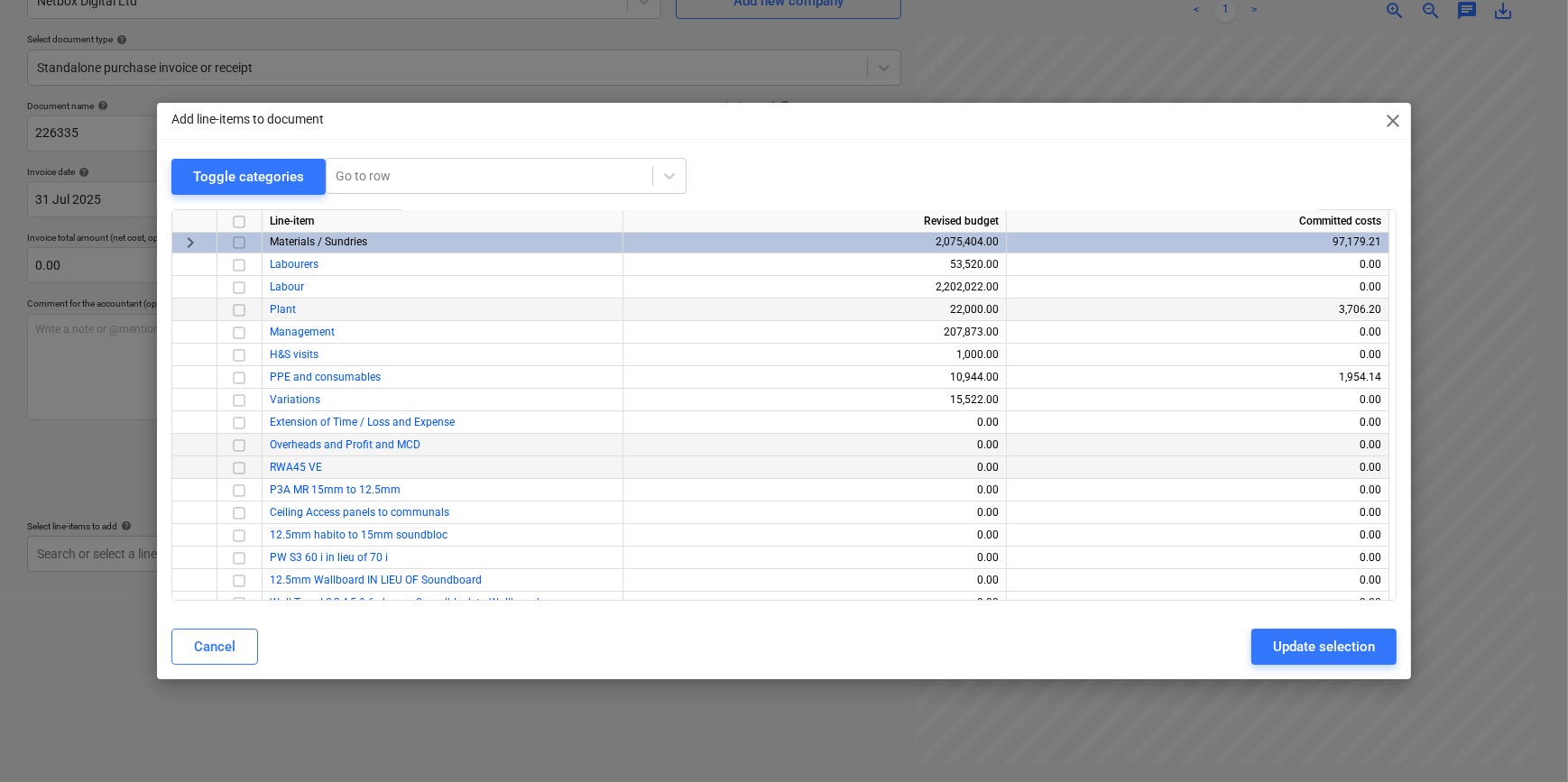 scroll, scrollTop: 0, scrollLeft: 0, axis: both 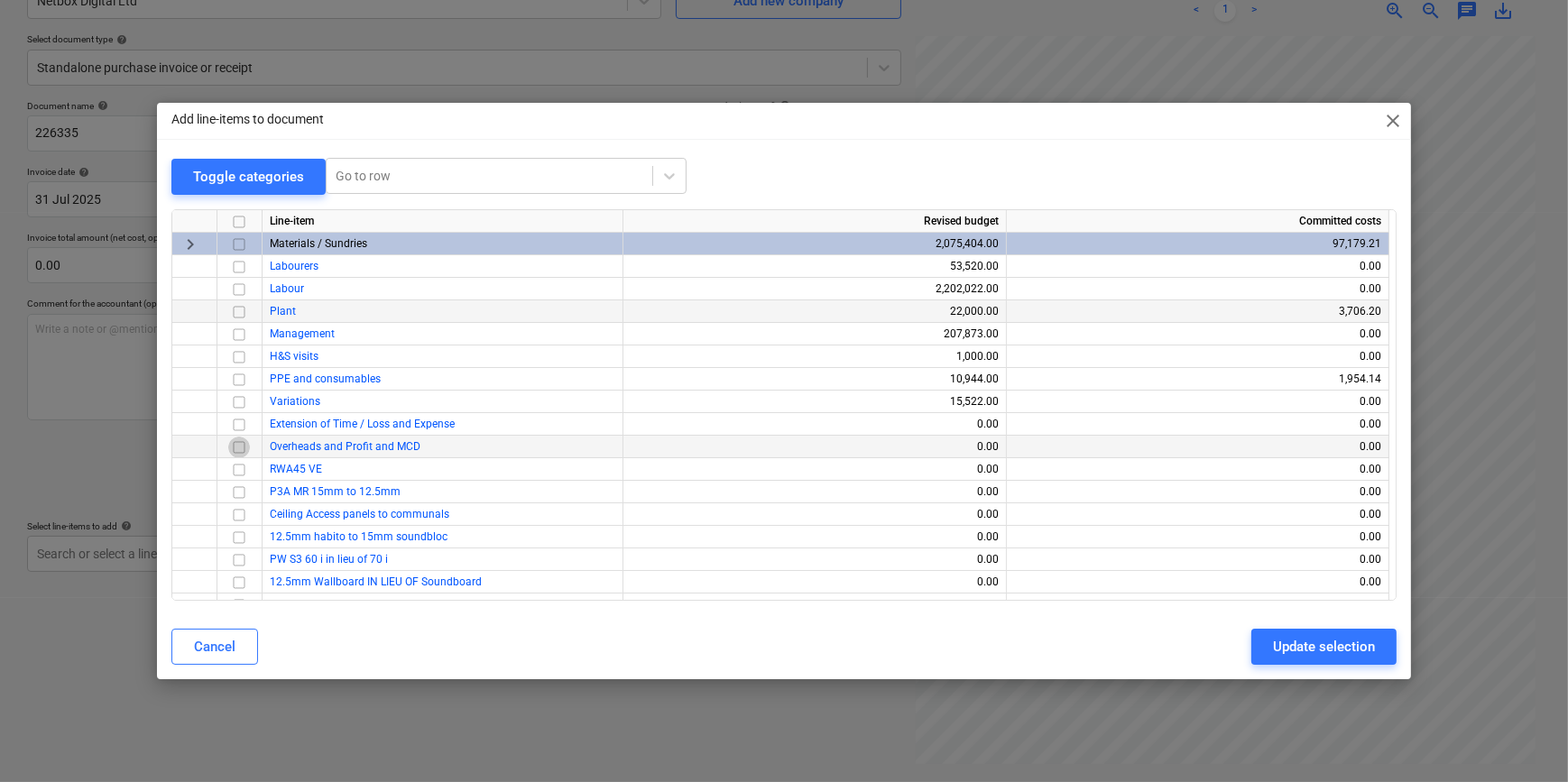 click at bounding box center [239, 446] 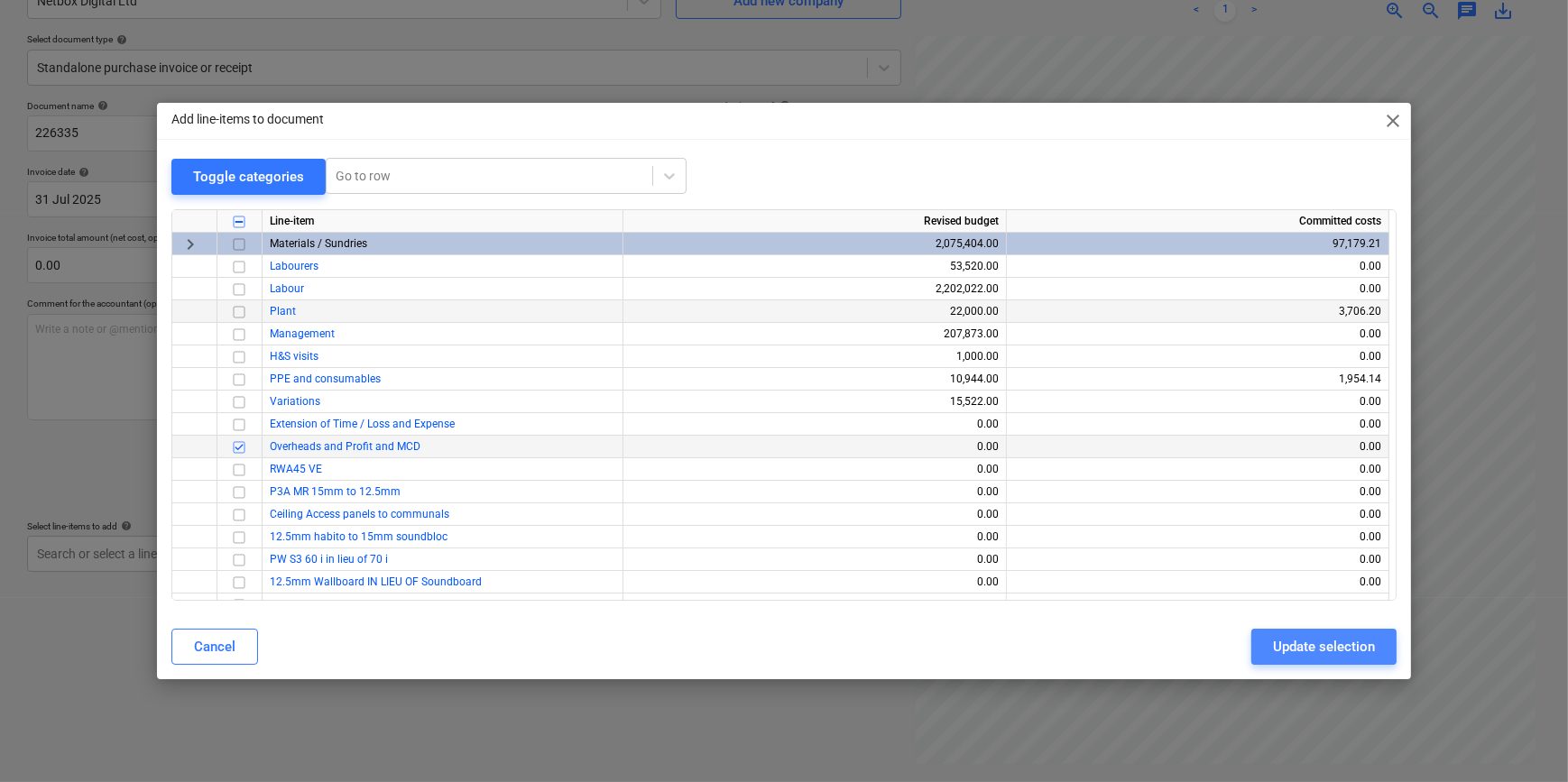 click on "Update selection" at bounding box center (1324, 647) 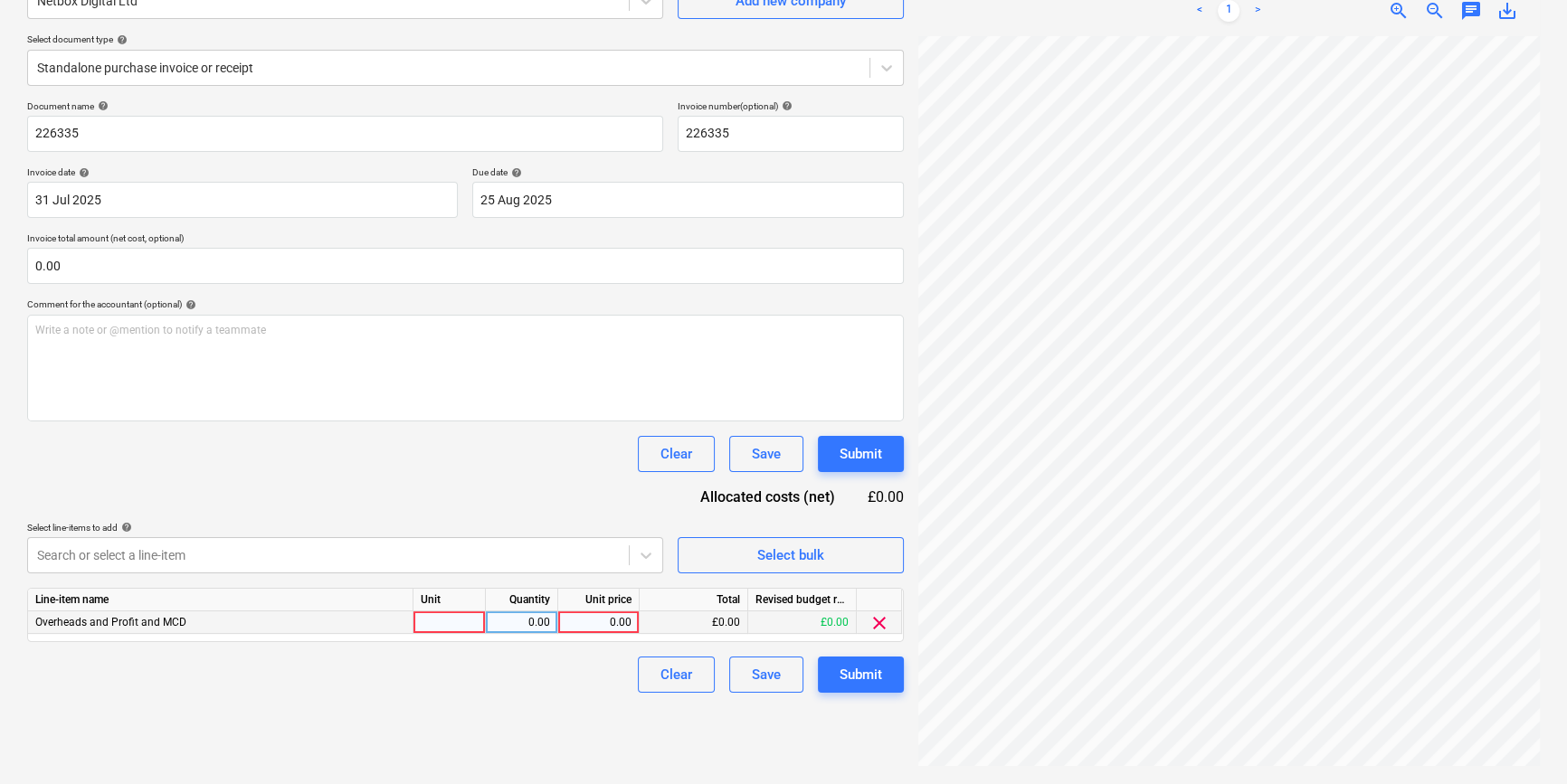 click at bounding box center [450, 622] 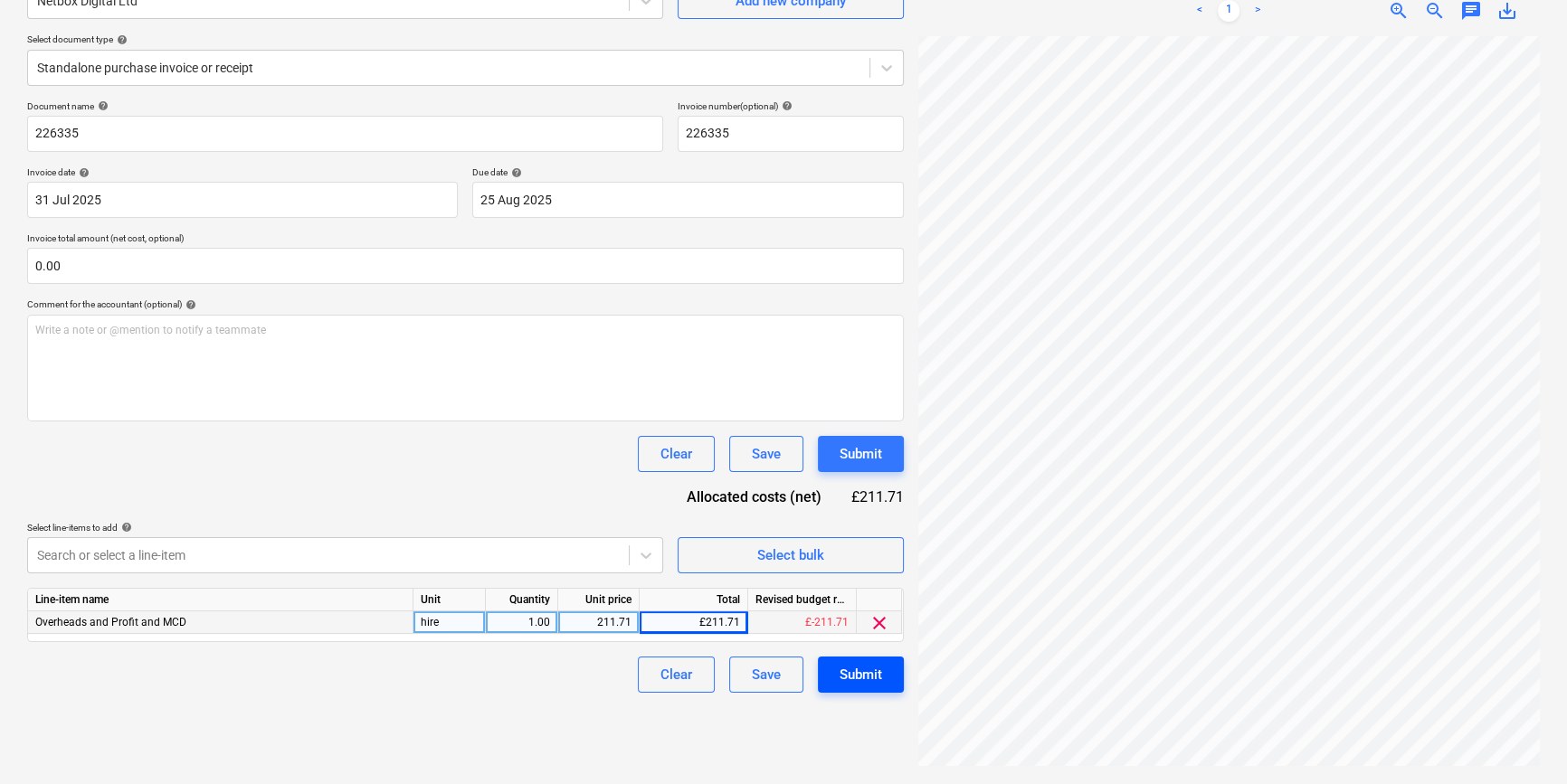 click on "Submit" at bounding box center (860, 675) 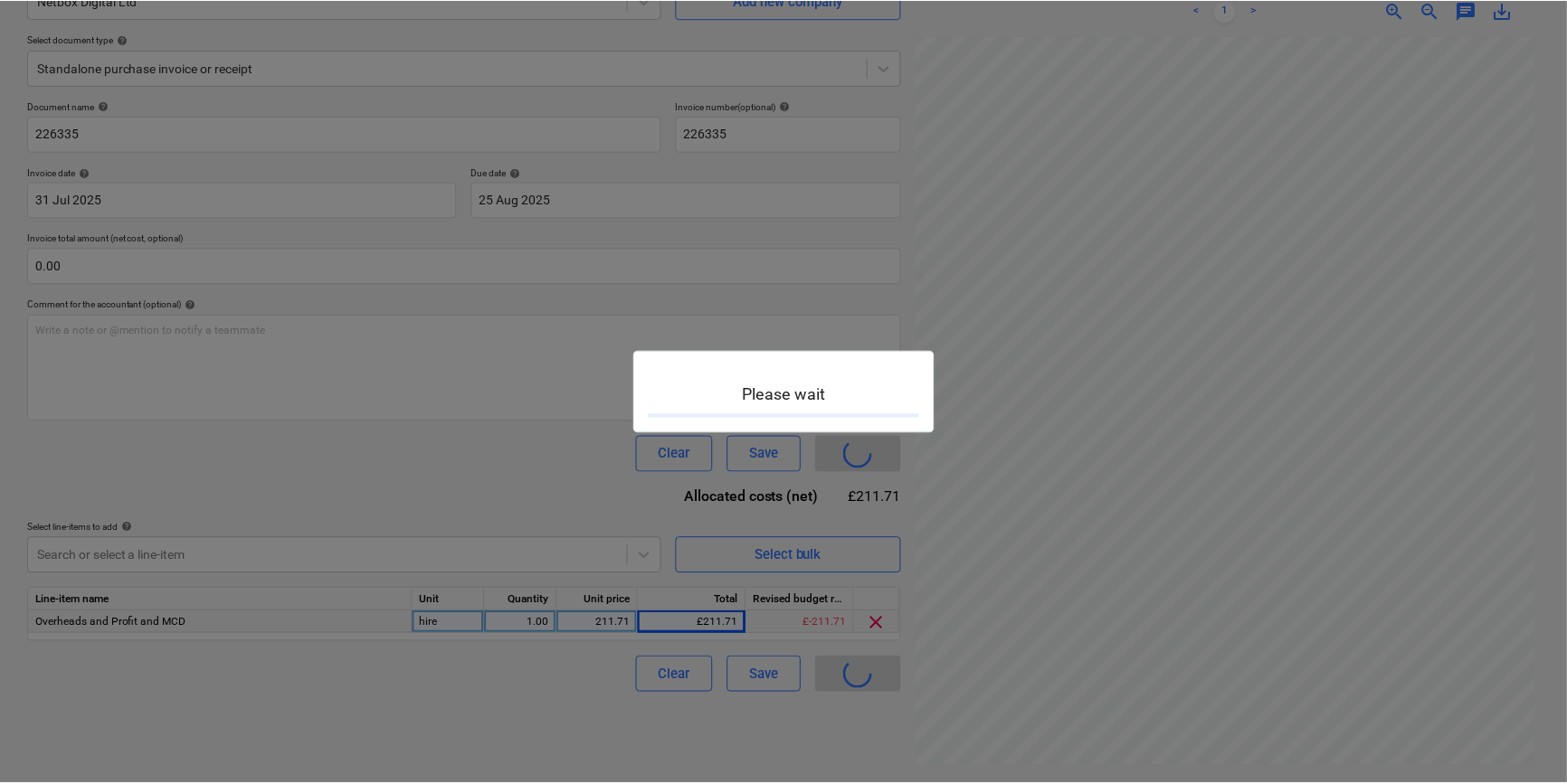 scroll, scrollTop: 0, scrollLeft: 0, axis: both 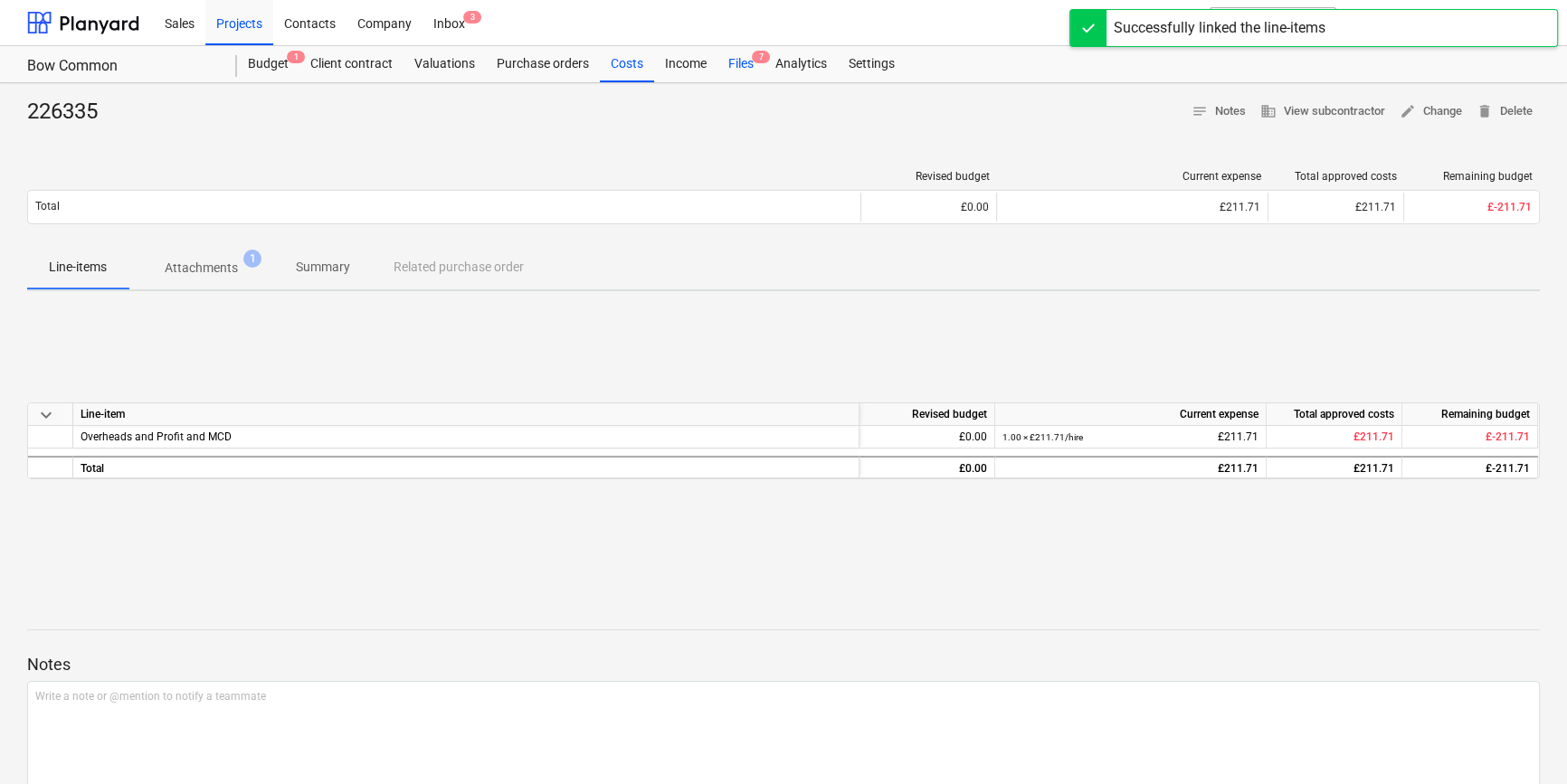 click on "Files 7" at bounding box center (741, 64) 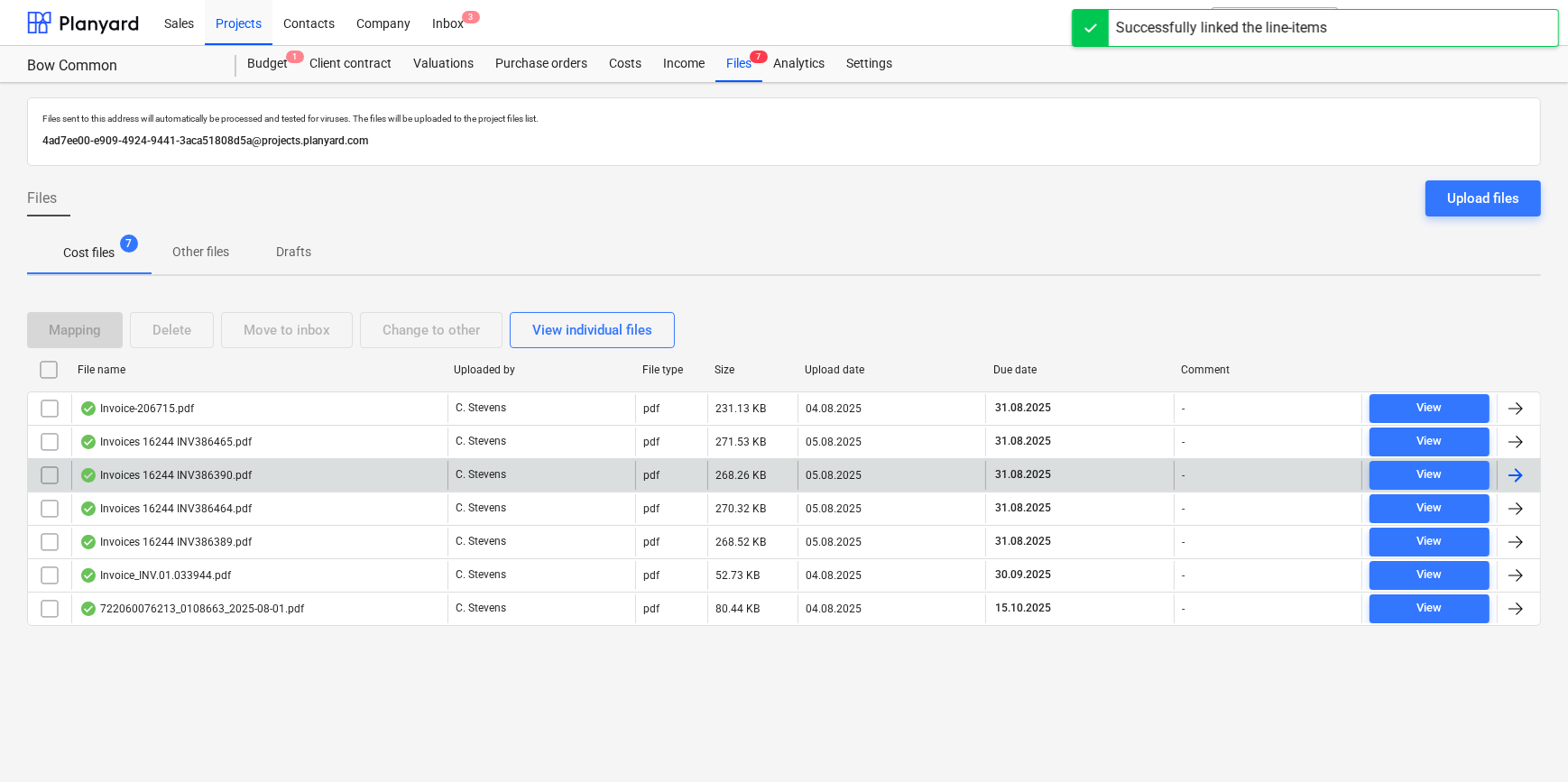 click at bounding box center (1516, 475) 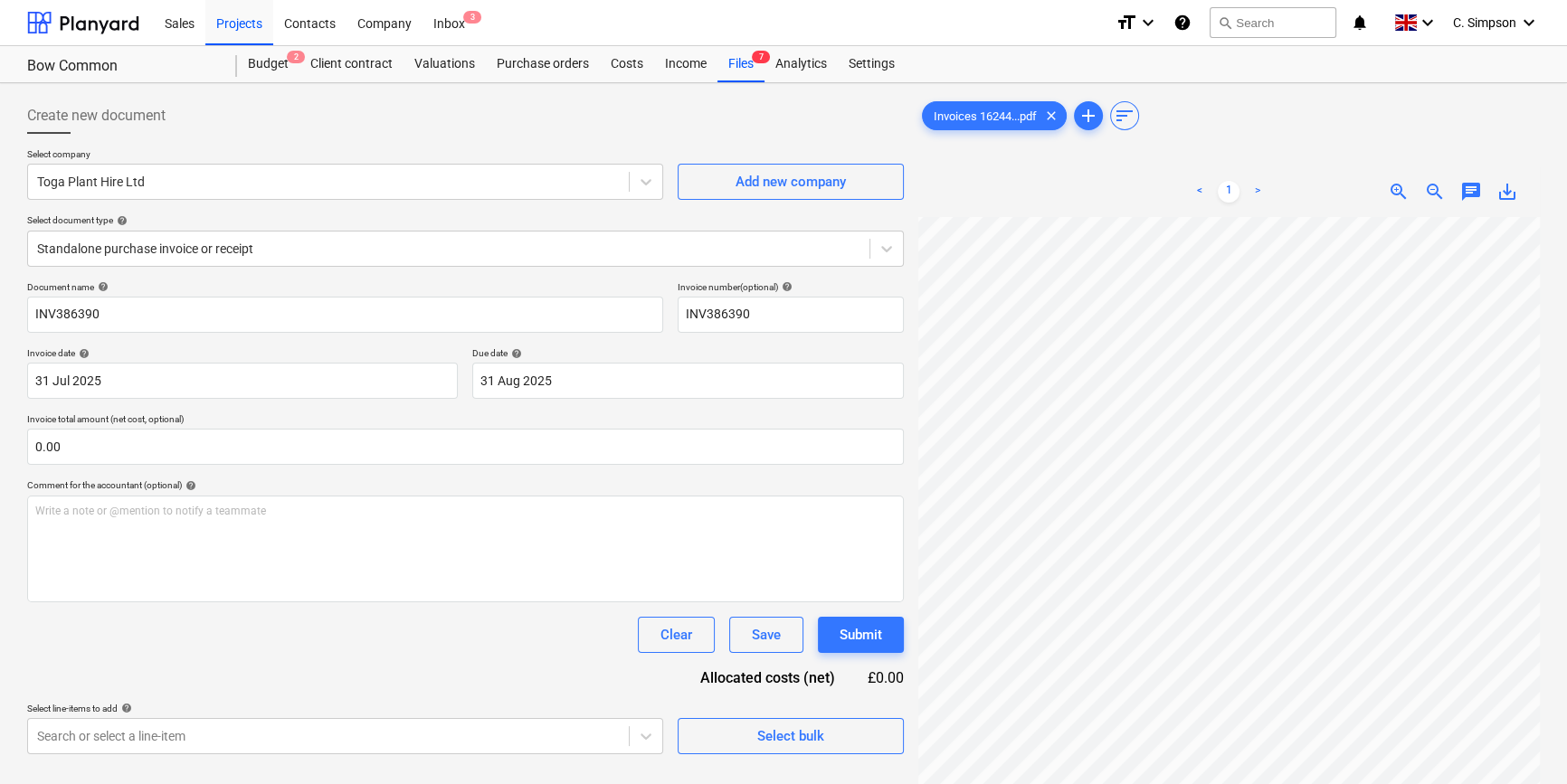 scroll, scrollTop: 109, scrollLeft: 157, axis: both 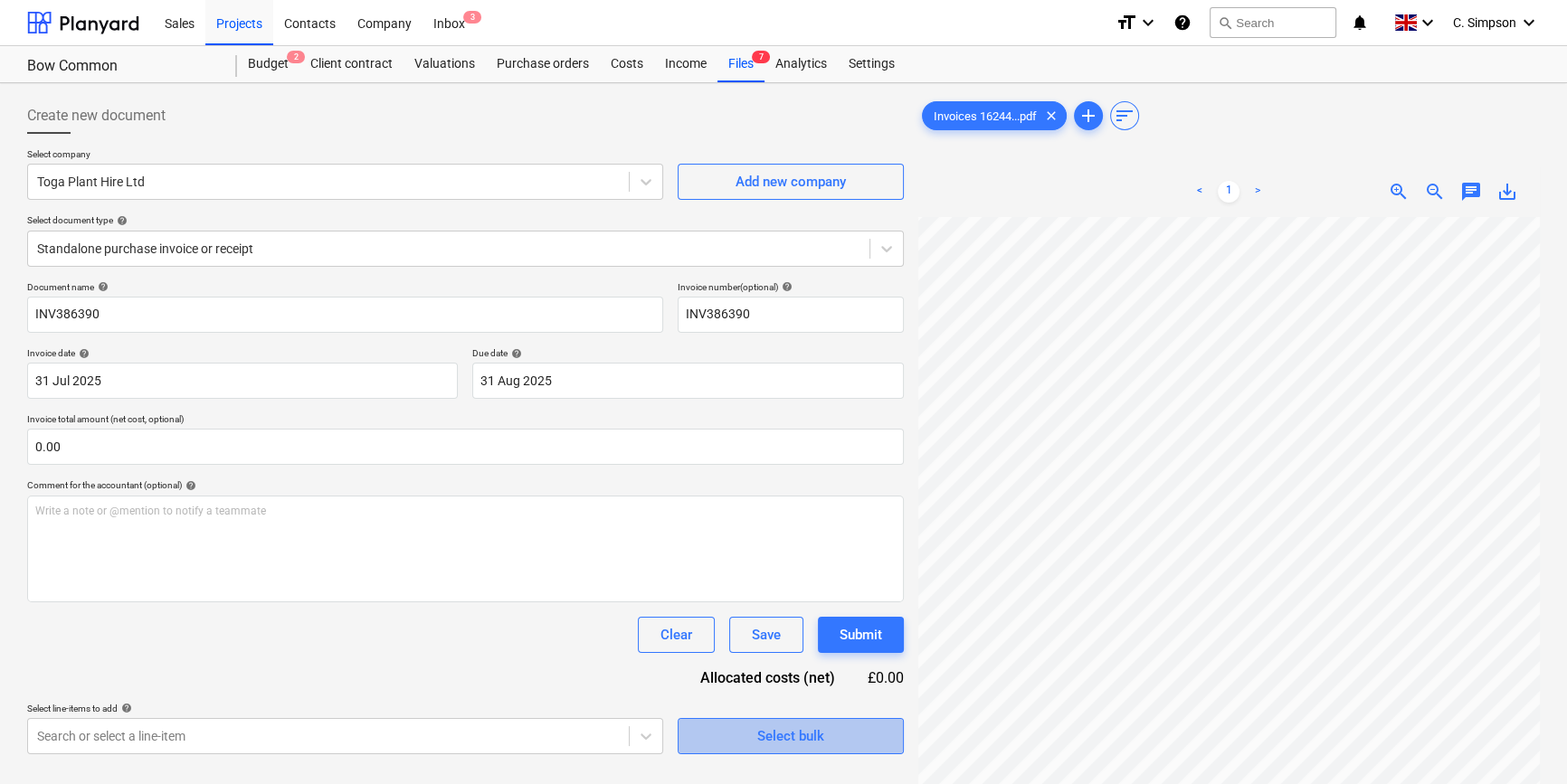 click on "Select bulk" at bounding box center (791, 736) 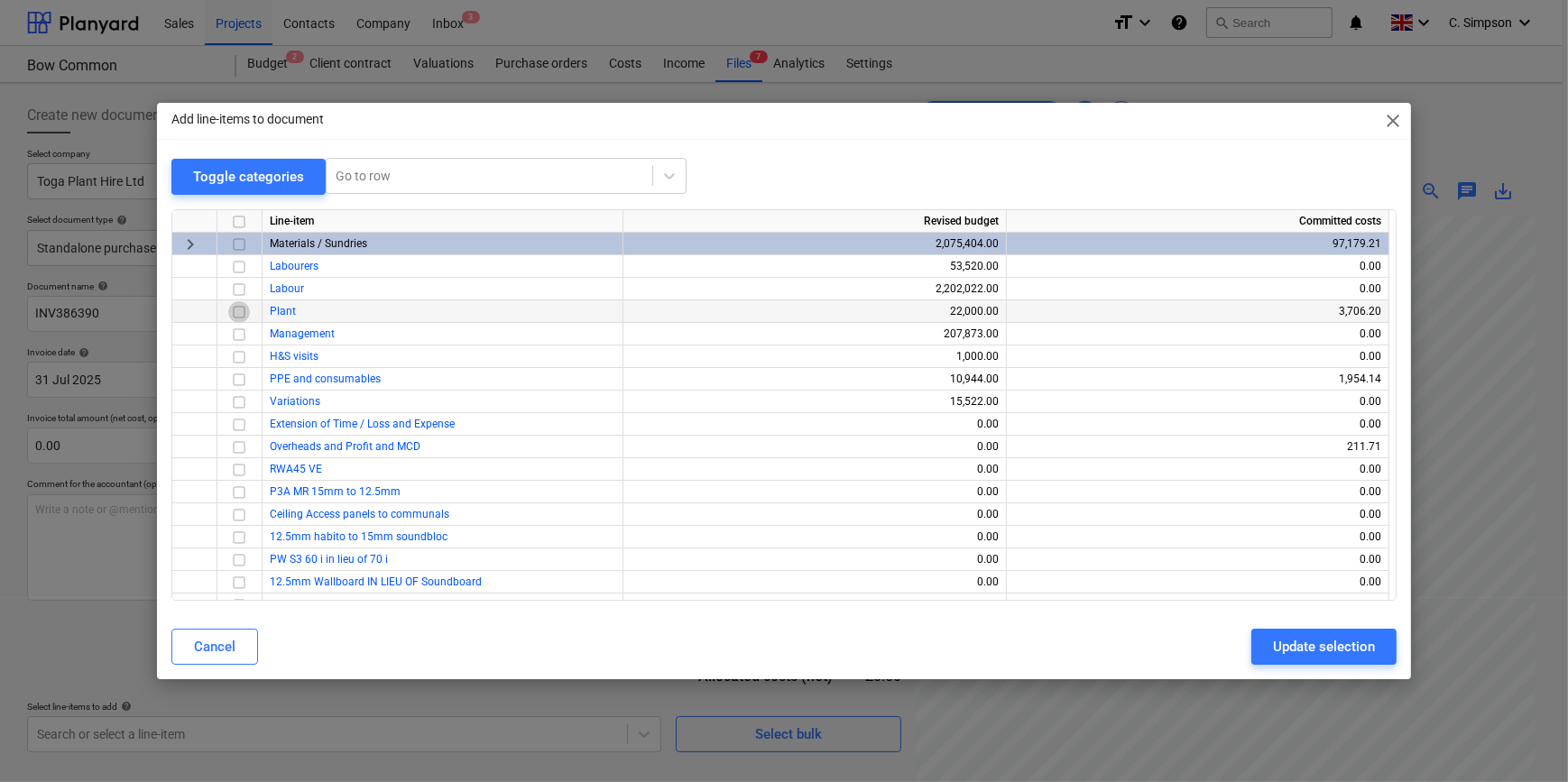 click at bounding box center (239, 311) 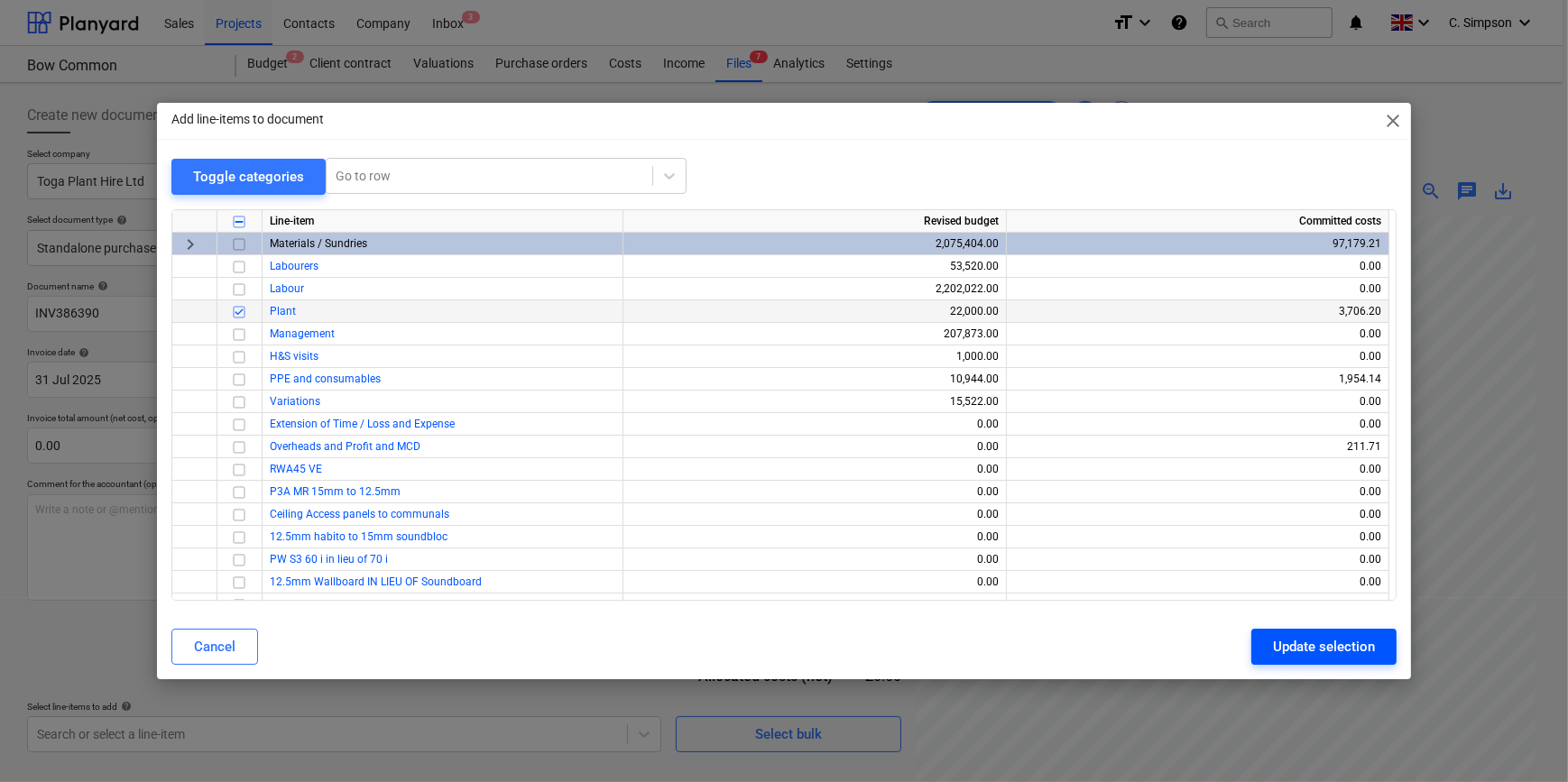 click on "Update selection" at bounding box center [1324, 647] 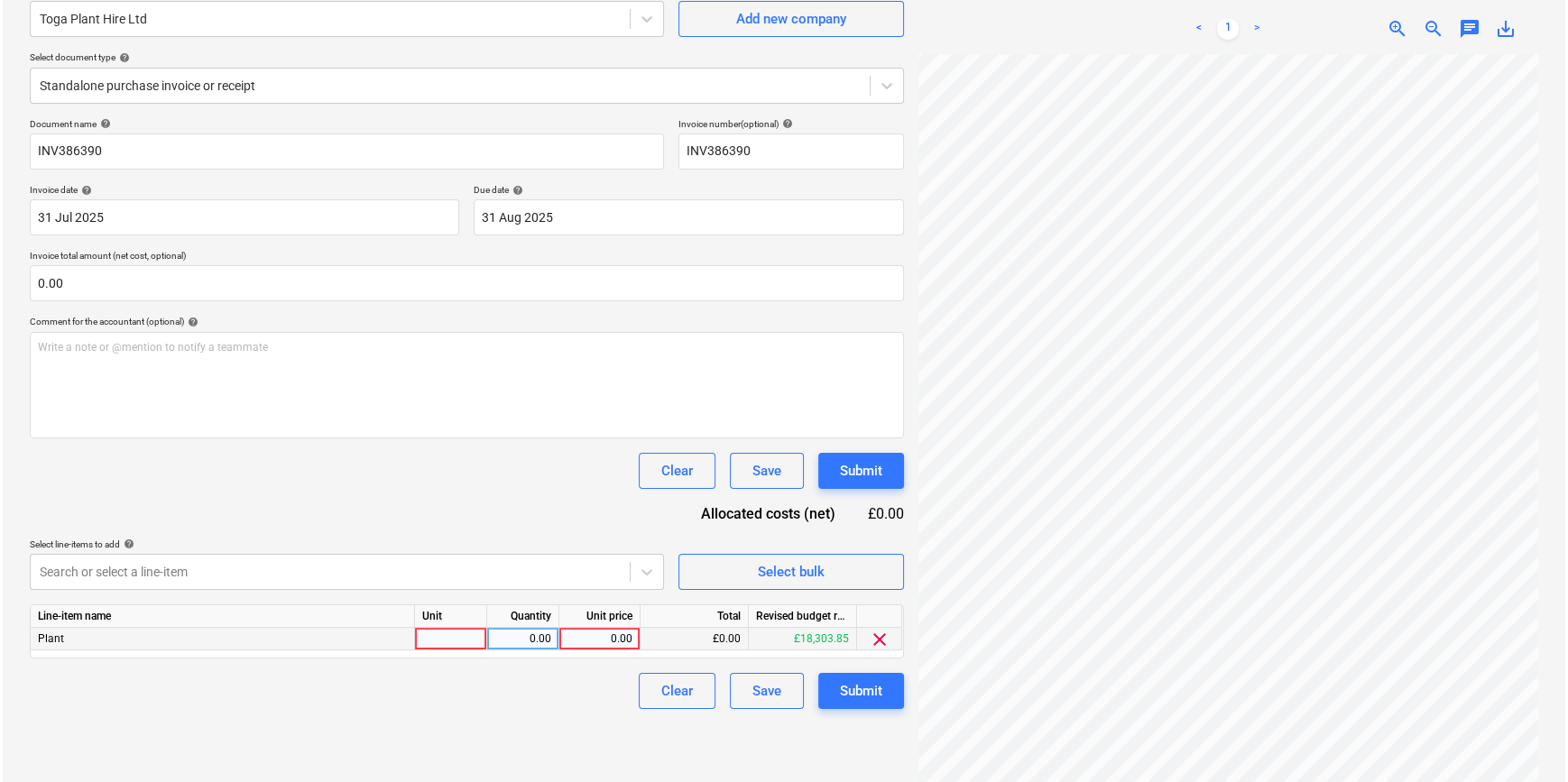 scroll, scrollTop: 180, scrollLeft: 0, axis: vertical 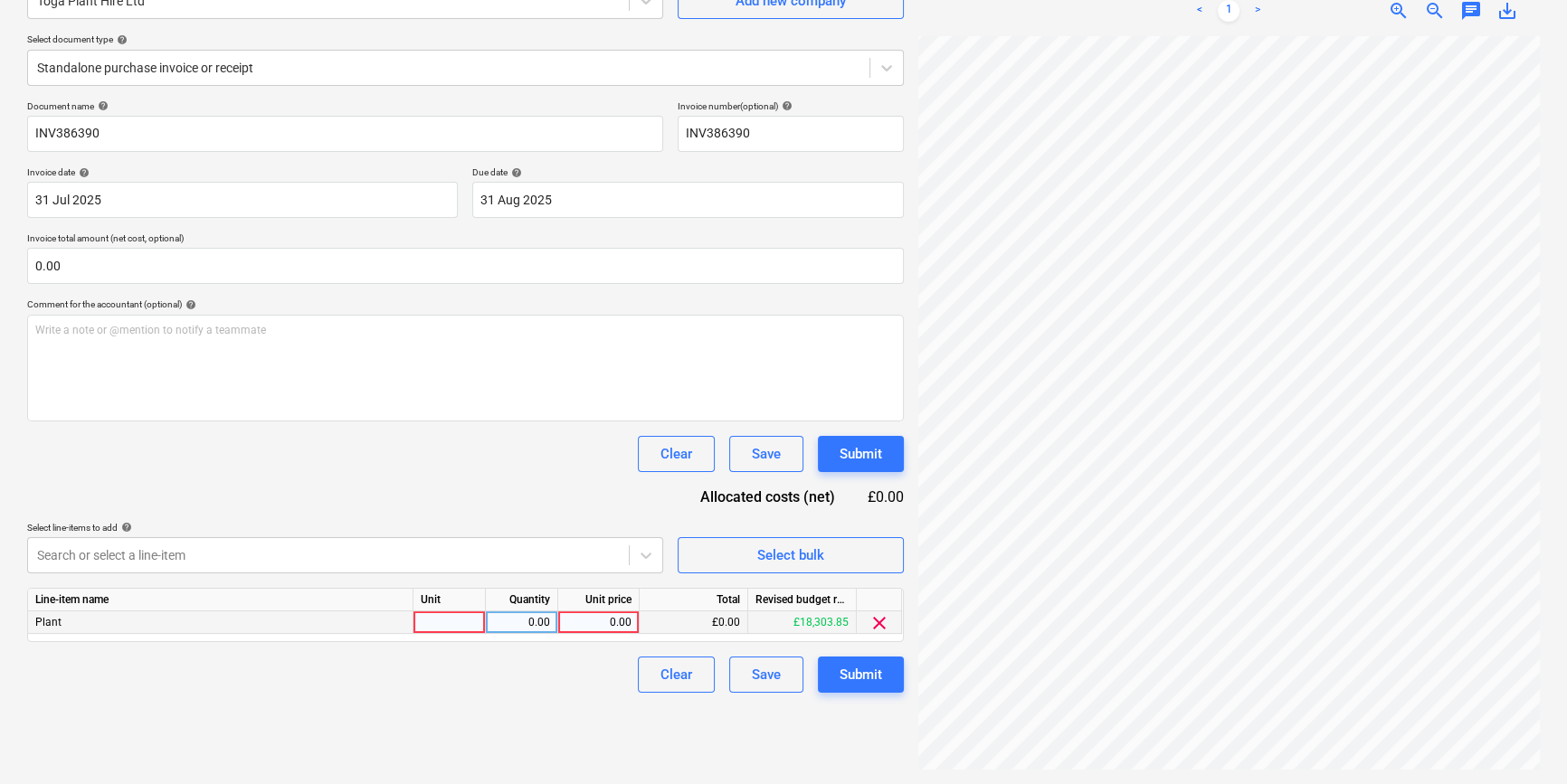 click at bounding box center [450, 622] 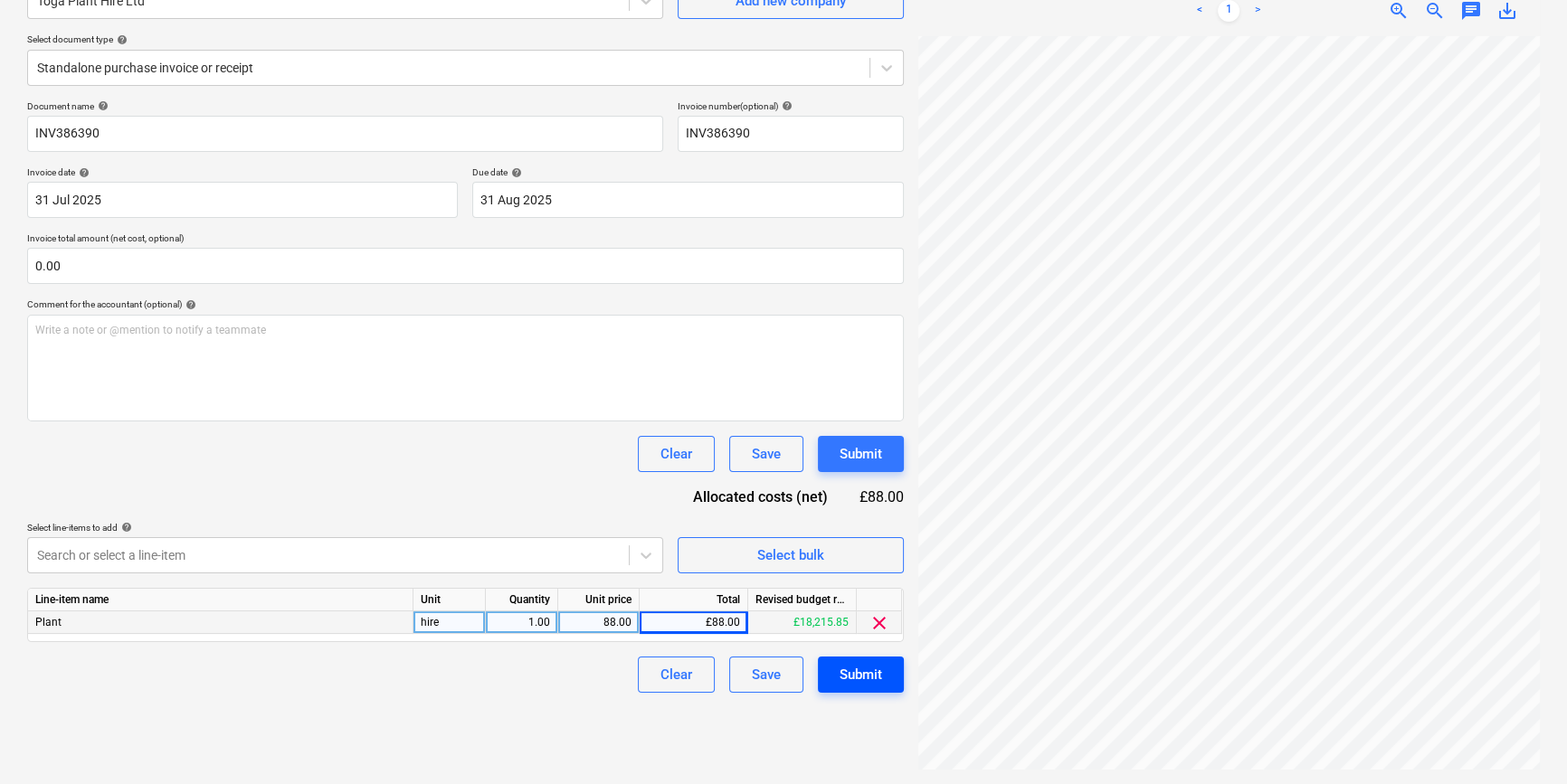 click on "Submit" at bounding box center (860, 675) 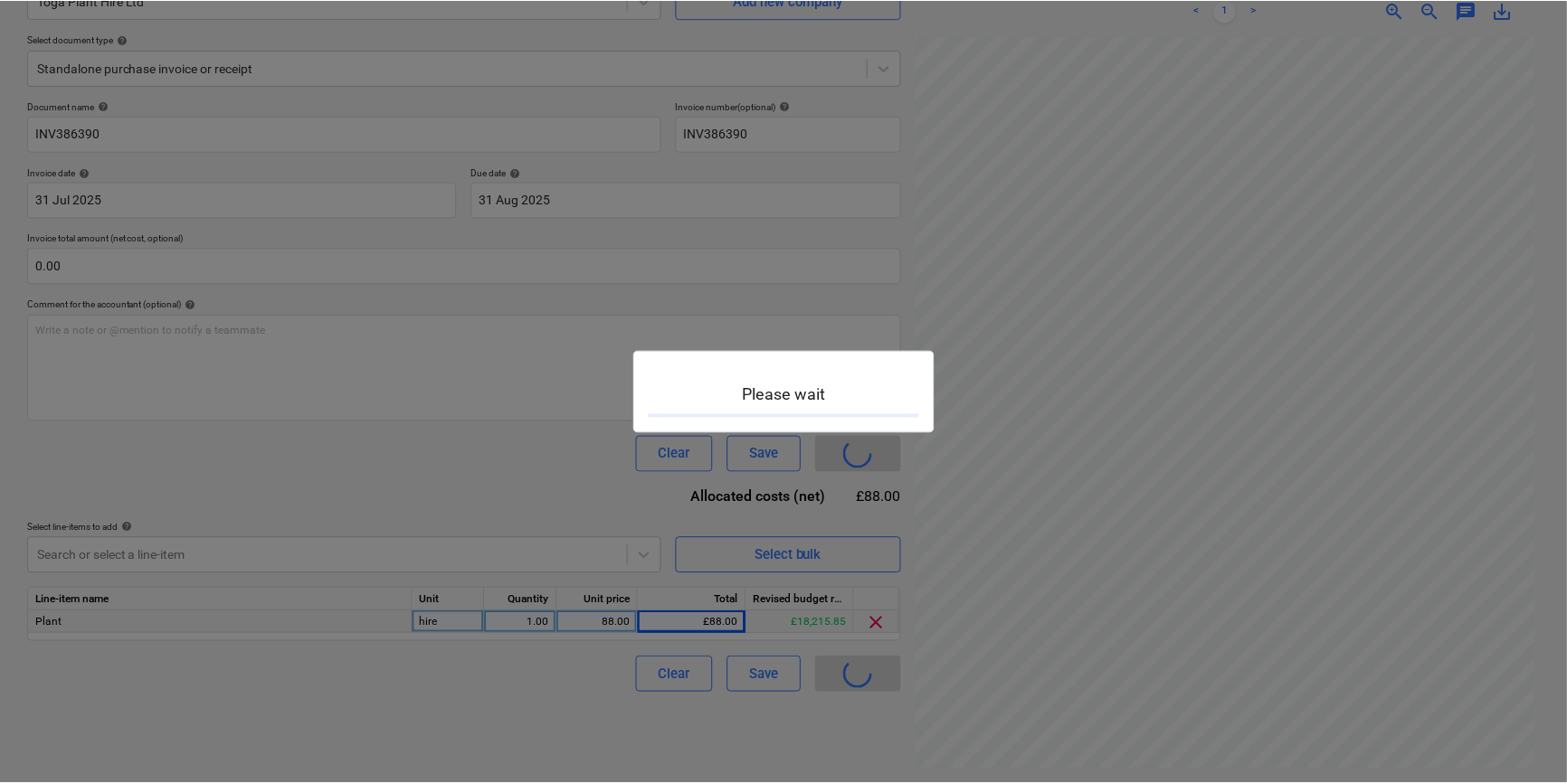 scroll, scrollTop: 0, scrollLeft: 0, axis: both 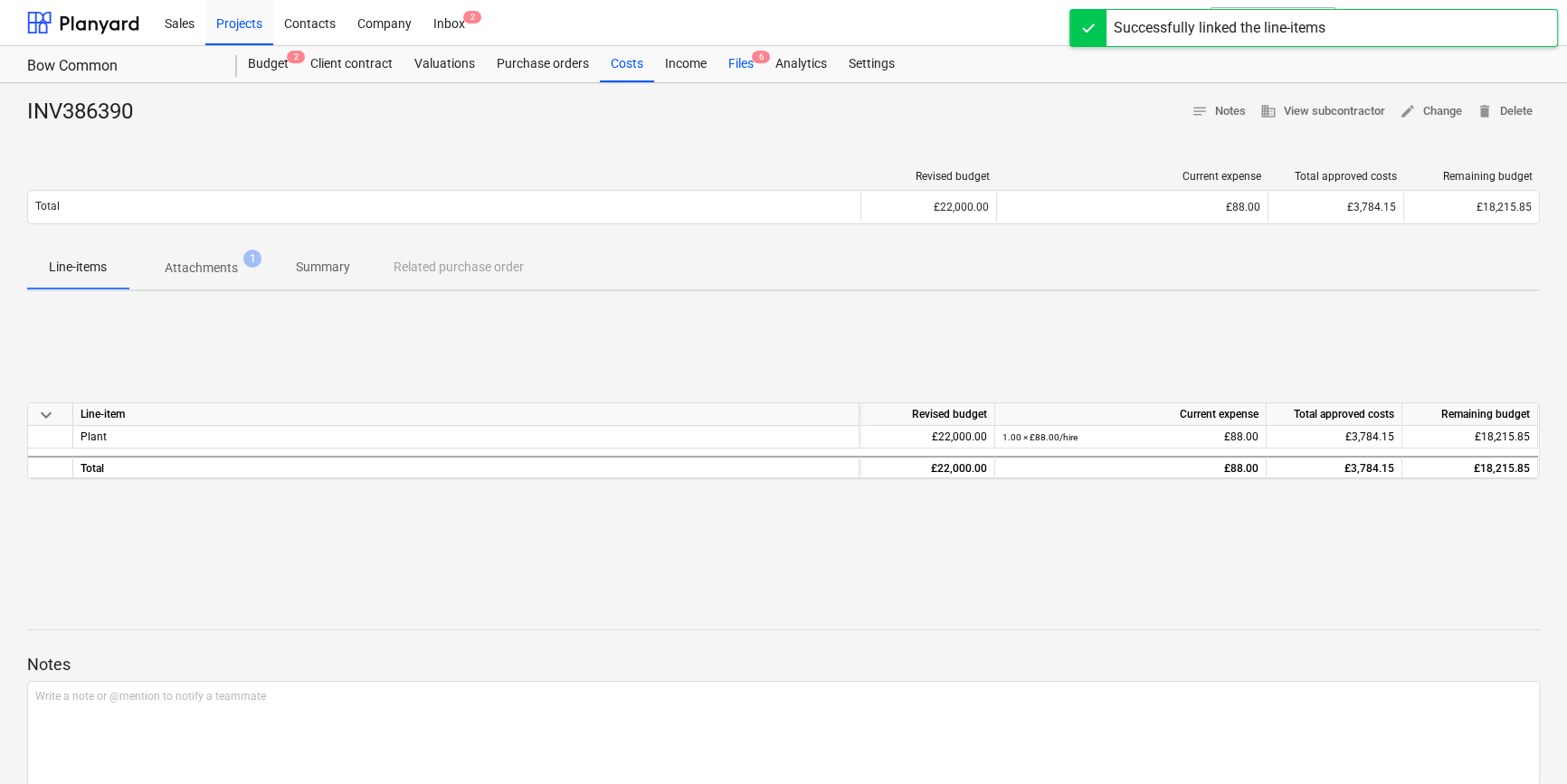 click on "Files 6" at bounding box center (741, 64) 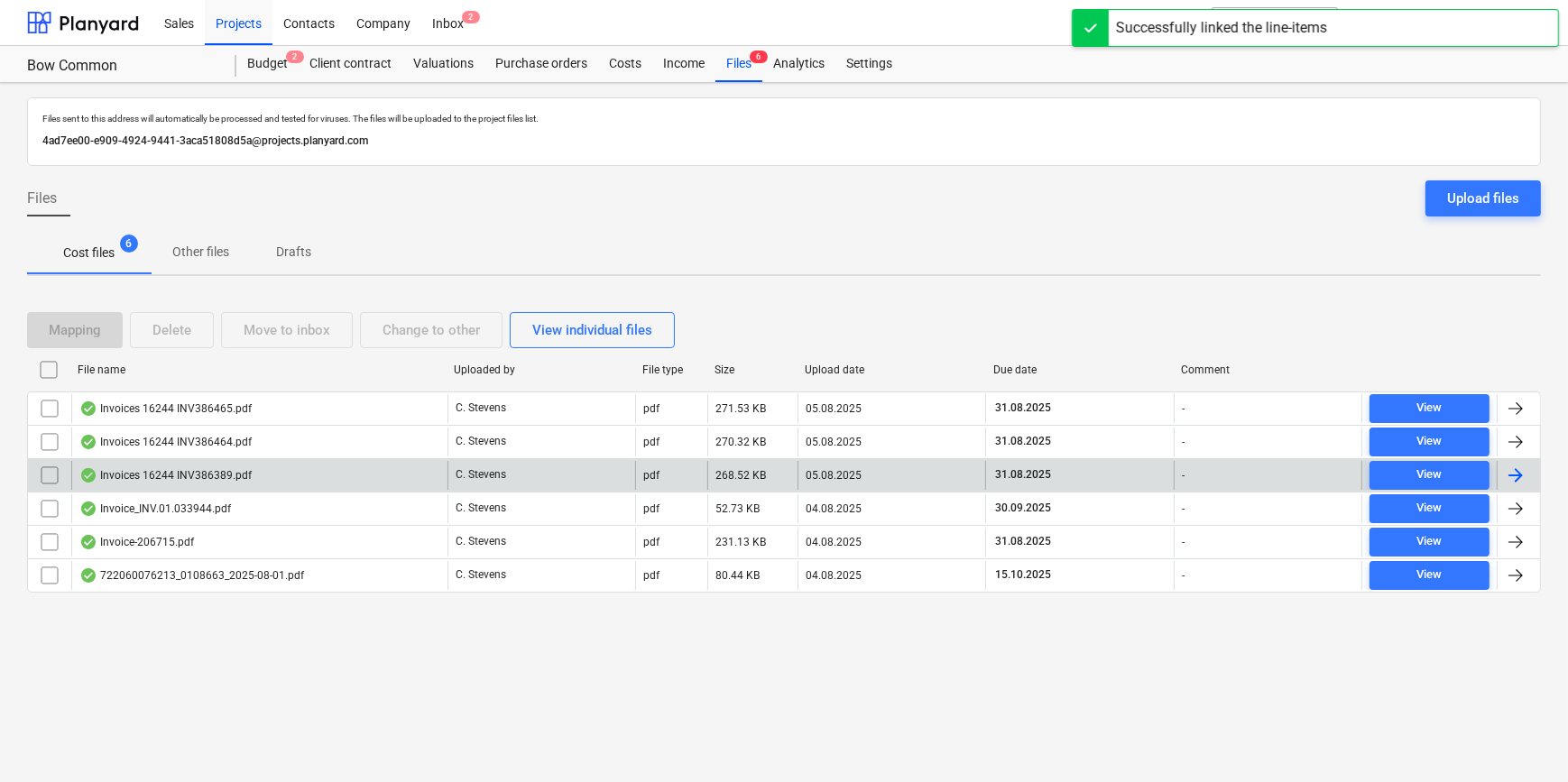 click at bounding box center (1516, 475) 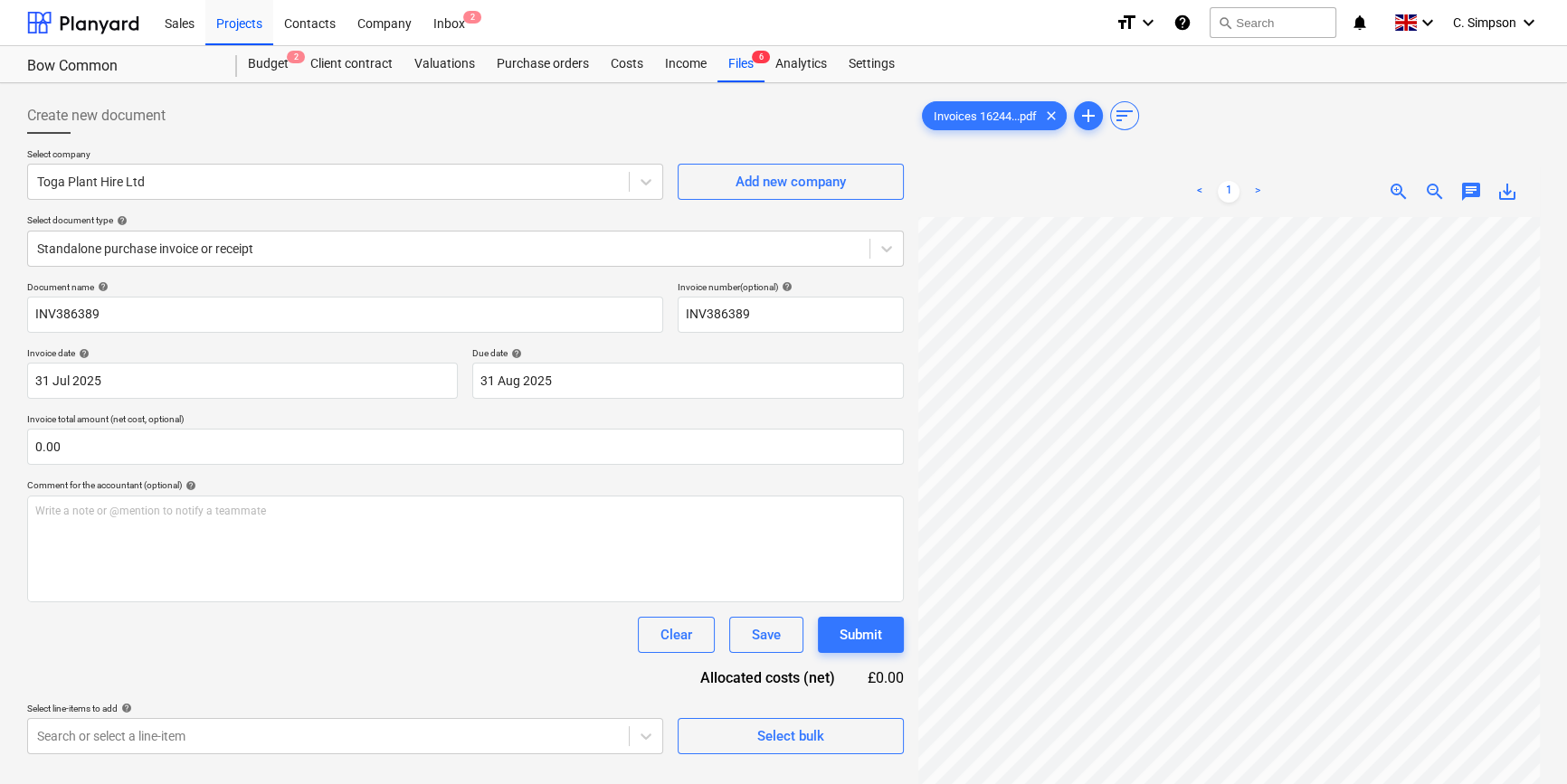 scroll, scrollTop: 162, scrollLeft: 195, axis: both 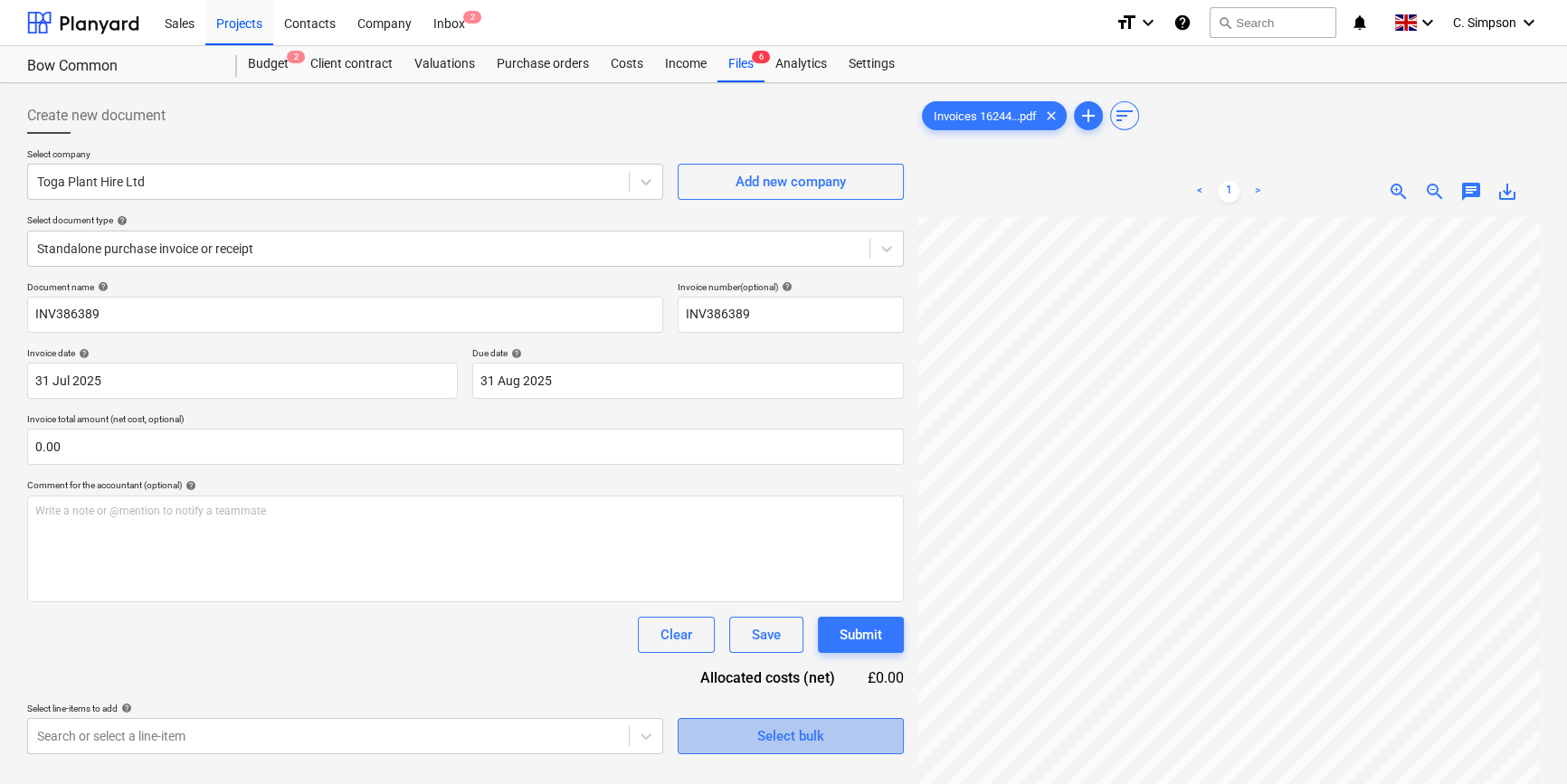 click on "Select bulk" at bounding box center [791, 736] 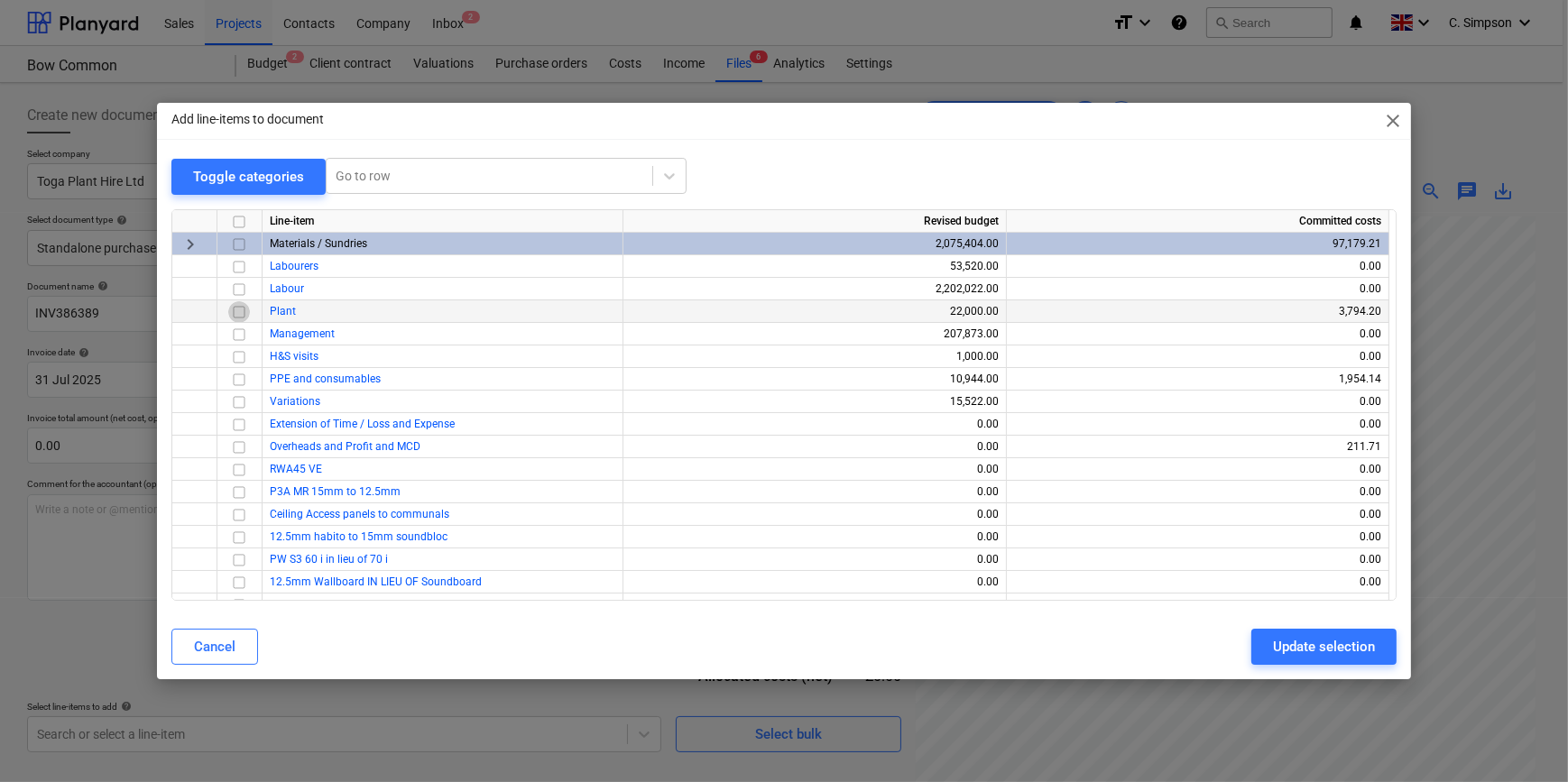 click at bounding box center [239, 311] 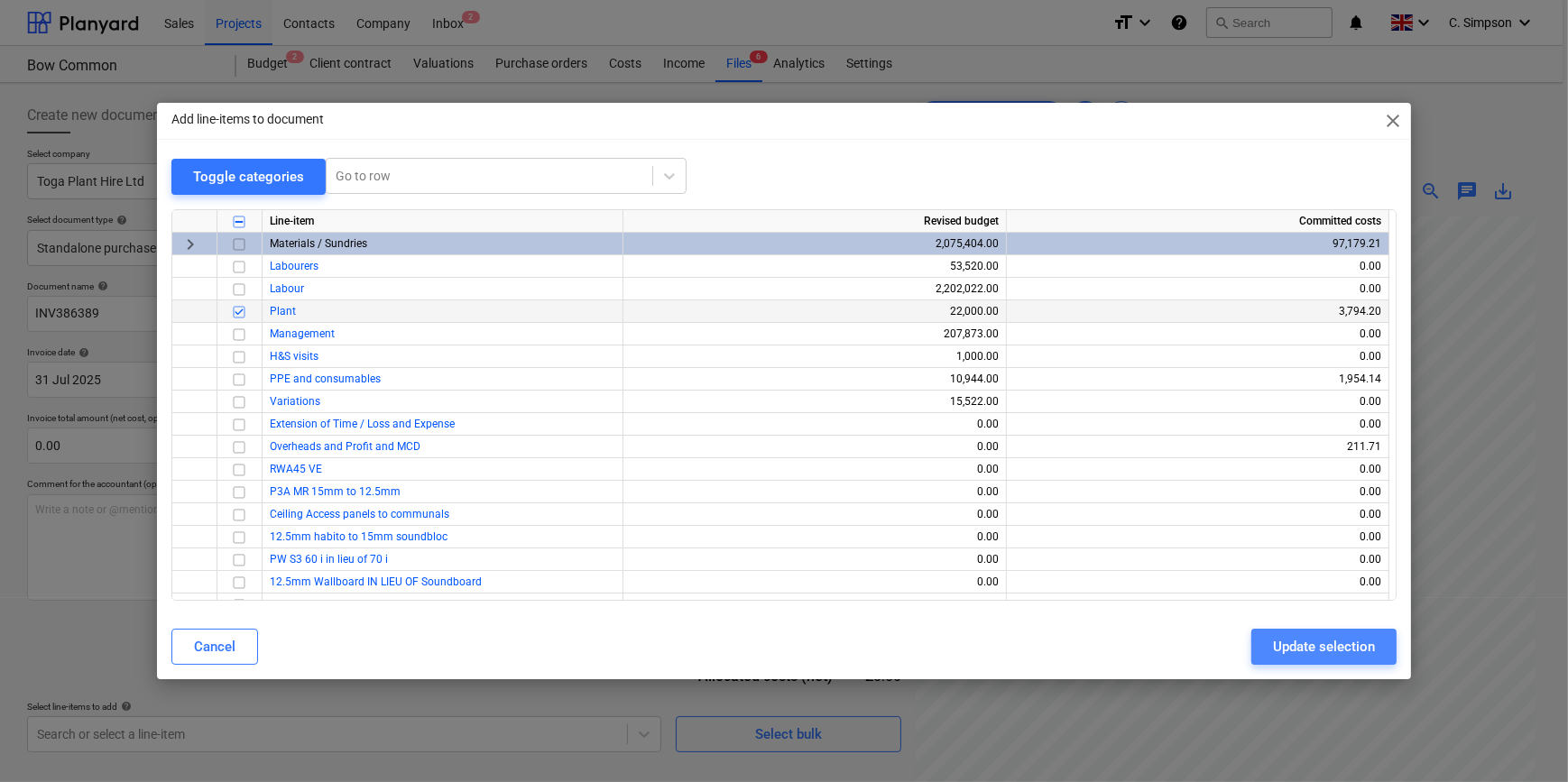 click on "Update selection" at bounding box center (1324, 647) 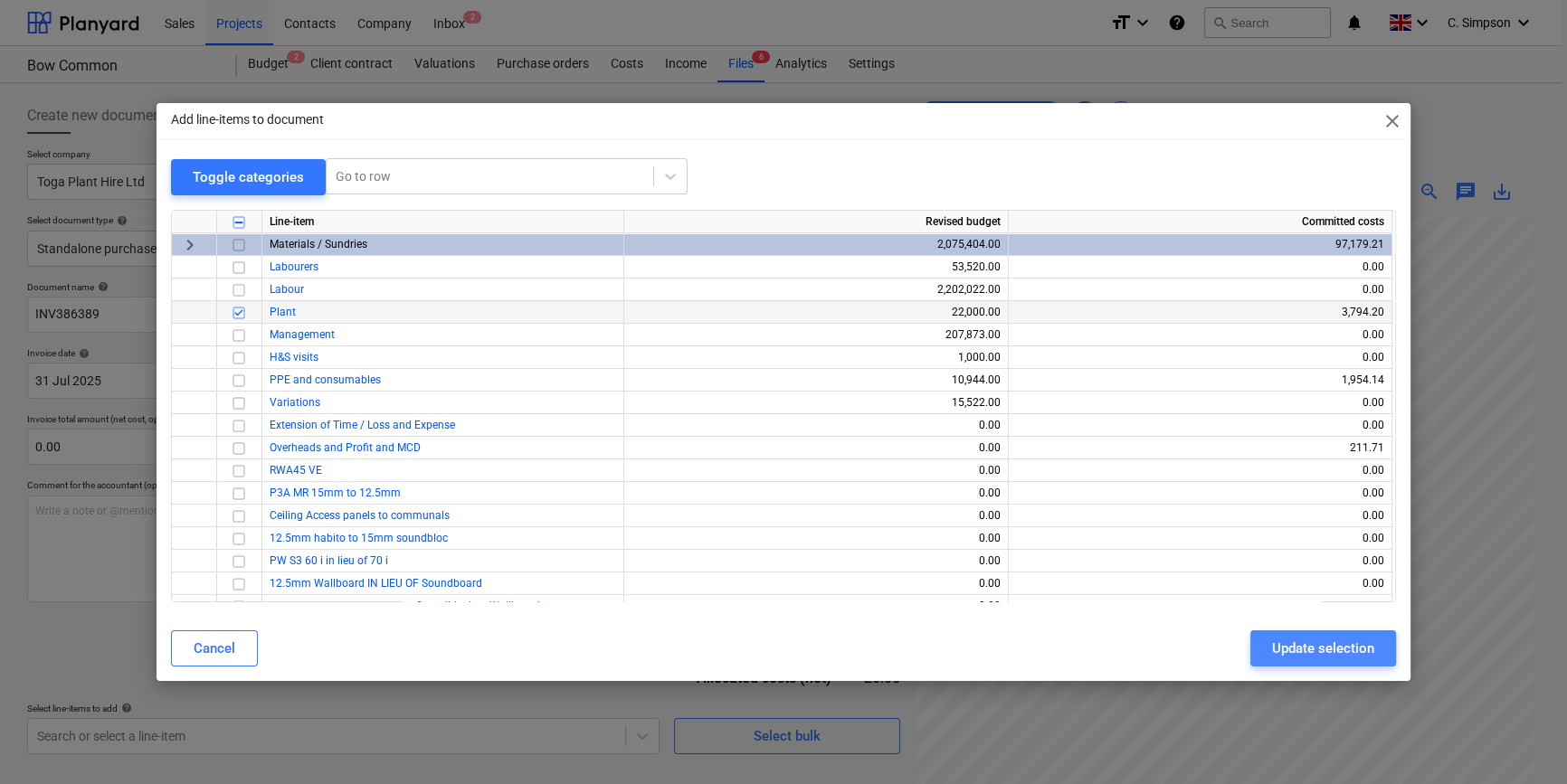 scroll, scrollTop: 162, scrollLeft: 193, axis: both 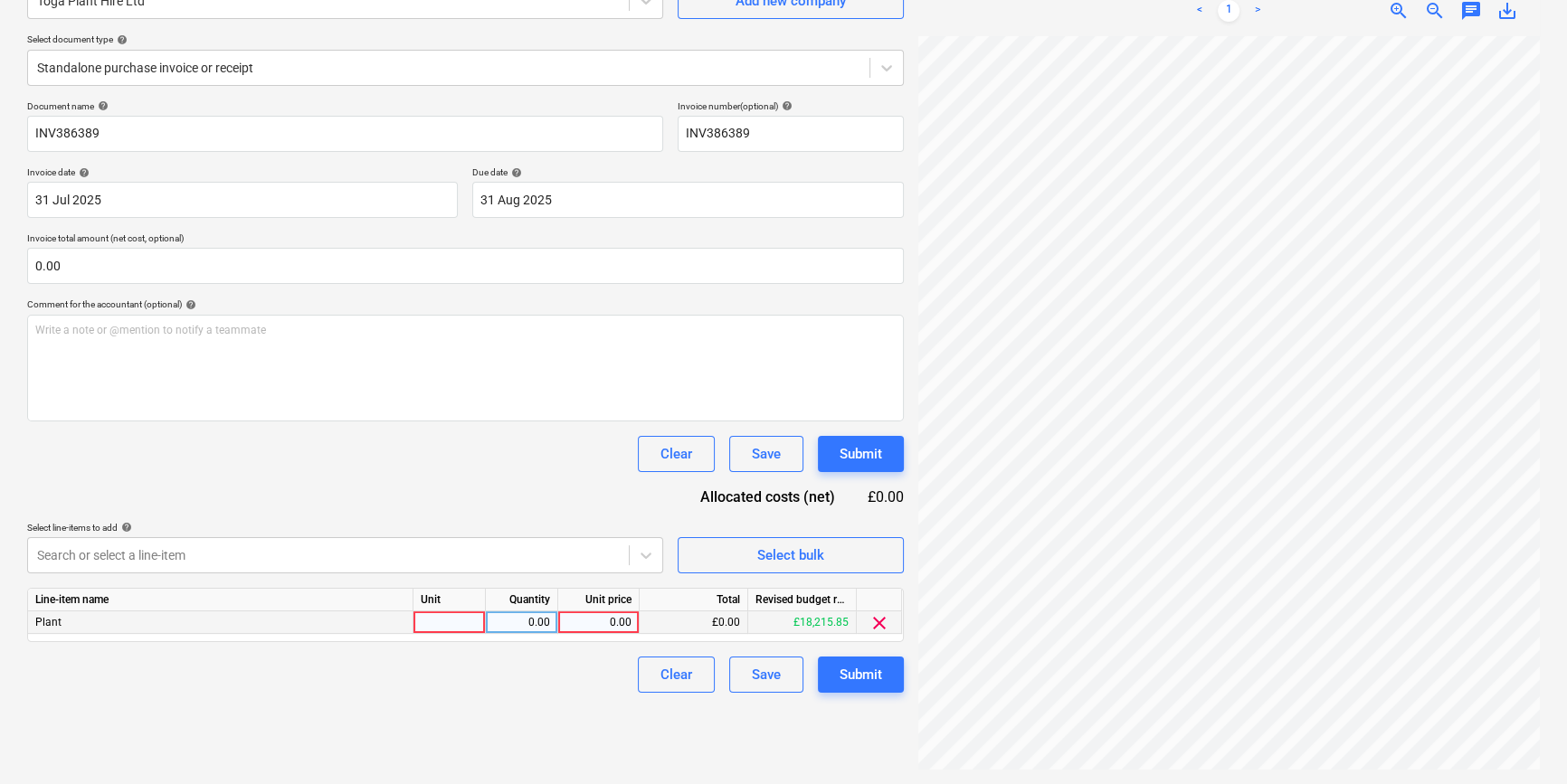 click at bounding box center (450, 622) 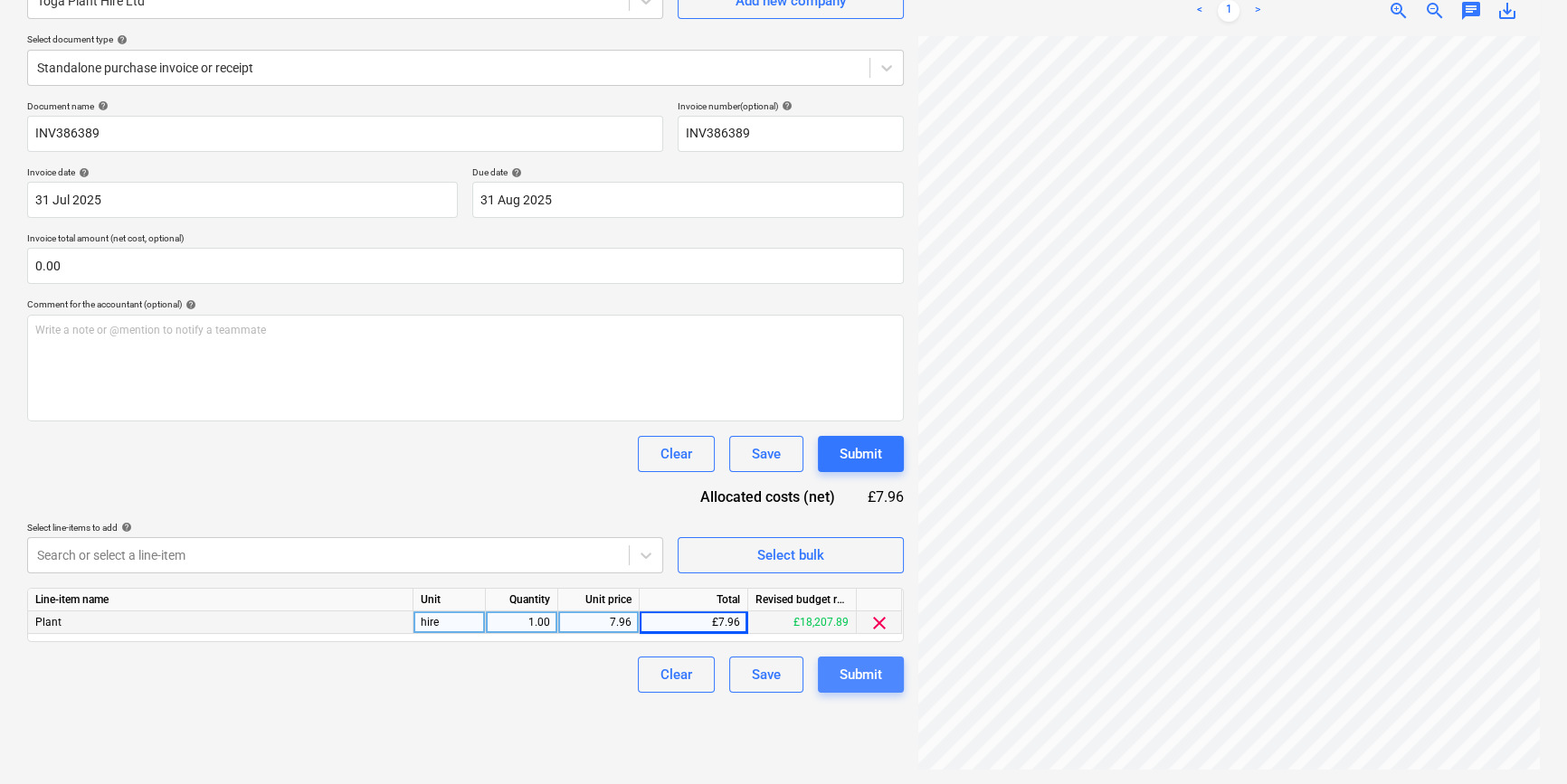 click on "Submit" at bounding box center (860, 675) 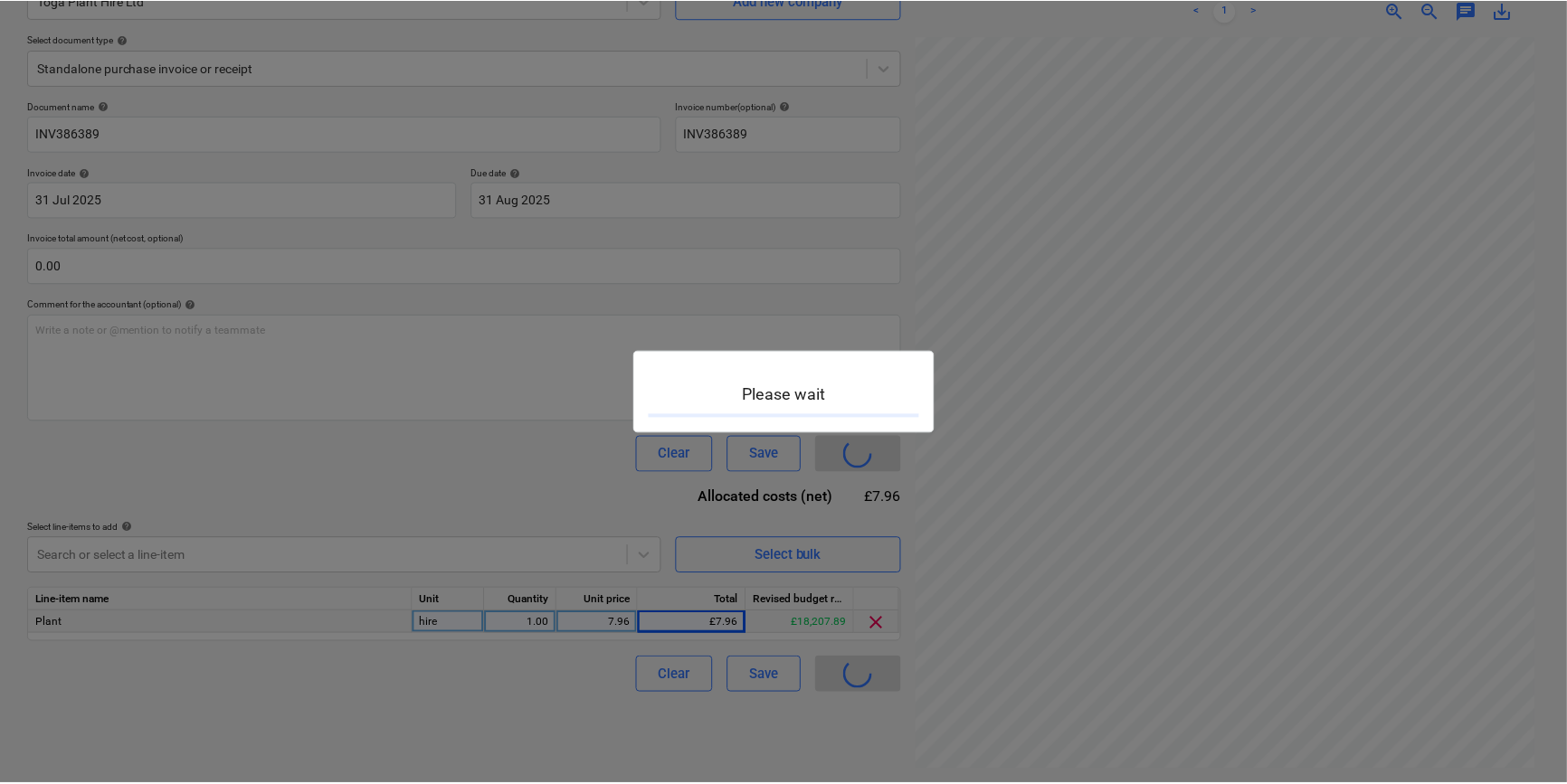 scroll, scrollTop: 0, scrollLeft: 0, axis: both 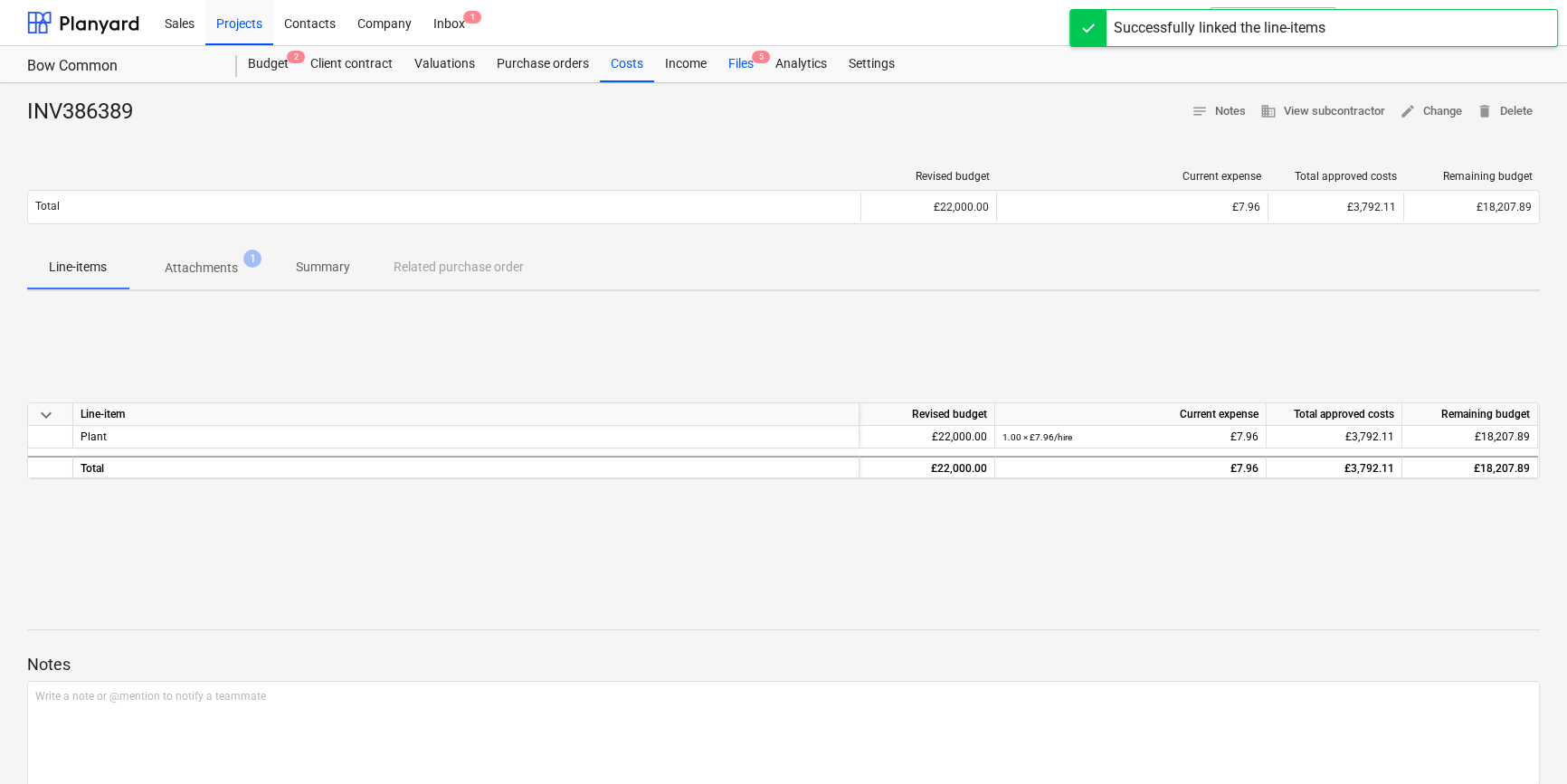 click on "Files 5" at bounding box center (741, 64) 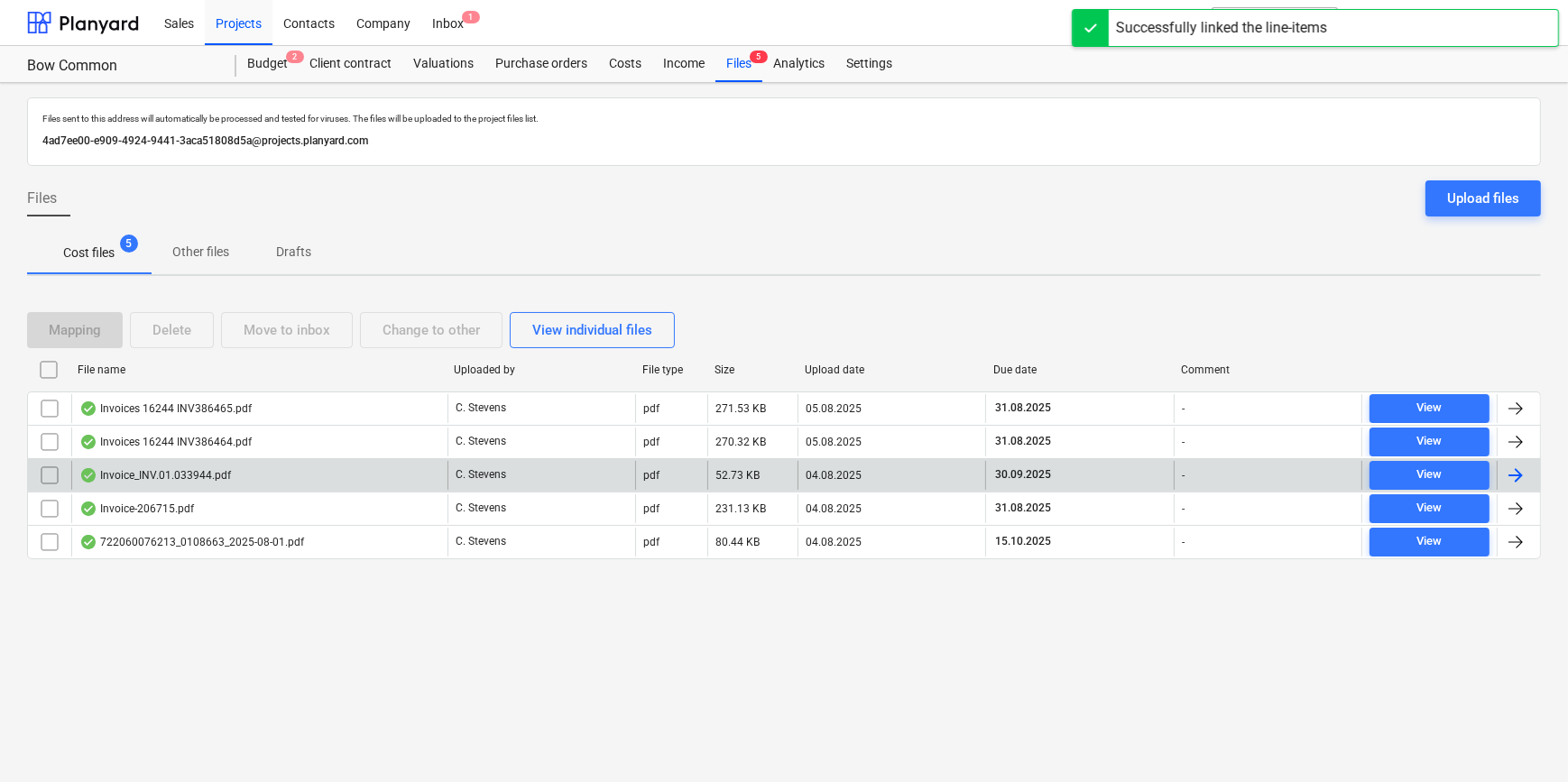 click at bounding box center (1516, 475) 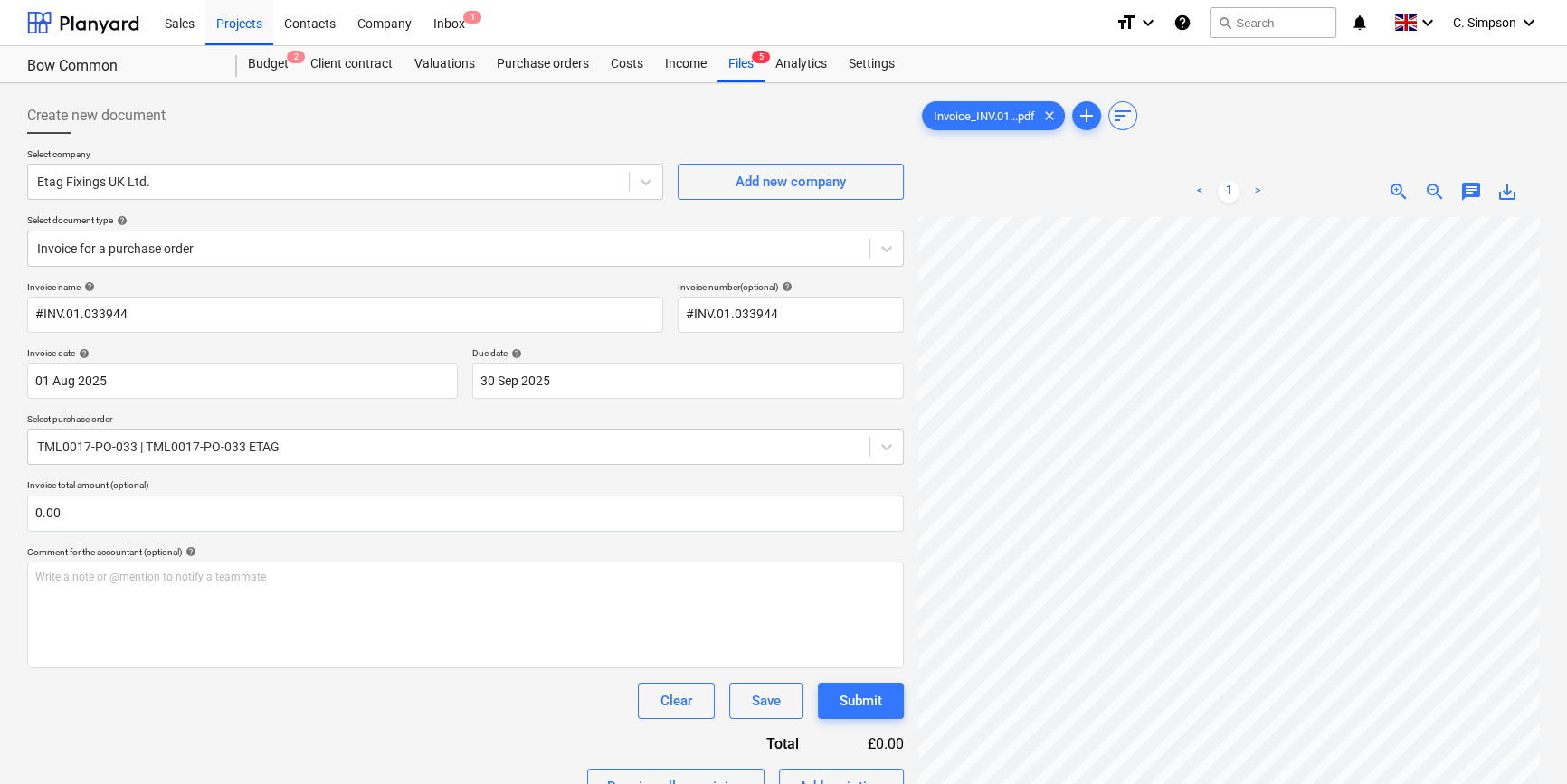 scroll, scrollTop: 145, scrollLeft: 218, axis: both 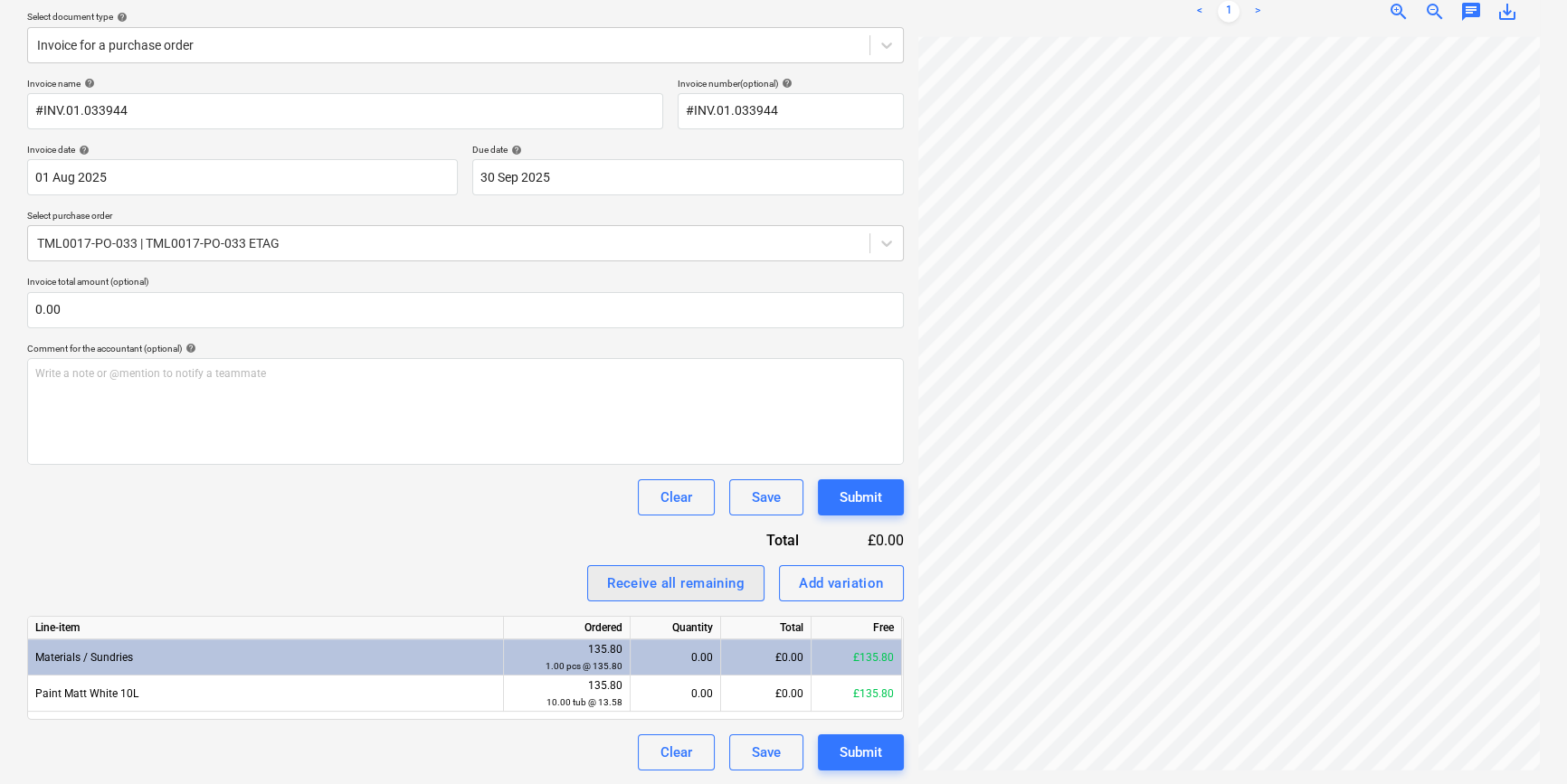 click on "Receive all remaining" at bounding box center [676, 583] 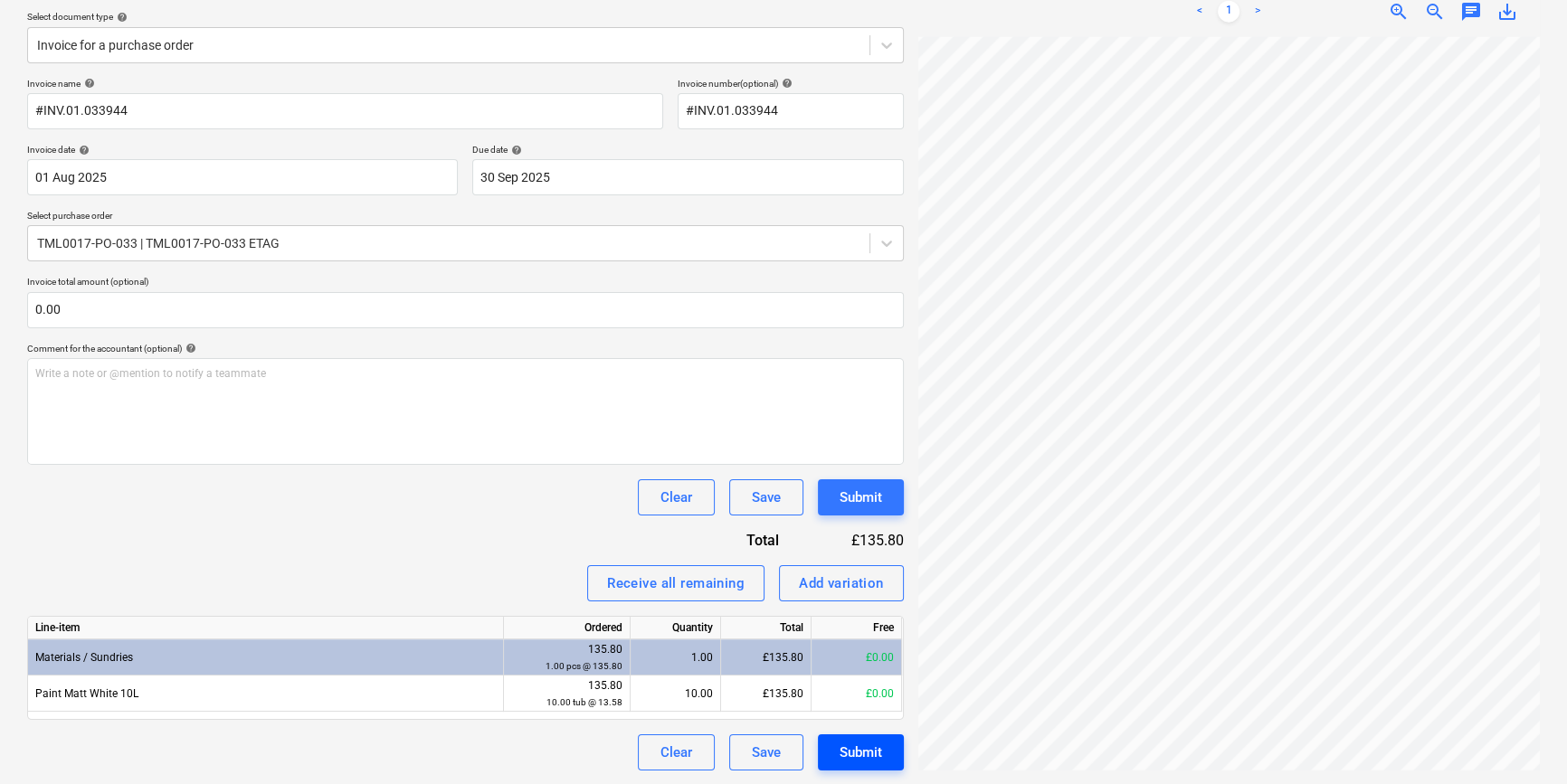 click on "Submit" at bounding box center [860, 752] 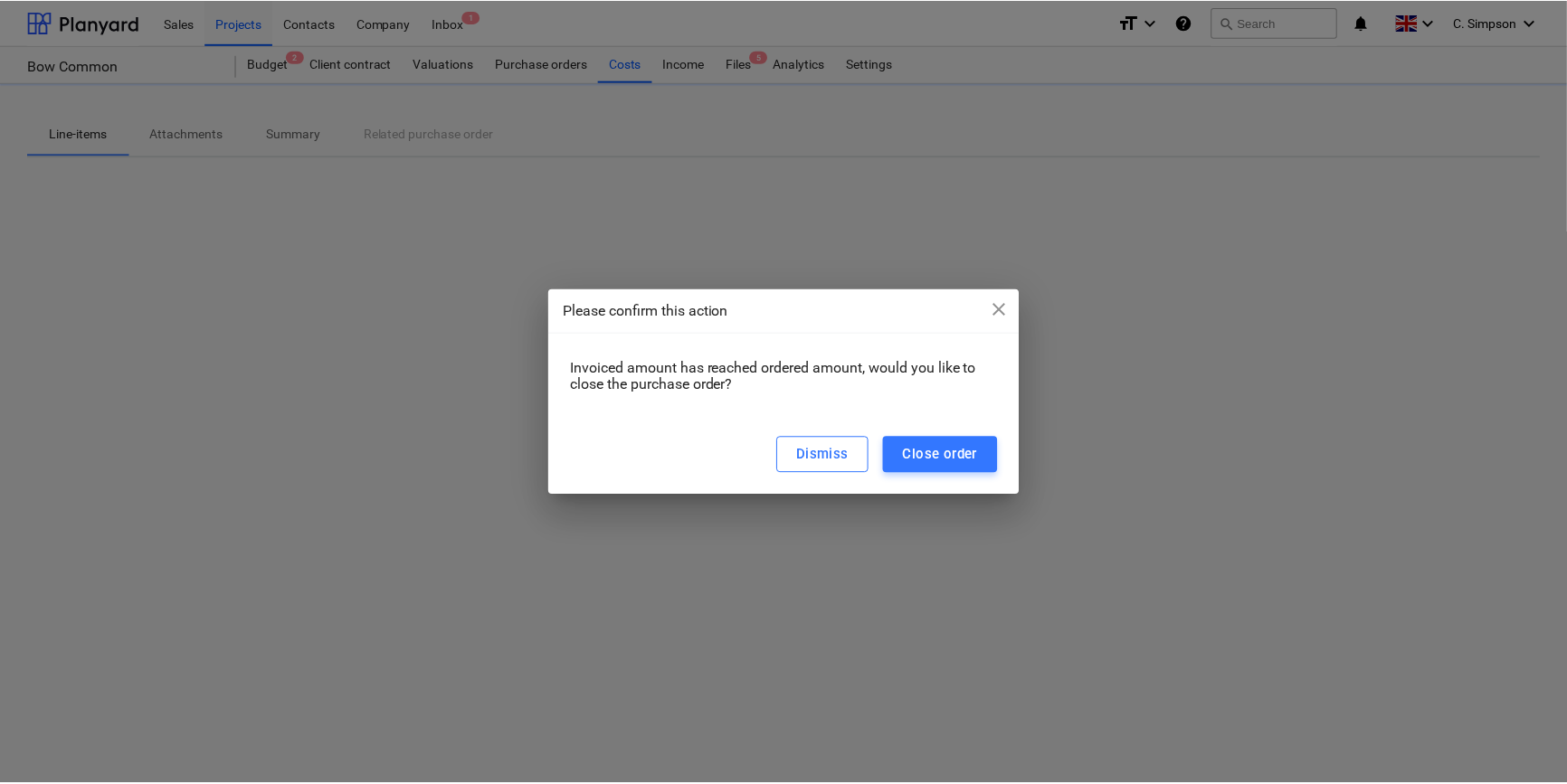 scroll, scrollTop: 0, scrollLeft: 0, axis: both 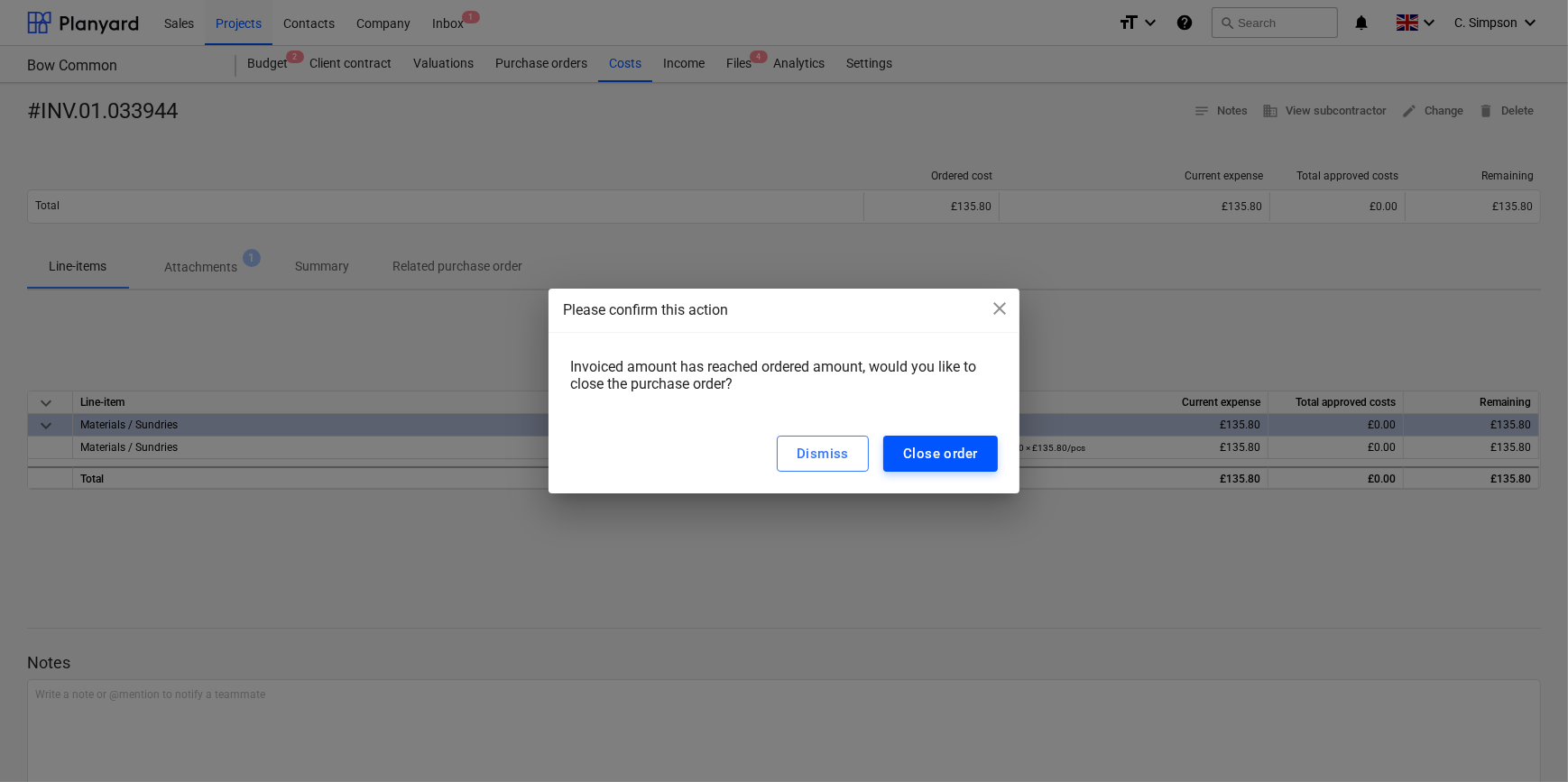 click on "Close order" at bounding box center (940, 454) 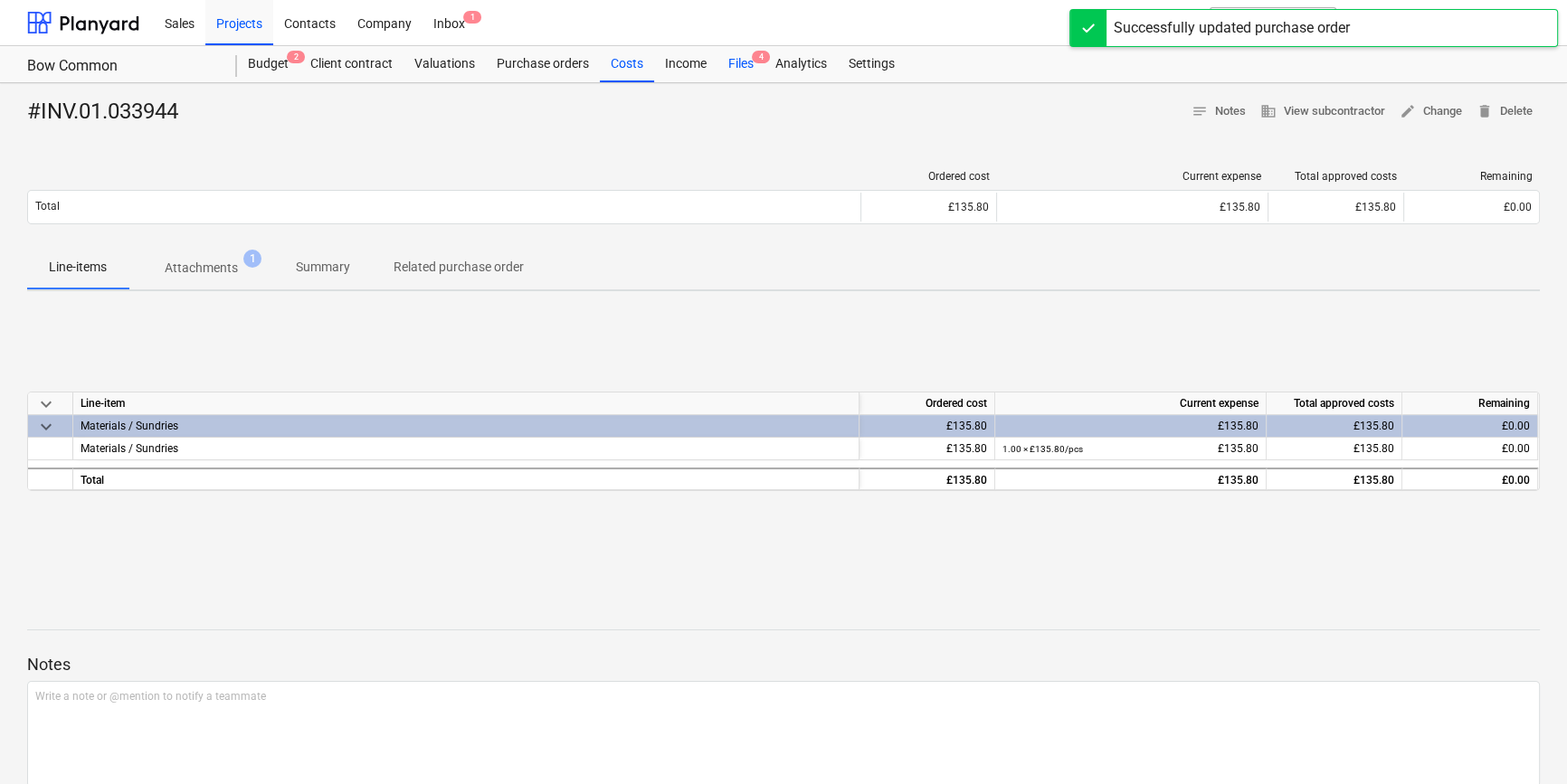 click on "Files 4" at bounding box center [741, 64] 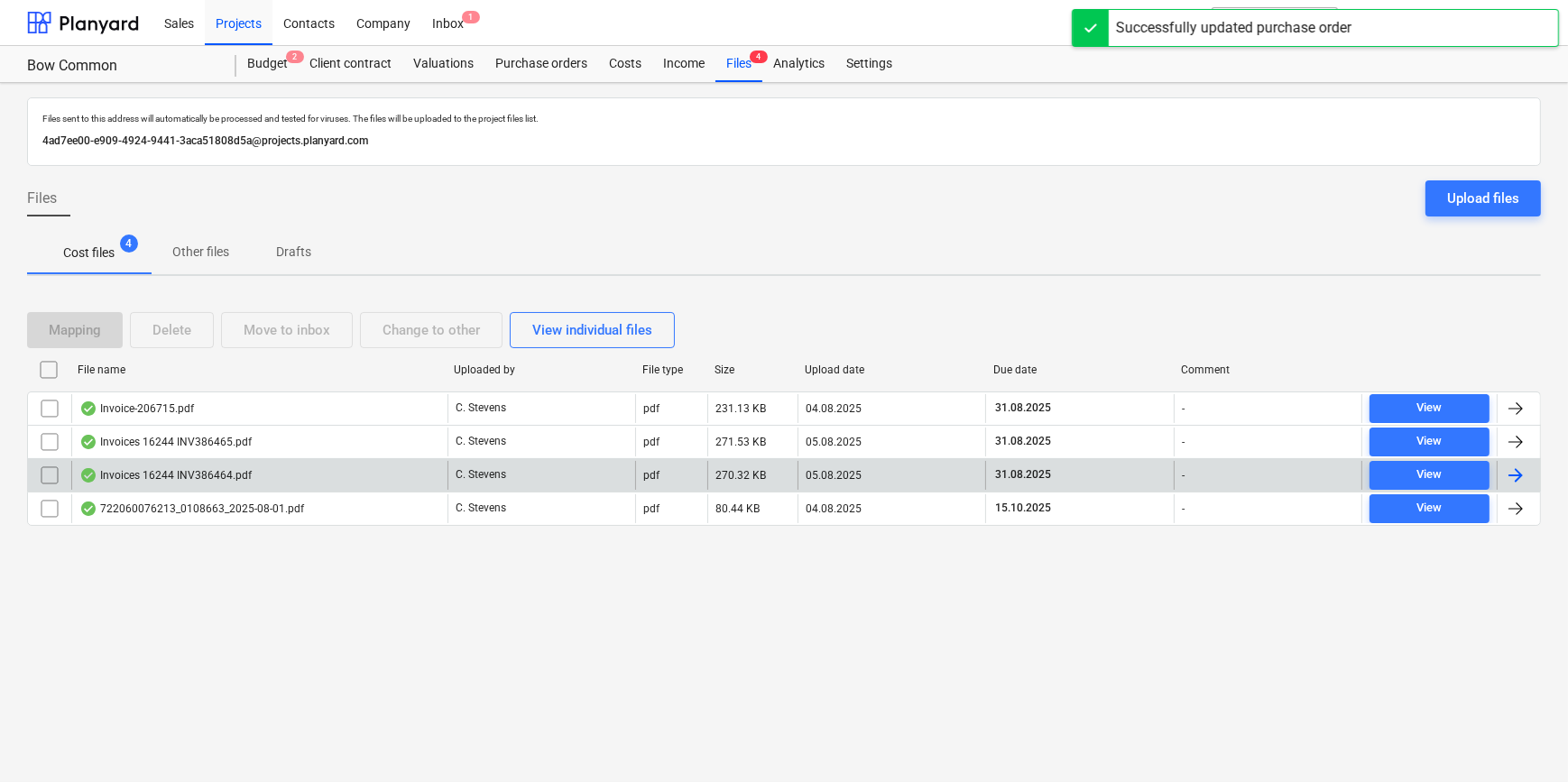 click at bounding box center [1518, 475] 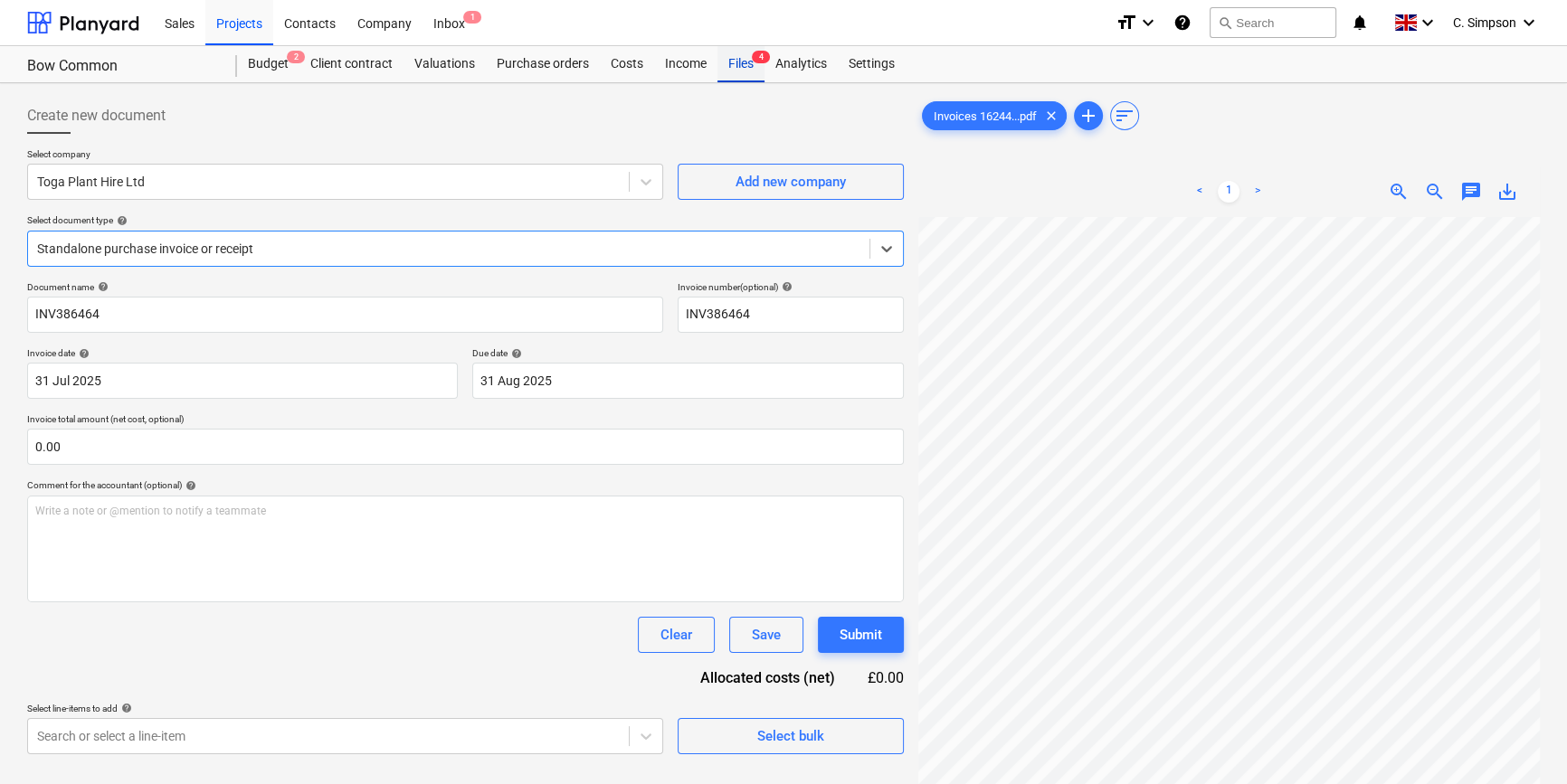 click on "Files 4" at bounding box center [741, 64] 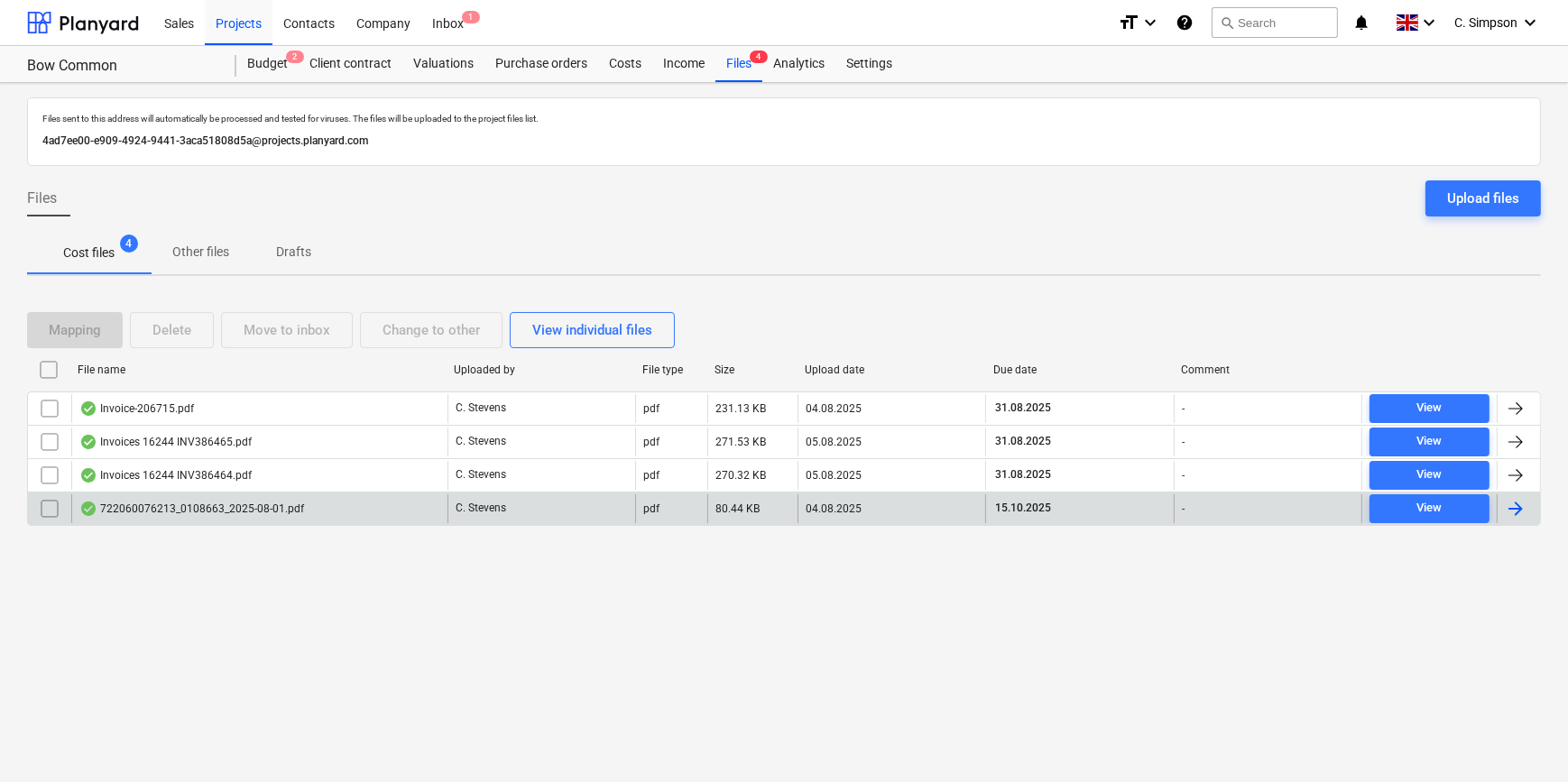 click at bounding box center [1516, 509] 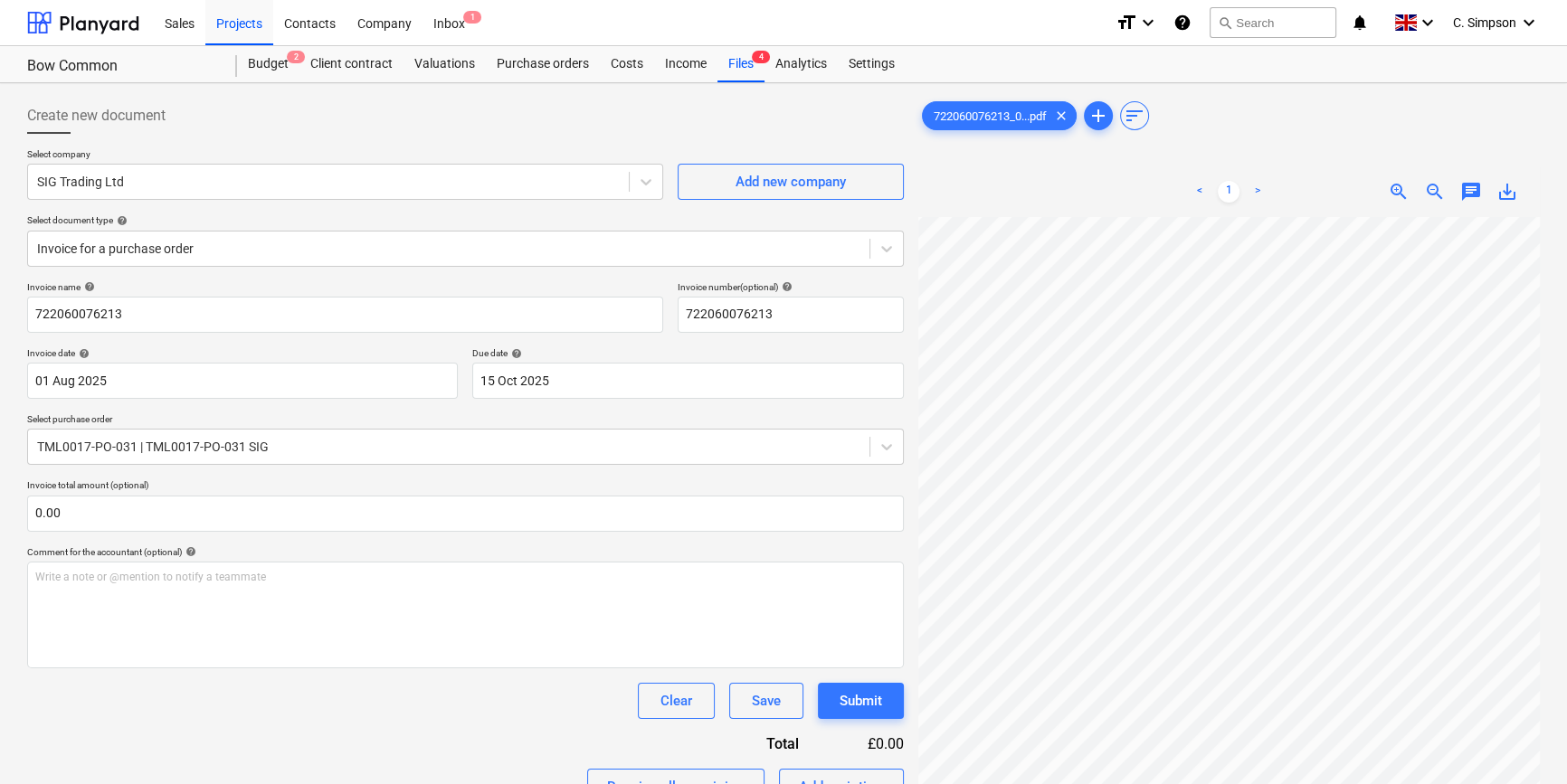 scroll, scrollTop: 326, scrollLeft: 0, axis: vertical 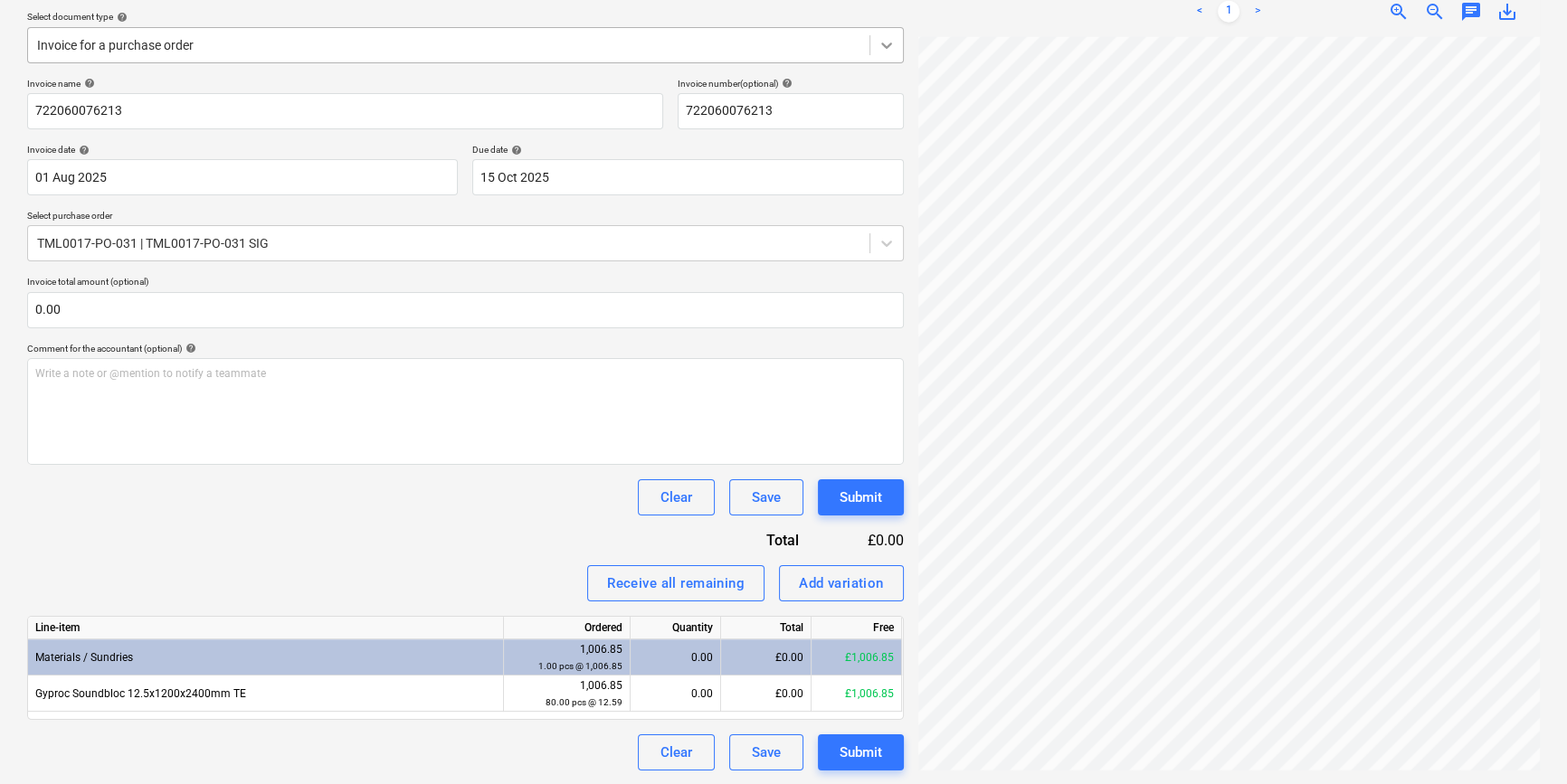 click 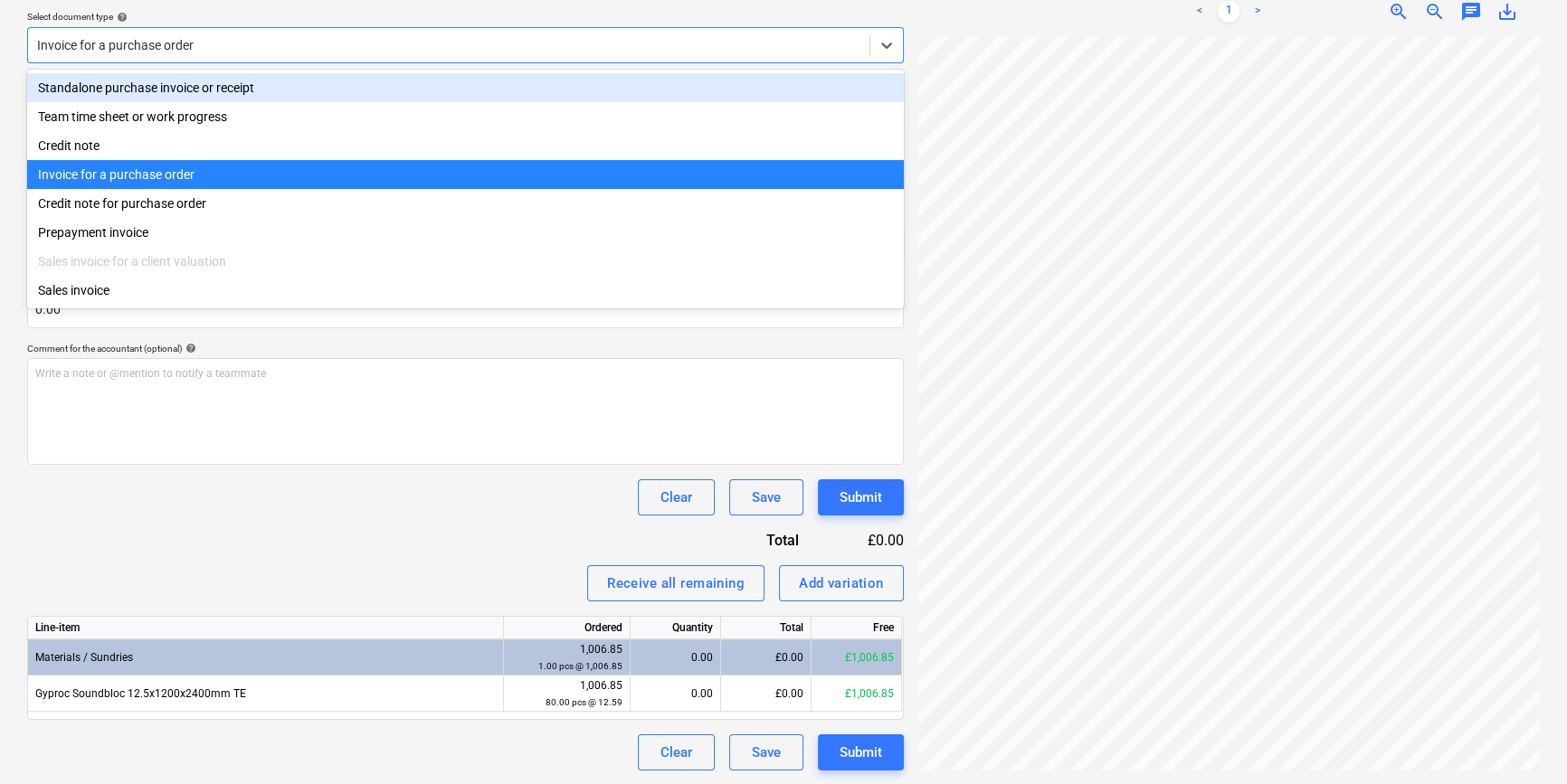 click on "Standalone purchase invoice or receipt" at bounding box center [465, 88] 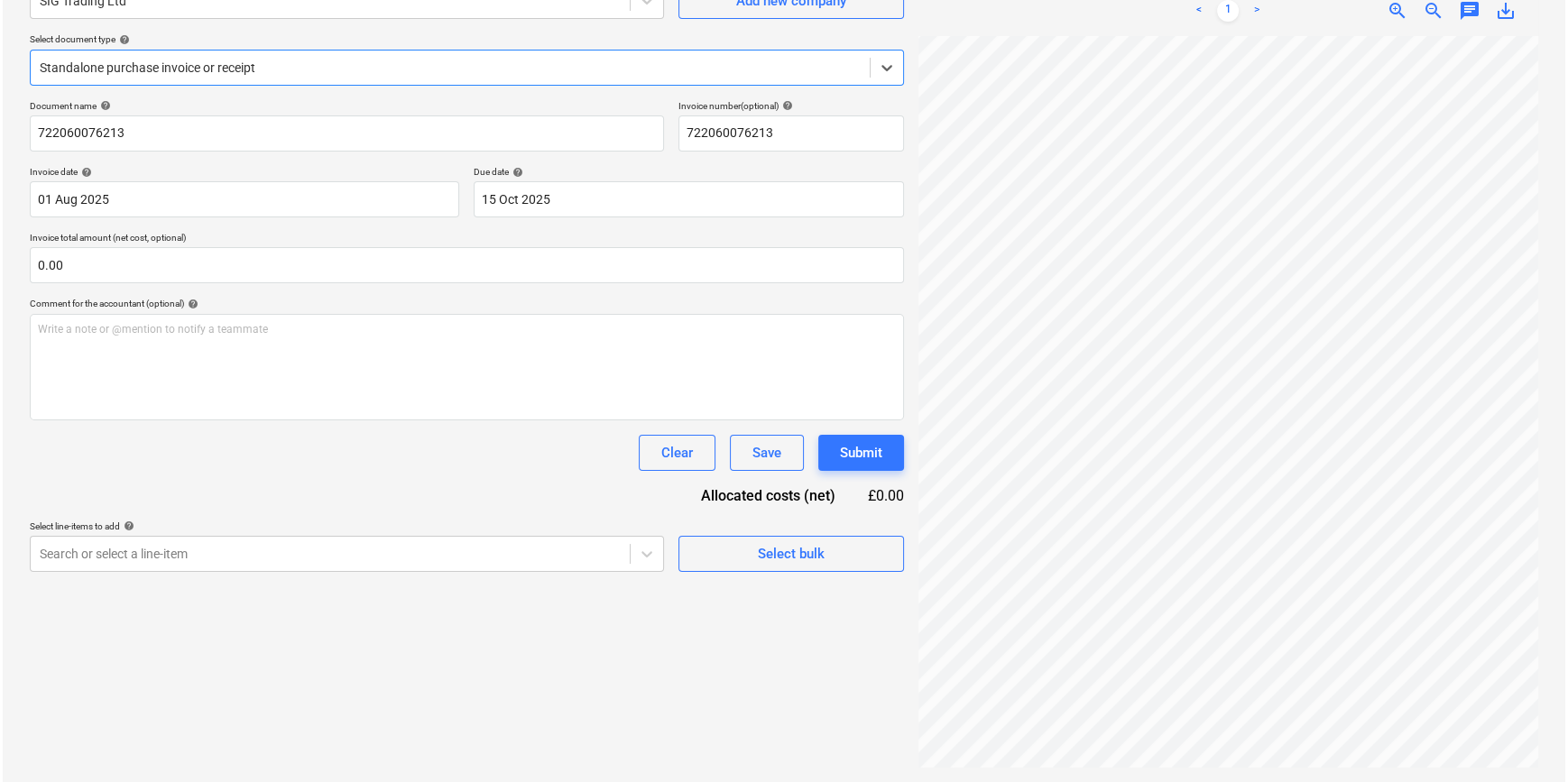 scroll, scrollTop: 180, scrollLeft: 0, axis: vertical 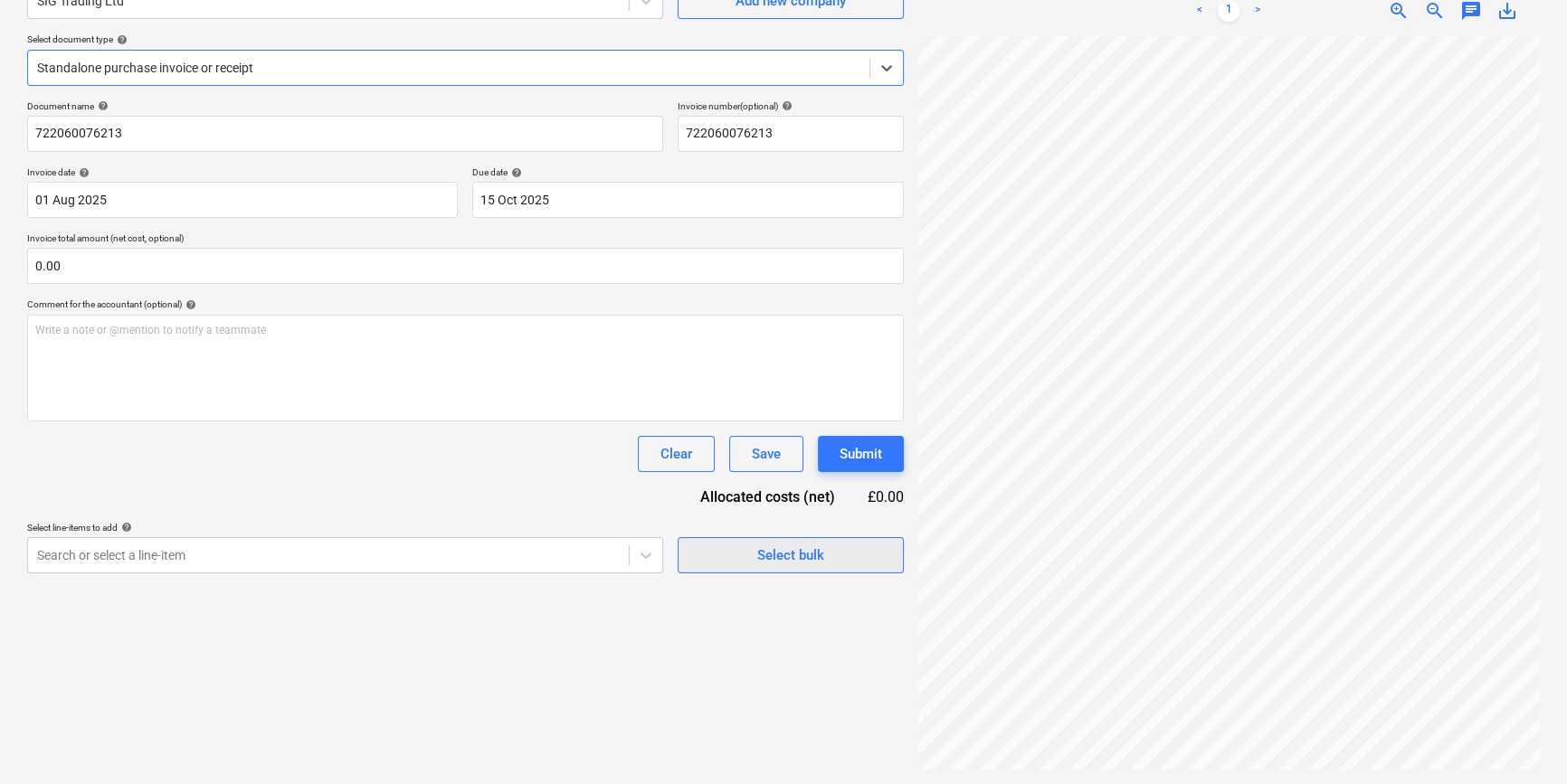 click on "Select bulk" at bounding box center (791, 555) 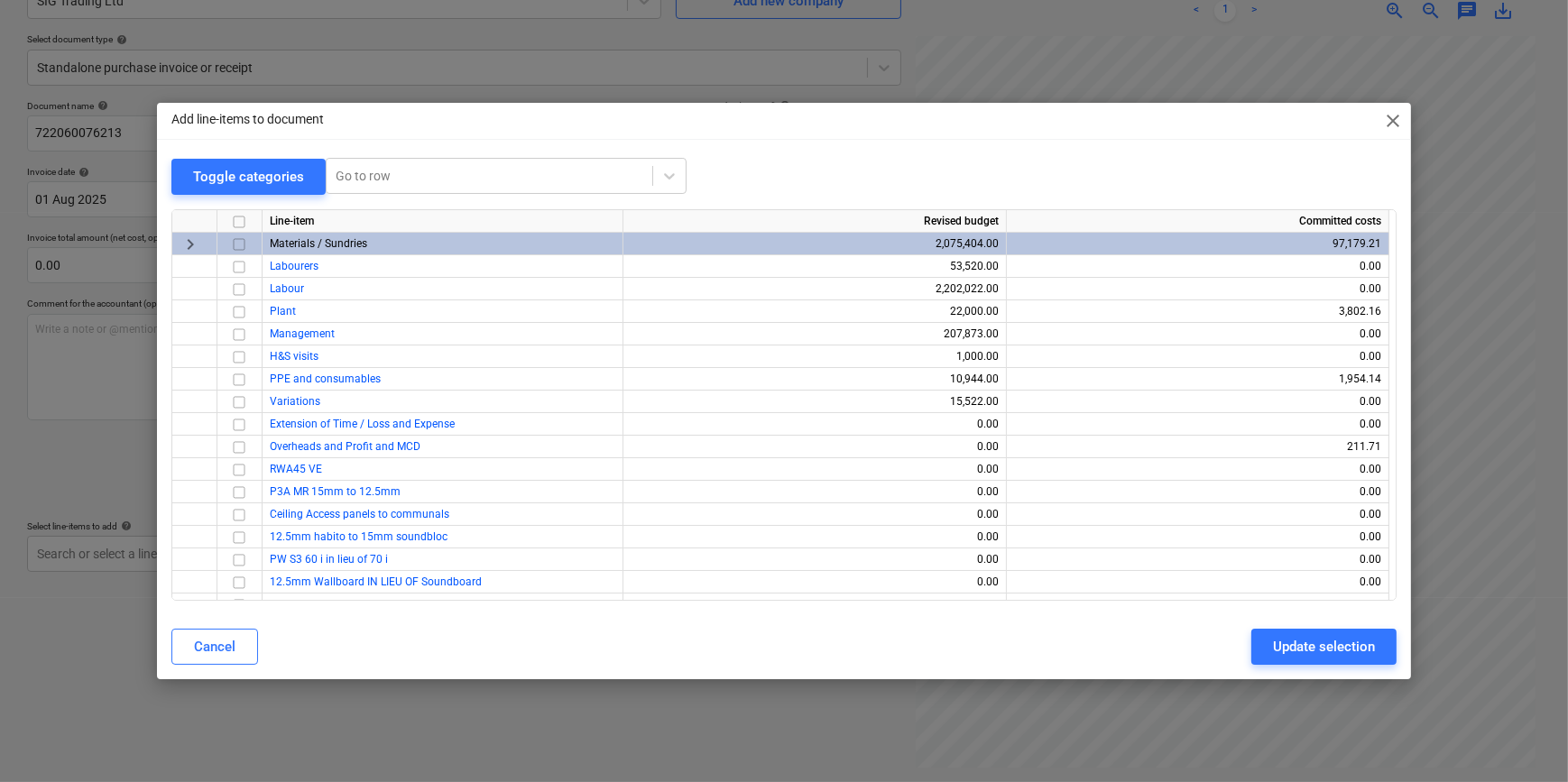 click at bounding box center (239, 244) 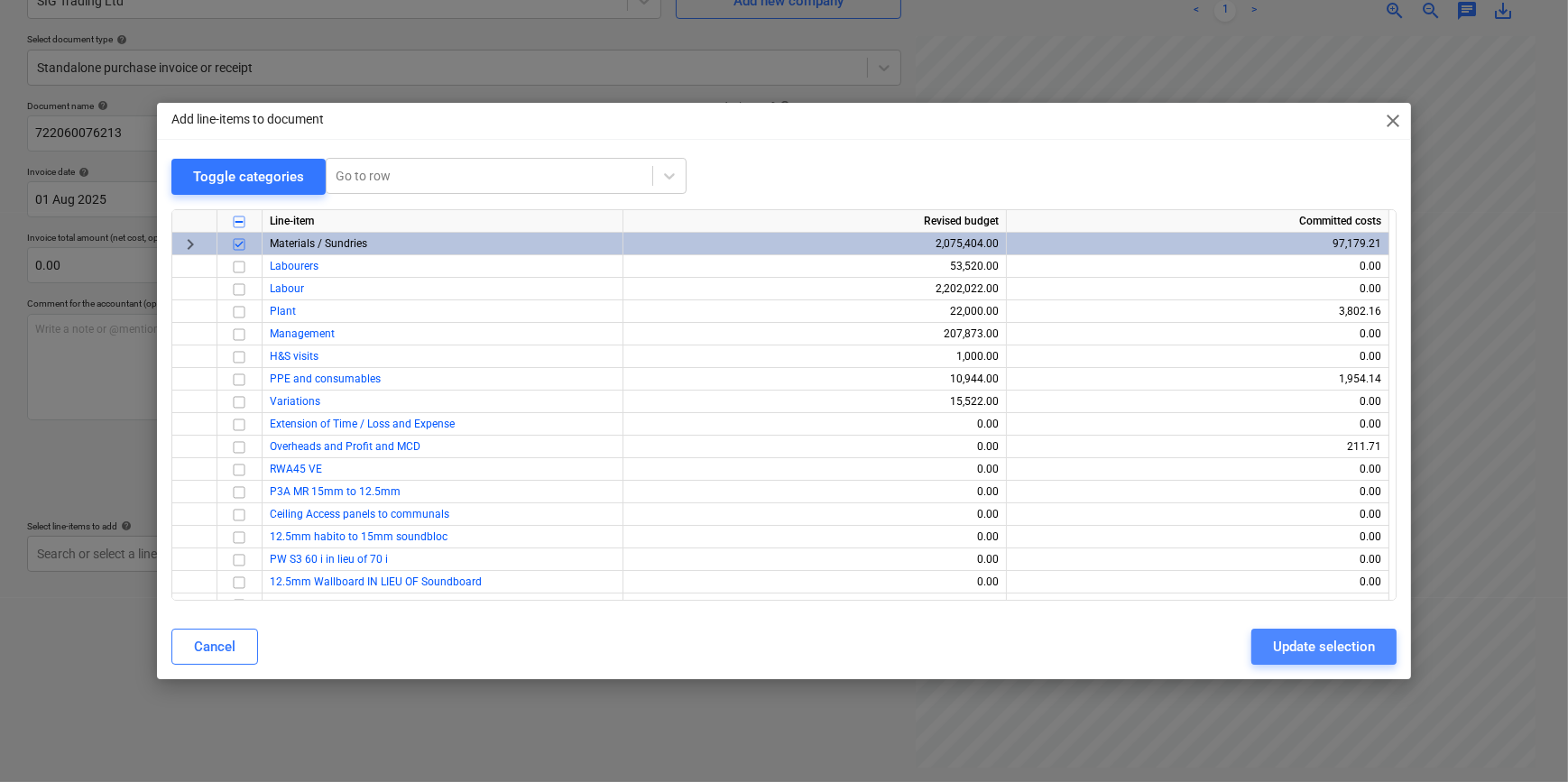 click on "Update selection" at bounding box center (1324, 647) 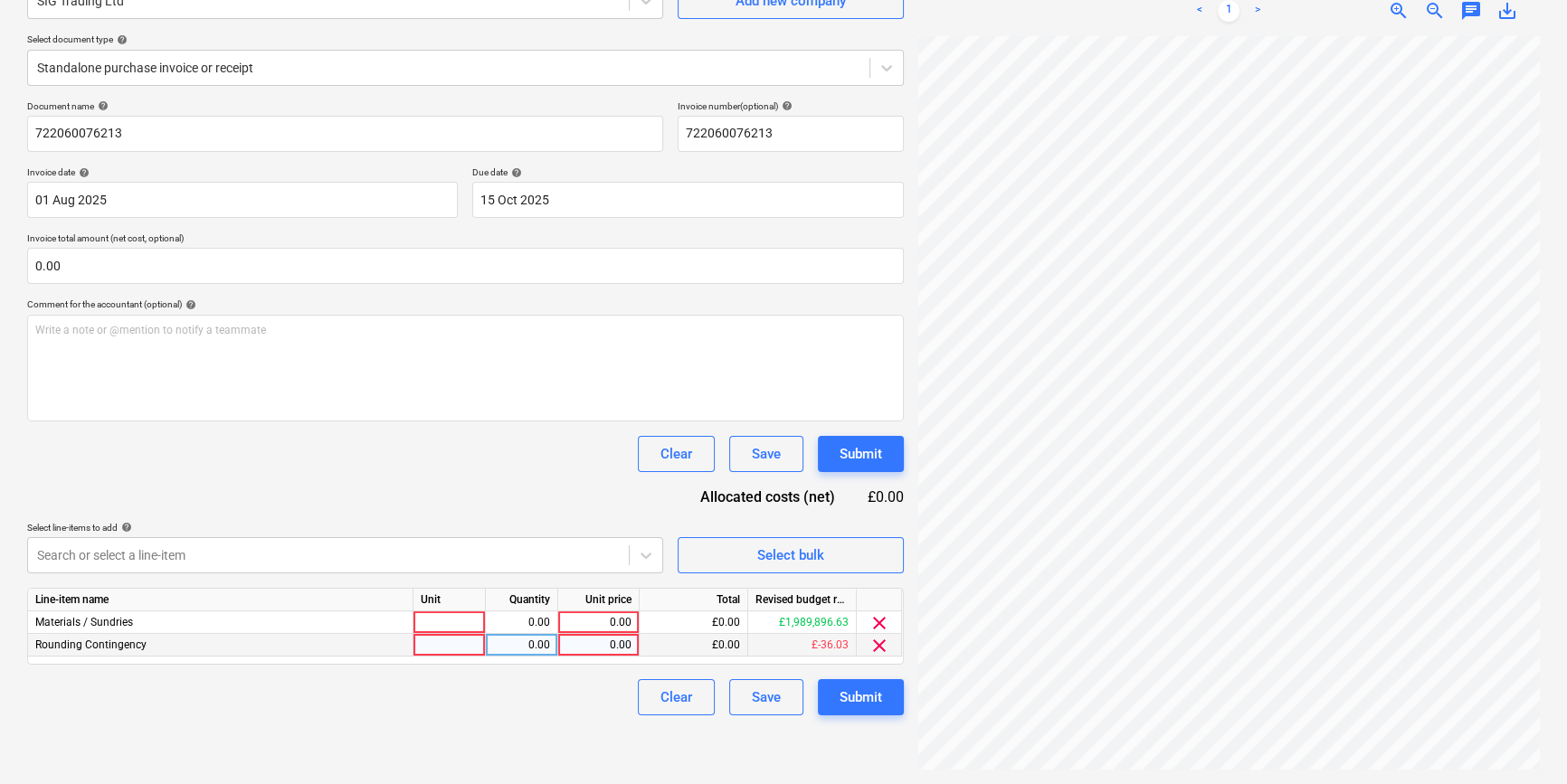 click on "clear" at bounding box center [879, 646] 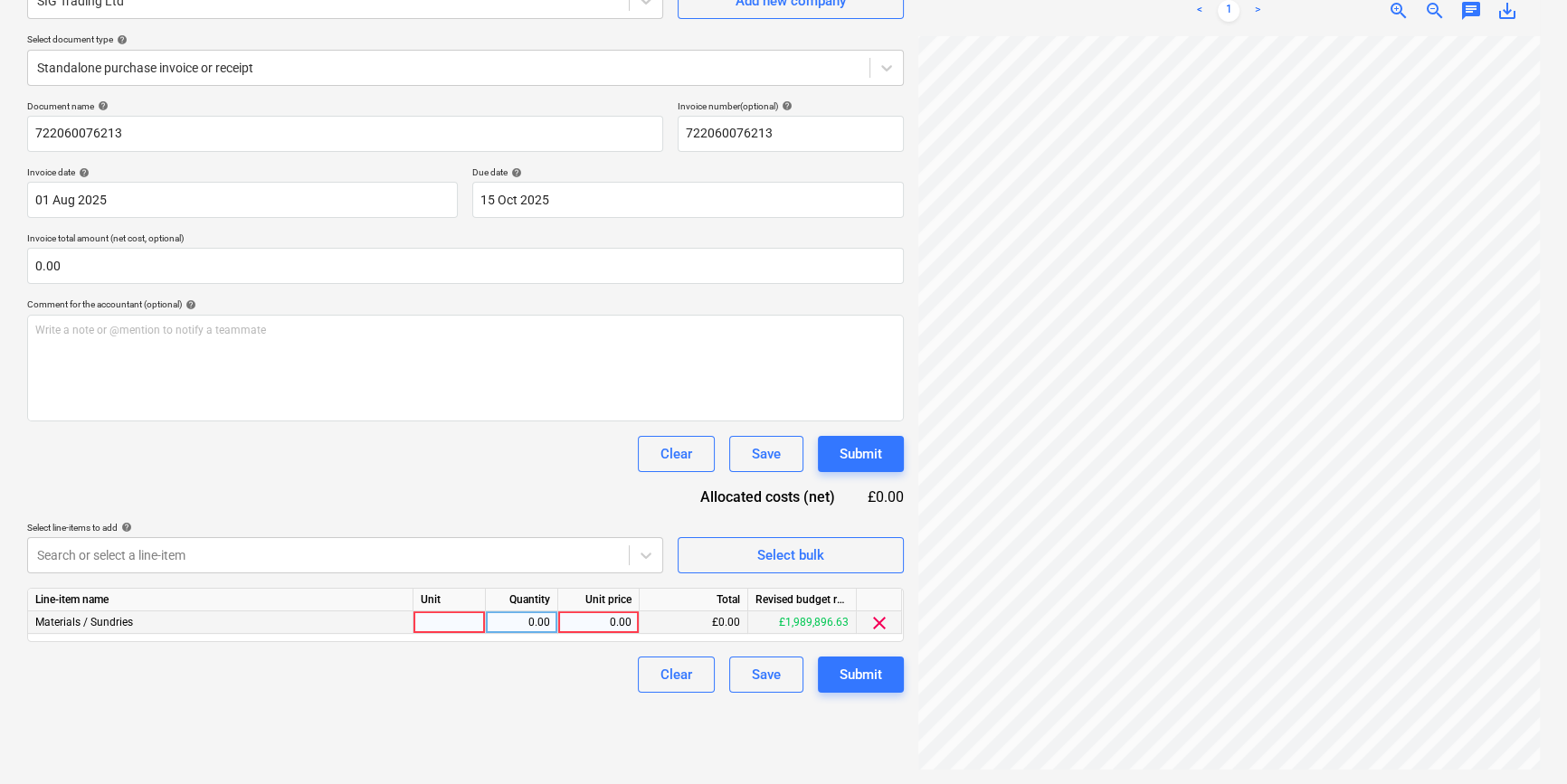 click at bounding box center [450, 622] 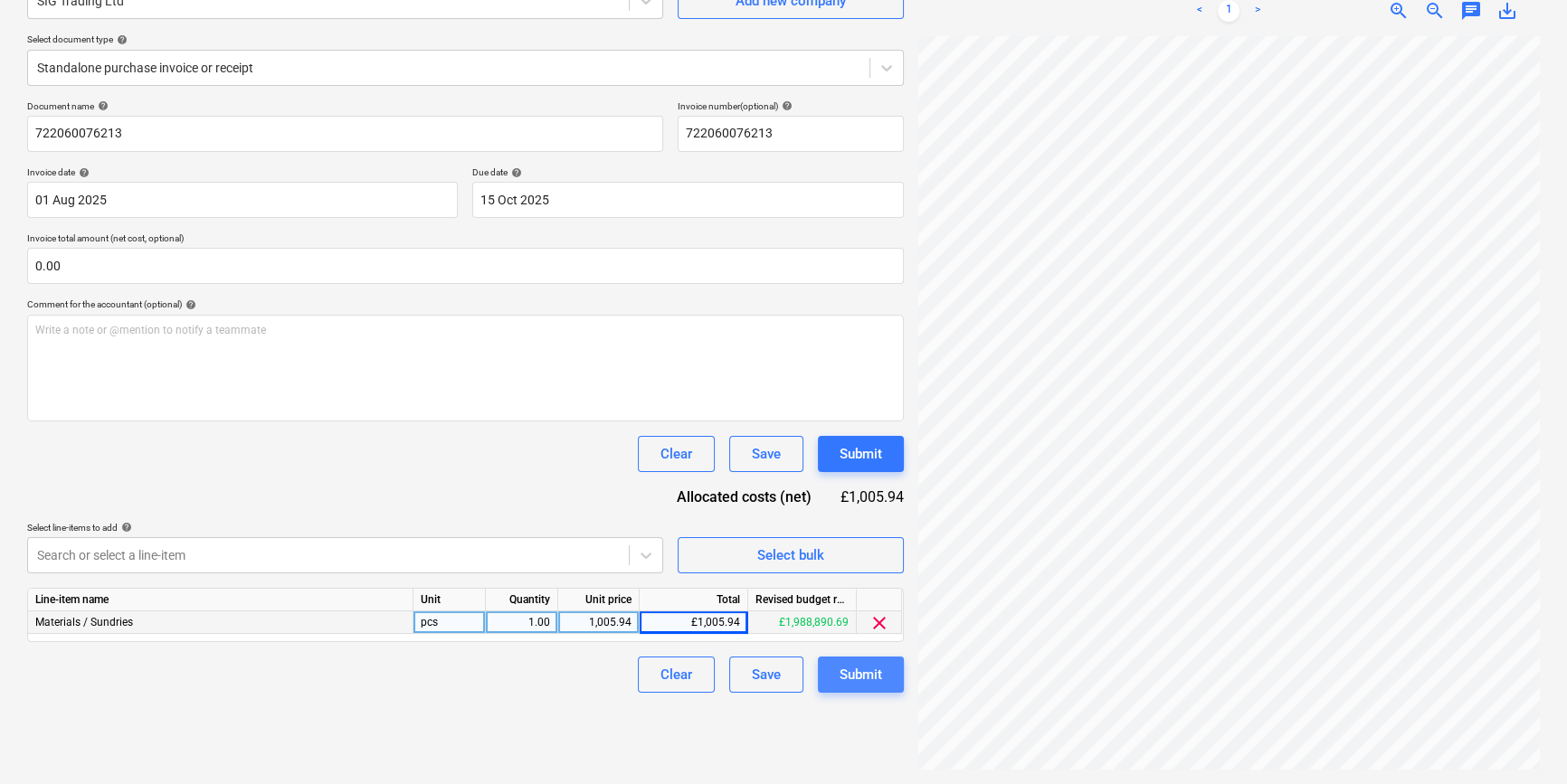 click on "Submit" at bounding box center [860, 675] 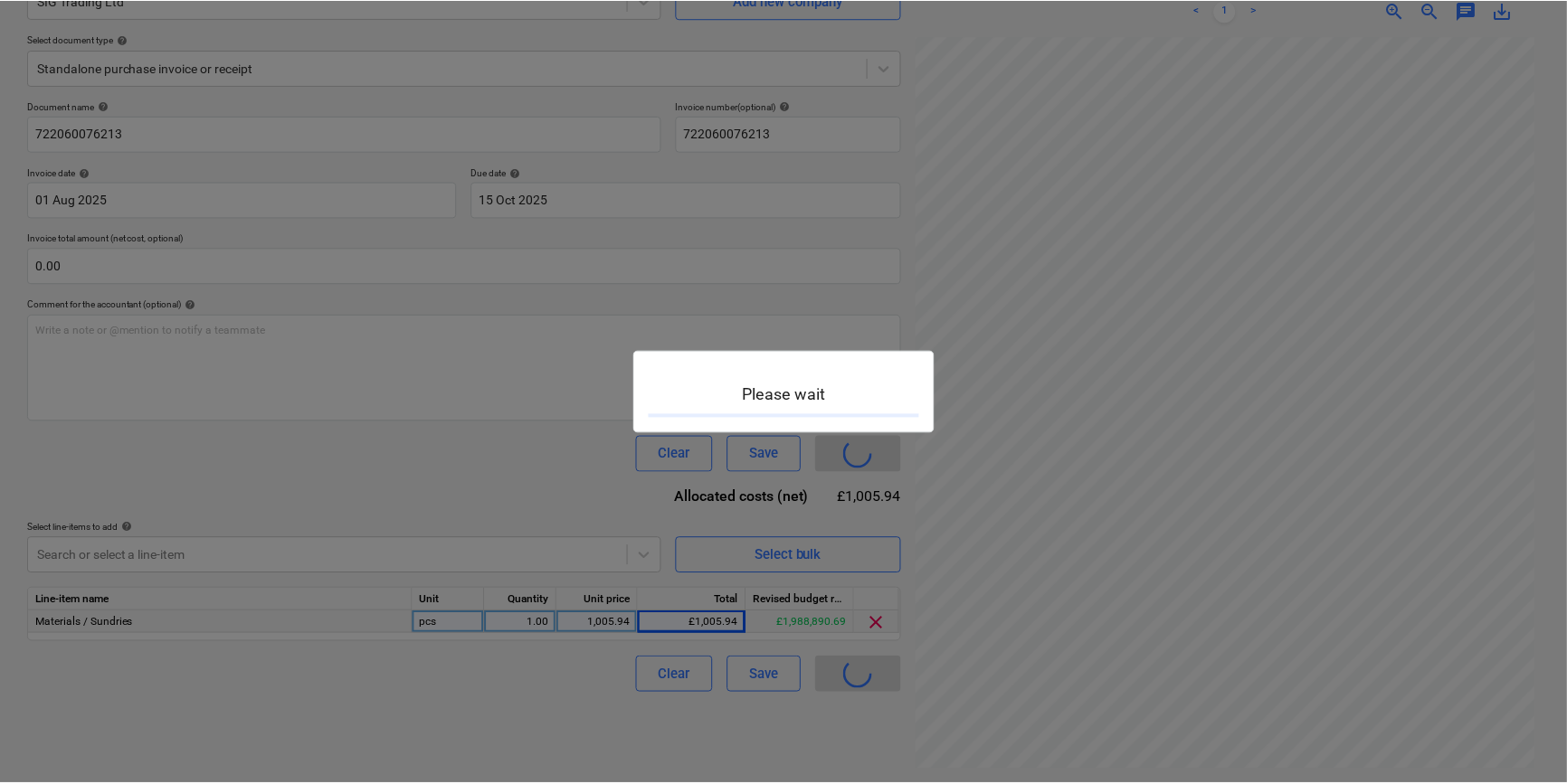 scroll, scrollTop: 0, scrollLeft: 0, axis: both 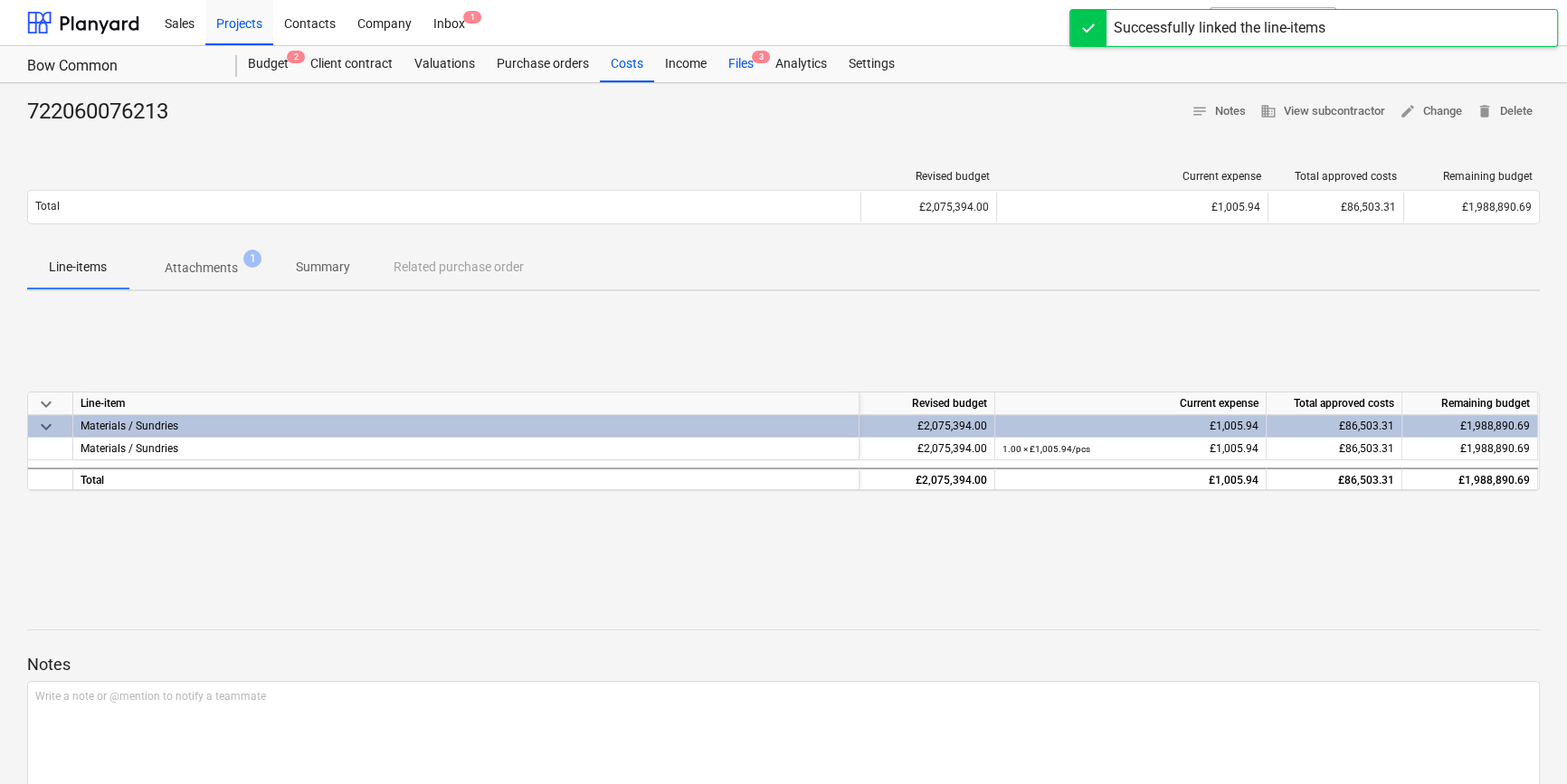 click on "Files 3" at bounding box center (741, 64) 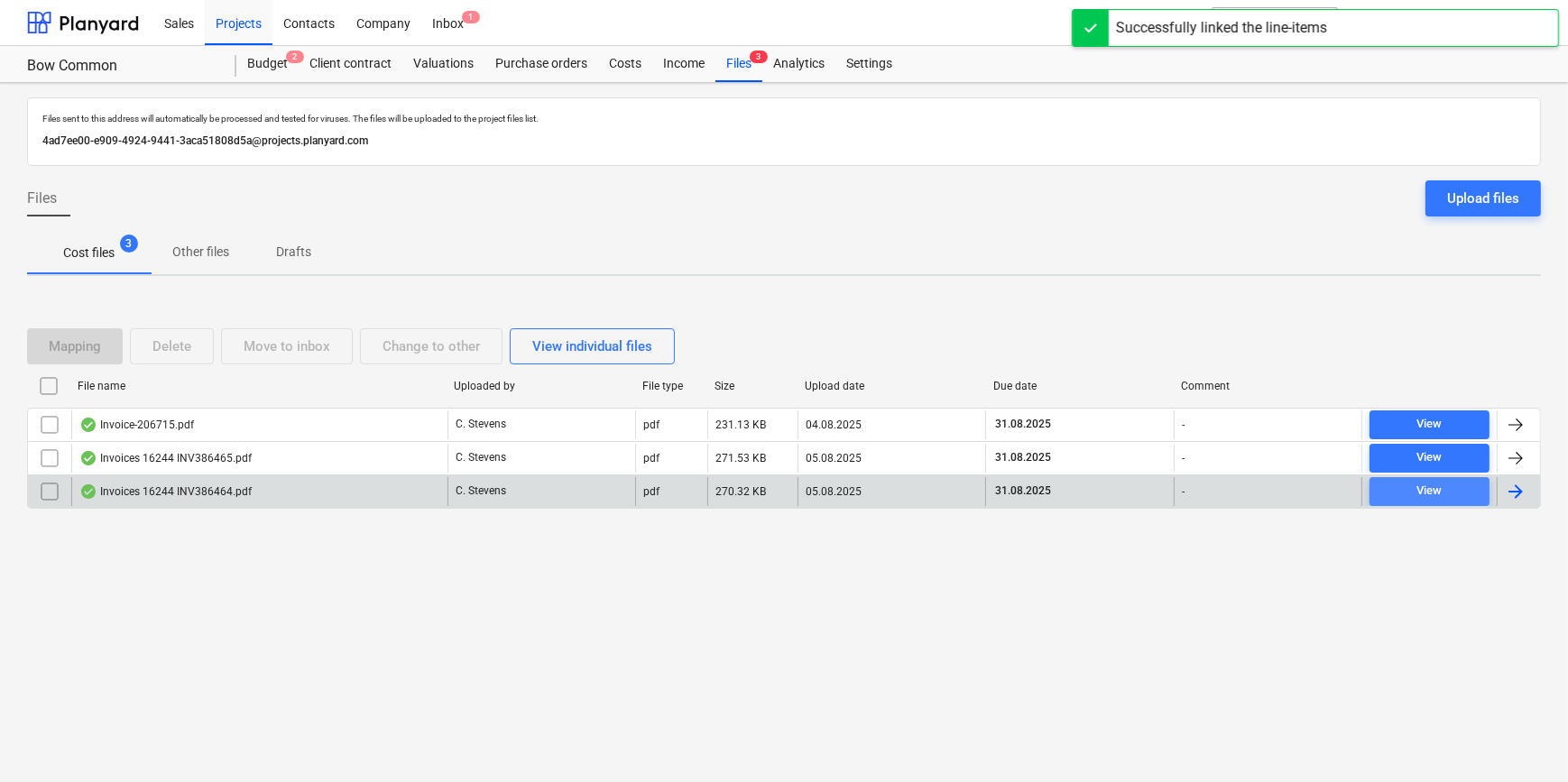 click on "View" at bounding box center (1429, 491) 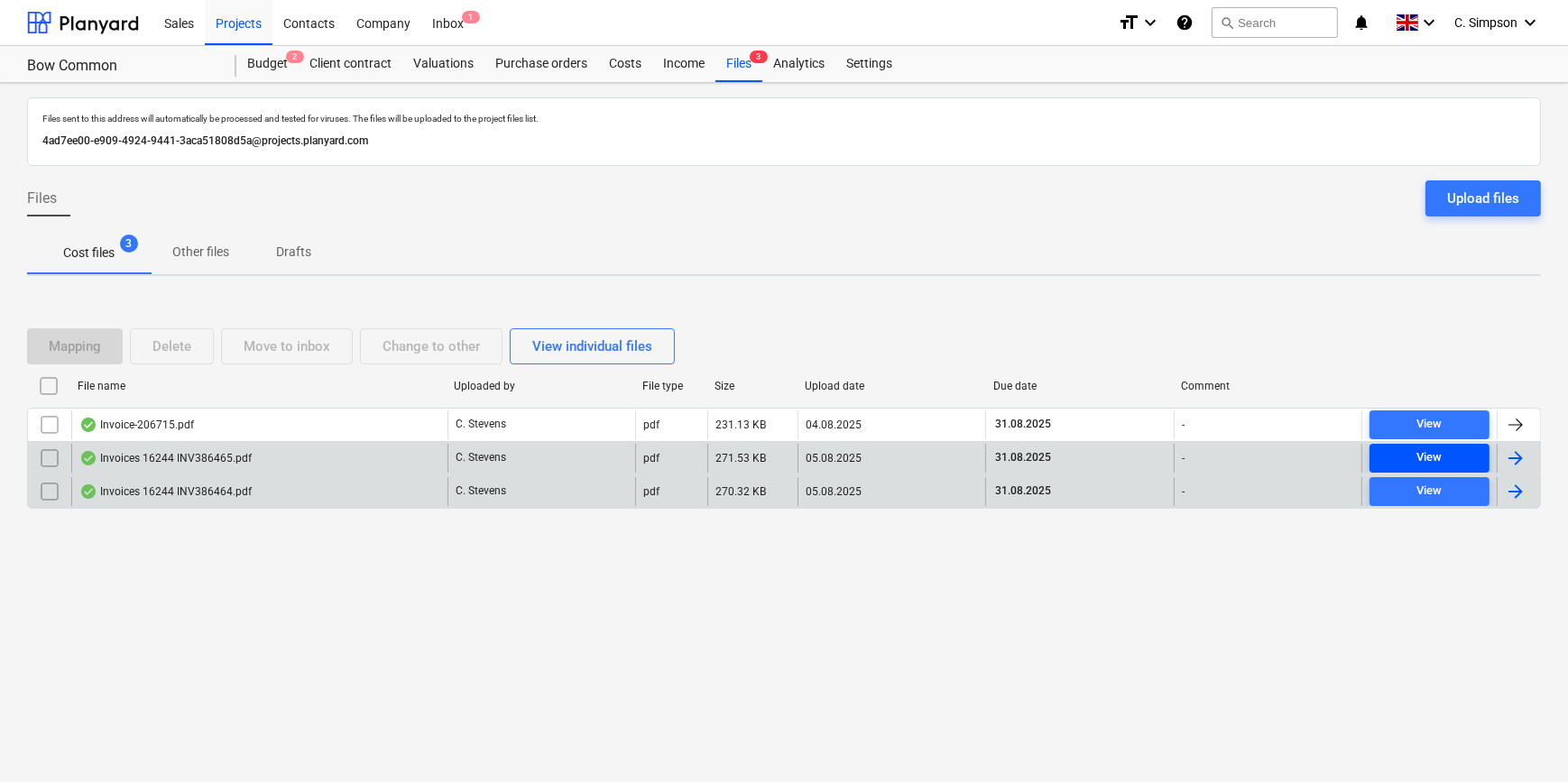 click on "View" at bounding box center (1429, 457) 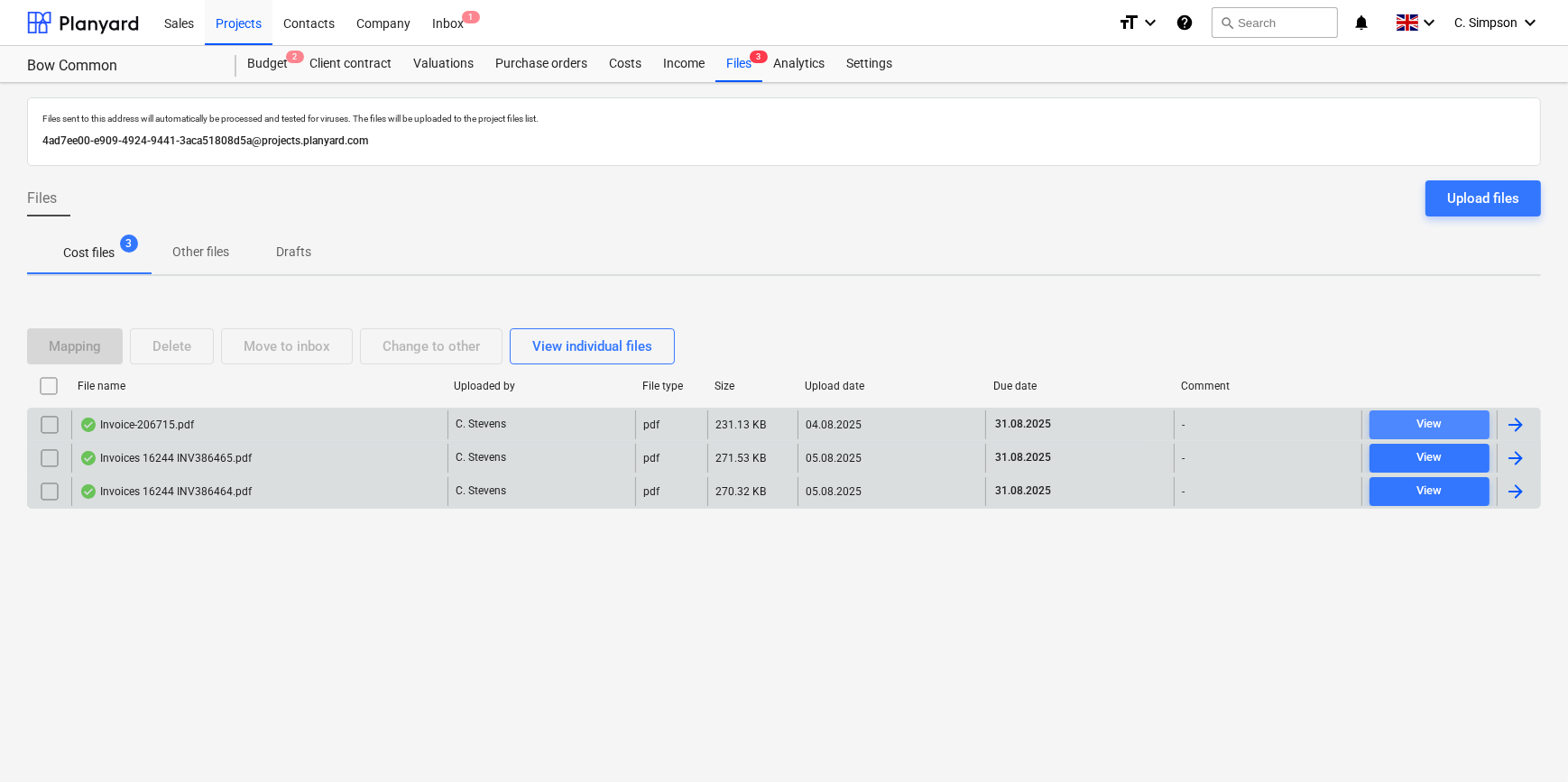 click on "View" at bounding box center [1429, 424] 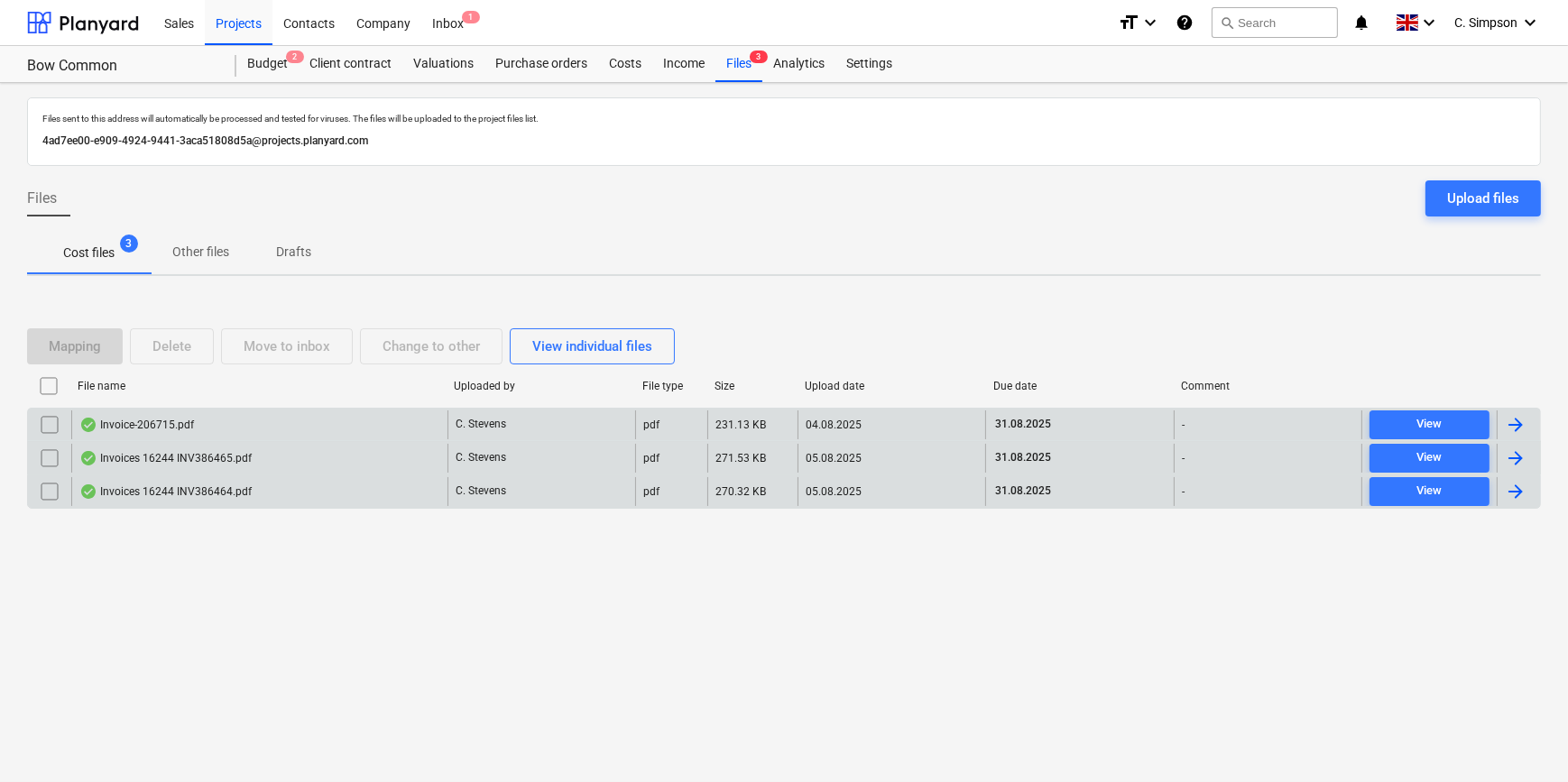 click at bounding box center (1518, 425) 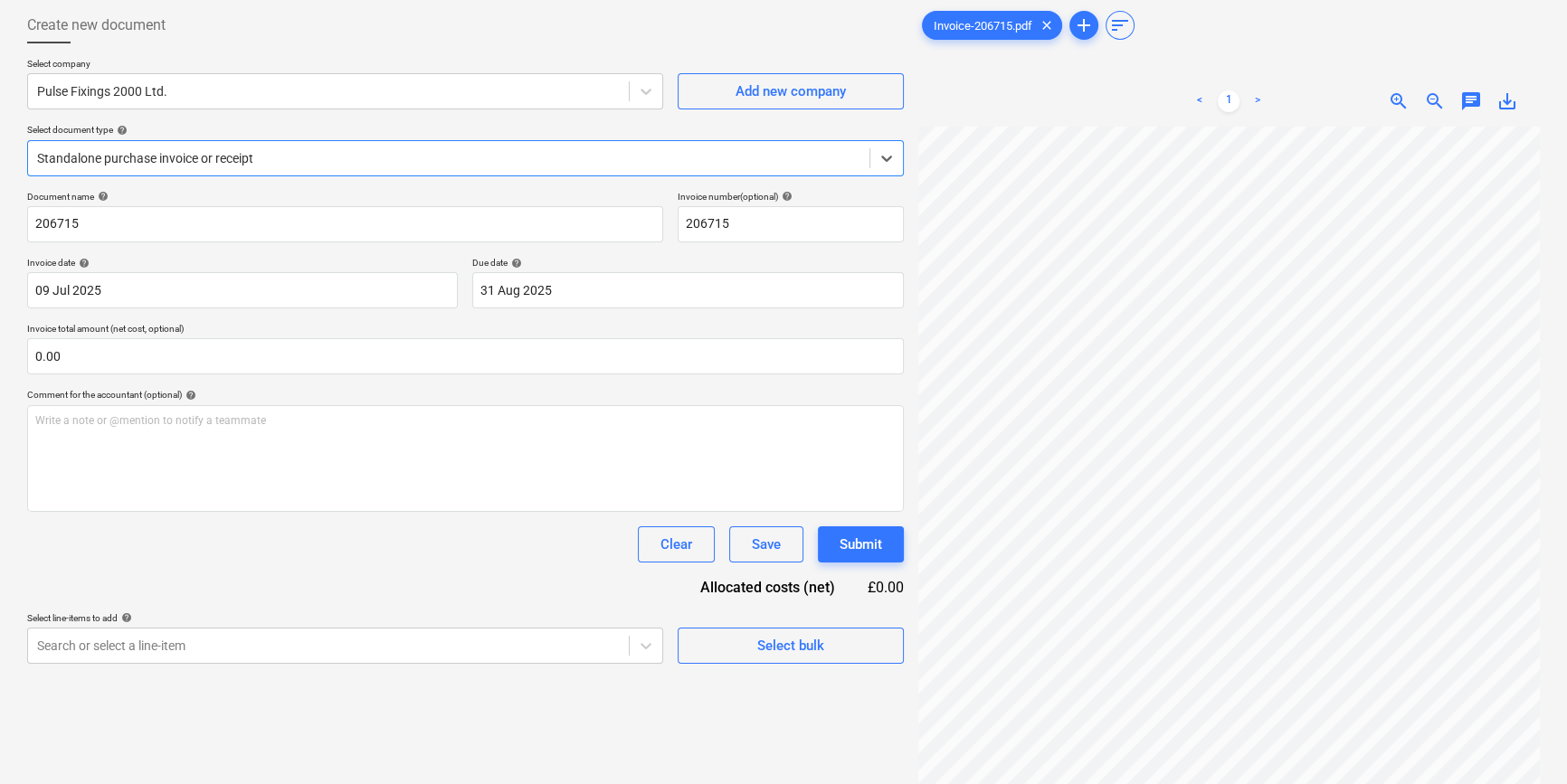 scroll, scrollTop: 181, scrollLeft: 0, axis: vertical 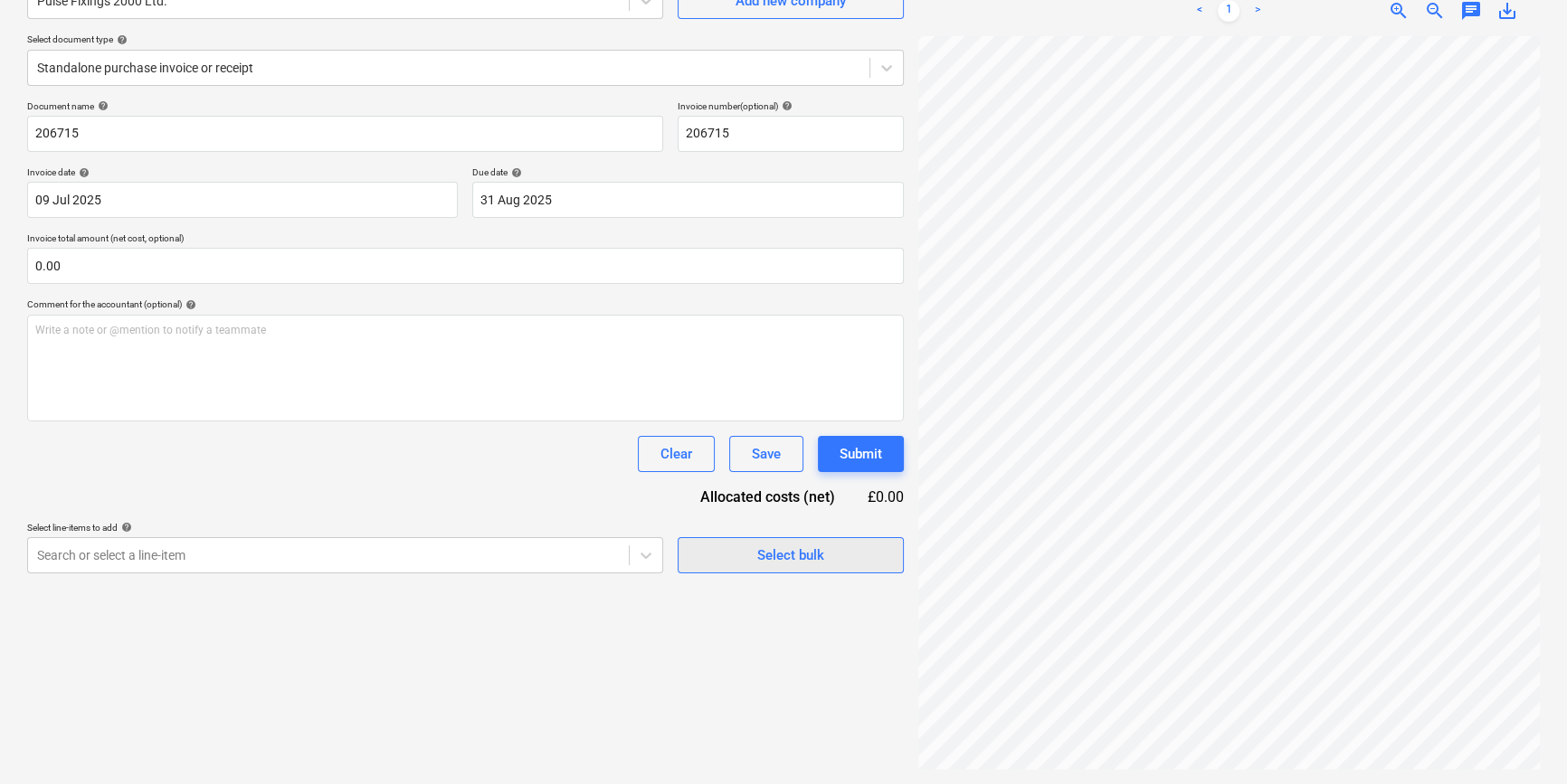 click on "Select bulk" at bounding box center [791, 555] 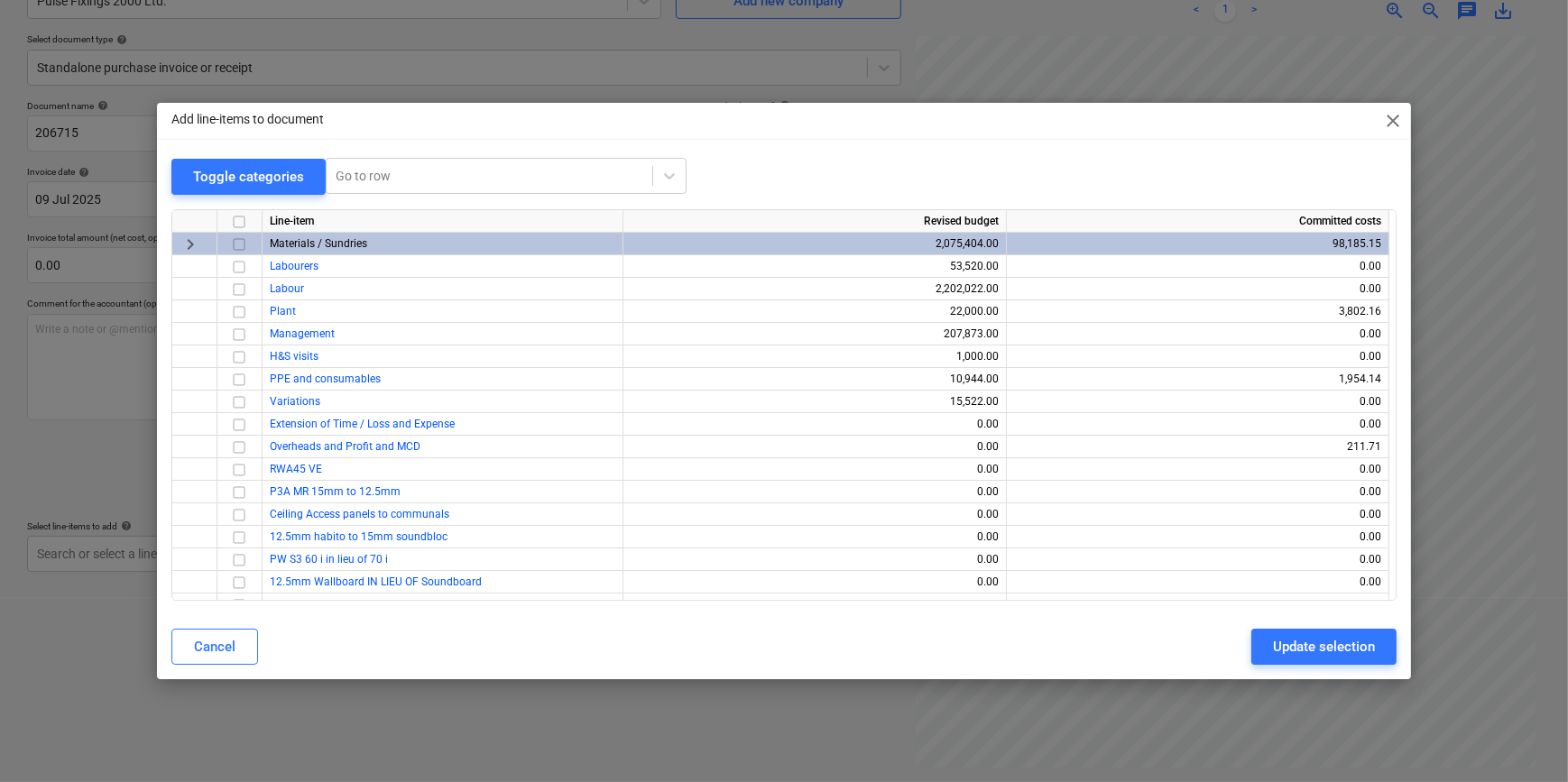 click at bounding box center (239, 244) 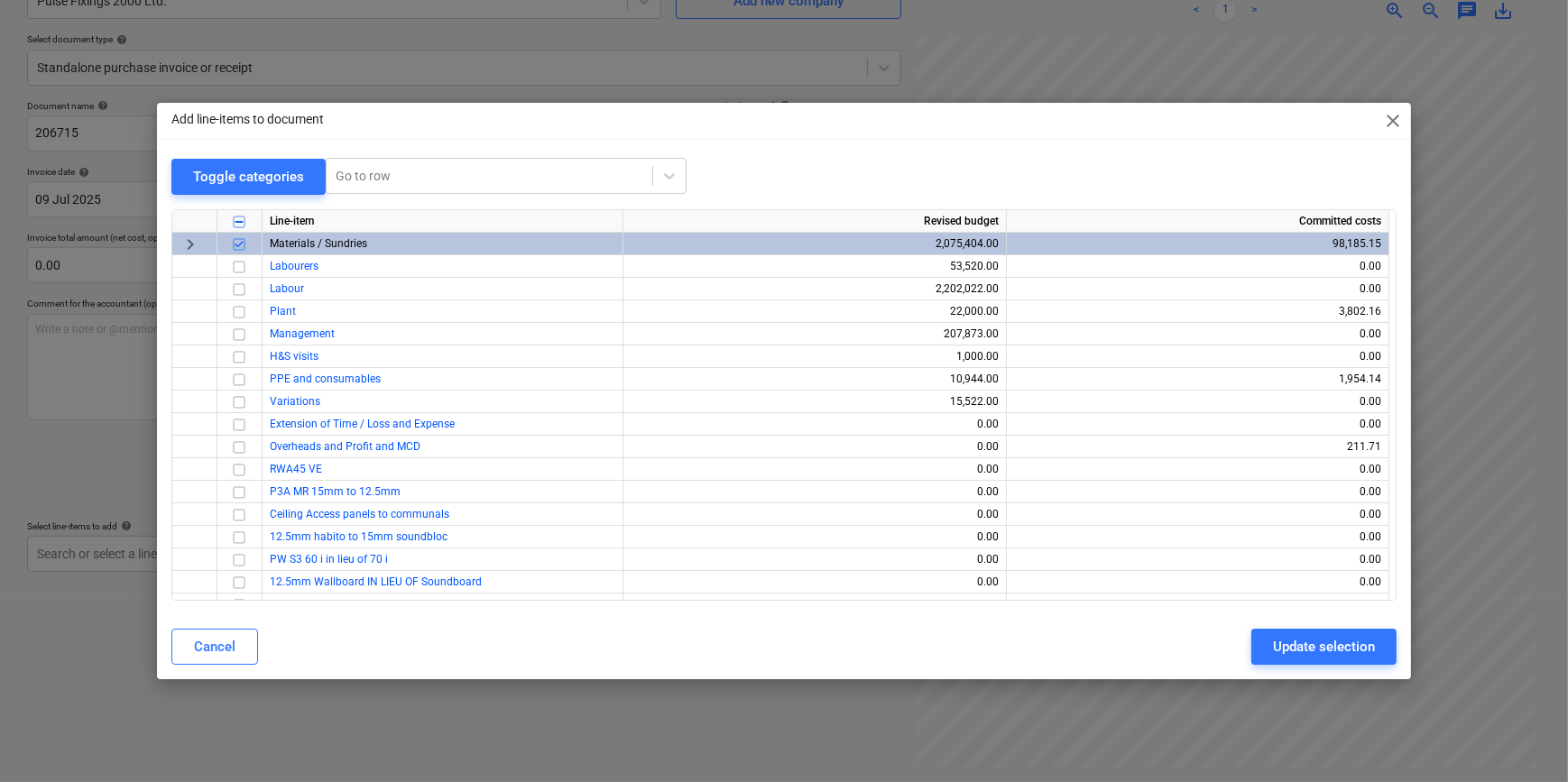 click at bounding box center (239, 244) 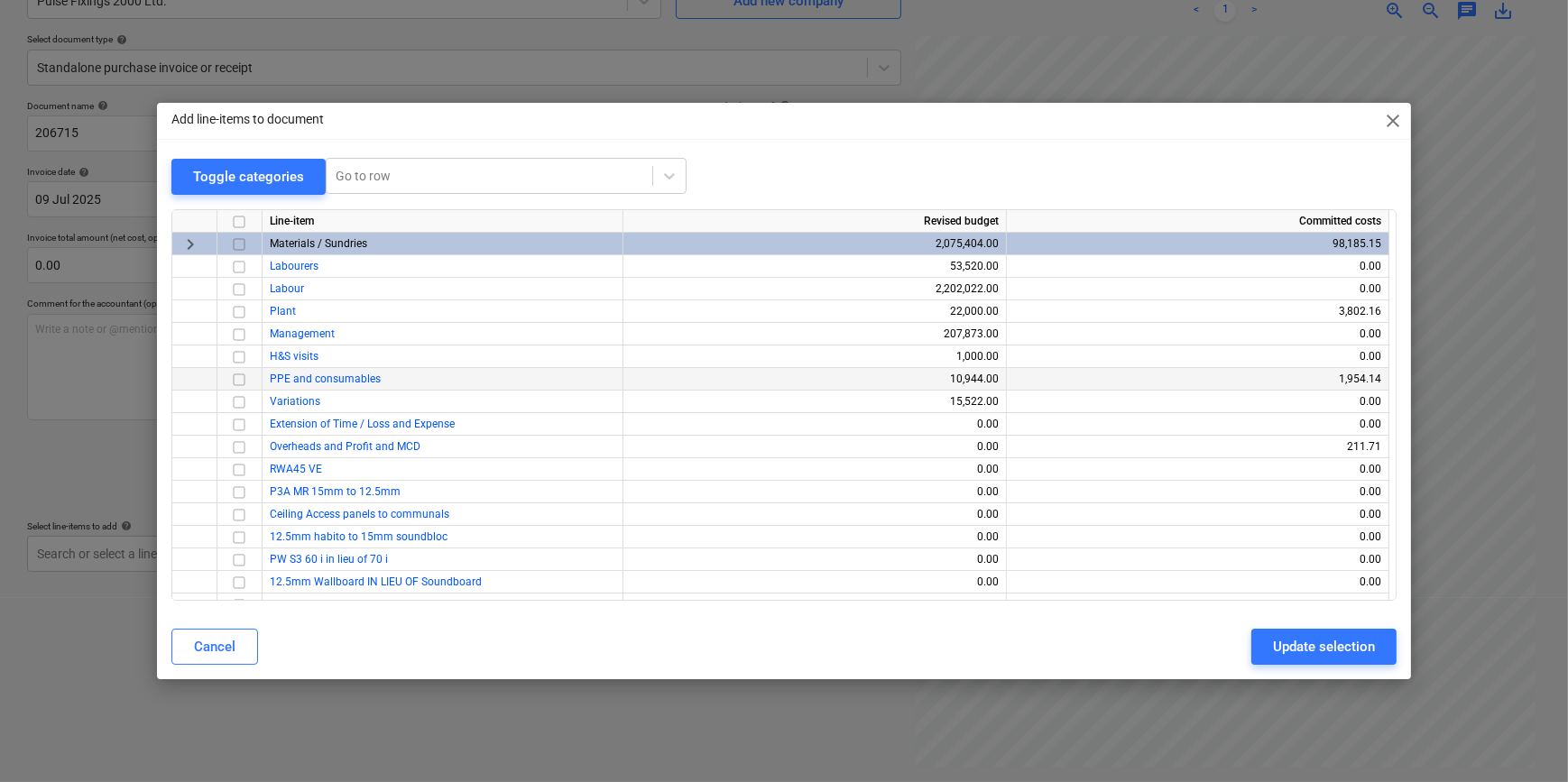 click at bounding box center [239, 379] 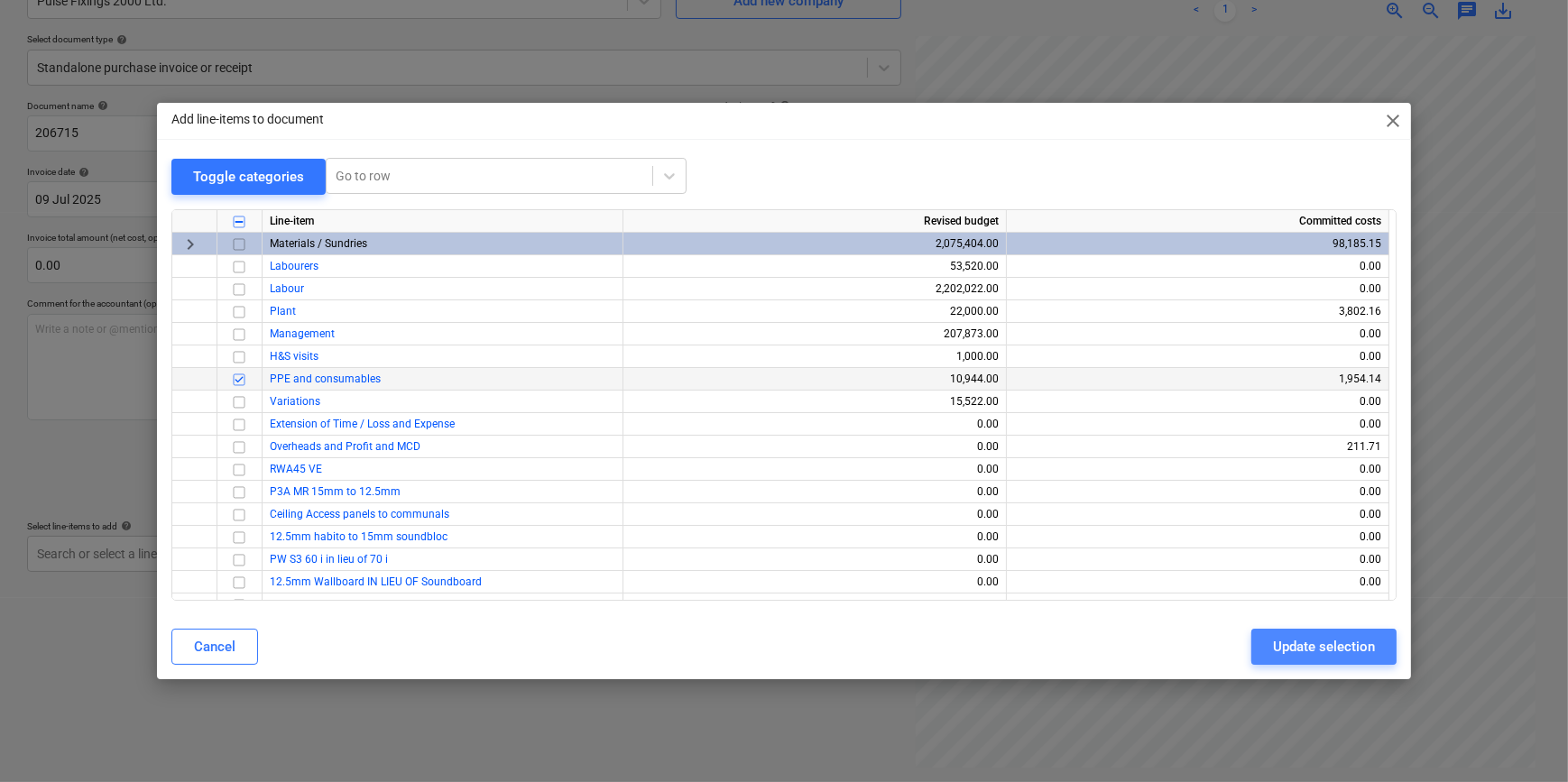 click on "Update selection" at bounding box center [1324, 647] 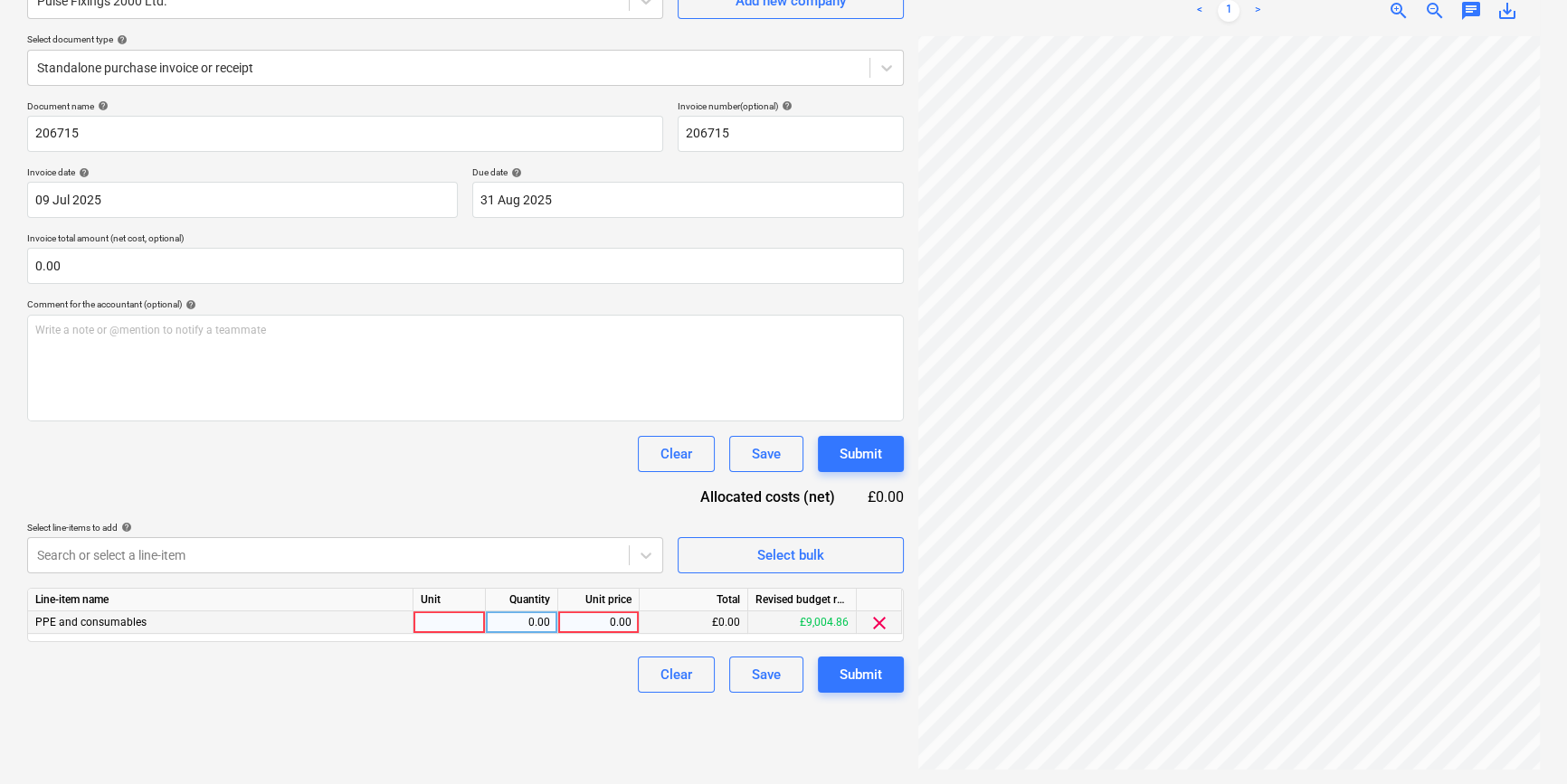 click on "clear" at bounding box center [879, 623] 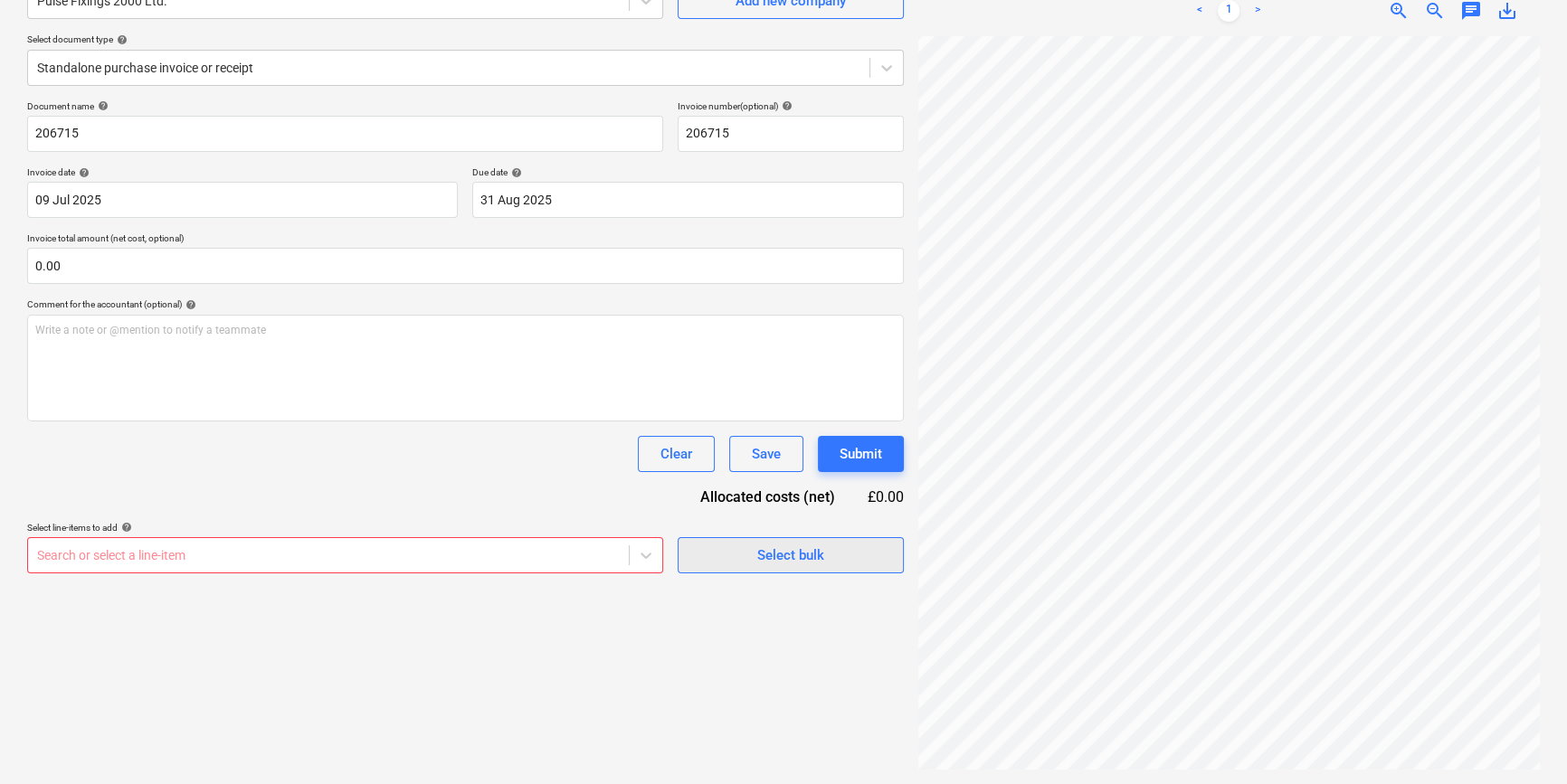 click on "Select bulk" at bounding box center (791, 555) 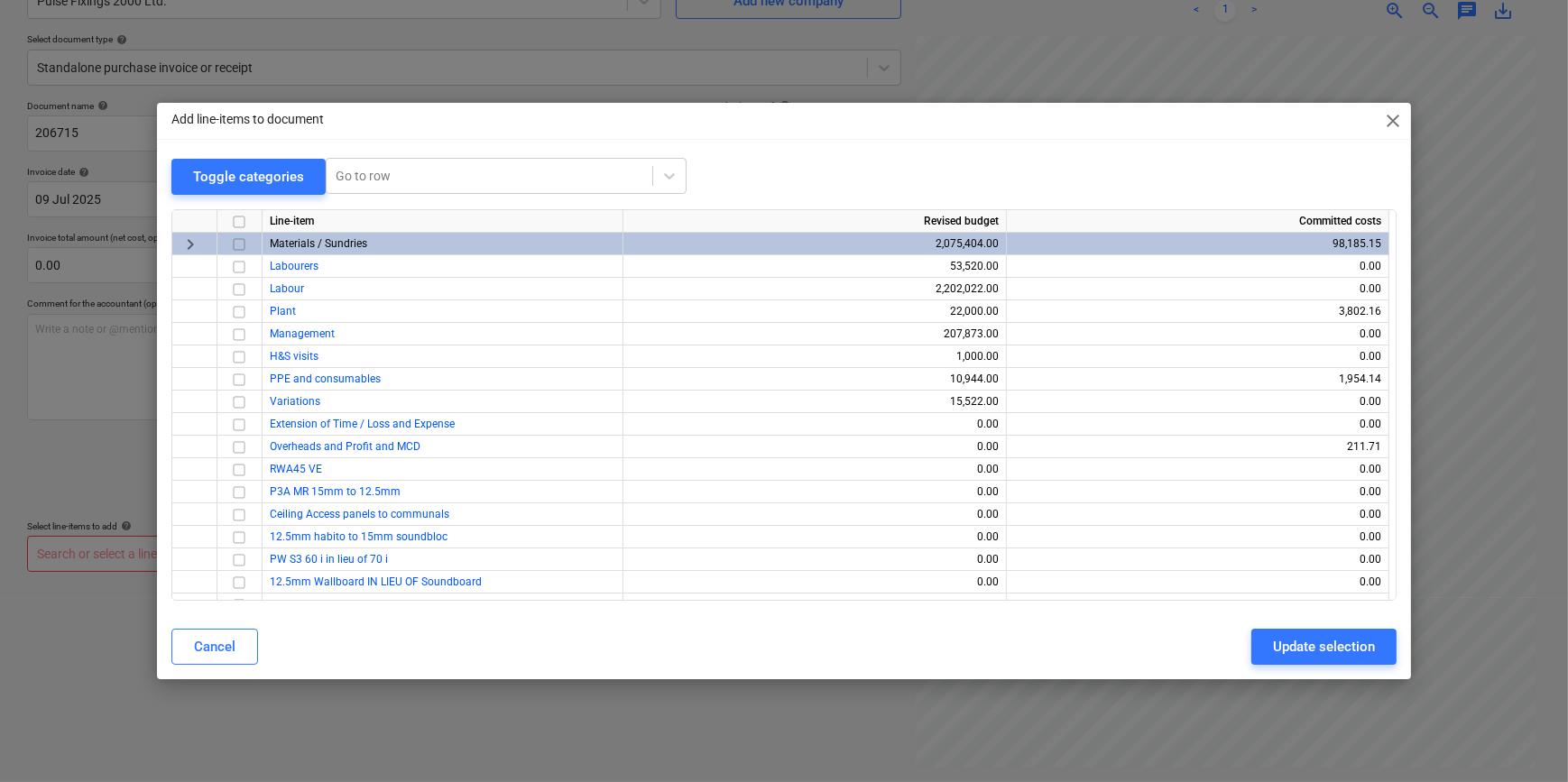 click at bounding box center [239, 244] 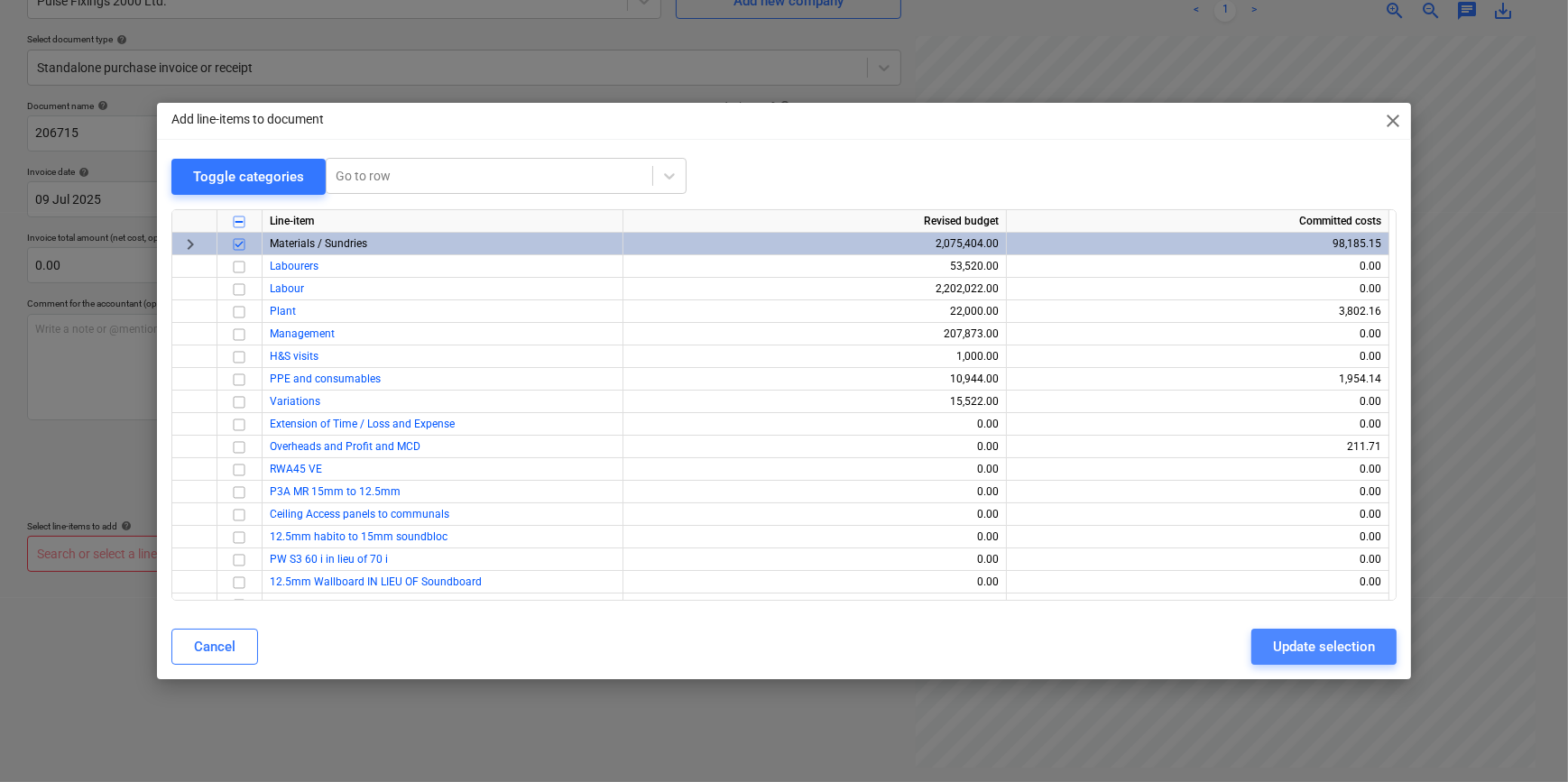 click on "Update selection" at bounding box center [1324, 647] 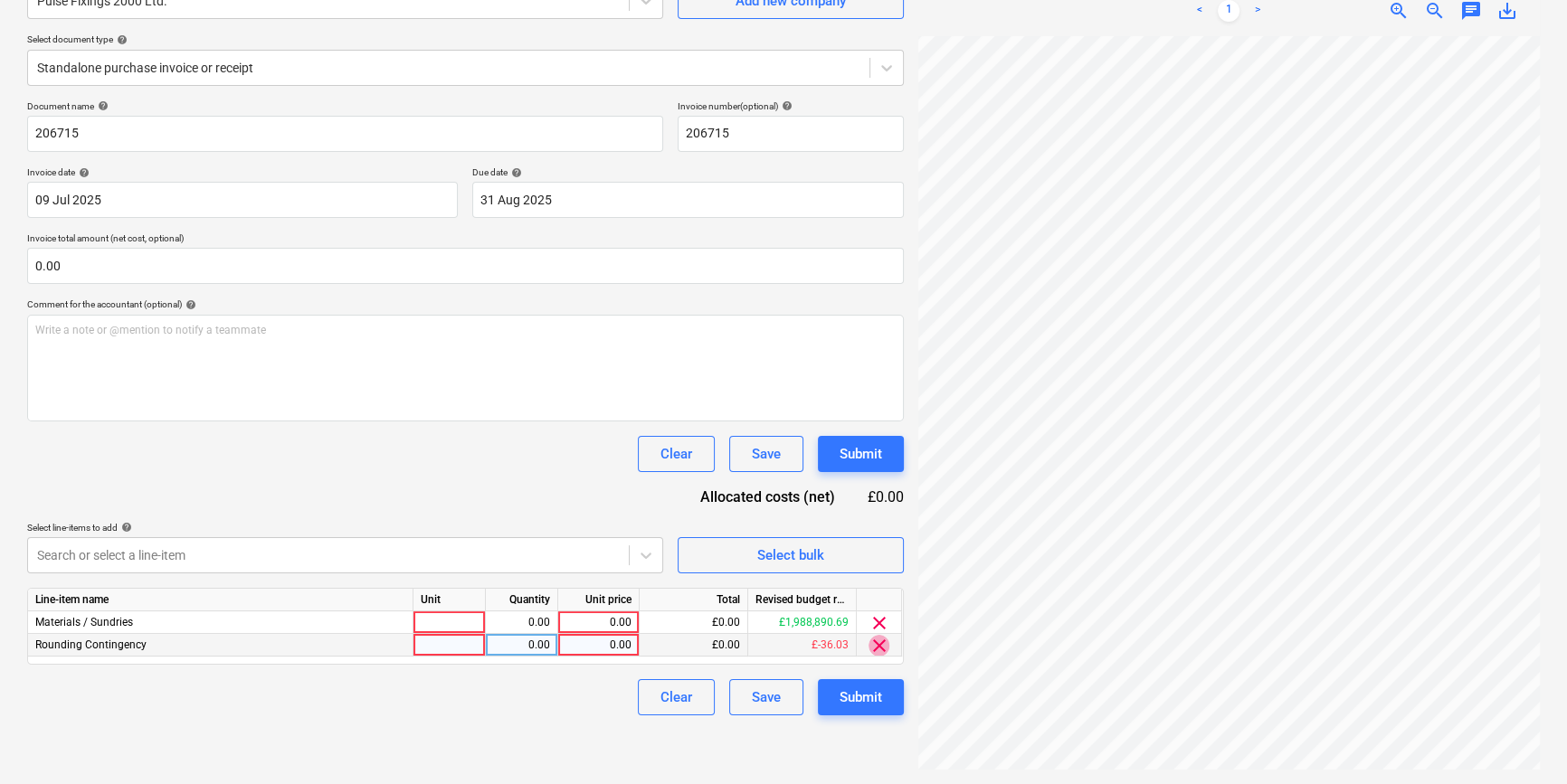 click on "clear" at bounding box center (879, 646) 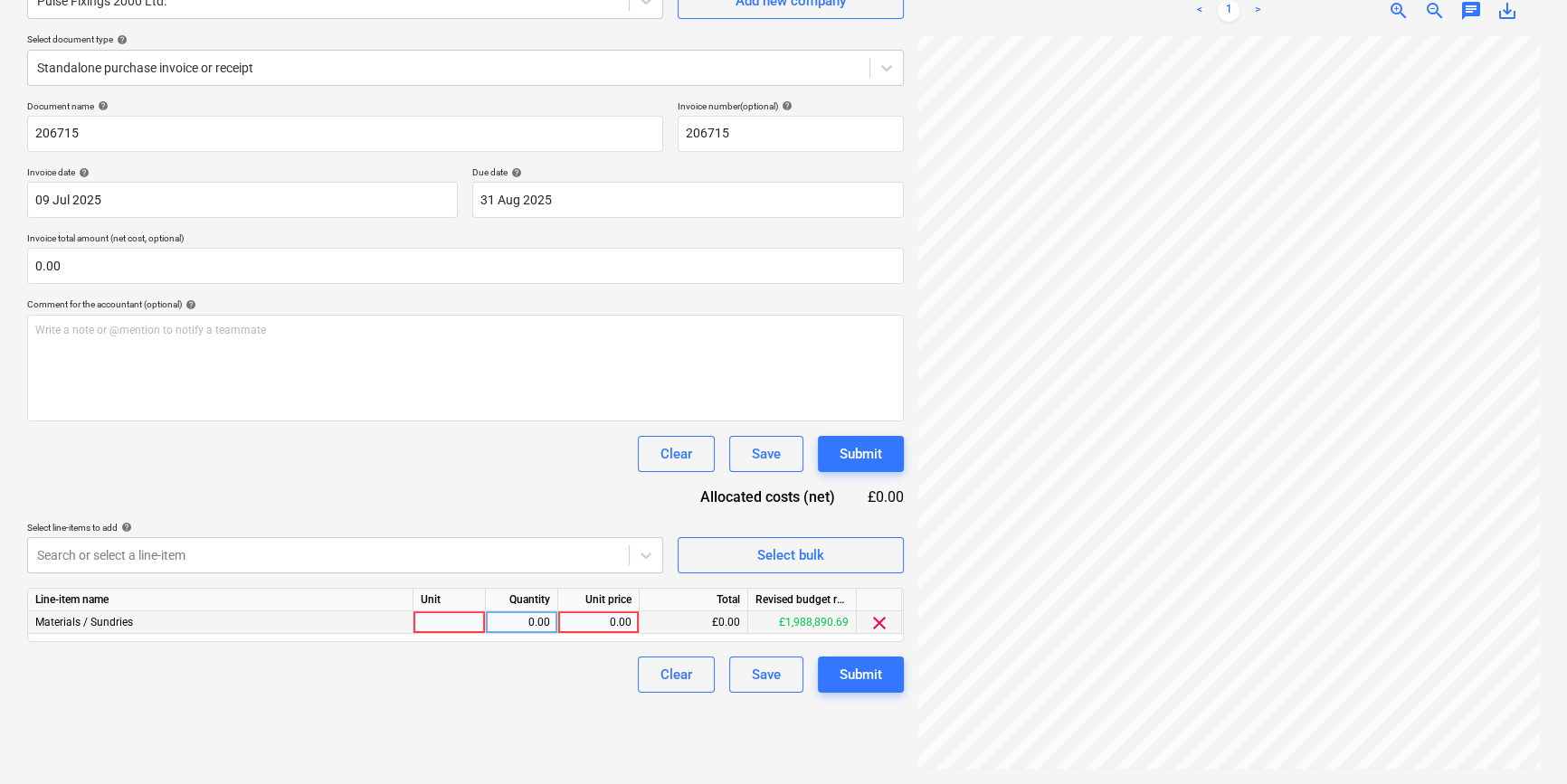 click at bounding box center (450, 622) 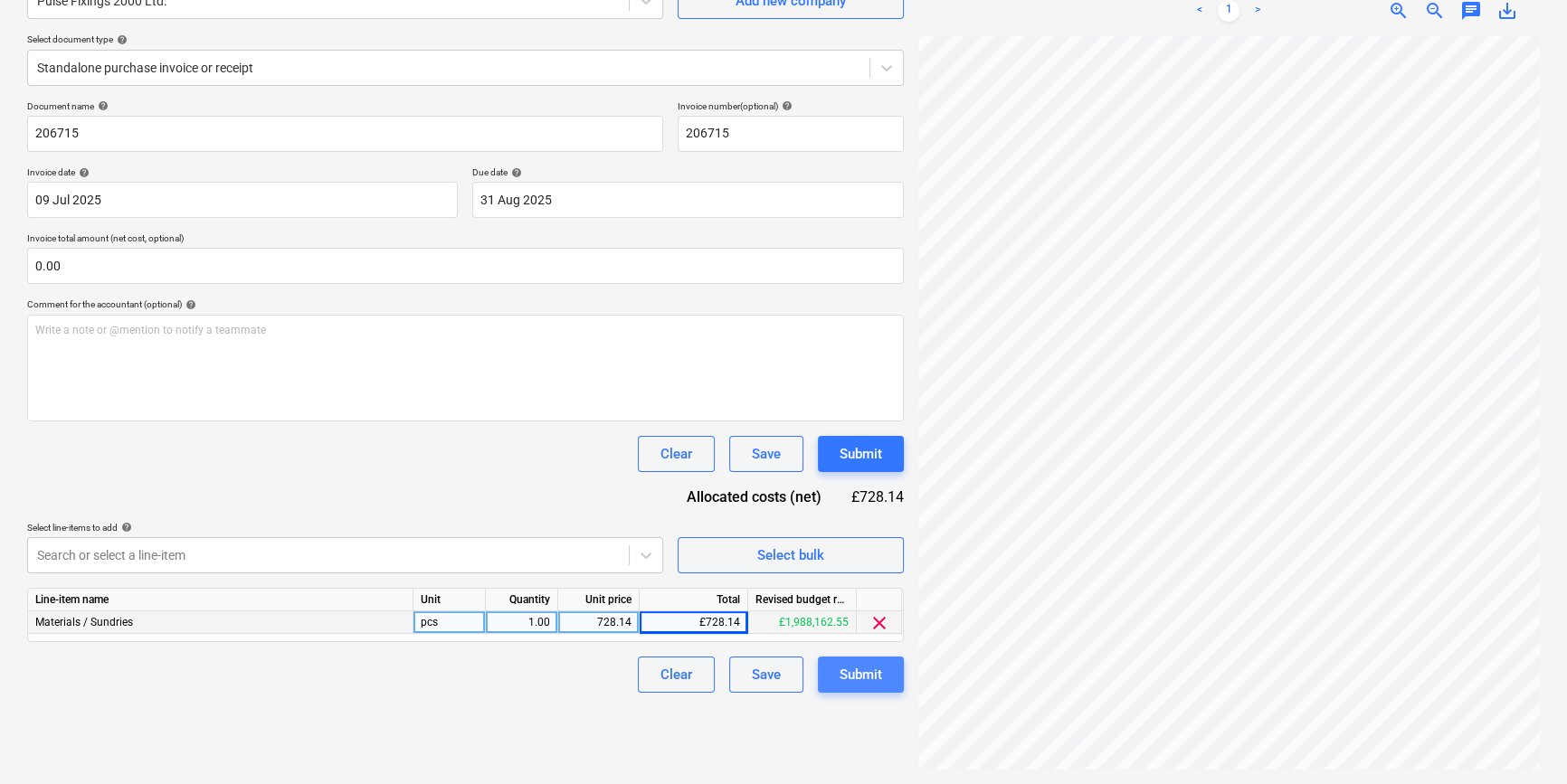 click on "Submit" at bounding box center (860, 675) 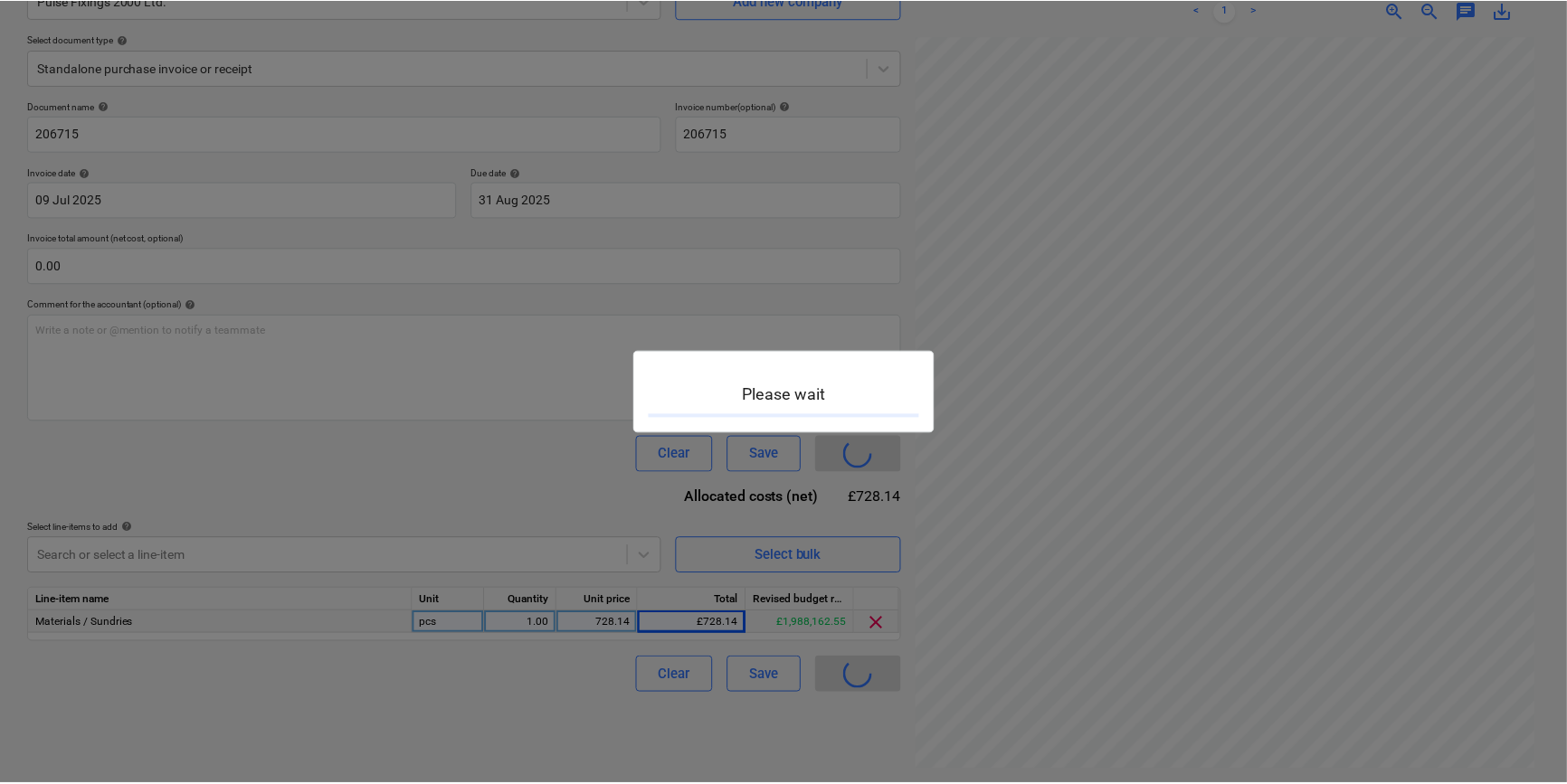 scroll, scrollTop: 0, scrollLeft: 0, axis: both 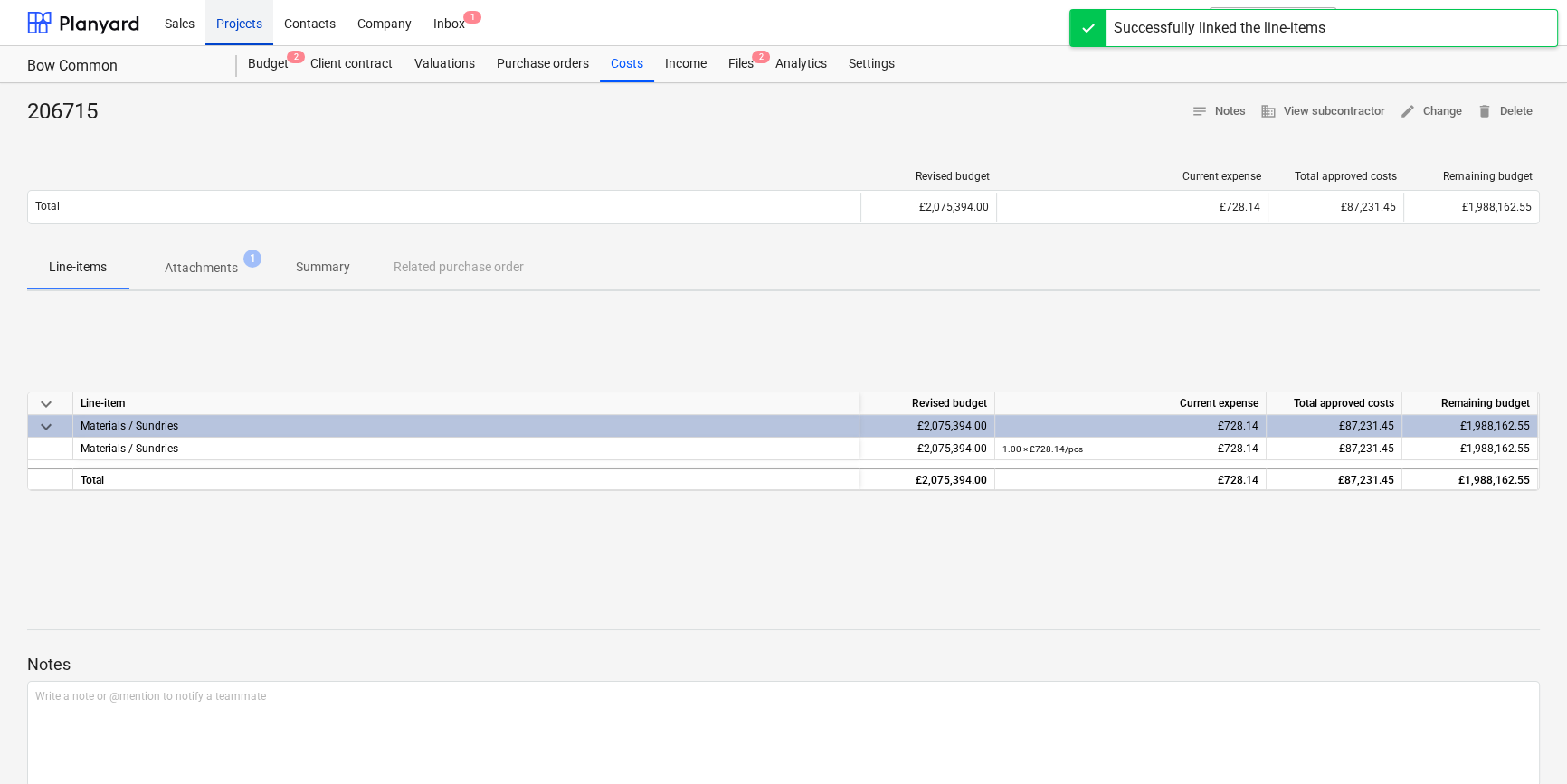 click on "Projects" at bounding box center (239, 22) 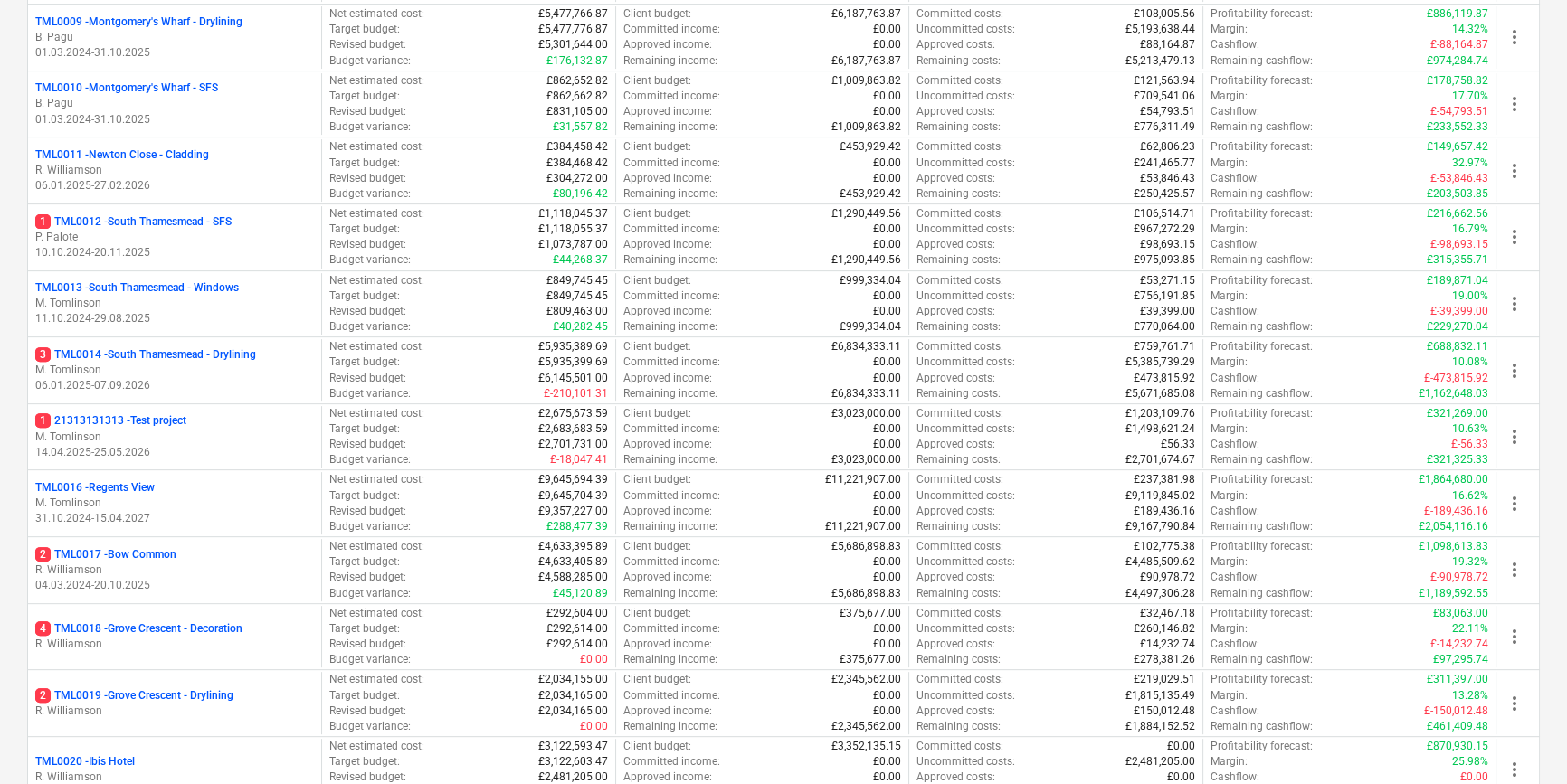 scroll, scrollTop: 904, scrollLeft: 0, axis: vertical 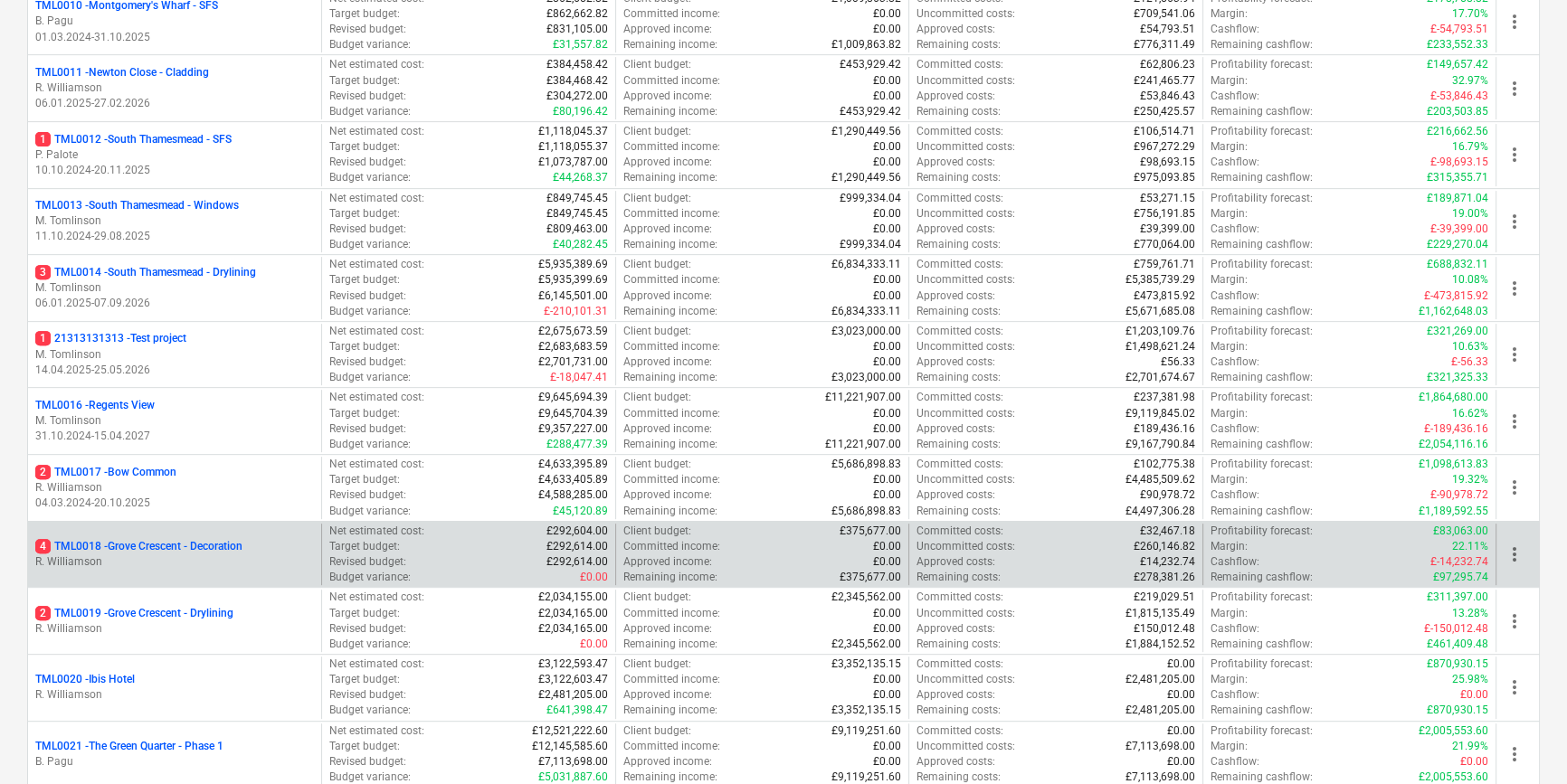 click on "4 TML0018 -  Grove Crescent - Decoration" at bounding box center (138, 546) 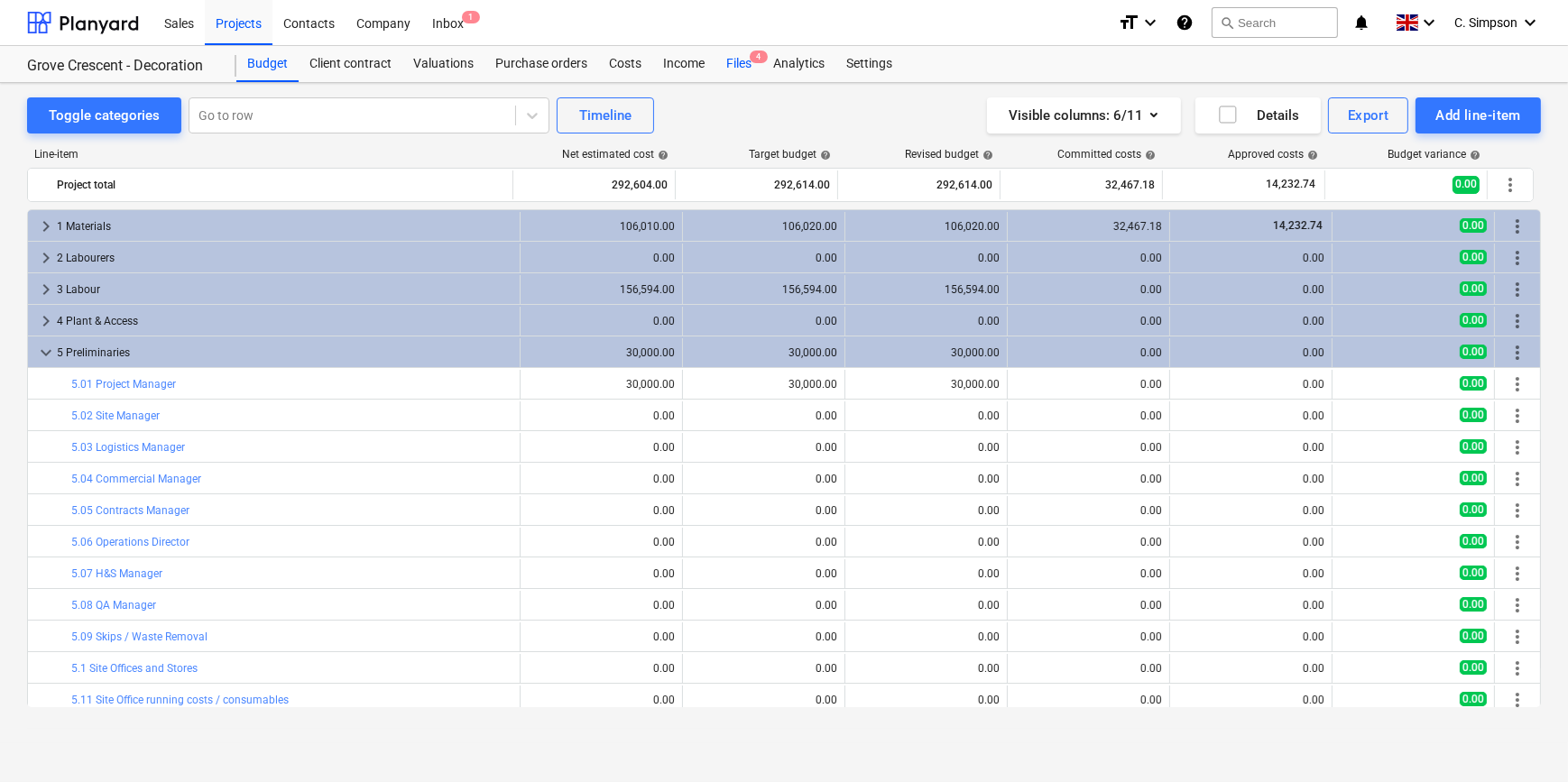 click on "Files 4" at bounding box center (739, 64) 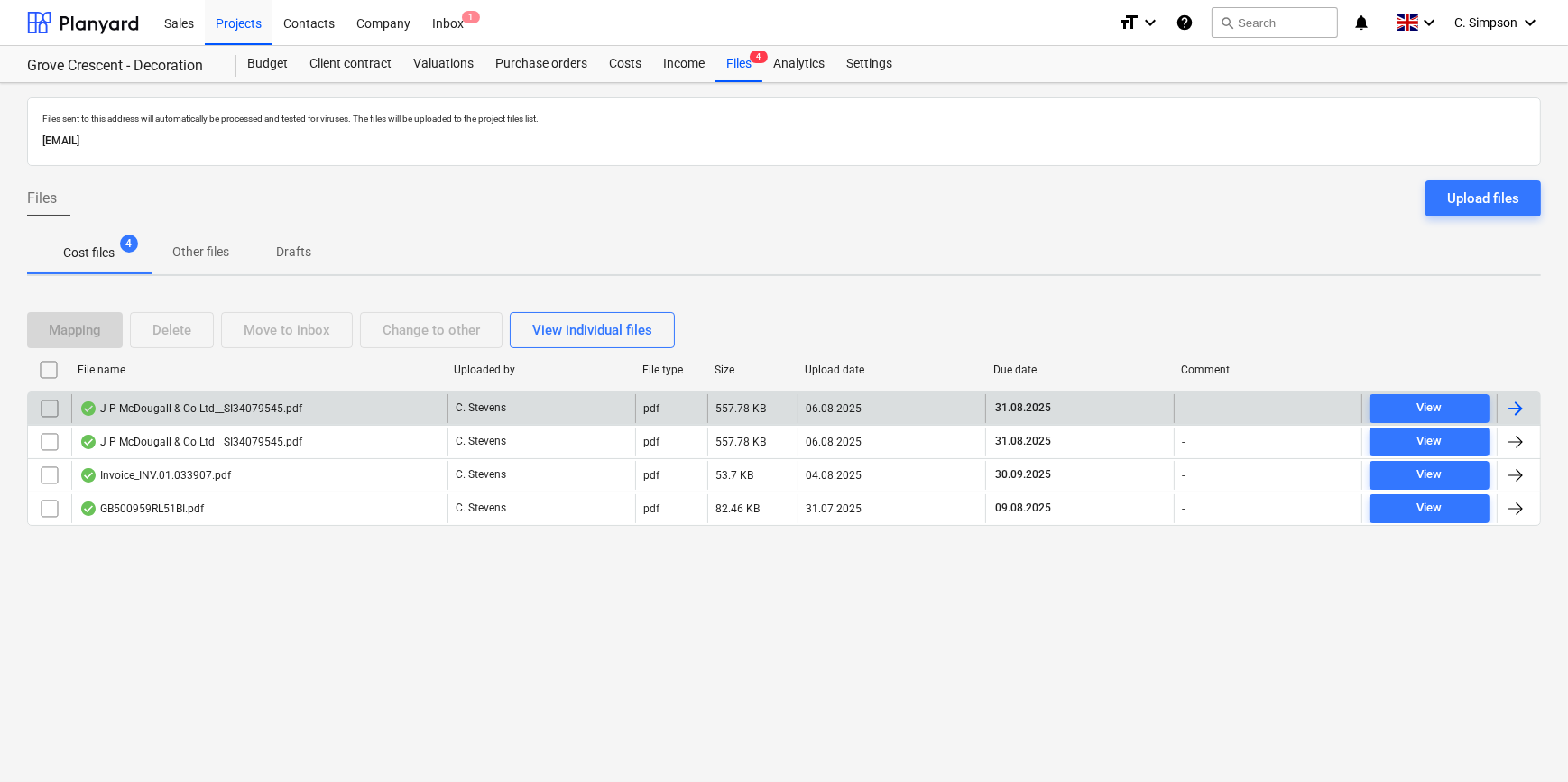 click at bounding box center (1516, 409) 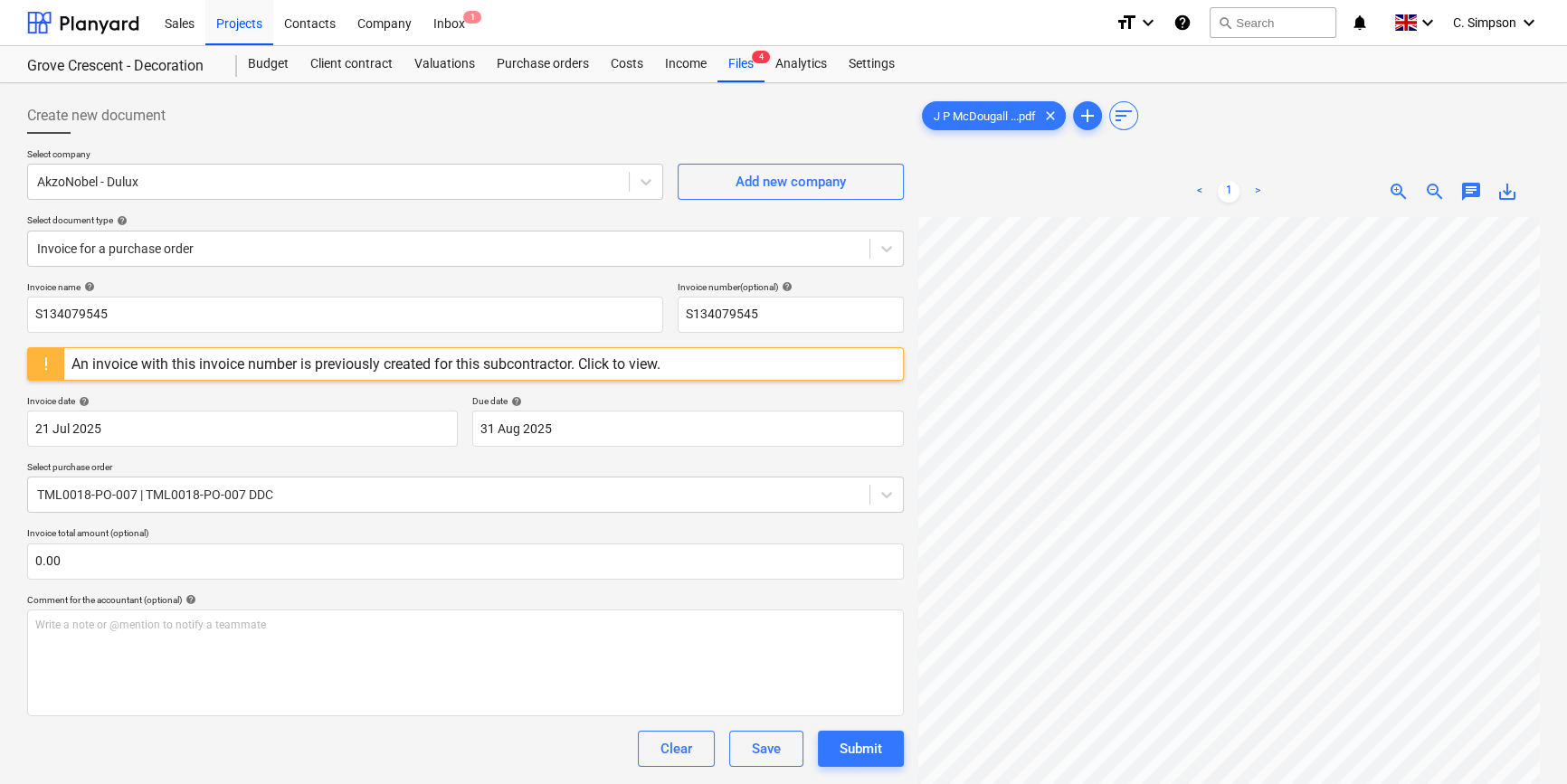 scroll, scrollTop: 184, scrollLeft: 196, axis: both 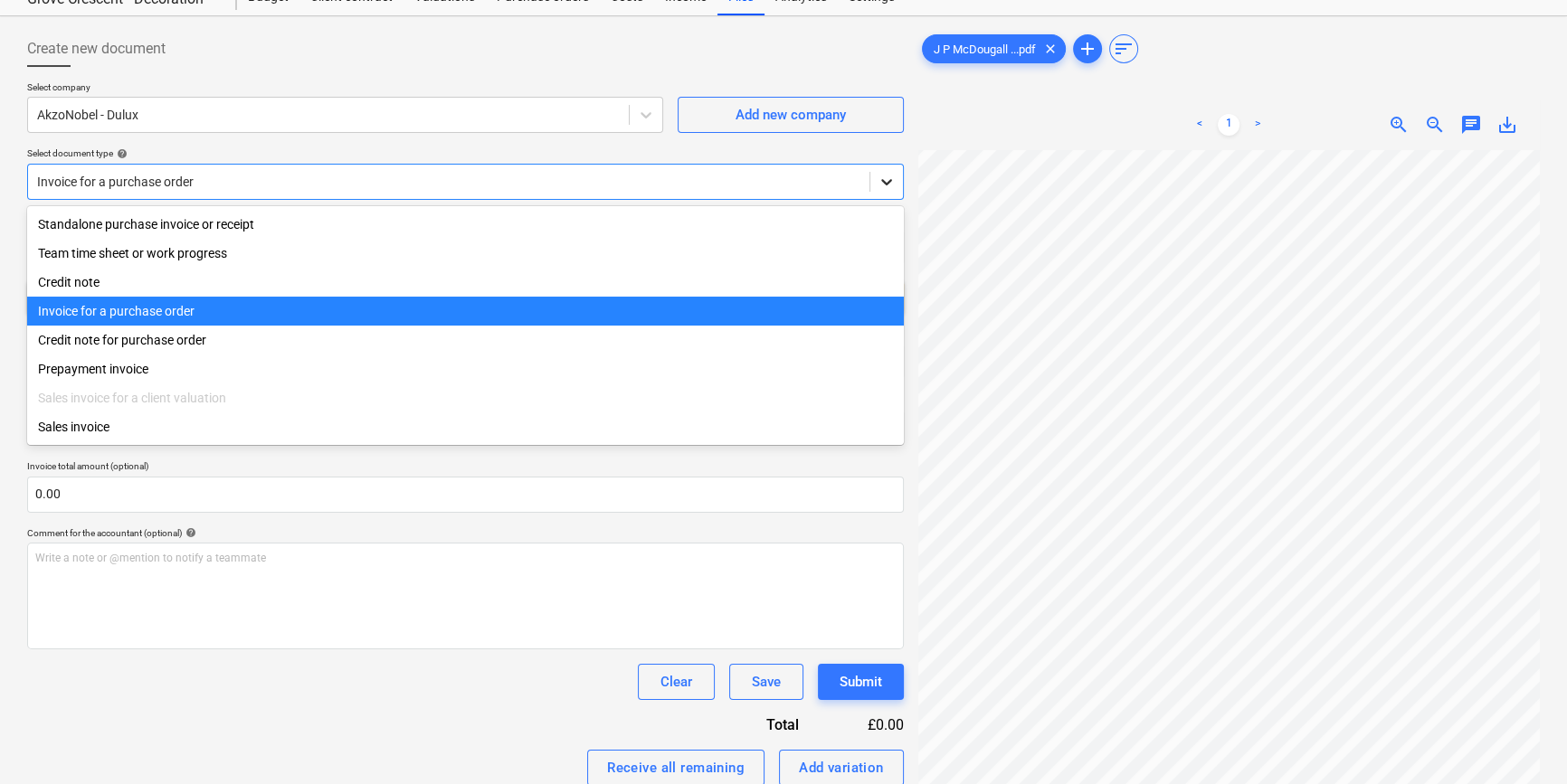 click 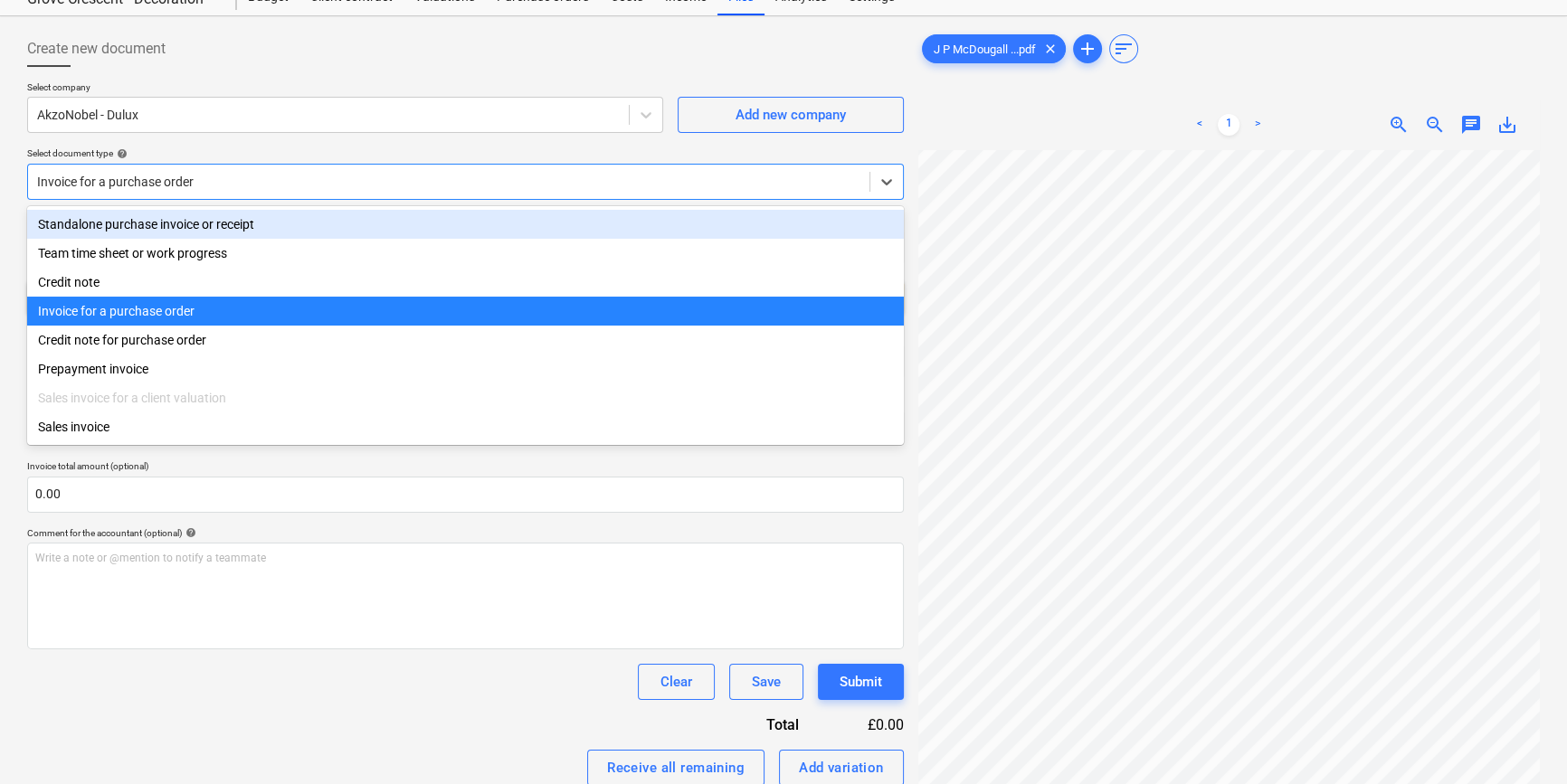 click on "Standalone purchase invoice or receipt" at bounding box center [465, 224] 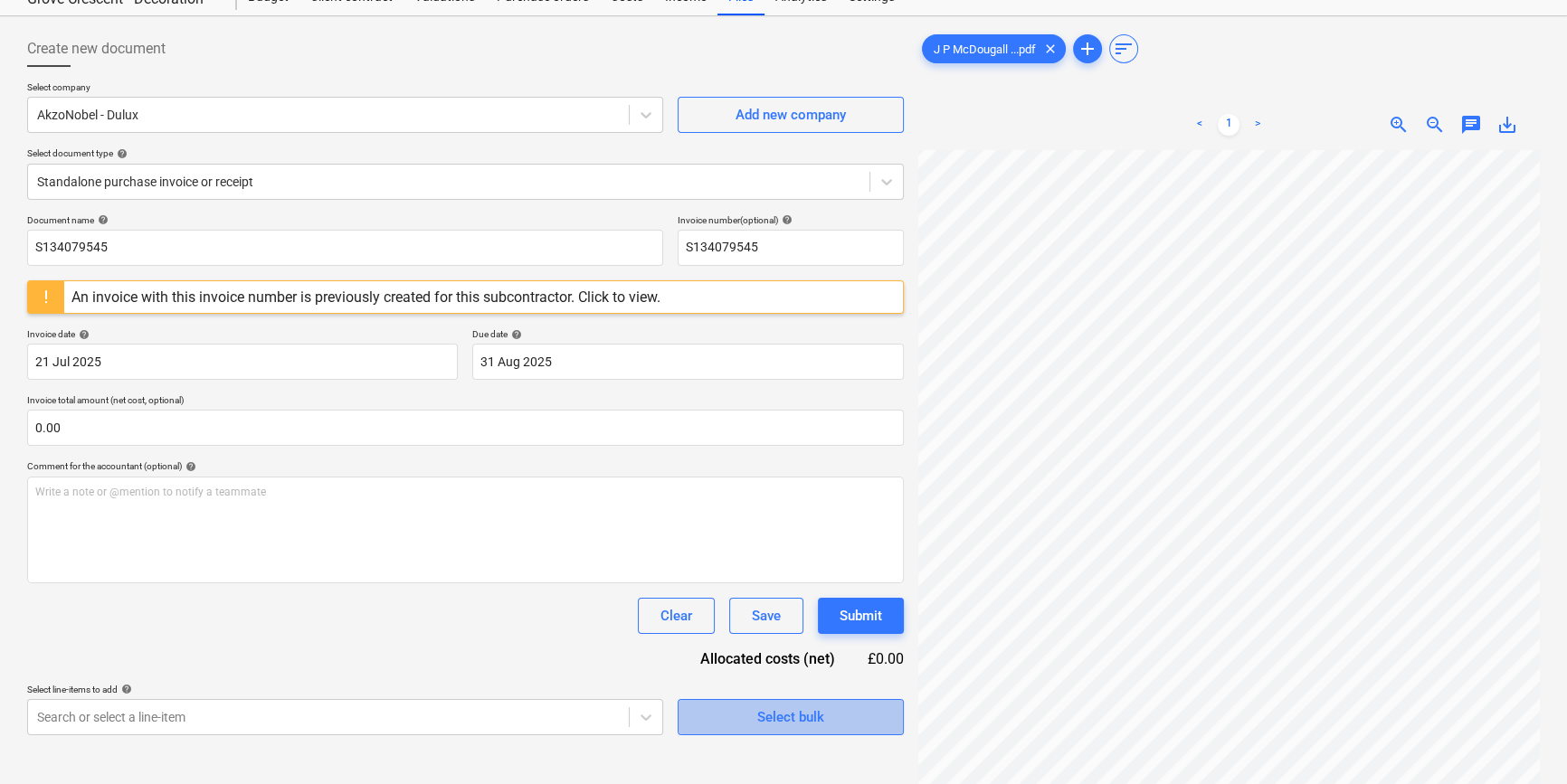 click on "Select bulk" at bounding box center (791, 717) 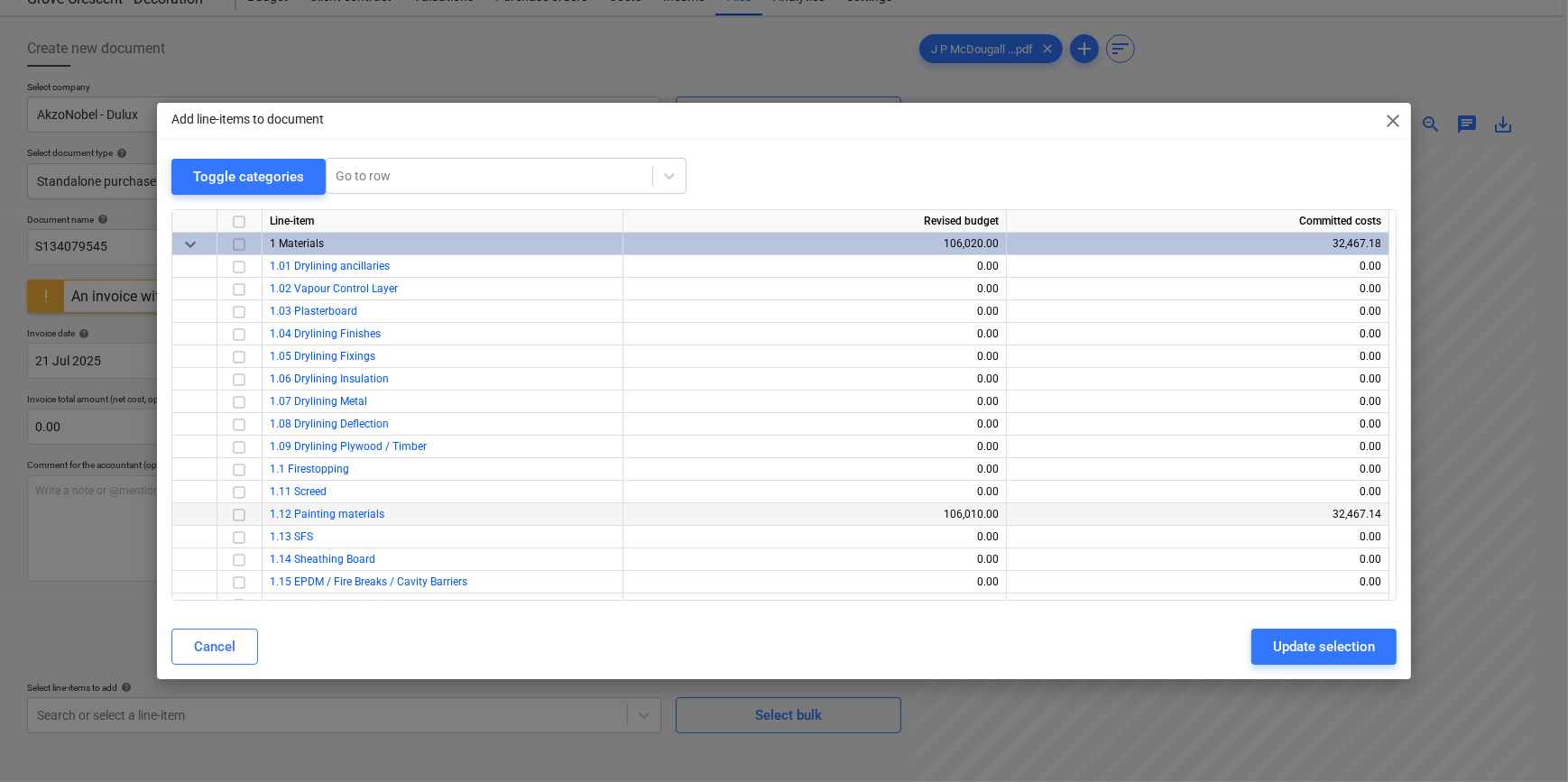click at bounding box center [239, 514] 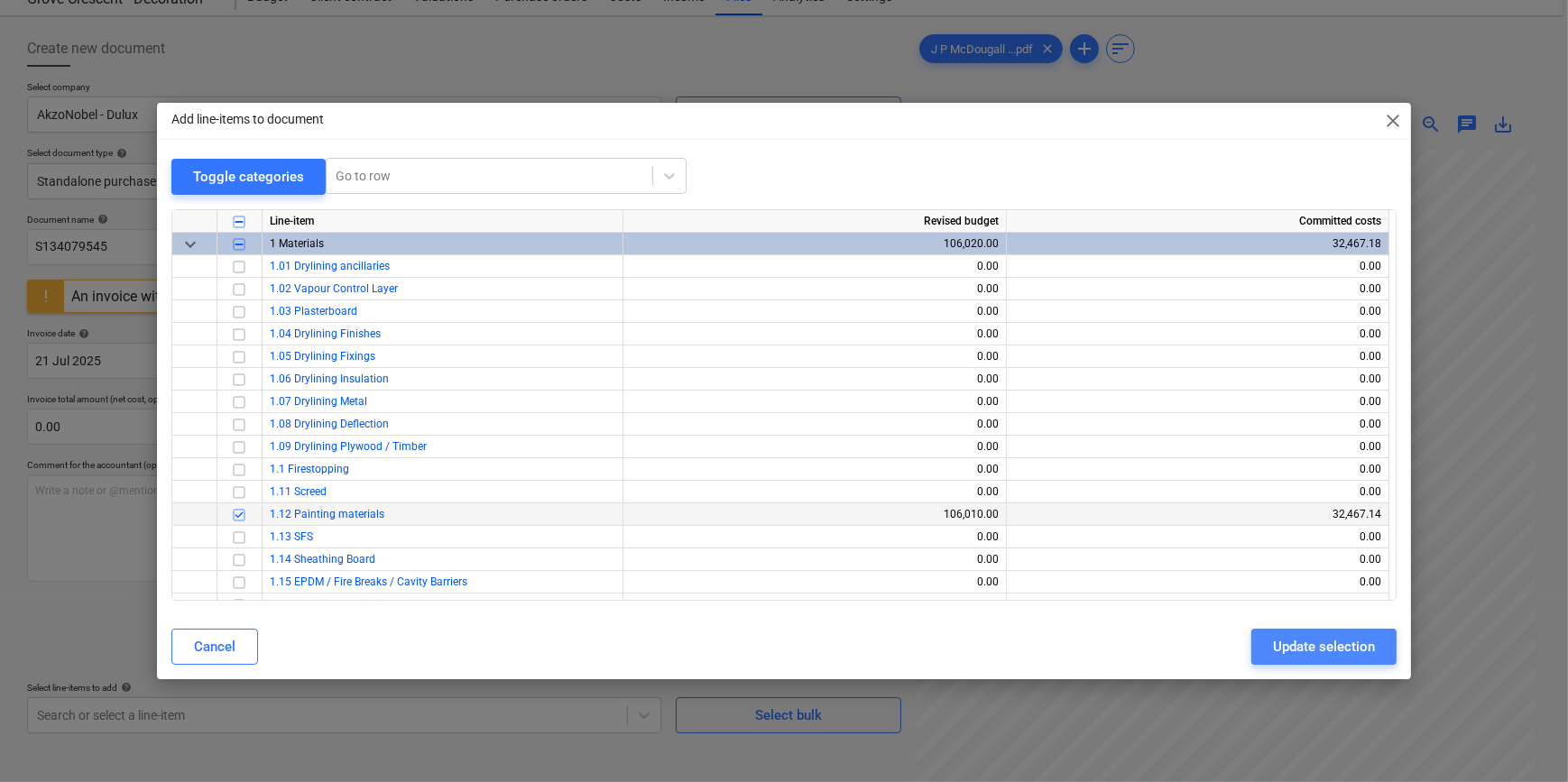 click on "Update selection" at bounding box center [1324, 647] 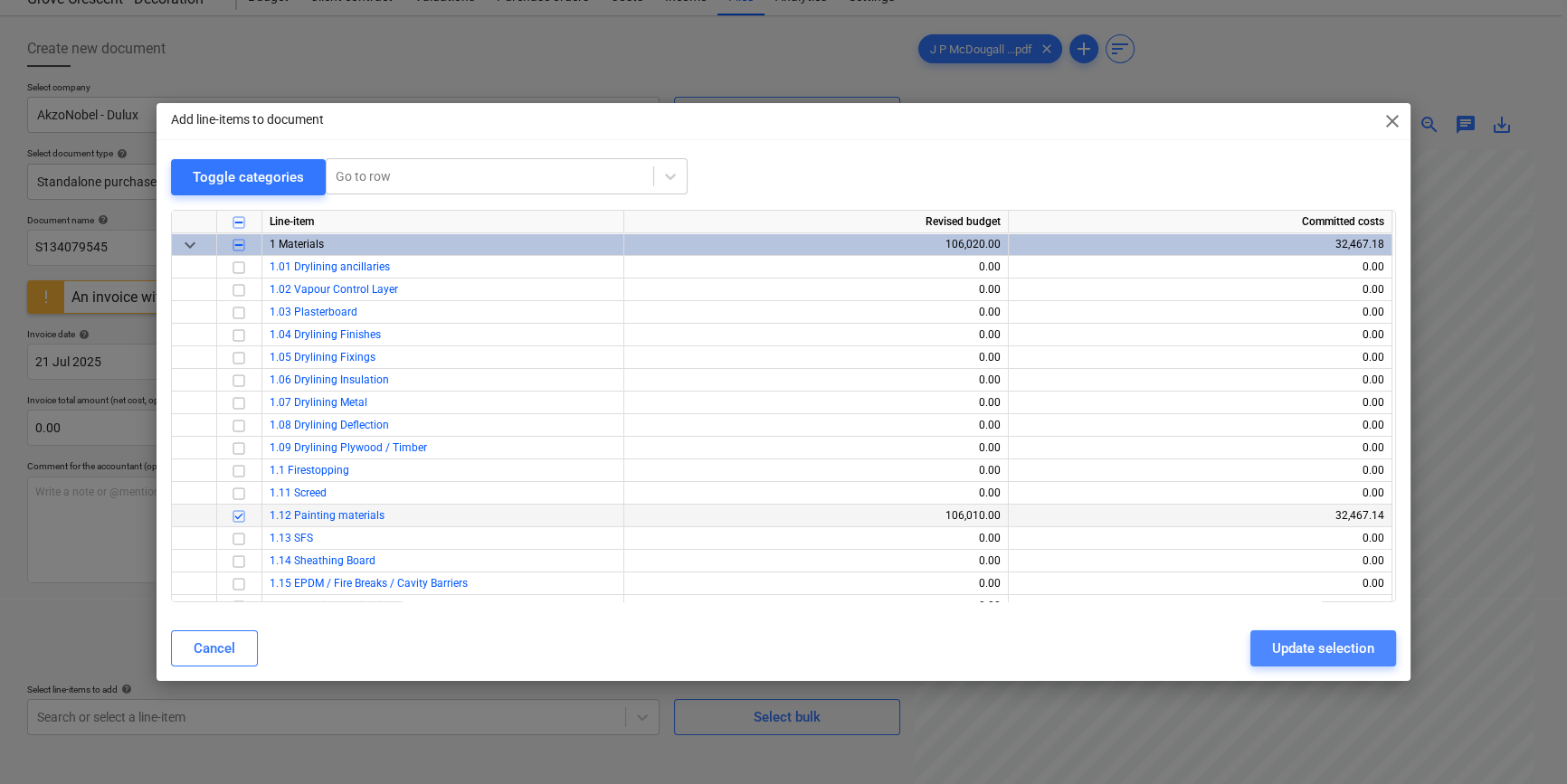 scroll, scrollTop: 184, scrollLeft: 194, axis: both 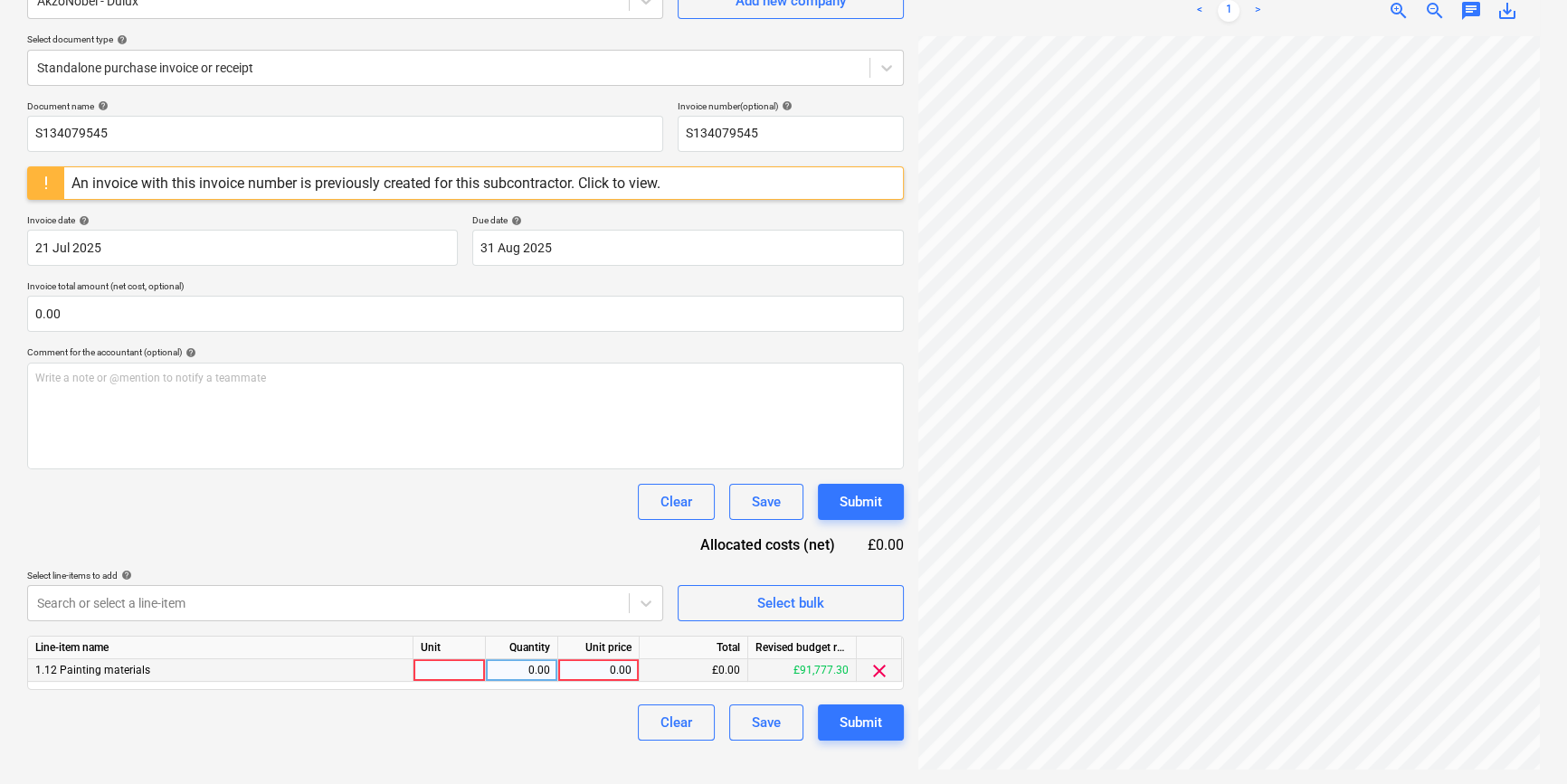 click at bounding box center (450, 670) 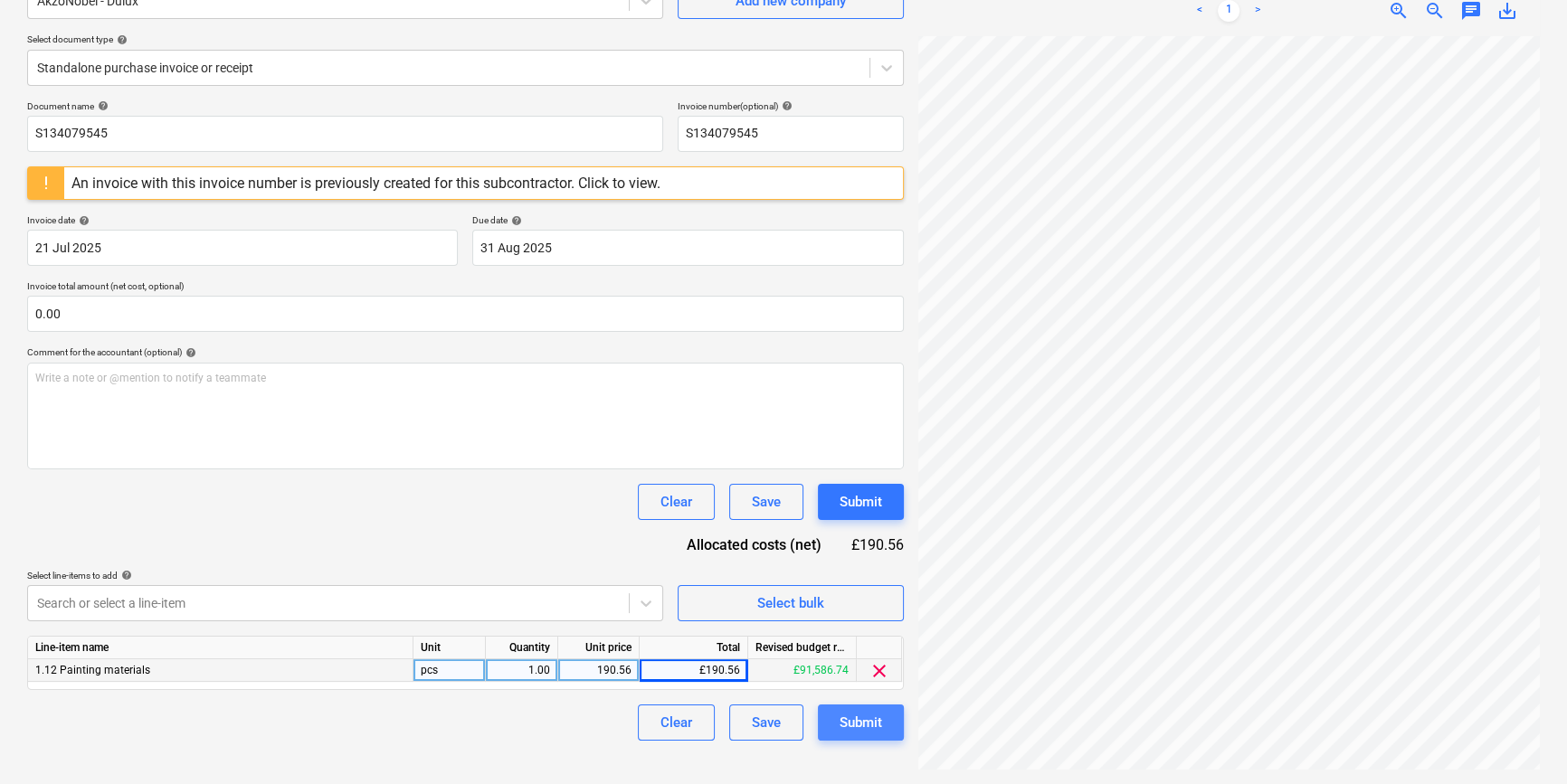 click on "Submit" at bounding box center (860, 723) 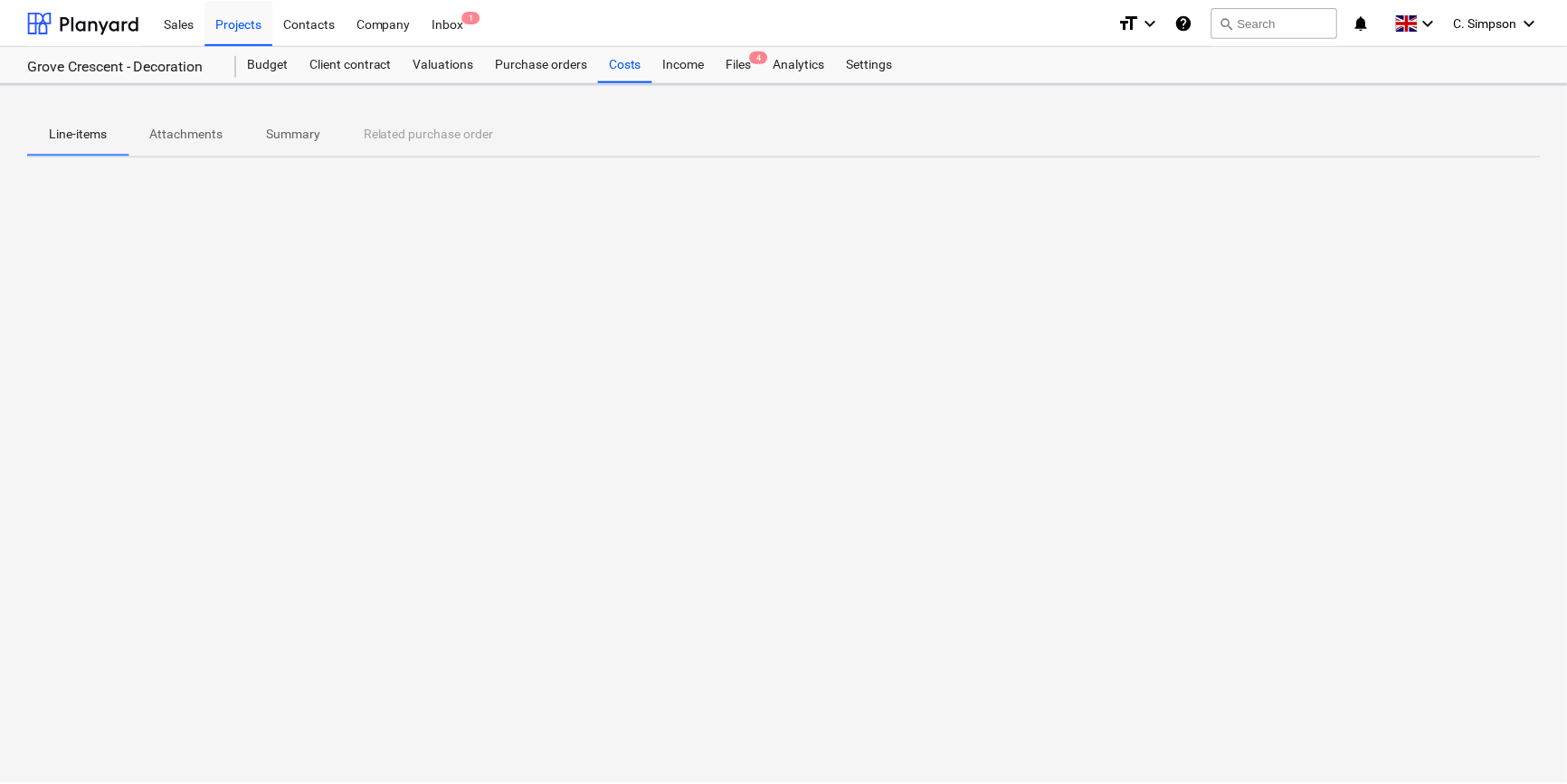 scroll, scrollTop: 0, scrollLeft: 0, axis: both 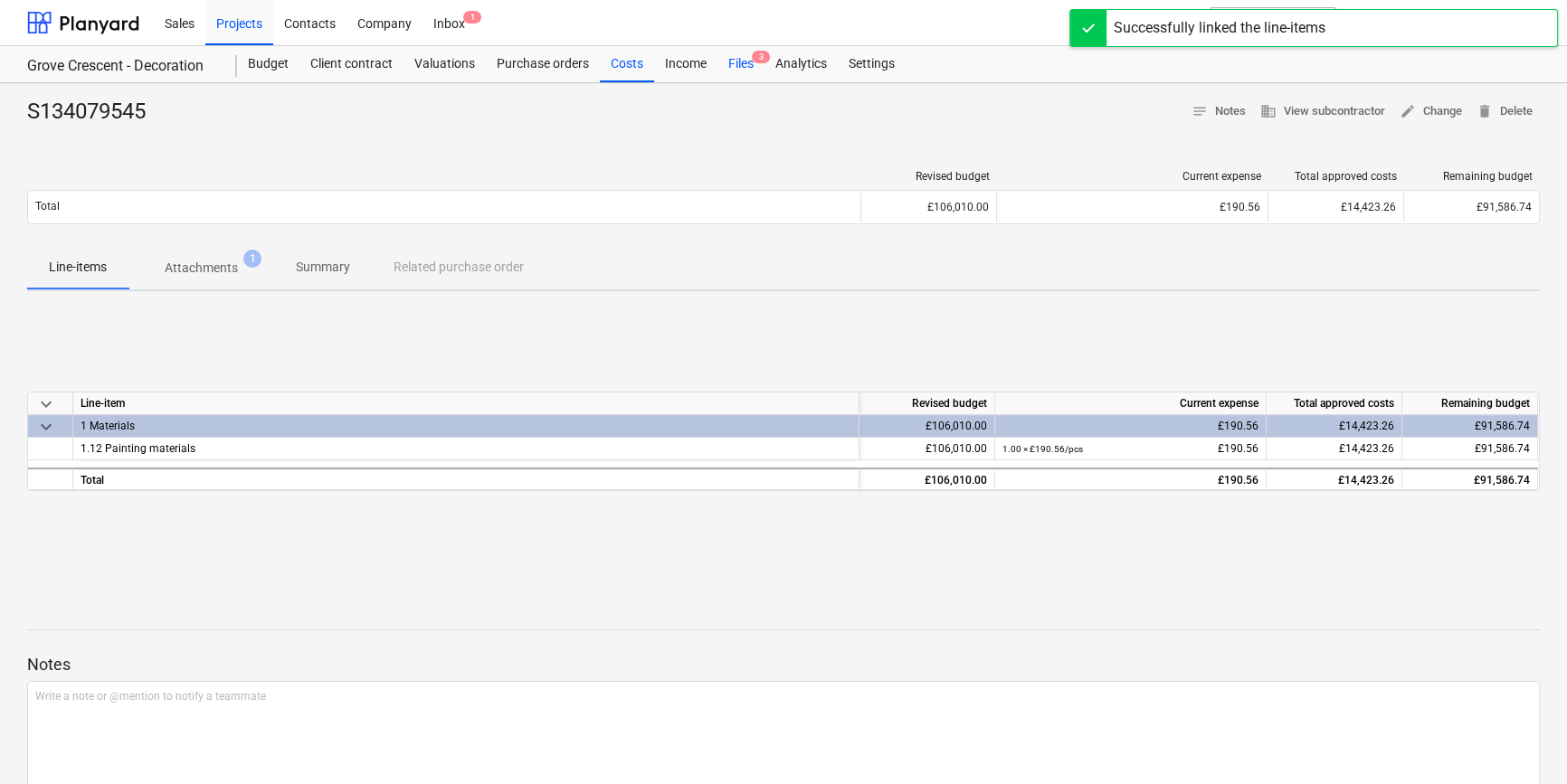 click on "Files 3" at bounding box center [741, 64] 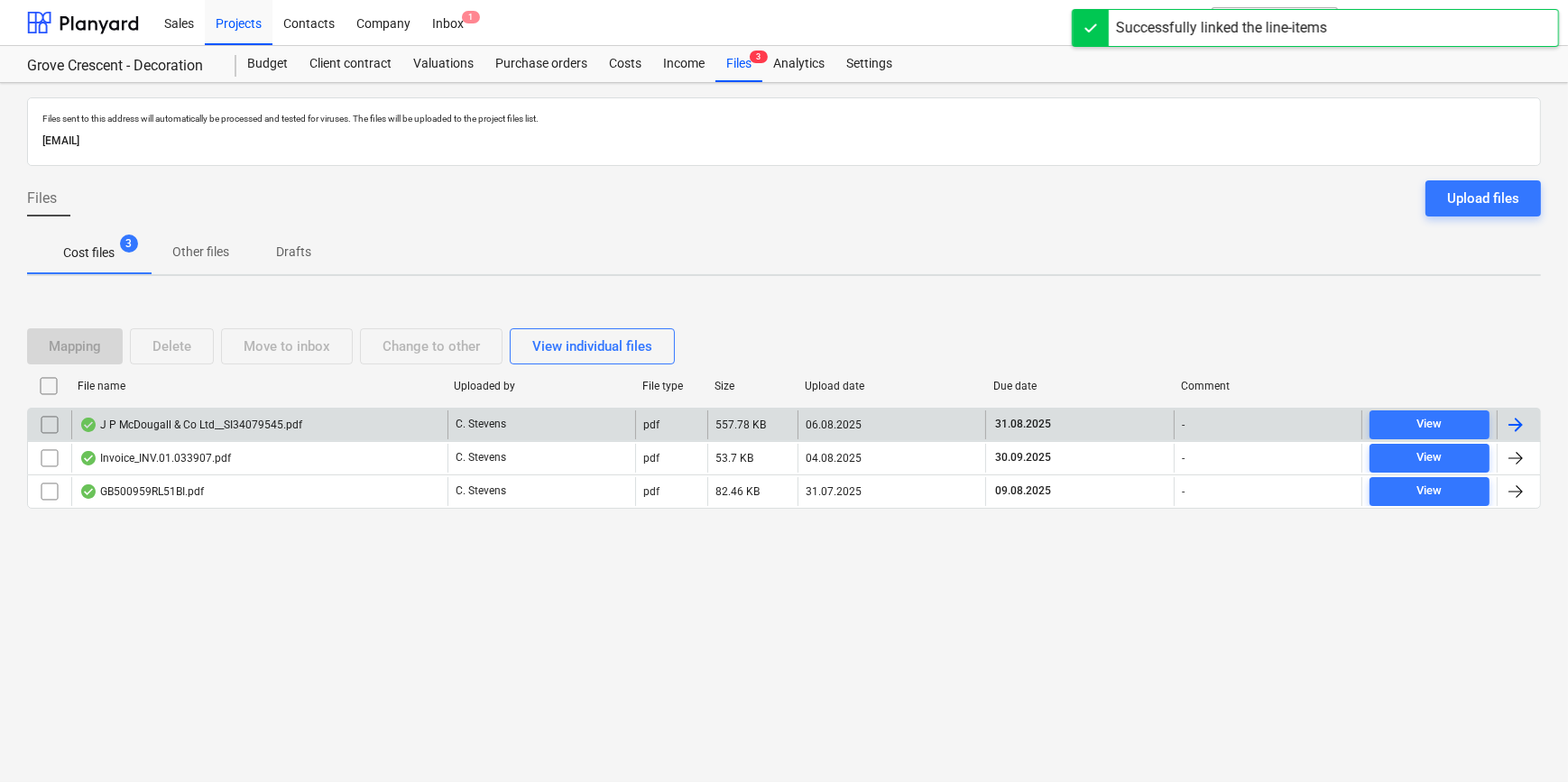 click at bounding box center (1516, 425) 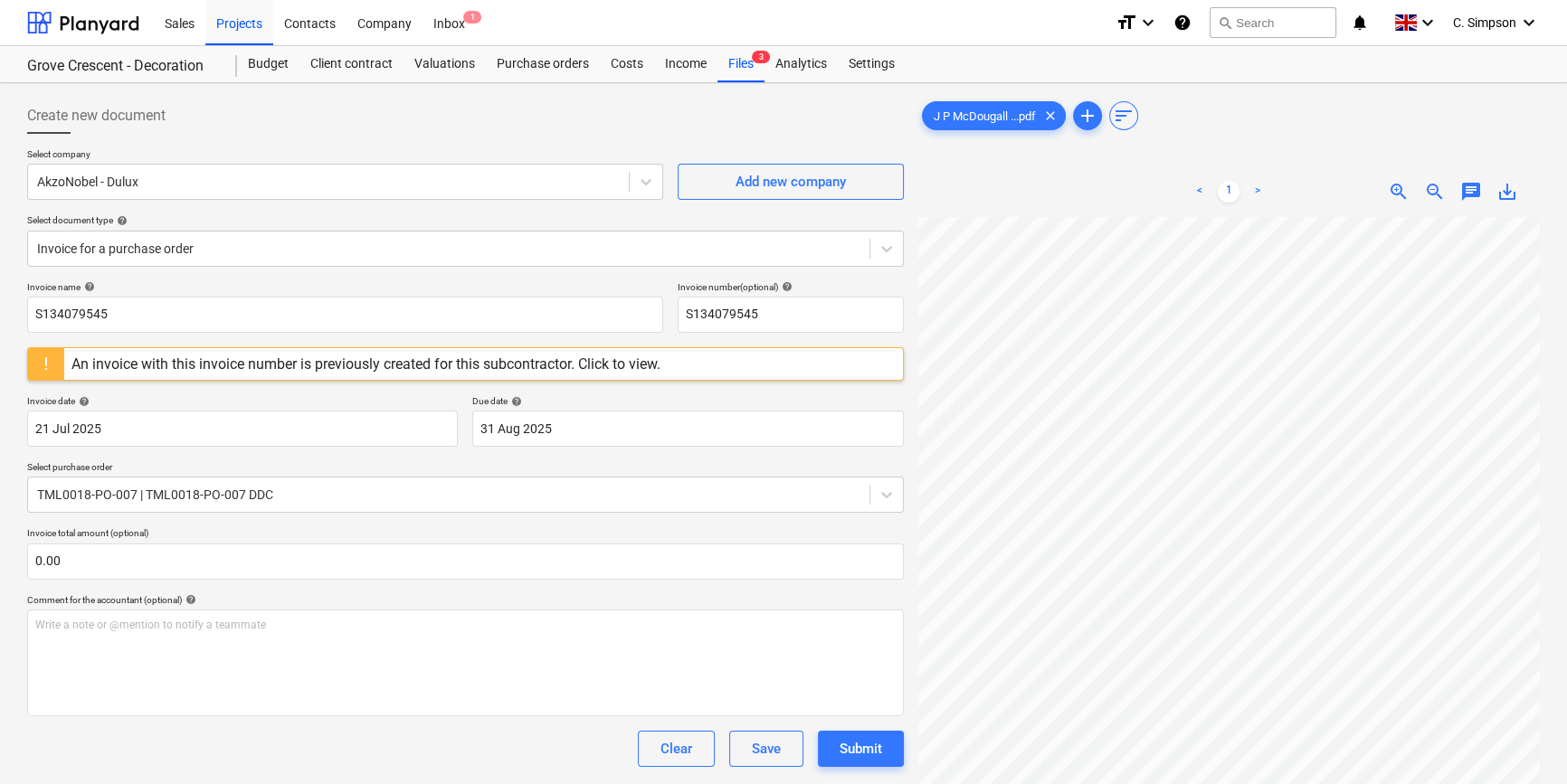 scroll, scrollTop: 0, scrollLeft: 196, axis: horizontal 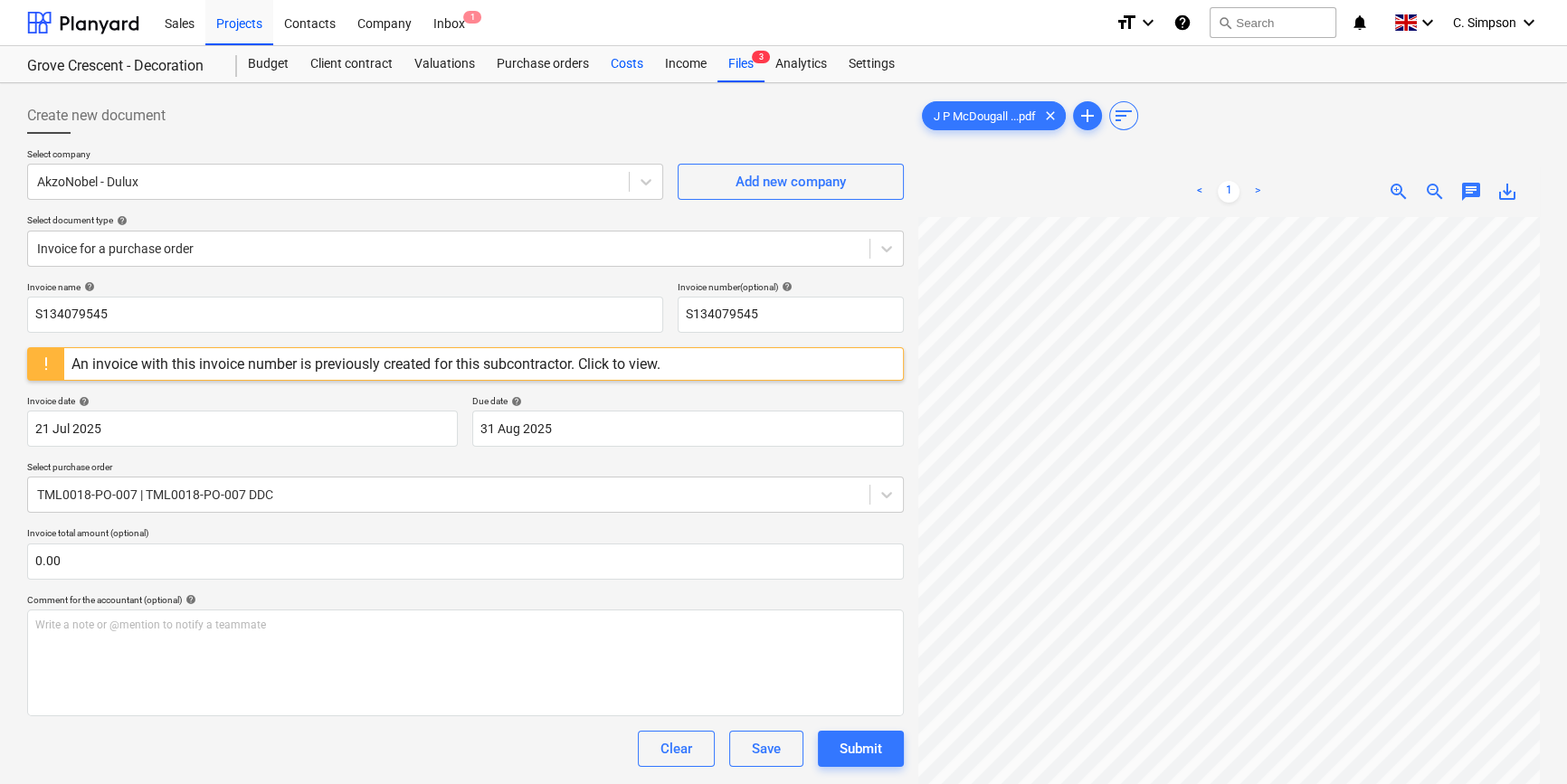 click on "Costs" at bounding box center (627, 64) 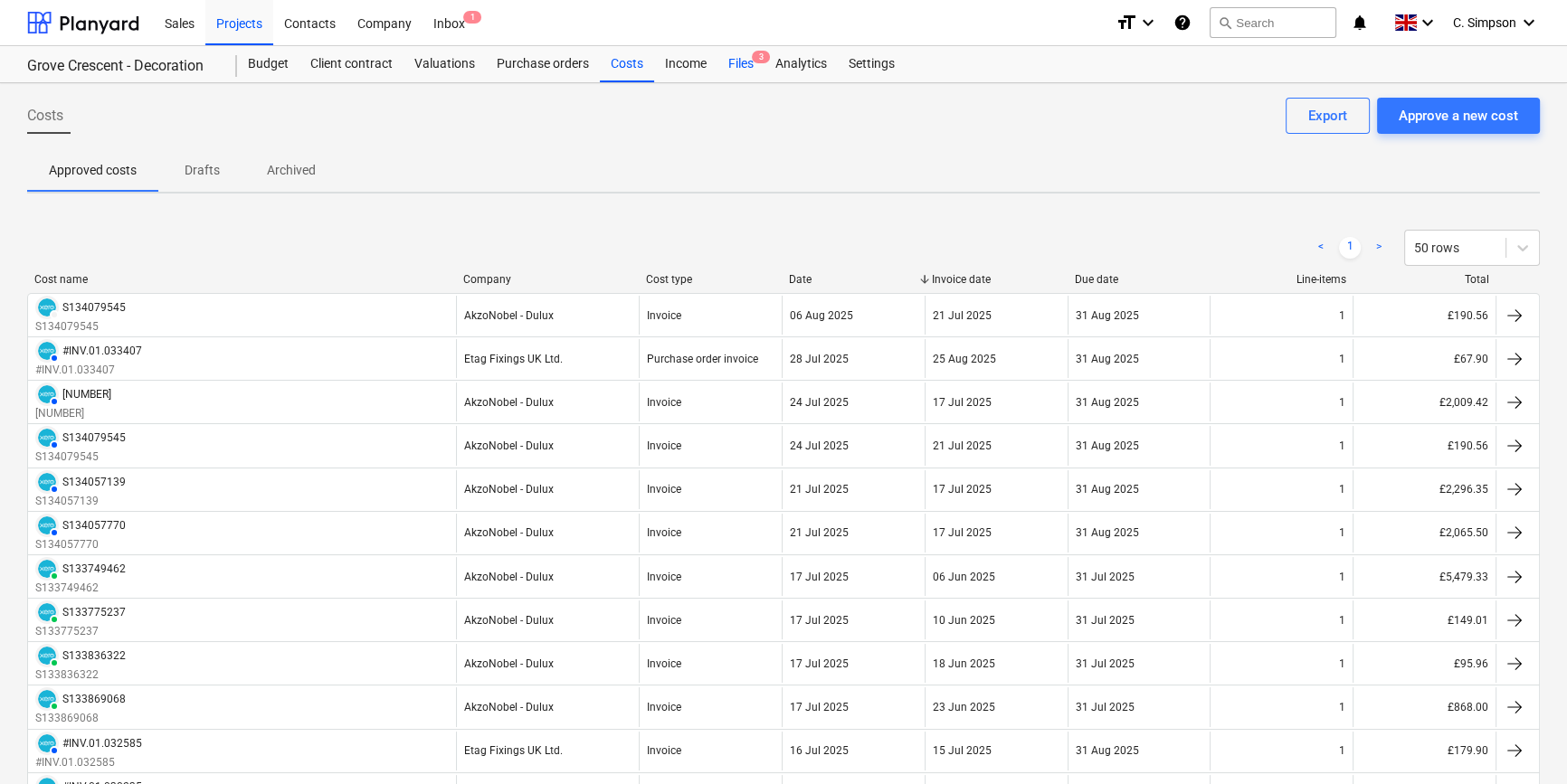 click on "Files 3" at bounding box center [741, 64] 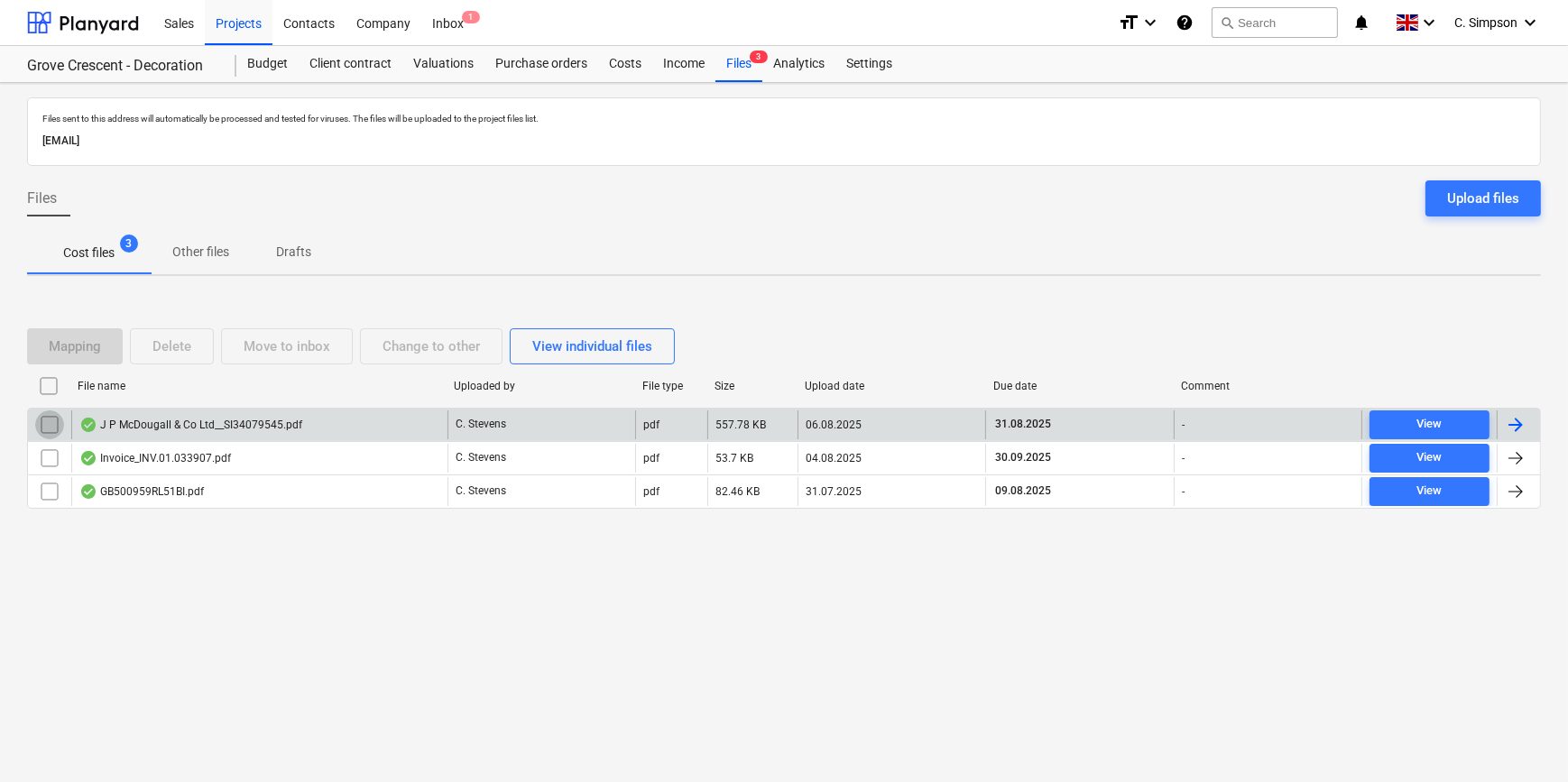 click at bounding box center [50, 425] 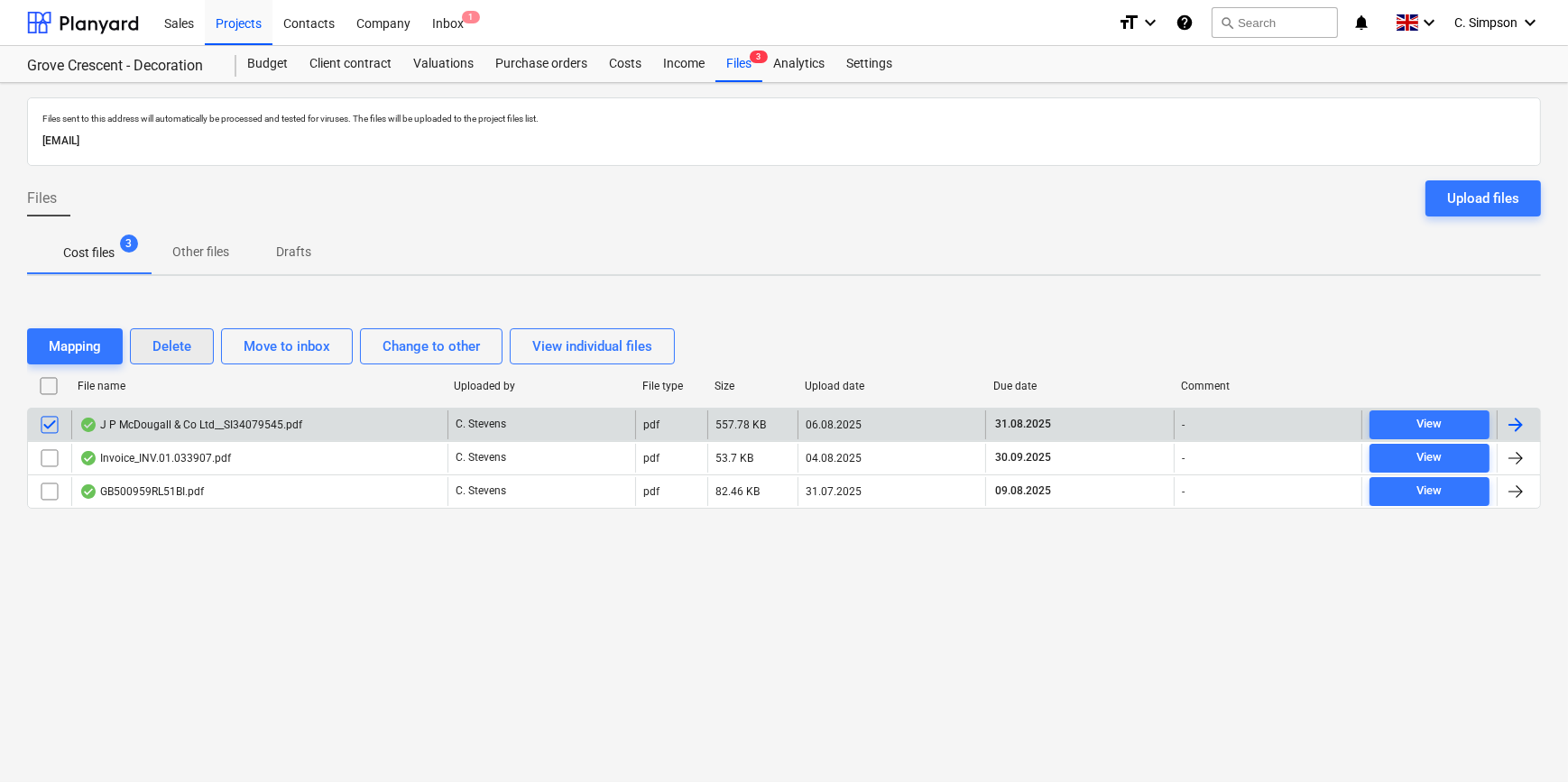 click on "Delete" at bounding box center [171, 346] 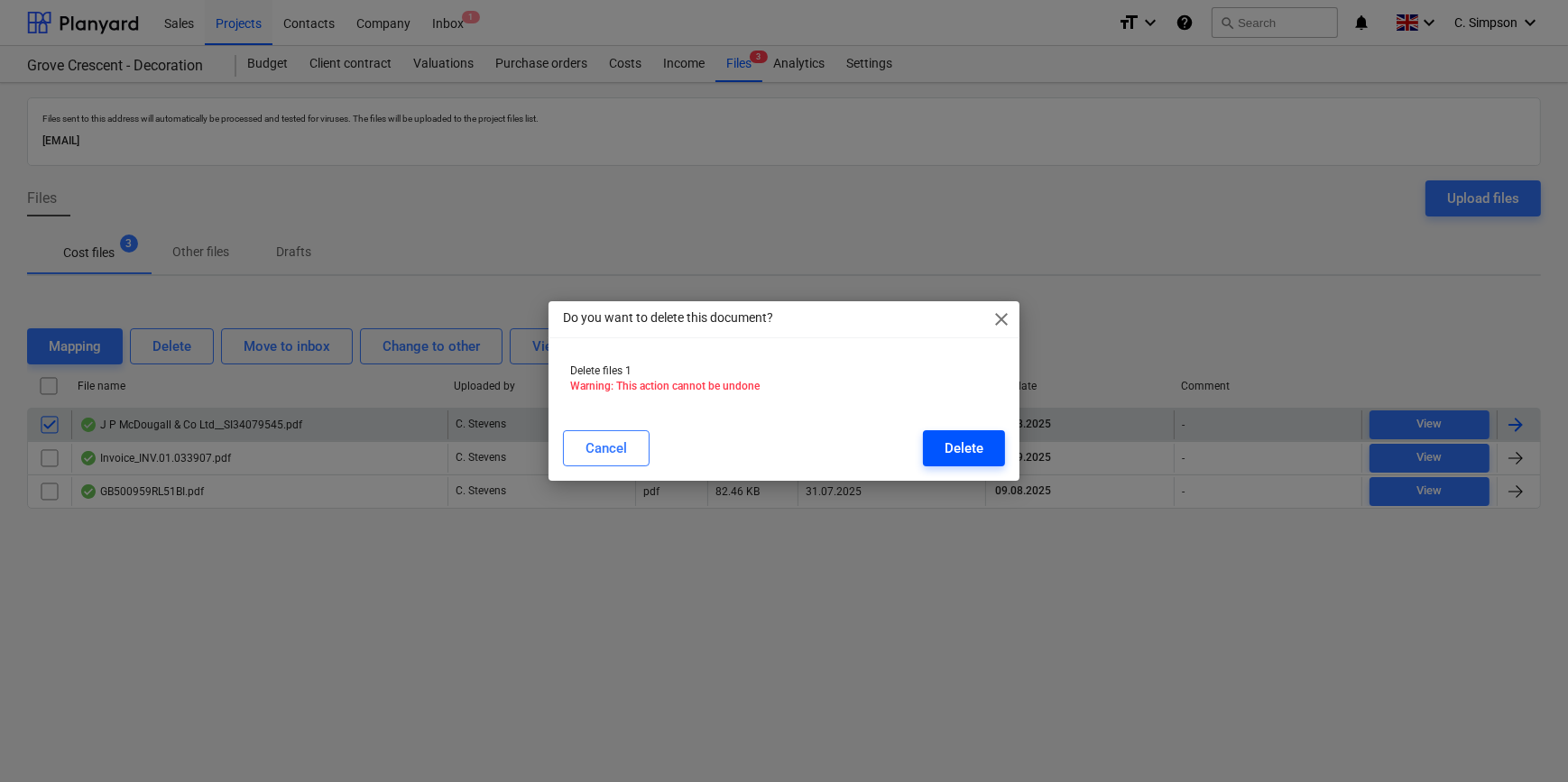 click on "Delete" at bounding box center [964, 448] 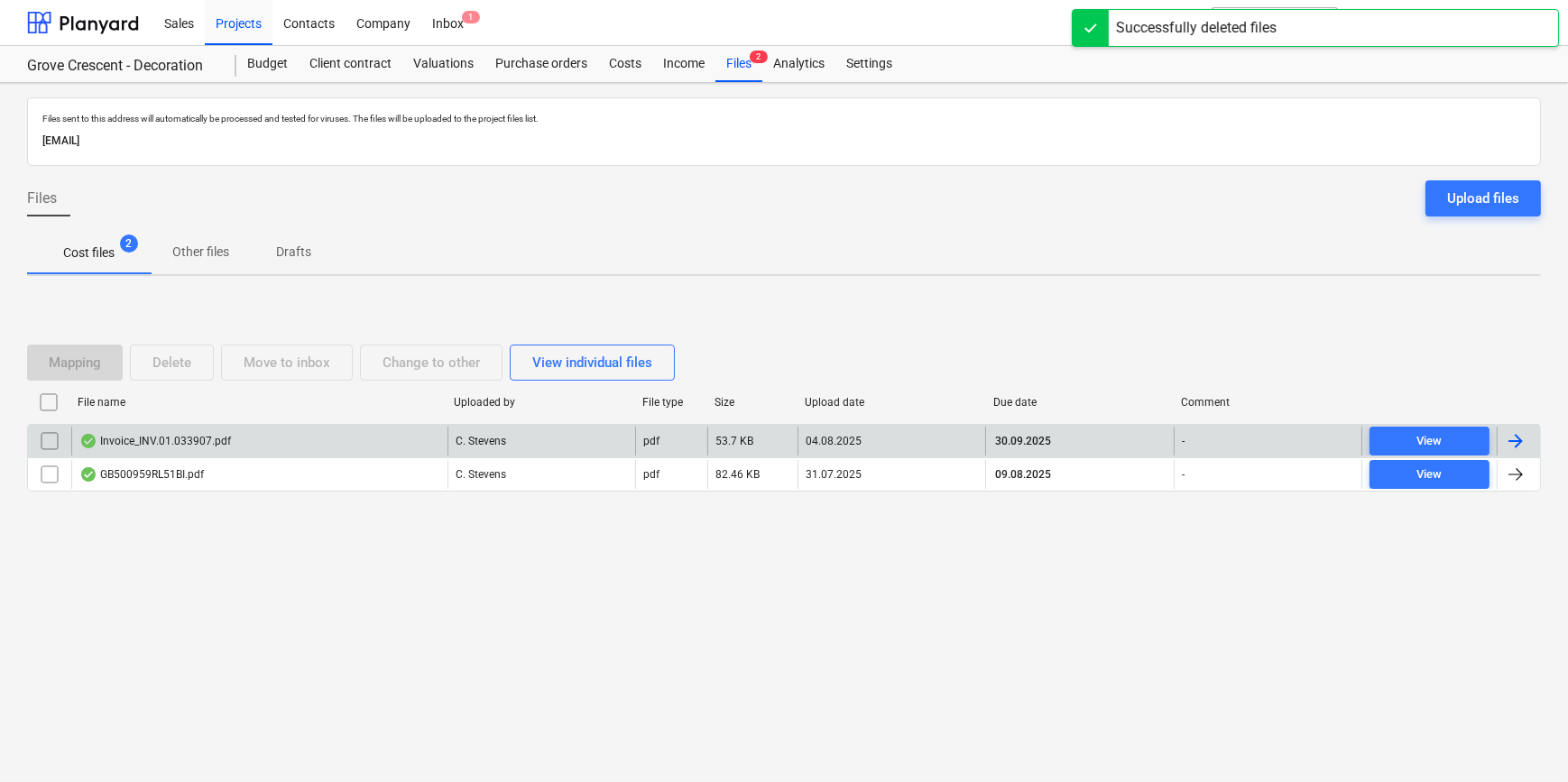 click at bounding box center [1516, 441] 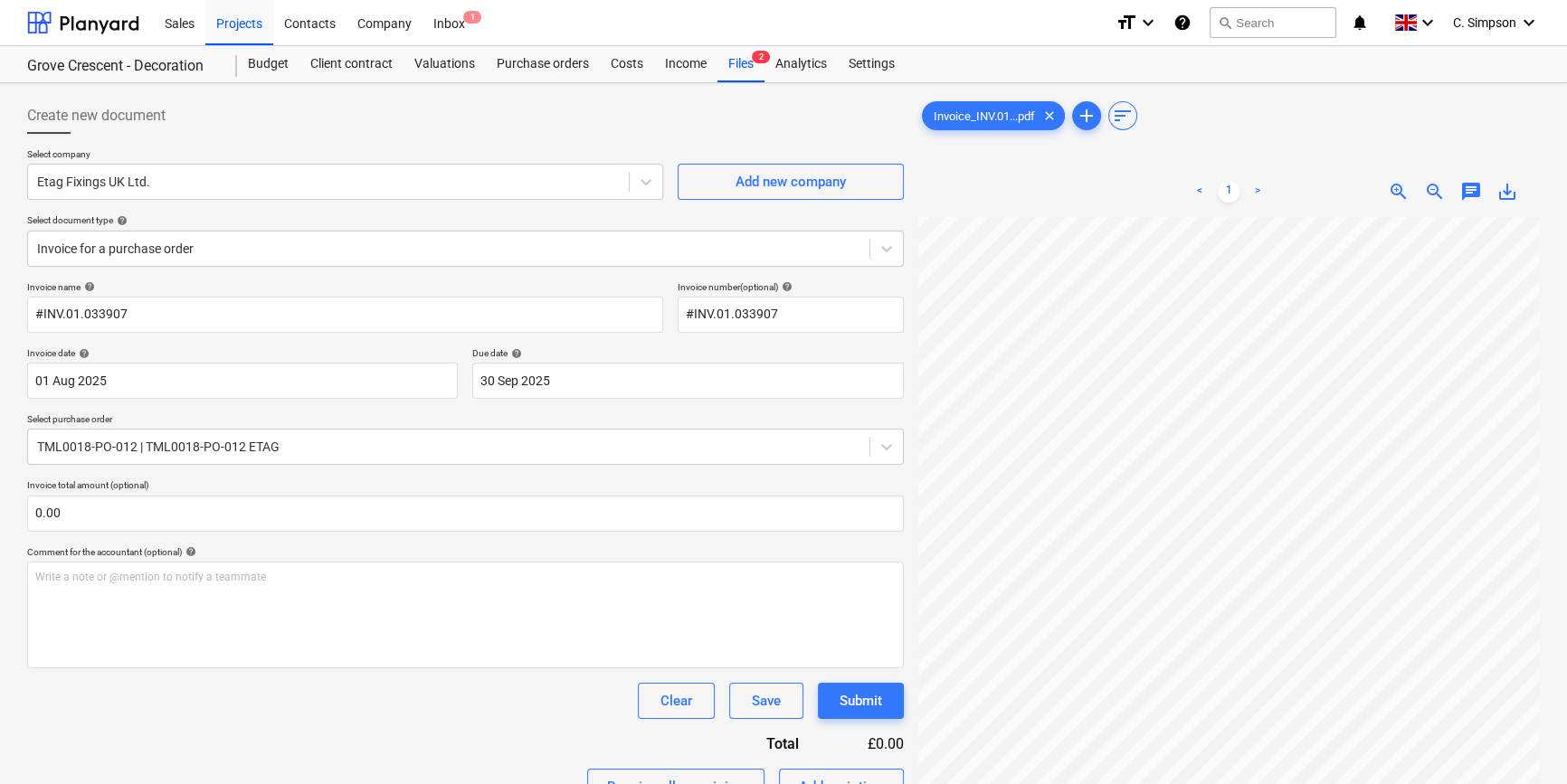scroll, scrollTop: 165, scrollLeft: 218, axis: both 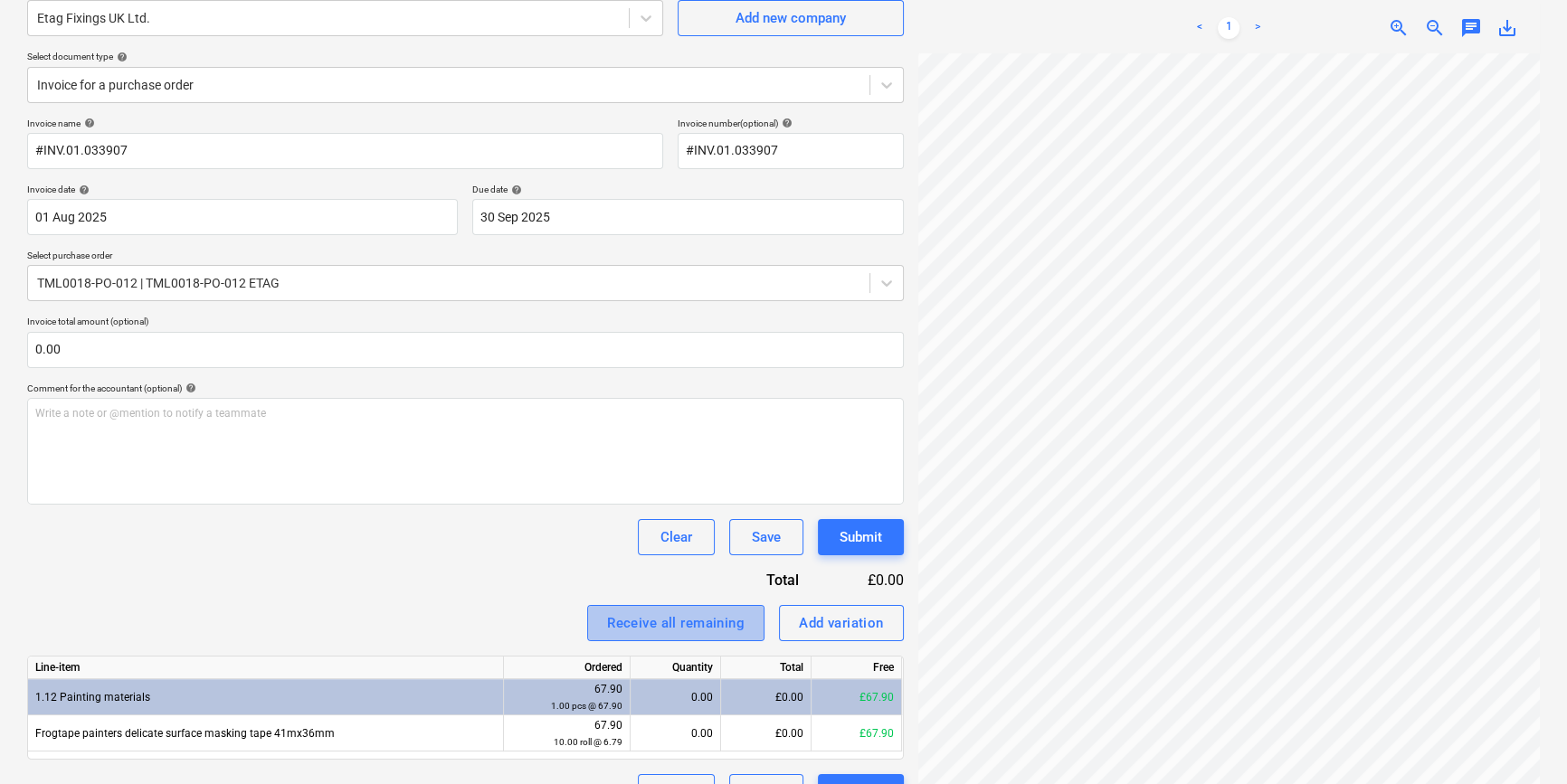 click on "Receive all remaining" at bounding box center (676, 623) 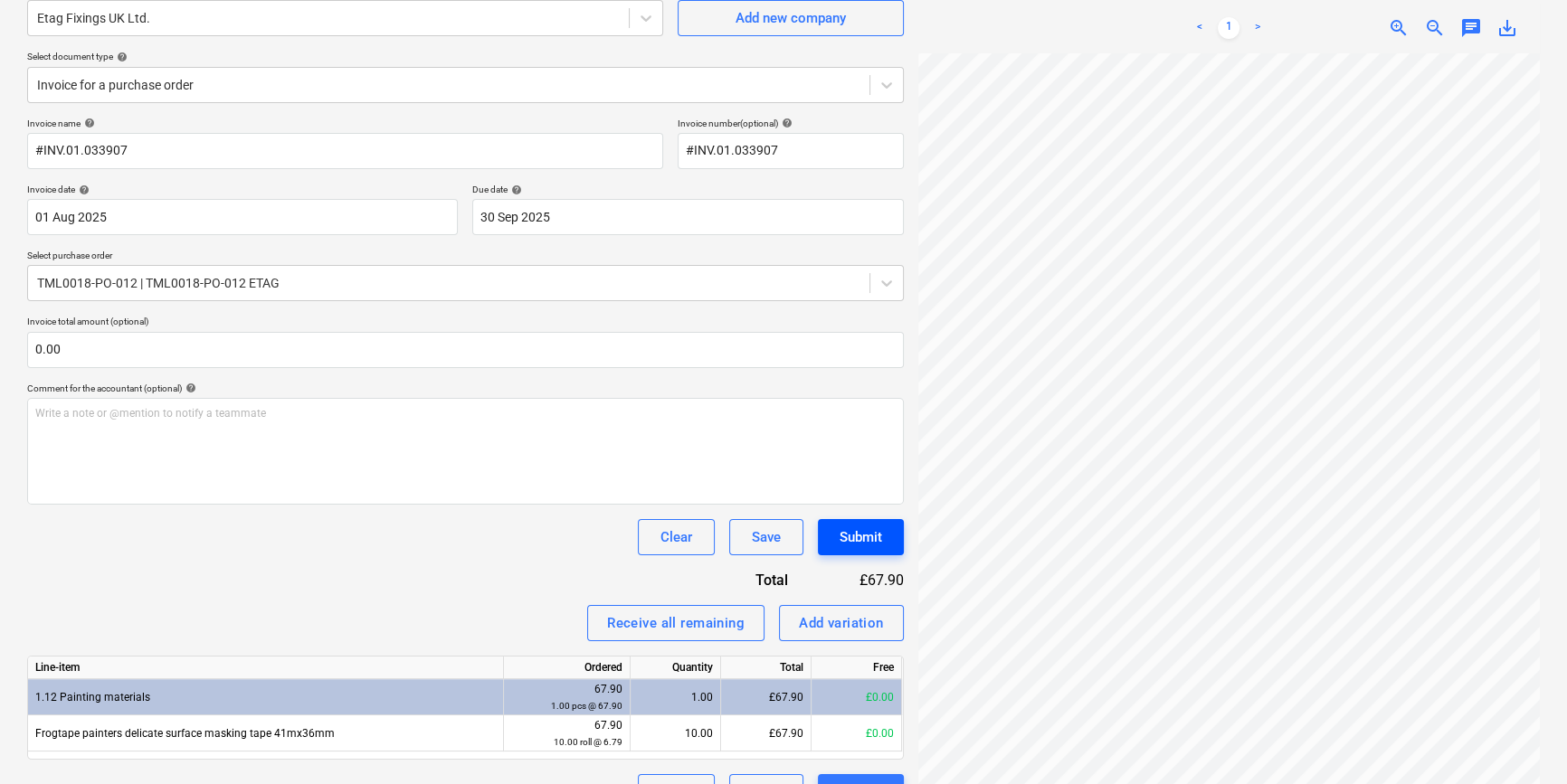 click on "Submit" at bounding box center [860, 537] 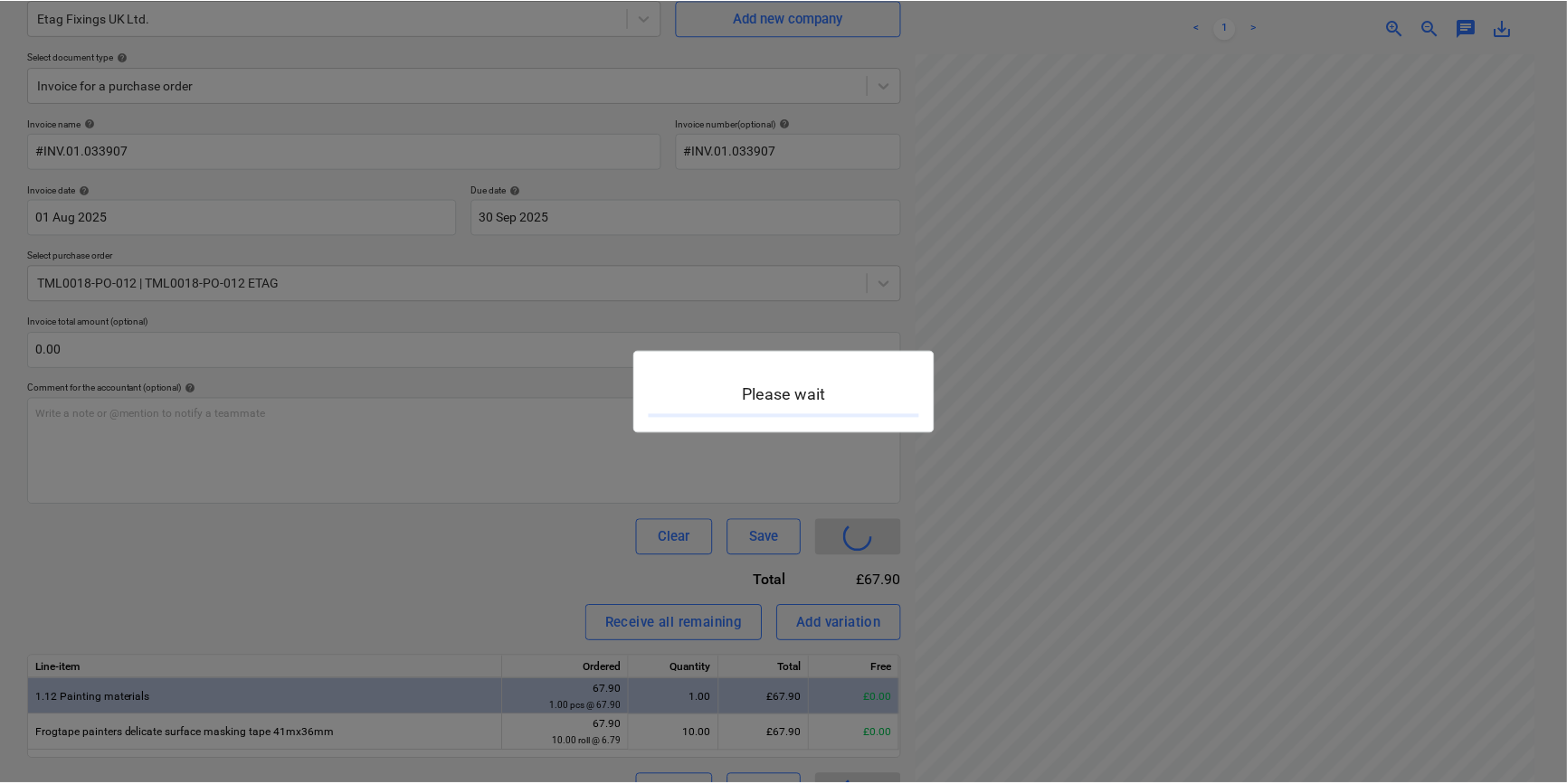 scroll, scrollTop: 0, scrollLeft: 0, axis: both 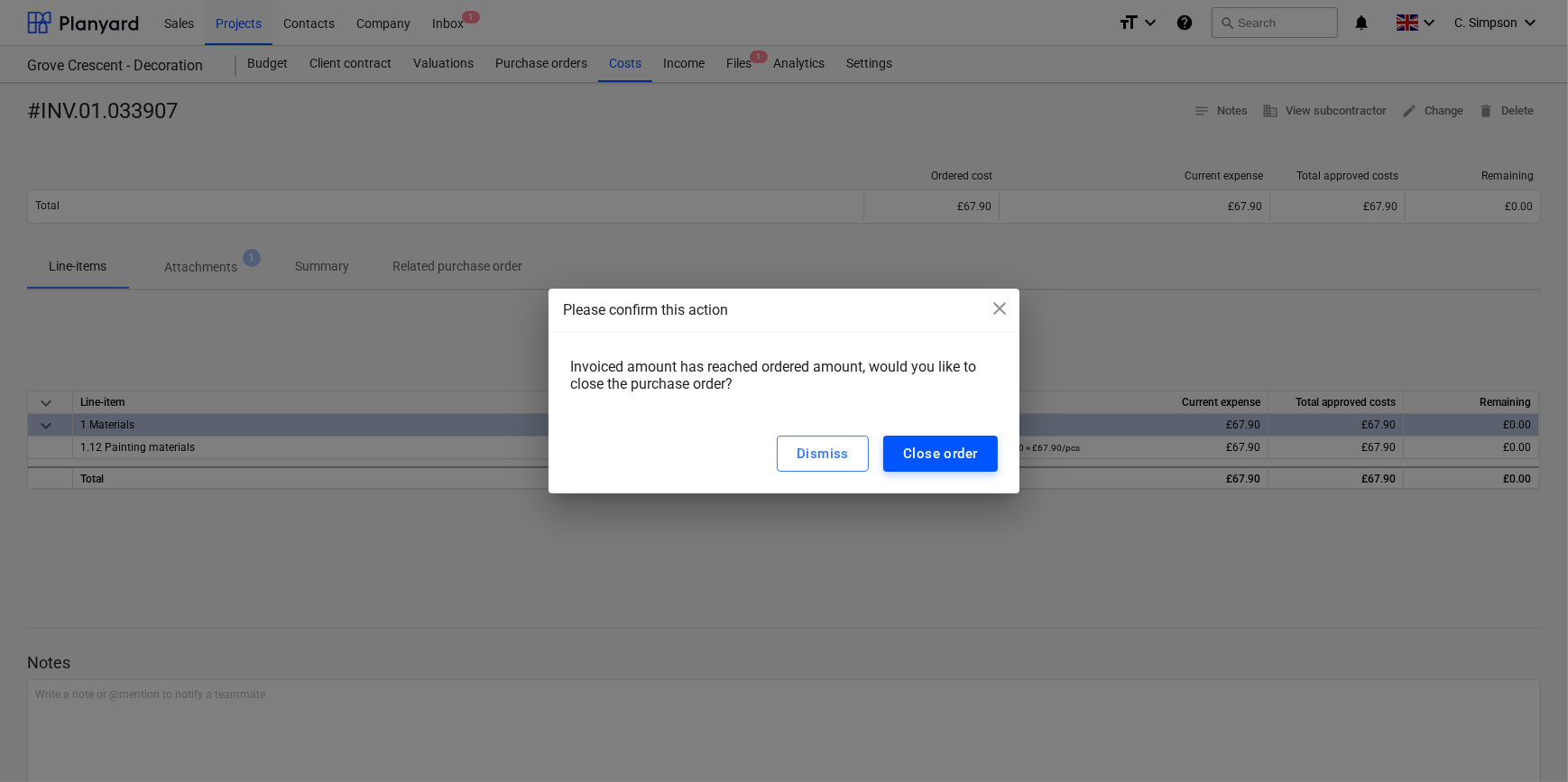 click on "Close order" at bounding box center [940, 454] 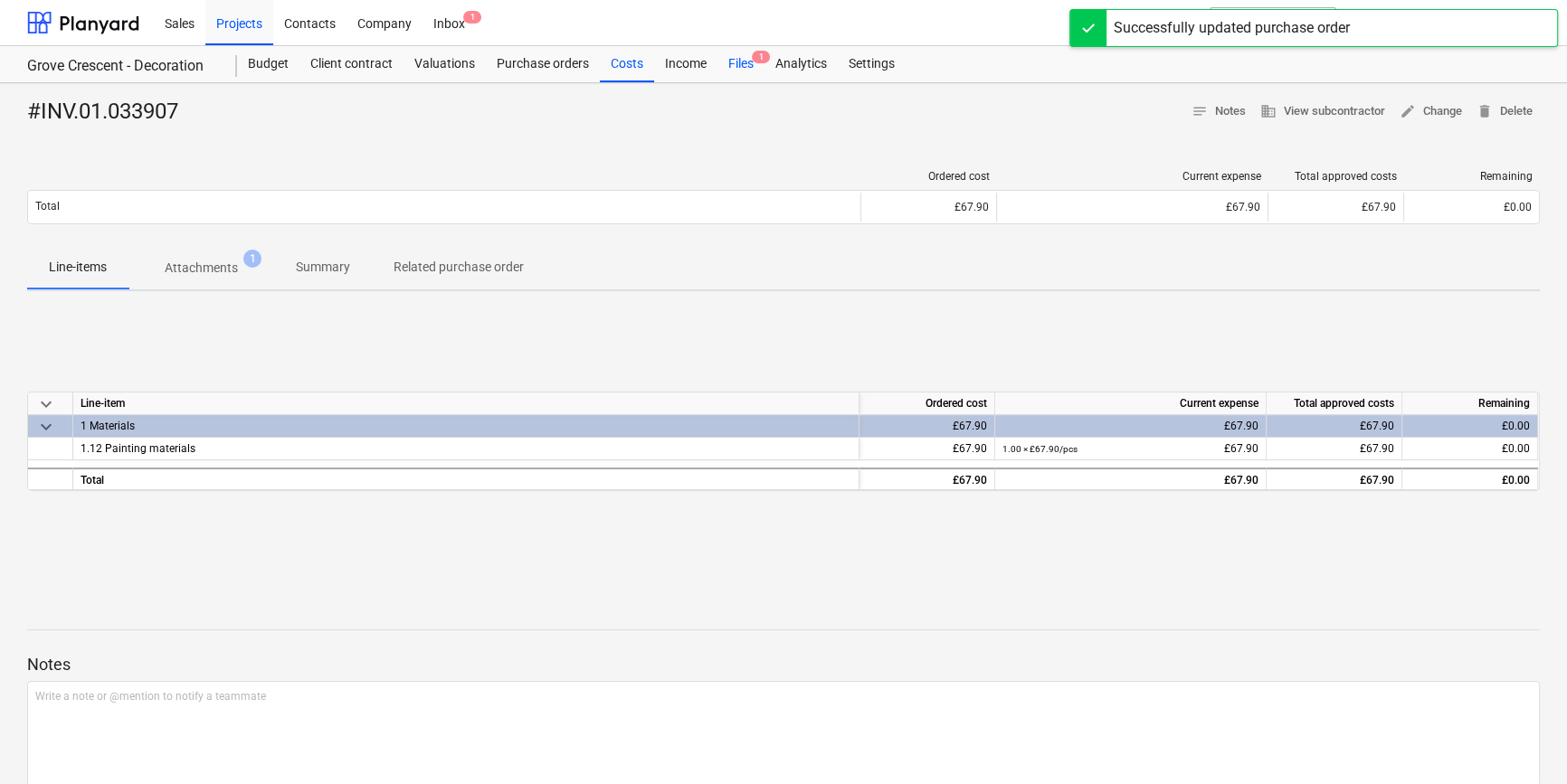 click on "Files 1" at bounding box center (741, 64) 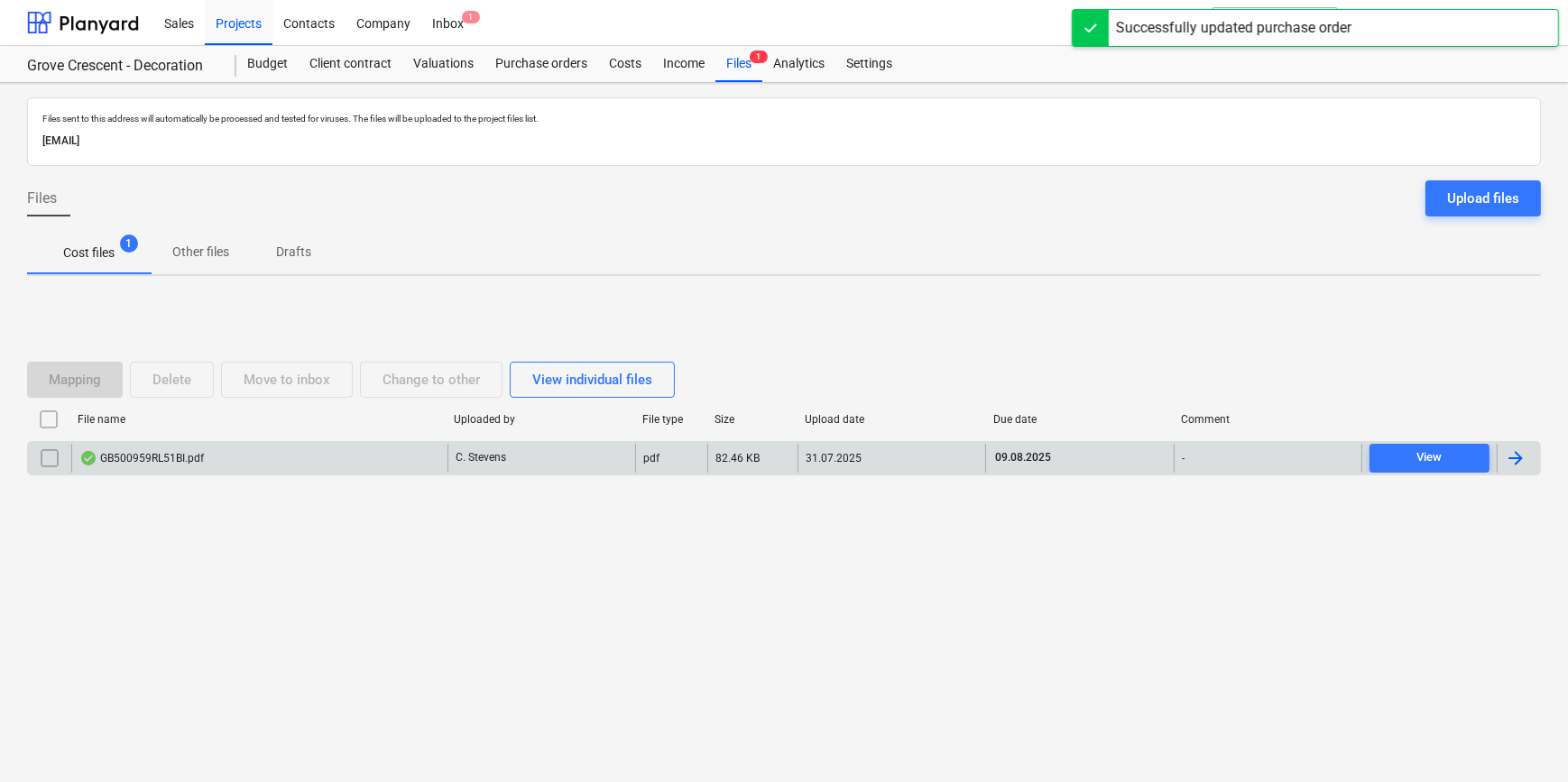 click at bounding box center [1516, 458] 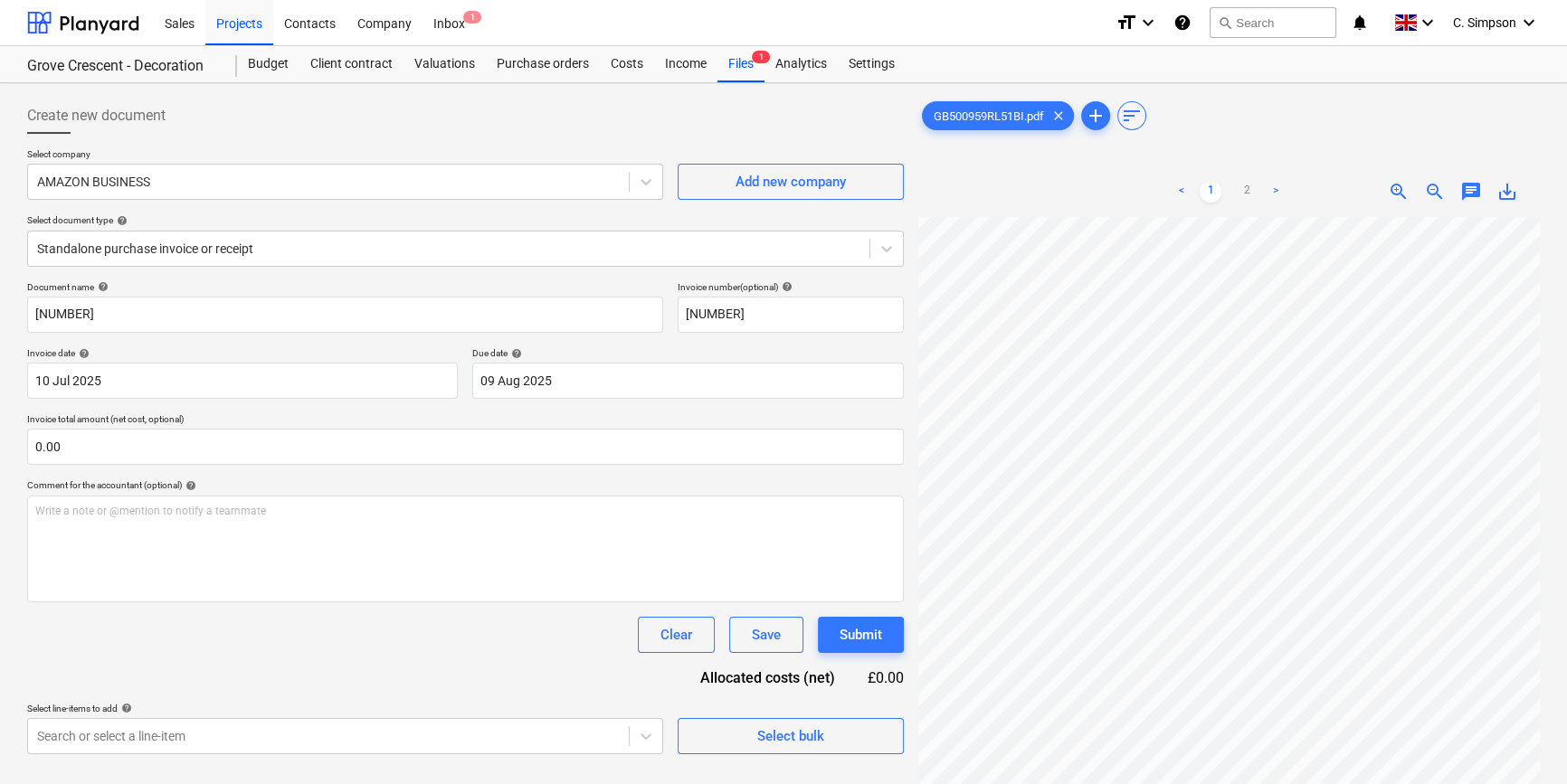 scroll, scrollTop: 163, scrollLeft: 25, axis: both 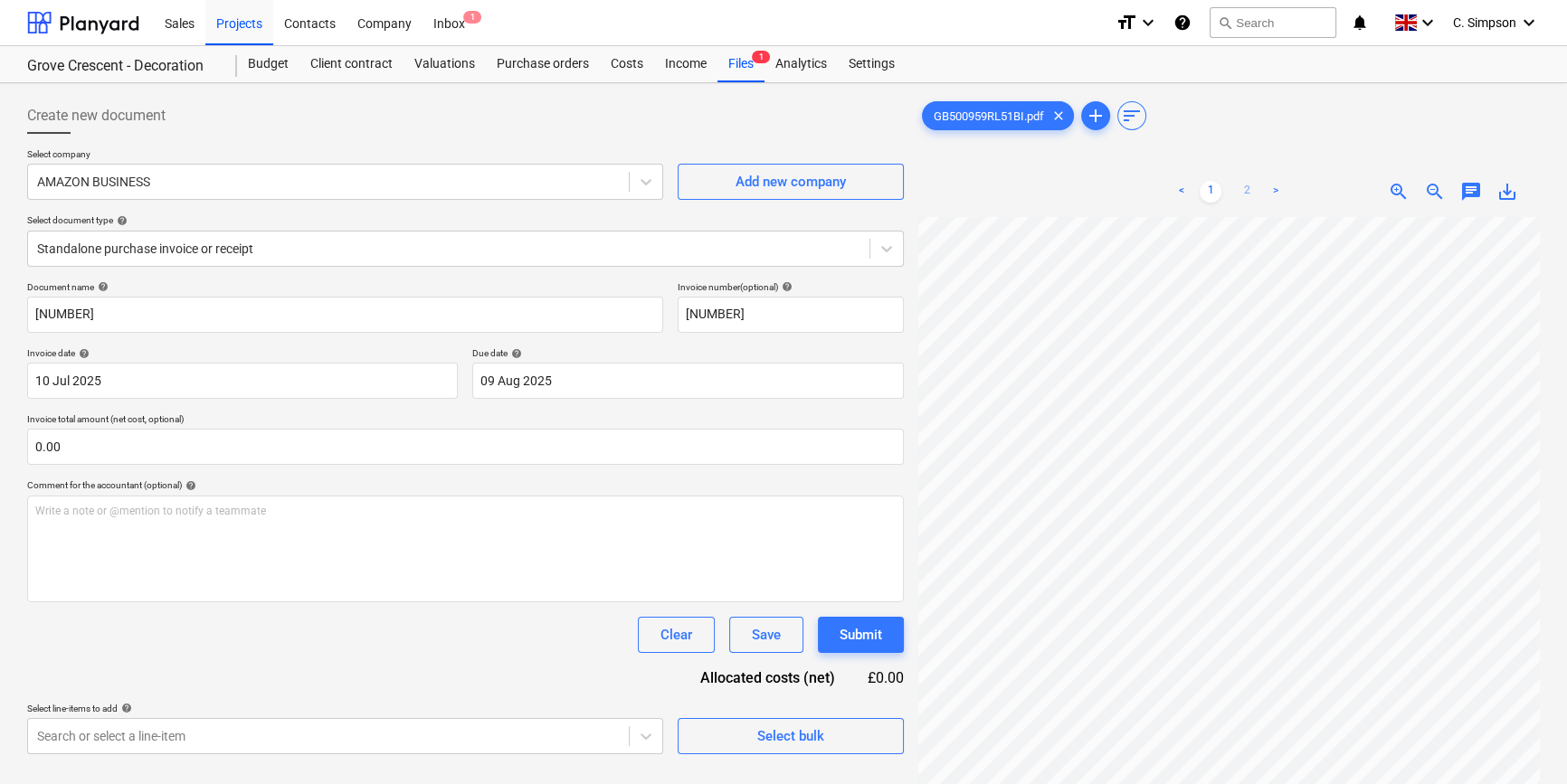 click on "2" at bounding box center (1247, 192) 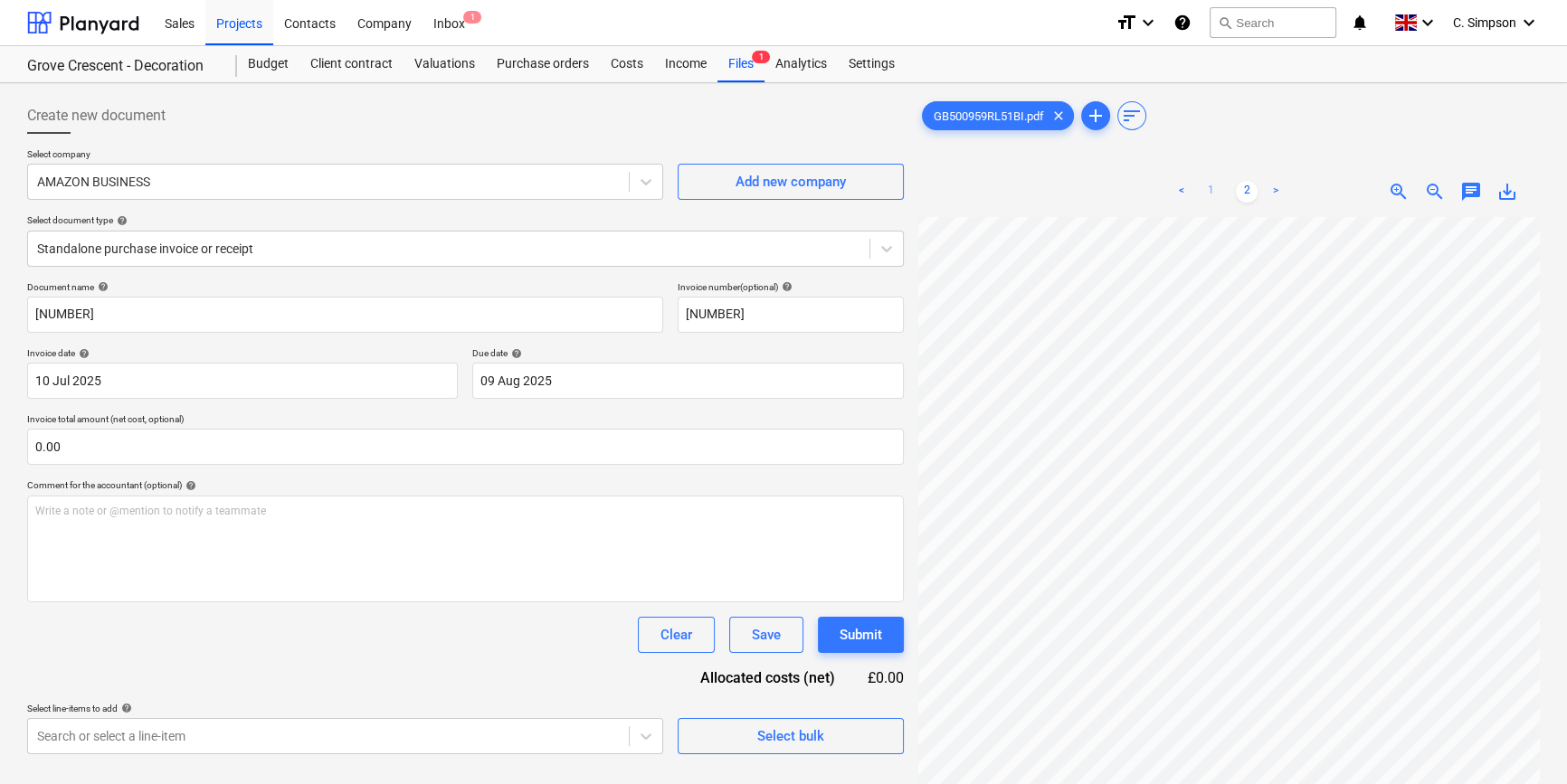 click on "1" at bounding box center (1211, 192) 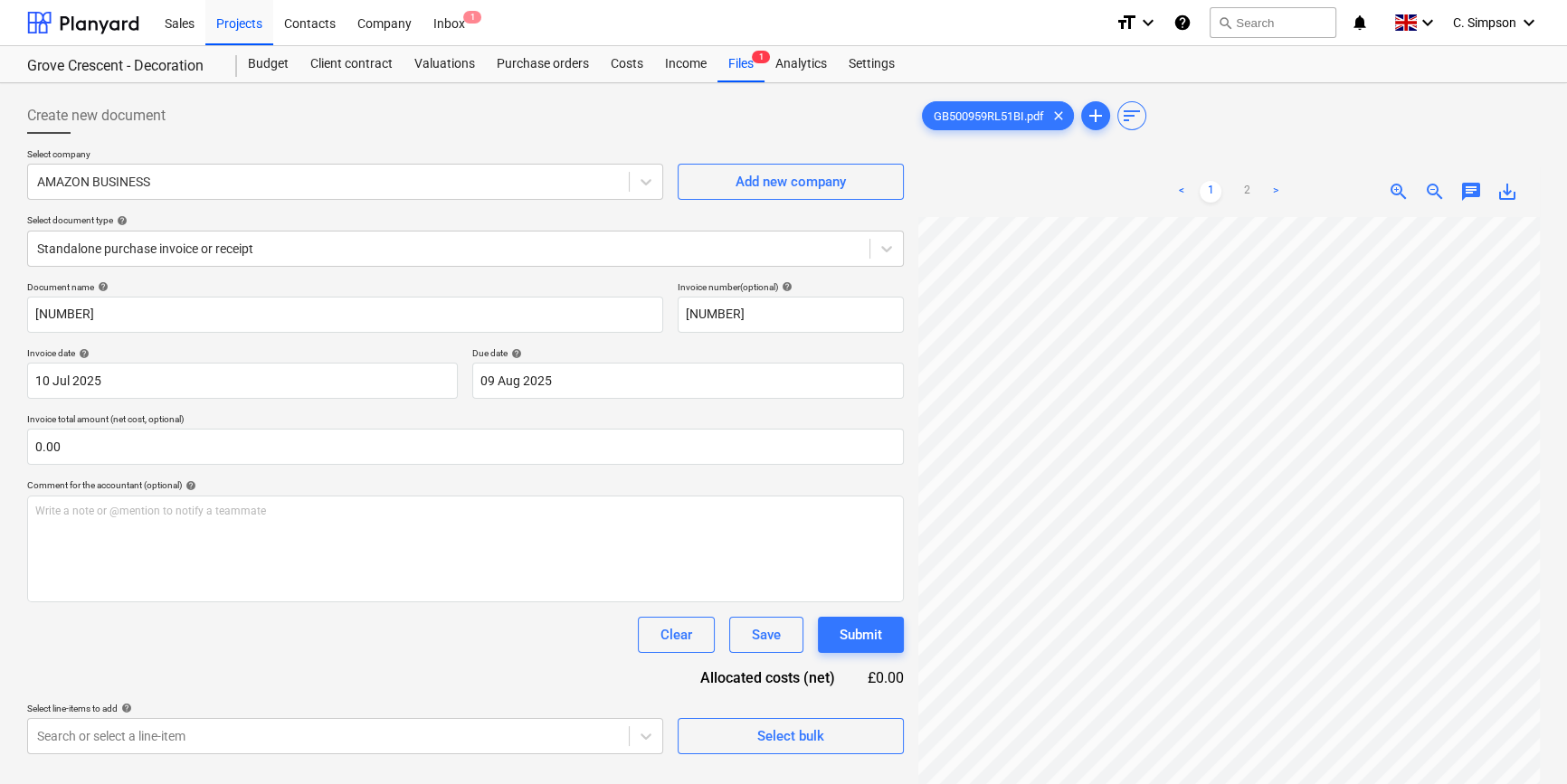 scroll, scrollTop: 305, scrollLeft: 77, axis: both 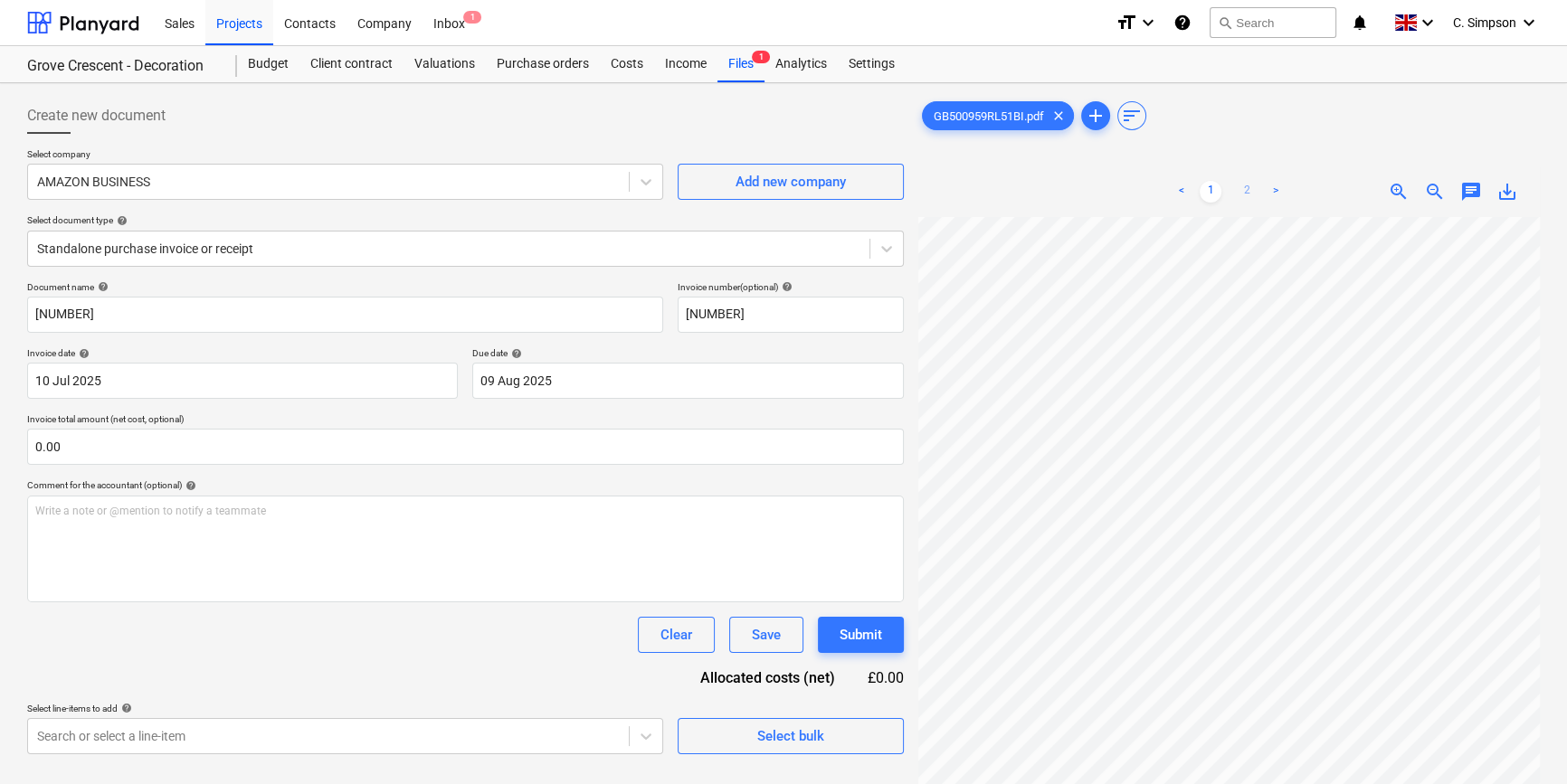 click on "2" at bounding box center (1247, 192) 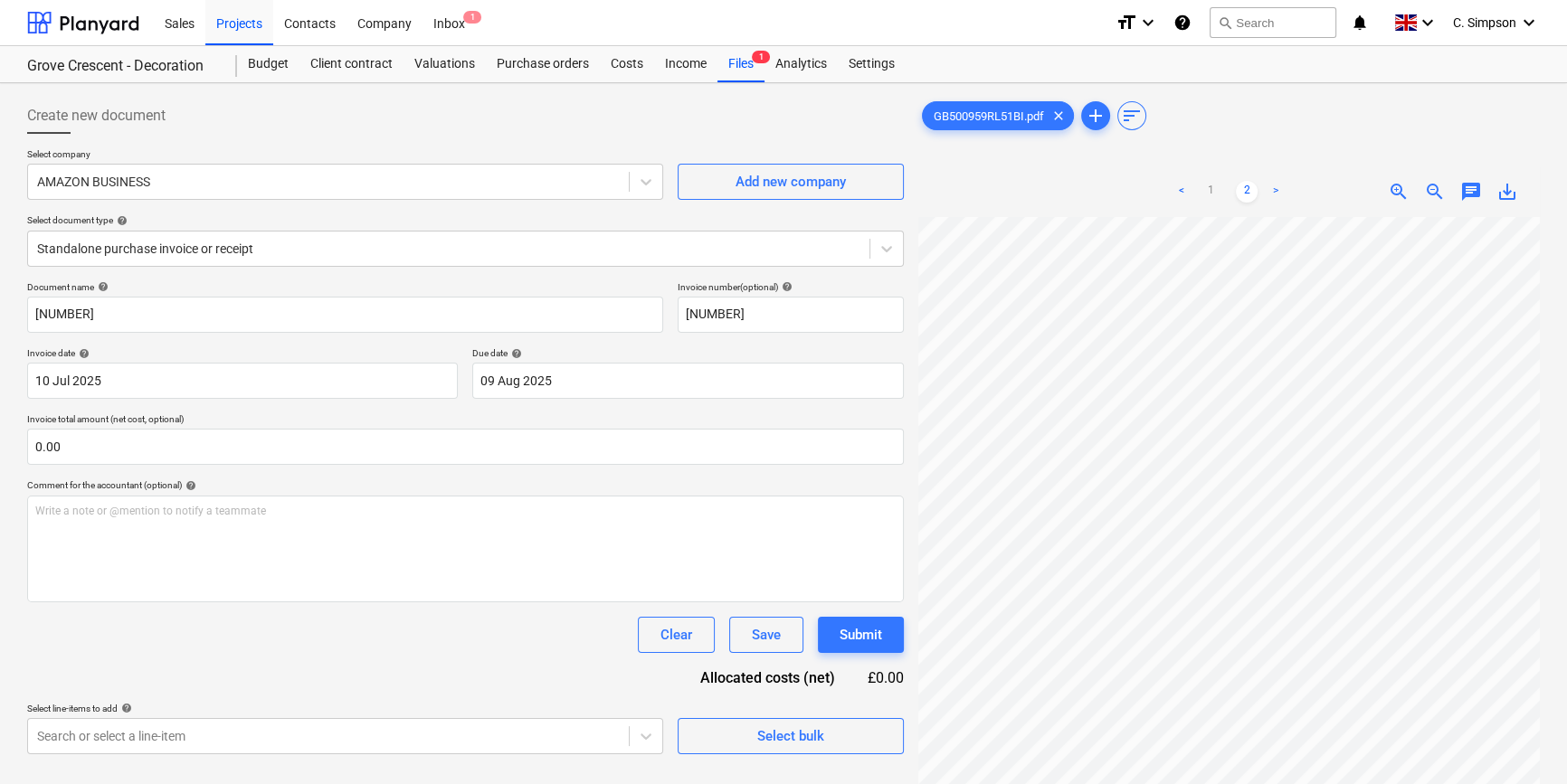 scroll, scrollTop: 203, scrollLeft: 195, axis: both 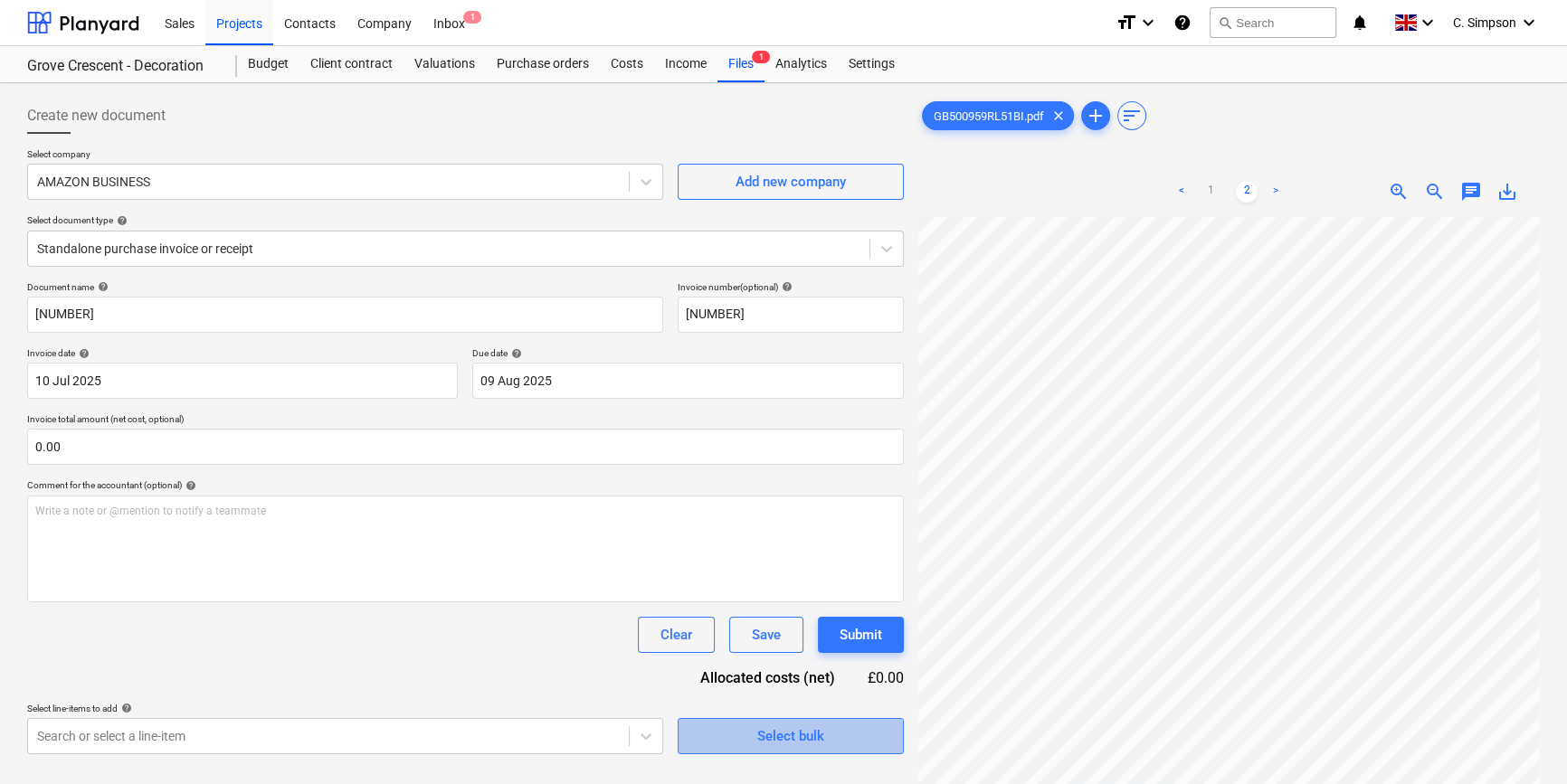 click on "Select bulk" at bounding box center (791, 736) 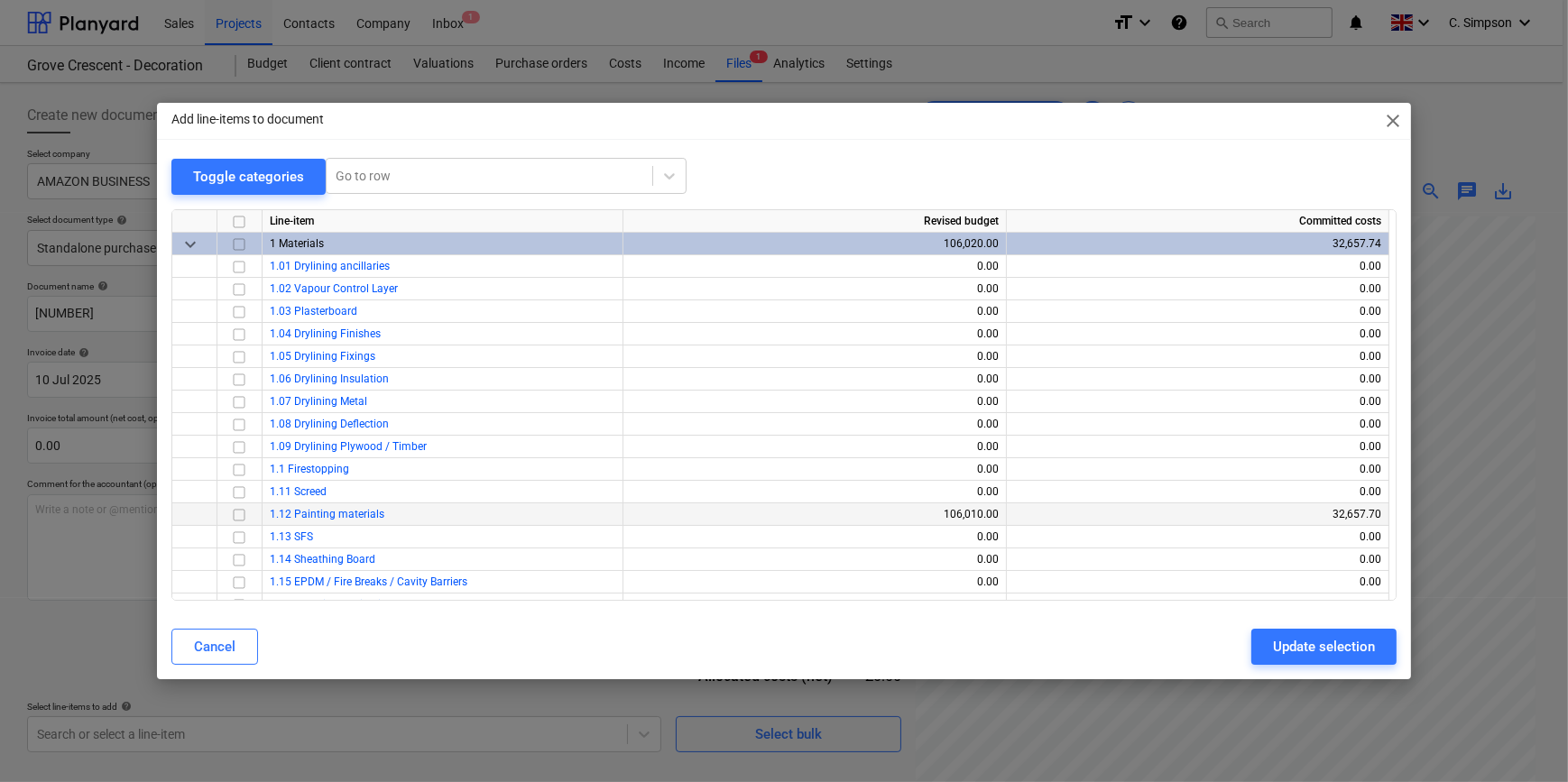 click at bounding box center (239, 514) 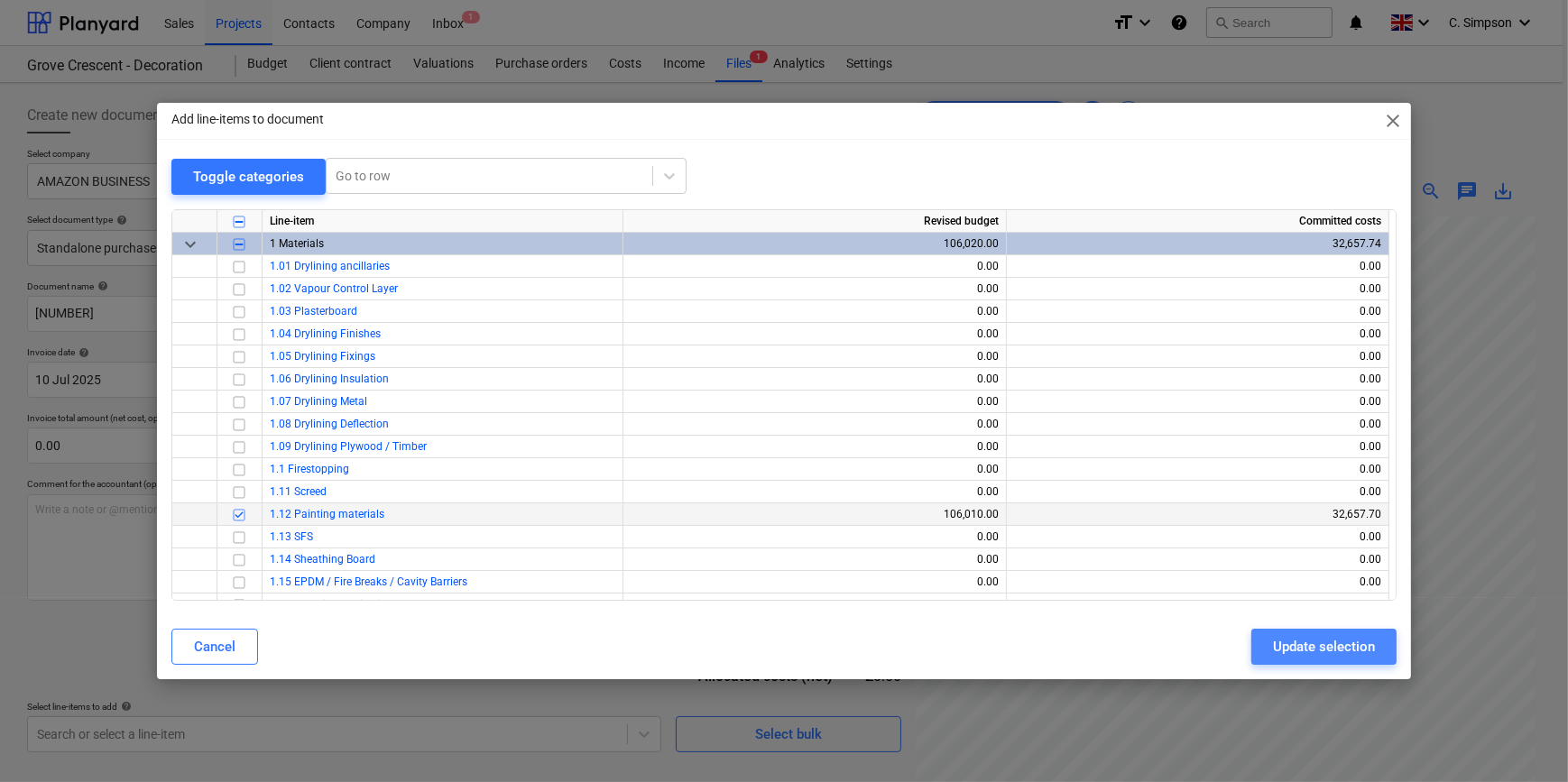 click on "Update selection" at bounding box center [1324, 647] 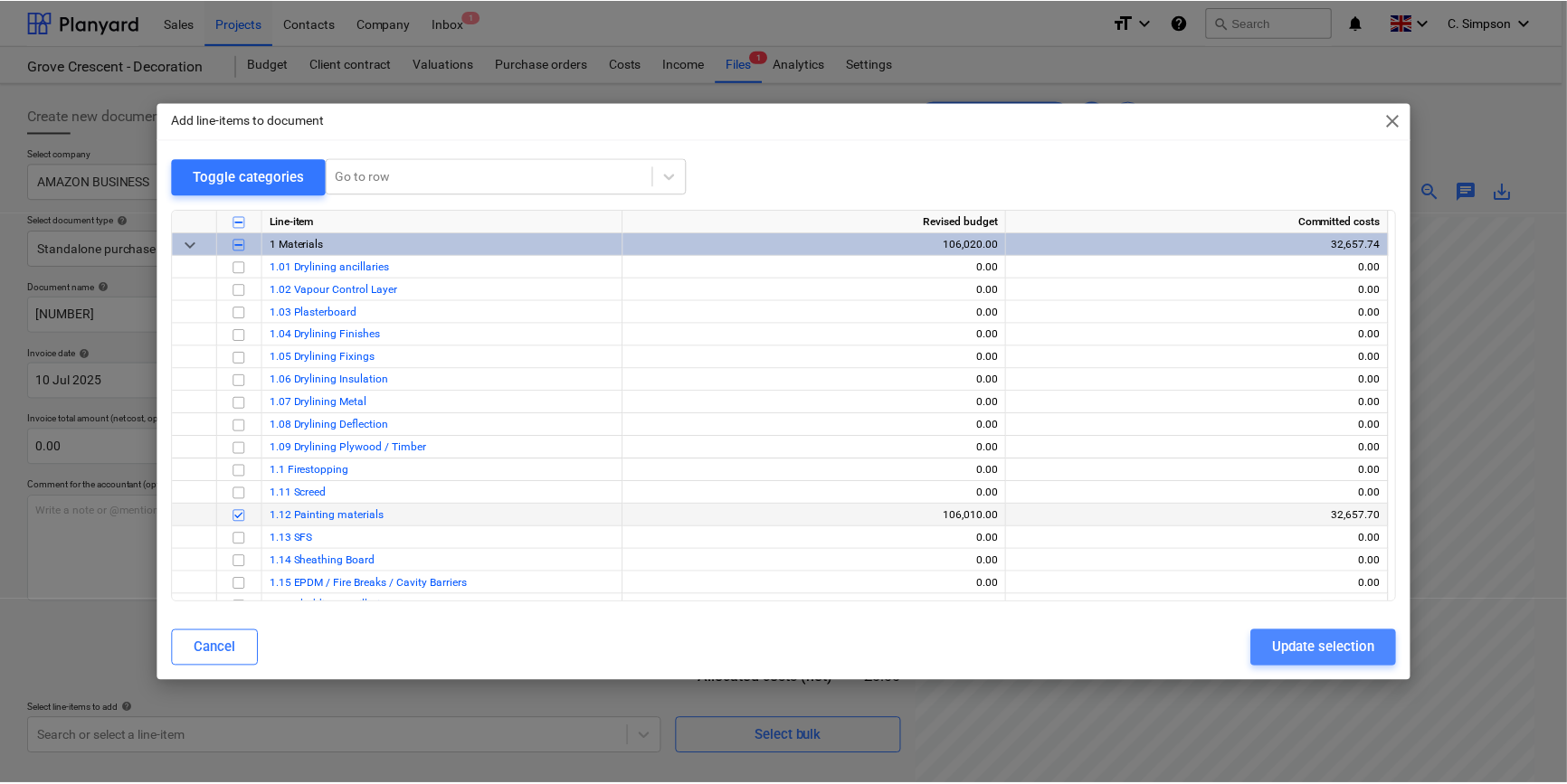 scroll, scrollTop: 203, scrollLeft: 193, axis: both 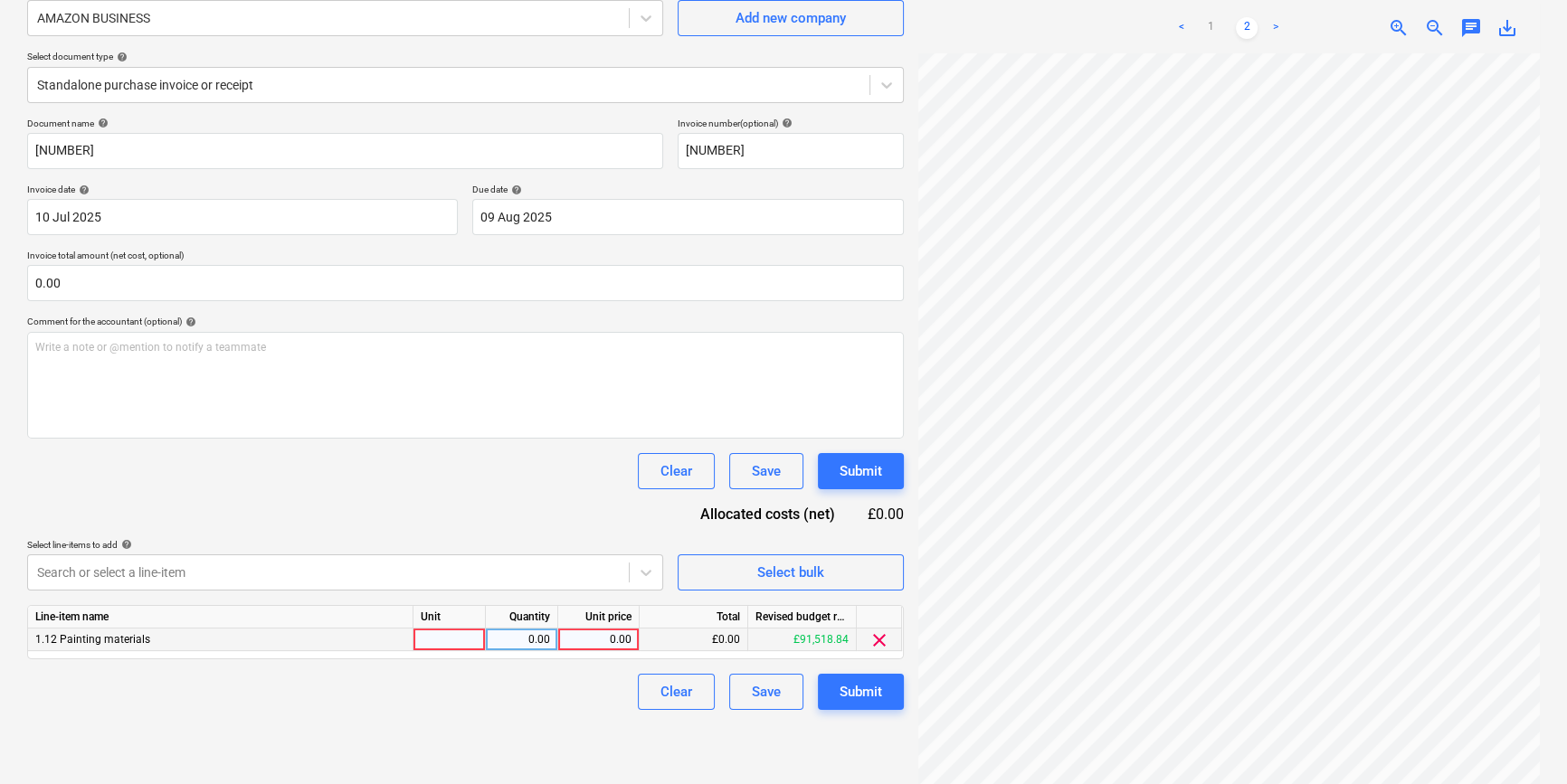 click at bounding box center (450, 639) 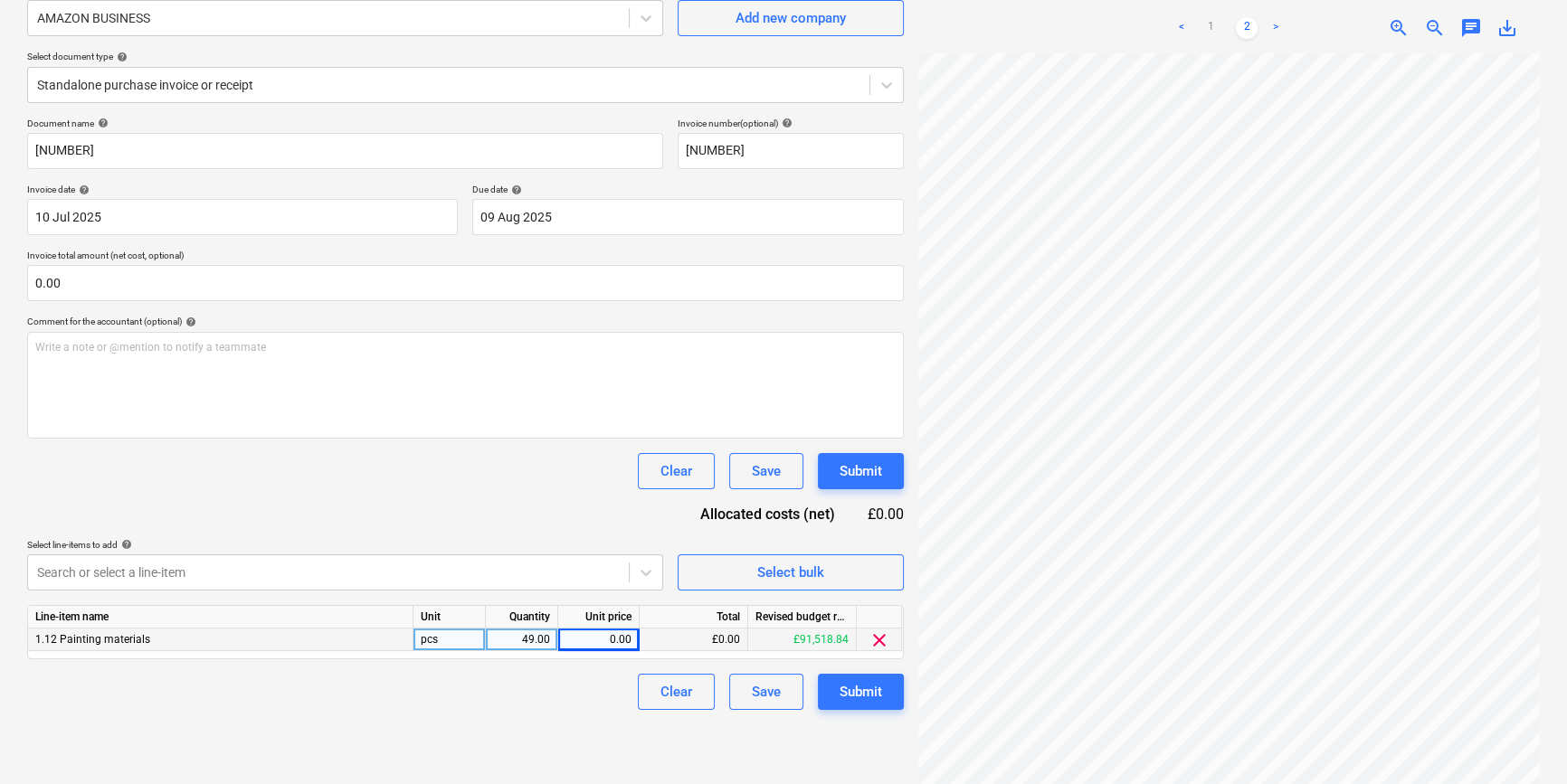 click on "49.00" at bounding box center (521, 639) 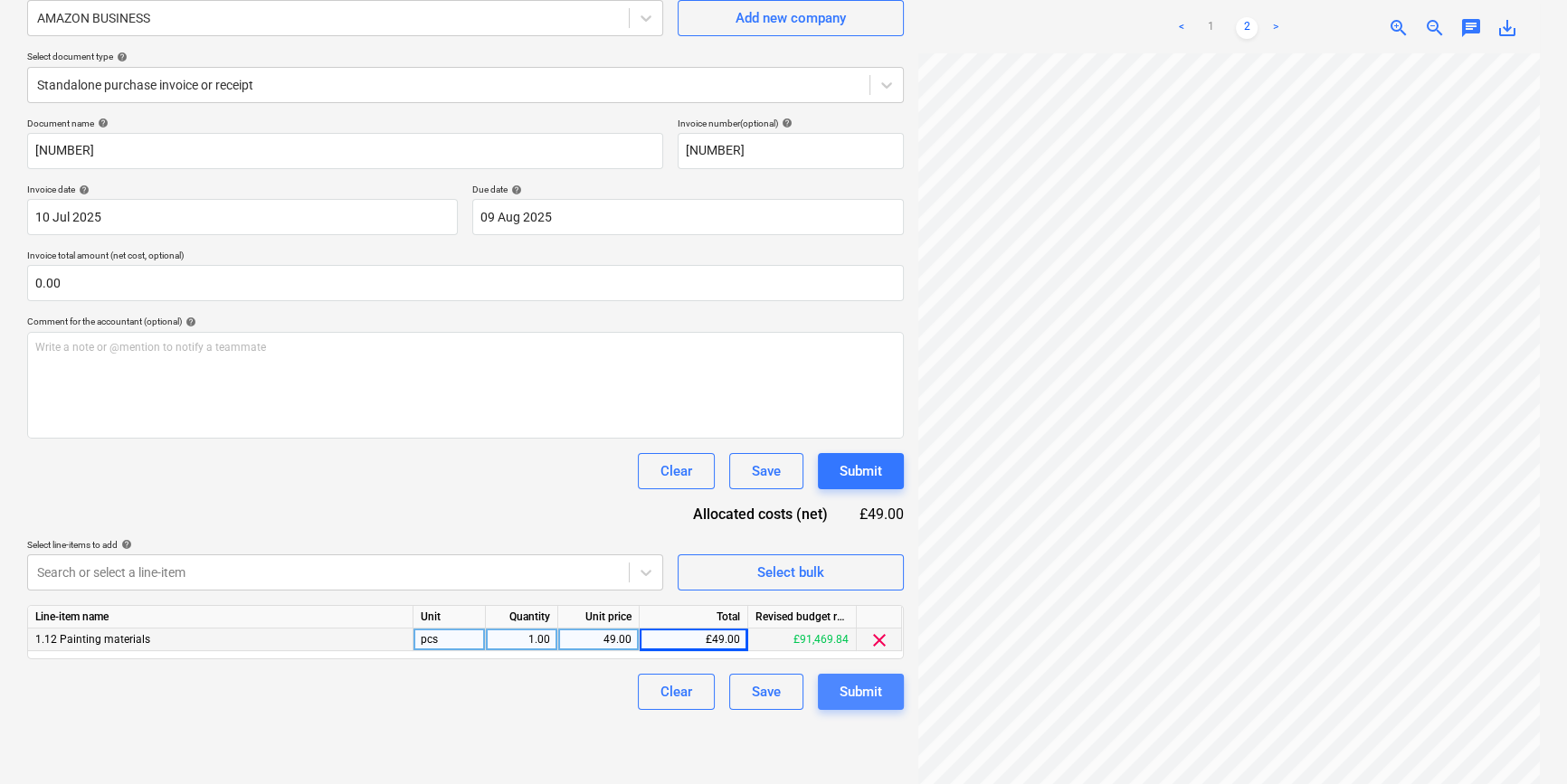 click on "Submit" at bounding box center [860, 692] 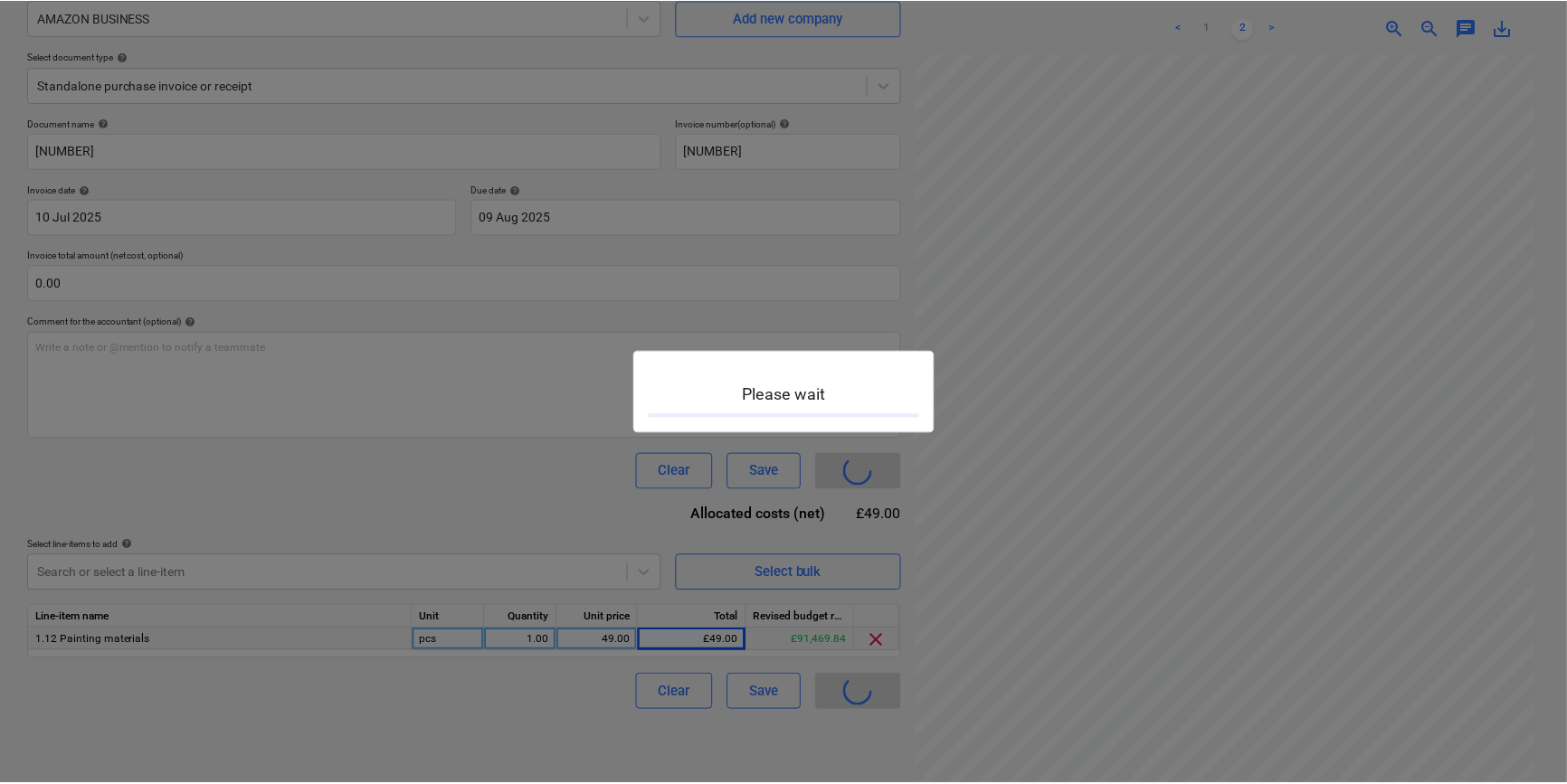 scroll, scrollTop: 0, scrollLeft: 0, axis: both 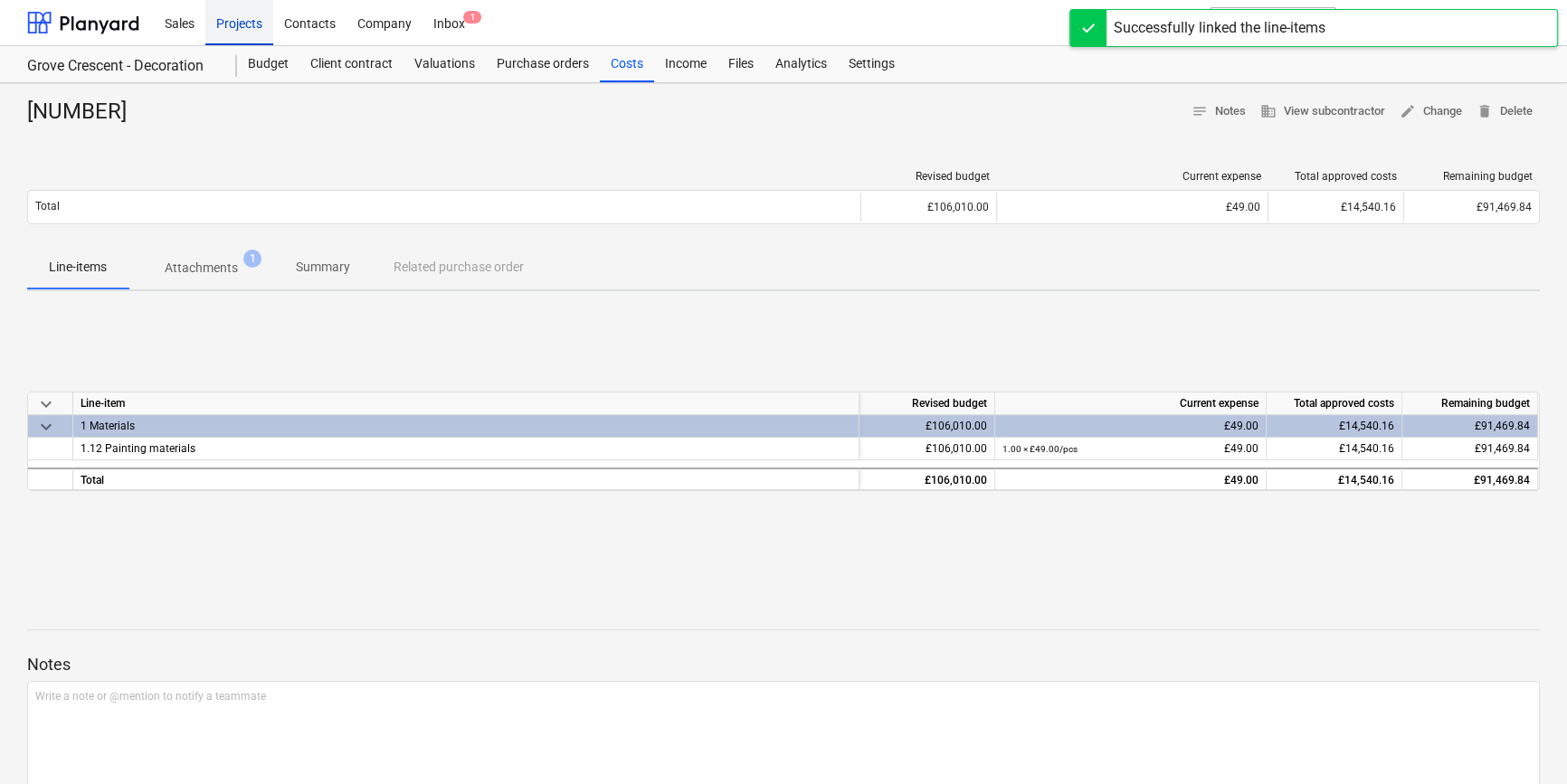 click on "Projects" at bounding box center [239, 22] 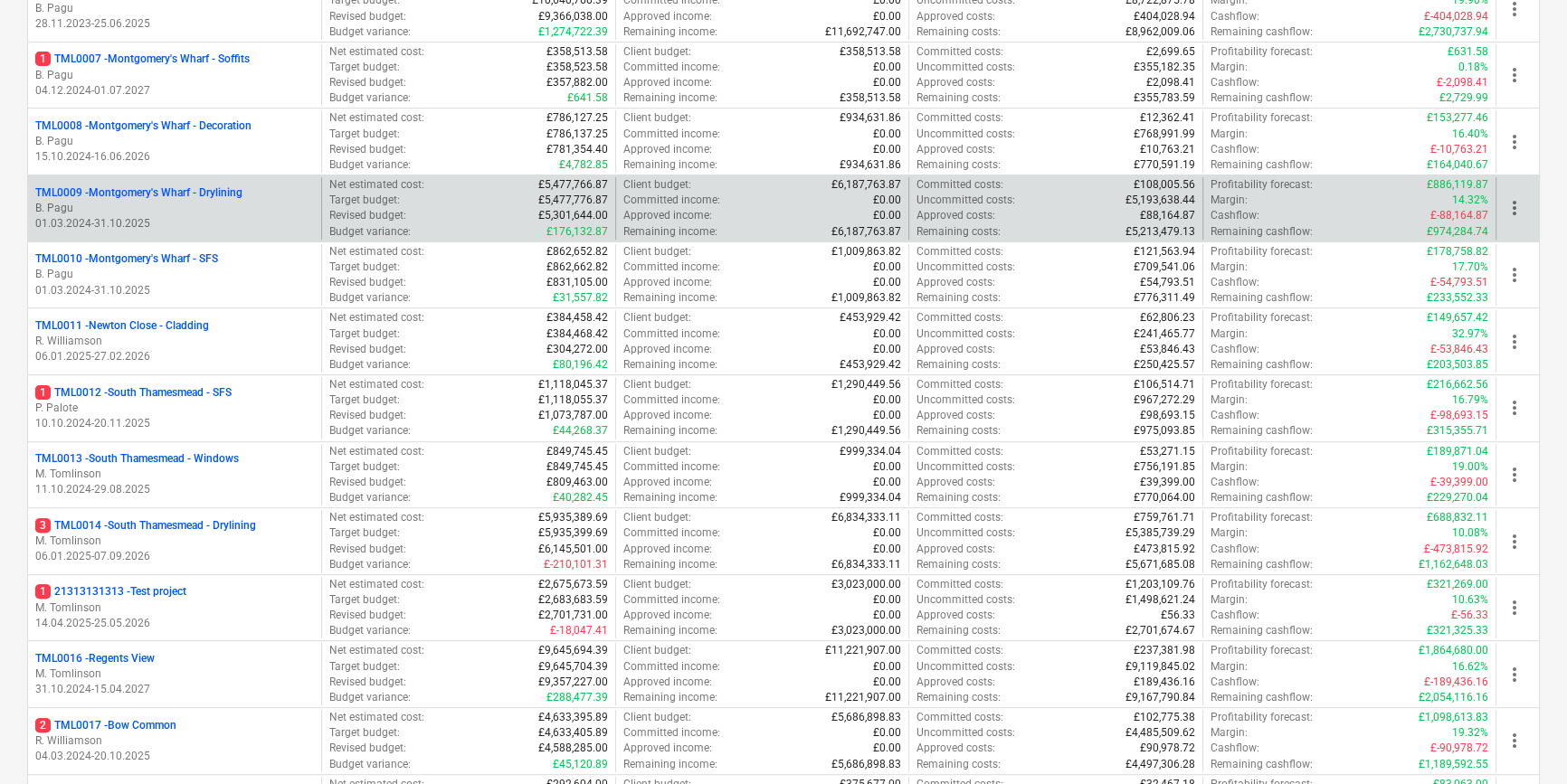 scroll, scrollTop: 904, scrollLeft: 0, axis: vertical 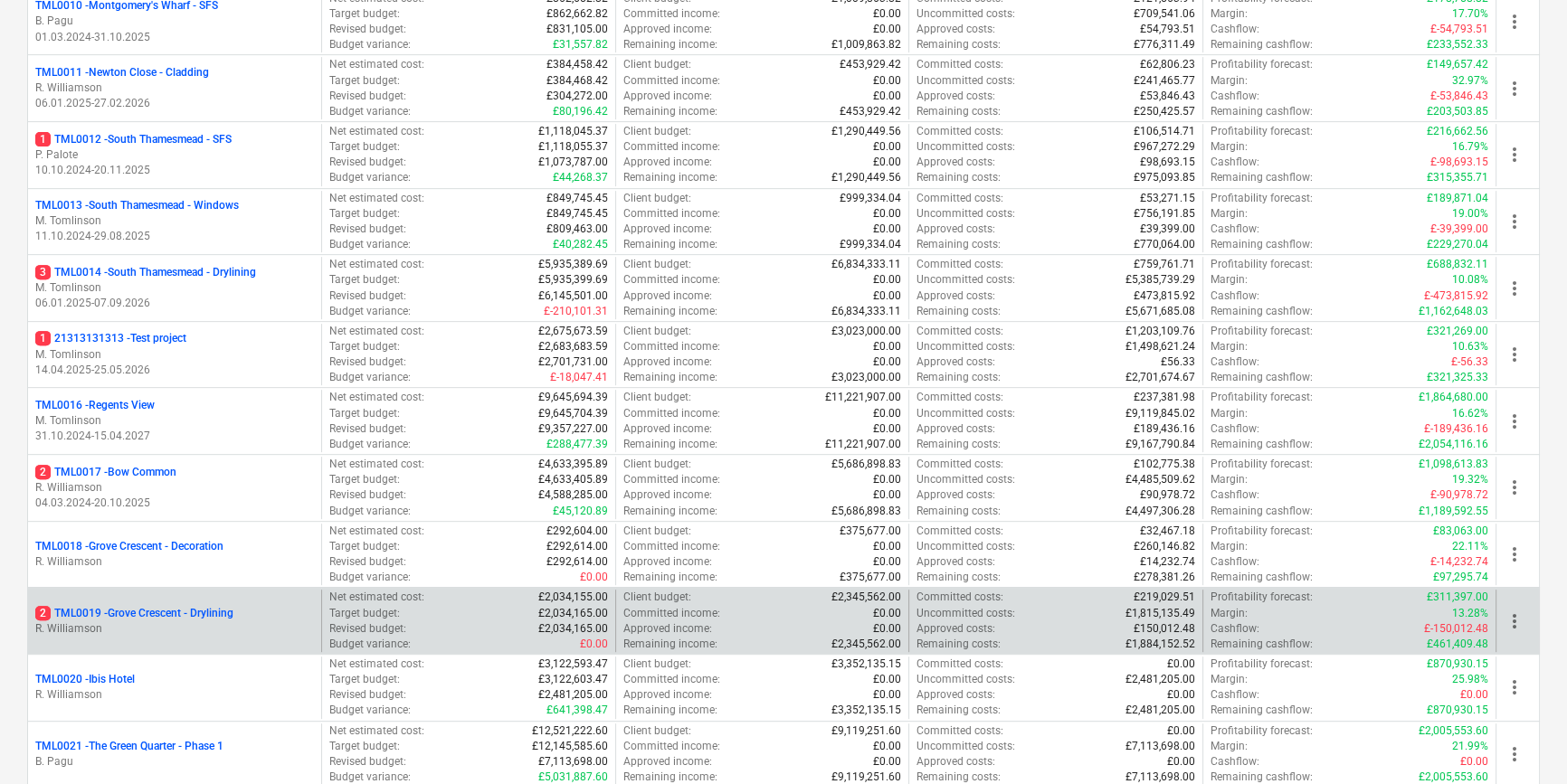 click on "2  TML0019 -  Grove Crescent - Drylining R. Williamson" at bounding box center [175, 620] 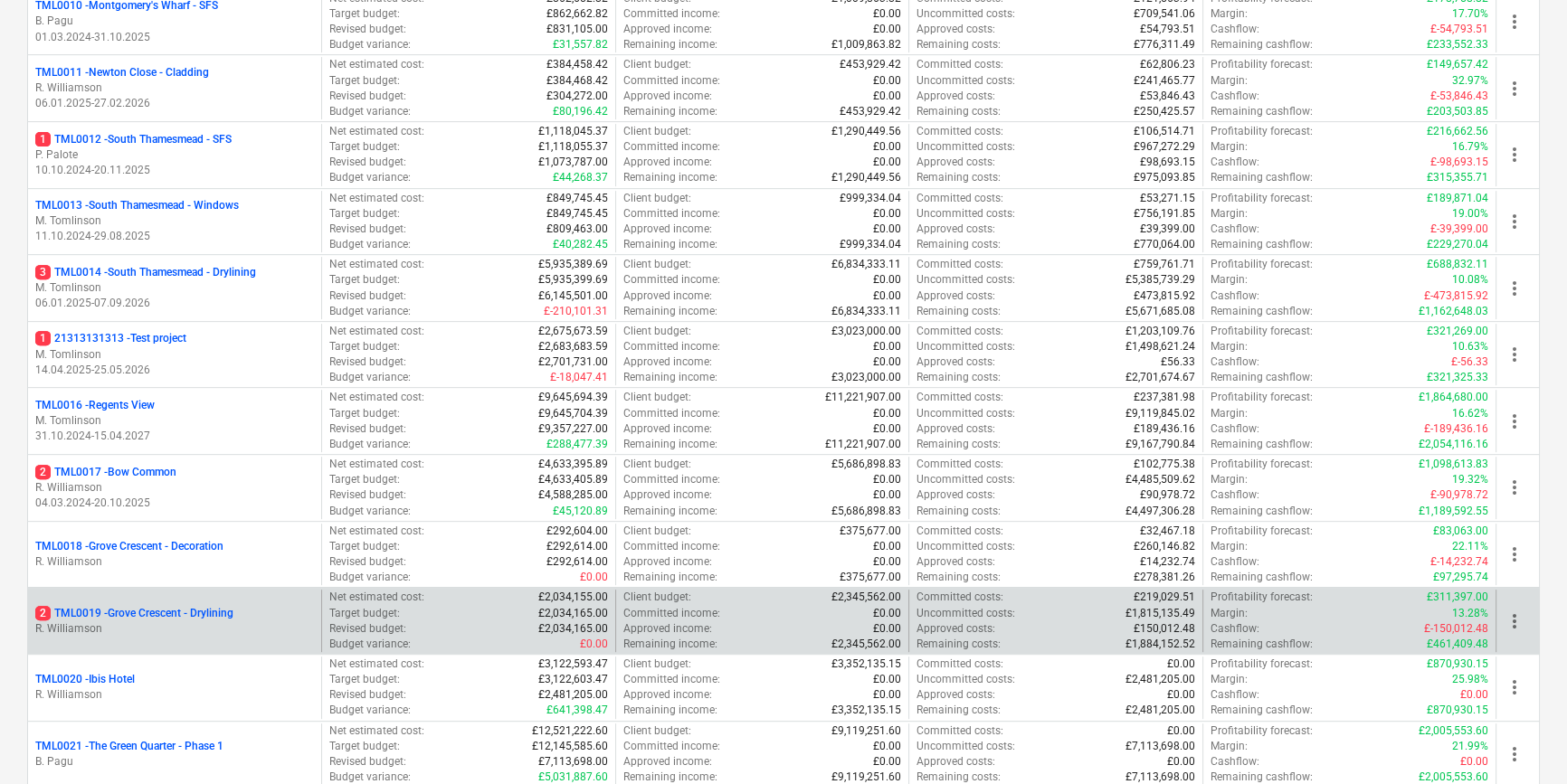 click on "2 TML0019 -  Grove Crescent - Drylining" at bounding box center (134, 613) 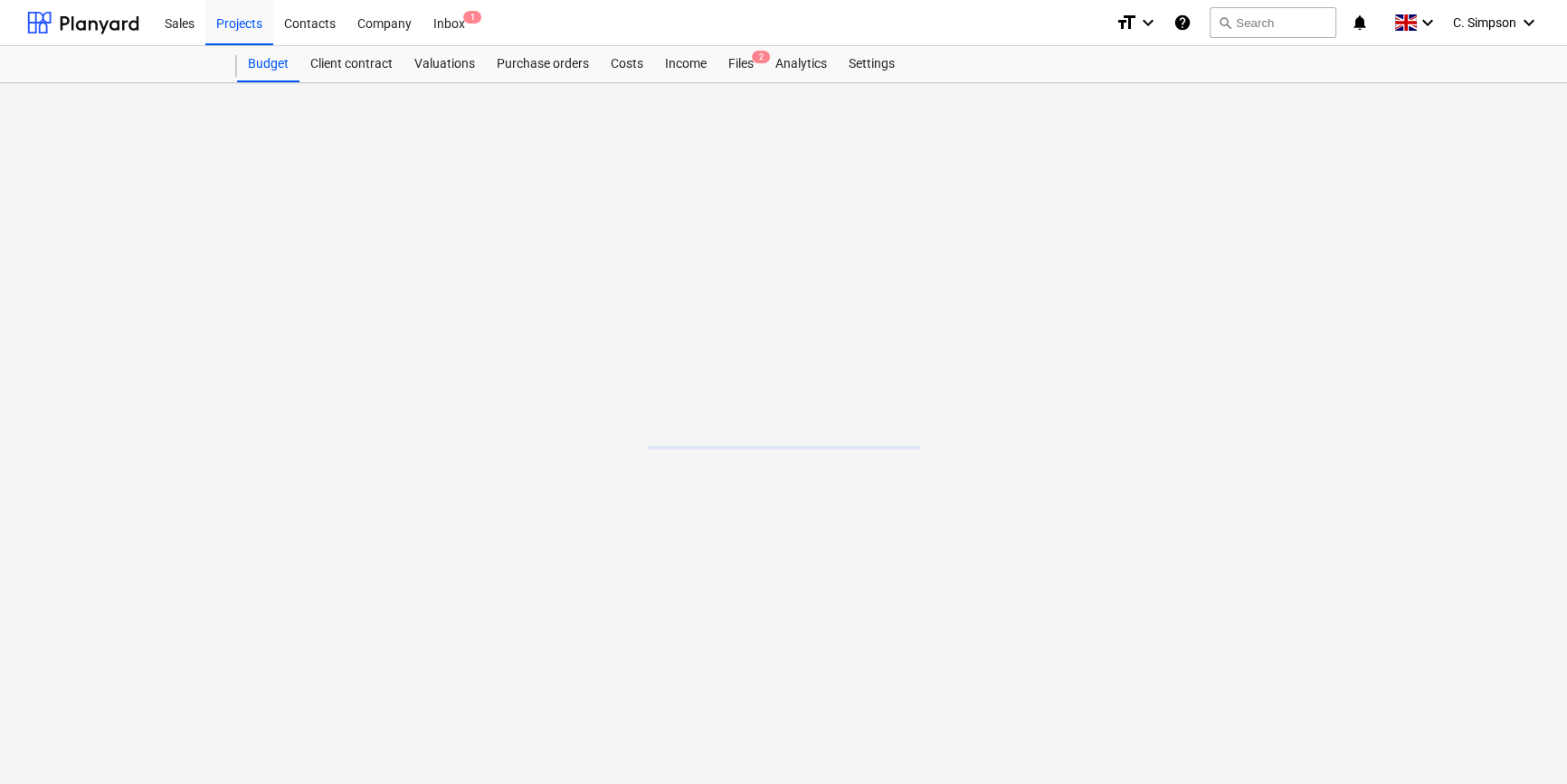 scroll, scrollTop: 0, scrollLeft: 0, axis: both 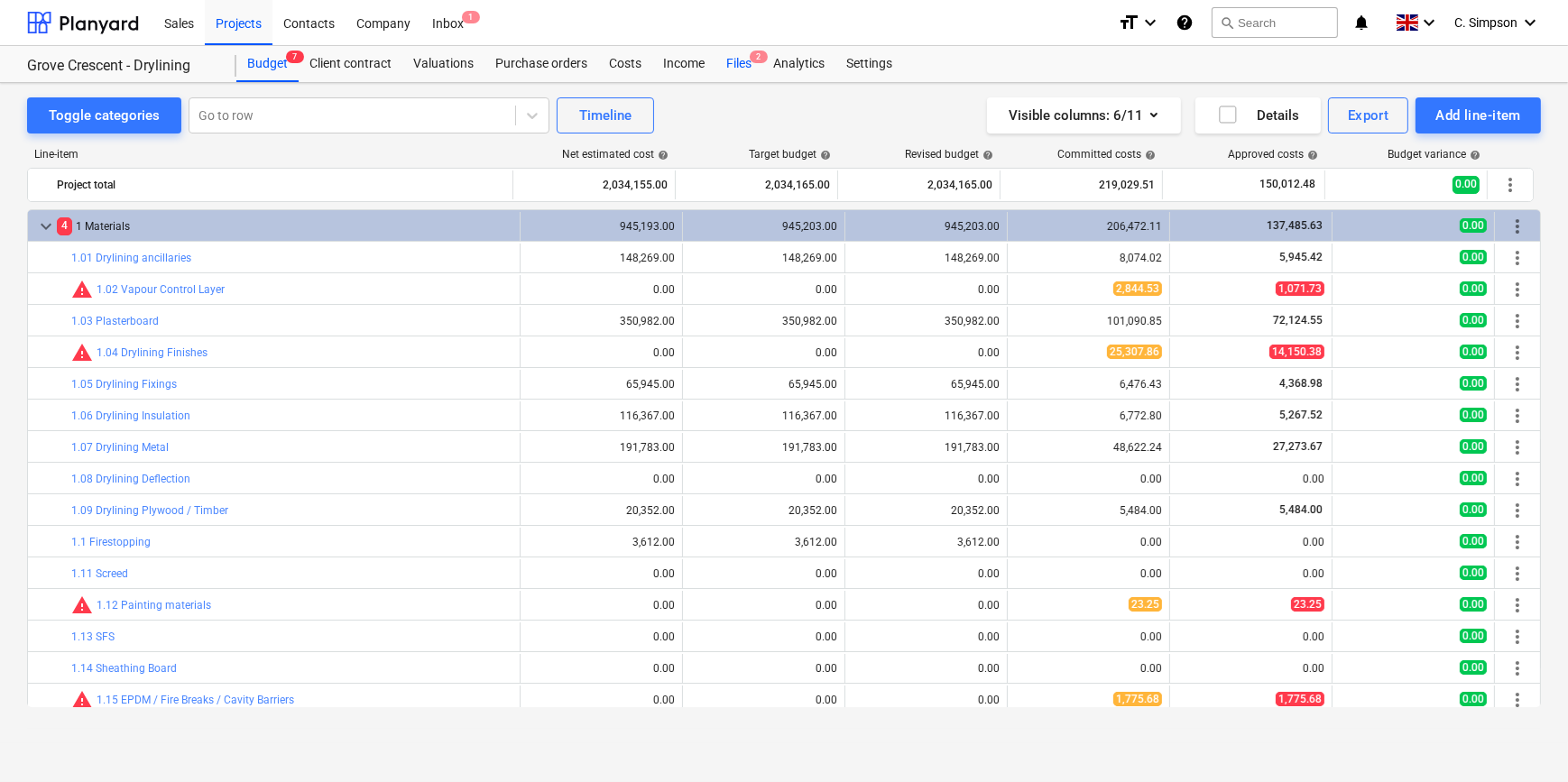 click on "Files 2" at bounding box center [739, 64] 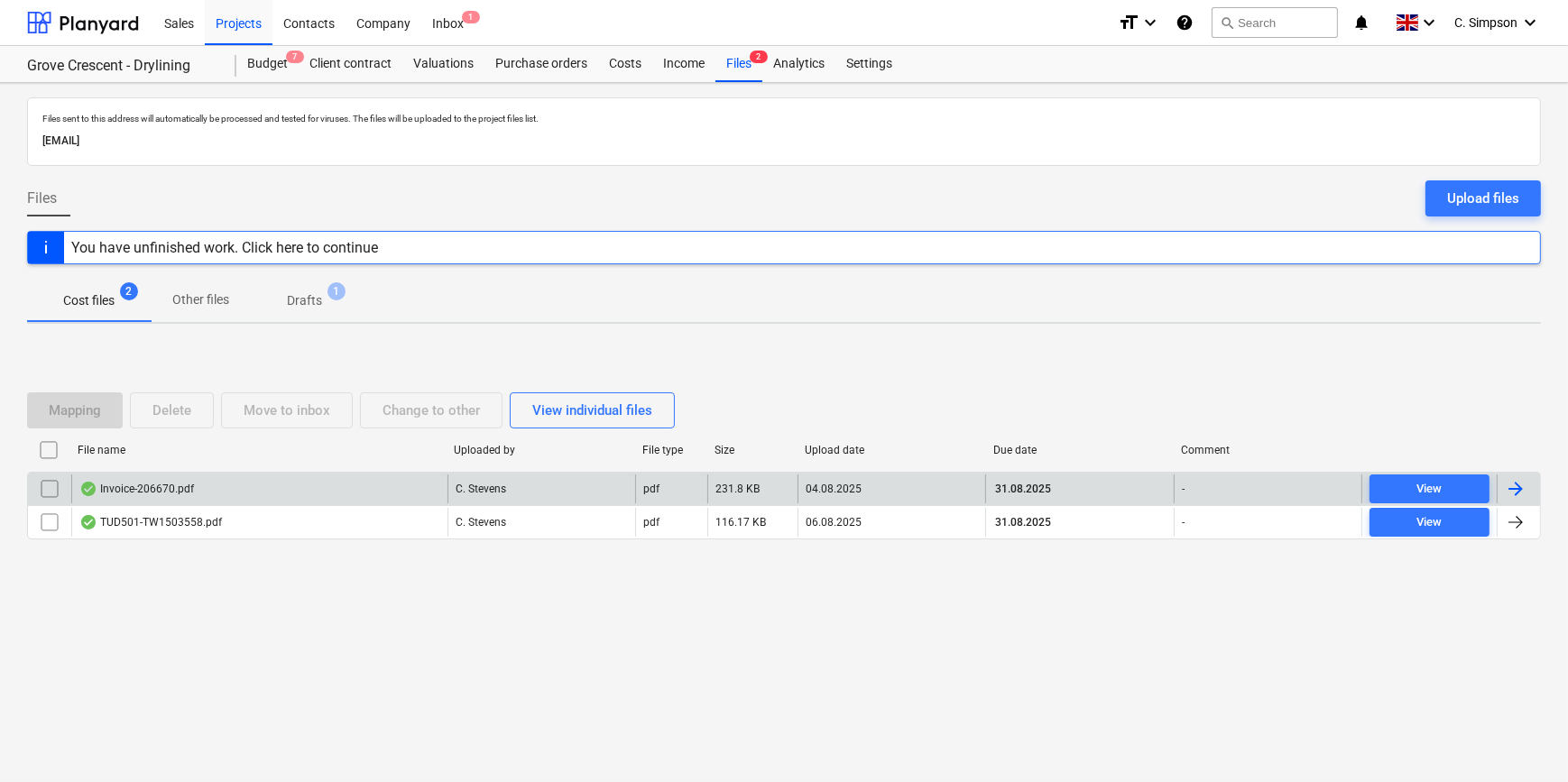 click at bounding box center (1516, 489) 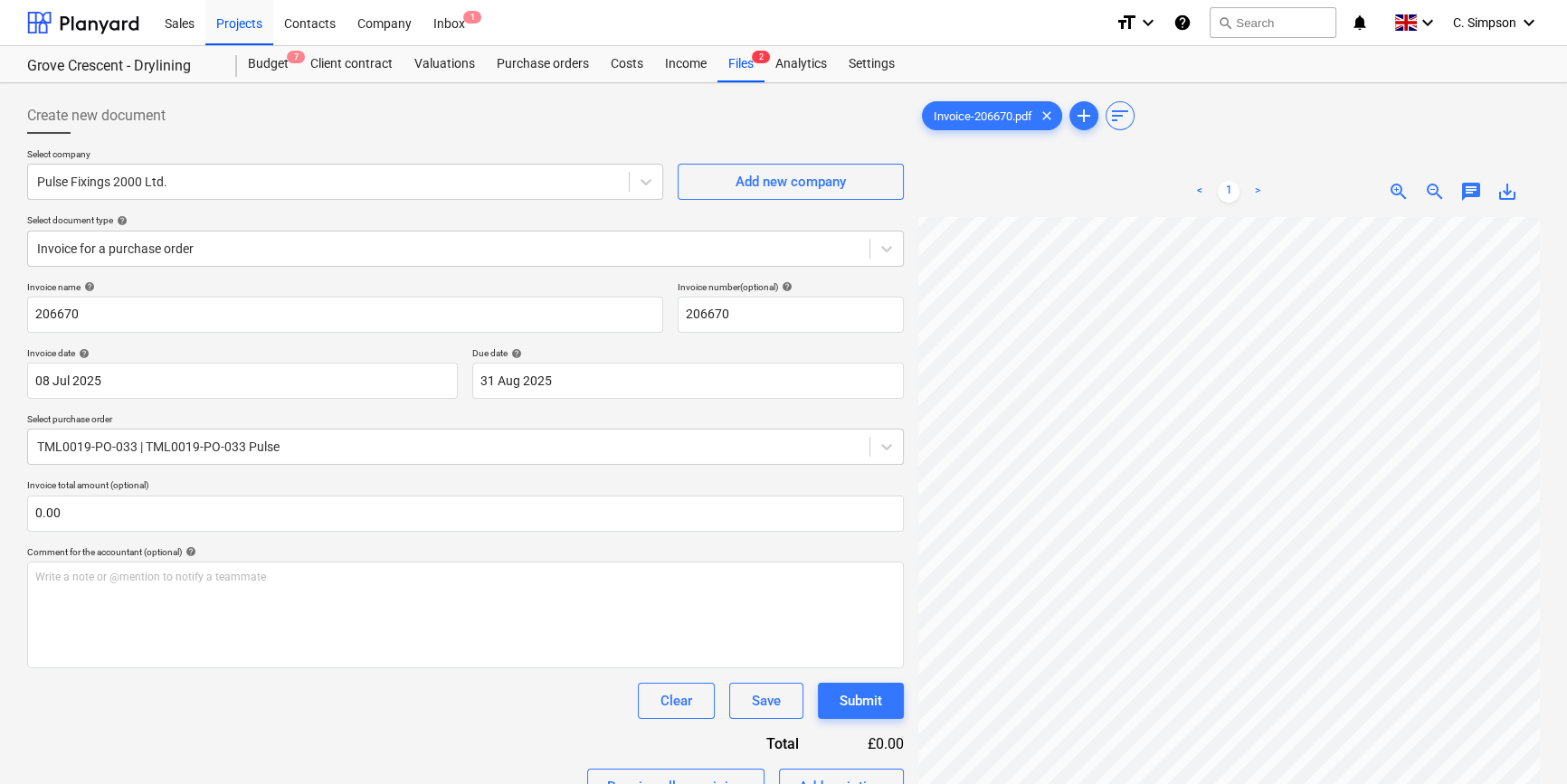 scroll, scrollTop: 283, scrollLeft: 195, axis: both 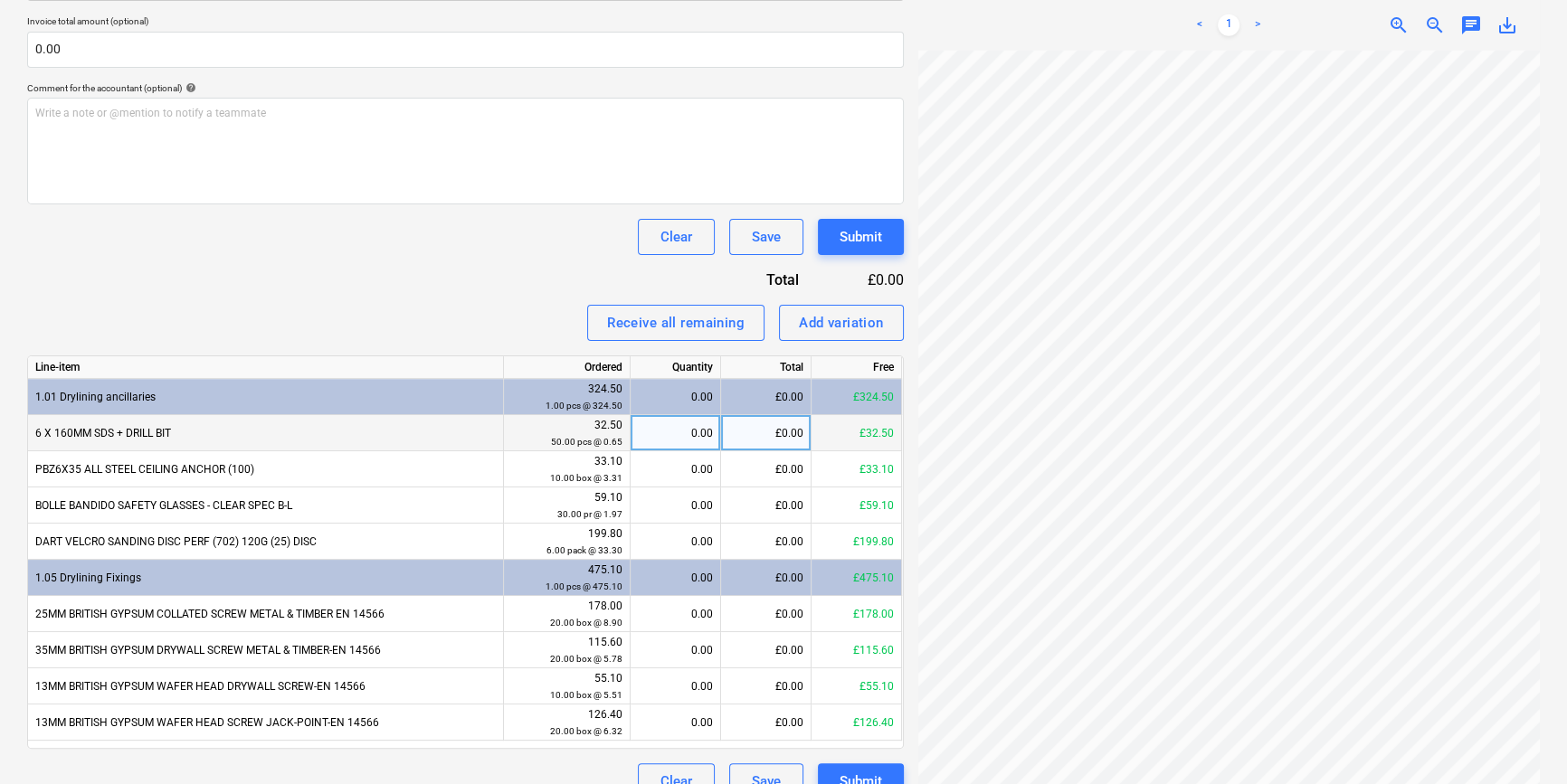 click on "0.00" at bounding box center [675, 433] 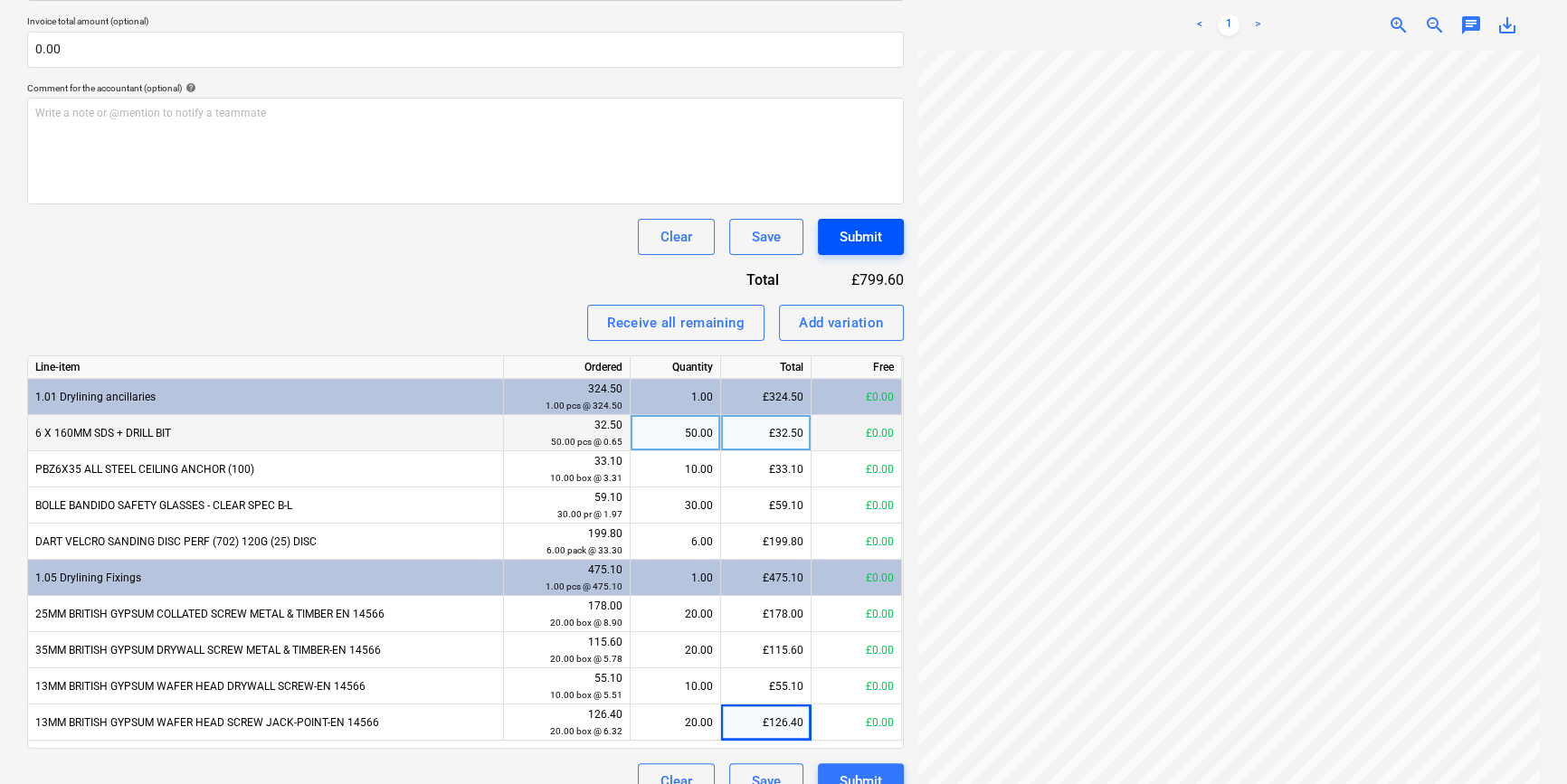click on "Submit" at bounding box center (860, 237) 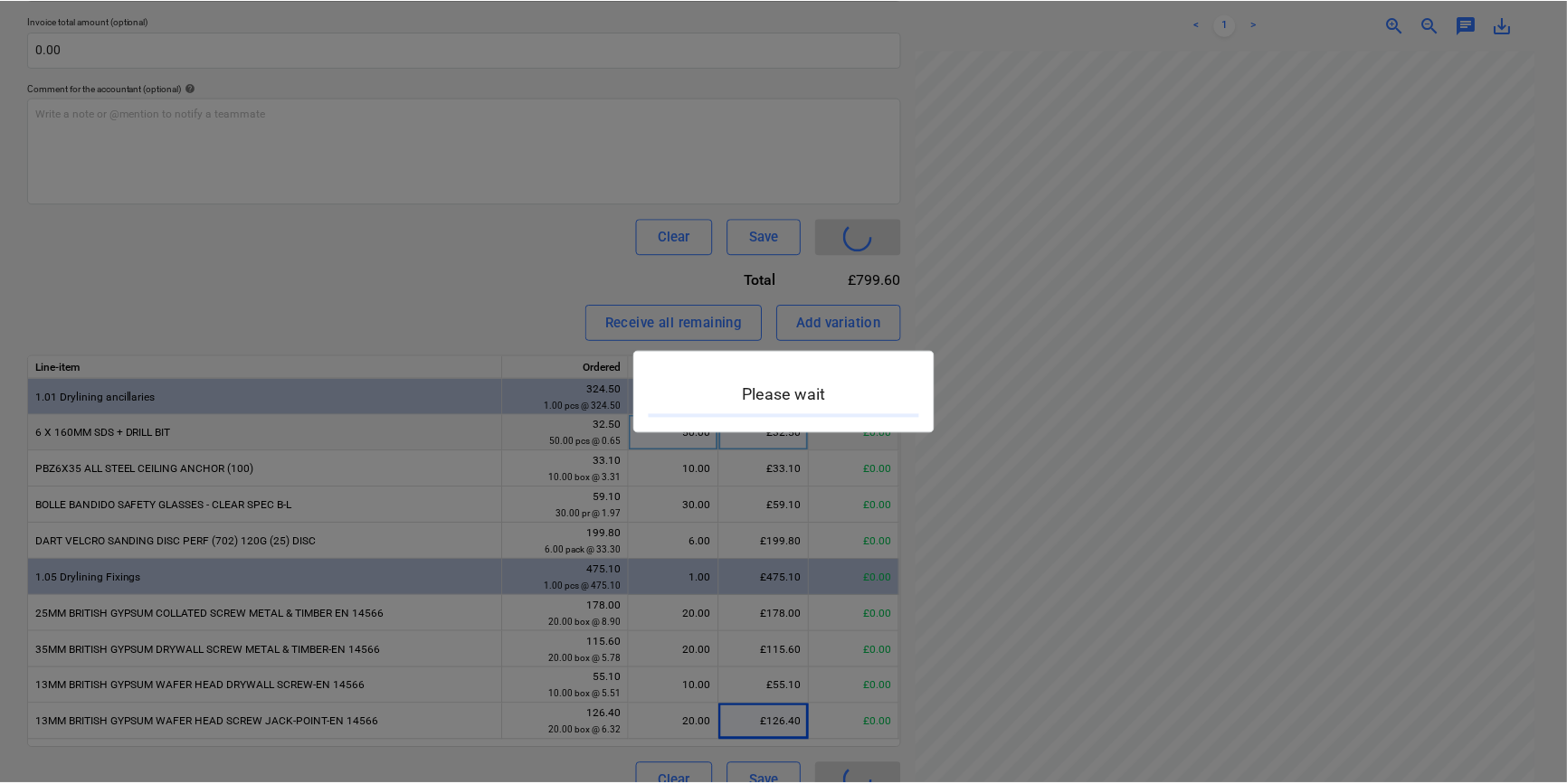 scroll, scrollTop: 0, scrollLeft: 0, axis: both 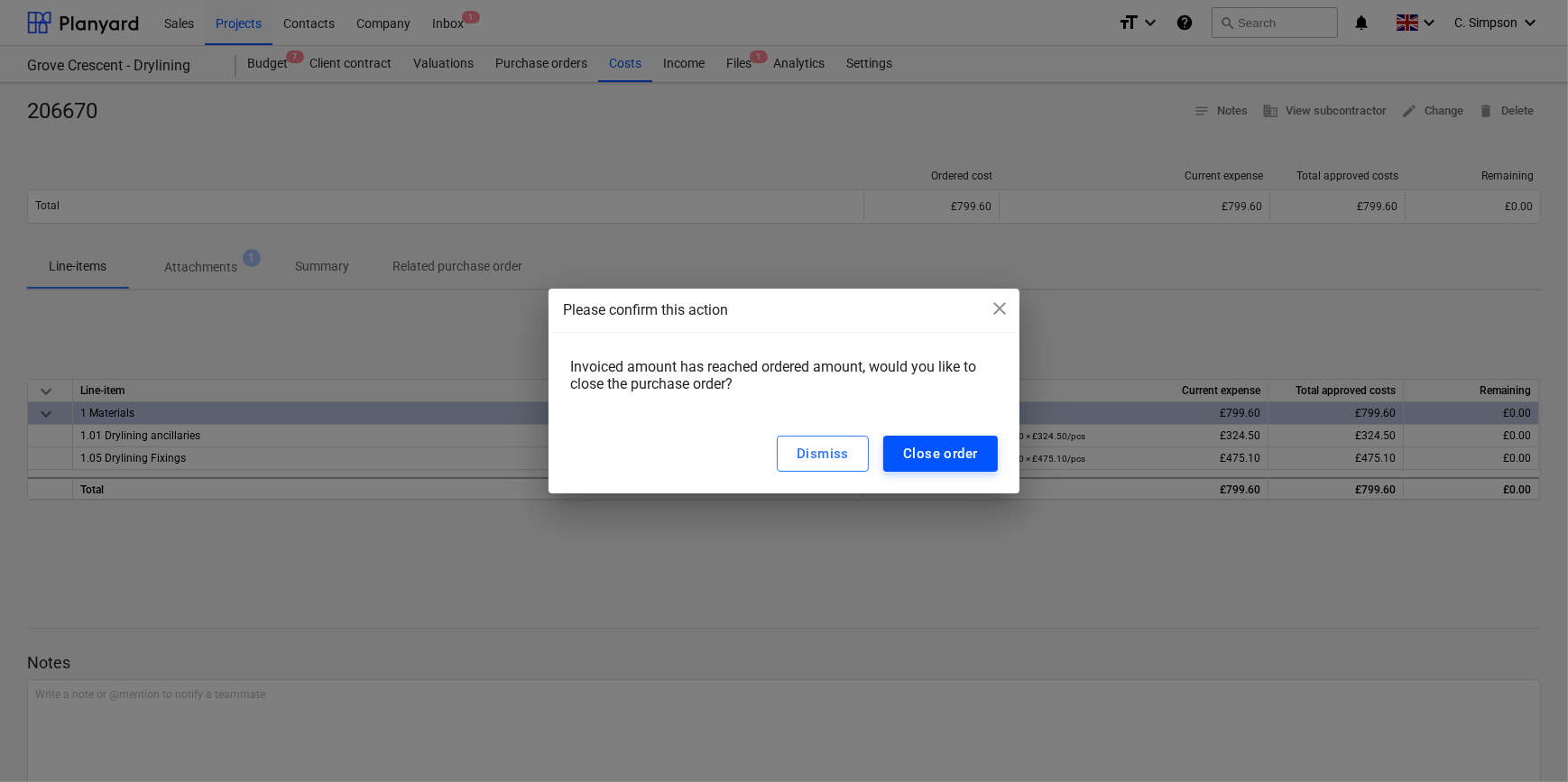 click on "Close order" at bounding box center (940, 454) 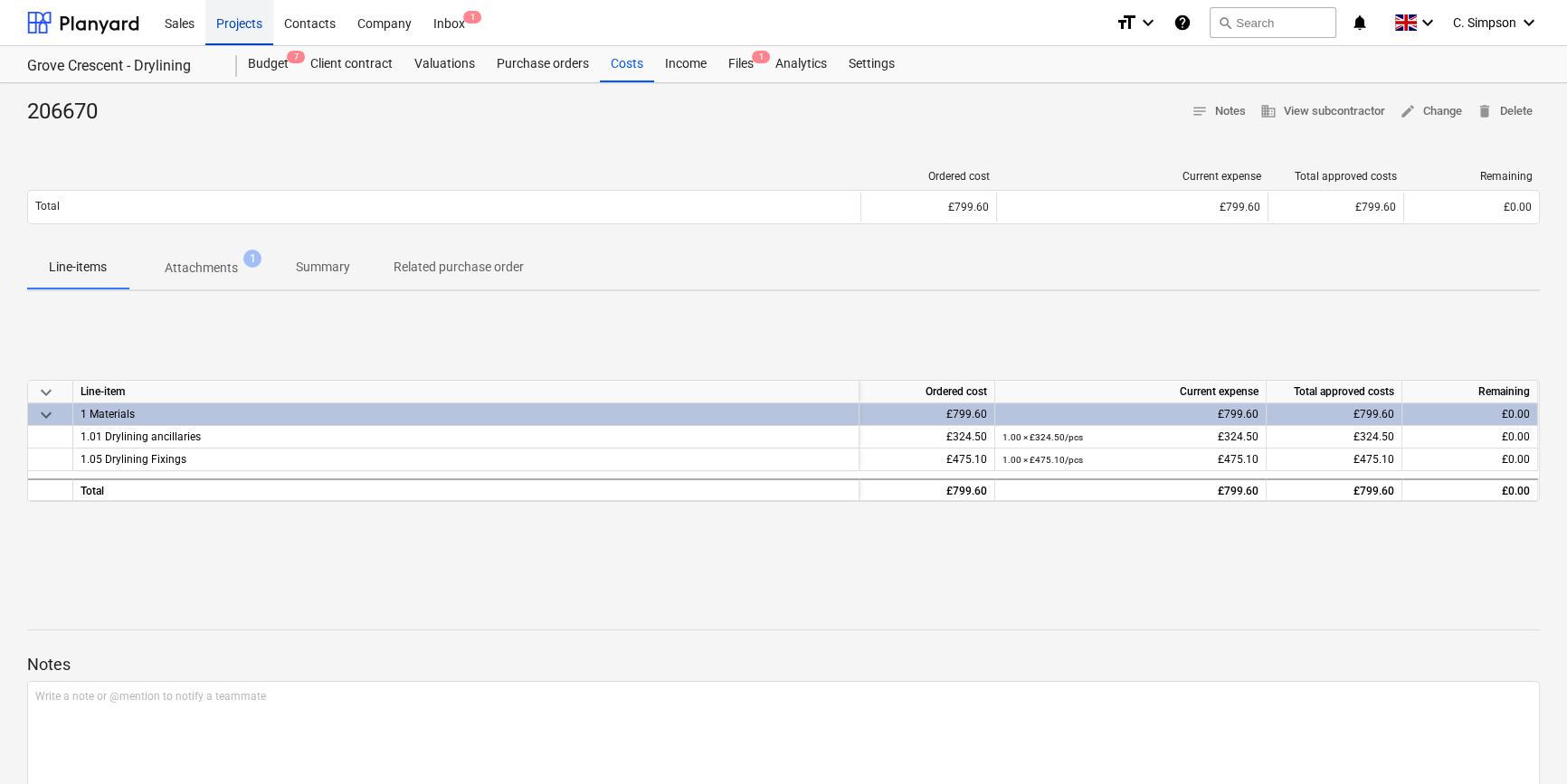 click on "Projects" at bounding box center (239, 22) 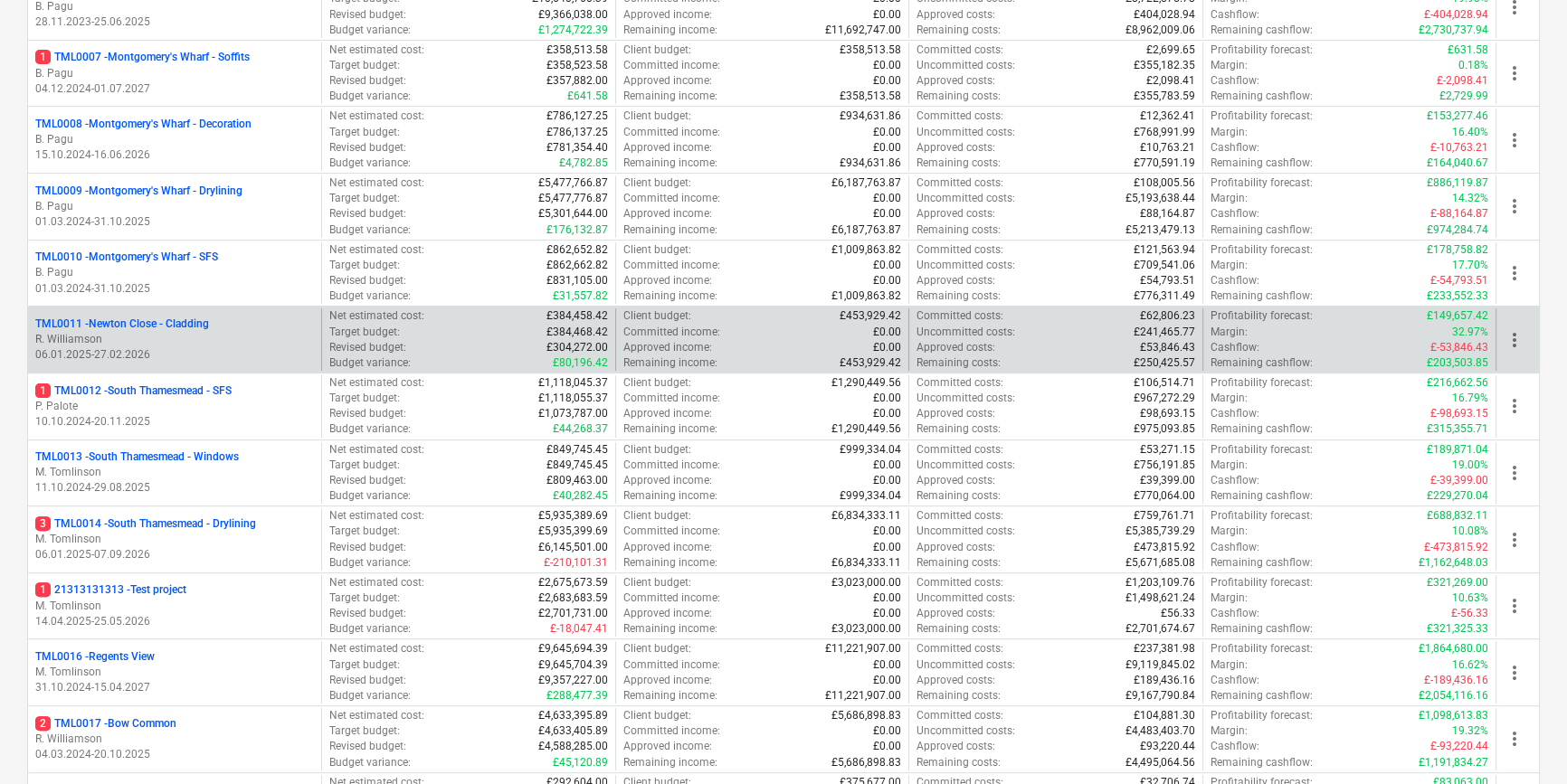 scroll, scrollTop: 657, scrollLeft: 0, axis: vertical 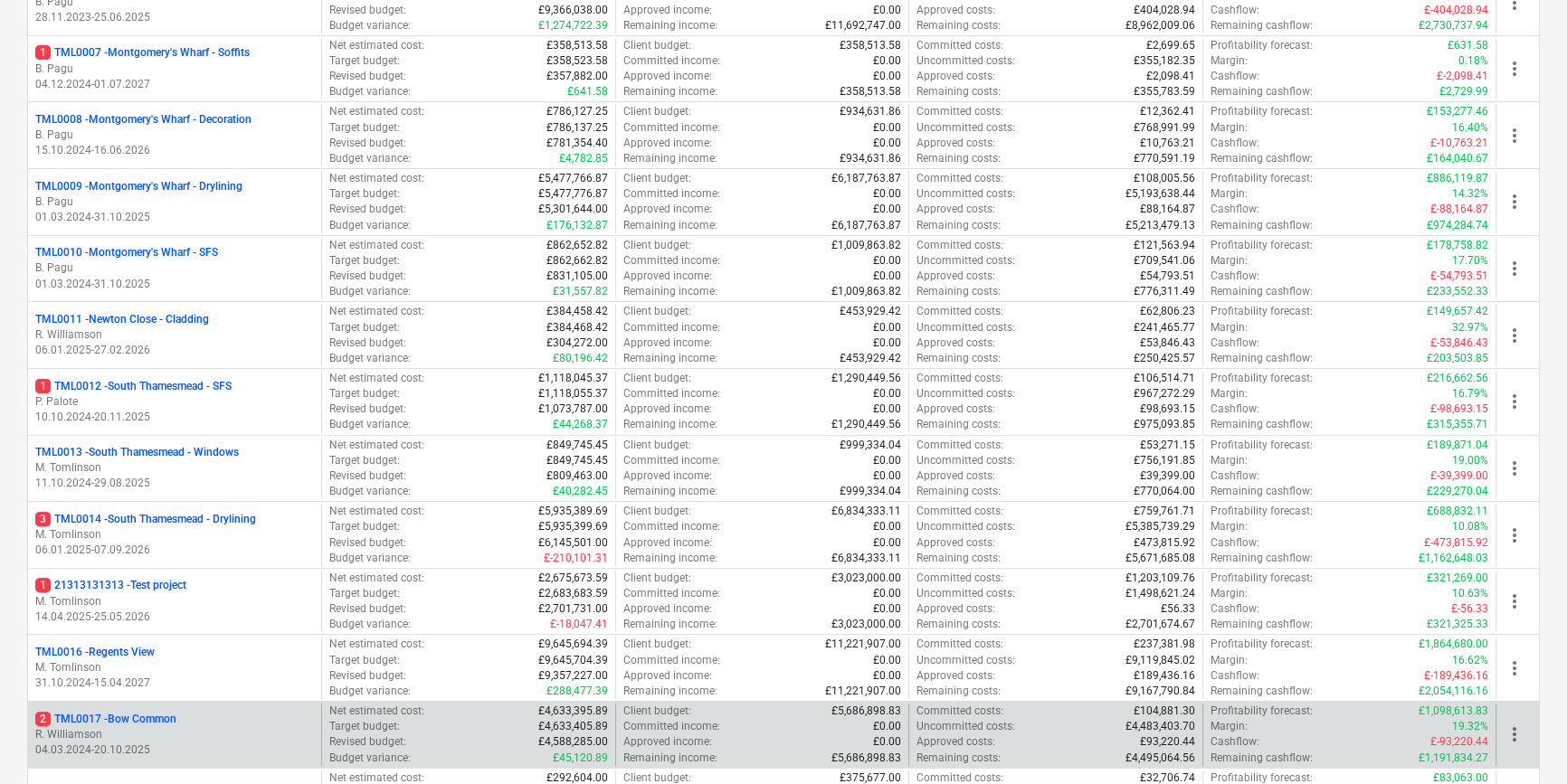 click on "R. Williamson" at bounding box center [175, 734] 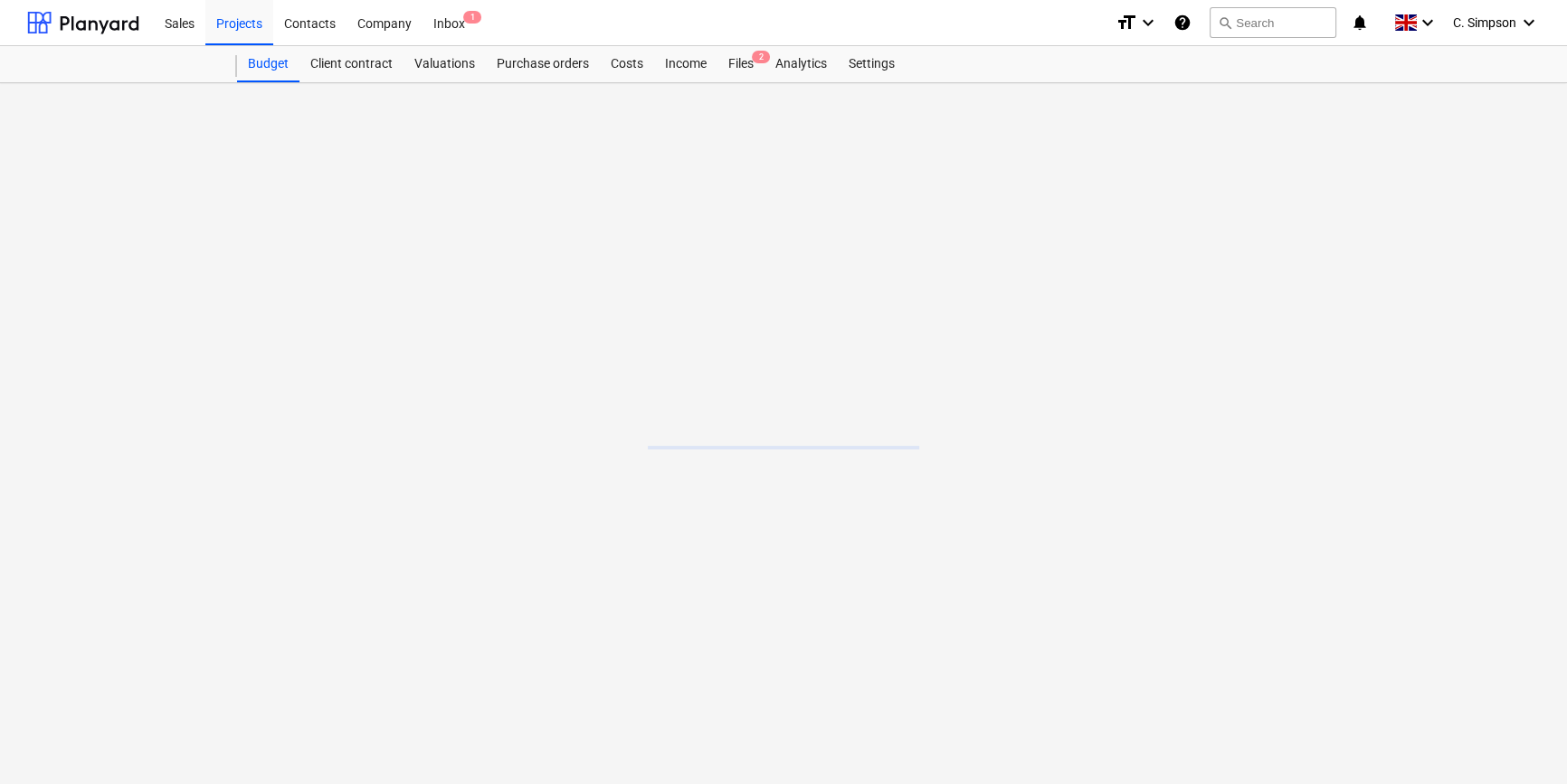 scroll, scrollTop: 0, scrollLeft: 0, axis: both 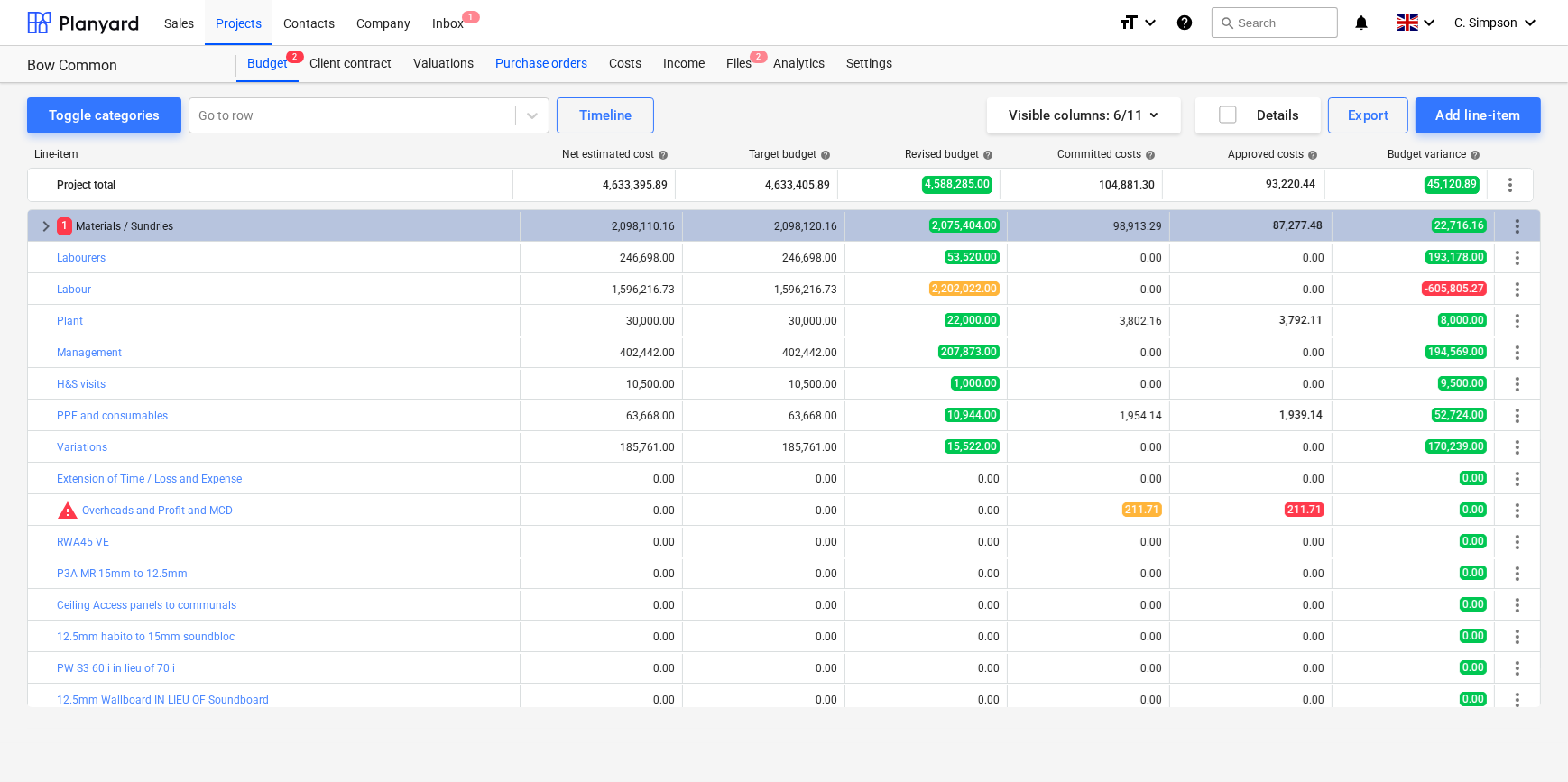 click on "Purchase orders" at bounding box center (541, 64) 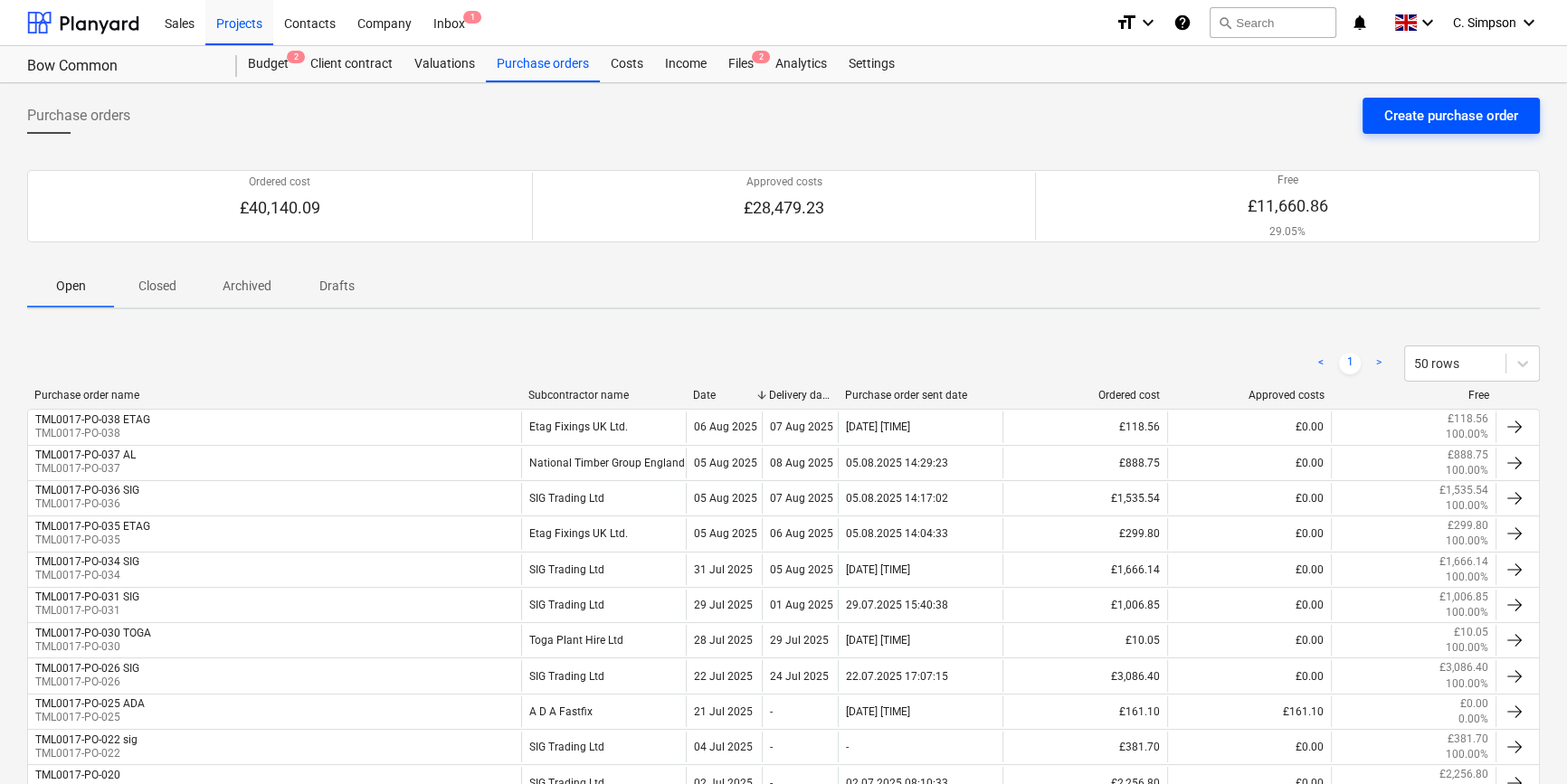 click on "Create purchase order" at bounding box center [1451, 116] 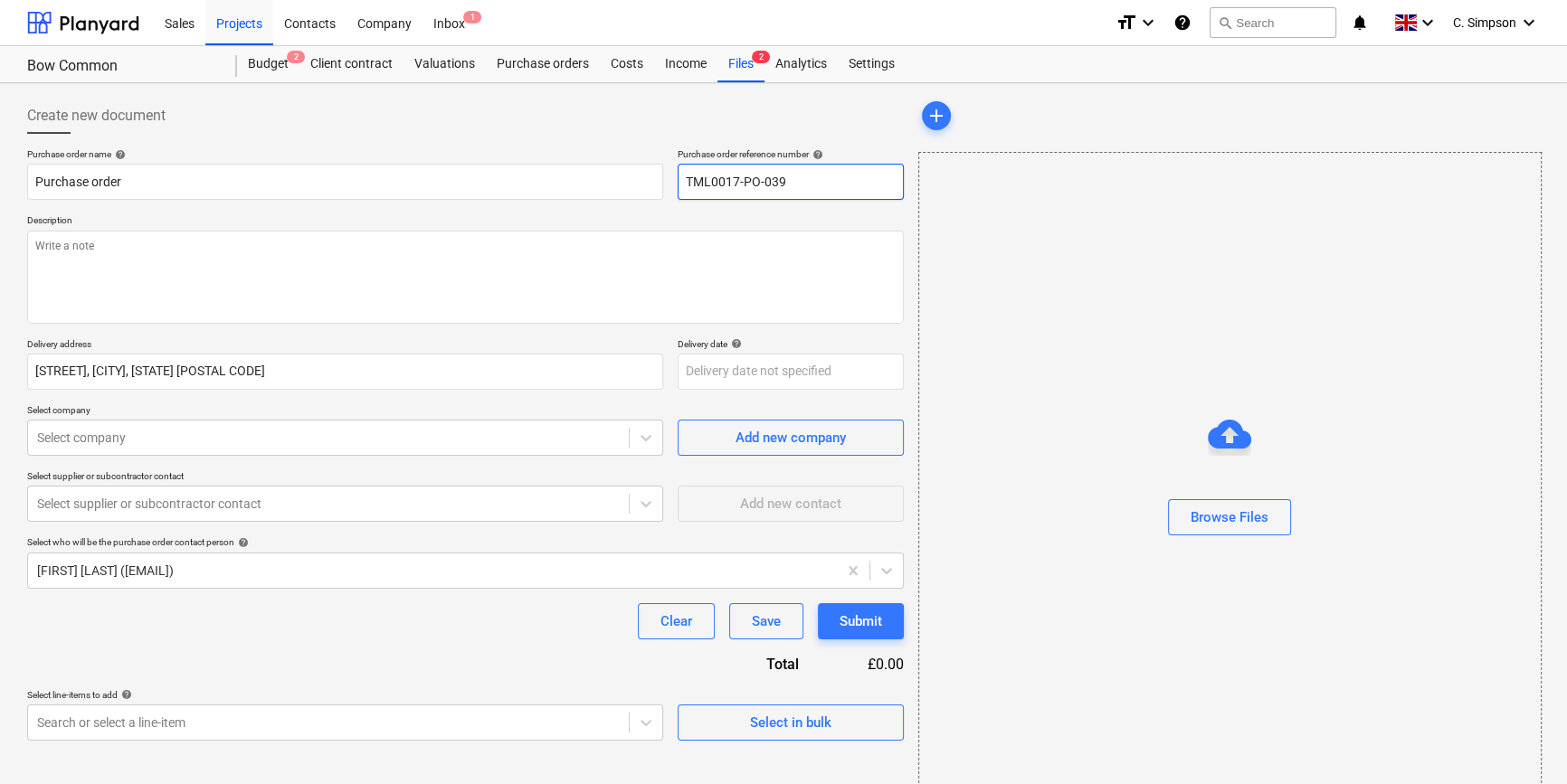 drag, startPoint x: 791, startPoint y: 181, endPoint x: 676, endPoint y: 181, distance: 115 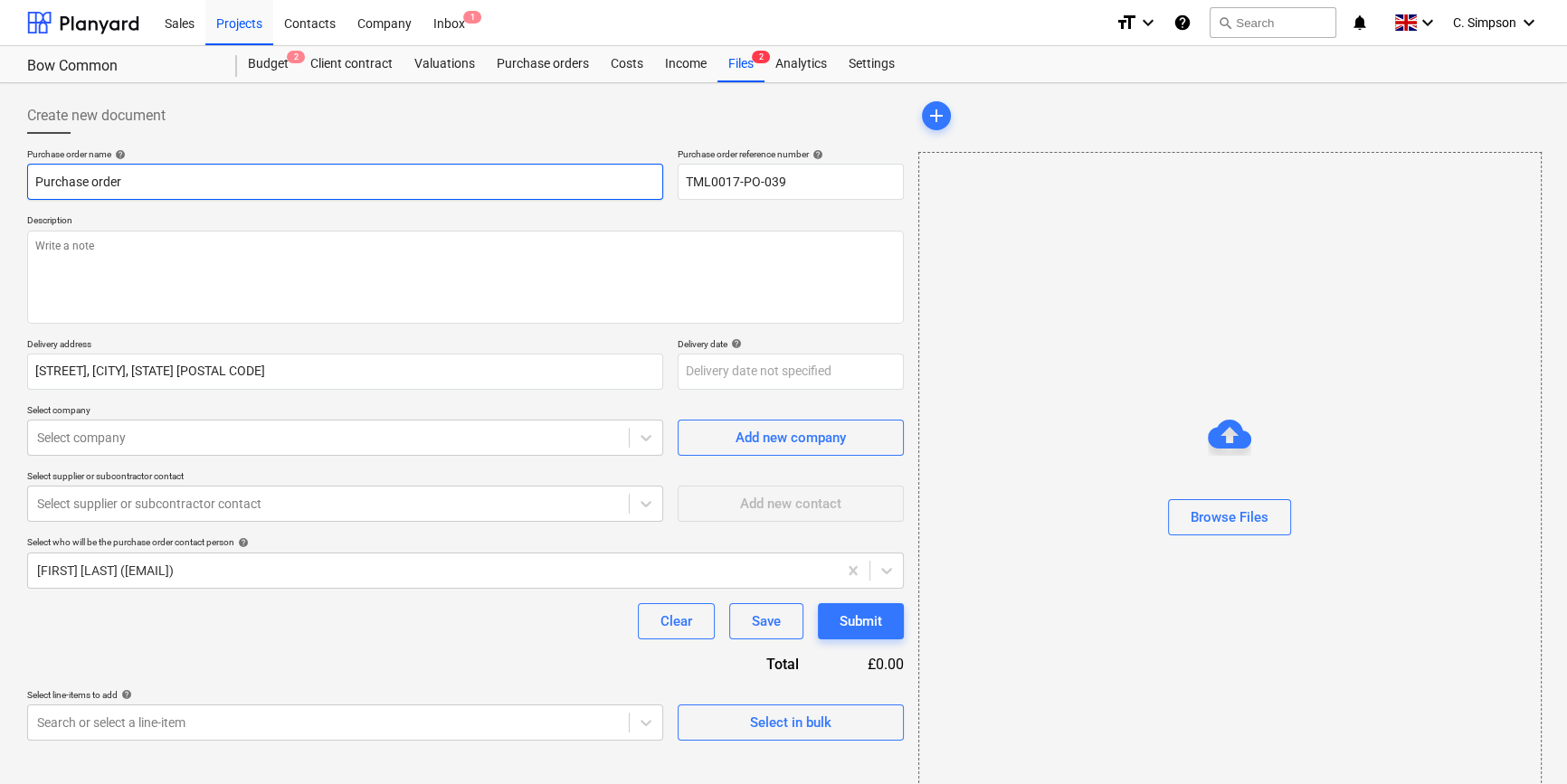 click on "Purchase order" at bounding box center [345, 182] 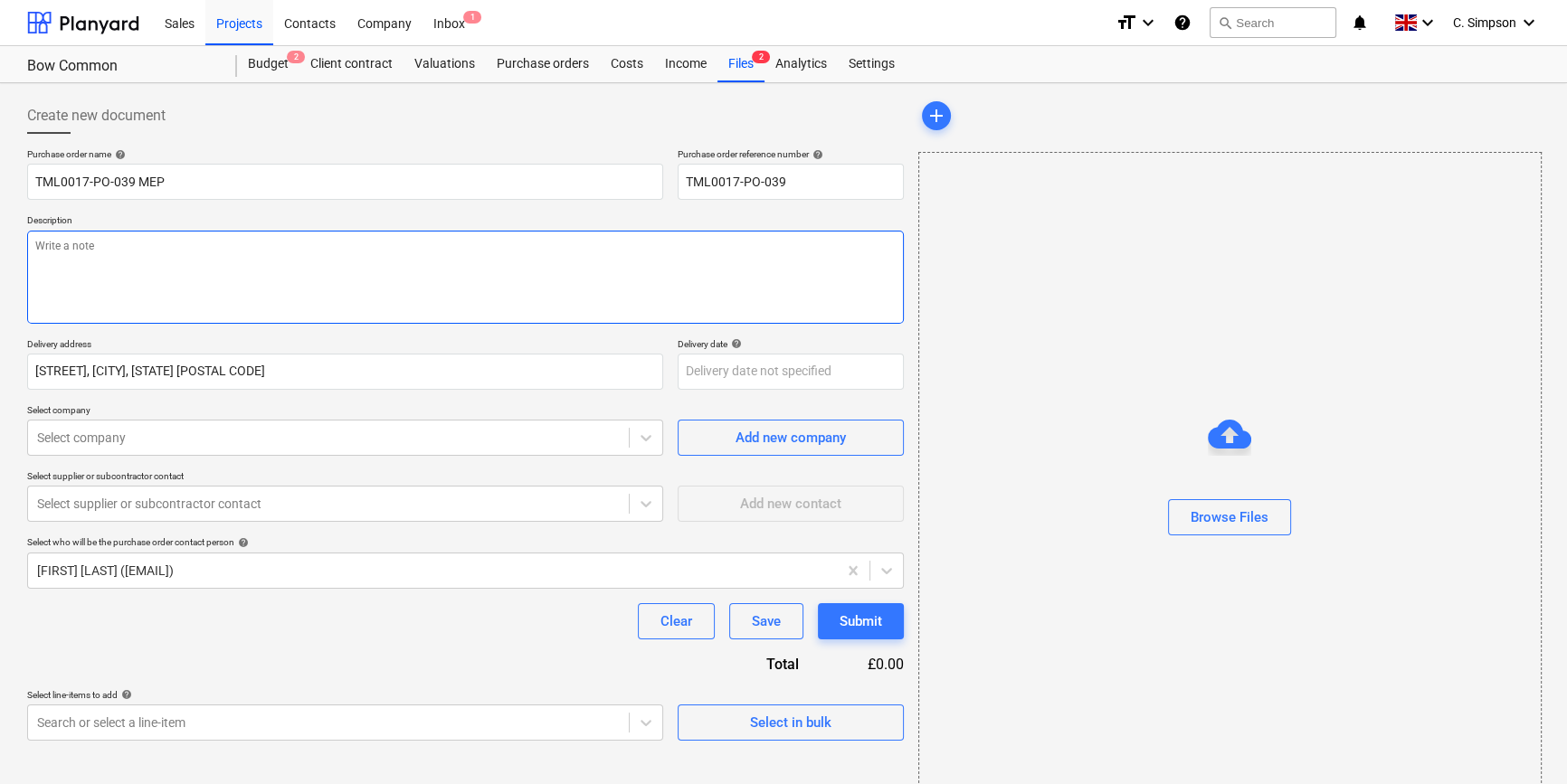 click at bounding box center [465, 277] 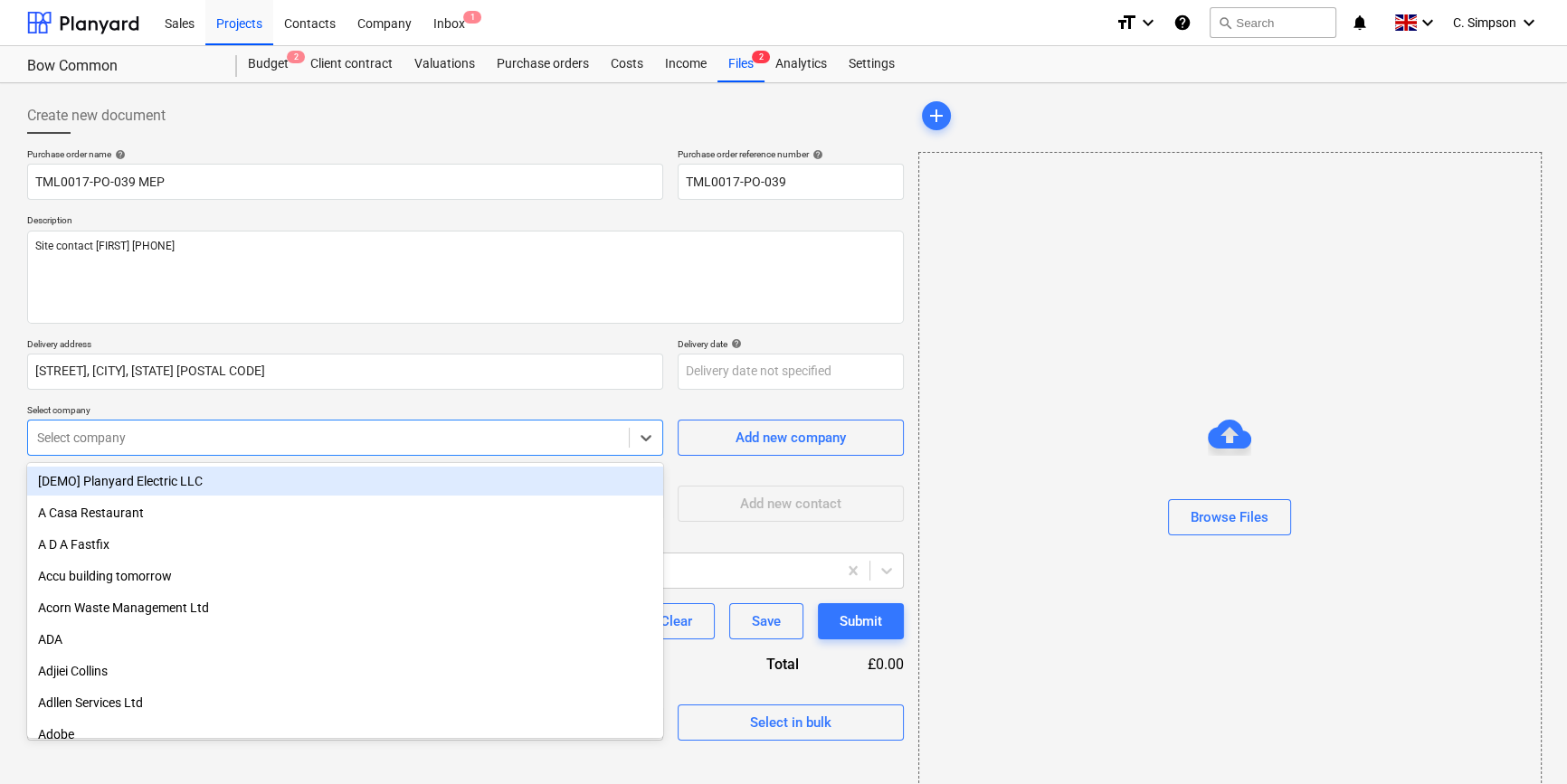 click at bounding box center [328, 438] 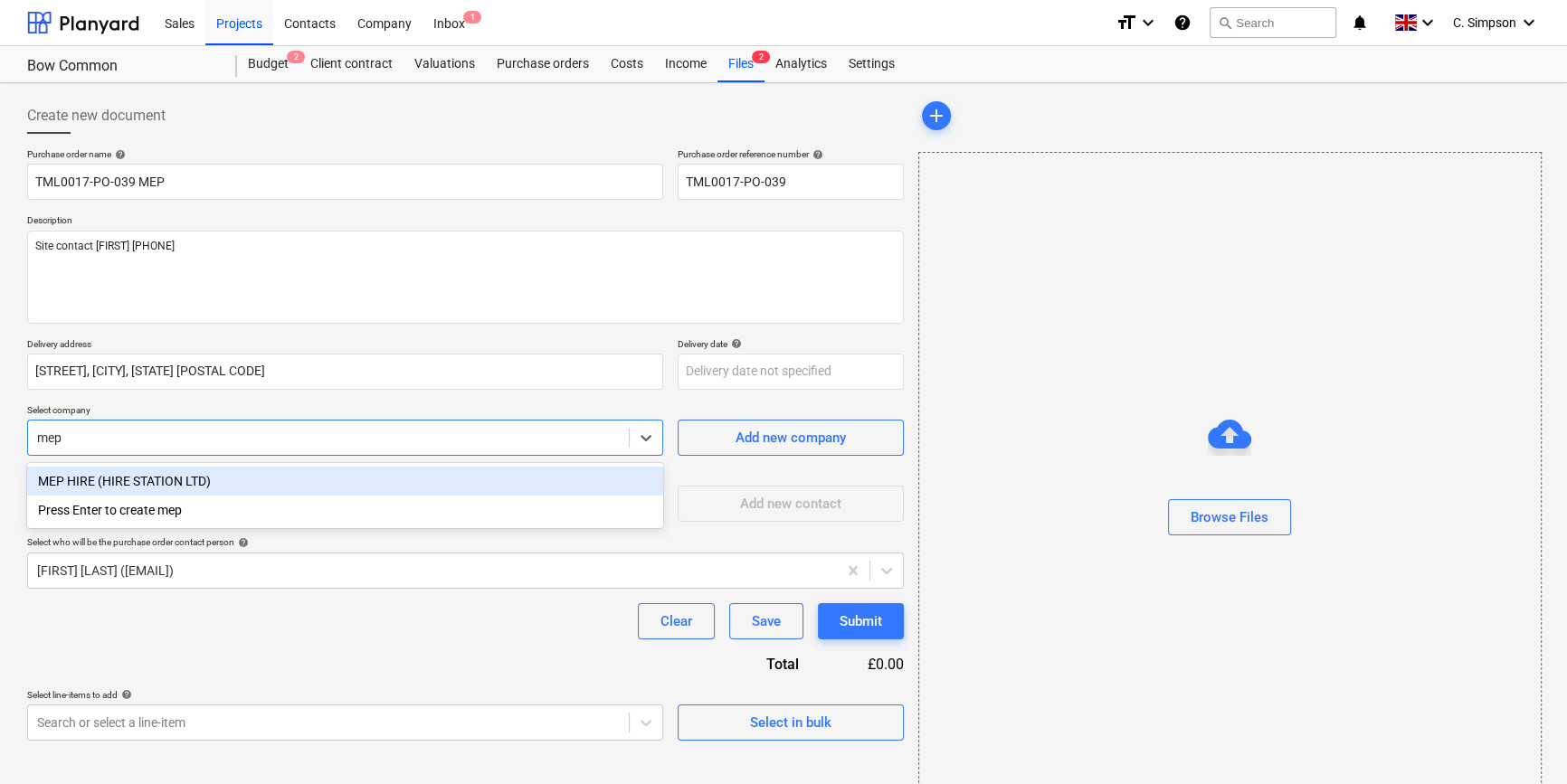 click on "MEP HIRE (HIRE STATION LTD)" at bounding box center (345, 481) 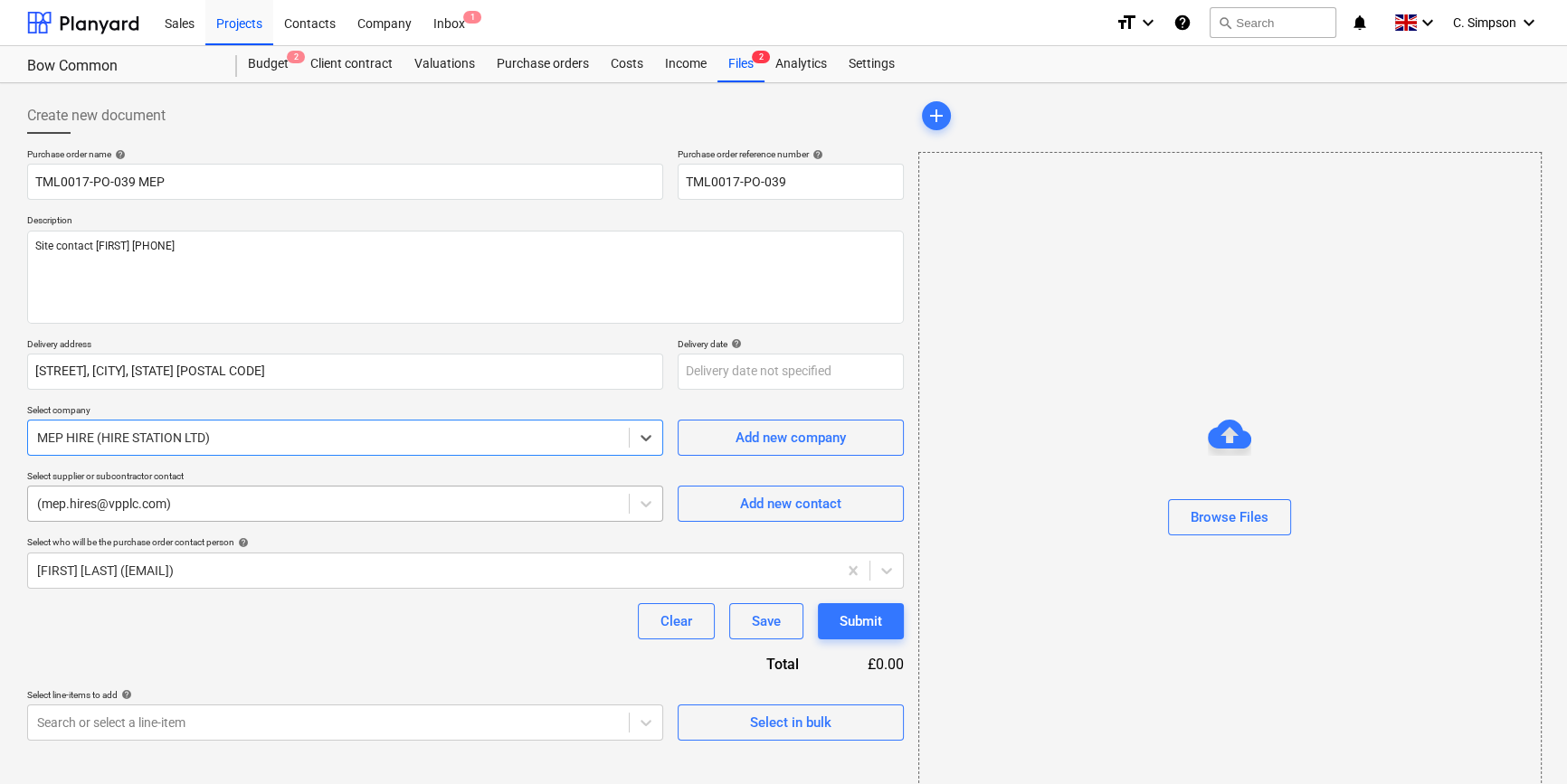 click at bounding box center [328, 504] 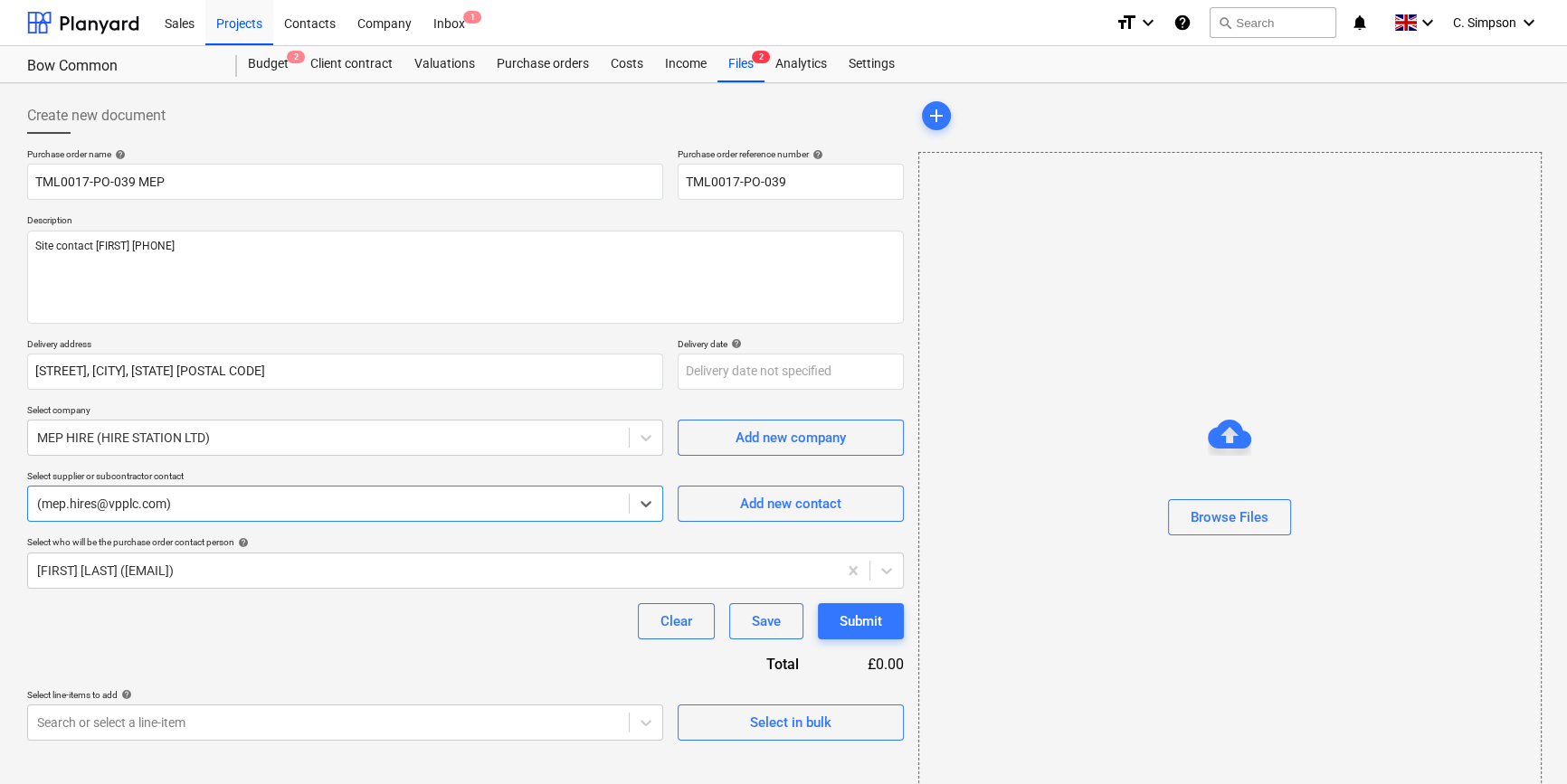click at bounding box center [328, 504] 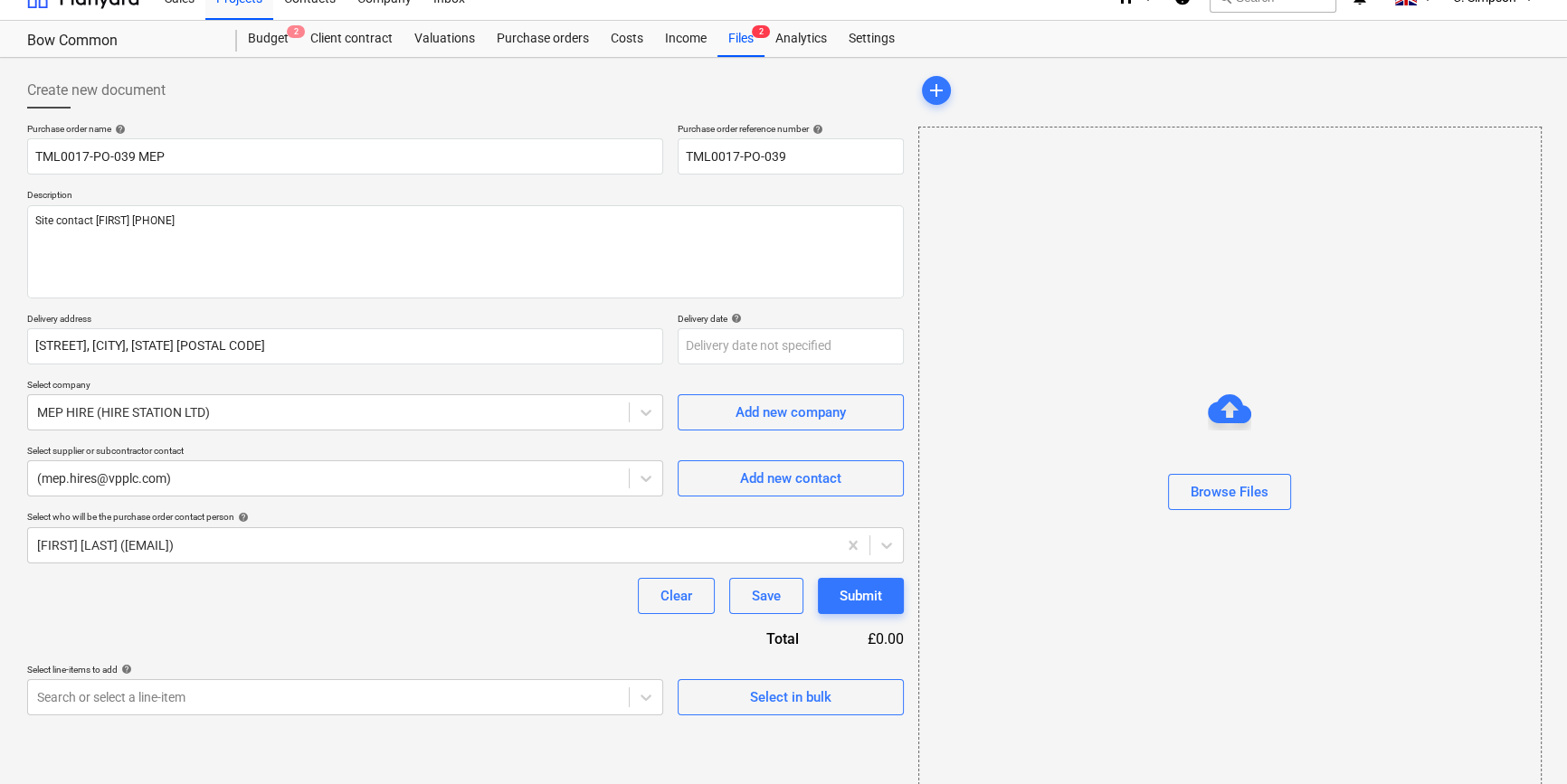 scroll, scrollTop: 39, scrollLeft: 0, axis: vertical 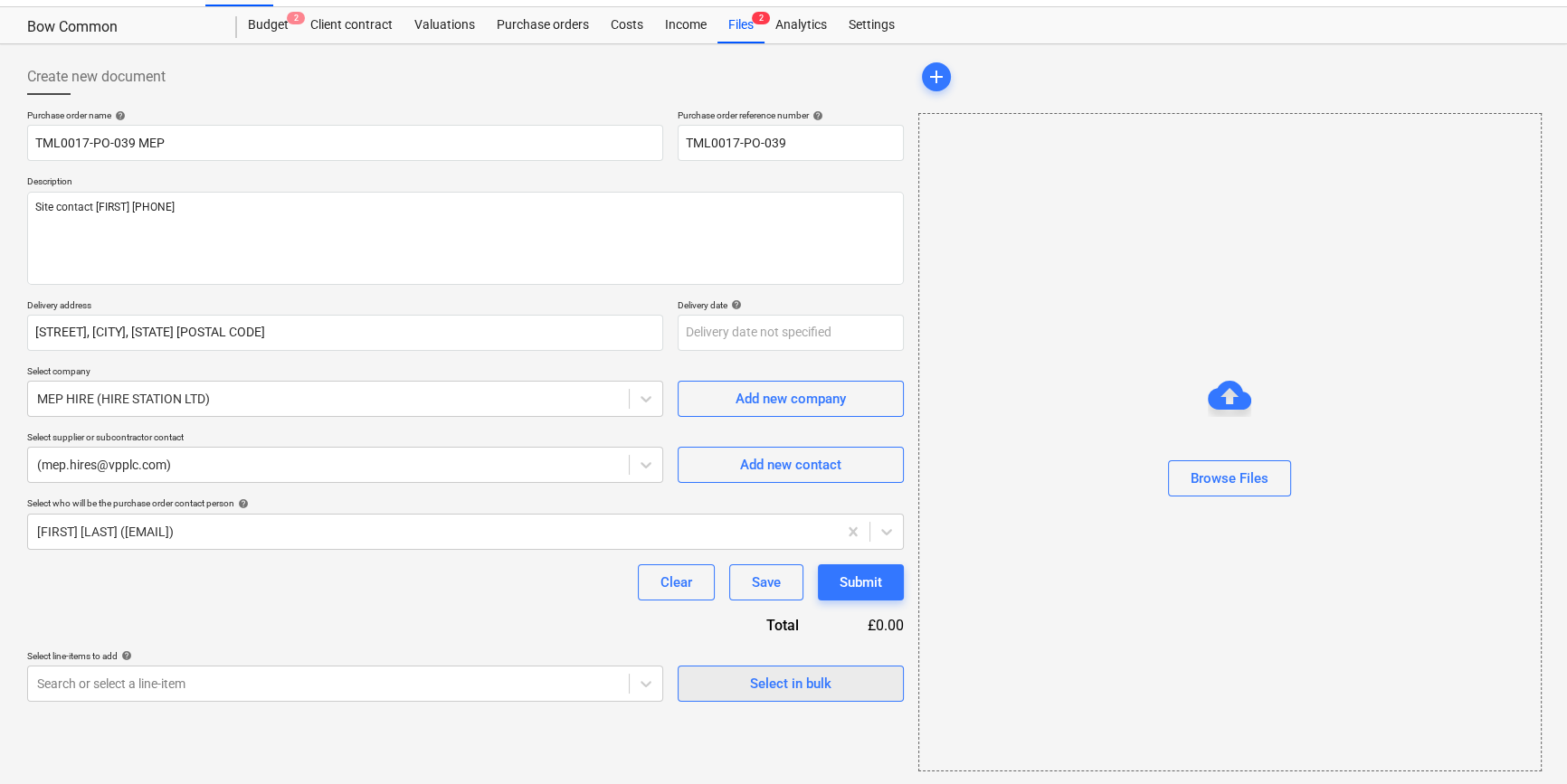 click on "Select in bulk" at bounding box center (791, 684) 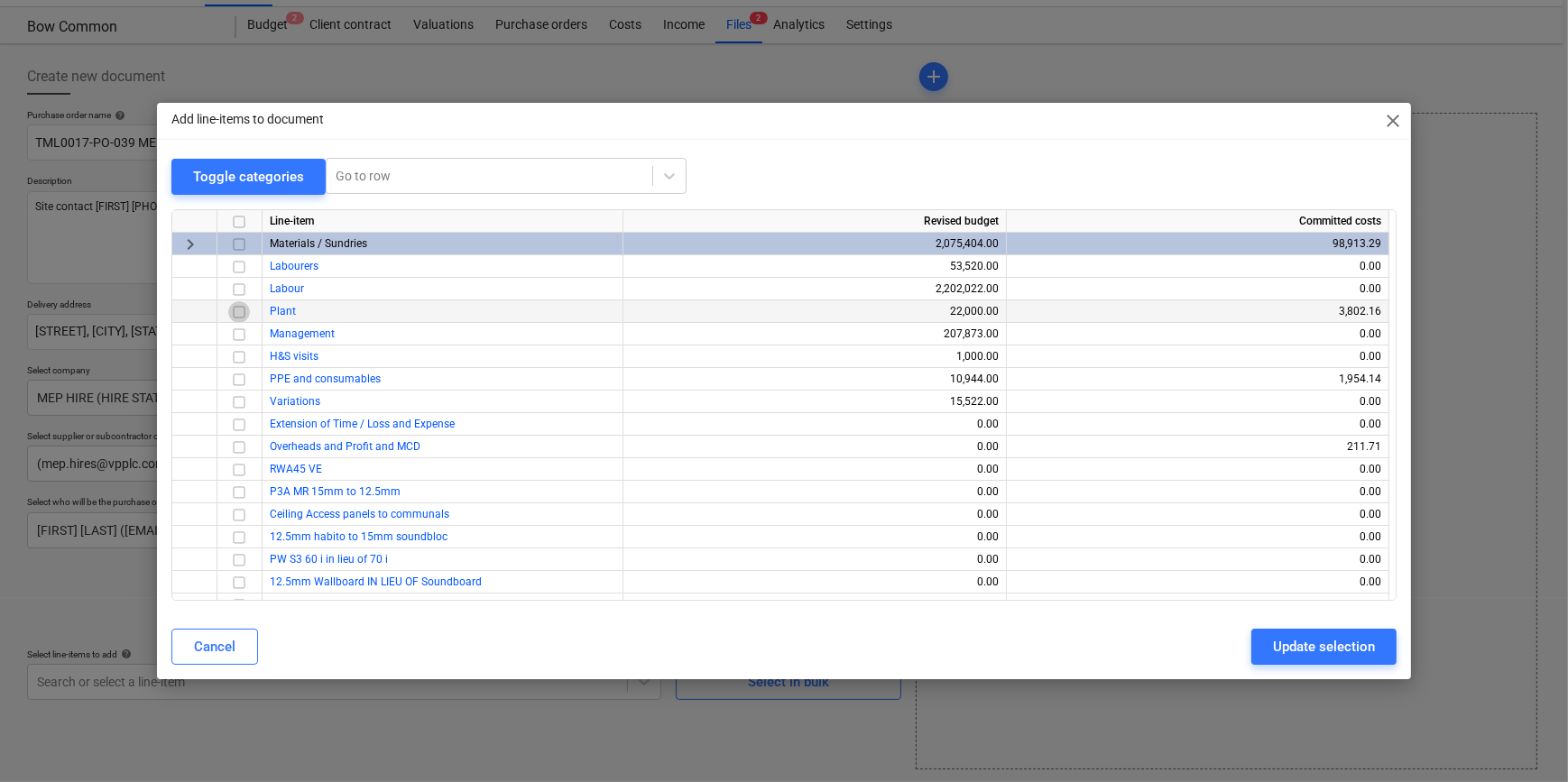 click at bounding box center (239, 311) 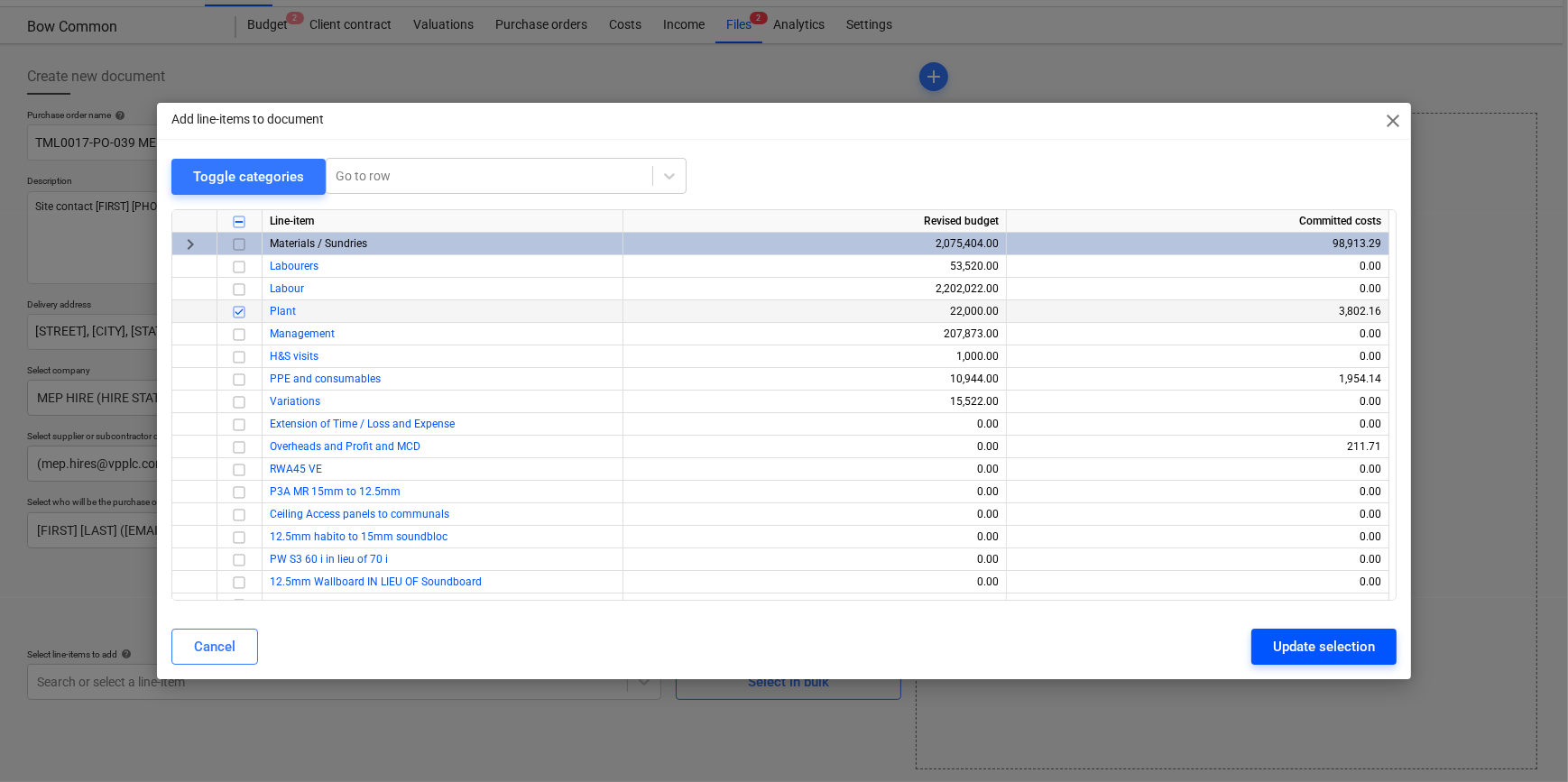 click on "Update selection" at bounding box center [1324, 647] 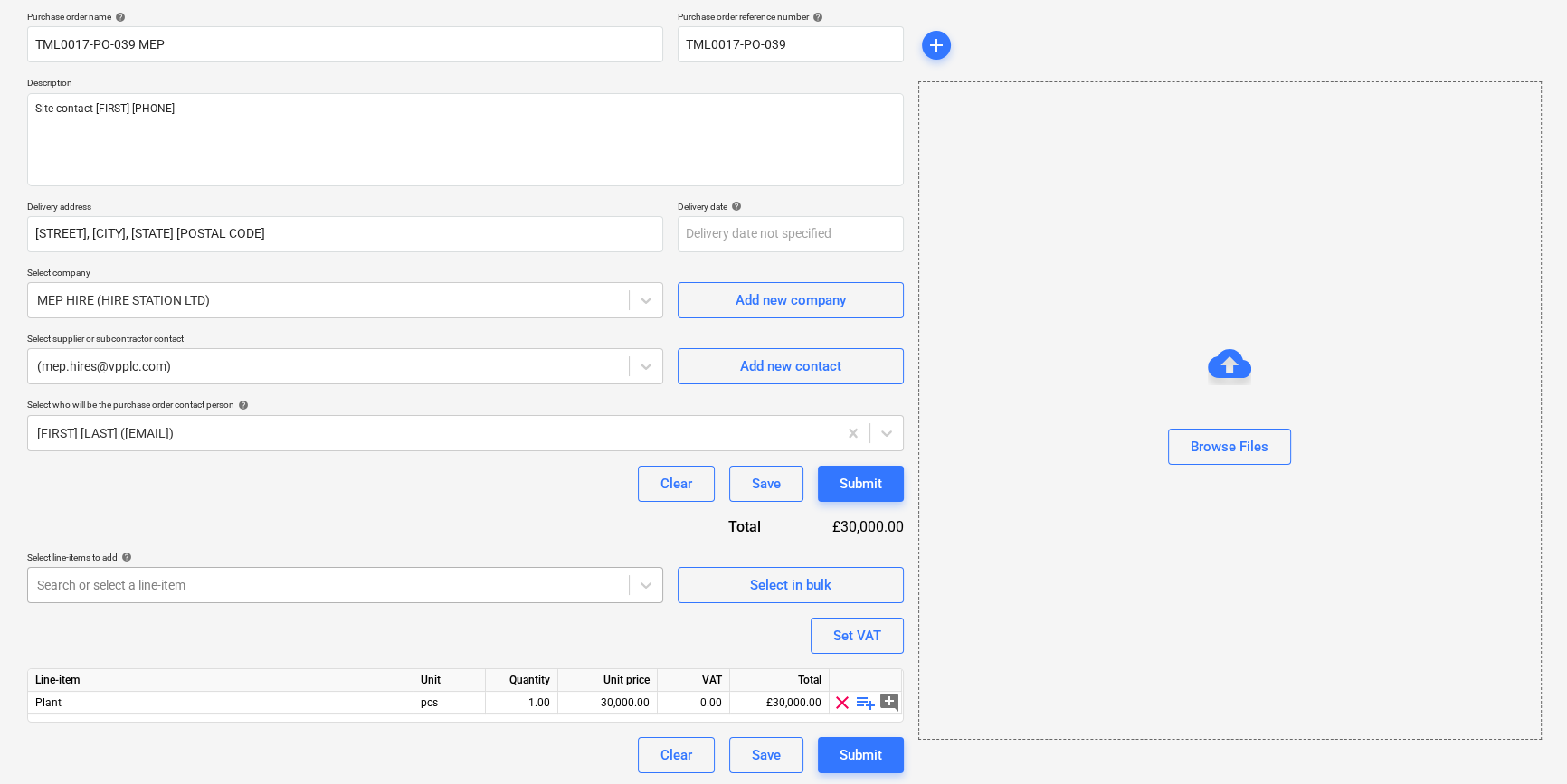scroll, scrollTop: 140, scrollLeft: 0, axis: vertical 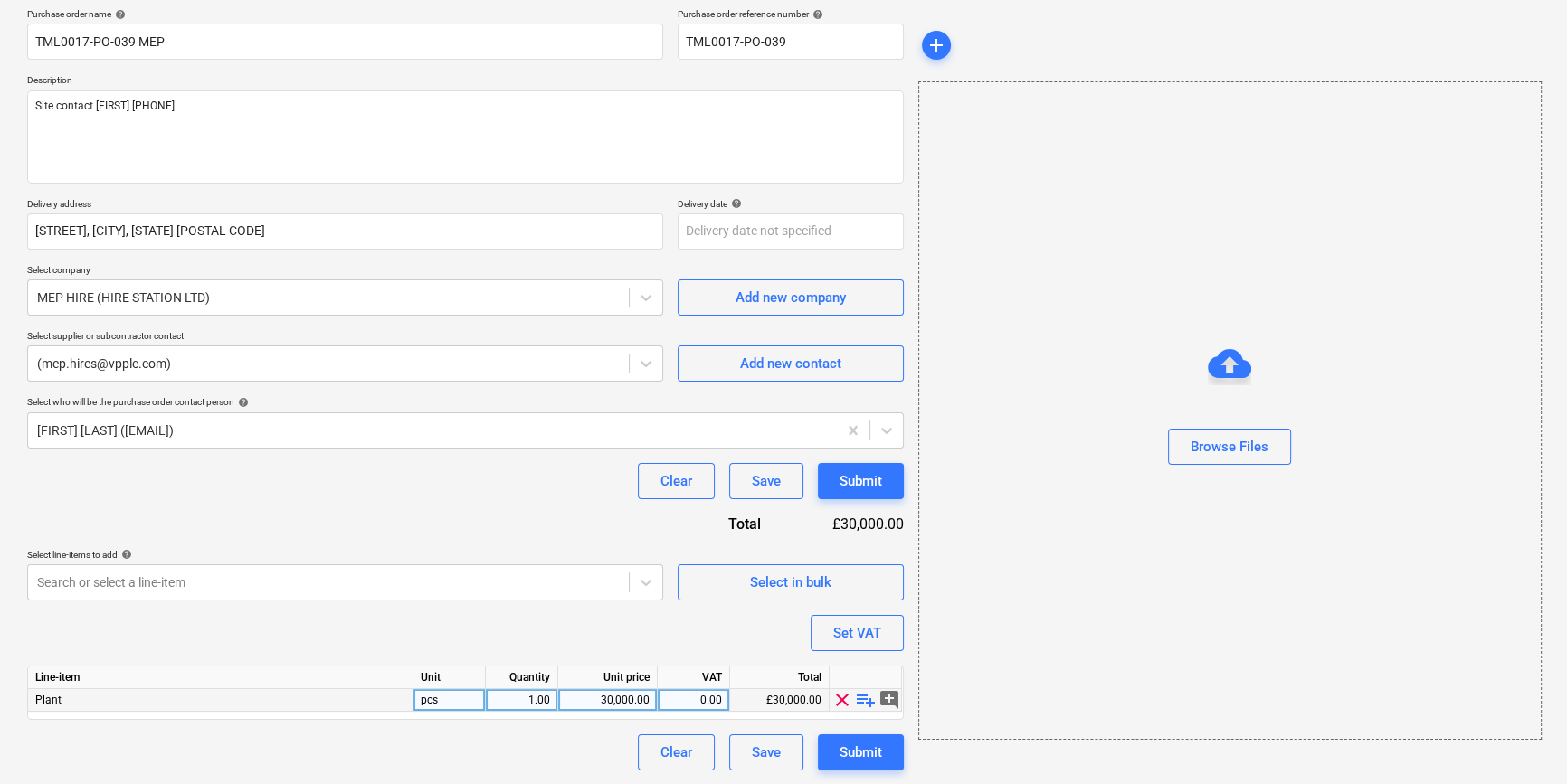 click on "playlist_add" at bounding box center (866, 700) 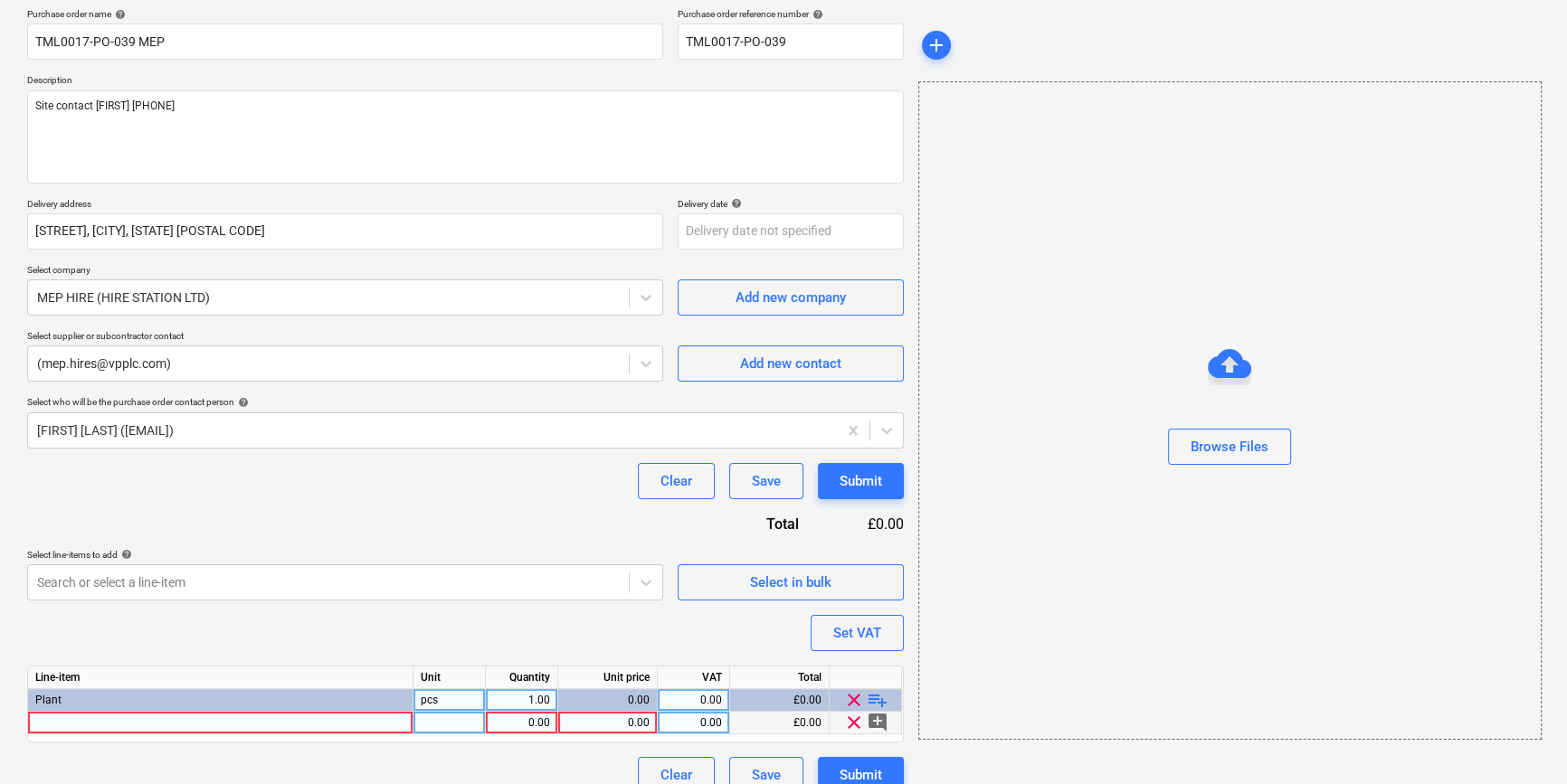 click at bounding box center [221, 723] 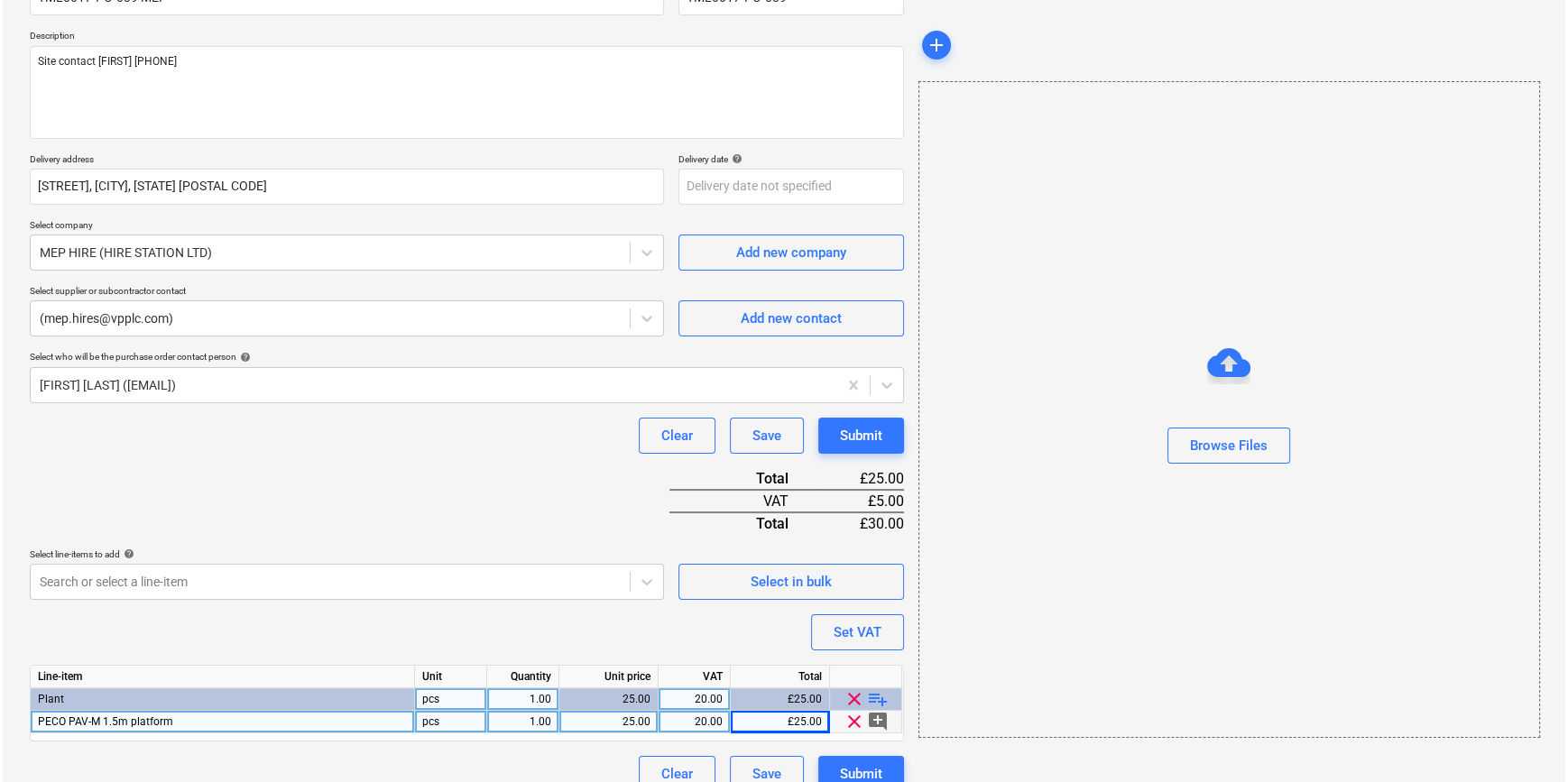 scroll, scrollTop: 207, scrollLeft: 0, axis: vertical 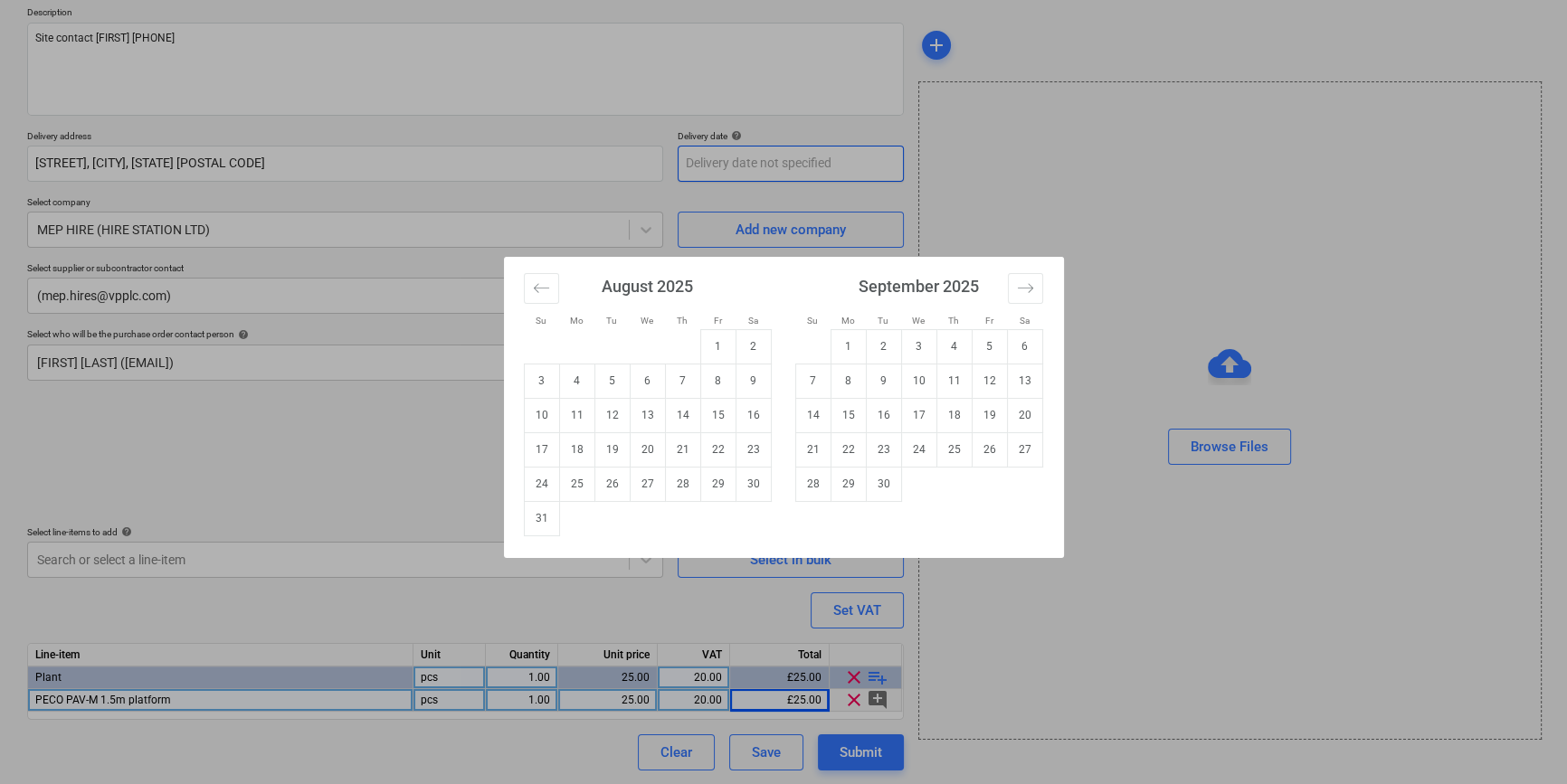 click on "Sales Projects Contacts Company Inbox 1 format_size keyboard_arrow_down help search Search notifications 0 keyboard_arrow_down C. Simpson keyboard_arrow_down [CITY] Budget 2 Client contract Valuations Purchase orders Costs Income Files 2 Analytics Settings Create new document Purchase order name help TML0017-PO-039 [BRAND] Purchase order reference number help TML0017-PO-039 Description Site contact [FIRST] [PHONE] Delivery address [STREET], [CITY], [STATE] [POSTAL CODE] Delivery date help Press the down arrow key to interact with the calendar and
select a date. Press the question mark key to get the keyboard shortcuts for changing dates. Select company [COMPANY]   Add new company Select supplier or subcontractor contact   ([EMAIL]) Add new contact Select who will be the purchase order contact person help [FIRST] [LAST] ([EMAIL]) Clear Save Submit Total £25.00 VAT £5.00 Total £30.00 Select line-items to add help VAT" at bounding box center [784, 184] 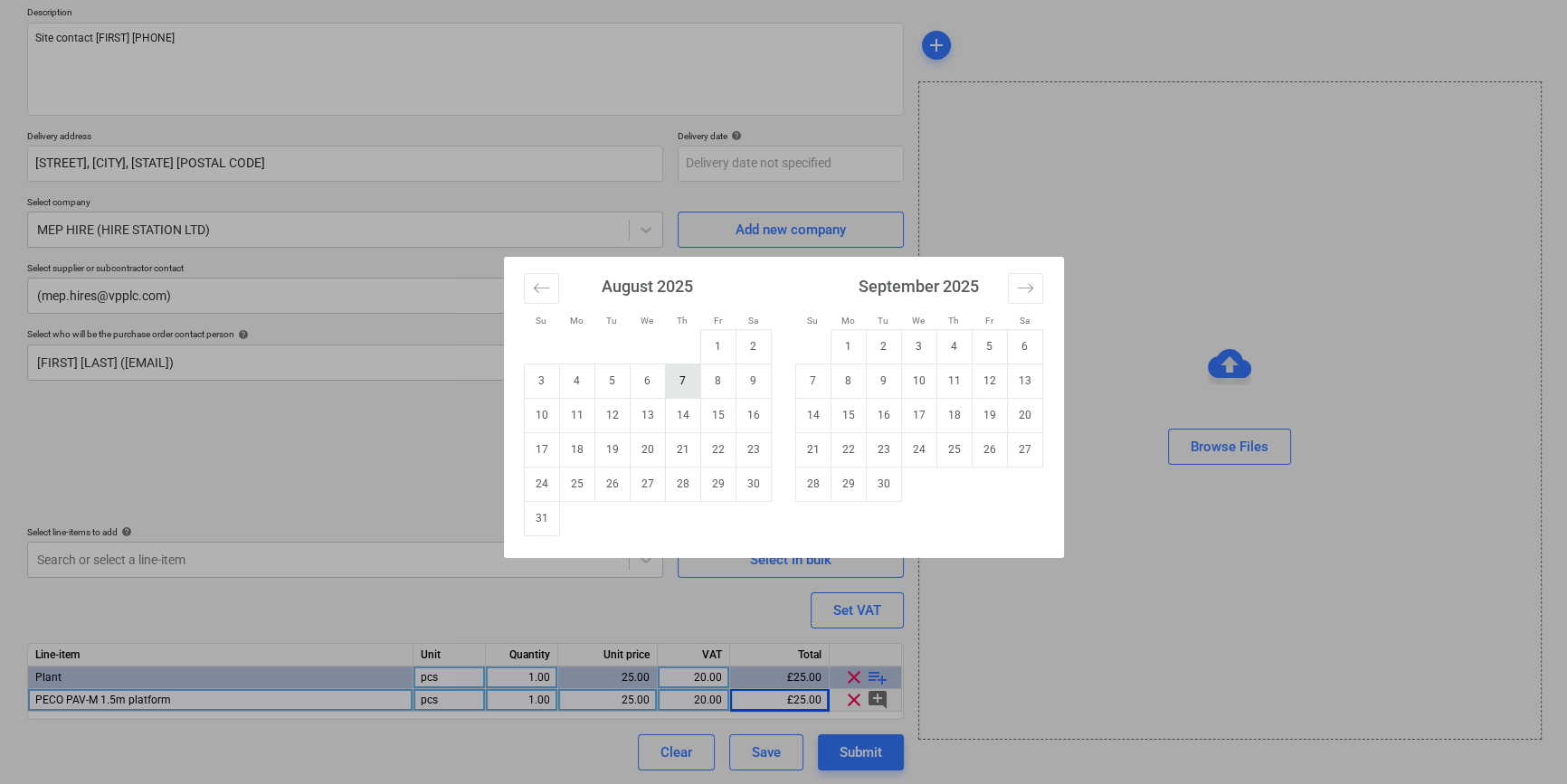 click on "7" at bounding box center (682, 381) 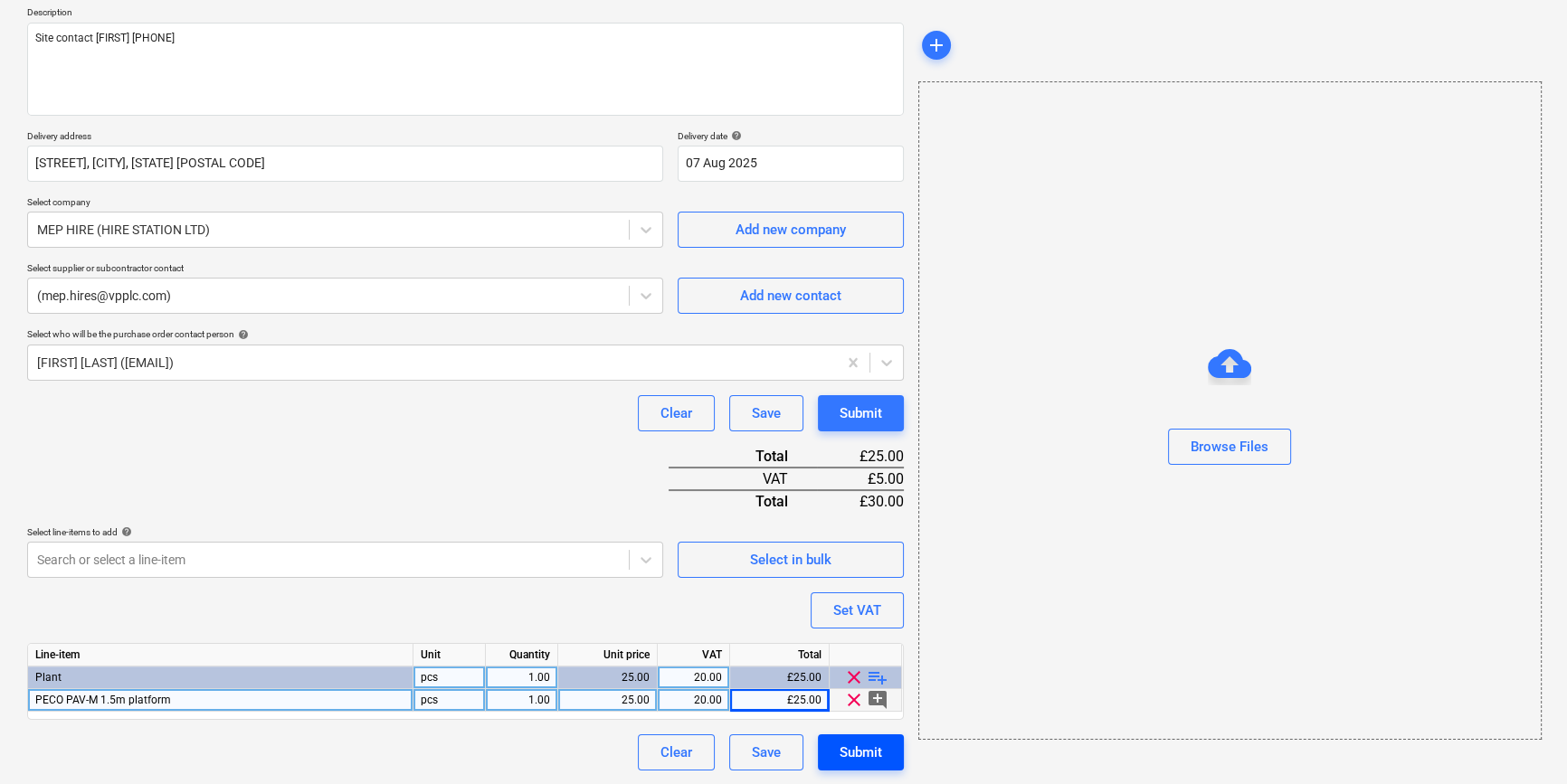 click on "Submit" at bounding box center [860, 752] 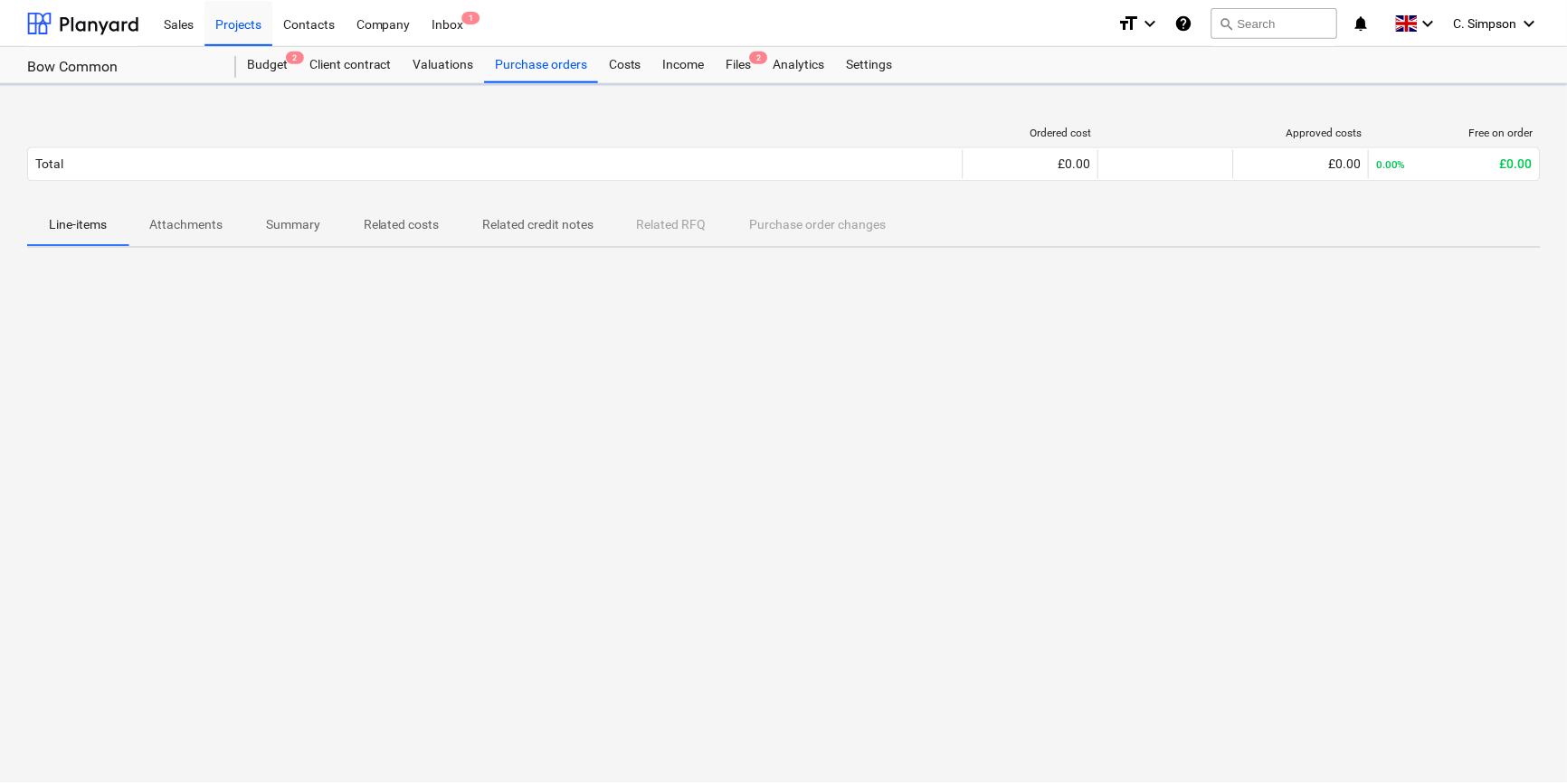 scroll, scrollTop: 0, scrollLeft: 0, axis: both 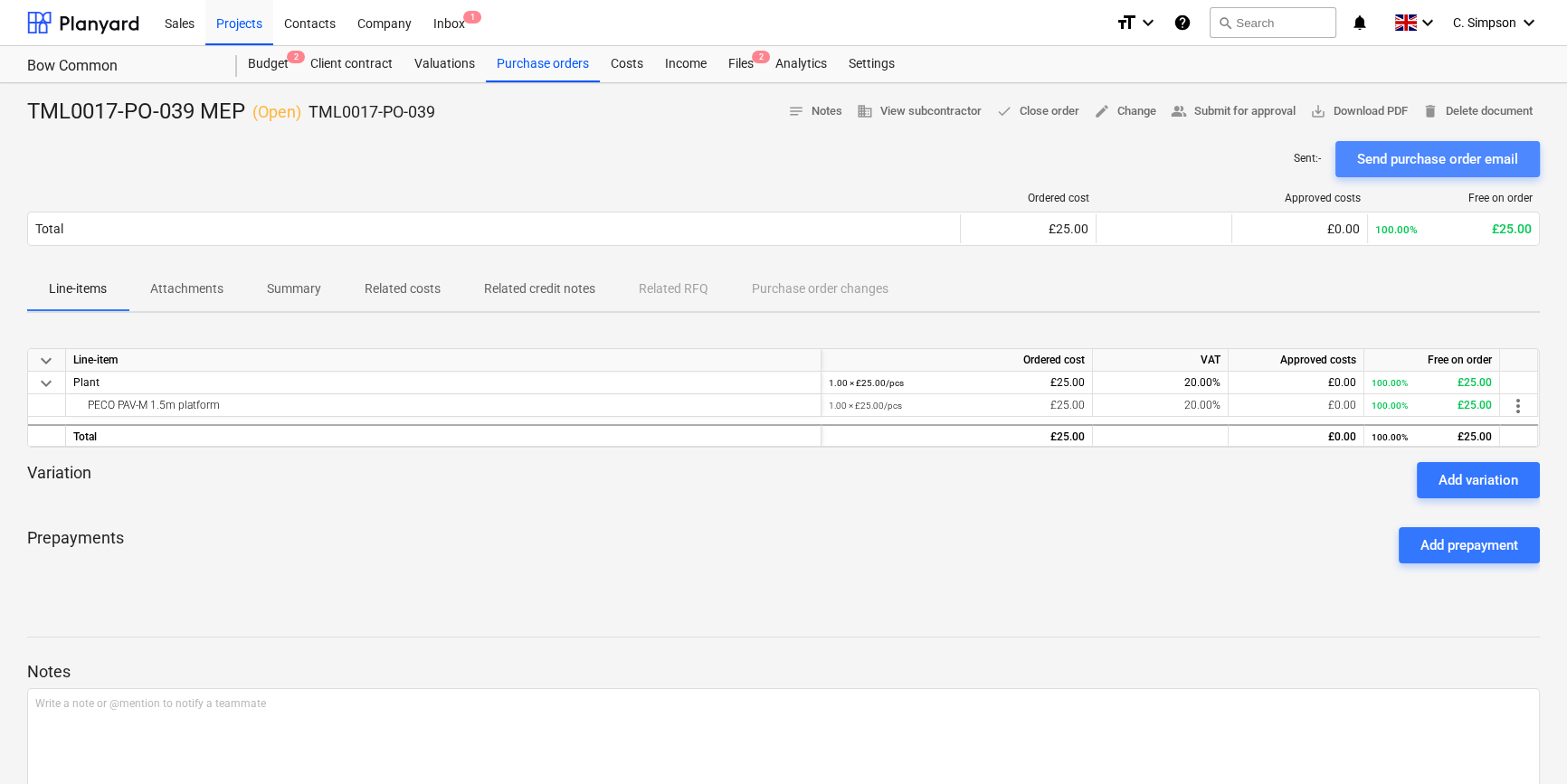 click on "Send purchase order email" at bounding box center [1438, 159] 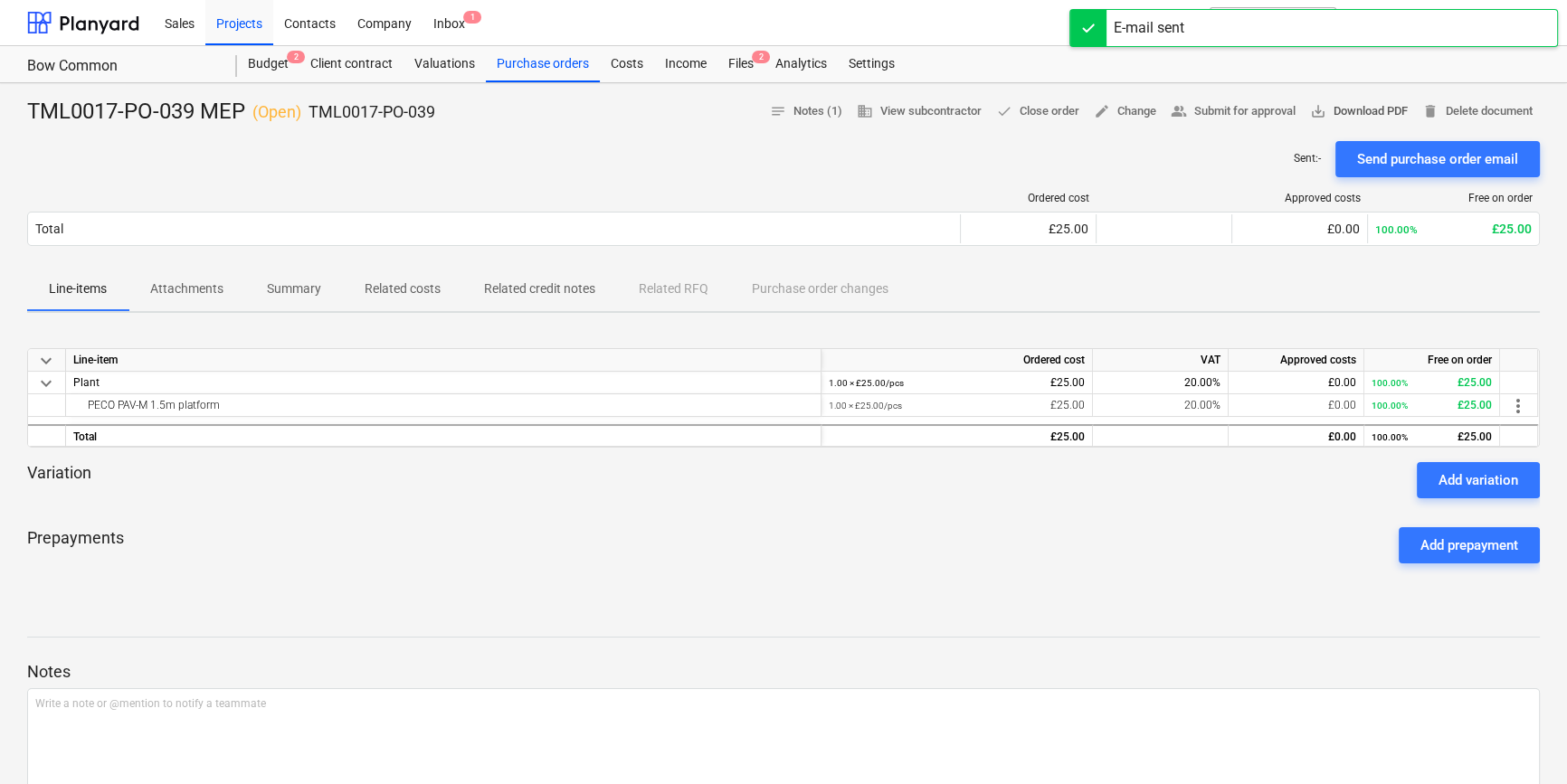 click on "save_alt Download PDF" at bounding box center [1359, 111] 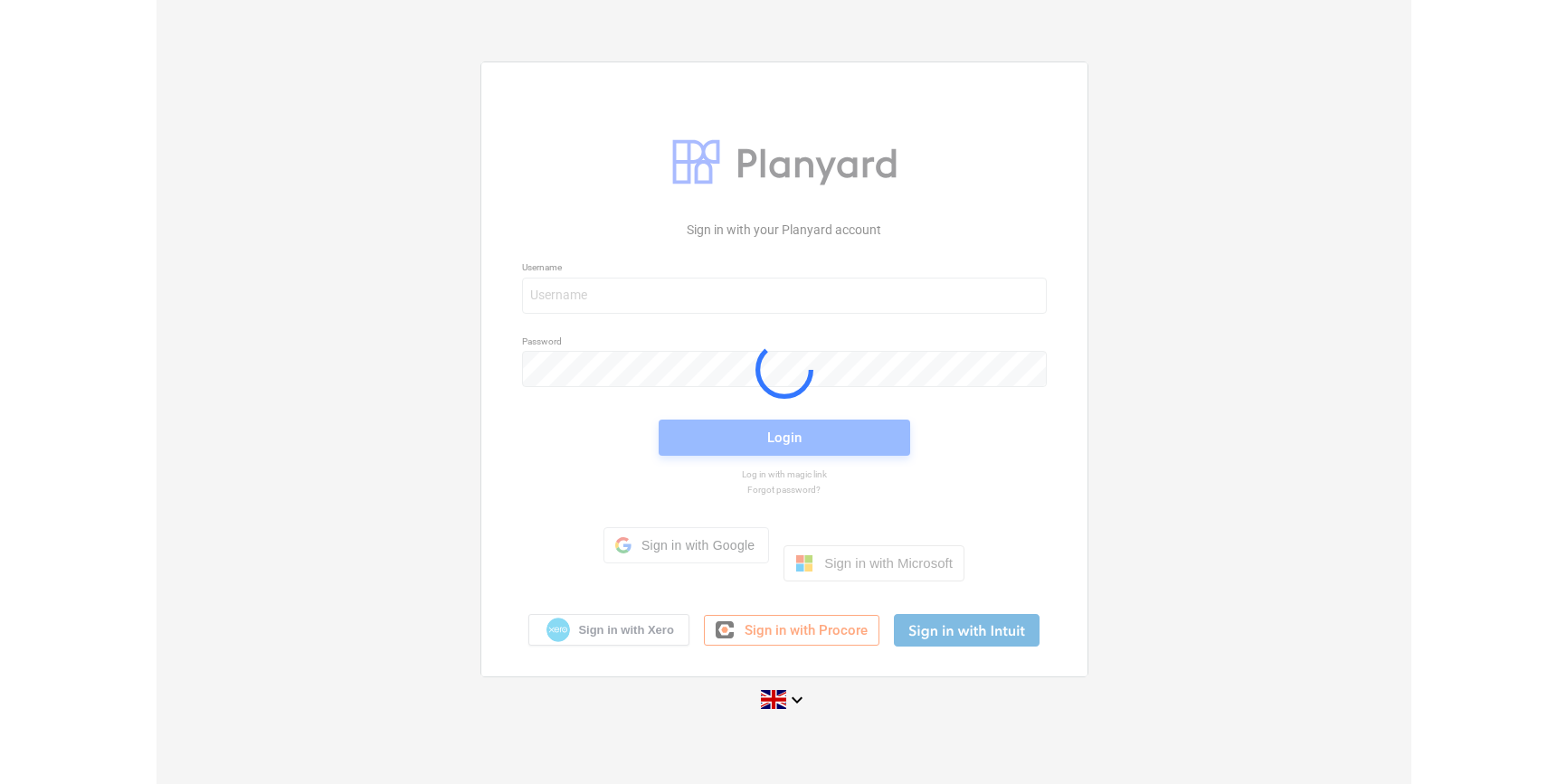 scroll, scrollTop: 0, scrollLeft: 0, axis: both 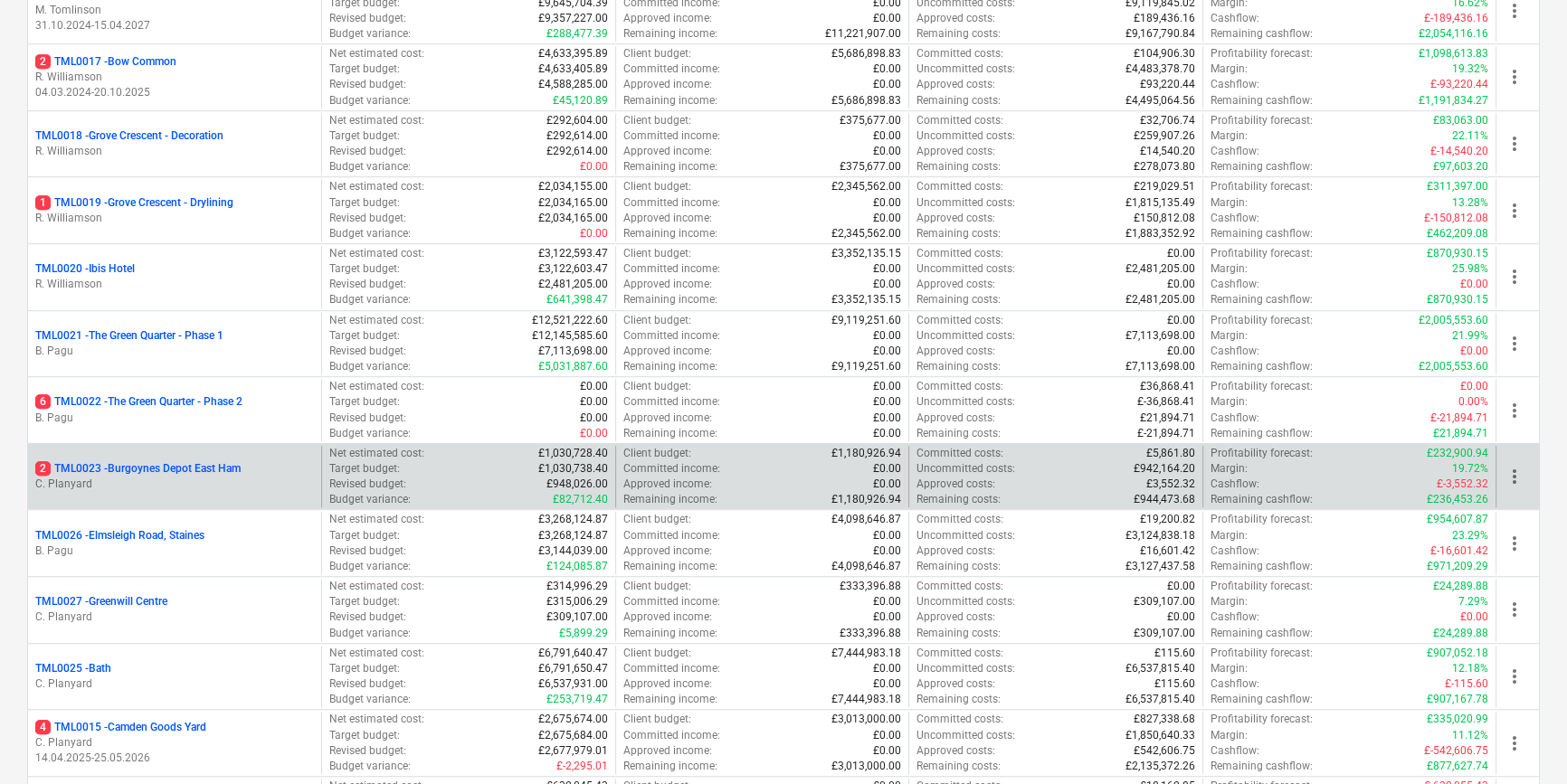 click on "C. Planyard" at bounding box center [175, 484] 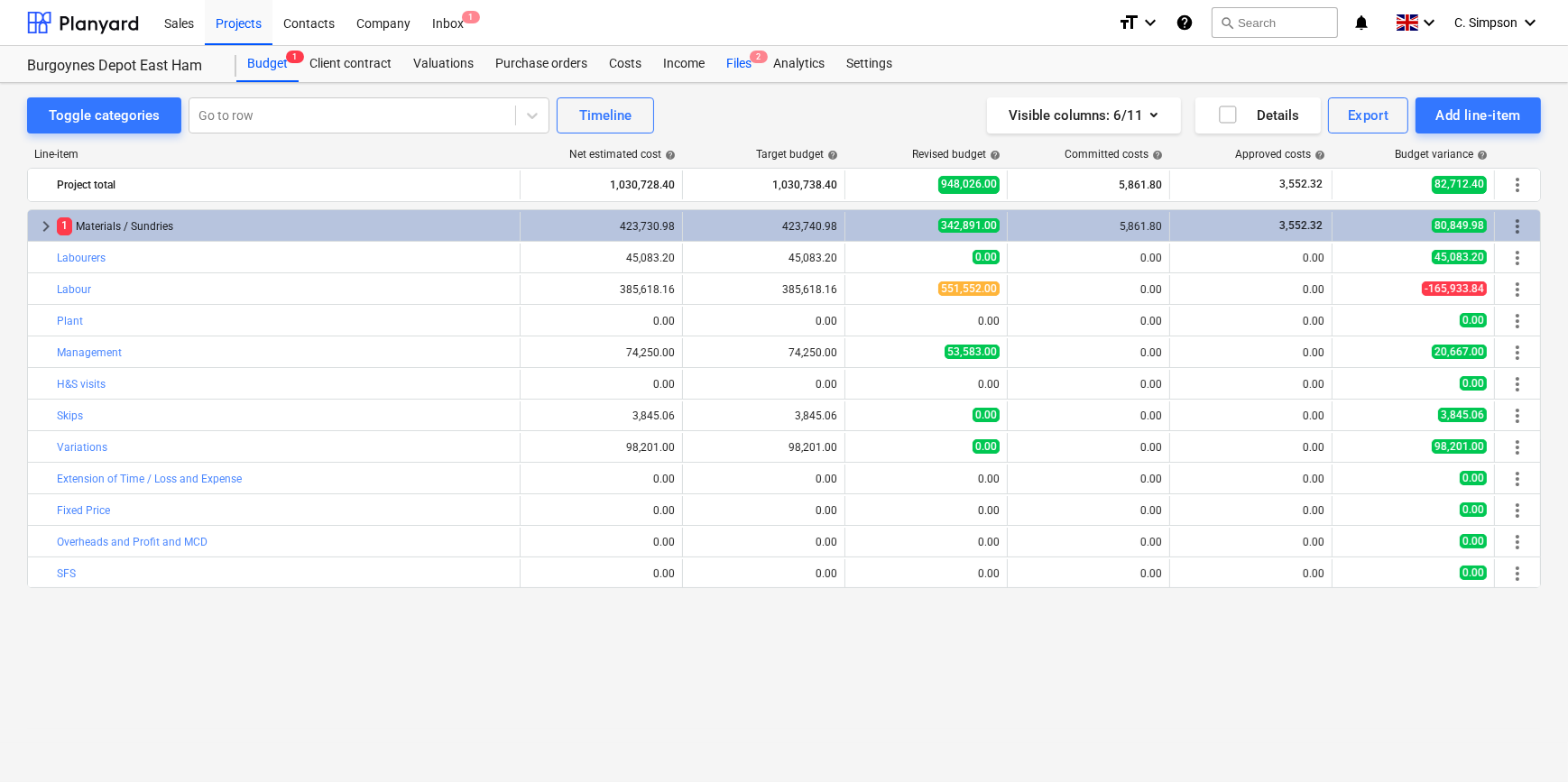 click on "Files 2" at bounding box center [739, 64] 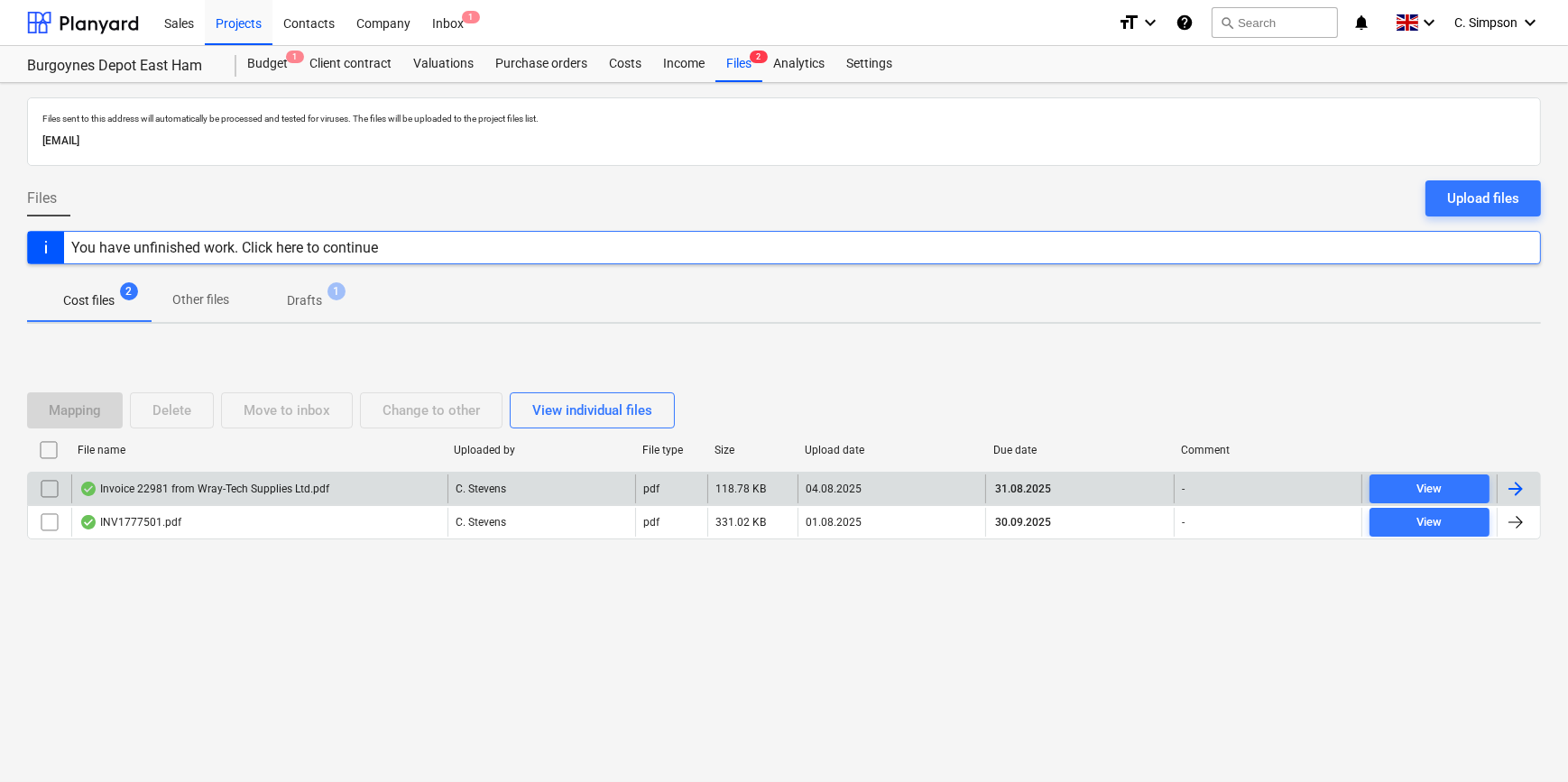 click at bounding box center [1518, 489] 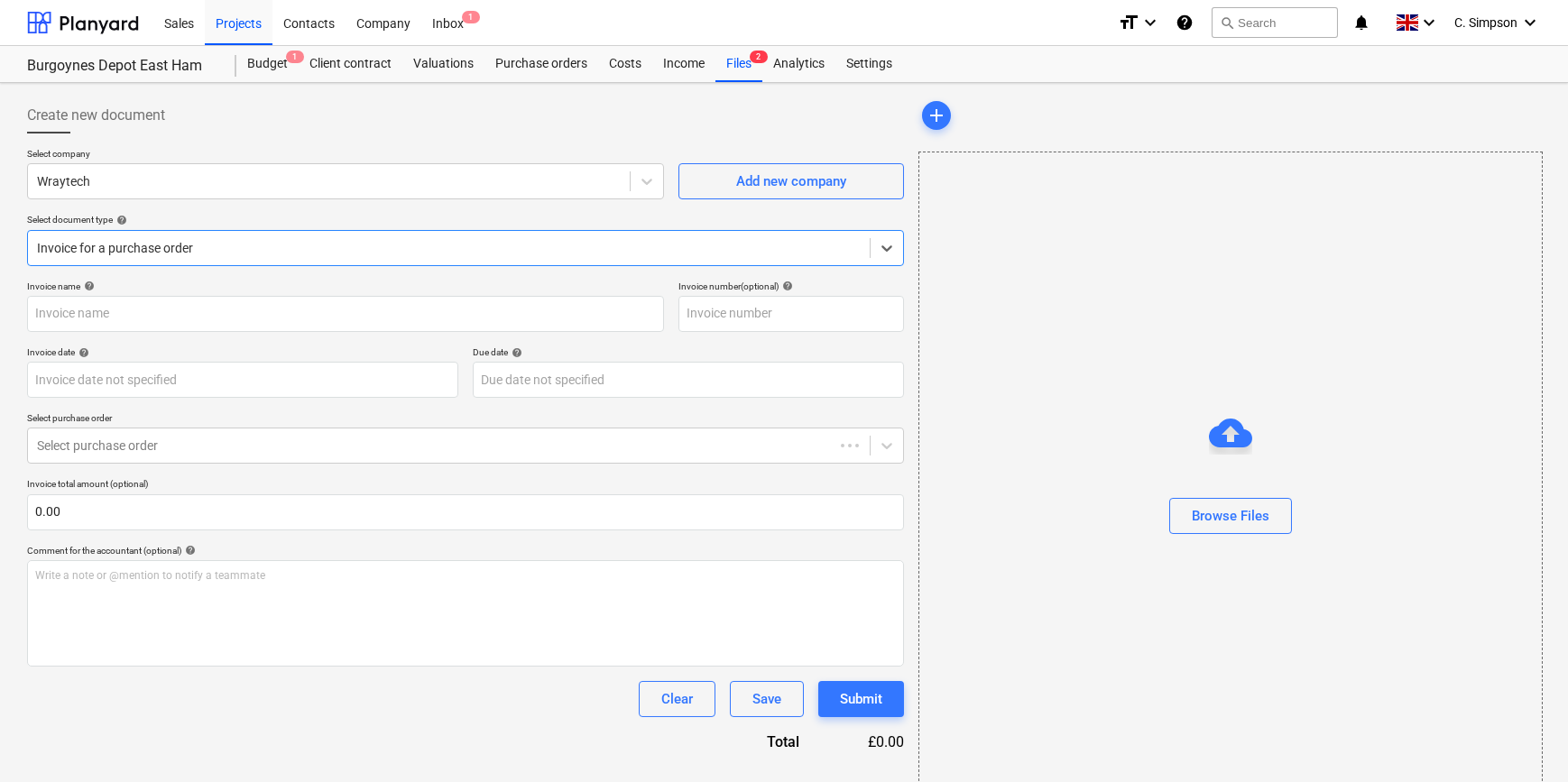 type on "22981" 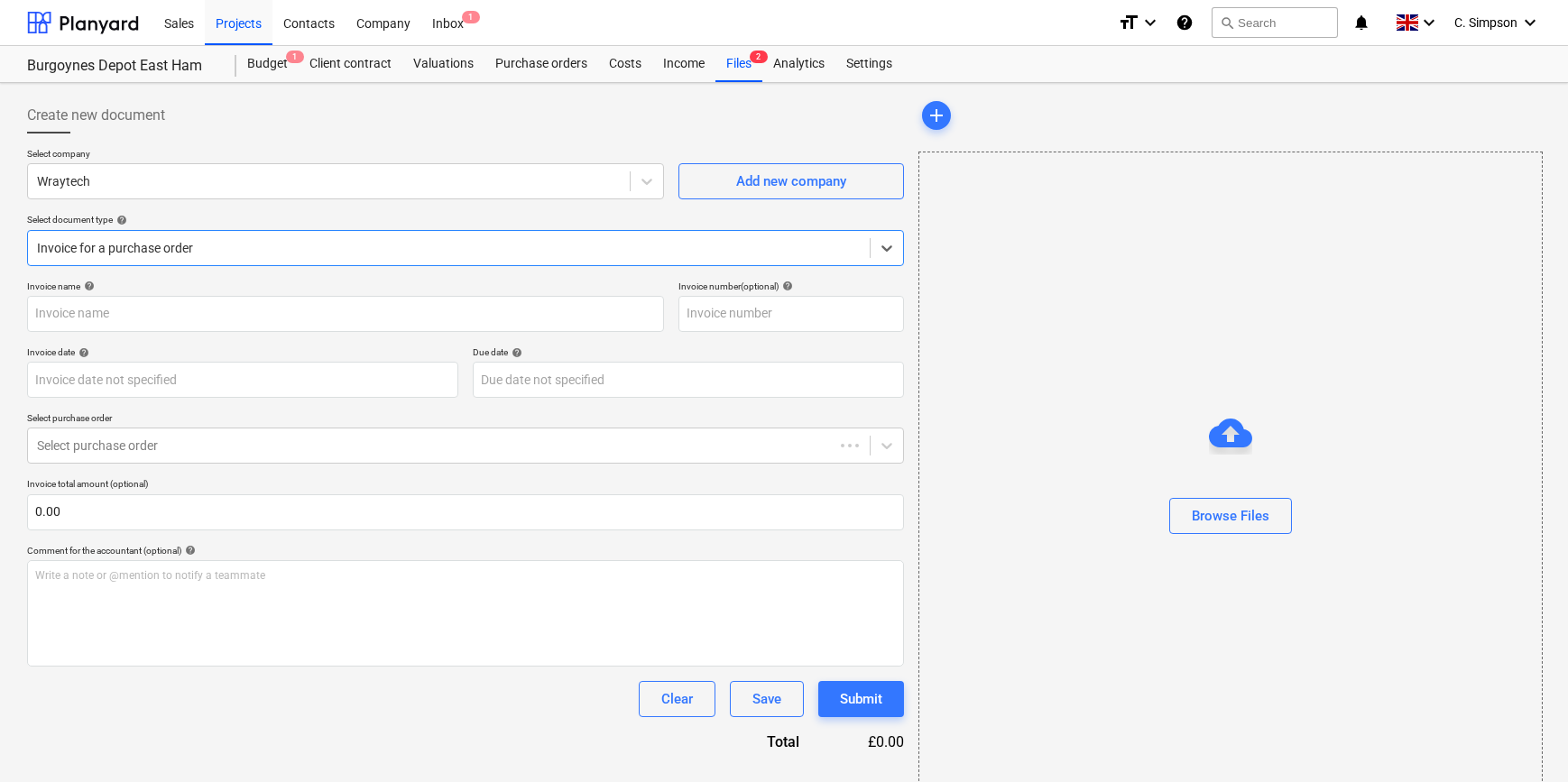 type on "22981" 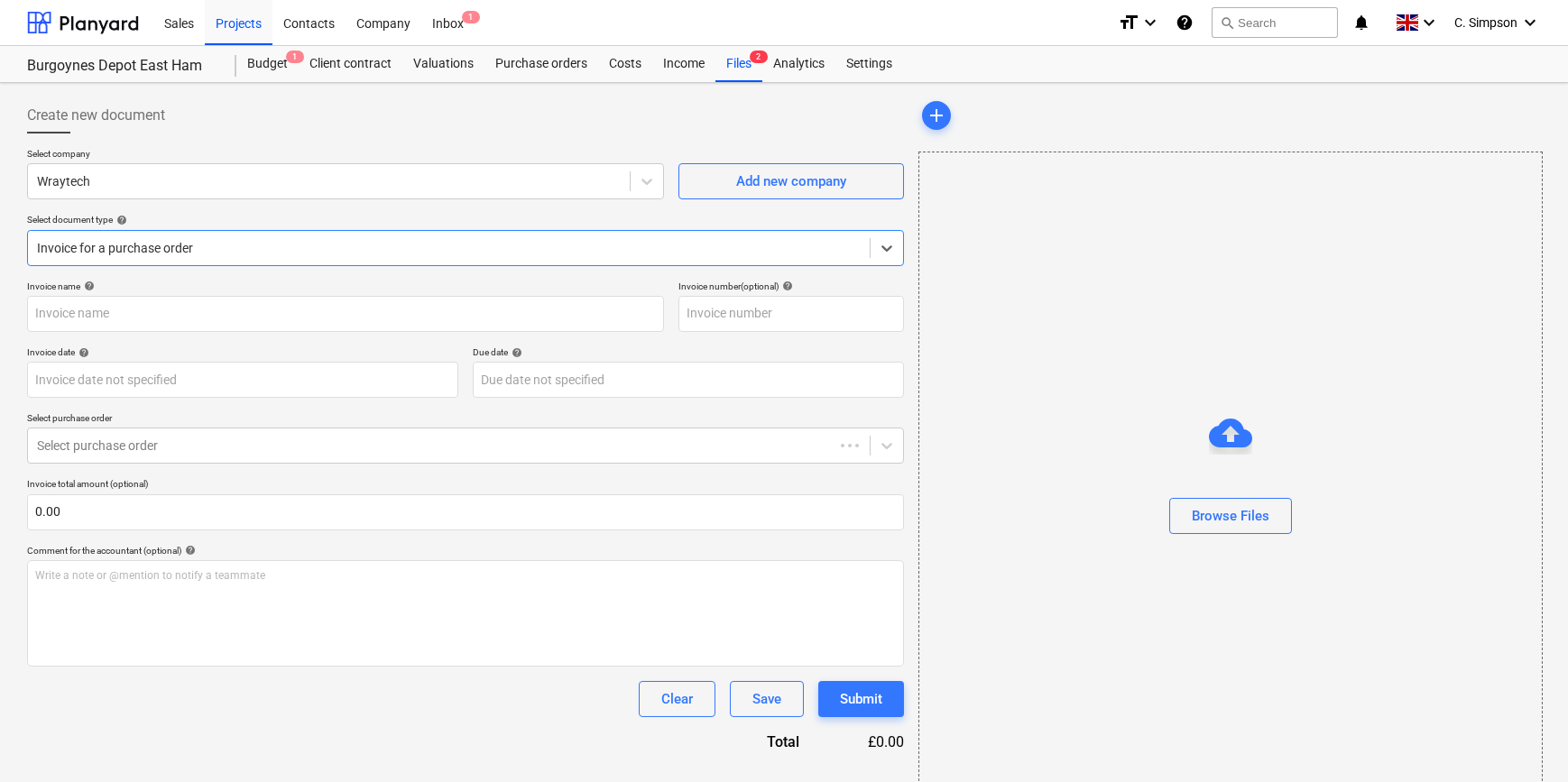 type on "31 Aug 2025" 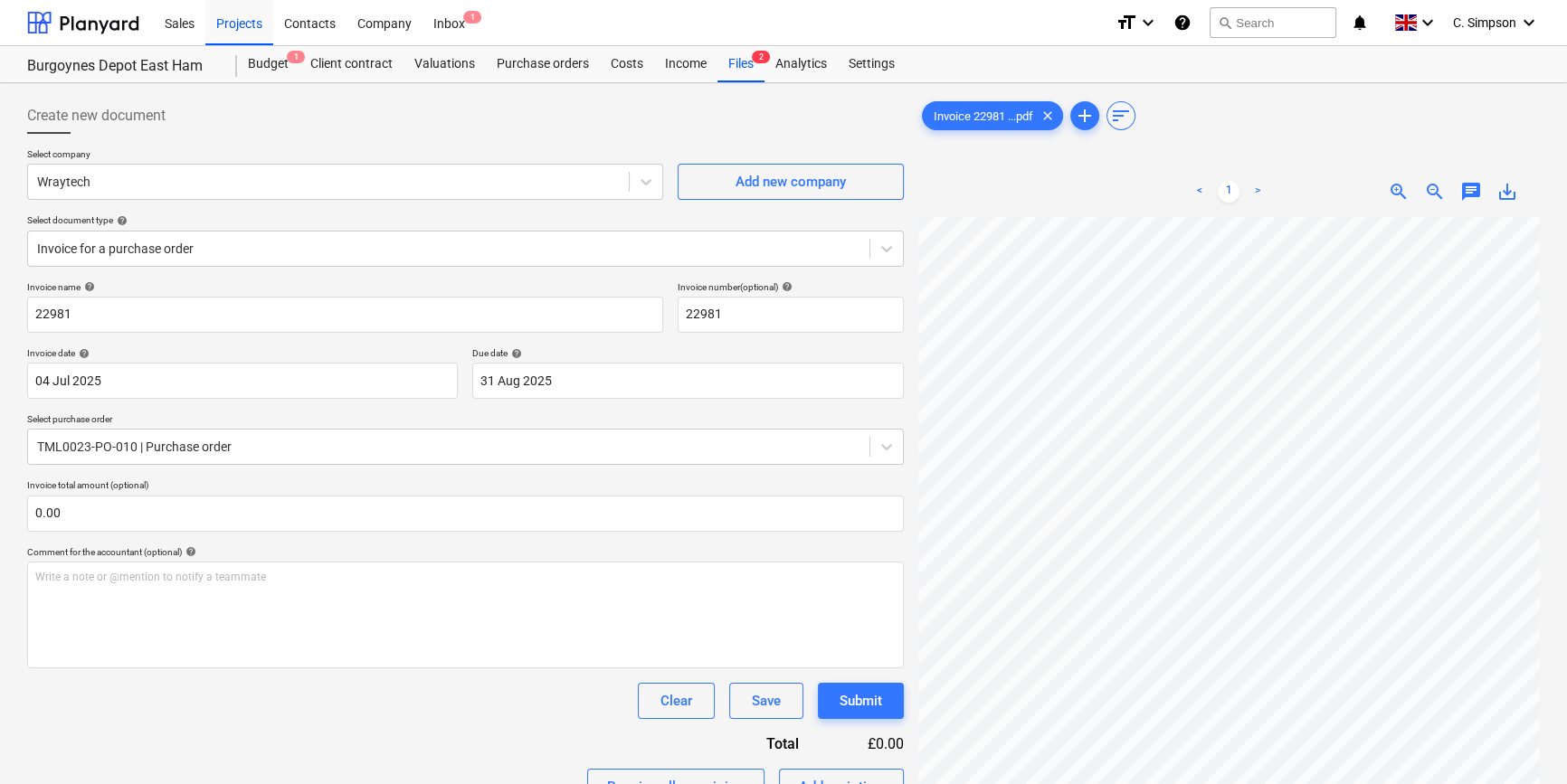 scroll, scrollTop: 421, scrollLeft: 195, axis: both 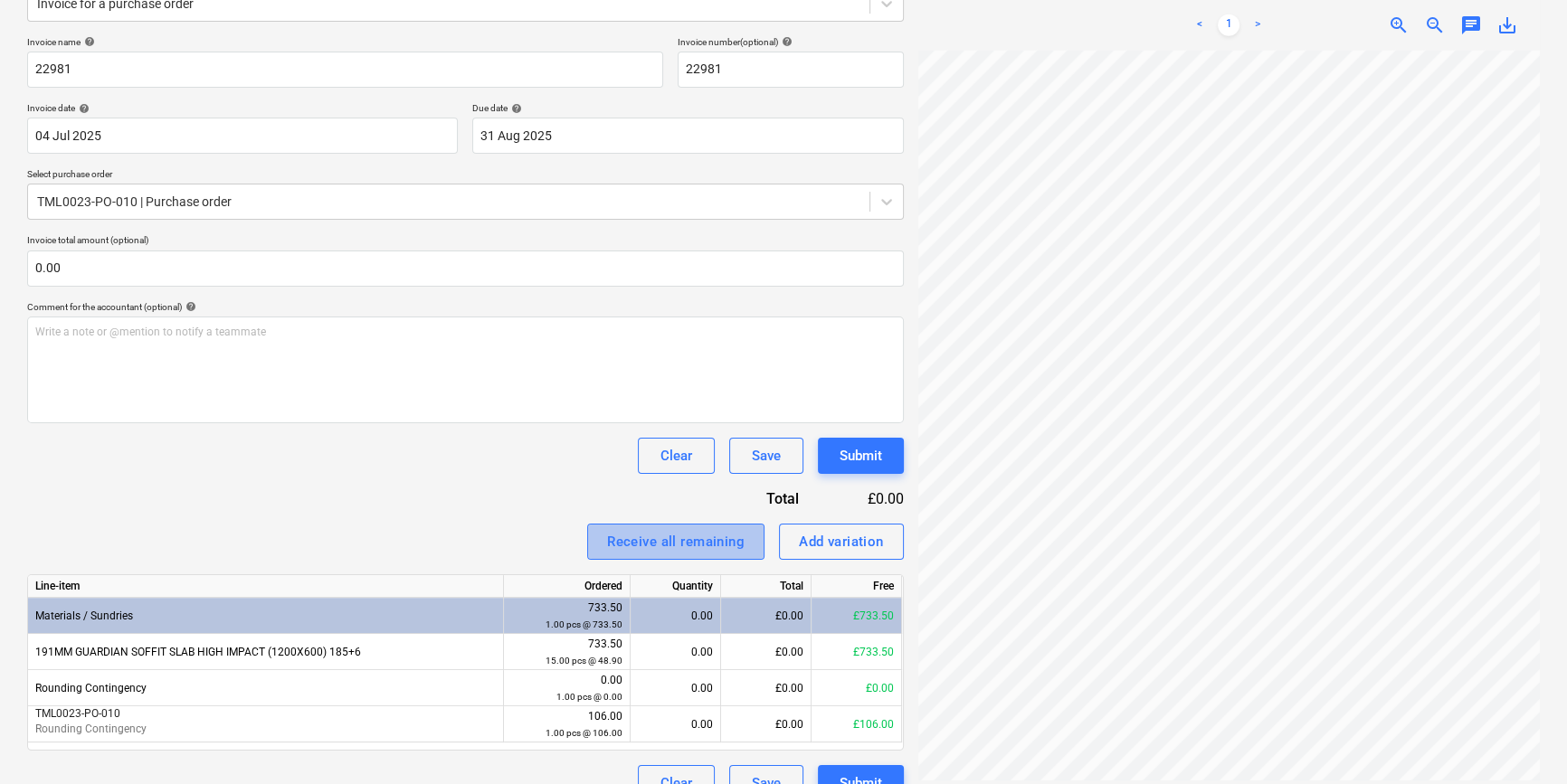 click on "Receive all remaining" at bounding box center [676, 542] 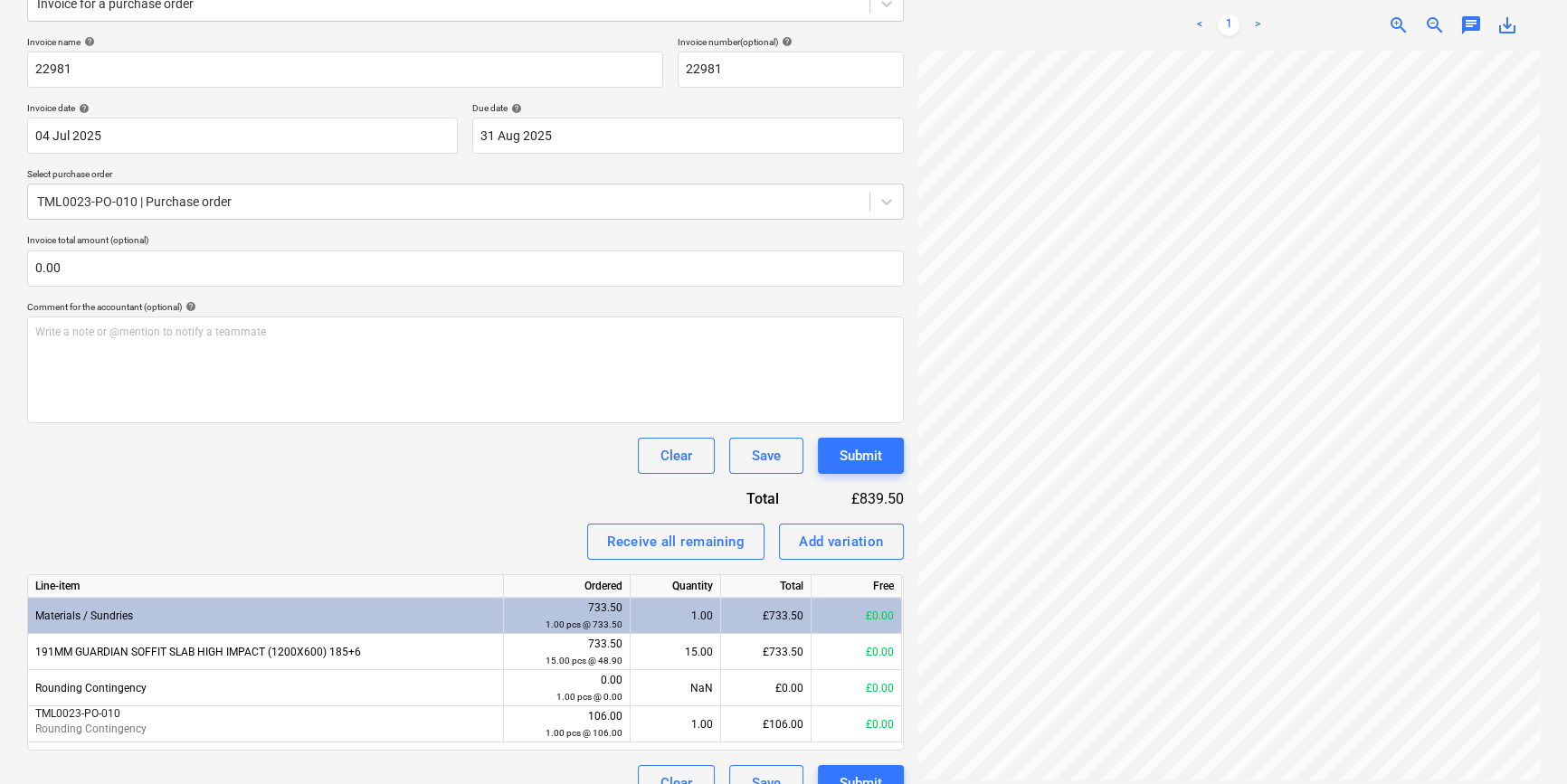 scroll, scrollTop: 276, scrollLeft: 0, axis: vertical 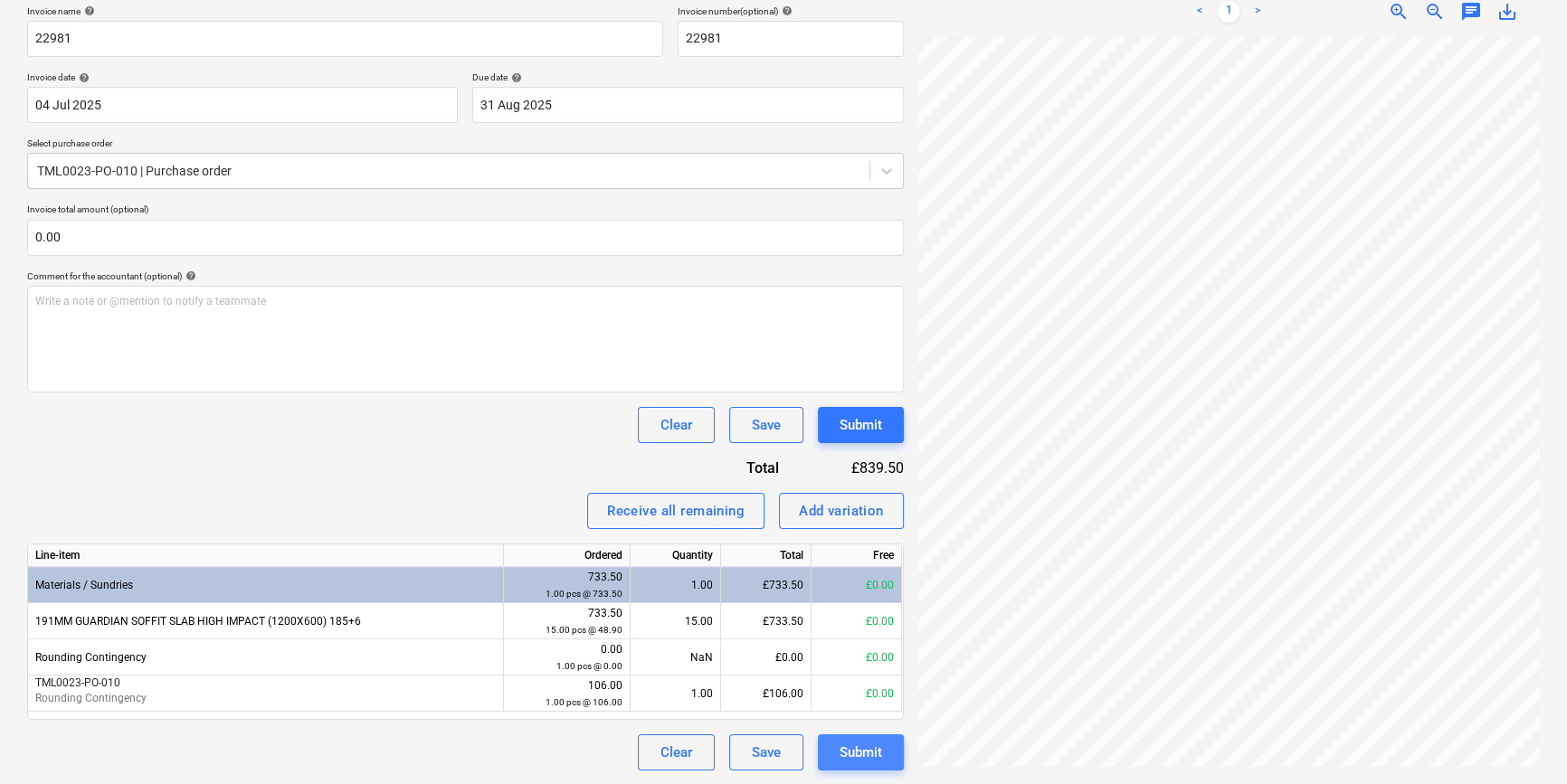 click on "Submit" at bounding box center (860, 752) 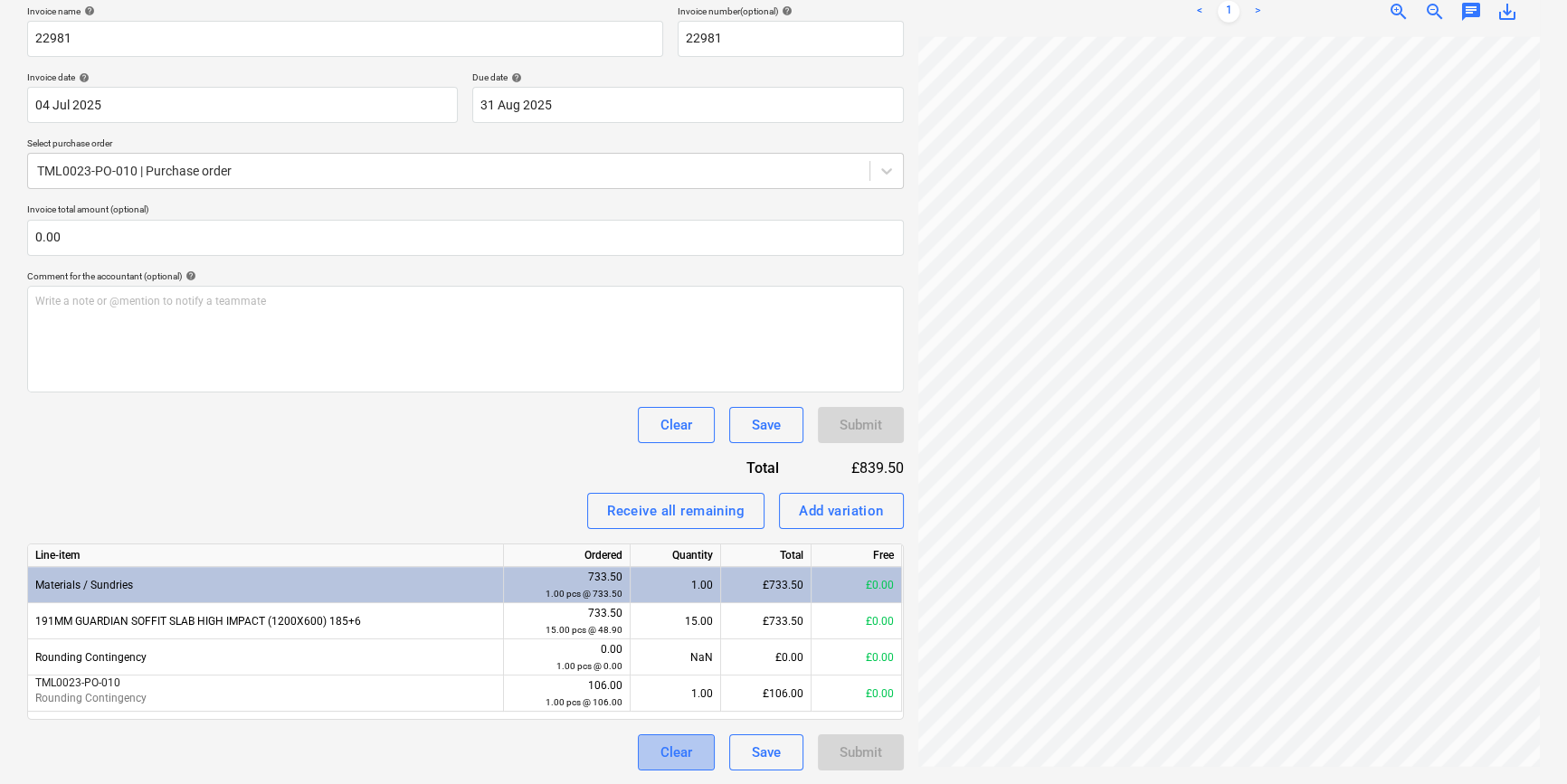 click on "Clear" at bounding box center [676, 752] 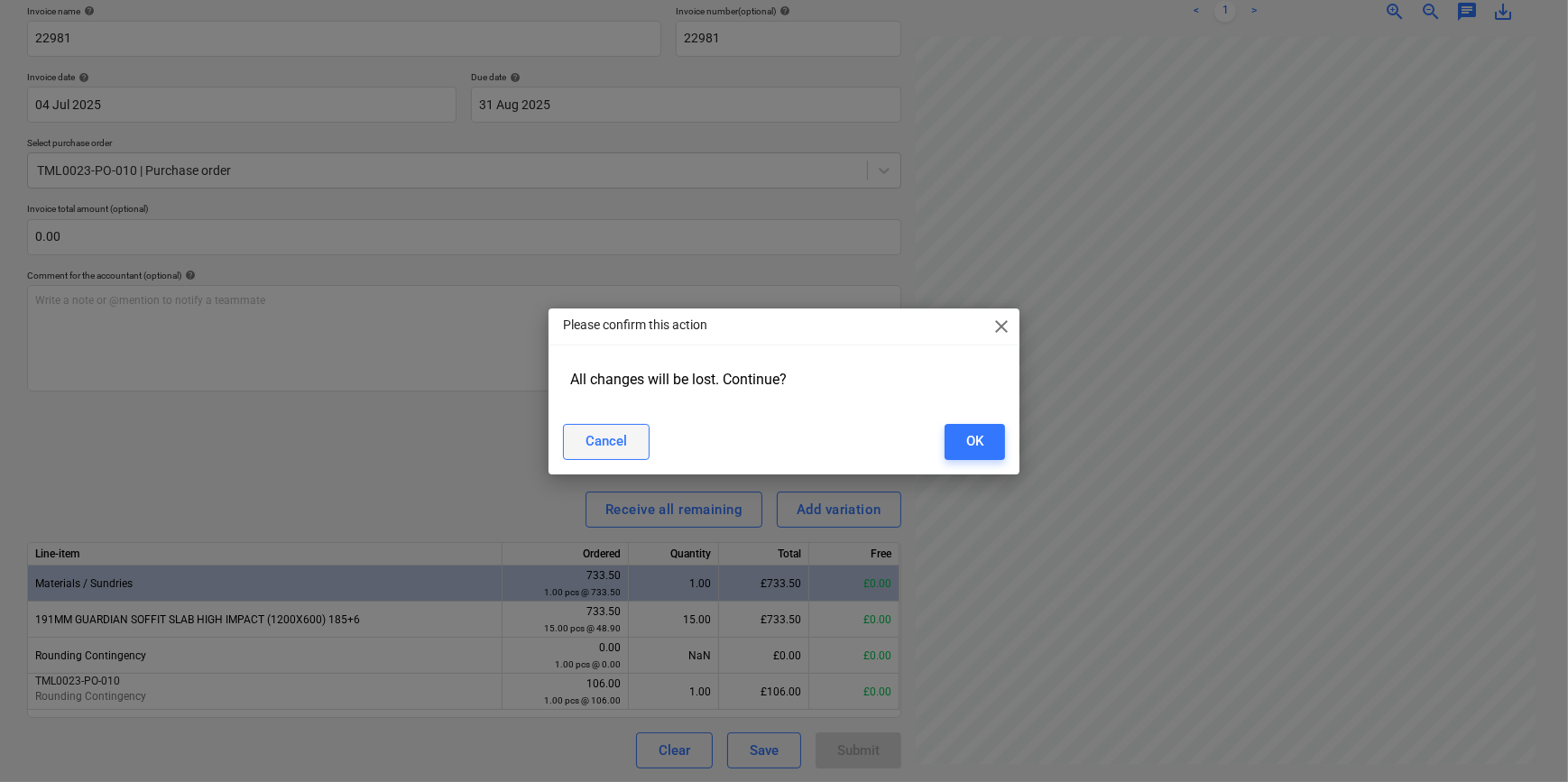 click on "Cancel" at bounding box center [606, 441] 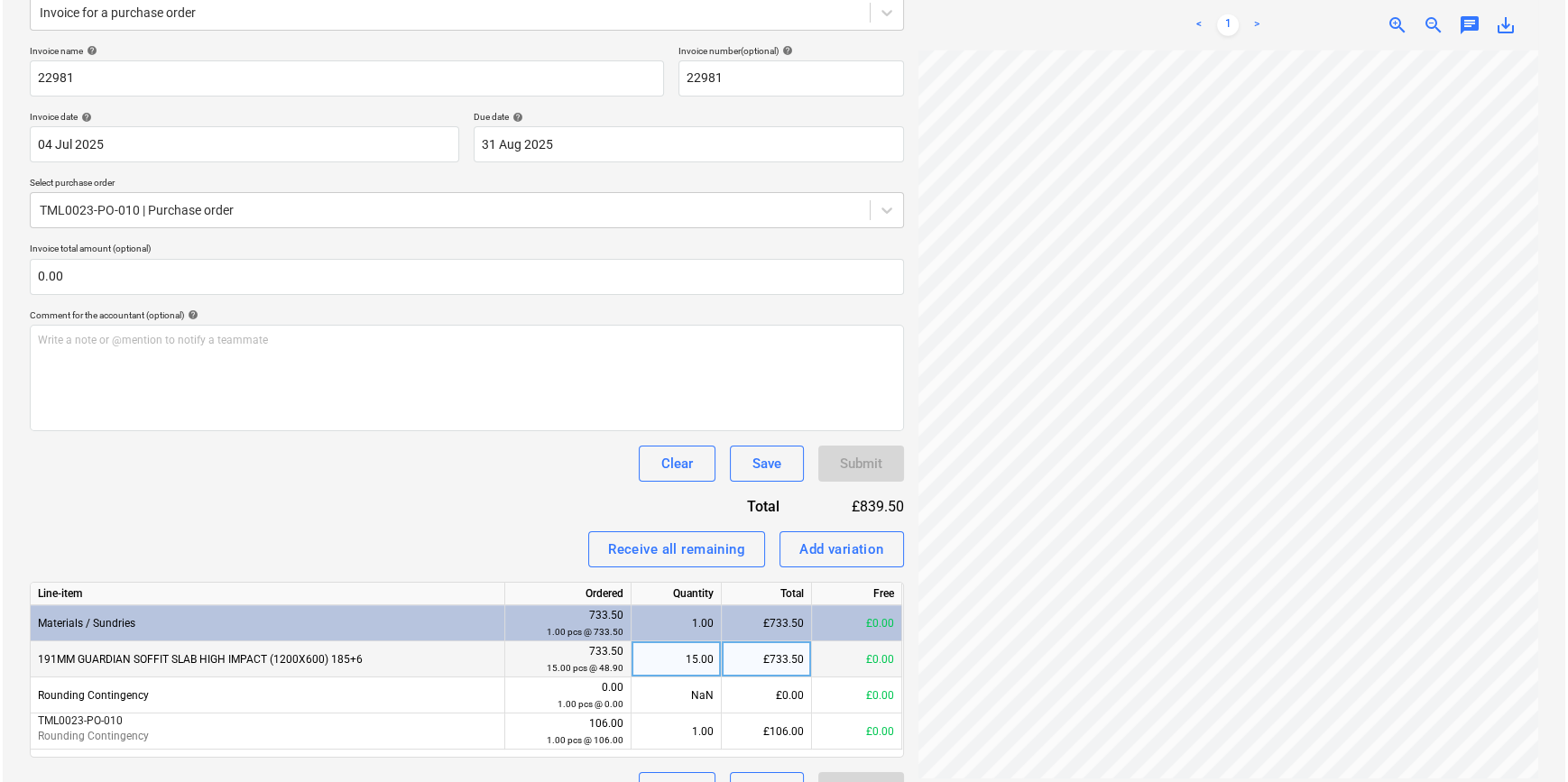 scroll, scrollTop: 245, scrollLeft: 0, axis: vertical 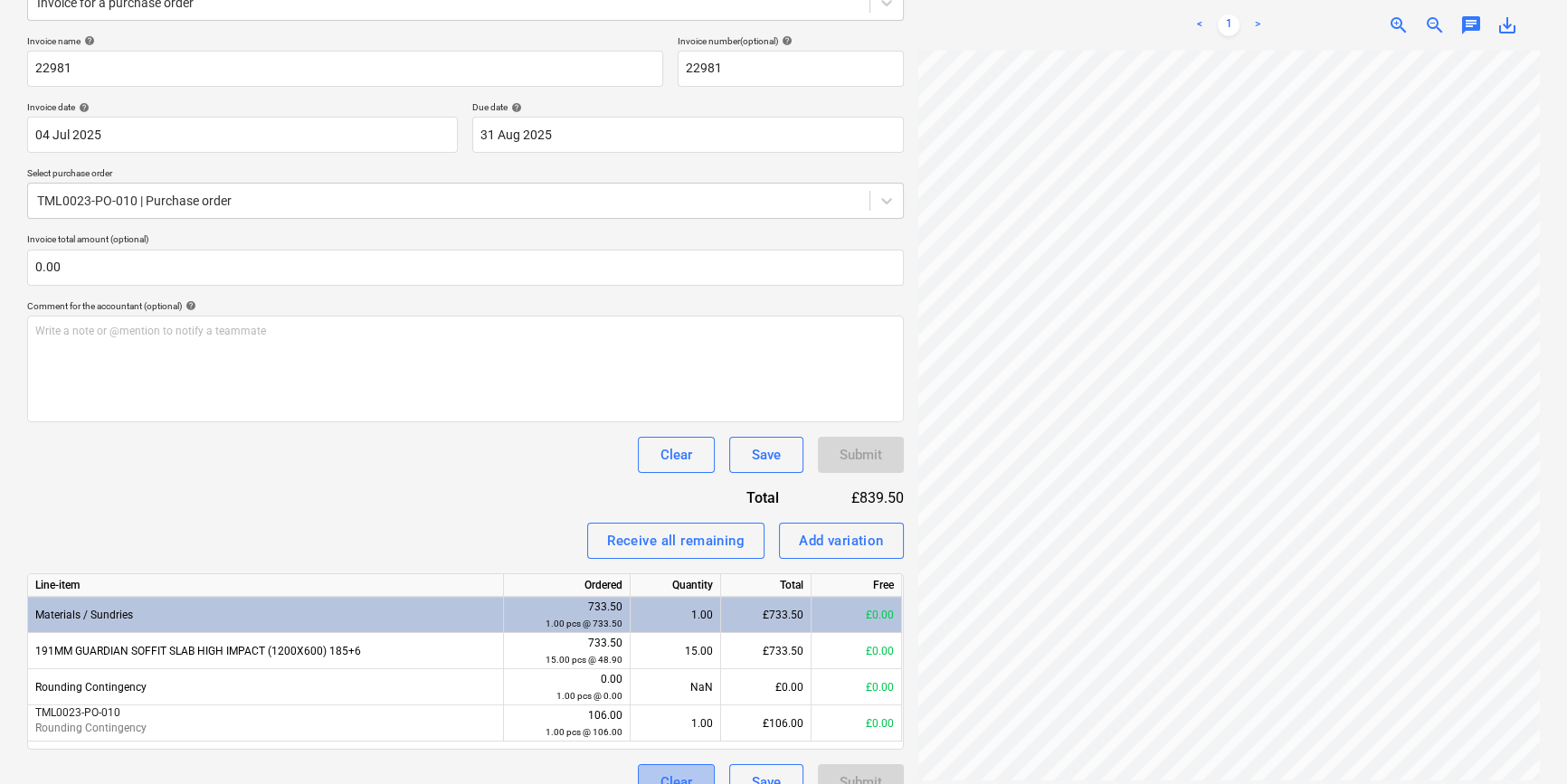 click on "Clear" at bounding box center (676, 782) 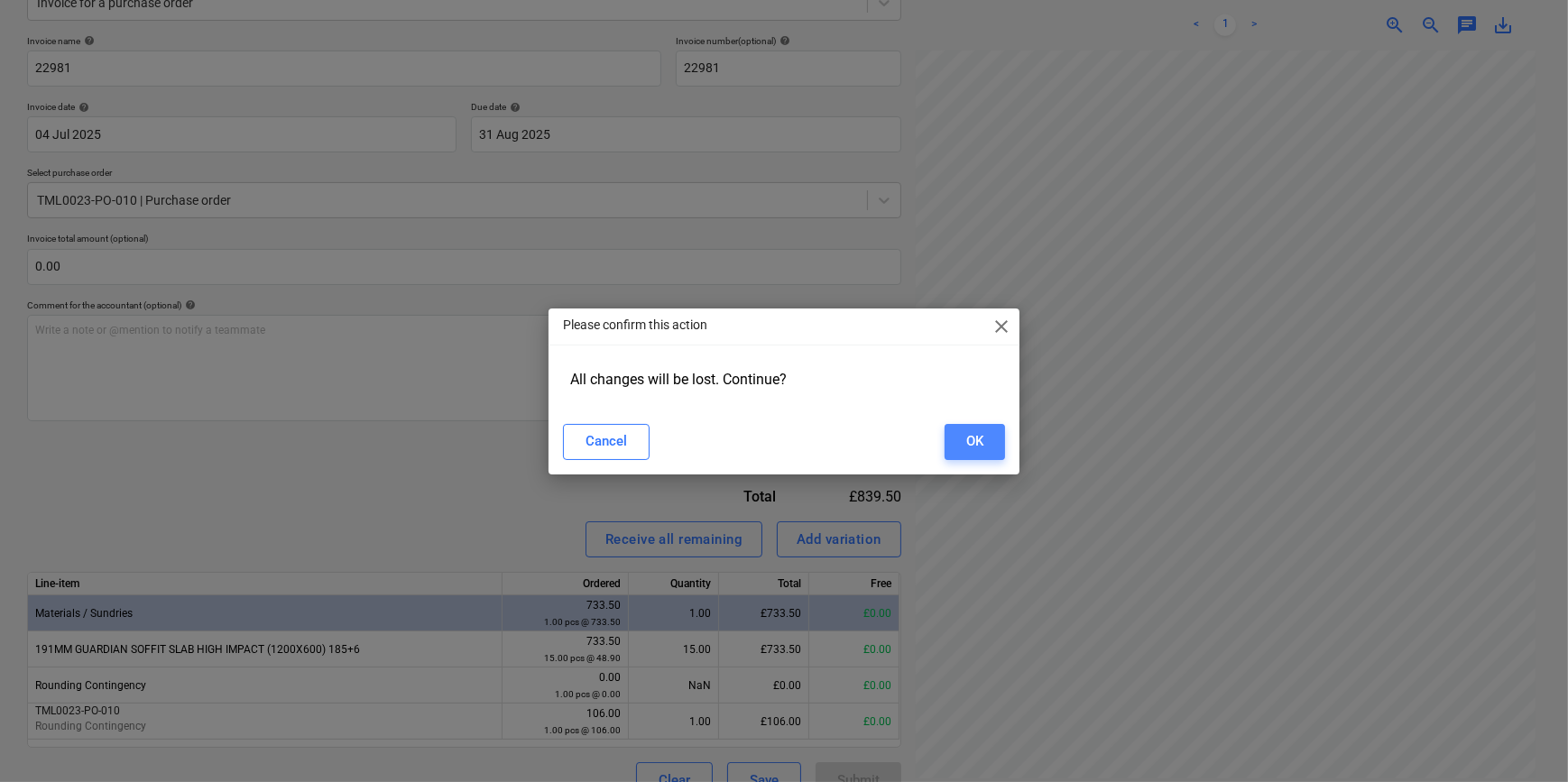 click on "OK" at bounding box center [974, 441] 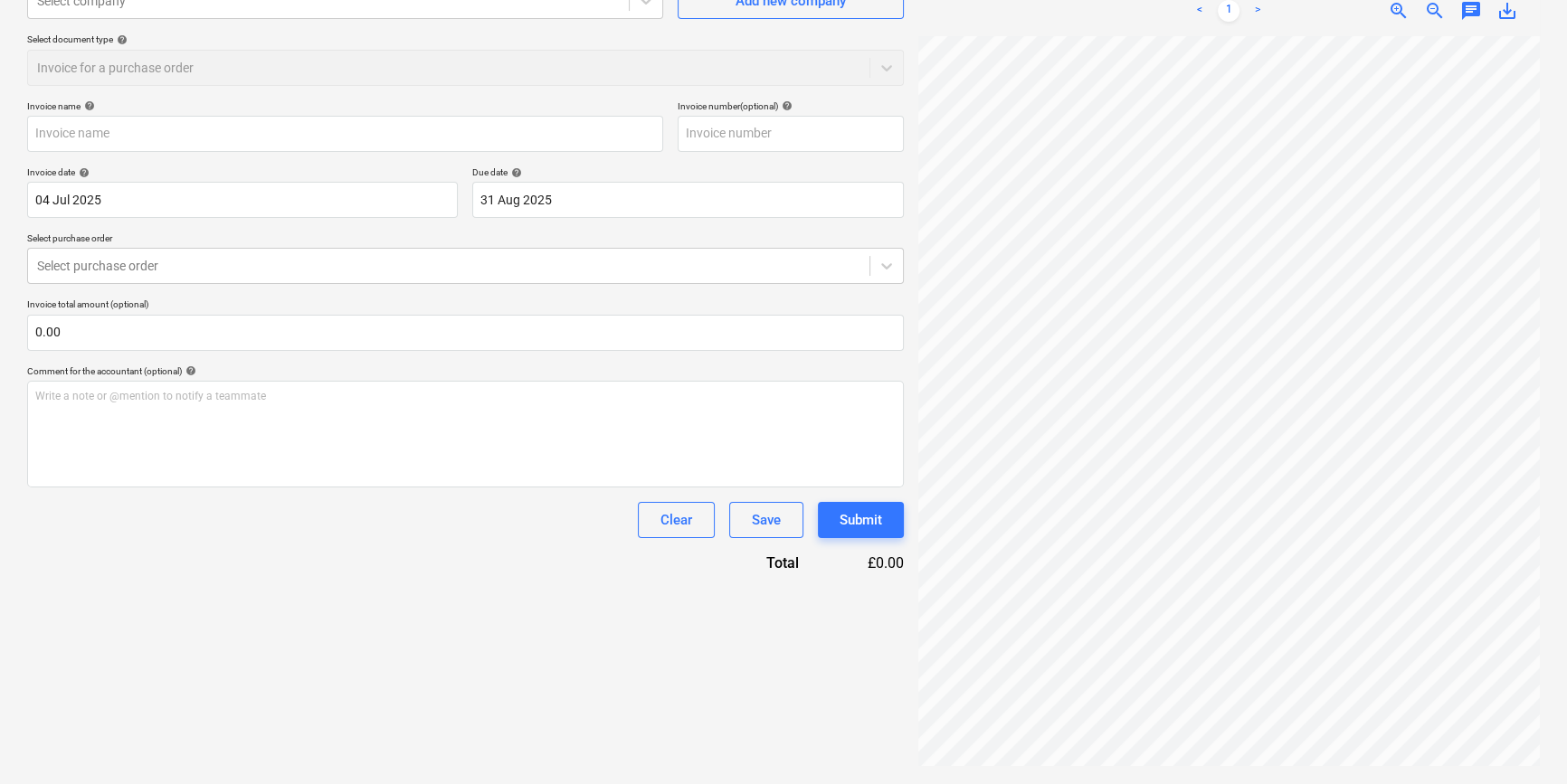 scroll, scrollTop: 16, scrollLeft: 0, axis: vertical 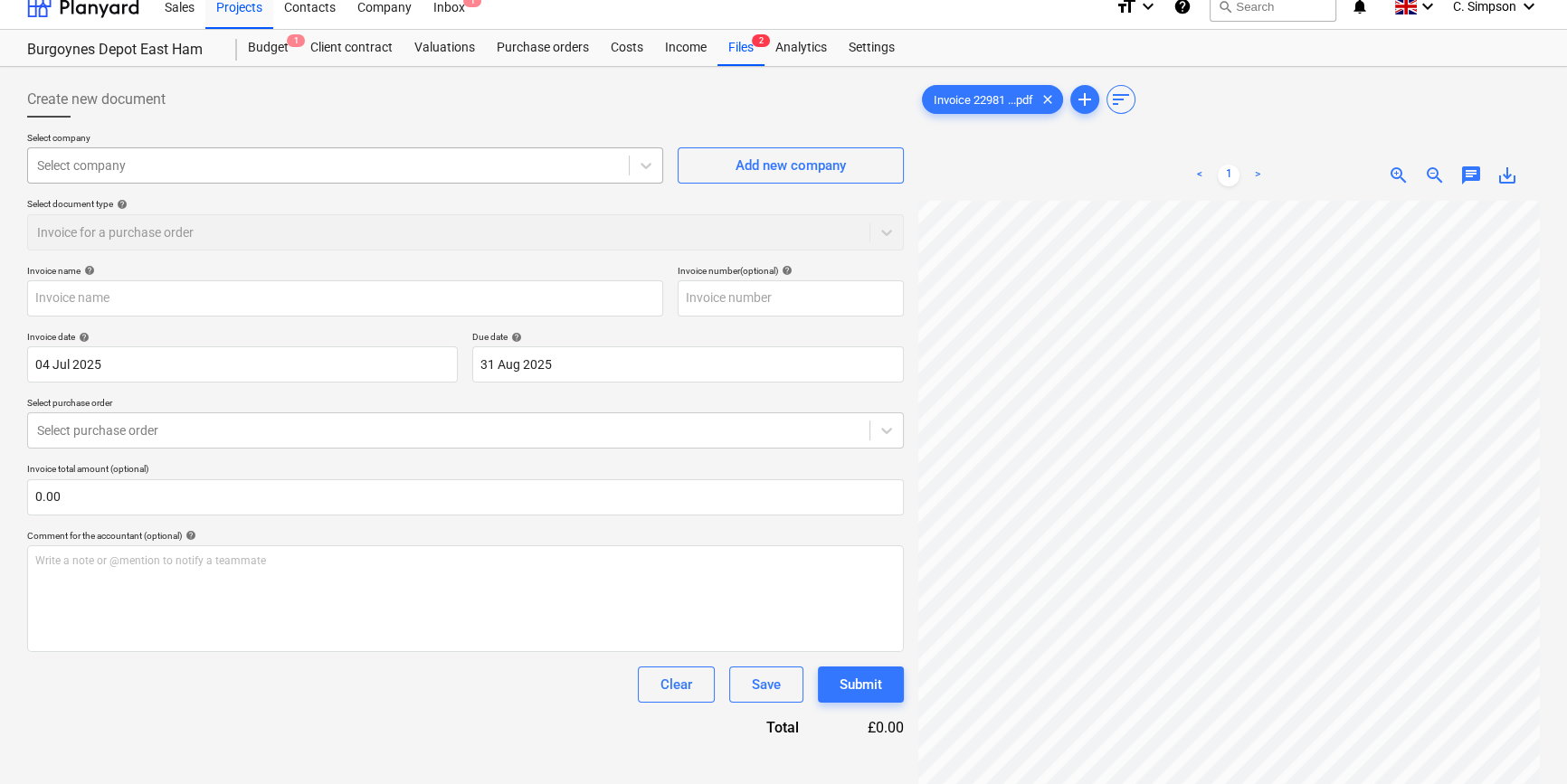 click at bounding box center [328, 165] 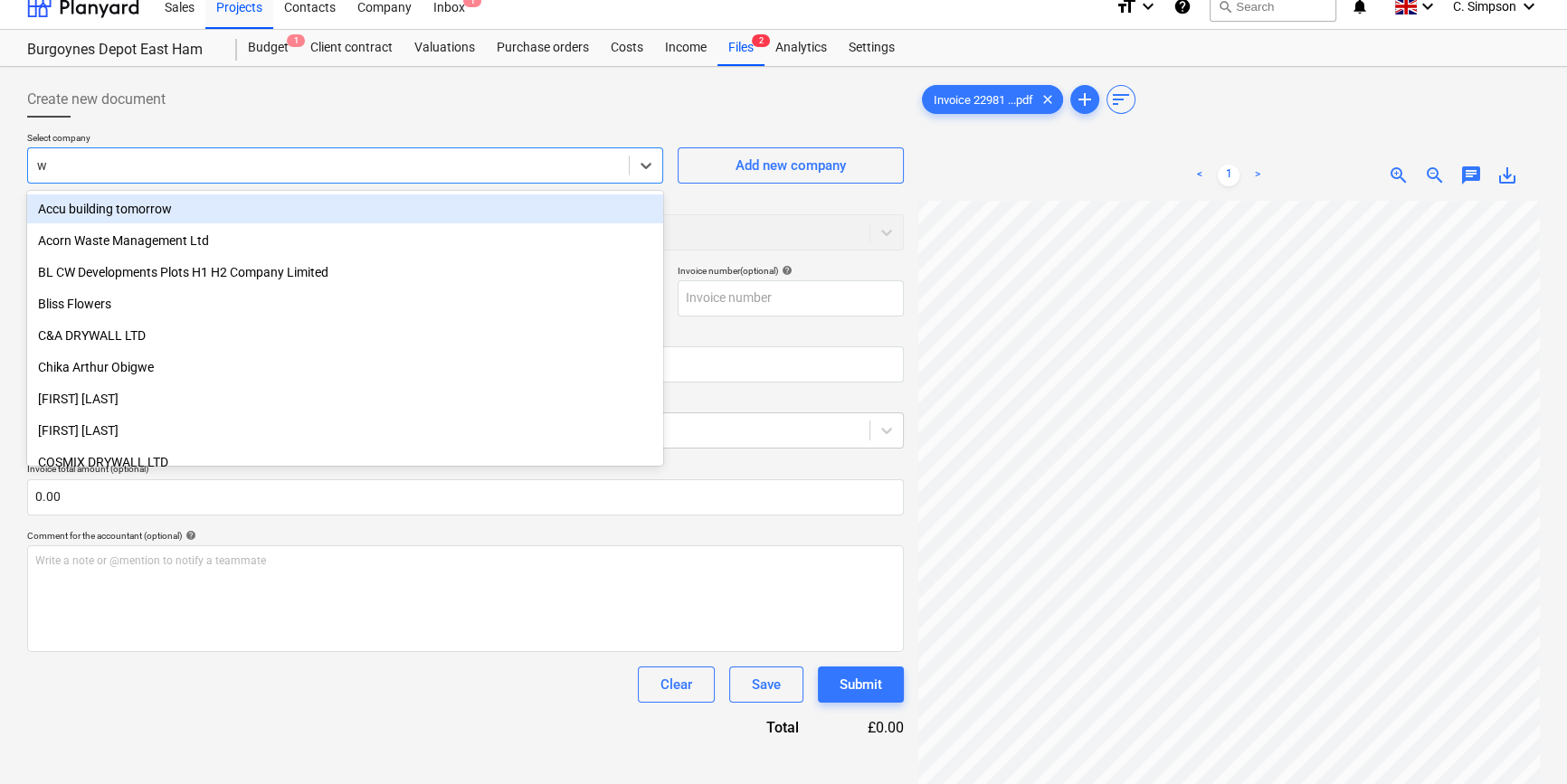 type on "wr" 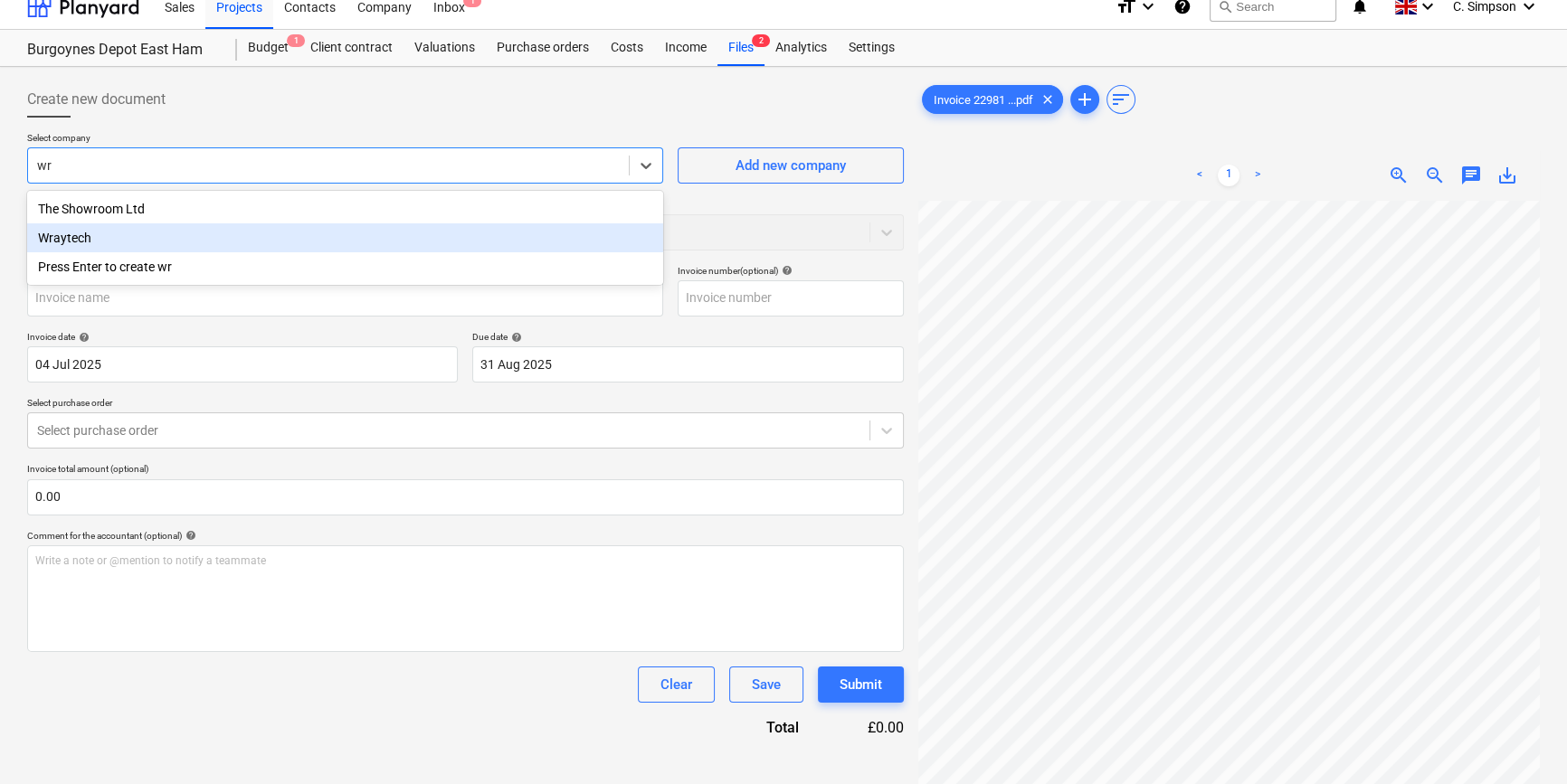 click on "Wraytech" at bounding box center [345, 238] 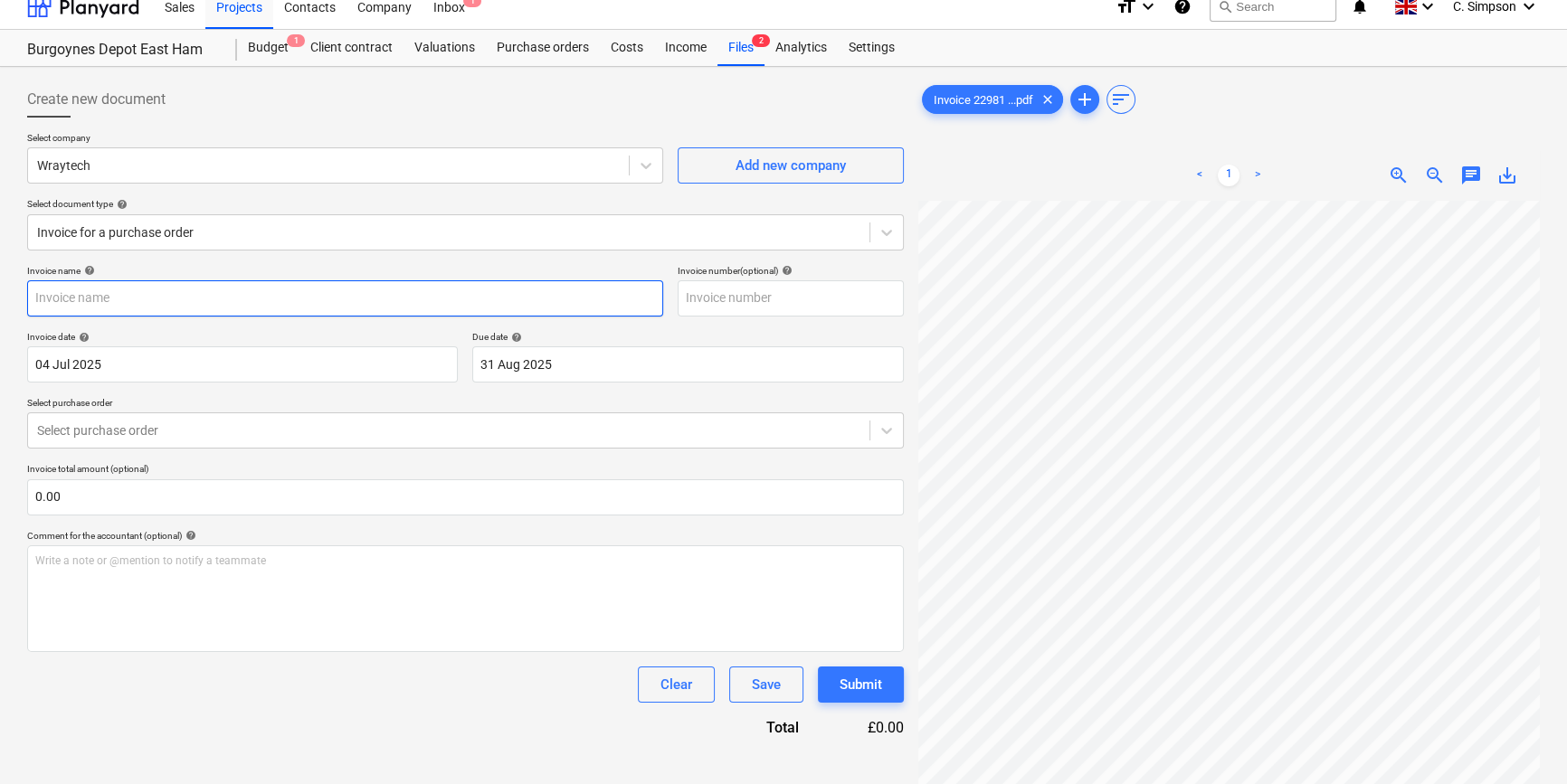click at bounding box center [345, 298] 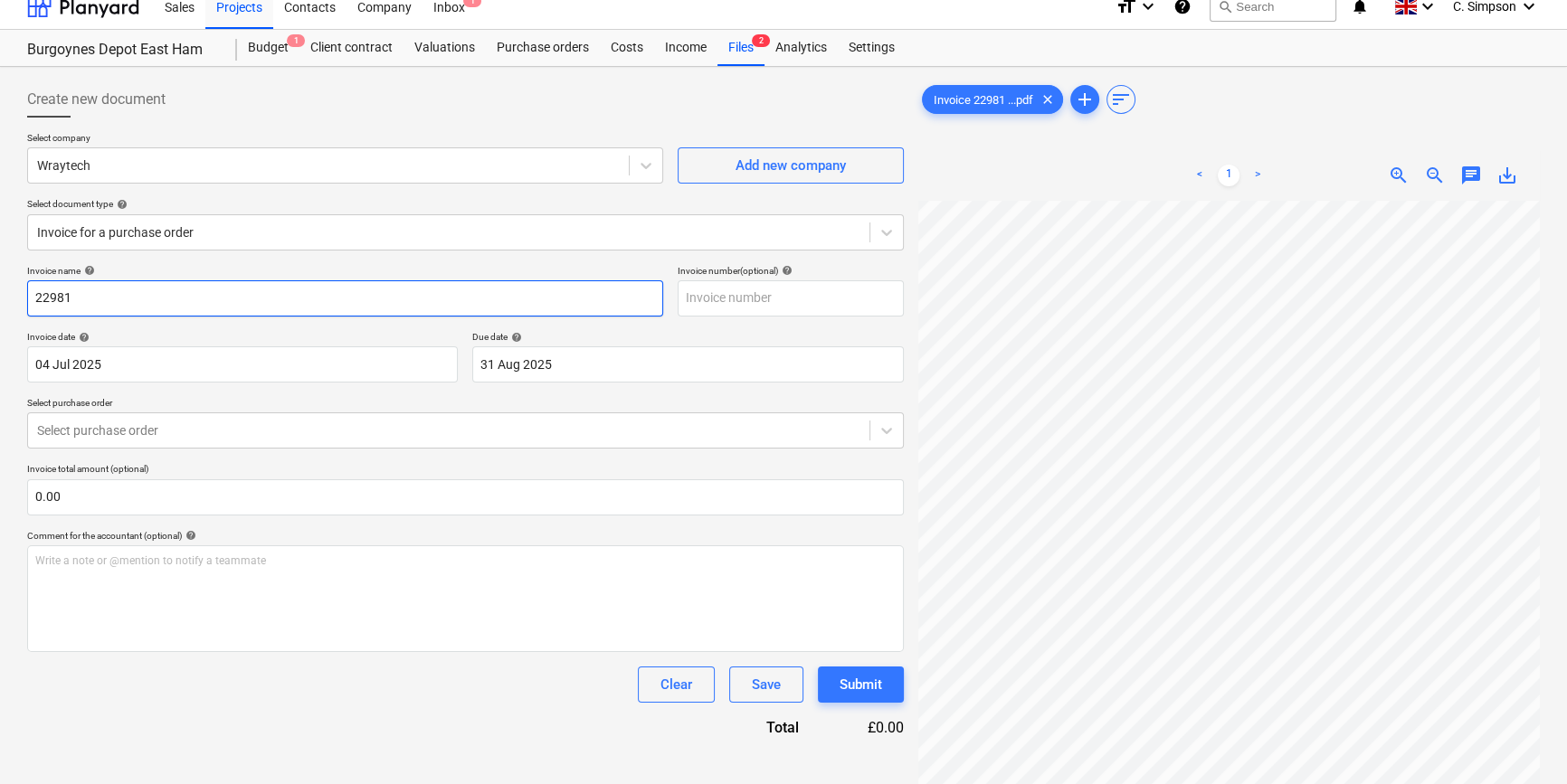 type on "22981" 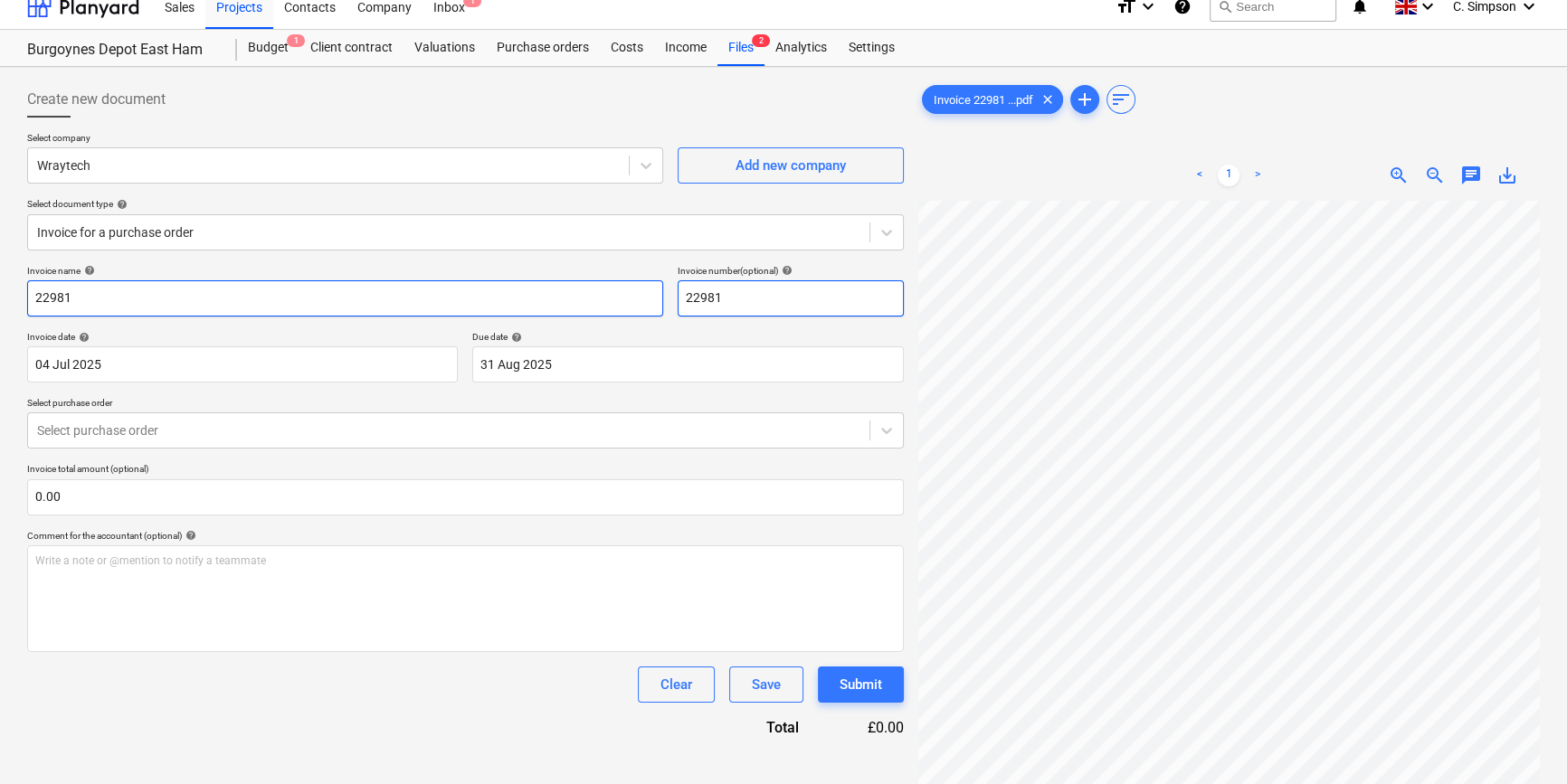 type on "22981" 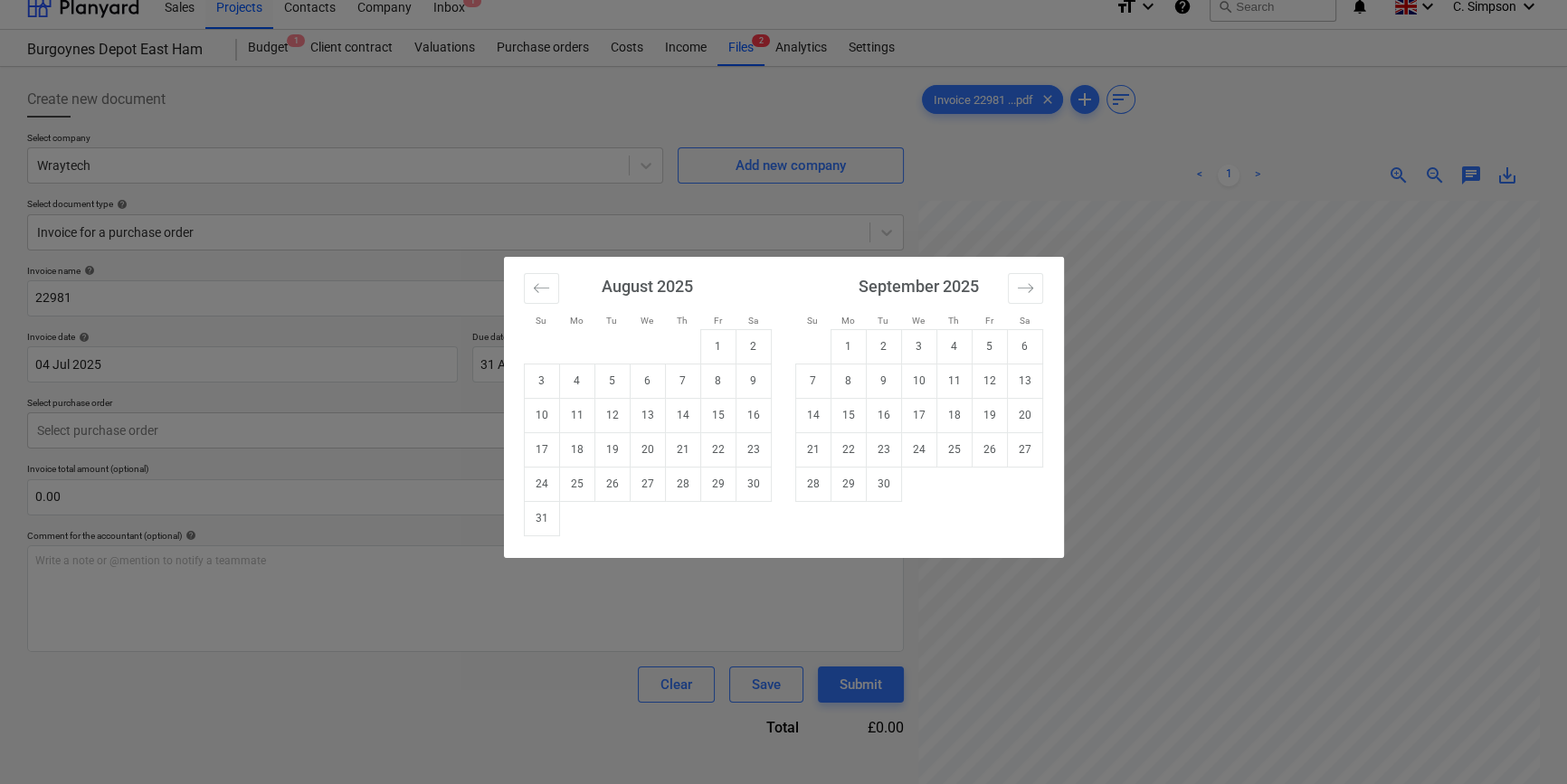 click on "Su Mo Tu We Th Fr Sa Su Mo Tu We Th Fr Sa July 2025 1 2 3 4 5 6 7 8 9 10 11 12 13 14 15 16 17 18 19 20 21 22 23 24 25 26 27 28 29 30 31 August 2025 1 2 3 4 5 6 7 8 9 10 11 12 13 14 15 16 17 18 19 20 21 22 23 24 25 26 27 28 29 30 31 September 2025 1 2 3 4 5 6 7 8 9 10 11 12 13 14 15 16 17 18 19 20 21 22 23 24 25 26 27 28 29 30 October 2025 1 2 3 4 5 6 7 8 9 10 11 12 13 14 15 16 17 18 19 20 21 22 23 24 25 26 27 28 29 30 31" at bounding box center [784, 392] 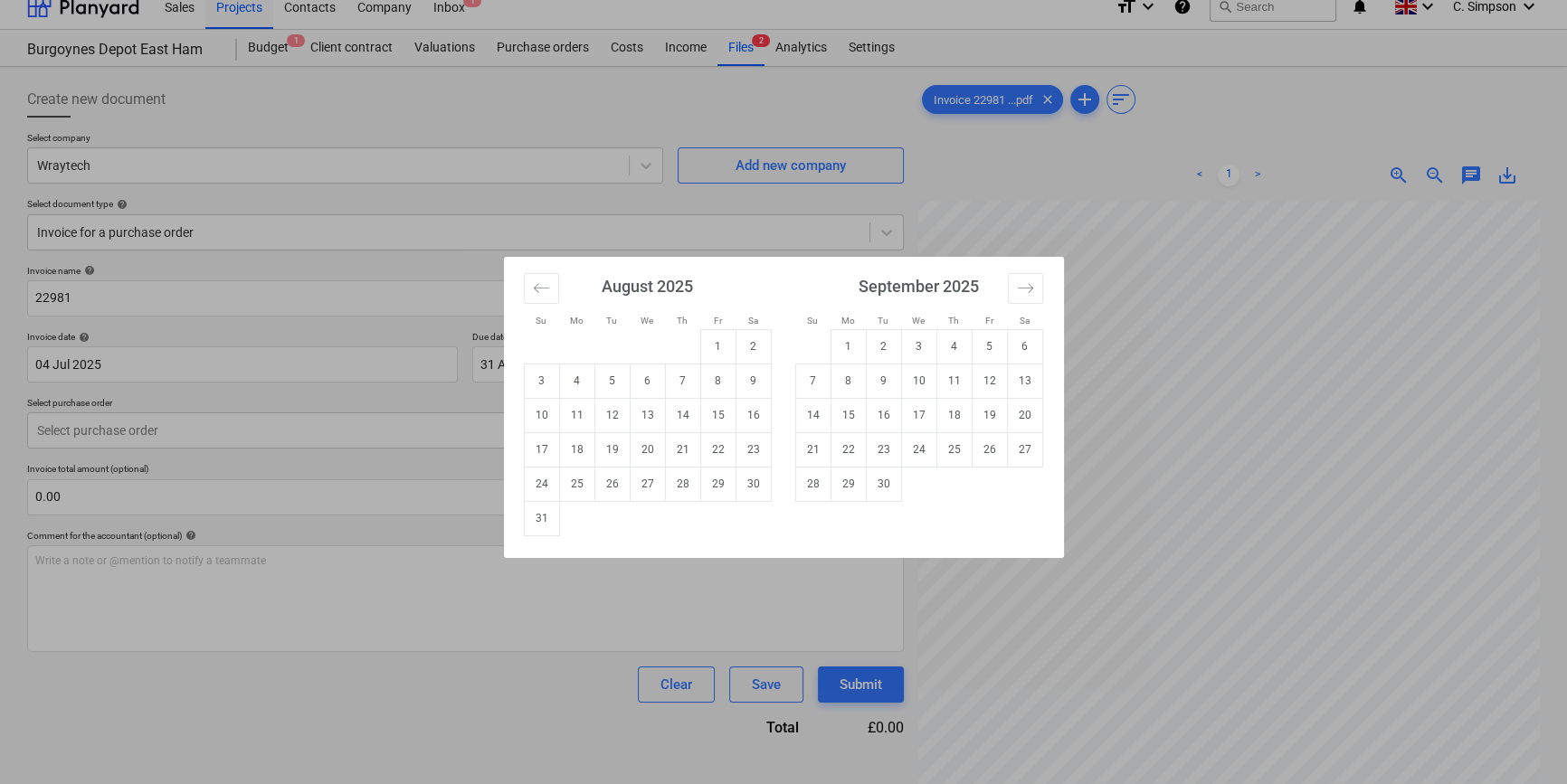 click on "Su Mo Tu We Th Fr Sa Su Mo Tu We Th Fr Sa July 2025 1 2 3 4 5 6 7 8 9 10 11 12 13 14 15 16 17 18 19 20 21 22 23 24 25 26 27 28 29 30 31 August 2025 1 2 3 4 5 6 7 8 9 10 11 12 13 14 15 16 17 18 19 20 21 22 23 24 25 26 27 28 29 30 31 September 2025 1 2 3 4 5 6 7 8 9 10 11 12 13 14 15 16 17 18 19 20 21 22 23 24 25 26 27 28 29 30 October 2025 1 2 3 4 5 6 7 8 9 10 11 12 13 14 15 16 17 18 19 20 21 22 23 24 25 26 27 28 29 30 31" at bounding box center (784, 392) 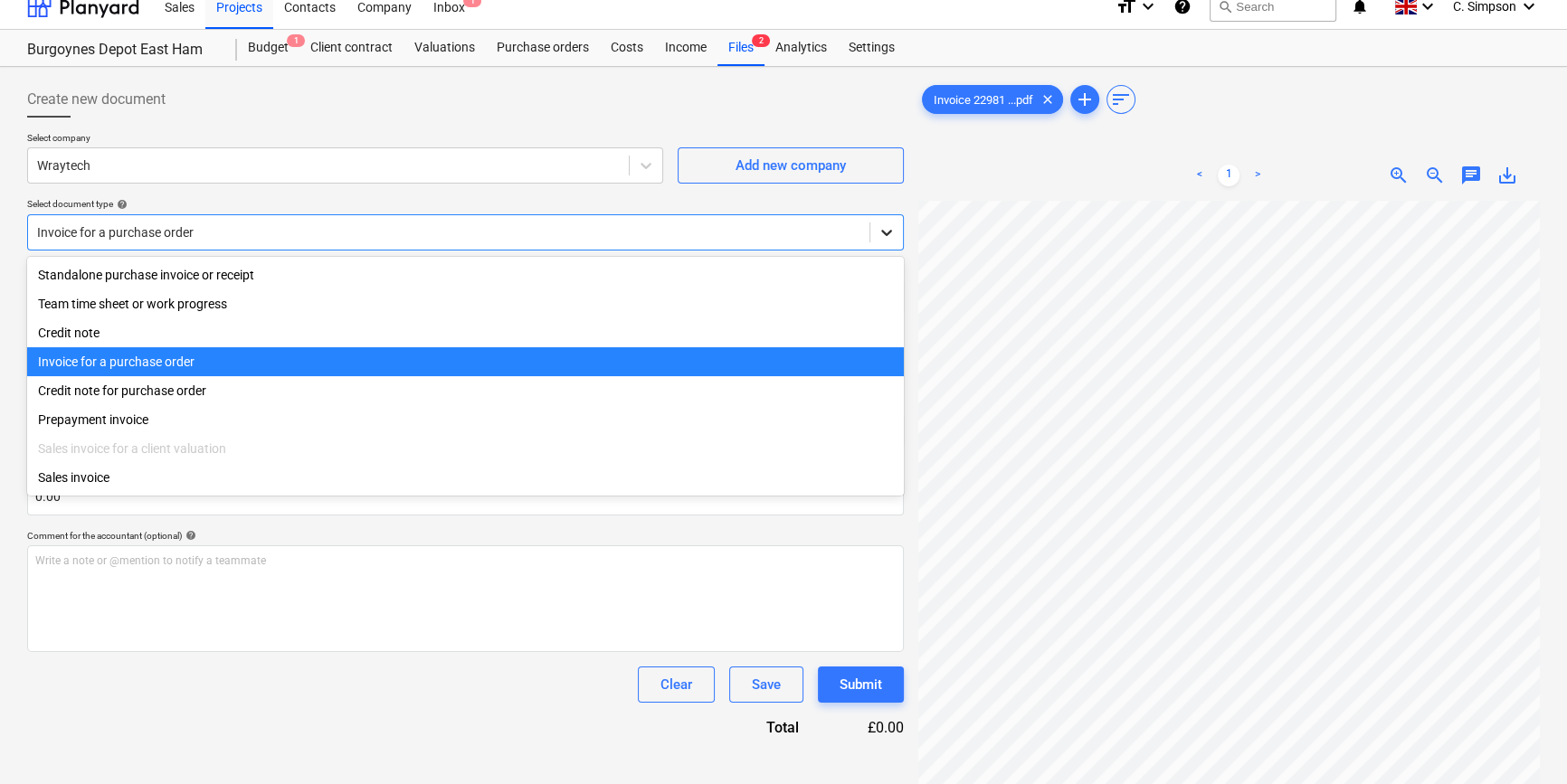 click 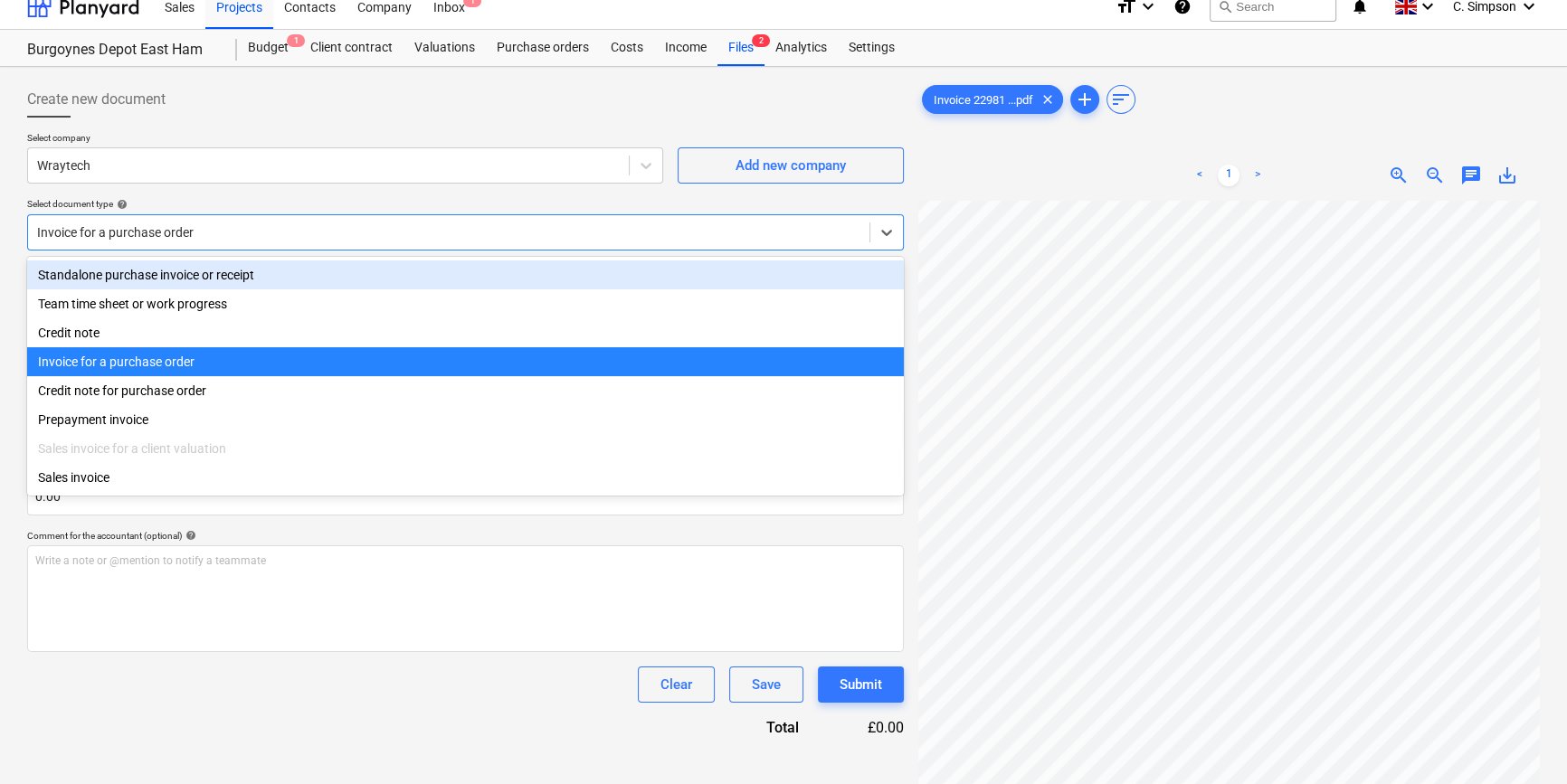 click on "Standalone purchase invoice or receipt" at bounding box center [465, 275] 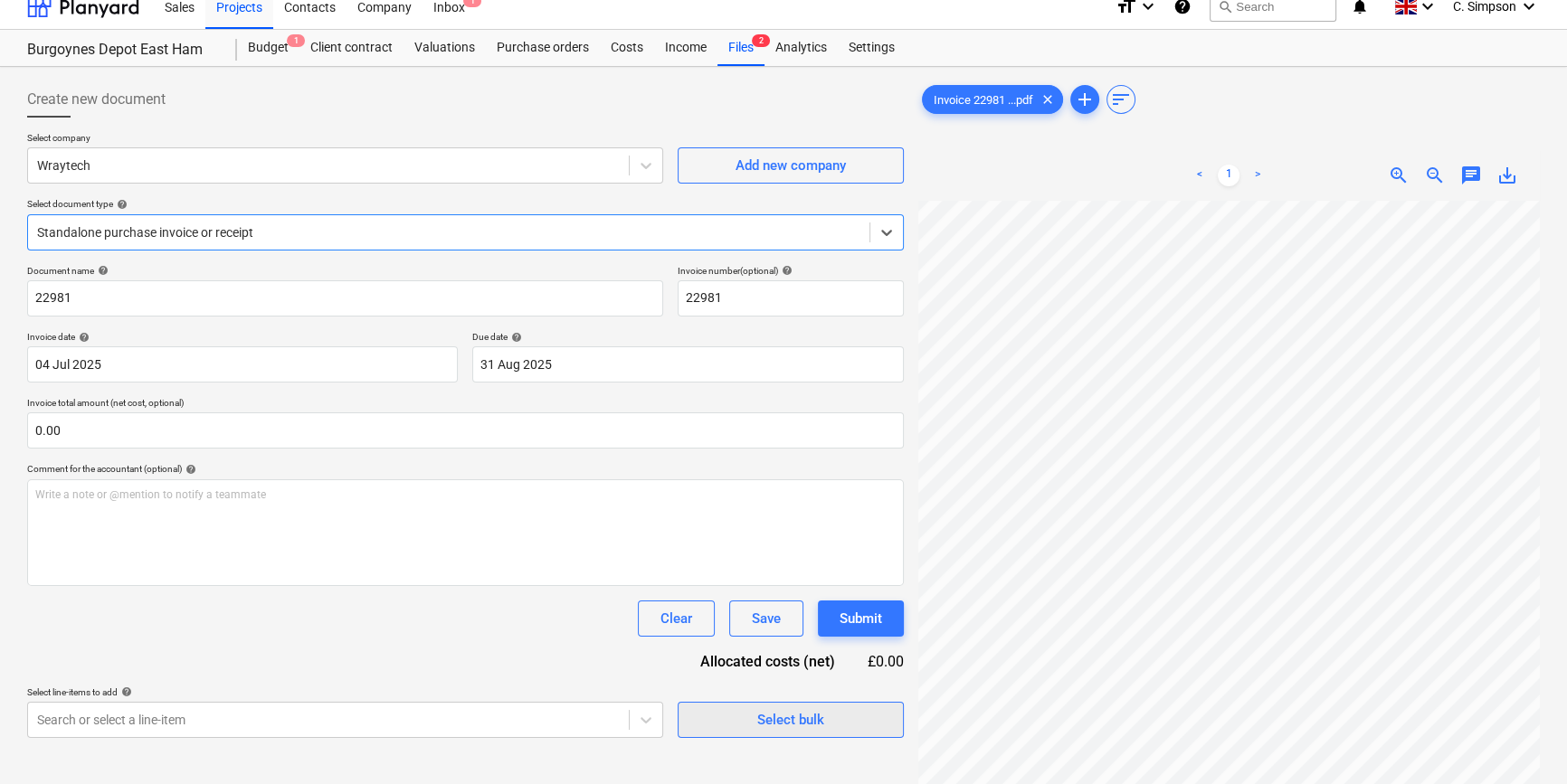 click on "Select bulk" at bounding box center [791, 720] 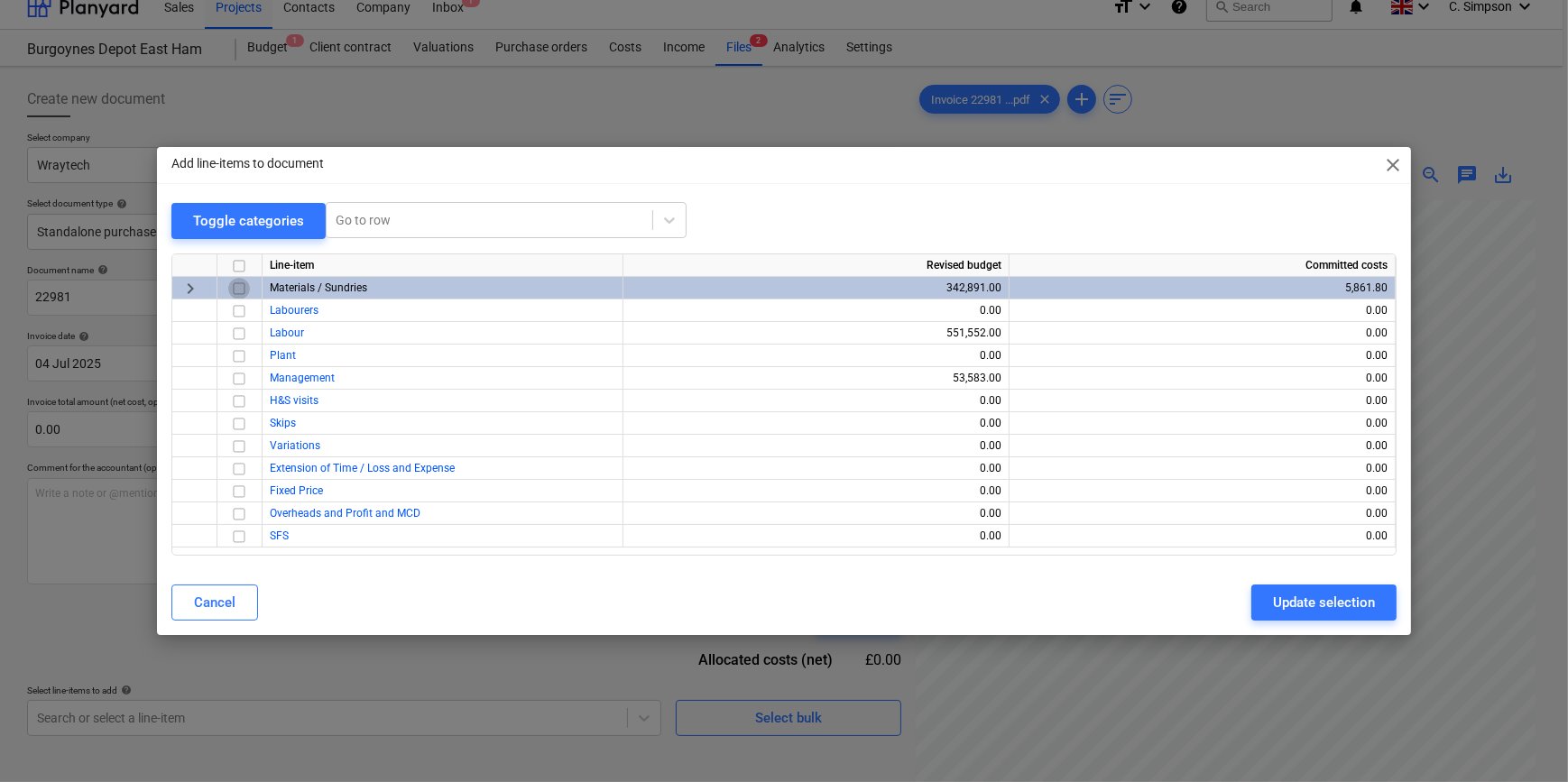 click at bounding box center (239, 289) 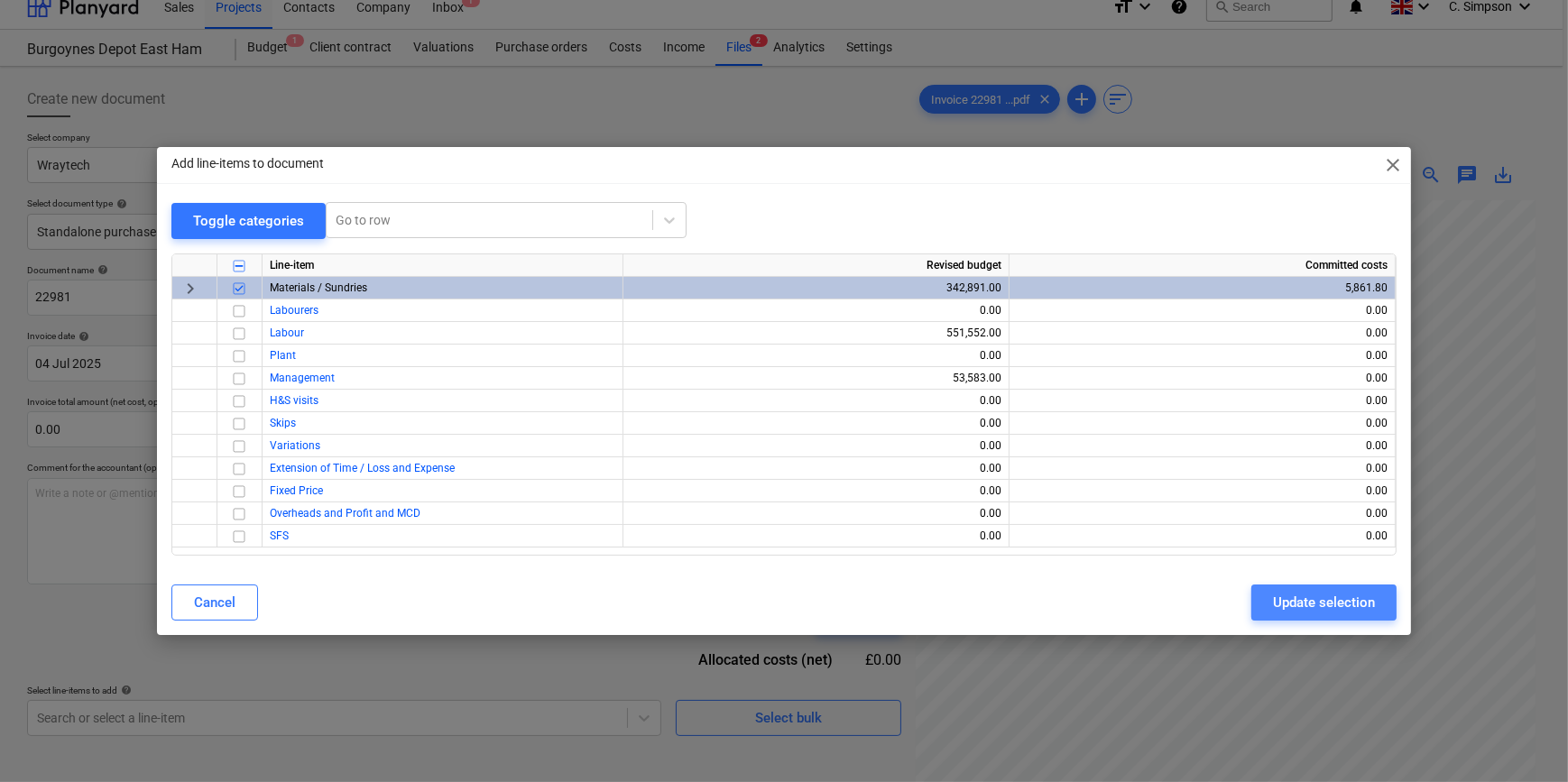 click on "Update selection" at bounding box center (1324, 603) 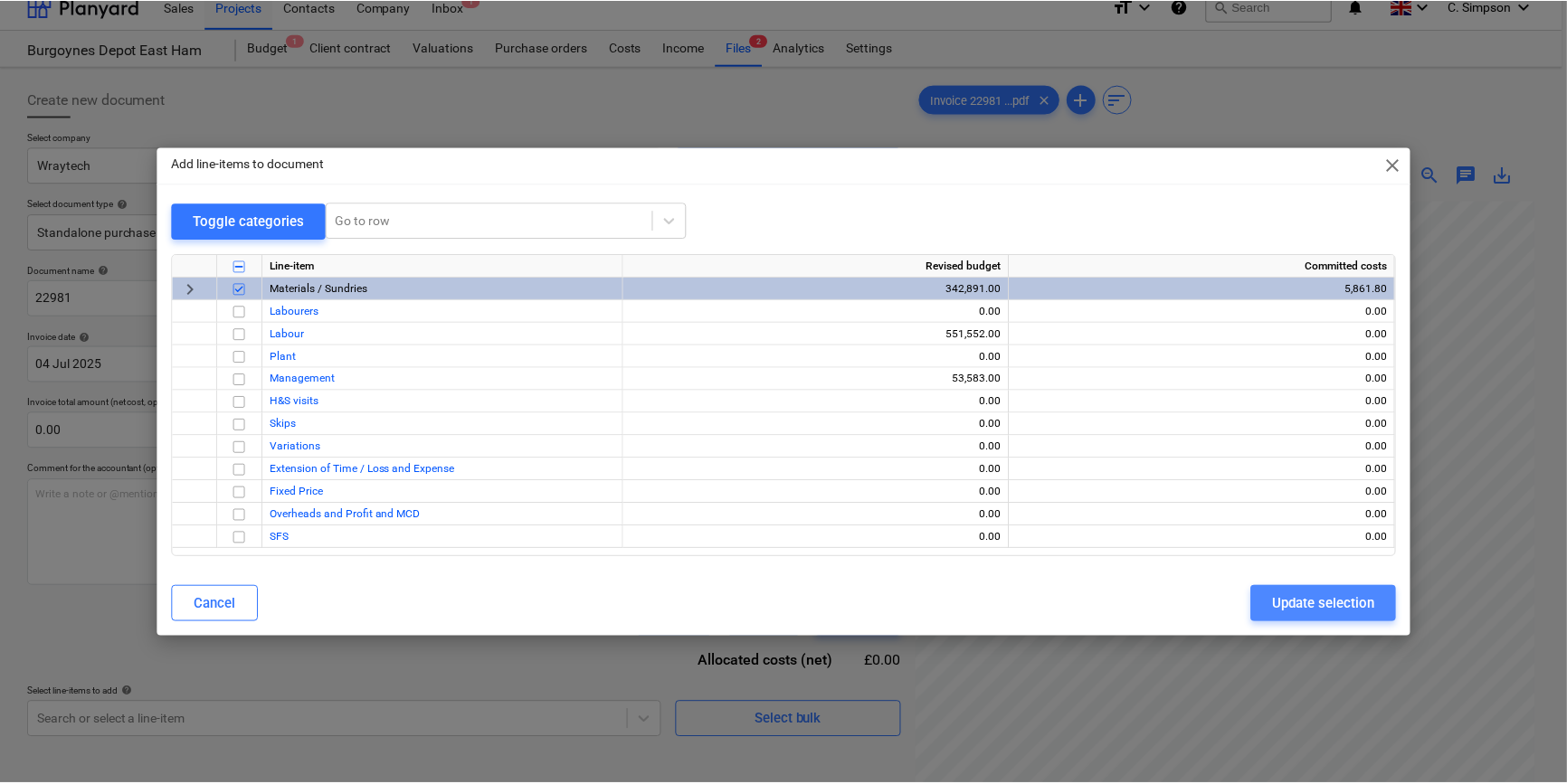 scroll, scrollTop: 0, scrollLeft: 193, axis: horizontal 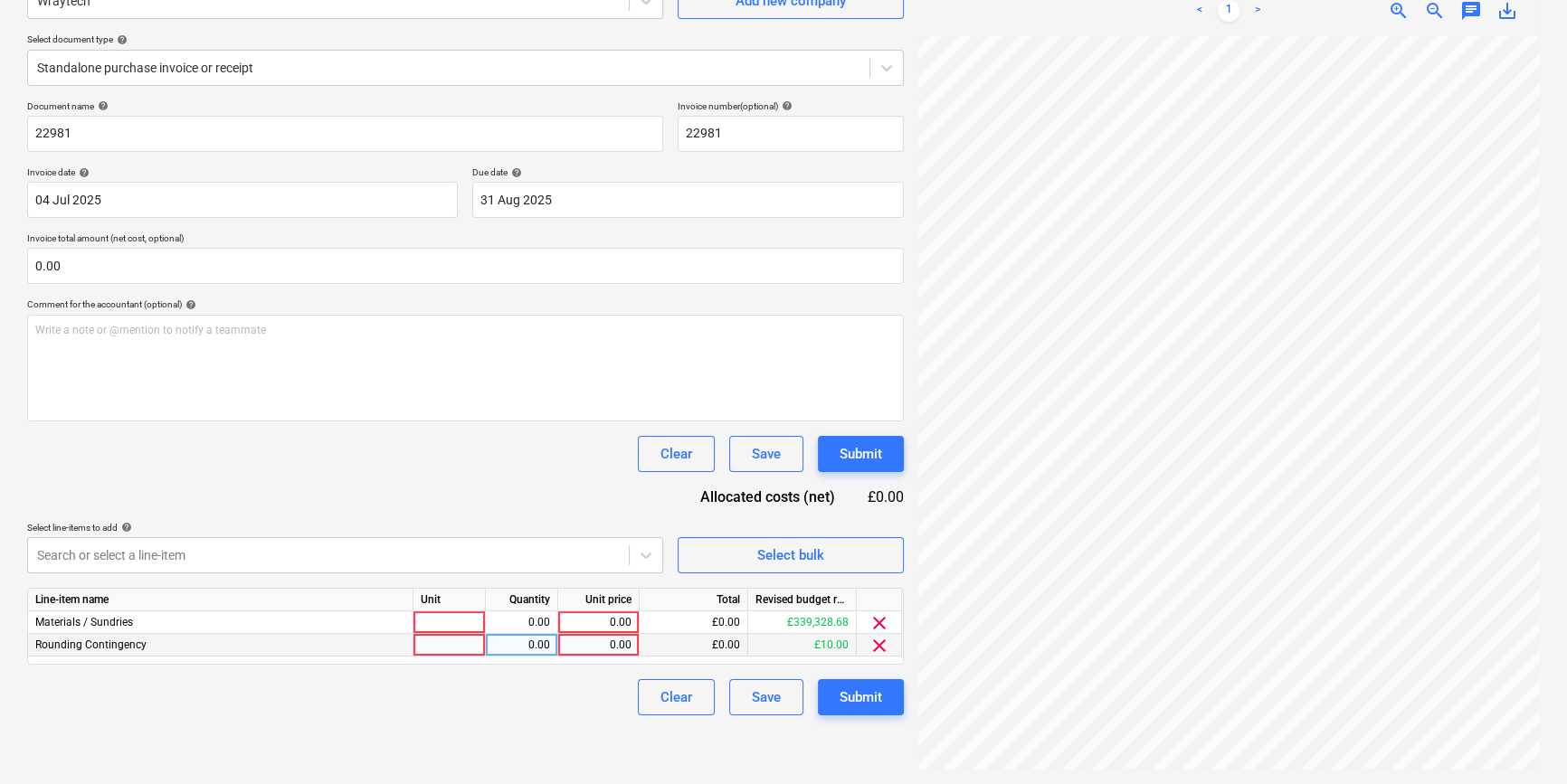 click on "clear" at bounding box center (879, 646) 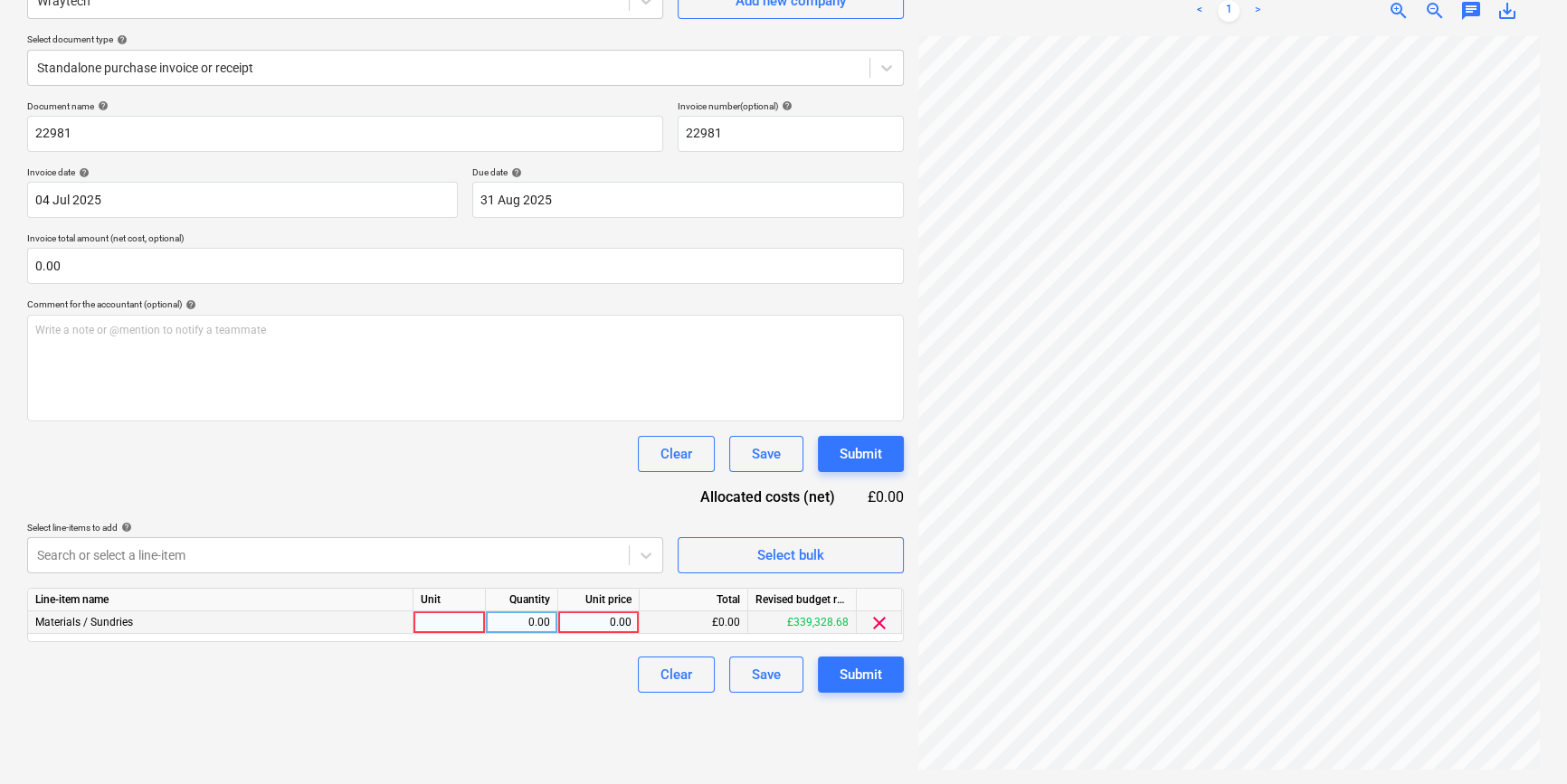 click at bounding box center (450, 622) 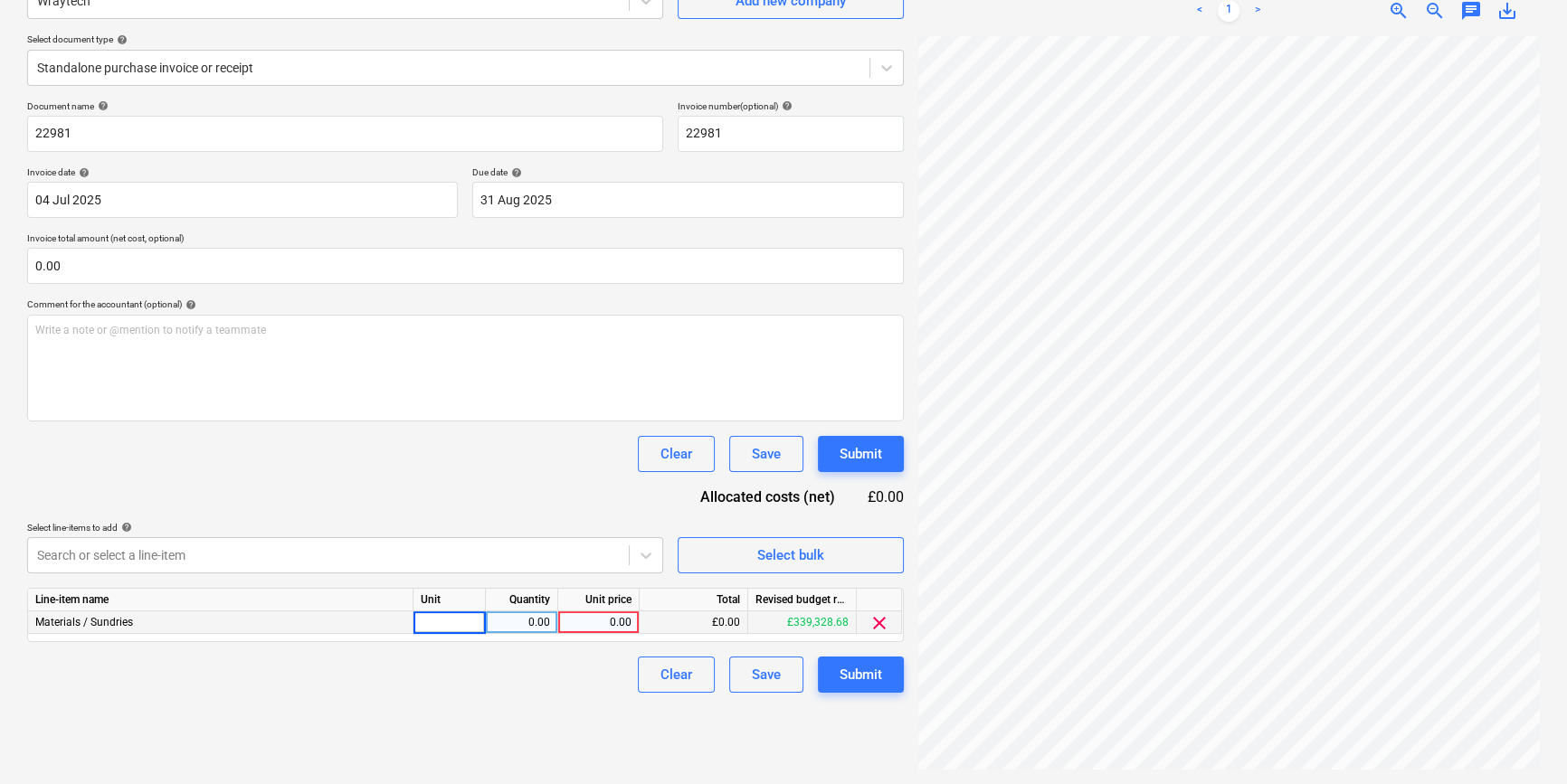type on "1" 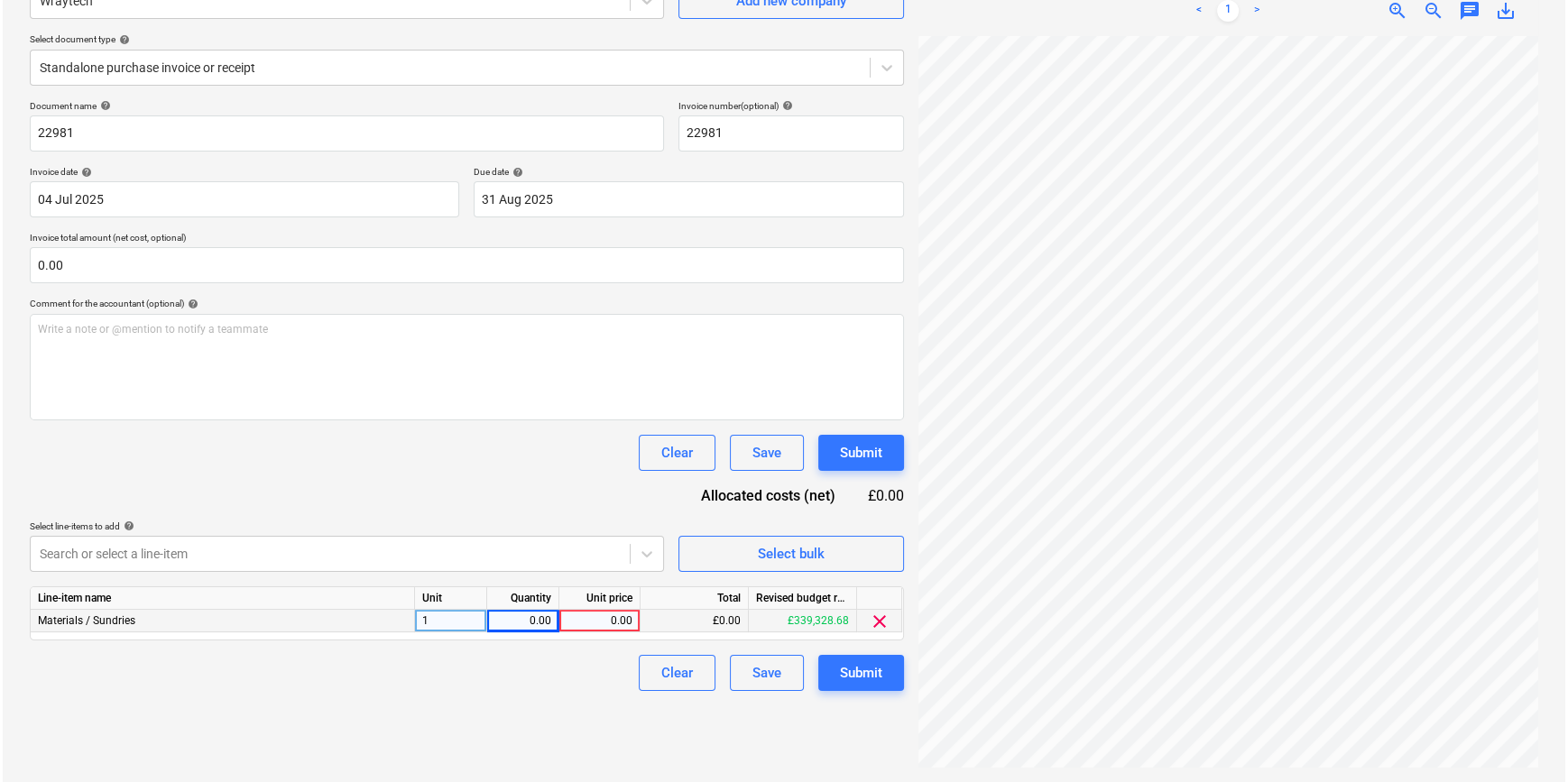 scroll, scrollTop: 373, scrollLeft: 192, axis: both 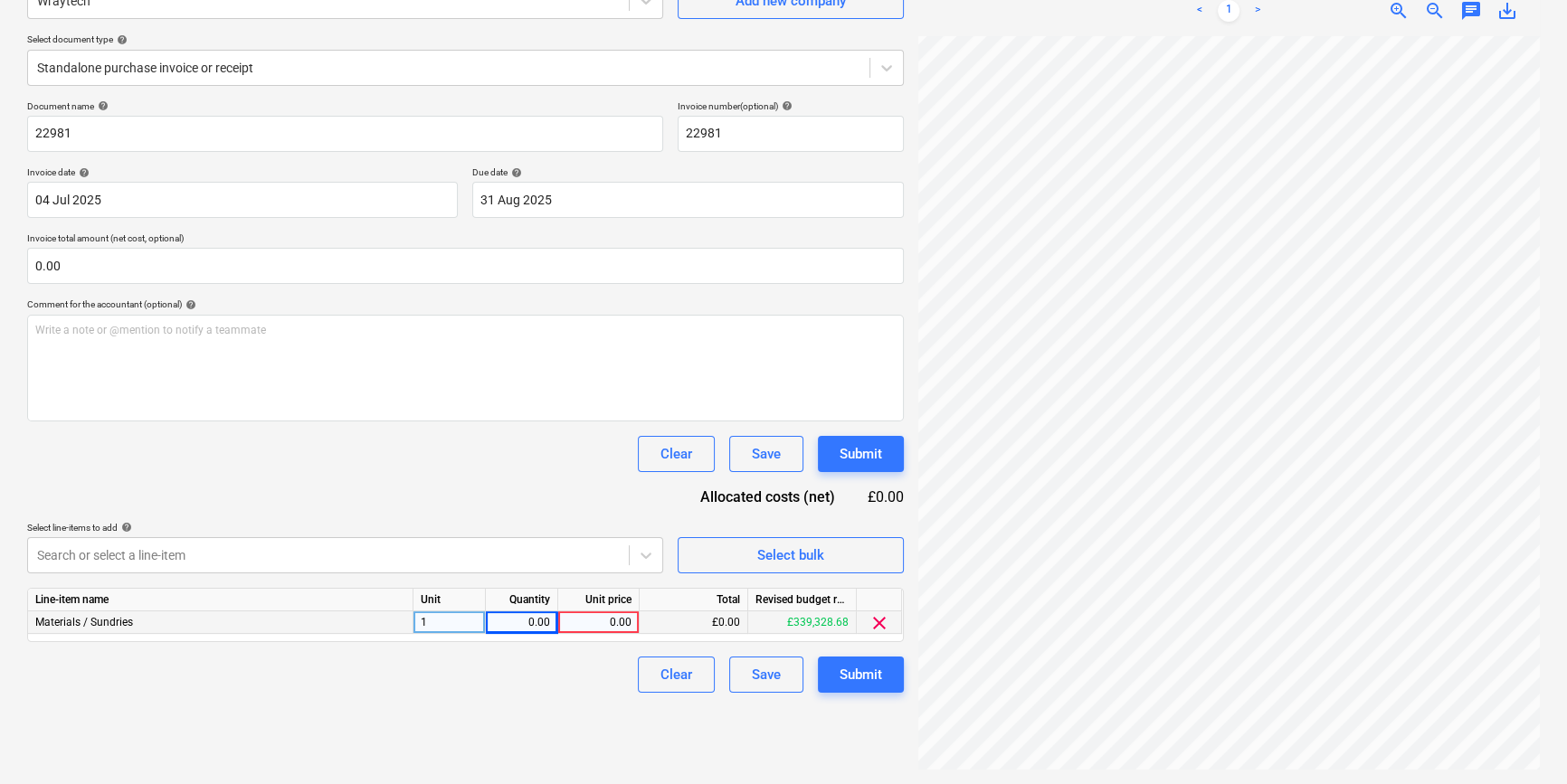 click on "0.00" at bounding box center (598, 622) 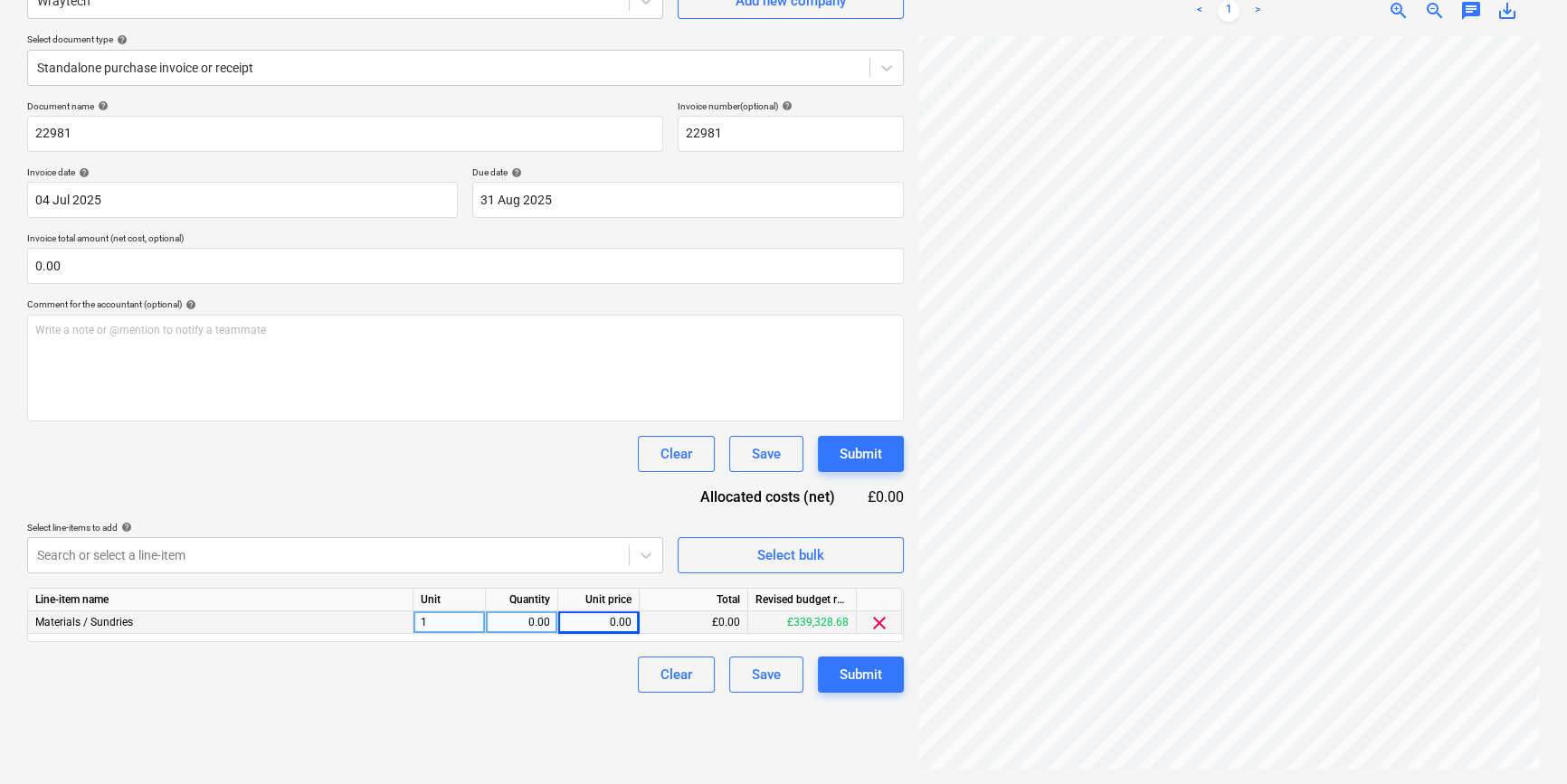 click on "0.00" at bounding box center (521, 622) 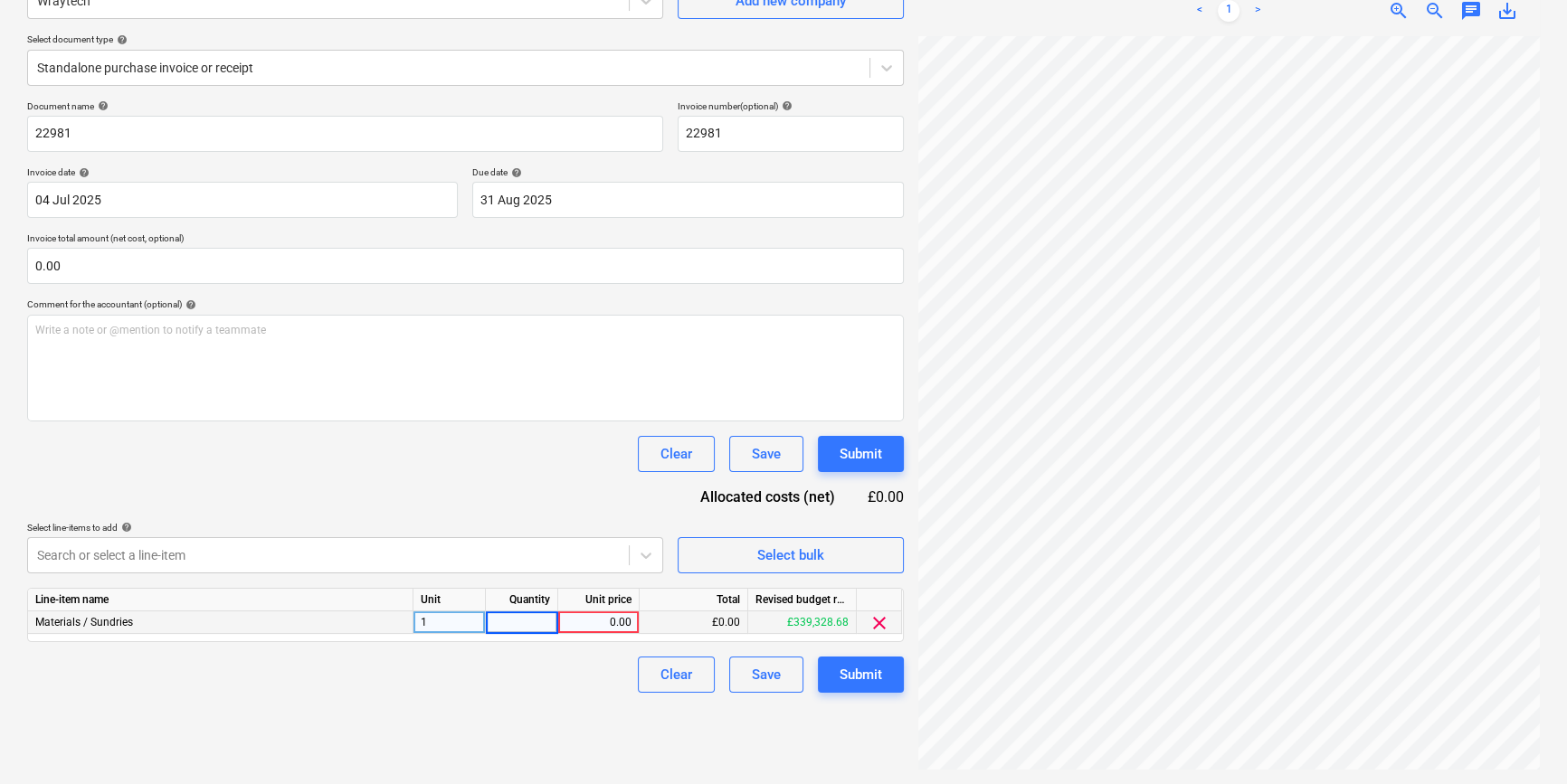 type on "1" 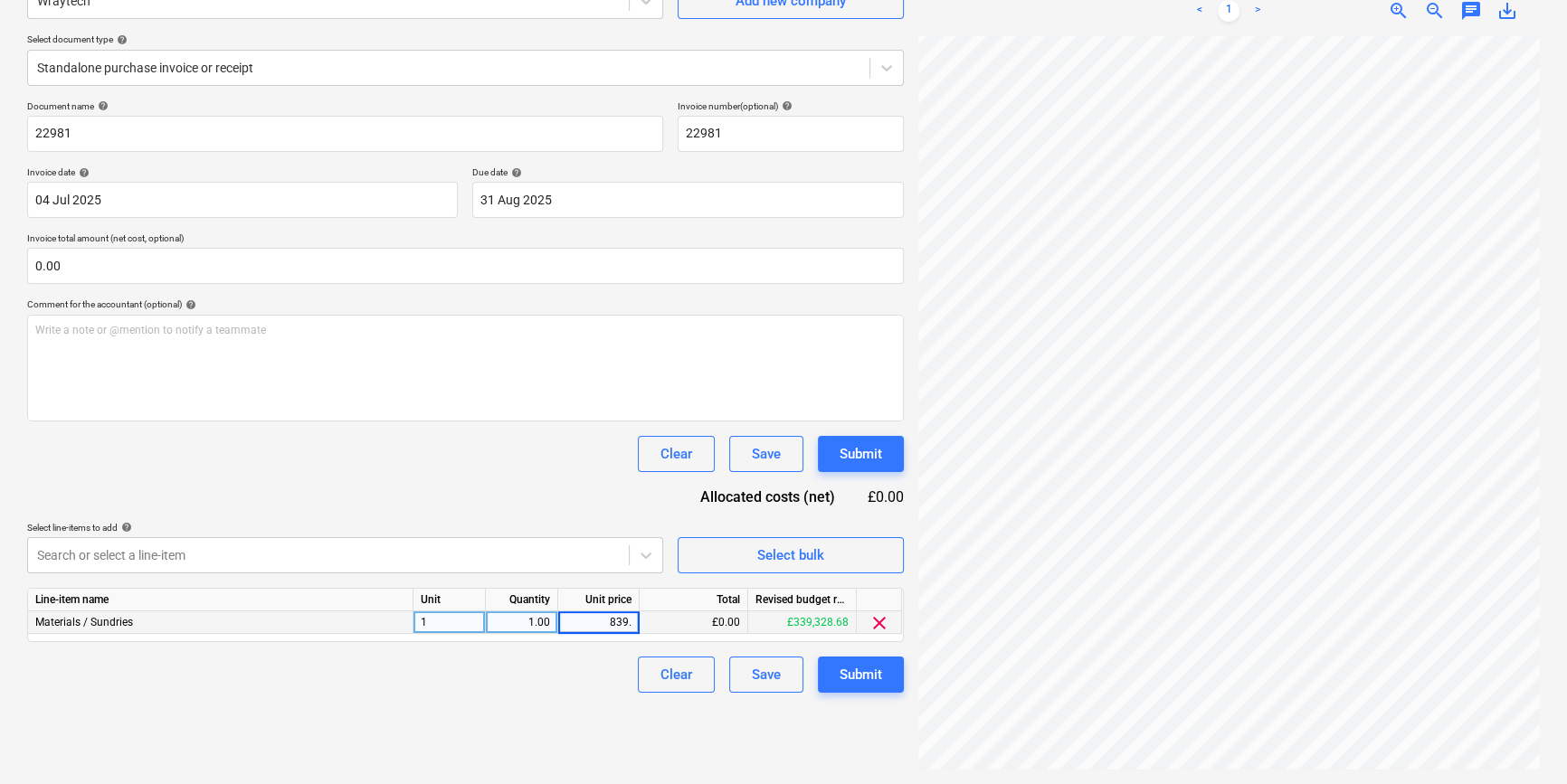 type on "839.5" 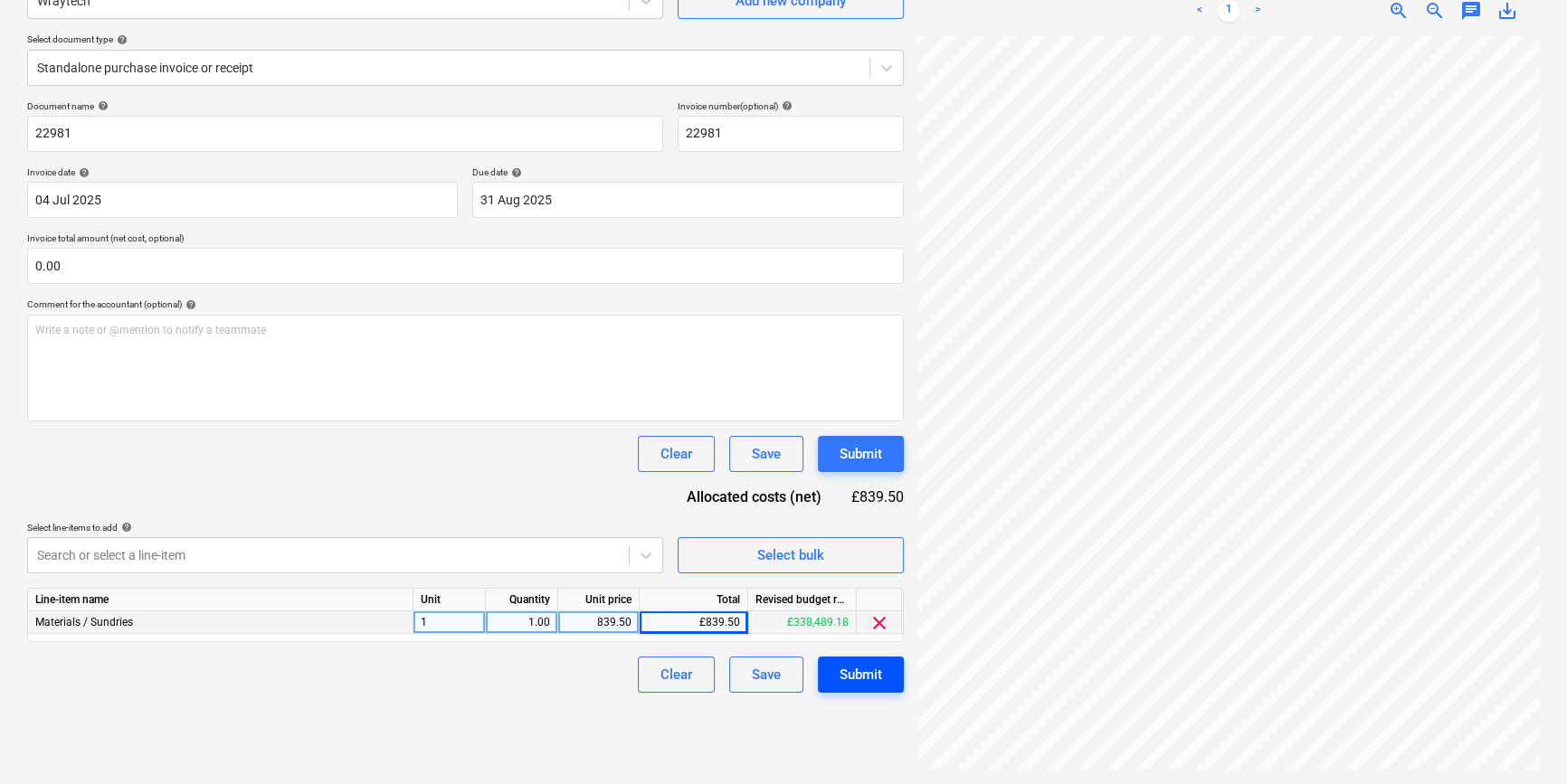 click on "Submit" at bounding box center [860, 675] 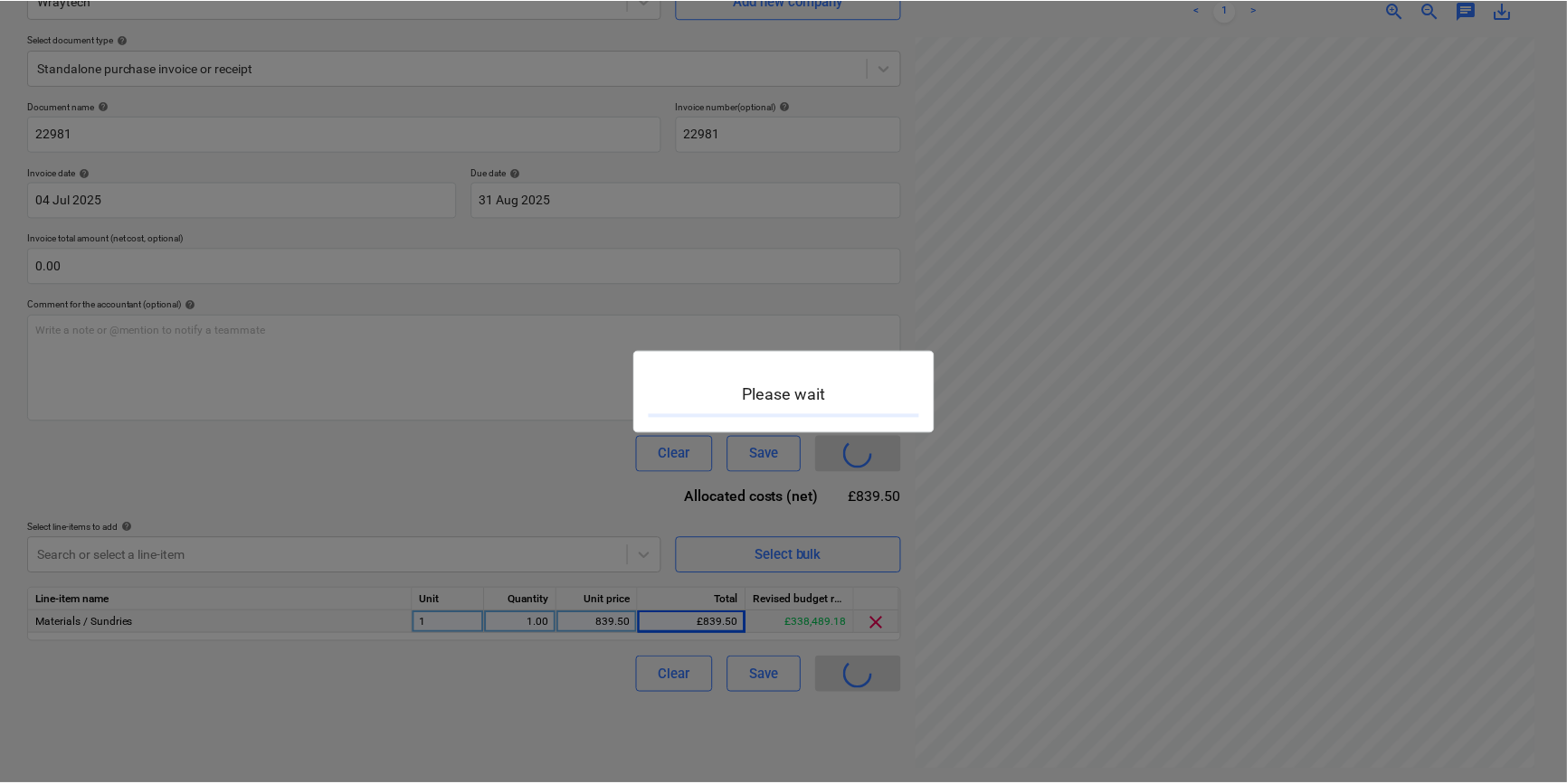 scroll, scrollTop: 0, scrollLeft: 0, axis: both 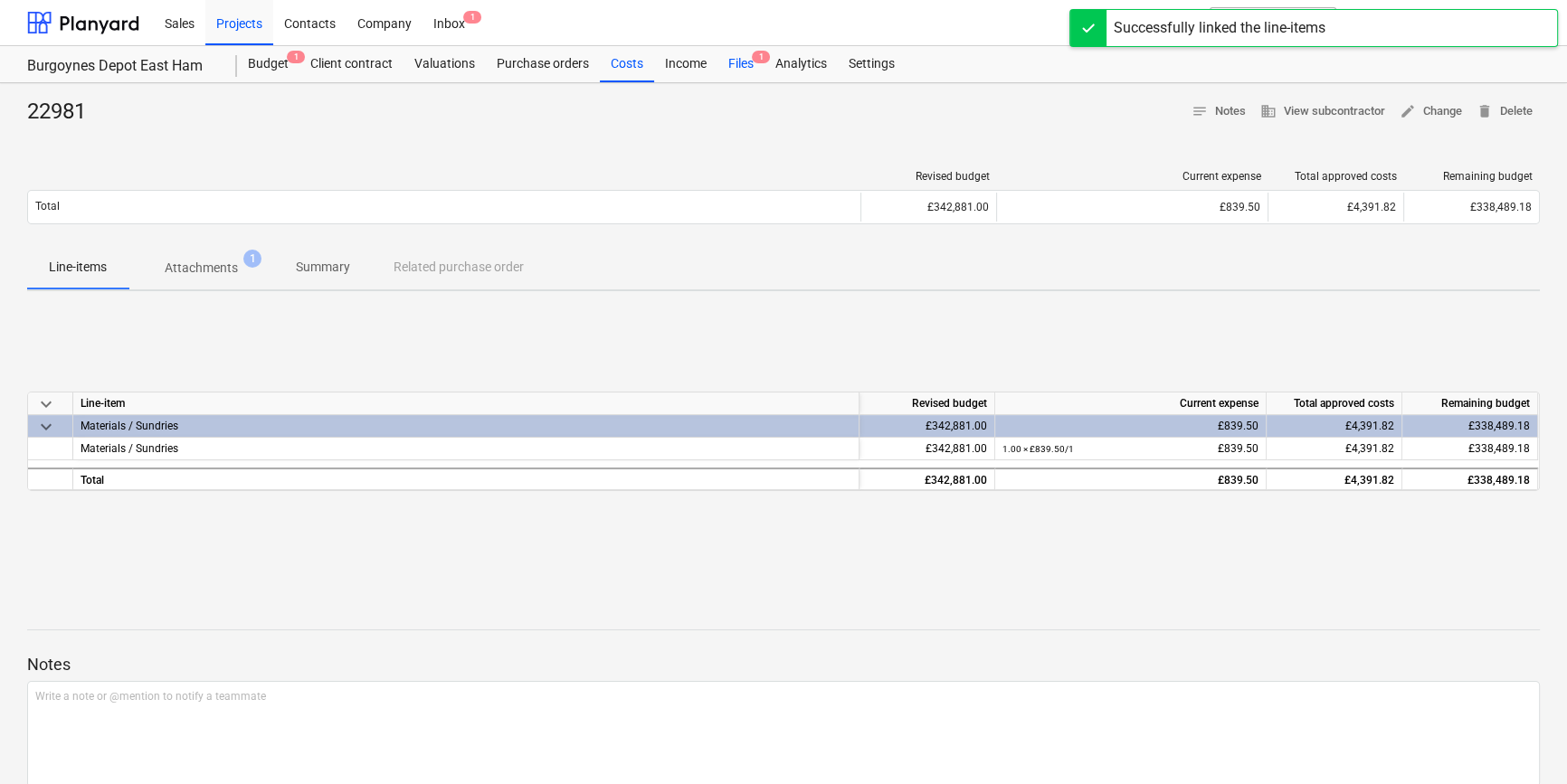 click on "Files 1" at bounding box center (741, 64) 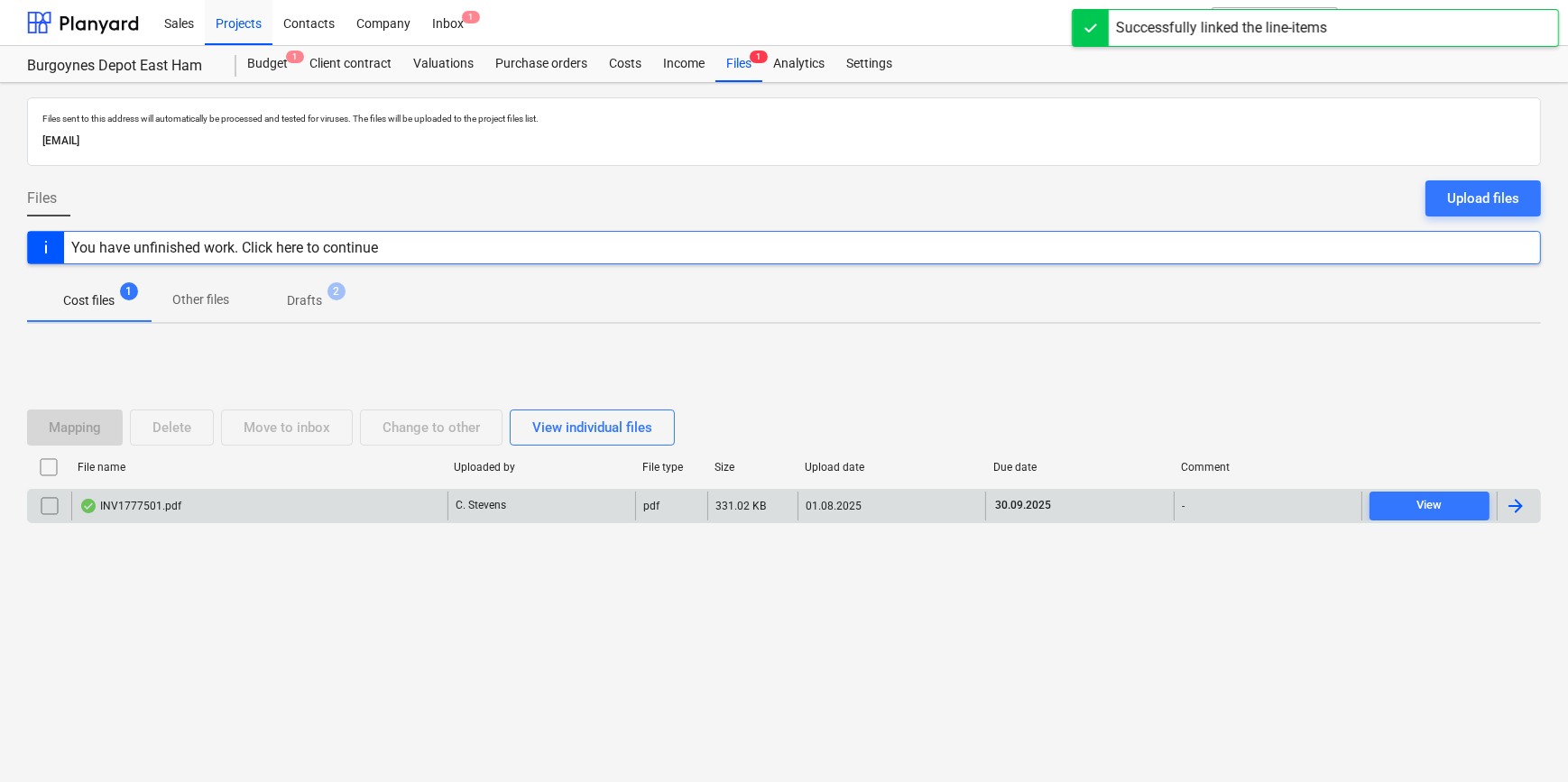 click at bounding box center [1516, 506] 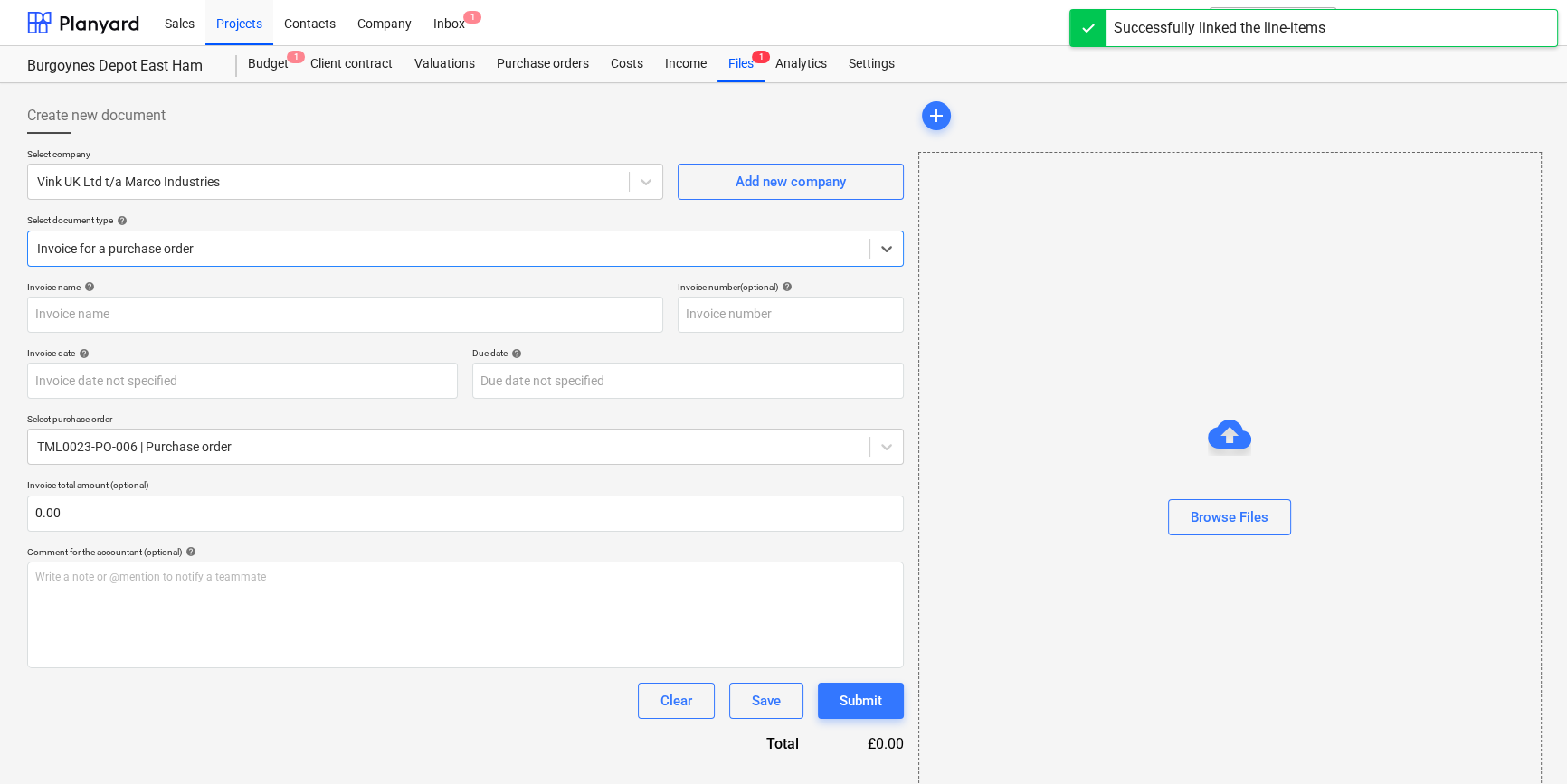 type on "INV1777501" 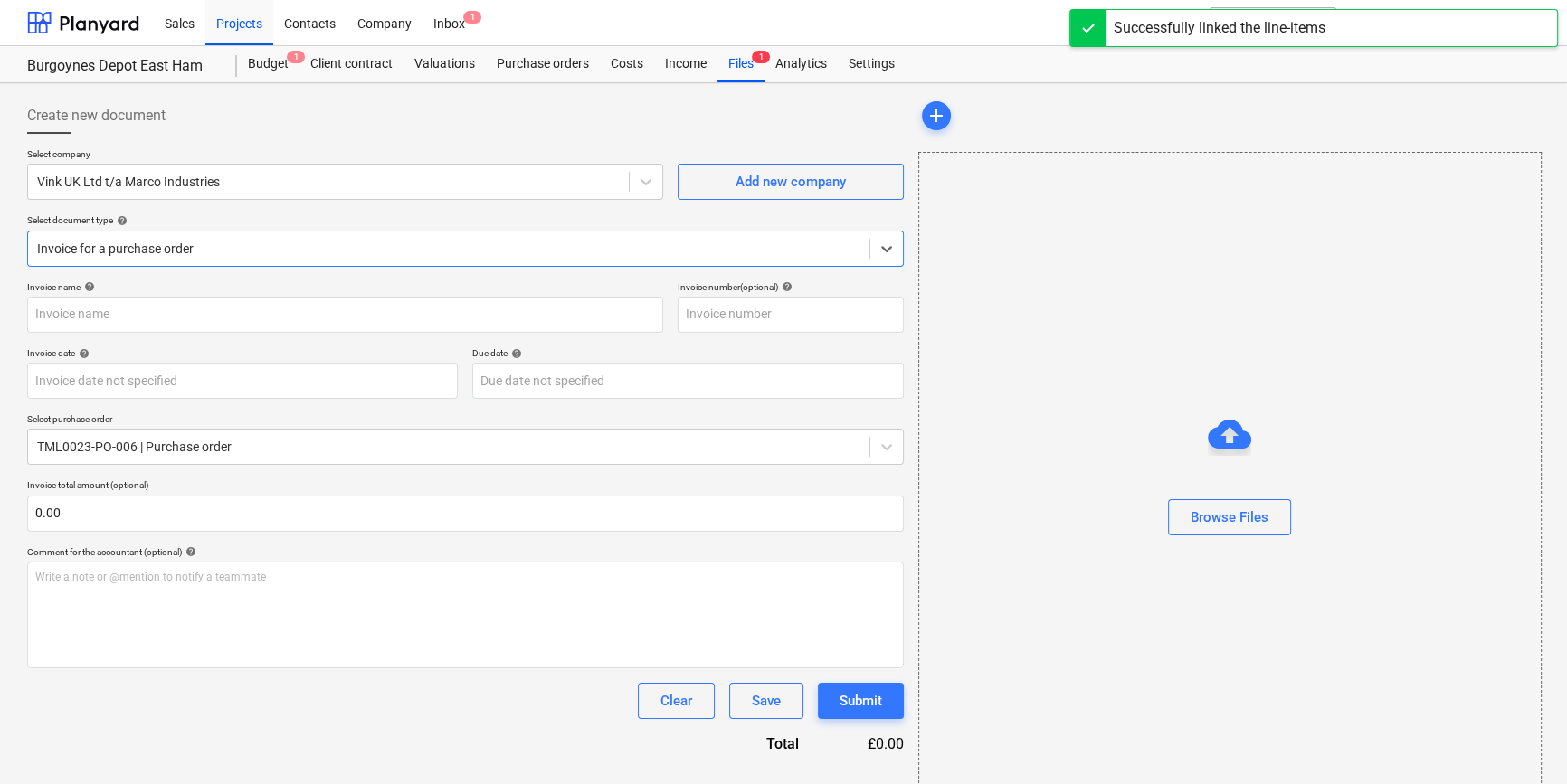 type on "INV1777501" 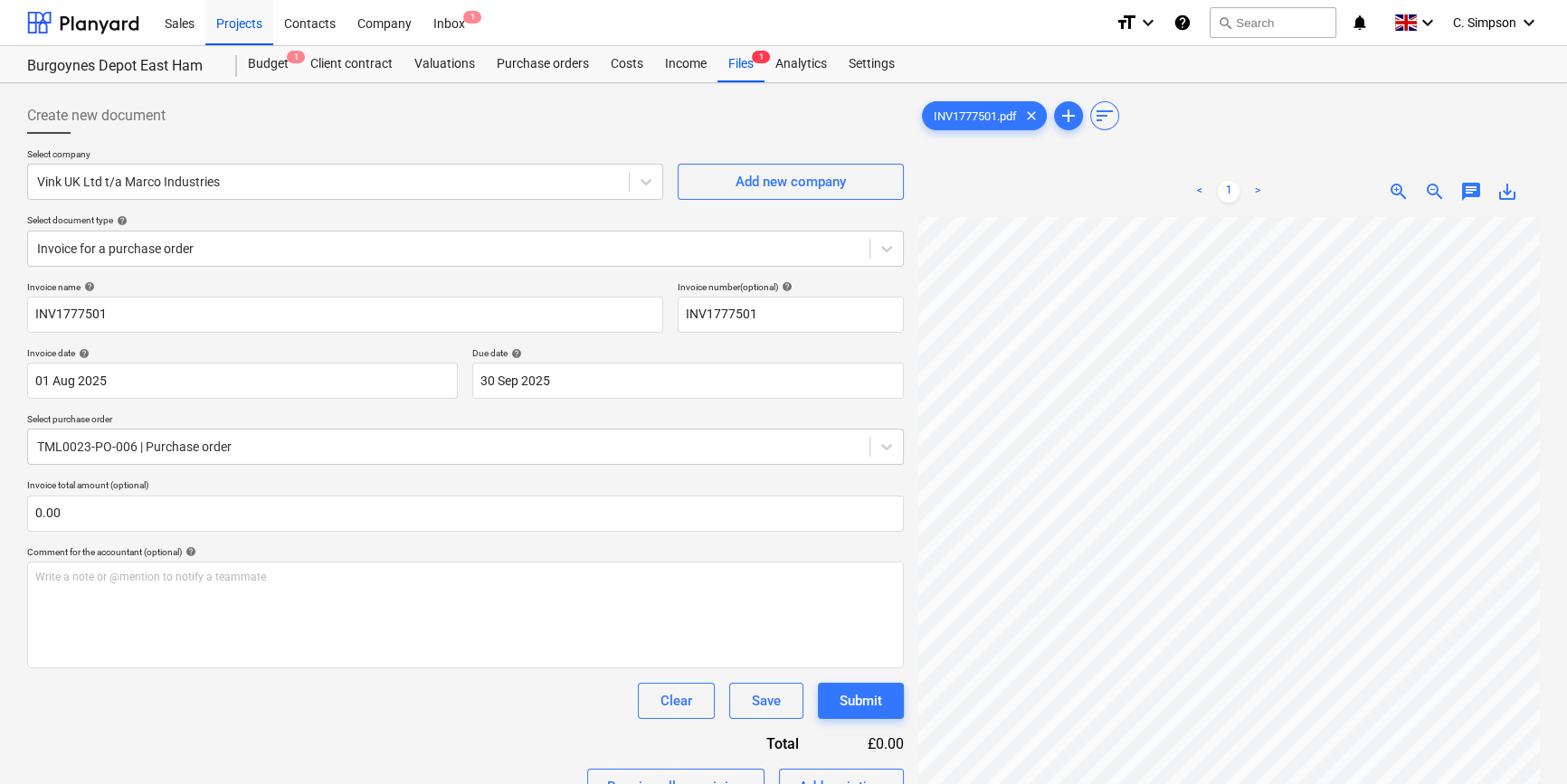 scroll, scrollTop: 183, scrollLeft: 195, axis: both 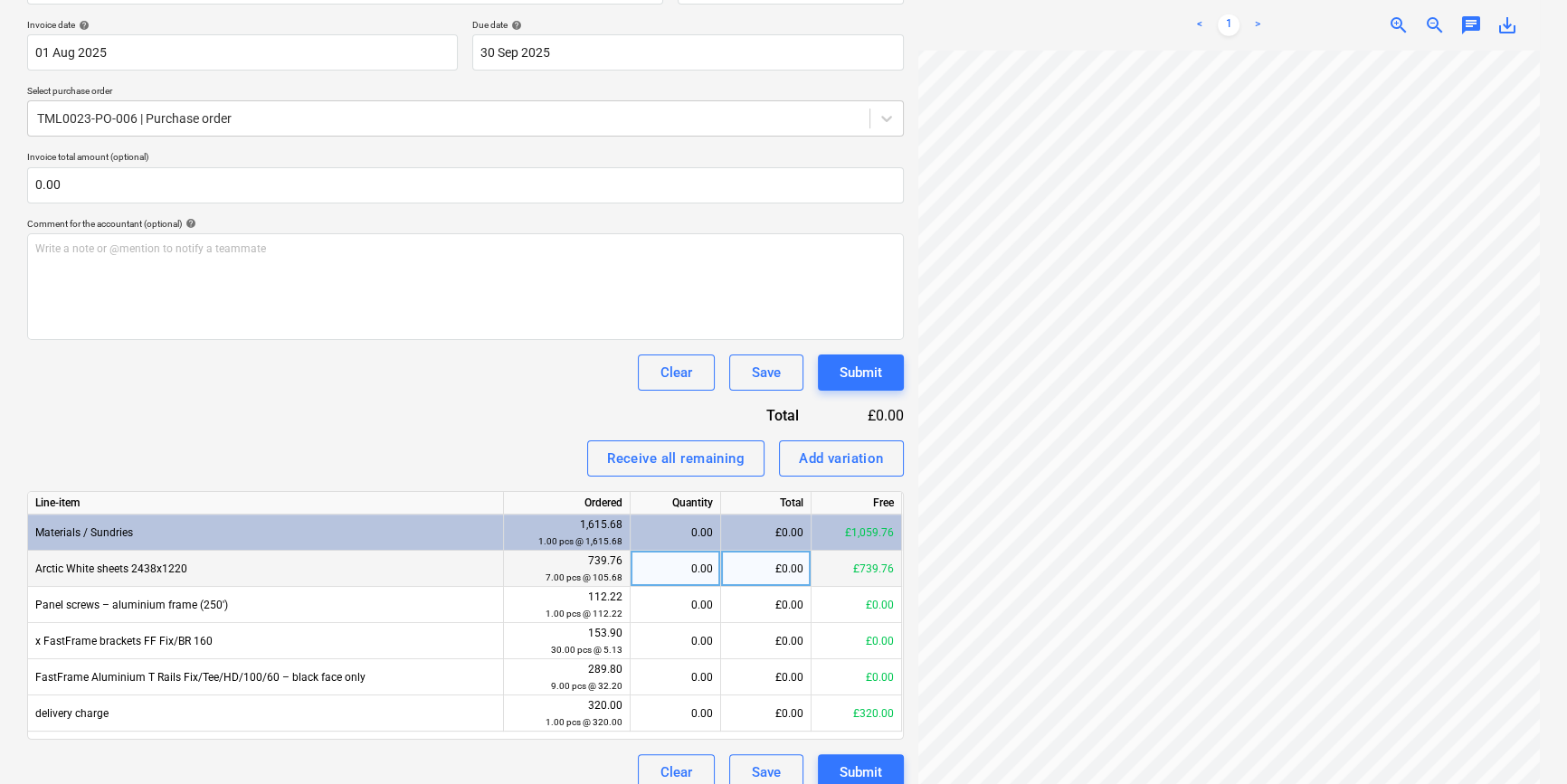 click on "0.00" at bounding box center [675, 569] 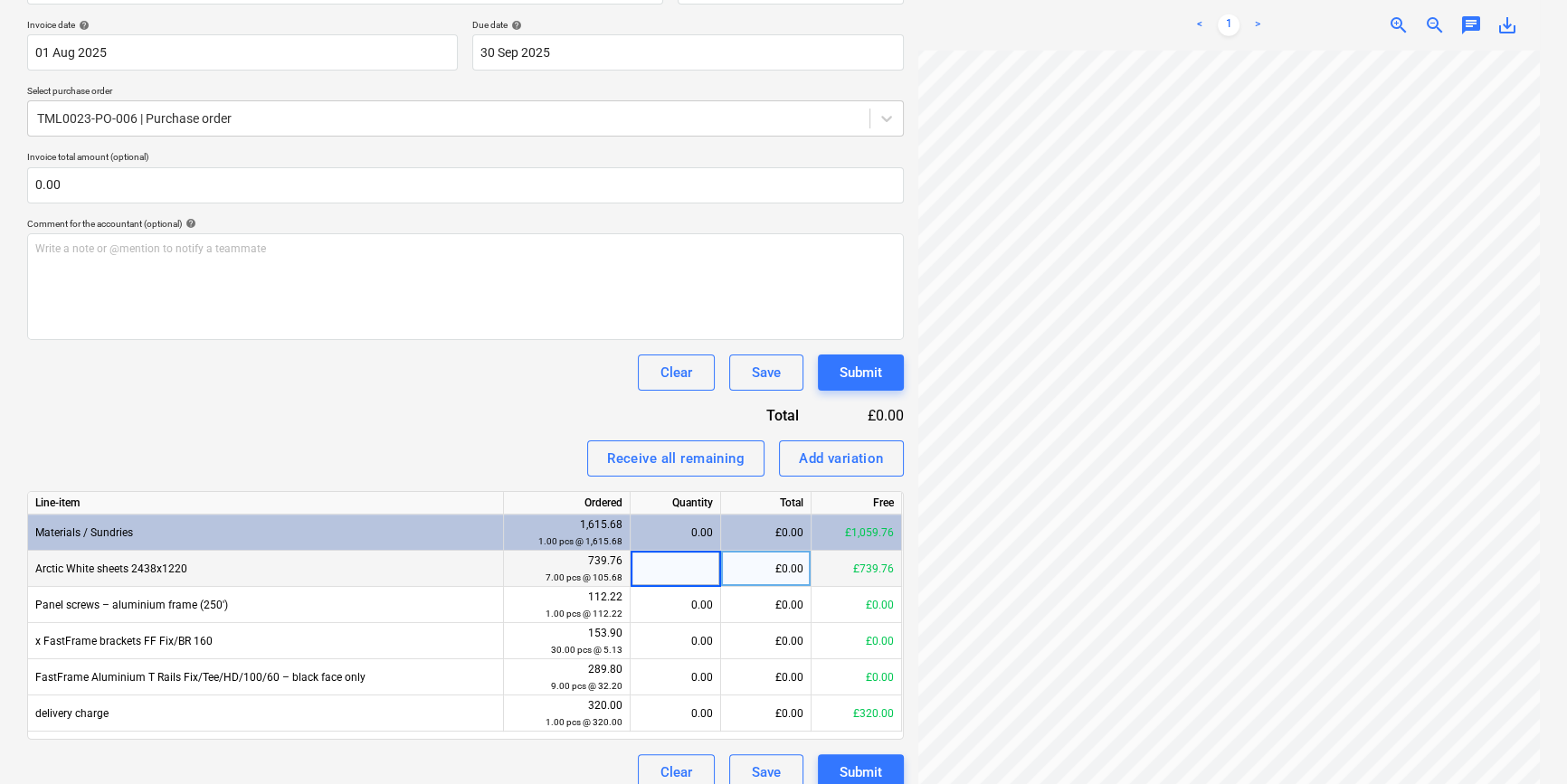 type on "7" 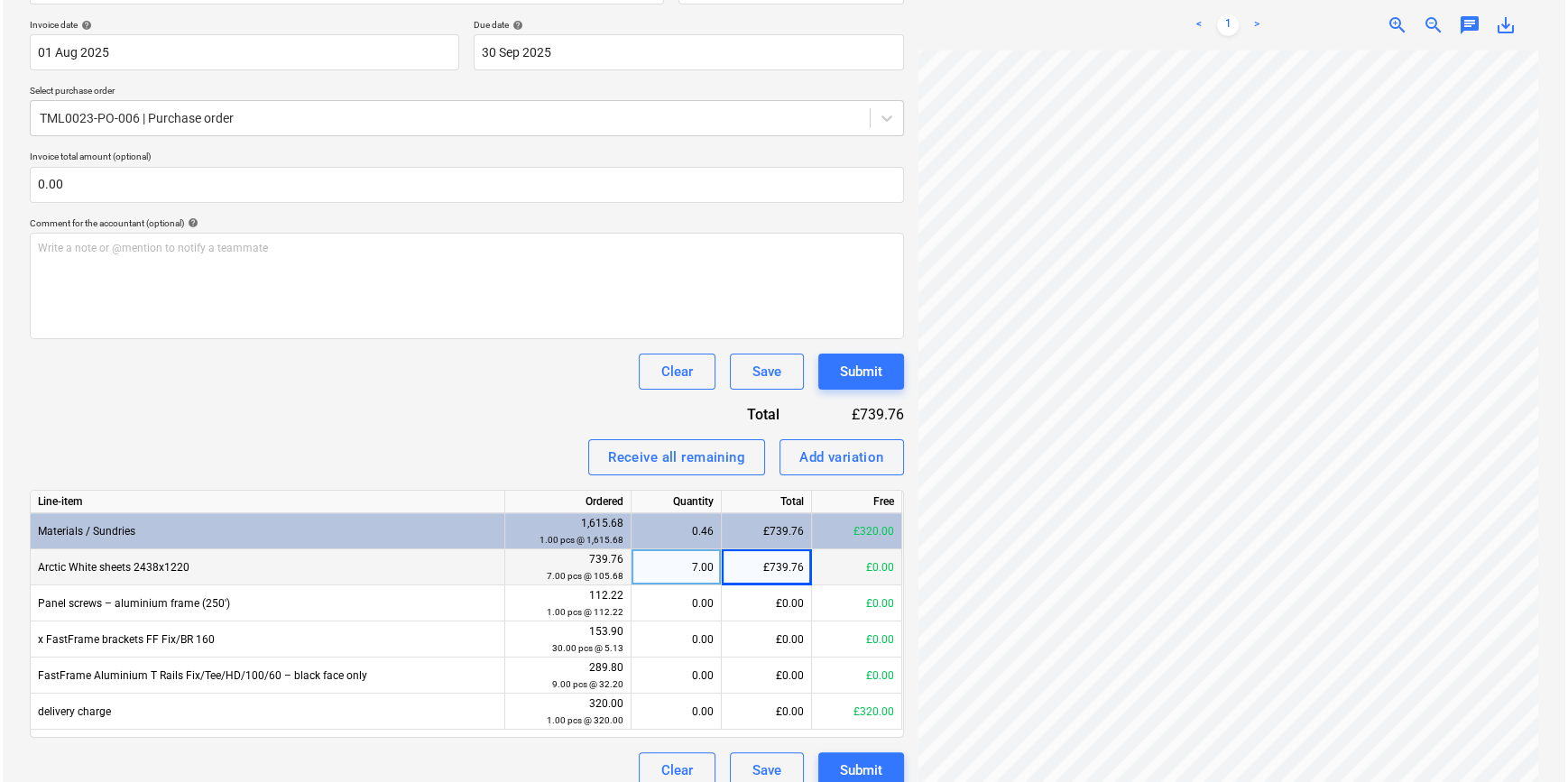 scroll, scrollTop: 290, scrollLeft: 195, axis: both 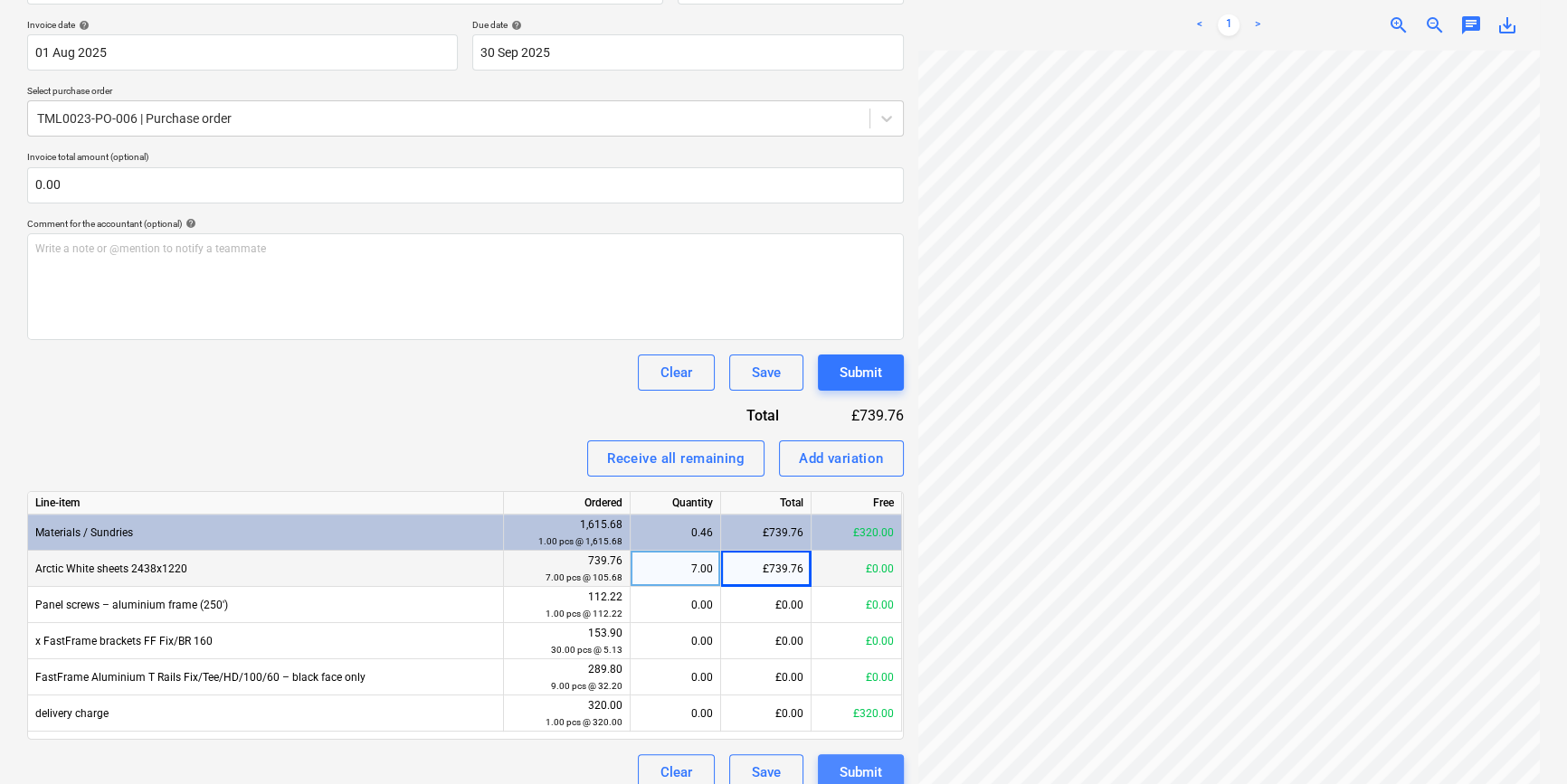 click on "Submit" at bounding box center [860, 772] 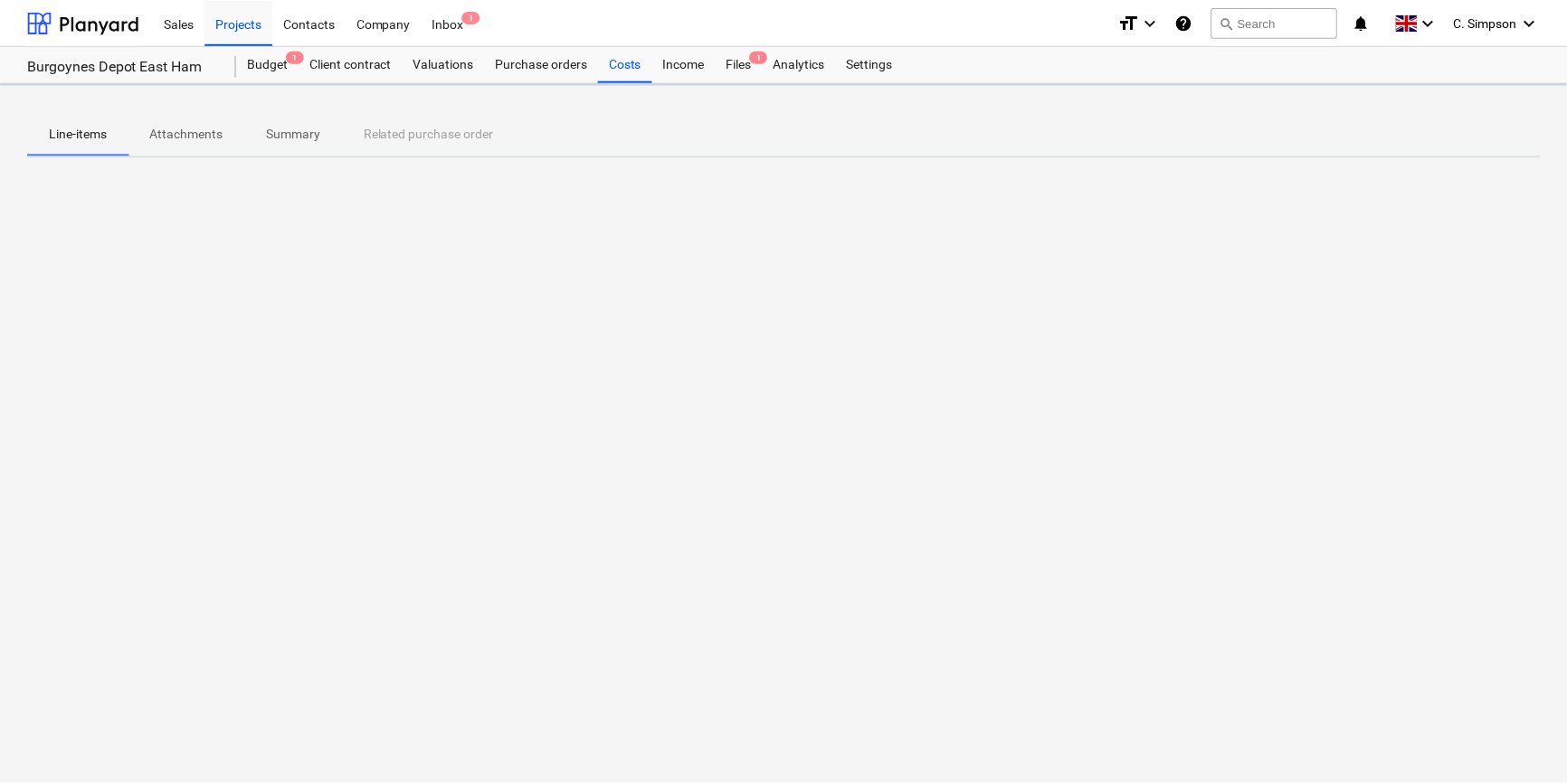 scroll, scrollTop: 0, scrollLeft: 0, axis: both 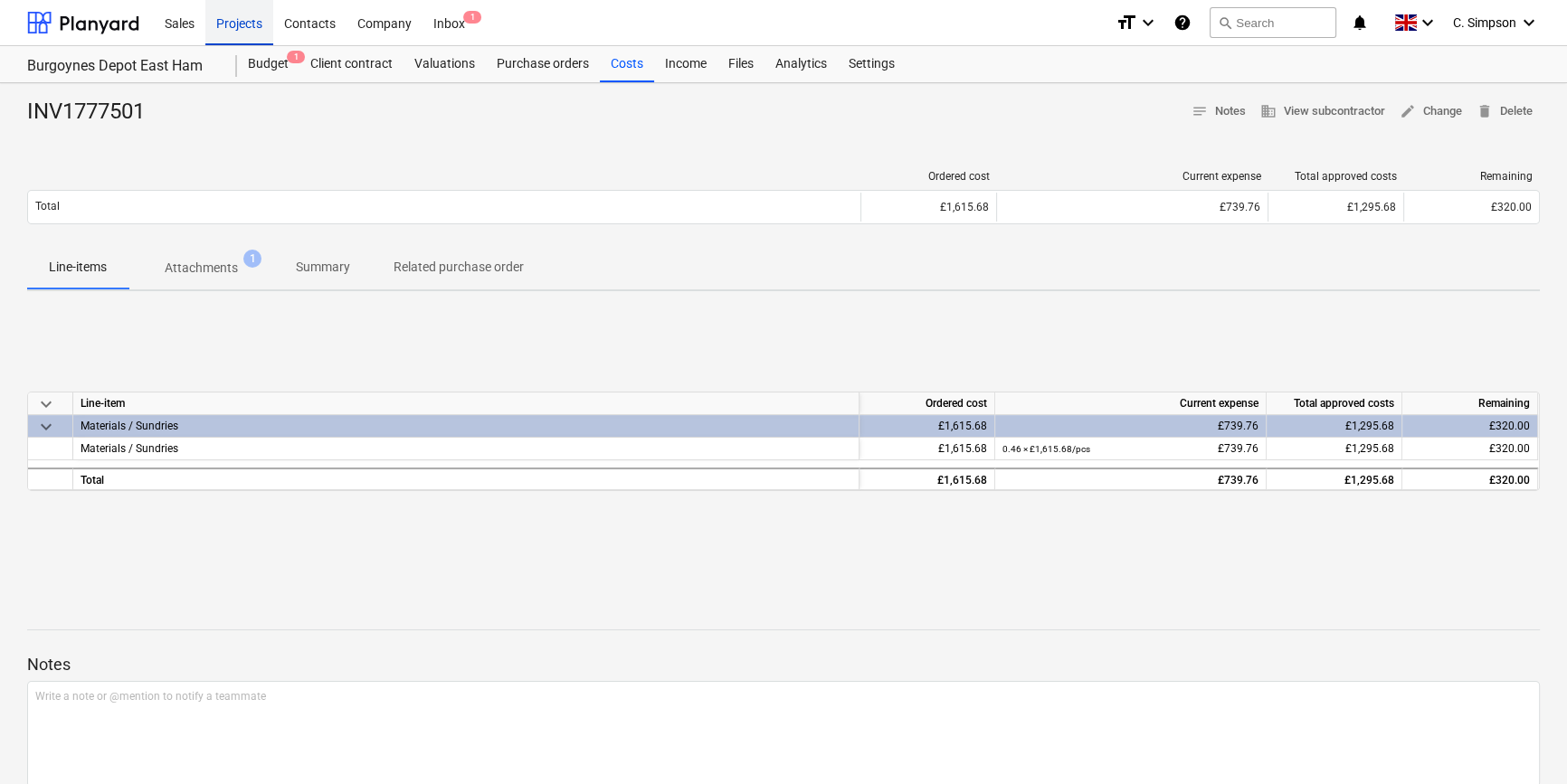 click on "Projects" at bounding box center [239, 22] 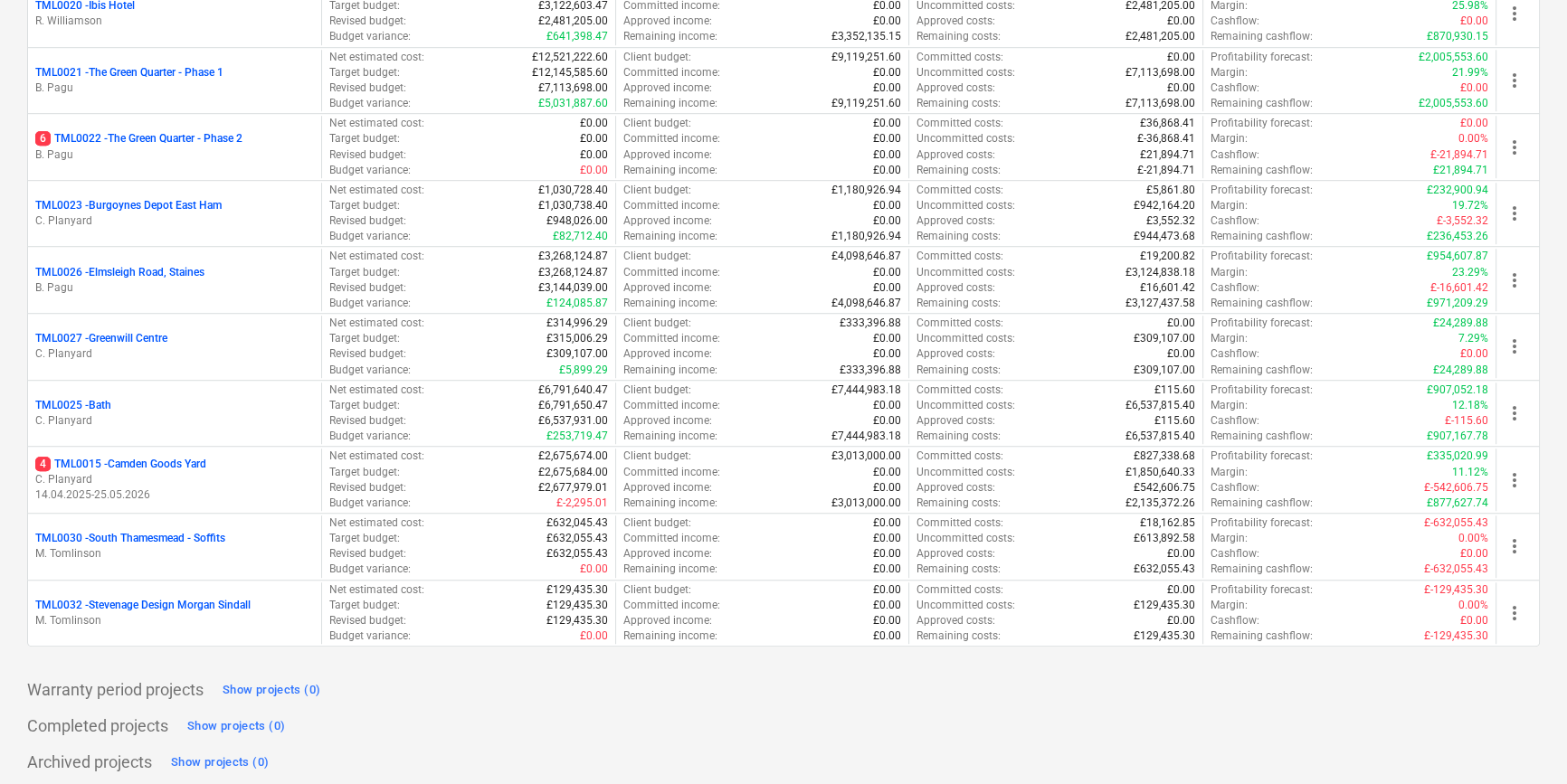 scroll, scrollTop: 1582, scrollLeft: 0, axis: vertical 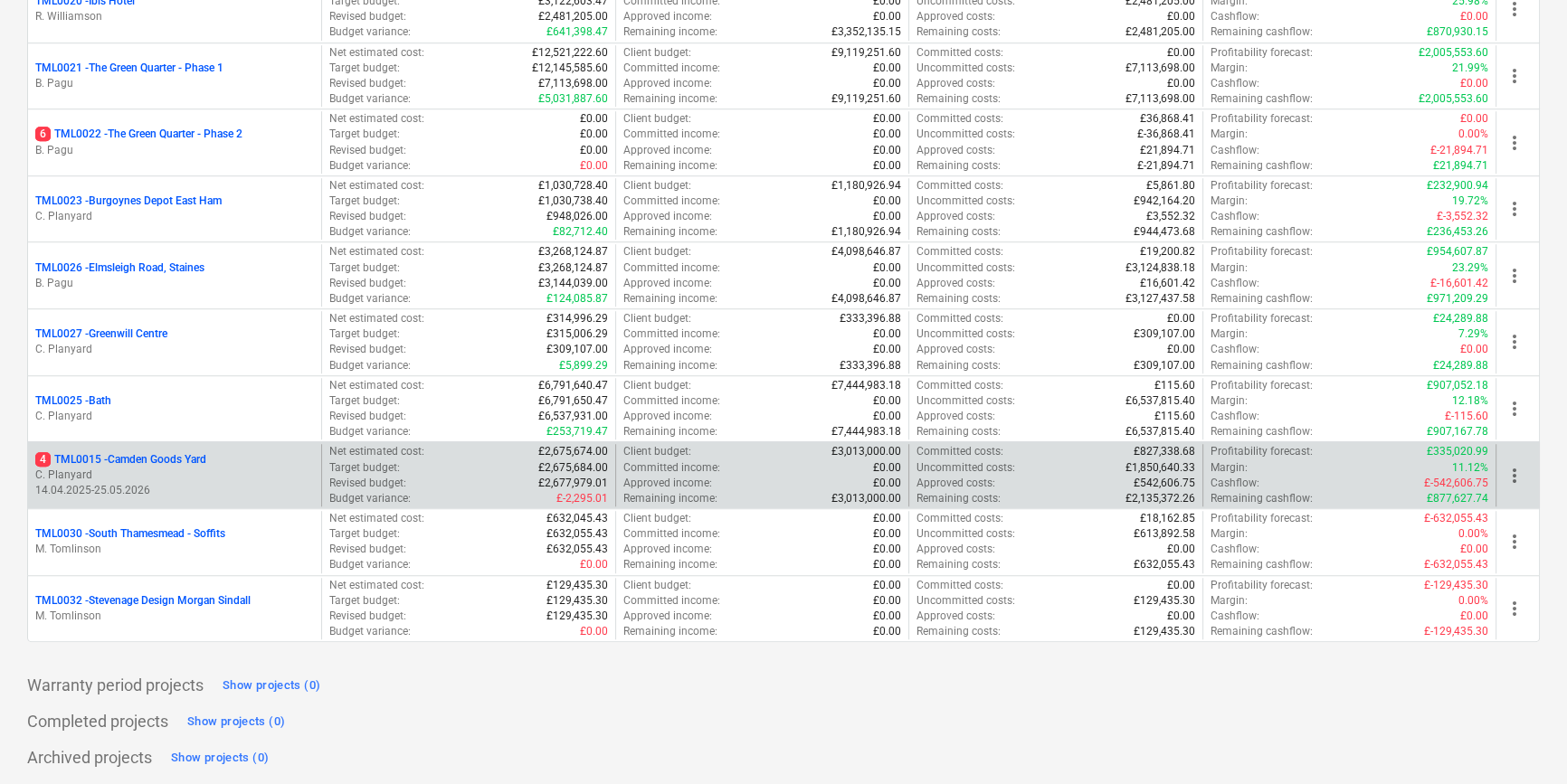 click on "C. Planyard" at bounding box center [175, 475] 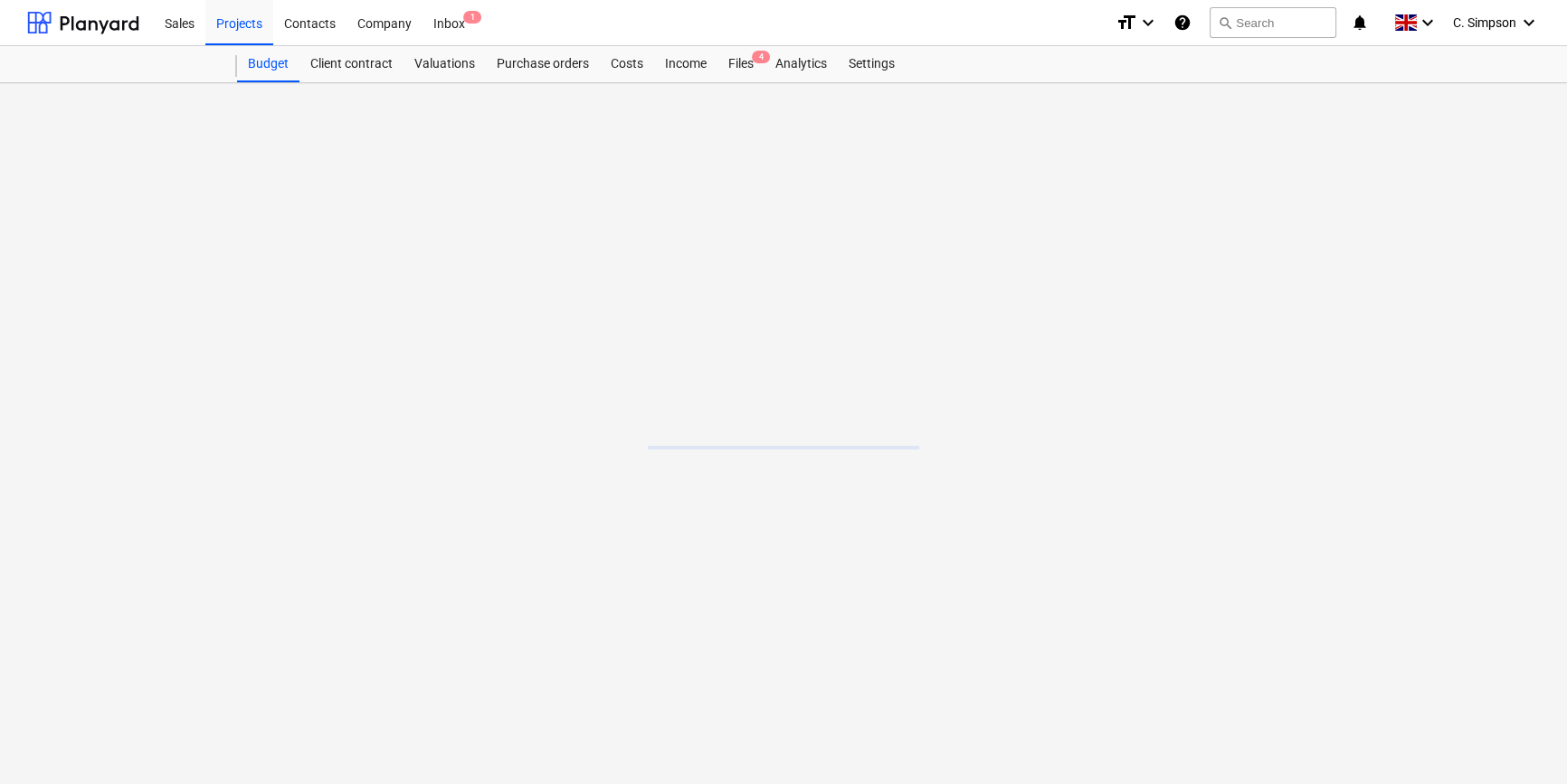 scroll, scrollTop: 0, scrollLeft: 0, axis: both 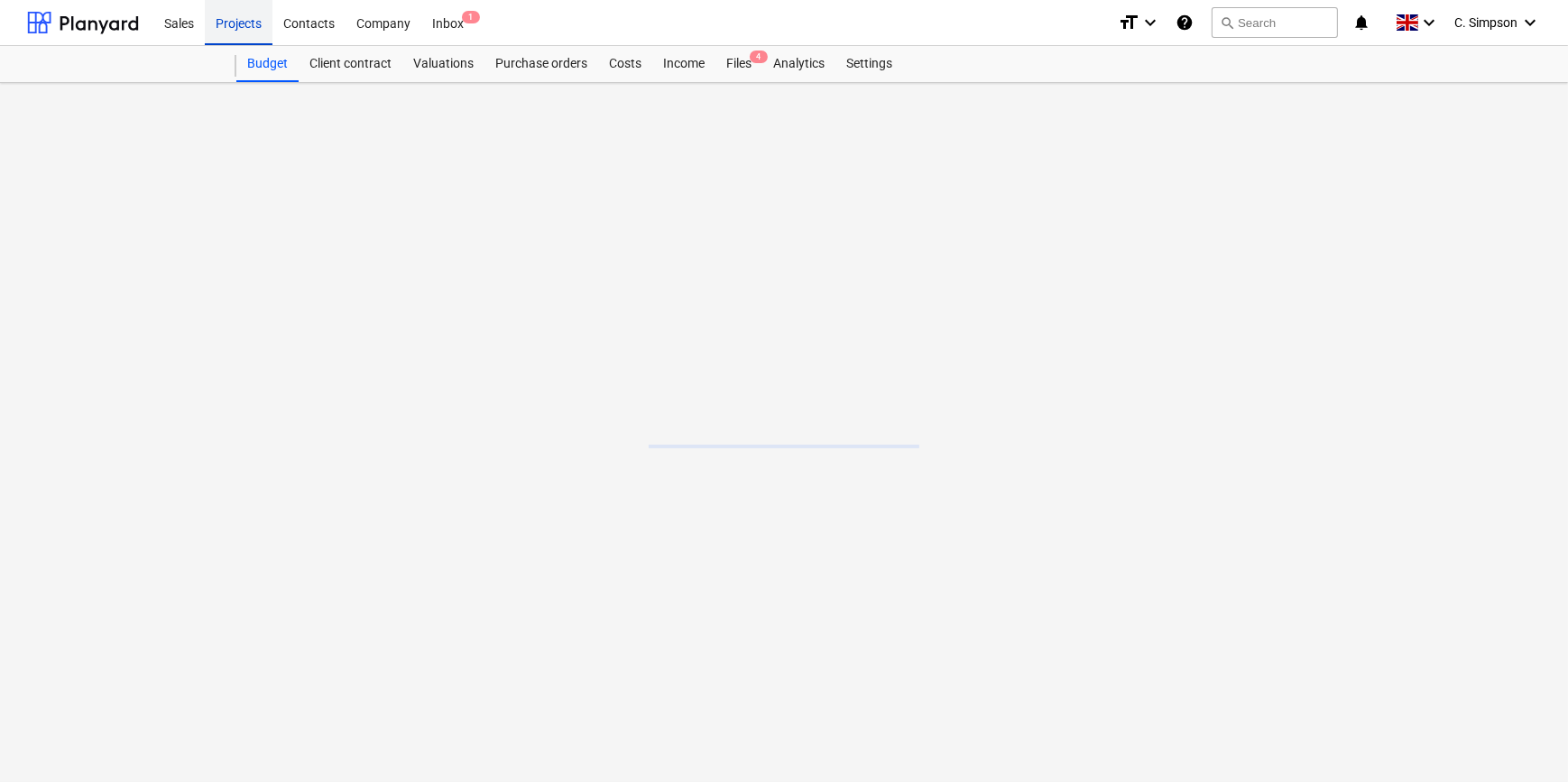 click on "Projects" at bounding box center [238, 22] 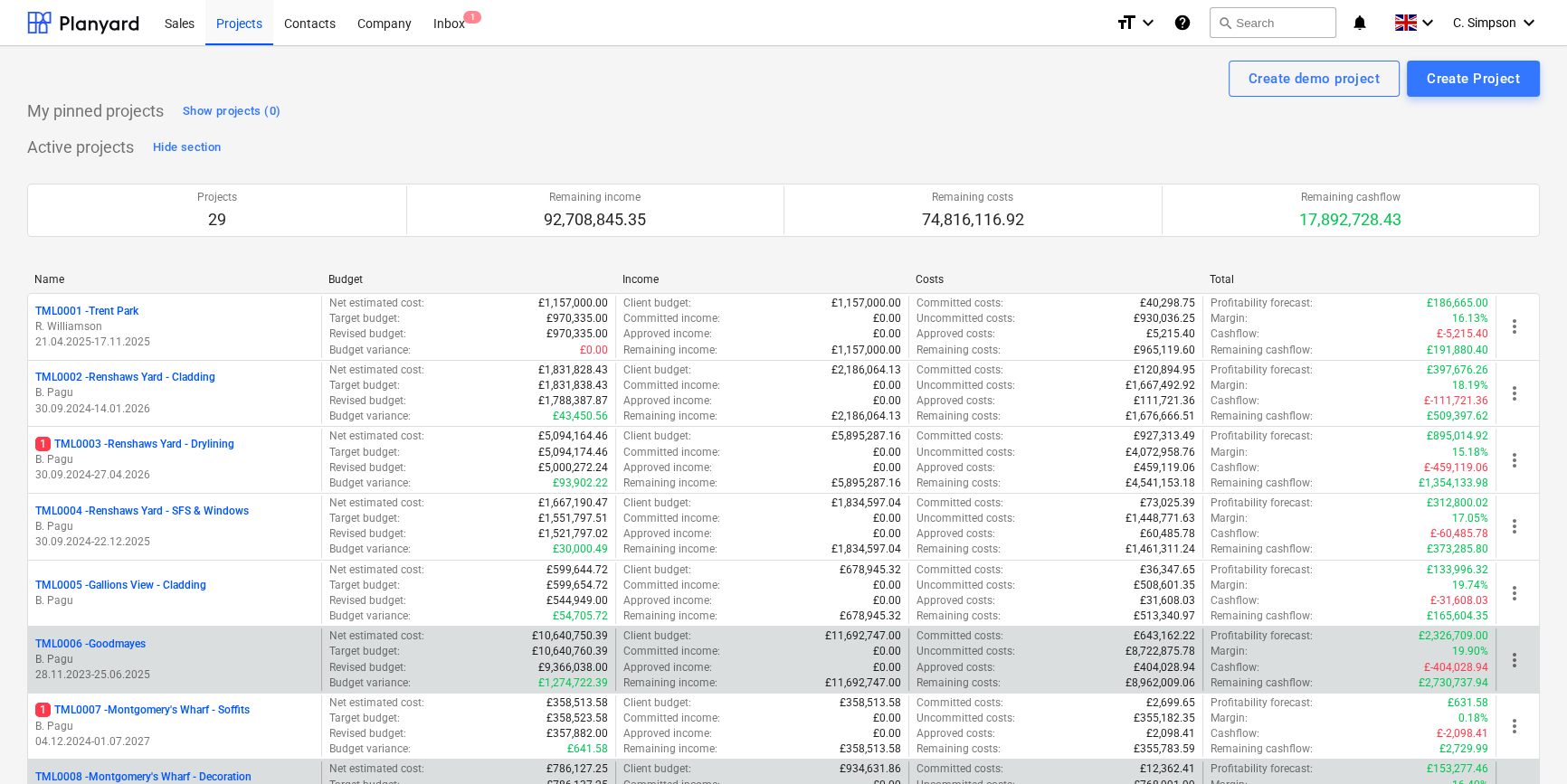click on "28.11.2023  -  25.06.2025" at bounding box center [175, 675] 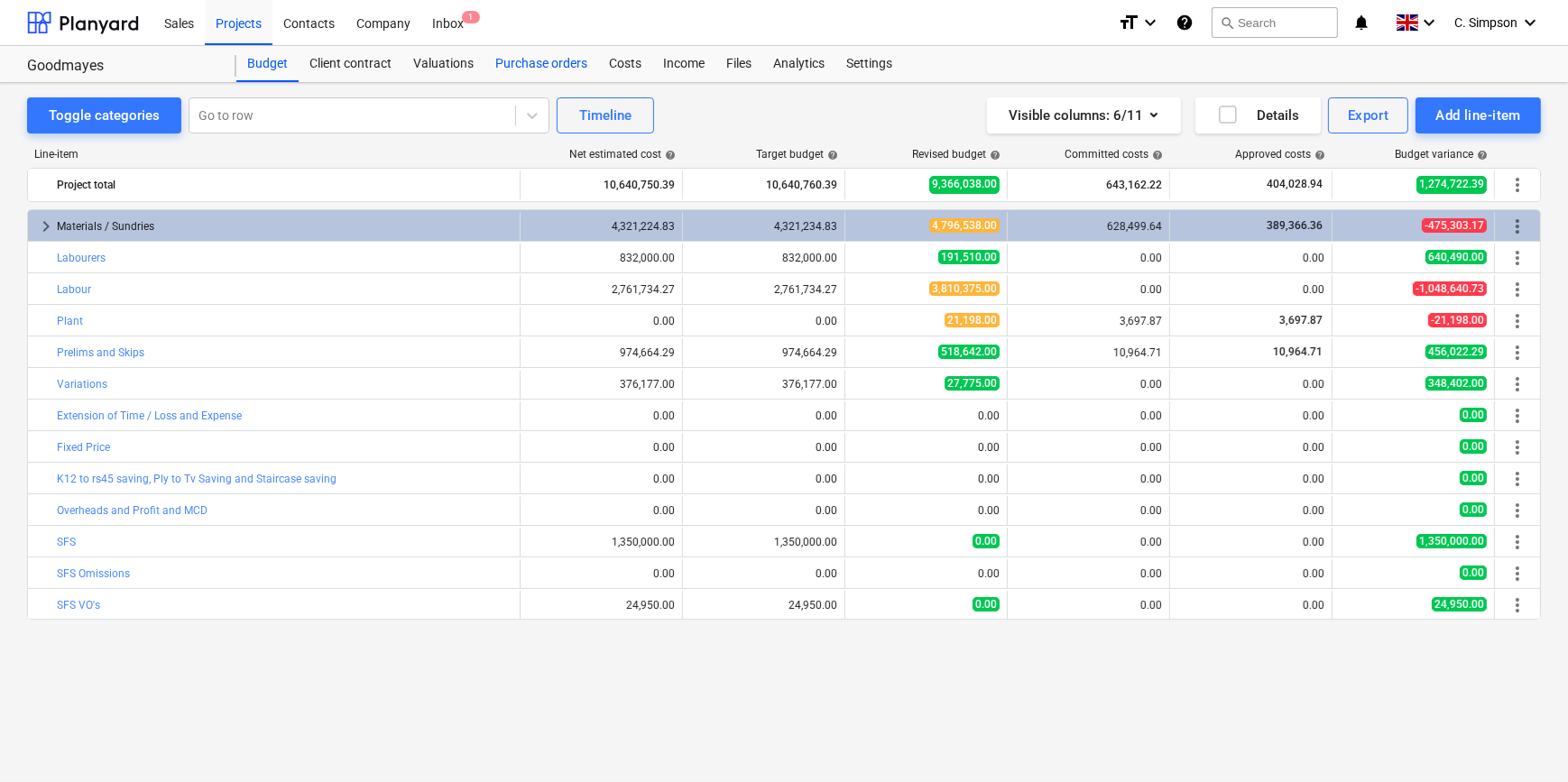 click on "Purchase orders" at bounding box center [541, 64] 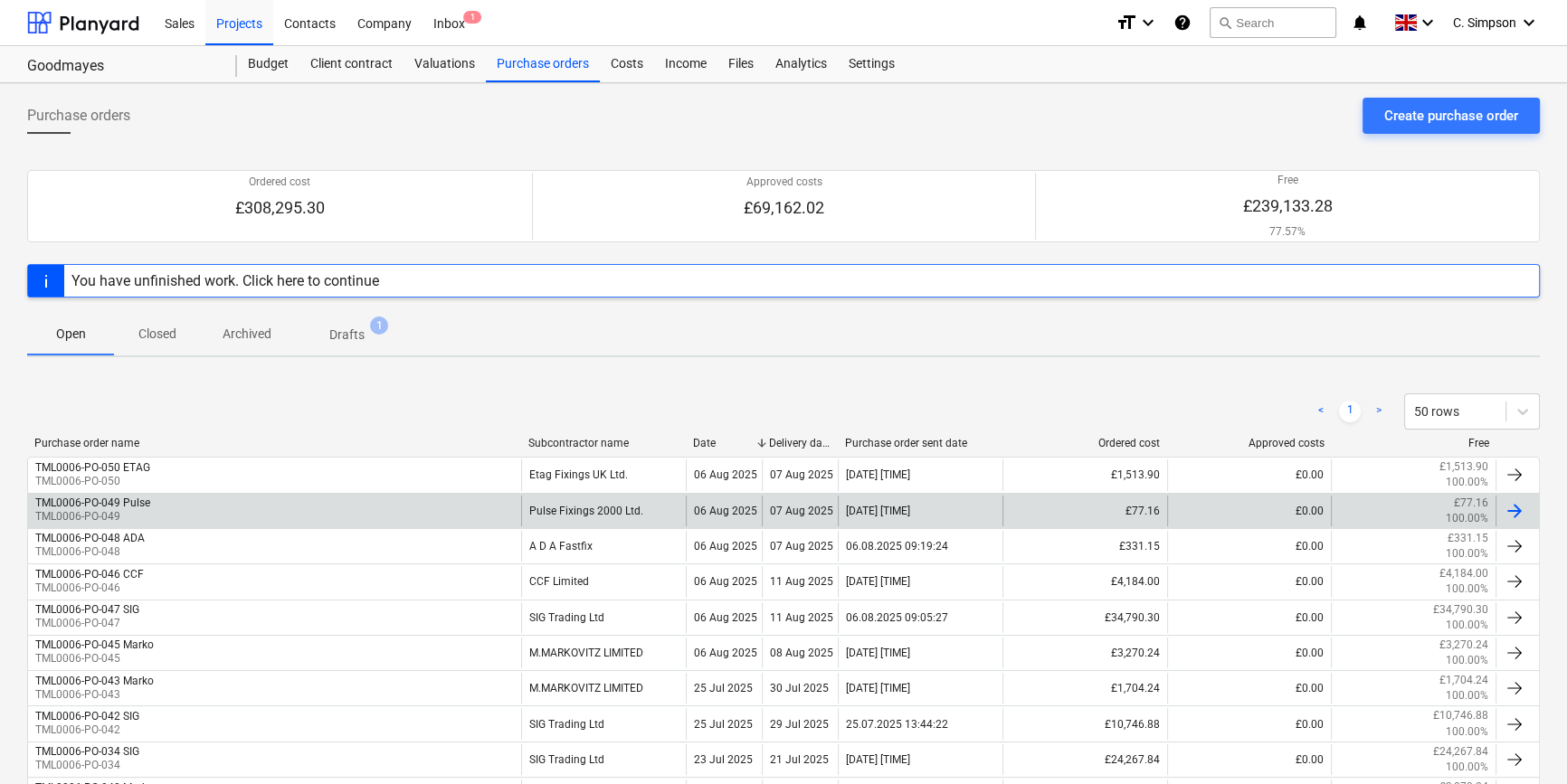 click at bounding box center (1515, 511) 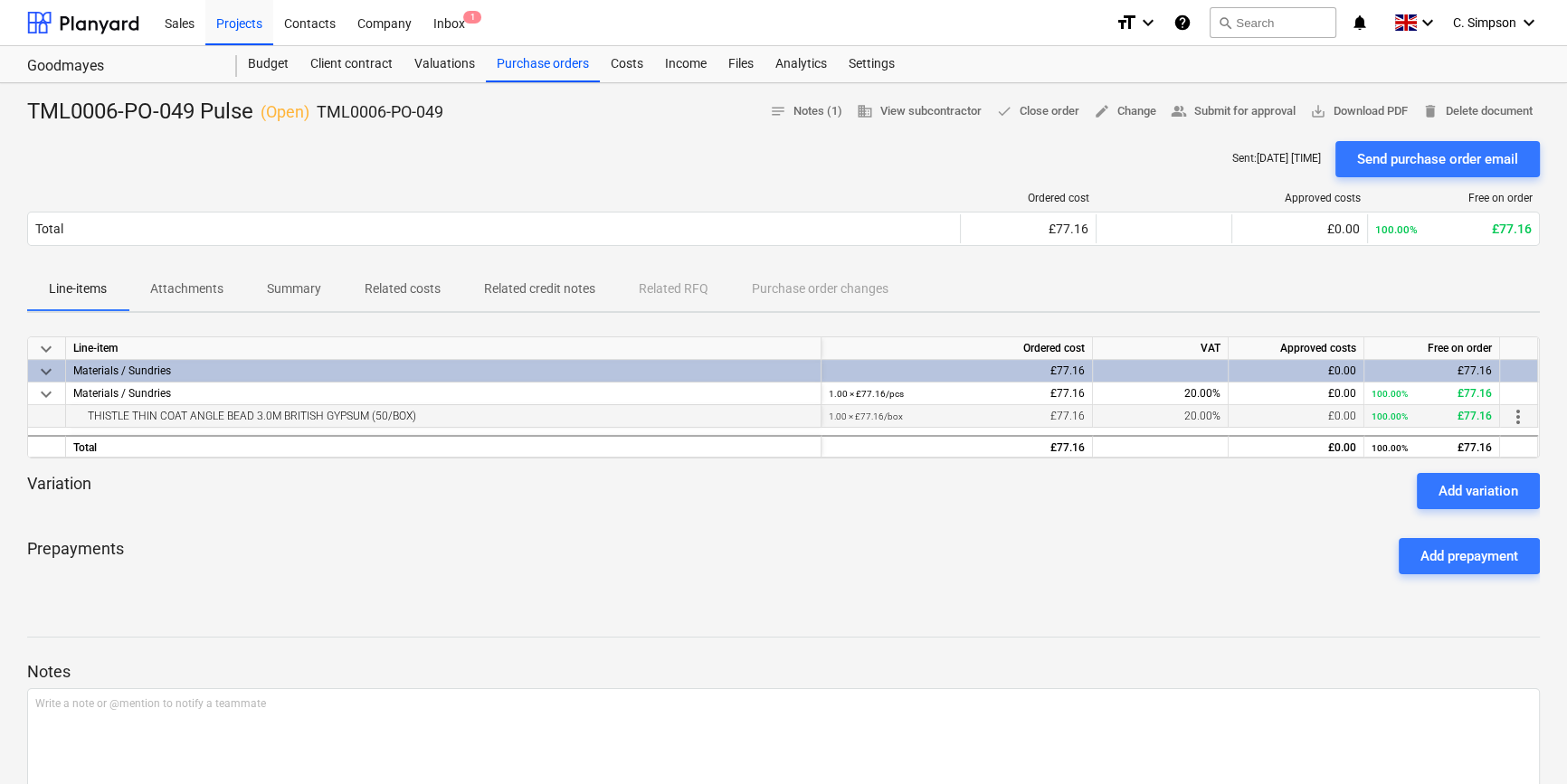 click on "more_vert" at bounding box center [1518, 417] 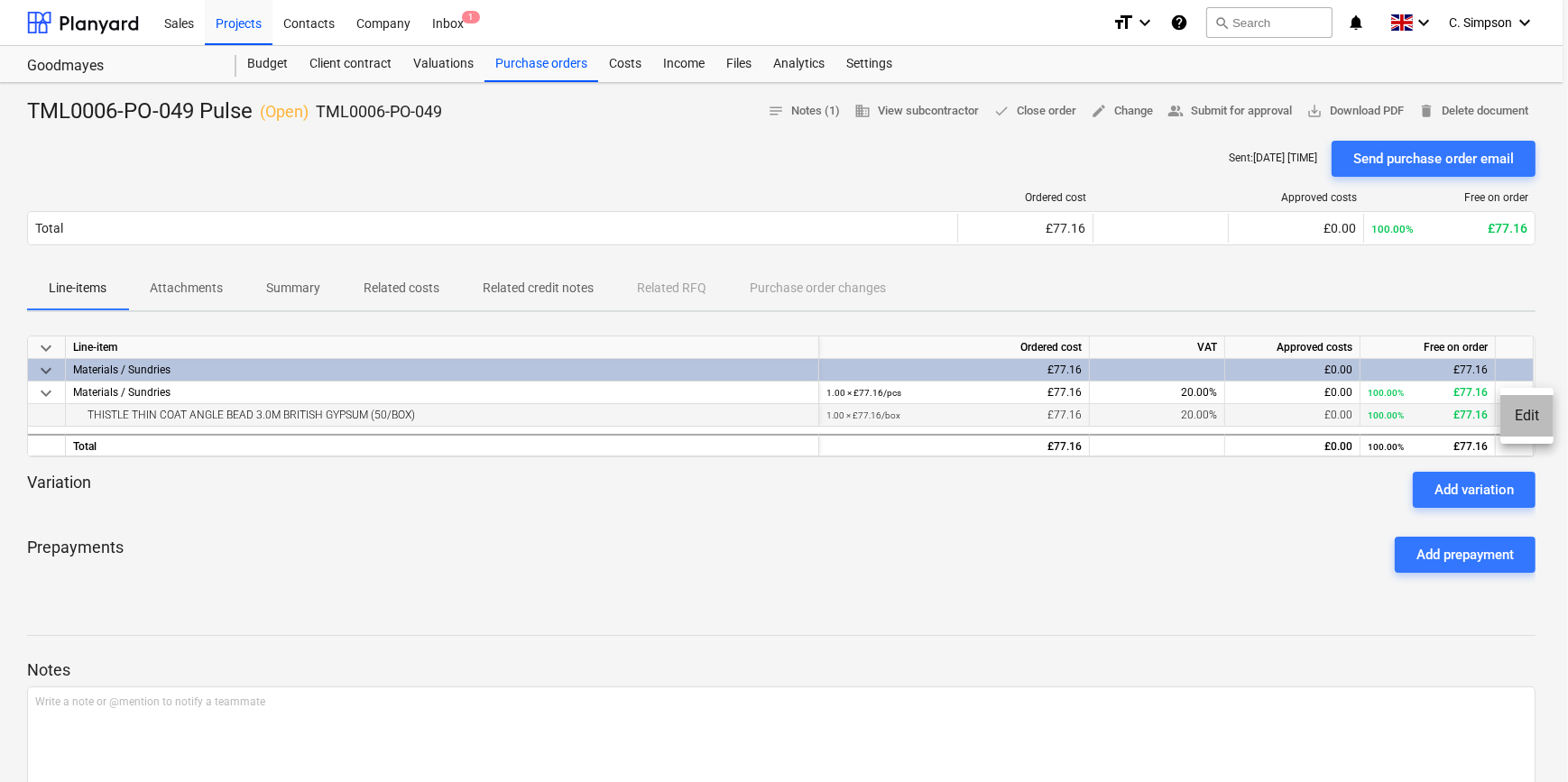 click on "Edit" at bounding box center [1526, 416] 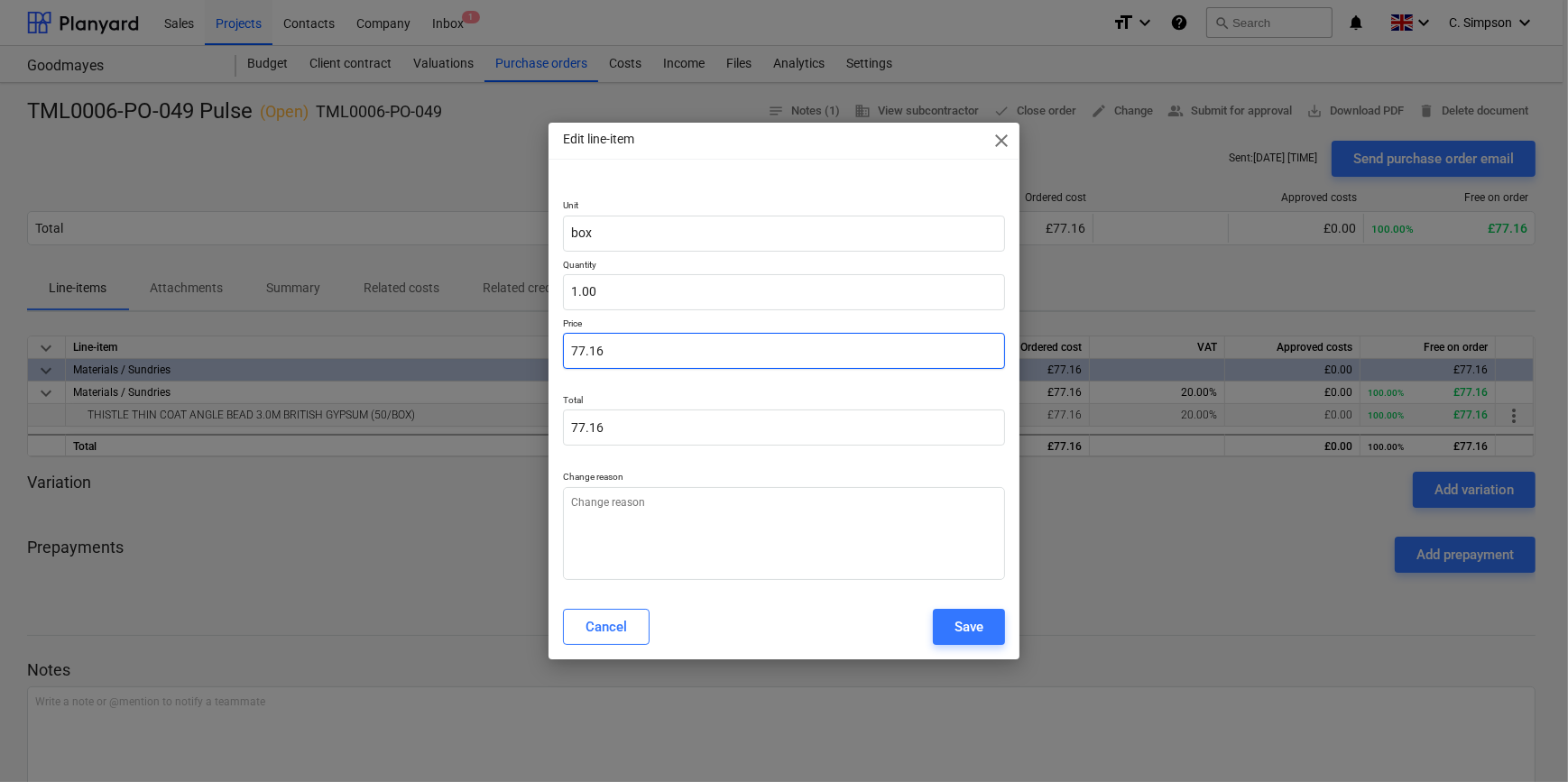 drag, startPoint x: 616, startPoint y: 352, endPoint x: 559, endPoint y: 352, distance: 57 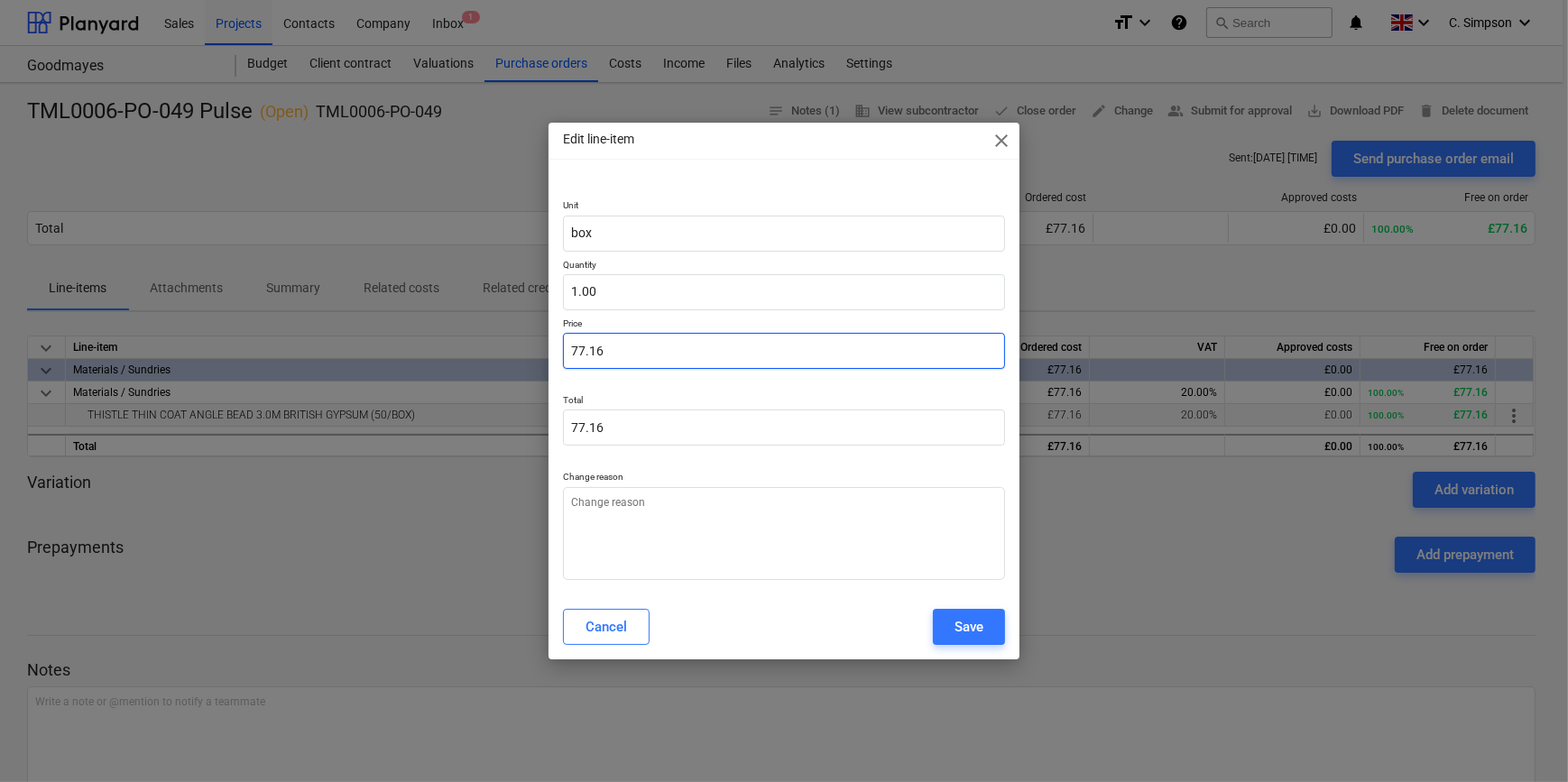 type 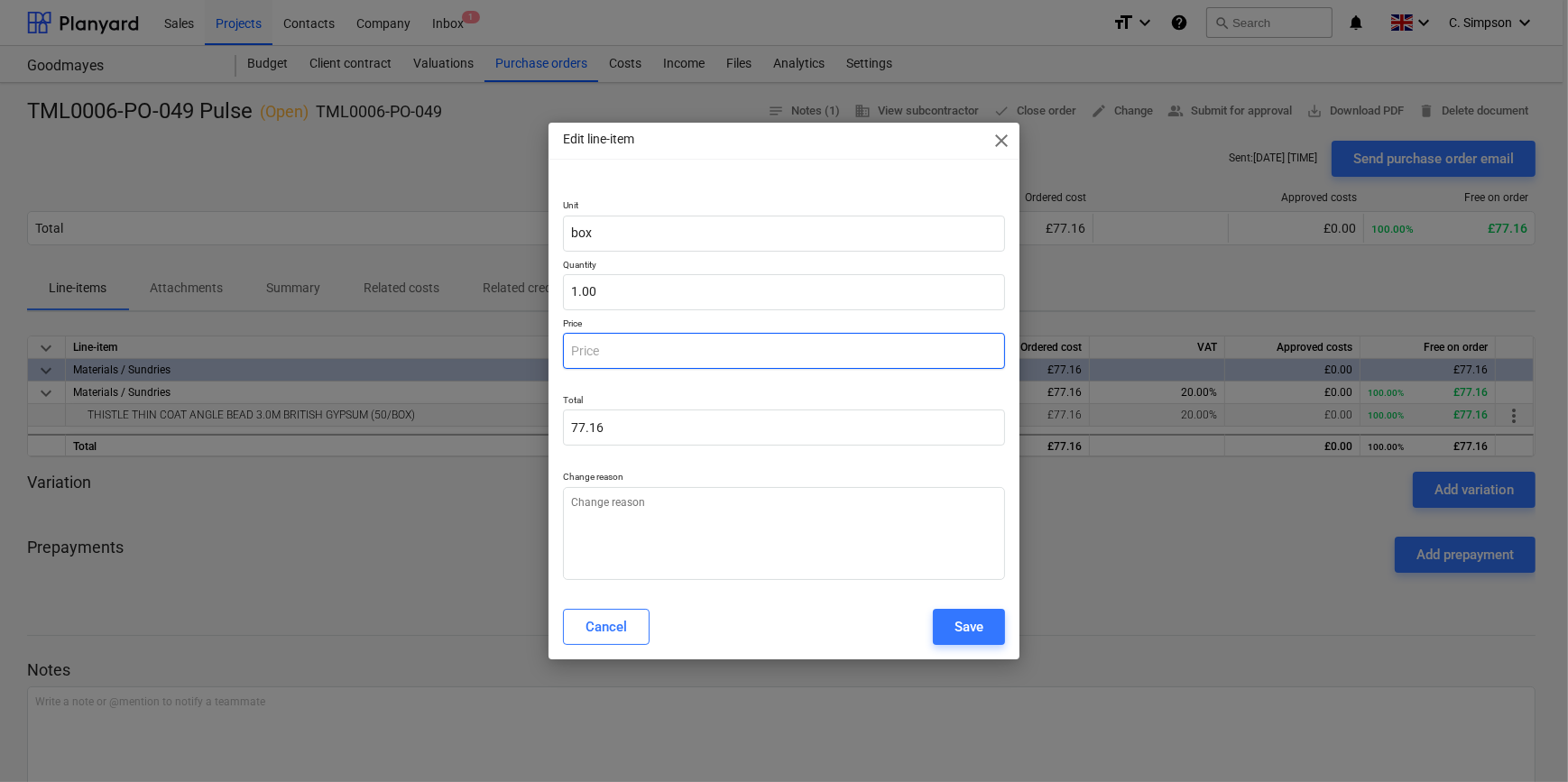 type on "0.00" 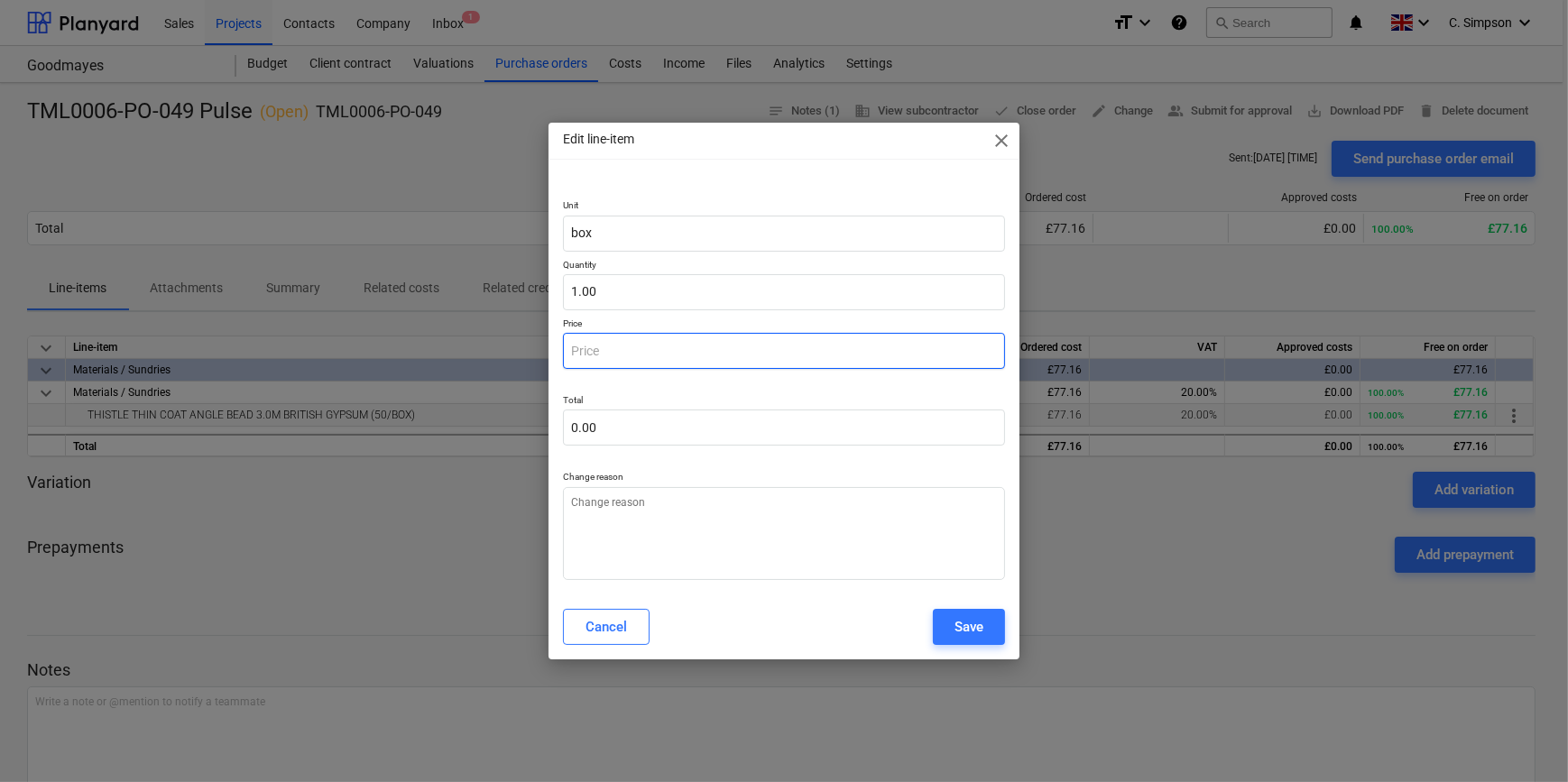 type on "7" 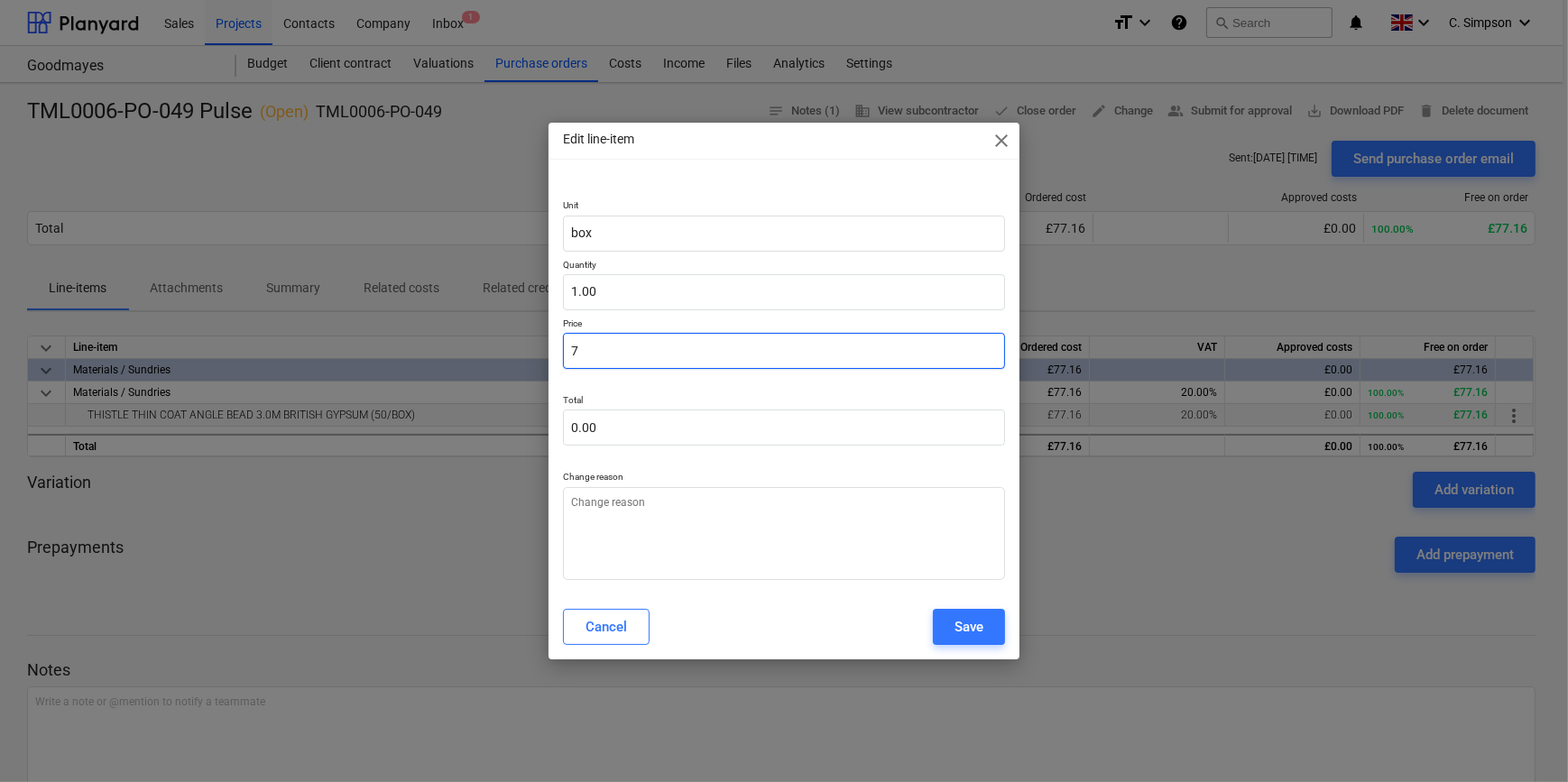type on "7.00" 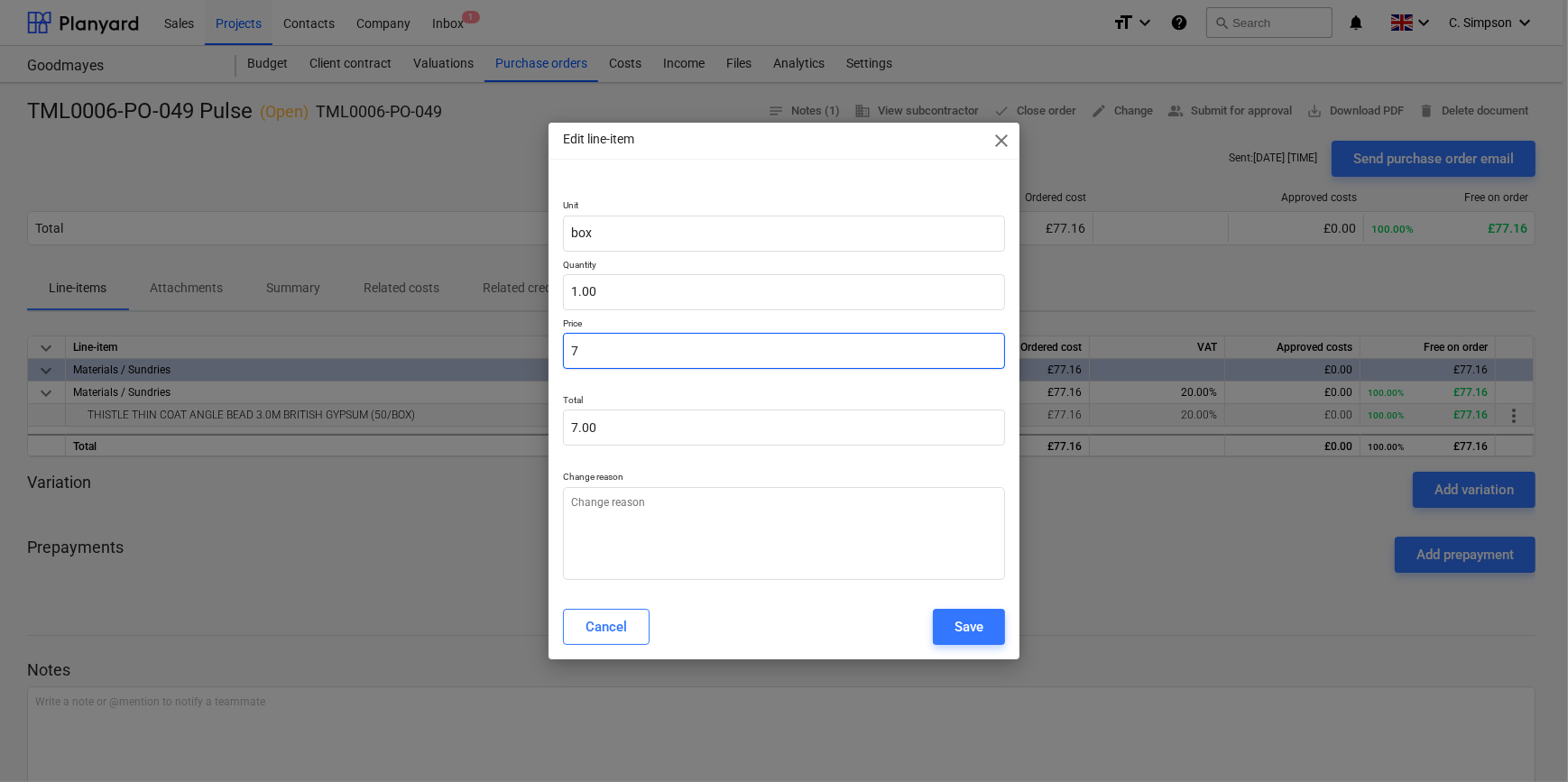 type on "76" 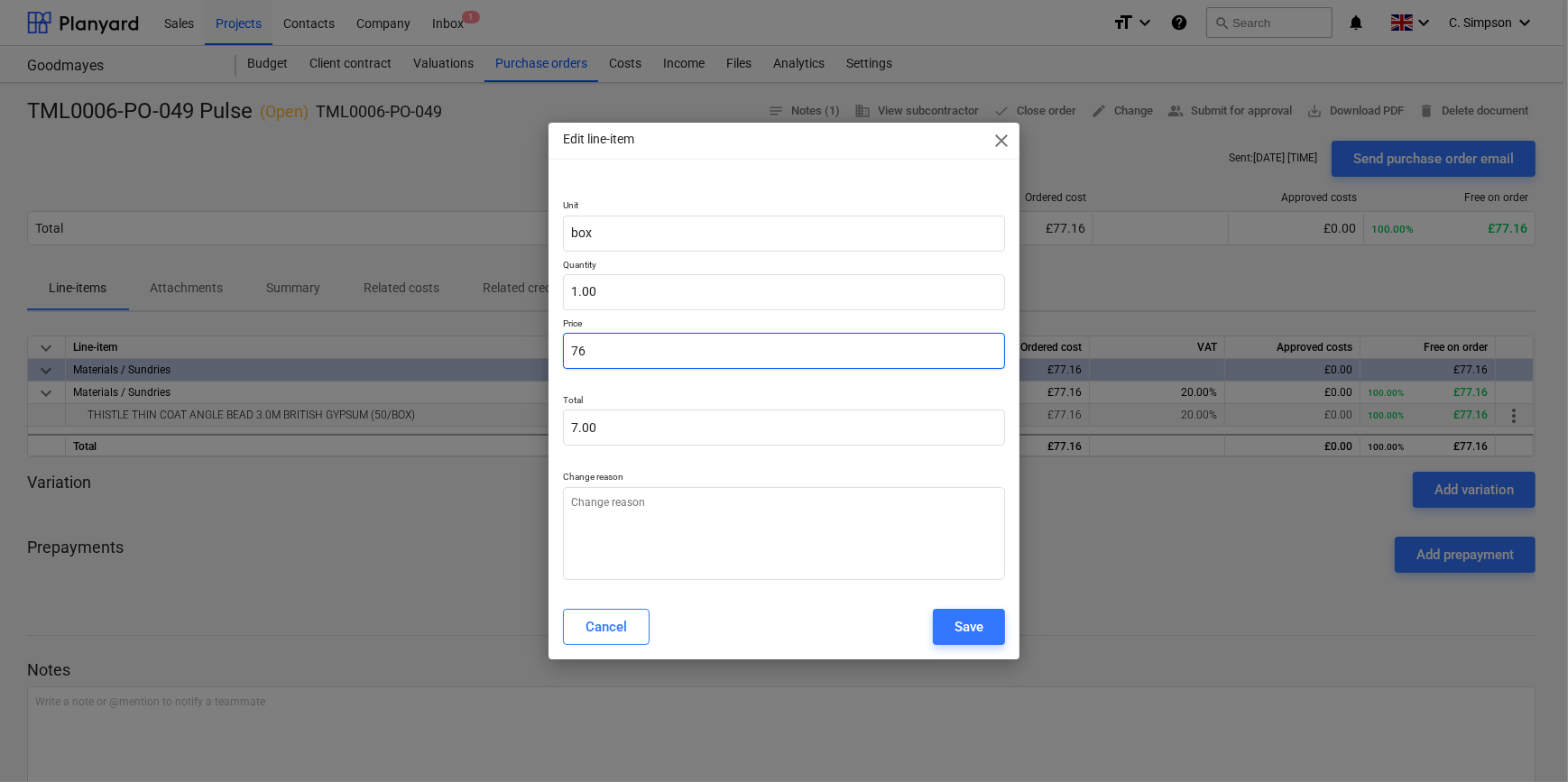 type on "76.00" 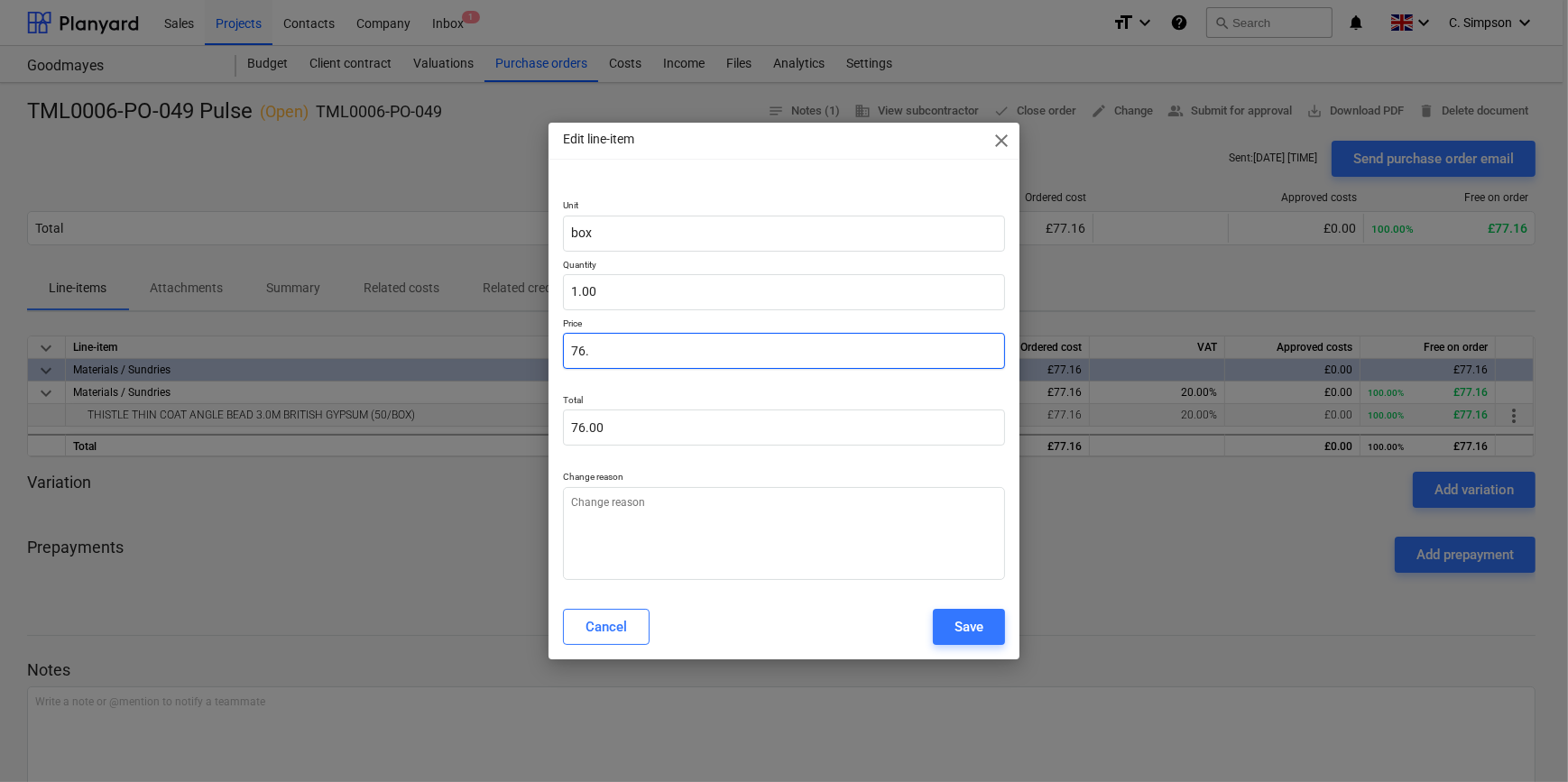 type on "76.2" 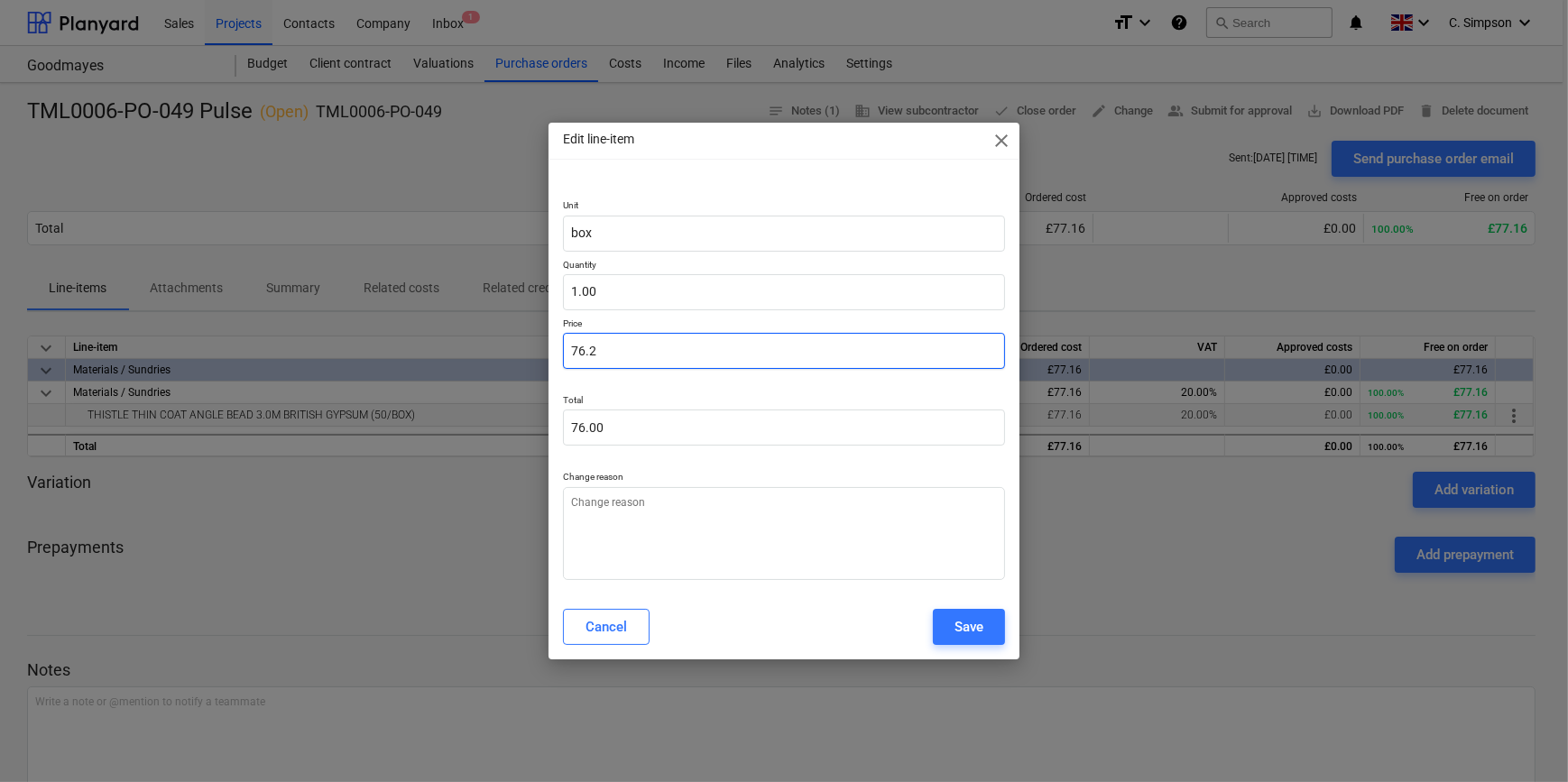 type on "76.20" 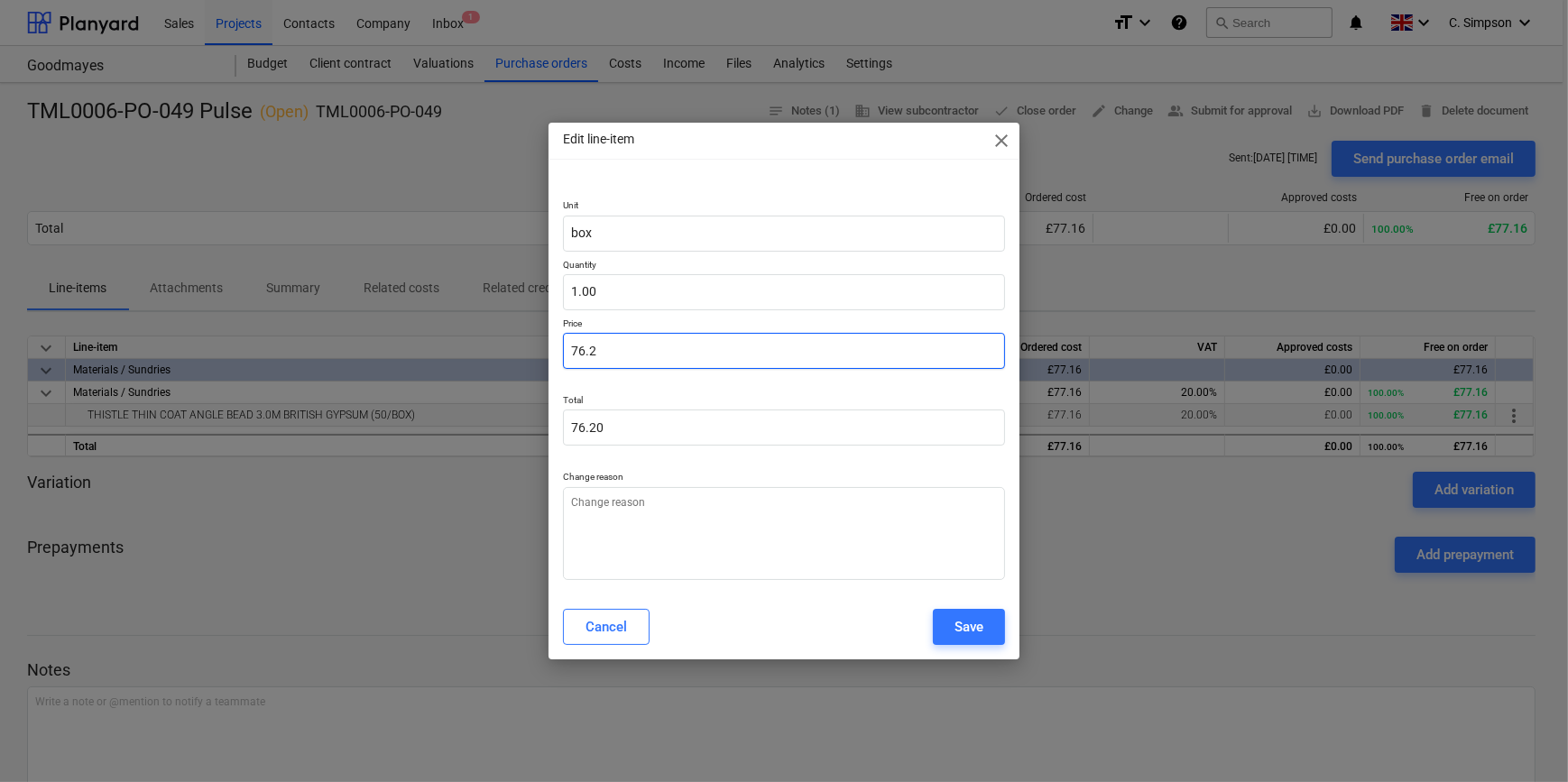 type on "76.22" 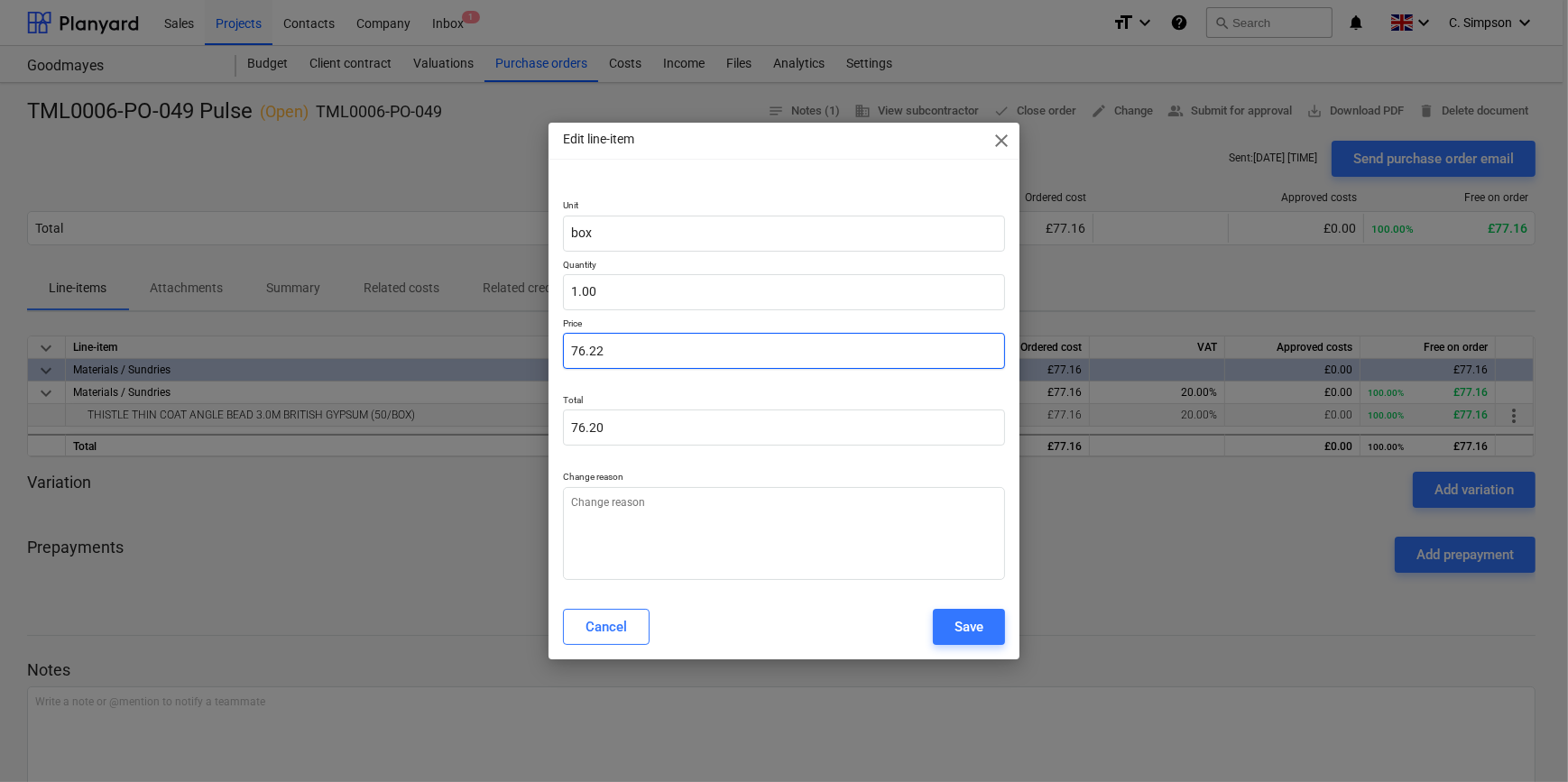 type on "76.22" 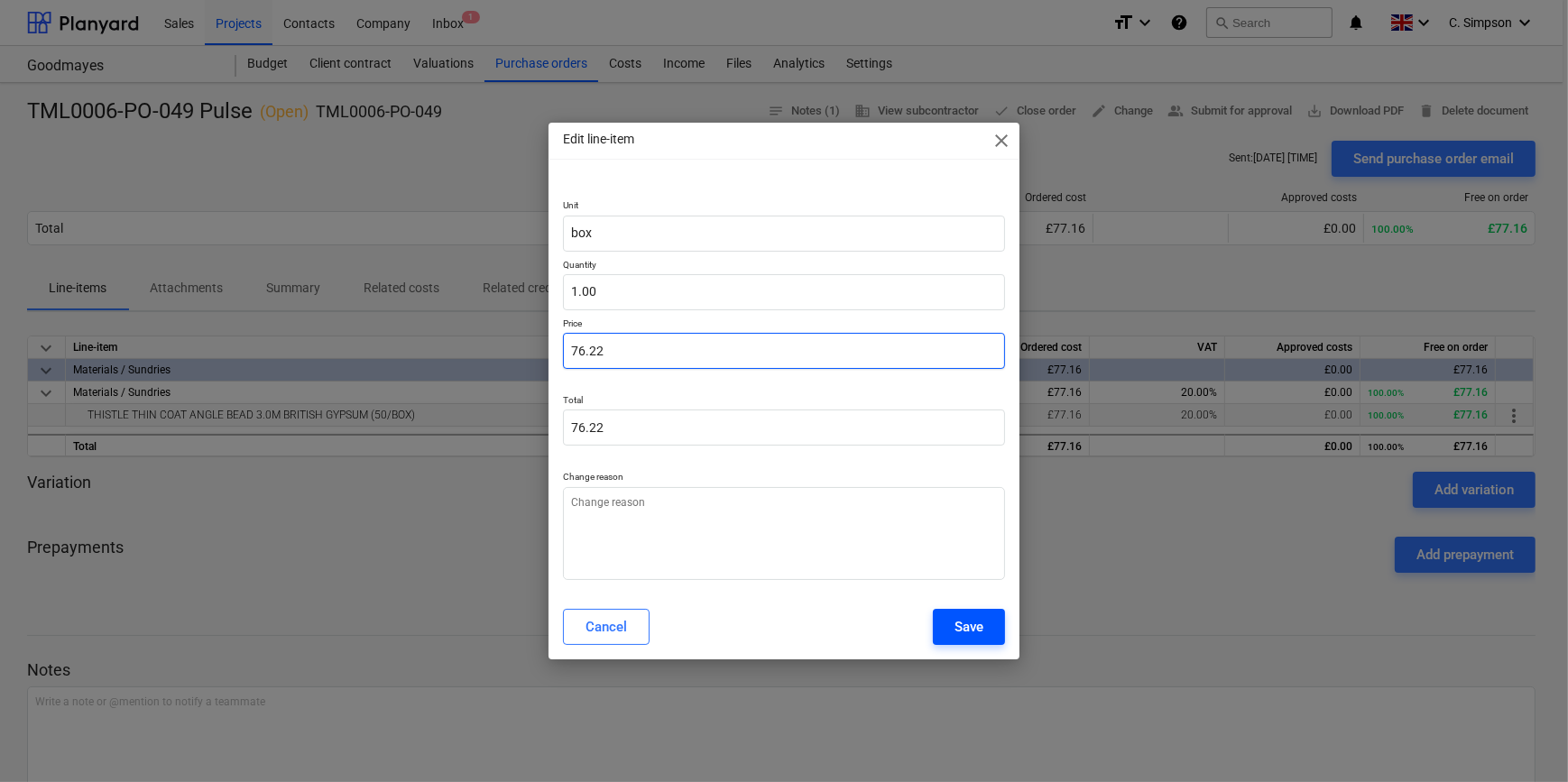 type on "76.22" 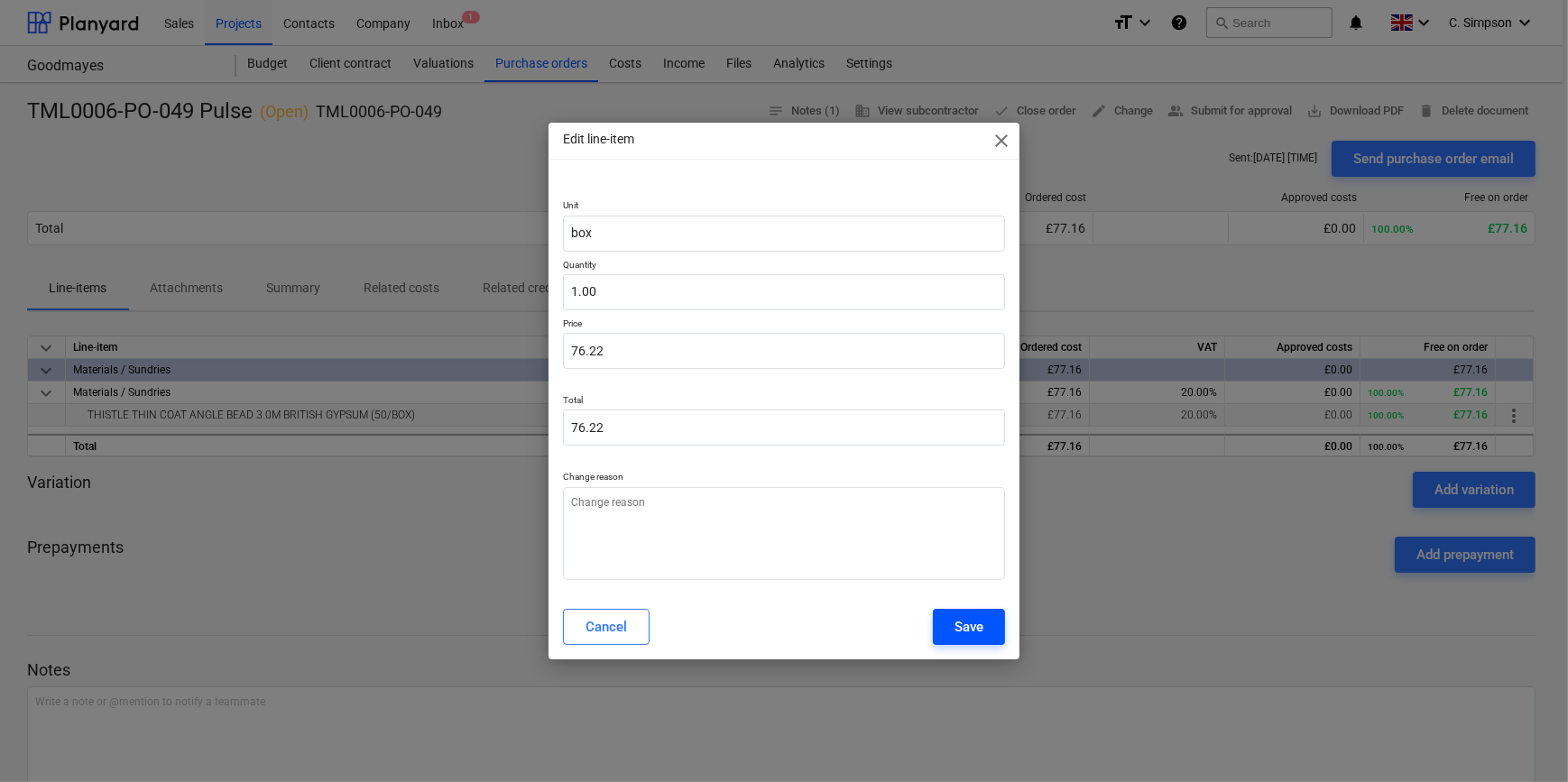 click on "Save" at bounding box center [969, 627] 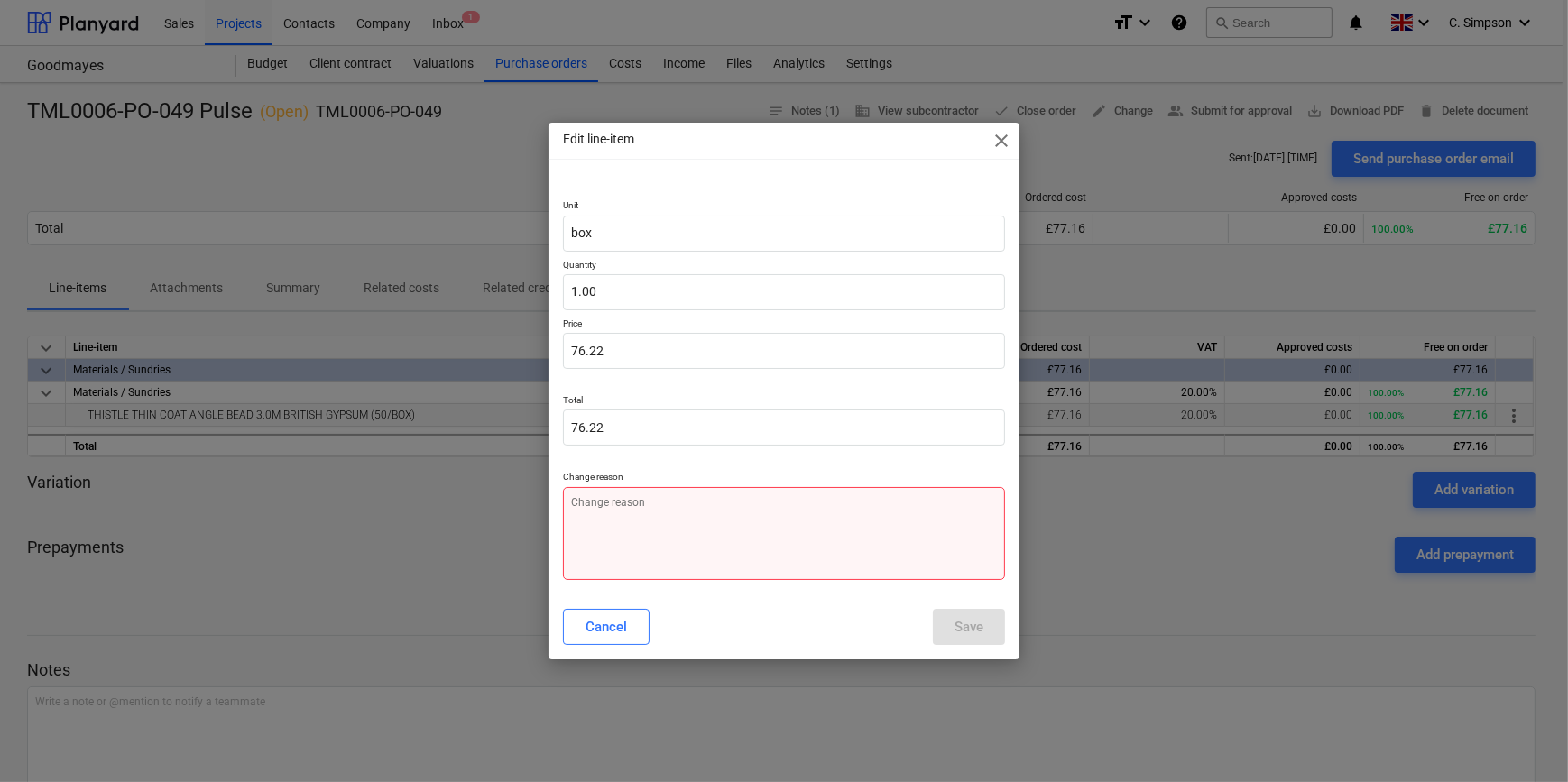 click at bounding box center [783, 533] 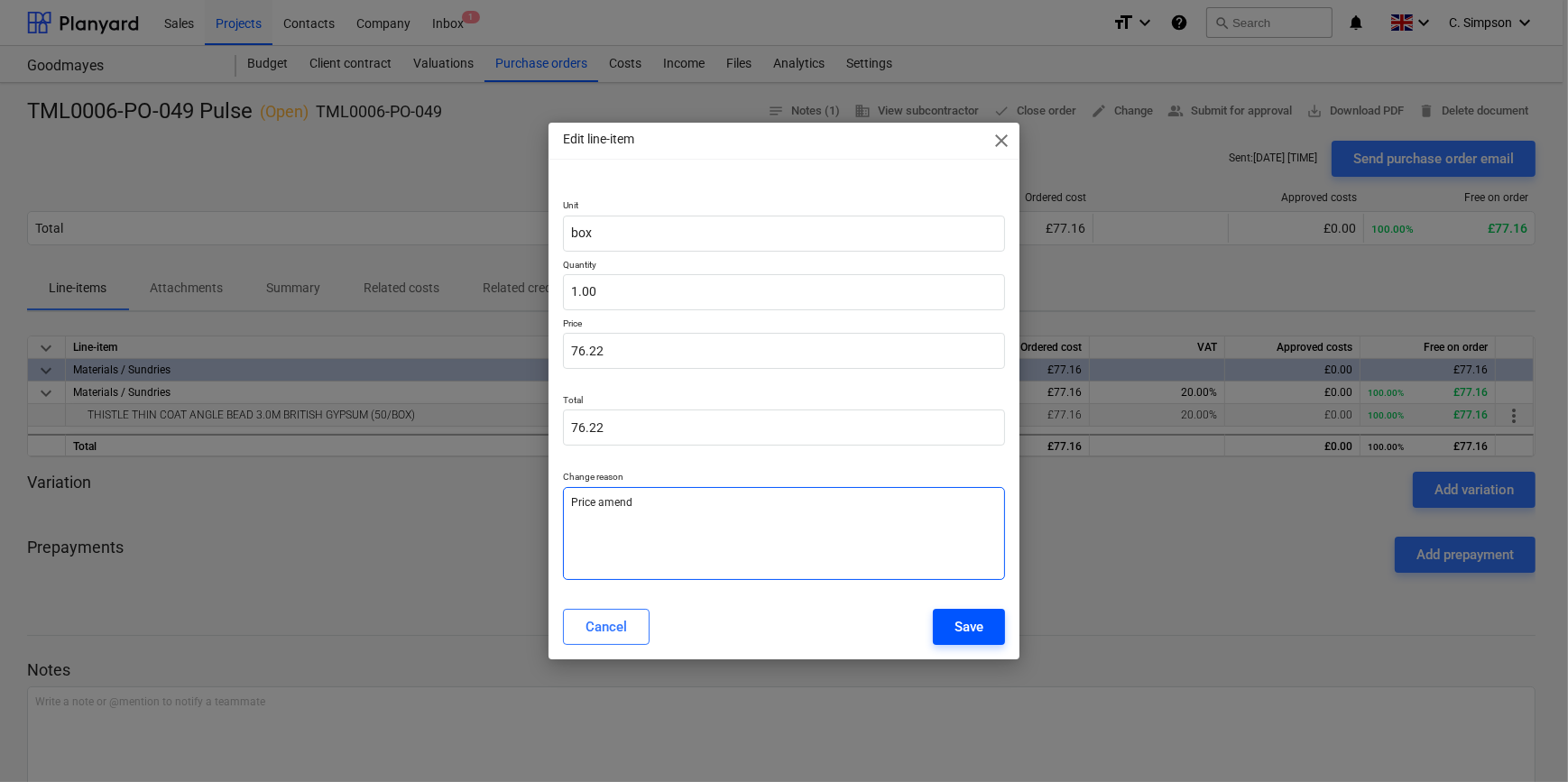 type on "Price amend" 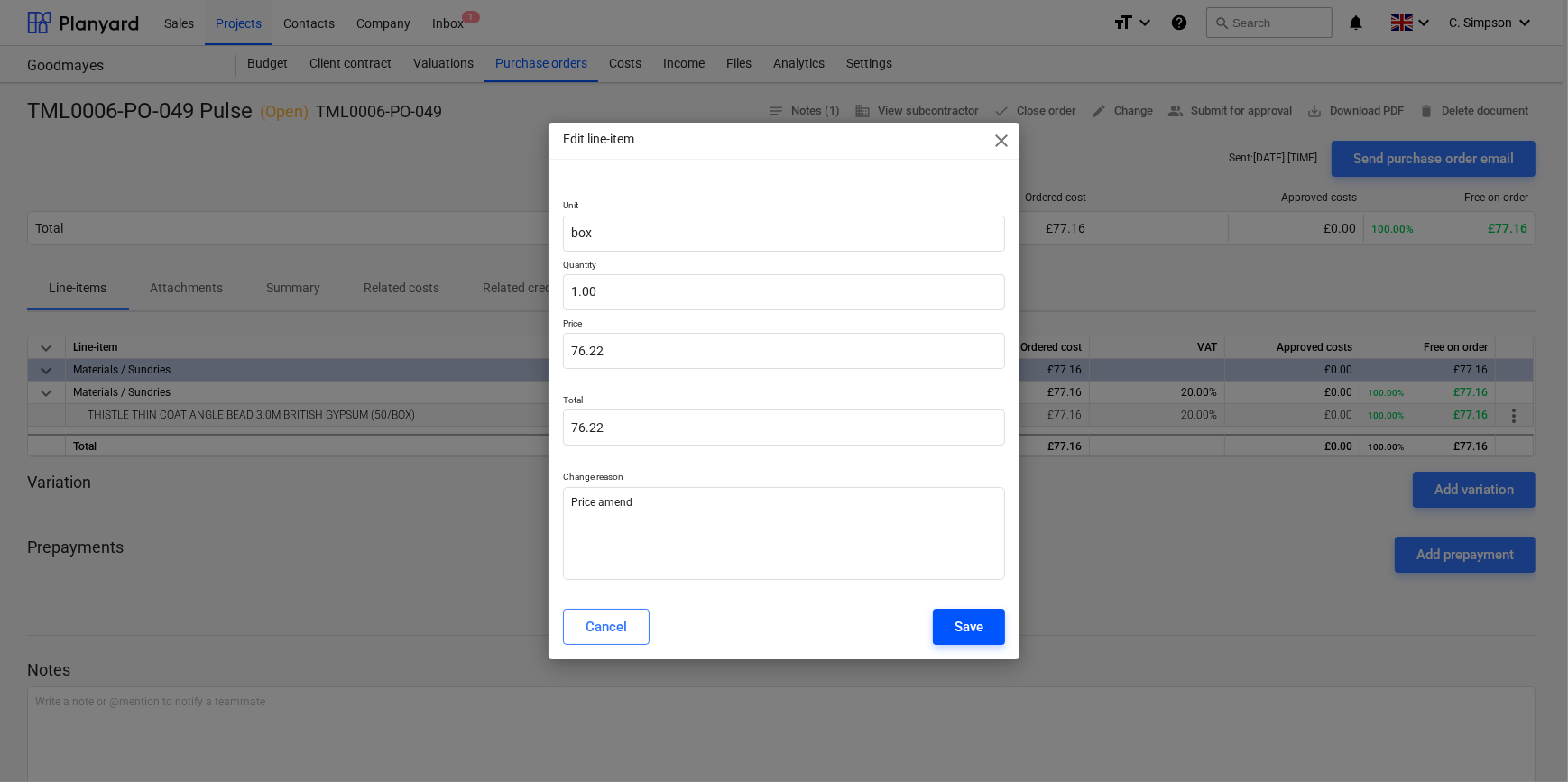 click on "Save" at bounding box center [969, 627] 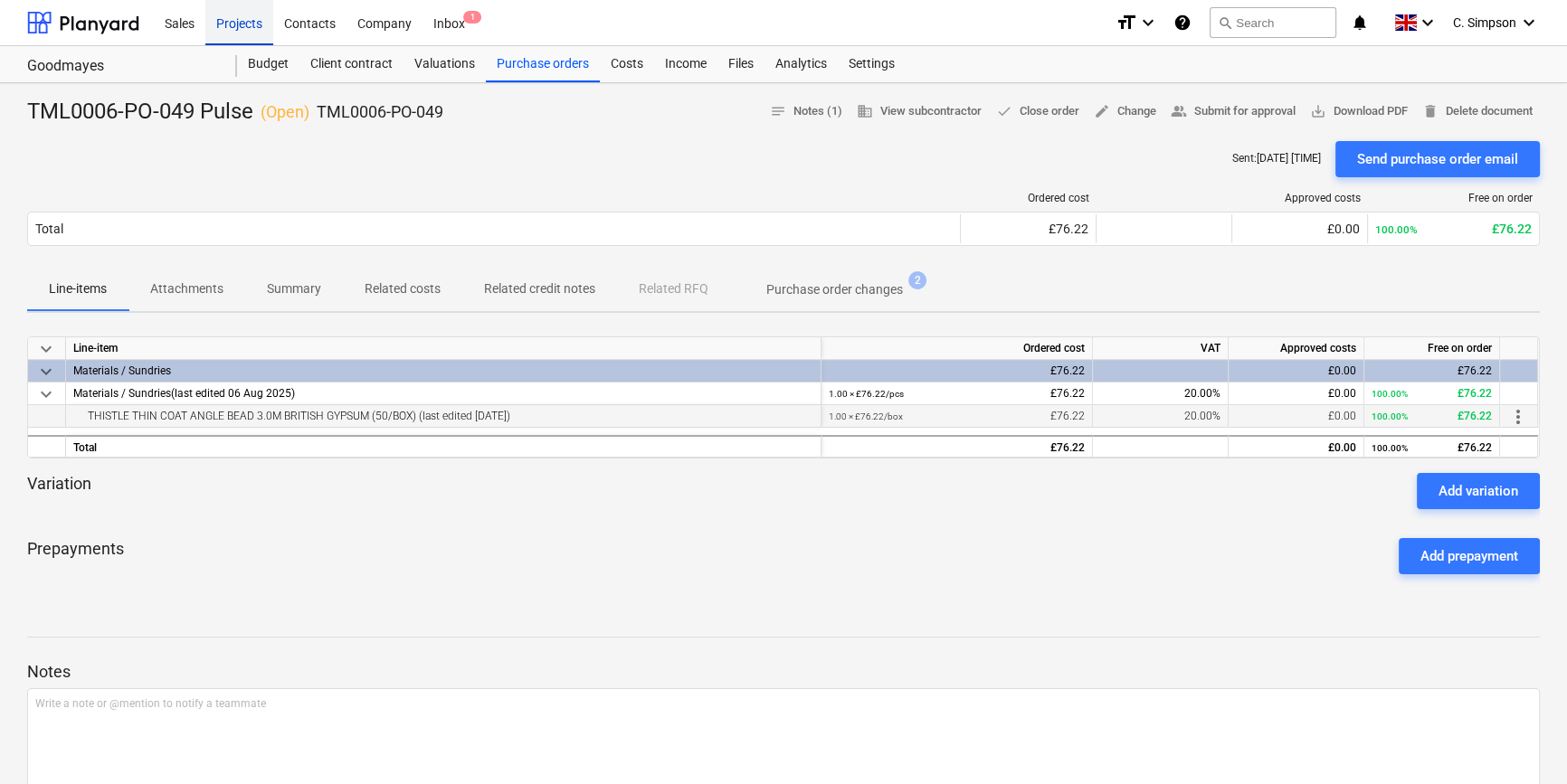 click on "Projects" at bounding box center [239, 22] 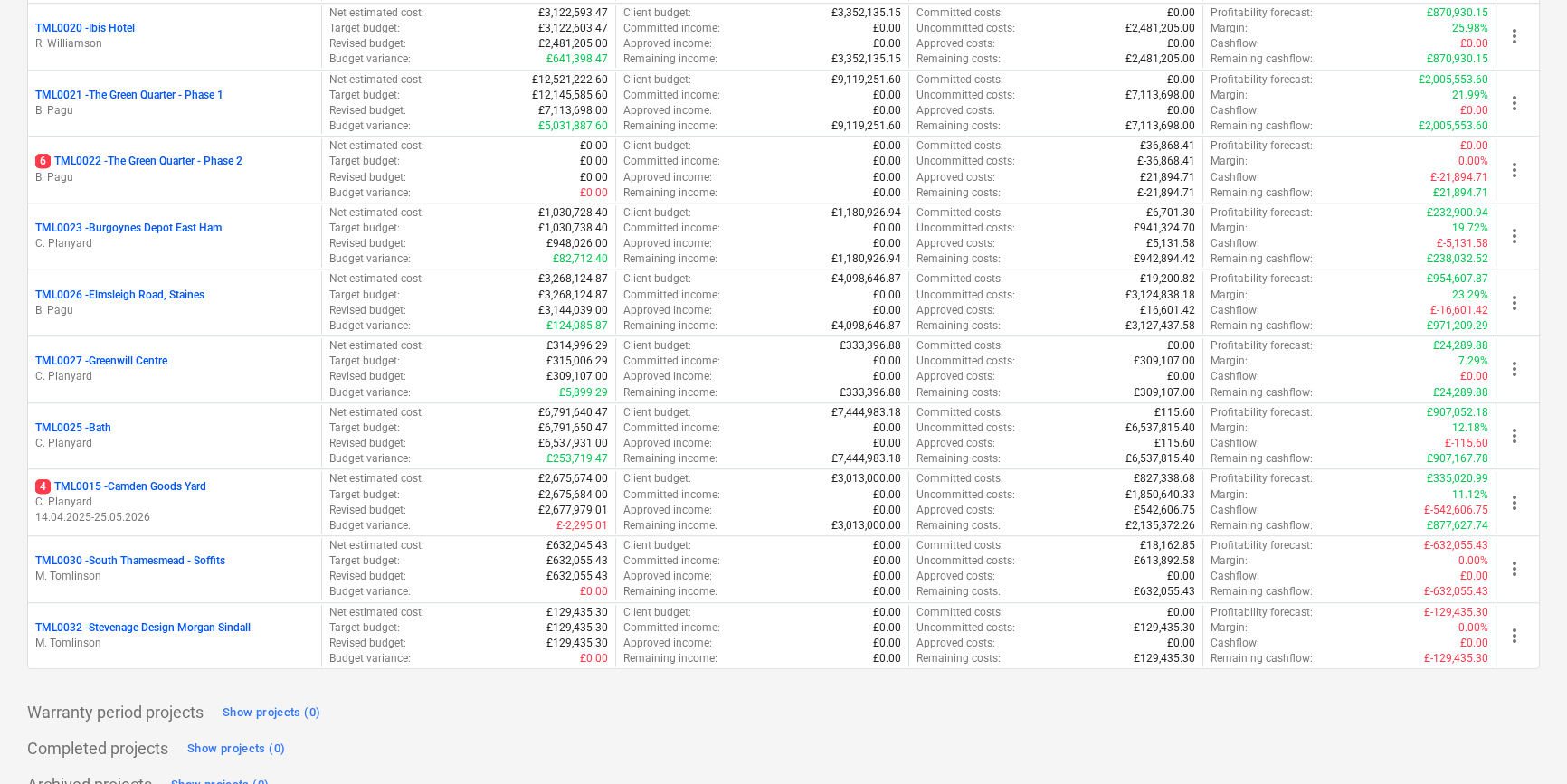 scroll, scrollTop: 1582, scrollLeft: 0, axis: vertical 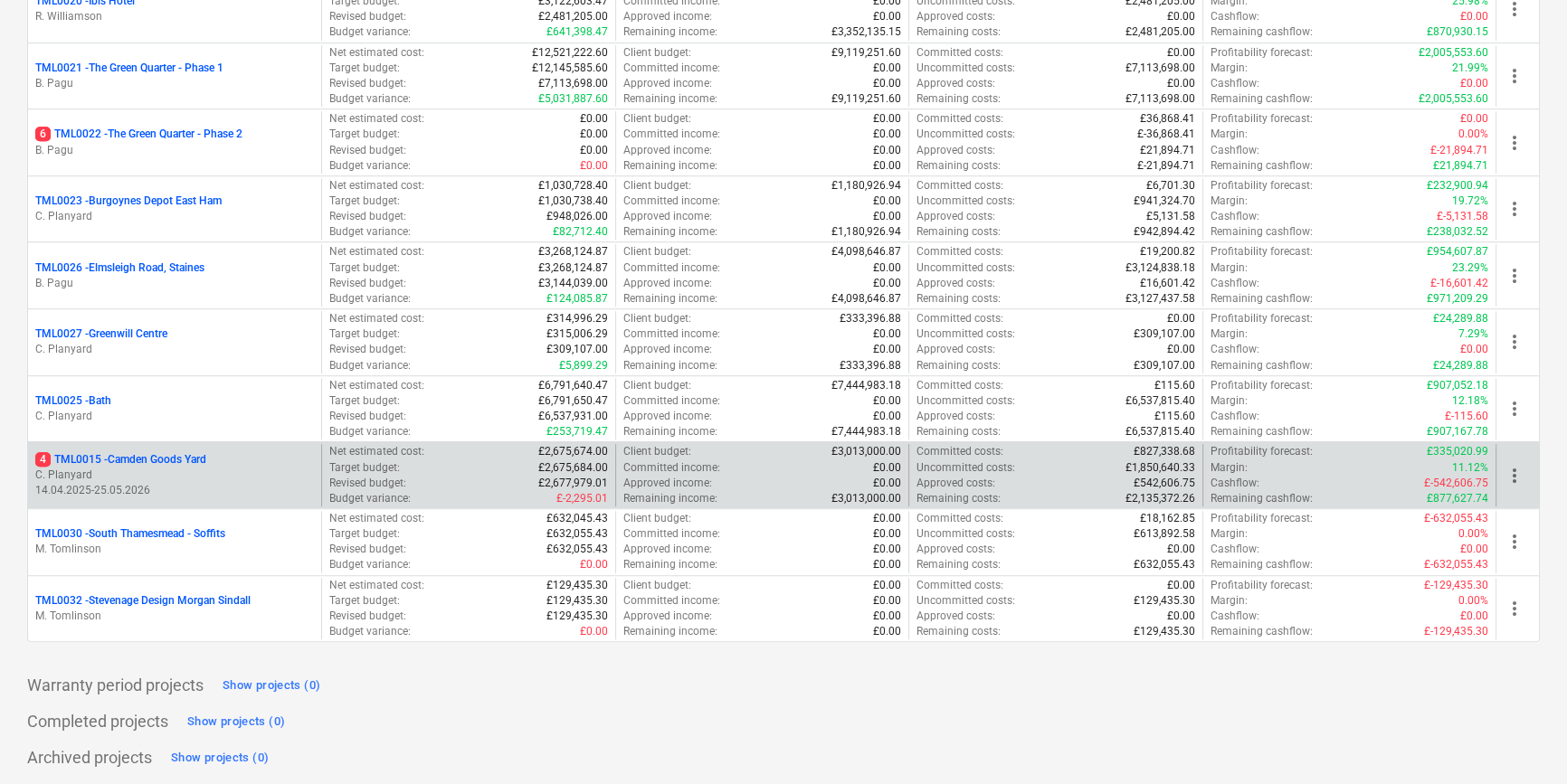 click on "C. Planyard" at bounding box center [175, 475] 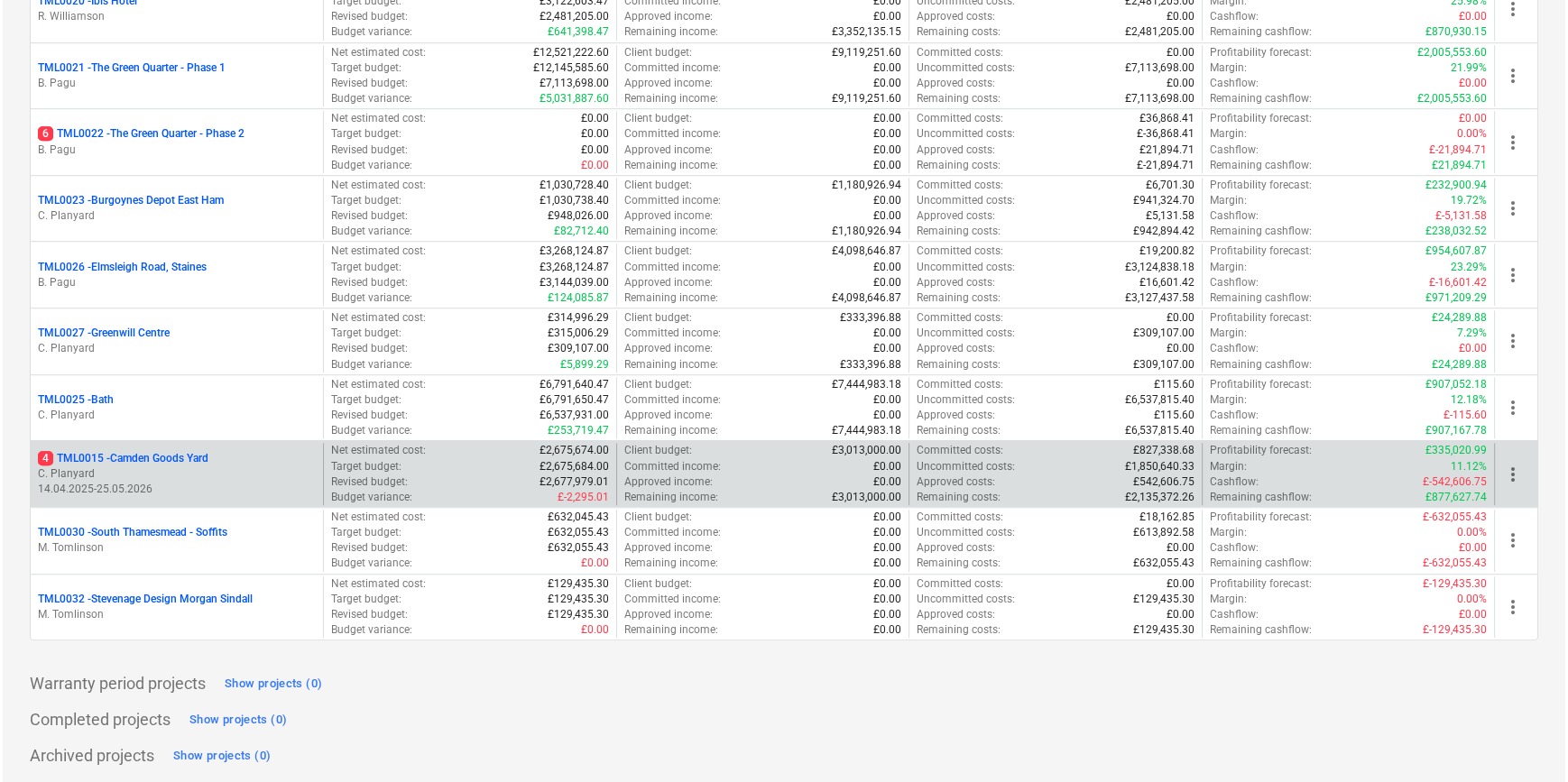 scroll, scrollTop: 0, scrollLeft: 0, axis: both 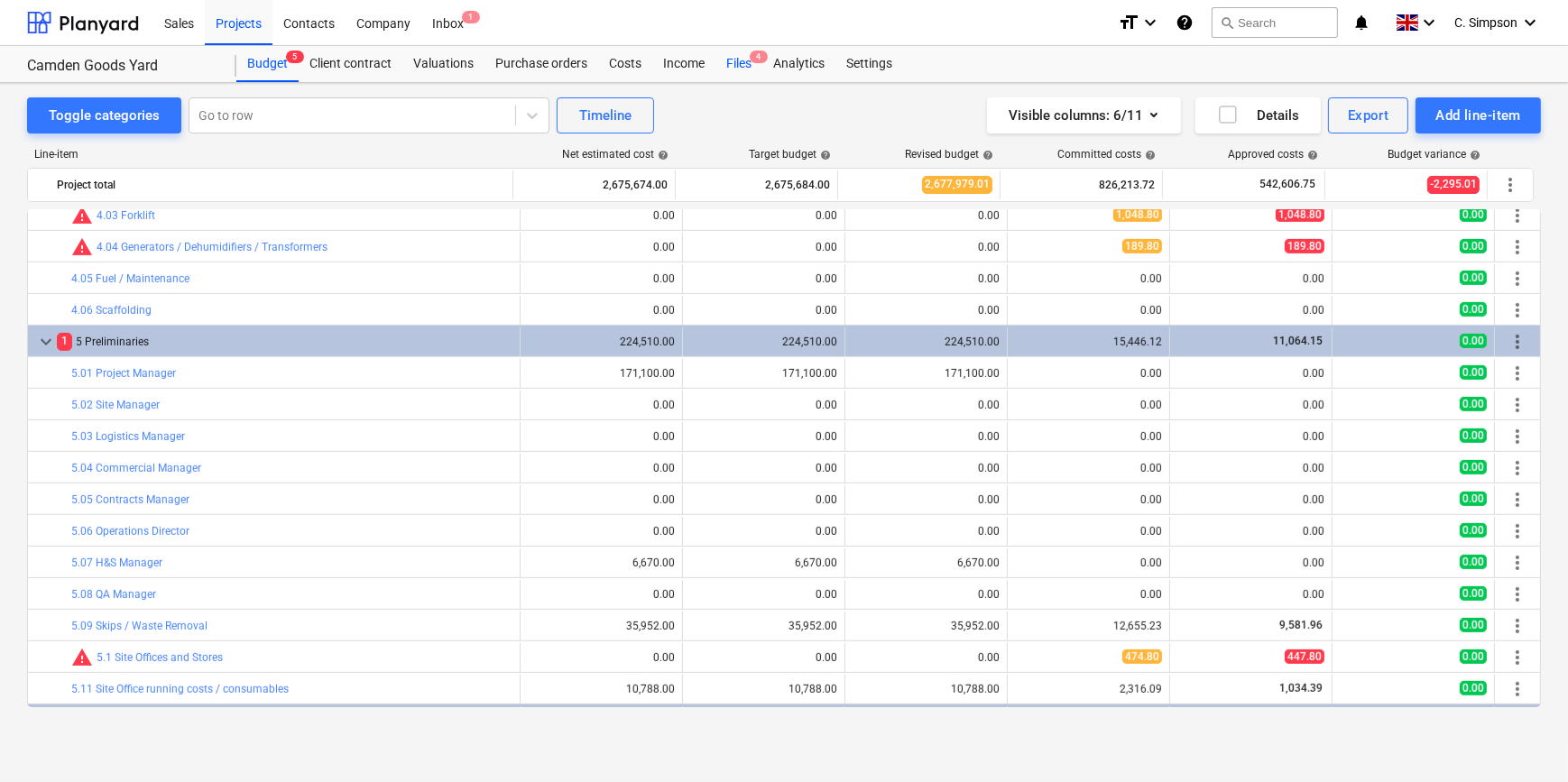 click on "Files 4" at bounding box center (739, 64) 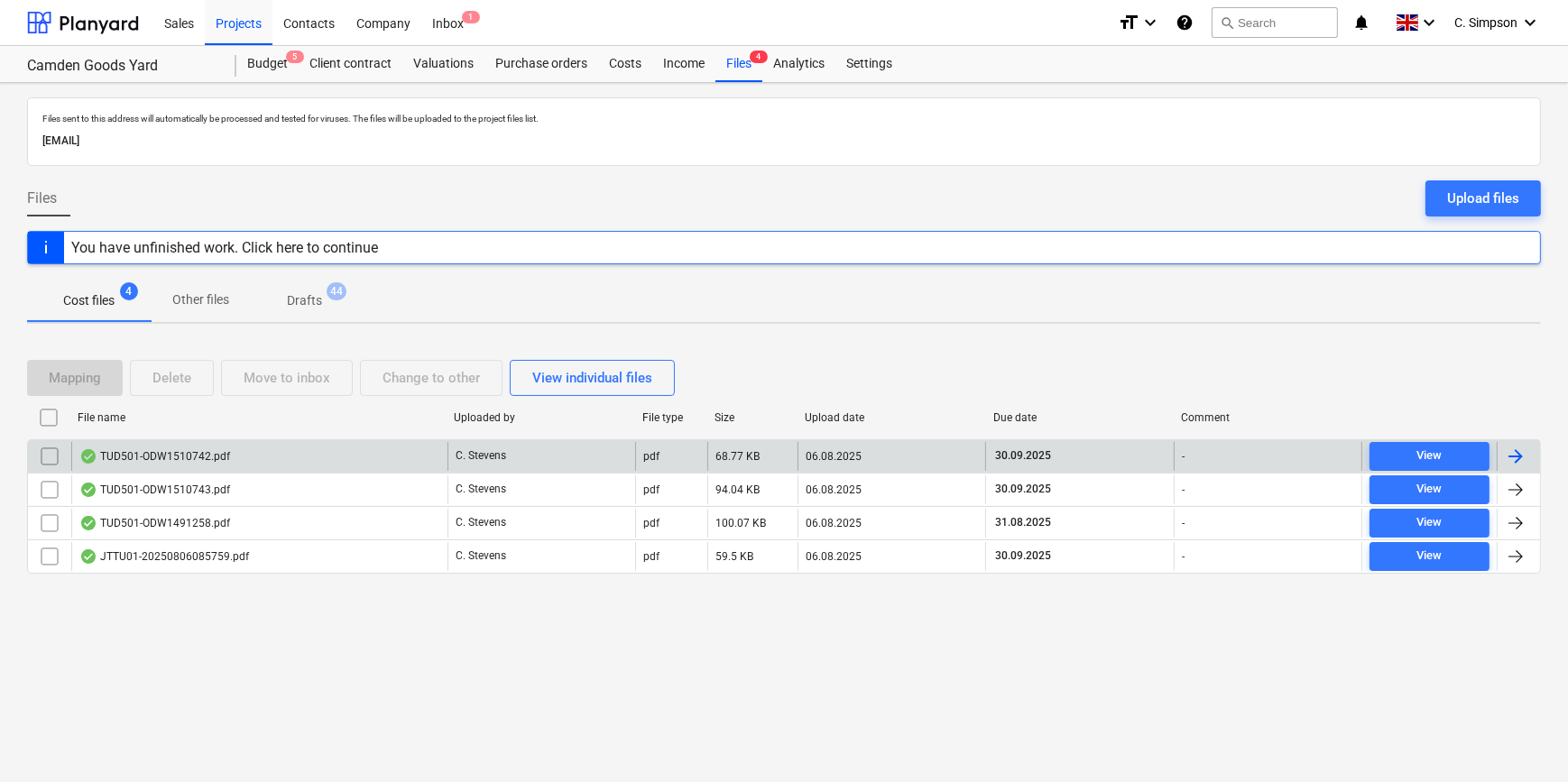 click at bounding box center (1516, 456) 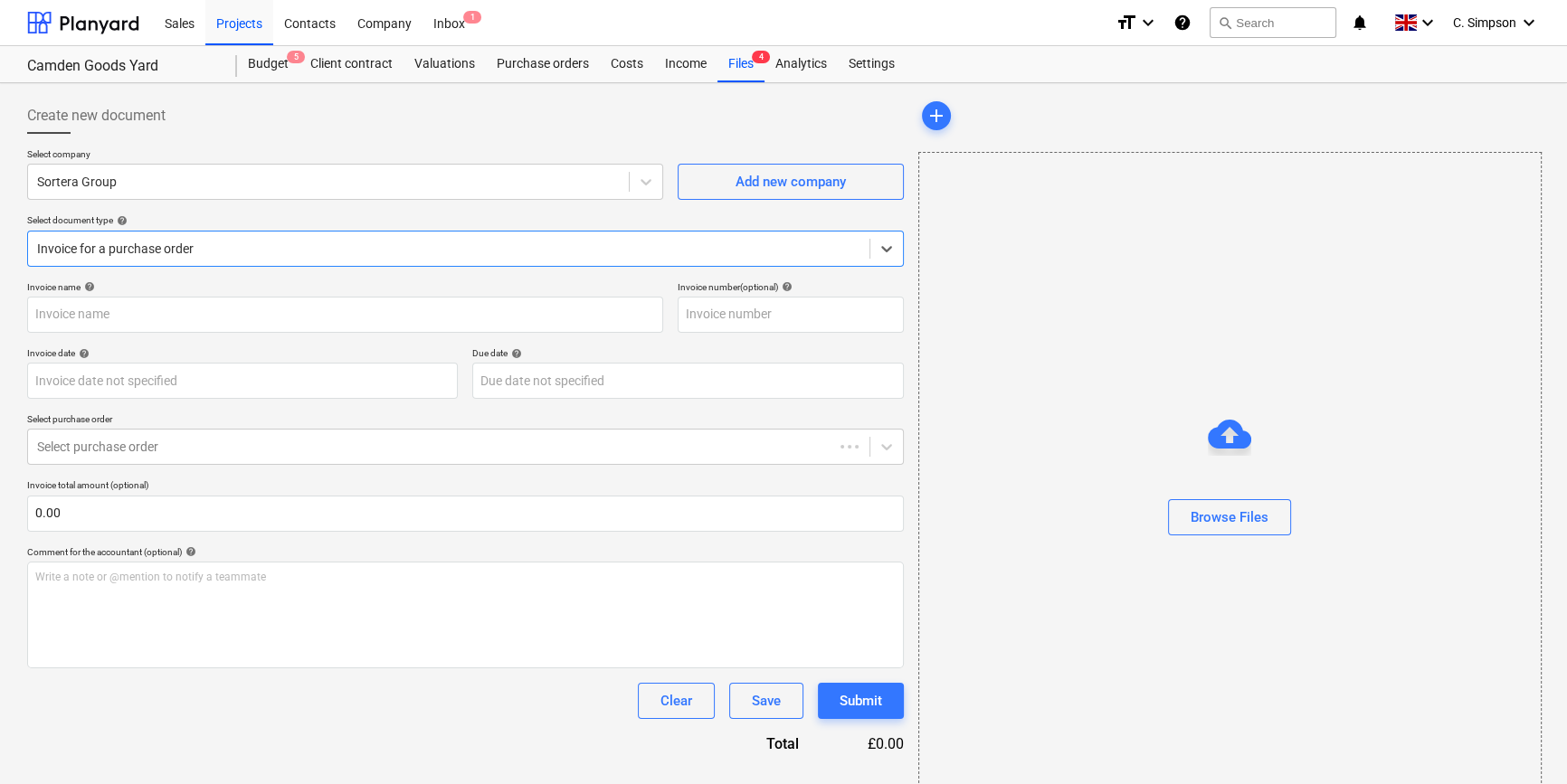 type on "ODW1510742" 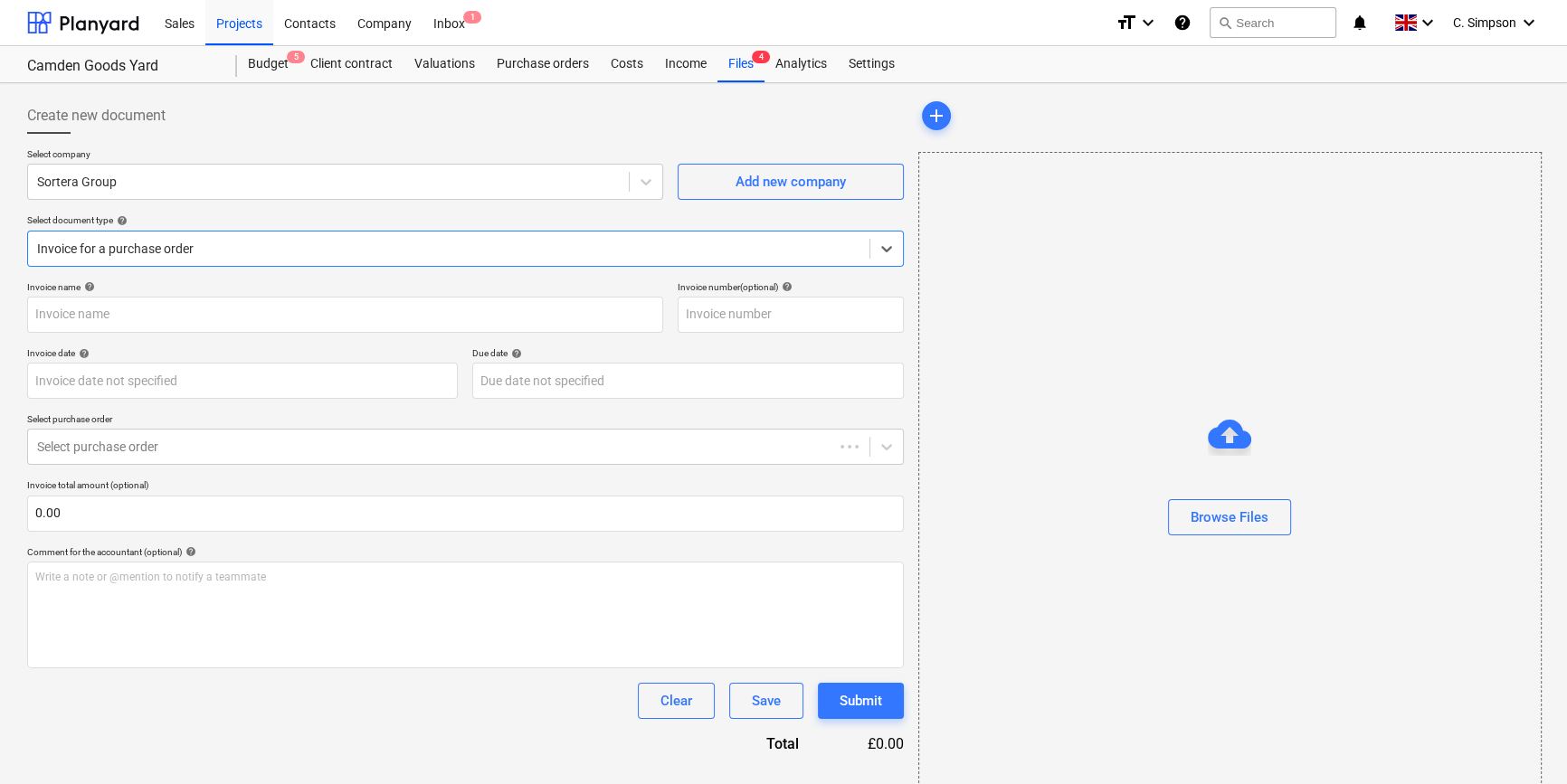 type on "ODW1510742" 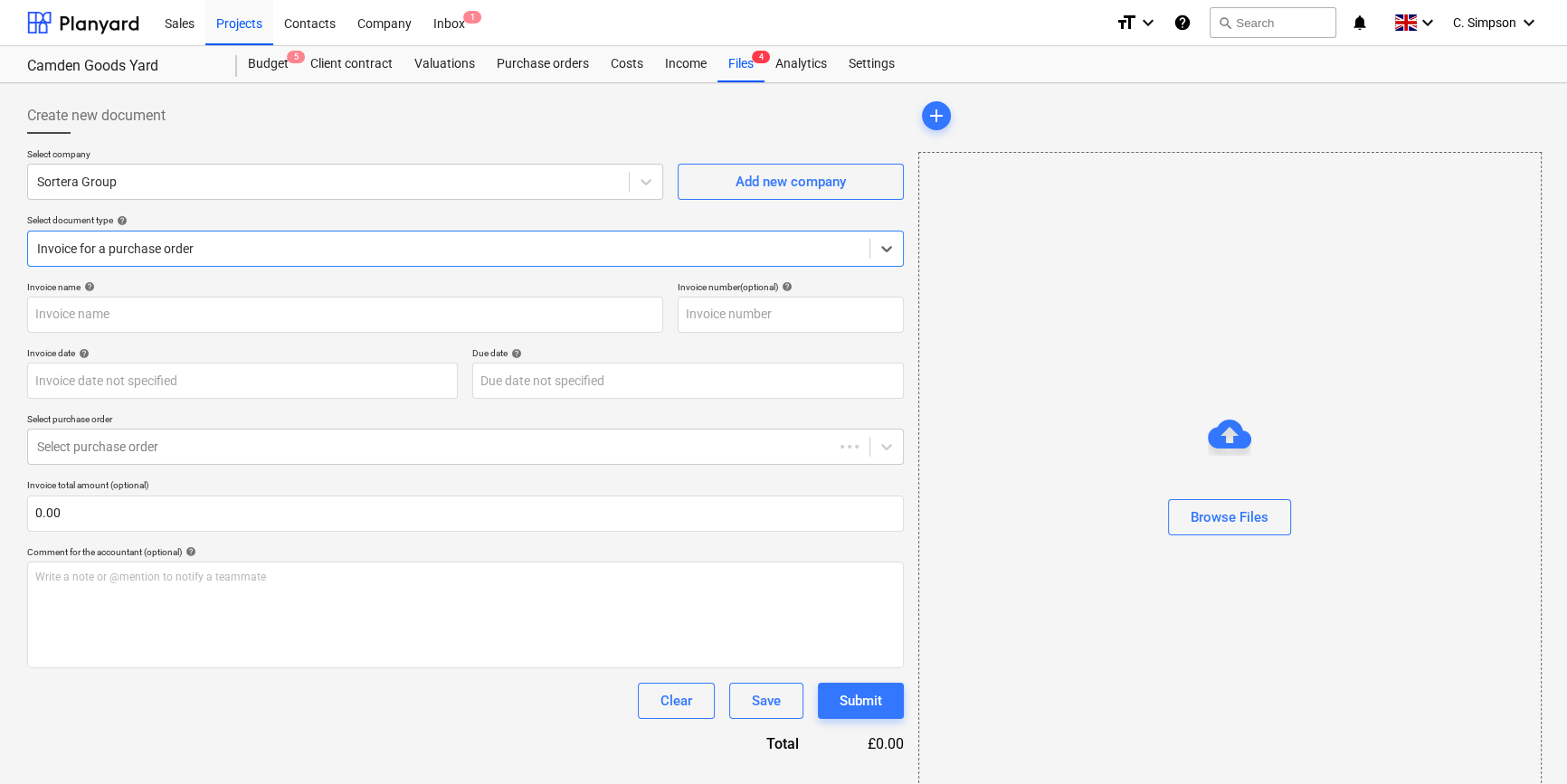 type on "30 Sep 2025" 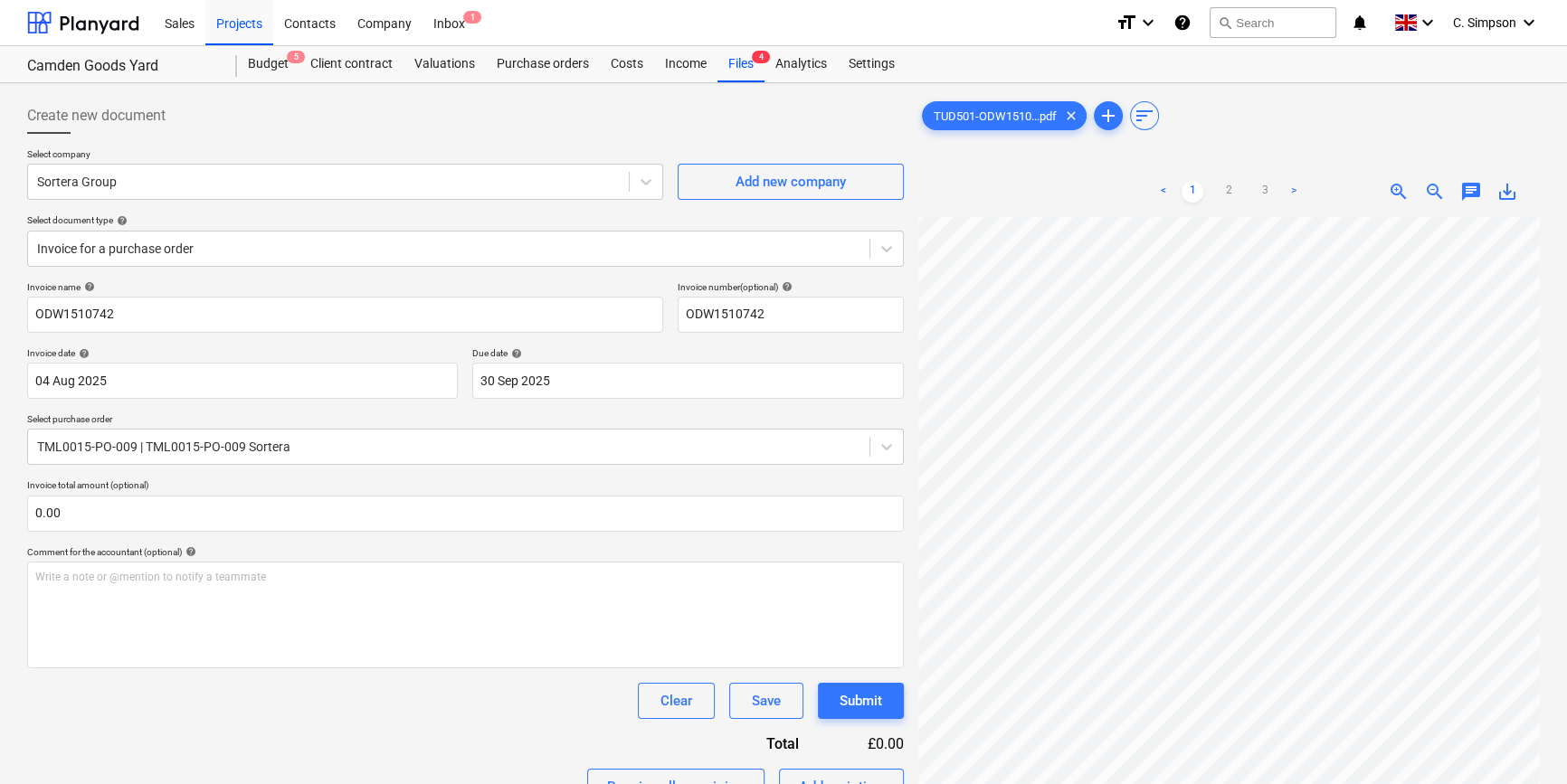 scroll, scrollTop: 165, scrollLeft: 127, axis: both 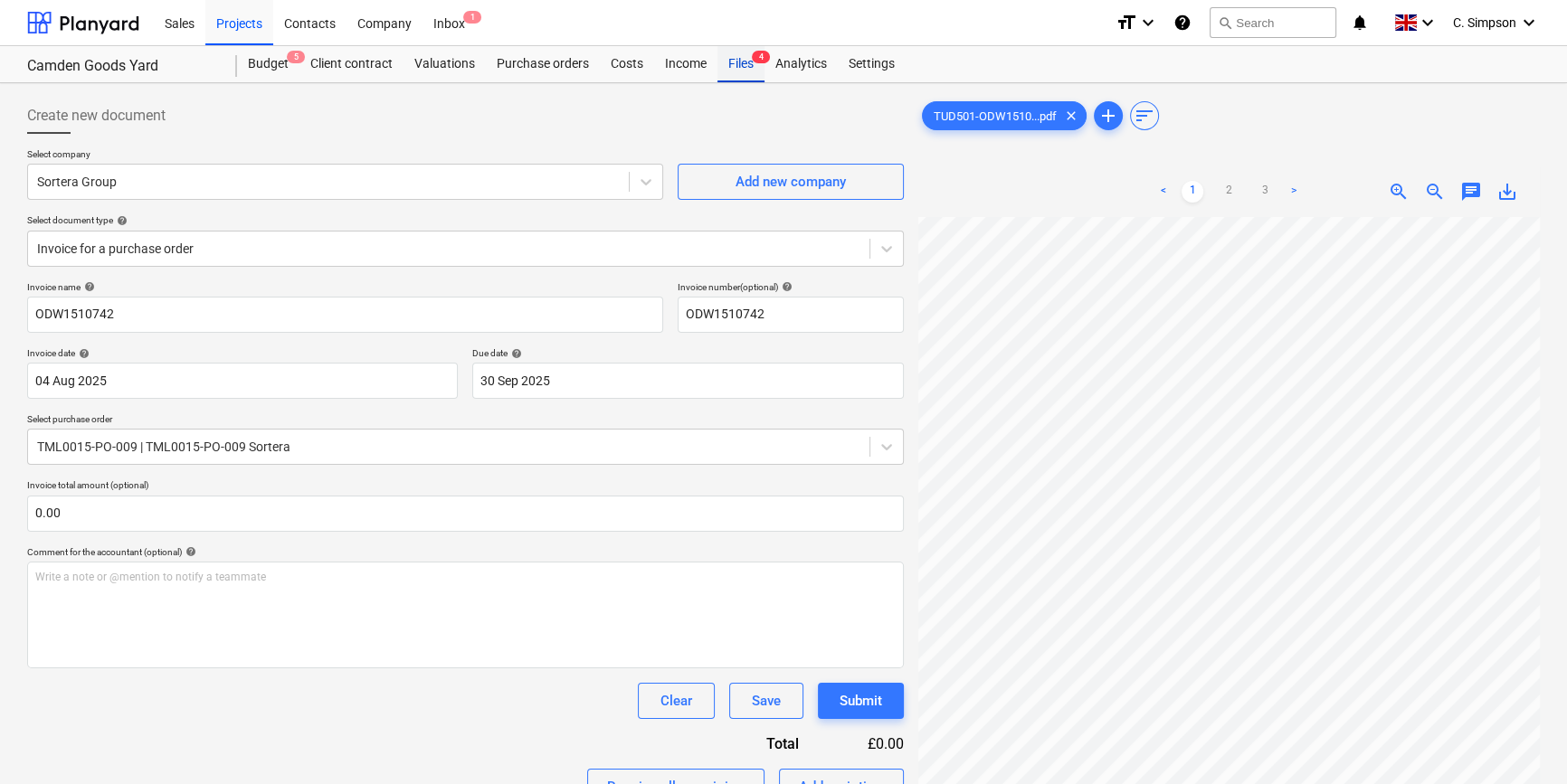 click on "Files 4" at bounding box center [741, 64] 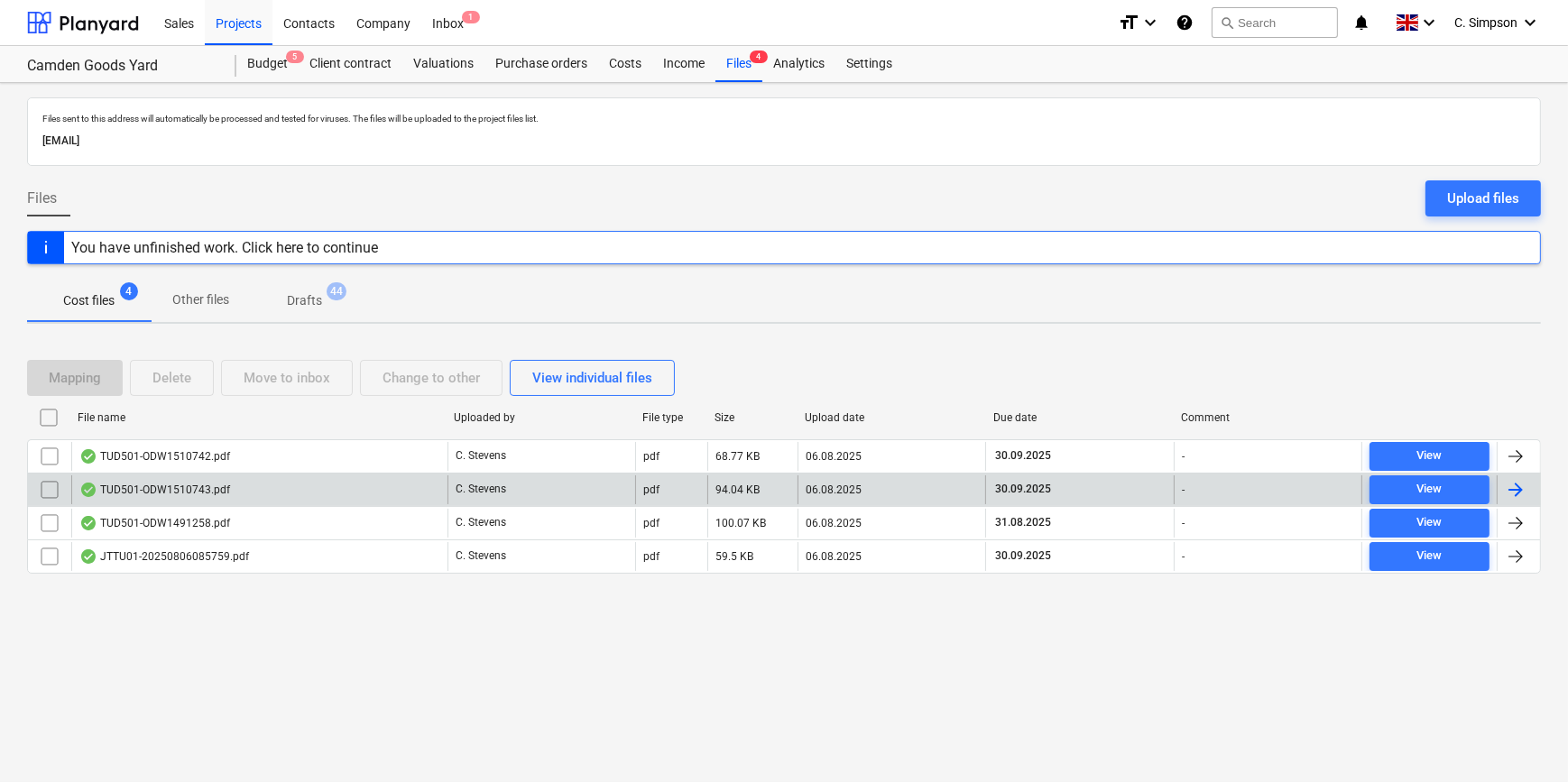 click at bounding box center (1516, 490) 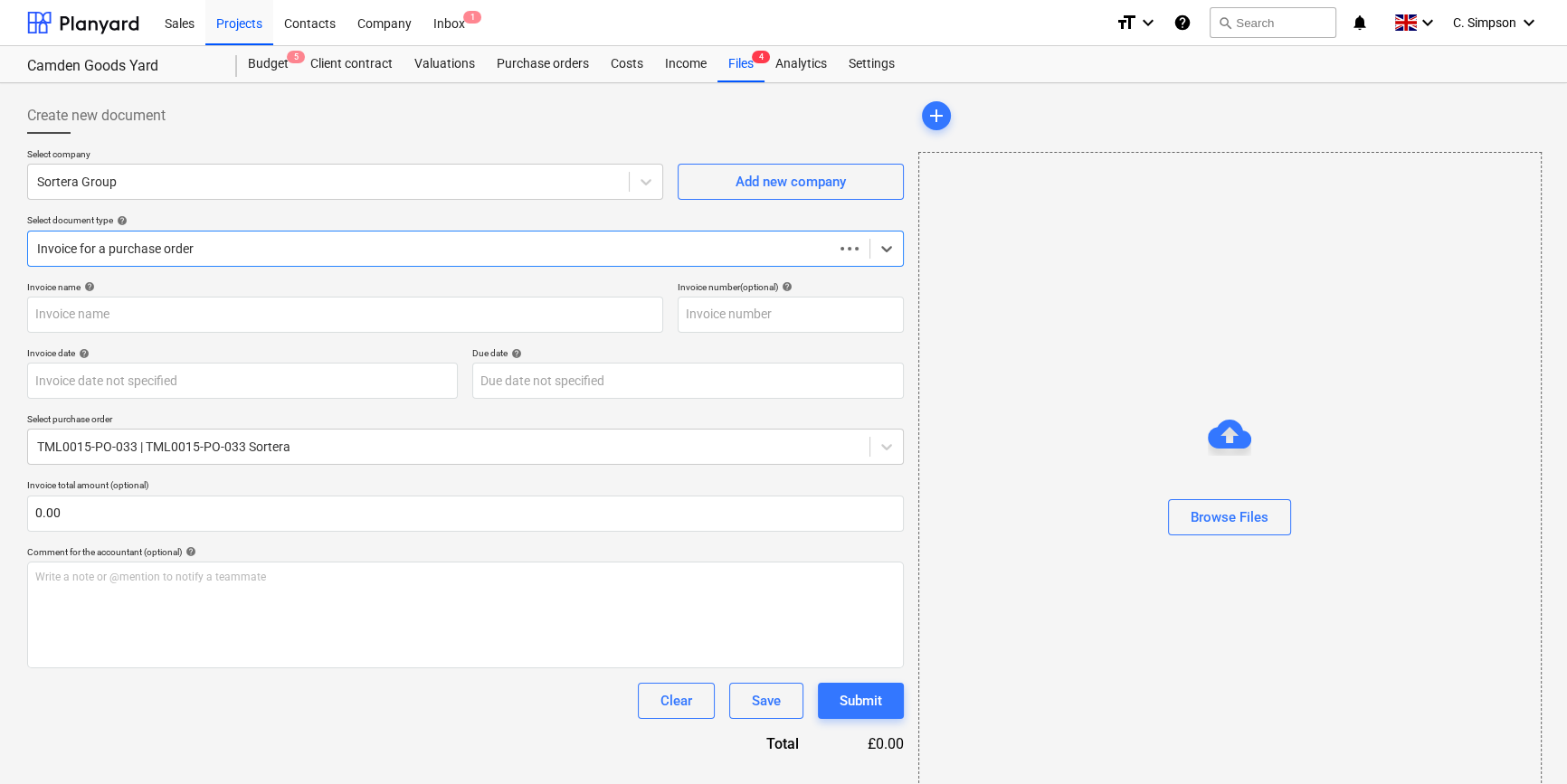 type on "ODW1510743" 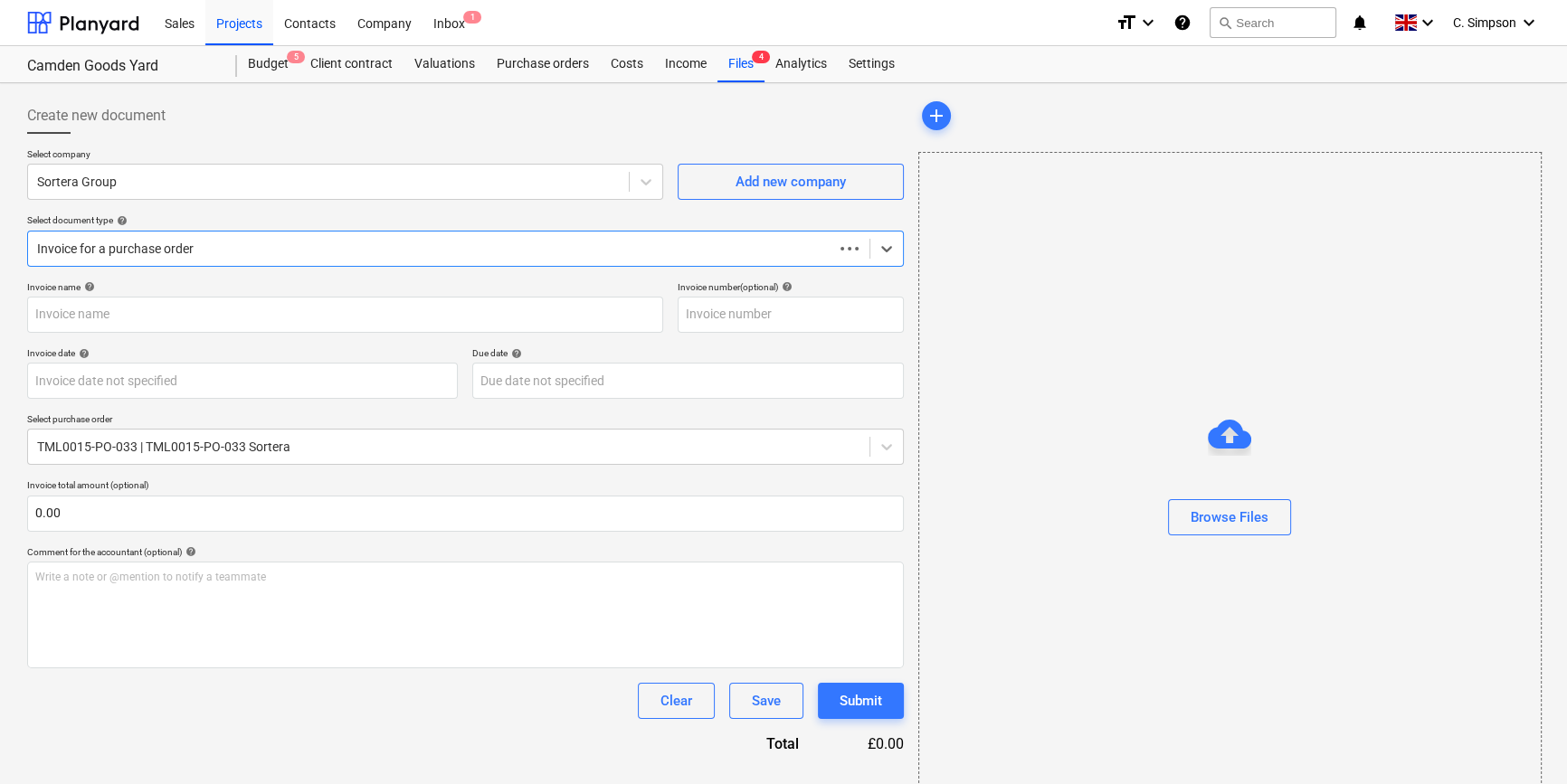 type on "ODW1510743" 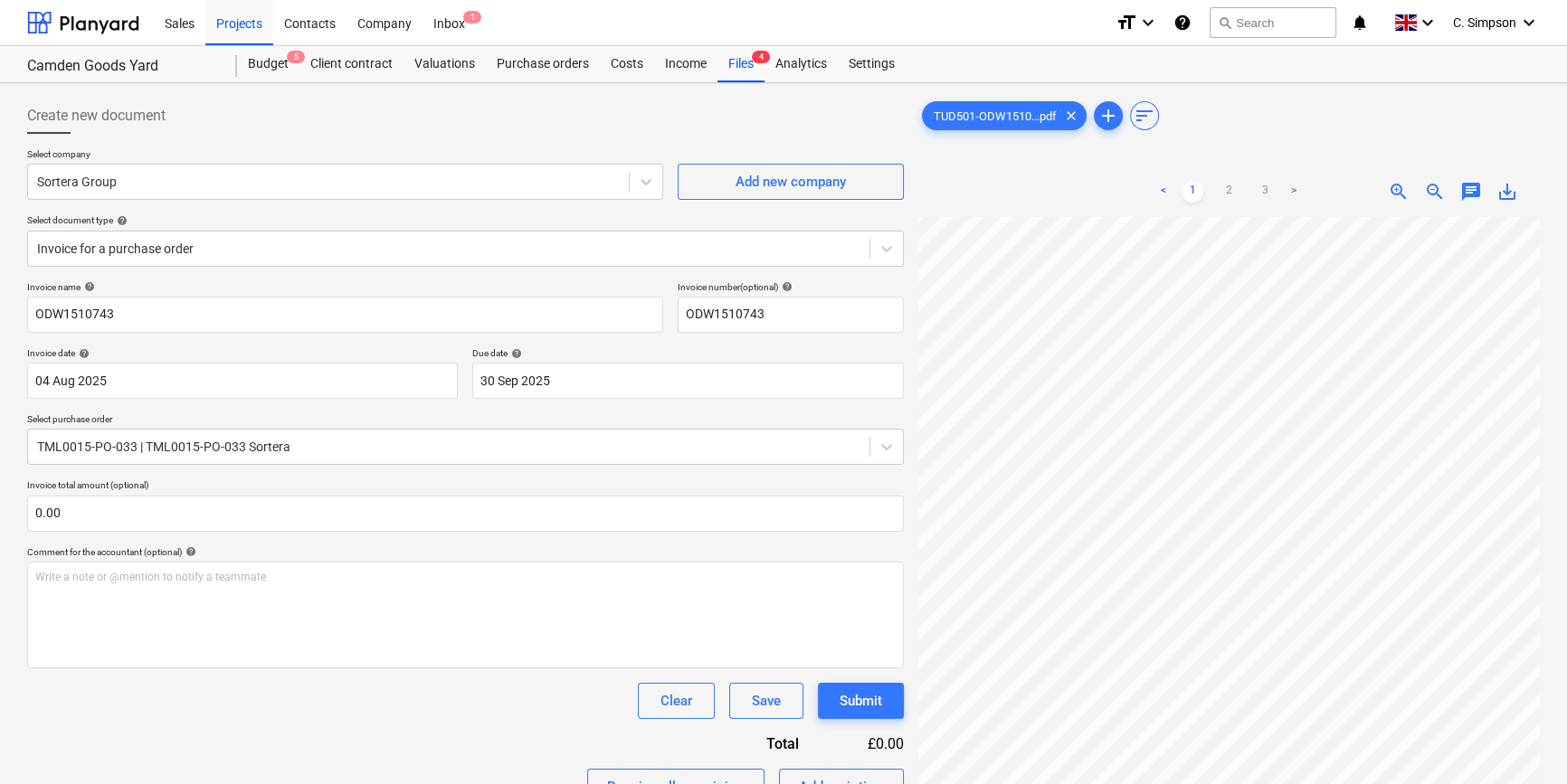 scroll, scrollTop: 223, scrollLeft: 166, axis: both 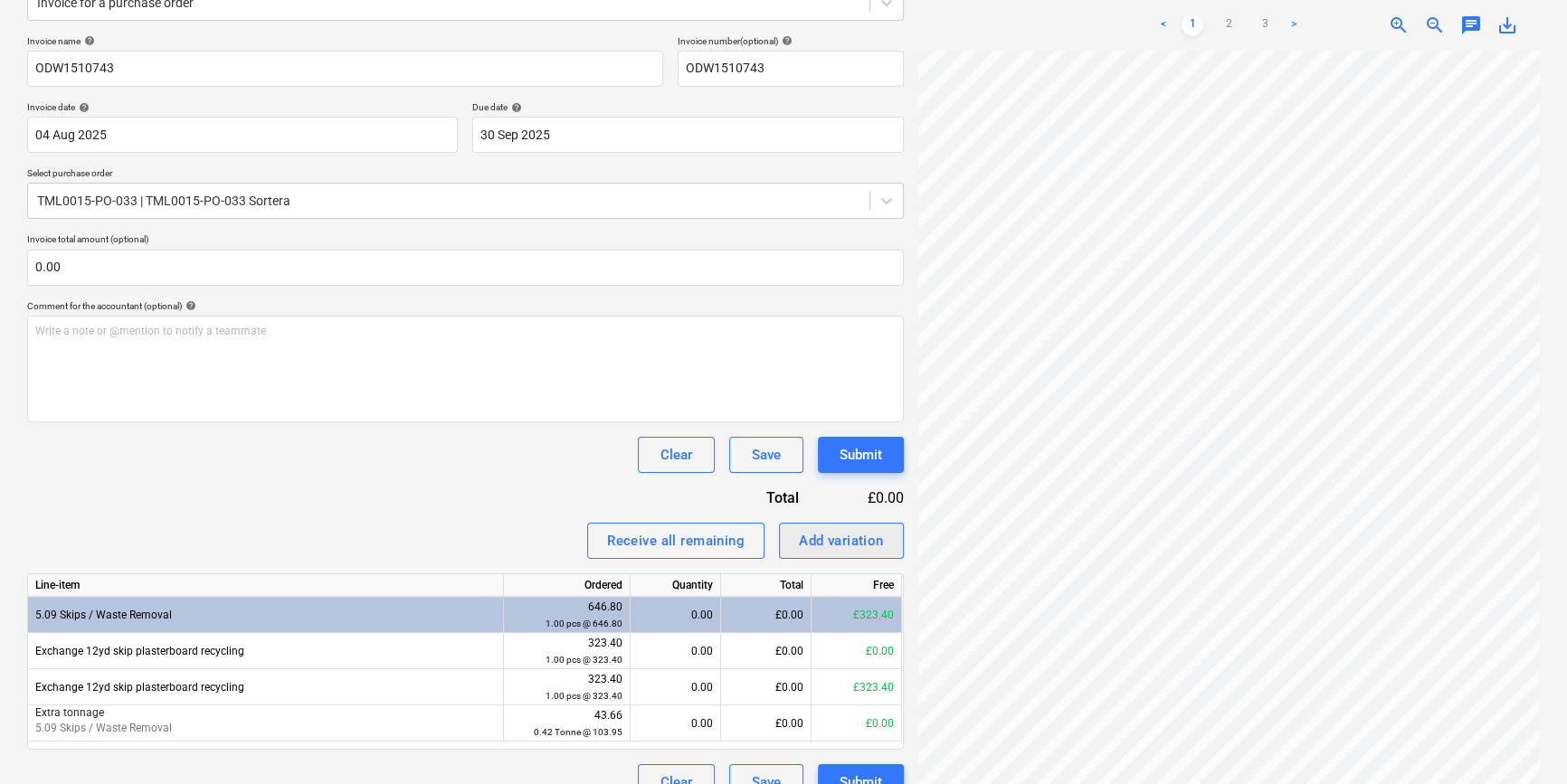 click on "Add variation" at bounding box center [841, 541] 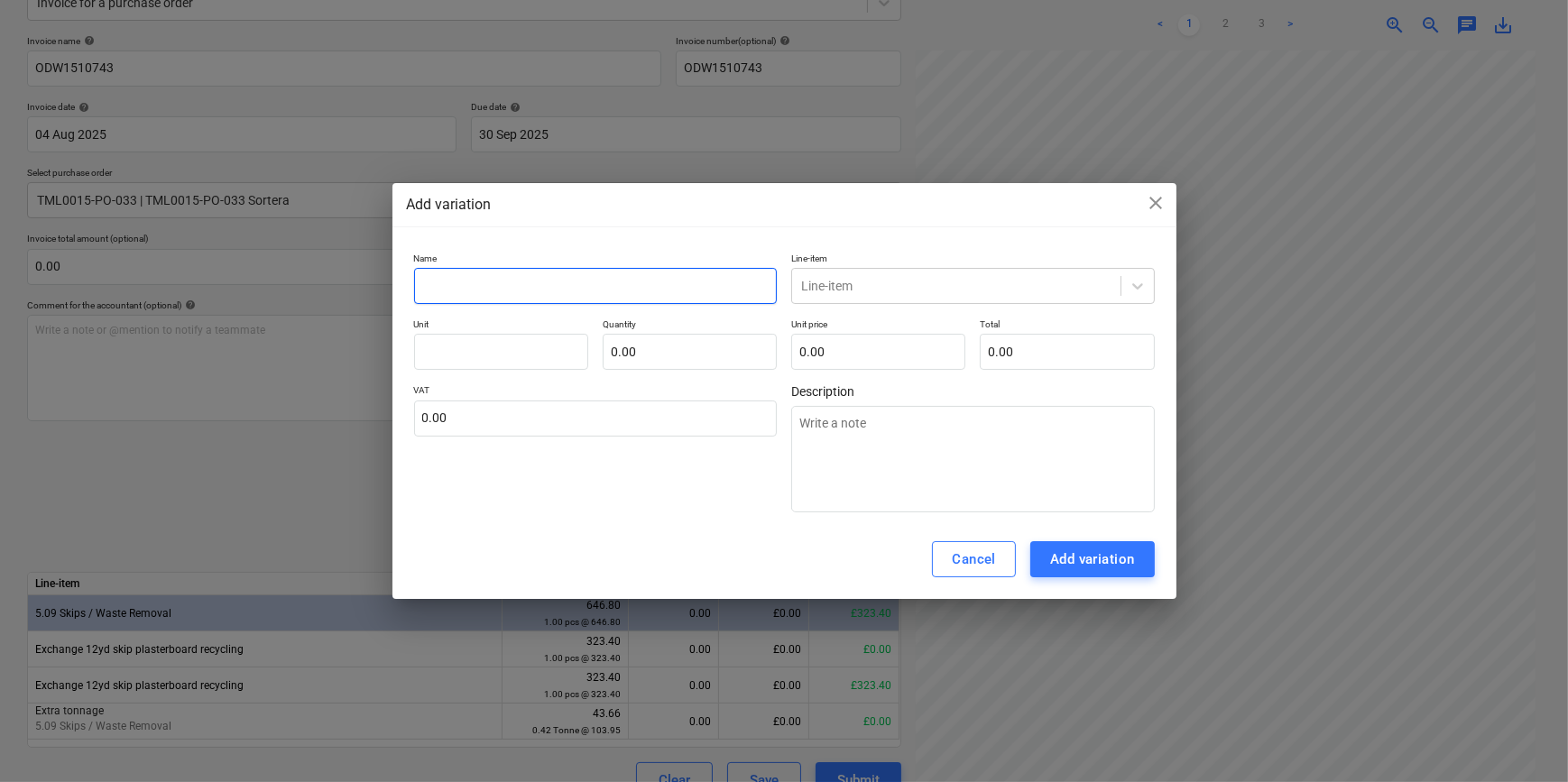 click at bounding box center [595, 286] 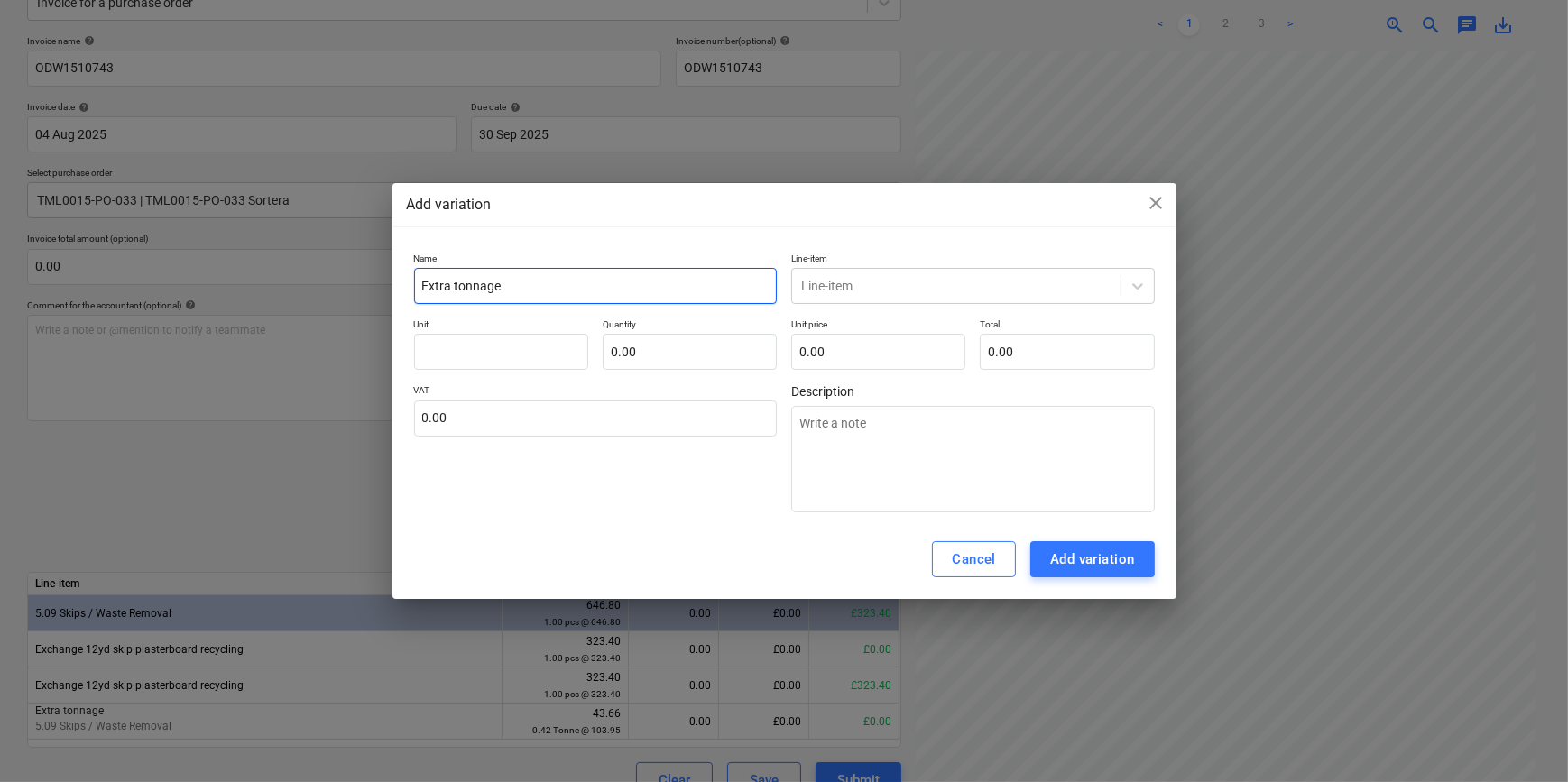 type on "Extra tonnage" 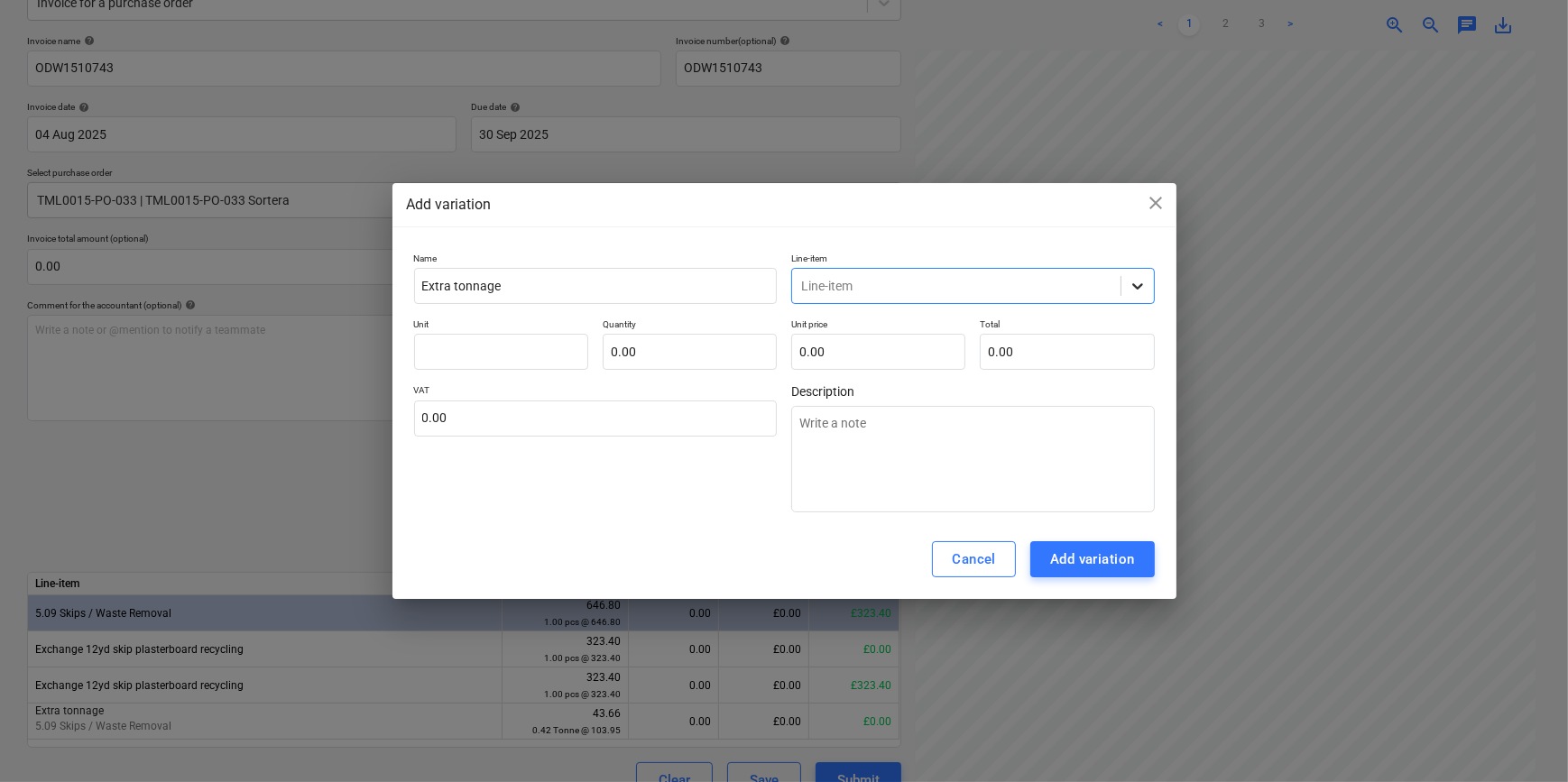 click 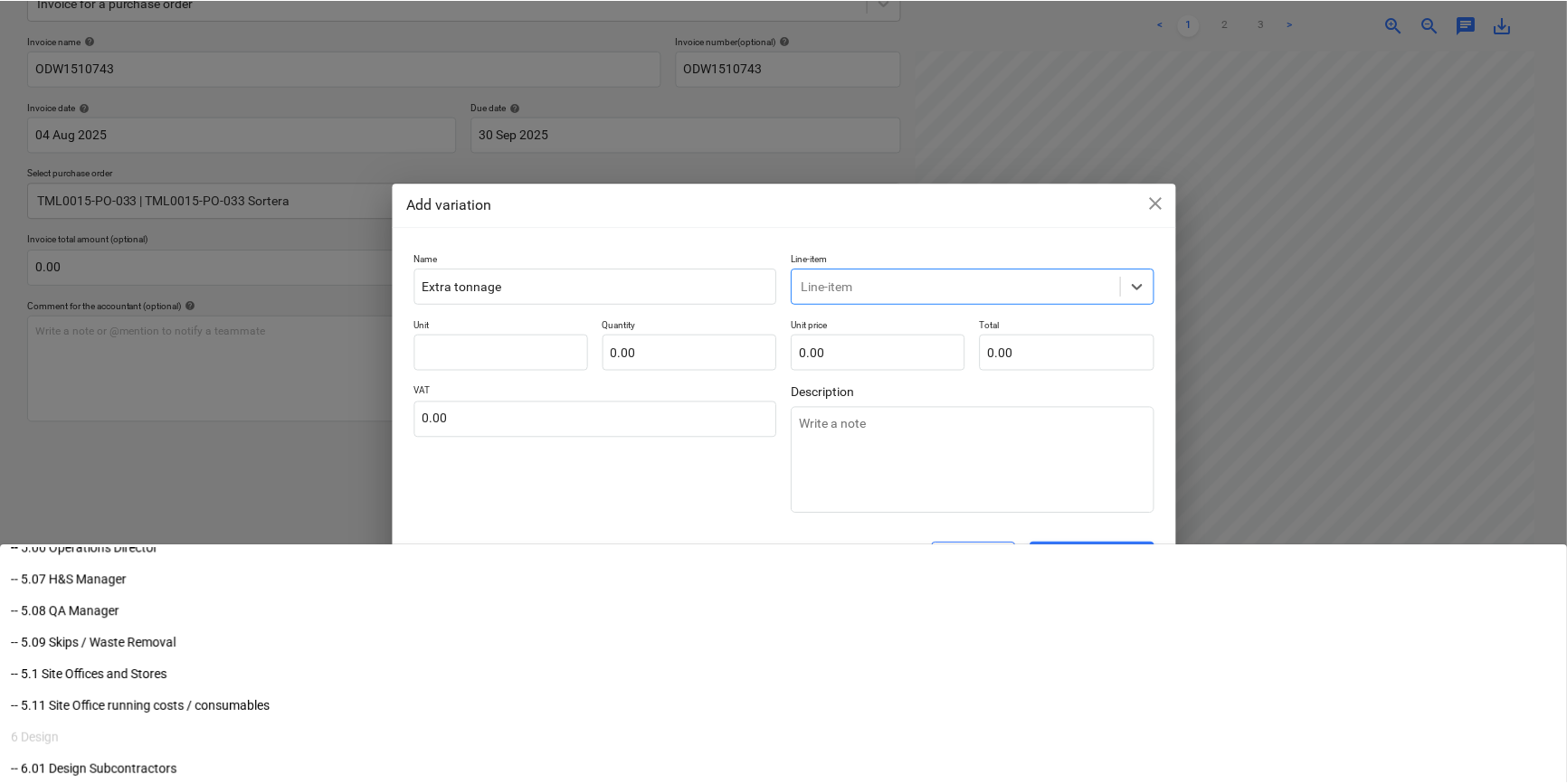scroll, scrollTop: 1726, scrollLeft: 0, axis: vertical 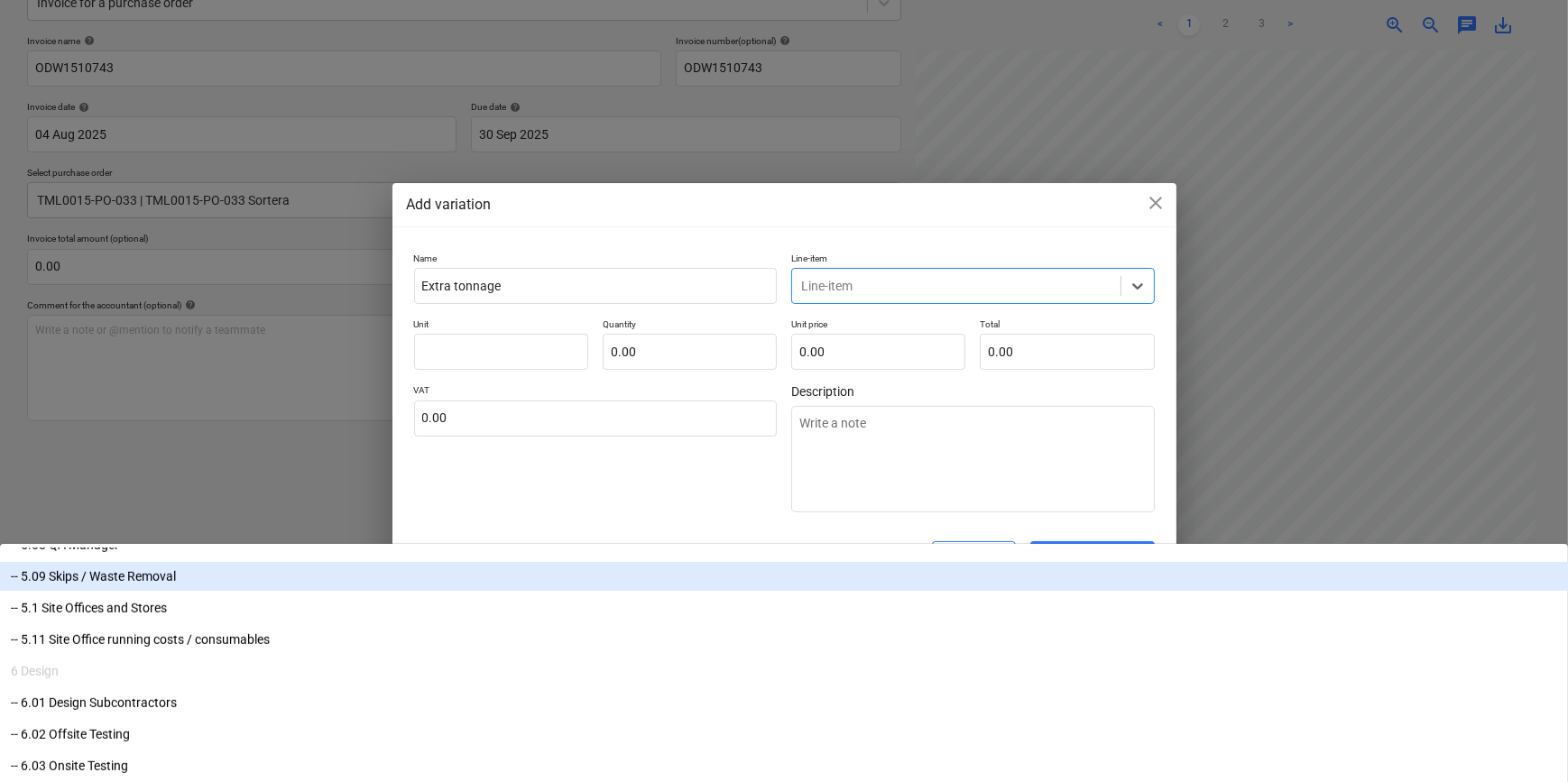 click on "--  5.09 Skips / Waste Removal" at bounding box center (784, 576) 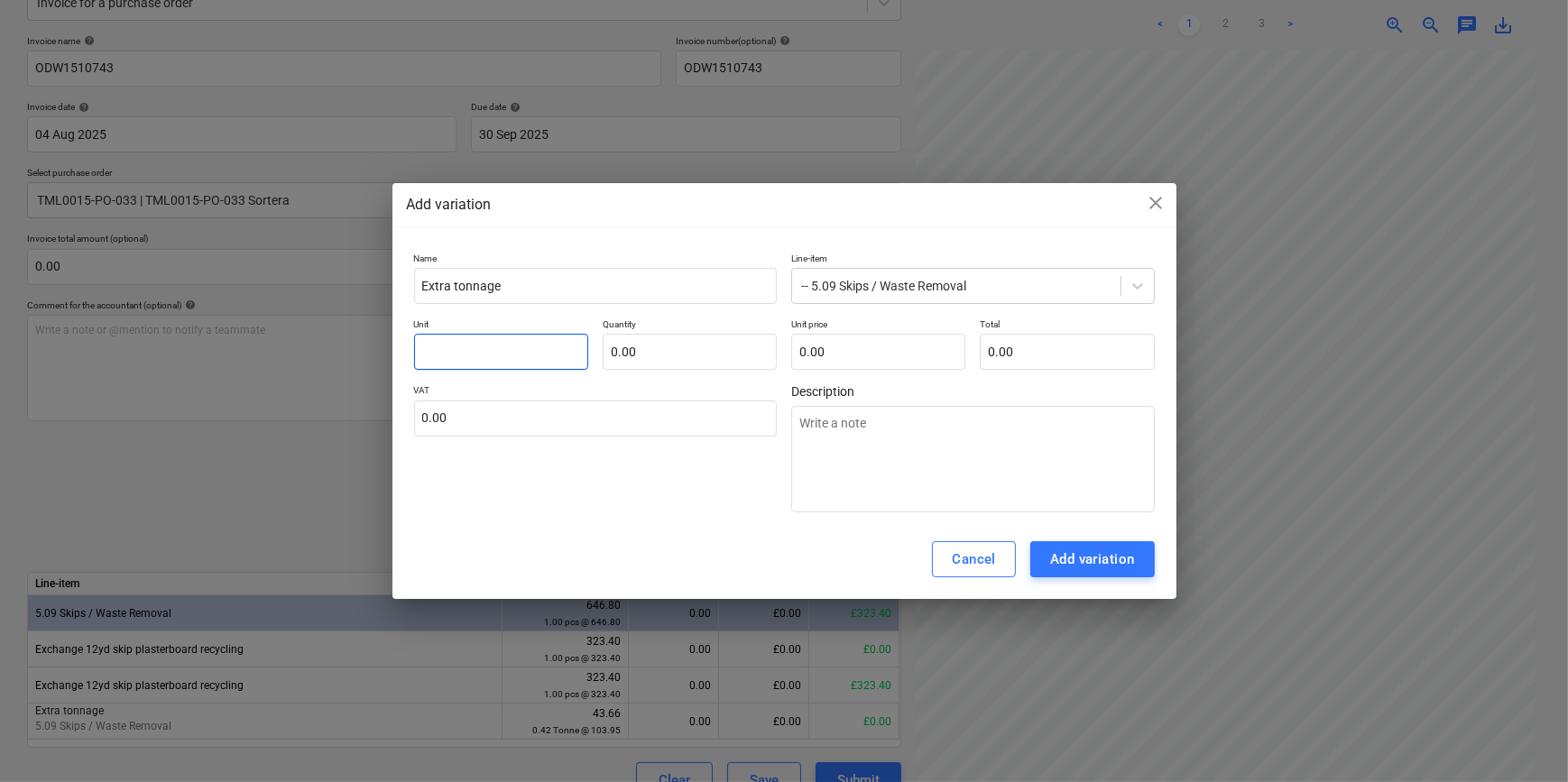 click at bounding box center [501, 352] 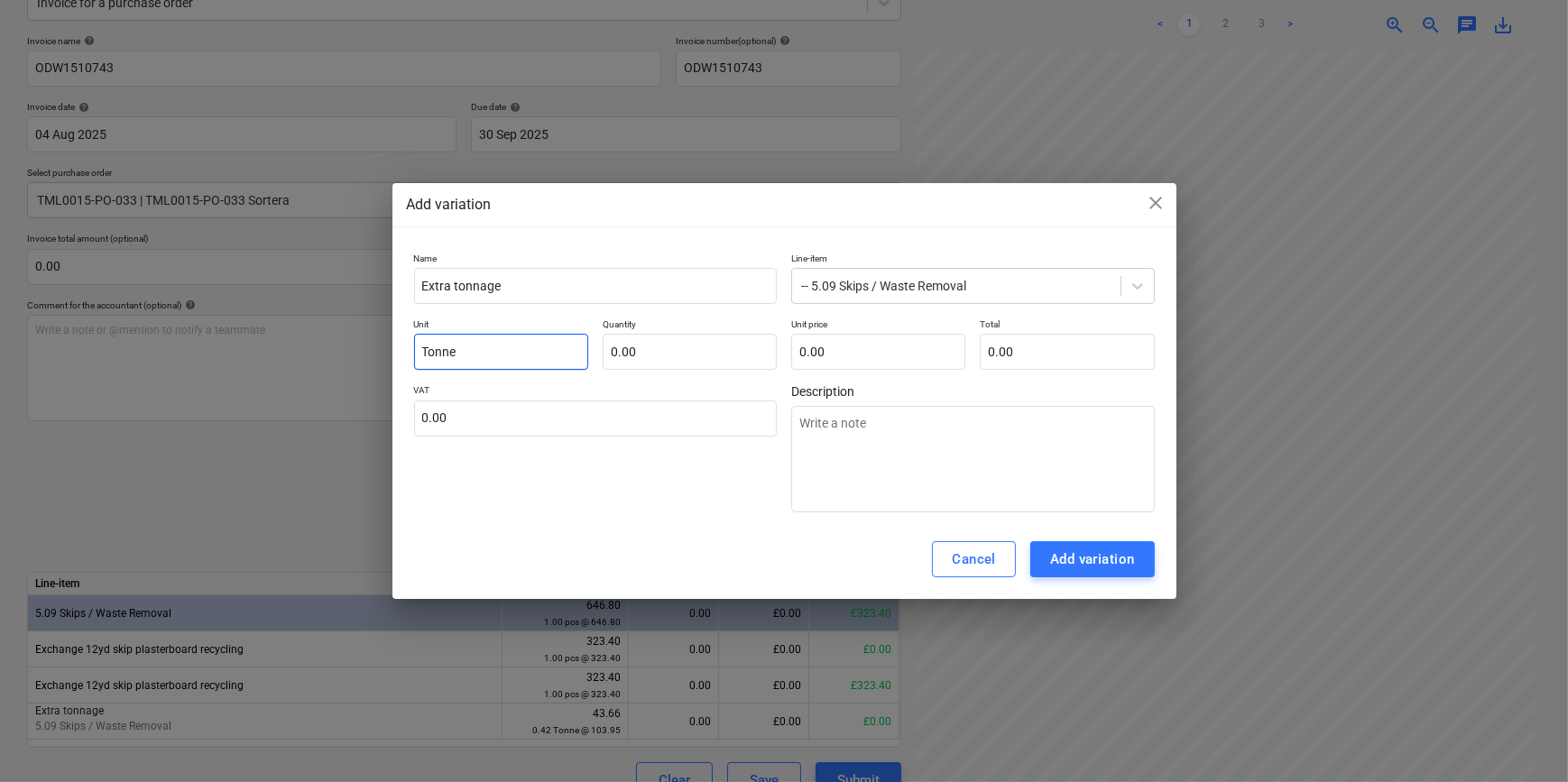 type on "Tonne" 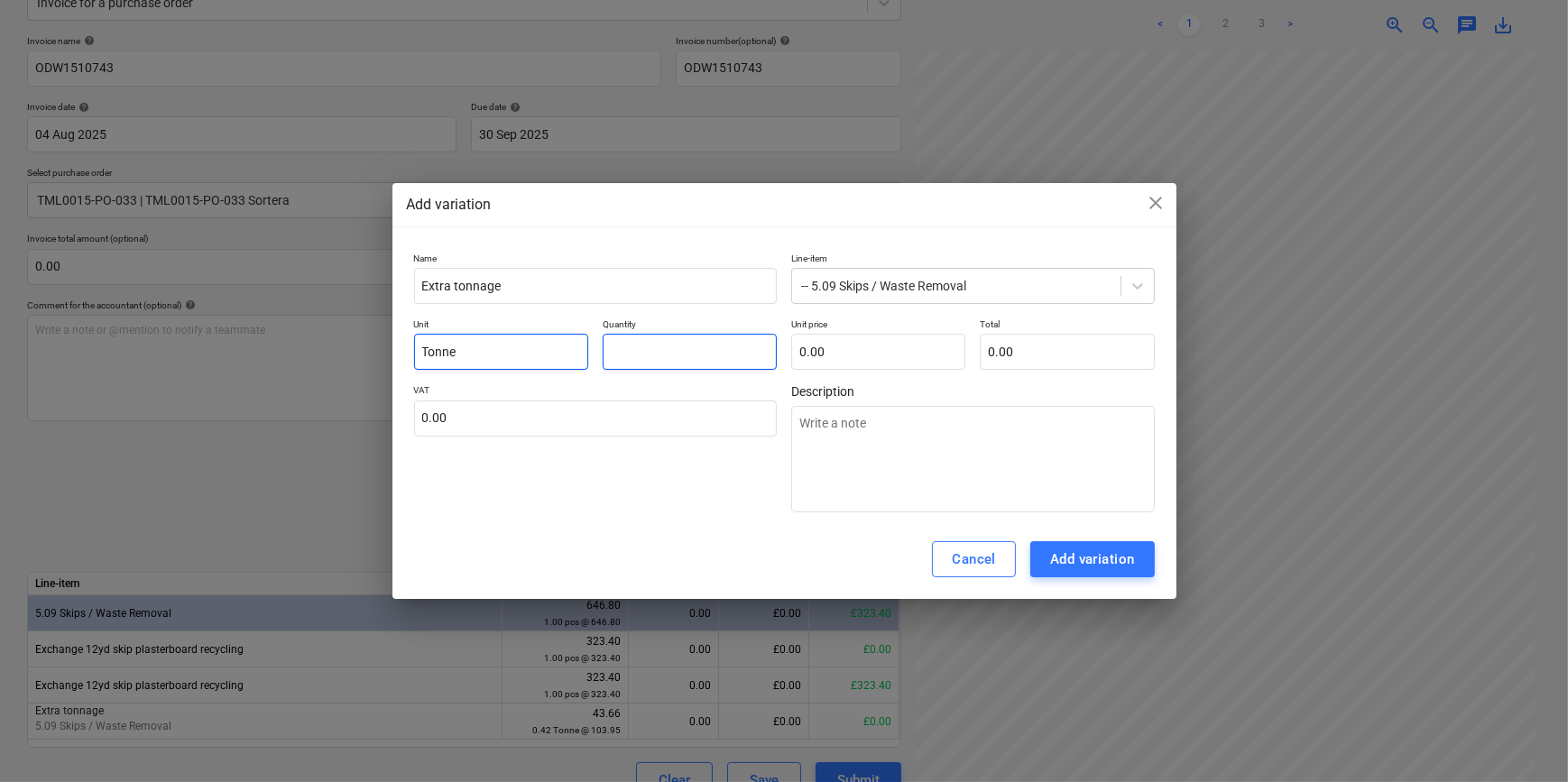 type on "1" 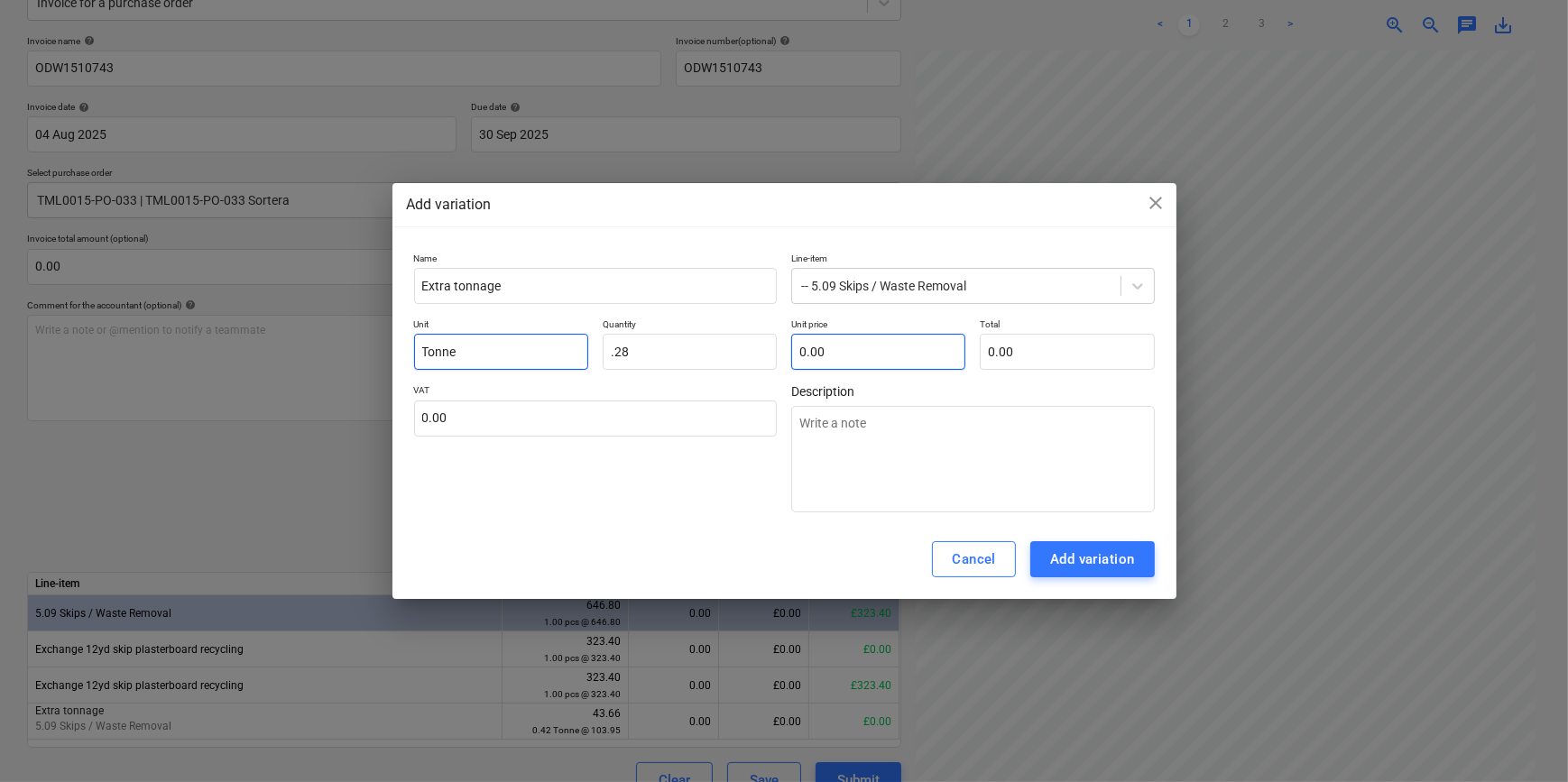 type on "0.28" 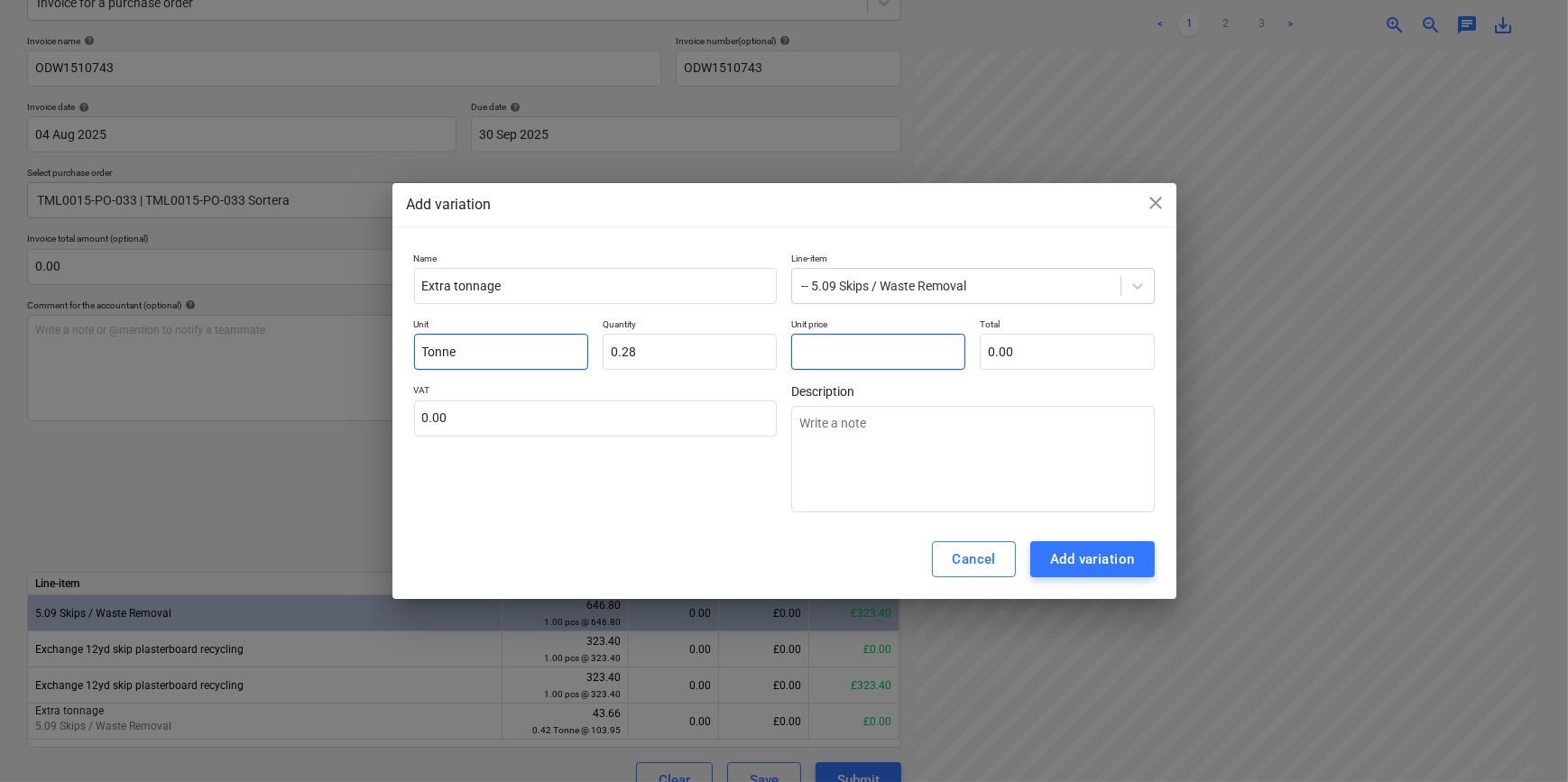 type on "1" 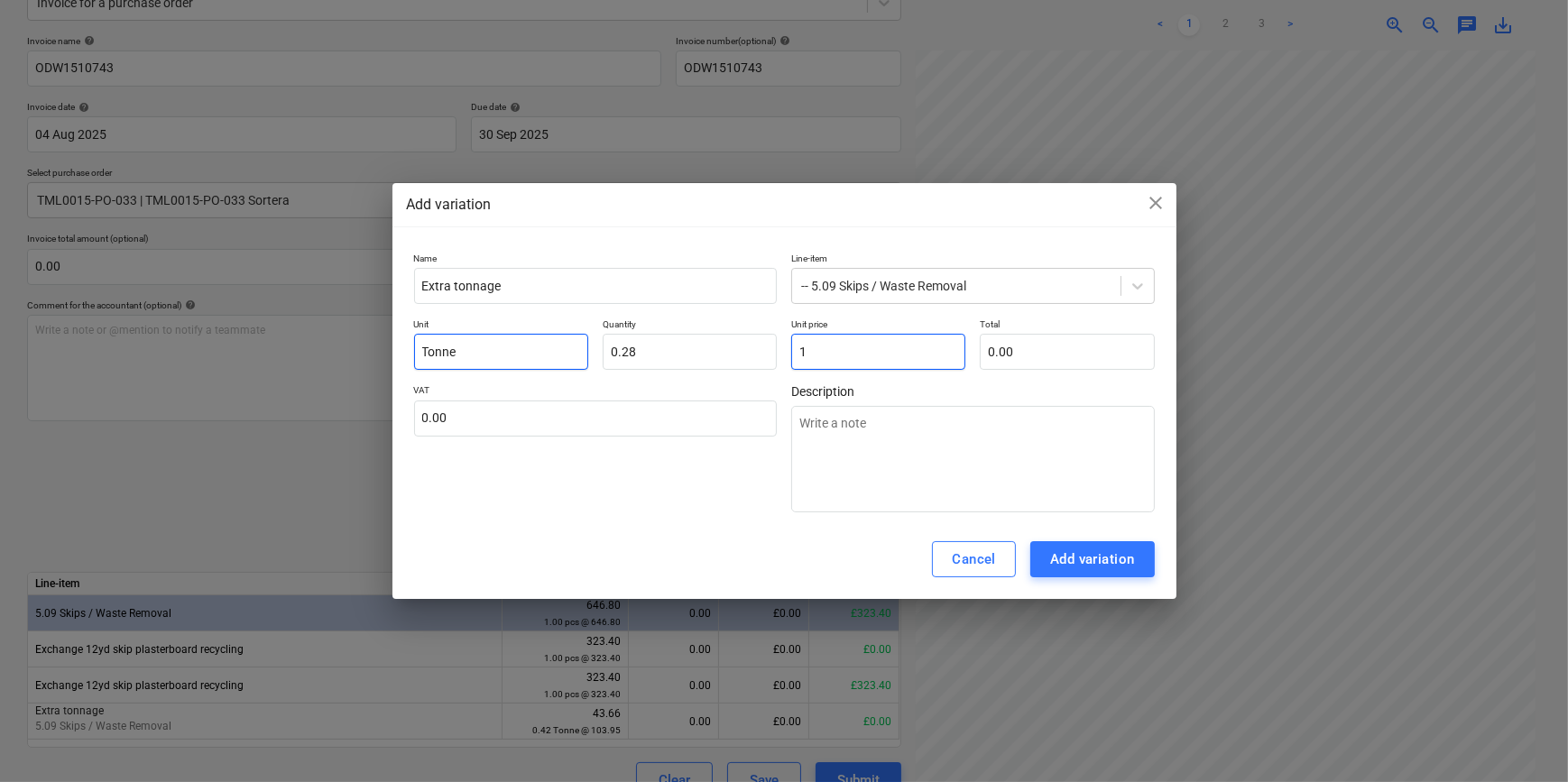 type on "0.28" 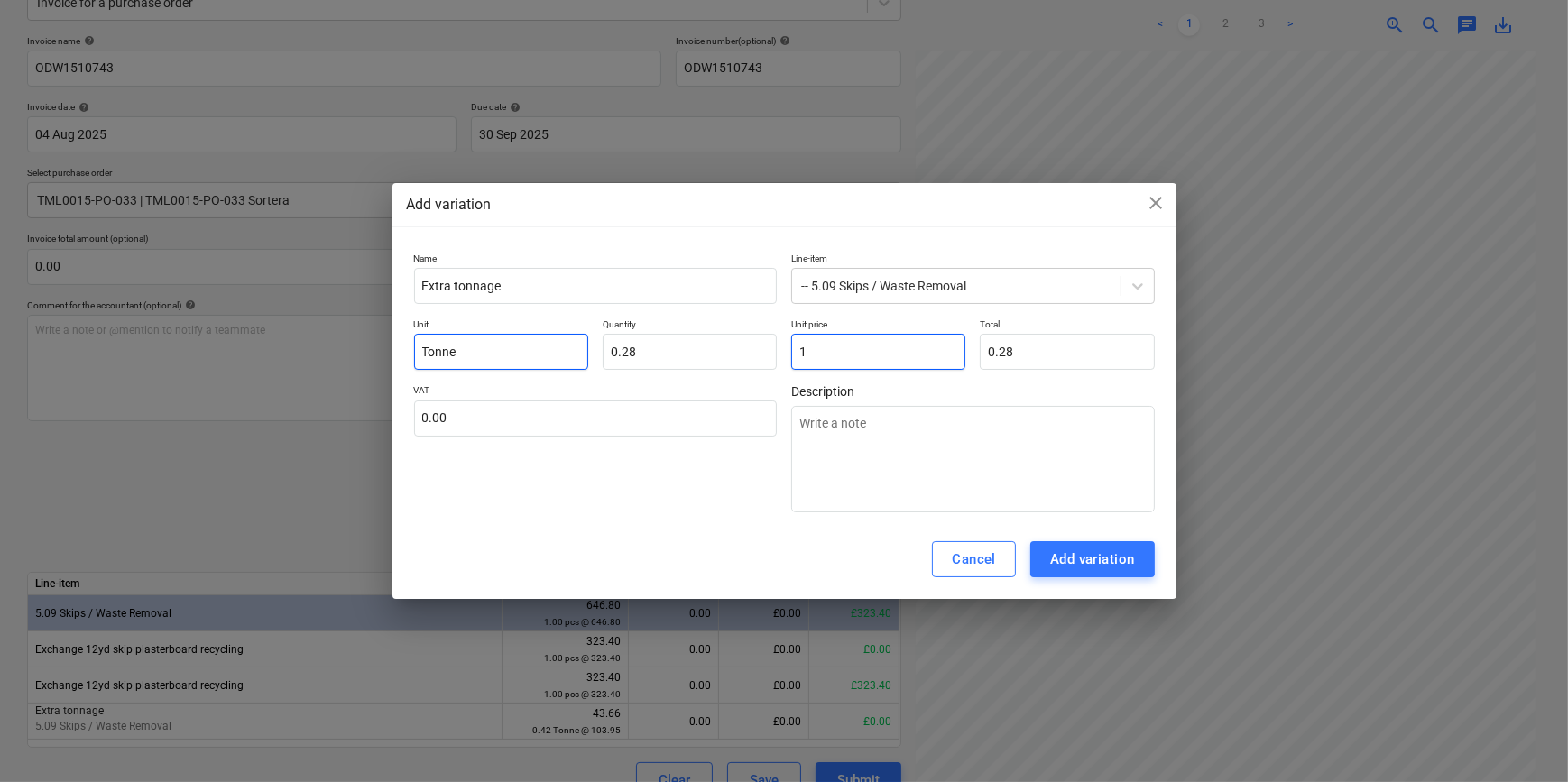type on "10" 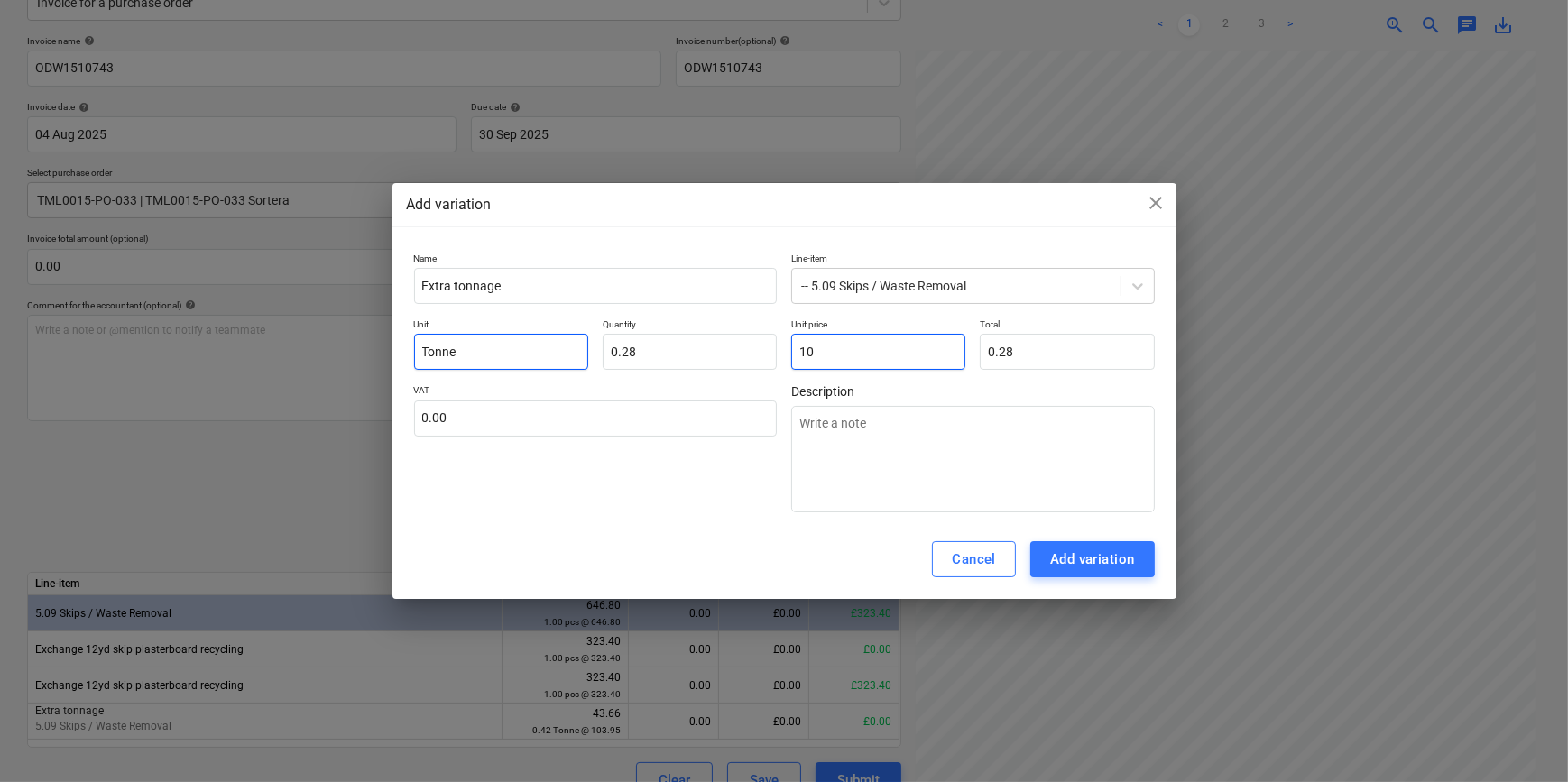 type on "2.80" 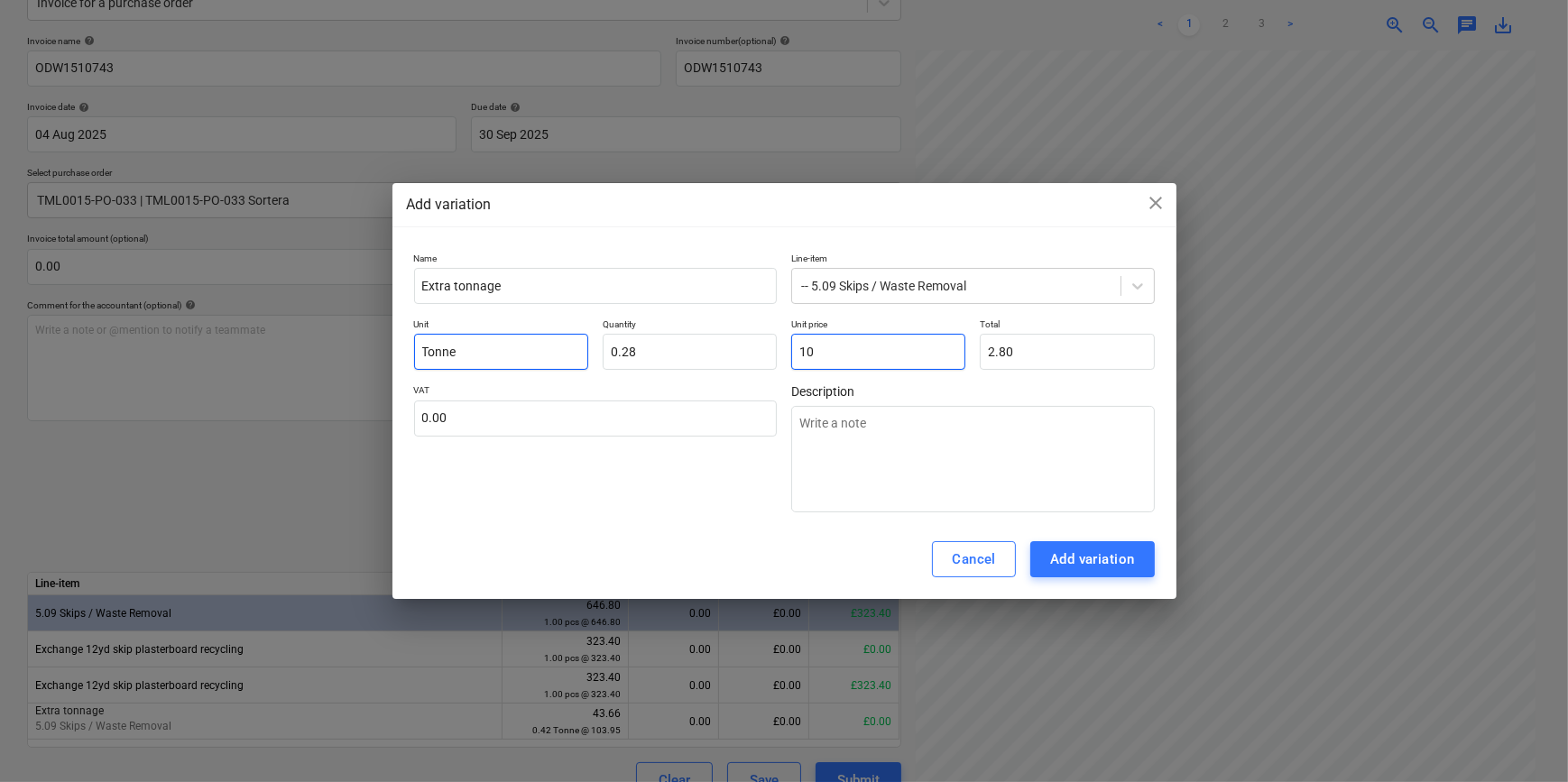 type on "103" 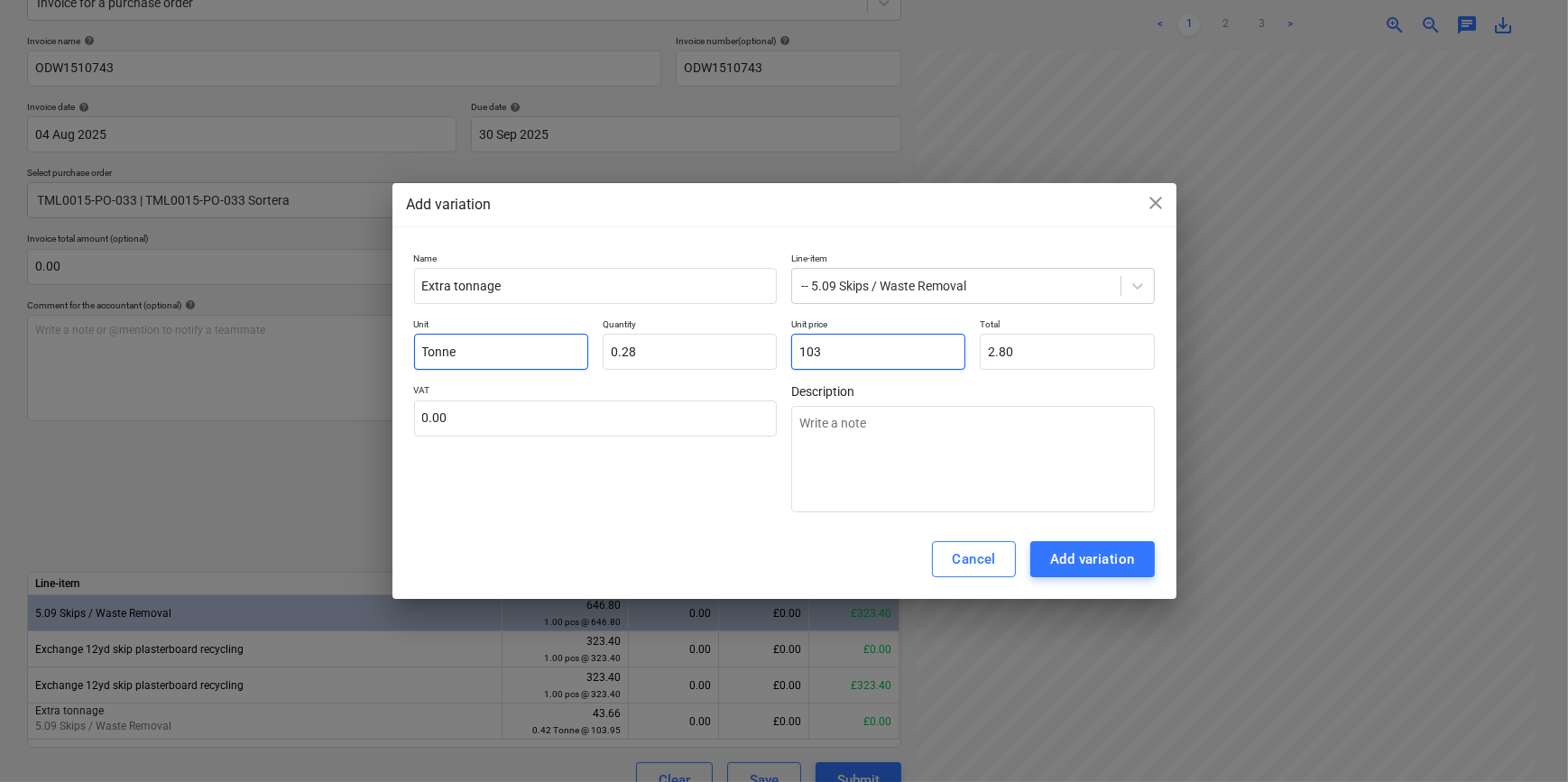 type on "28.84" 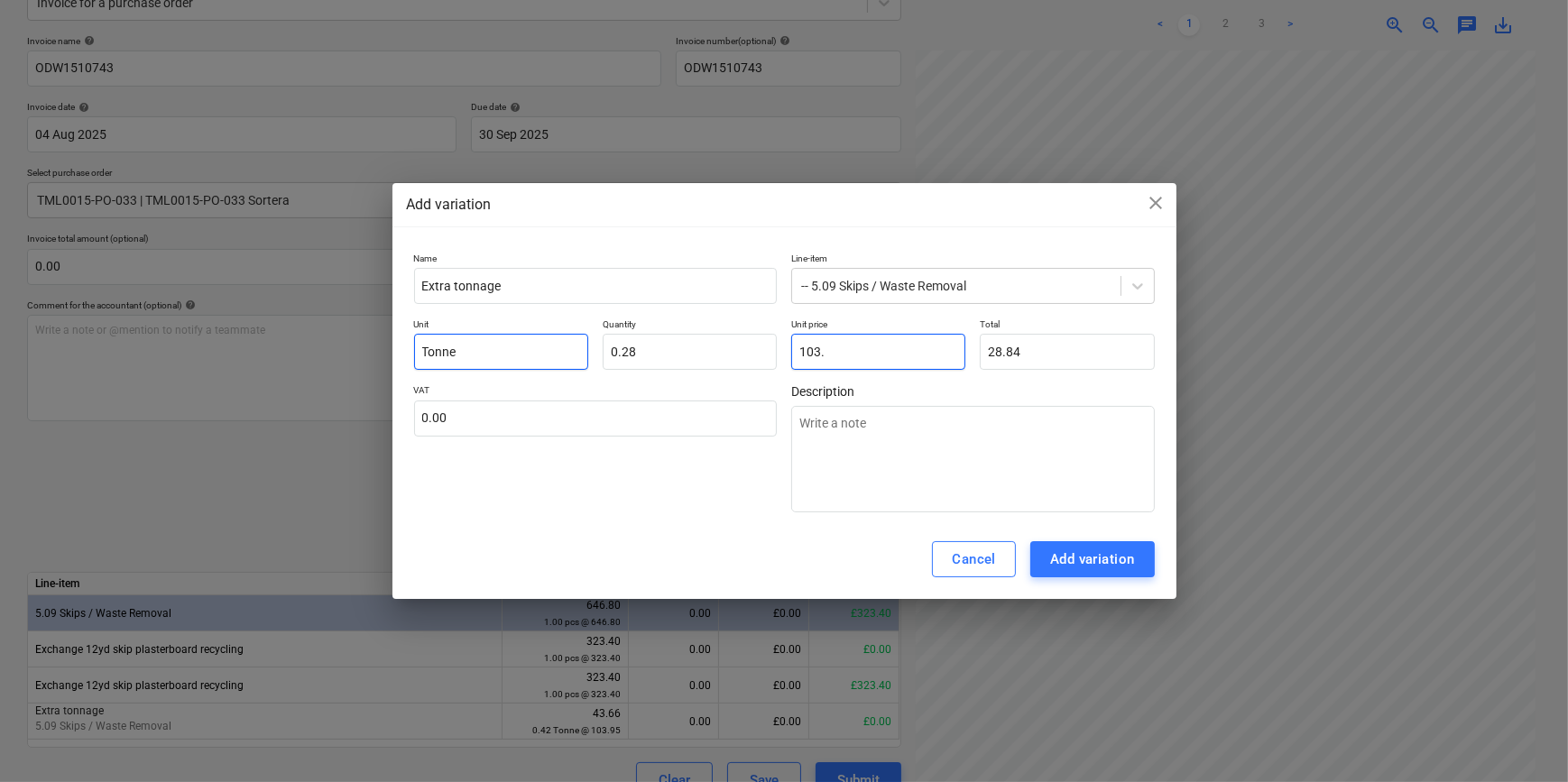 type on "103.9" 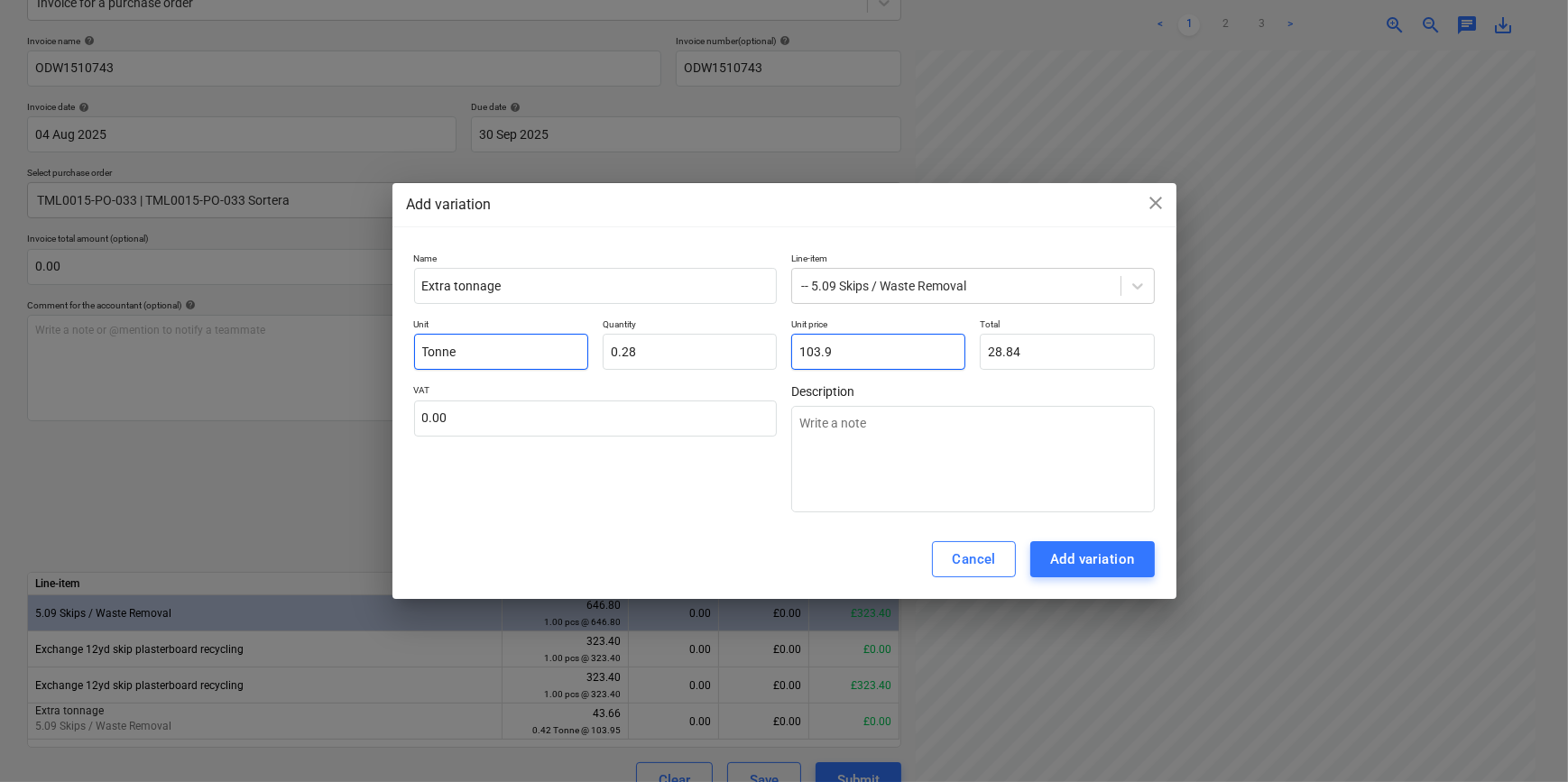 type on "29.09" 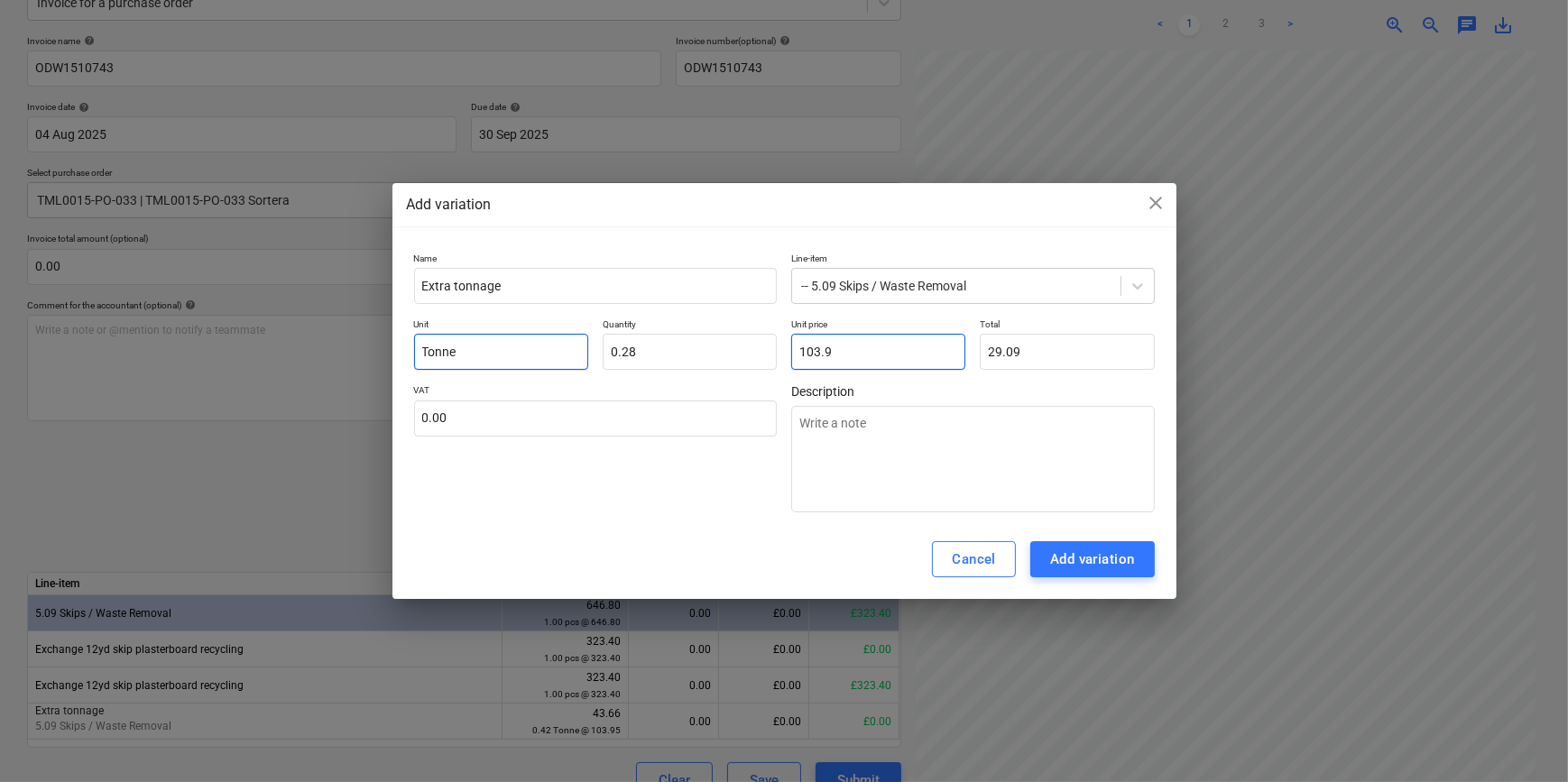 type on "103.95" 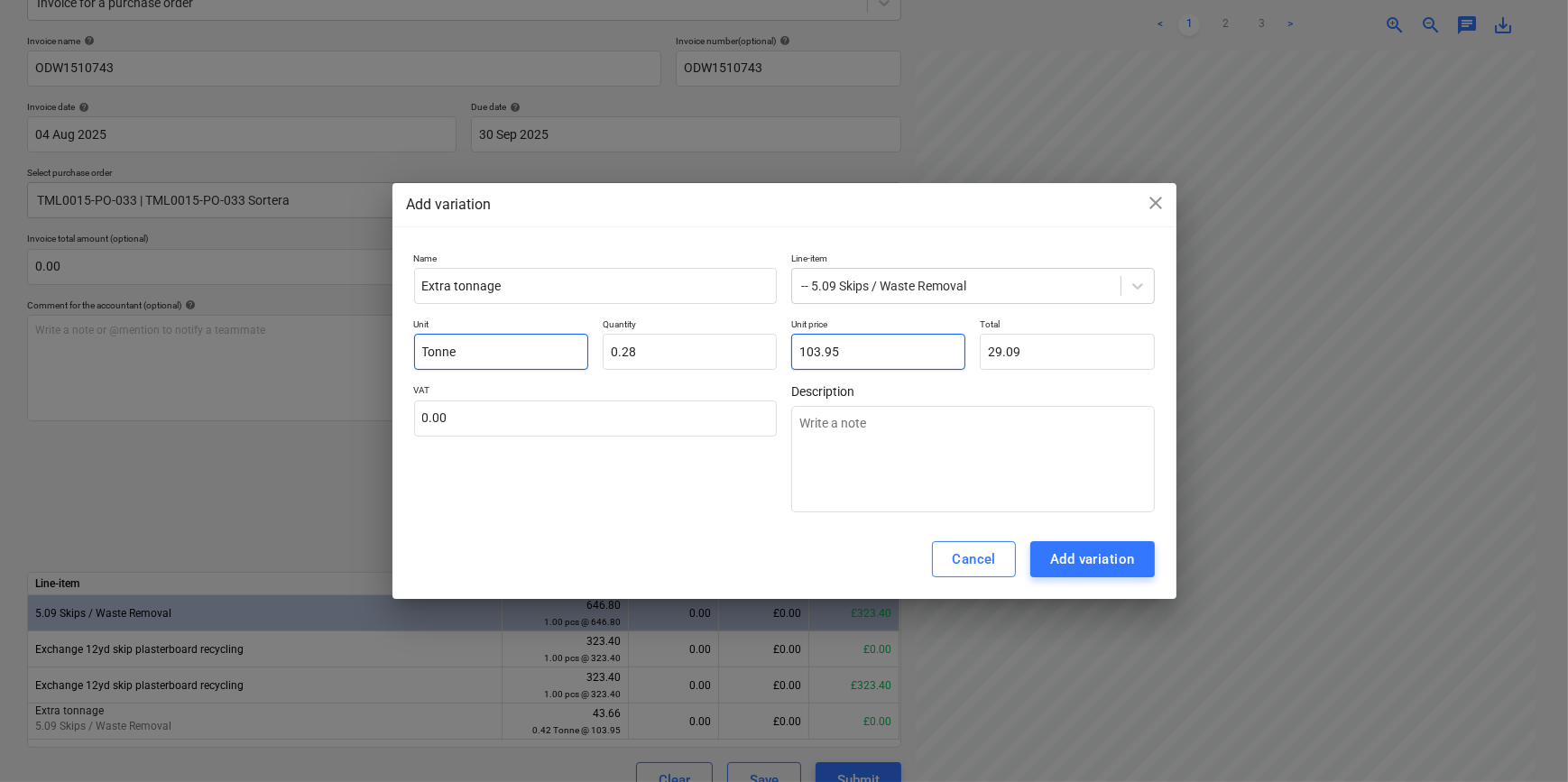 type on "29.11" 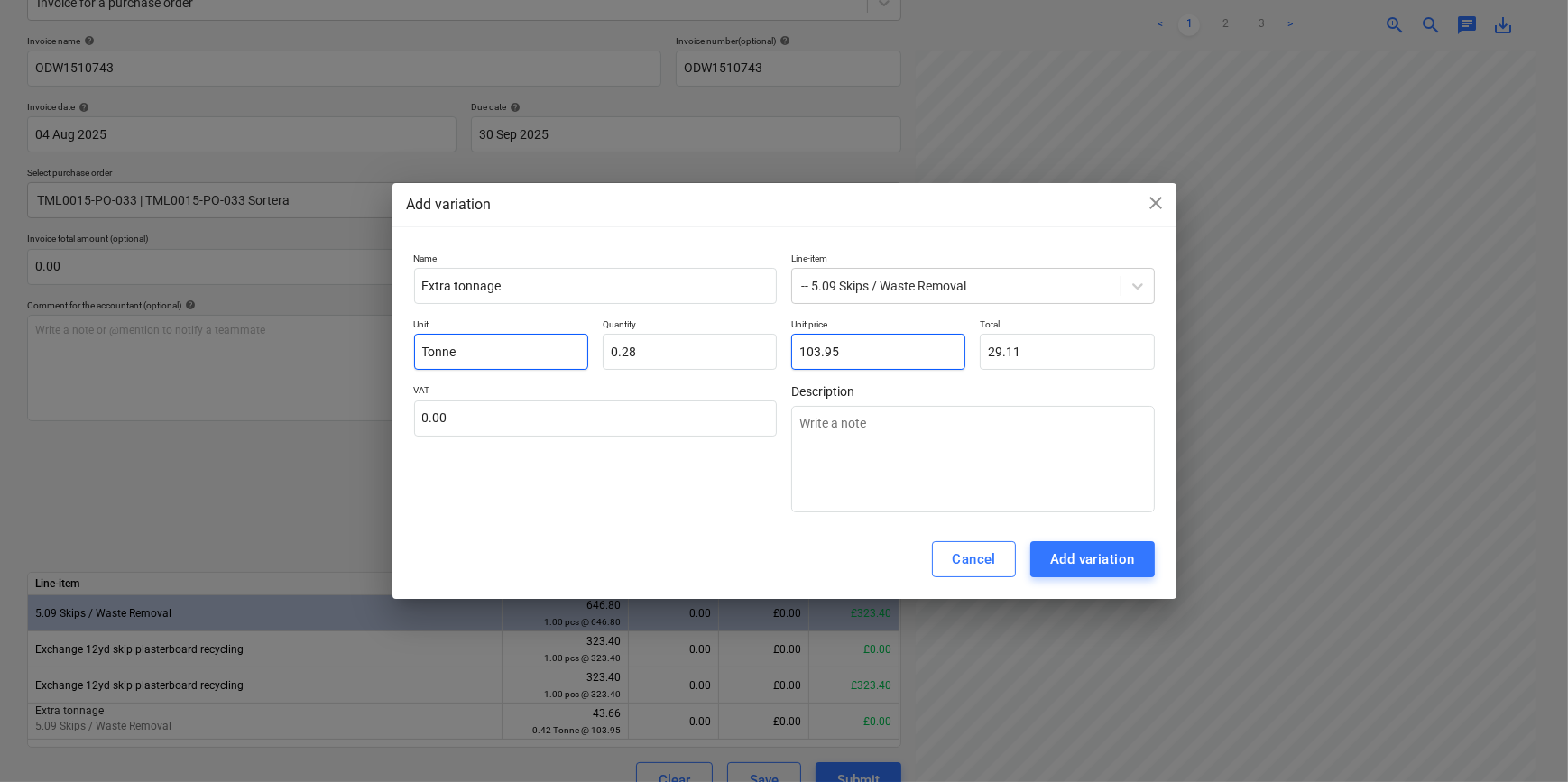 type on "103.95" 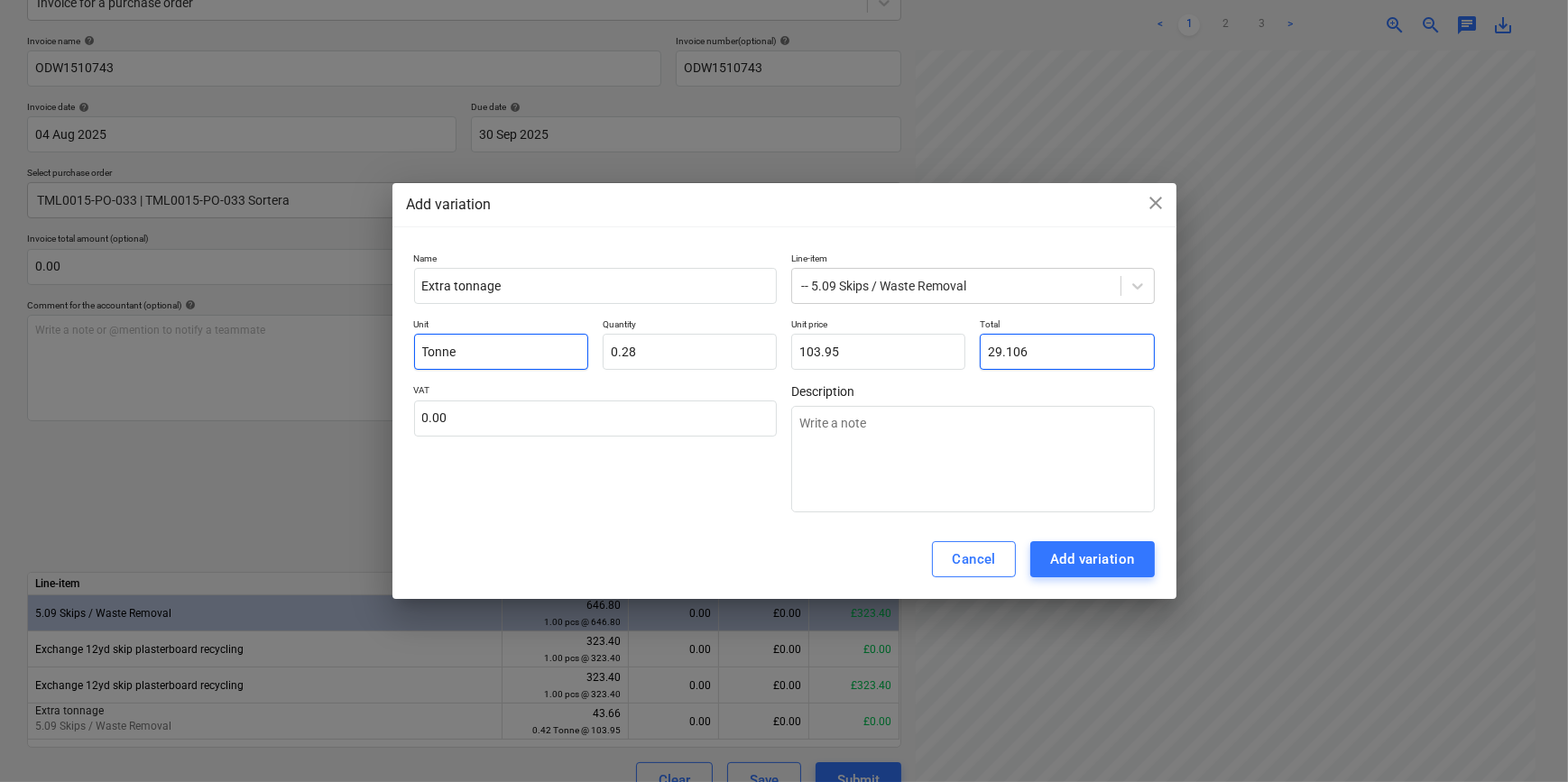 type on "29.10" 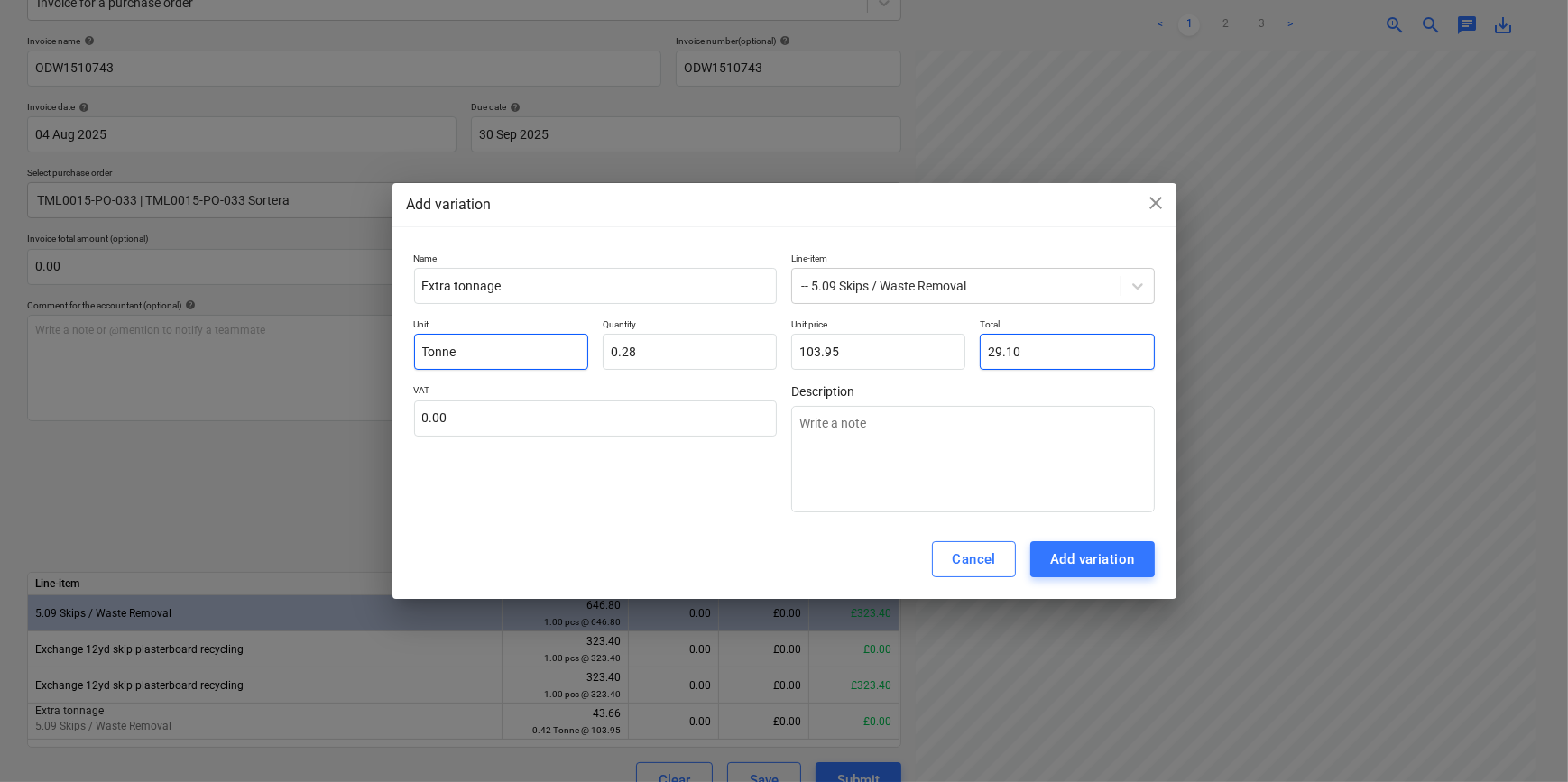 type on "103.93" 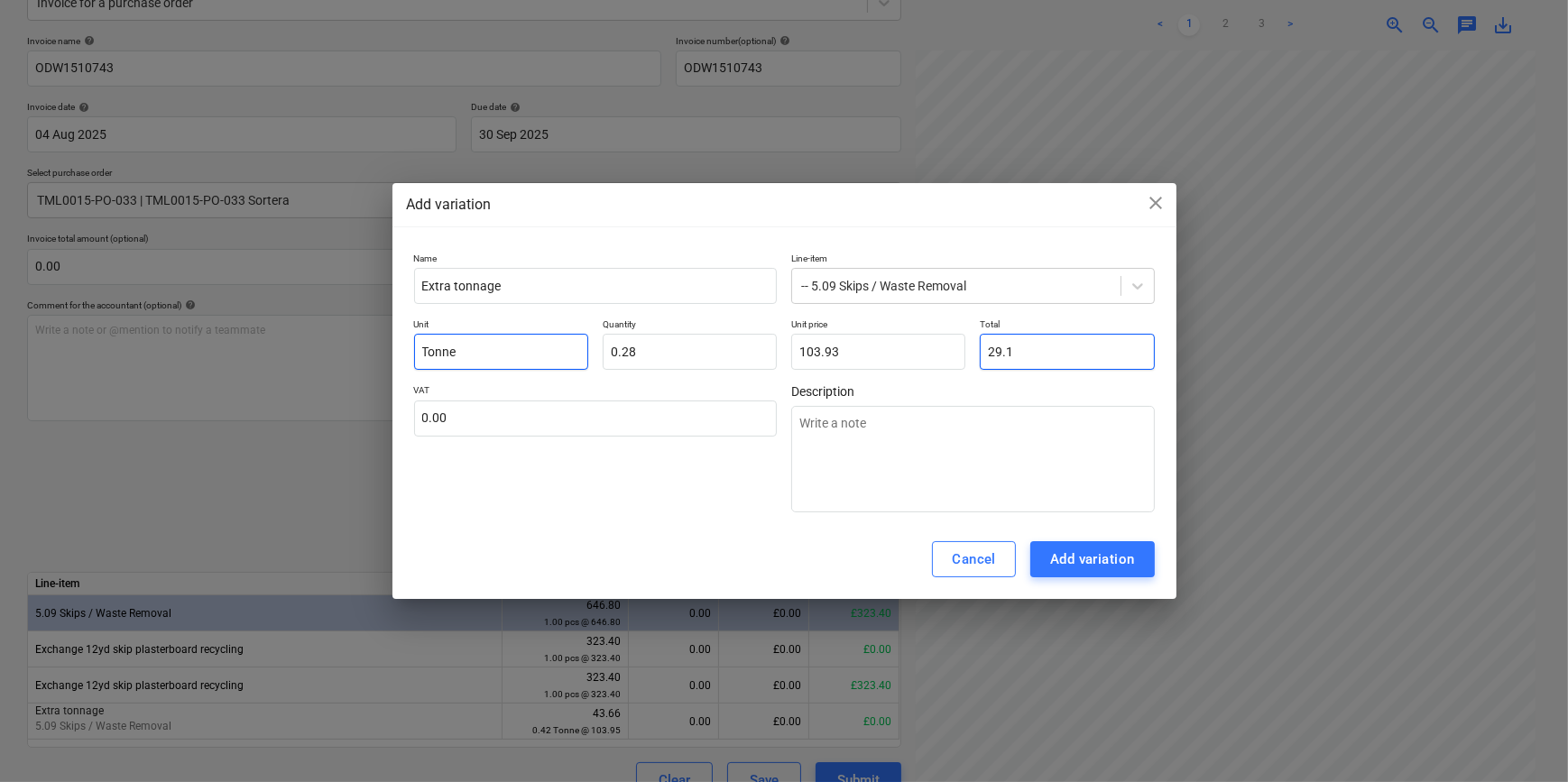 type on "29.11" 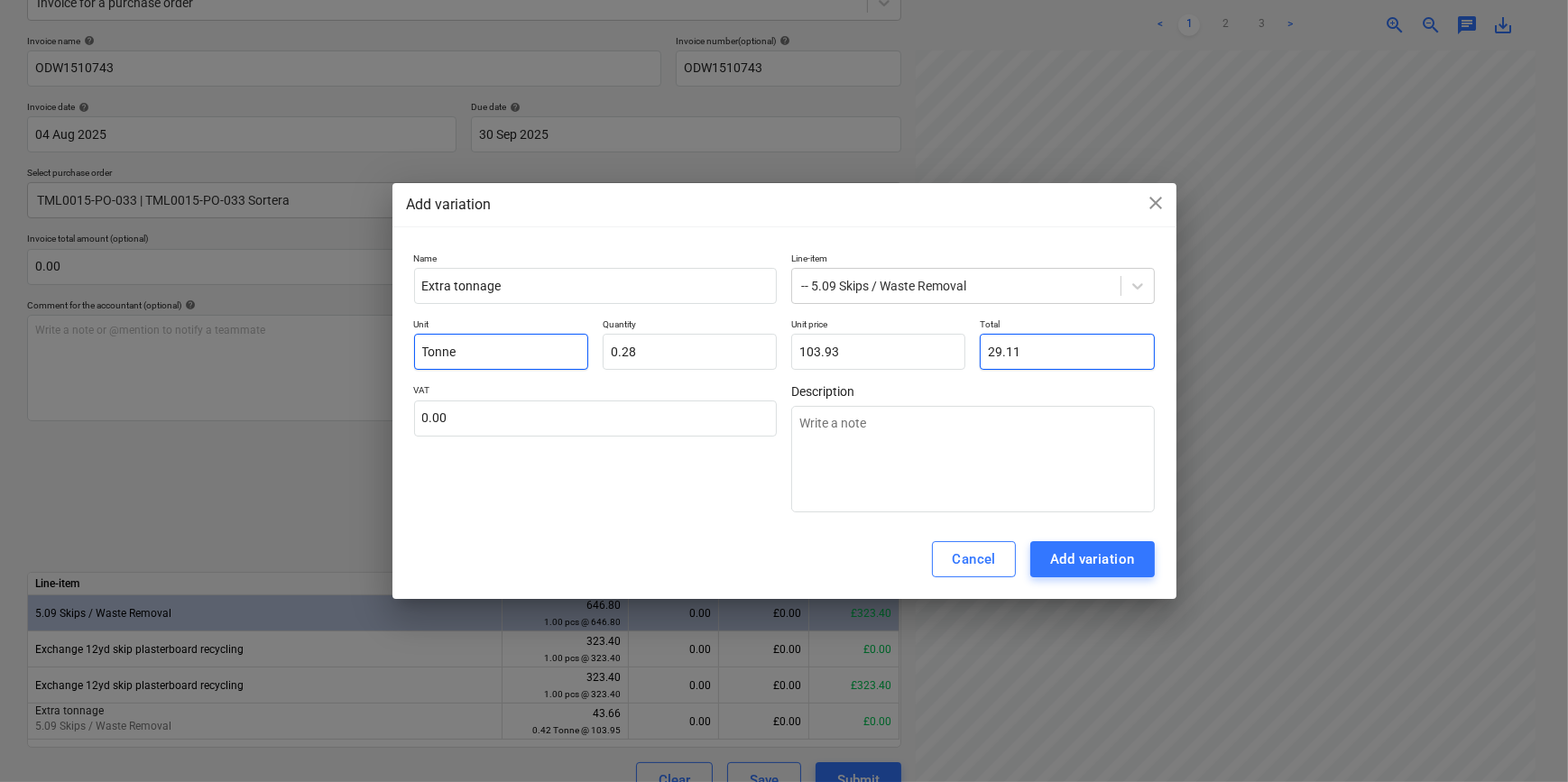 type on "103.96" 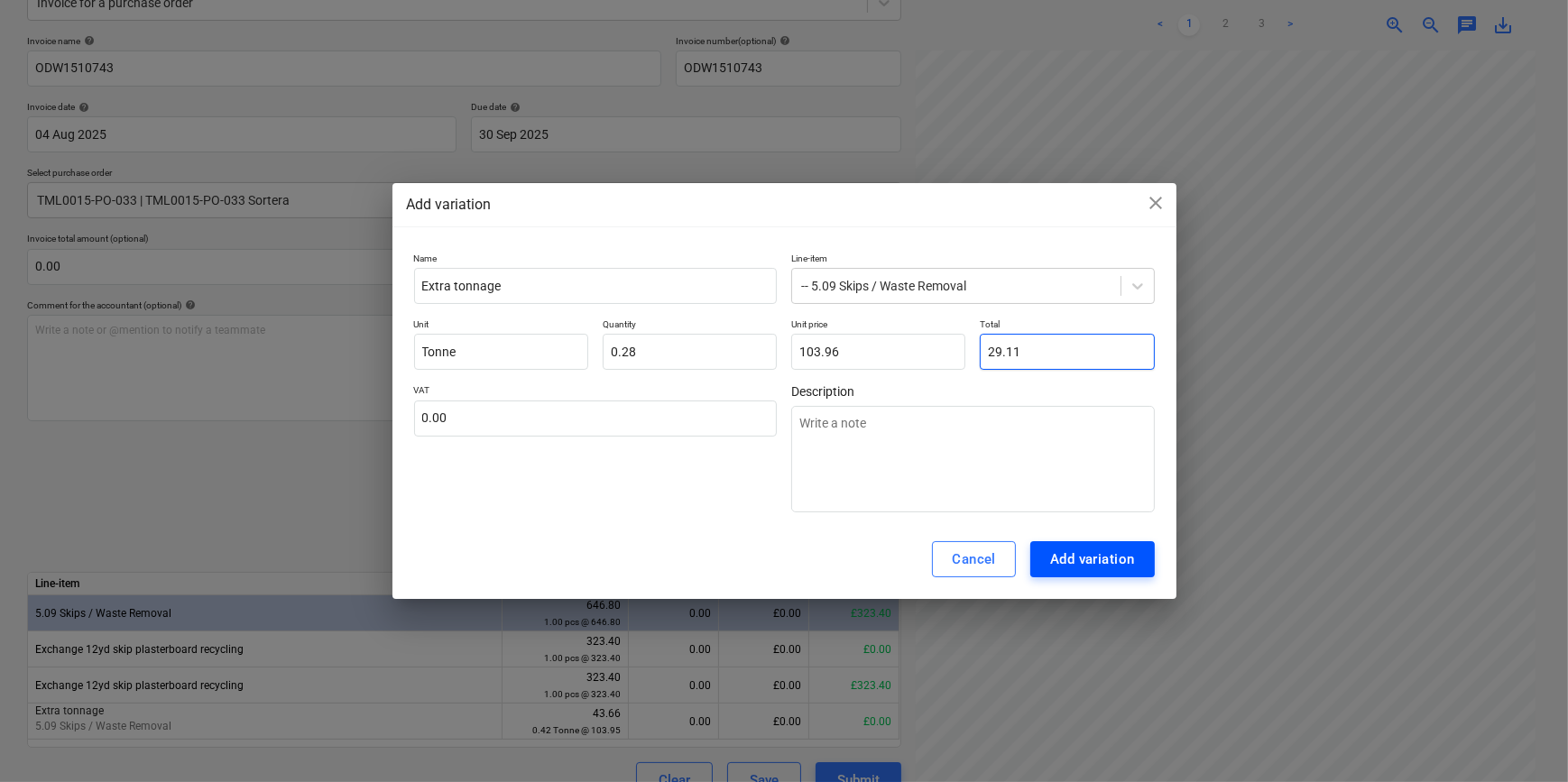 type on "29.11" 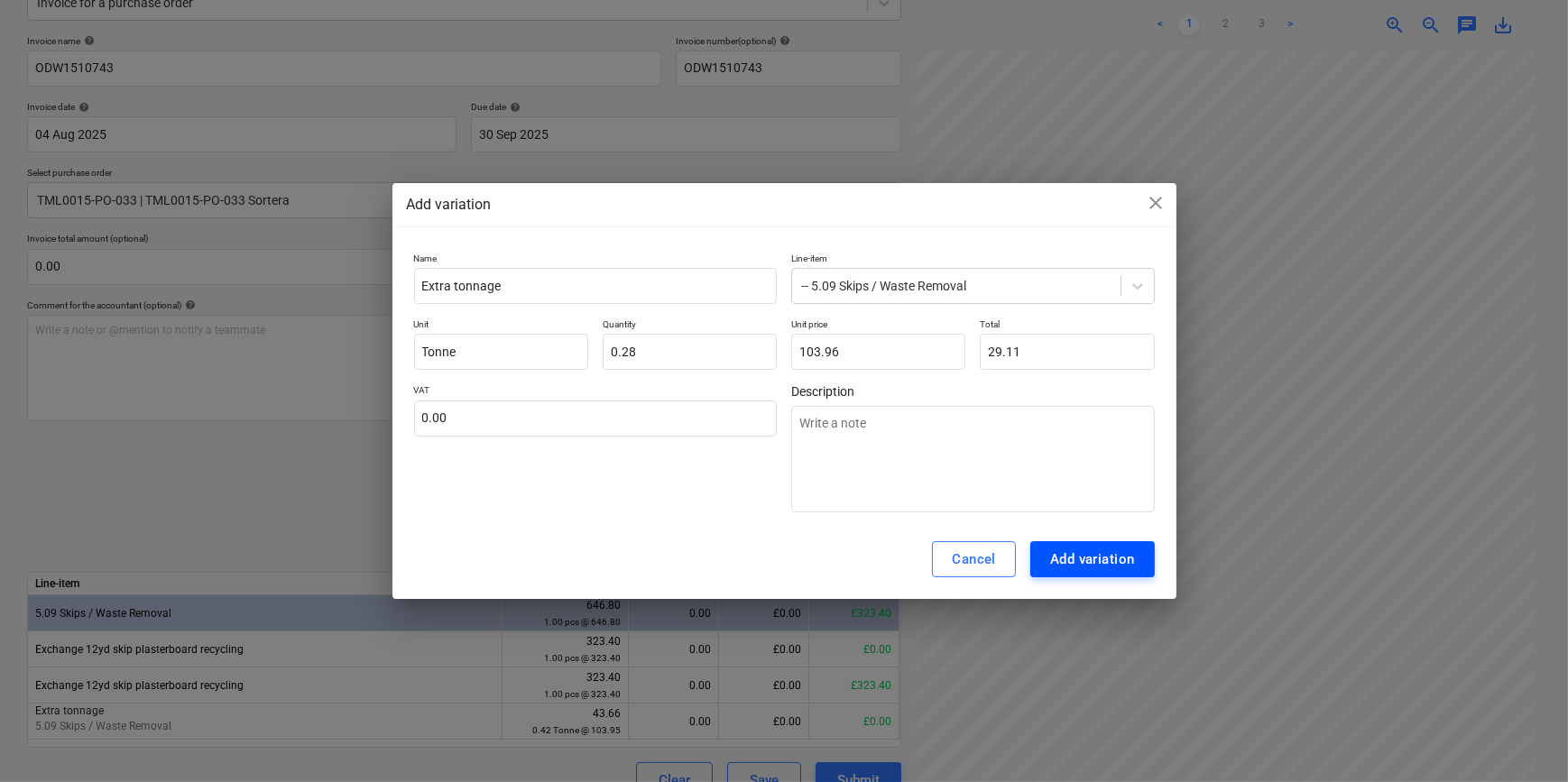 click on "Add variation" at bounding box center [1093, 559] 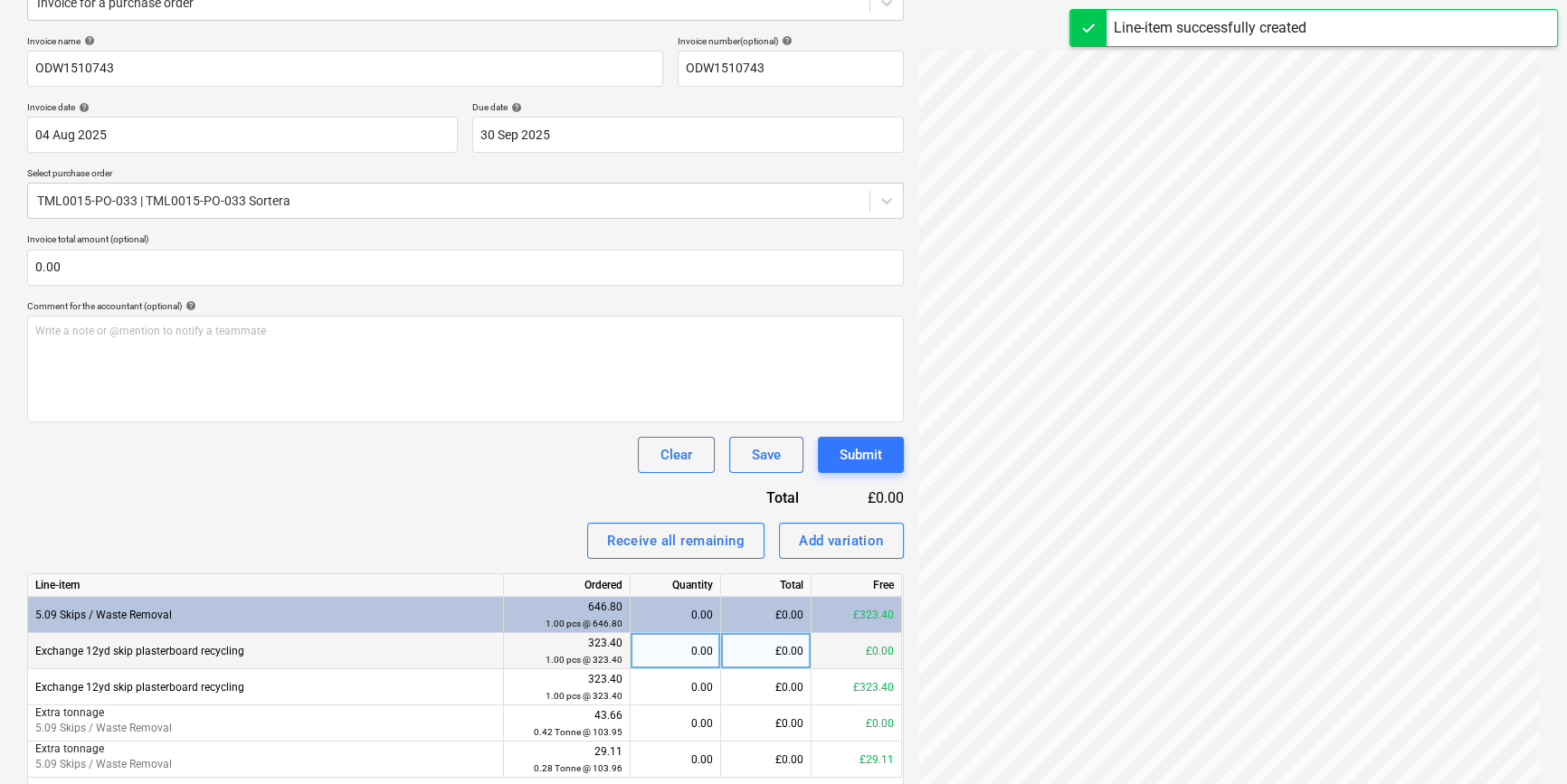 click on "0.00" at bounding box center (675, 651) 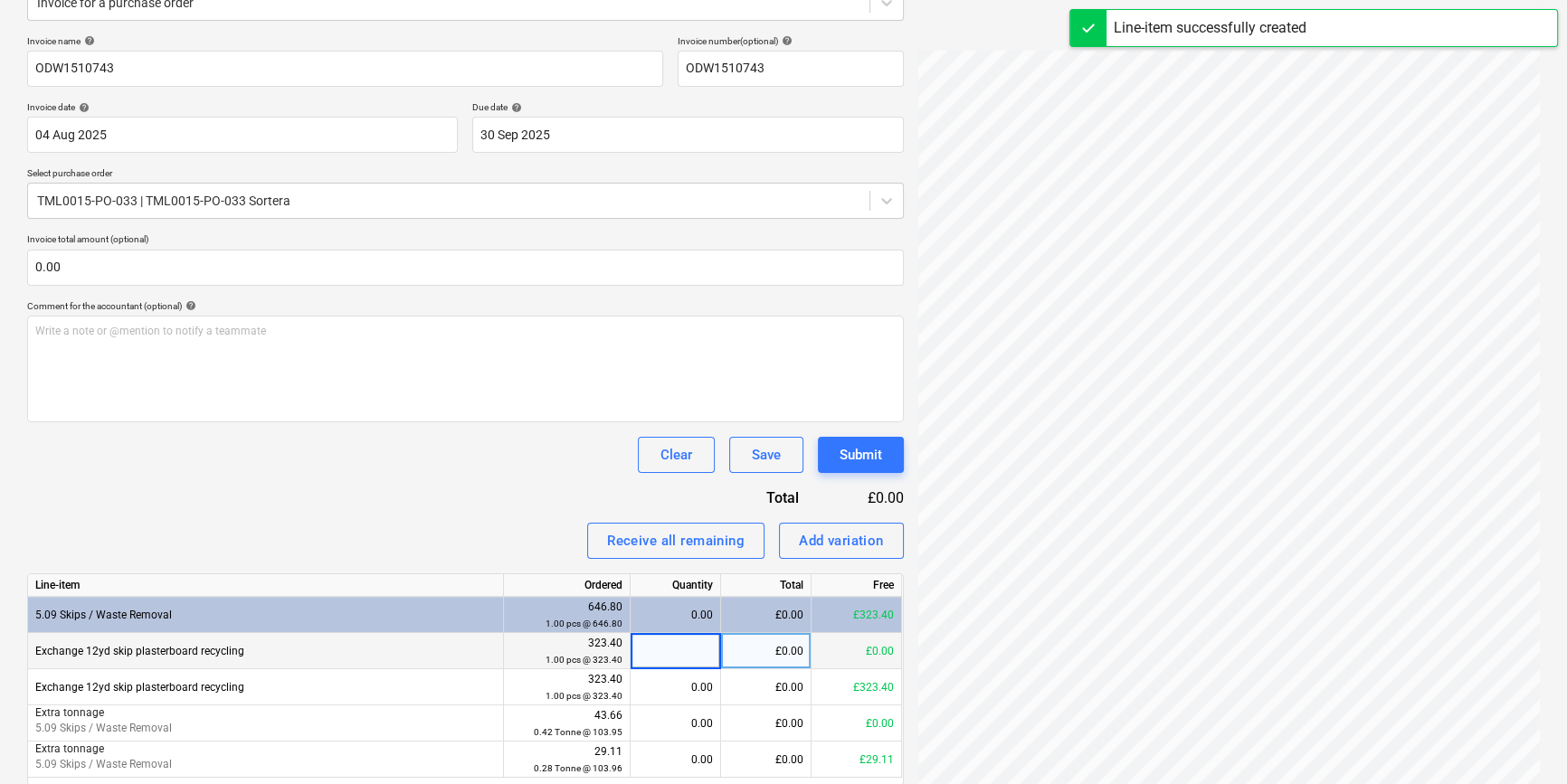 type on "1" 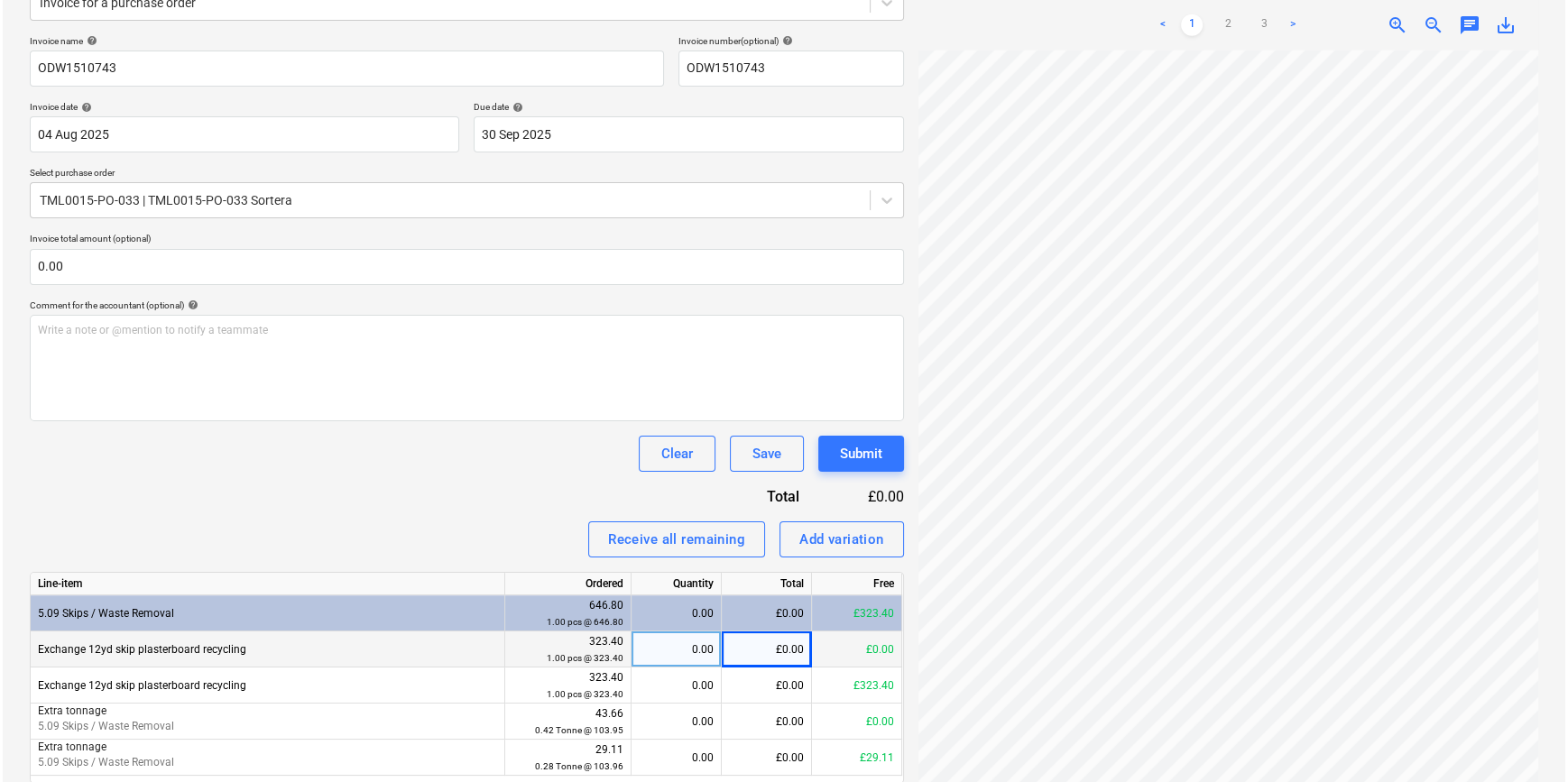 scroll, scrollTop: 311, scrollLeft: 0, axis: vertical 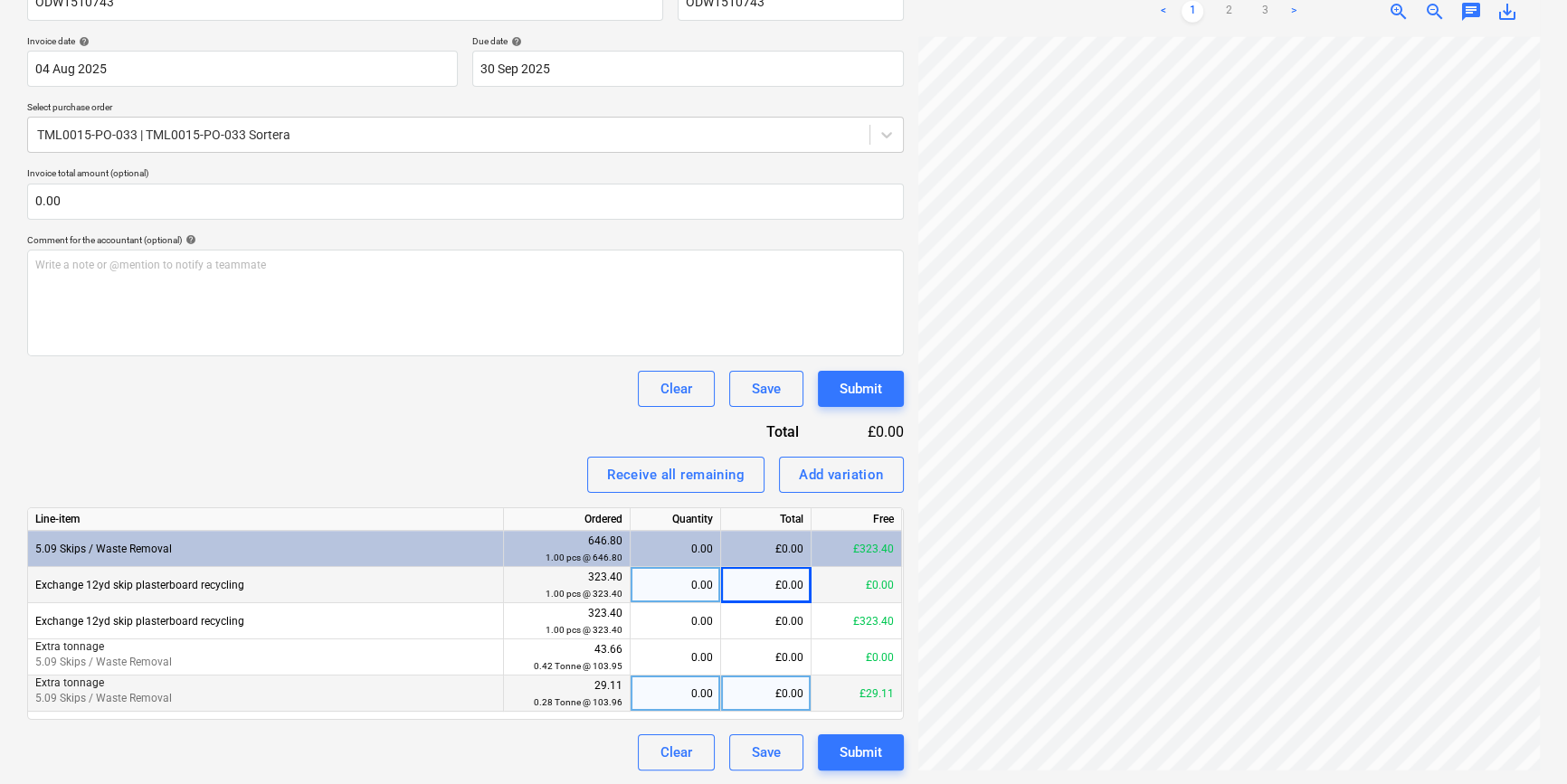 click on "0.00" at bounding box center (675, 694) 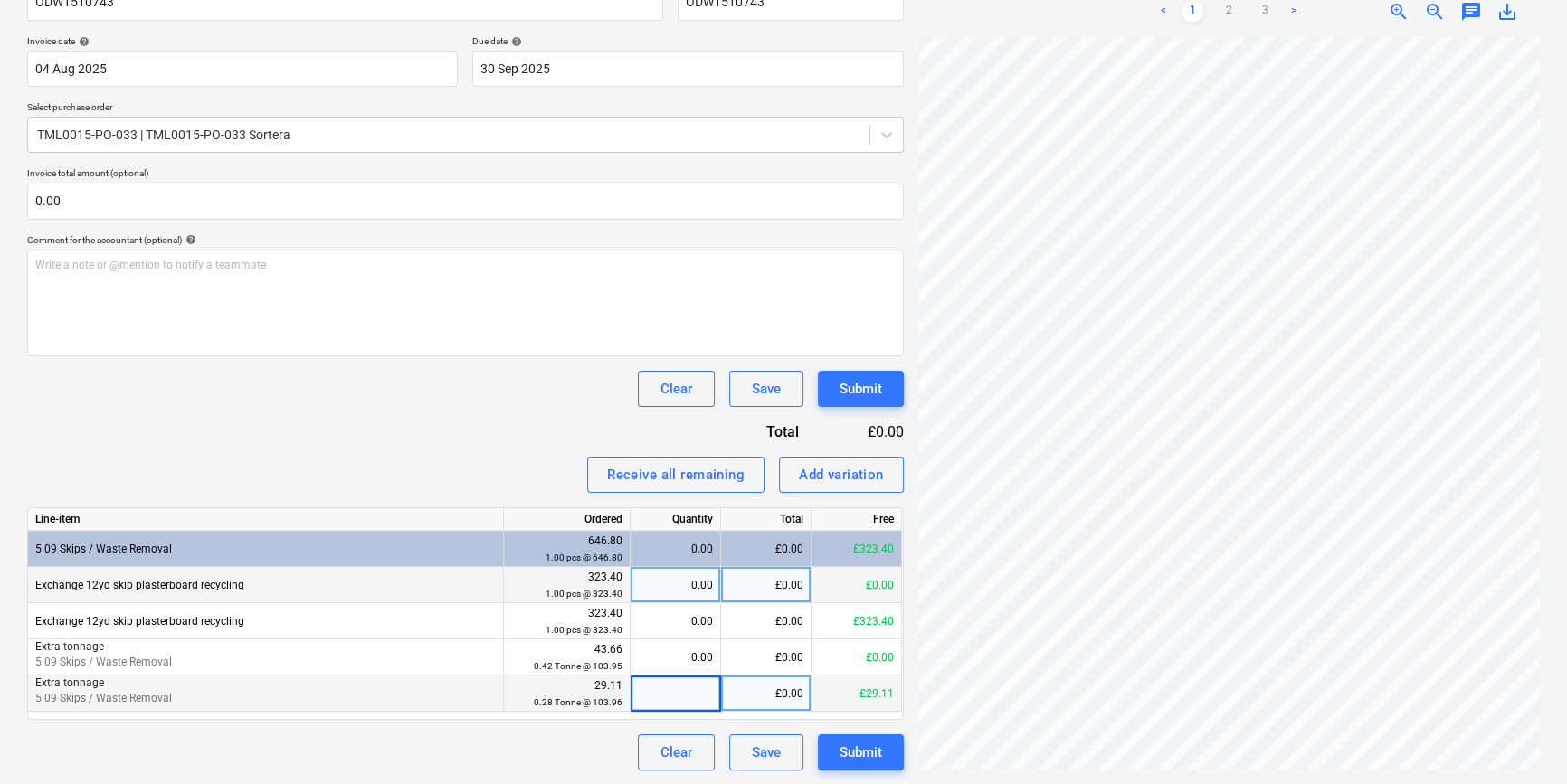 type on "1" 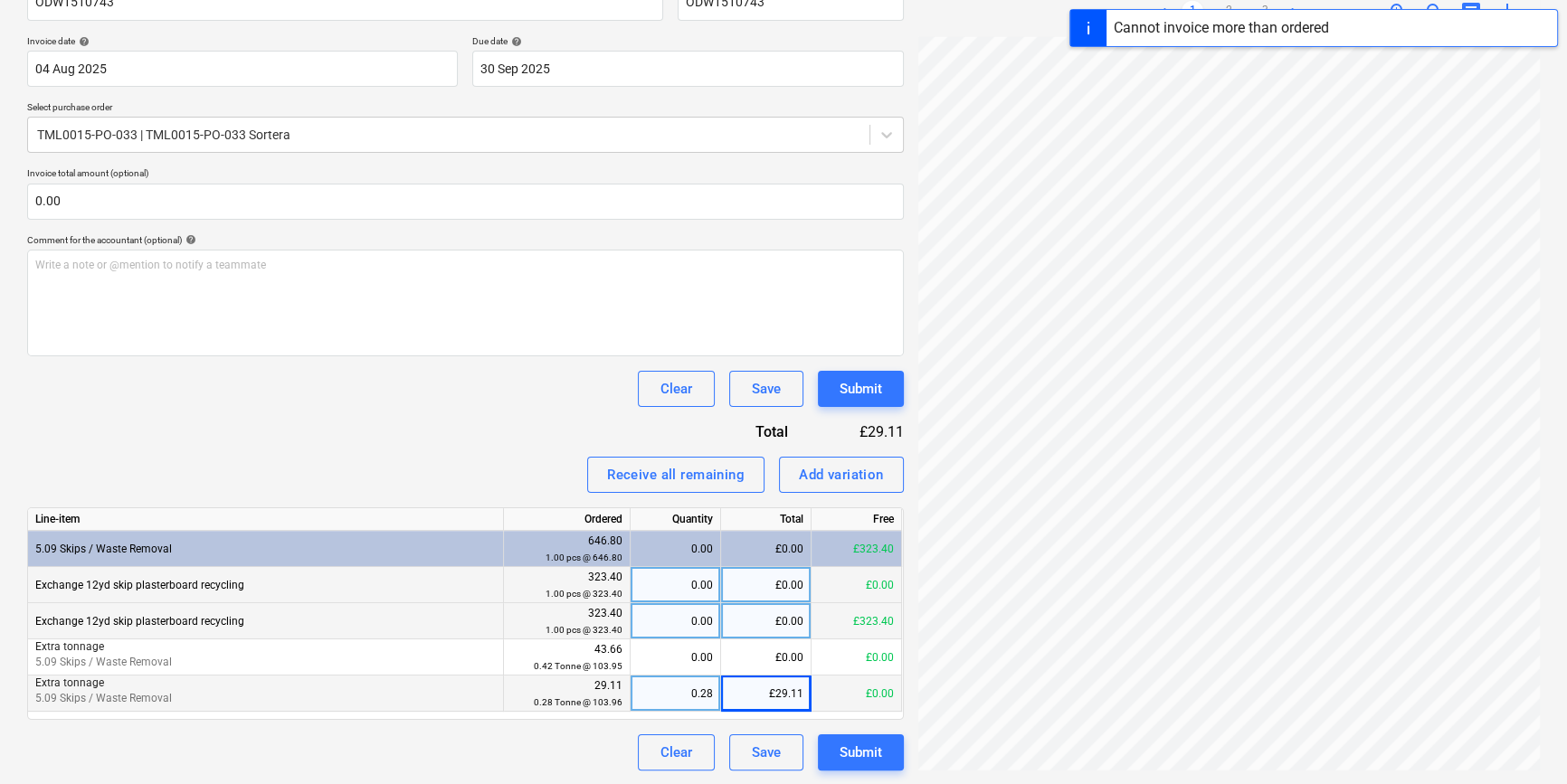 click on "0.00" at bounding box center [675, 621] 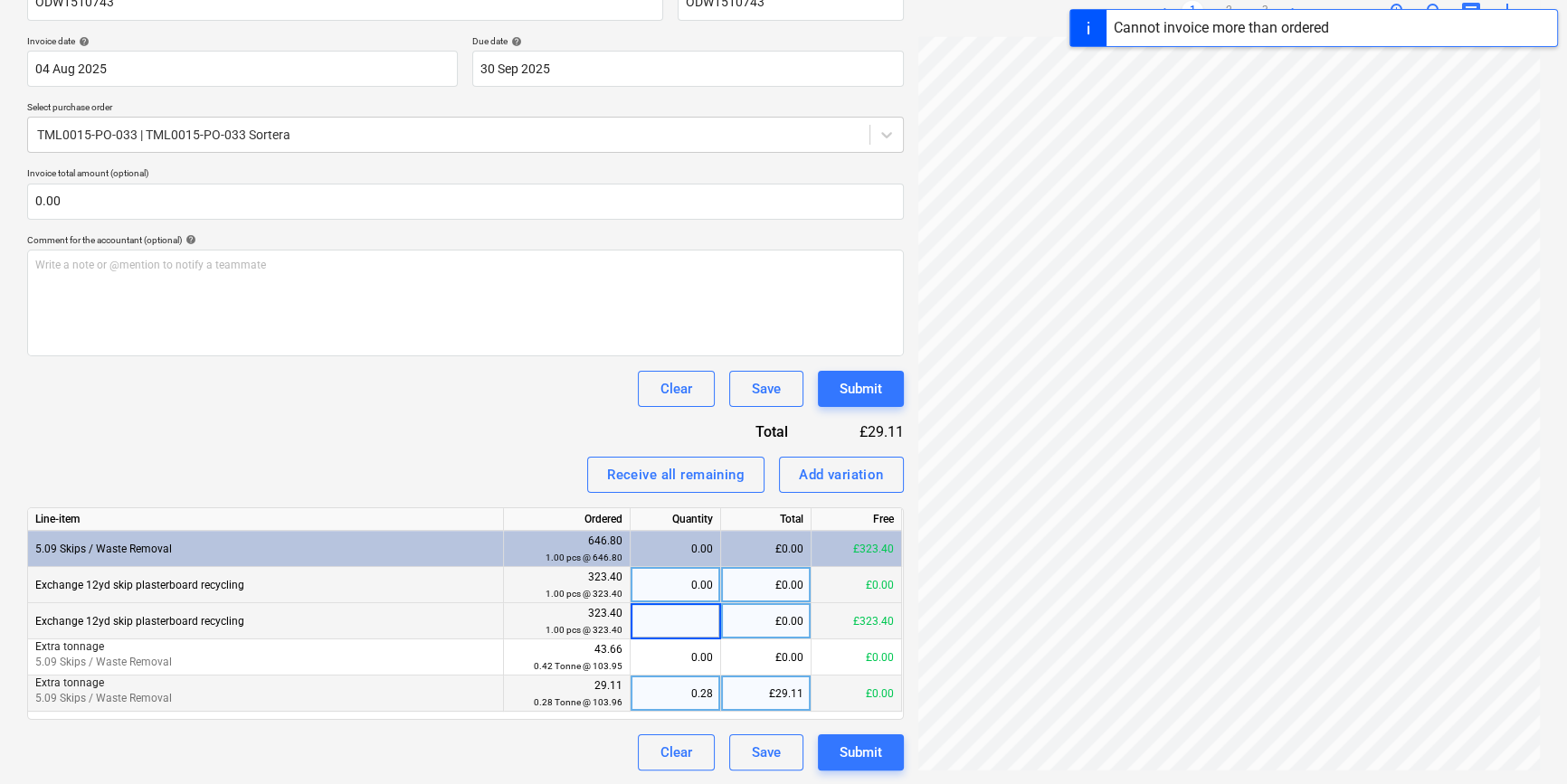 type on "1" 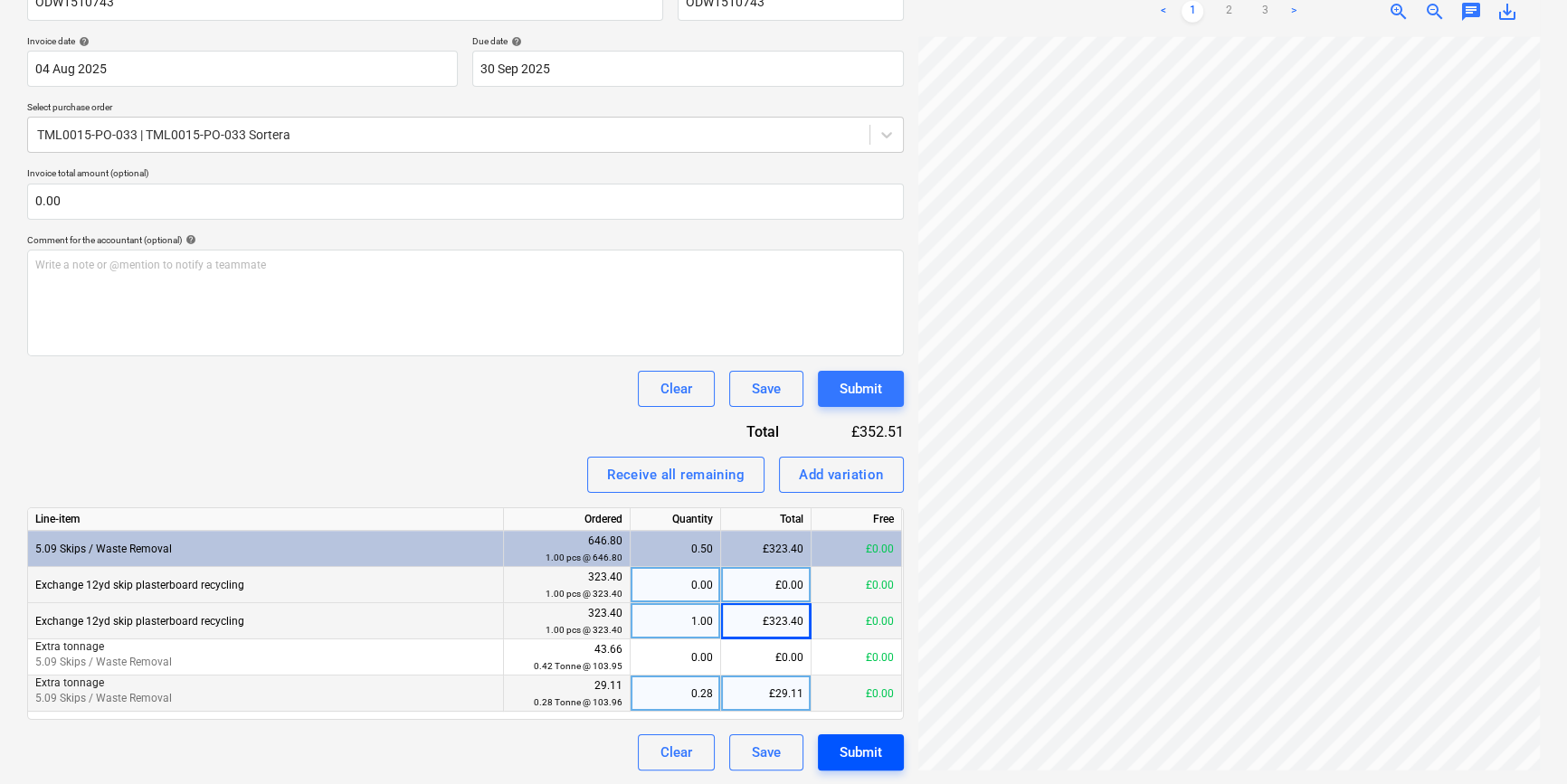 click on "Submit" at bounding box center [860, 752] 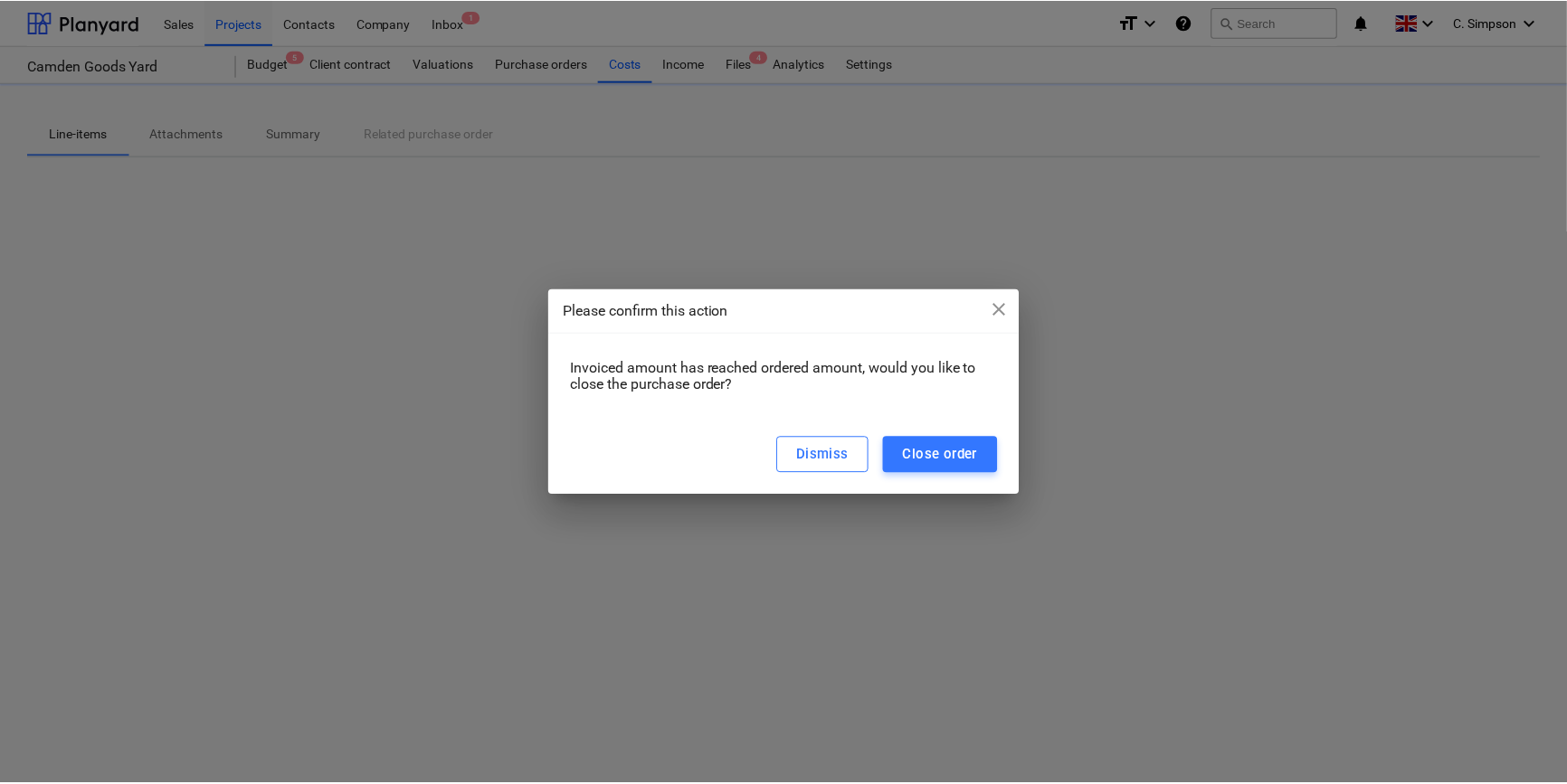 scroll, scrollTop: 0, scrollLeft: 0, axis: both 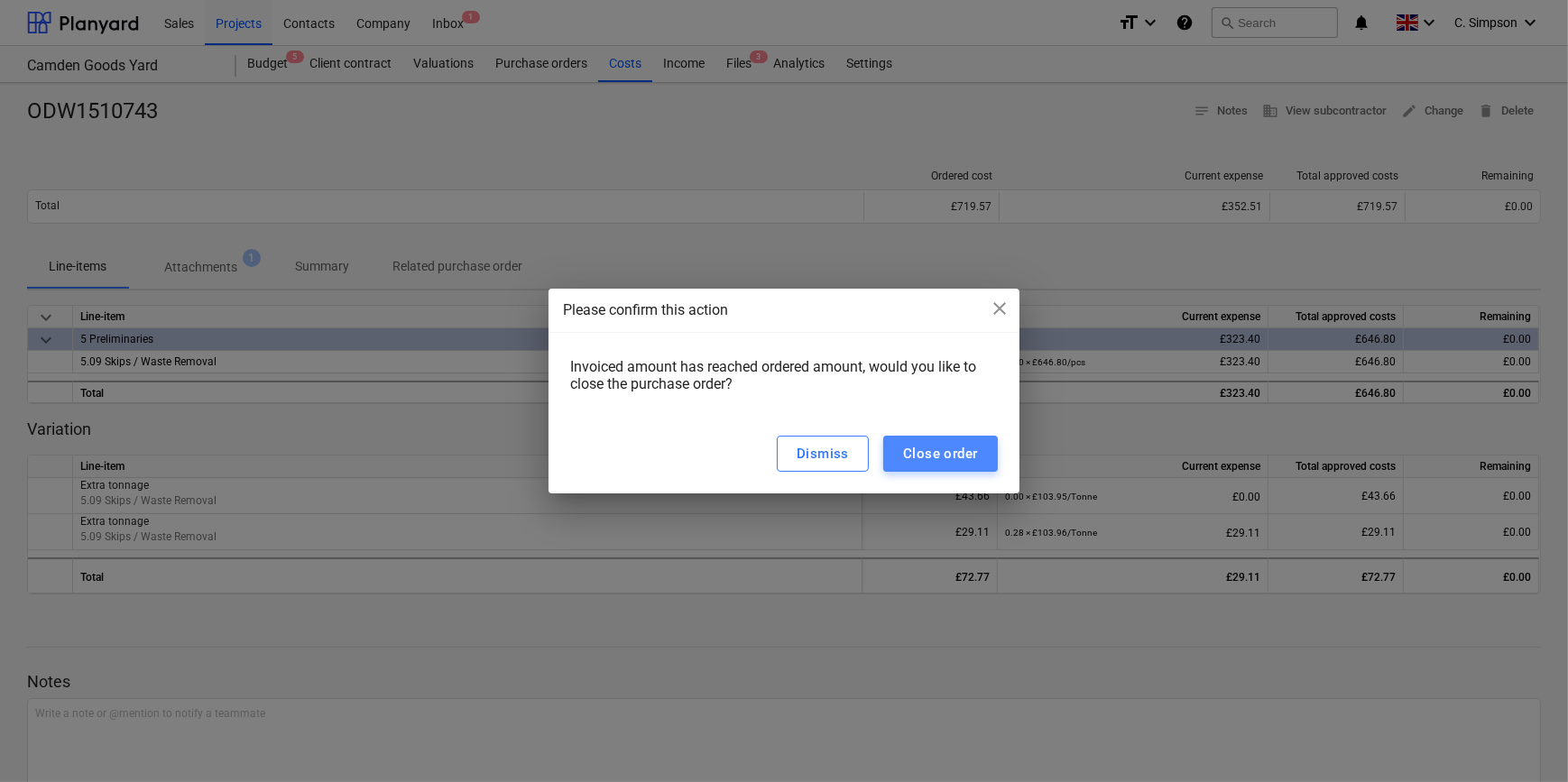click on "Close order" at bounding box center (940, 454) 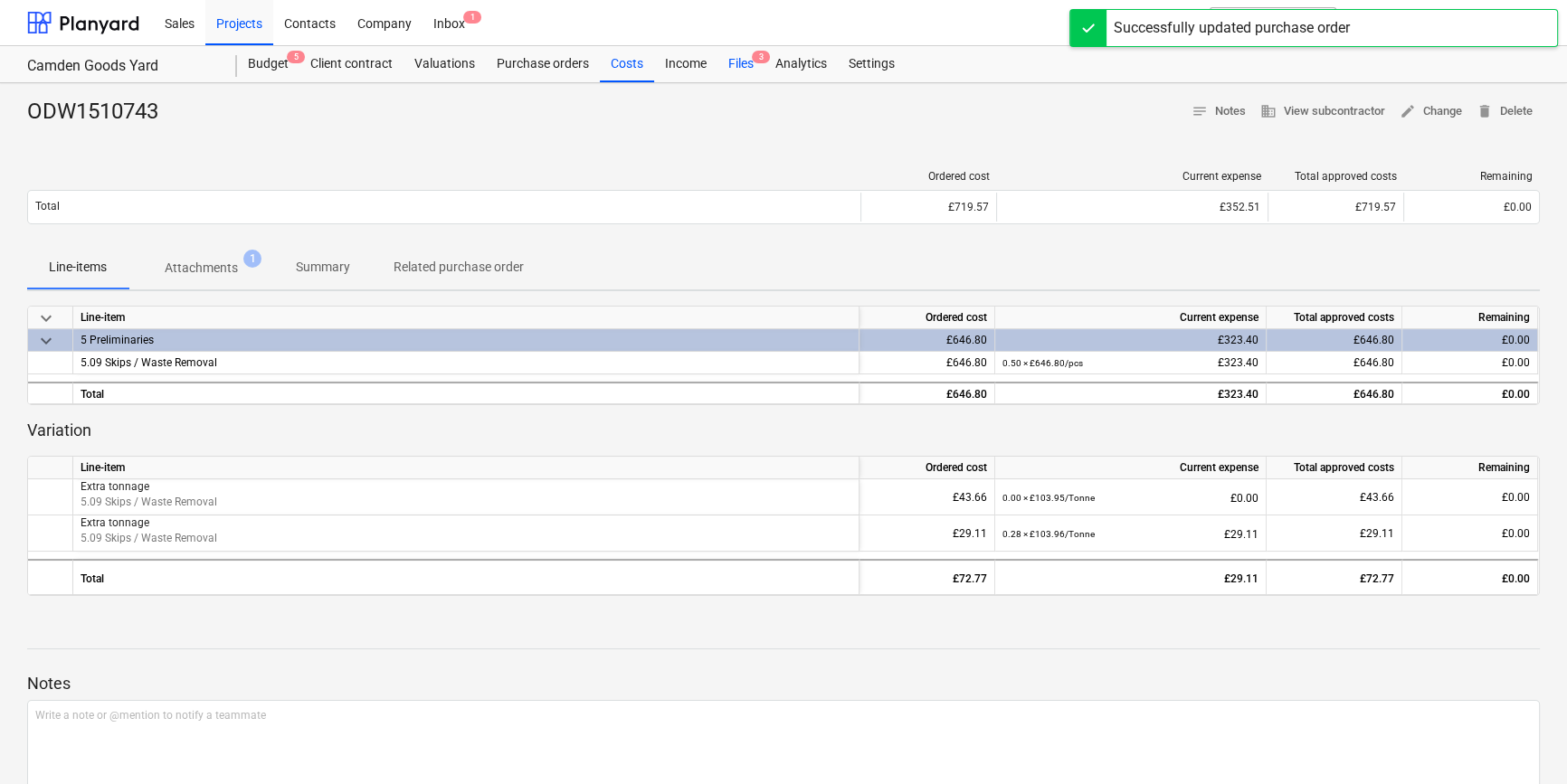 click on "Files 3" at bounding box center [741, 64] 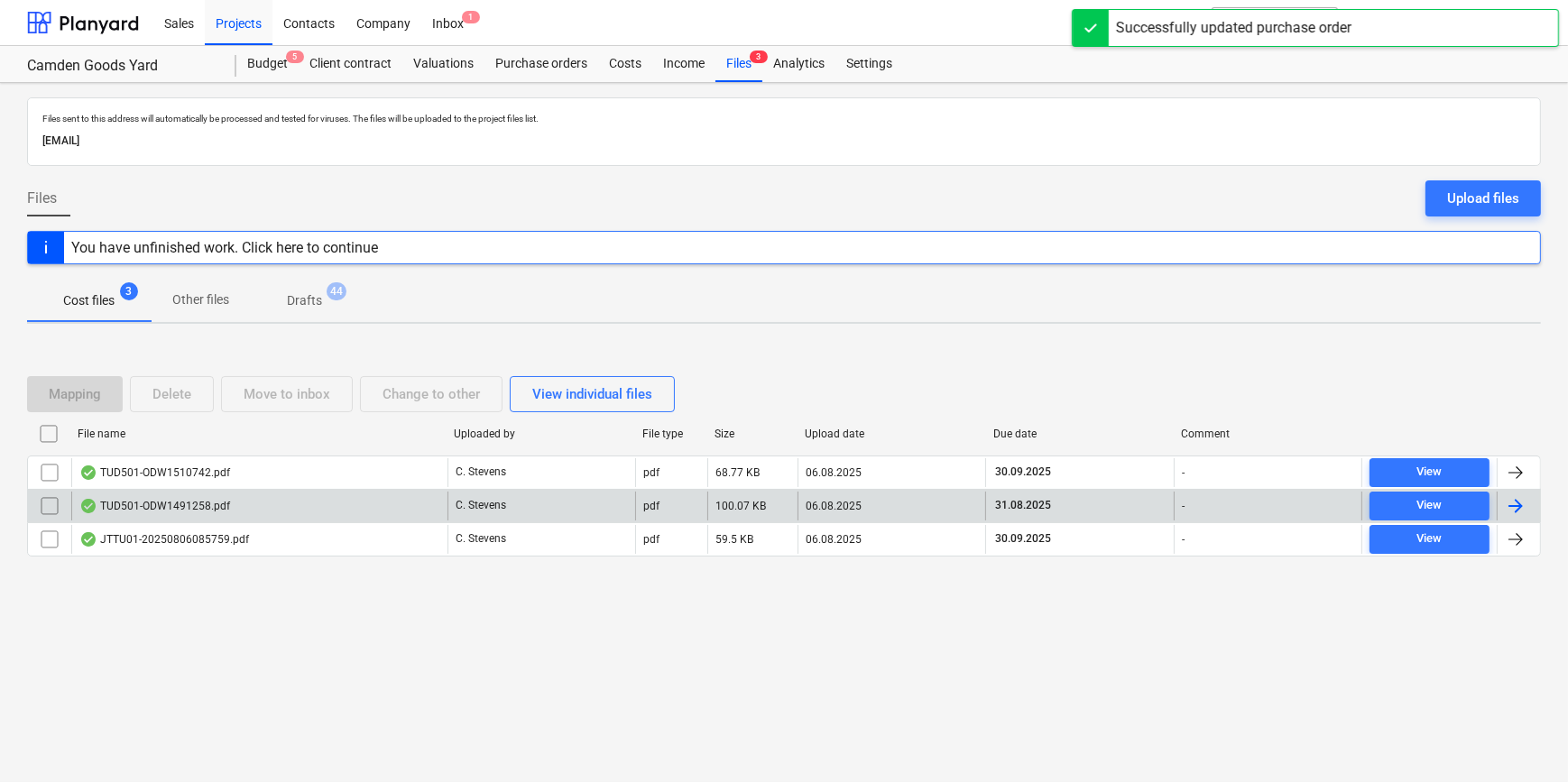 click at bounding box center (1516, 506) 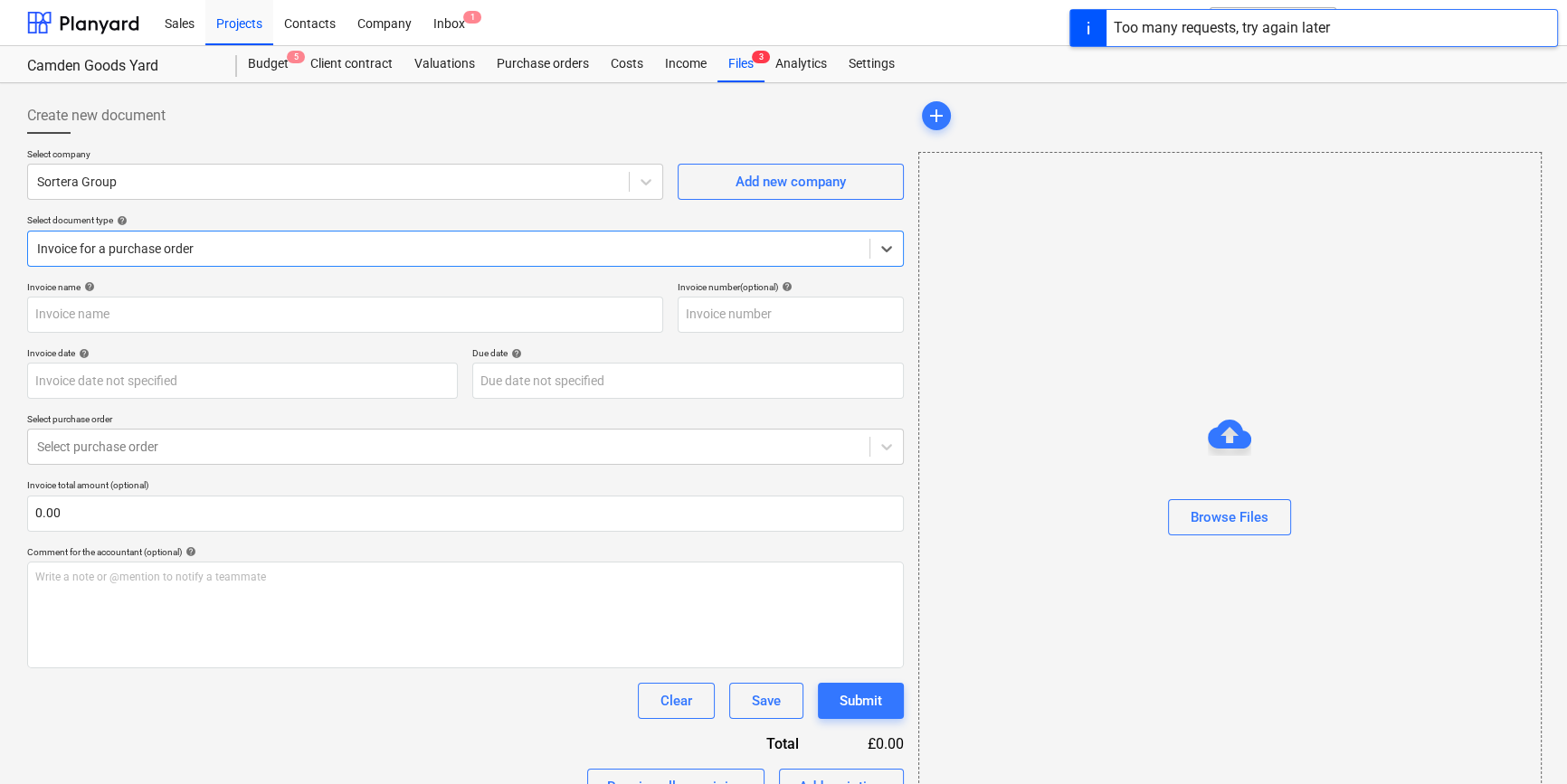 type on "ODW1491258" 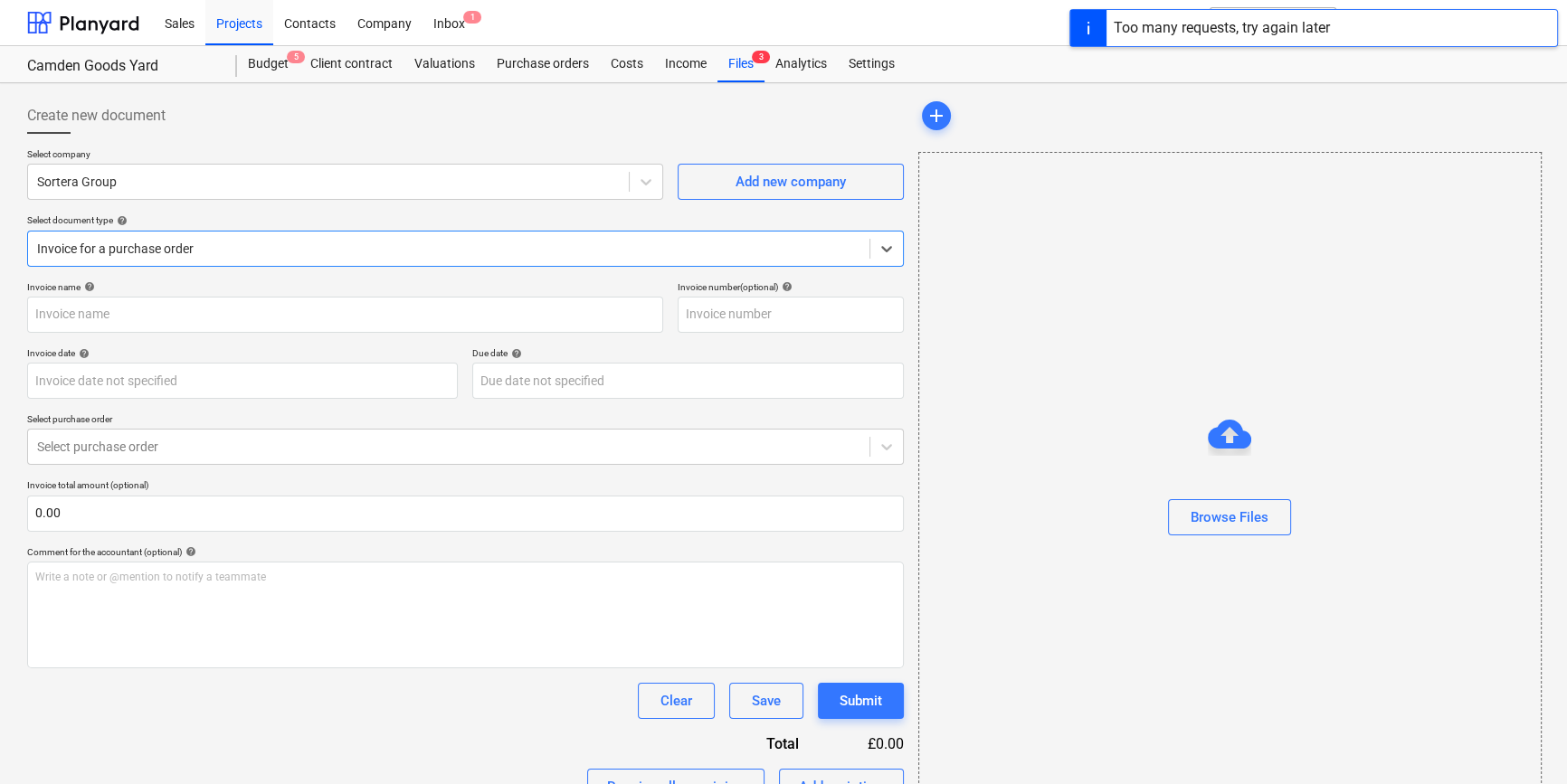 type on "ODW1491258" 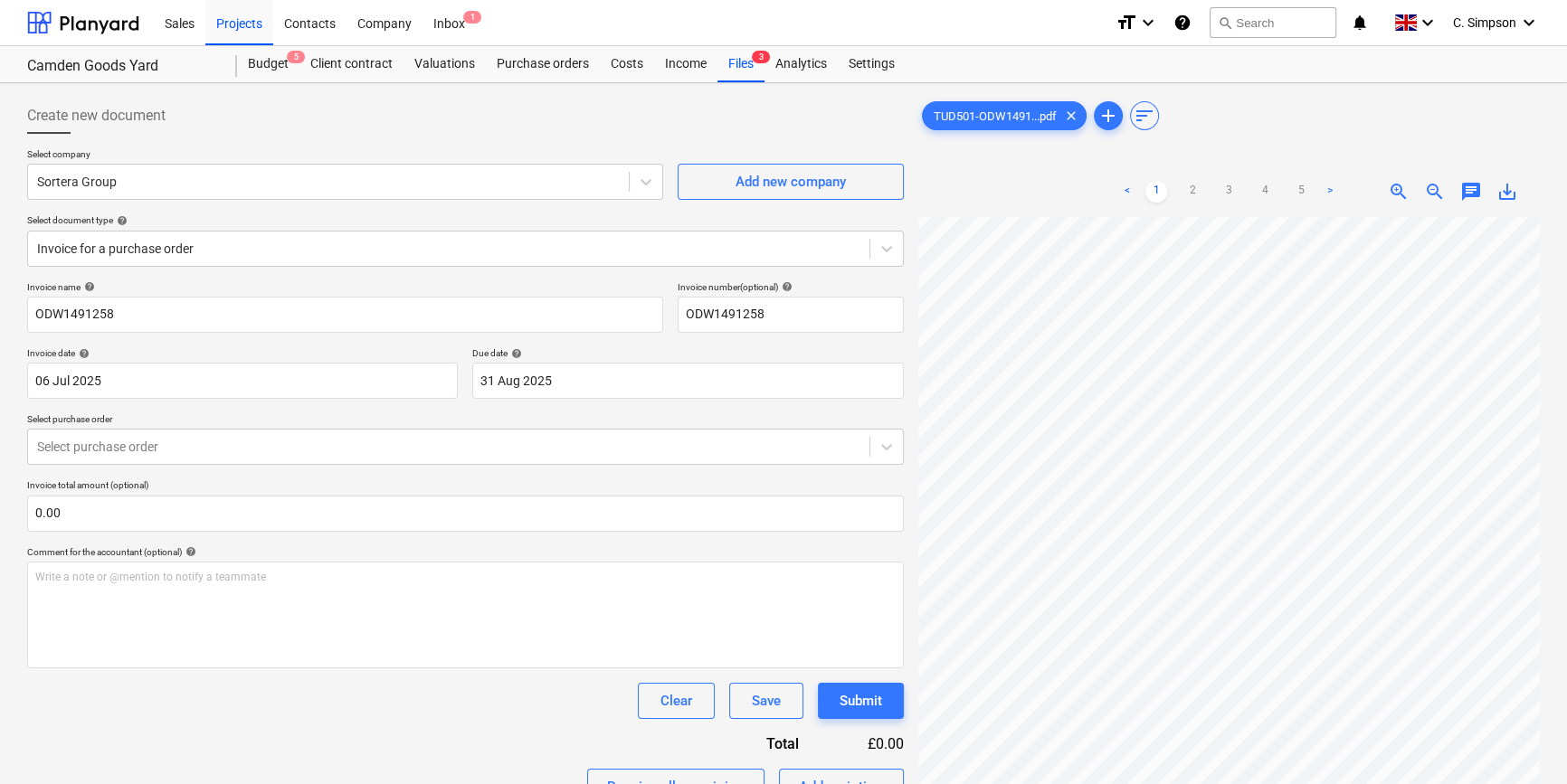 scroll, scrollTop: 222, scrollLeft: 128, axis: both 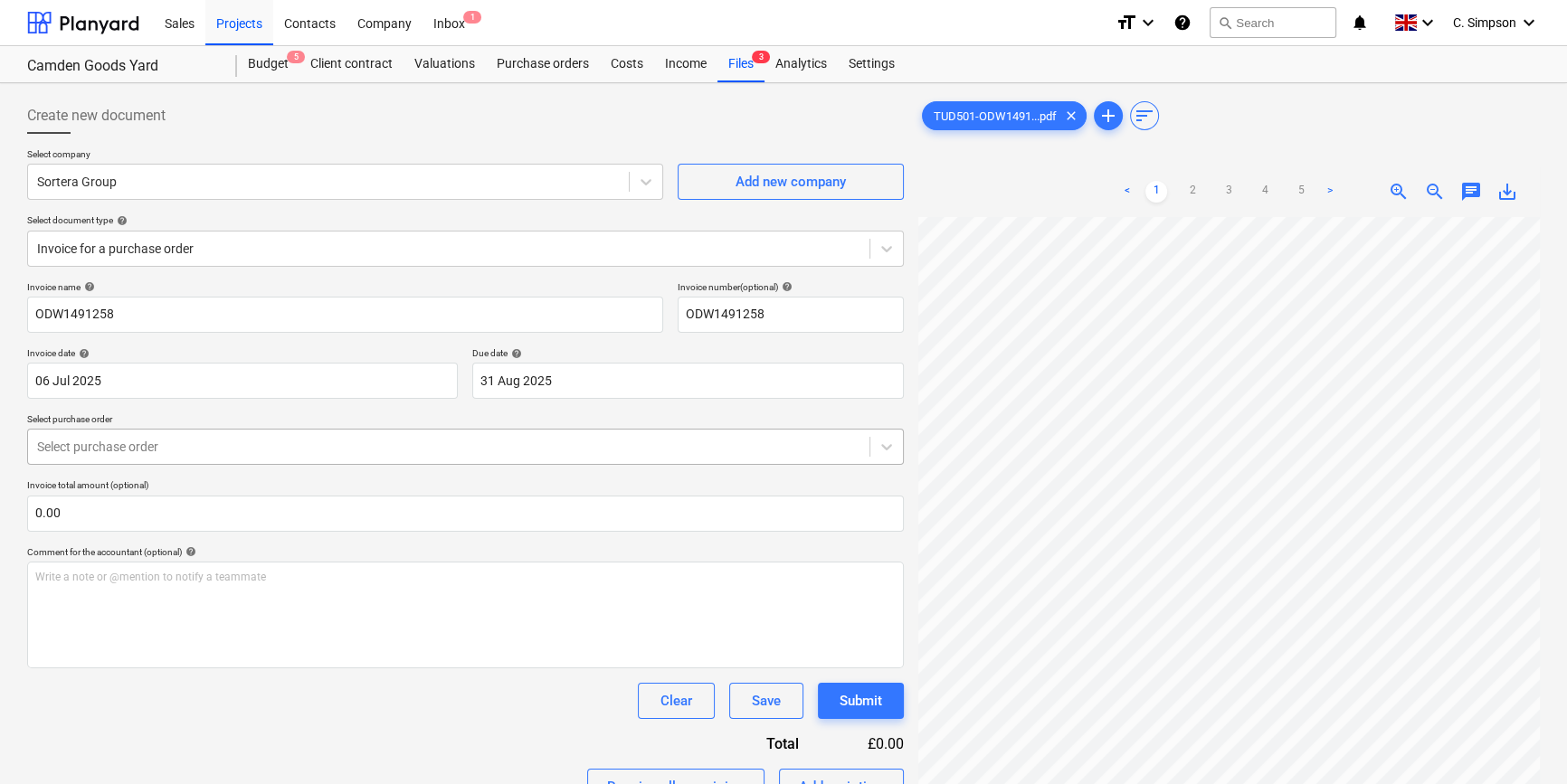 click at bounding box center [449, 447] 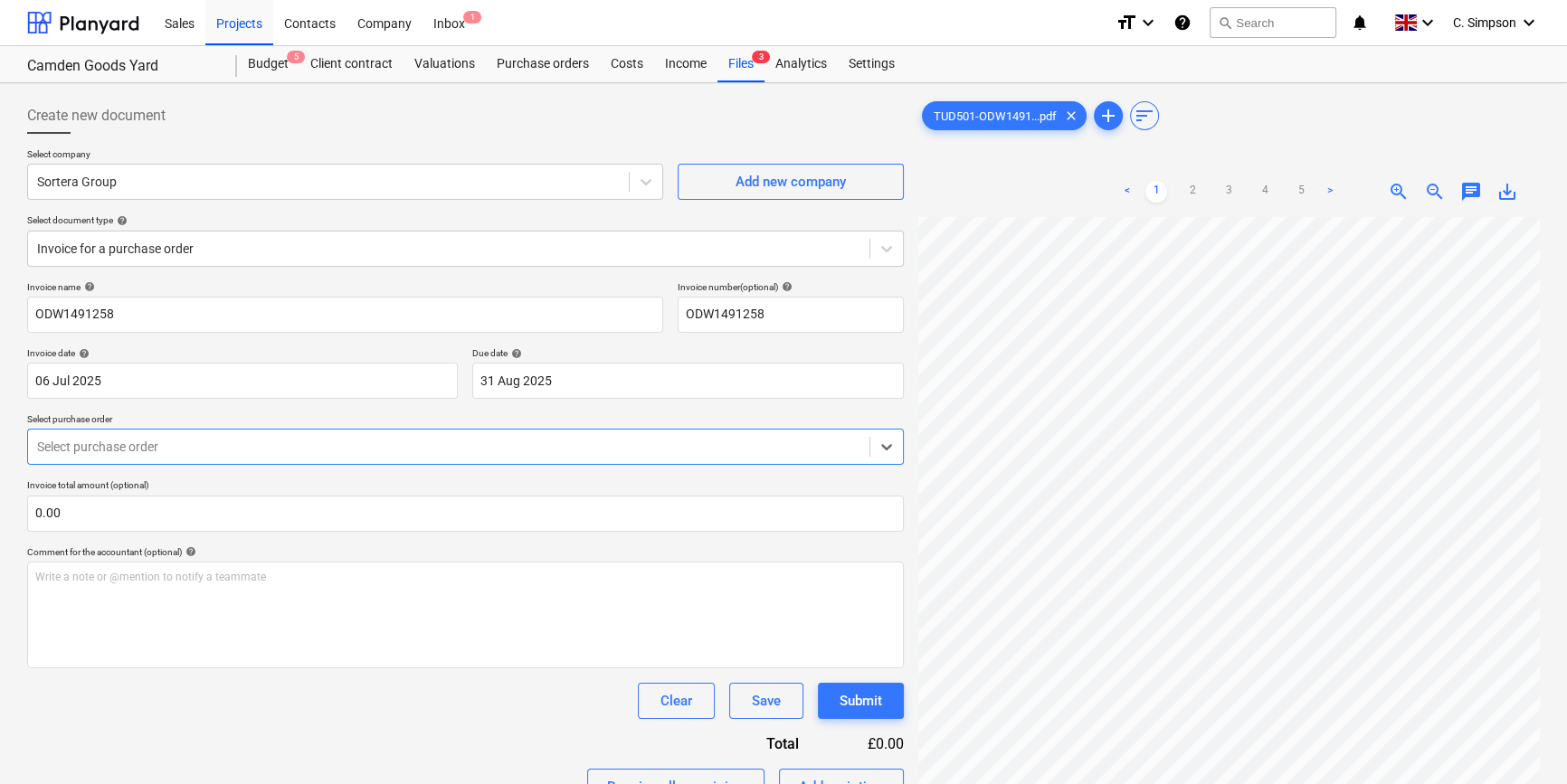 scroll, scrollTop: 0, scrollLeft: 0, axis: both 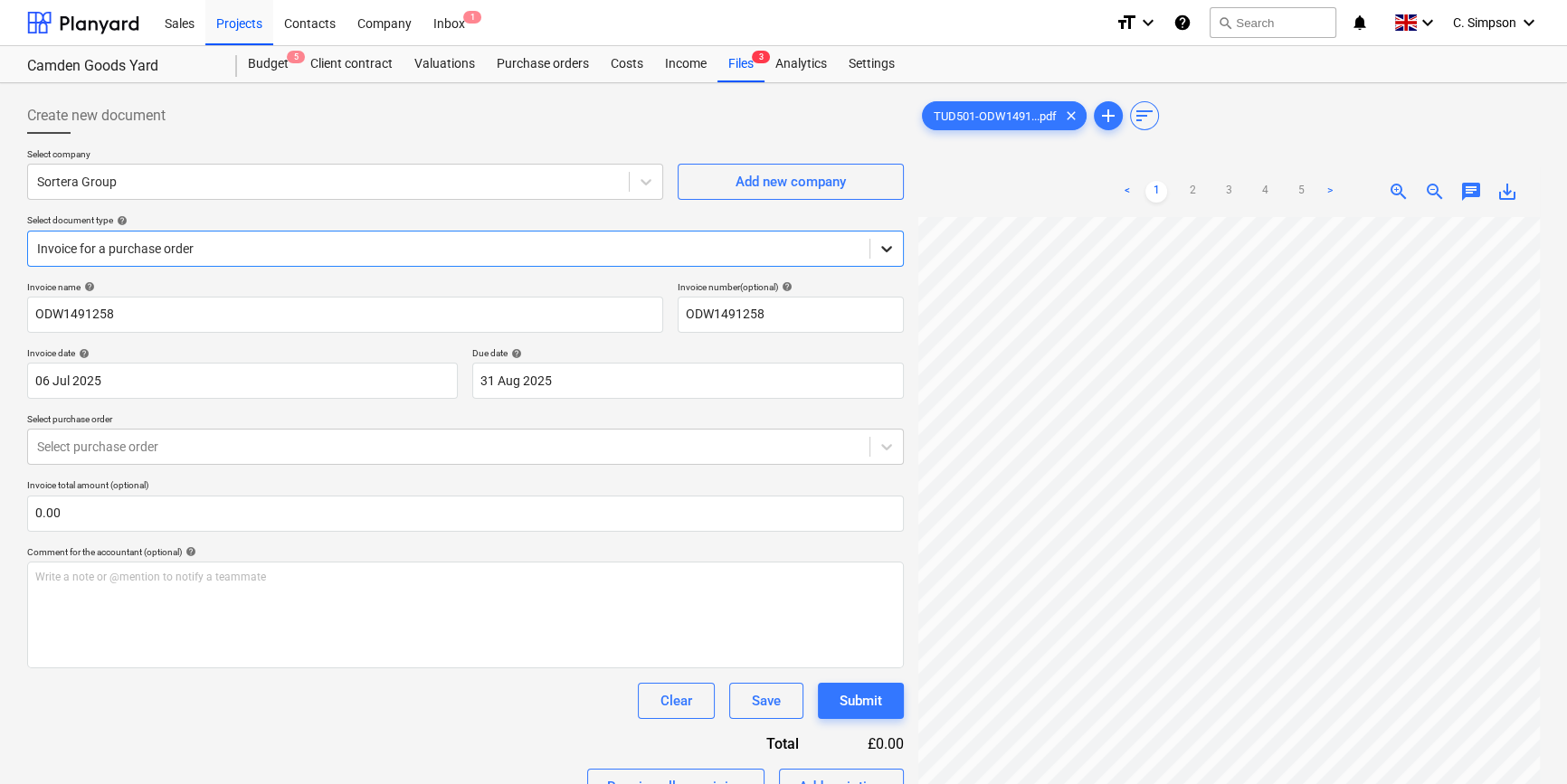 click 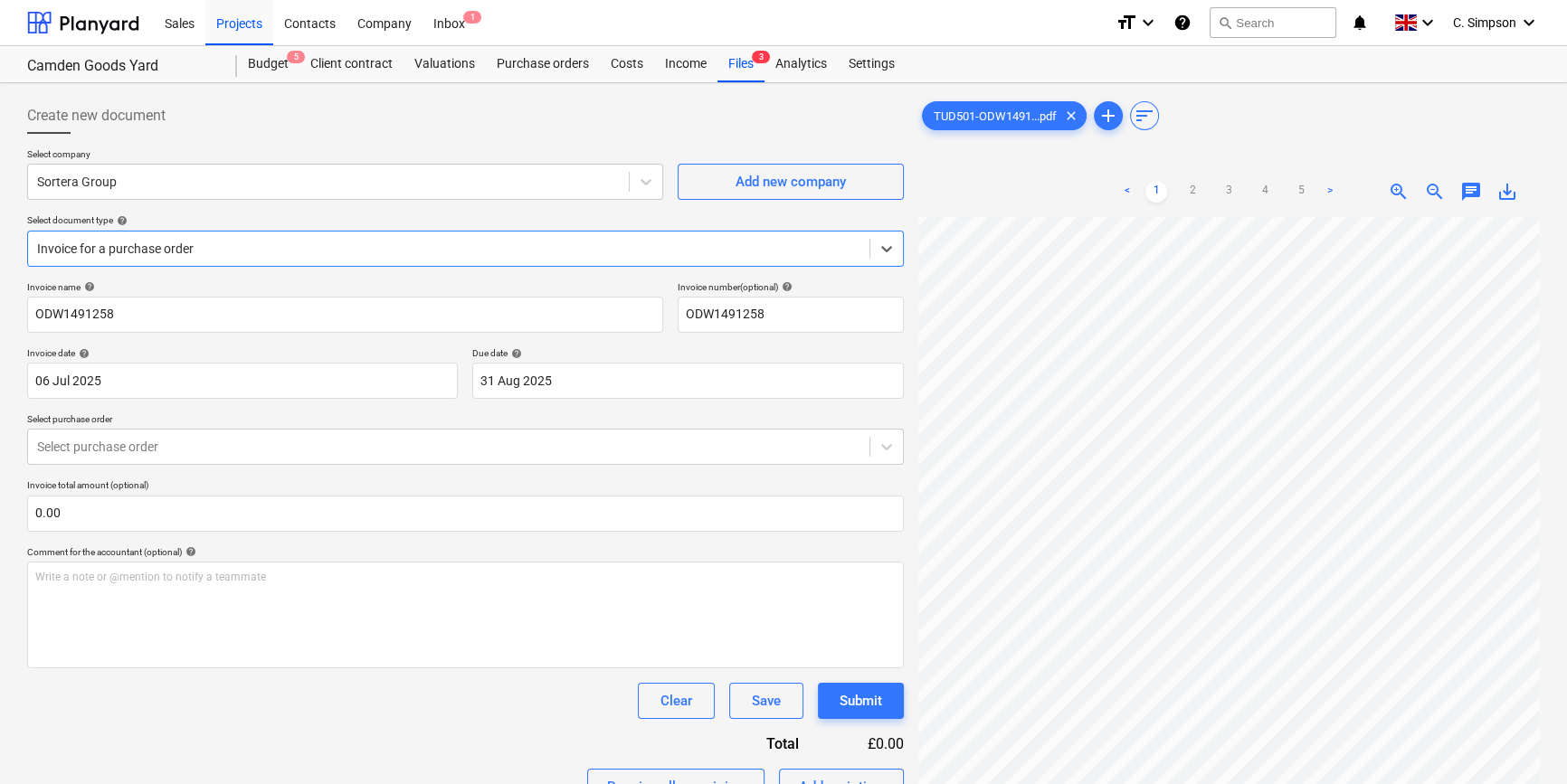 click on "Standalone purchase invoice or receipt" at bounding box center [784, 809] 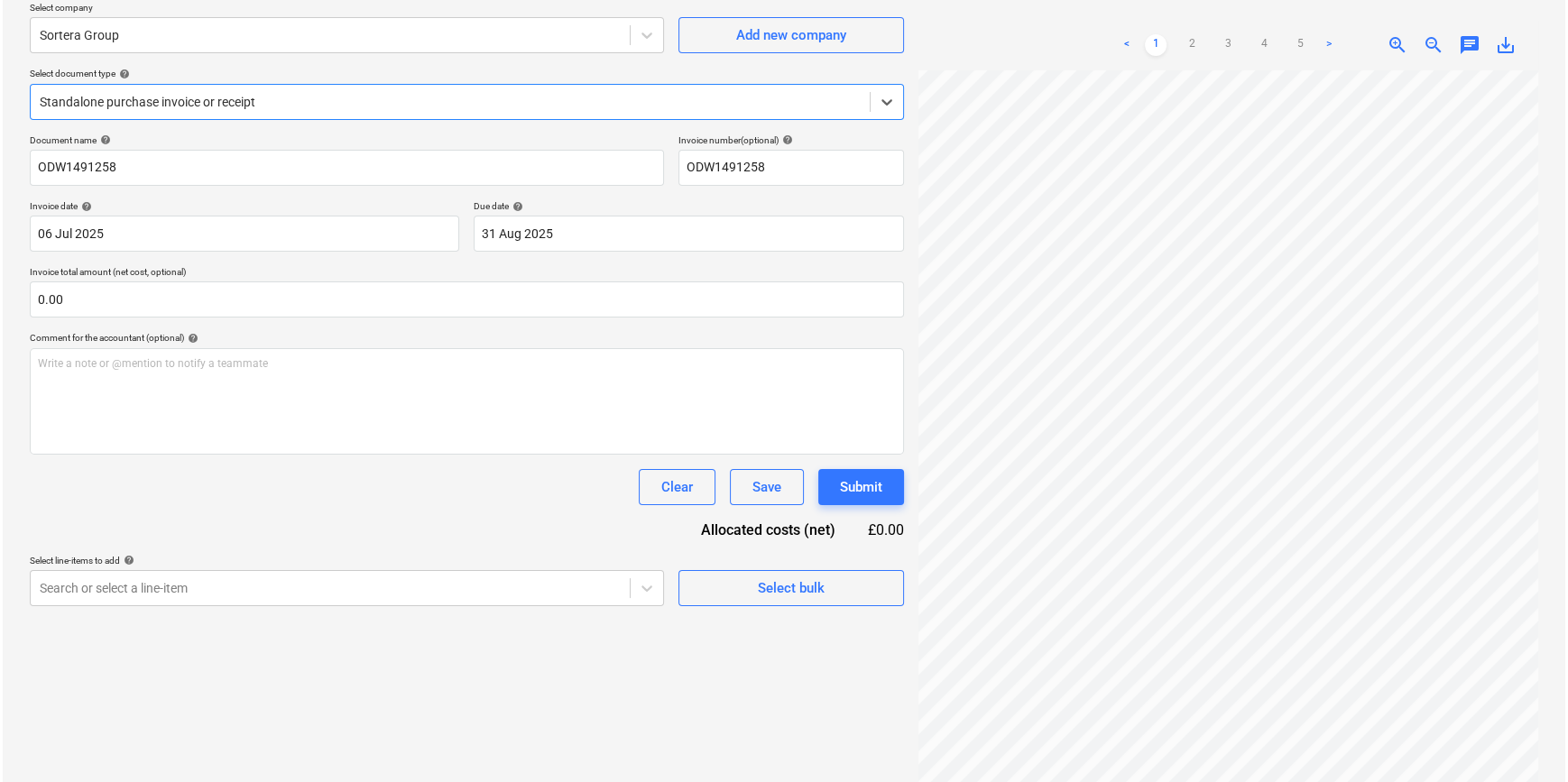scroll, scrollTop: 163, scrollLeft: 0, axis: vertical 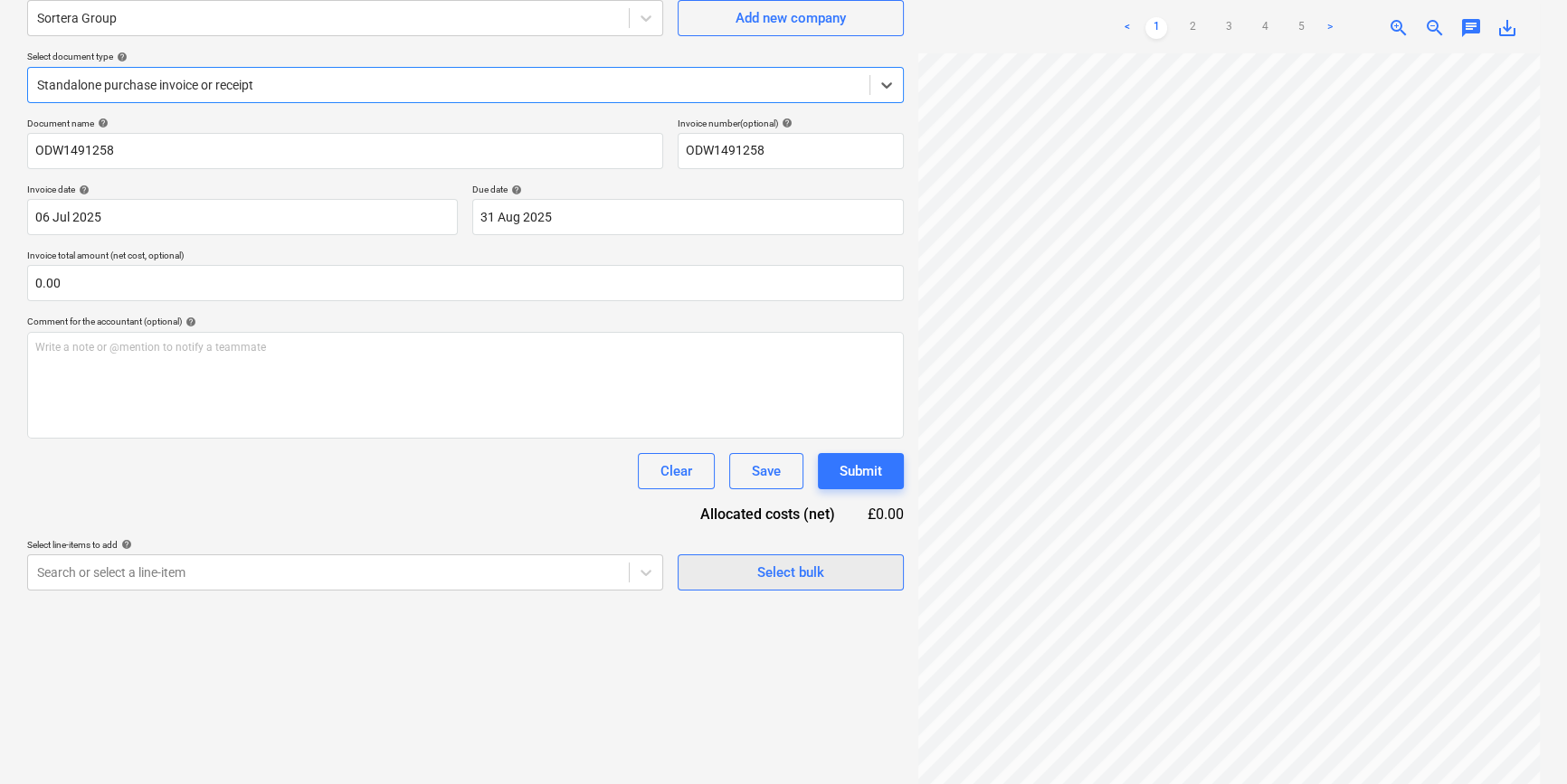 click on "Select bulk" at bounding box center (791, 572) 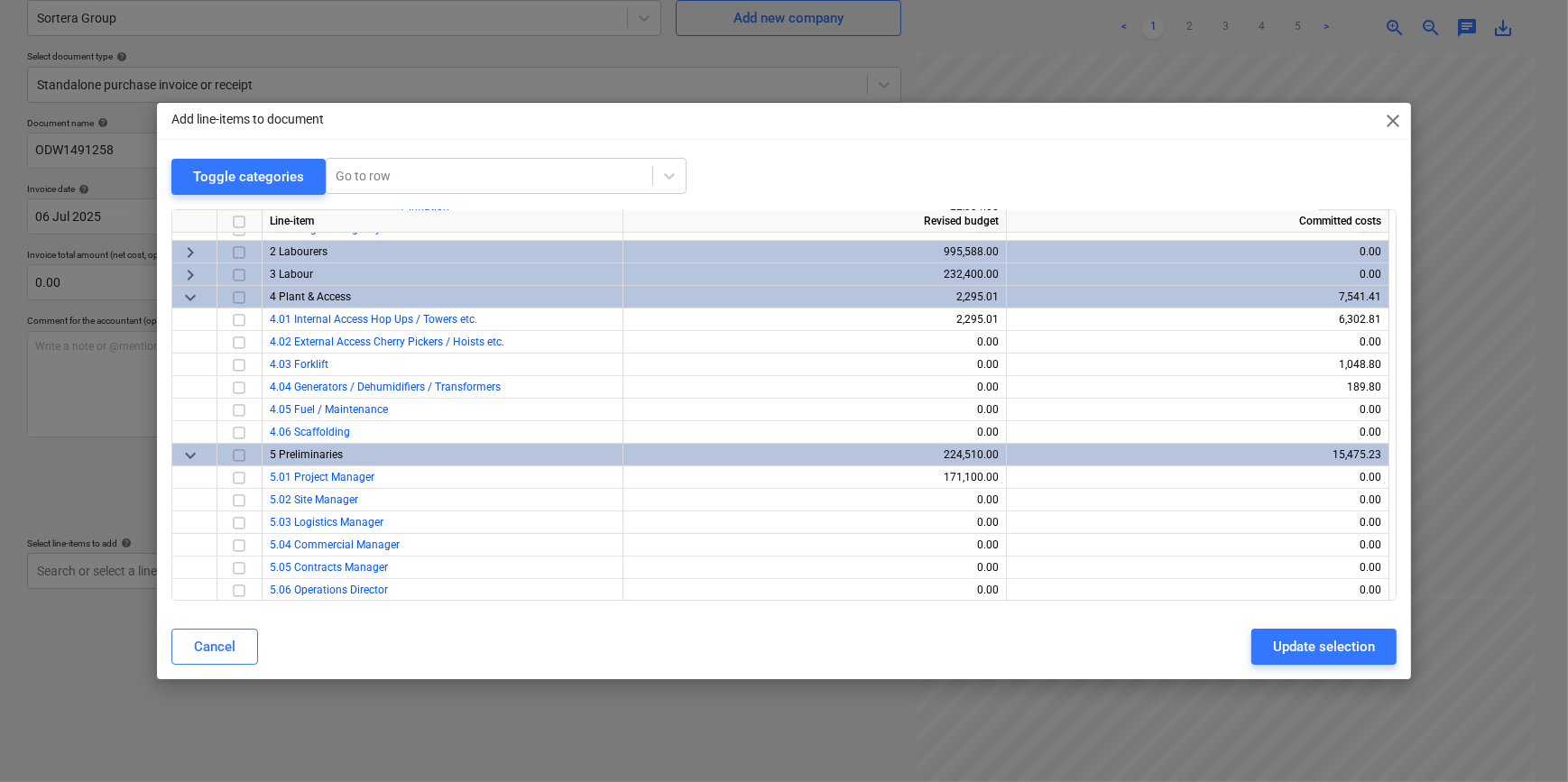 scroll, scrollTop: 820, scrollLeft: 0, axis: vertical 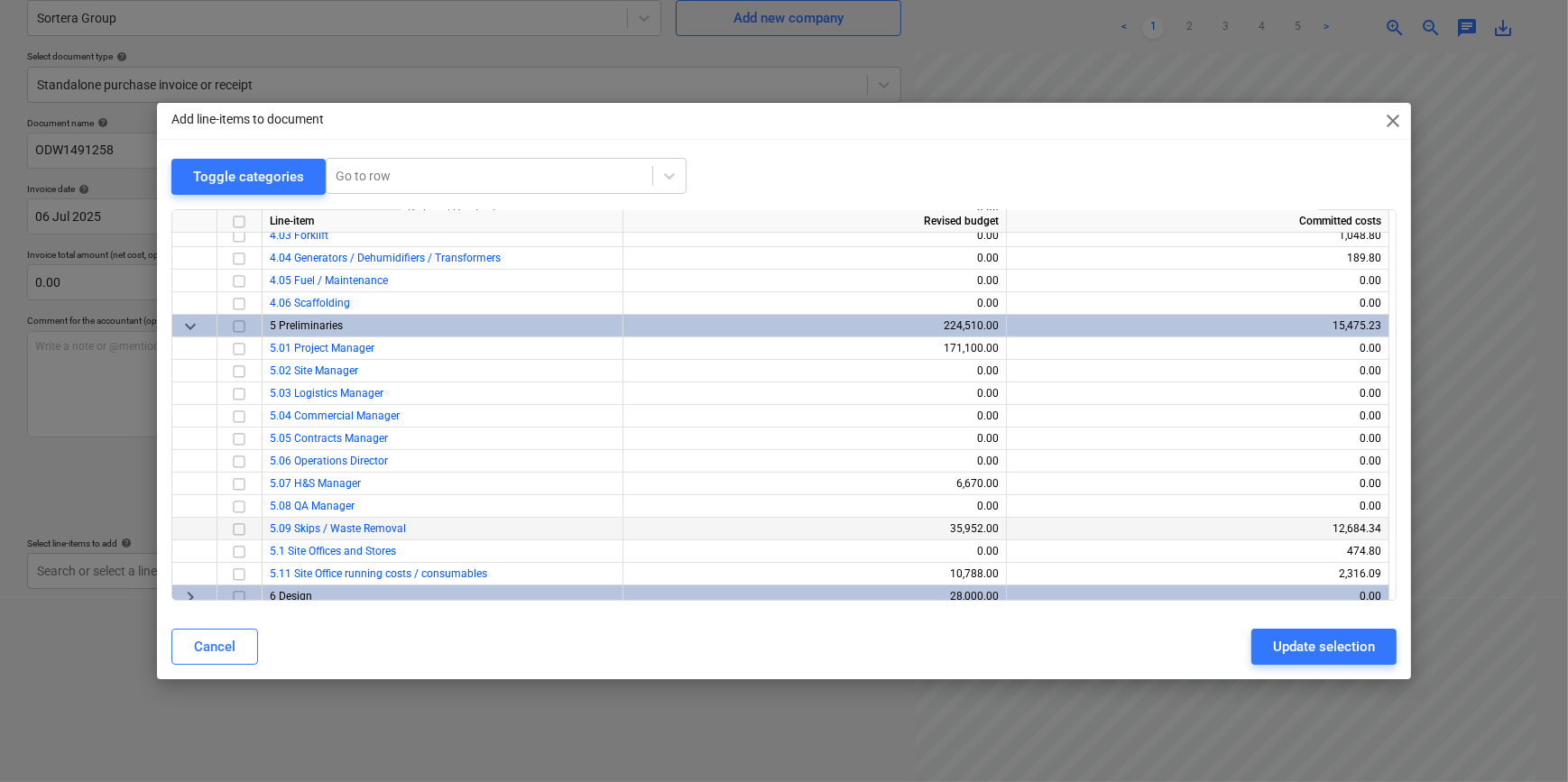 click at bounding box center (239, 529) 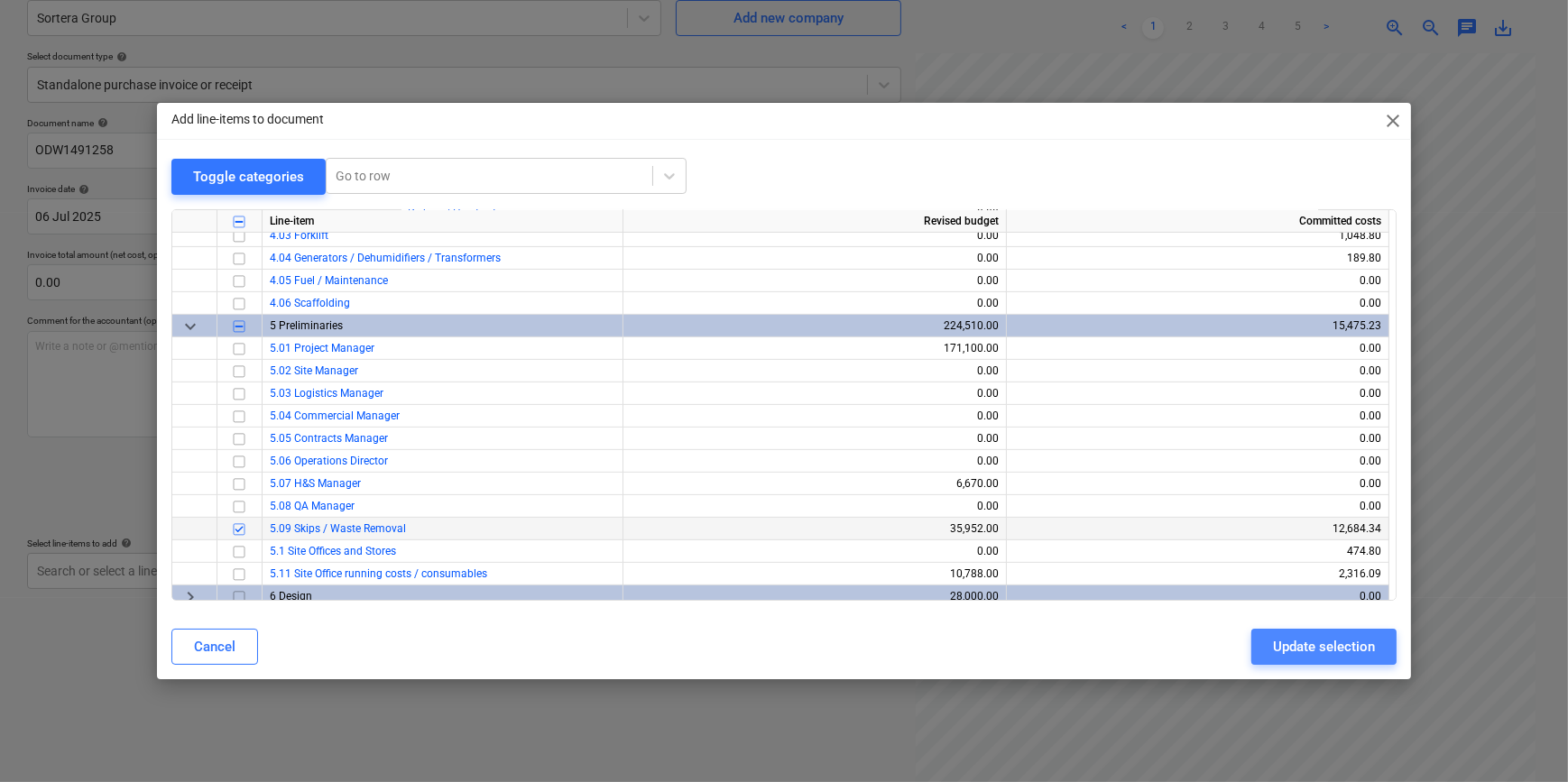 click on "Update selection" at bounding box center (1324, 647) 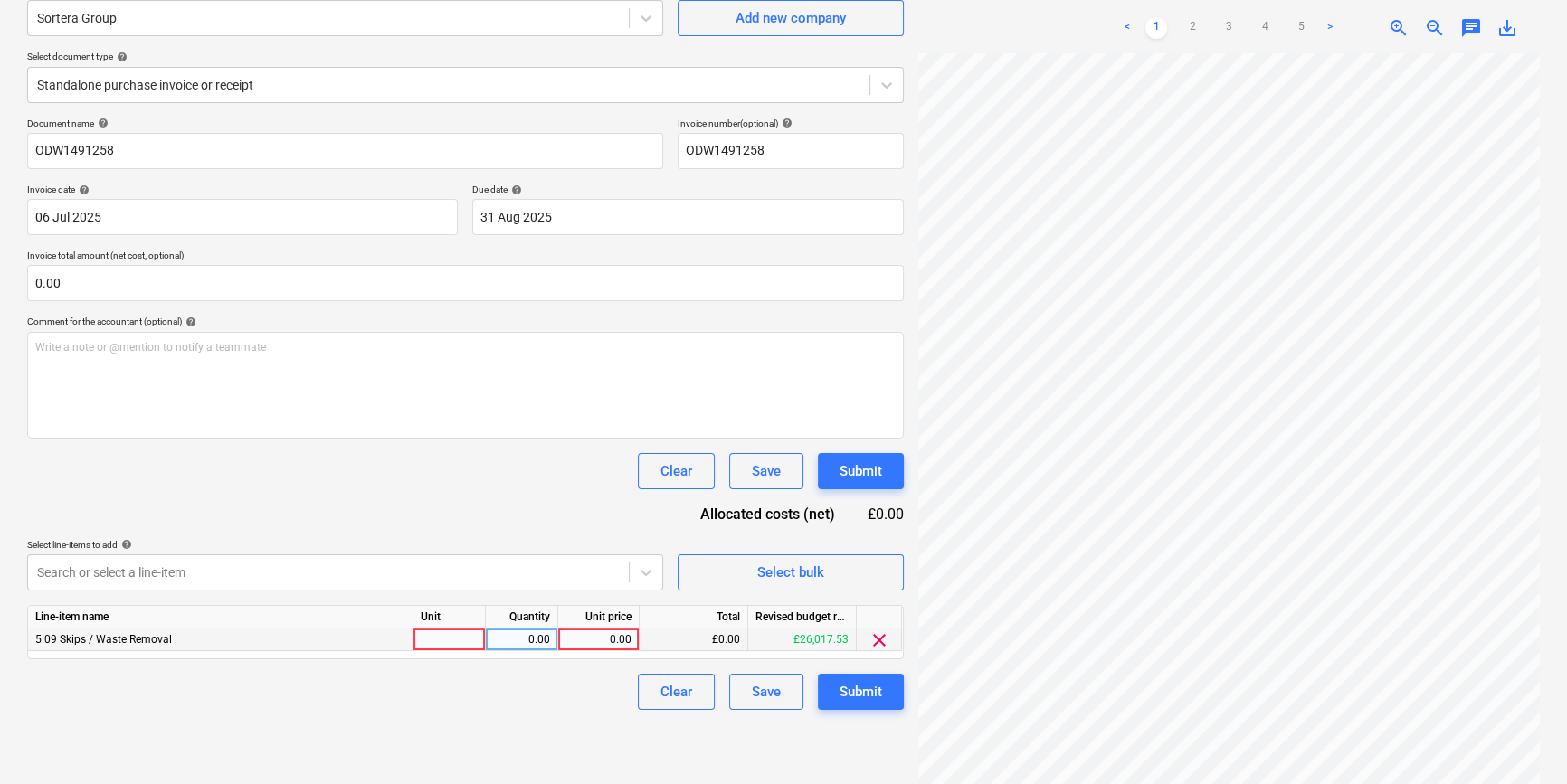 click at bounding box center (450, 639) 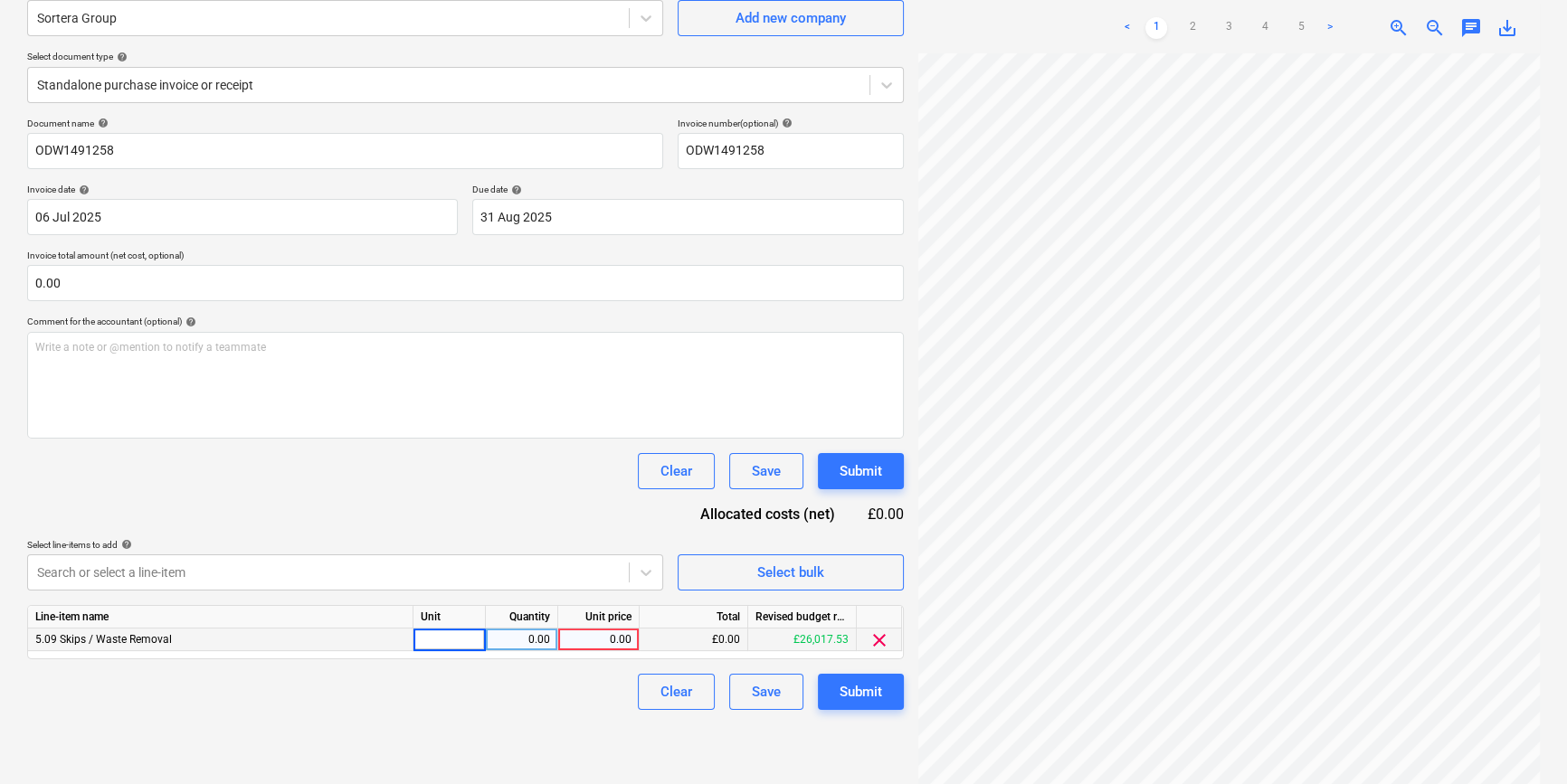 type on "1" 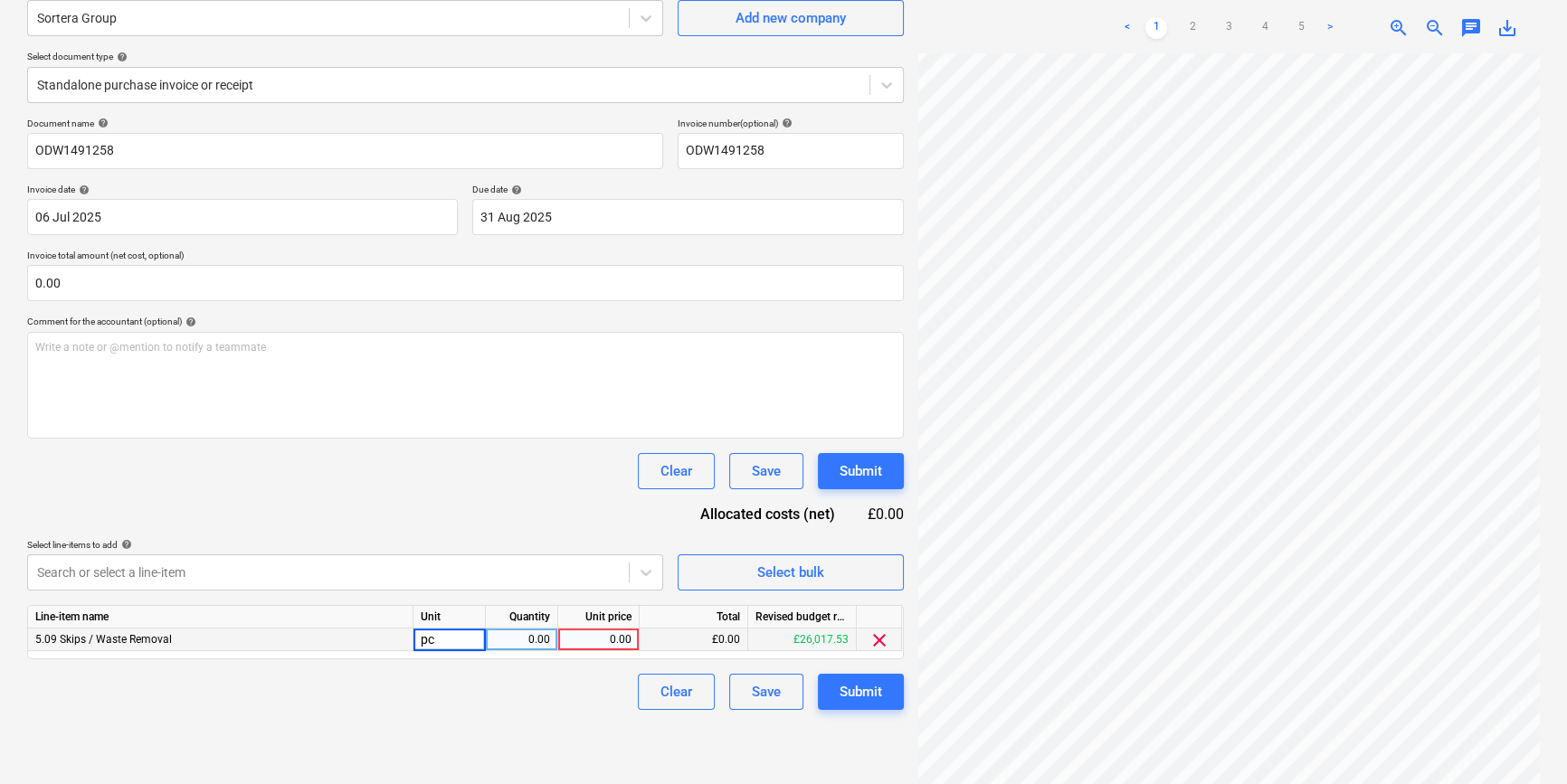 type on "pcs" 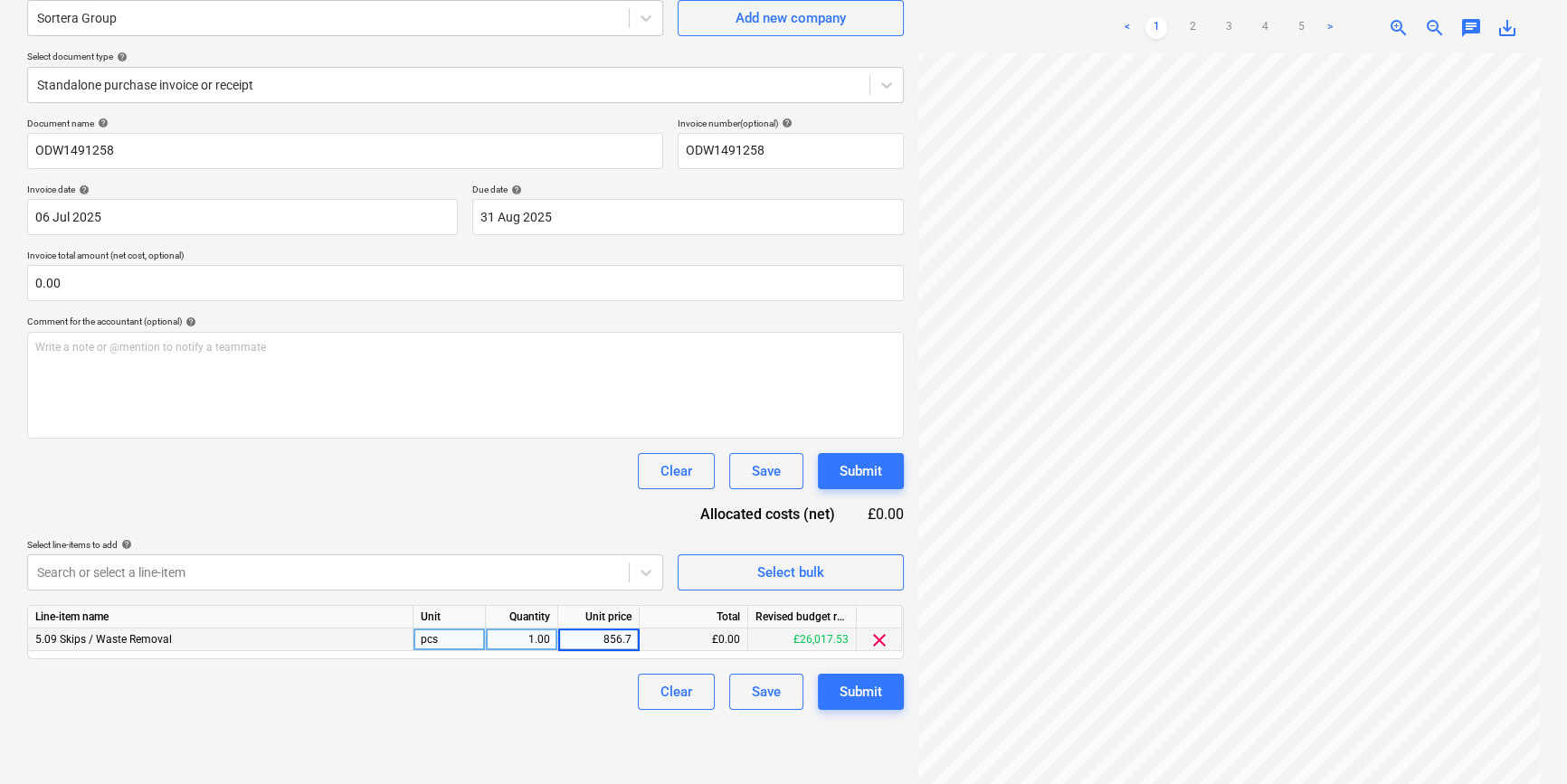 type on "856.78" 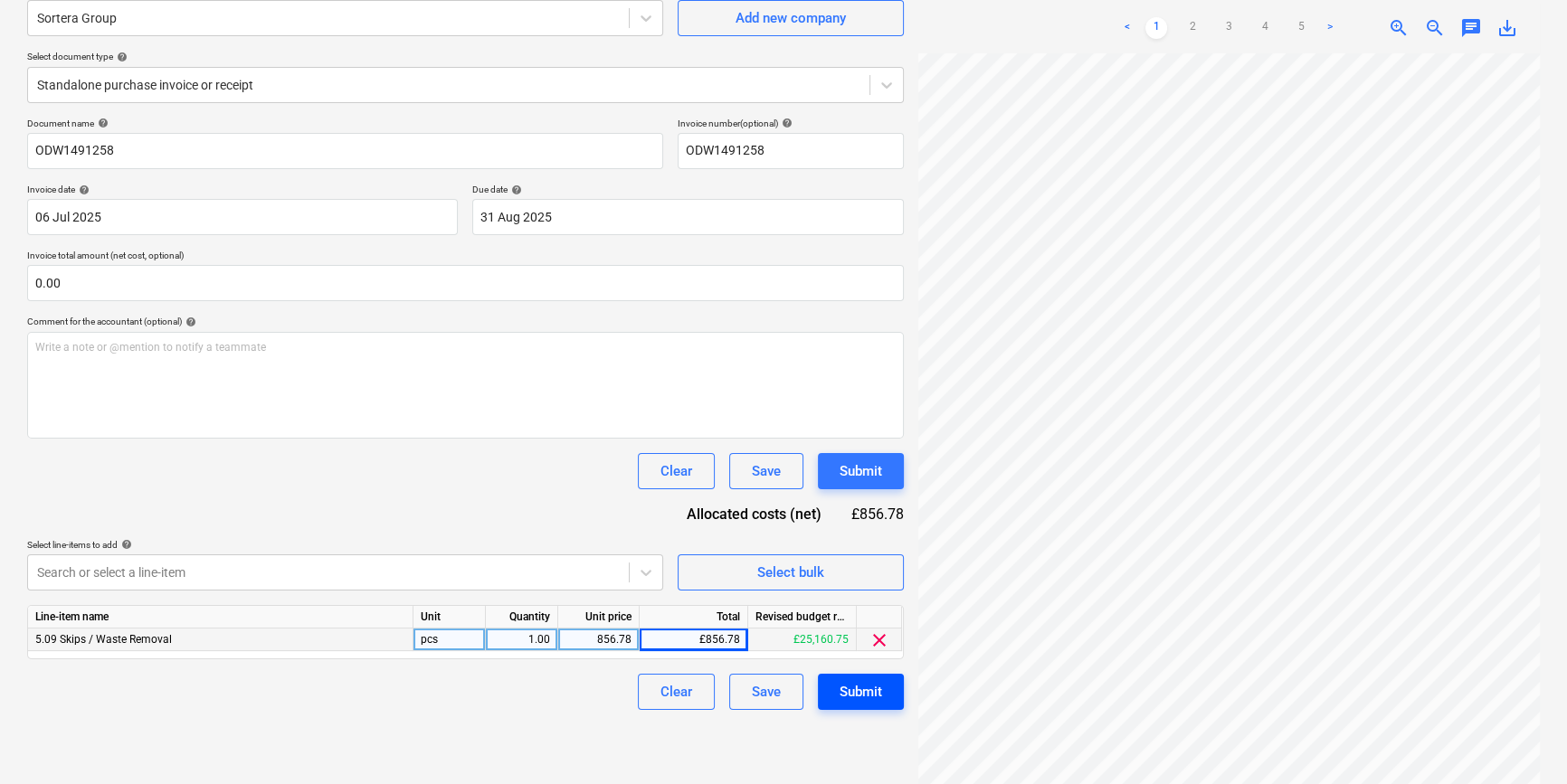 click on "Submit" at bounding box center [860, 692] 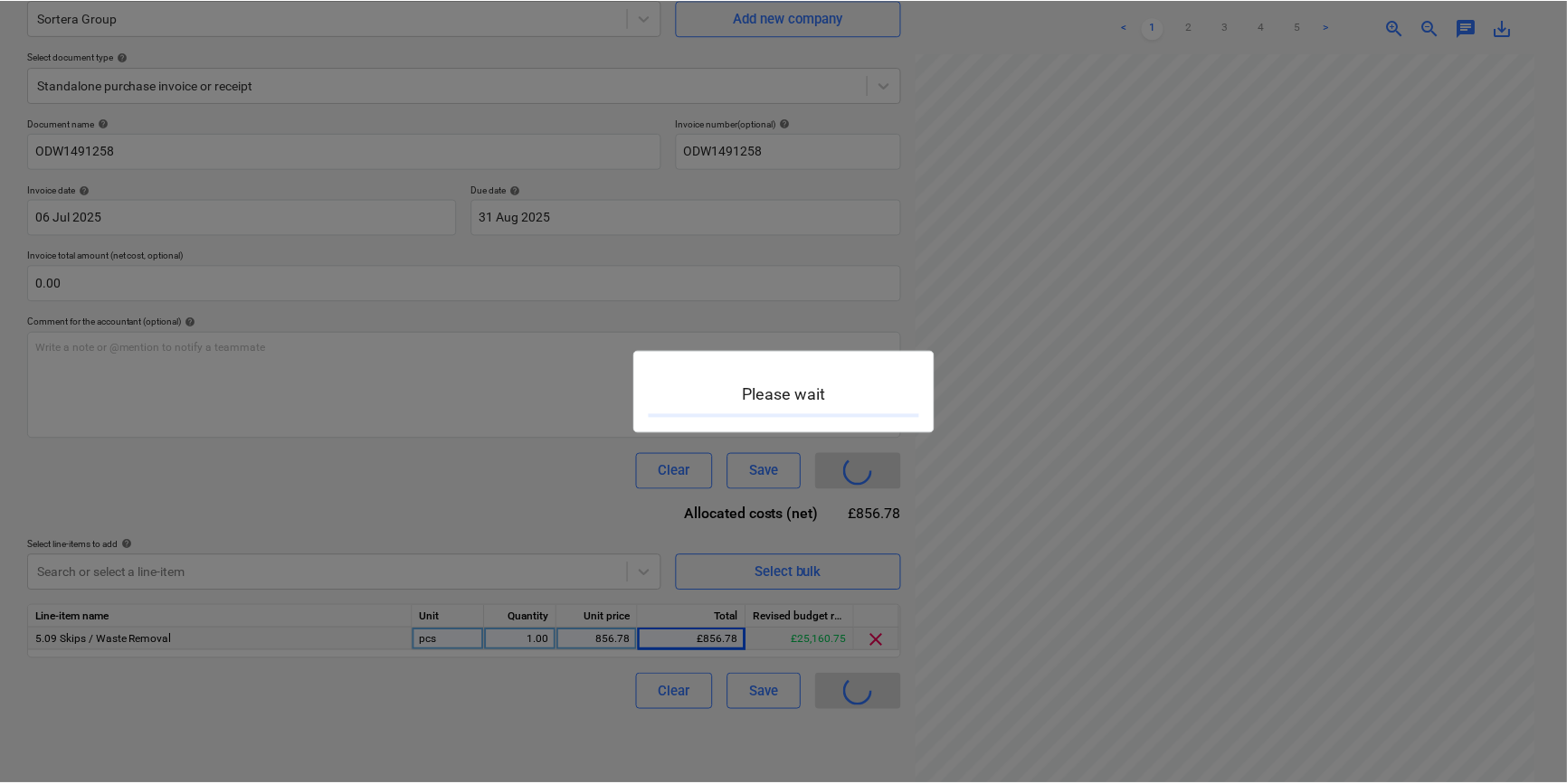 scroll, scrollTop: 0, scrollLeft: 0, axis: both 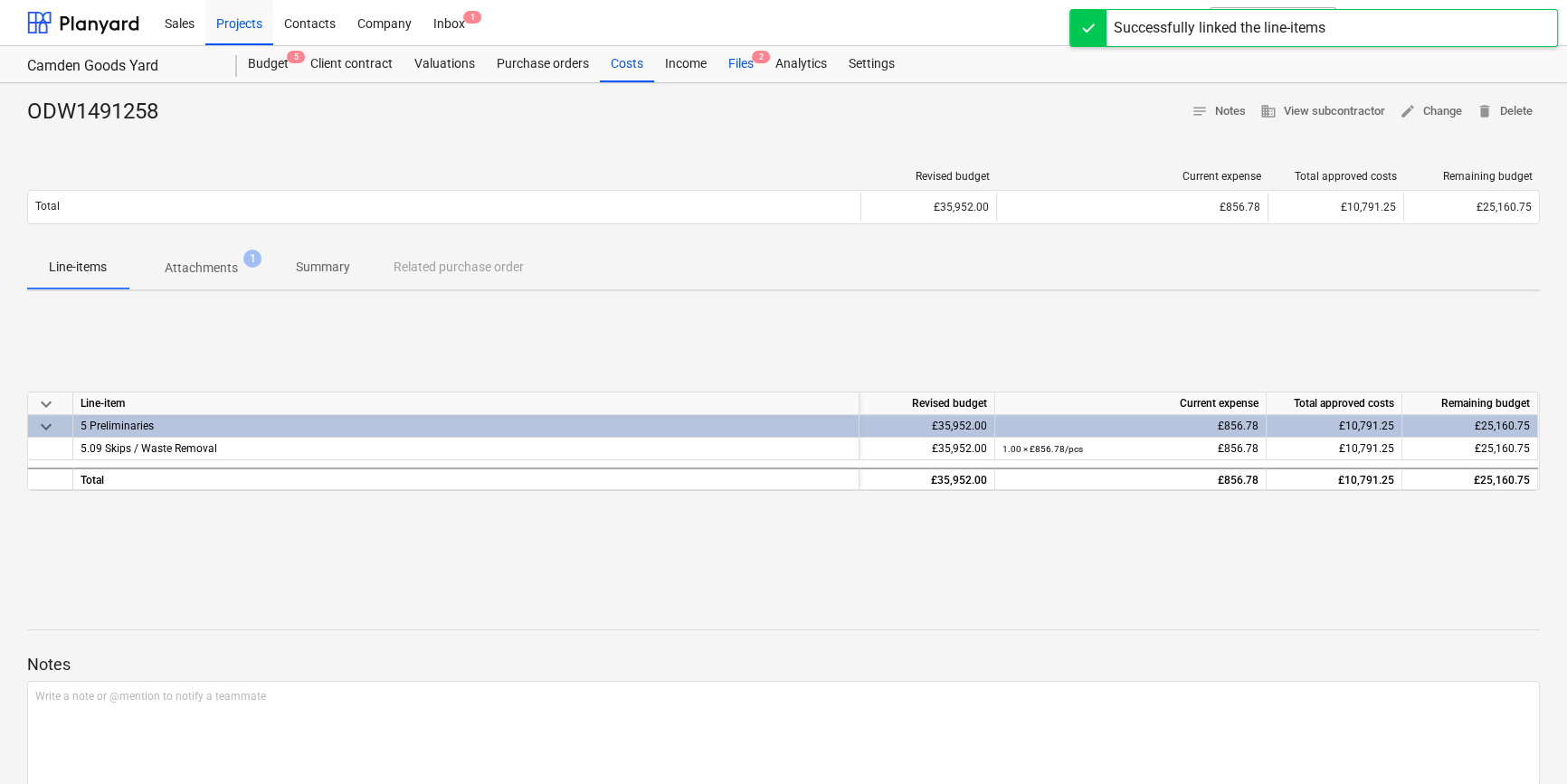 click on "Files 2" at bounding box center (741, 64) 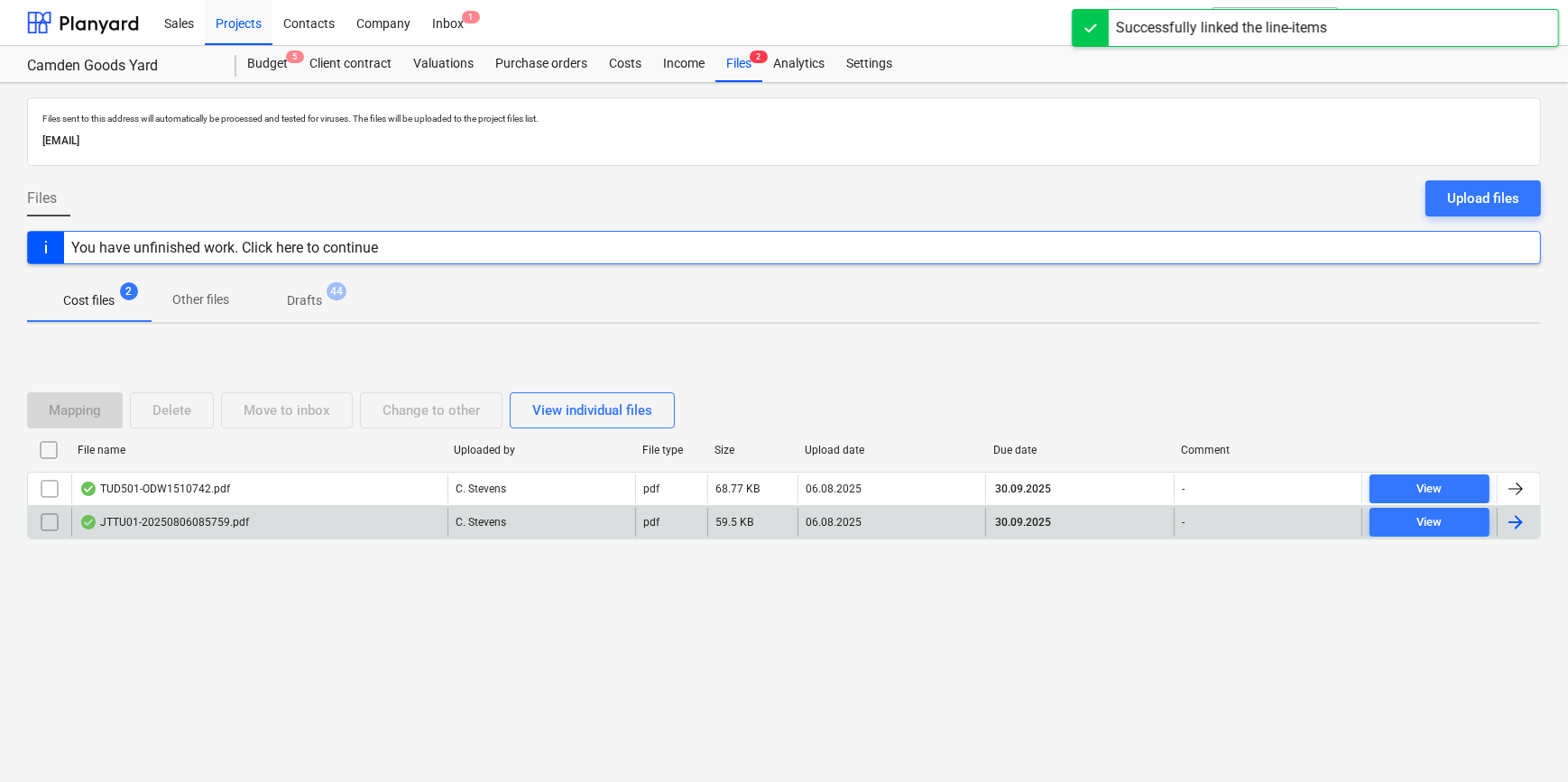 click at bounding box center [1516, 522] 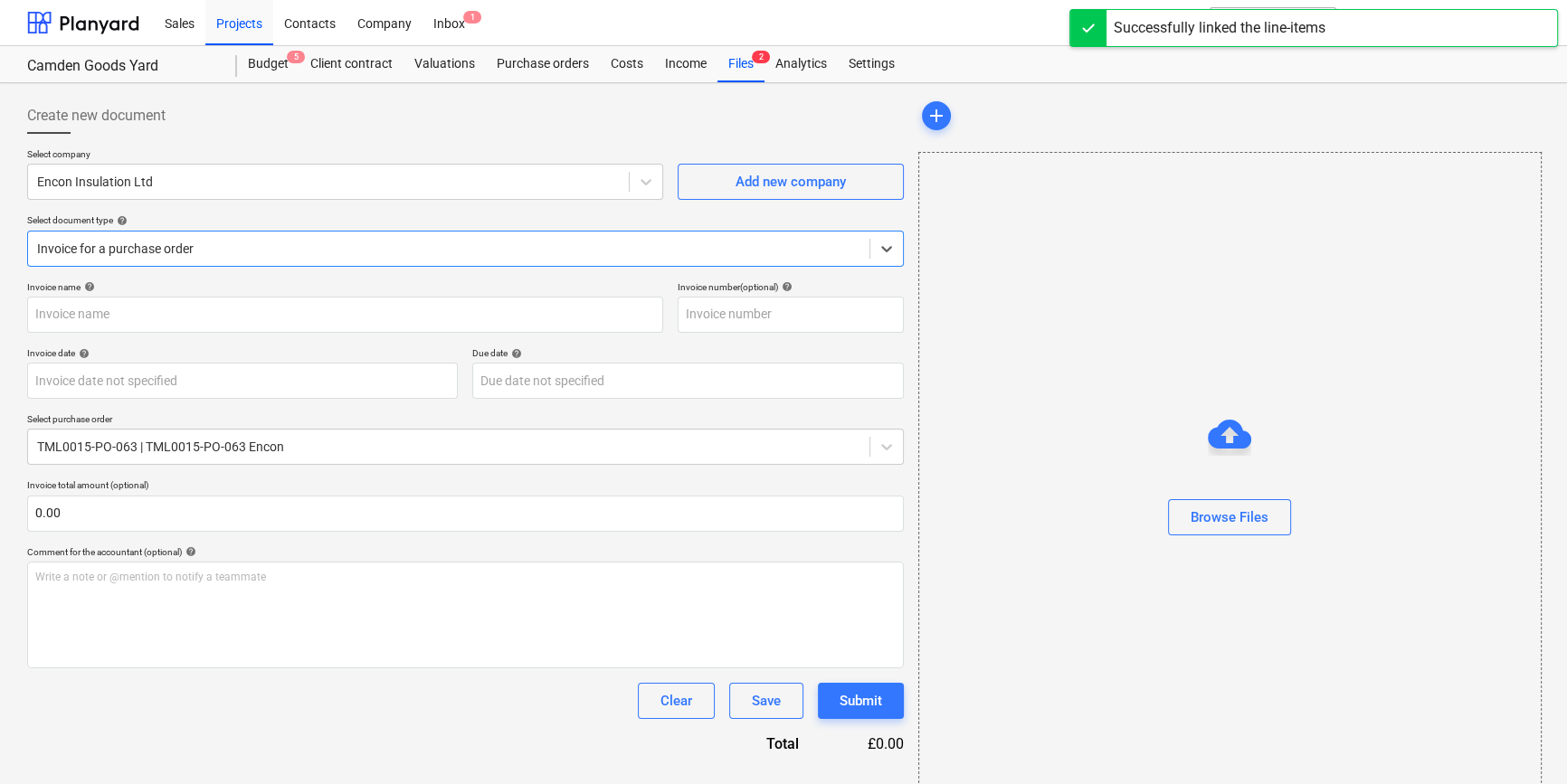 type on "518107" 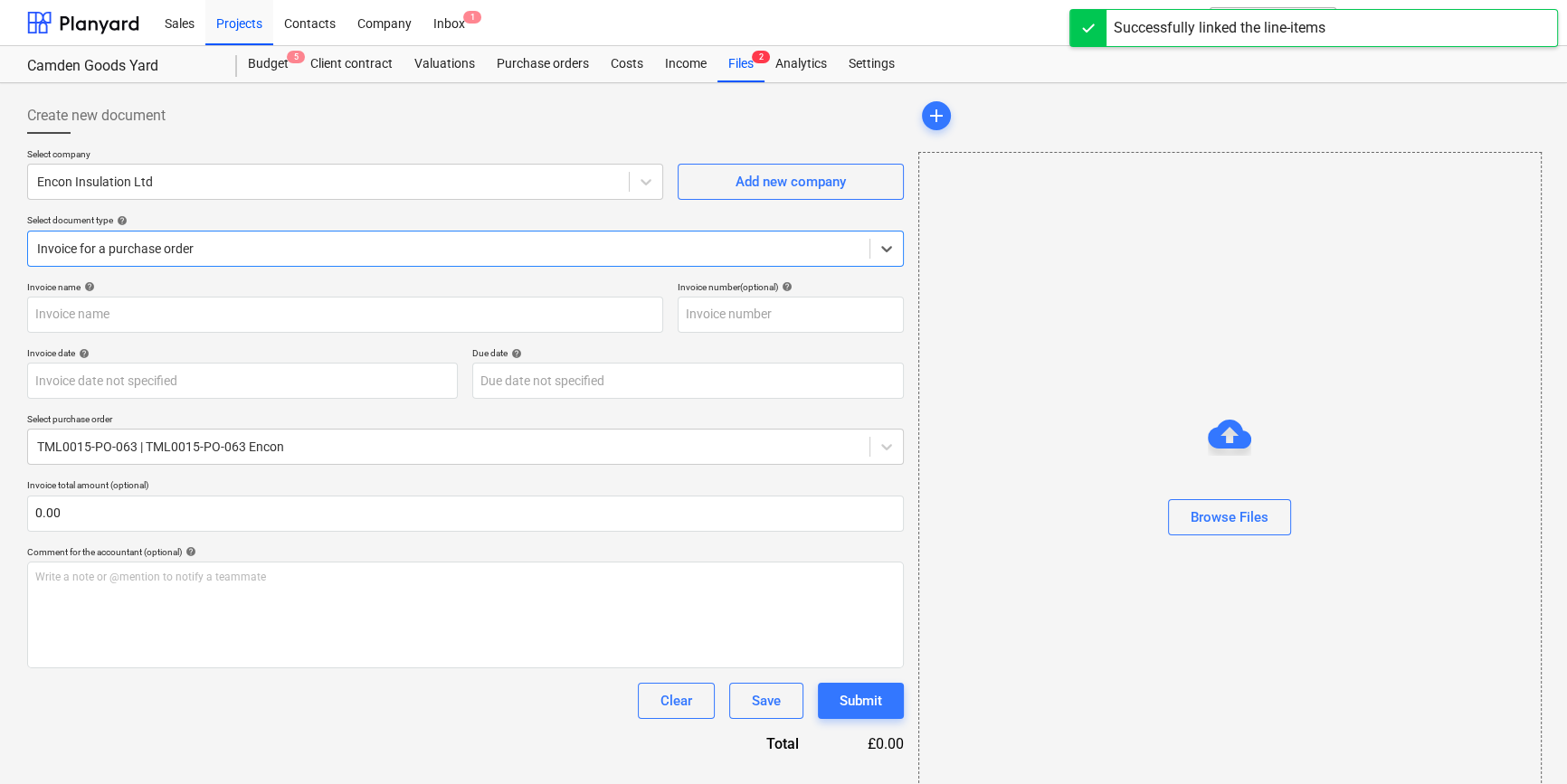 type on "518107" 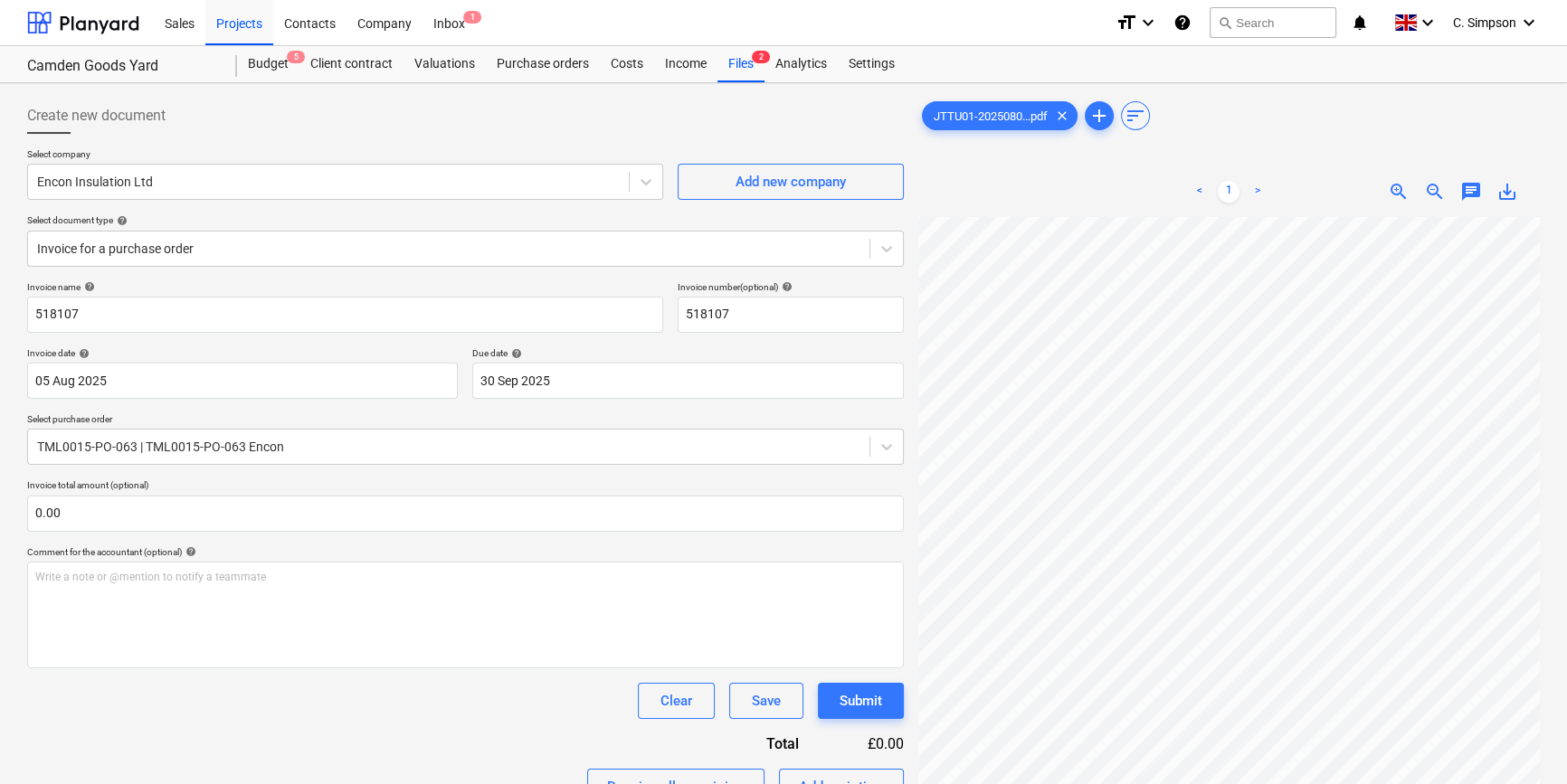 scroll, scrollTop: 421, scrollLeft: 195, axis: both 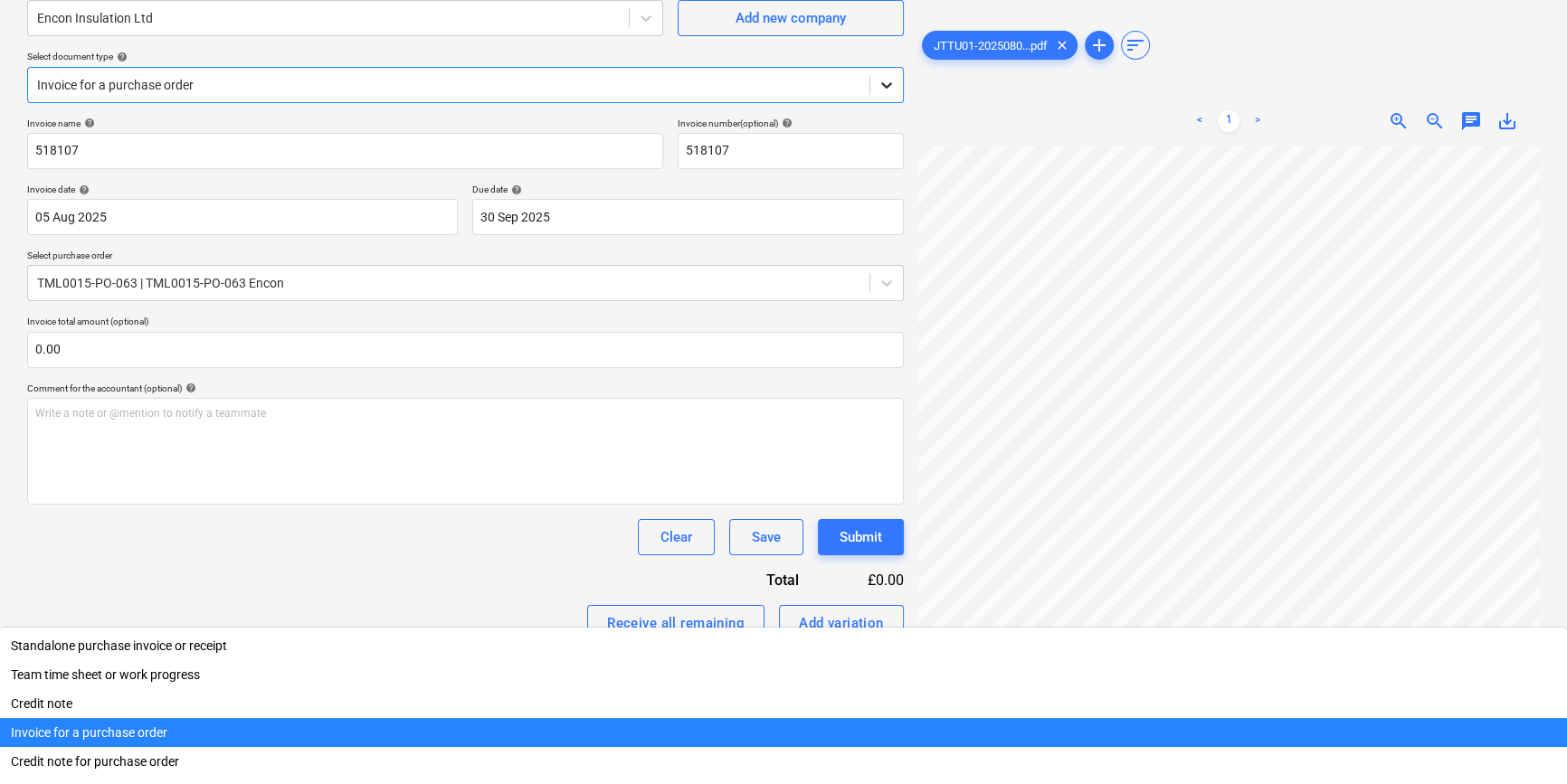 click 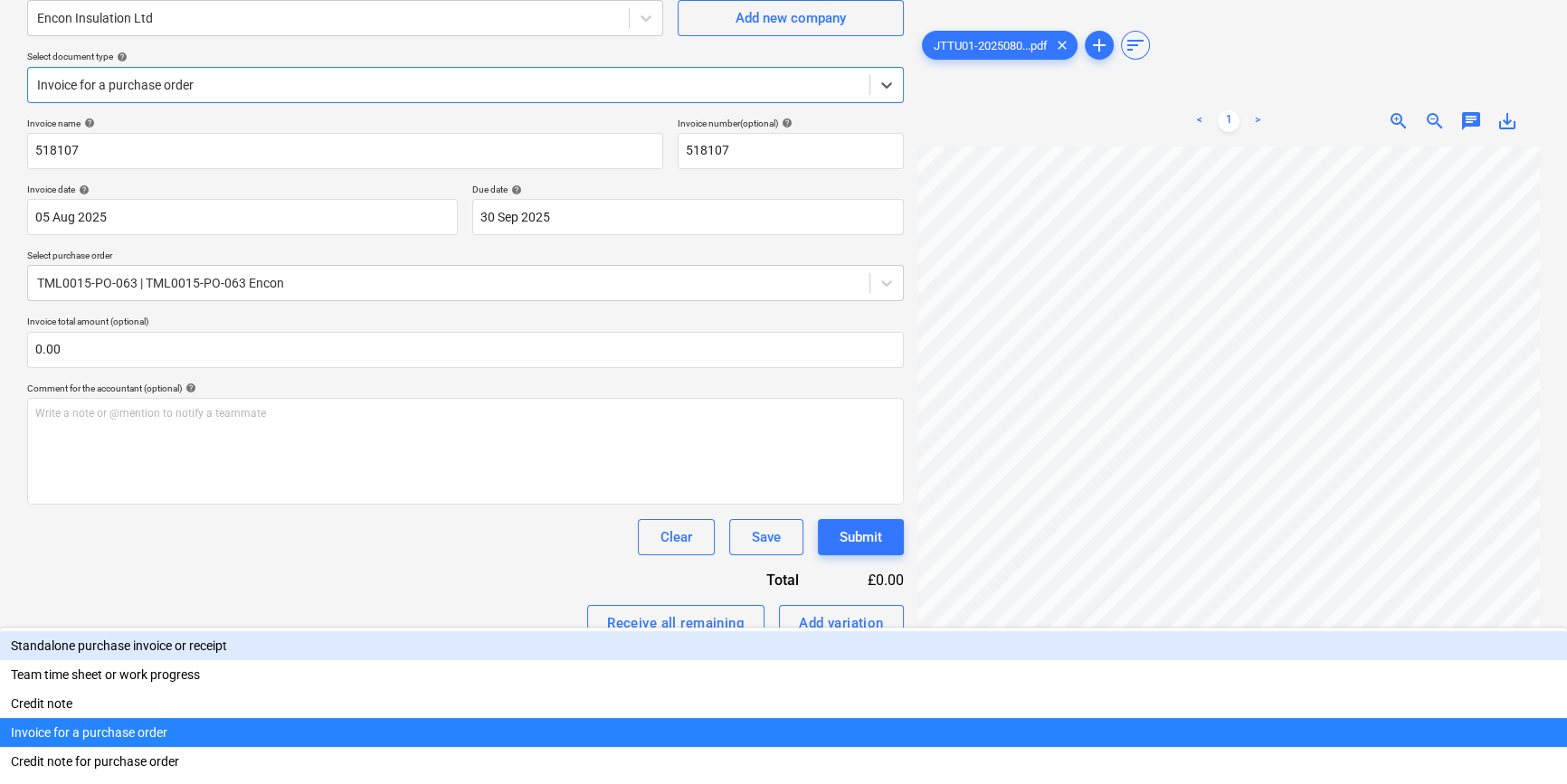 click on "Standalone purchase invoice or receipt" at bounding box center [784, 646] 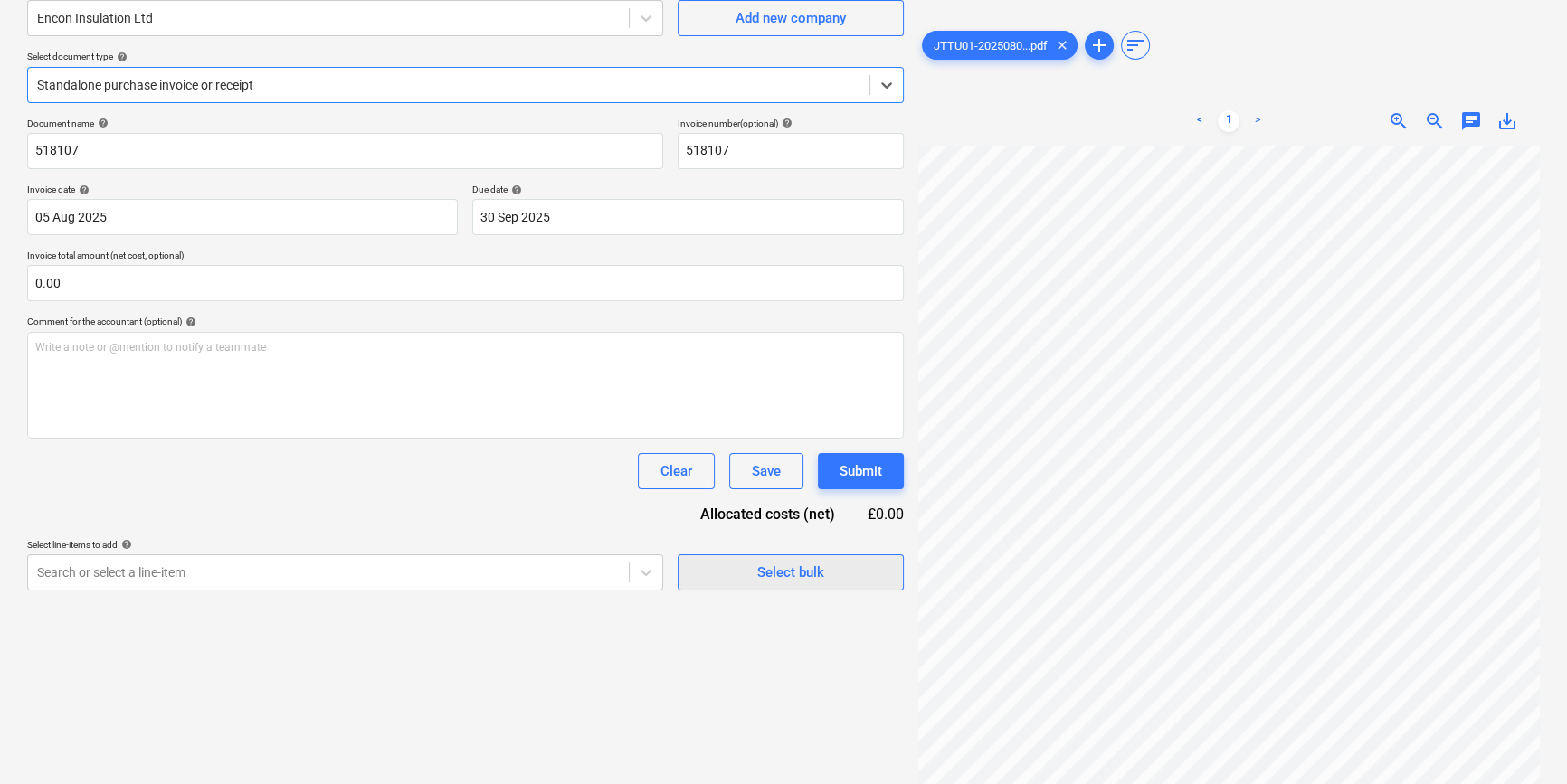 click on "Select bulk" at bounding box center (791, 572) 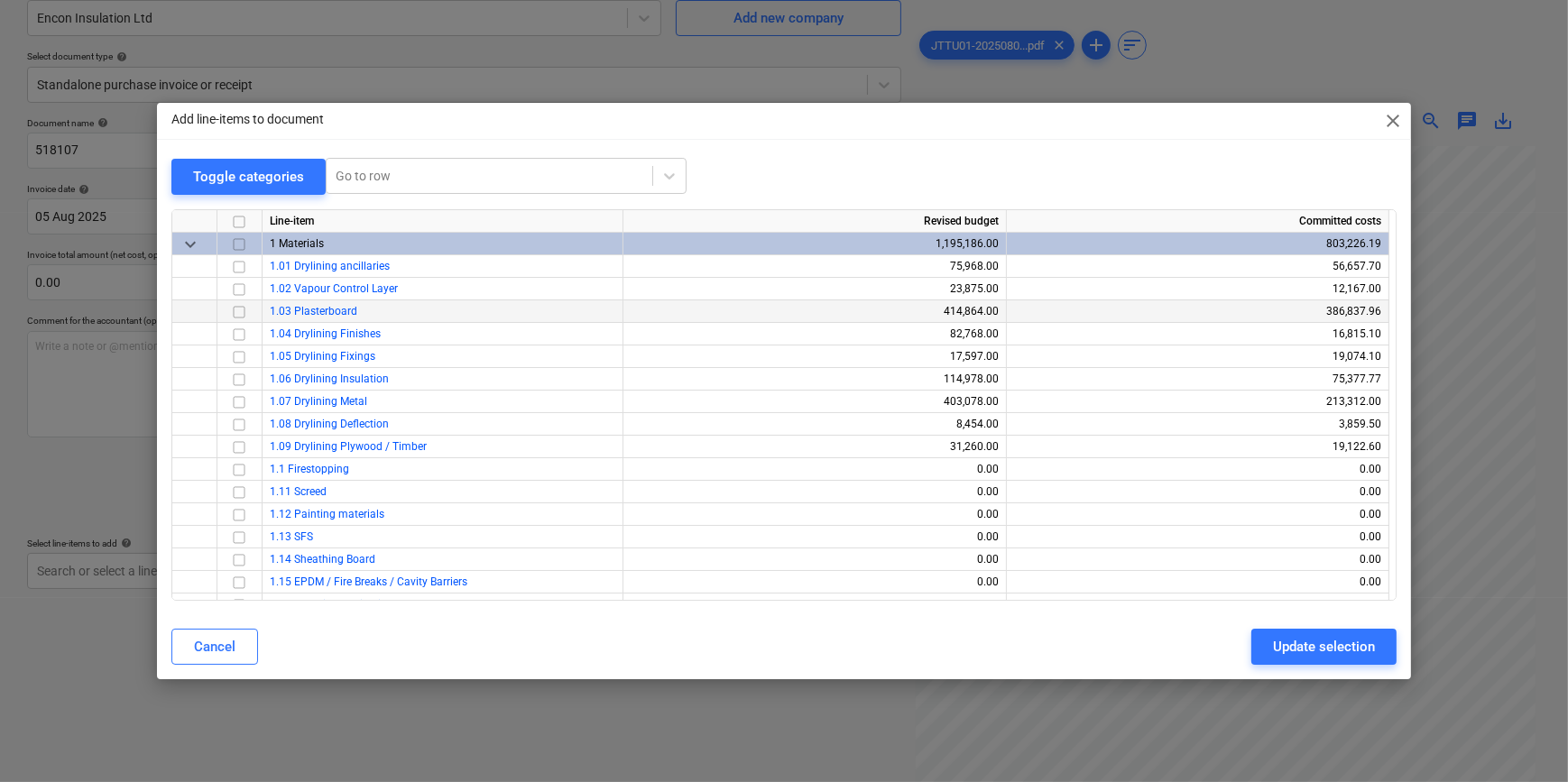 click at bounding box center [239, 311] 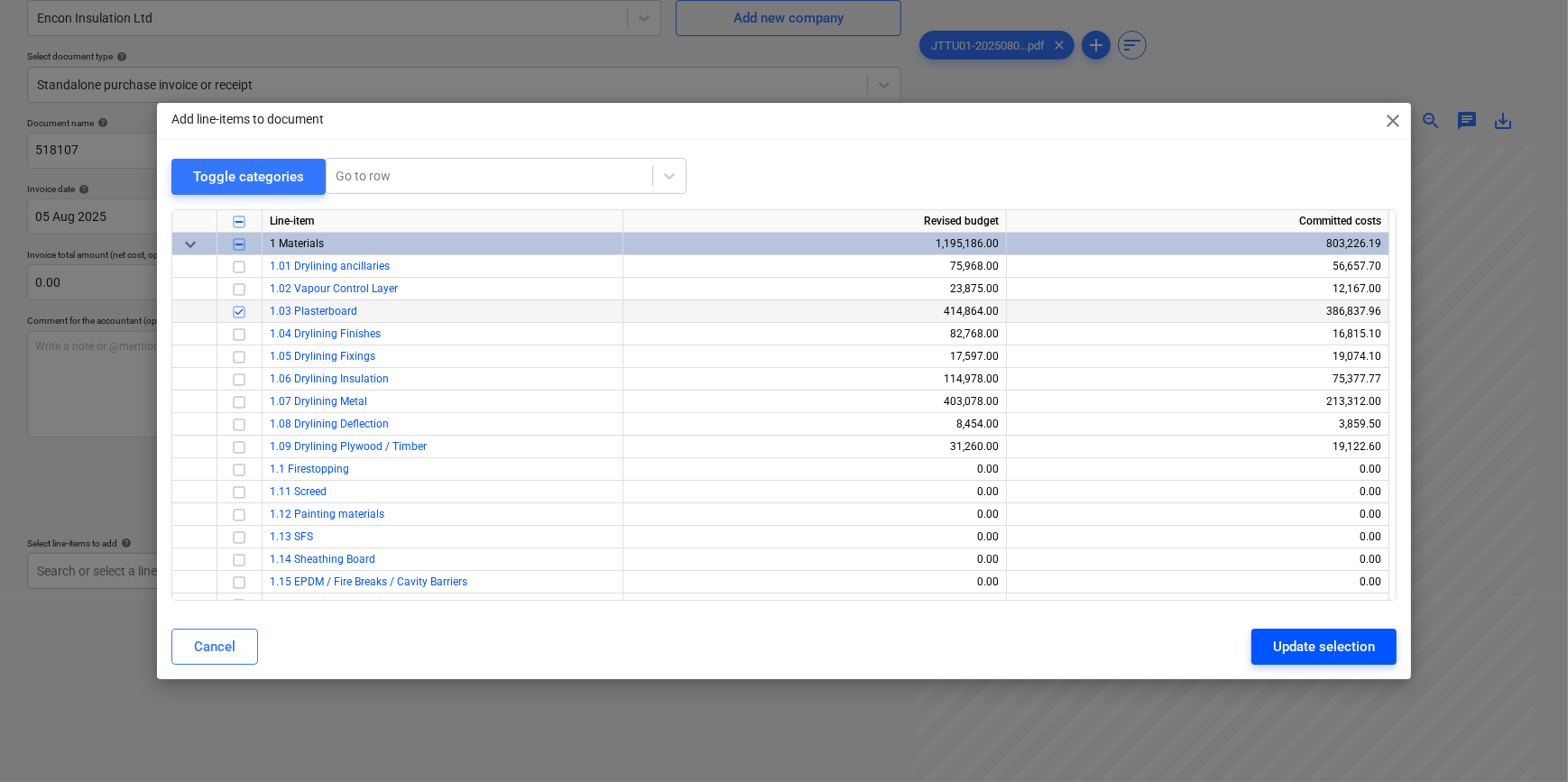 click on "Update selection" at bounding box center (1324, 647) 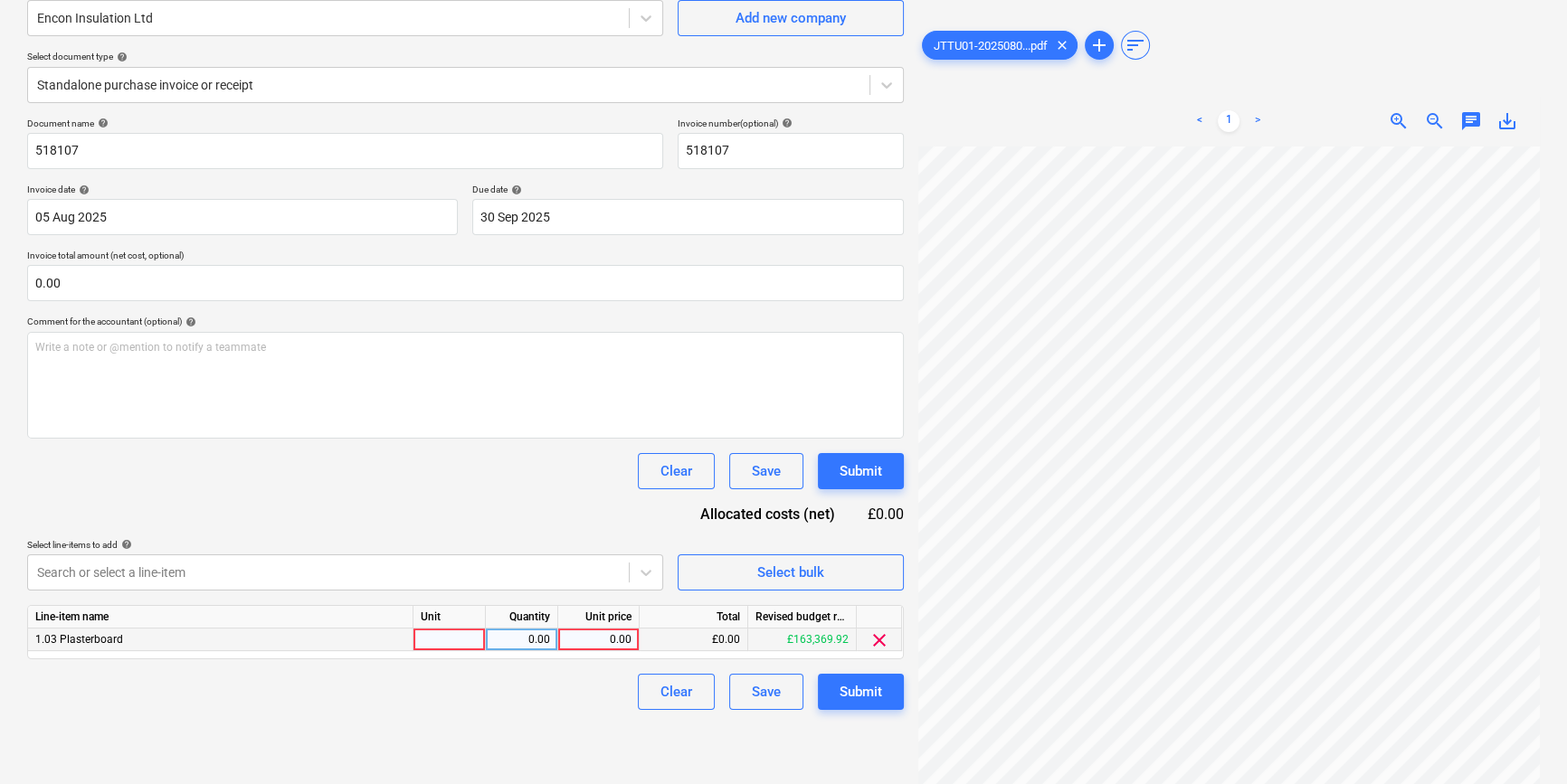 click at bounding box center (450, 639) 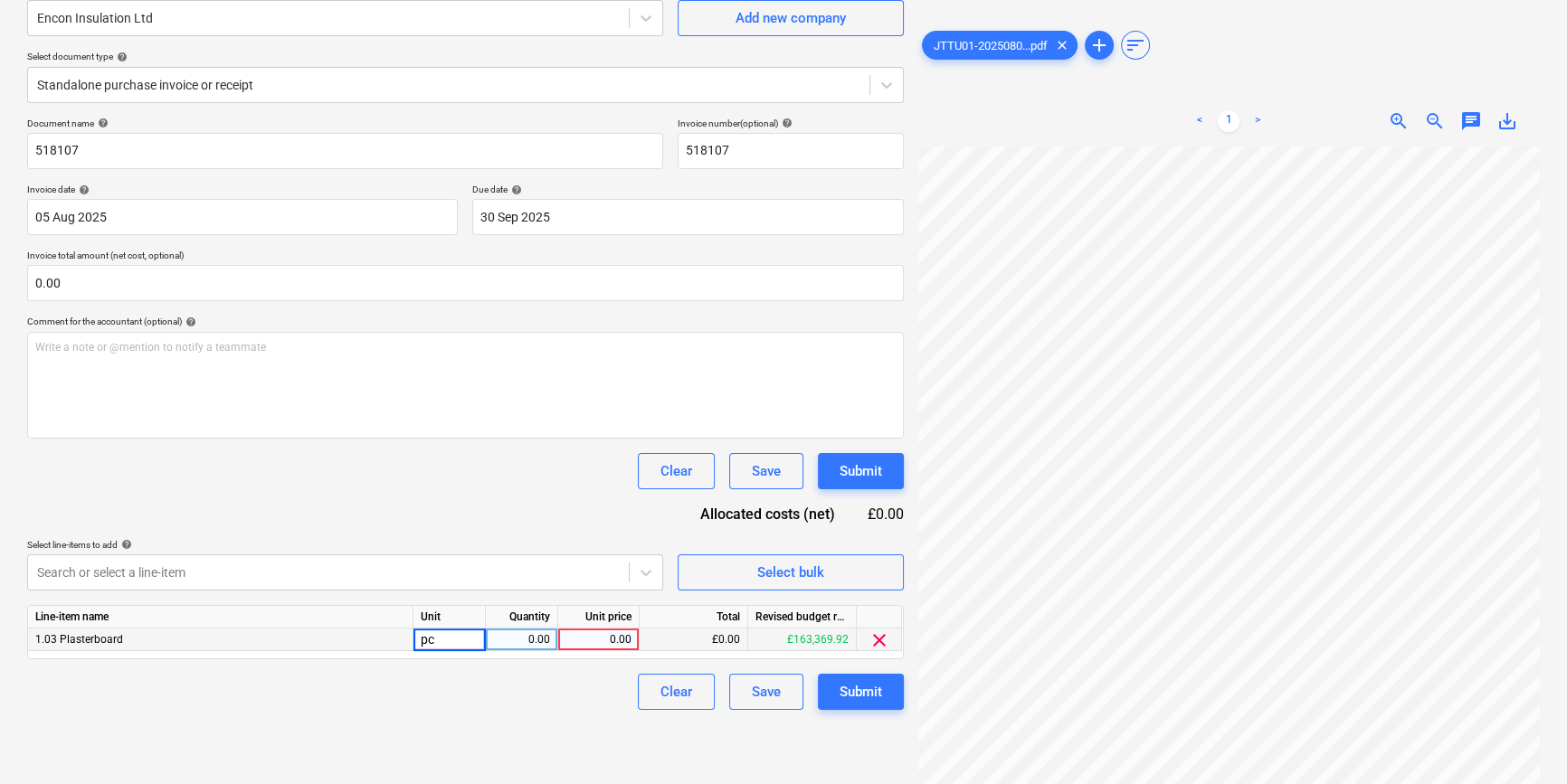 type on "pcs" 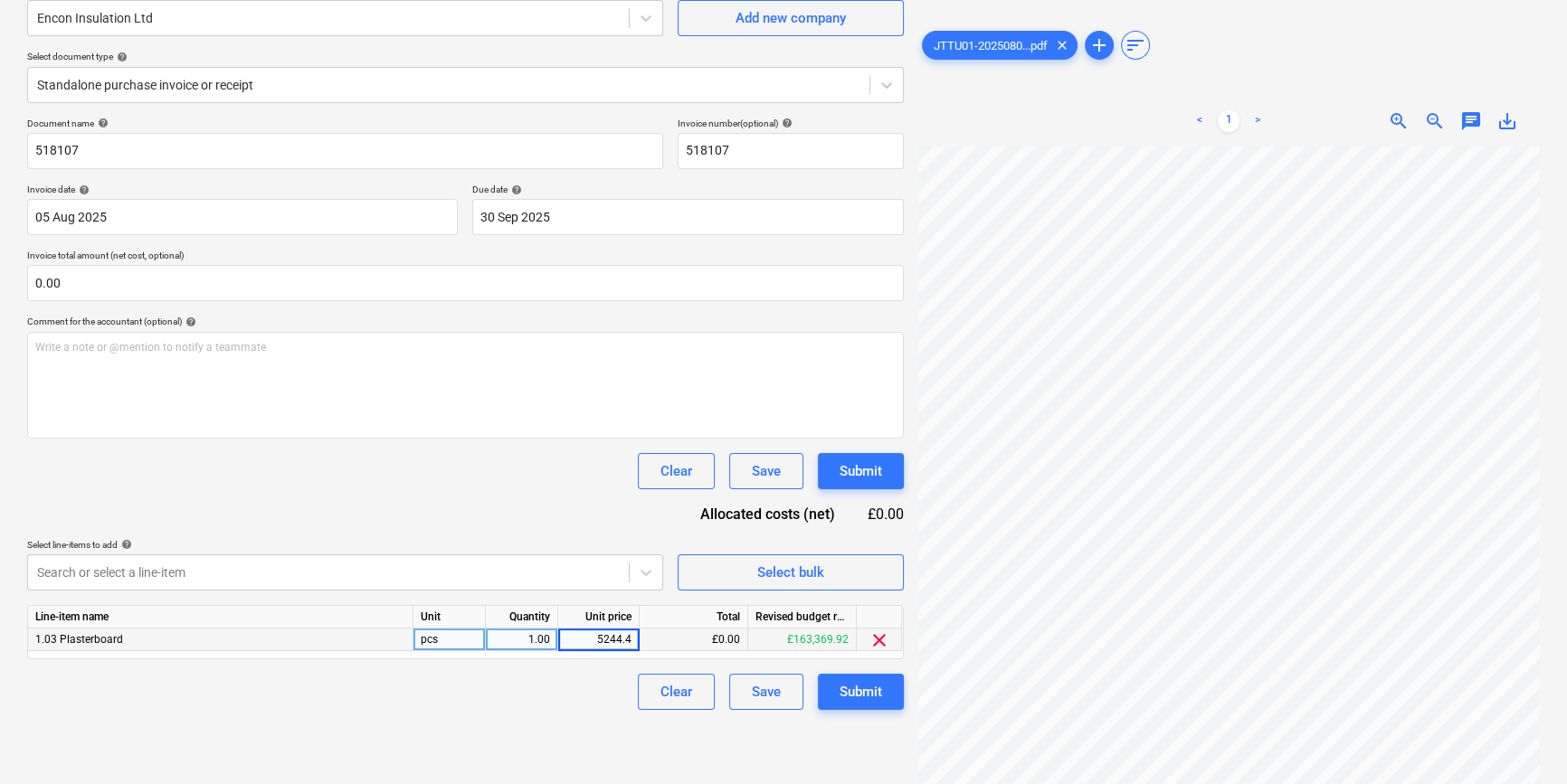 type on "5244.48" 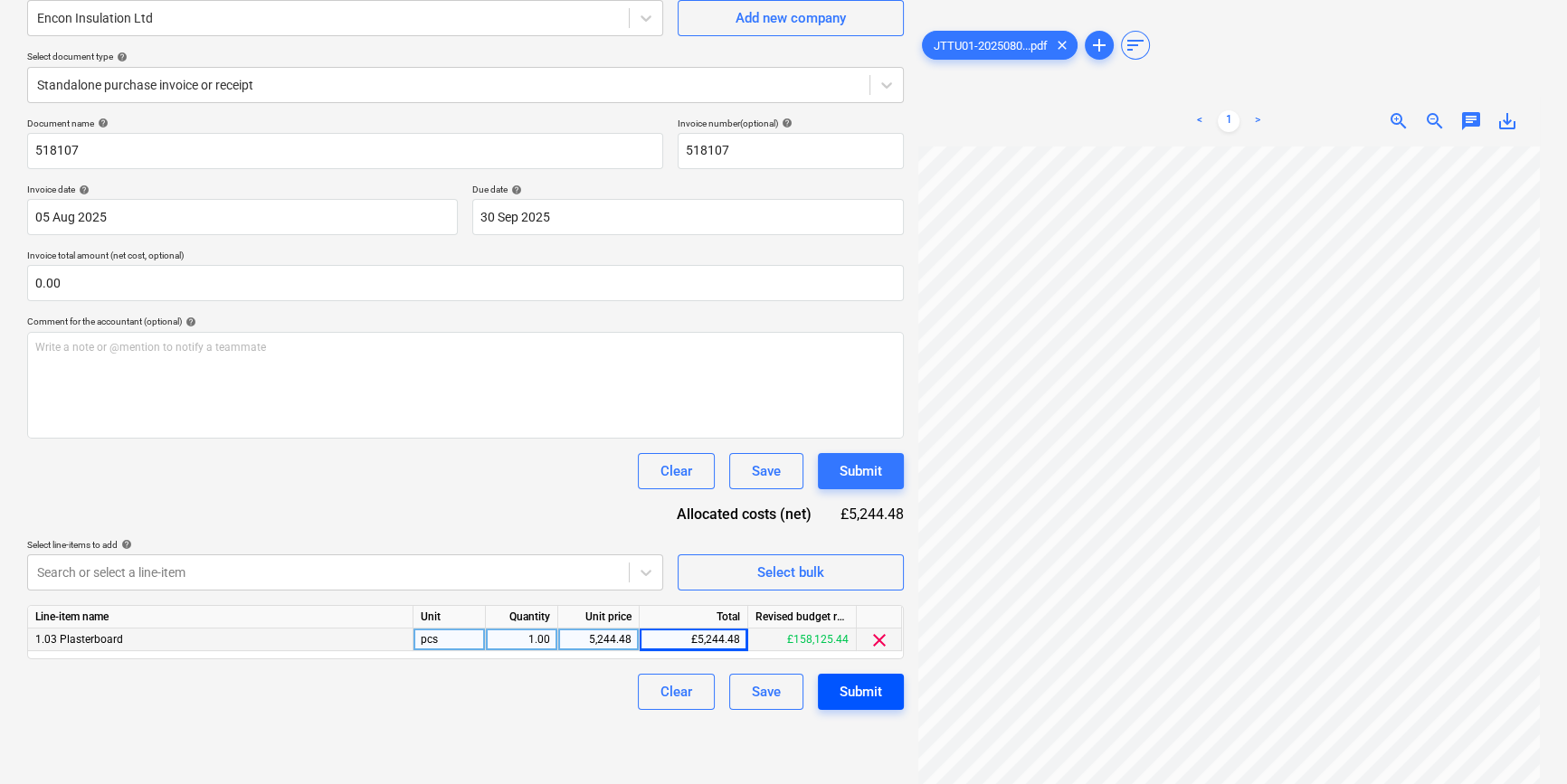 click on "Submit" at bounding box center (860, 692) 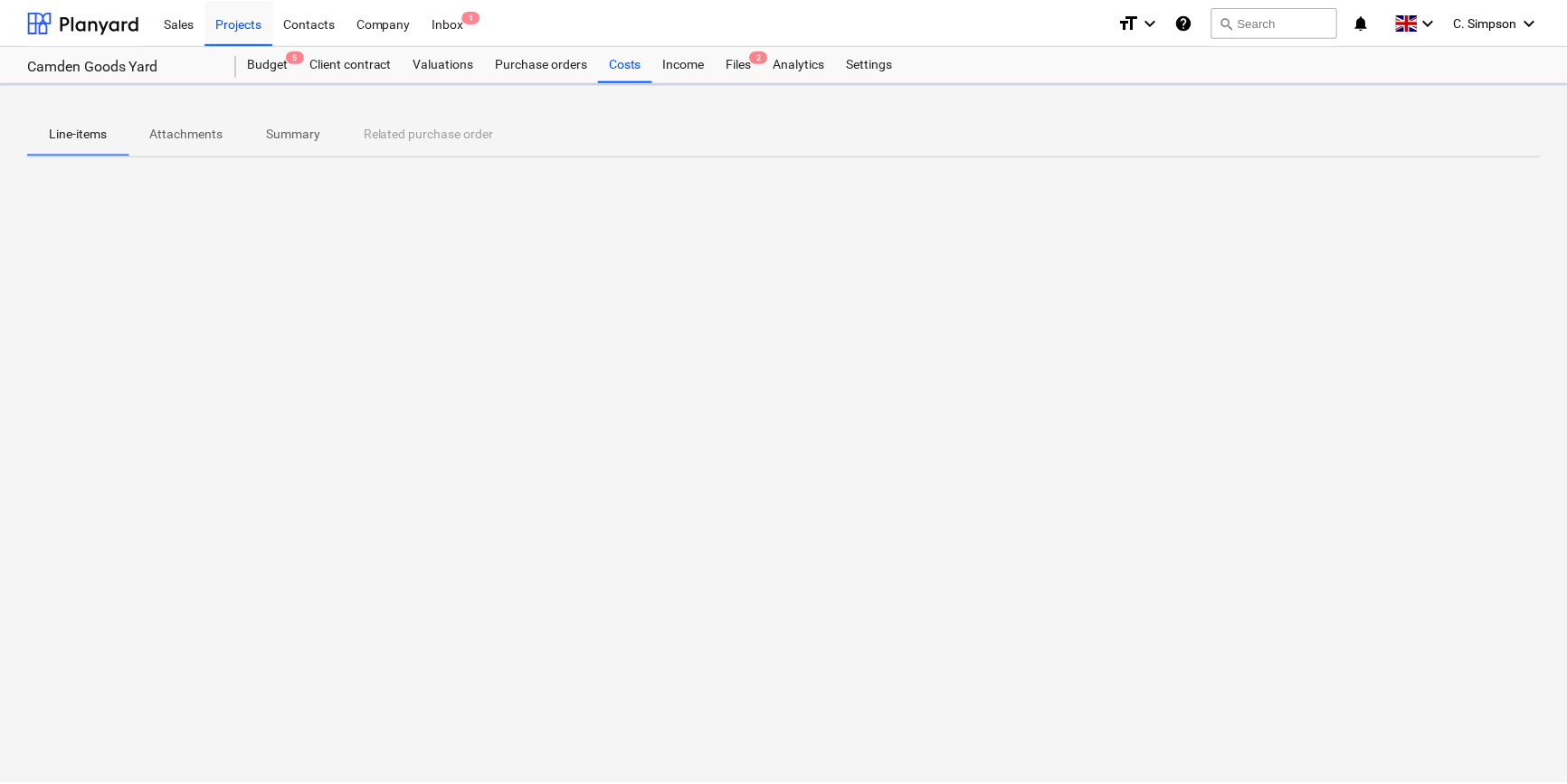 scroll, scrollTop: 0, scrollLeft: 0, axis: both 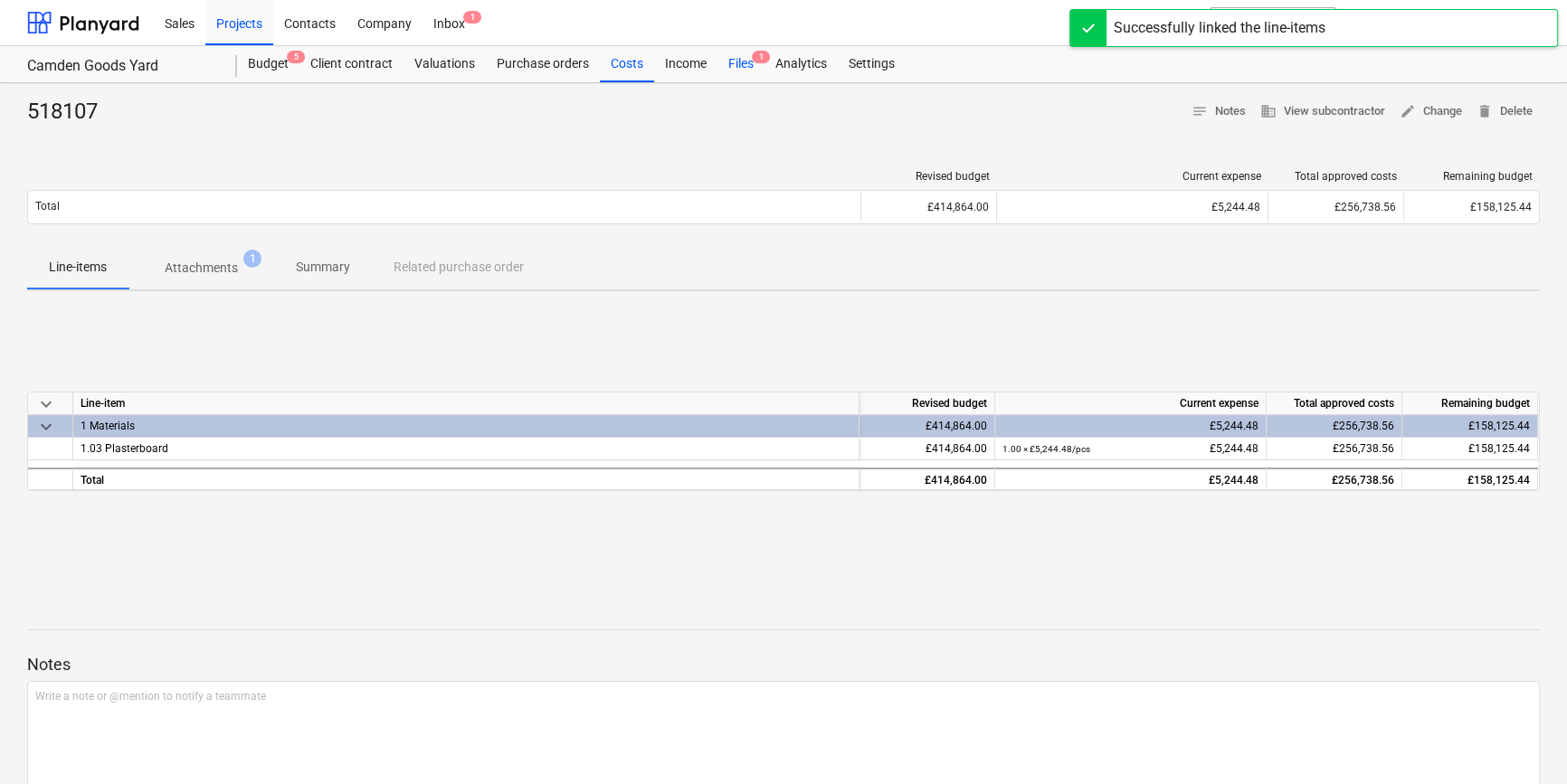 click on "Files 1" at bounding box center (741, 64) 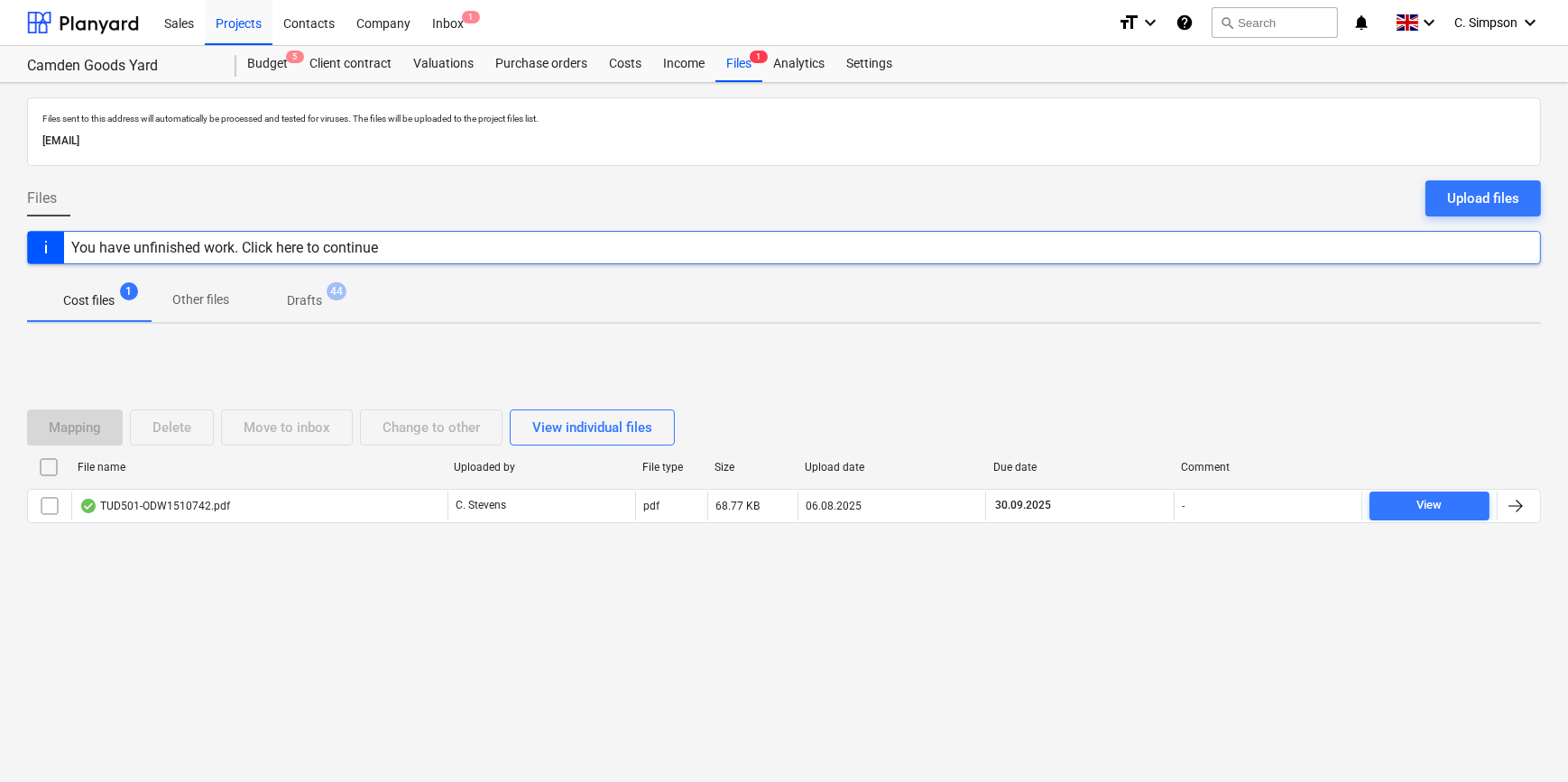 click on "Mapping Delete Move to inbox Change to other View individual files File name Uploaded by File type Size Upload date Due date Comment   TUD501-ODW1510742.pdf C. Stevens pdf 68.77 KB 06.08.2025 30.09.2025 - View Please wait" at bounding box center [784, 474] 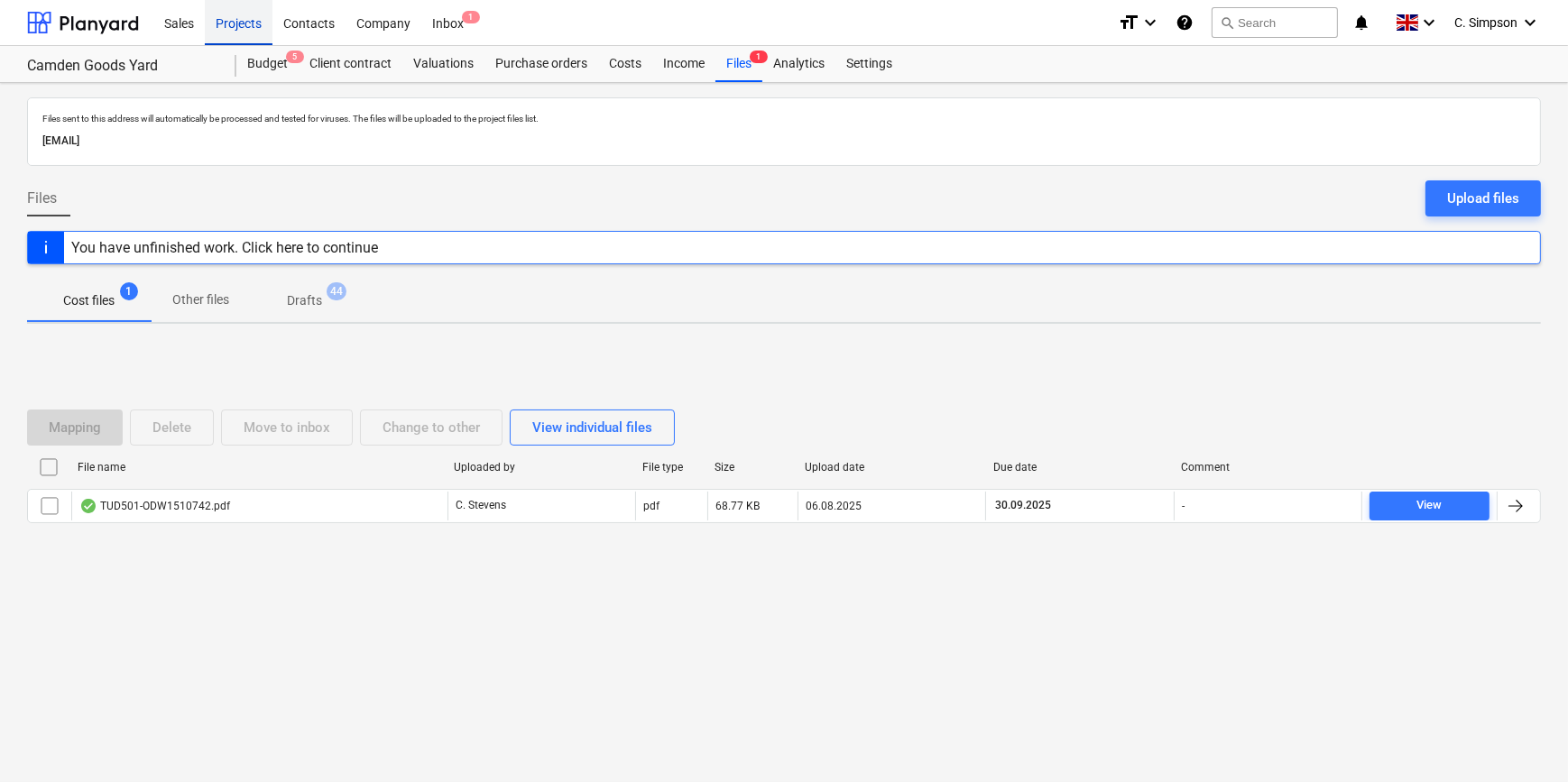 click on "Projects" at bounding box center [238, 22] 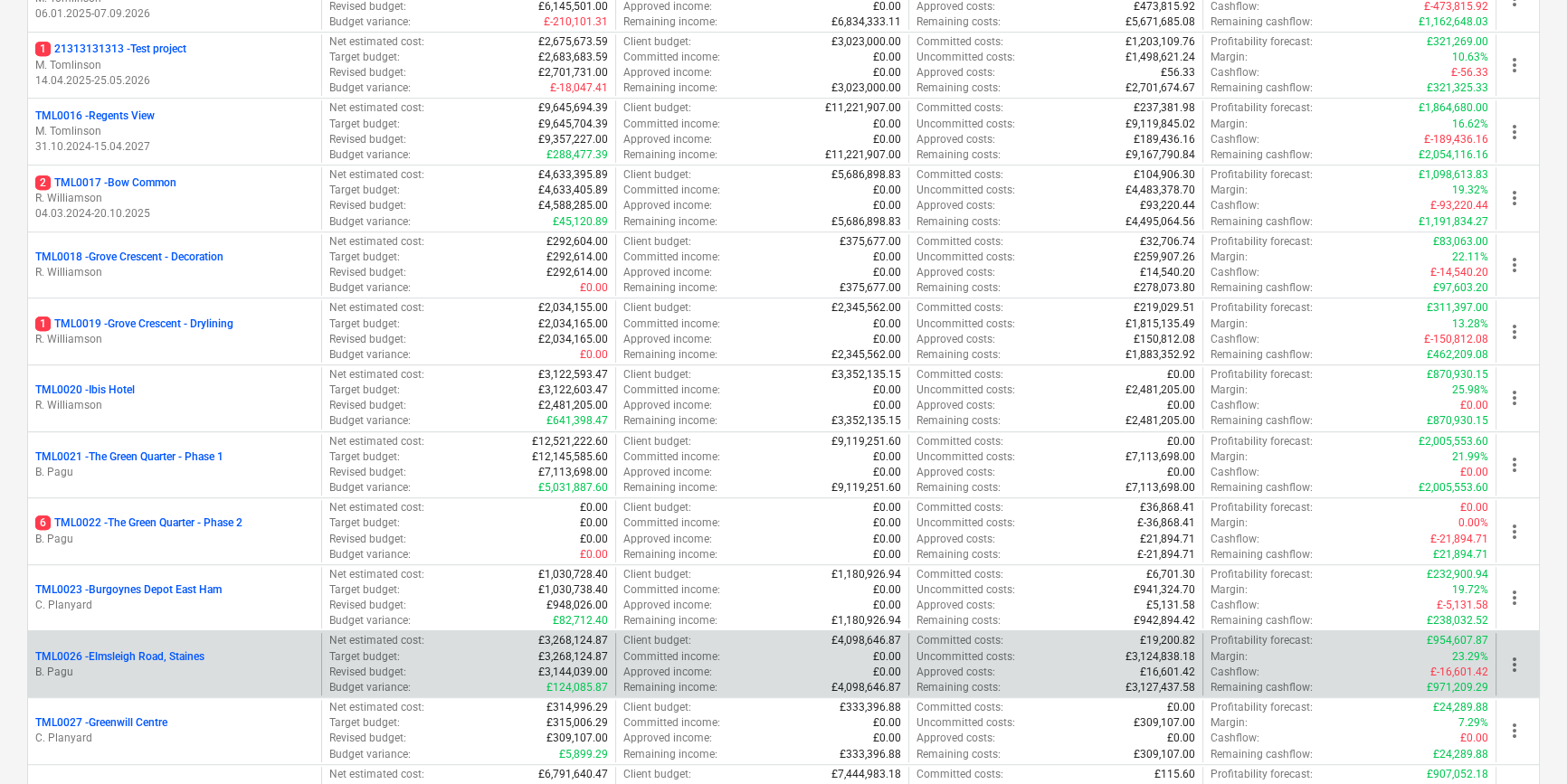 scroll, scrollTop: 1171, scrollLeft: 0, axis: vertical 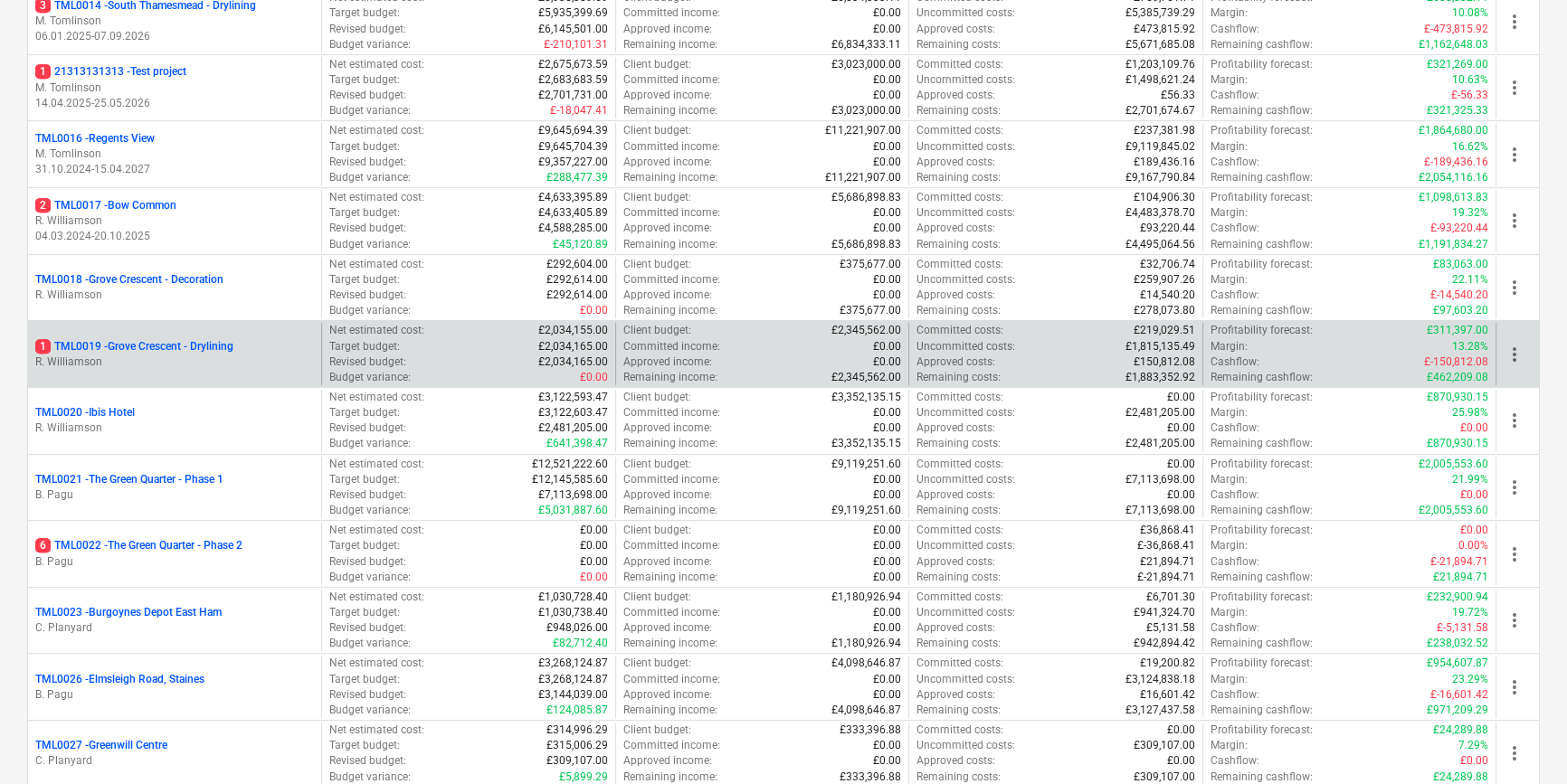 click on "1  TML0019 -  Grove Crescent - Drylining" at bounding box center [134, 346] 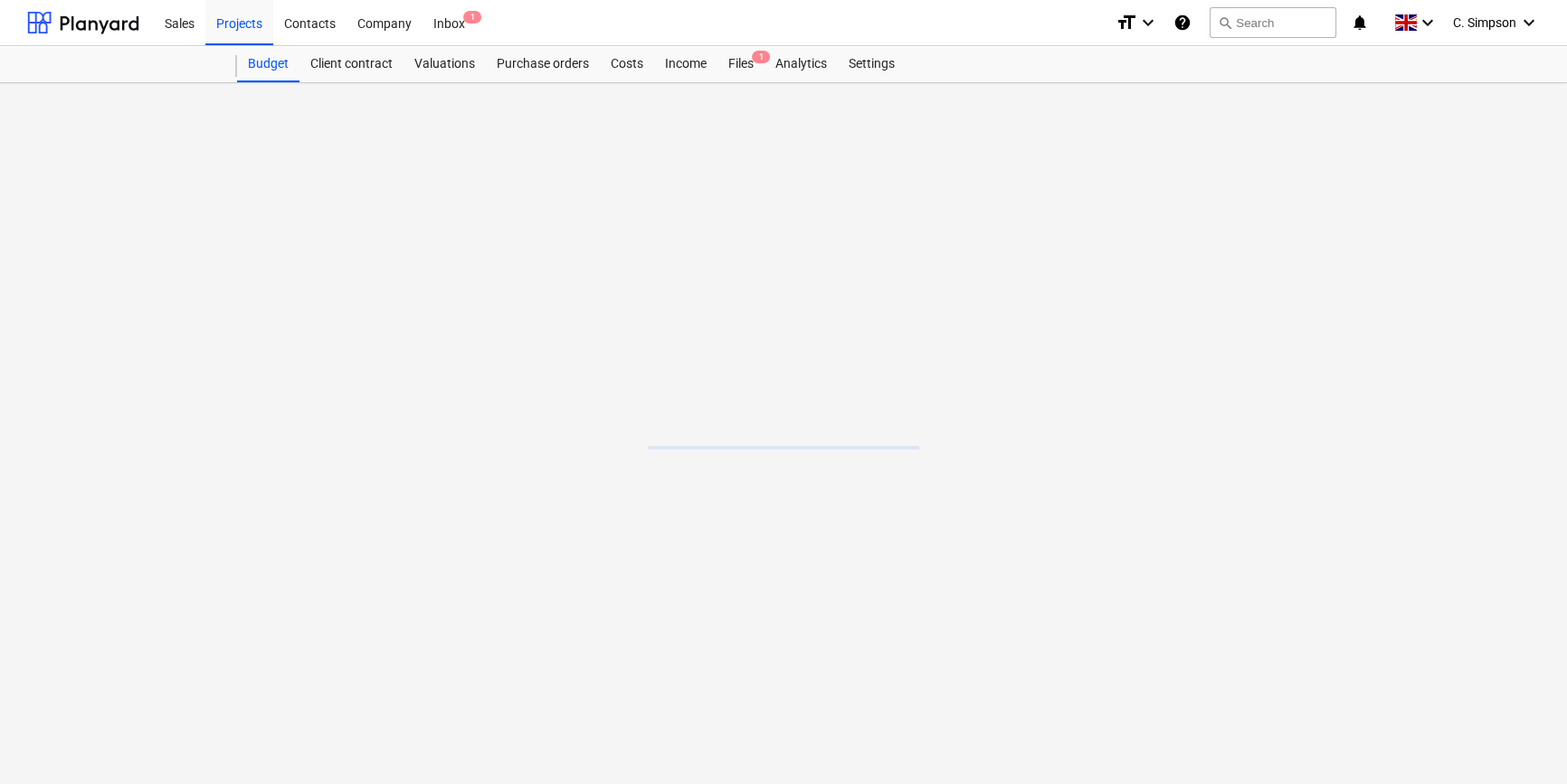 scroll, scrollTop: 0, scrollLeft: 0, axis: both 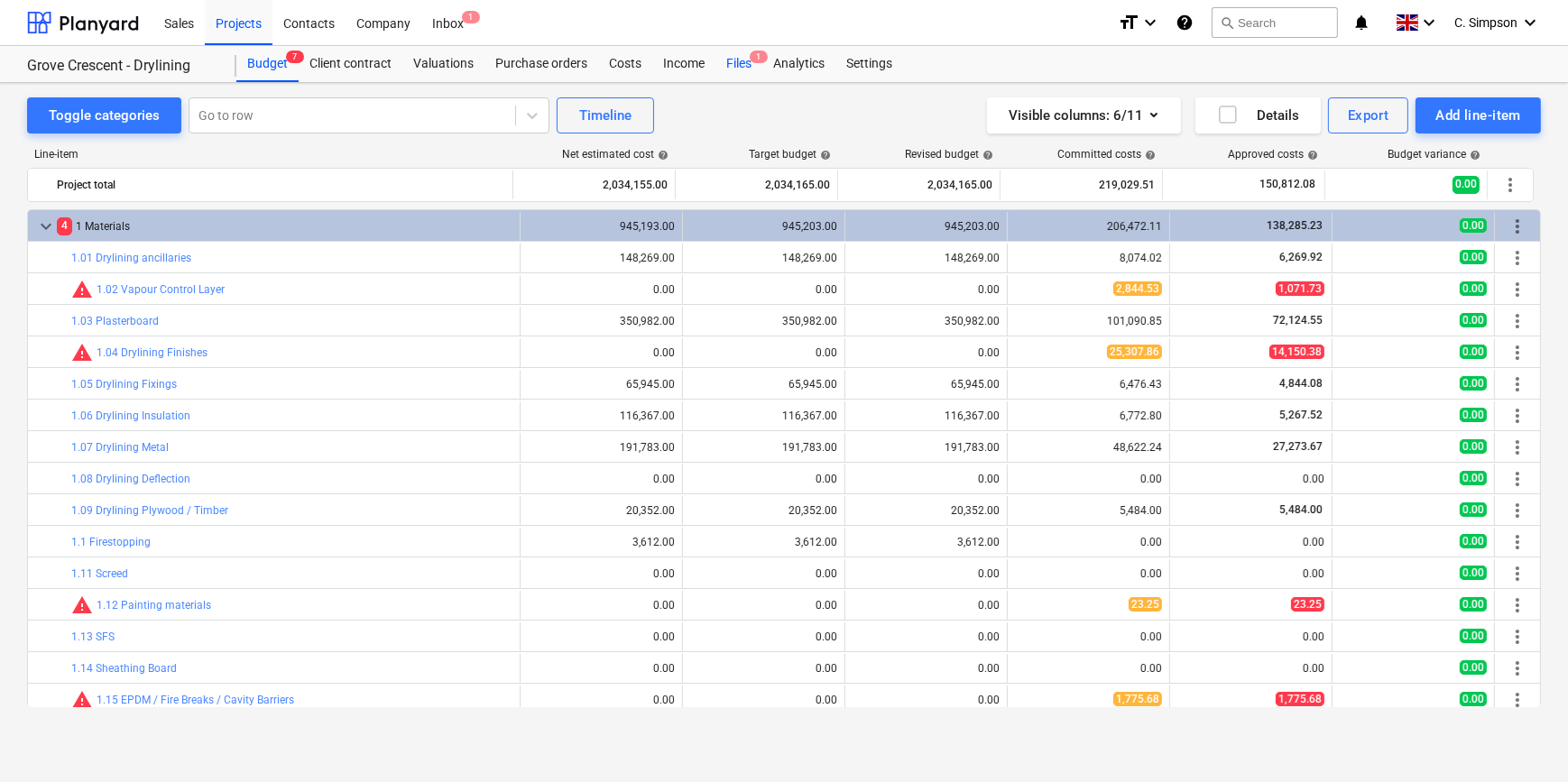 click on "Files 1" at bounding box center [739, 64] 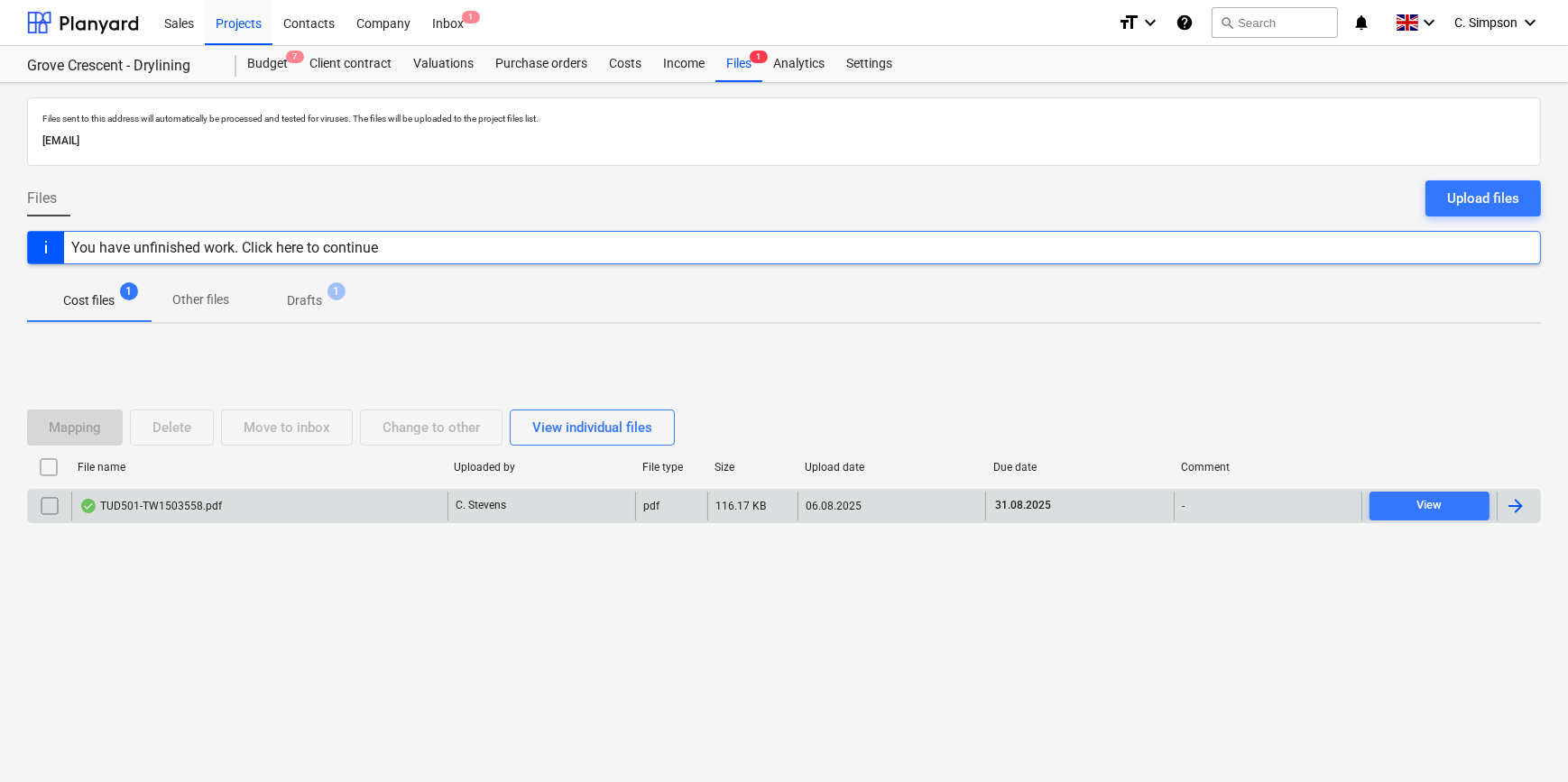 click at bounding box center [1516, 506] 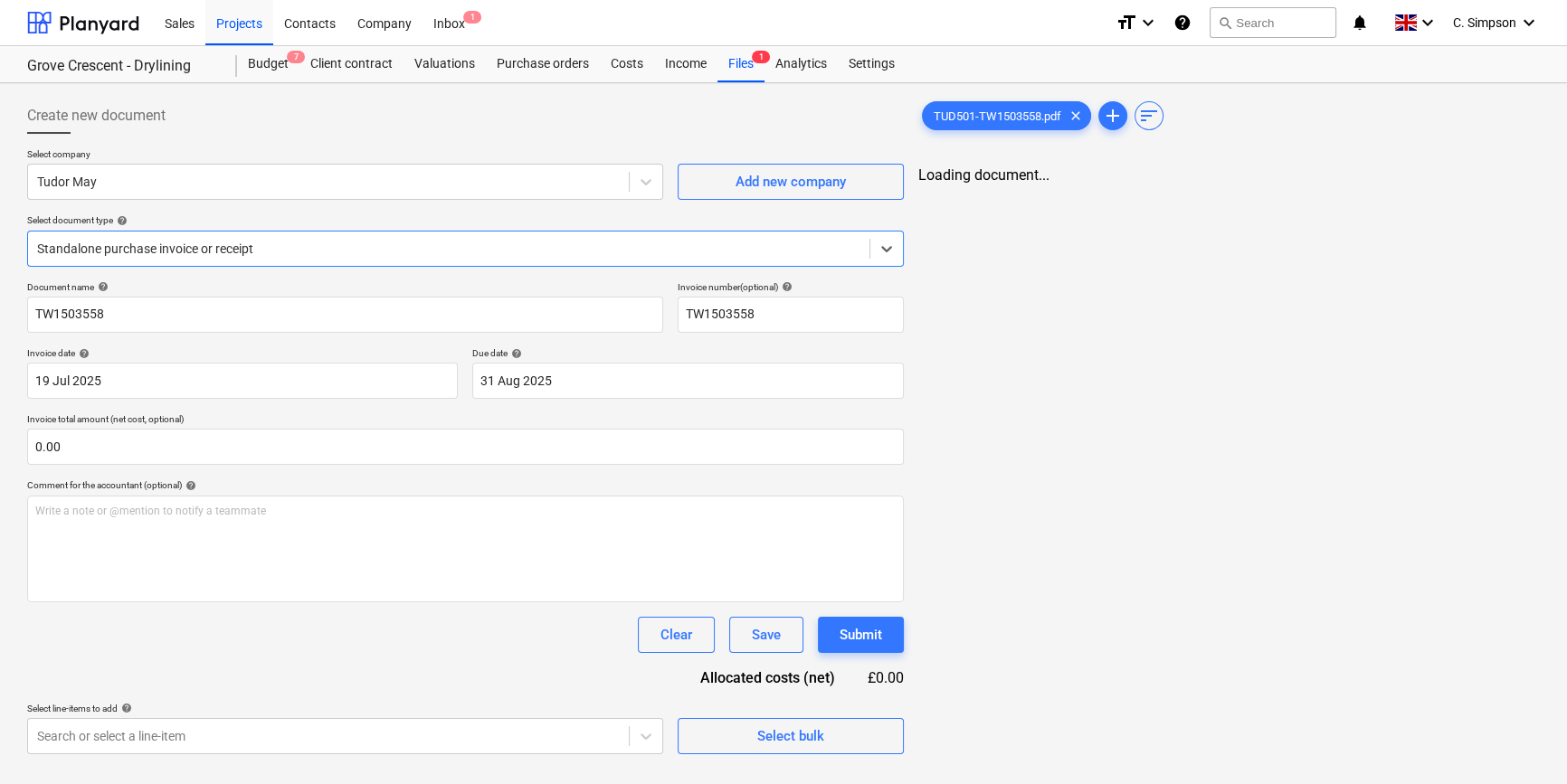 type on "TW1503558" 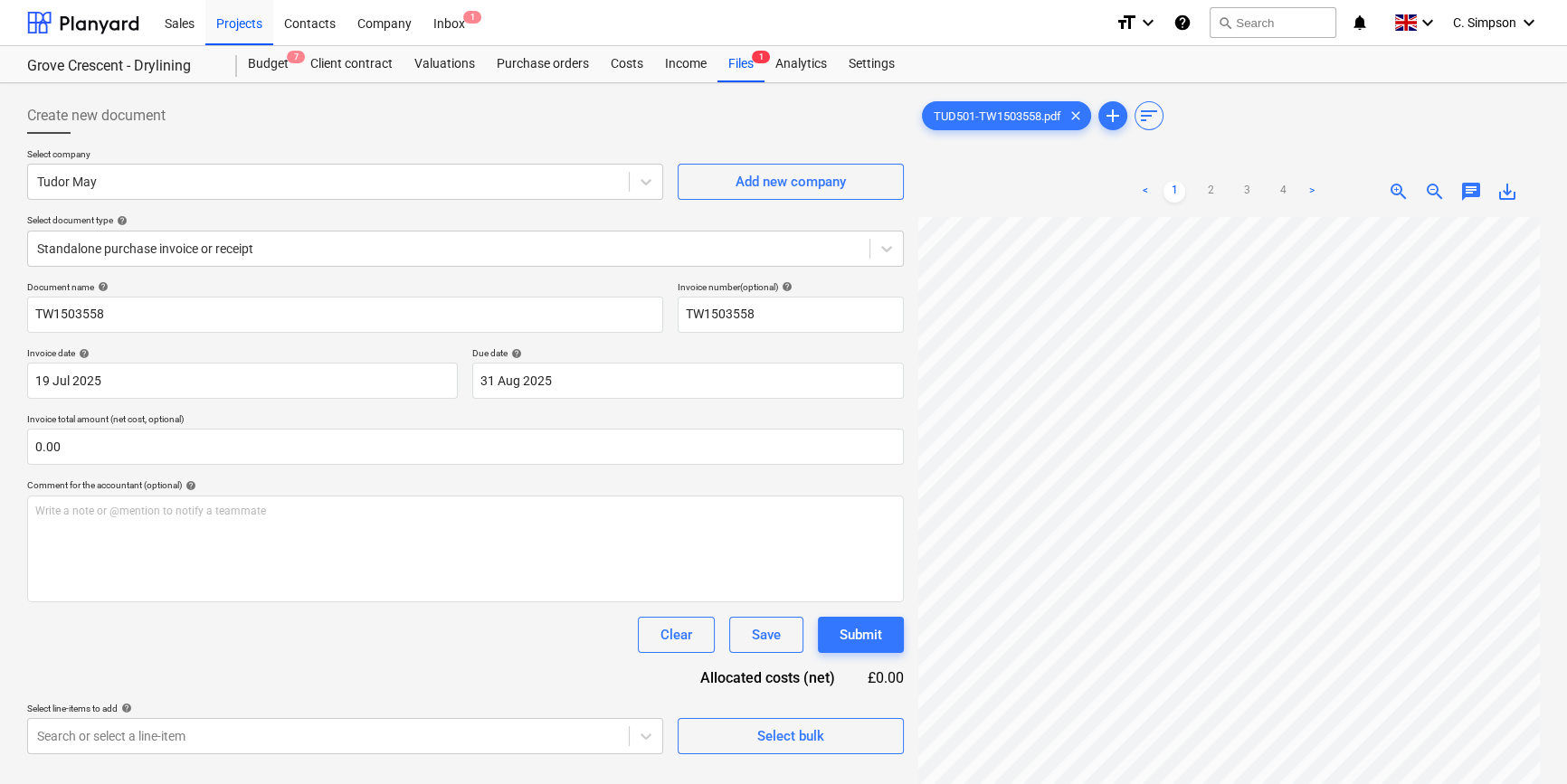 scroll, scrollTop: 364, scrollLeft: 159, axis: both 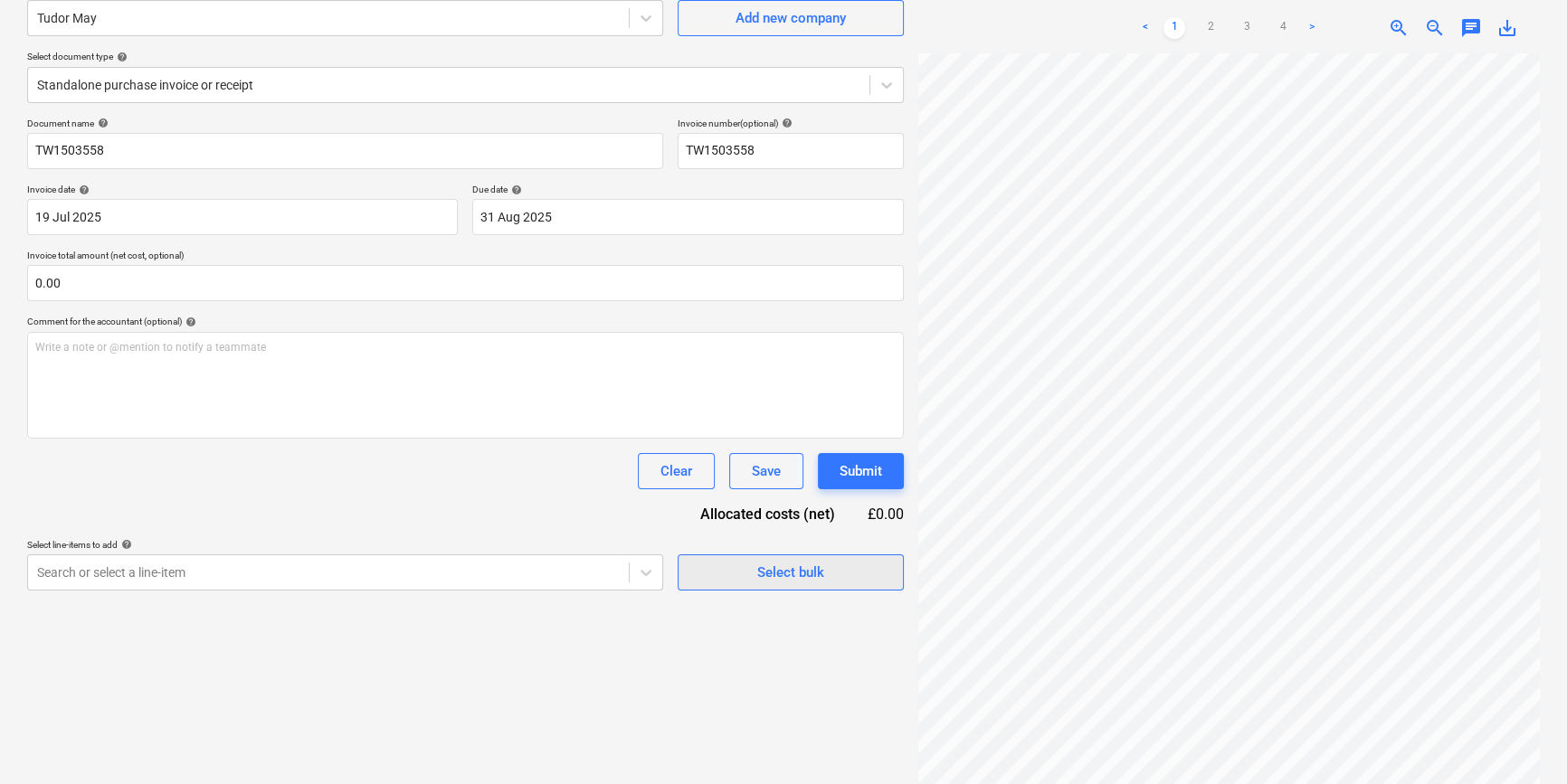click on "Select bulk" at bounding box center [791, 572] 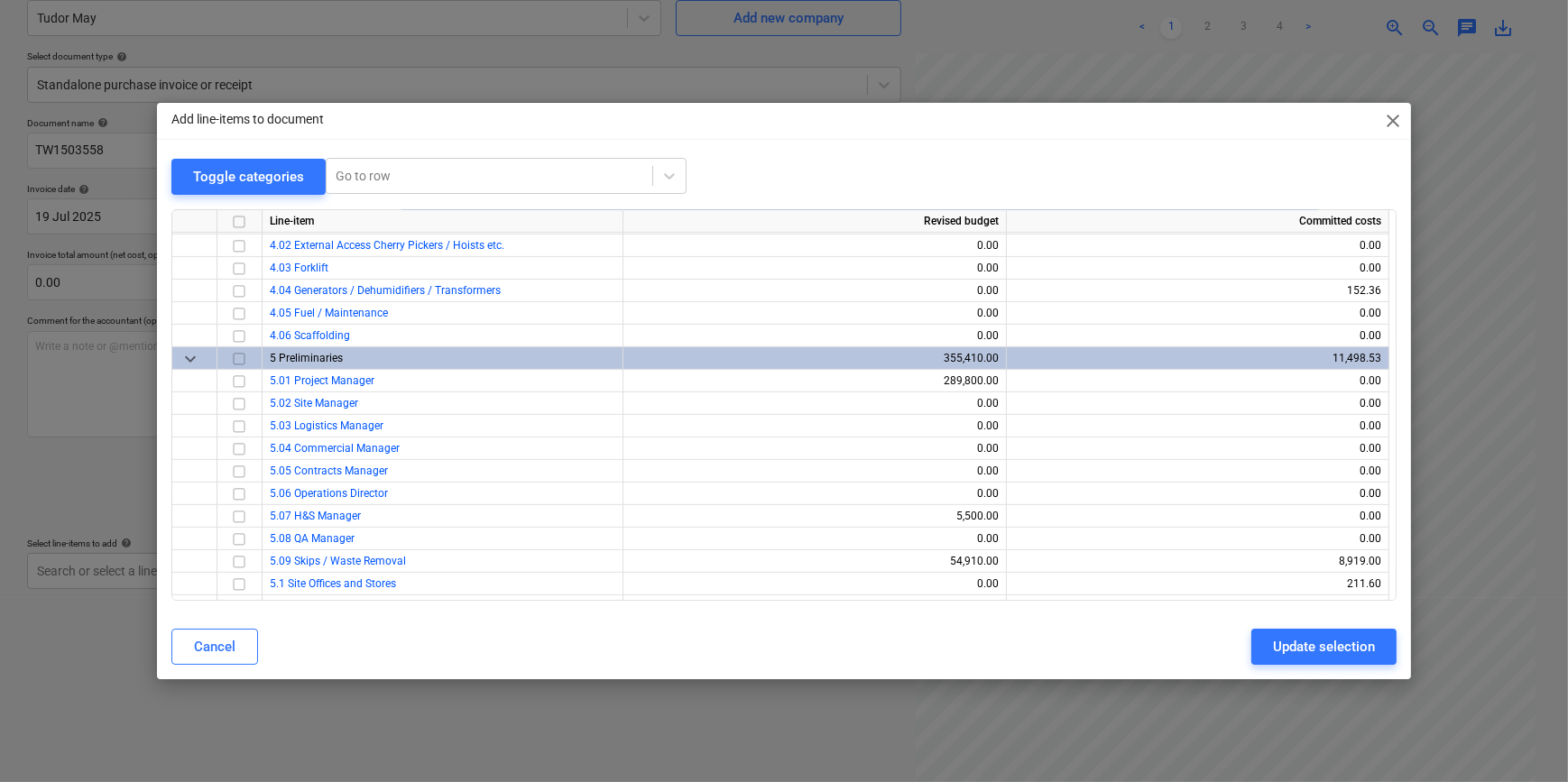 scroll, scrollTop: 820, scrollLeft: 0, axis: vertical 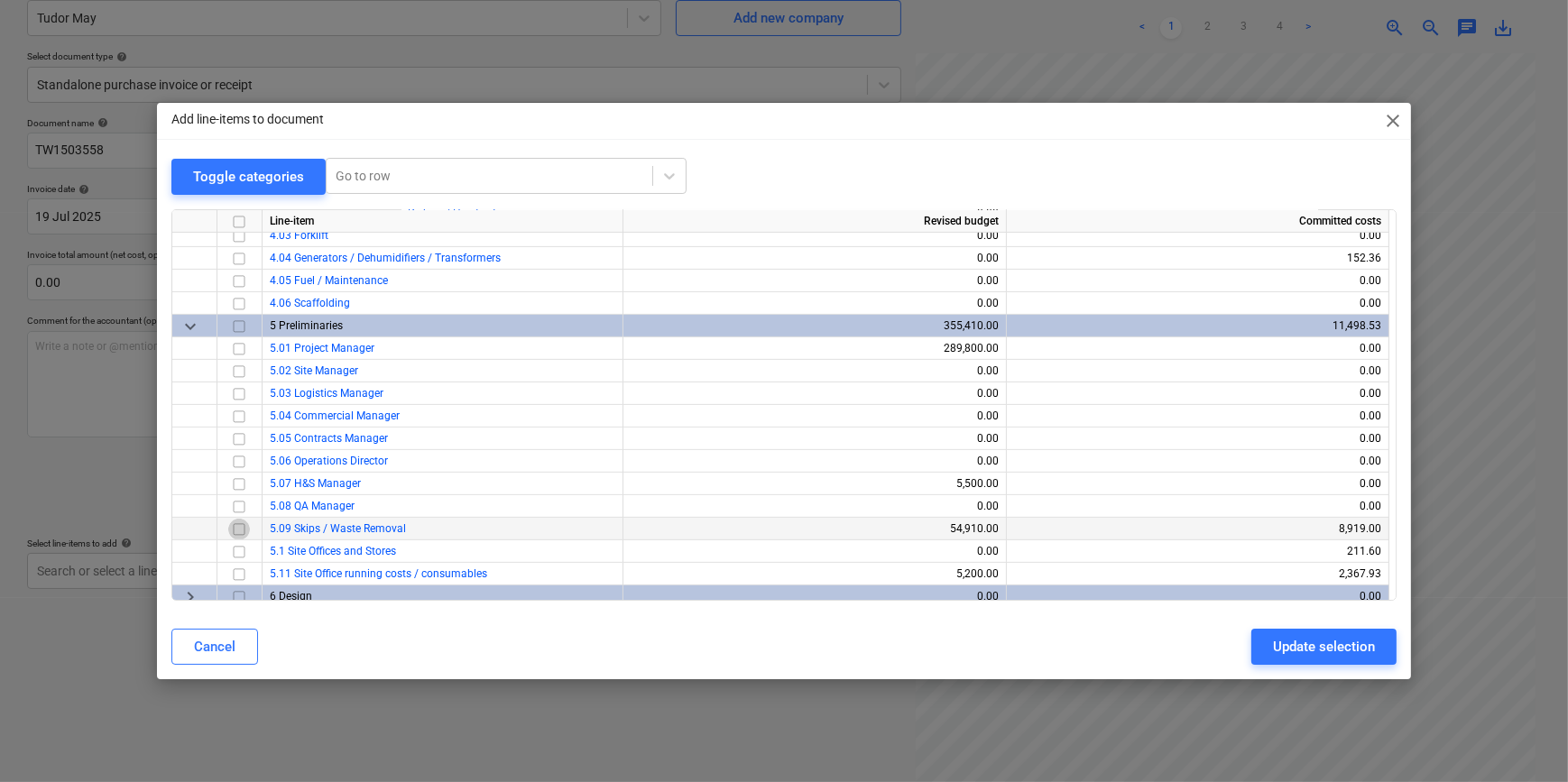 click at bounding box center (239, 529) 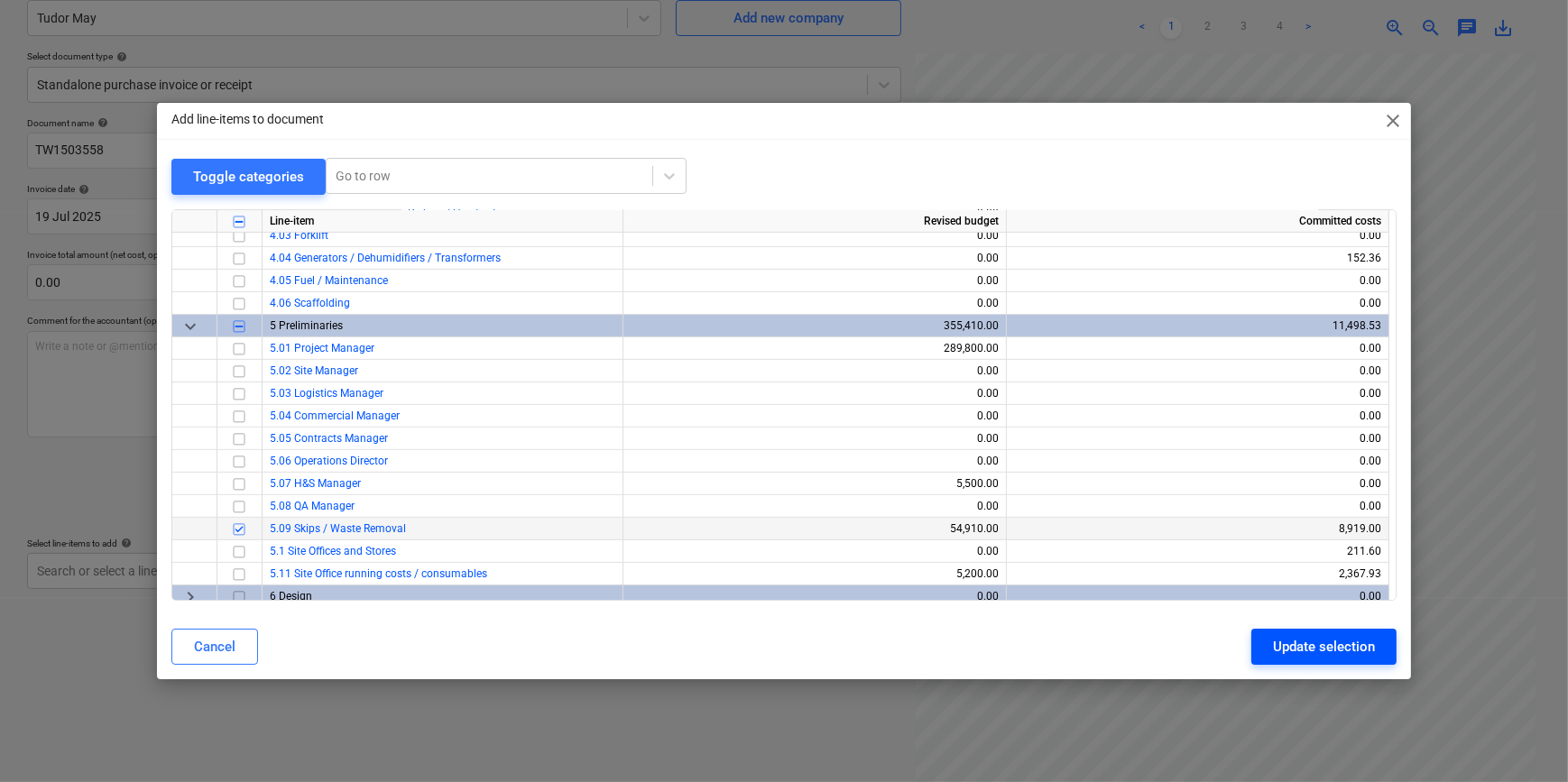 click on "Update selection" at bounding box center (1324, 647) 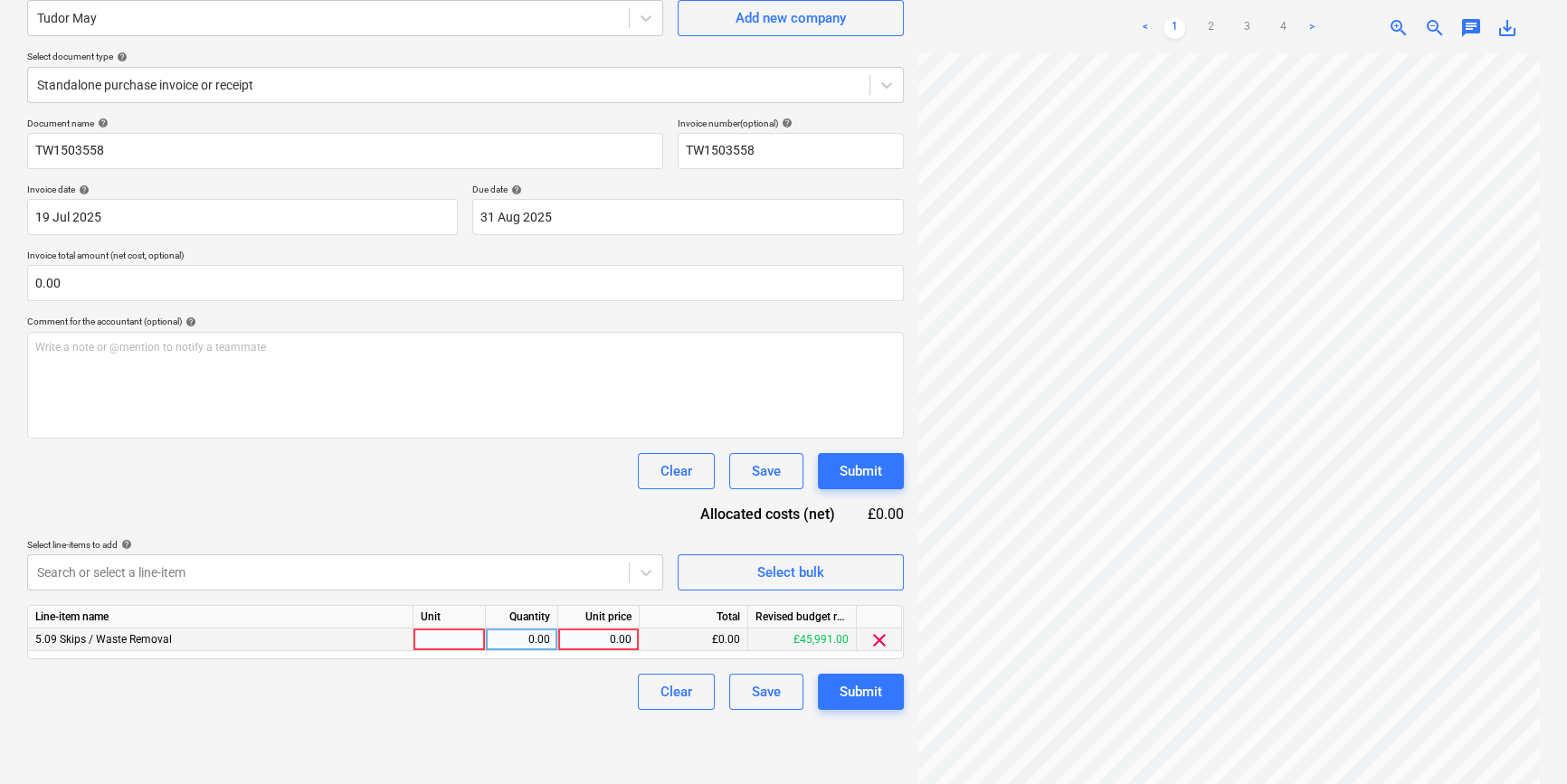click at bounding box center (450, 639) 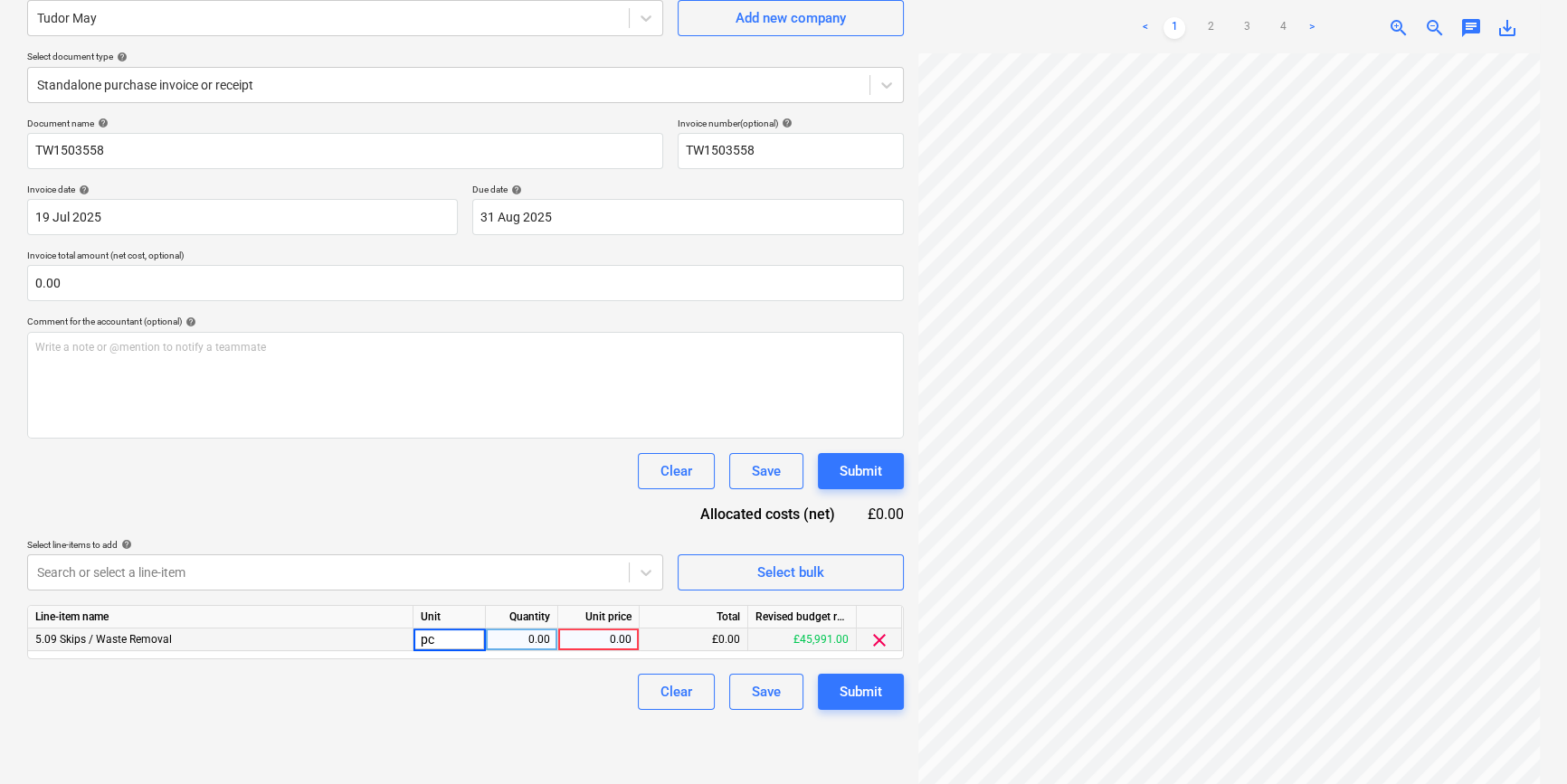 type on "pcs" 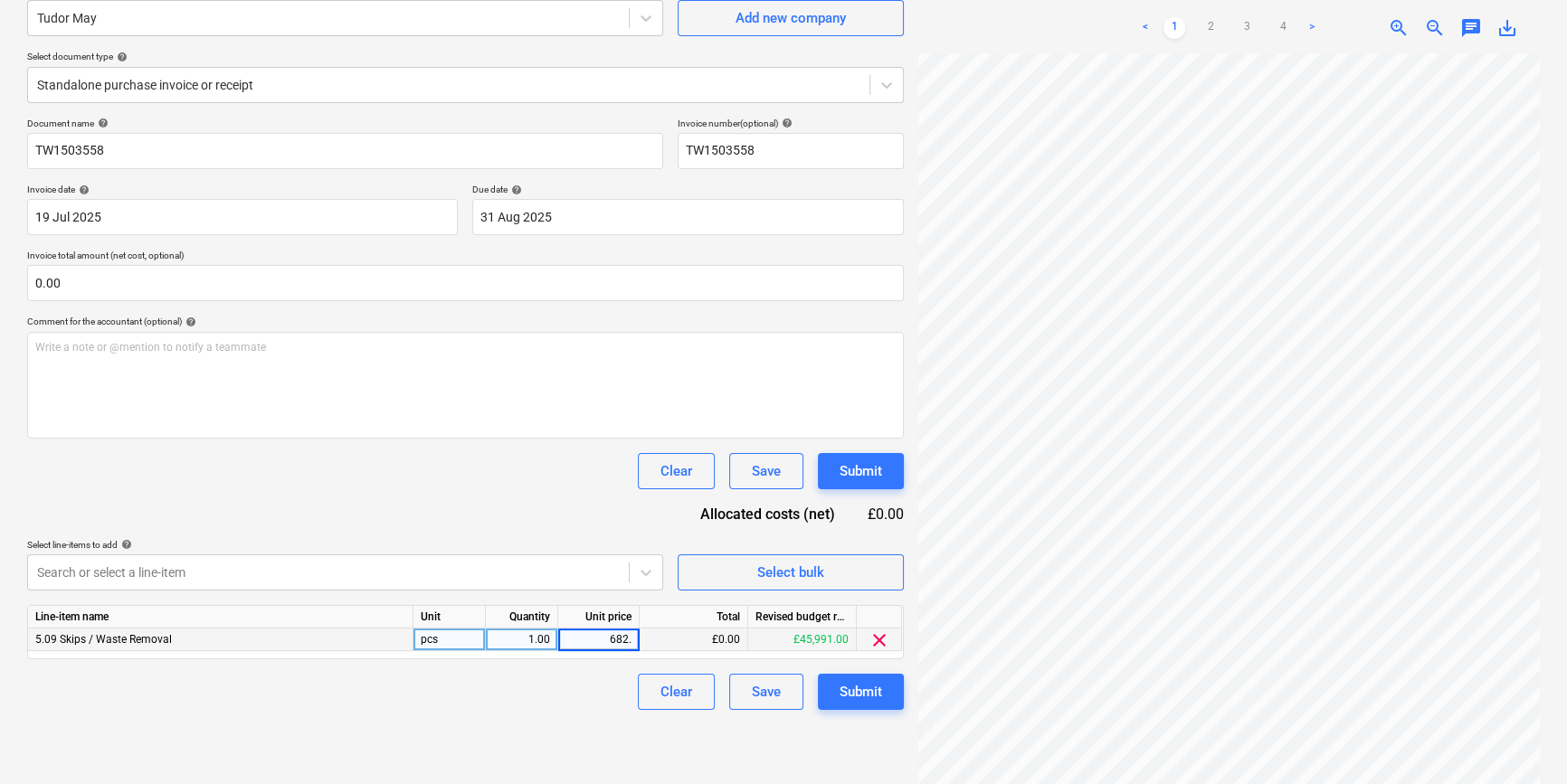 type on "682.5" 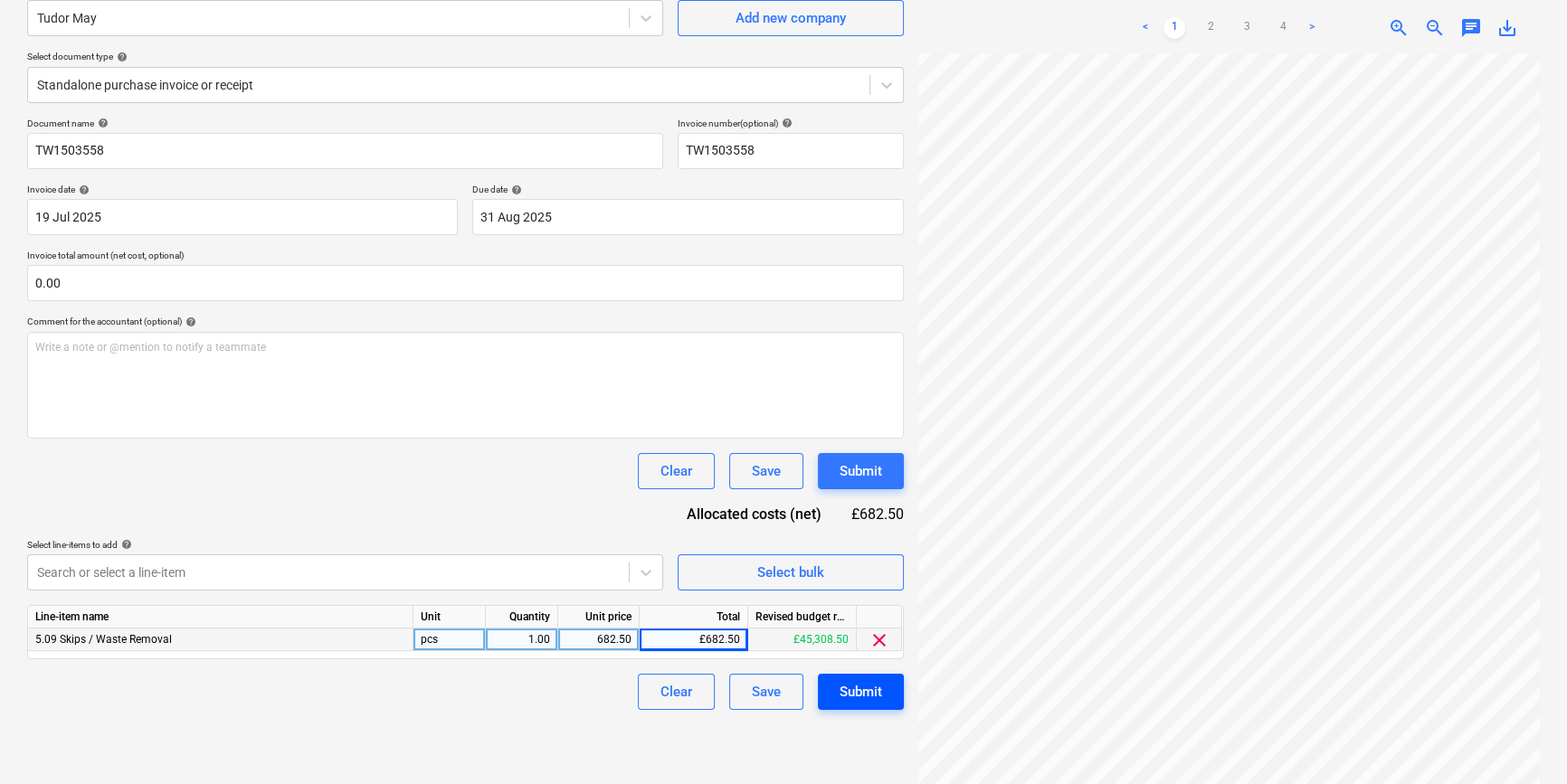 click on "Submit" at bounding box center [860, 692] 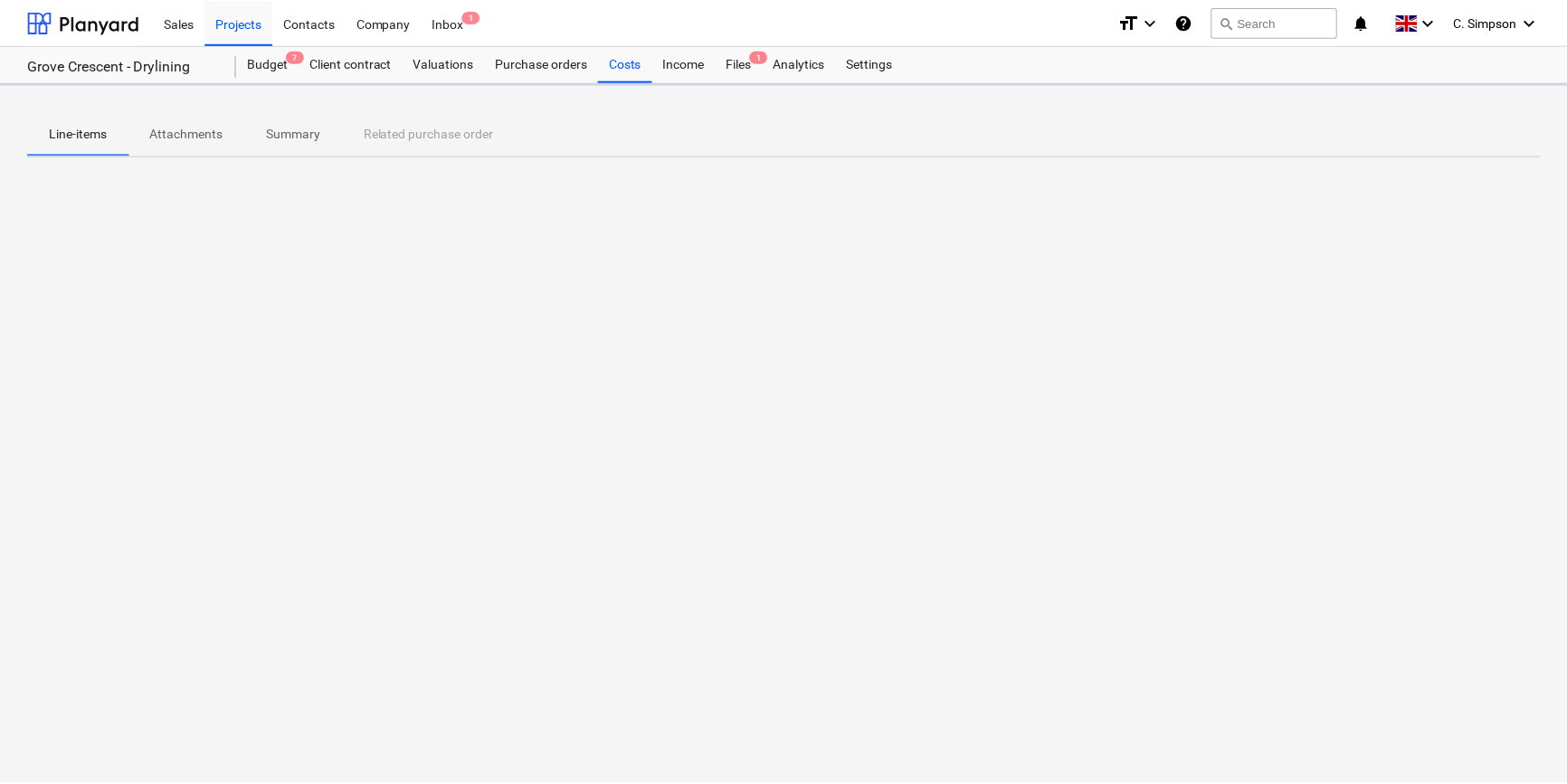 scroll, scrollTop: 0, scrollLeft: 0, axis: both 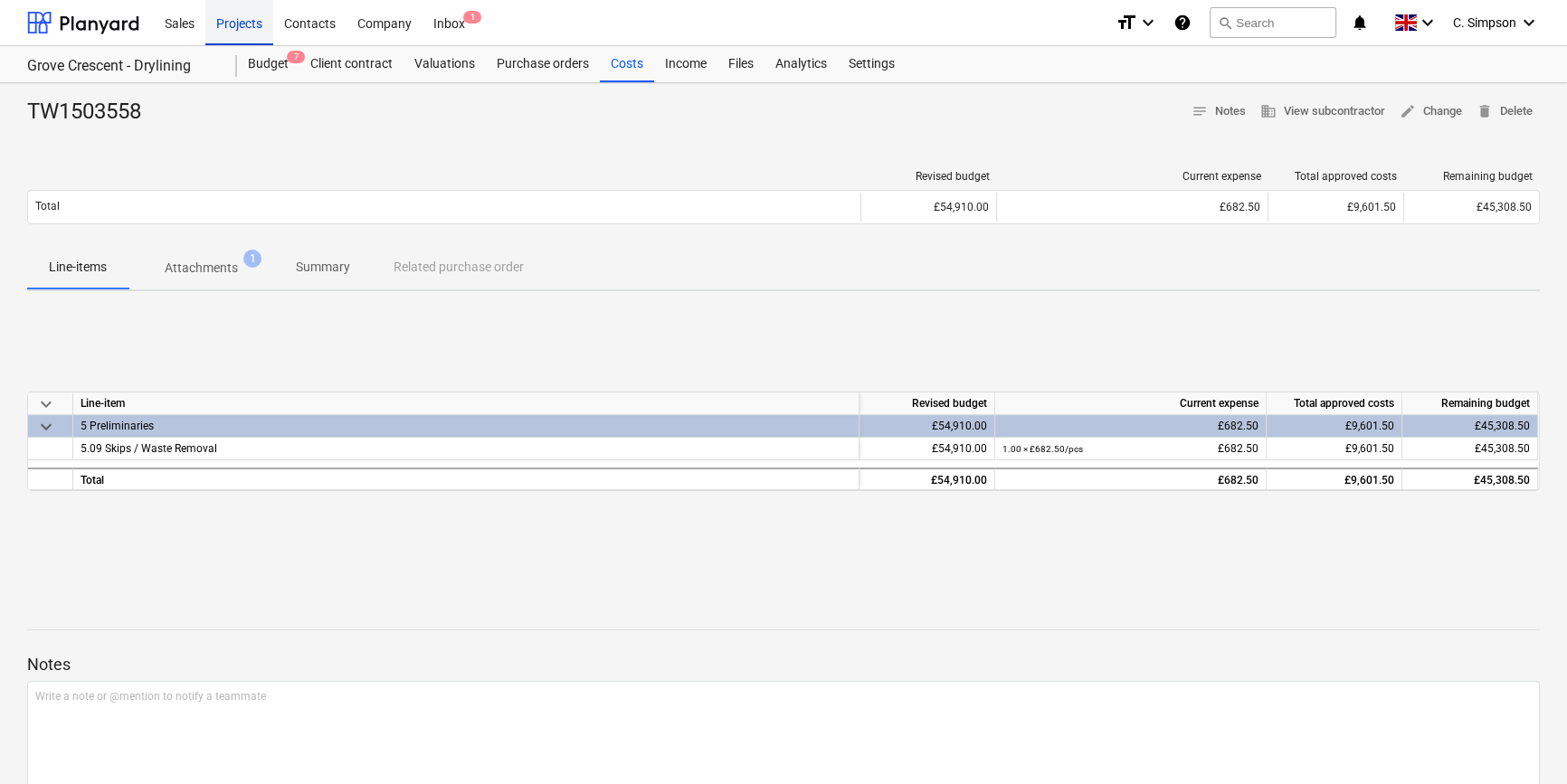 click on "Projects" at bounding box center (239, 22) 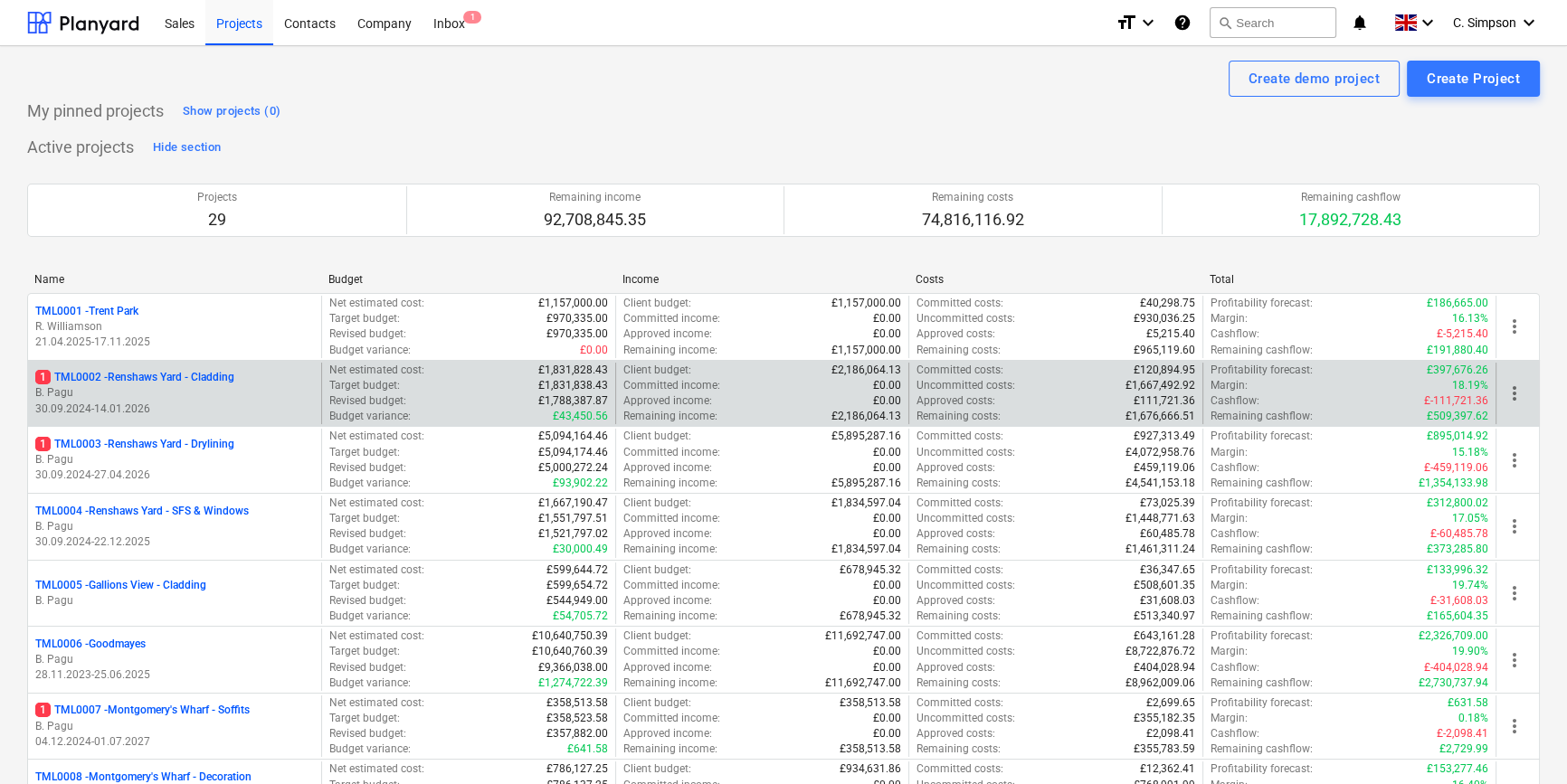 click on "B. Pagu" at bounding box center (175, 392) 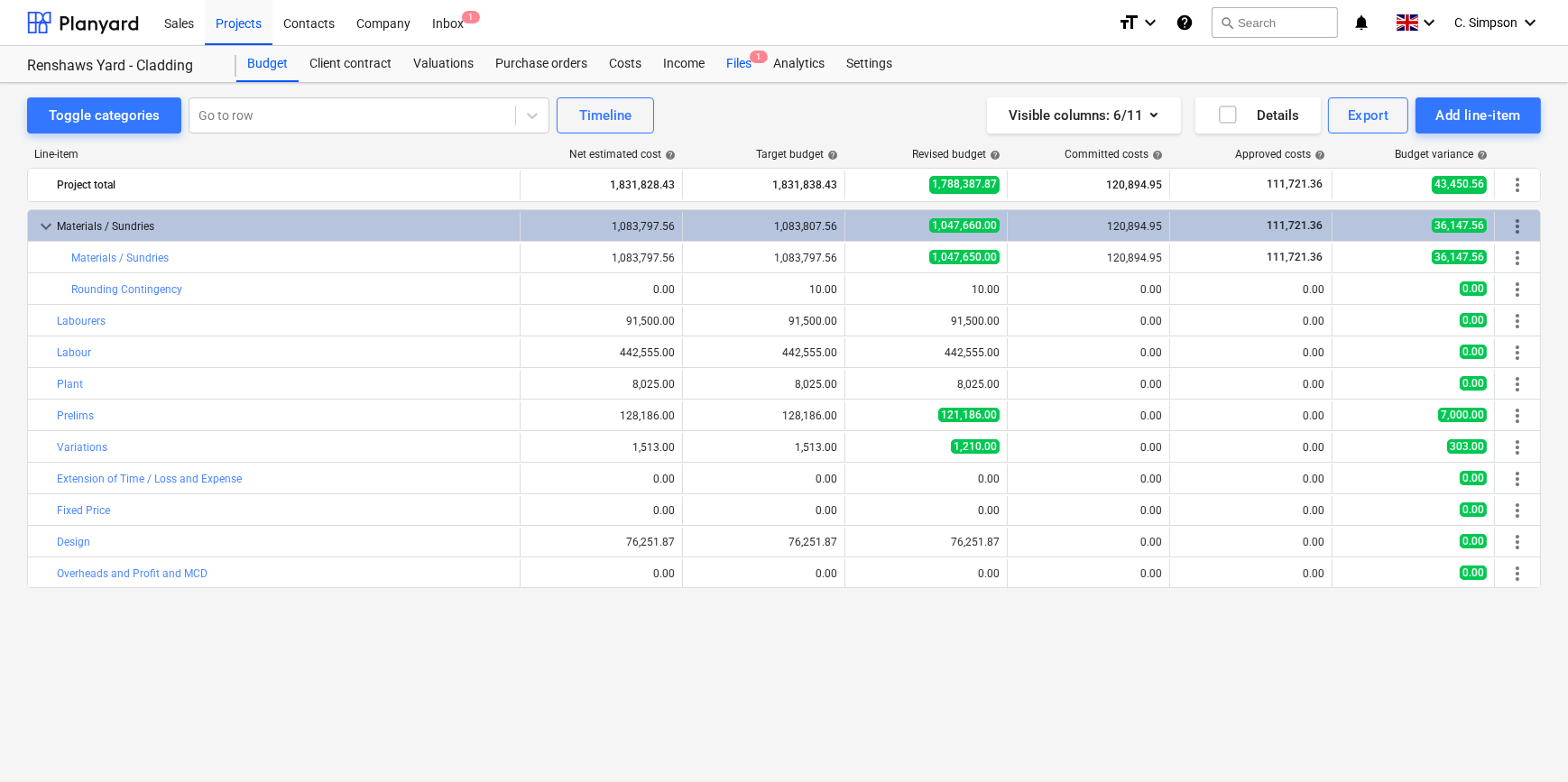 click on "Files 1" at bounding box center (739, 64) 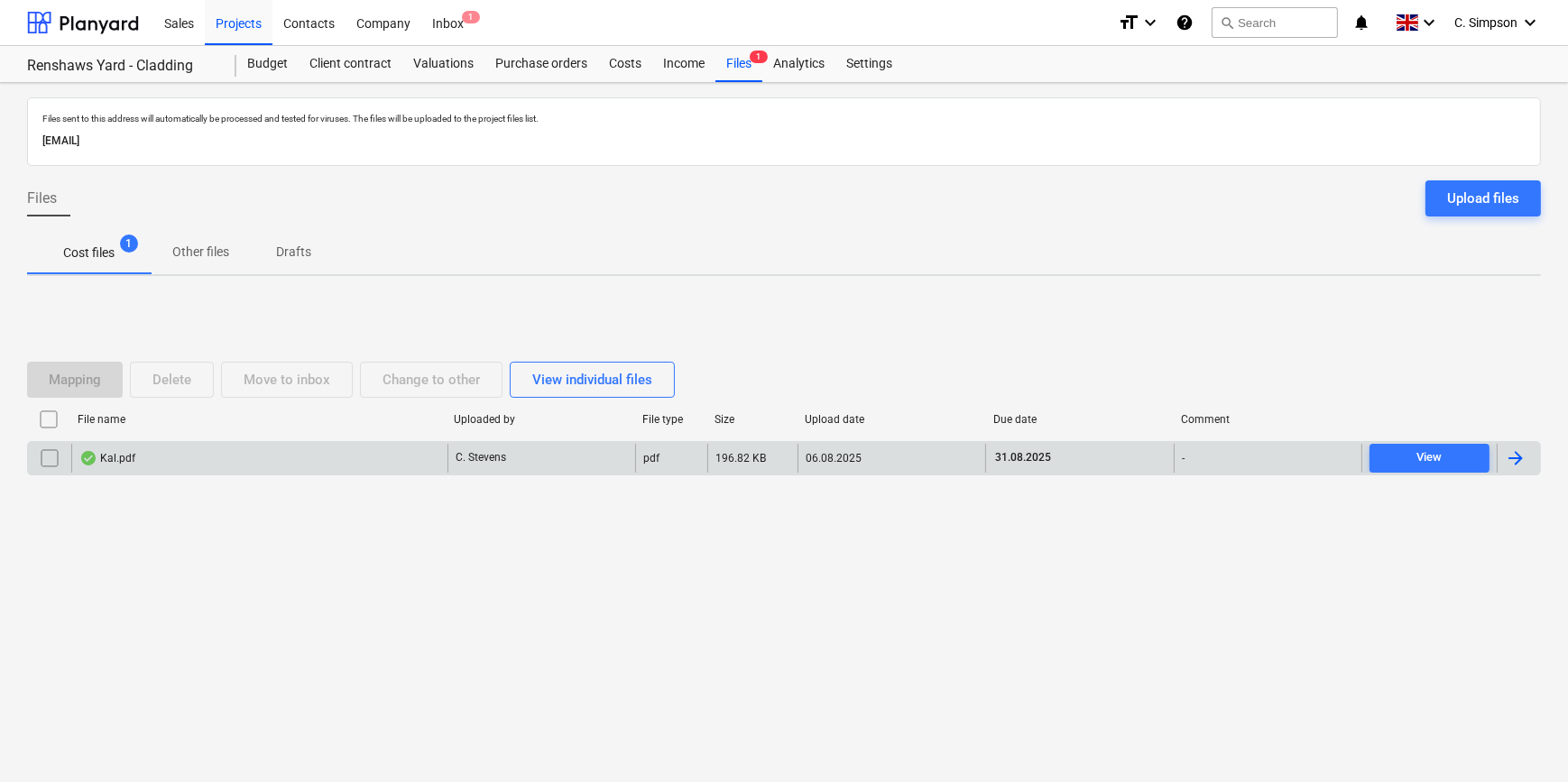 click at bounding box center (1516, 458) 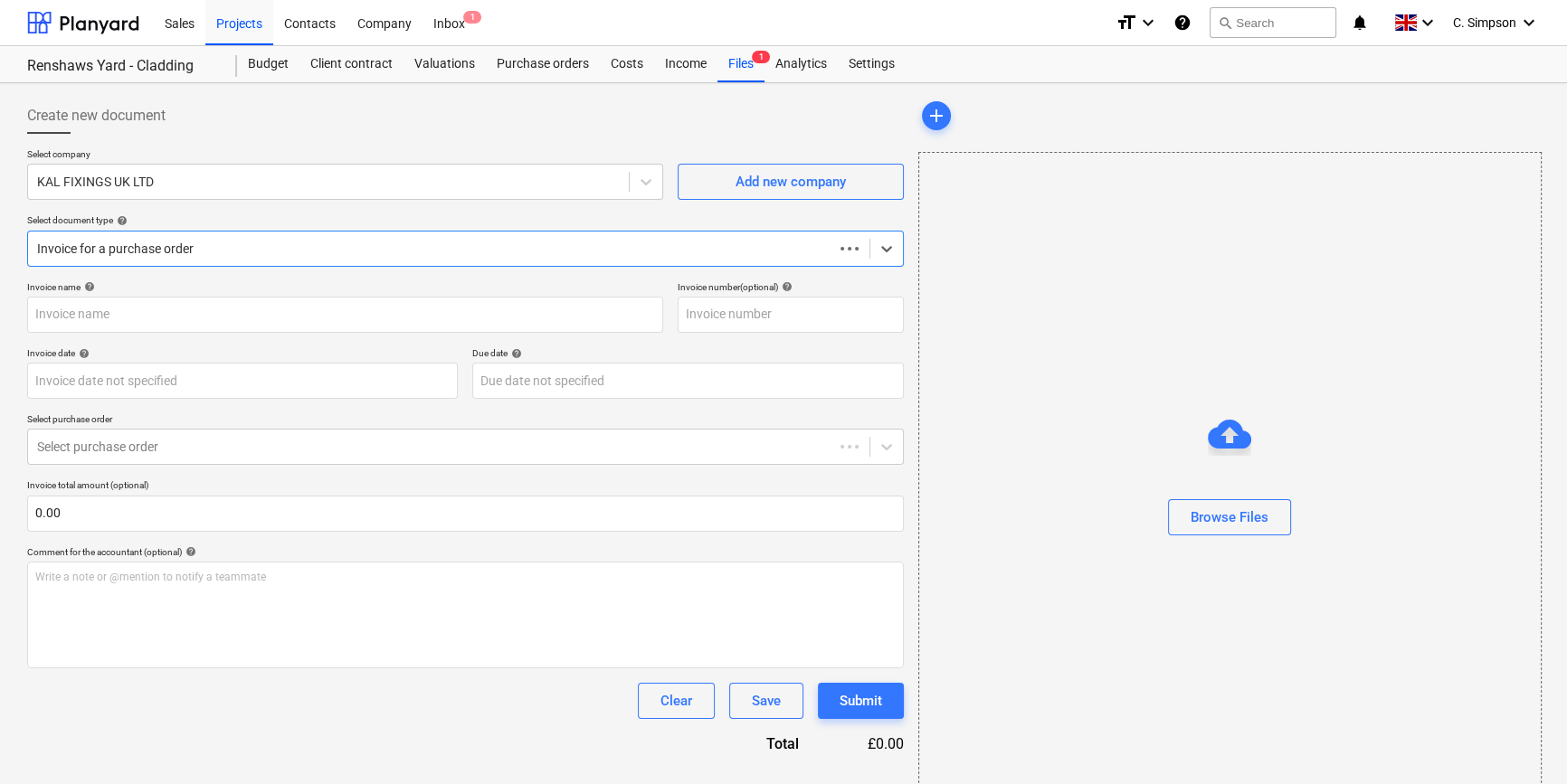 type on "39175" 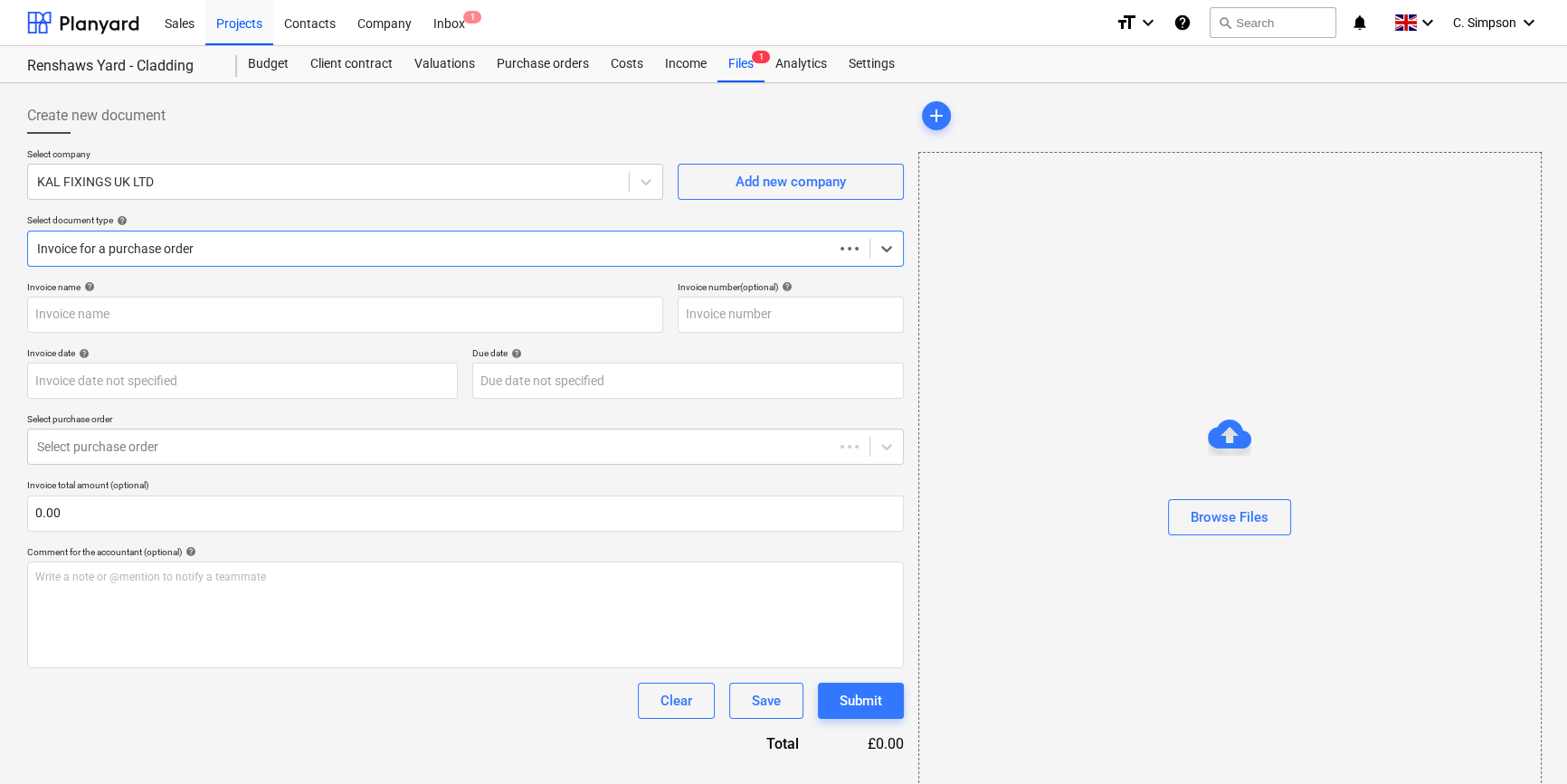 type on "39175" 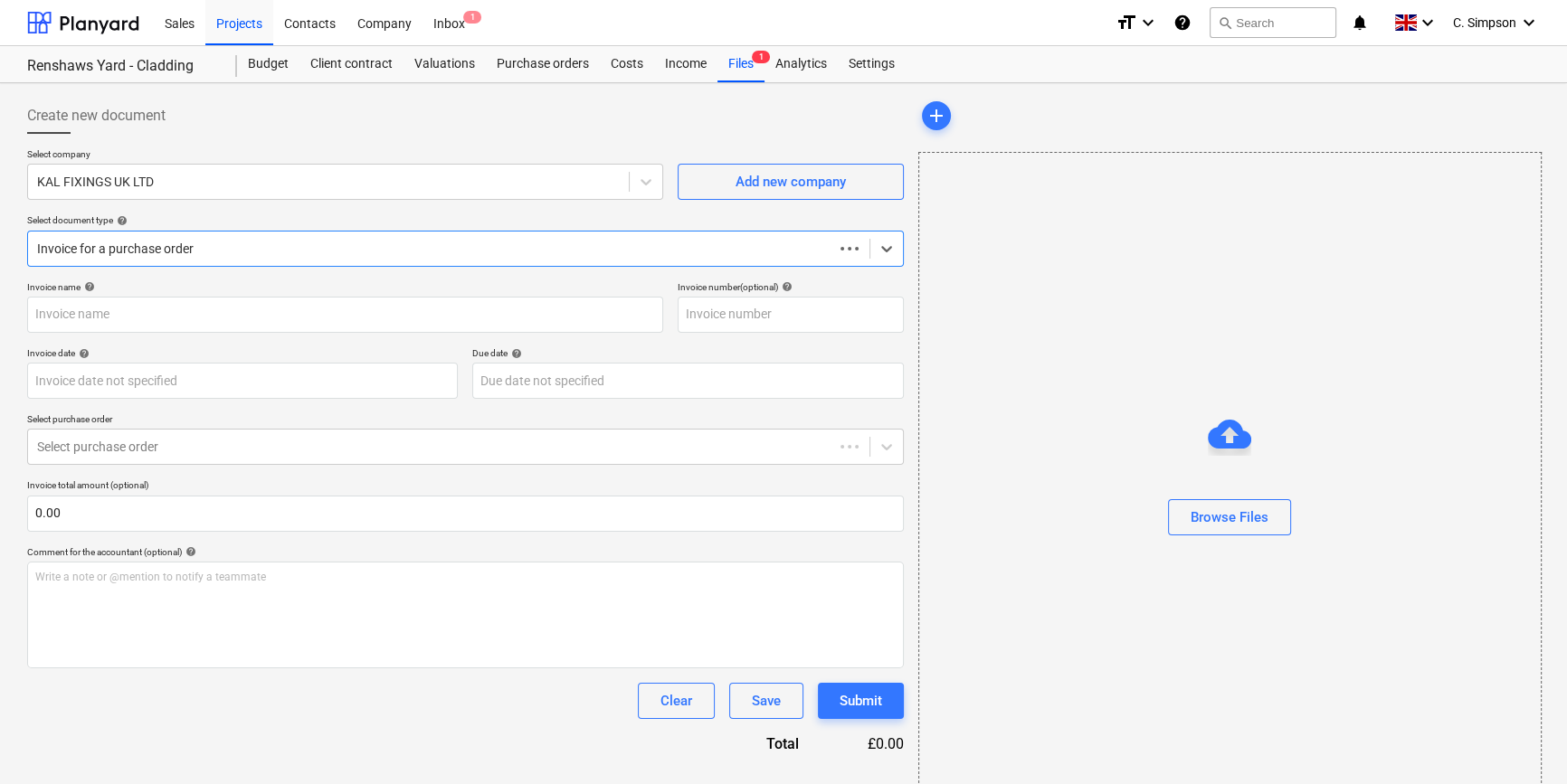 type on "22 Jul 2025" 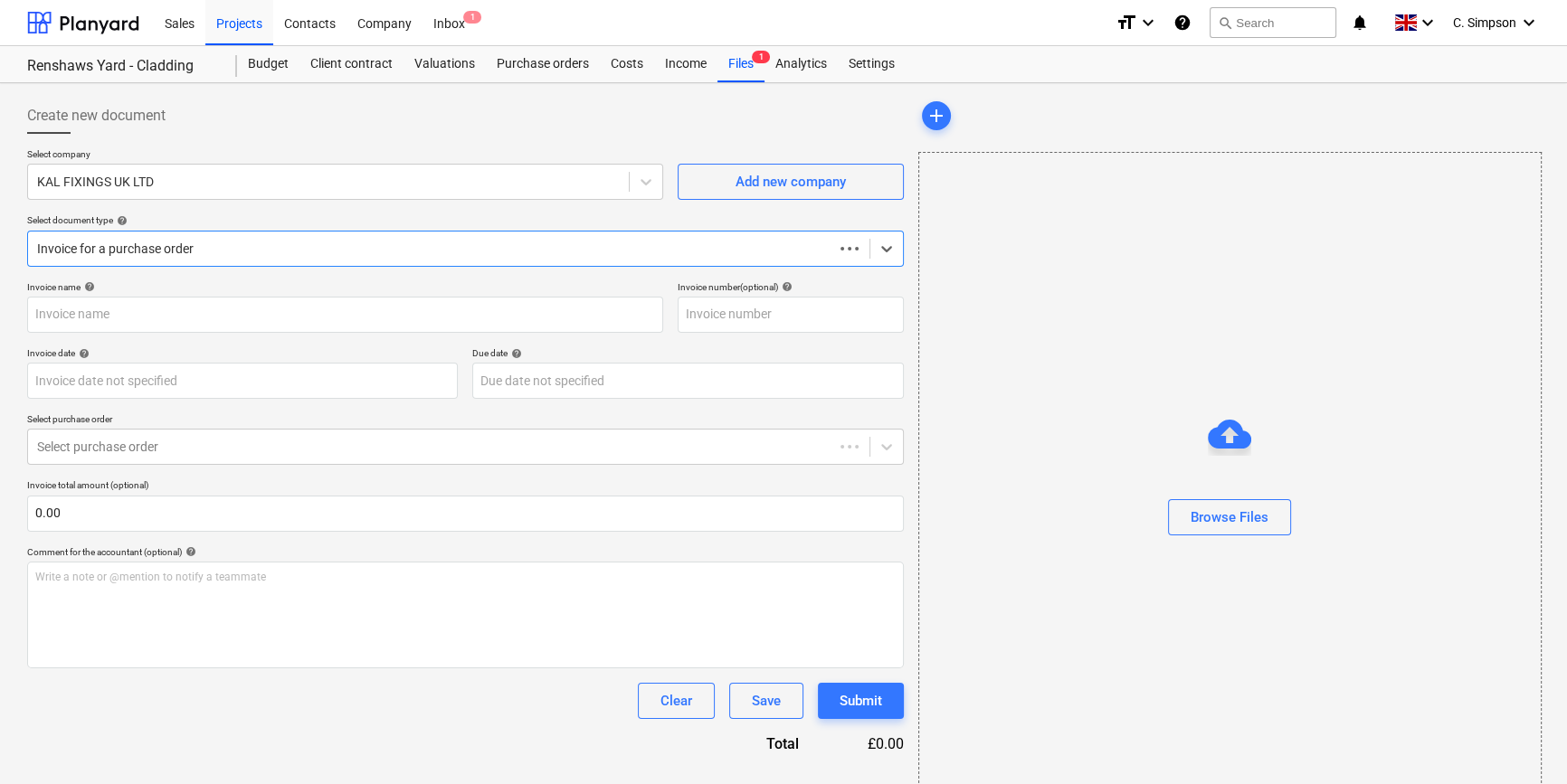 type on "31 Aug 2025" 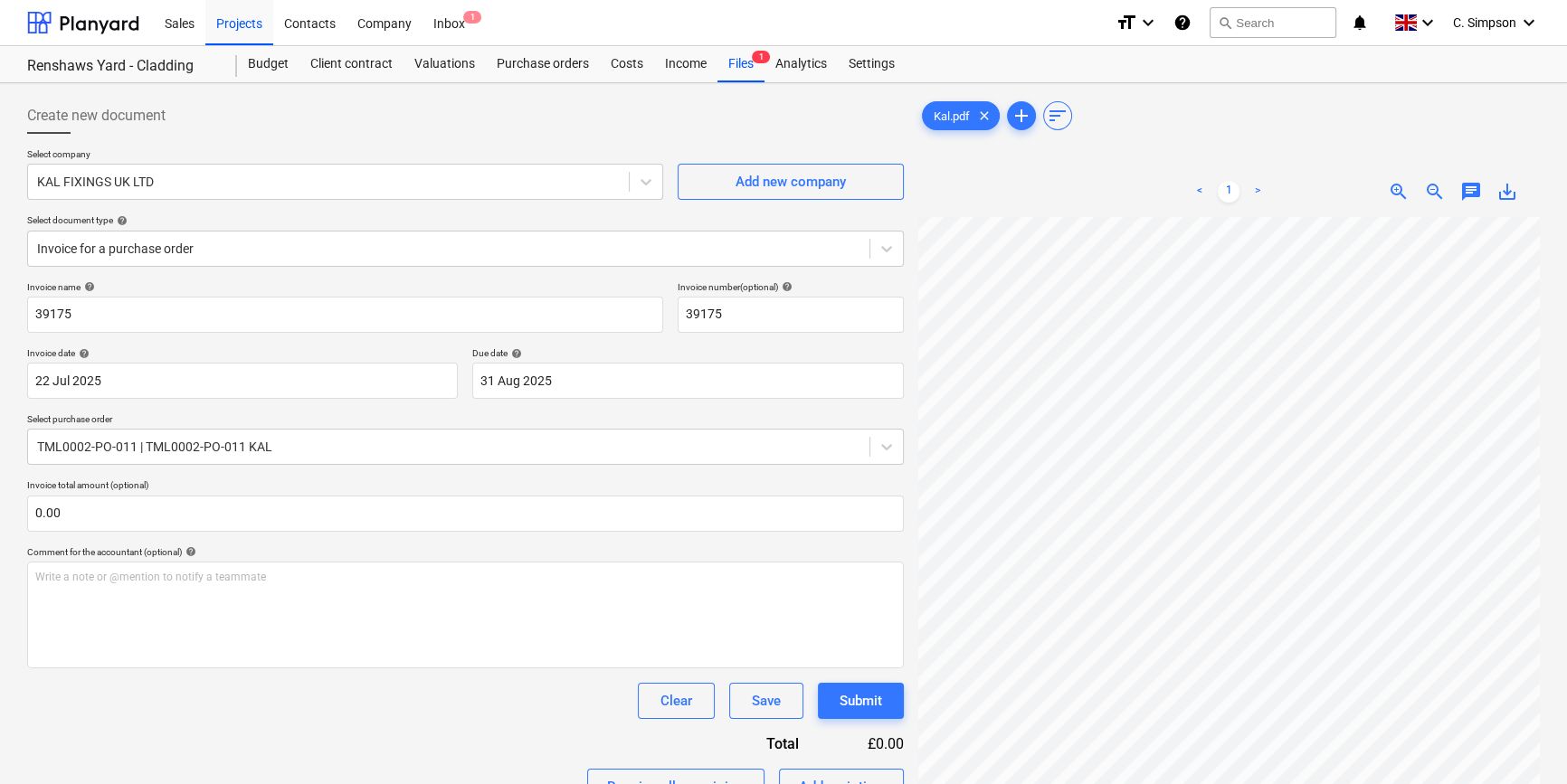 scroll, scrollTop: 146, scrollLeft: 187, axis: both 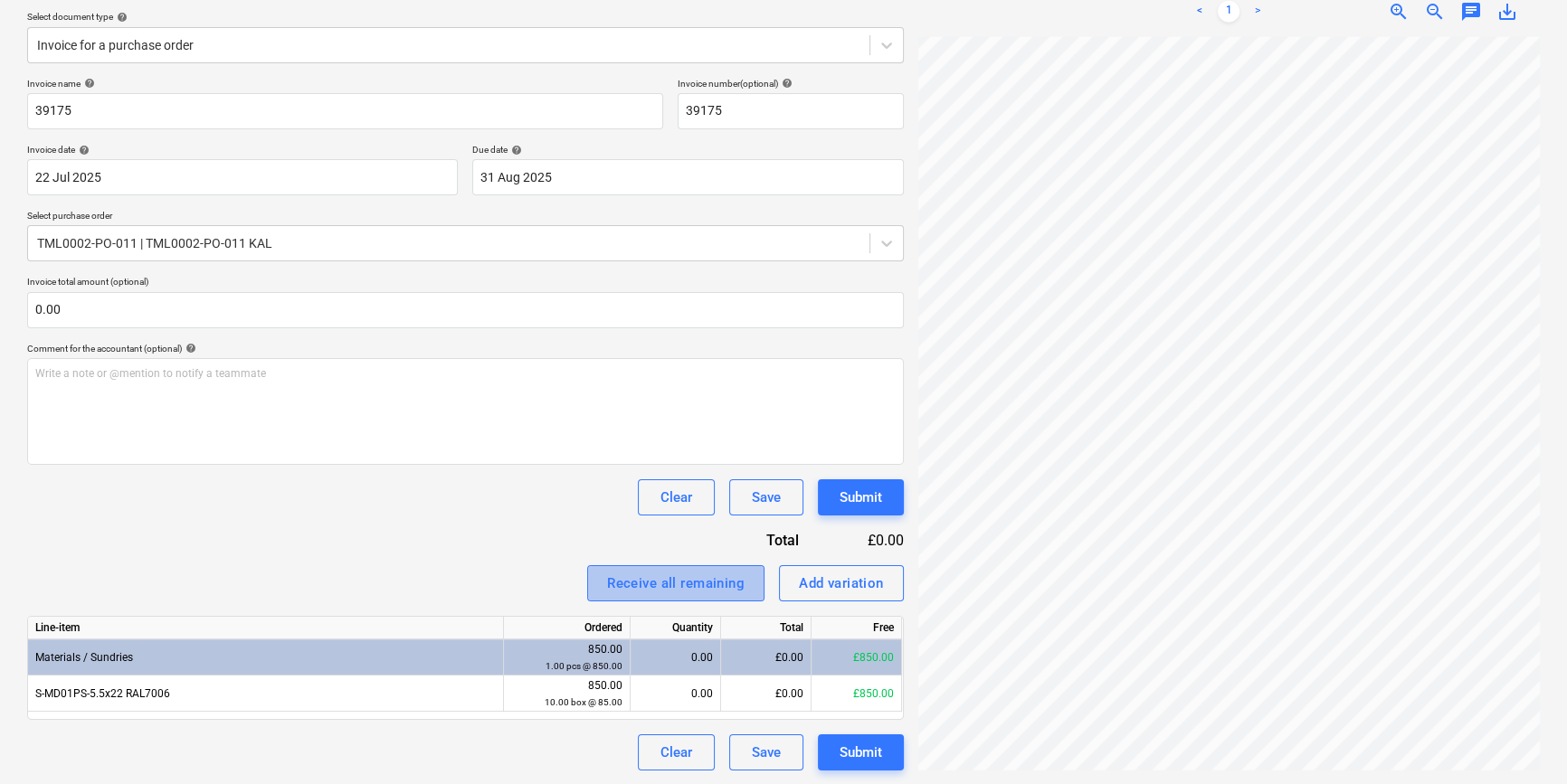 click on "Receive all remaining" at bounding box center [676, 583] 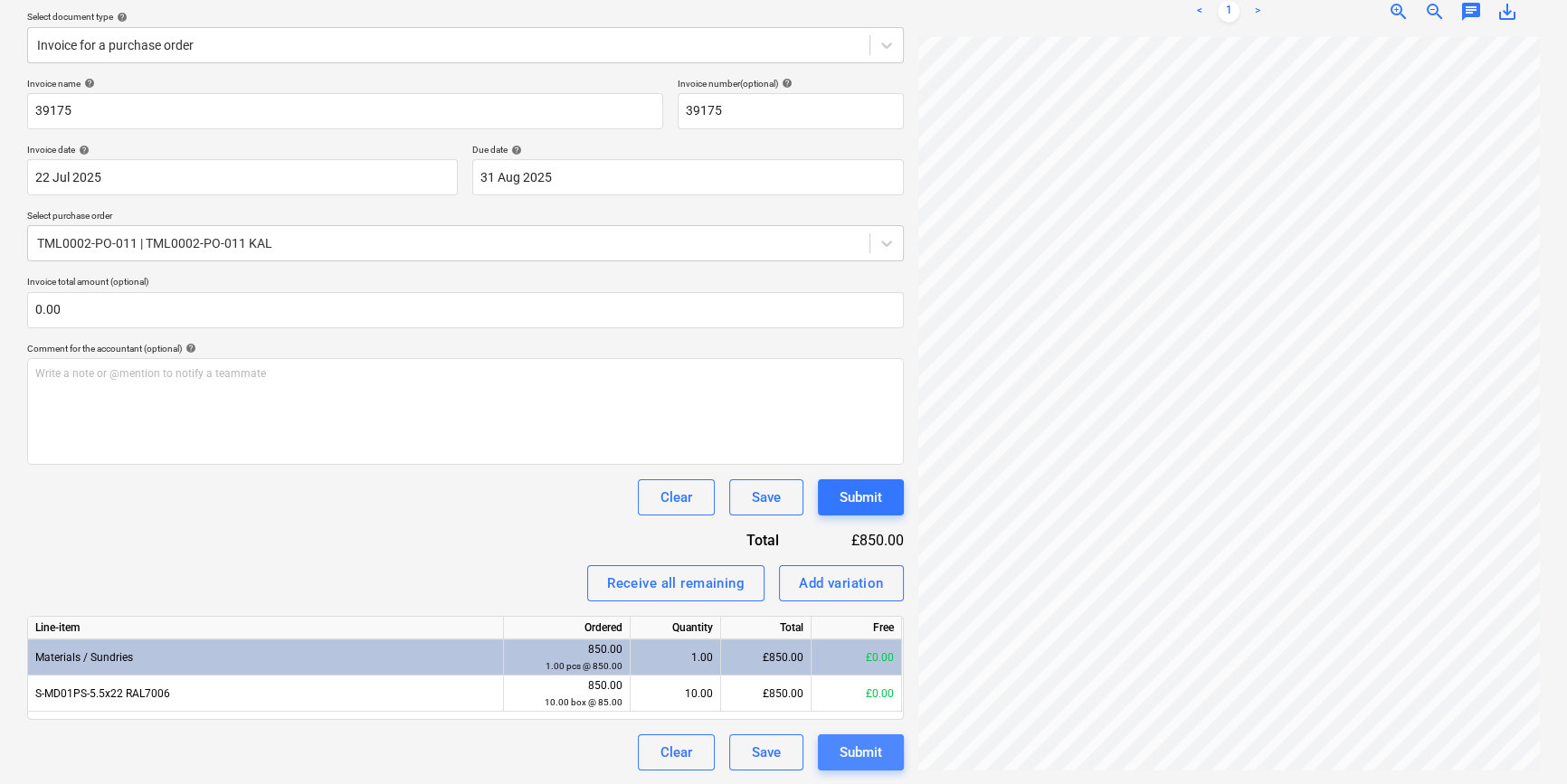 click on "Submit" at bounding box center (860, 752) 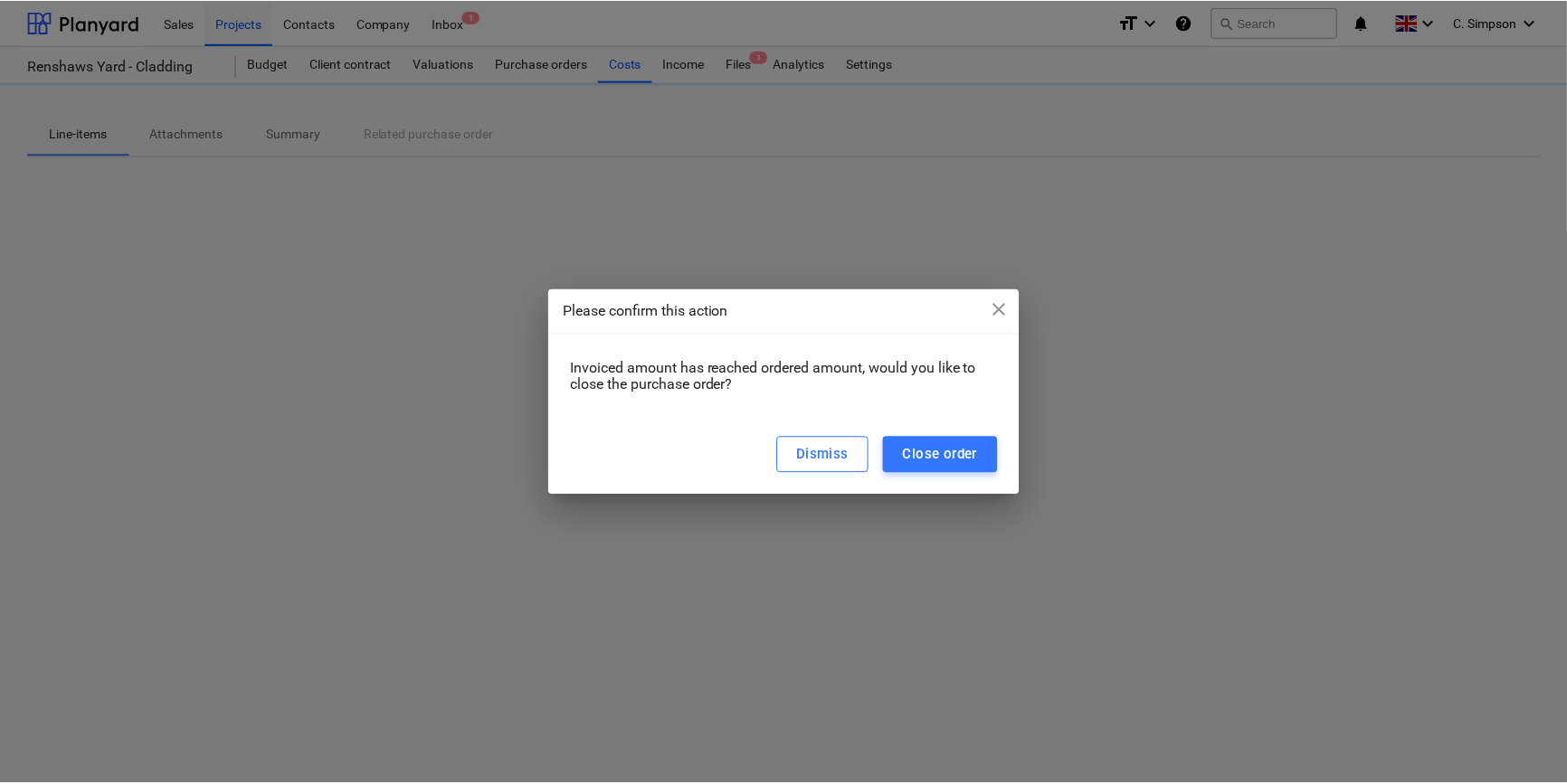 scroll, scrollTop: 0, scrollLeft: 0, axis: both 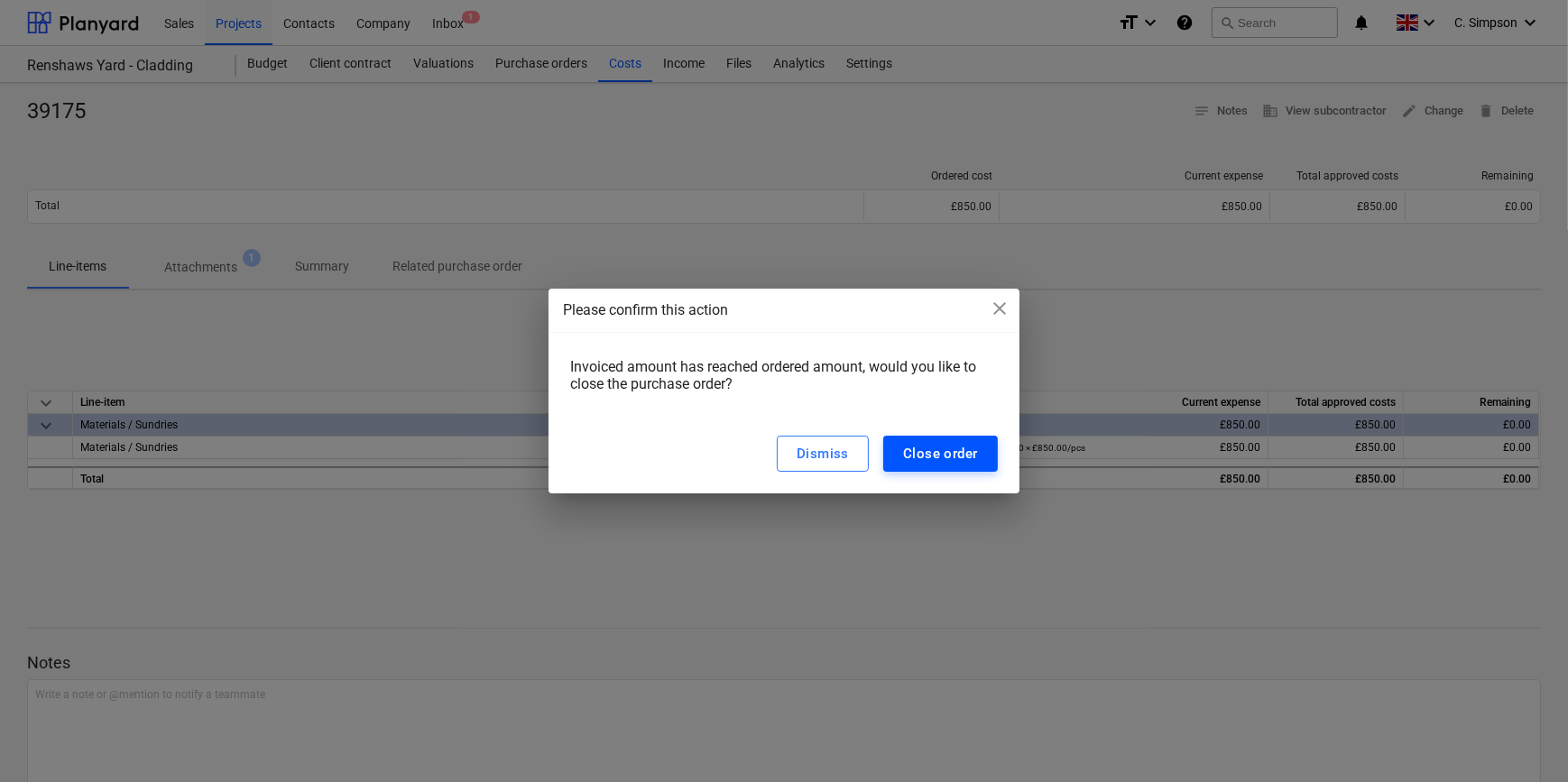 click on "Close order" at bounding box center [940, 454] 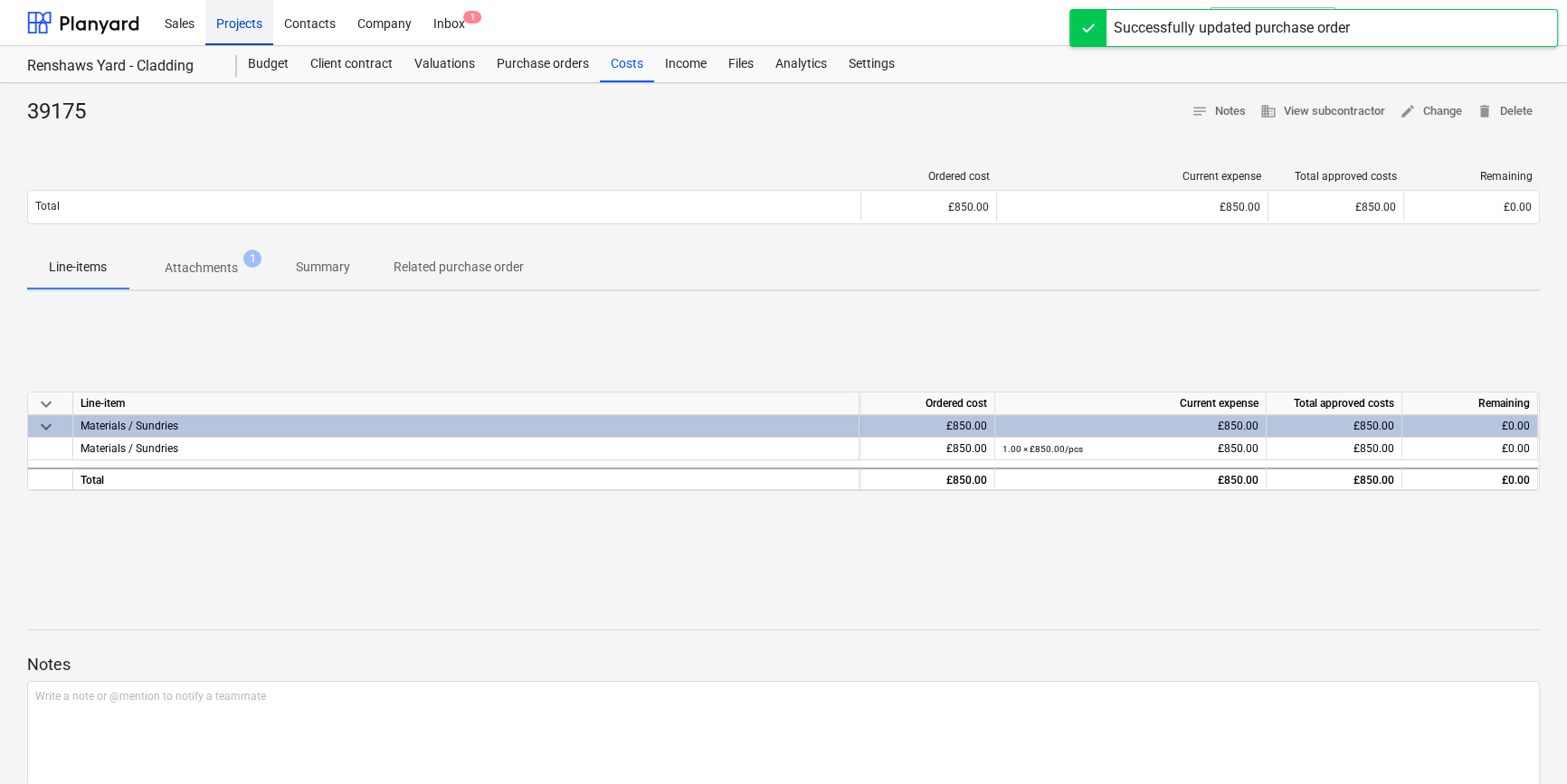 click on "Projects" at bounding box center [239, 22] 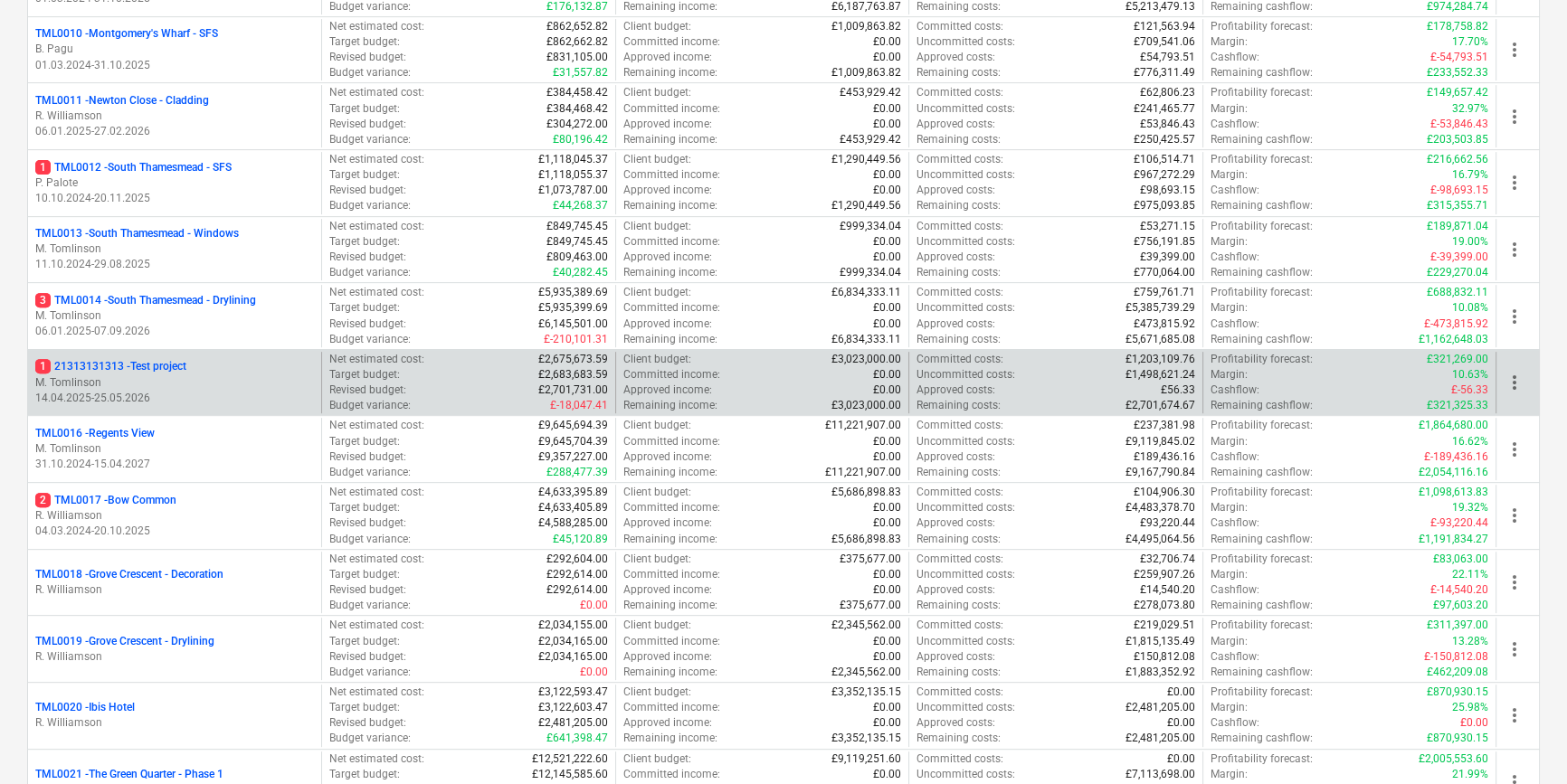 scroll, scrollTop: 904, scrollLeft: 0, axis: vertical 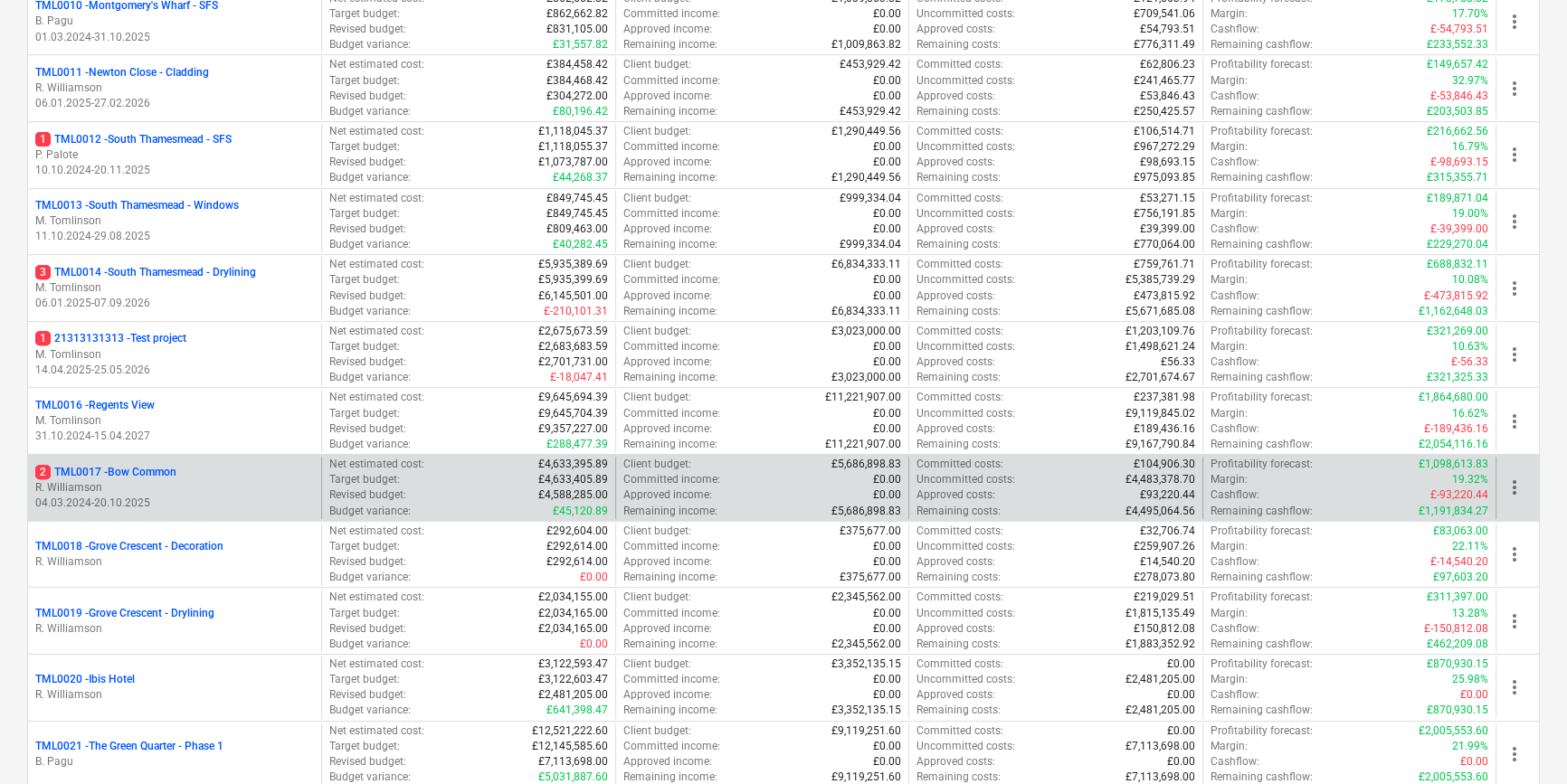 click on "R. Williamson" at bounding box center [175, 487] 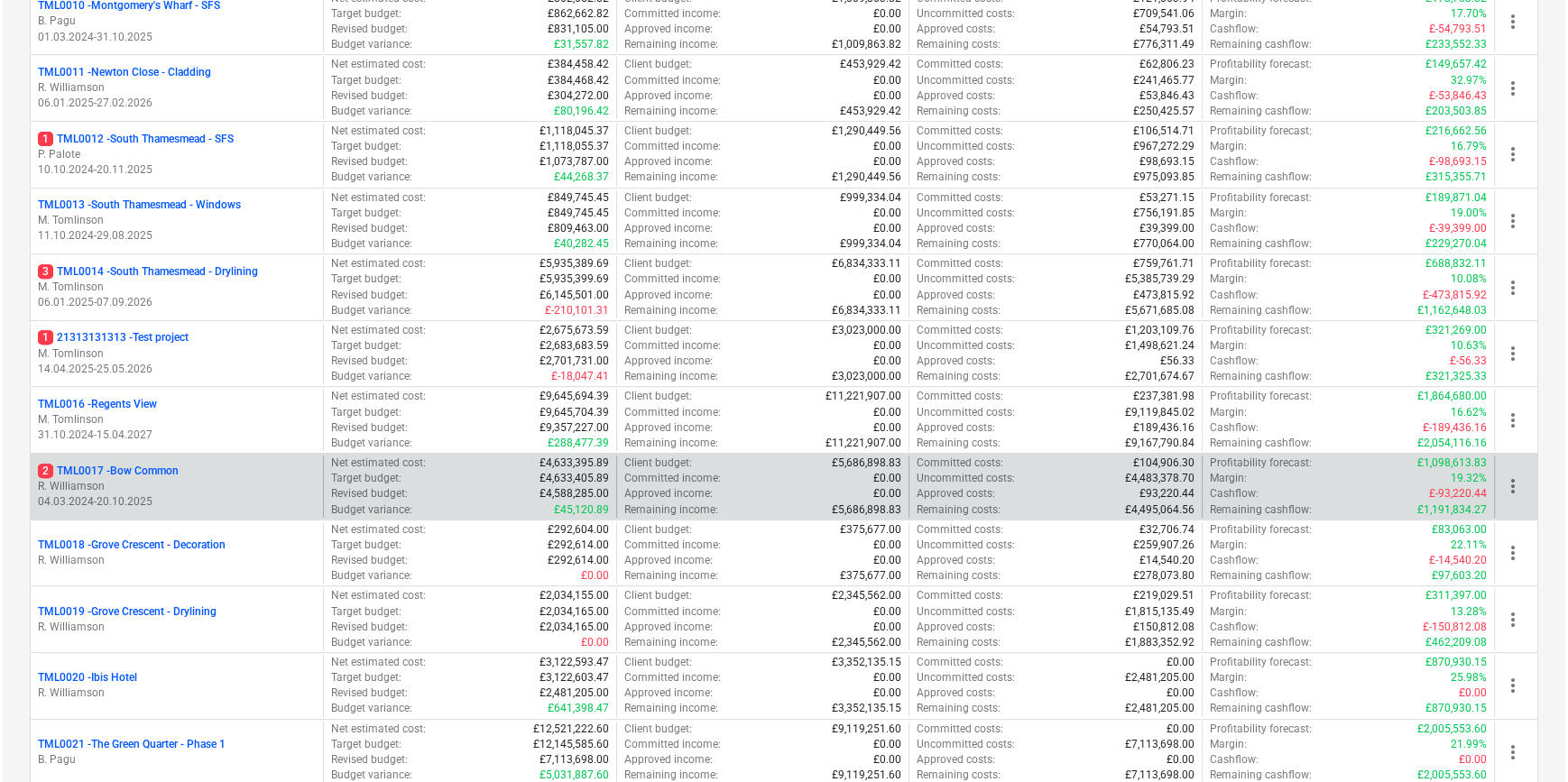 scroll, scrollTop: 0, scrollLeft: 0, axis: both 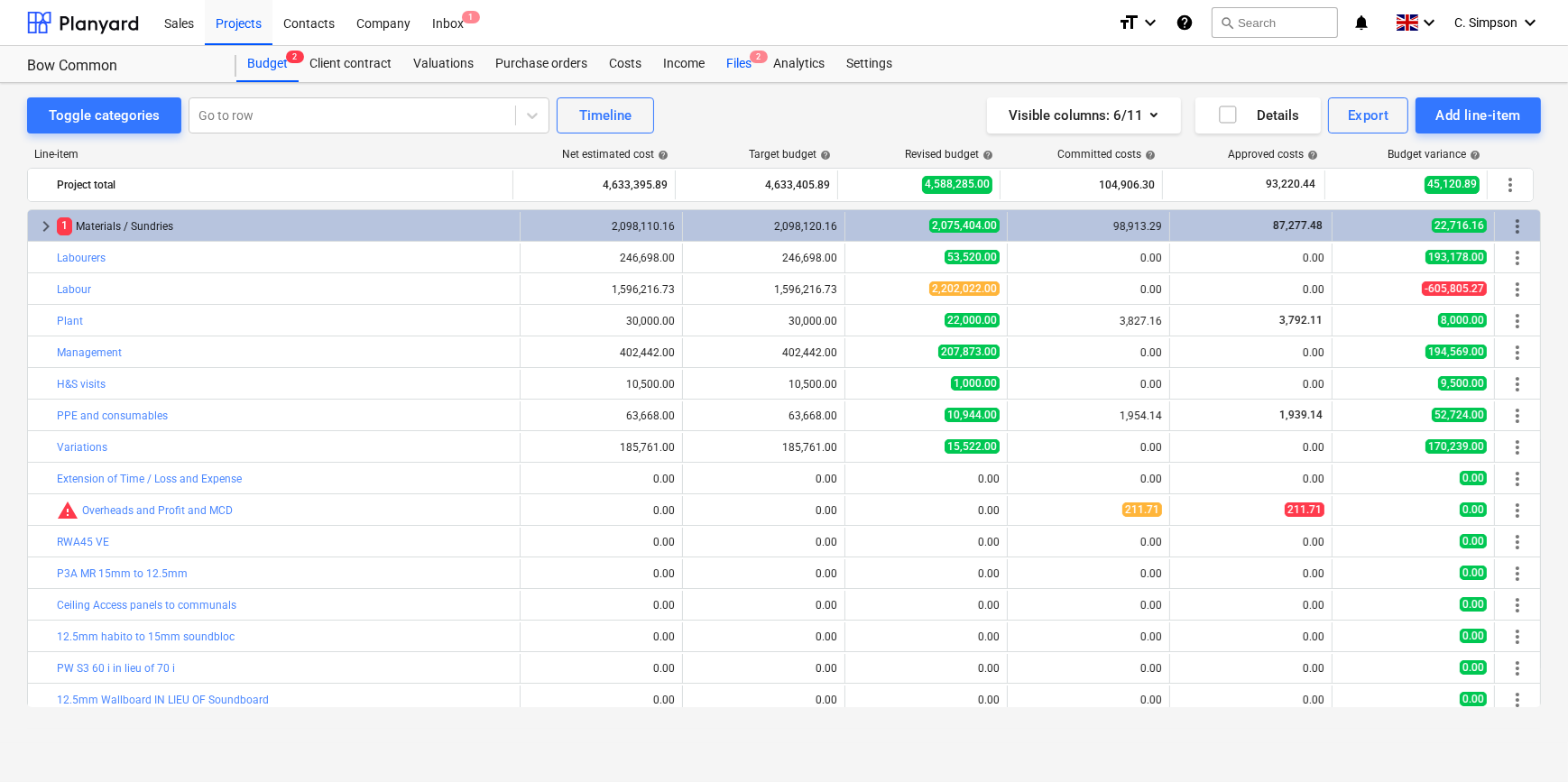 click on "Files 2" at bounding box center [739, 64] 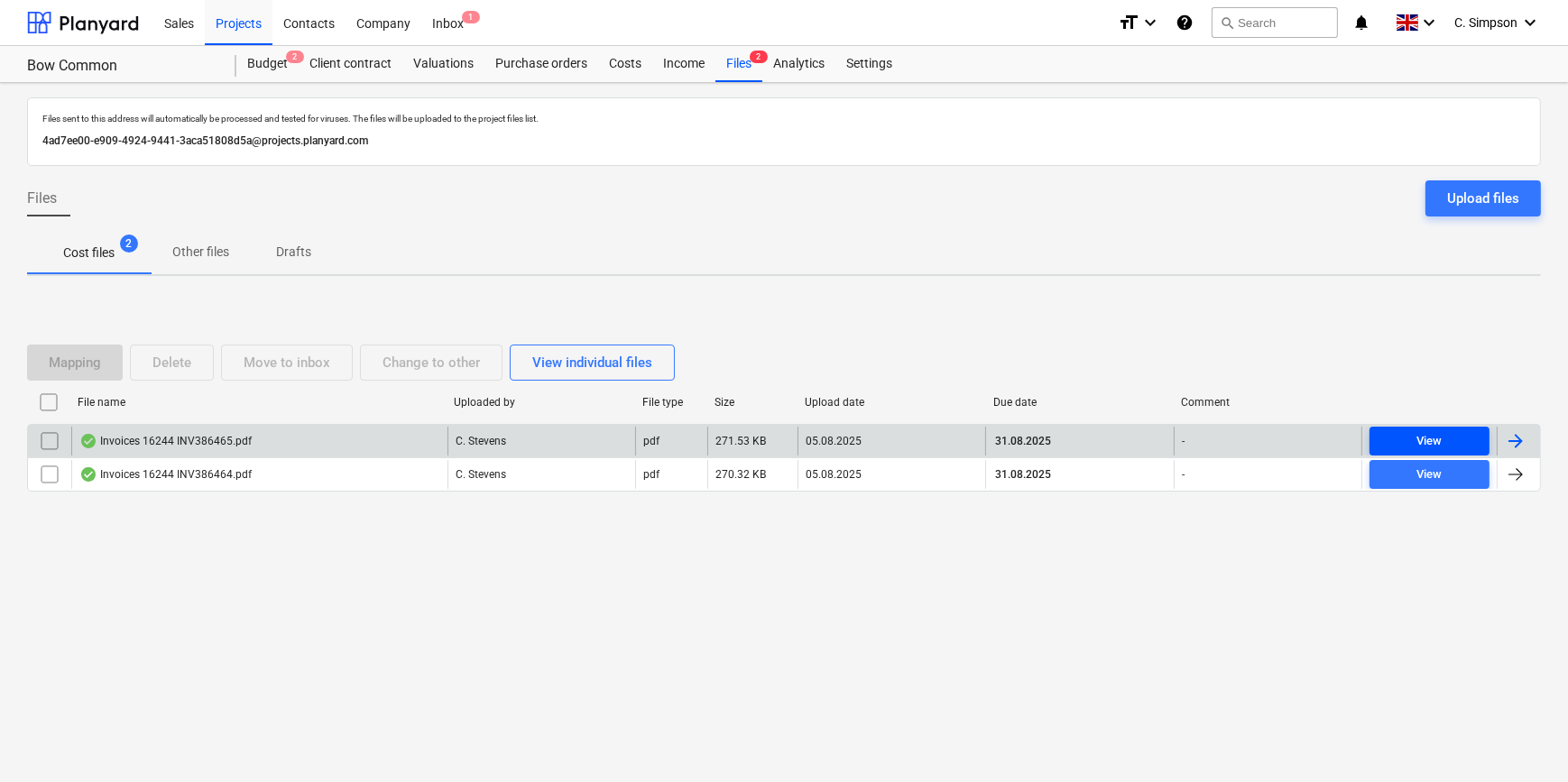 click on "View" at bounding box center (1429, 441) 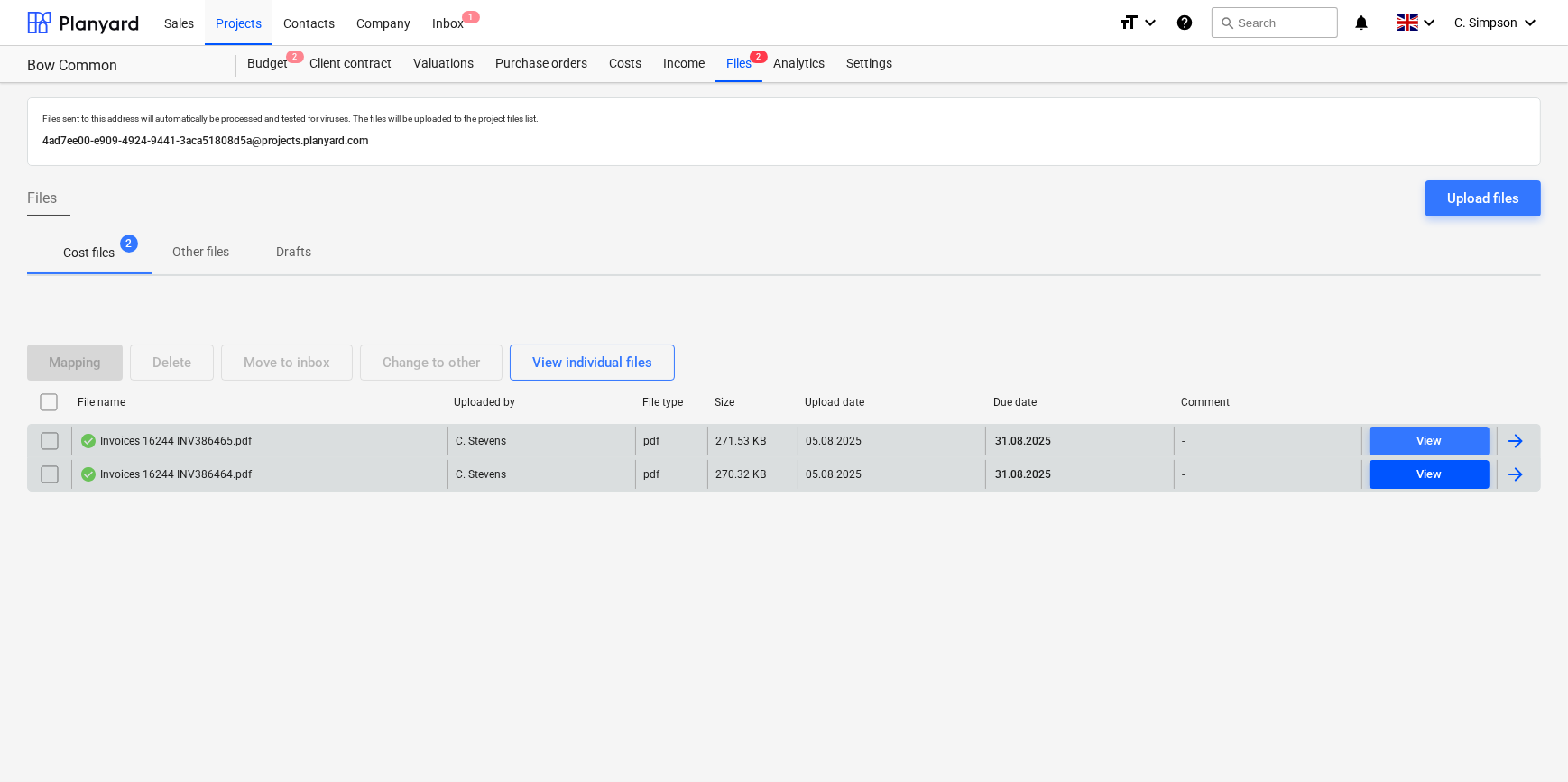 click on "View" at bounding box center (1429, 474) 